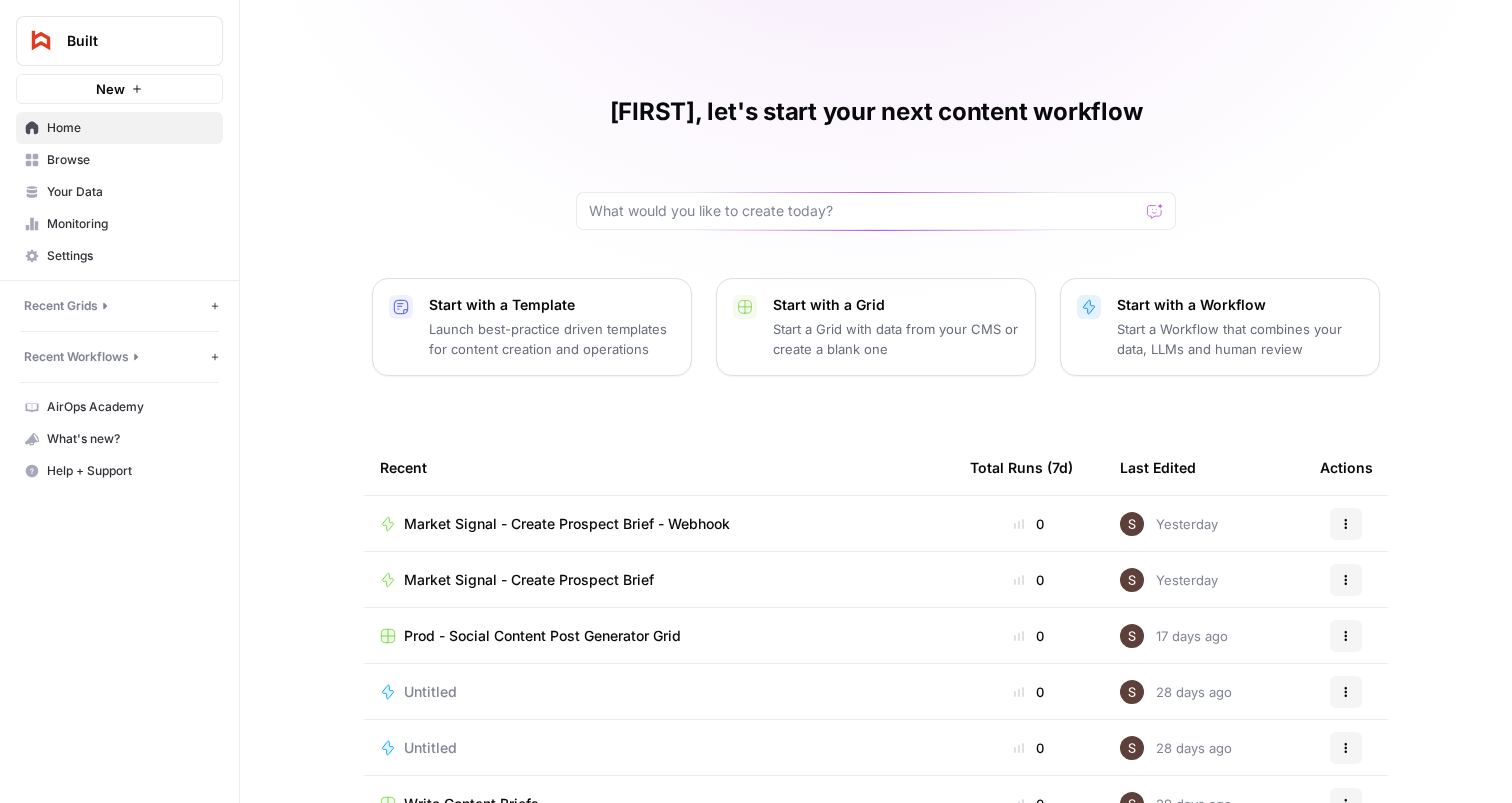 scroll, scrollTop: 0, scrollLeft: 0, axis: both 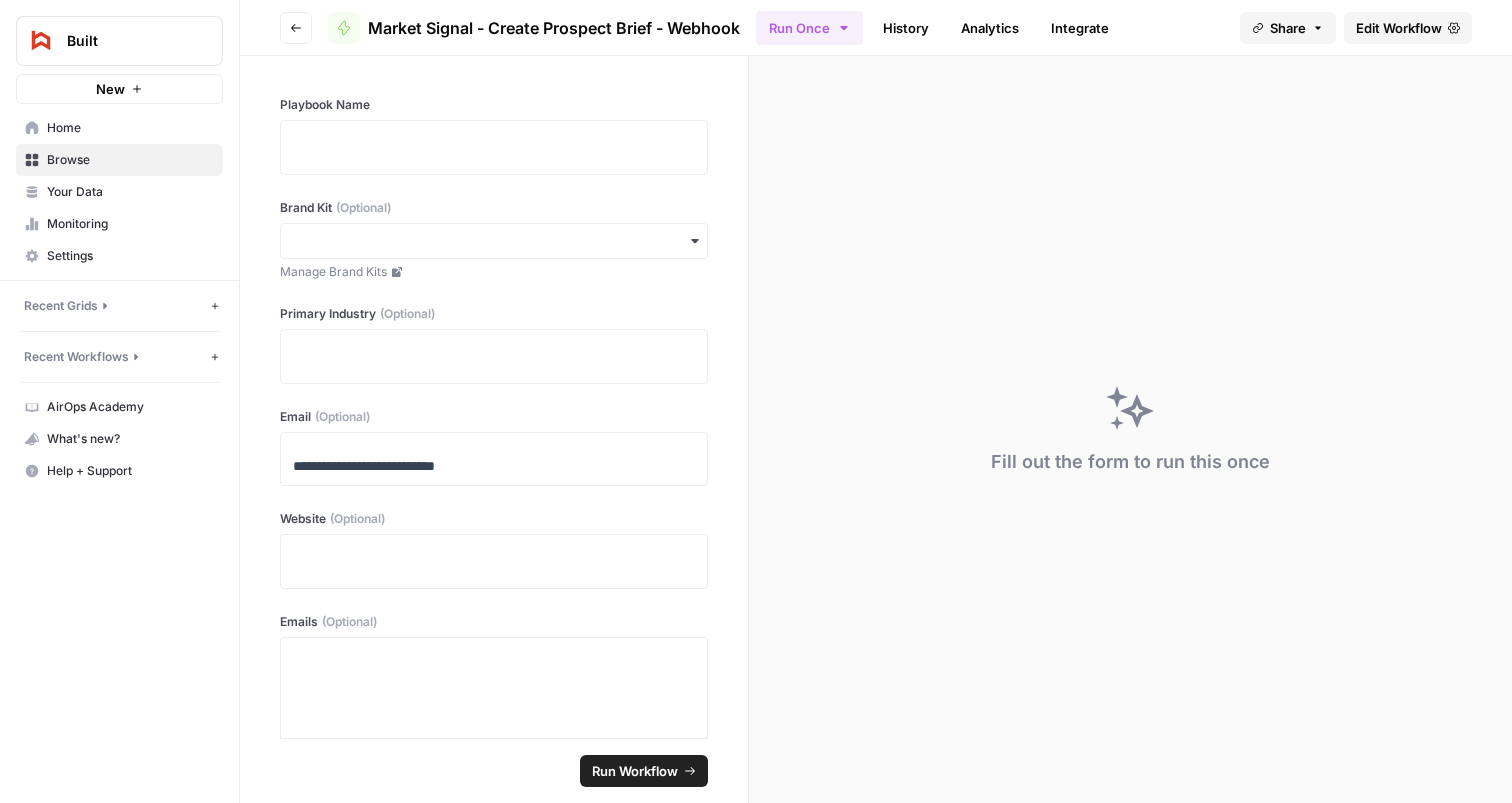 click on "Edit Workflow" at bounding box center [1399, 28] 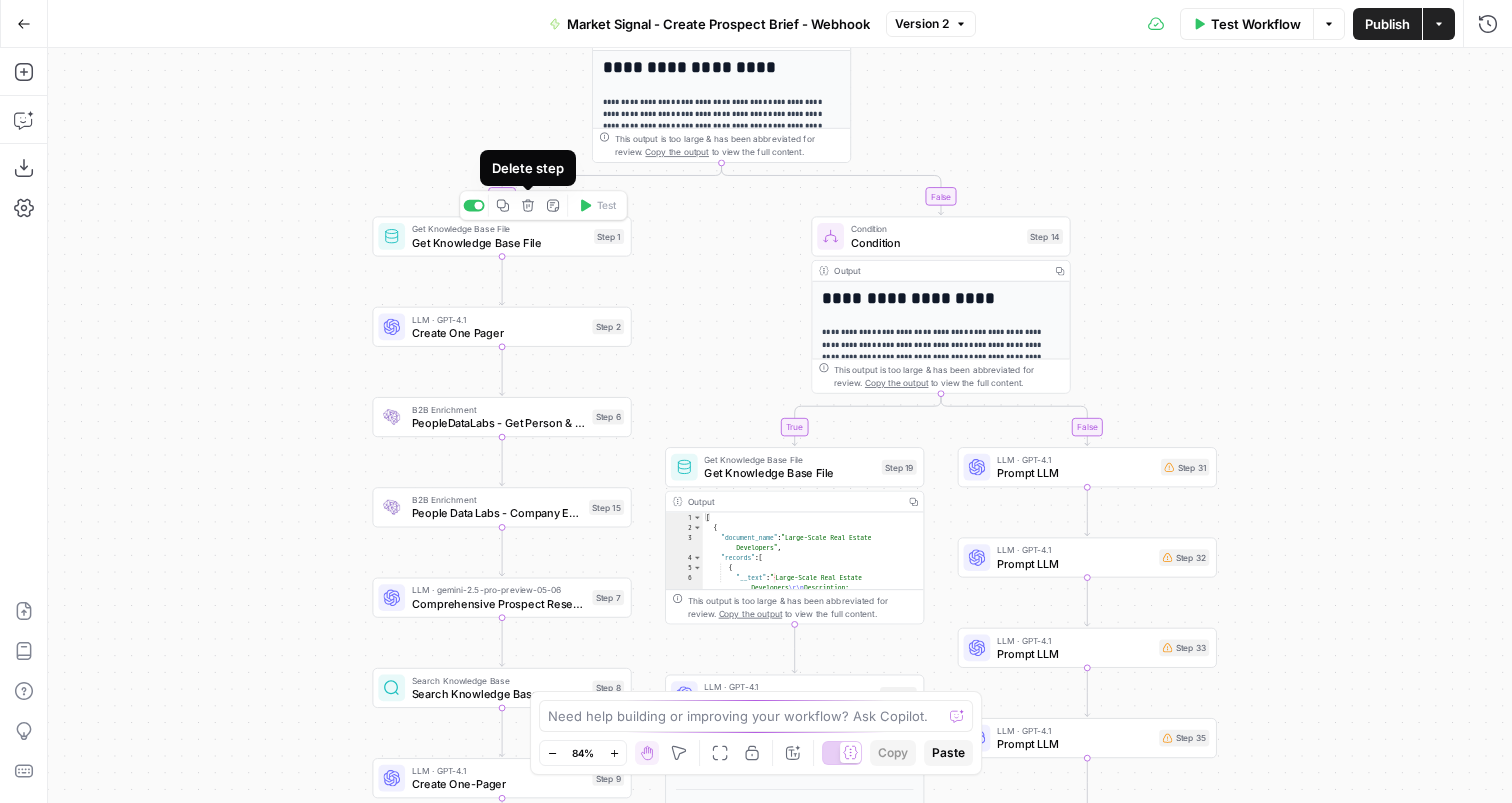 click on "Get Knowledge Base File" at bounding box center [500, 242] 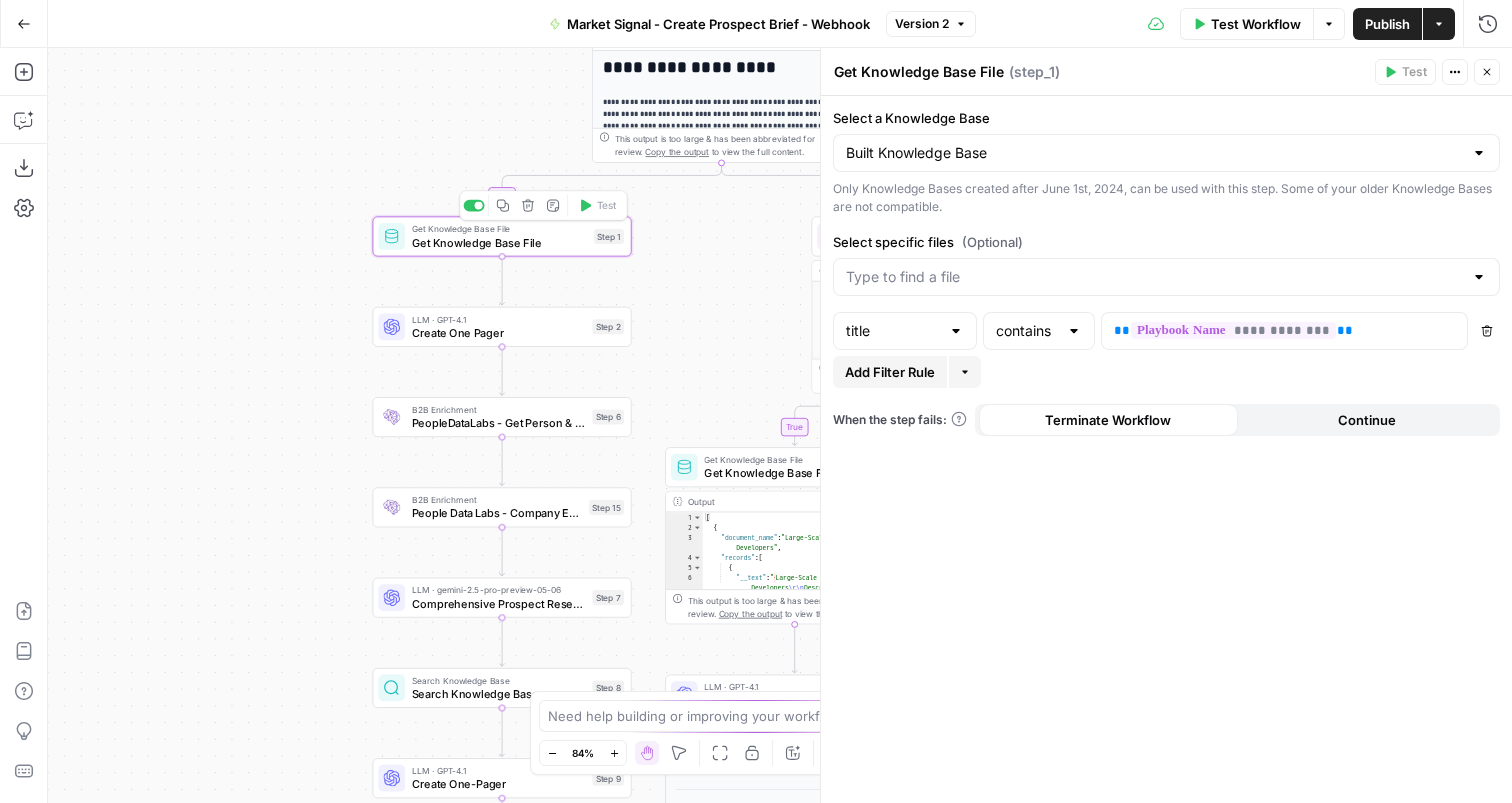 click on "Create One Pager" at bounding box center (499, 332) 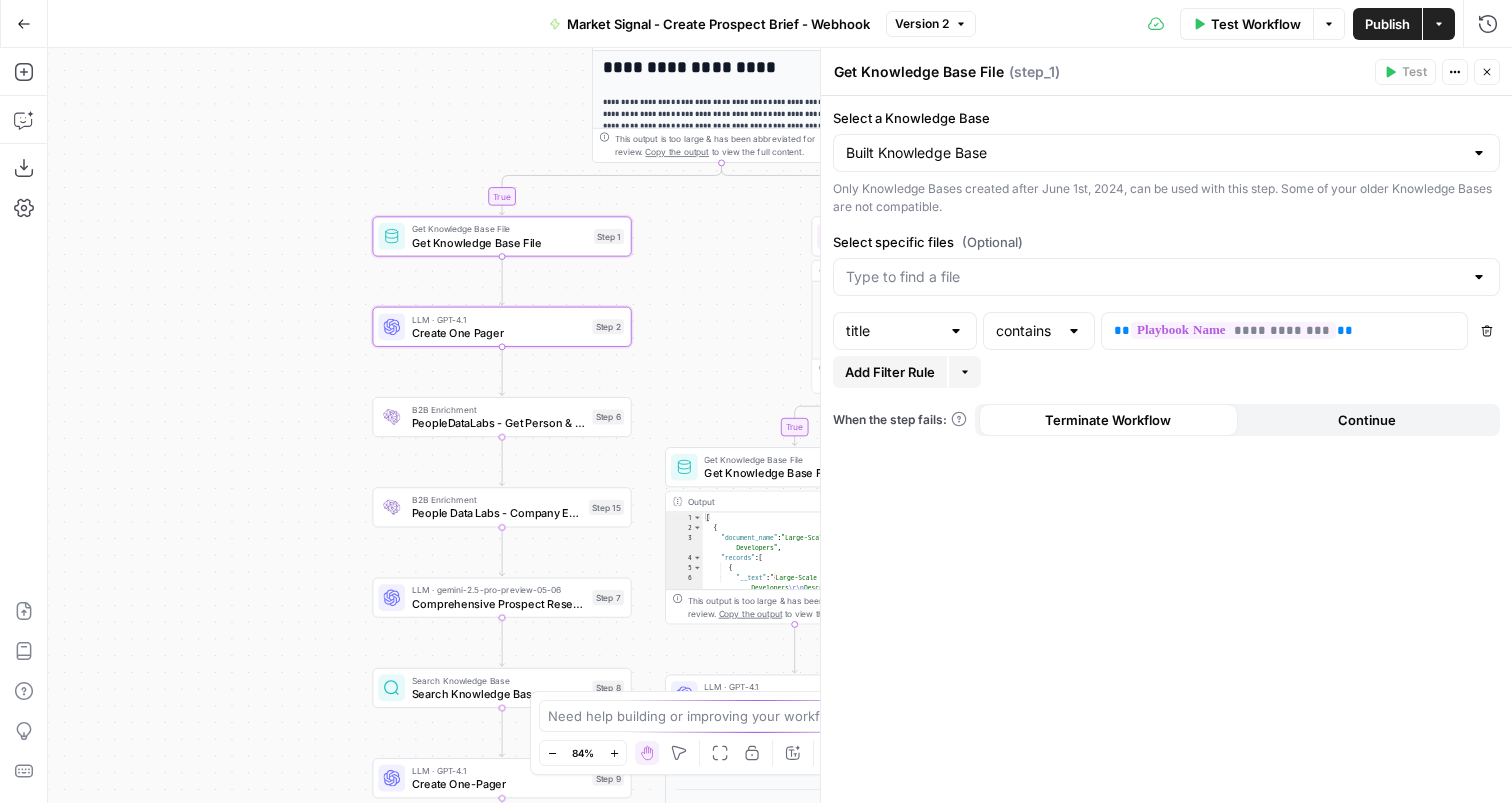 click on "PeopleDataLabs - Get Person & Company Data" at bounding box center [499, 423] 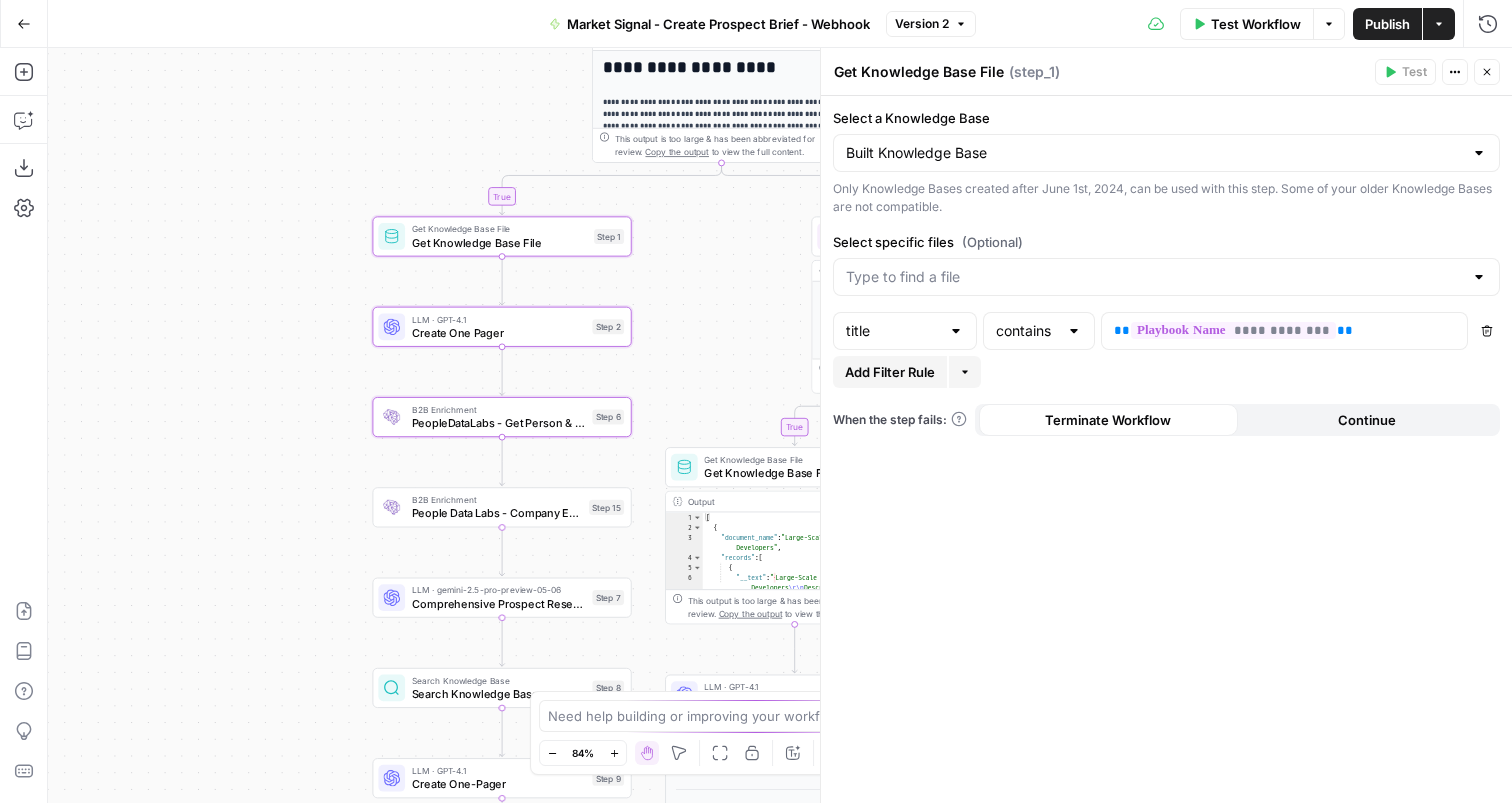 click on "People Data Labs - Company Enrichment" at bounding box center [497, 513] 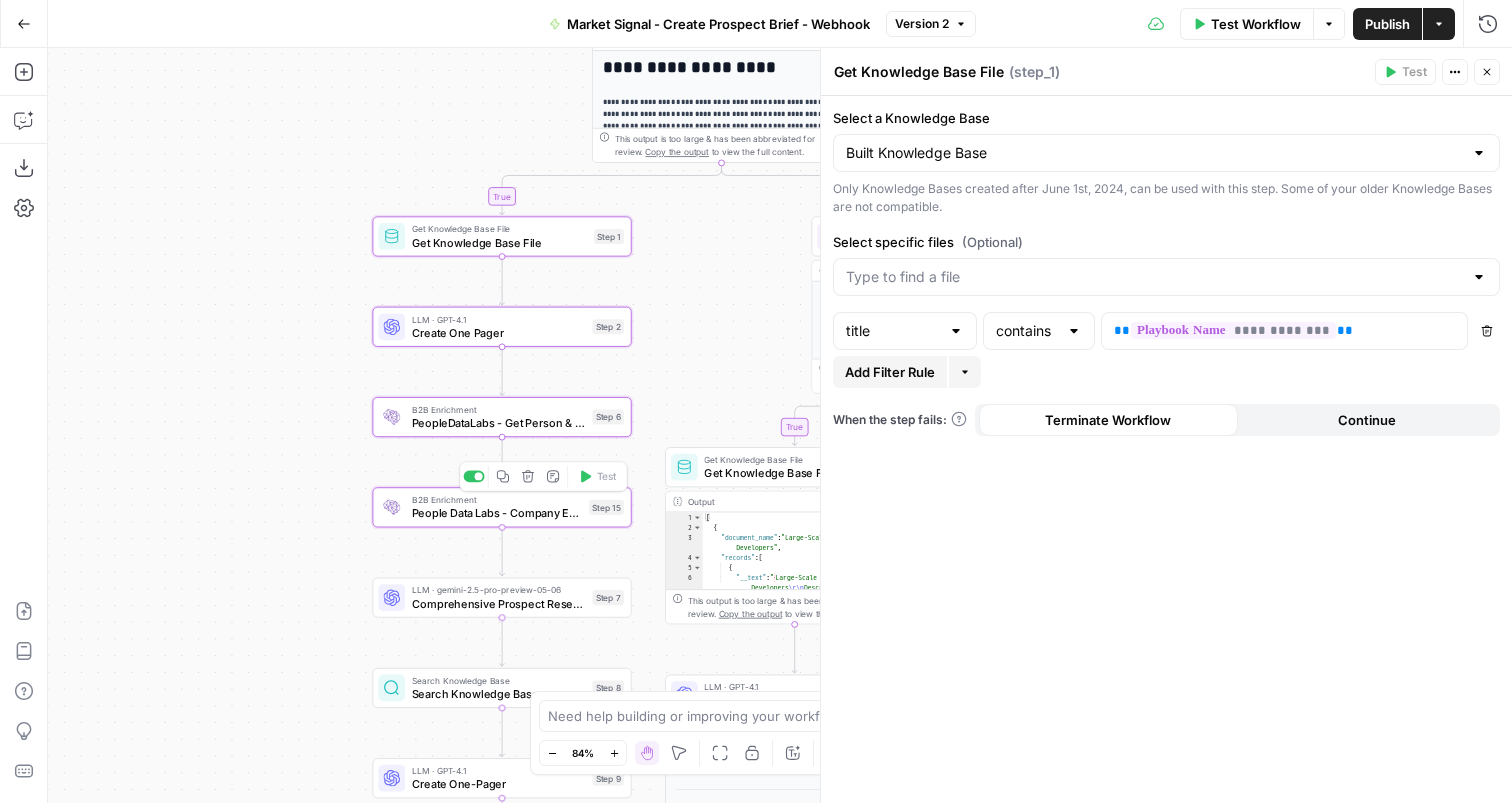 click on "Comprehensive Prospect Research" at bounding box center [499, 603] 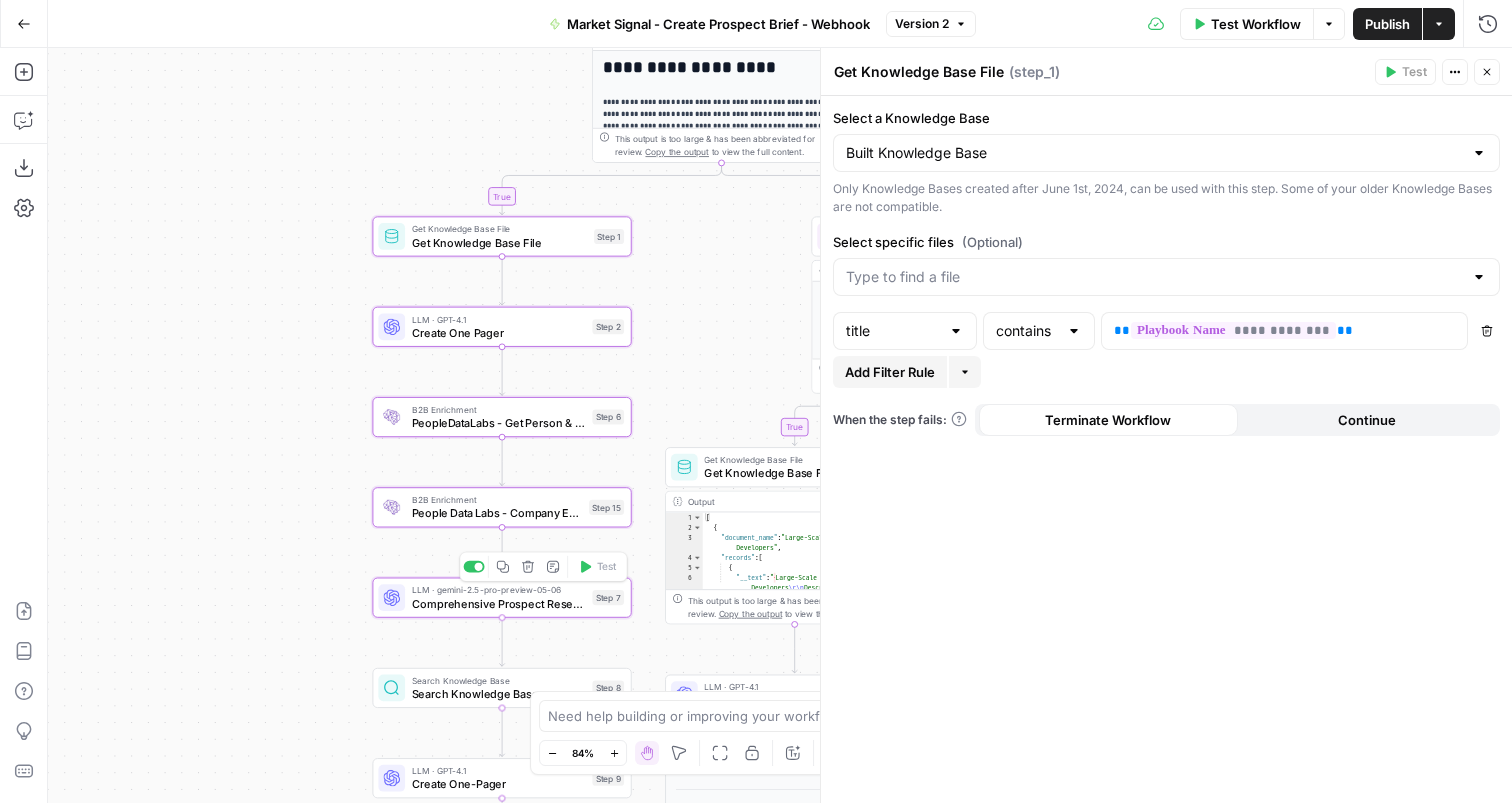 click on "Search Knowledge Base" at bounding box center (499, 680) 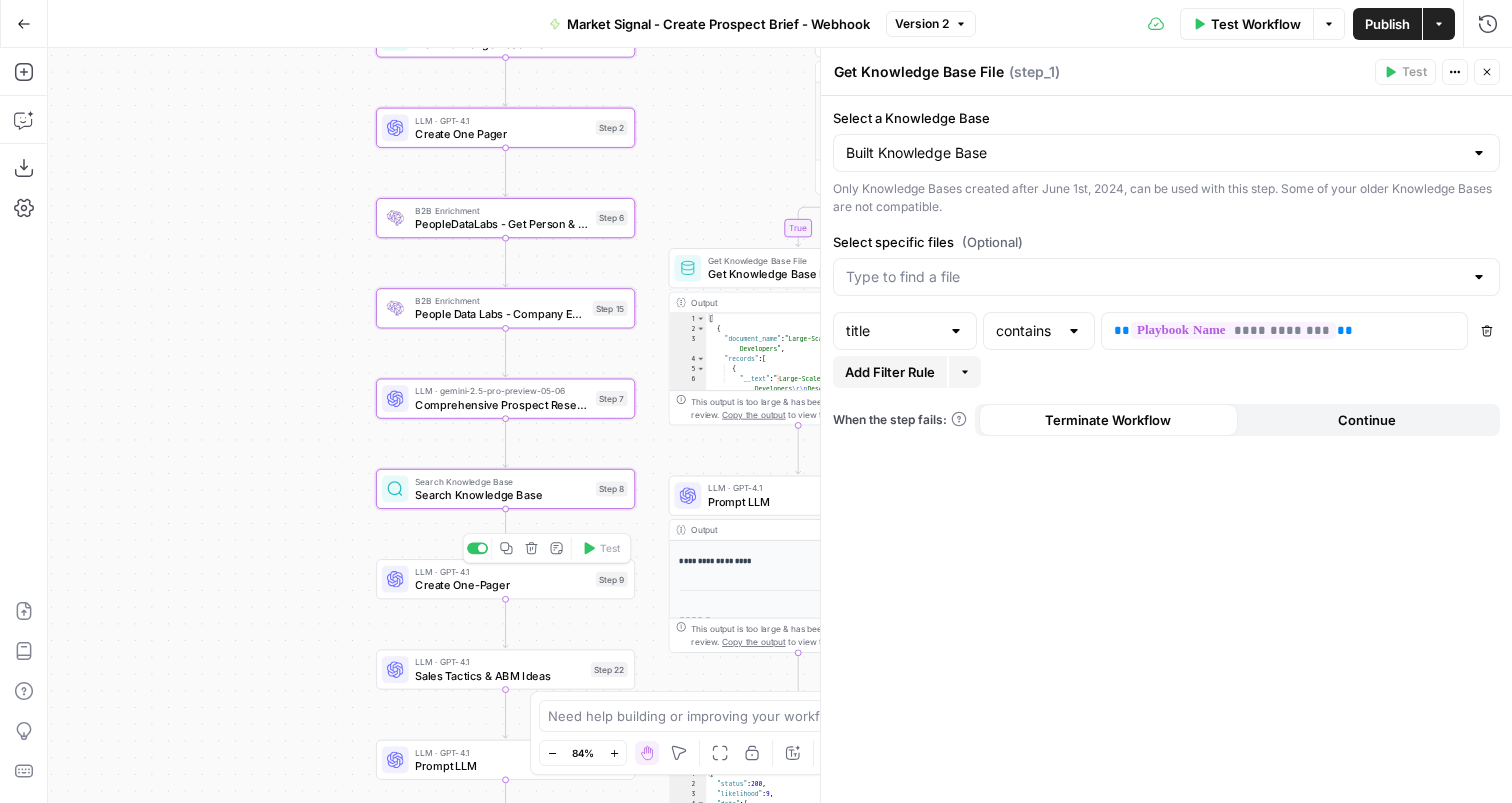 click on "Create One-Pager" at bounding box center [502, 585] 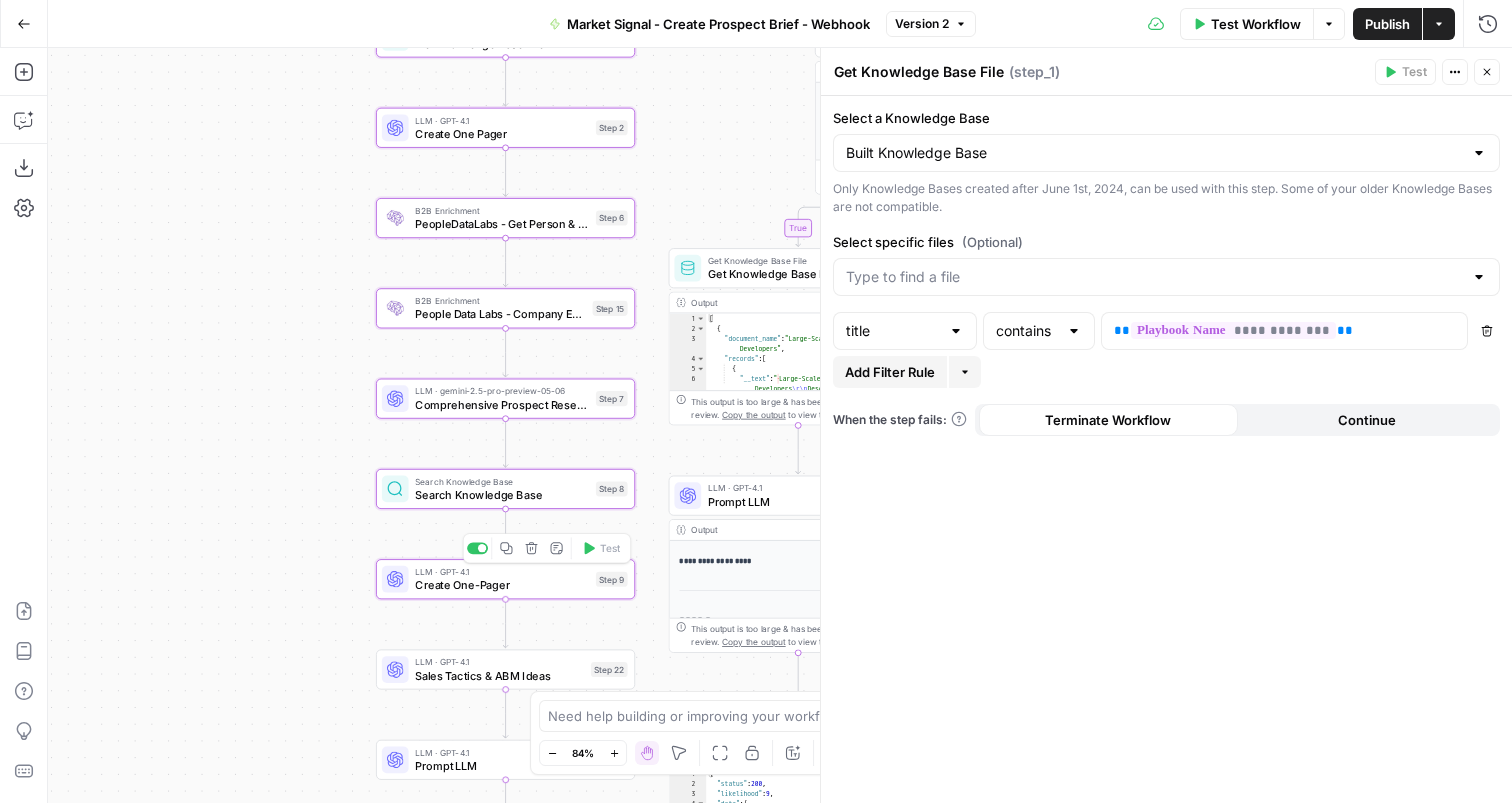 click on "Sales Tactics & ABM Ideas" at bounding box center [499, 675] 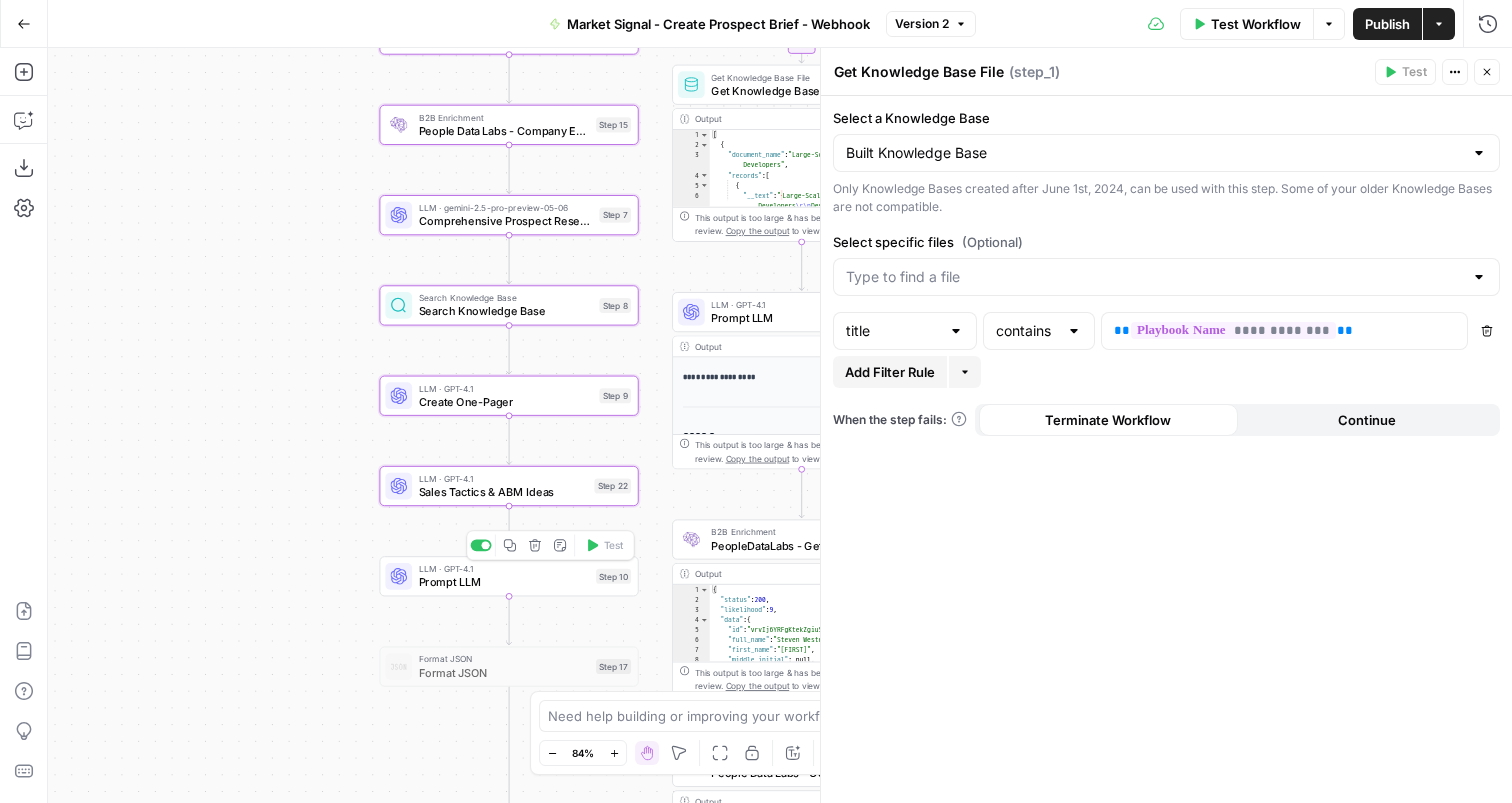 click on "Prompt LLM" at bounding box center [504, 582] 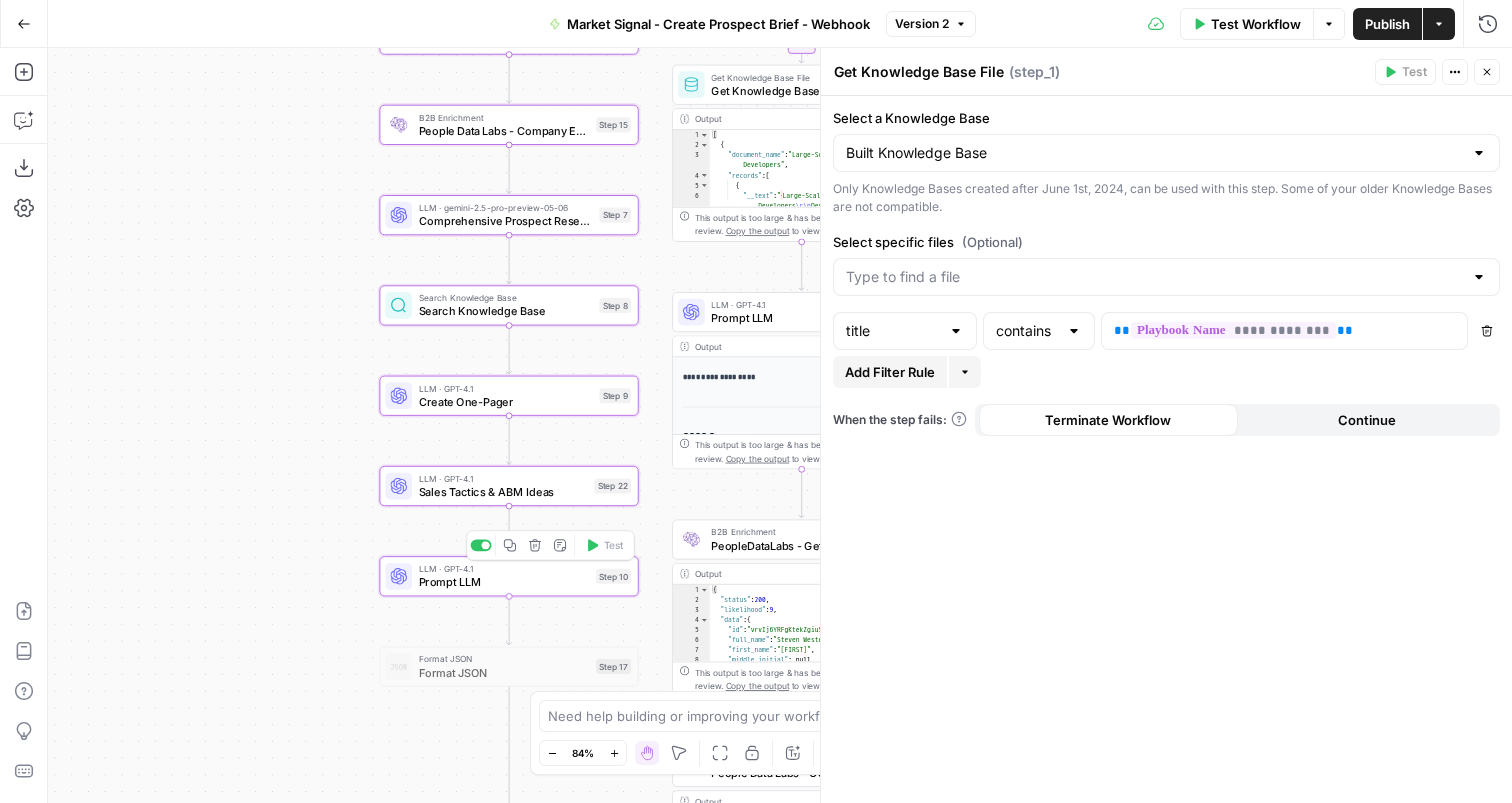 click on "Format JSON" at bounding box center [504, 672] 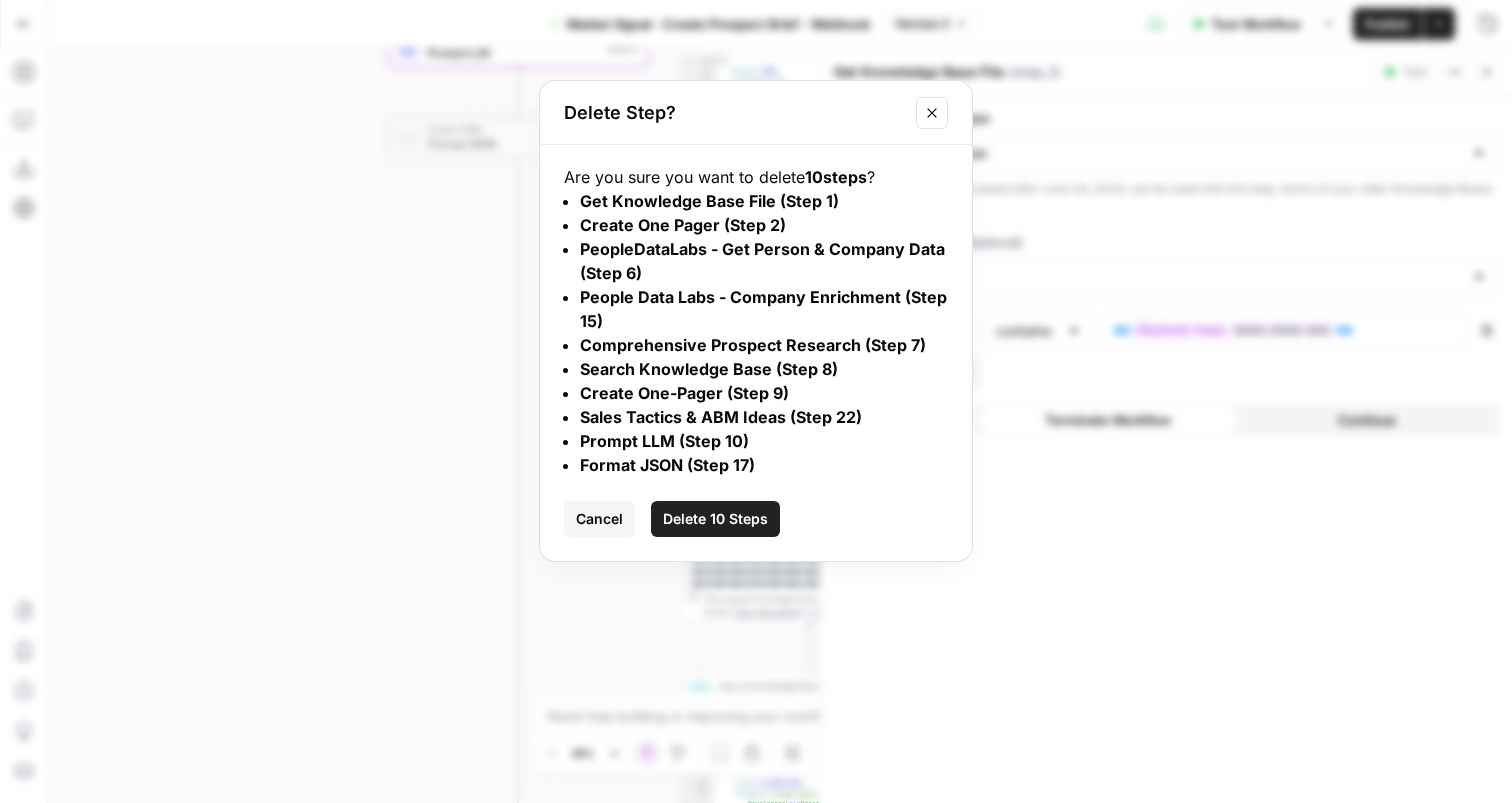 click on "Delete 10 Steps" at bounding box center (715, 519) 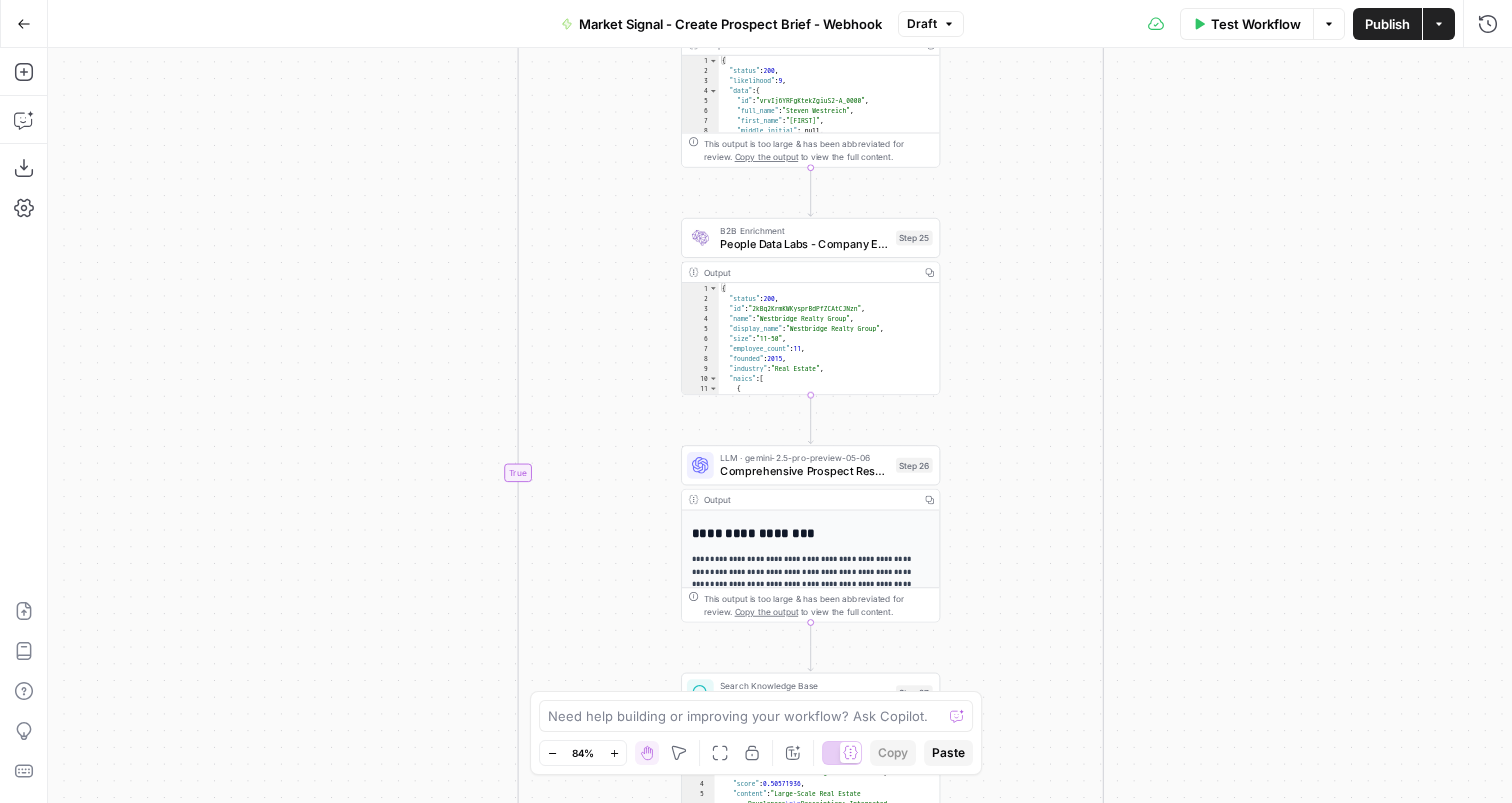 click on "**********" at bounding box center (780, 425) 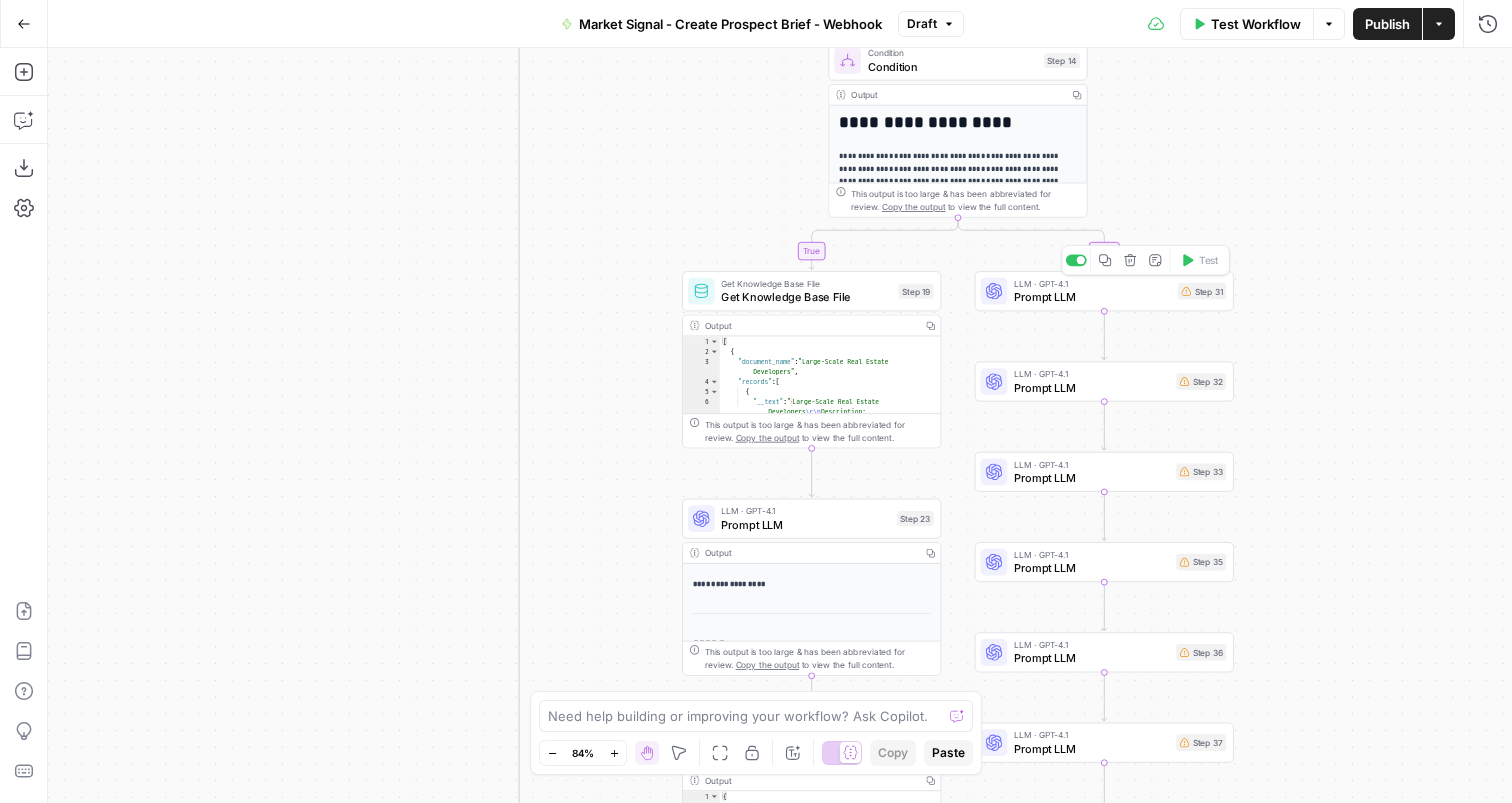 click on "LLM · GPT-4.1 Prompt LLM Step 31 Copy step Delete step Add Note Test" at bounding box center [1104, 291] 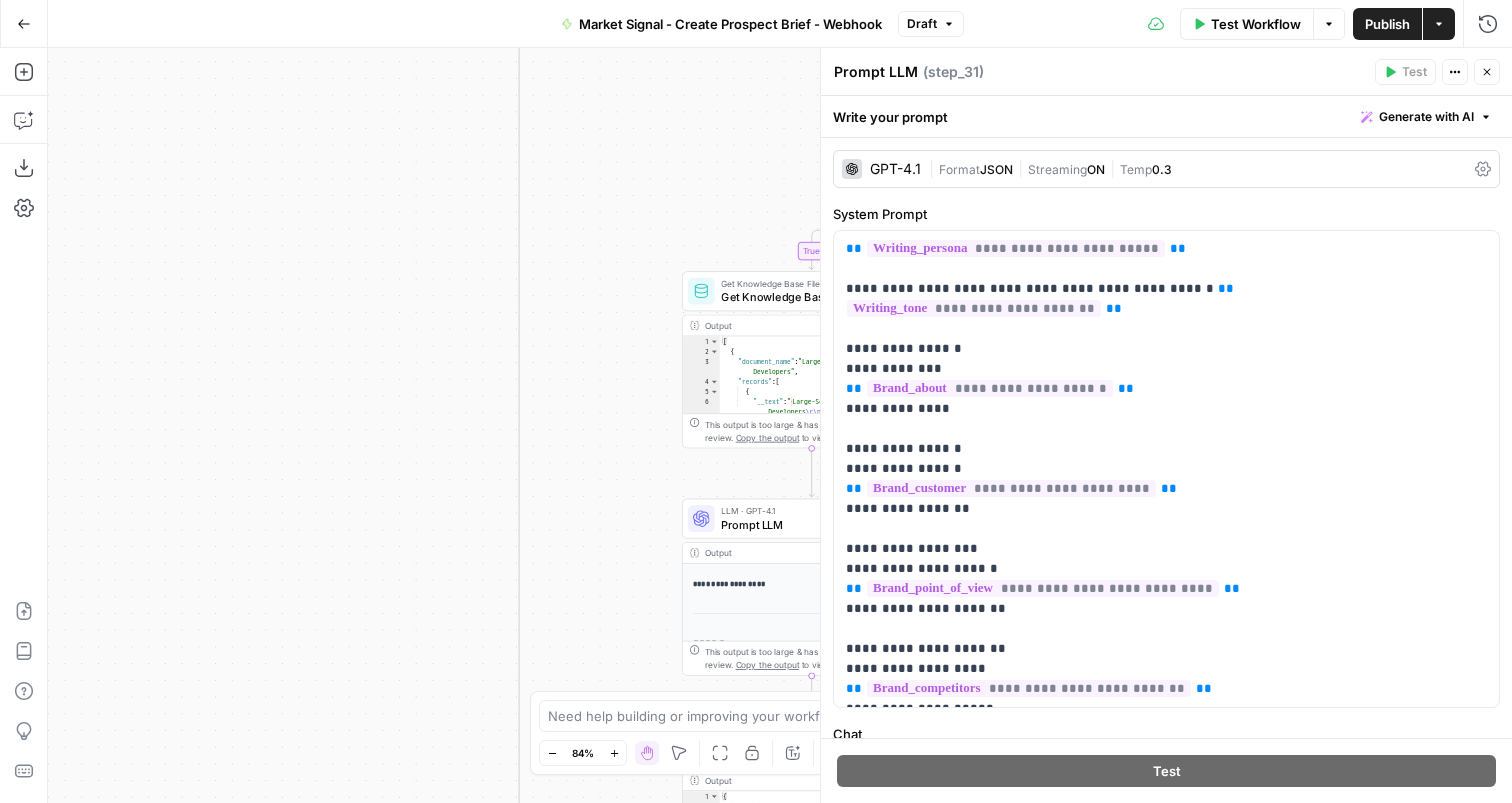 click 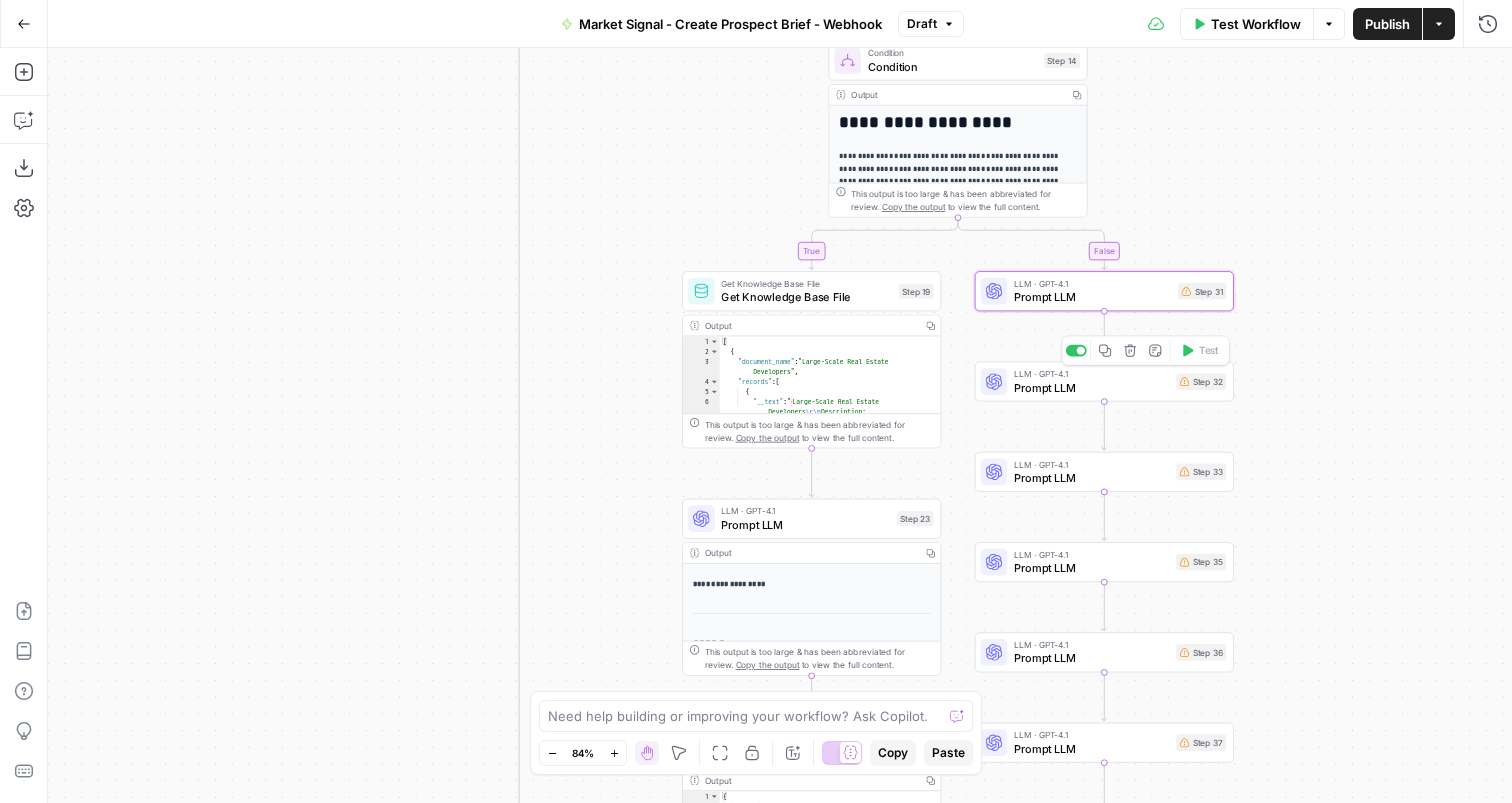 click on "Prompt LLM" at bounding box center [1091, 387] 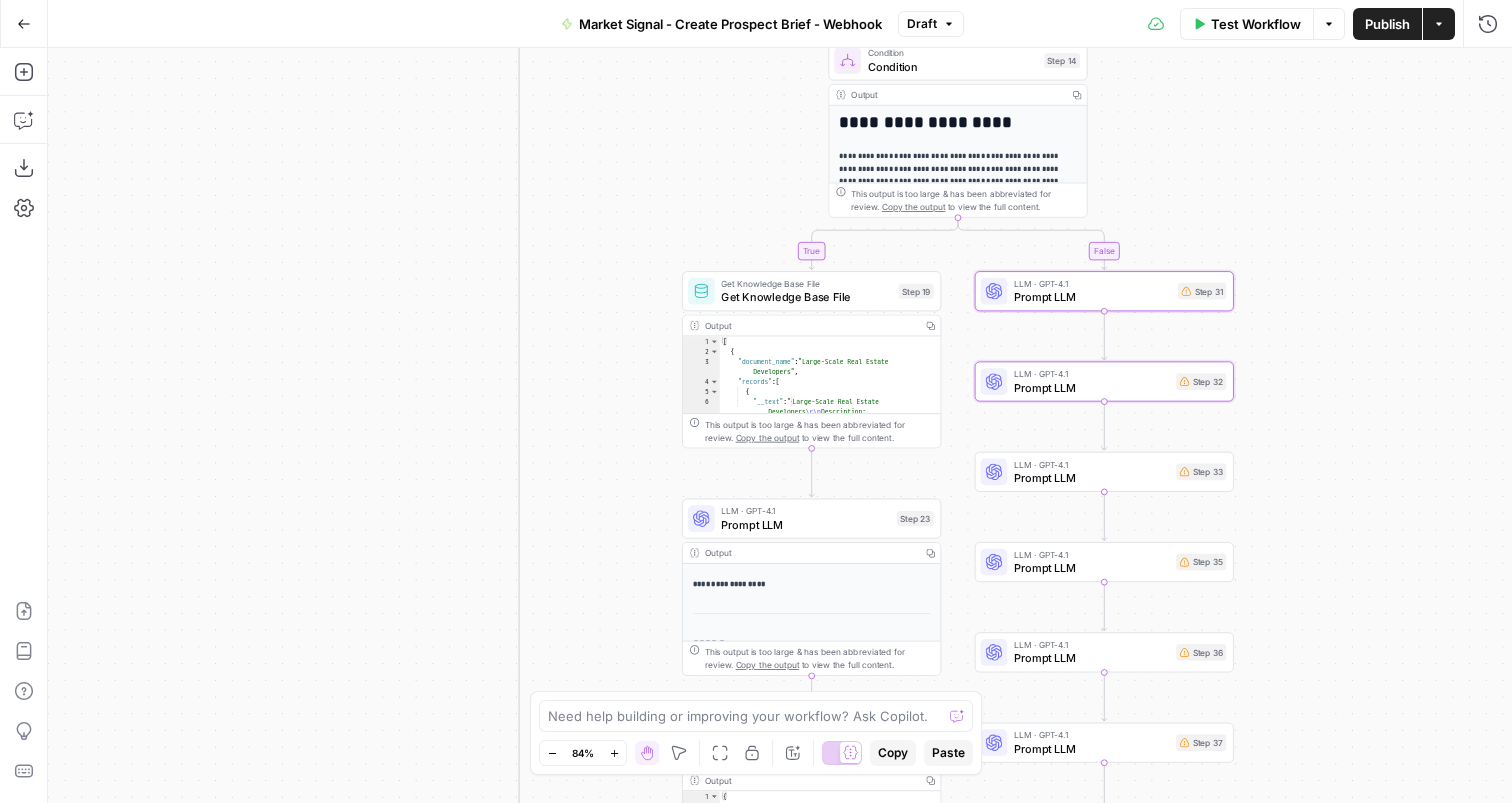 click on "LLM · GPT-4.1" at bounding box center (1091, 464) 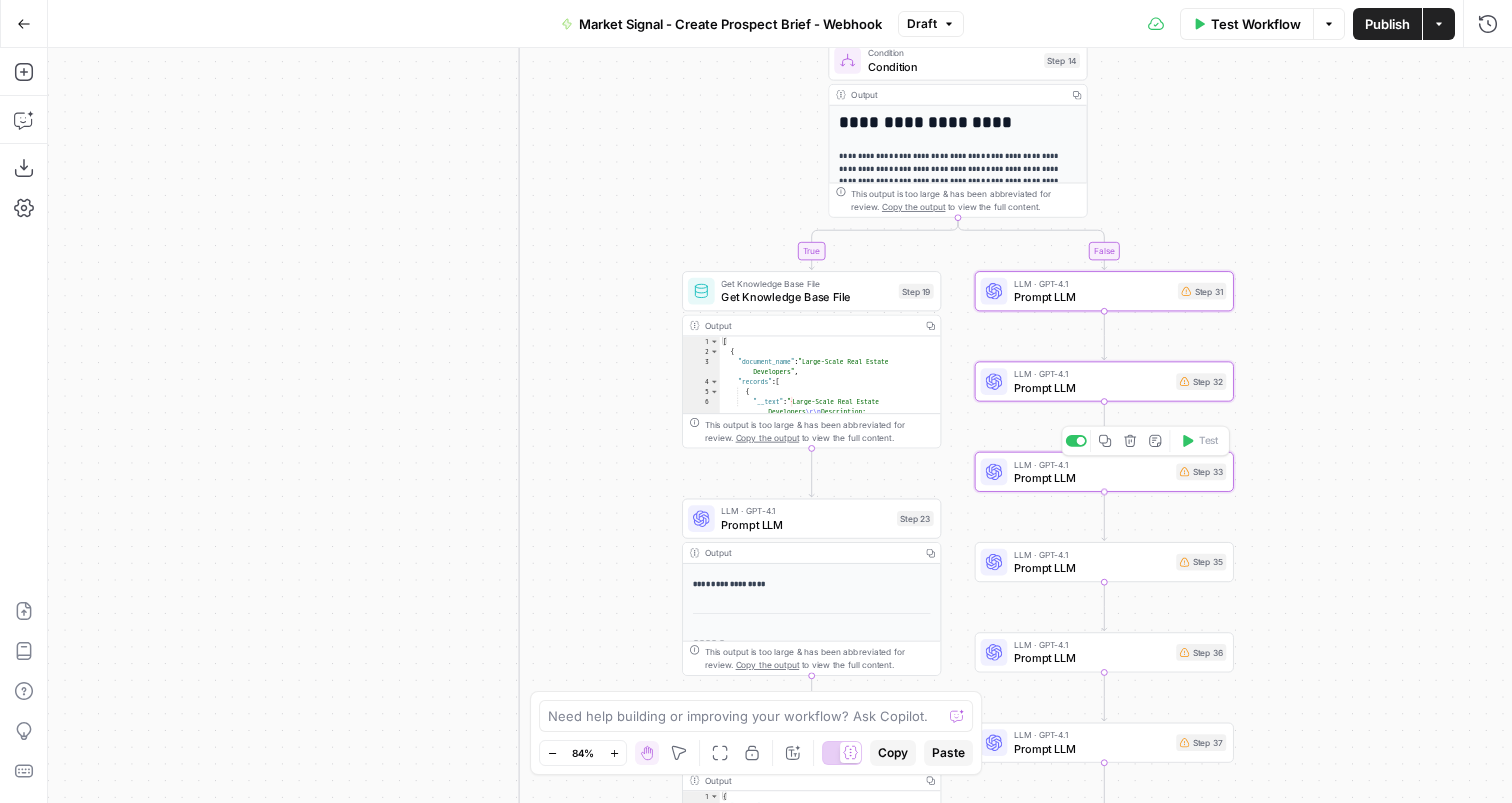 click on "Prompt LLM" at bounding box center (1091, 568) 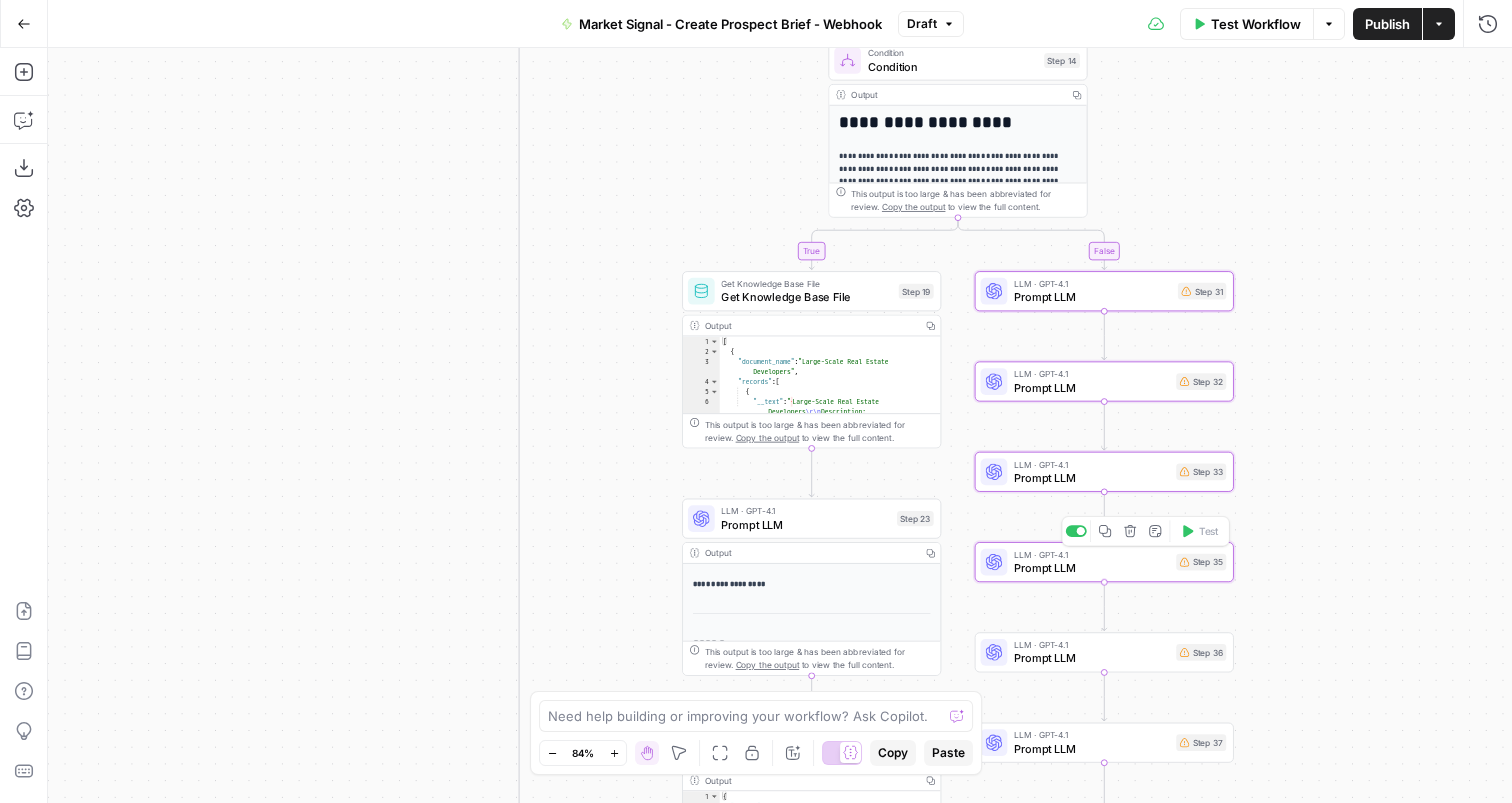 click on "Prompt LLM" at bounding box center (1091, 658) 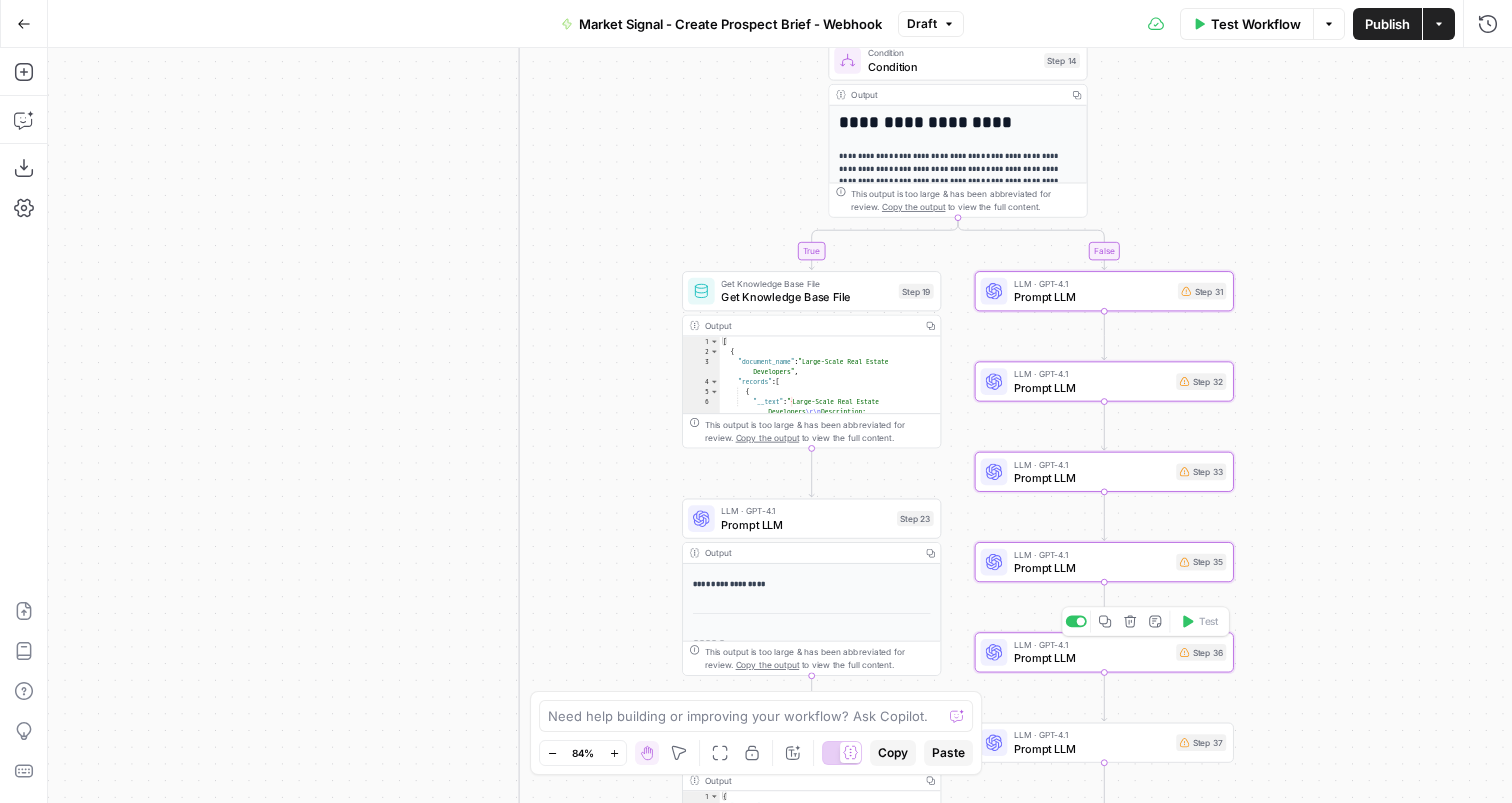 click on "Prompt LLM" at bounding box center (1091, 748) 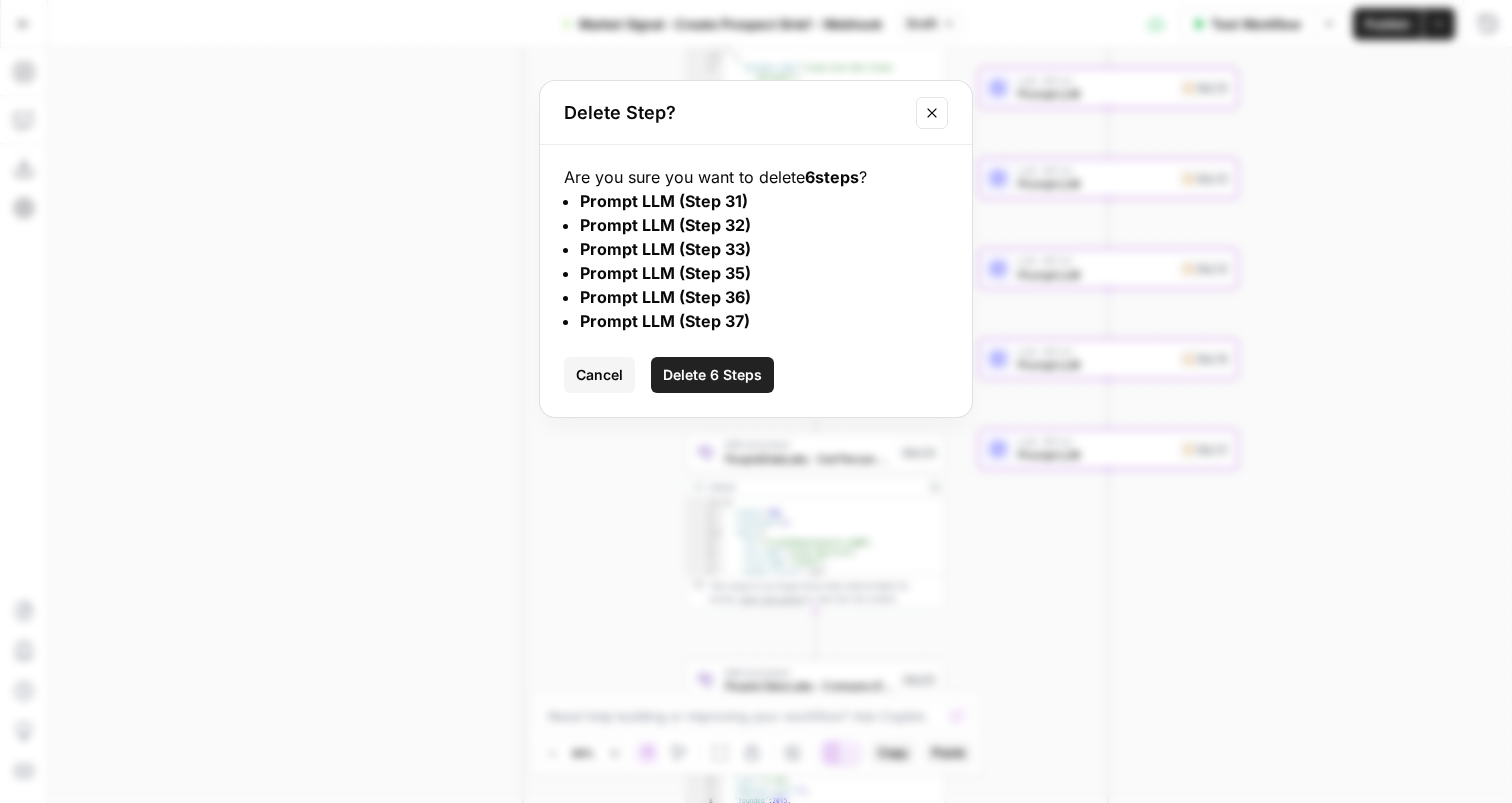 click on "Delete 6 Steps" at bounding box center (712, 375) 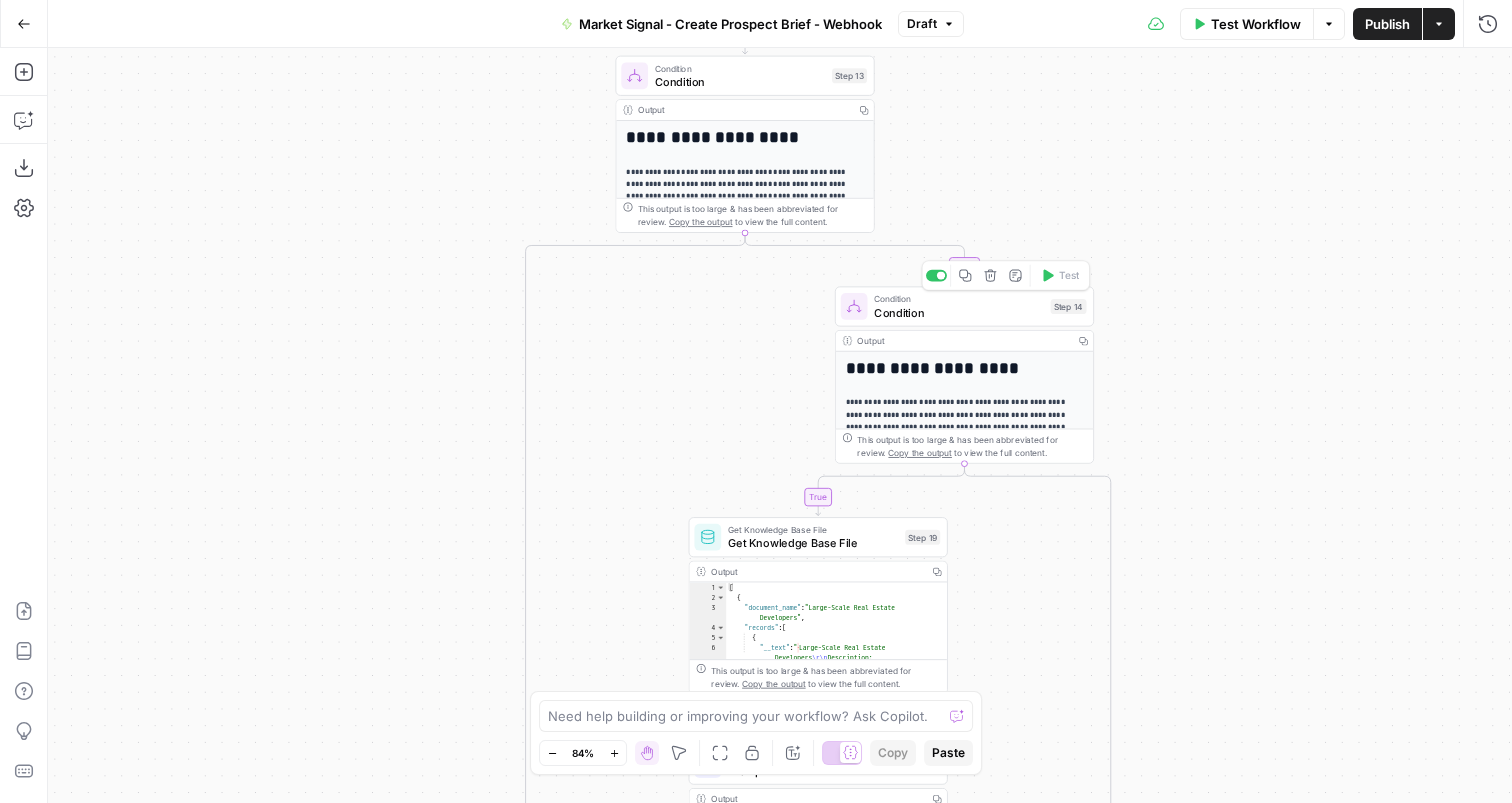 click on "Condition" at bounding box center (959, 312) 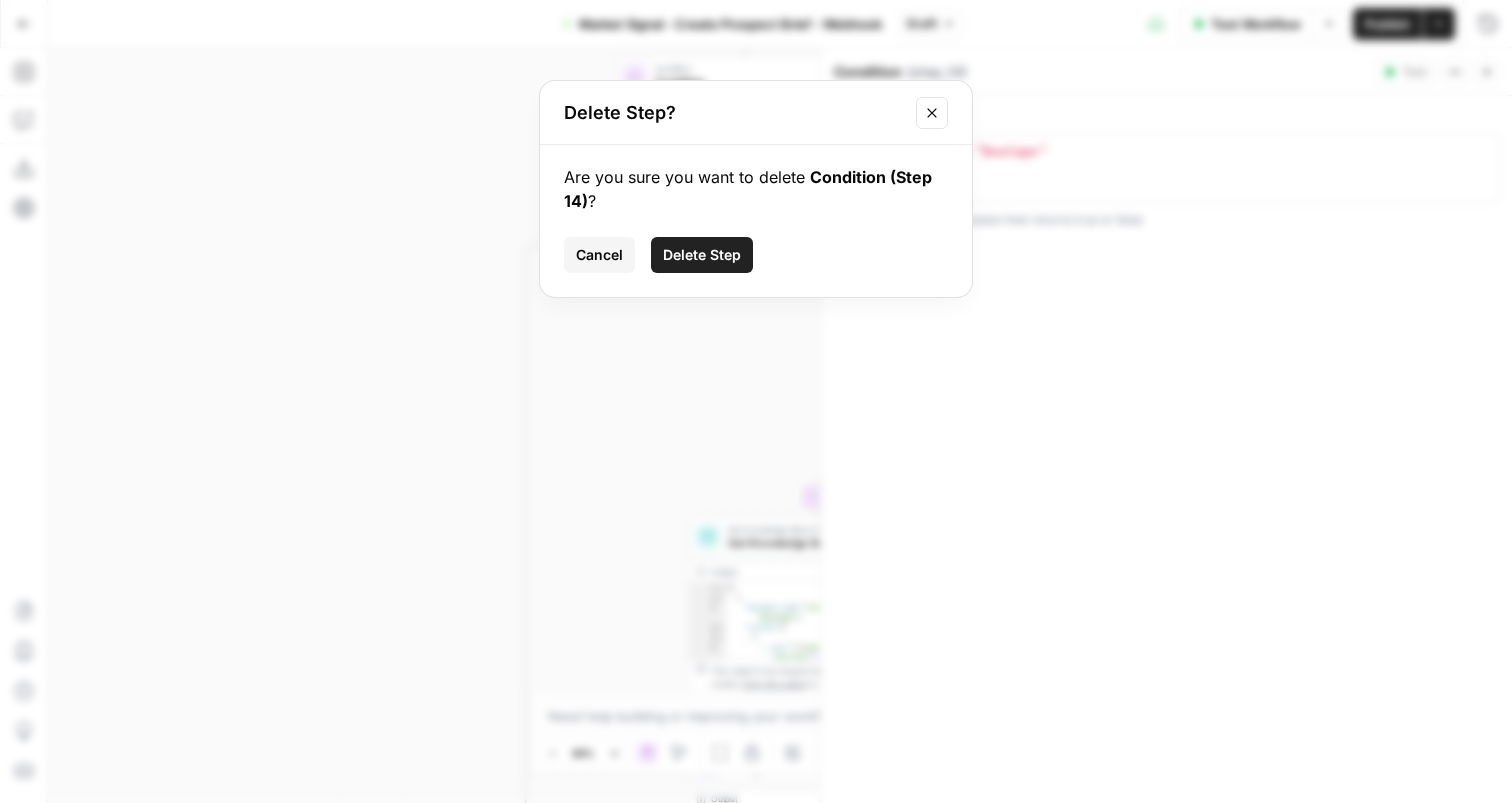click at bounding box center (932, 113) 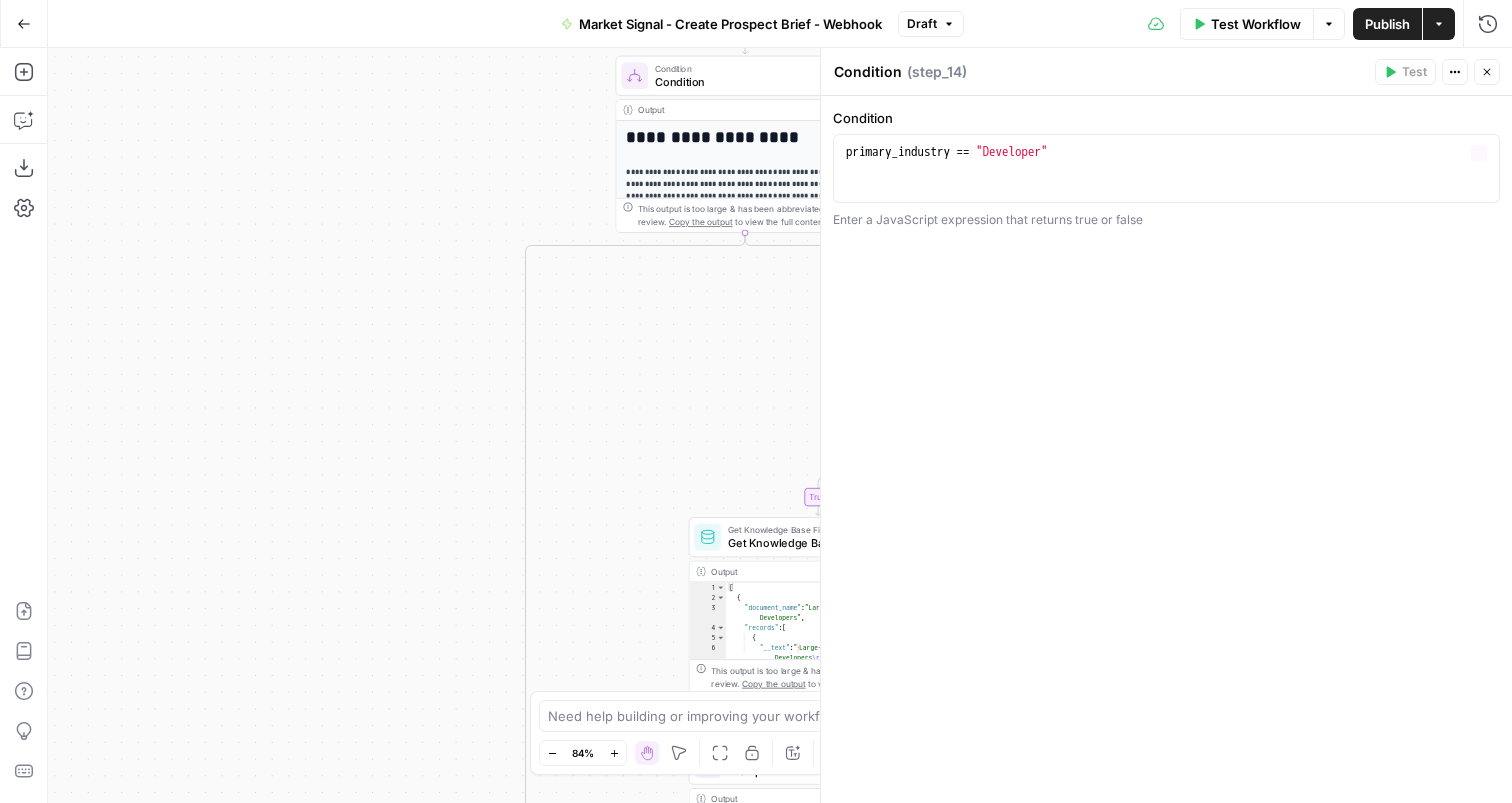 click on "**********" at bounding box center (780, 425) 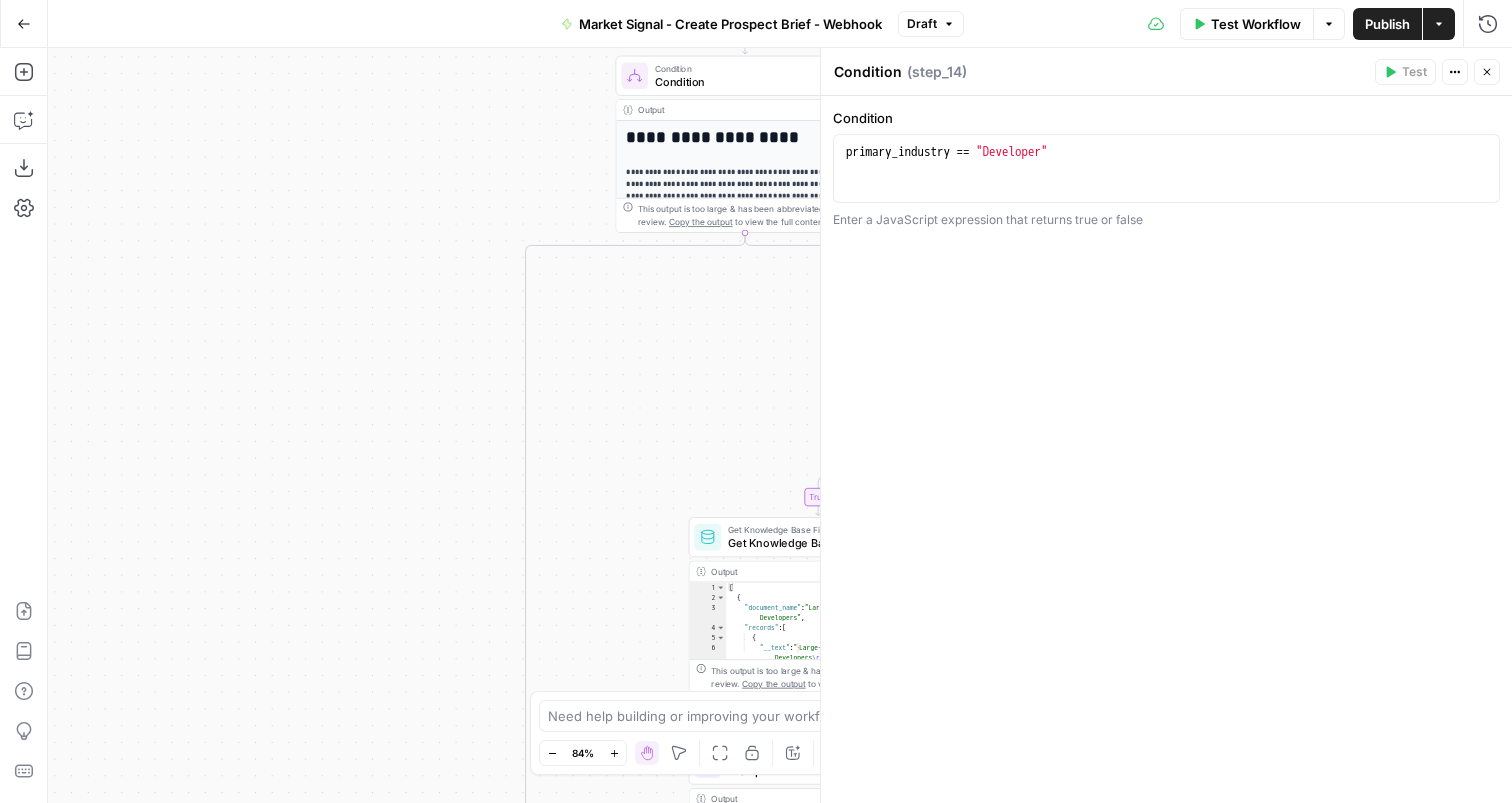 click on "Close" at bounding box center [1487, 72] 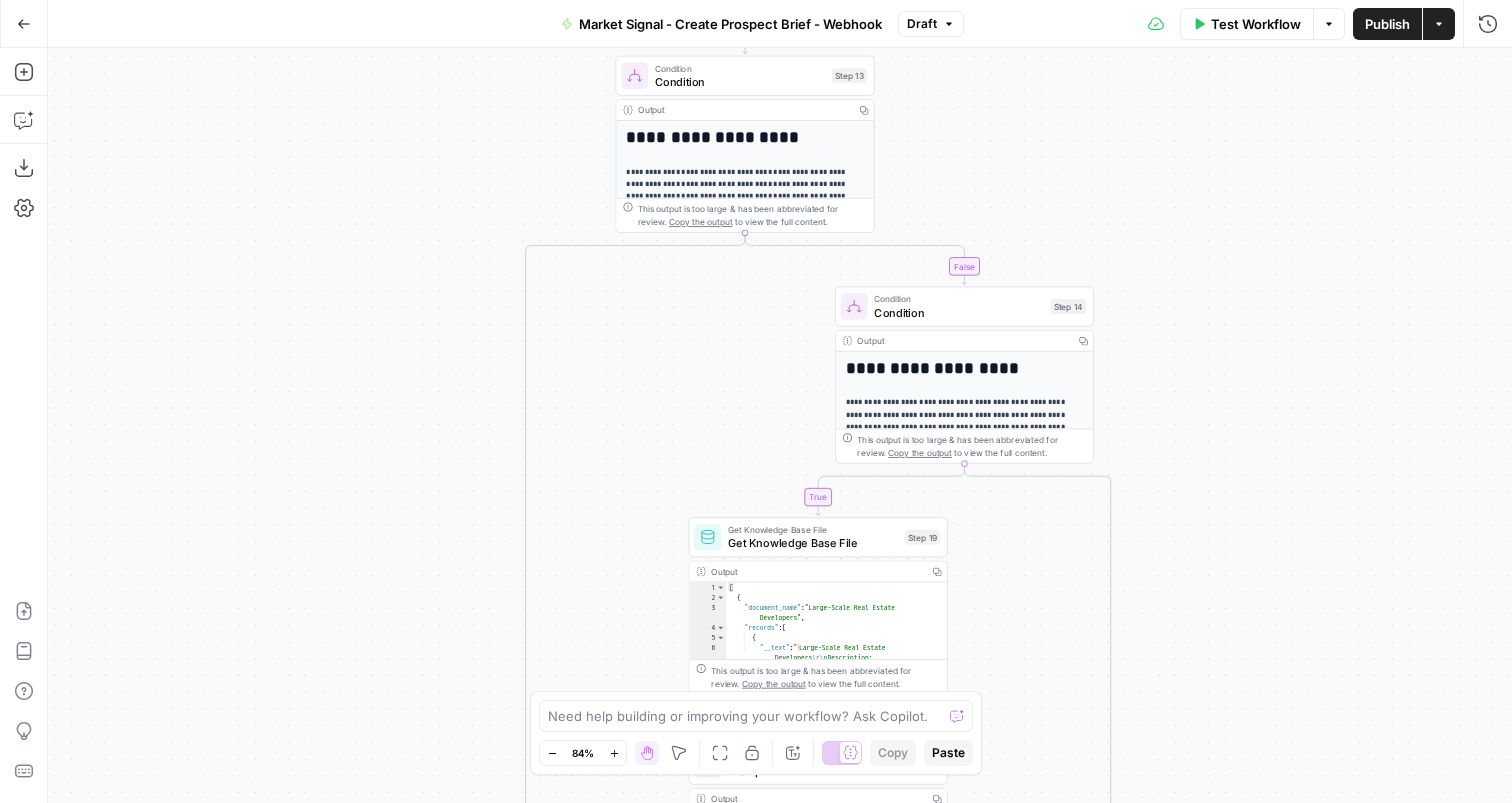 click on "Condition" at bounding box center (959, 312) 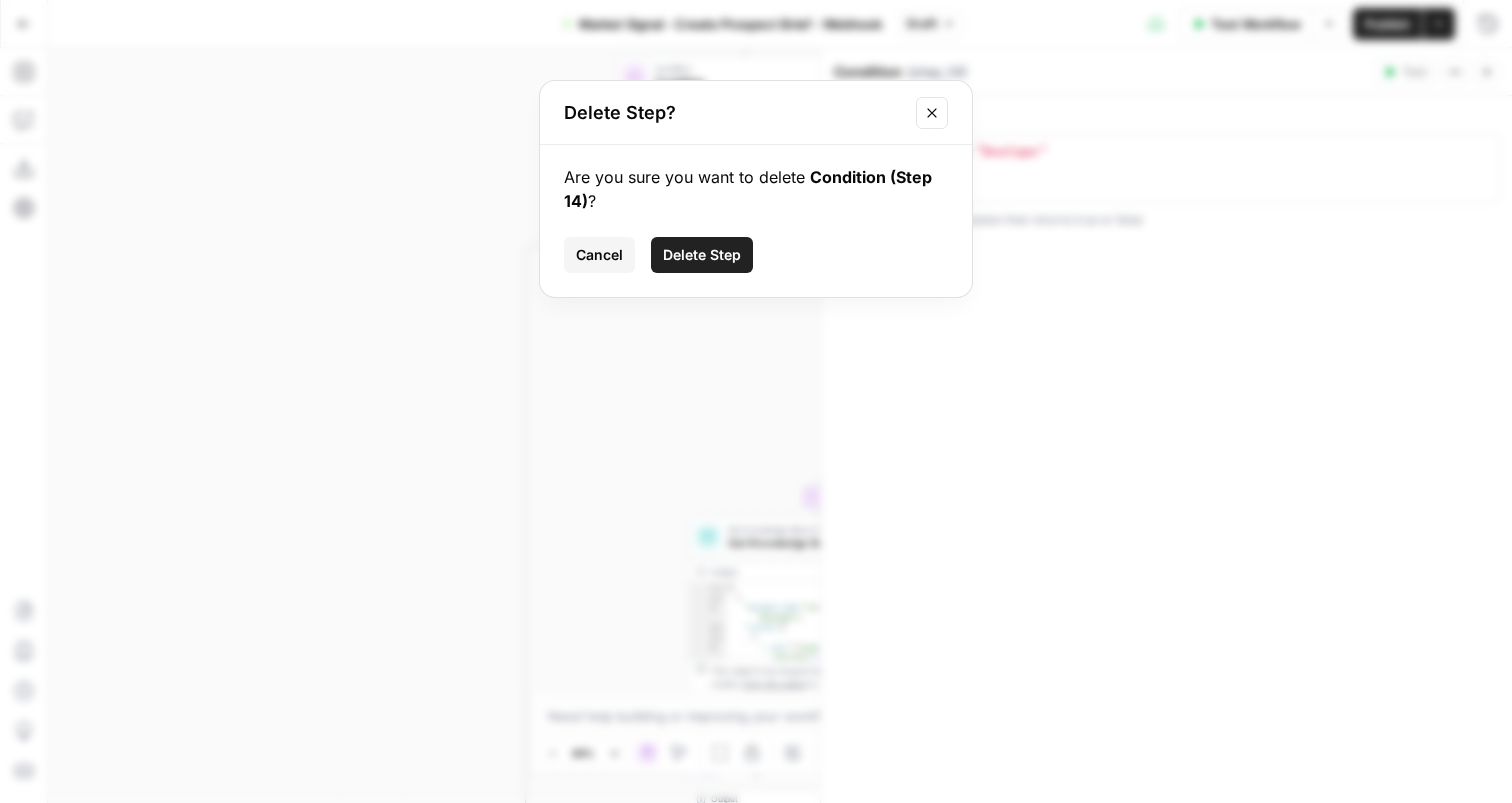 click on "Are you sure you want to delete   Condition (Step 14) ? Cancel Delete Step" at bounding box center [756, 221] 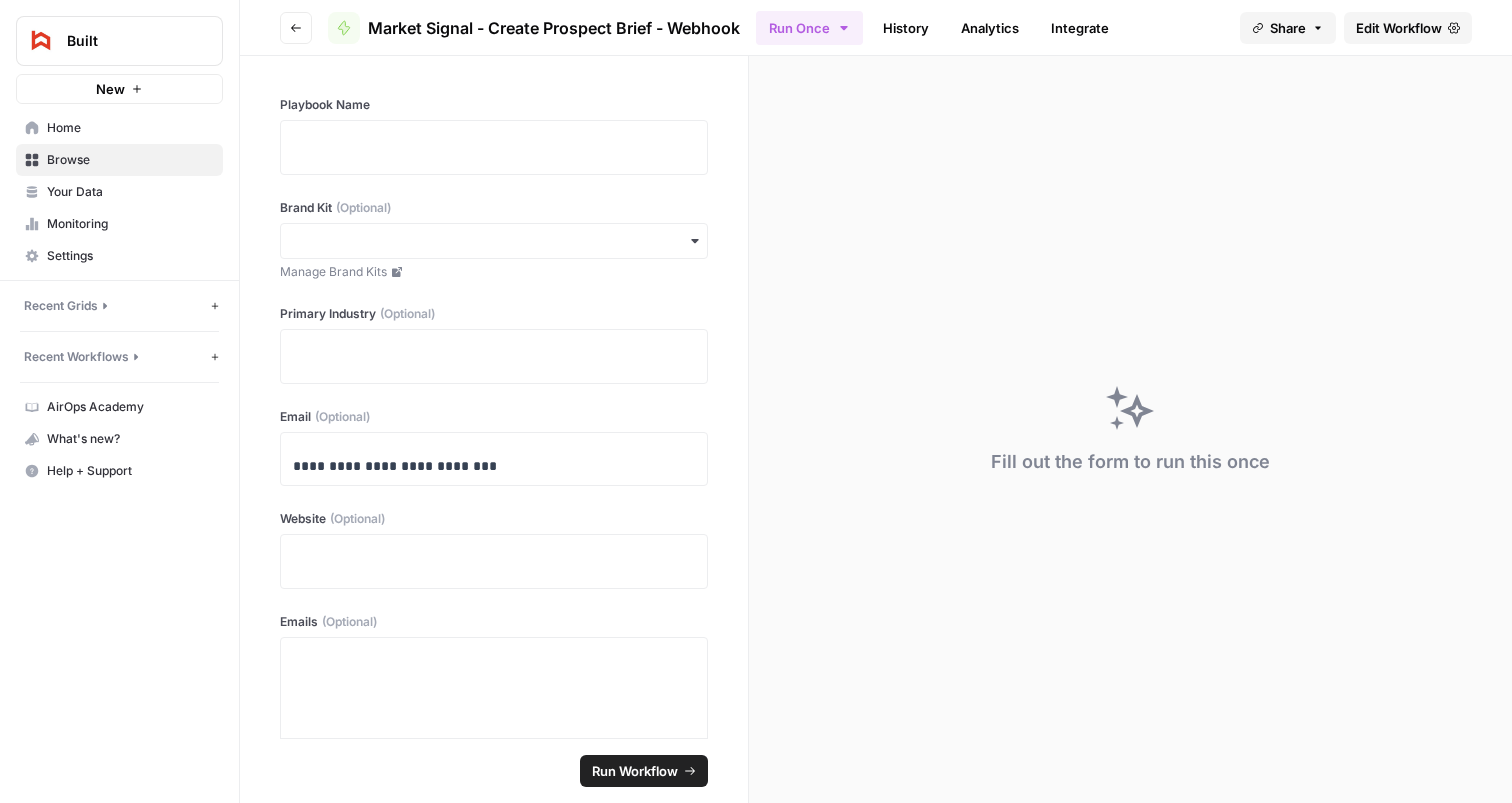 click on "Edit Workflow" at bounding box center [1399, 28] 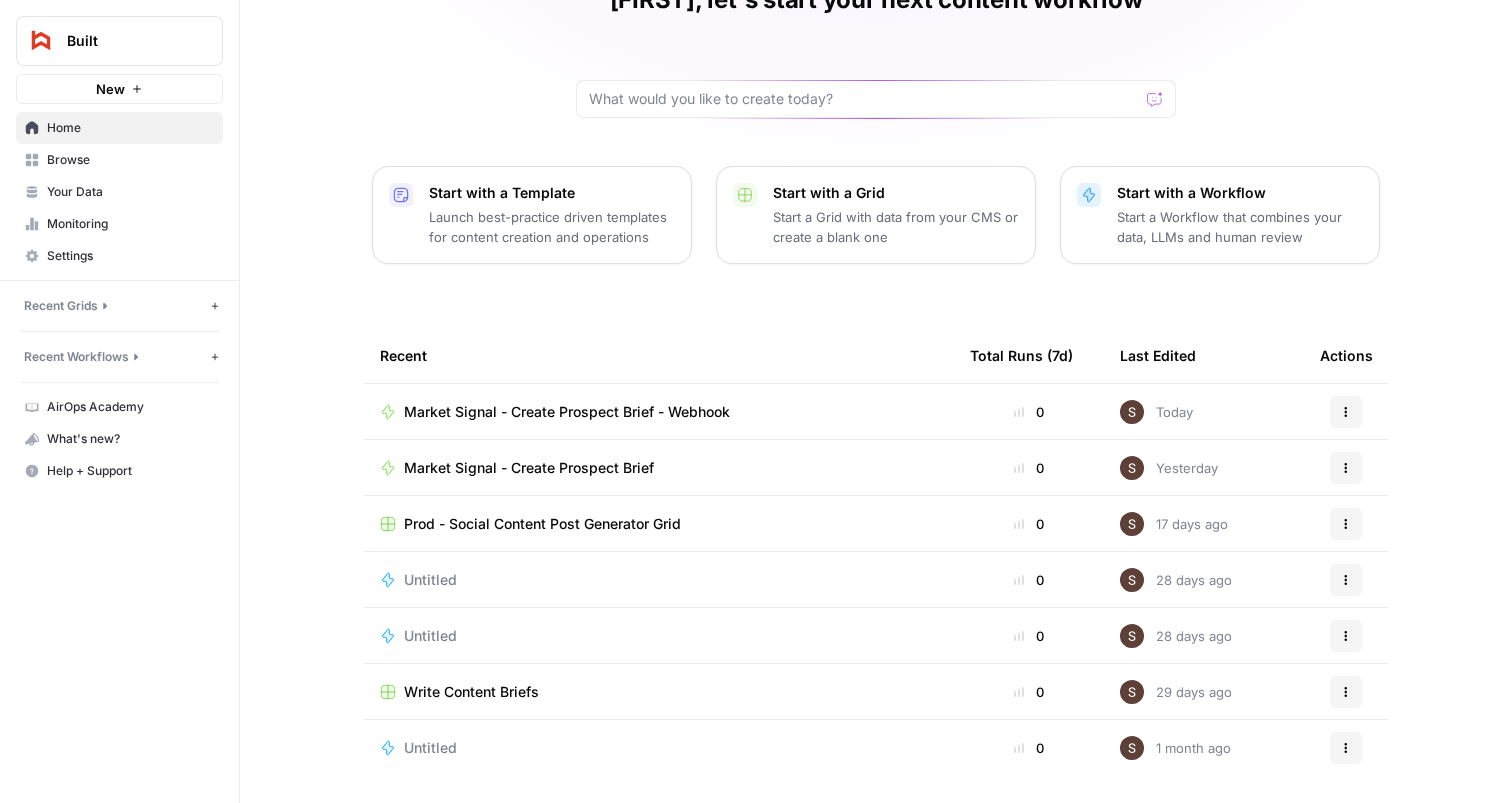 scroll, scrollTop: 117, scrollLeft: 0, axis: vertical 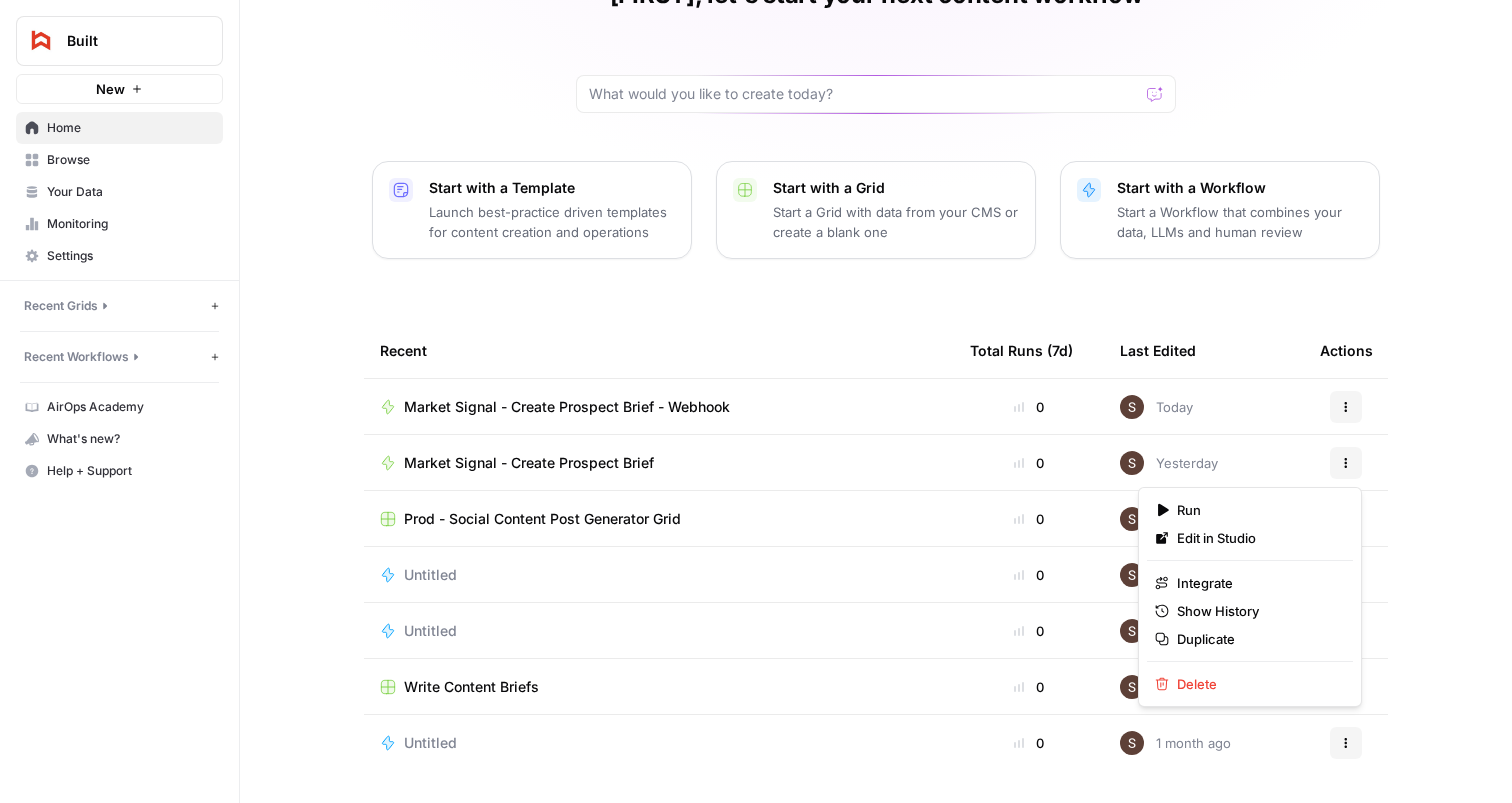 click 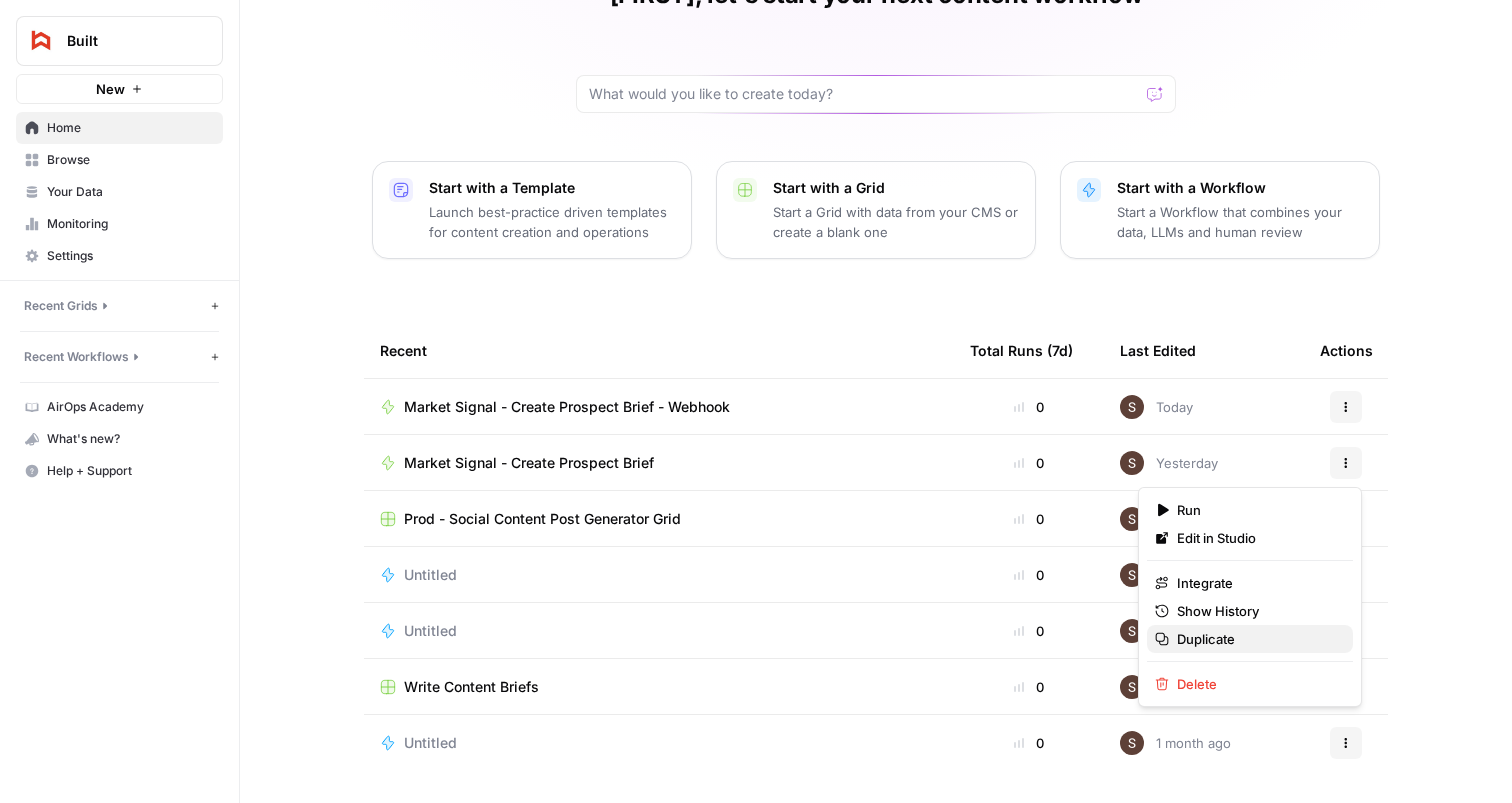 click on "Duplicate" at bounding box center (1250, 639) 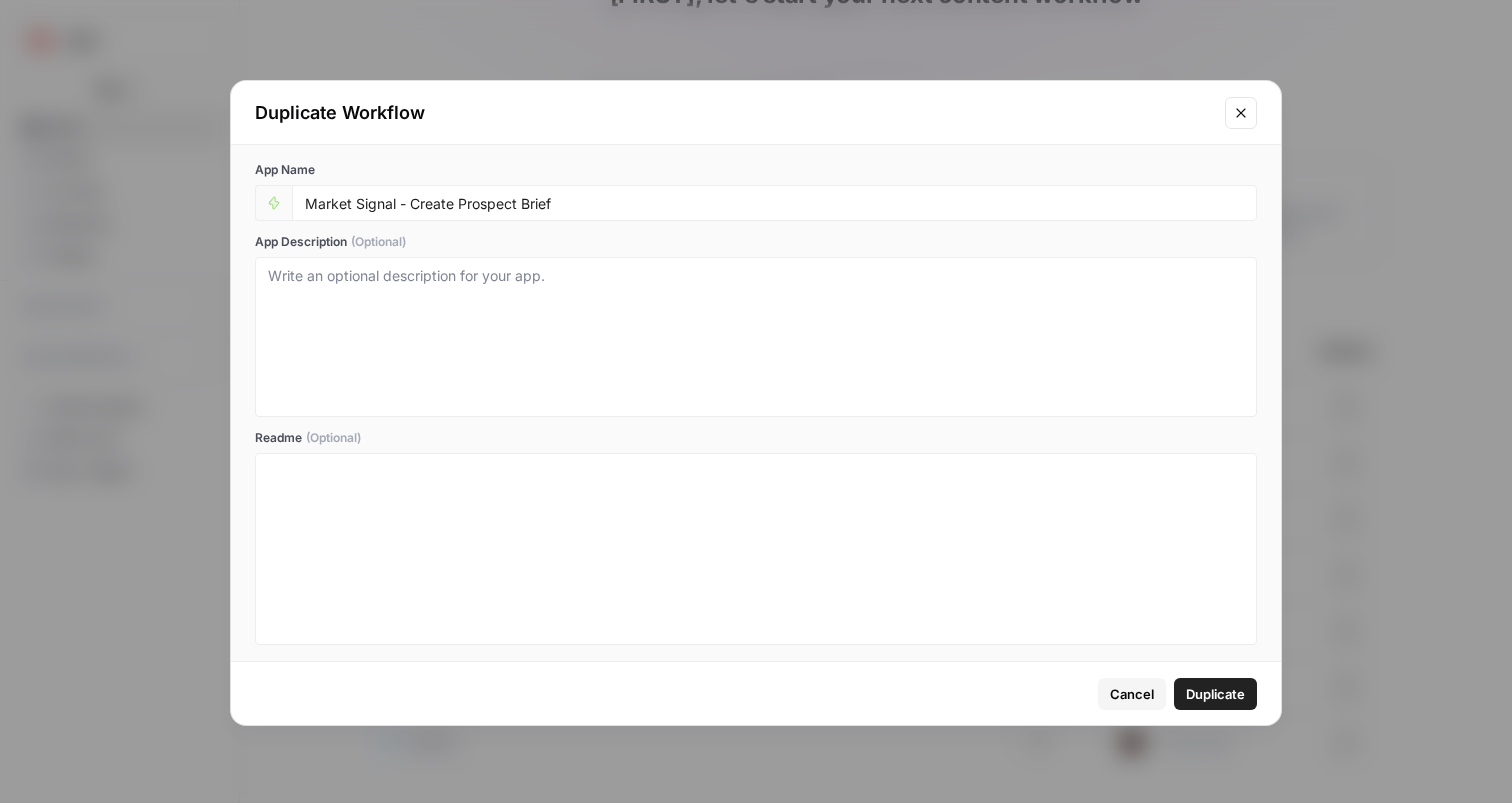 click on "Duplicate" at bounding box center [1215, 694] 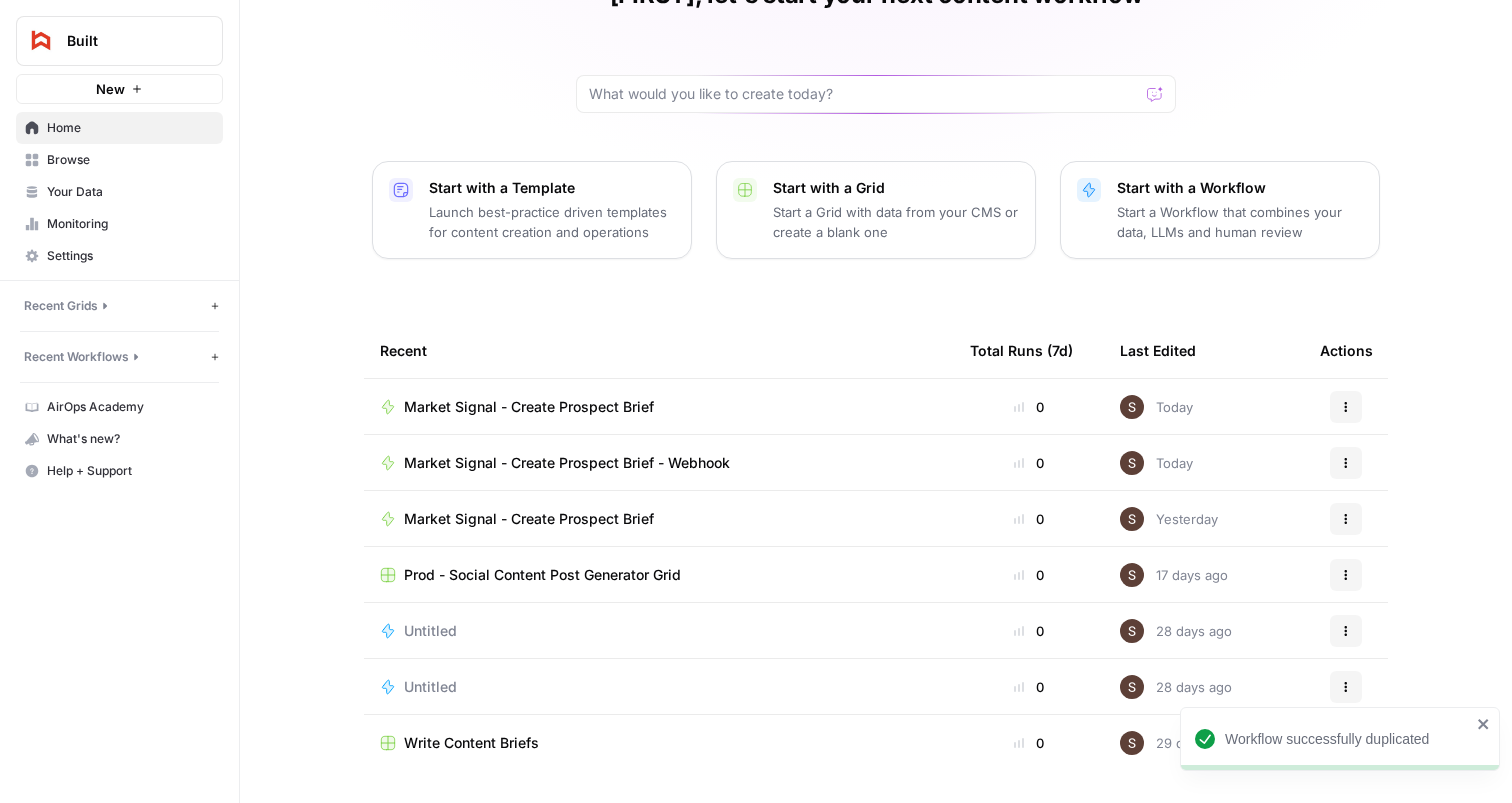 click on "Market Signal - Create Prospect Brief" at bounding box center [659, 406] 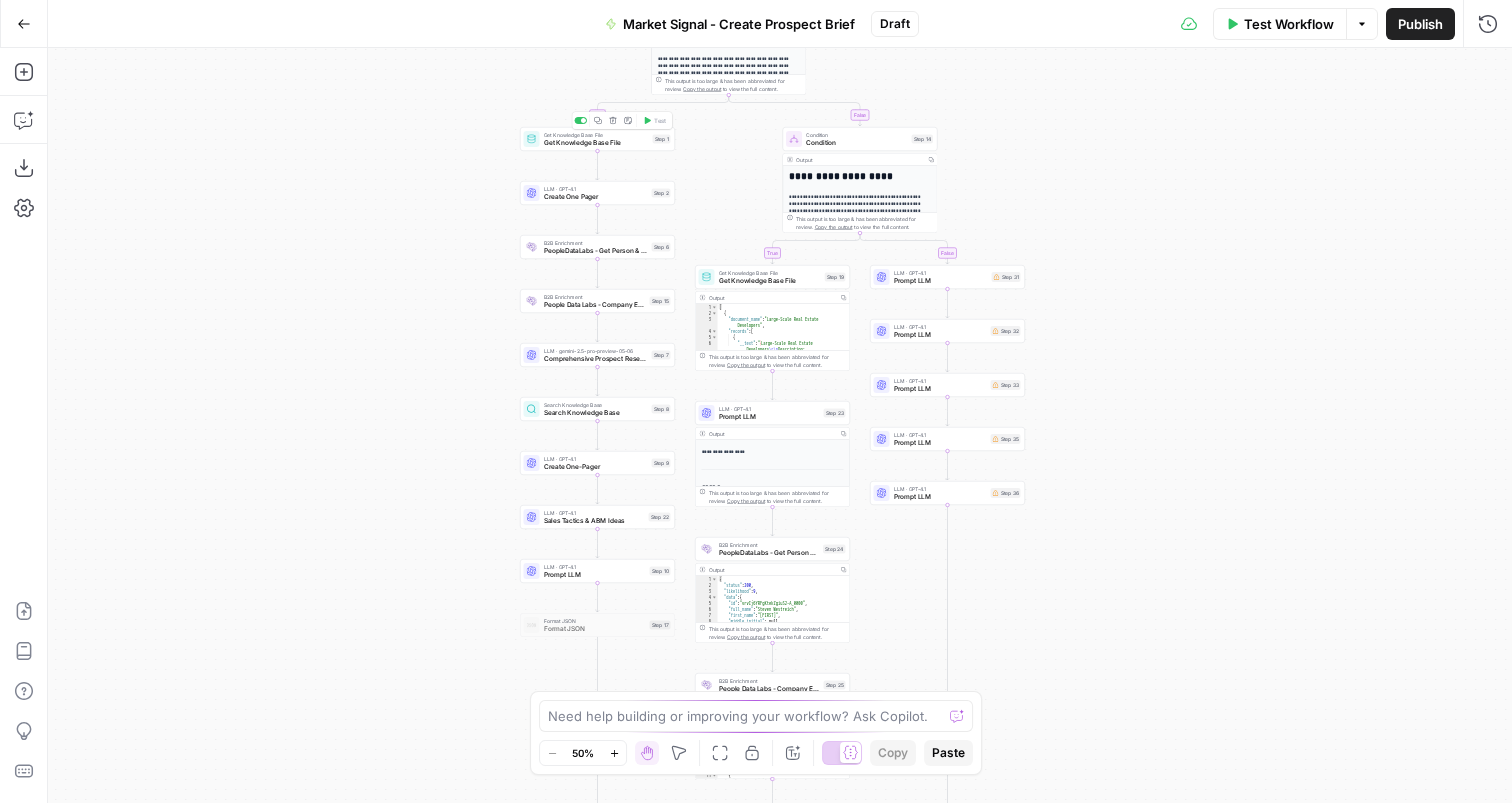 click on "Get Knowledge Base File" at bounding box center [596, 143] 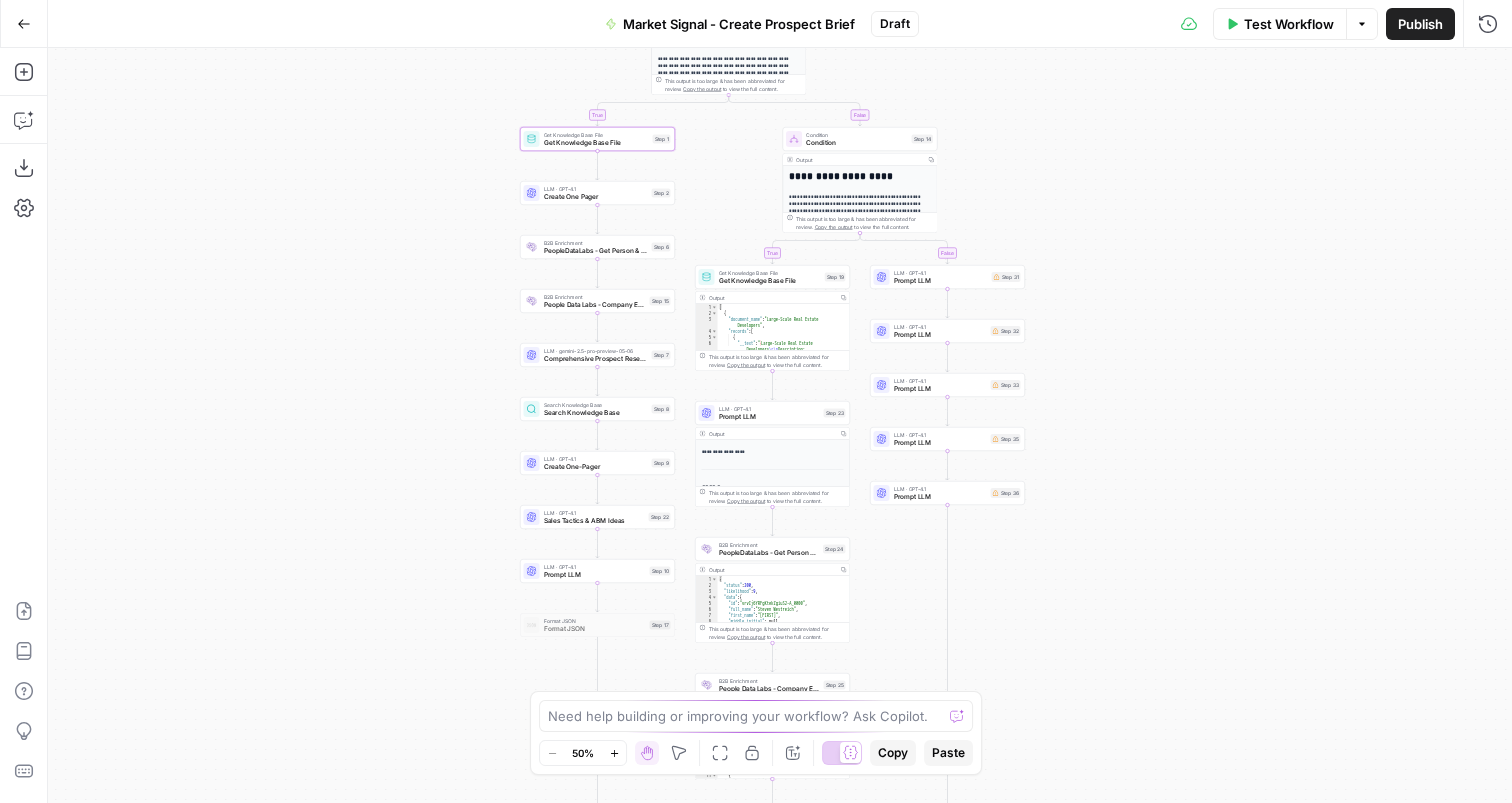 click on "Create One Pager" at bounding box center [596, 197] 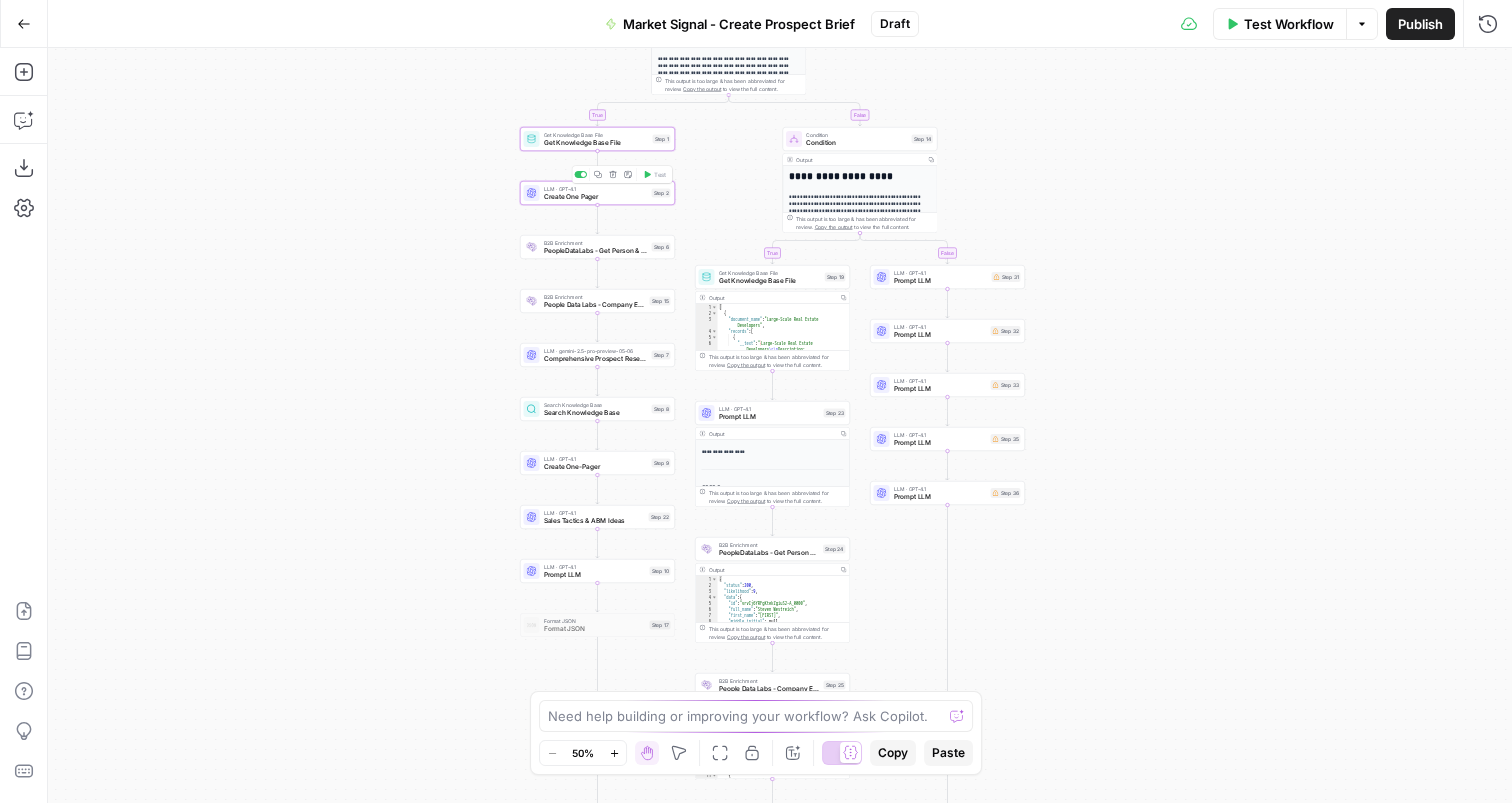 click on "B2B Enrichment PeopleDataLabs - Get Person & Company Data Step 6 Copy step Delete step Add Note Test" at bounding box center (597, 247) 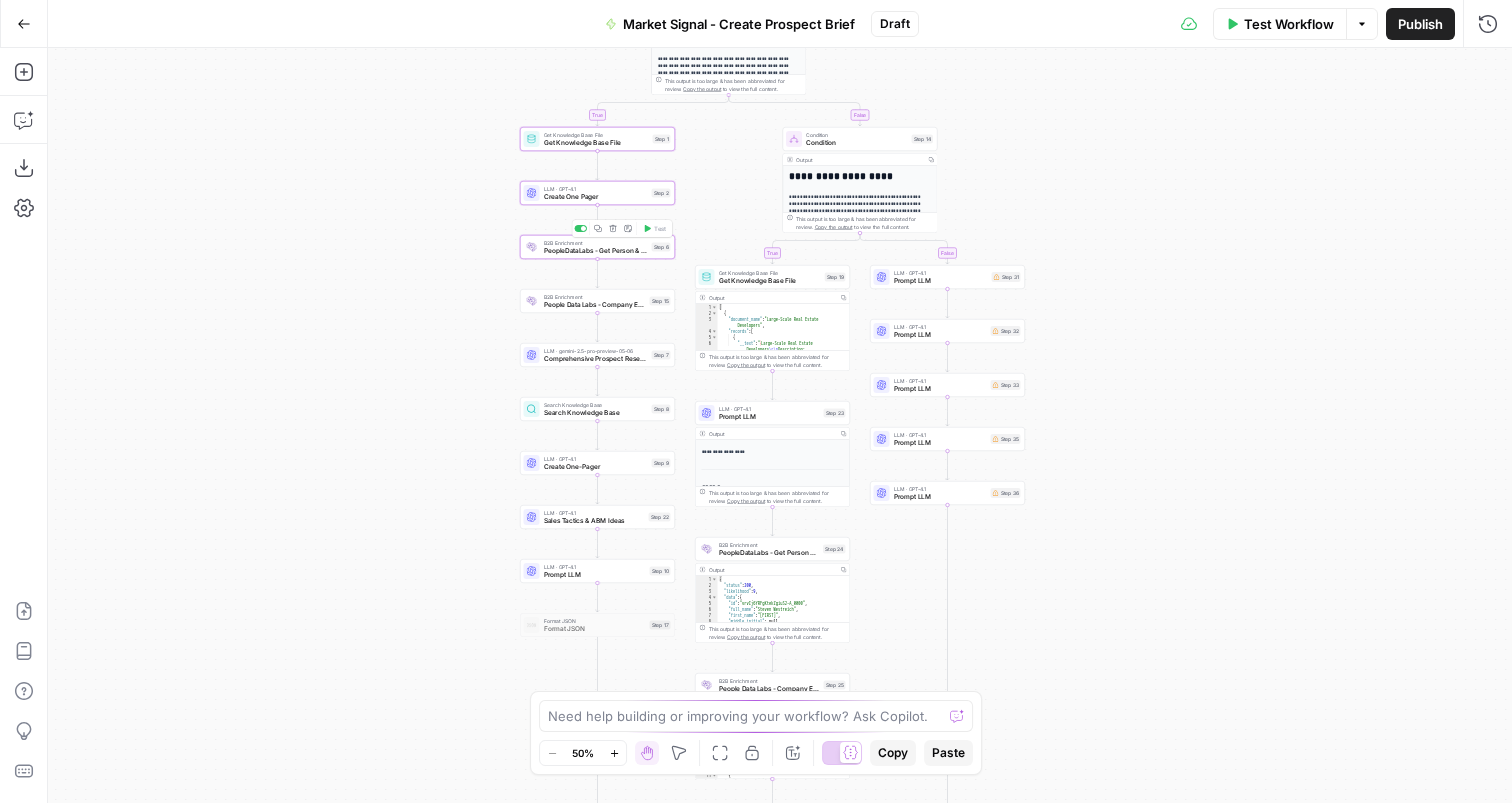 click on "People Data Labs - Company Enrichment" at bounding box center (595, 305) 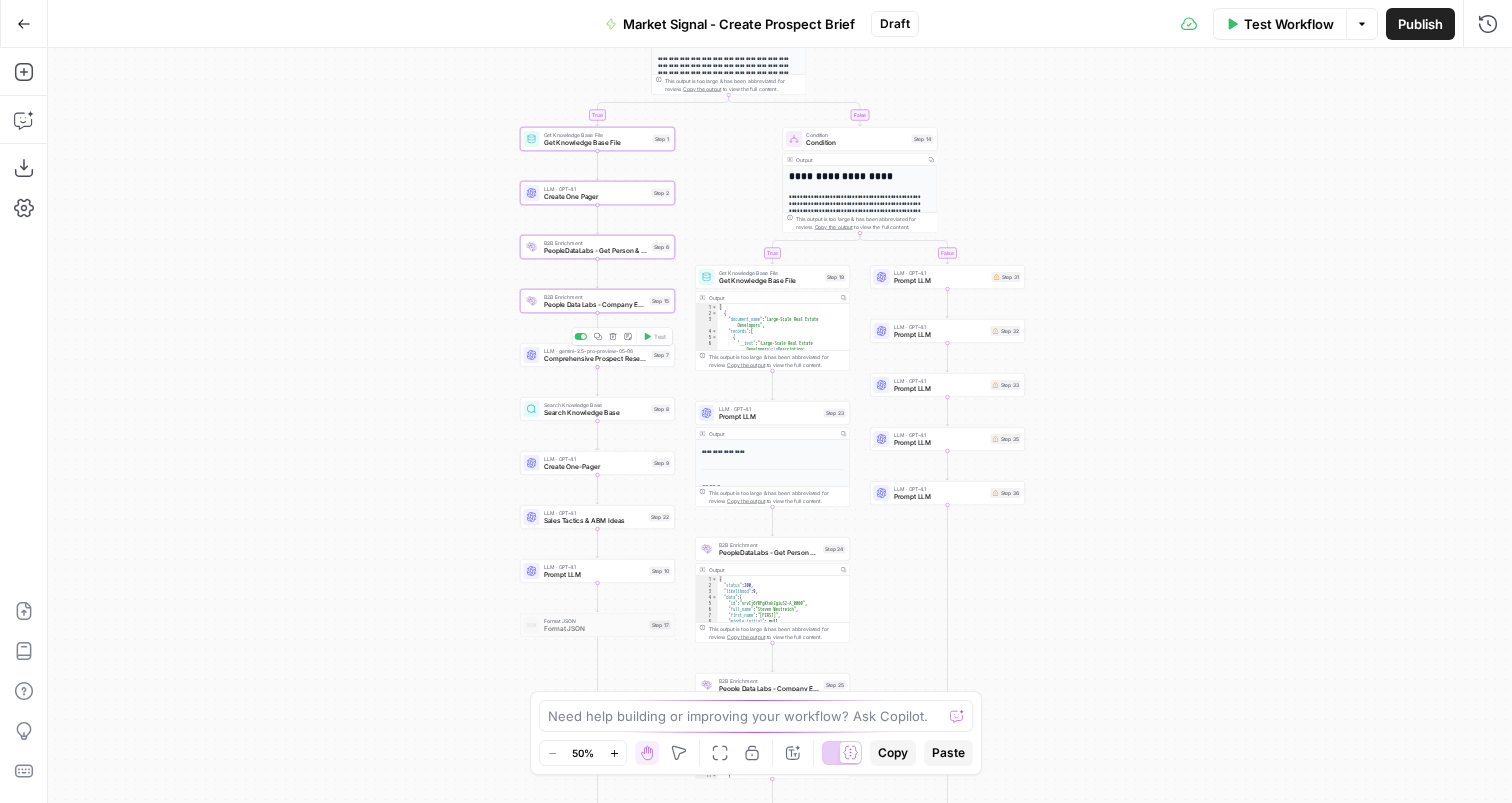click on "LLM · gemini-2.5-pro-preview-05-06" at bounding box center [596, 351] 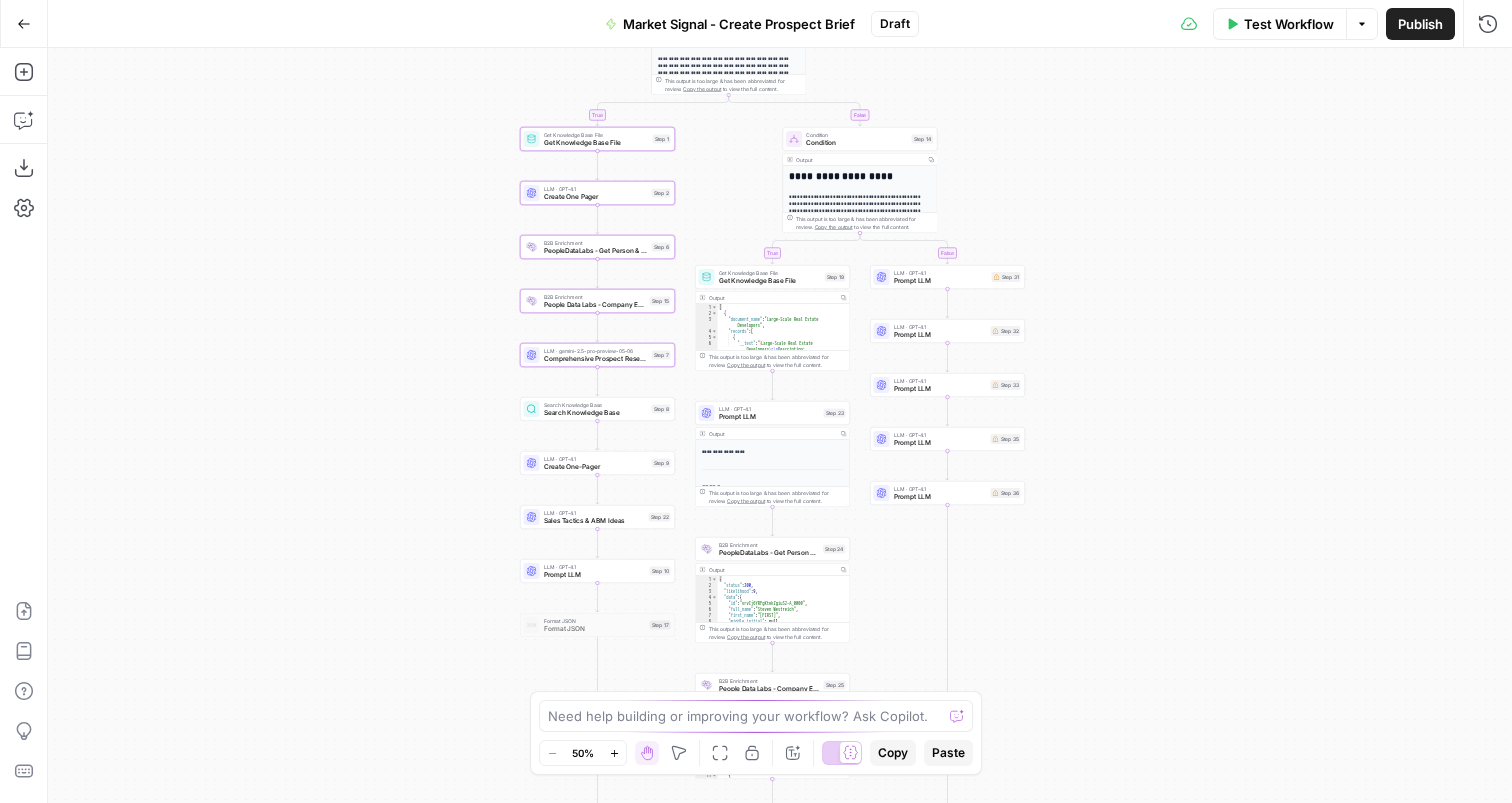 click on "Search Knowledge Base" at bounding box center (596, 413) 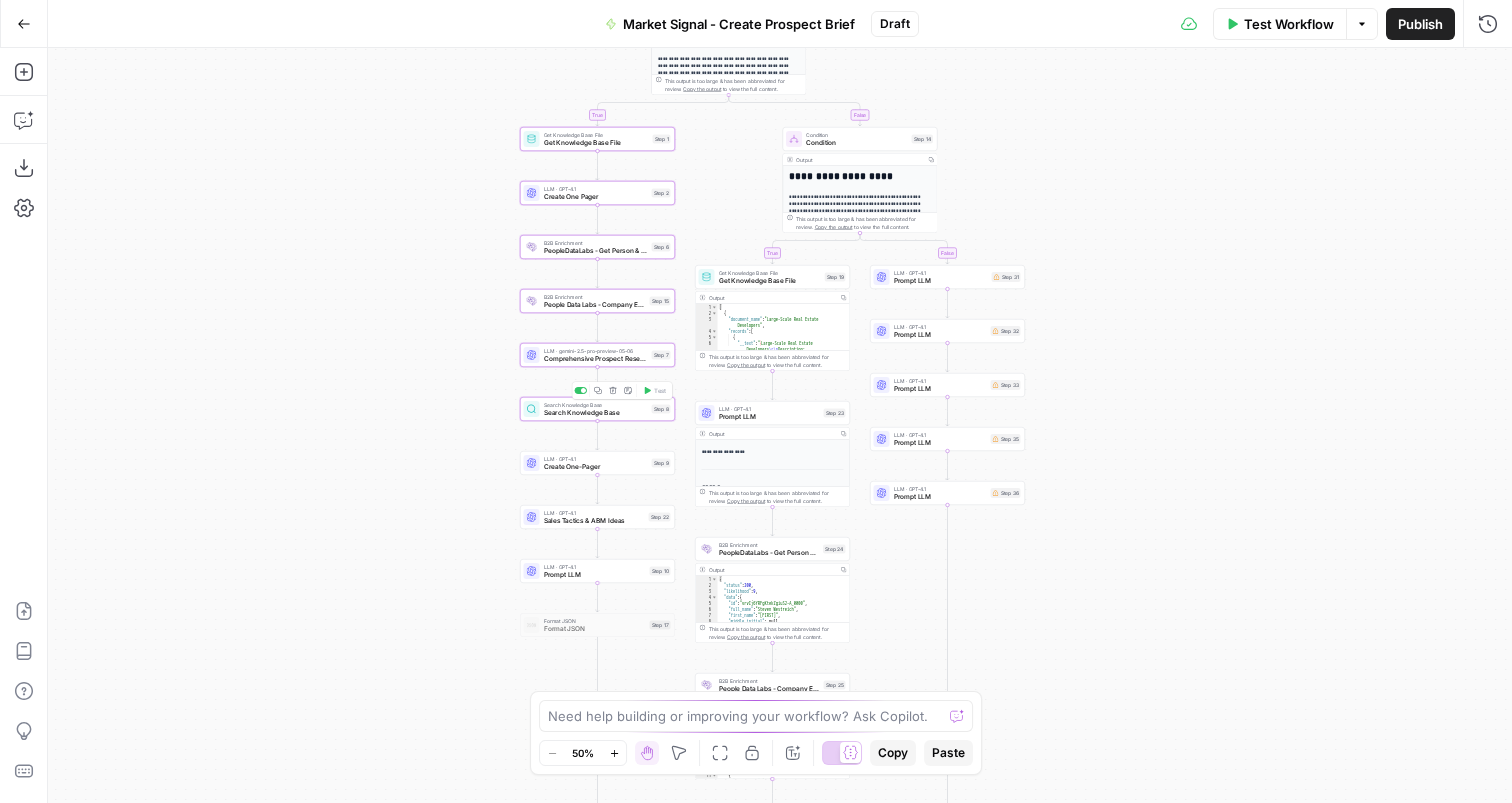 click on "LLM · GPT-4.1" at bounding box center (596, 459) 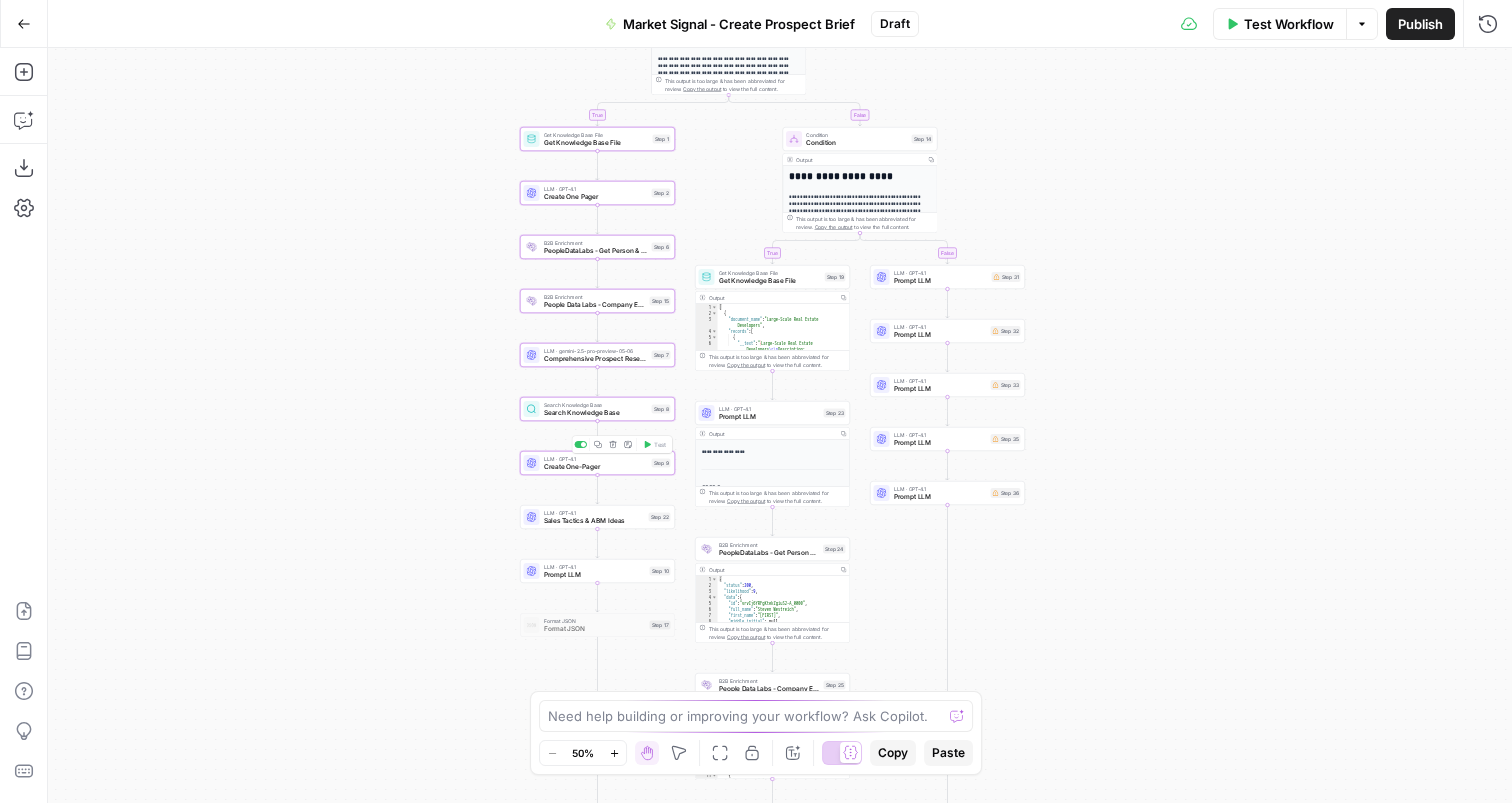 click on "LLM · GPT-4.1 Sales Tactics & ABM Ideas Step 22 Copy step Delete step Add Note Test" at bounding box center [597, 517] 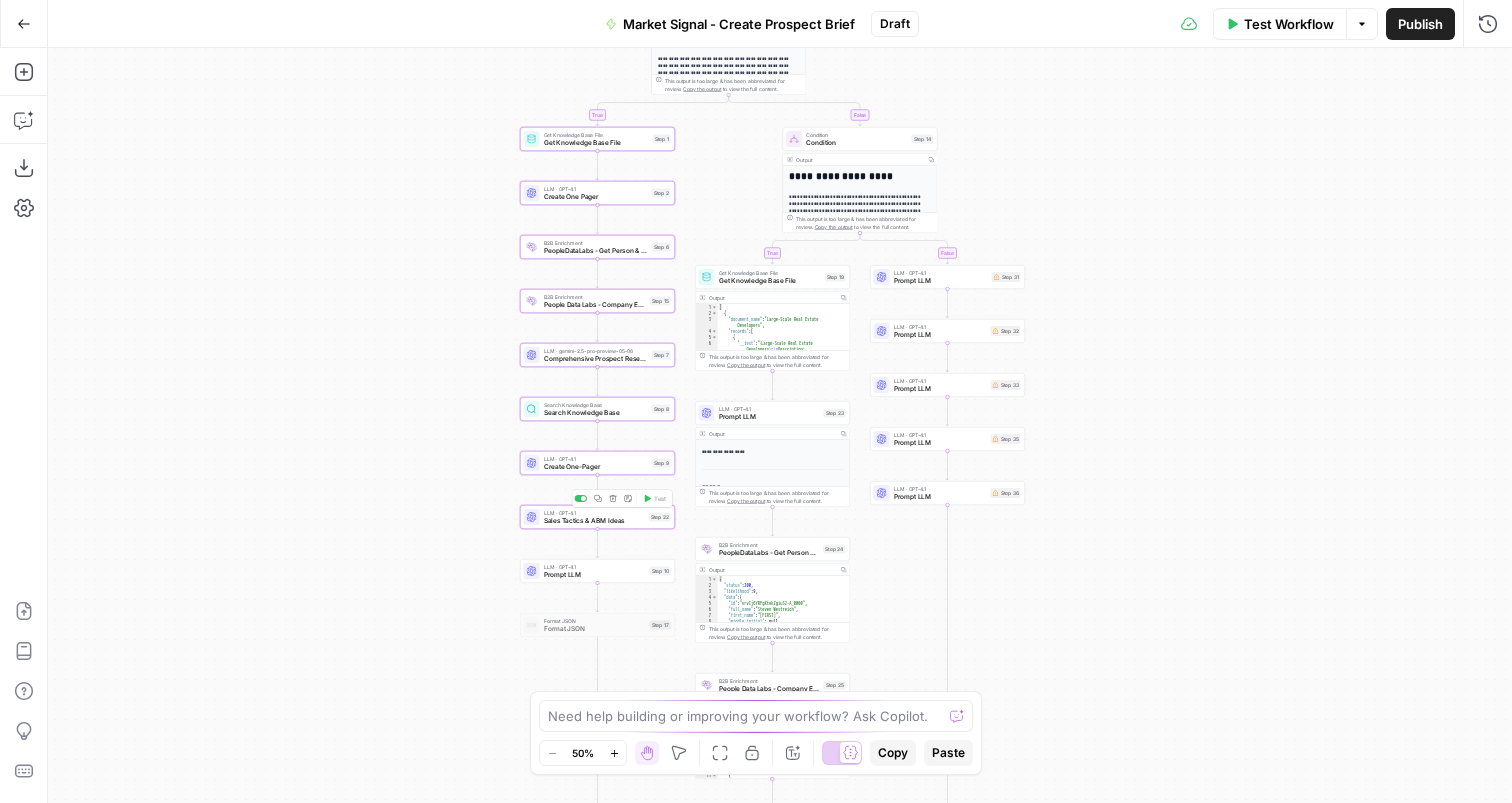 click on "LLM · GPT-4.1" at bounding box center (595, 567) 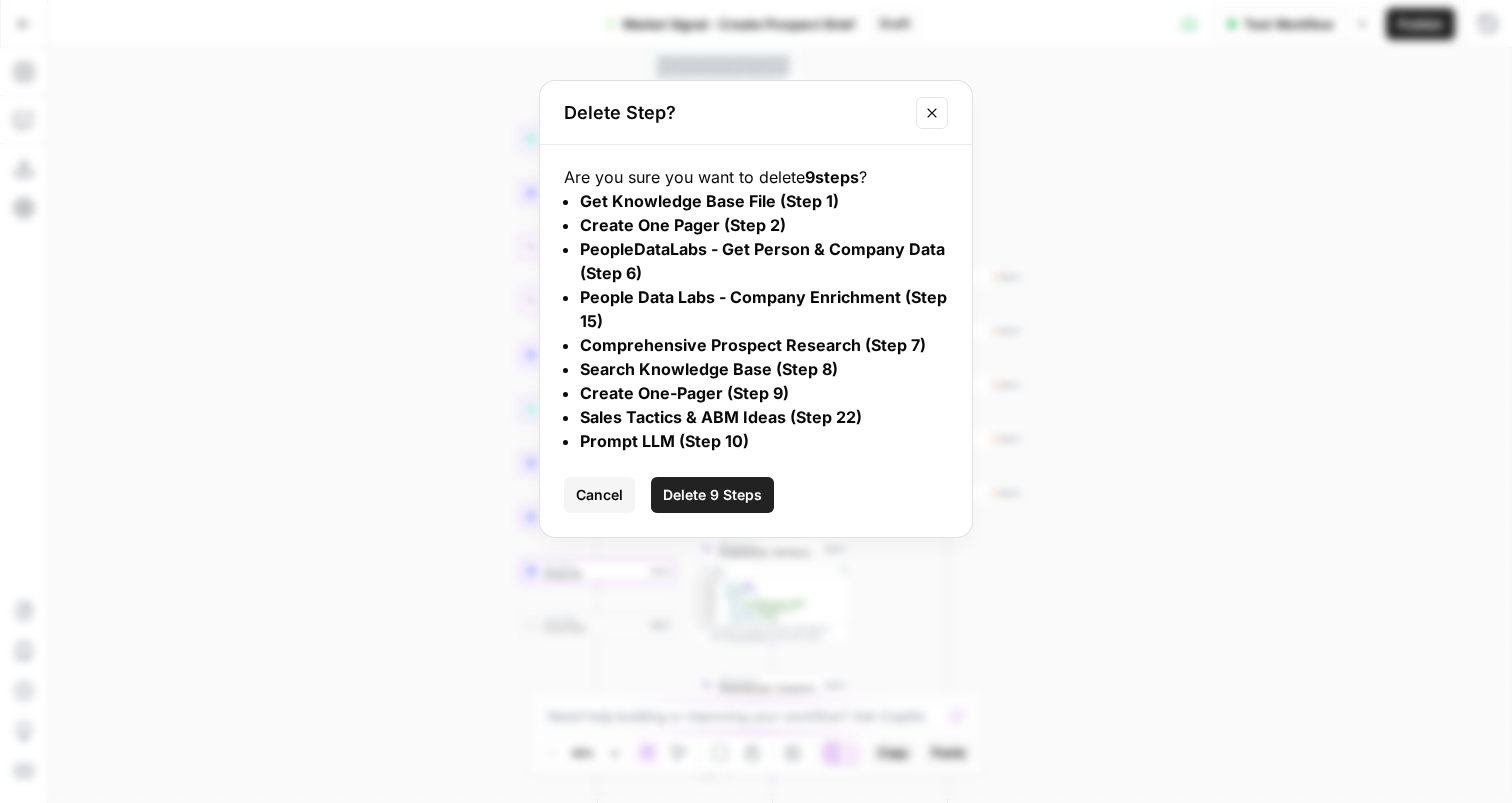 click on "Delete 9 Steps" at bounding box center [712, 495] 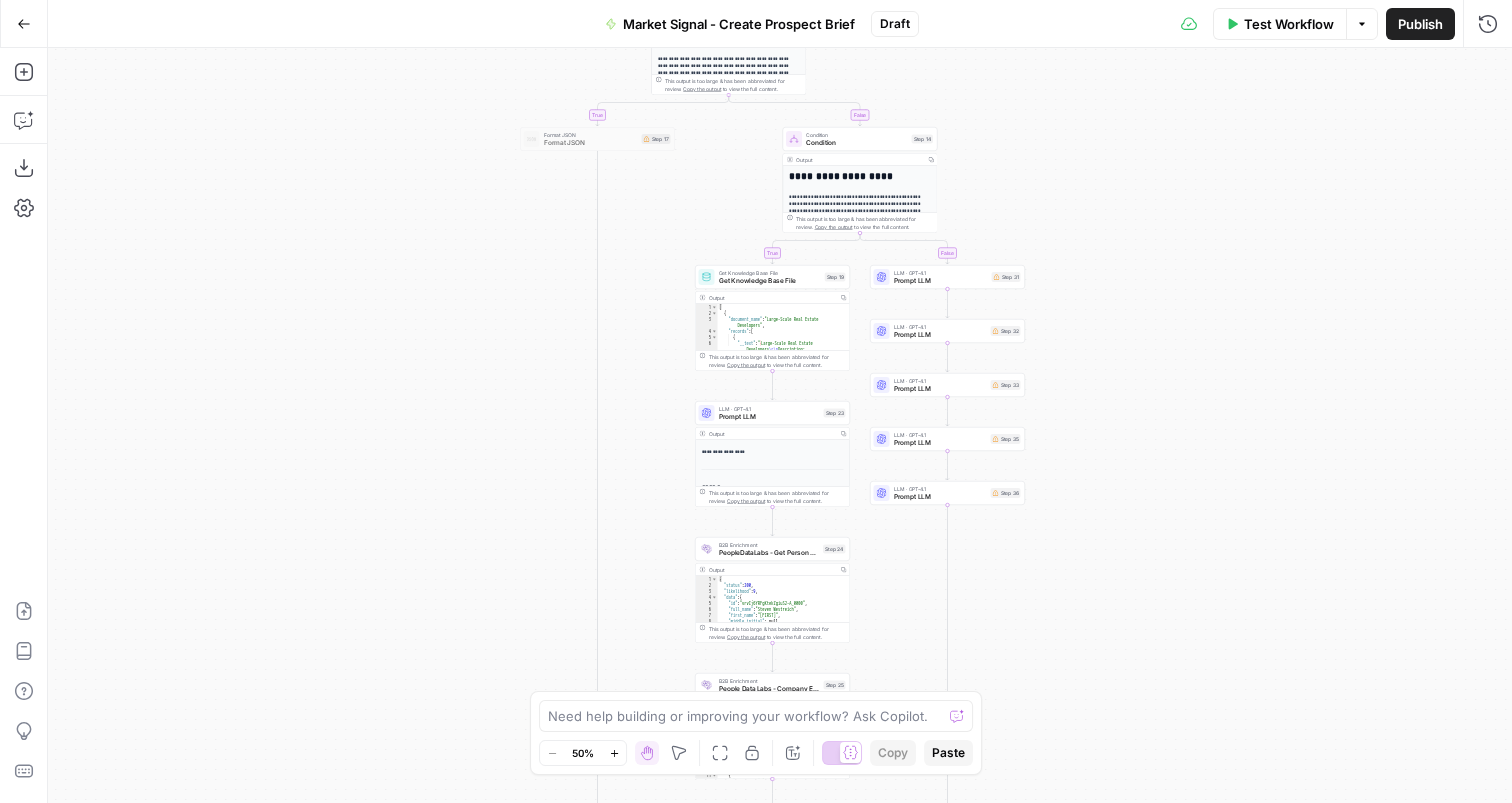 click on "Format JSON" at bounding box center (591, 143) 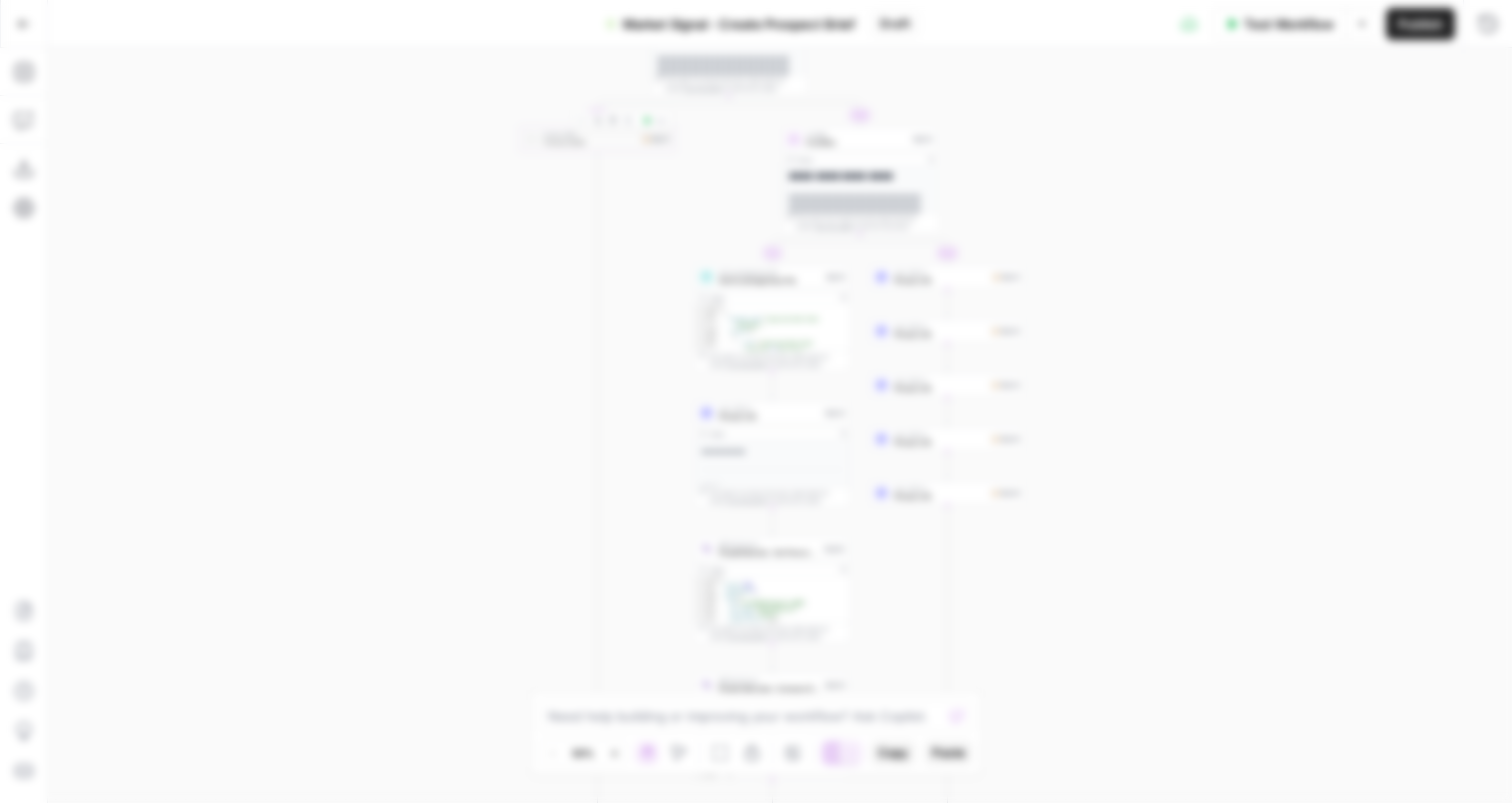 type 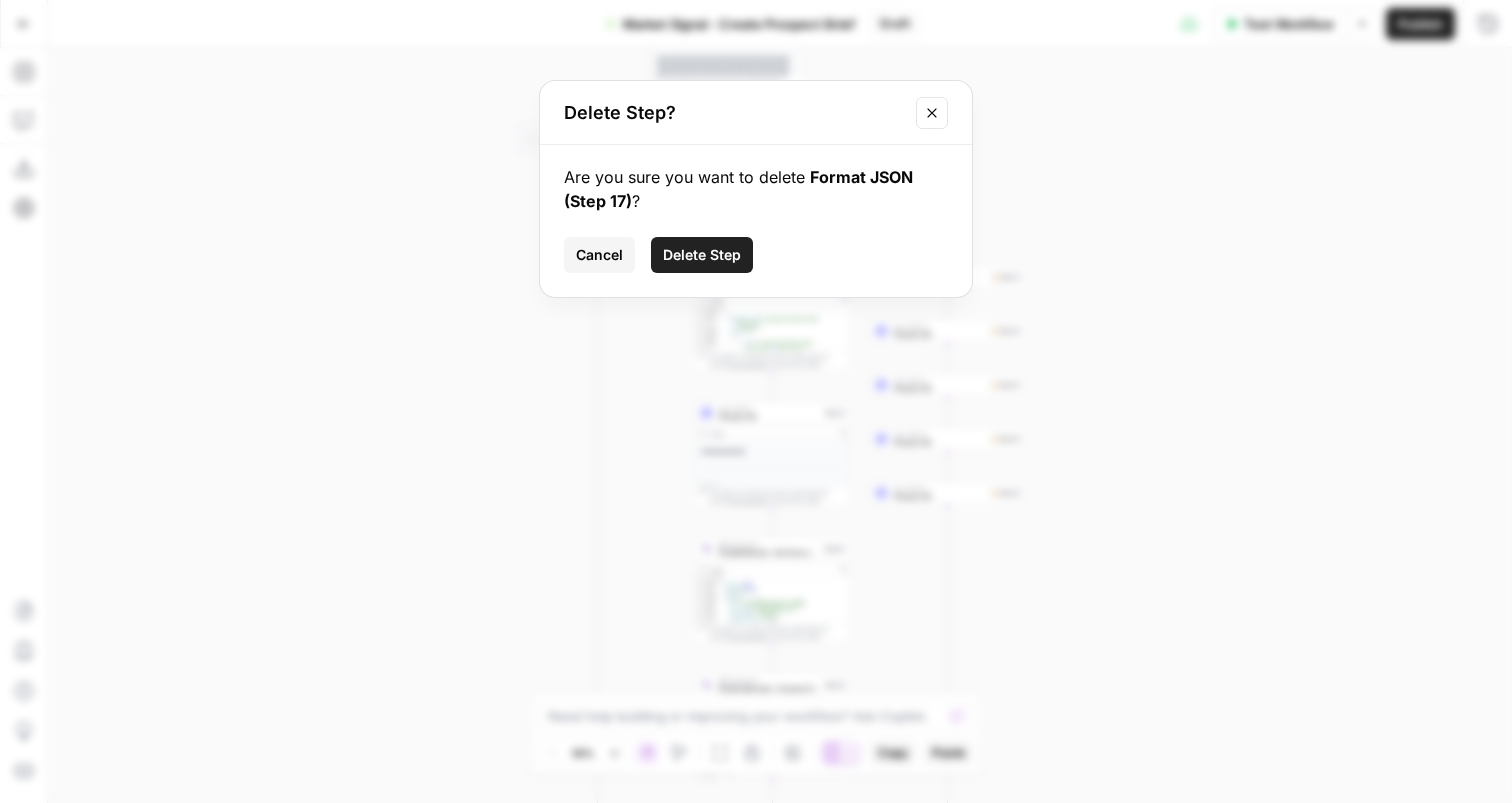 click on "Delete Step" at bounding box center [702, 255] 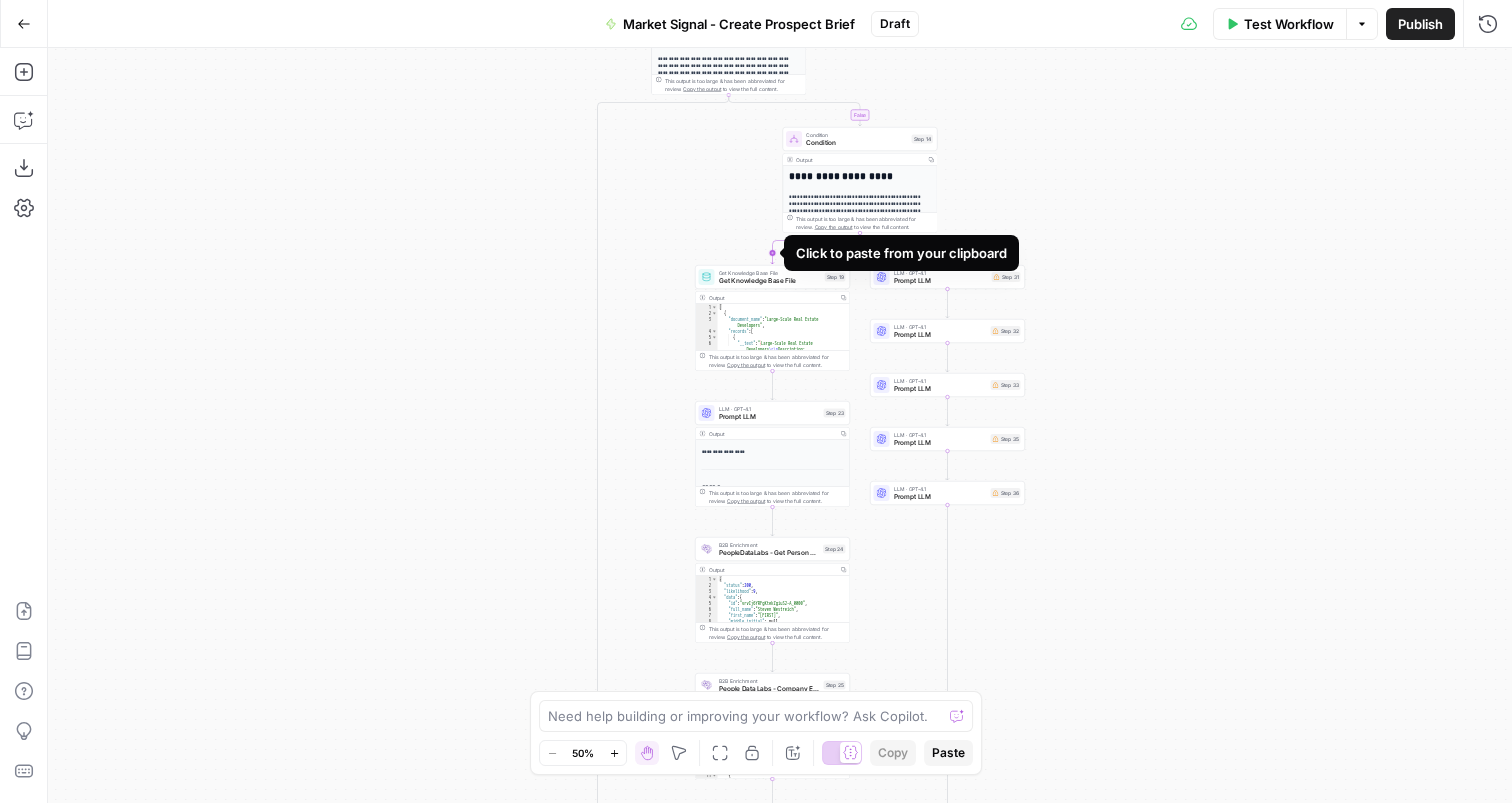 click 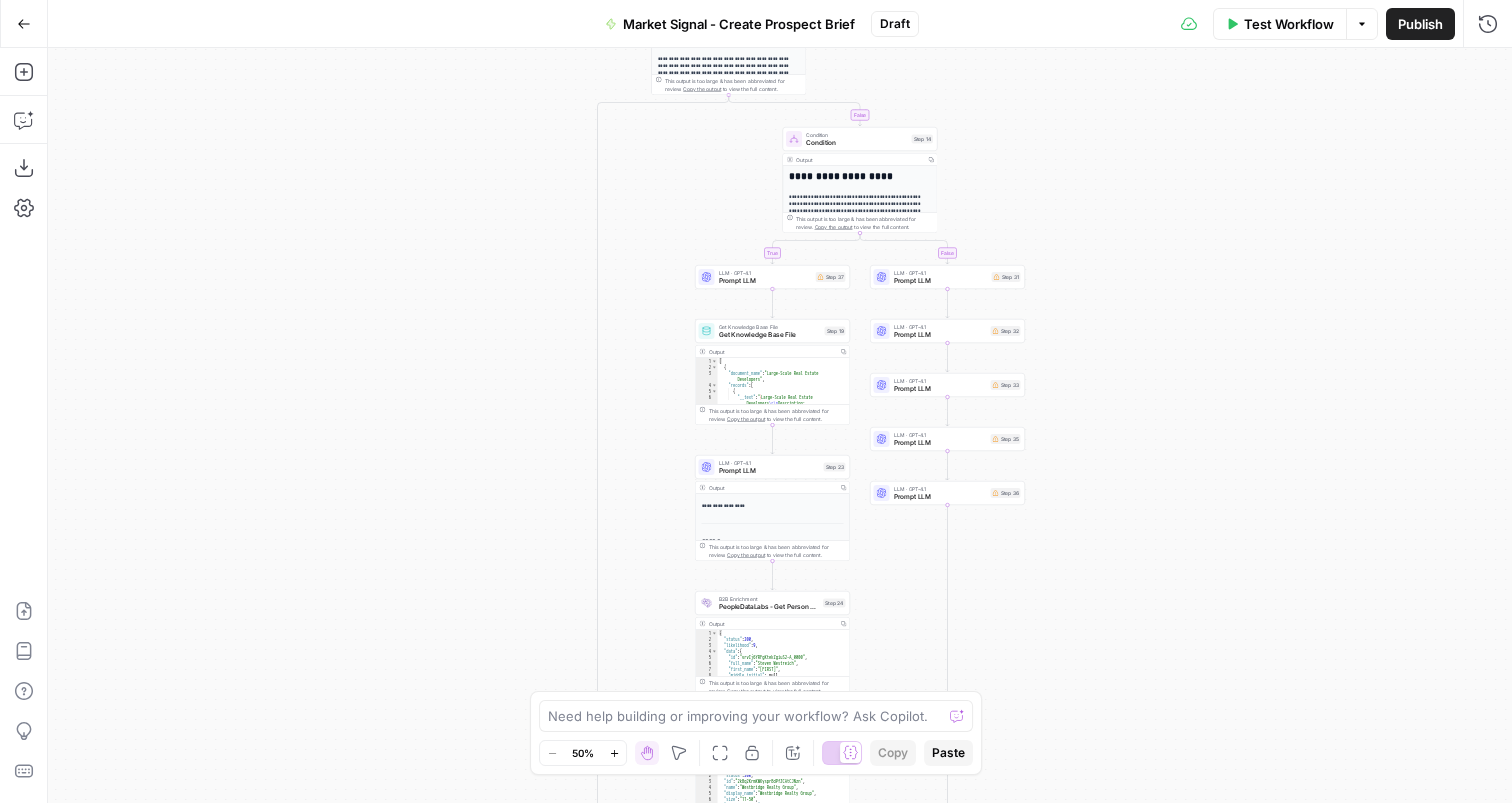 click on "LLM · GPT-4.1" at bounding box center (765, 273) 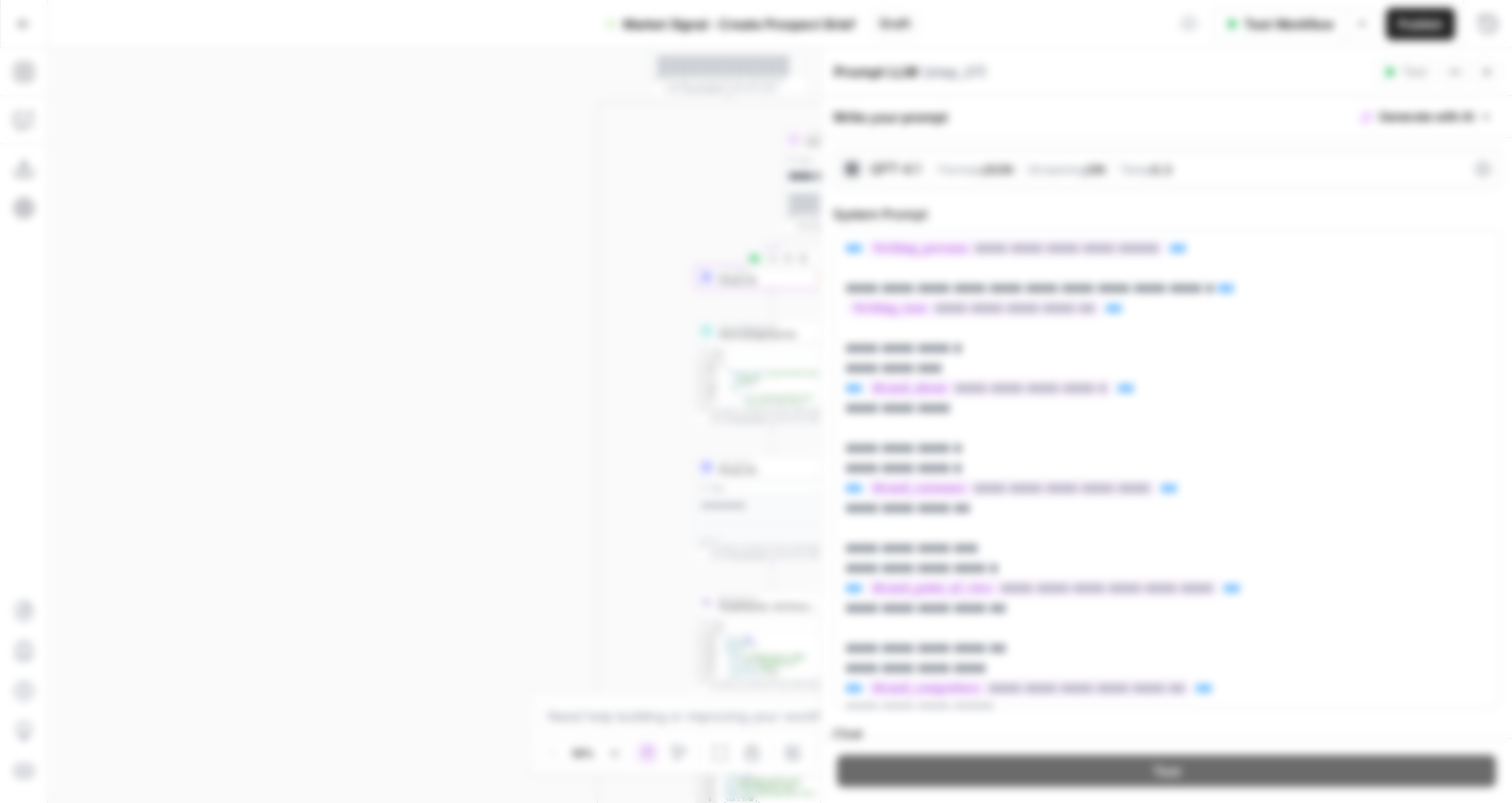type 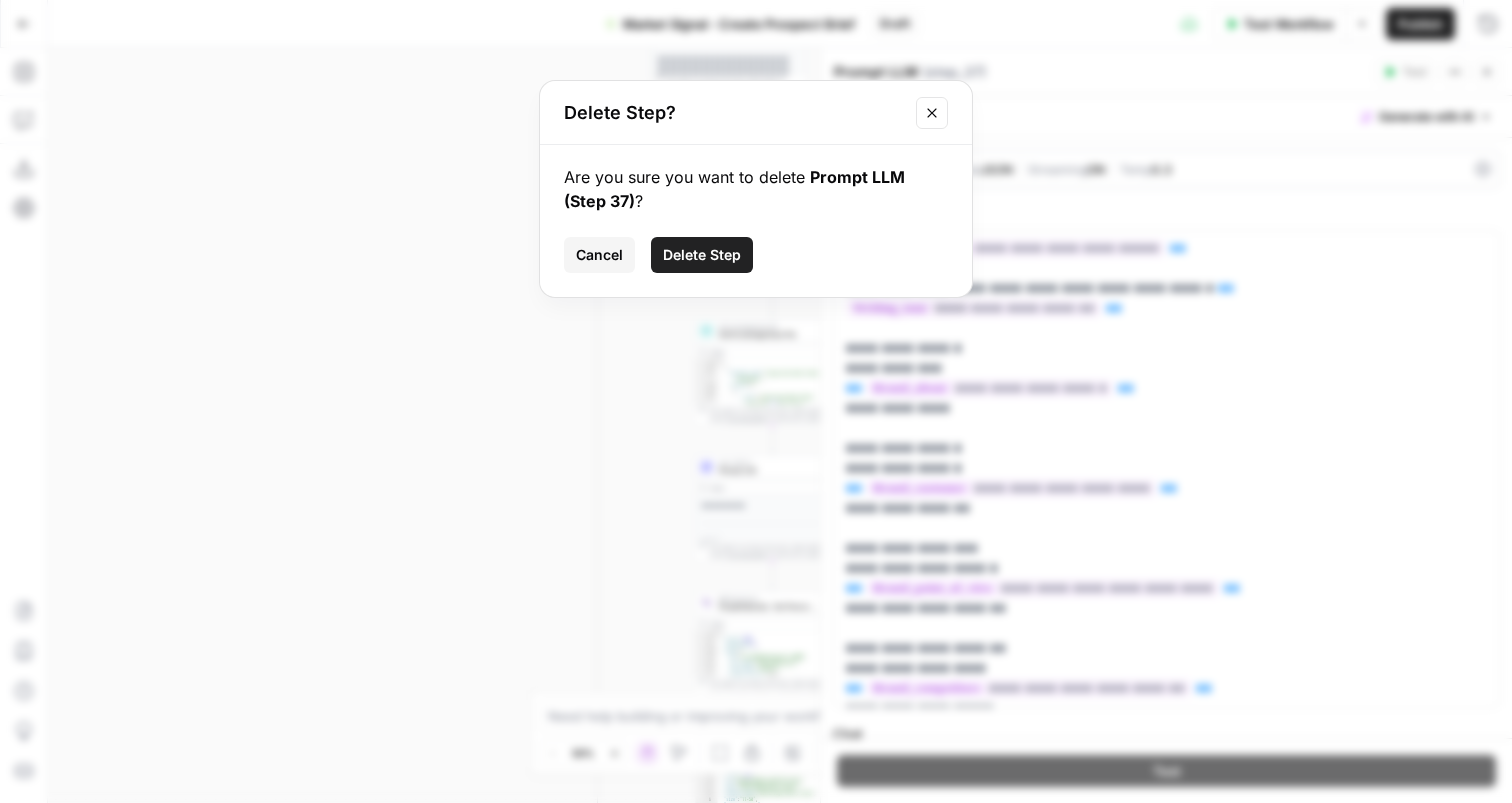 click on "Delete Step" at bounding box center (702, 255) 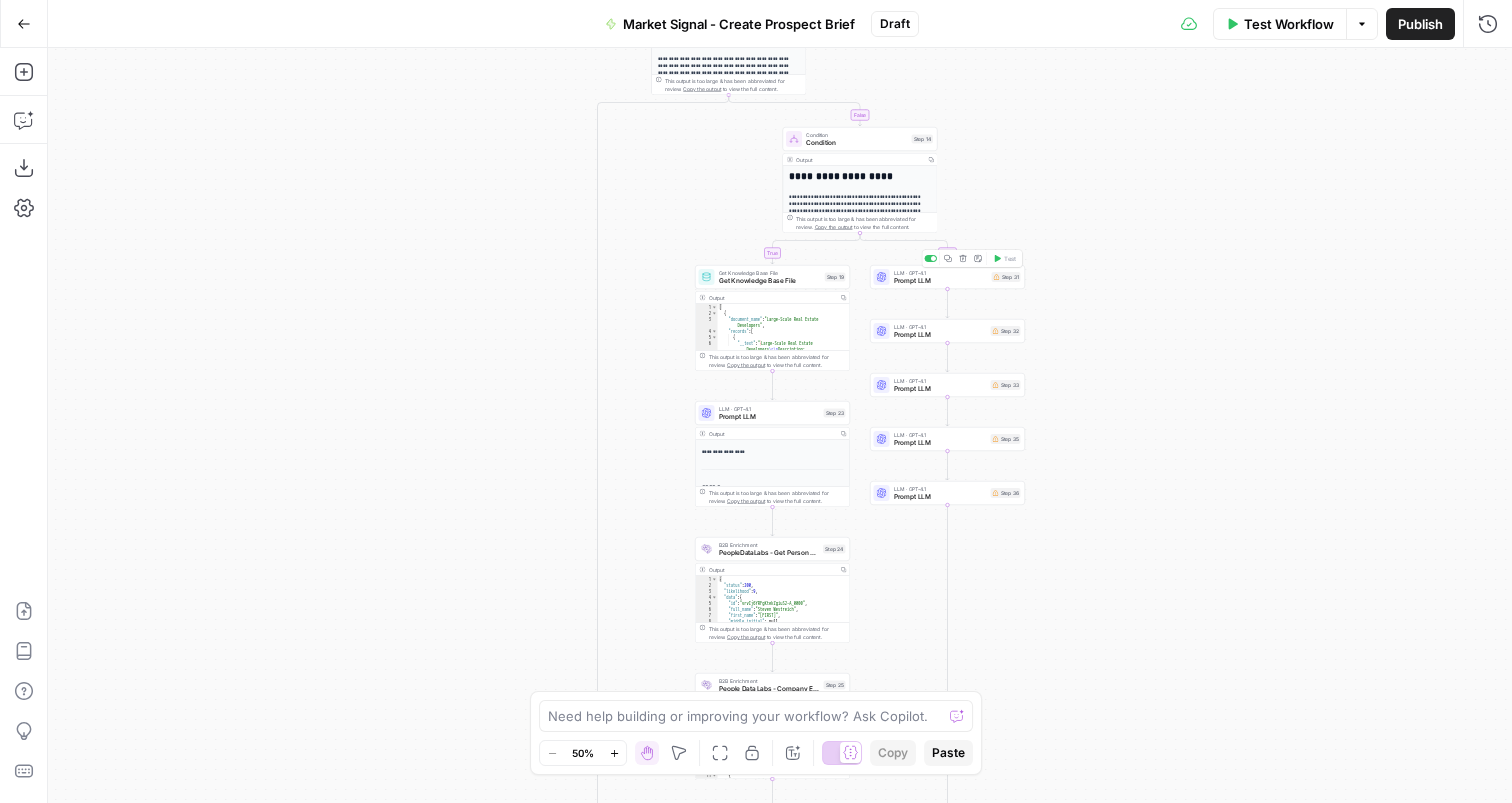 click on "Prompt LLM" at bounding box center (941, 281) 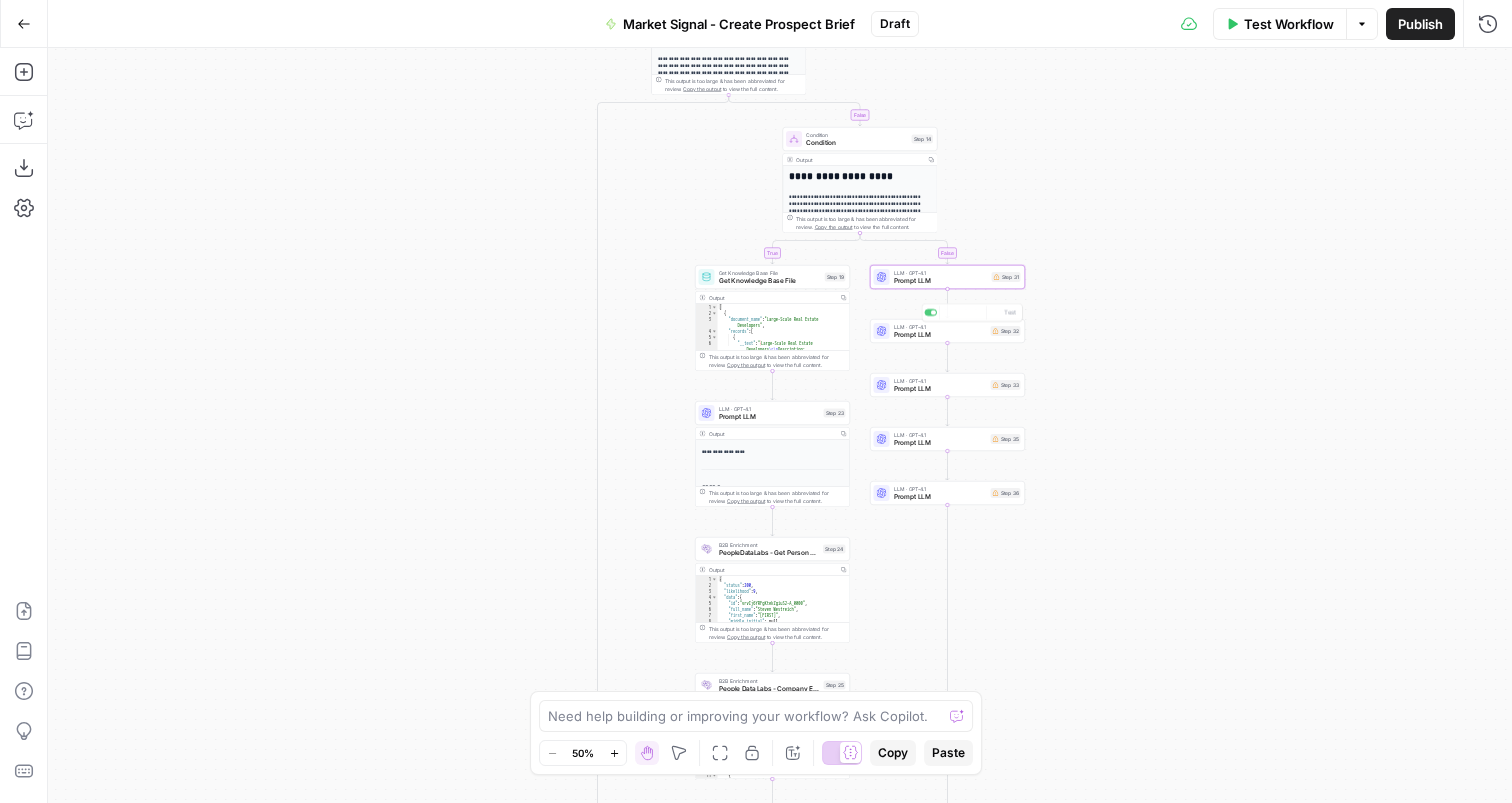 click on "**********" at bounding box center (780, 425) 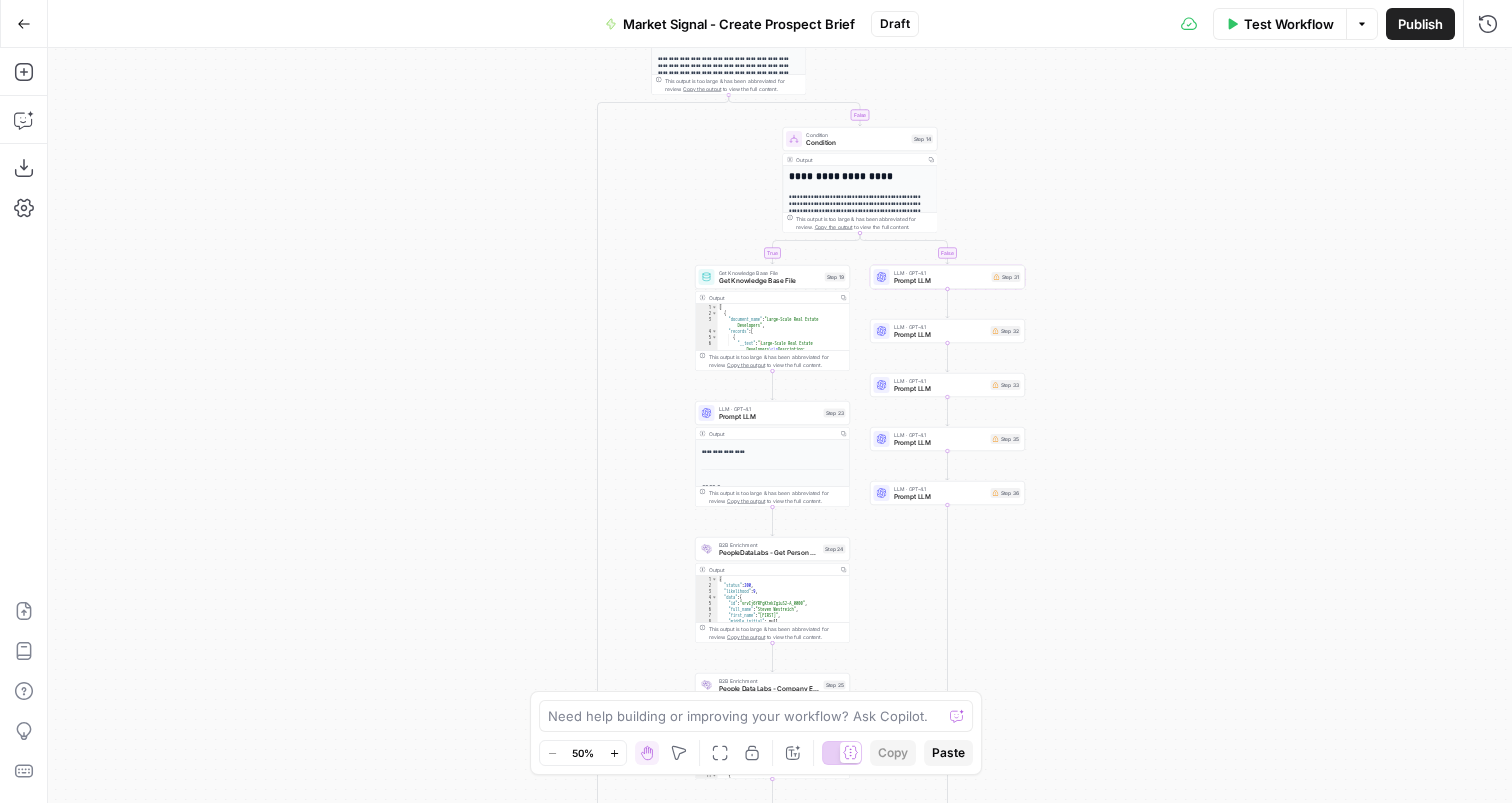 click on "LLM · GPT-4.1" at bounding box center [940, 381] 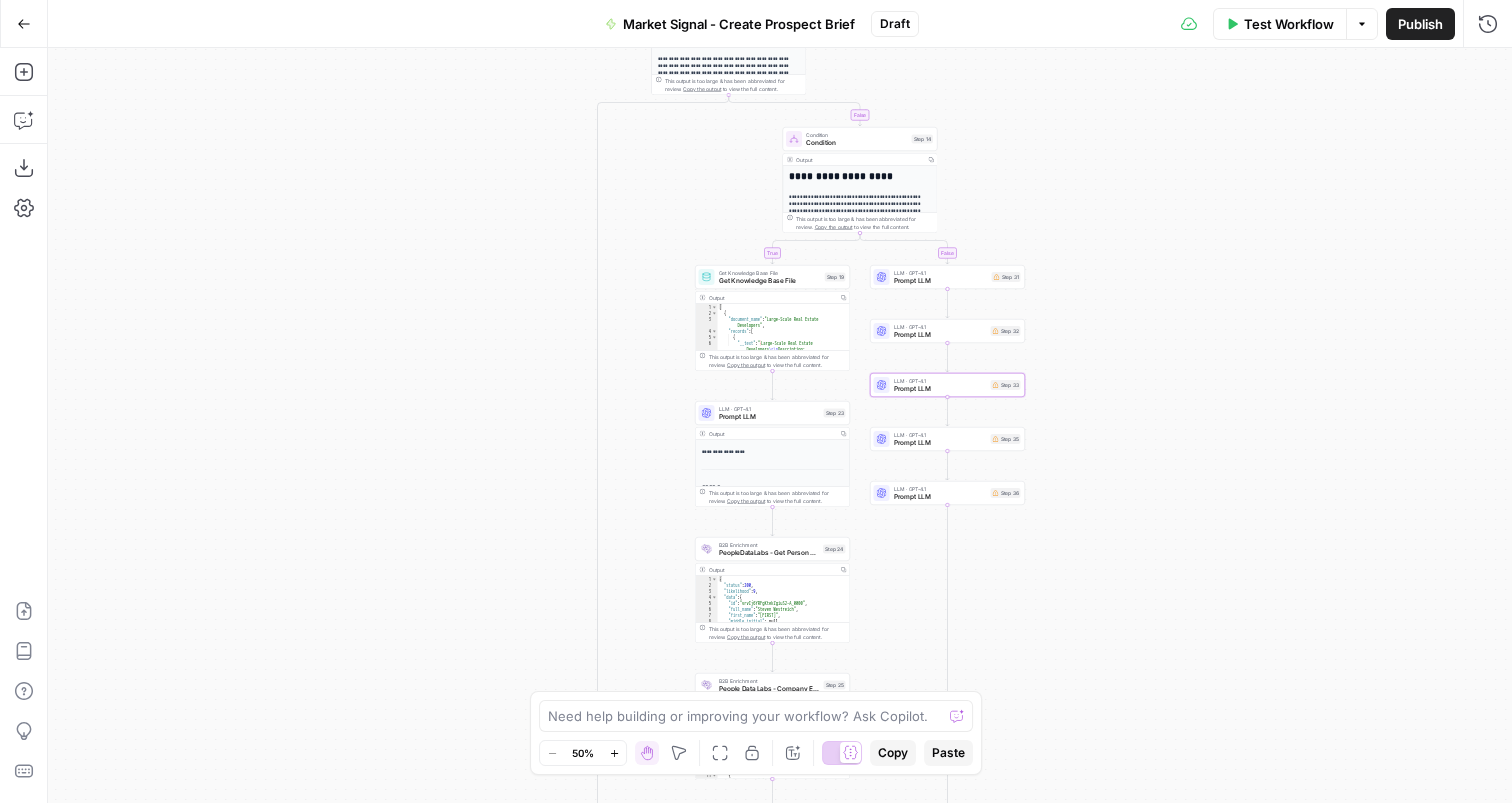 click on "Prompt LLM" at bounding box center [940, 335] 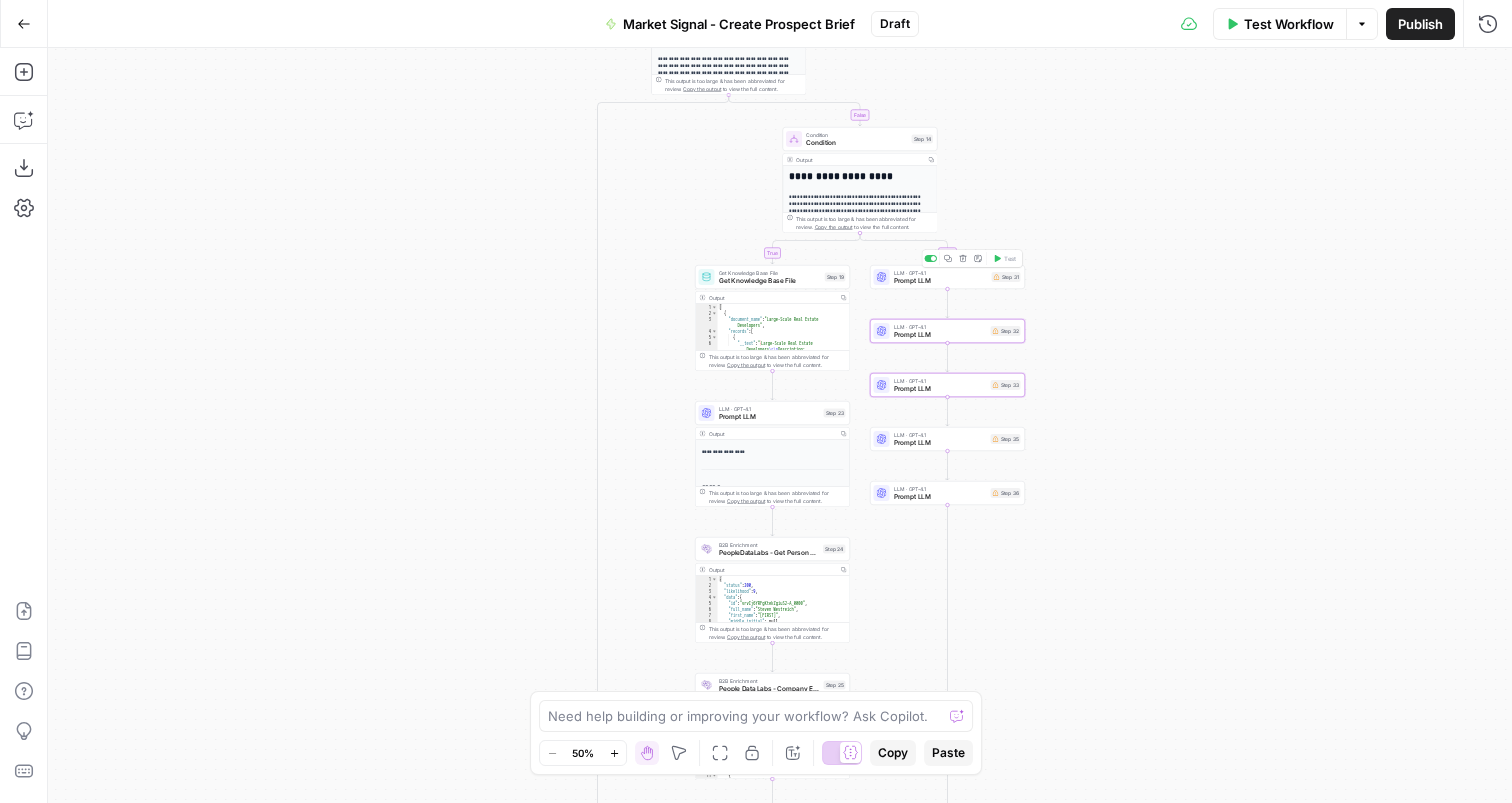 click on "Prompt LLM" at bounding box center [941, 281] 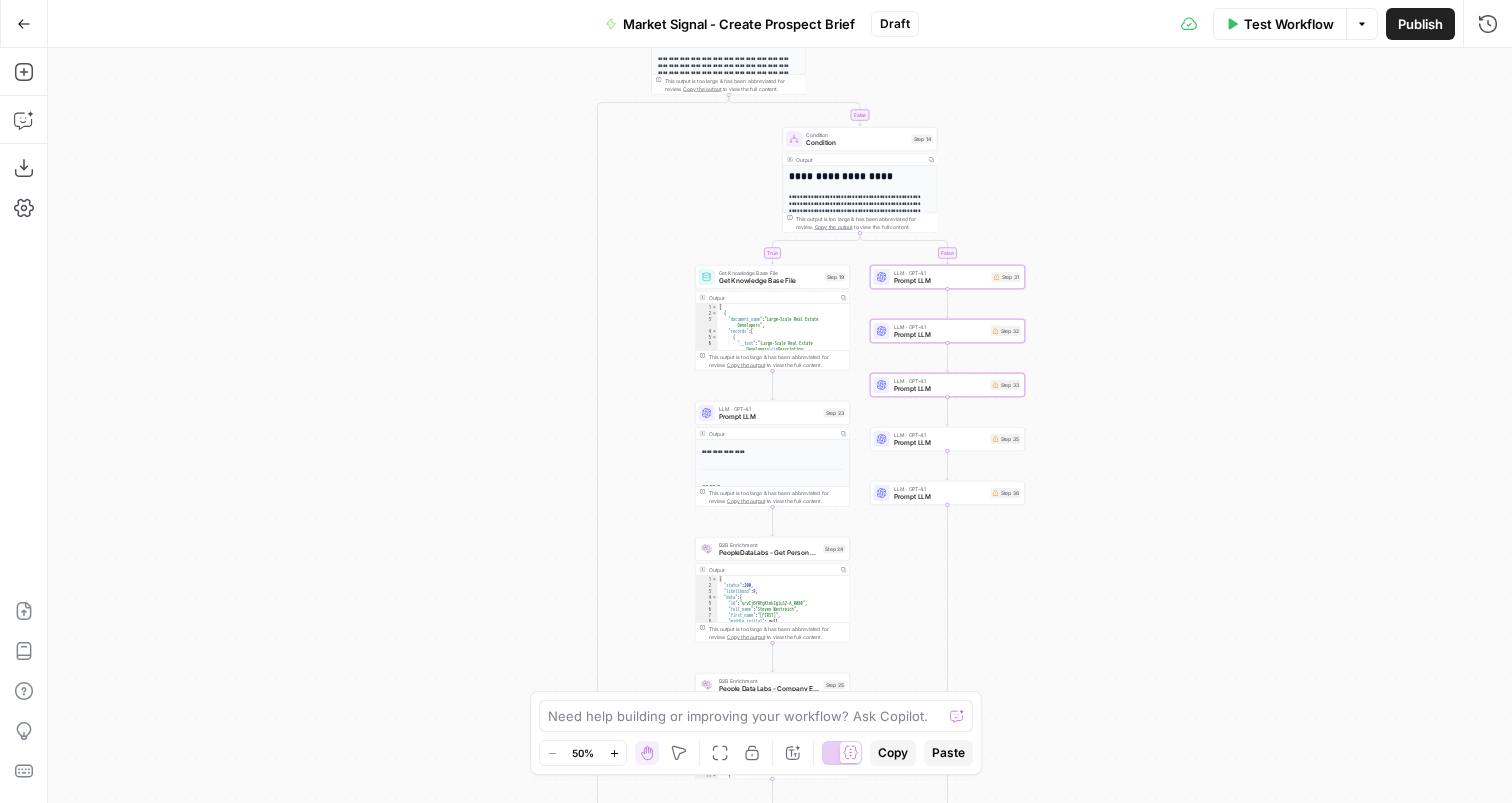 click on "LLM · GPT-4.1" at bounding box center [940, 435] 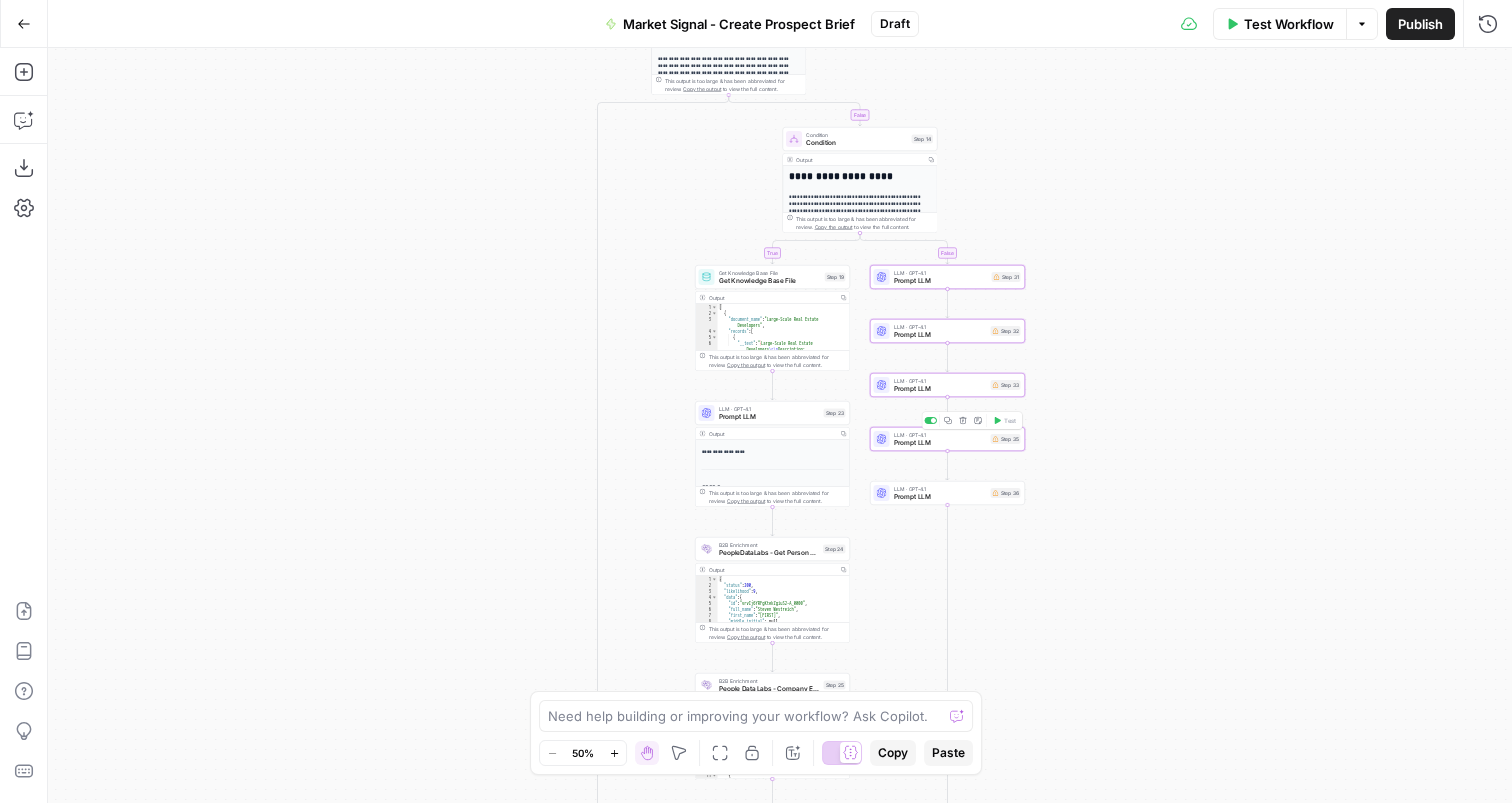click on "Prompt LLM" at bounding box center [940, 497] 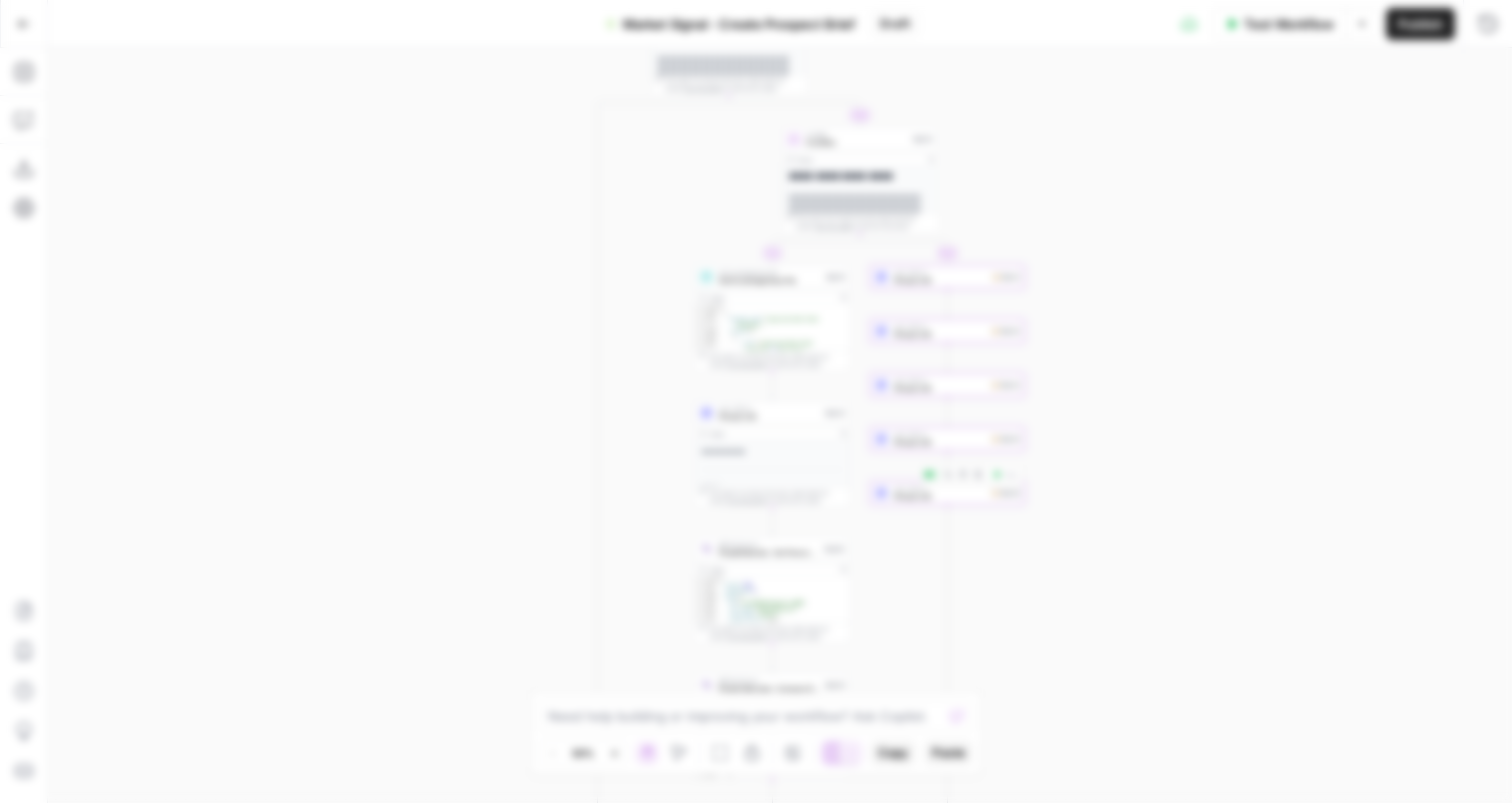 type 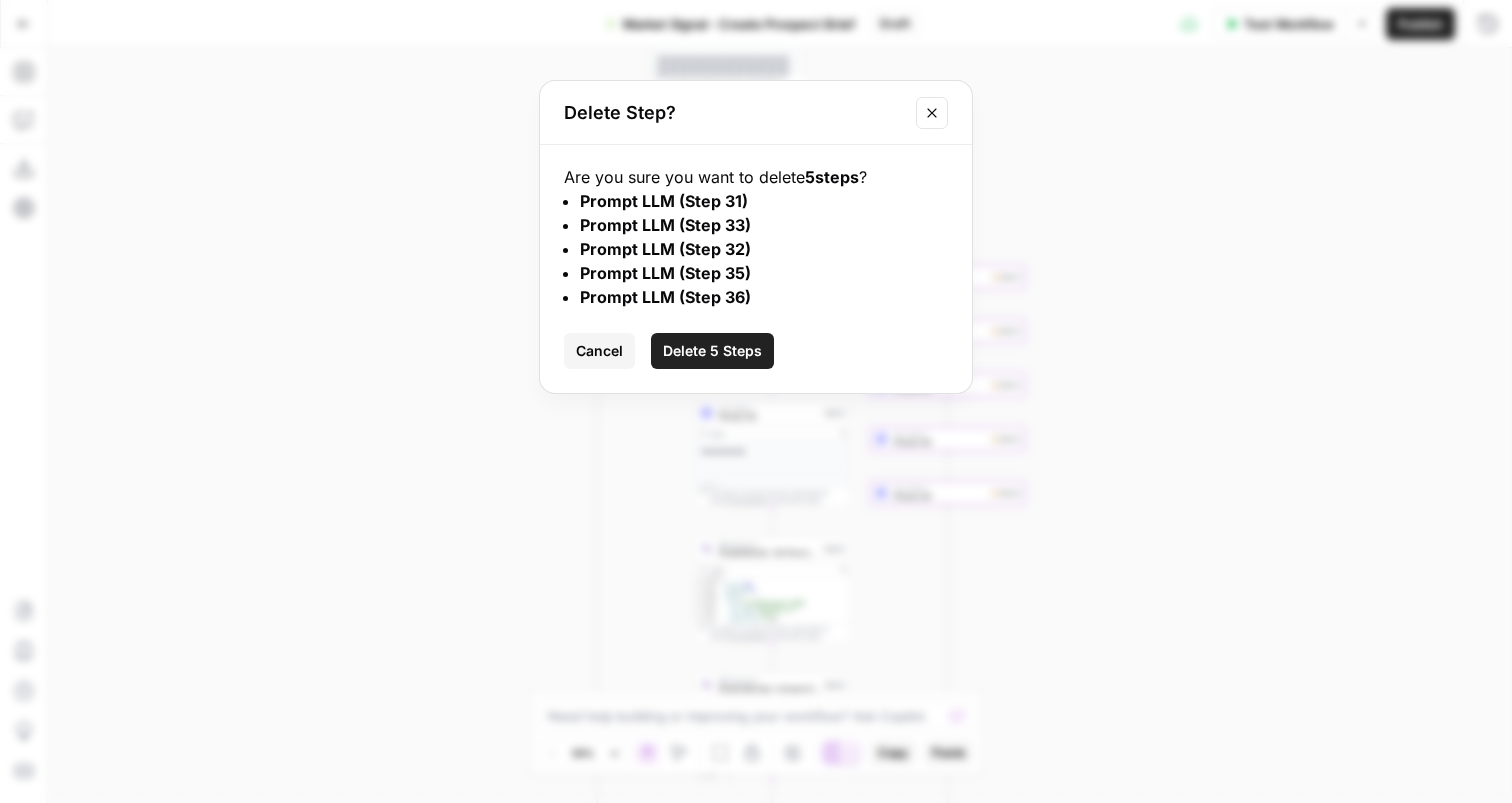 click on "Delete 5 Steps" at bounding box center [712, 351] 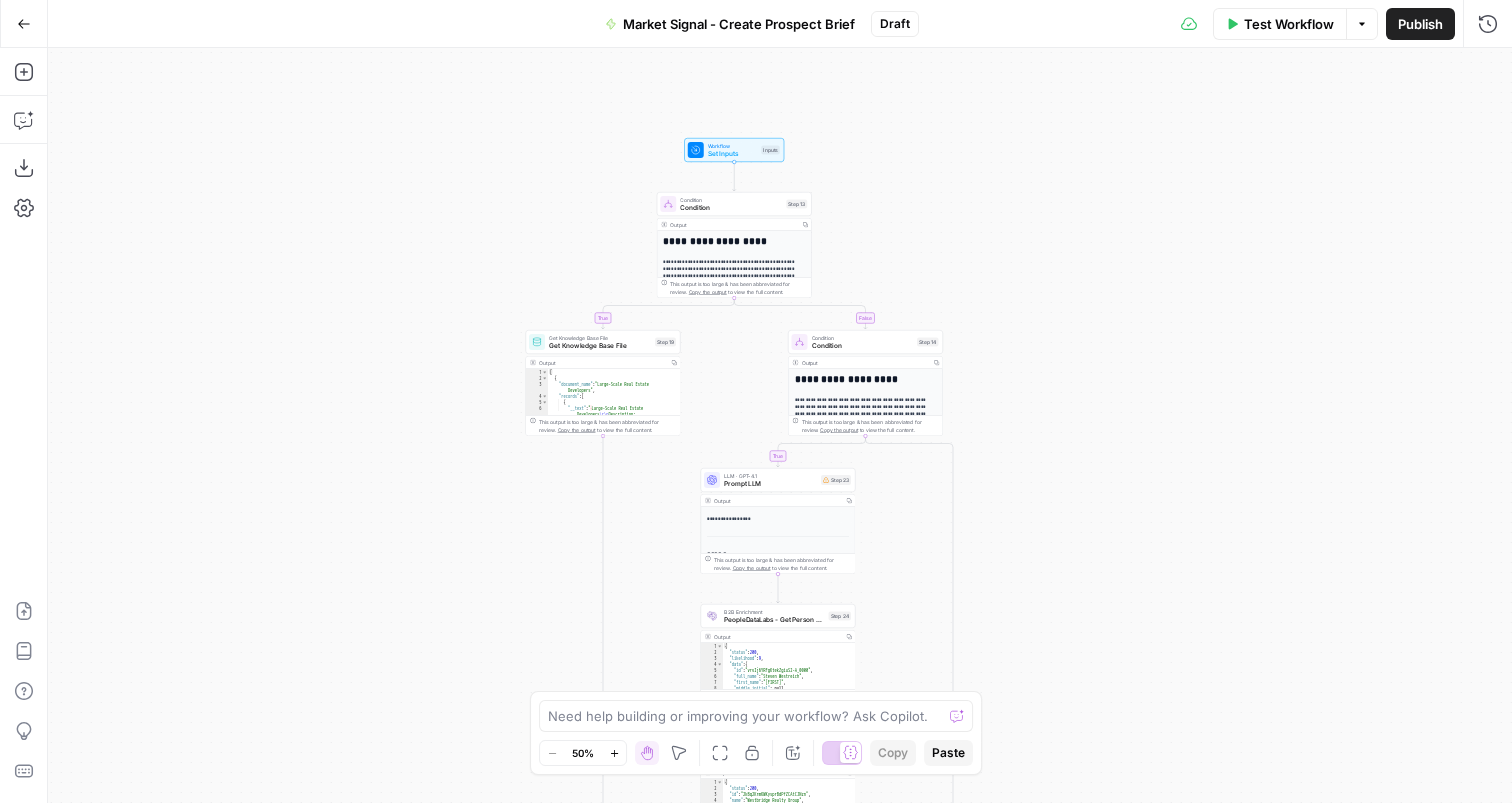 click on "Output Copy" at bounding box center [603, 363] 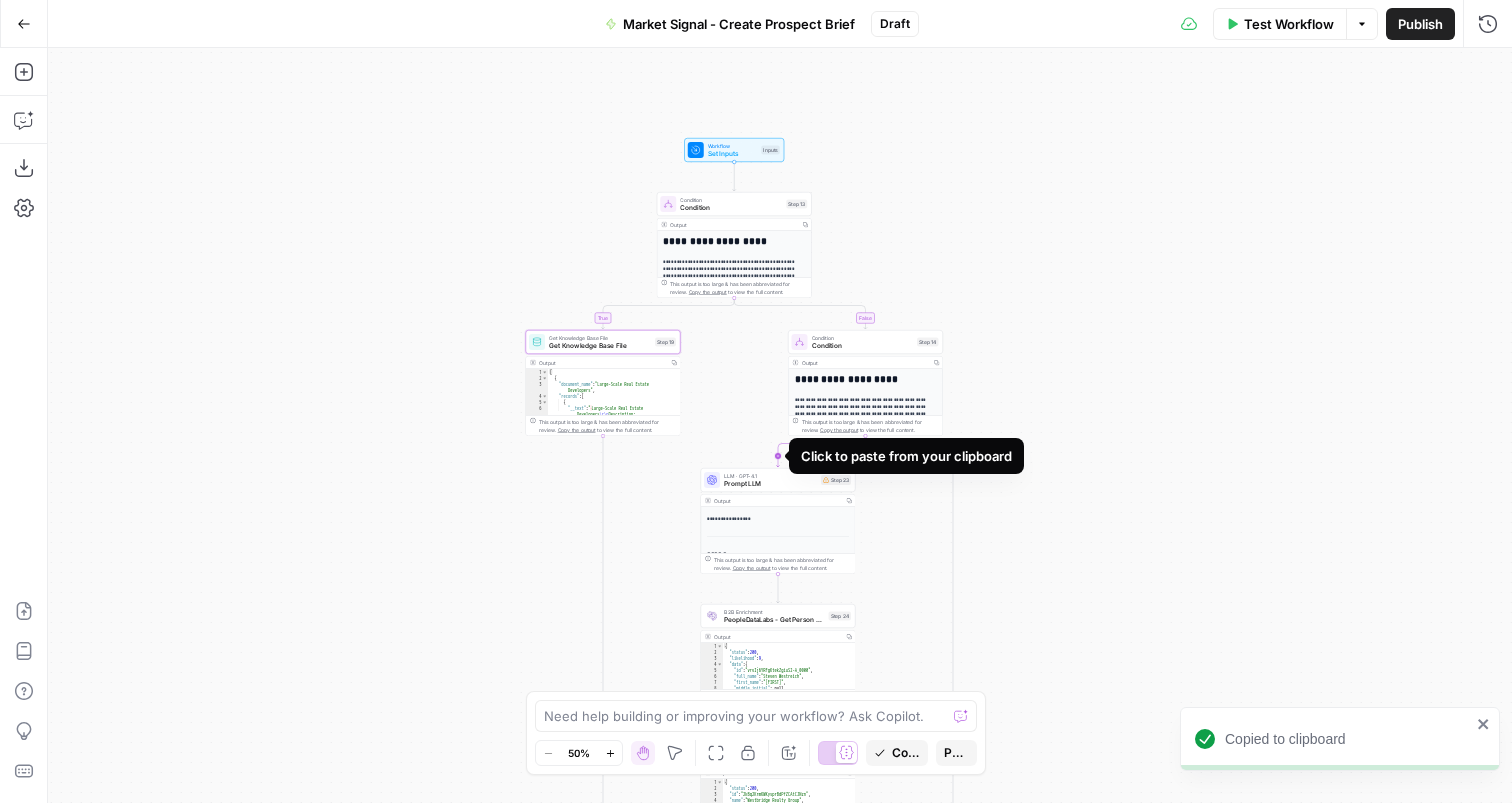 click 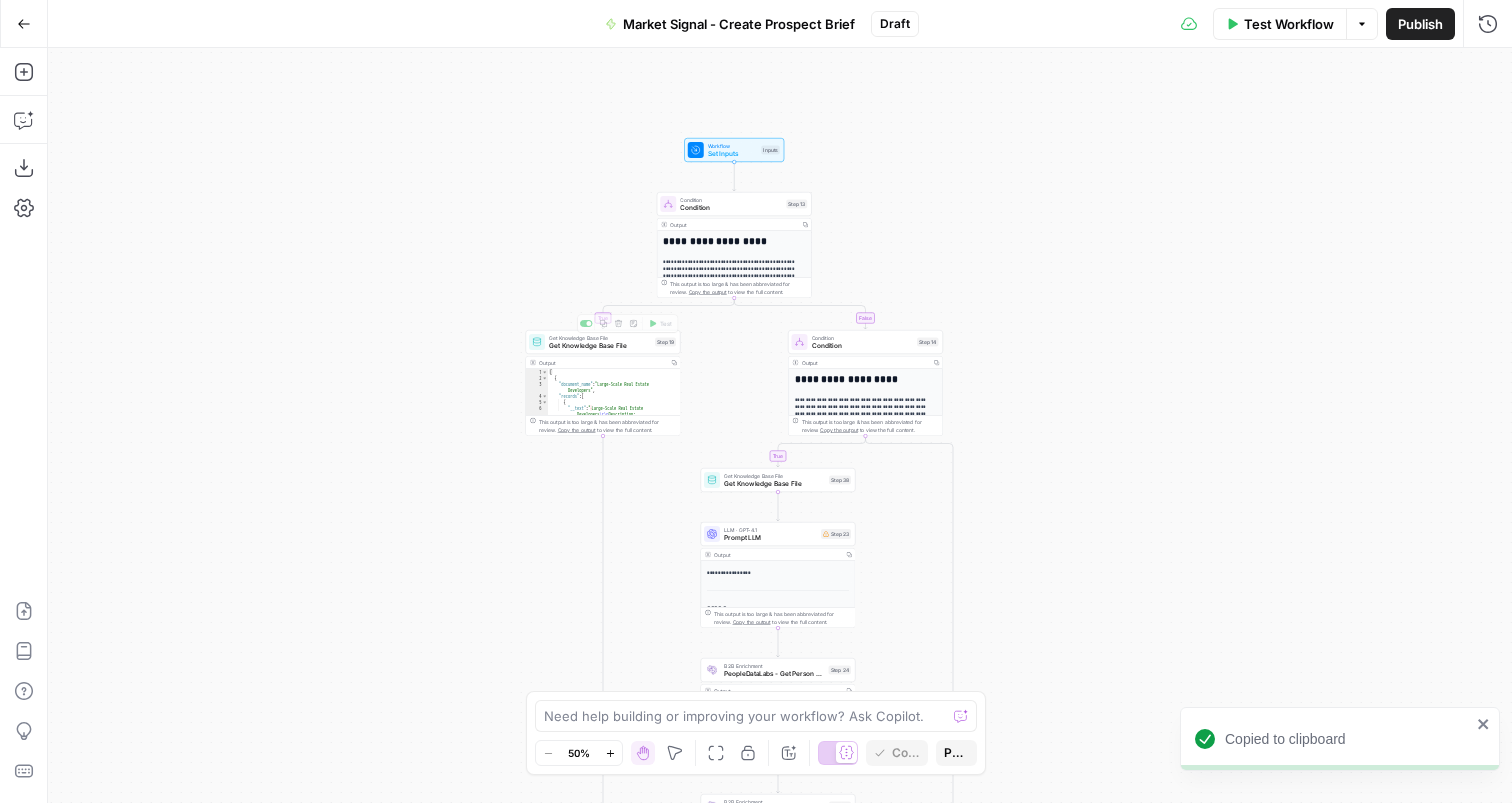 click on "[    {      "document_name" :  "Large-Scale Real Estate             Developers" ,      "records" :  [         {           "__text" :  " · Large-Scale Real Estate             Developers \r\n Description:         Integrated commercial real estate         multi-phase projects including         multifamily developments, office         buildings, and retail centers.         These organizations face complex         financial workflows that require         budget control, and stringent         compliance measures. They are         need for         Key  Insights"" at bounding box center (603, 383) 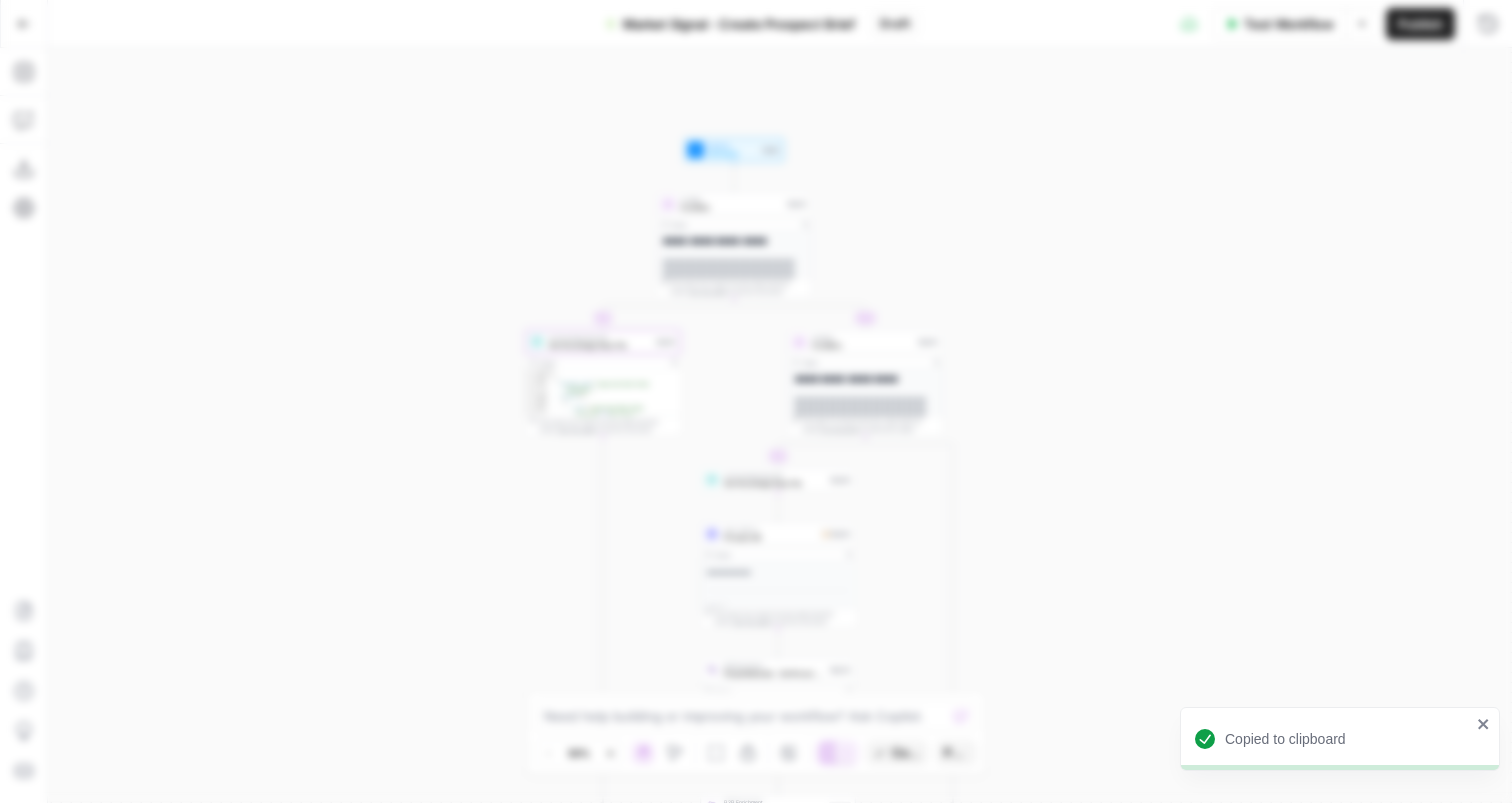 type 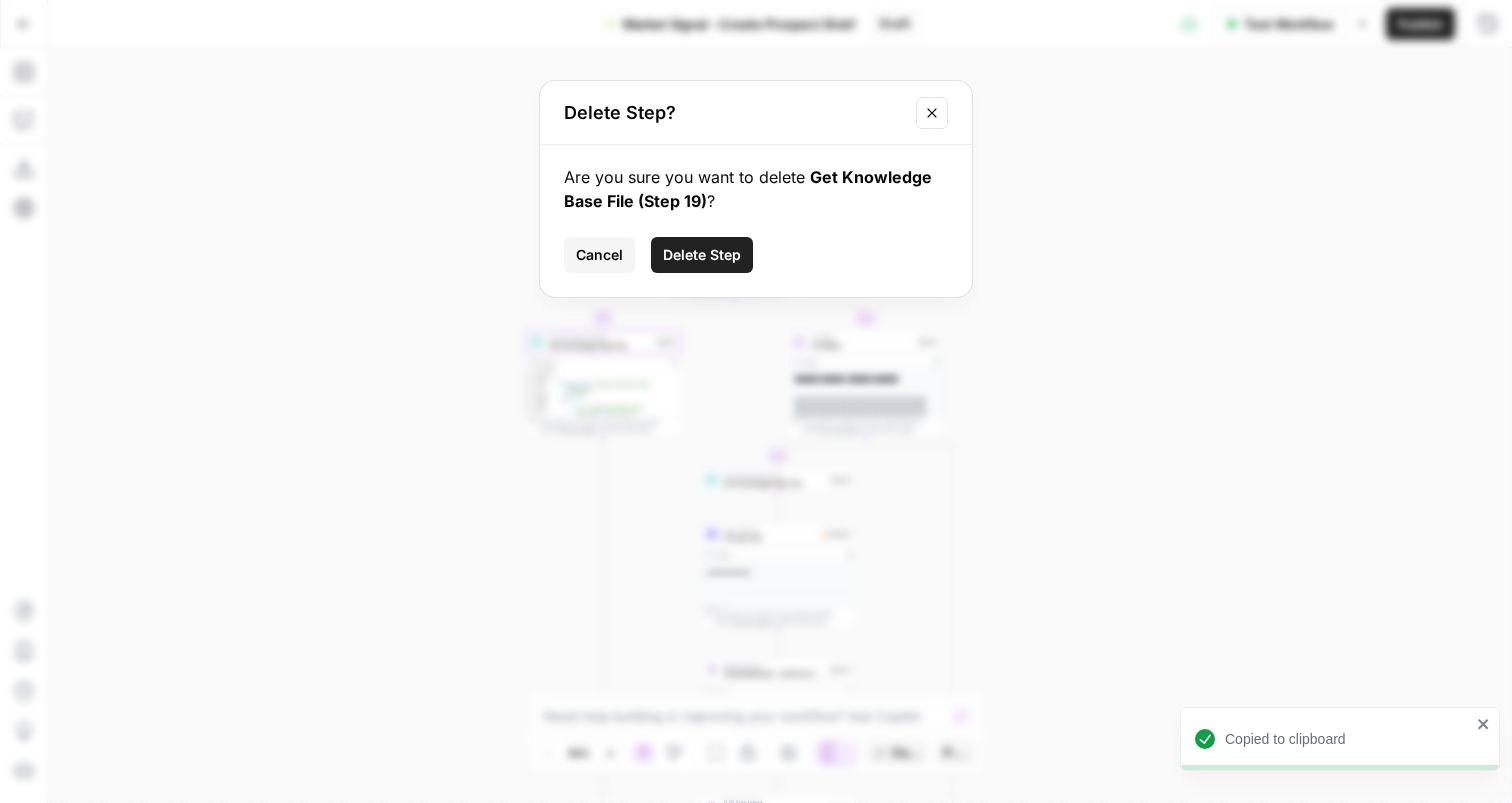click on "Delete Step" at bounding box center (702, 255) 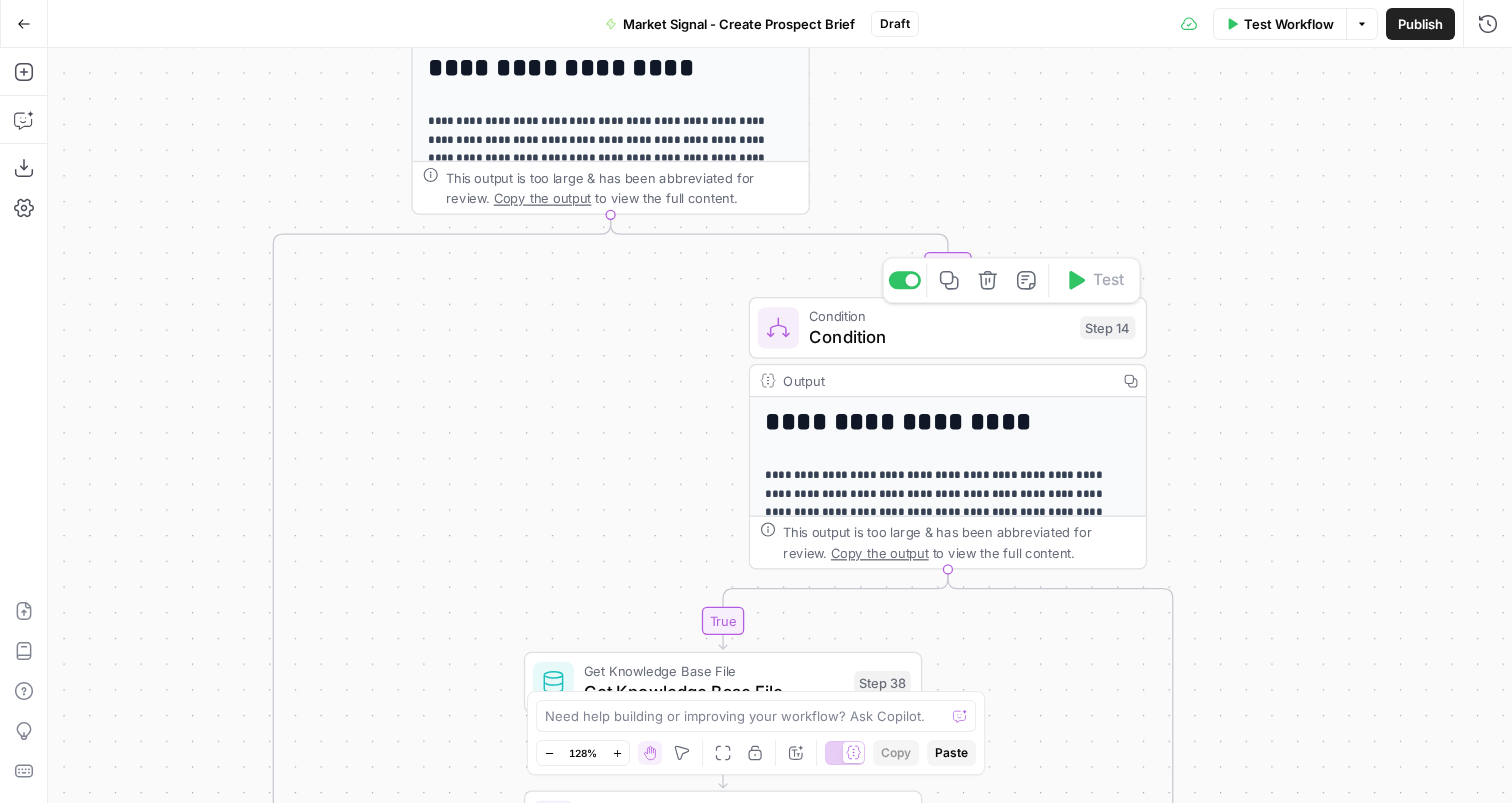 click on "Condition" at bounding box center (939, 316) 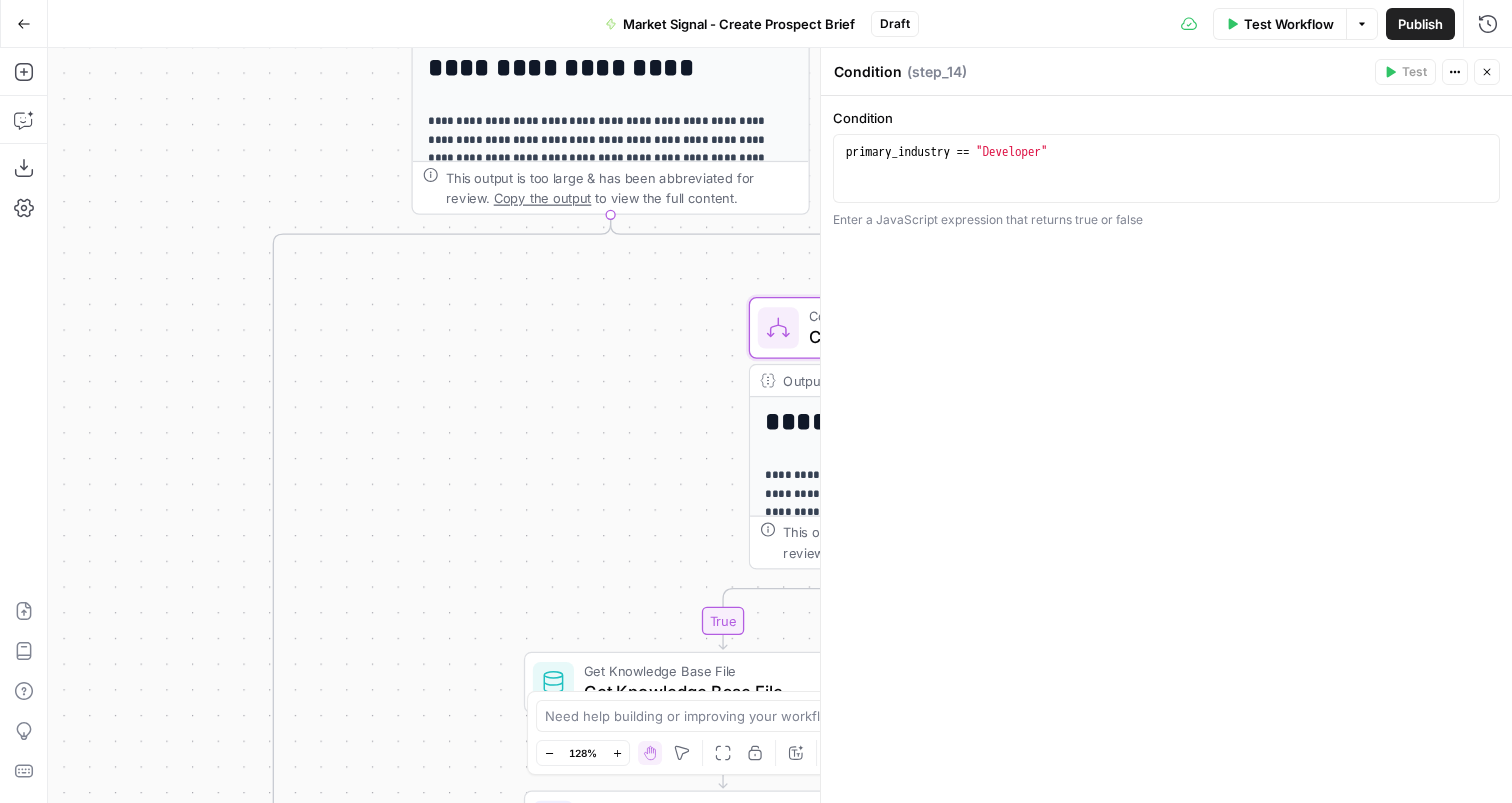 click on "Actions" at bounding box center (1455, 72) 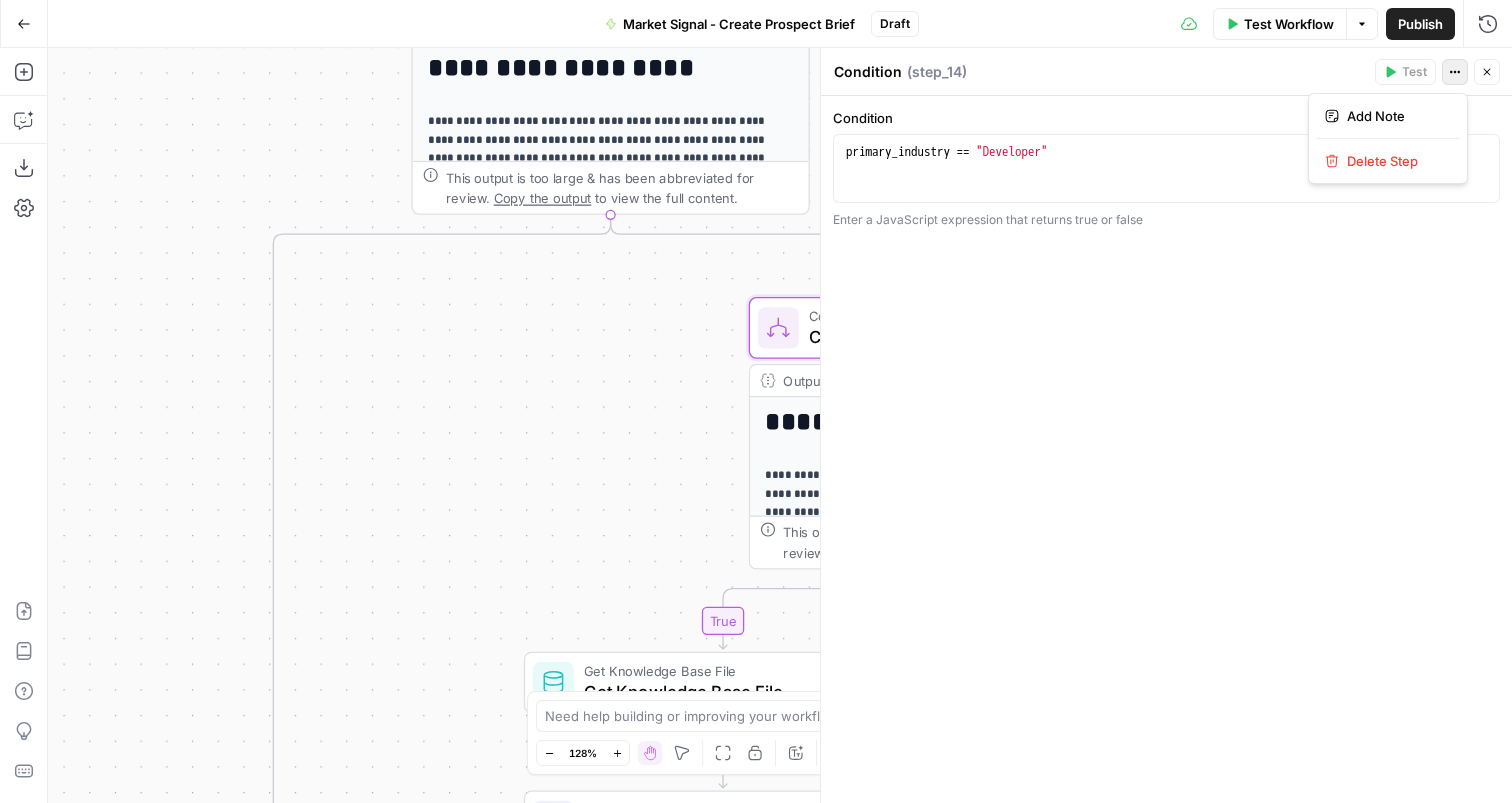 click on "Actions" at bounding box center (1455, 72) 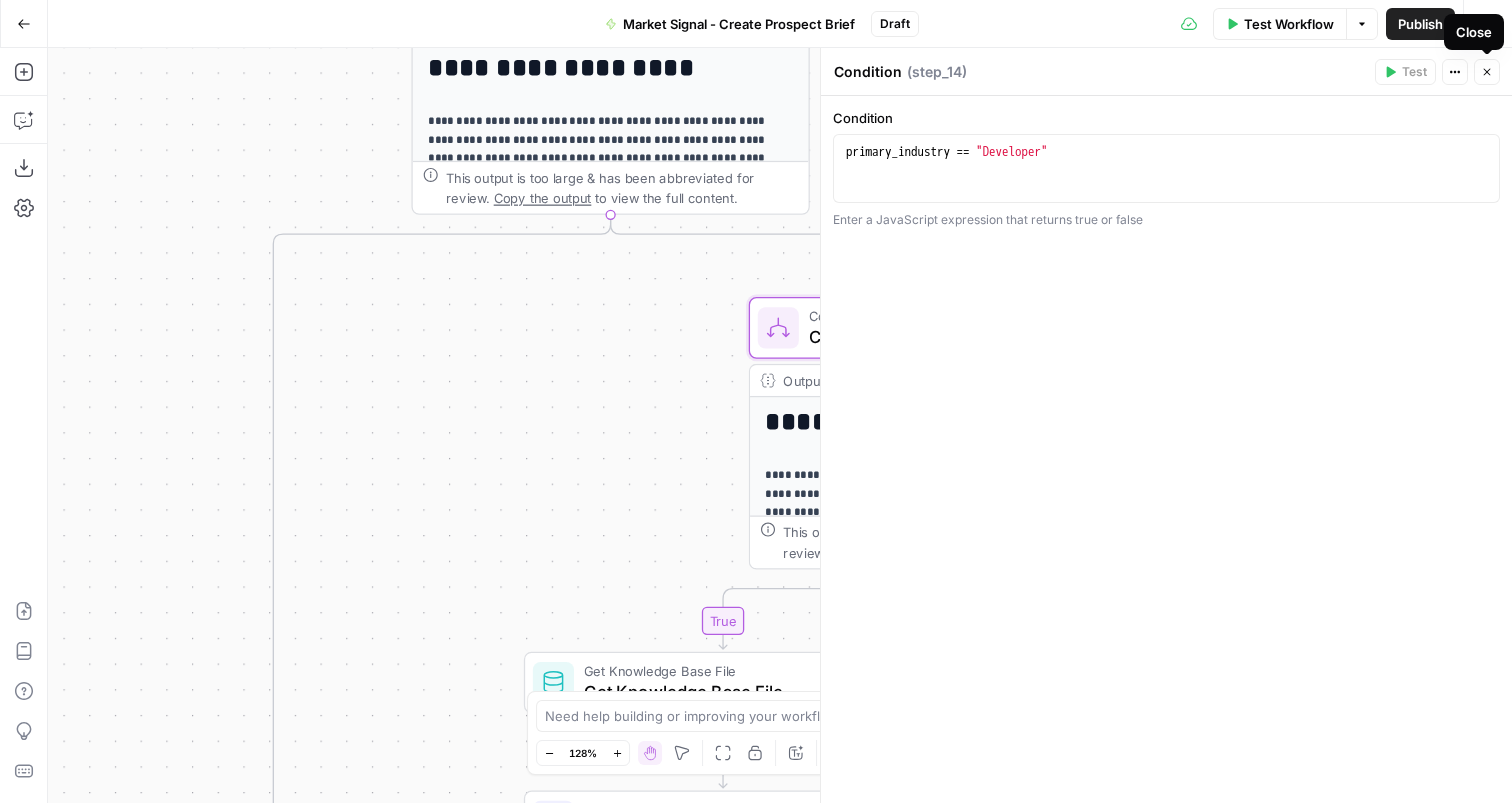 click on "Close" at bounding box center (1492, 72) 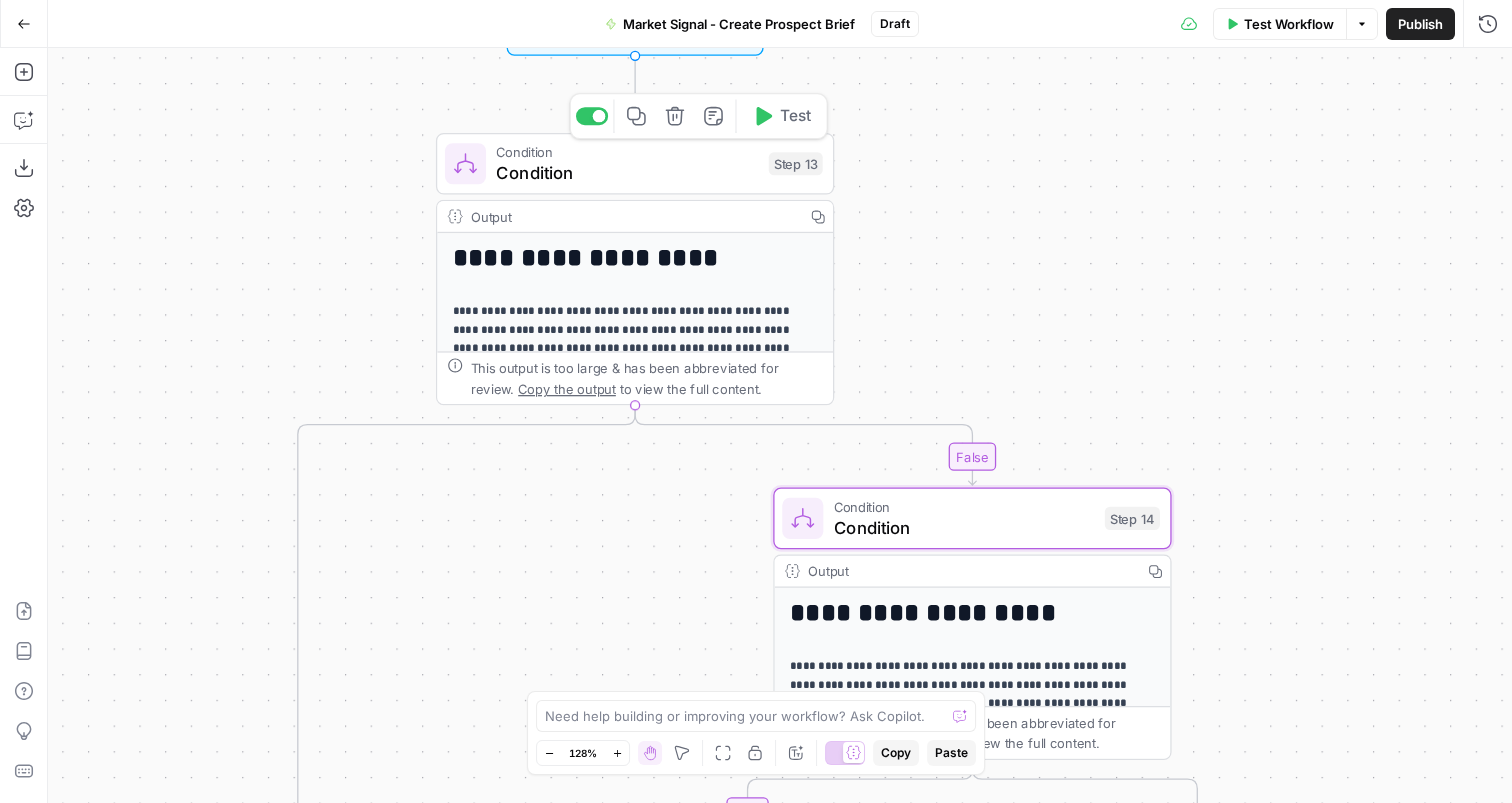 click on "Condition" at bounding box center (627, 173) 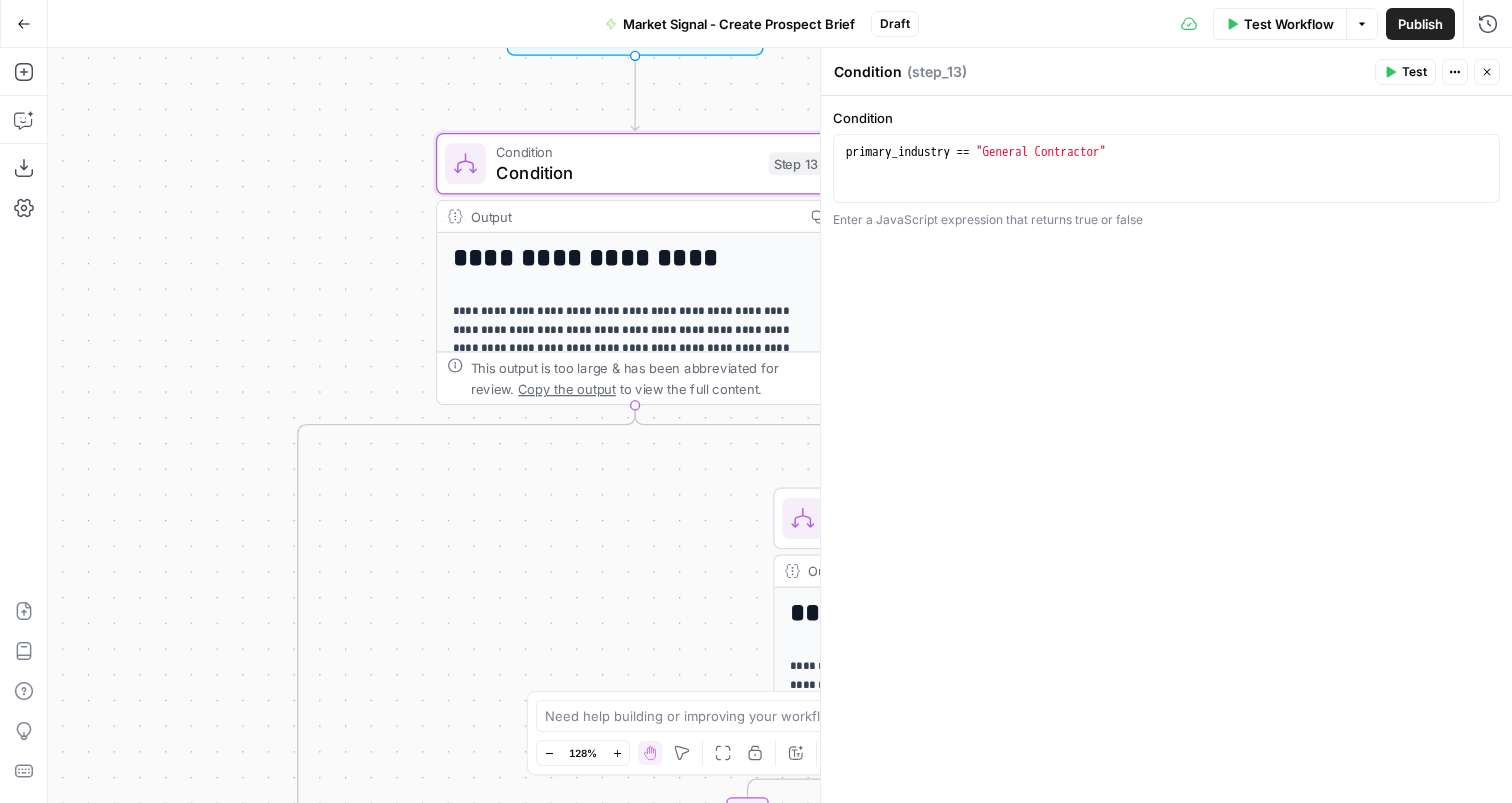 click 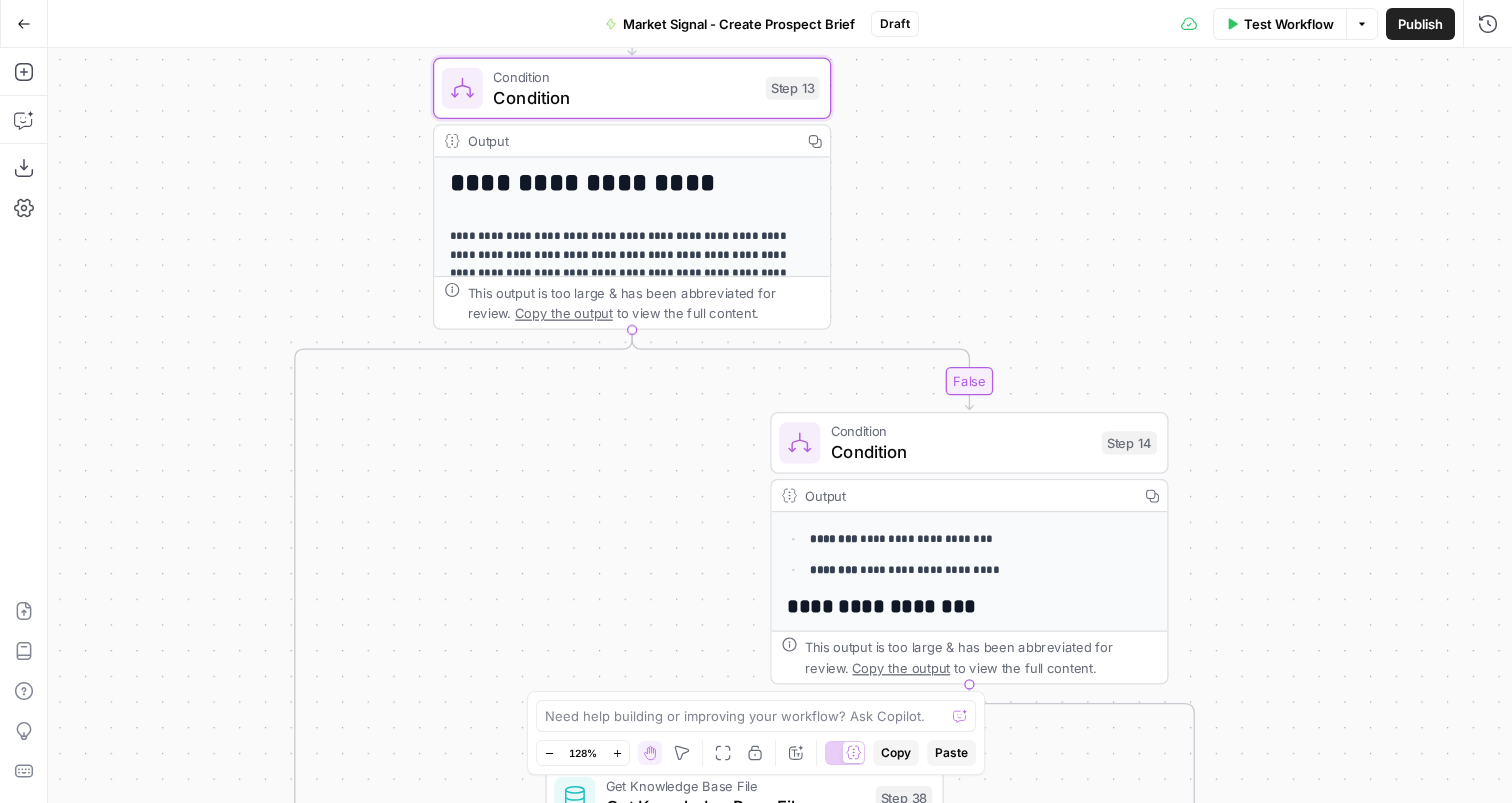 scroll, scrollTop: 369, scrollLeft: 0, axis: vertical 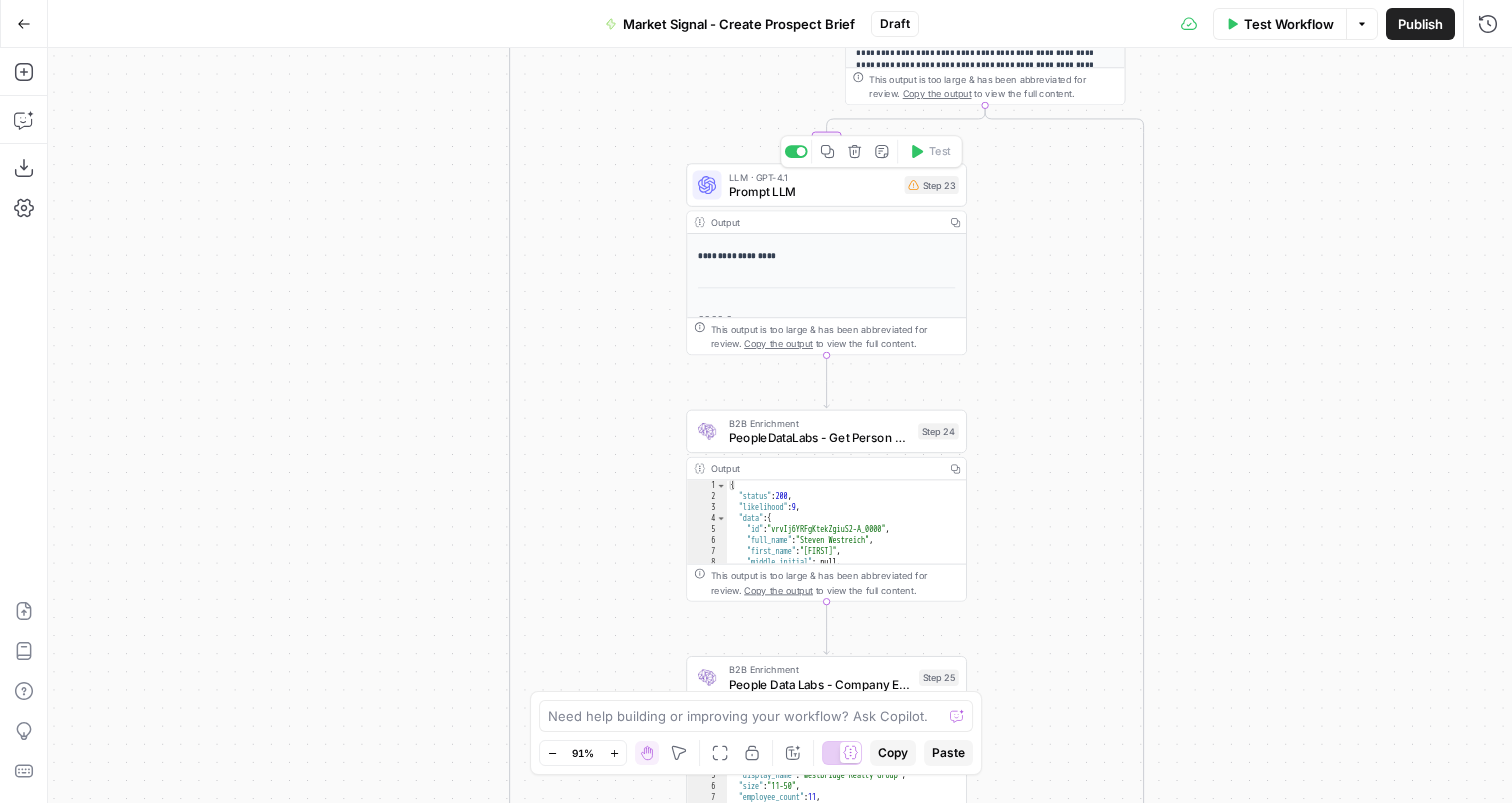 click on "Prompt LLM" at bounding box center [813, 191] 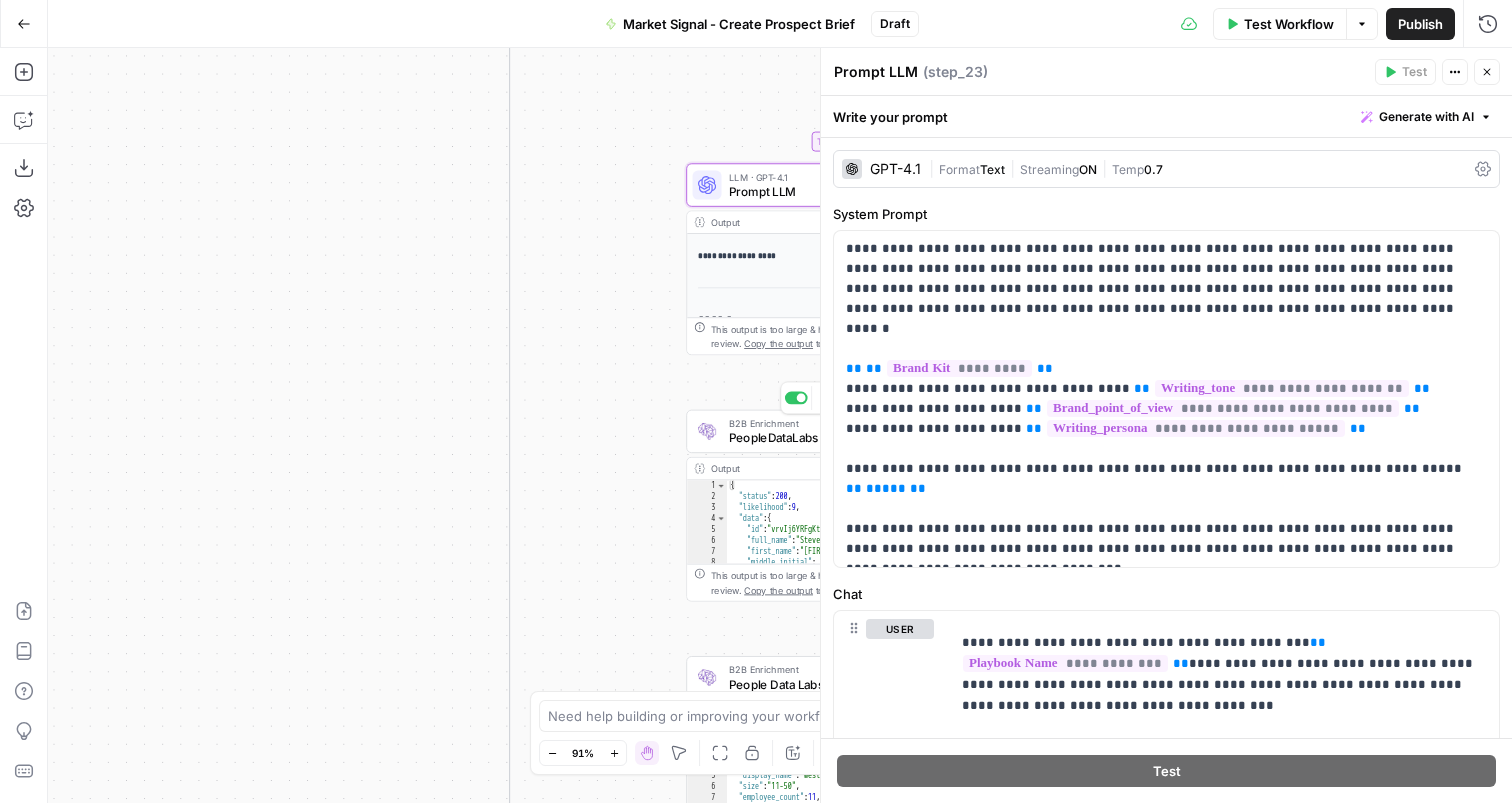 click on "PeopleDataLabs - Get Person & Company Data" at bounding box center [820, 438] 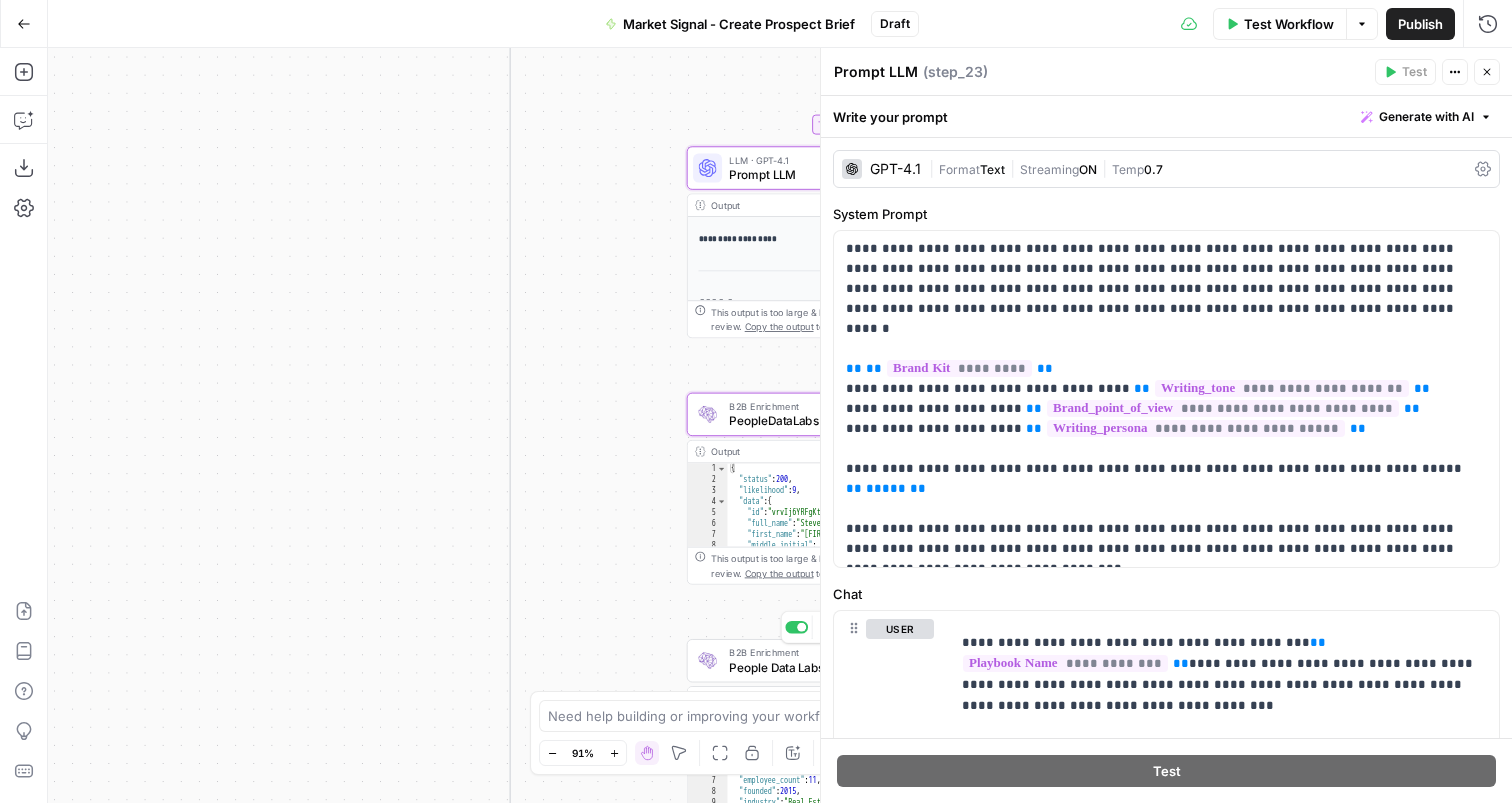 click on "People Data Labs - Company Enrichment" at bounding box center [820, 667] 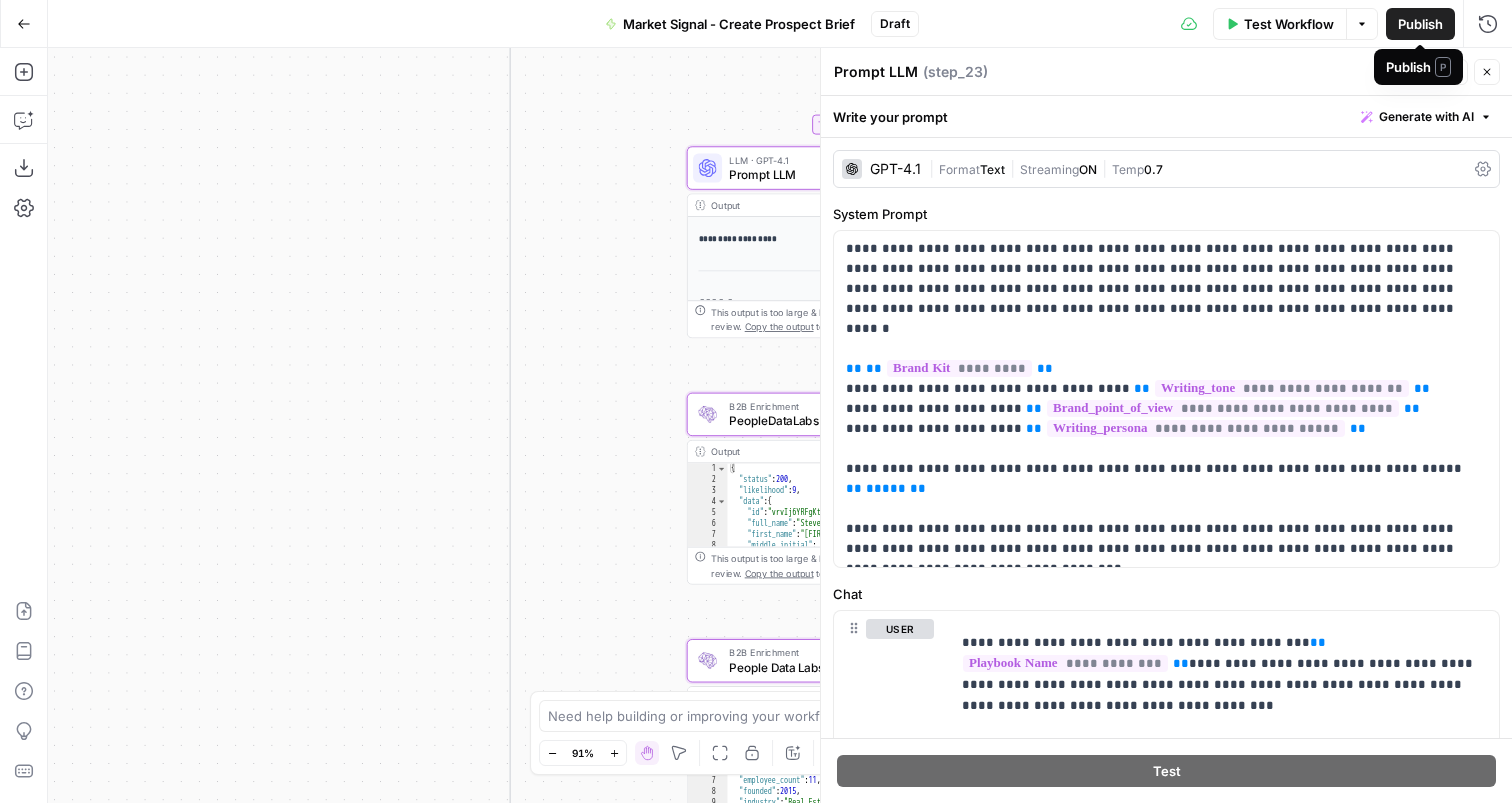click on "Close" at bounding box center [1487, 72] 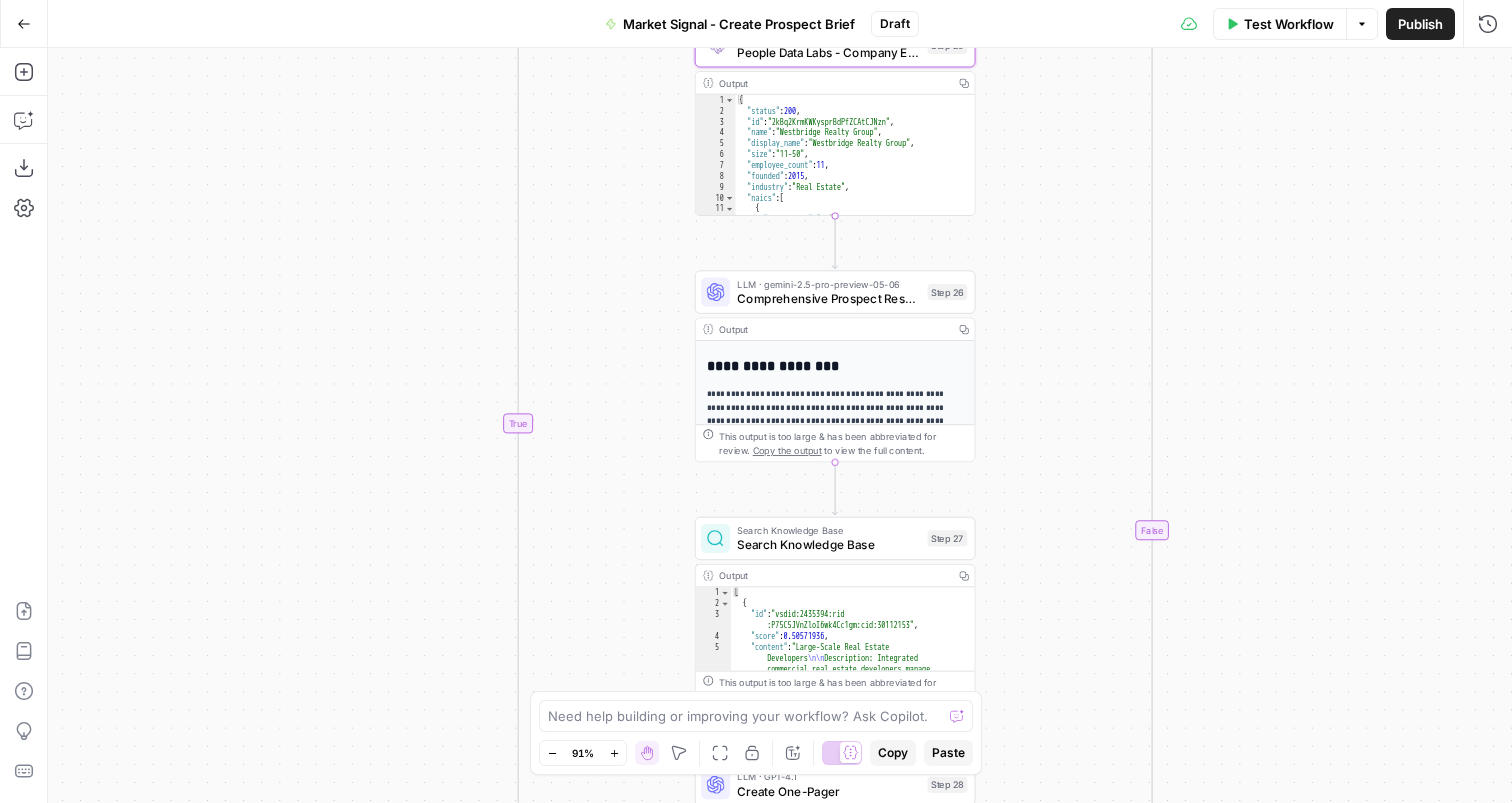 click on "Comprehensive Prospect Research" at bounding box center [828, 298] 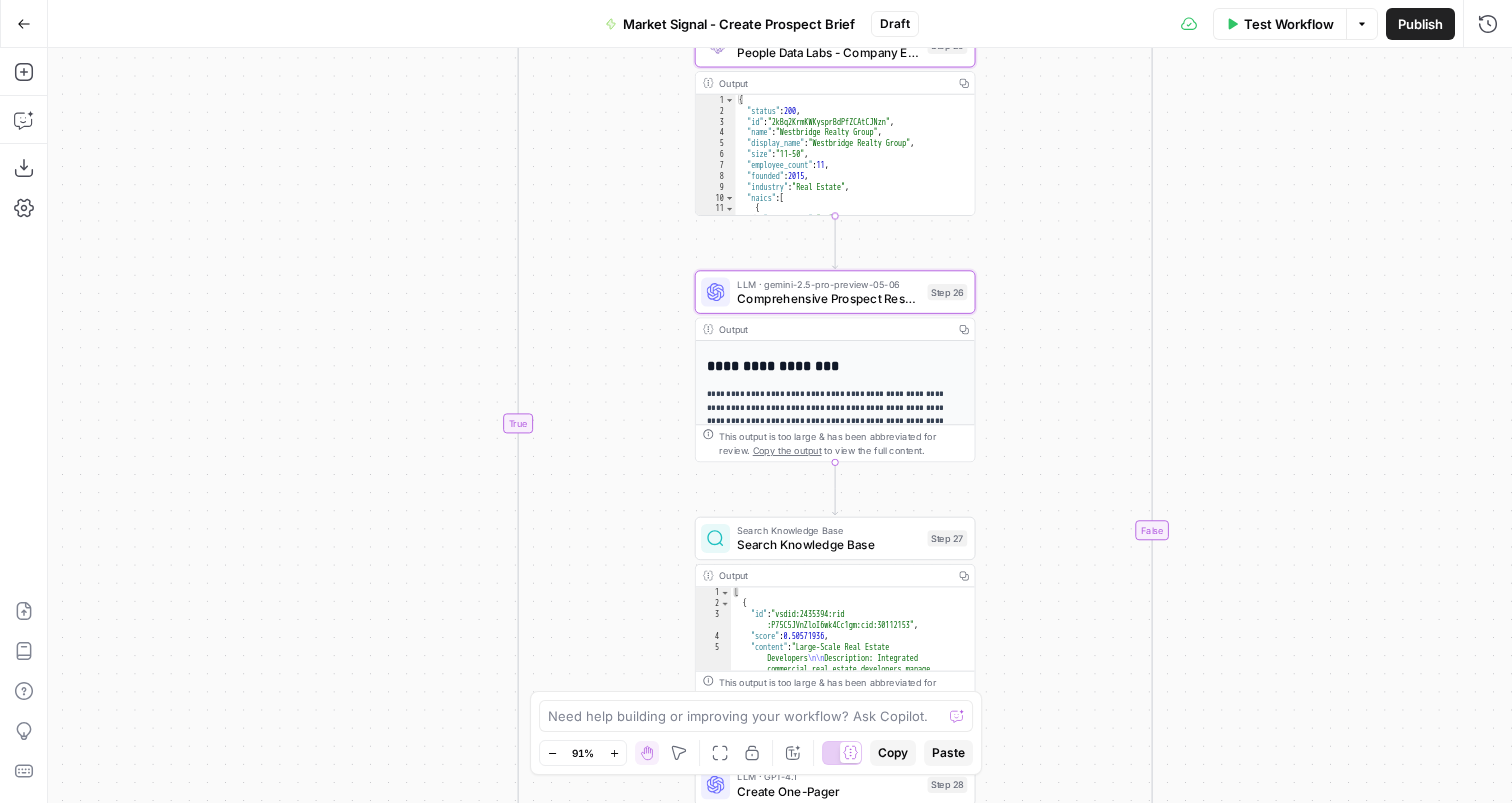 click on "Search Knowledge Base" at bounding box center [828, 545] 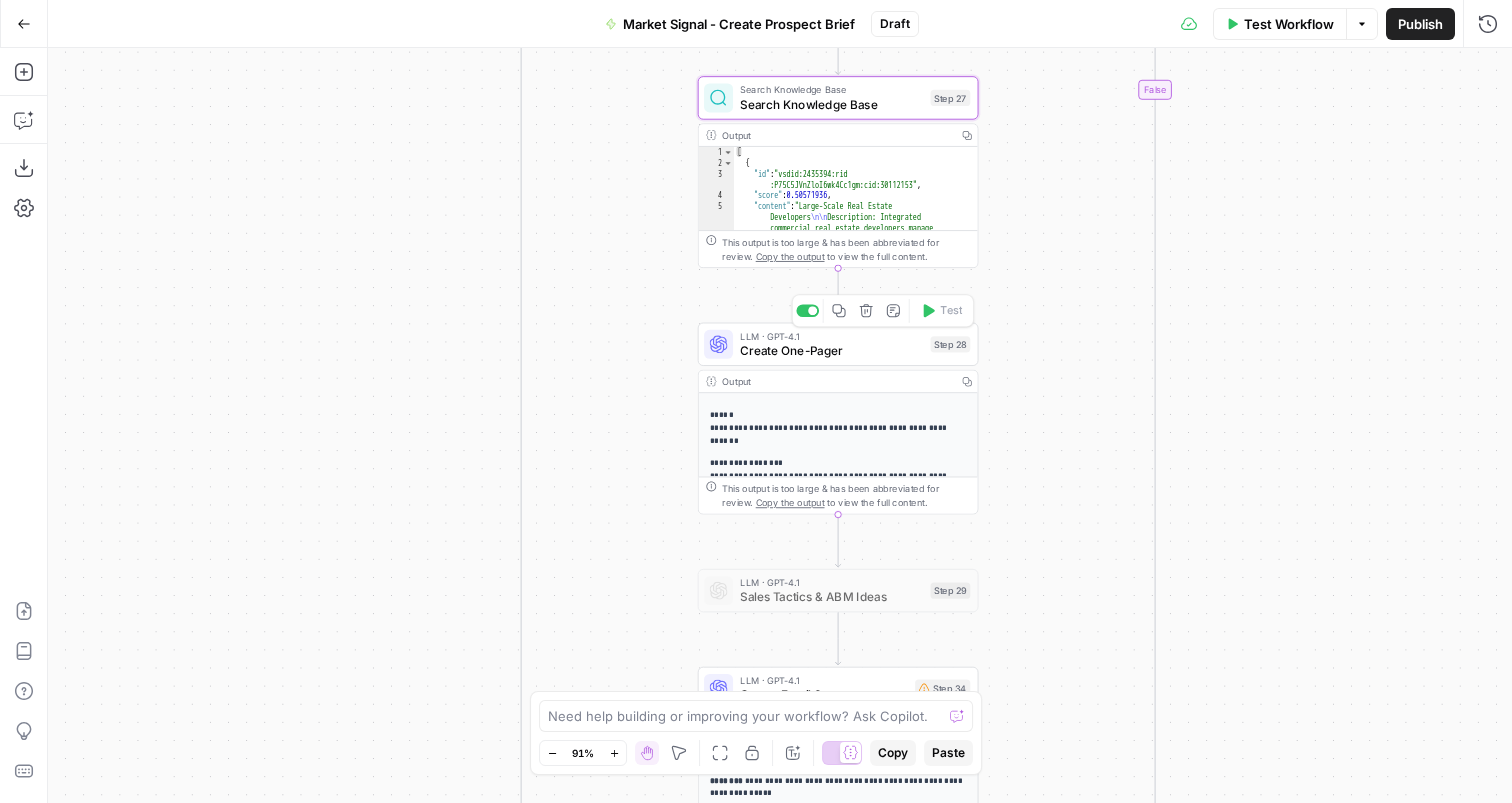 click on "Create One-Pager" at bounding box center (831, 351) 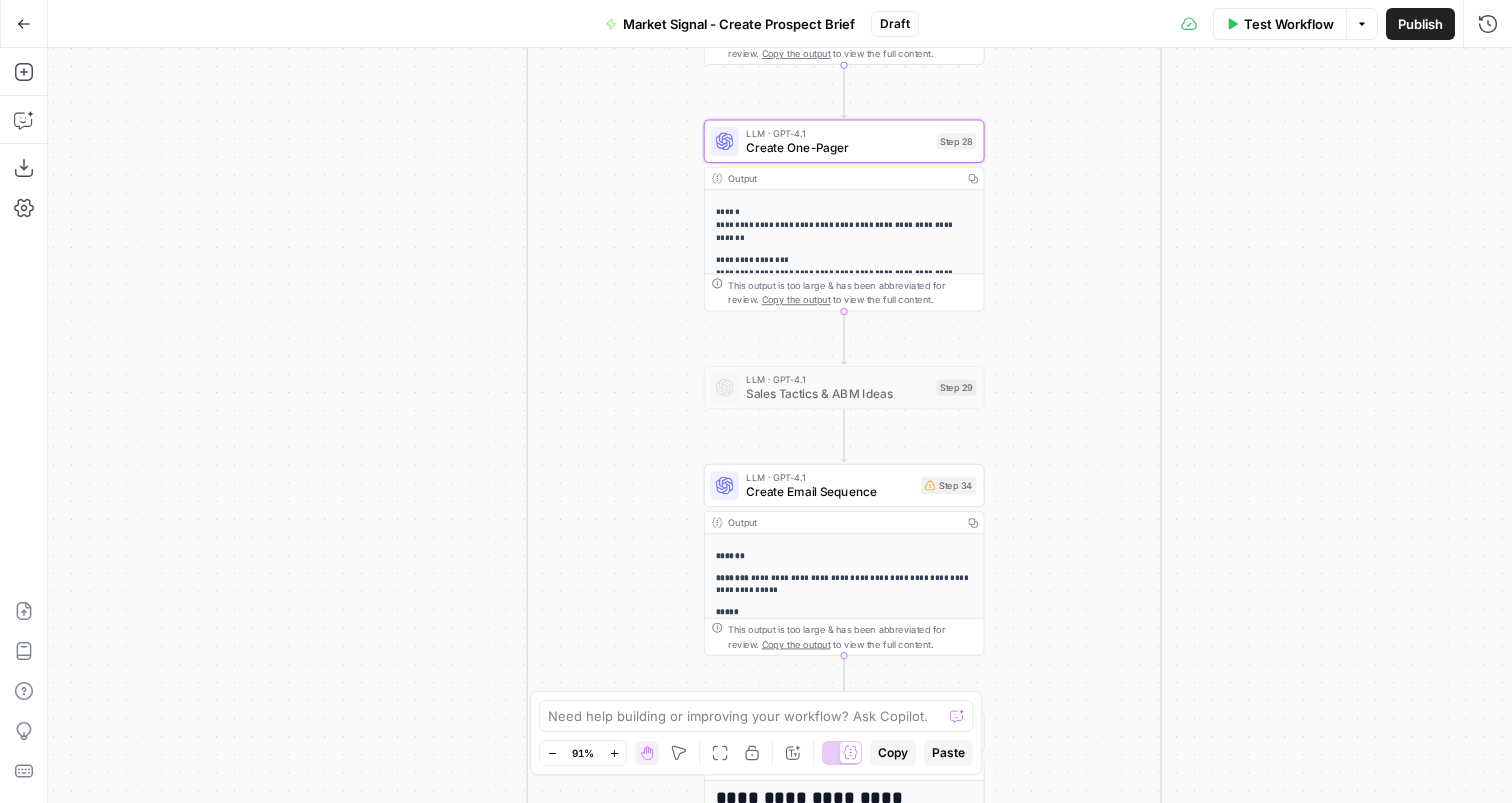 click on "Create Email Sequence" at bounding box center (830, 492) 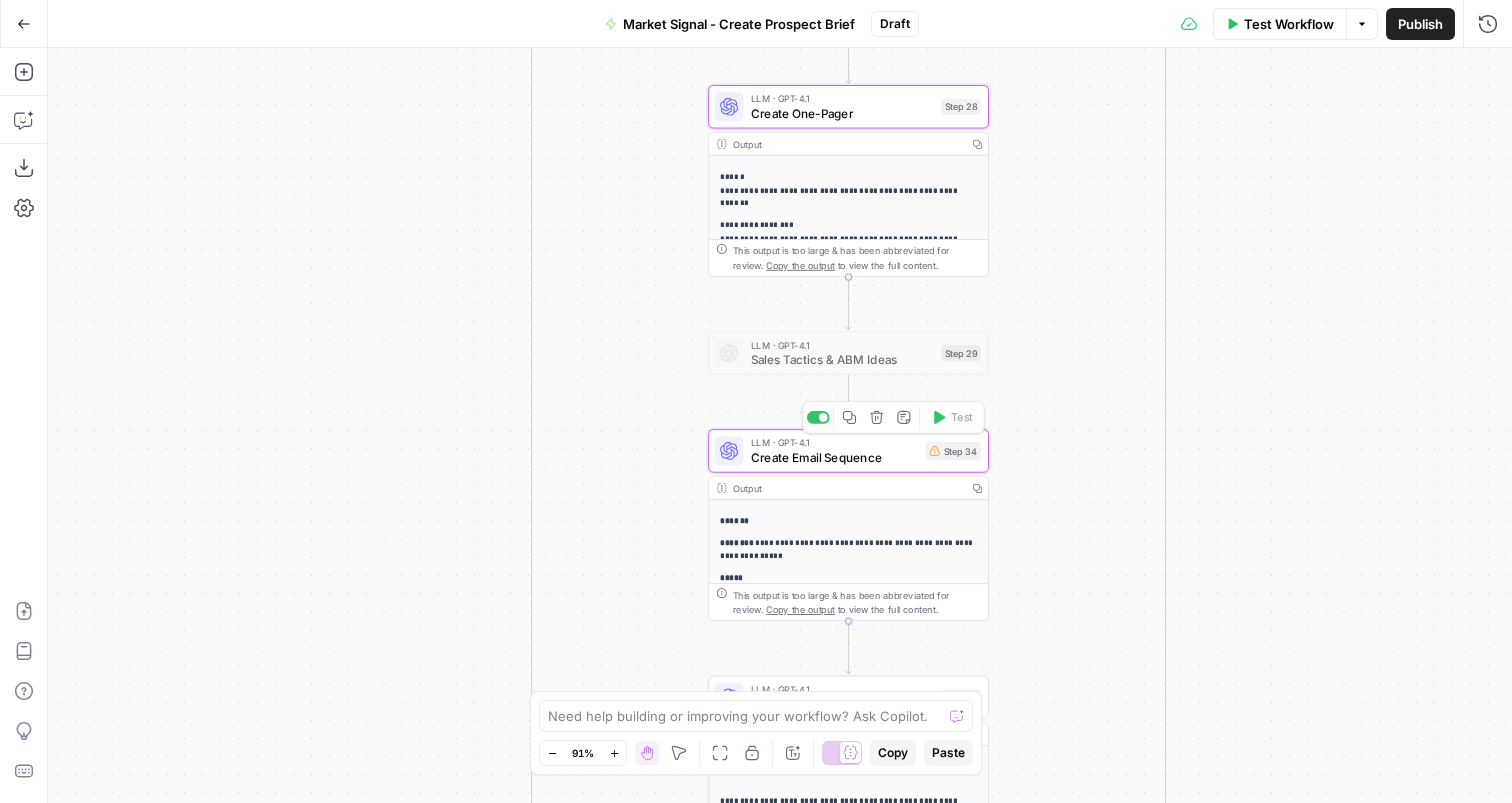 scroll, scrollTop: 289, scrollLeft: 0, axis: vertical 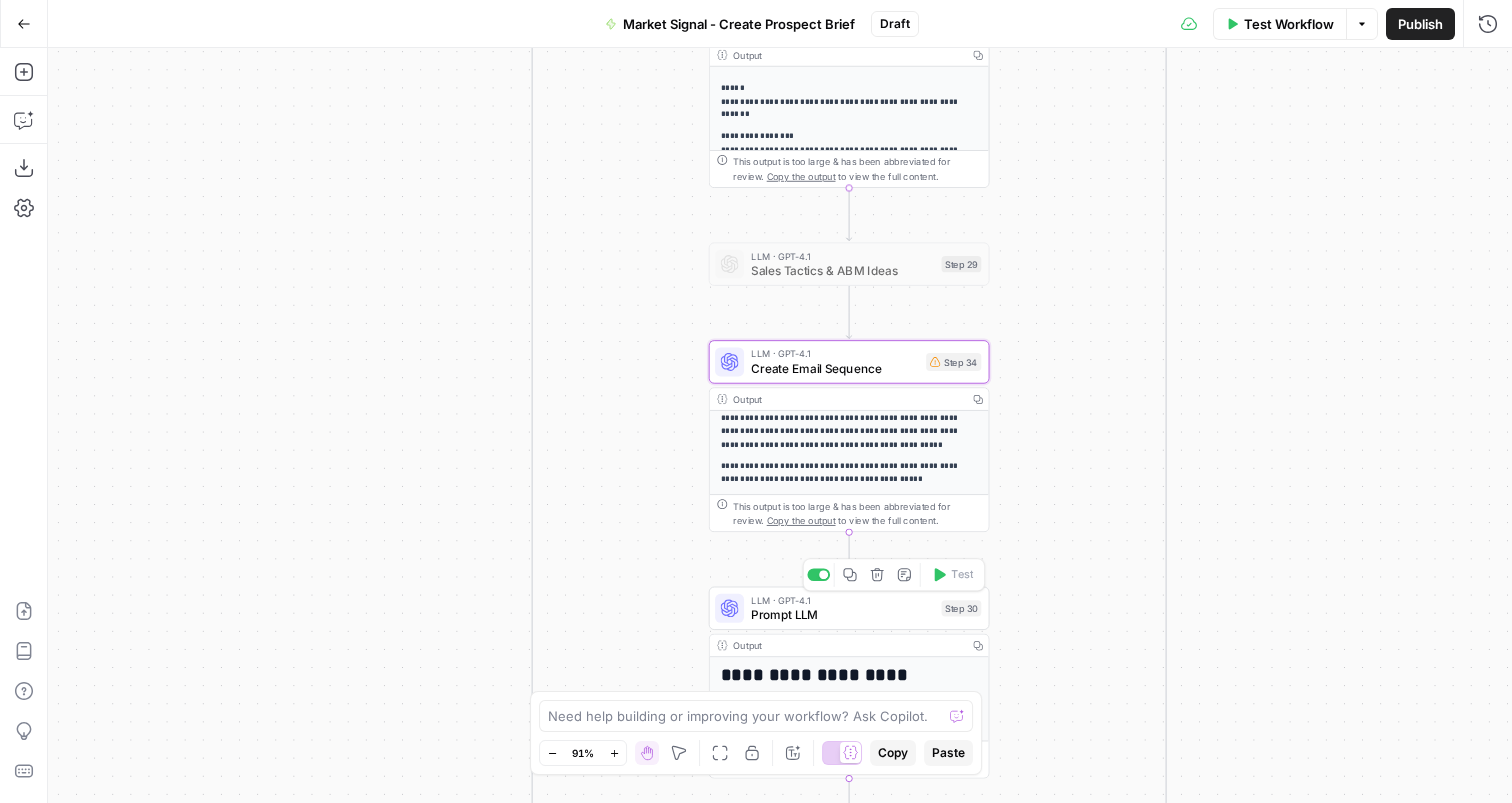 click on "Prompt LLM" at bounding box center (842, 615) 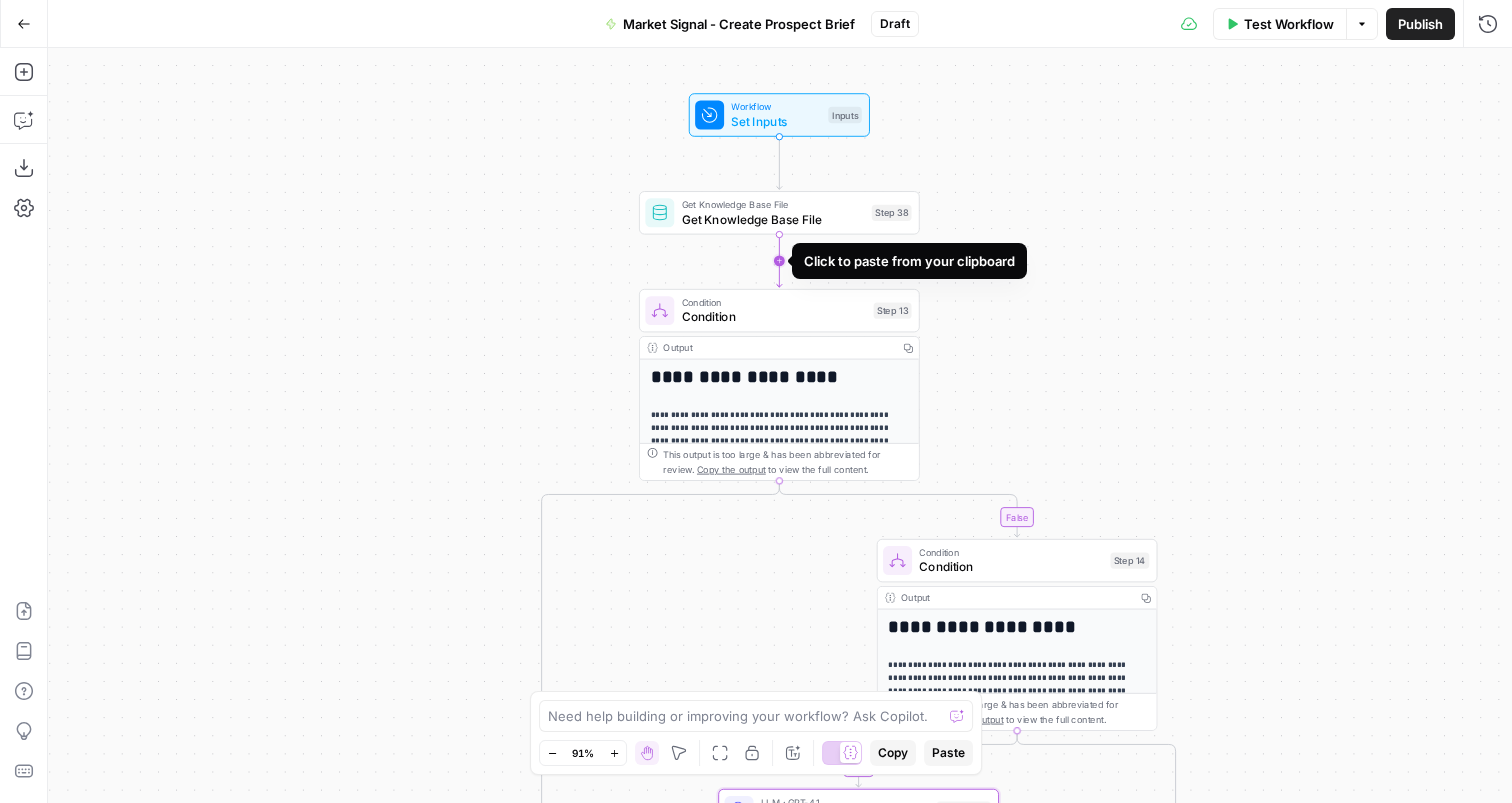 click 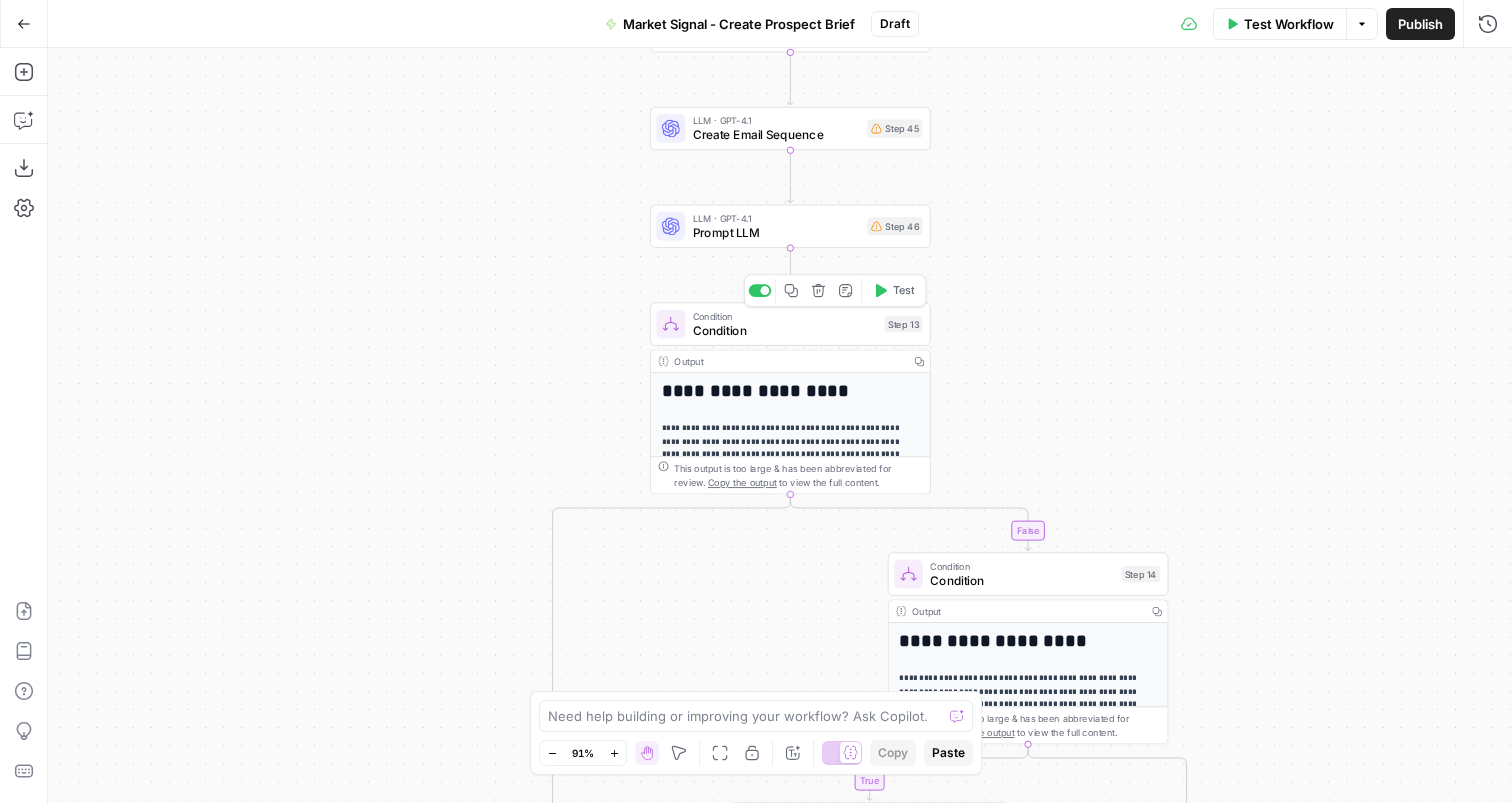 click 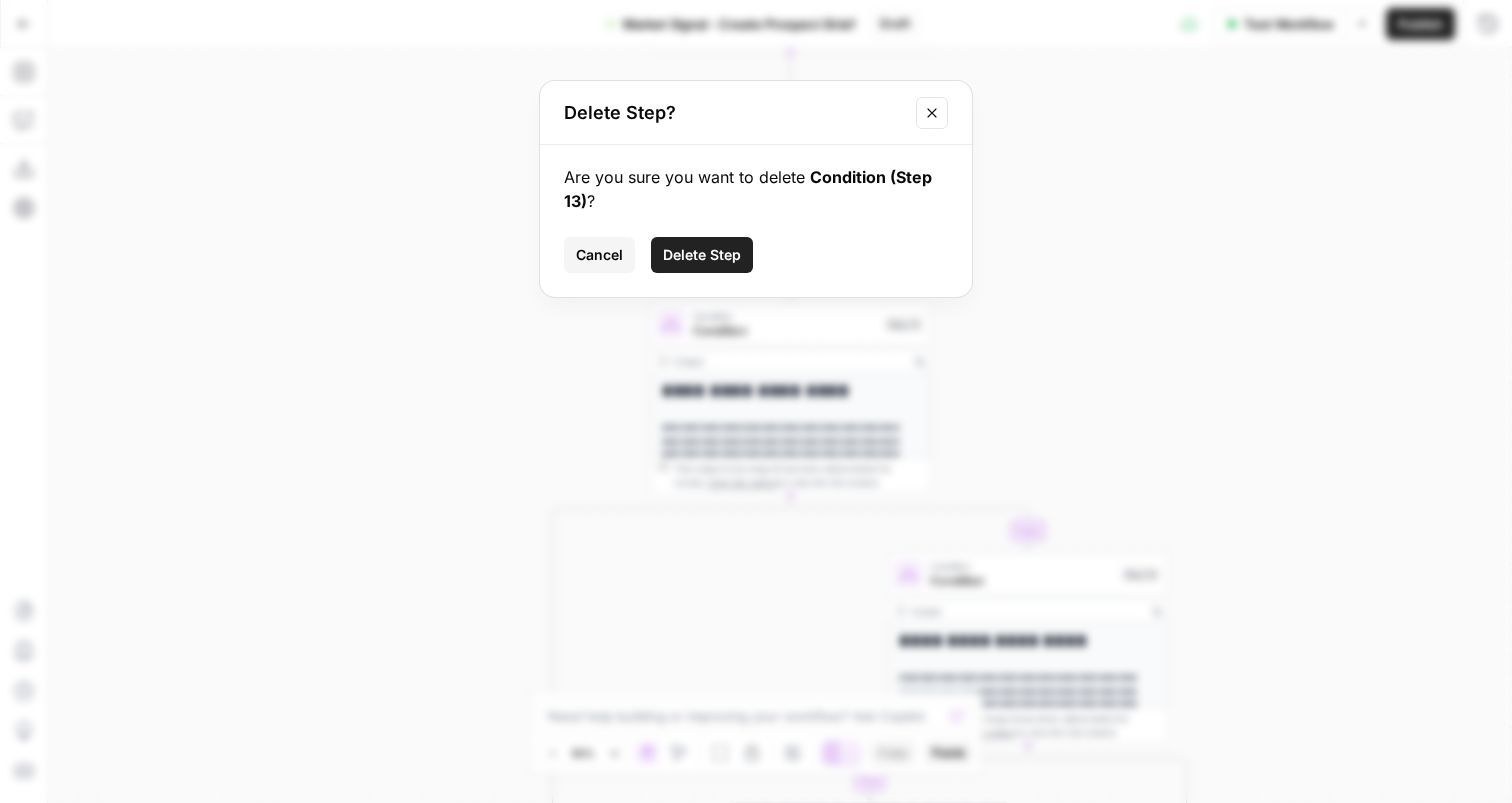 click on "Delete Step" at bounding box center [702, 255] 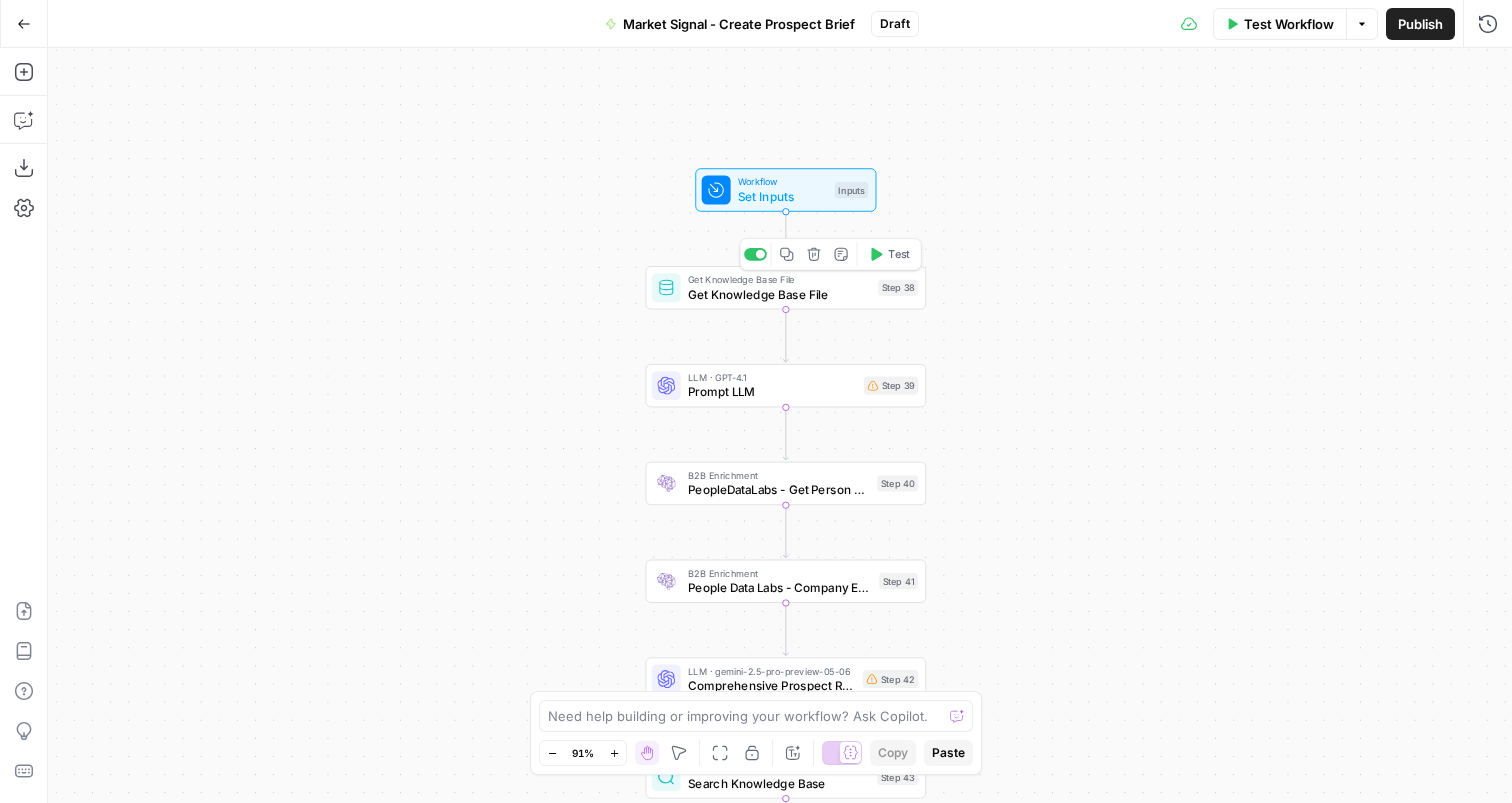 click on "Get Knowledge Base File" at bounding box center (779, 279) 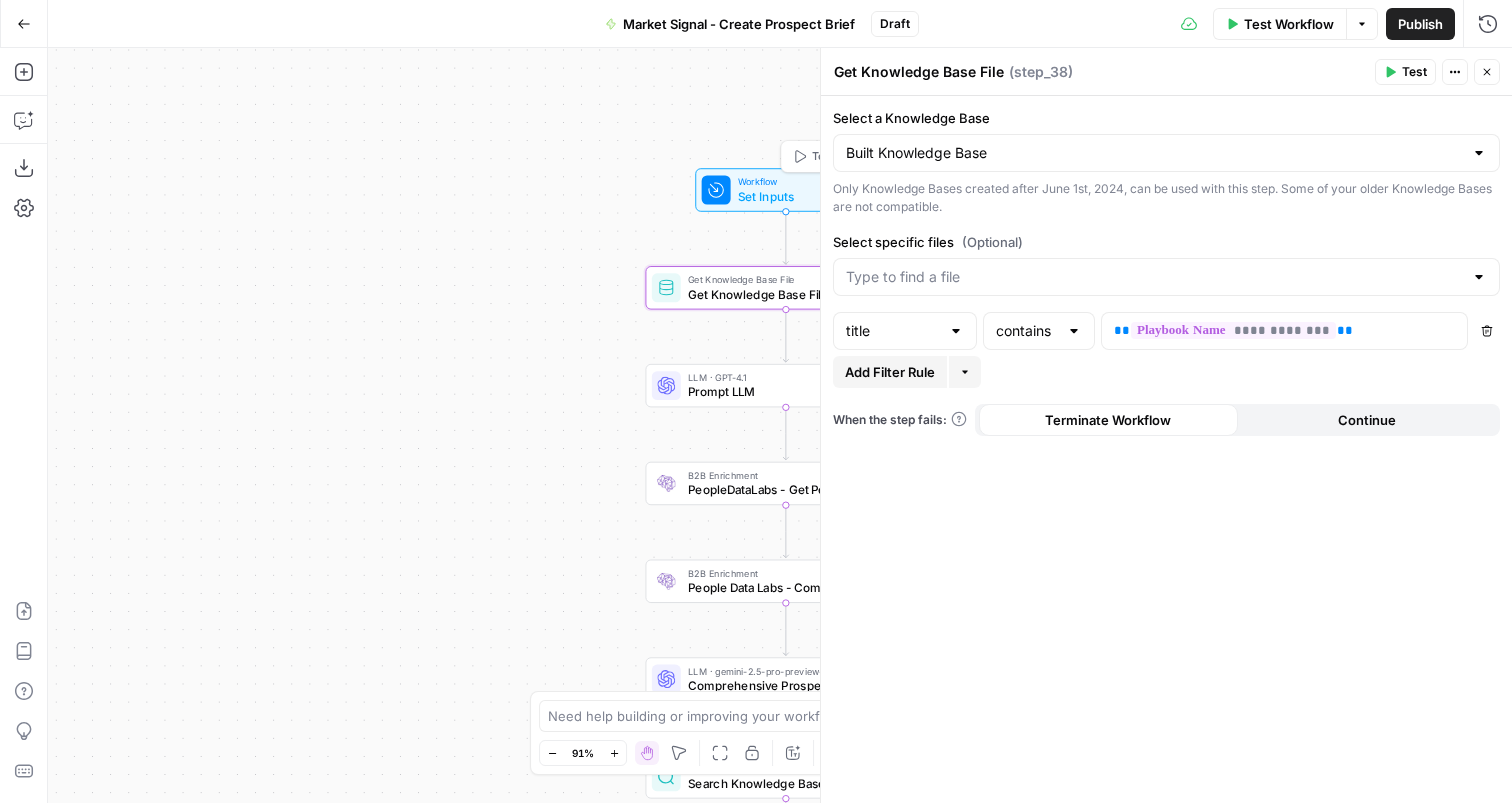 click on "Set Inputs" at bounding box center [783, 196] 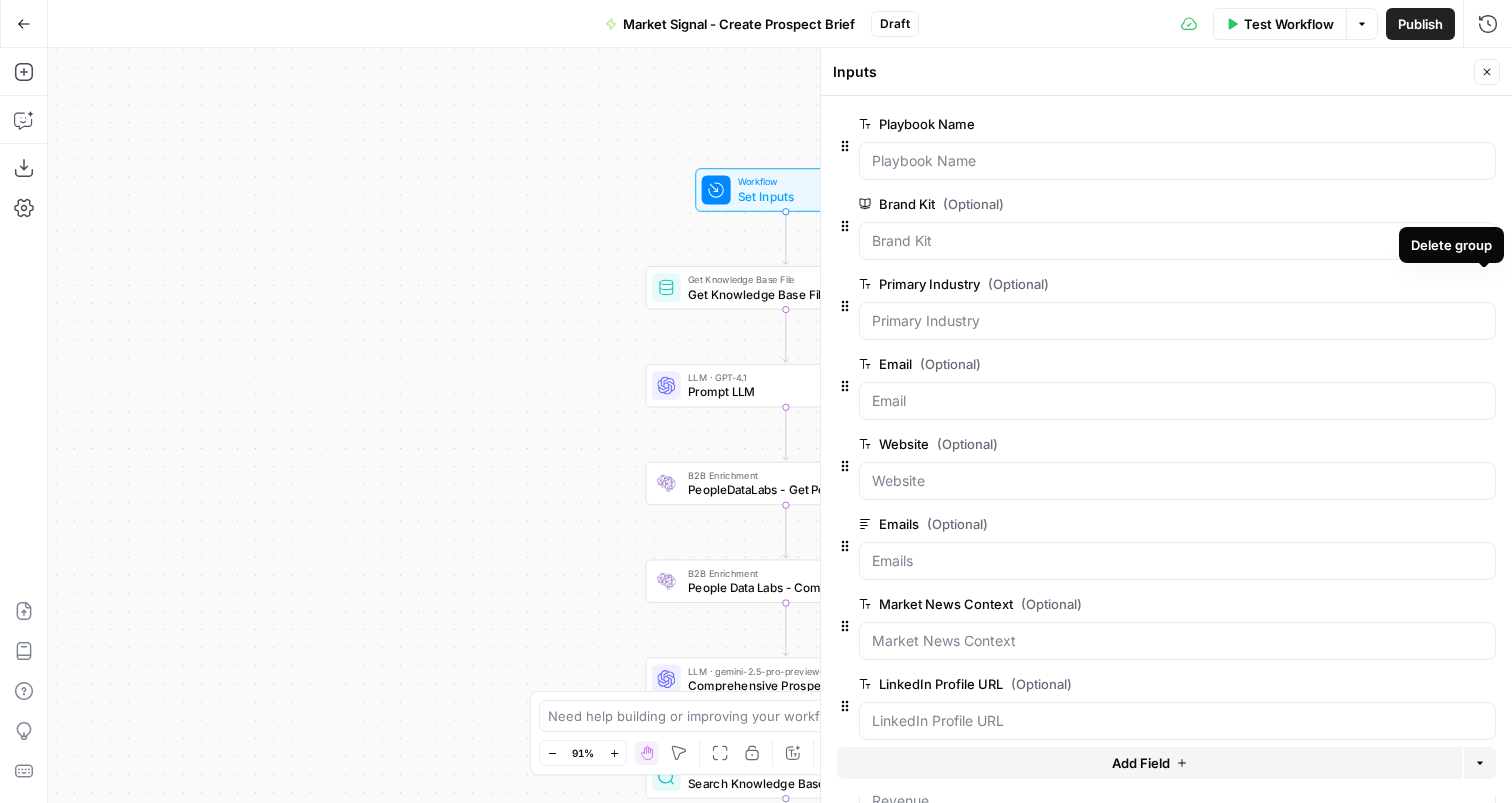 click 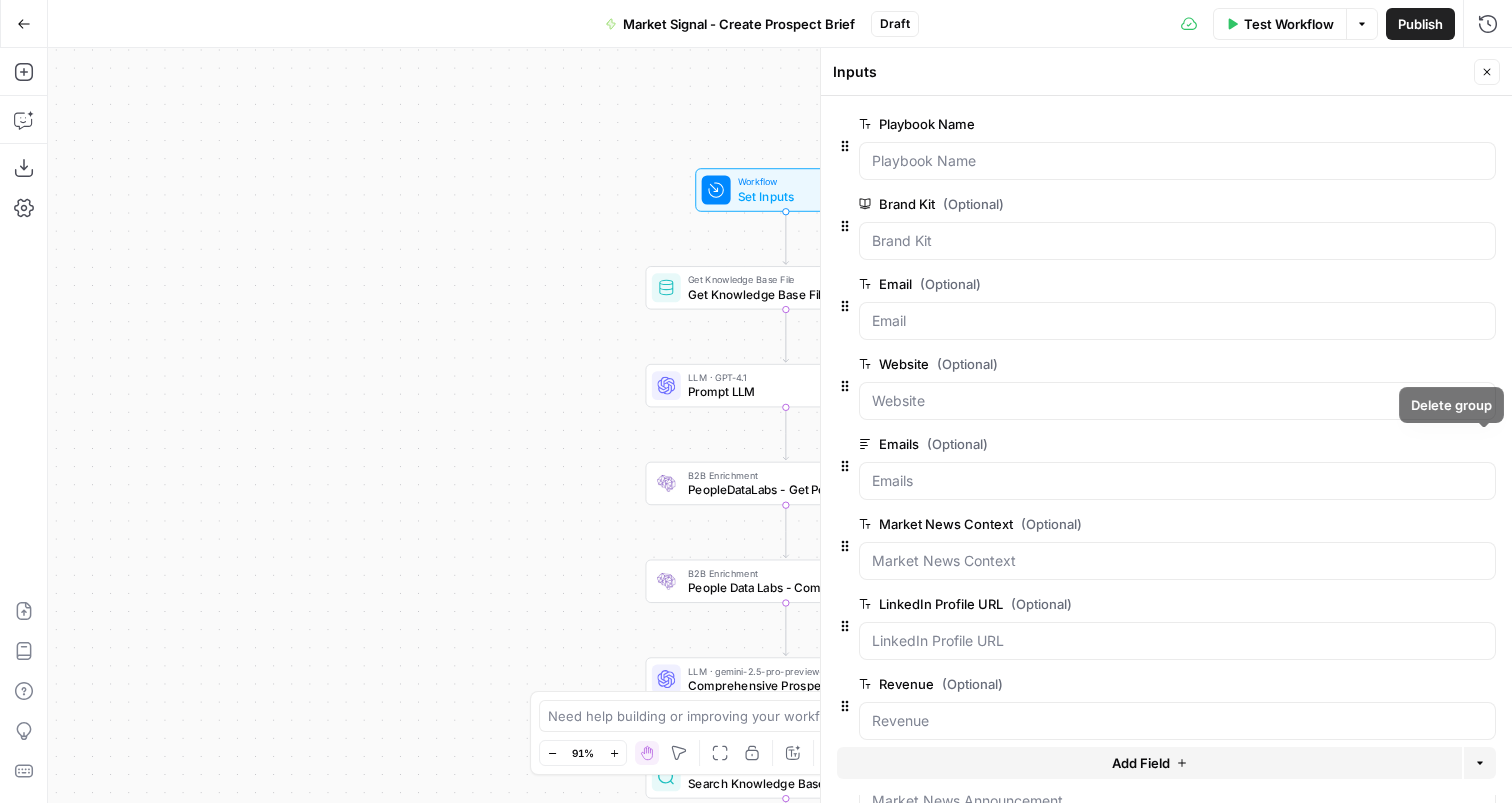 click 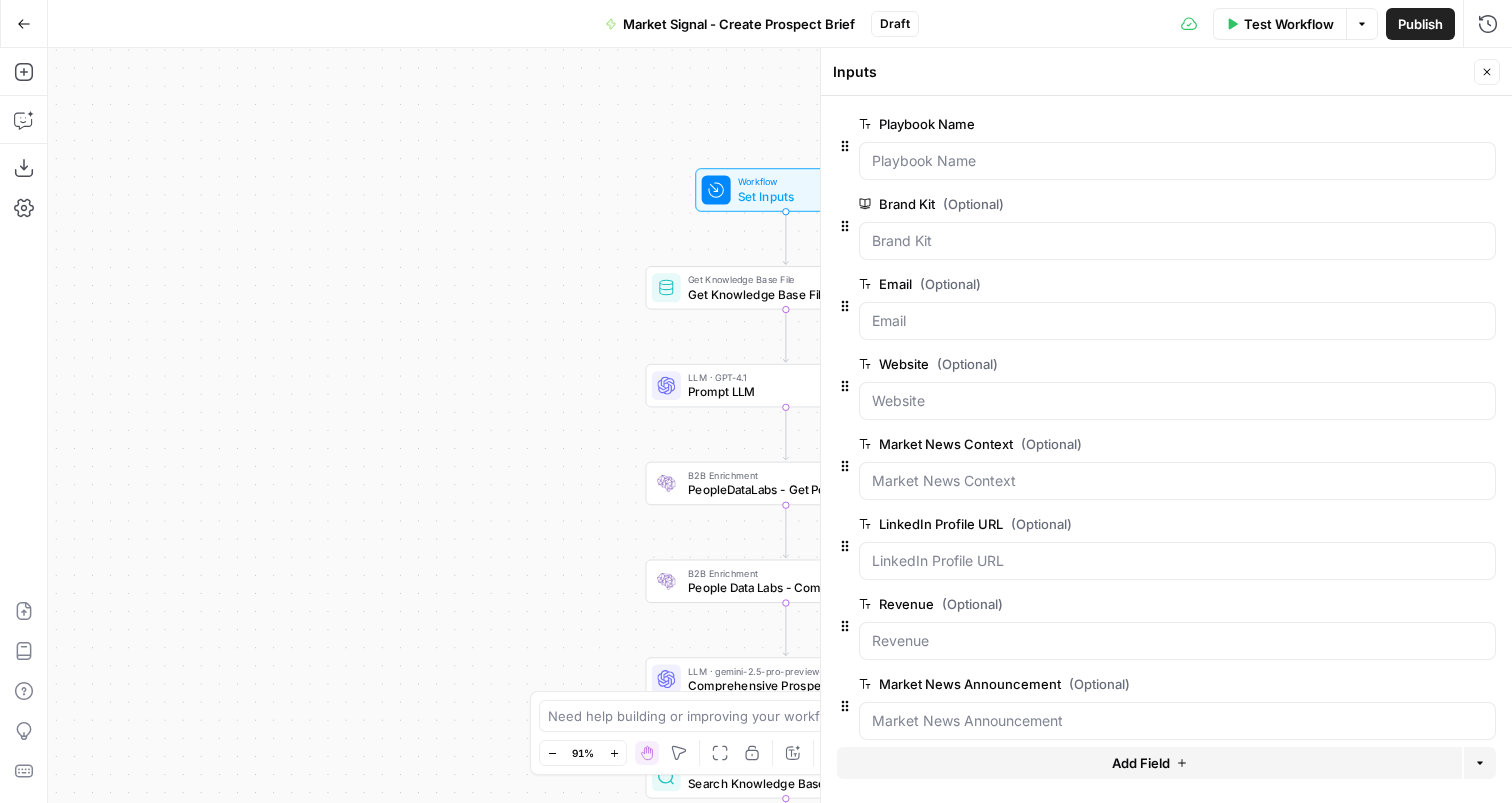 click 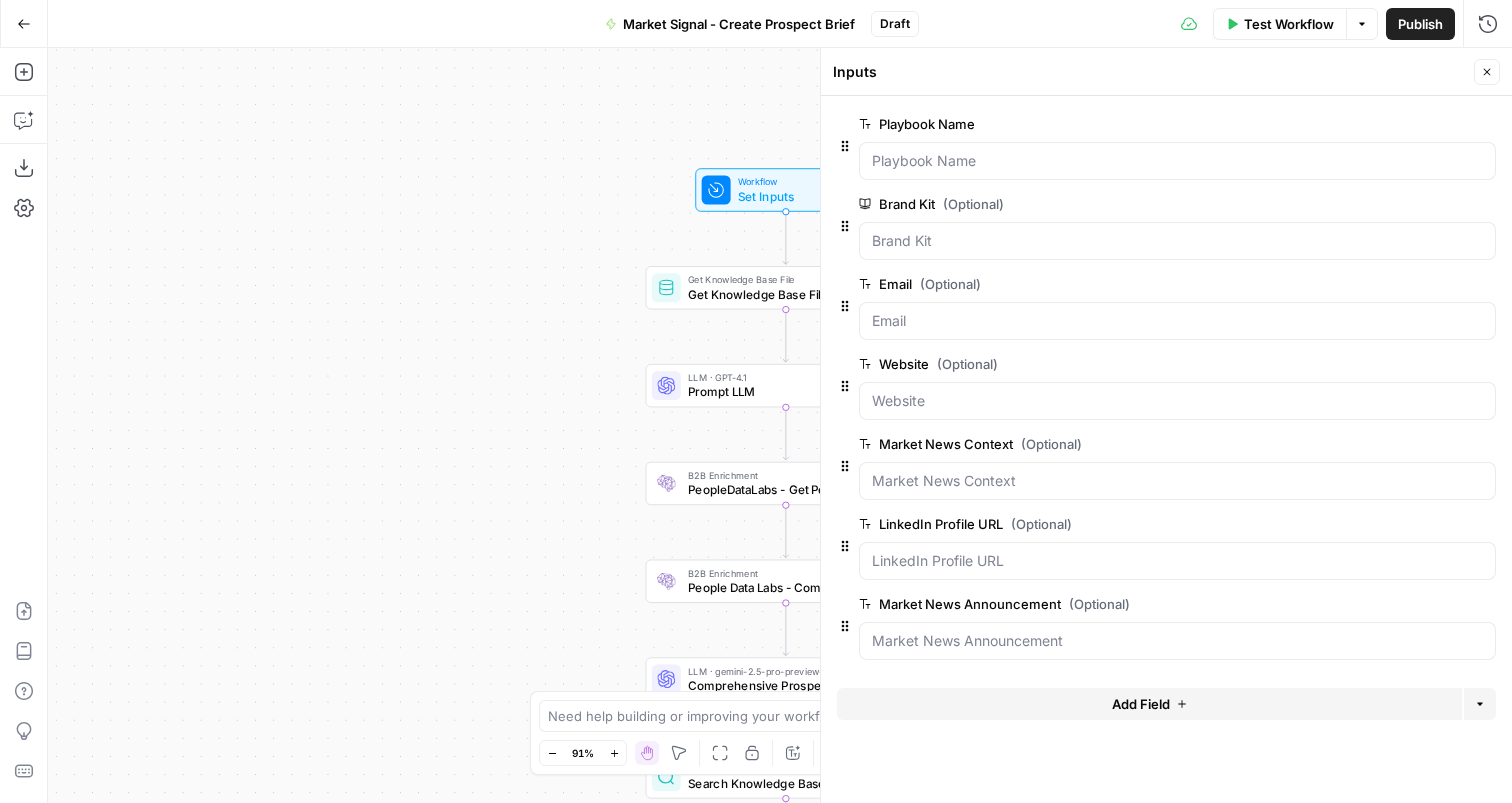 click 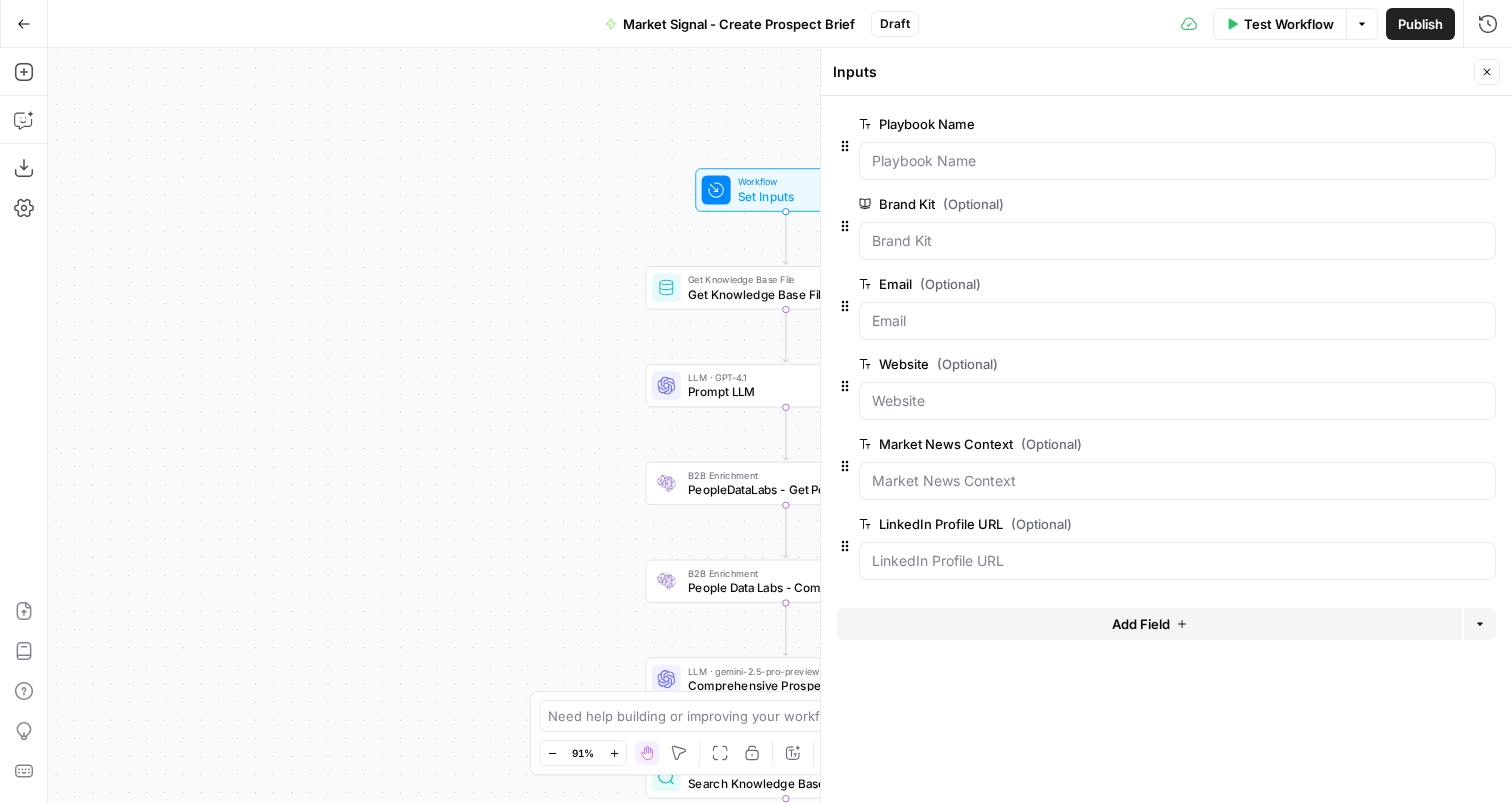 click 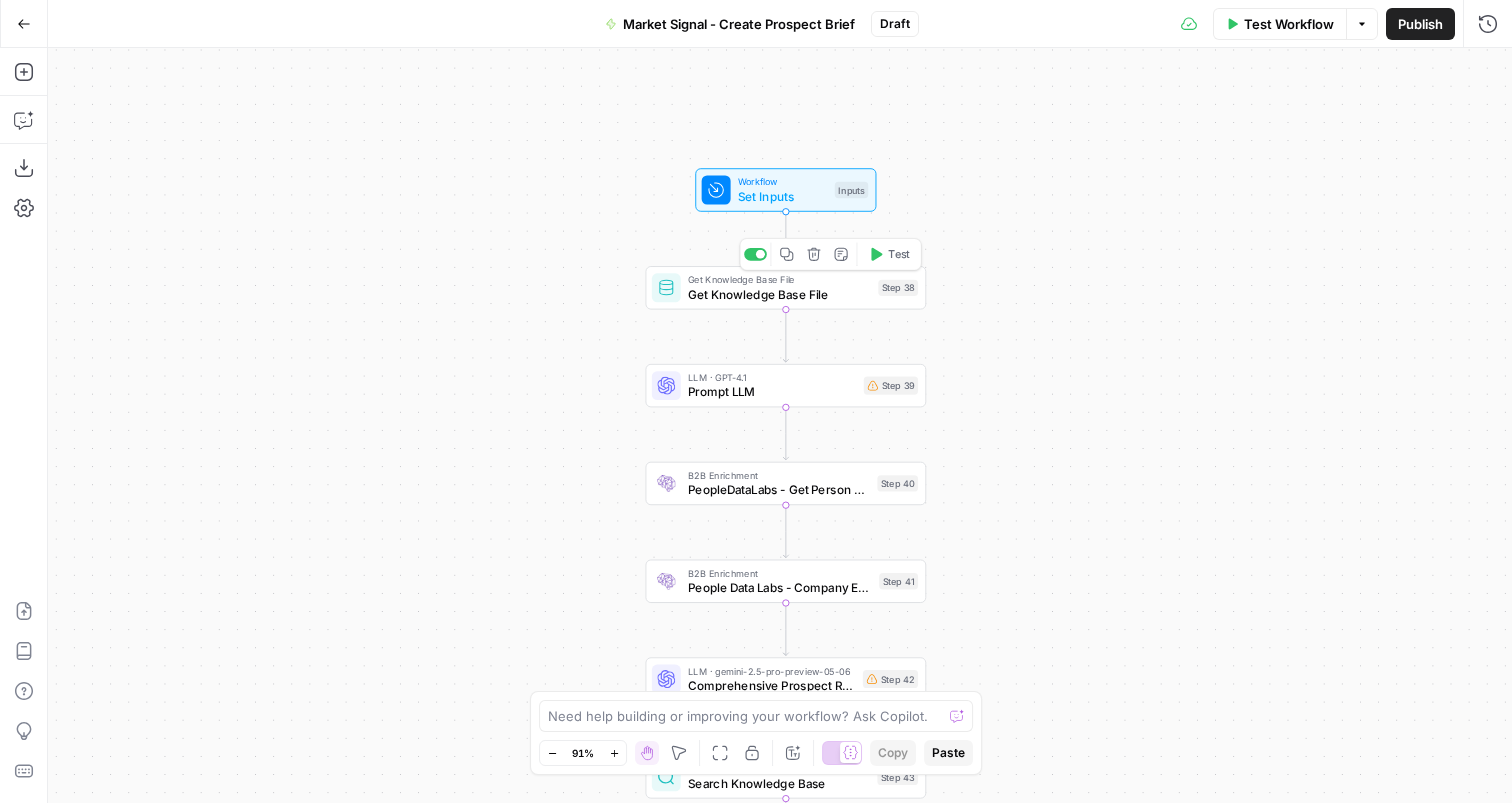 click on "Get Knowledge Base File" at bounding box center (779, 294) 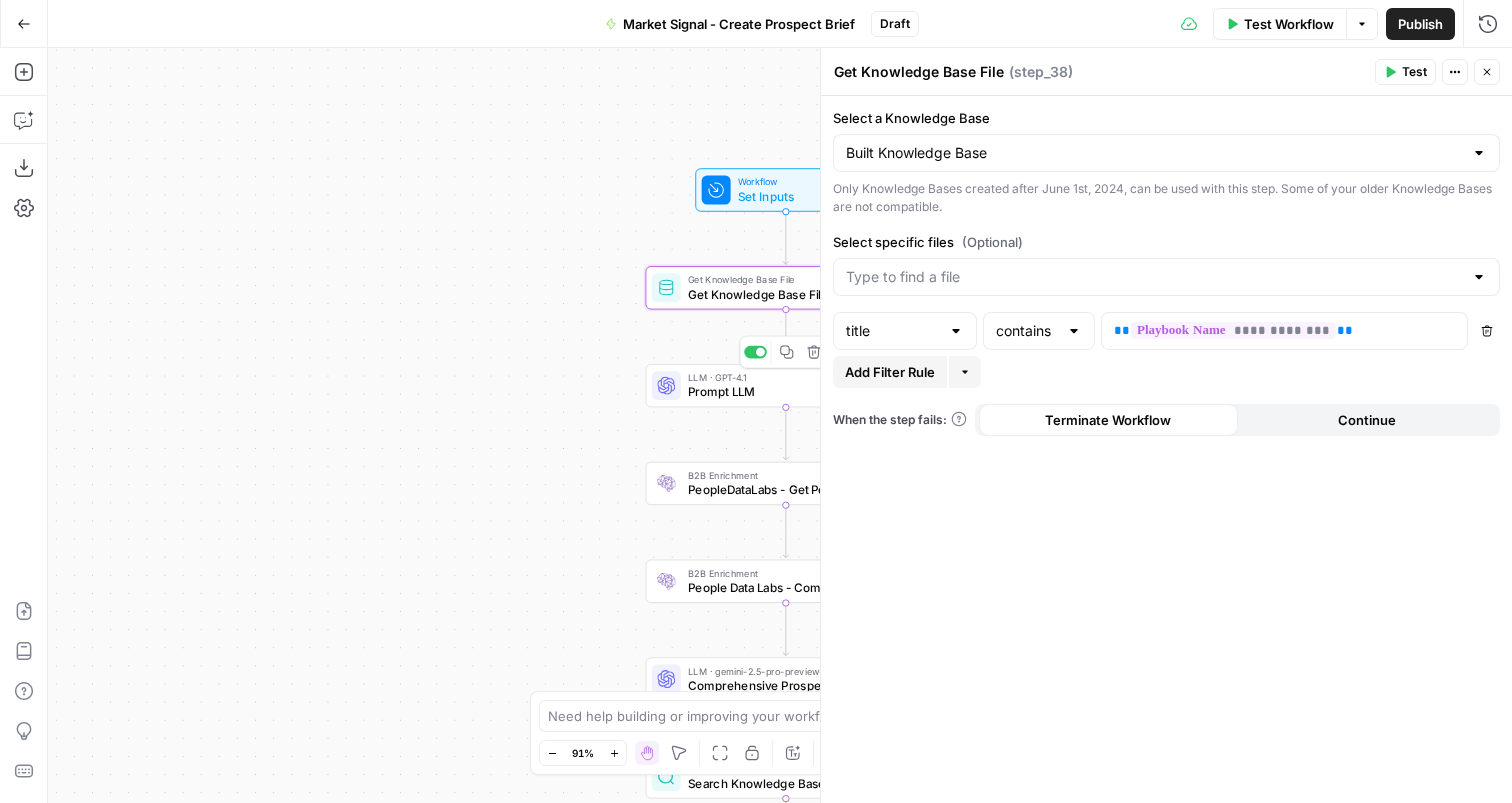 click on "Prompt LLM" at bounding box center [772, 392] 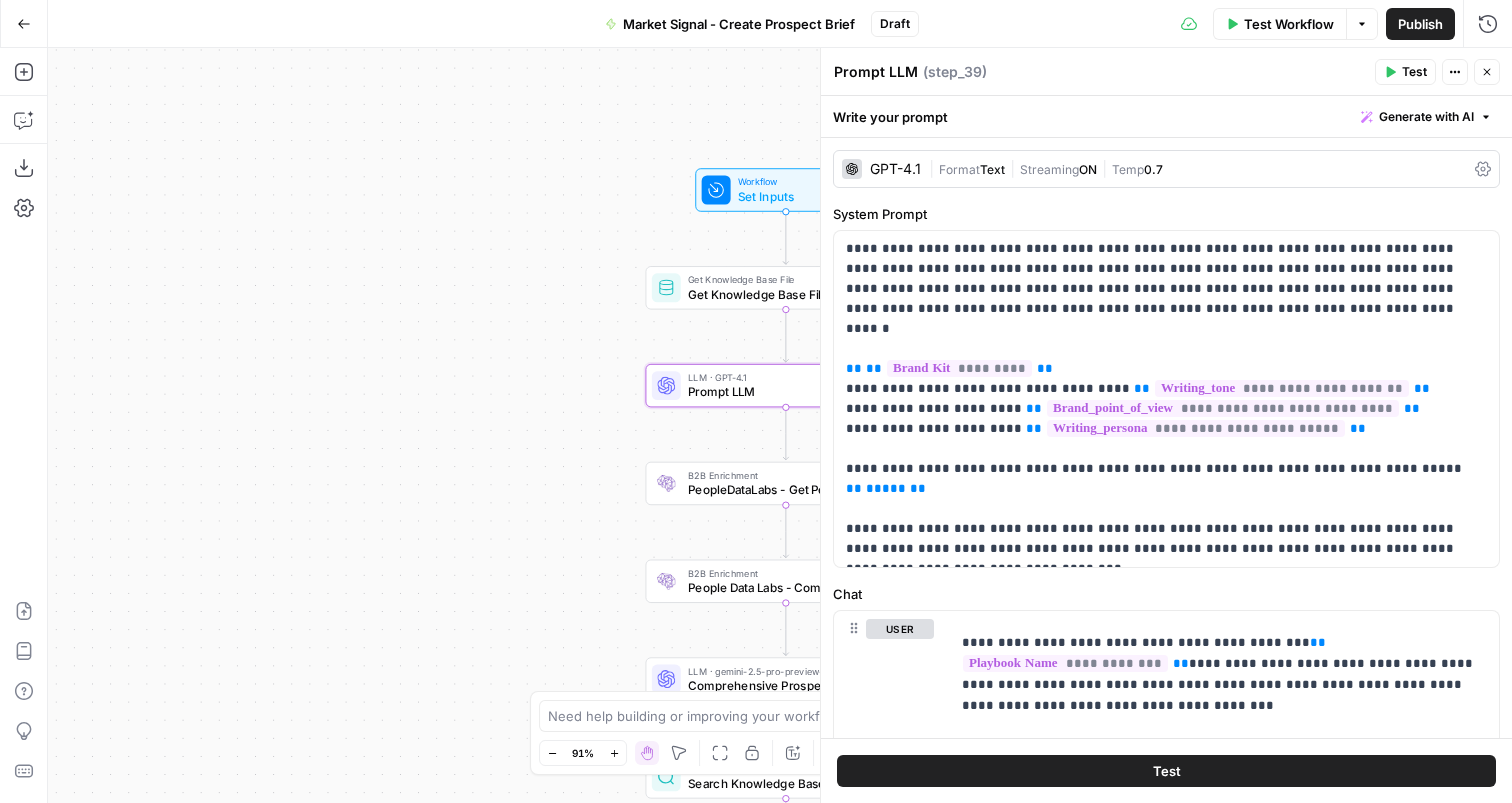 scroll, scrollTop: 38, scrollLeft: 0, axis: vertical 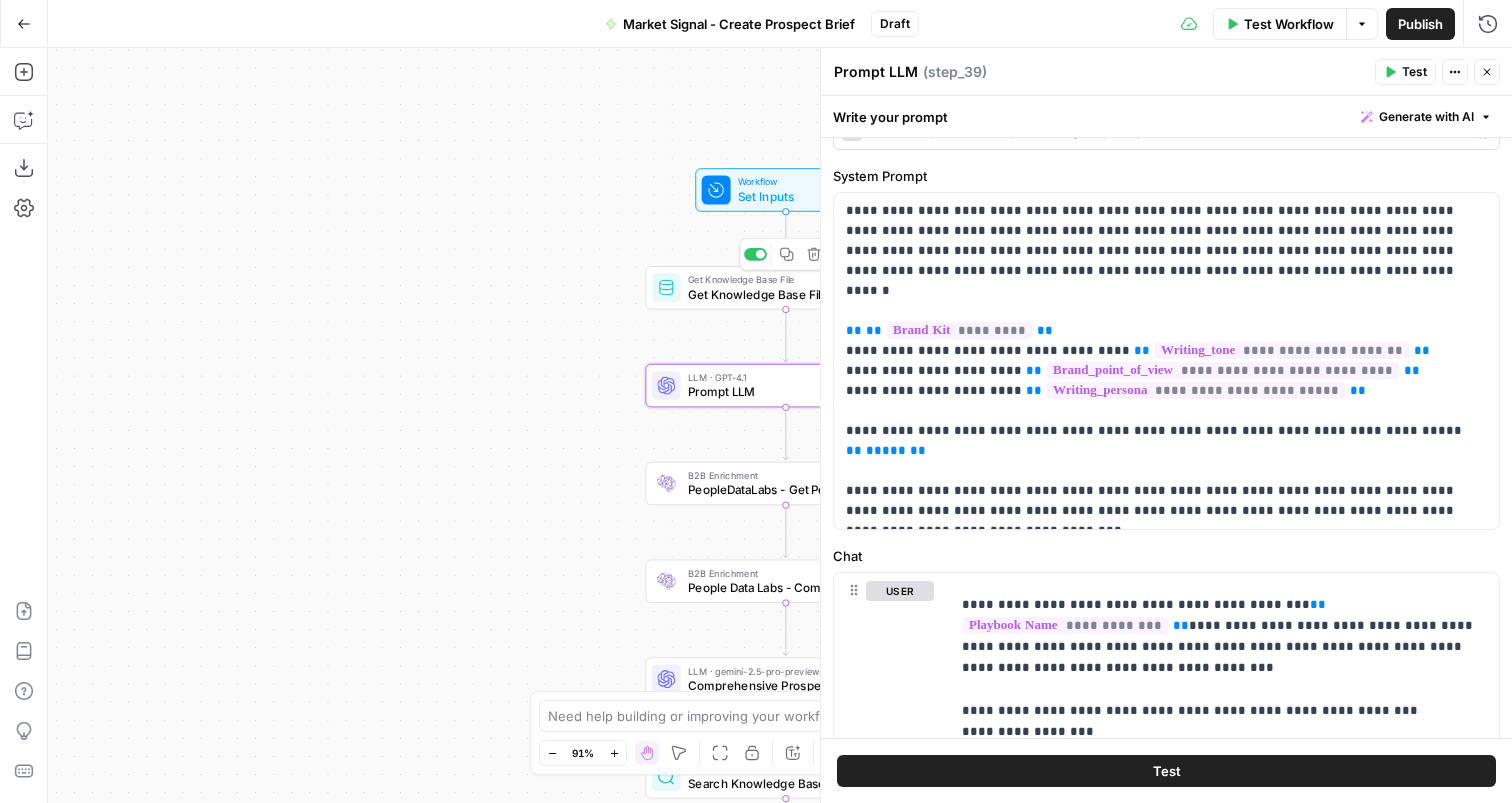 click on "Get Knowledge Base File" at bounding box center (779, 294) 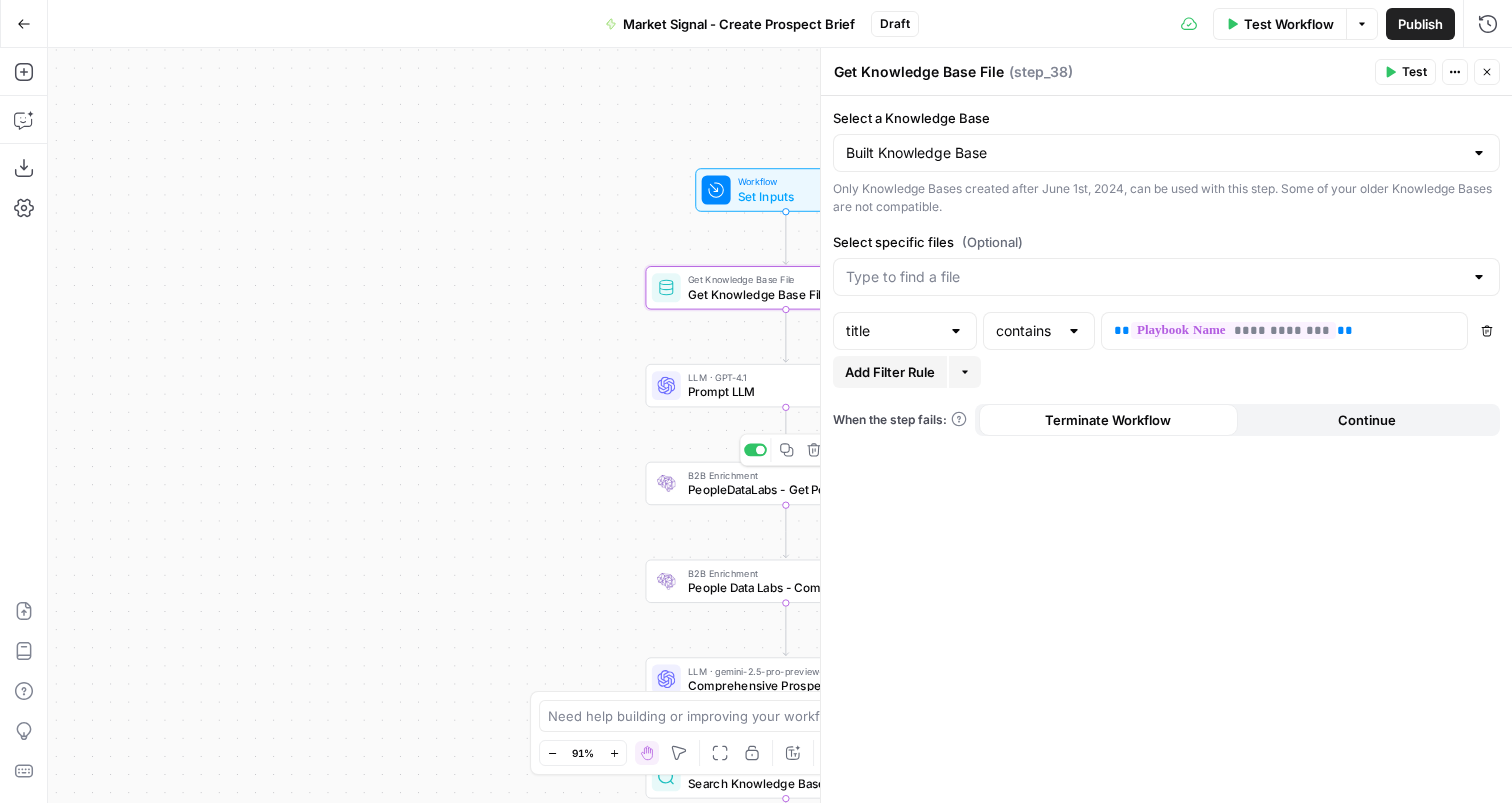 click on "PeopleDataLabs - Get Person & Company Data" at bounding box center [779, 490] 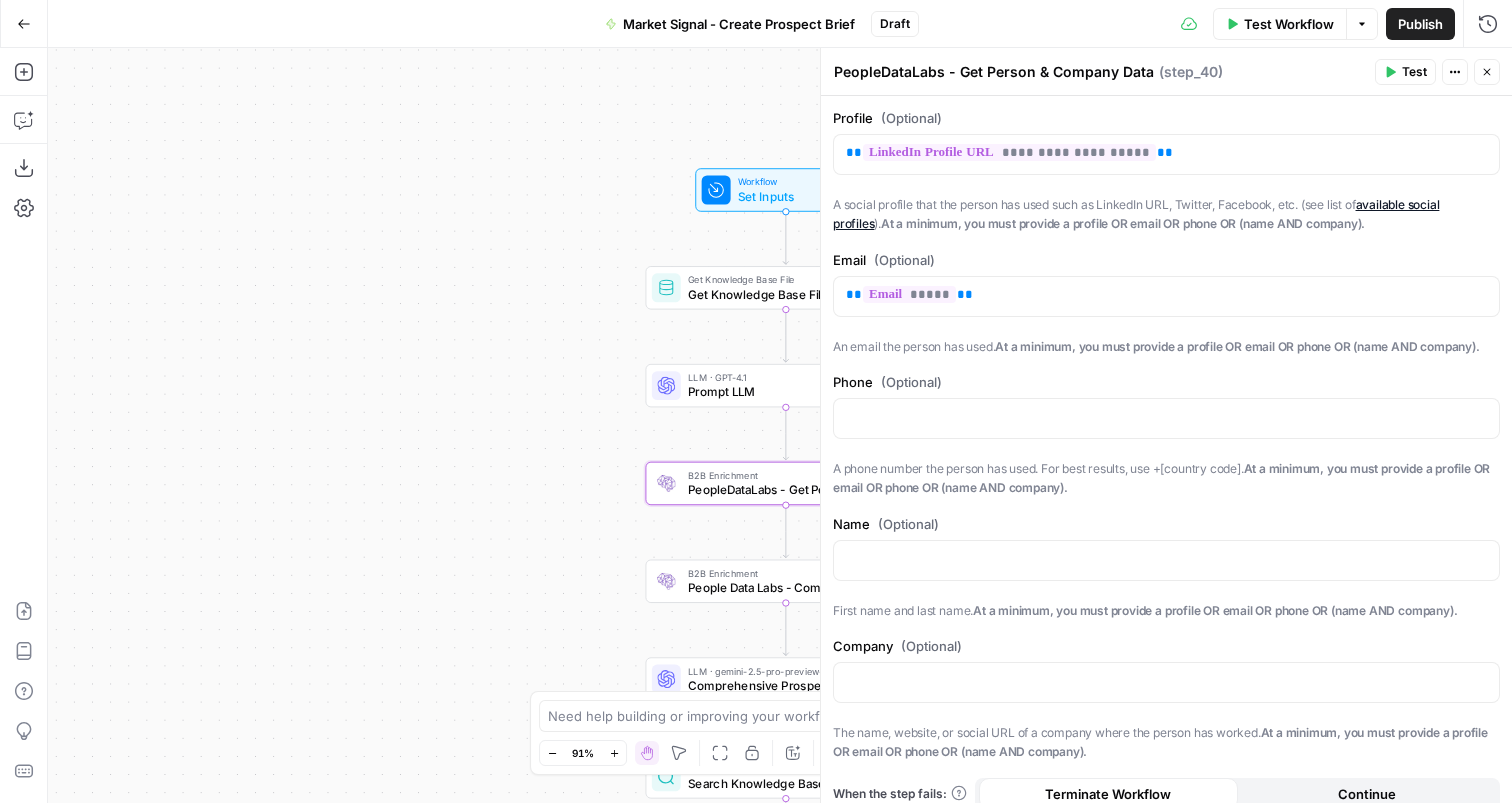 scroll, scrollTop: 53, scrollLeft: 0, axis: vertical 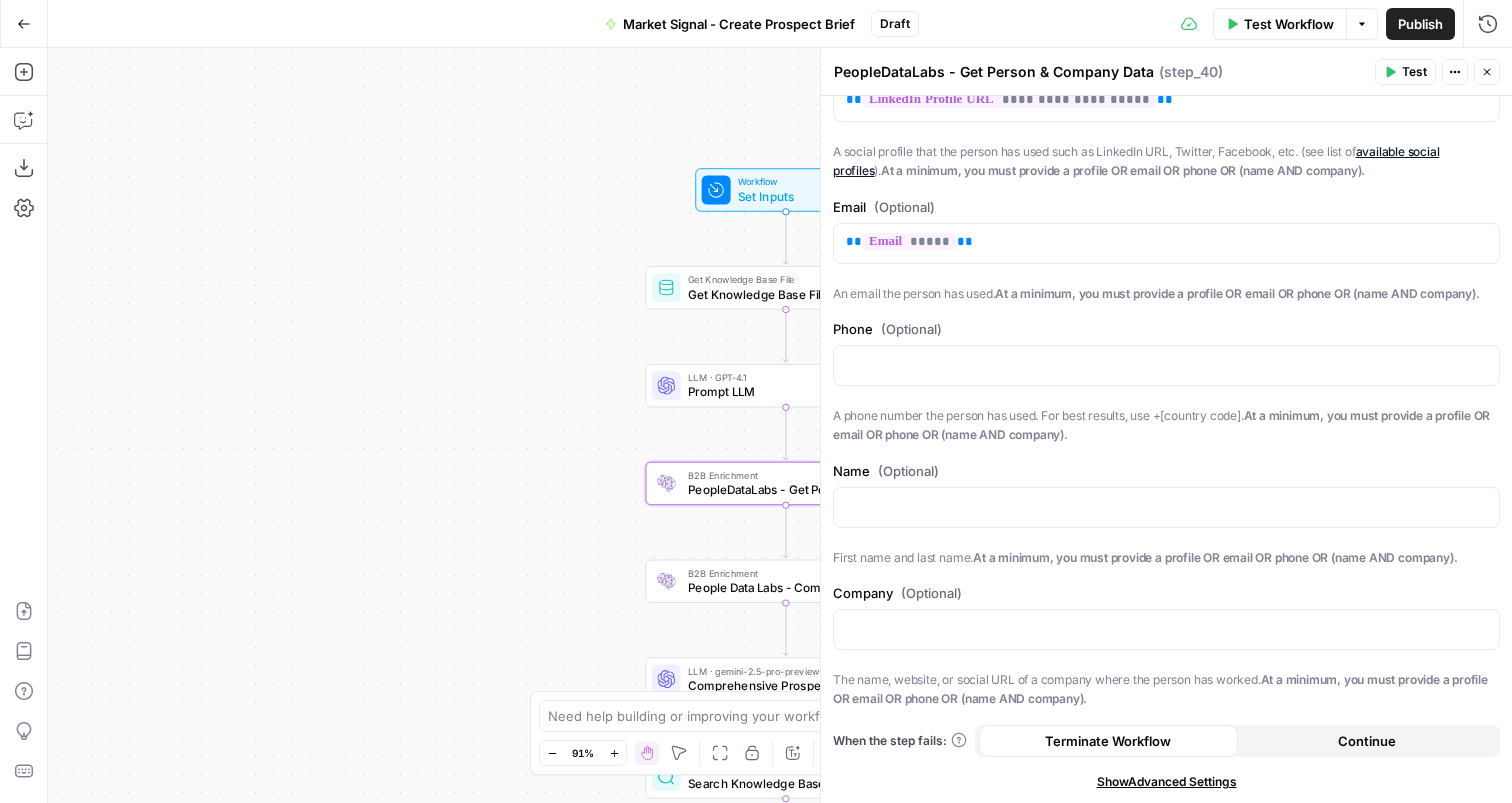 click on "People Data Labs - Company Enrichment" at bounding box center (780, 588) 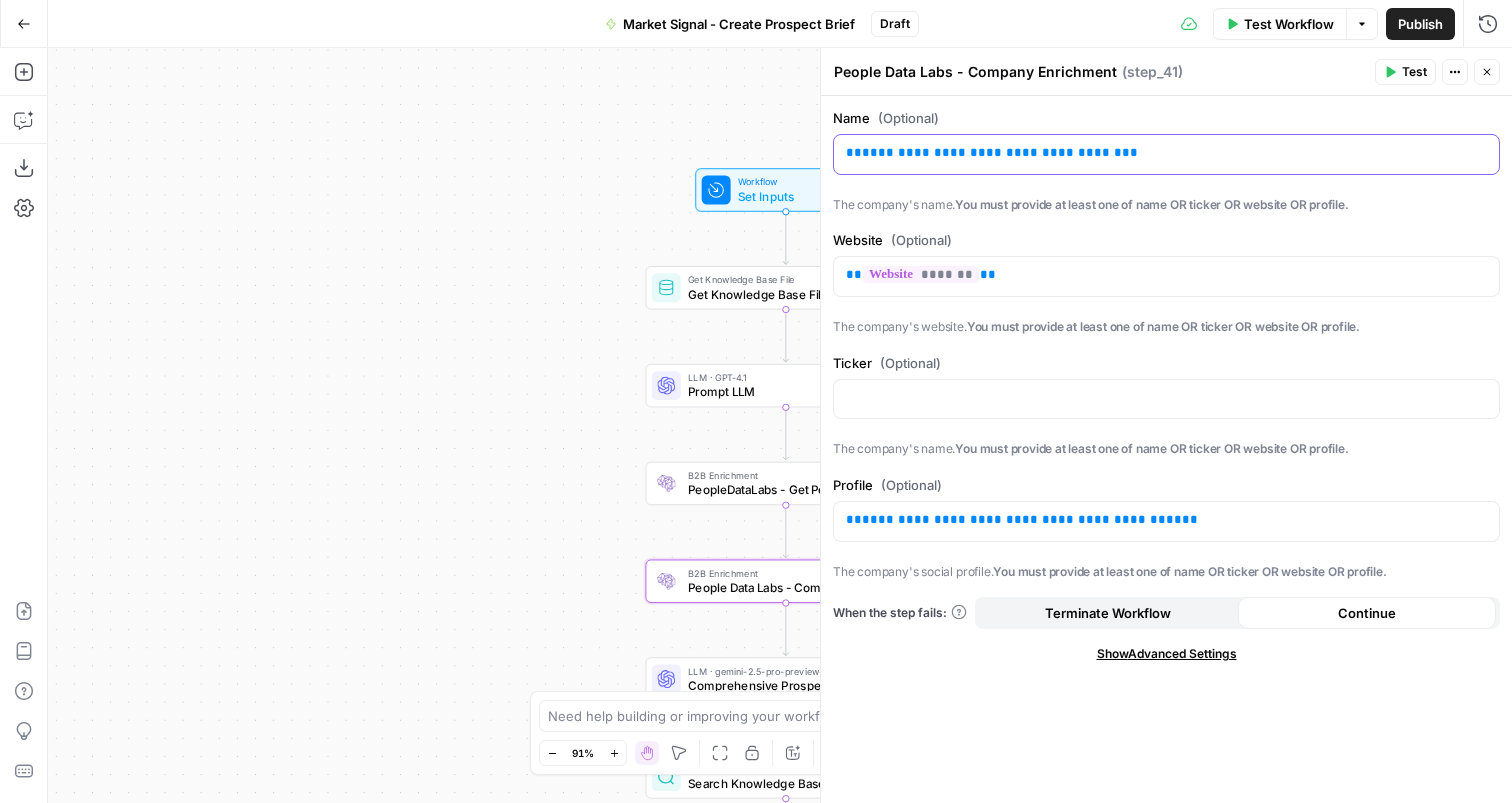 click on "**********" at bounding box center [1166, 153] 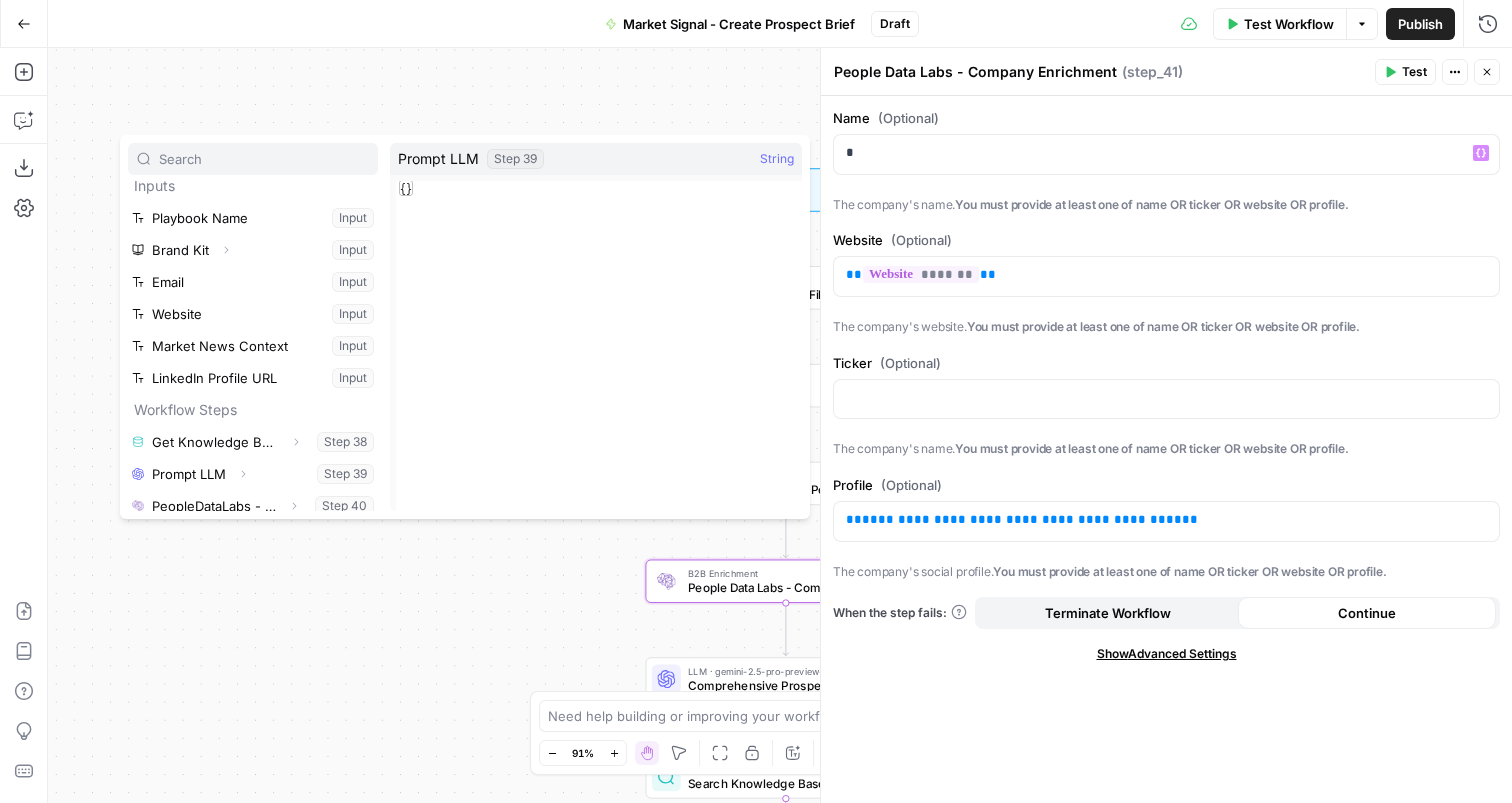 scroll, scrollTop: 22, scrollLeft: 0, axis: vertical 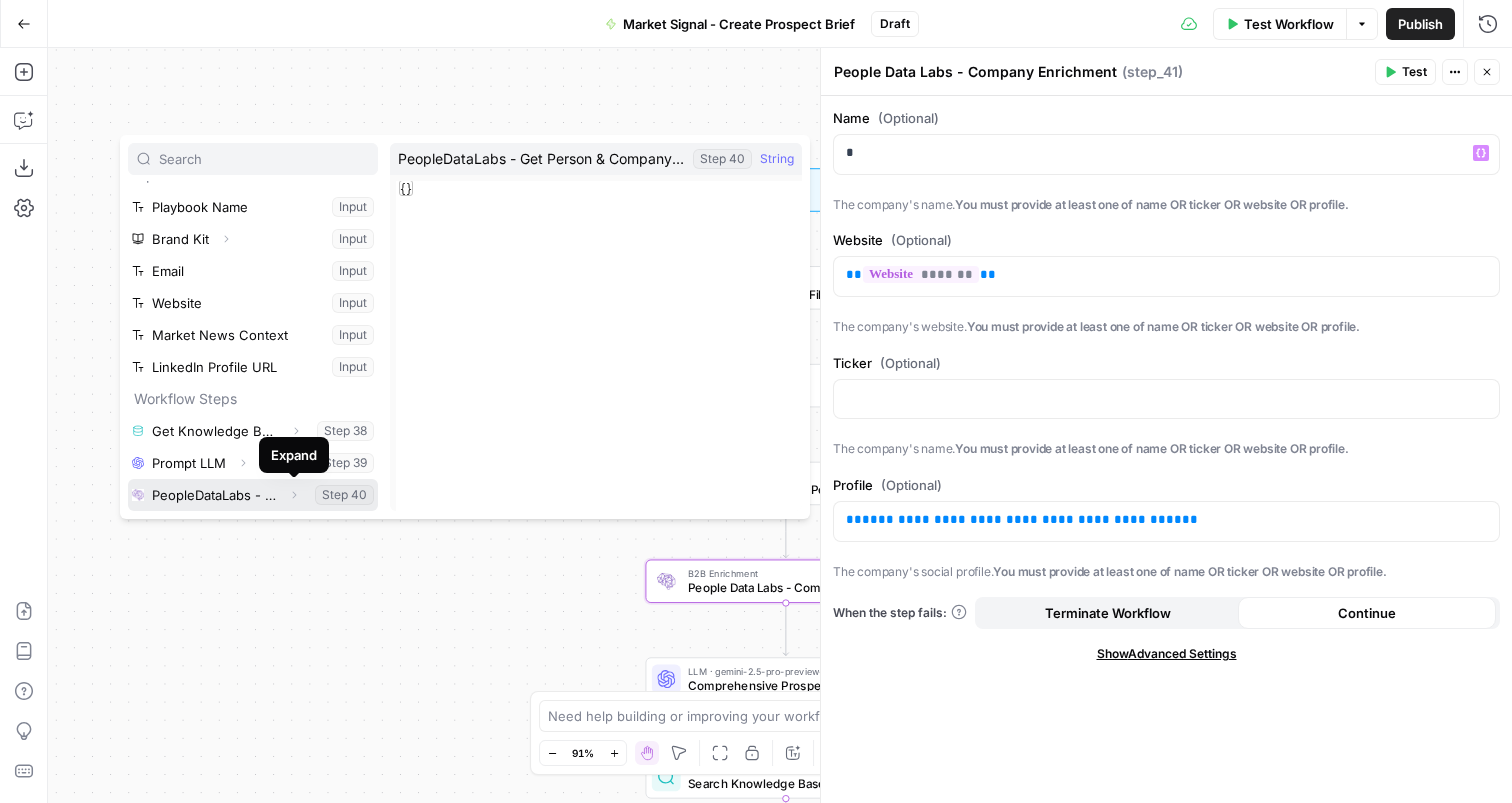 click 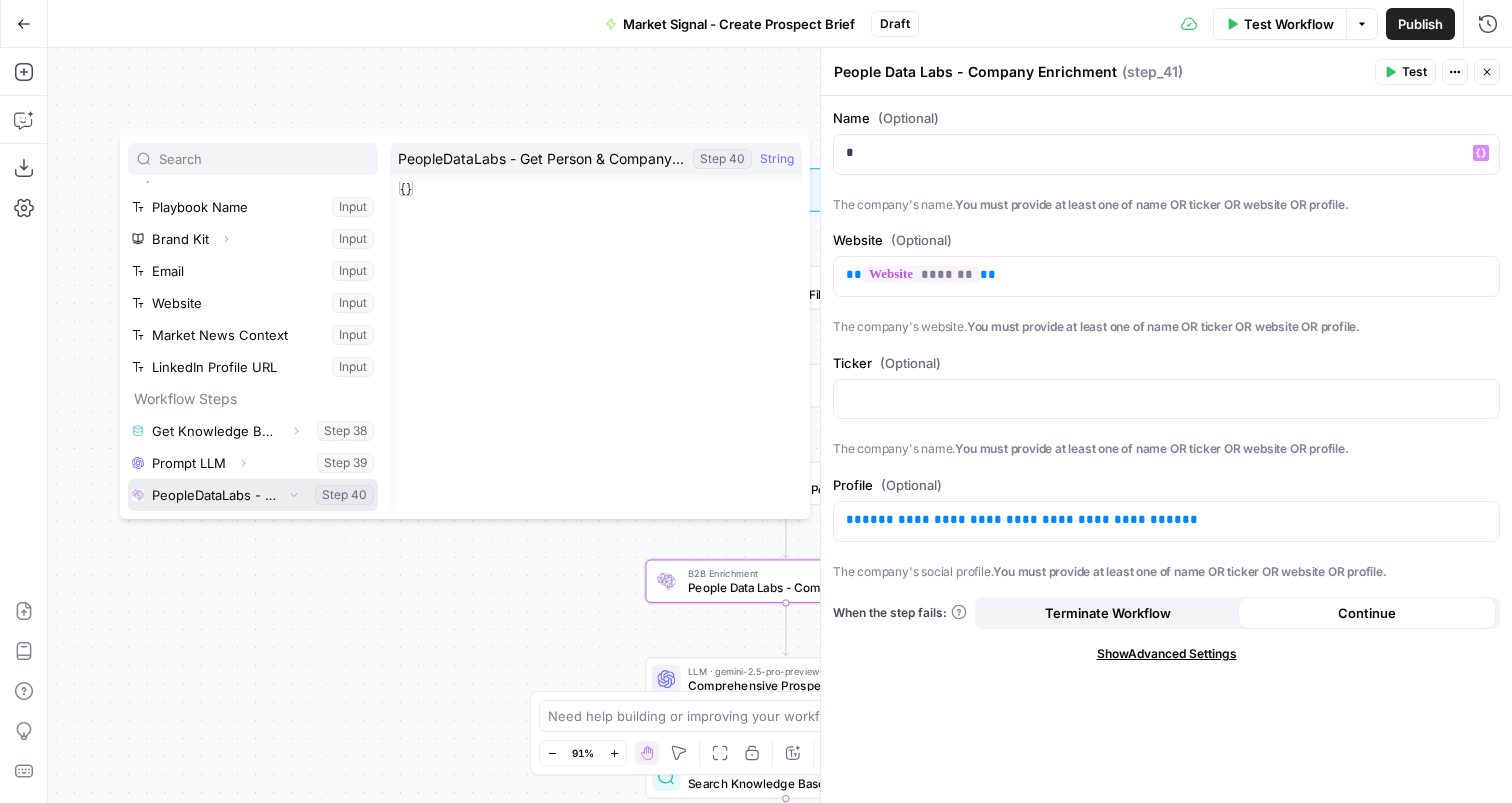 click at bounding box center [253, 495] 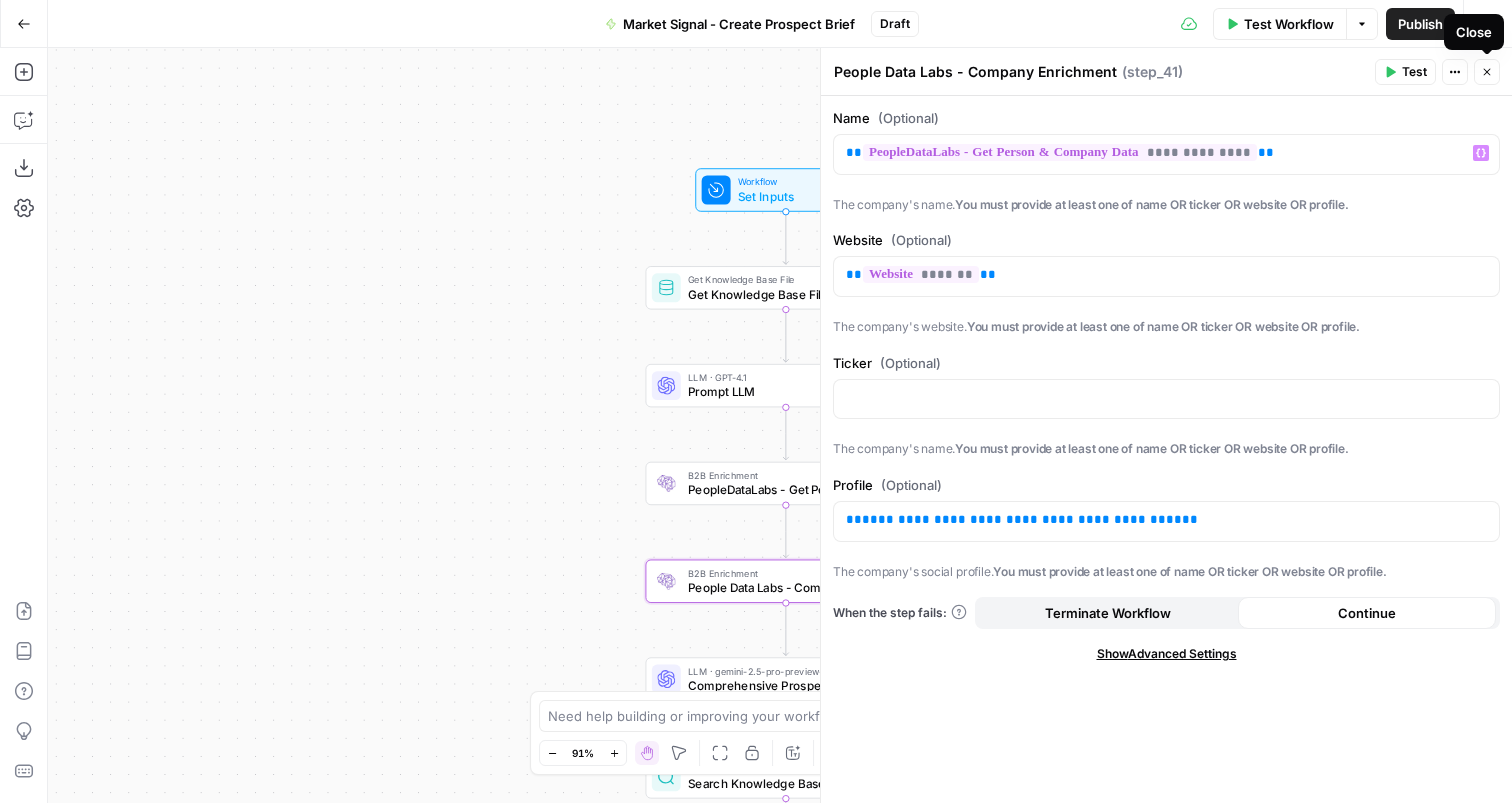 click 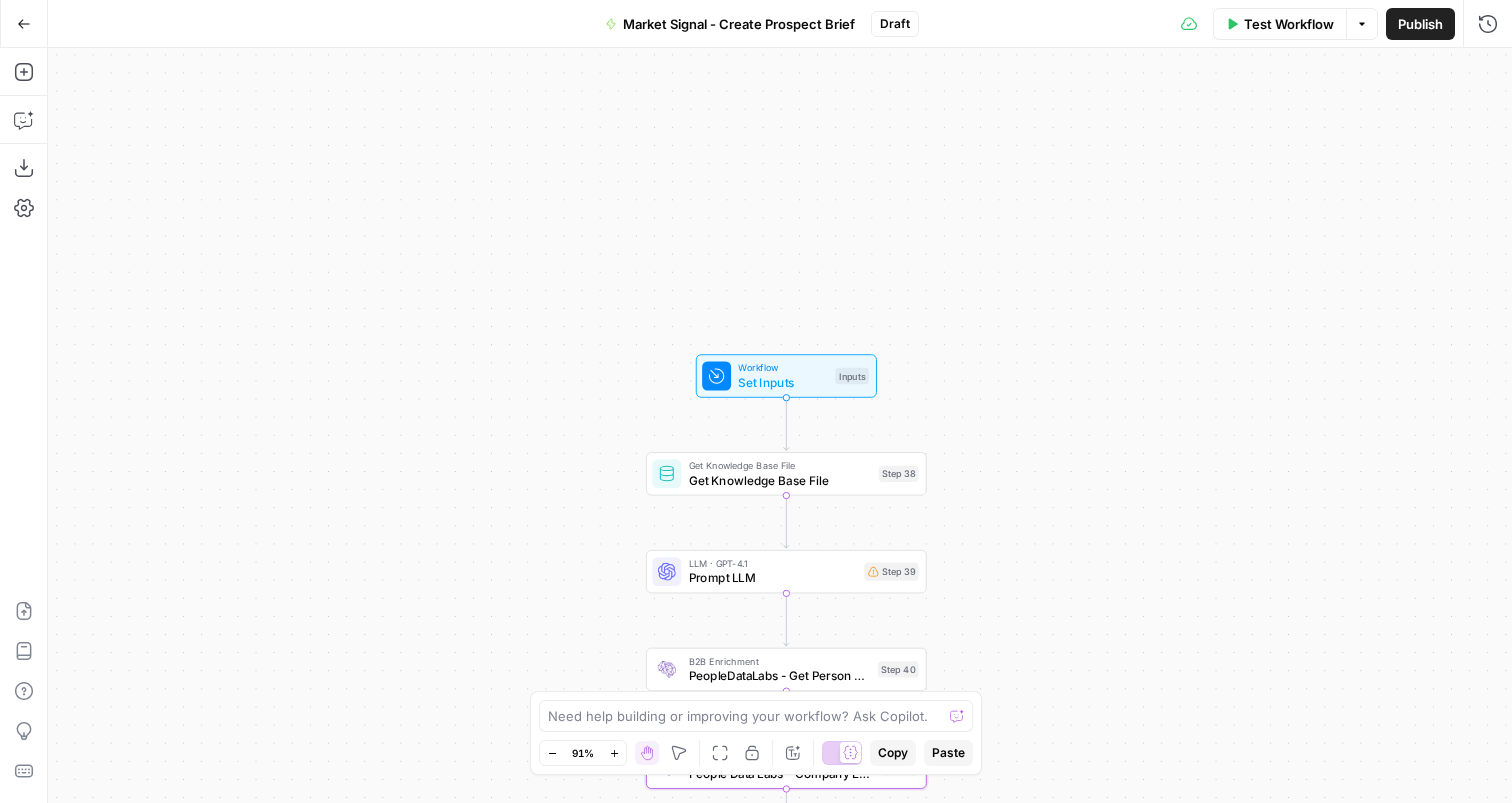 click on "Set Inputs" at bounding box center [783, 382] 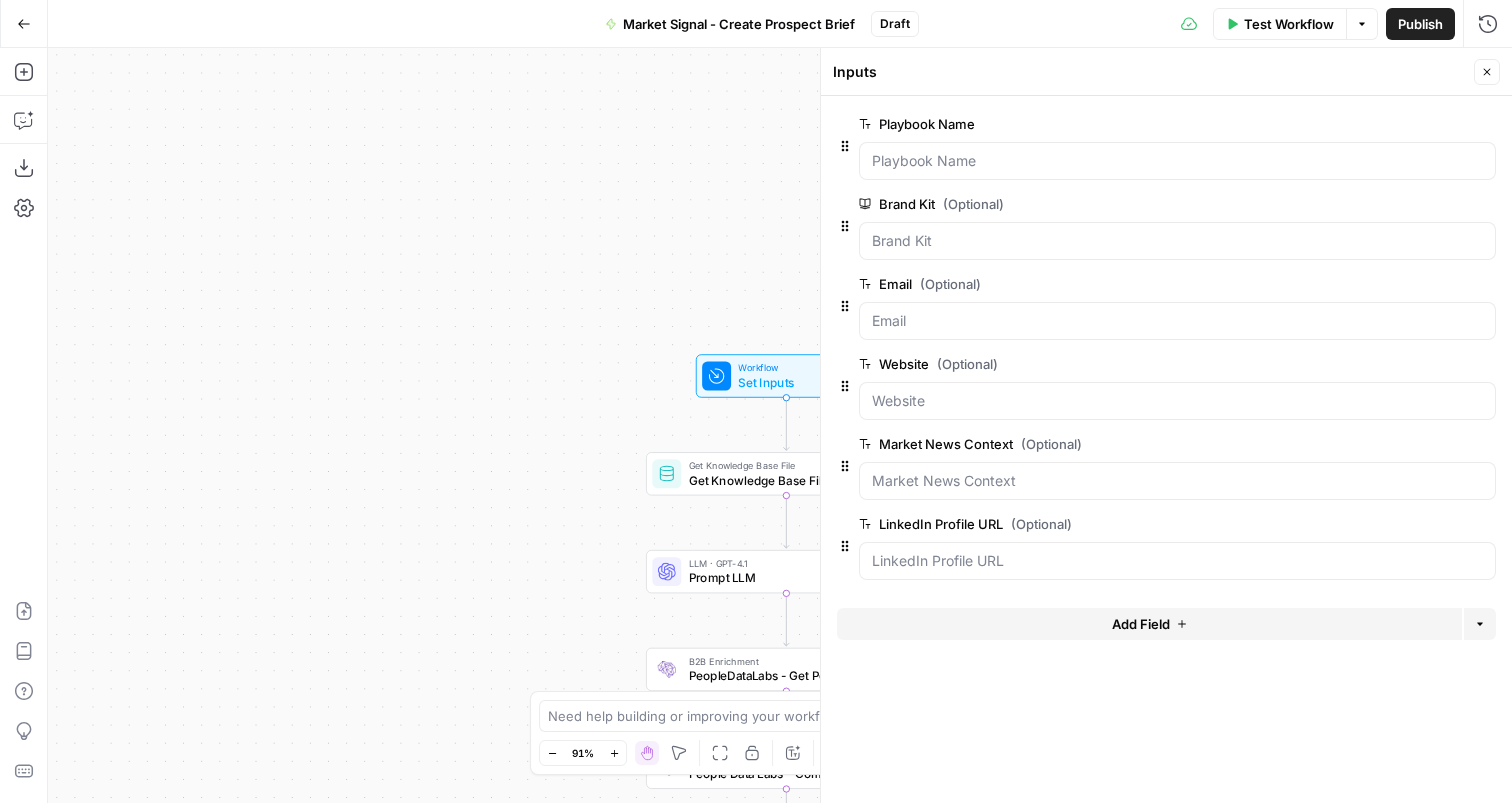 click on "Test Workflow" at bounding box center [1289, 24] 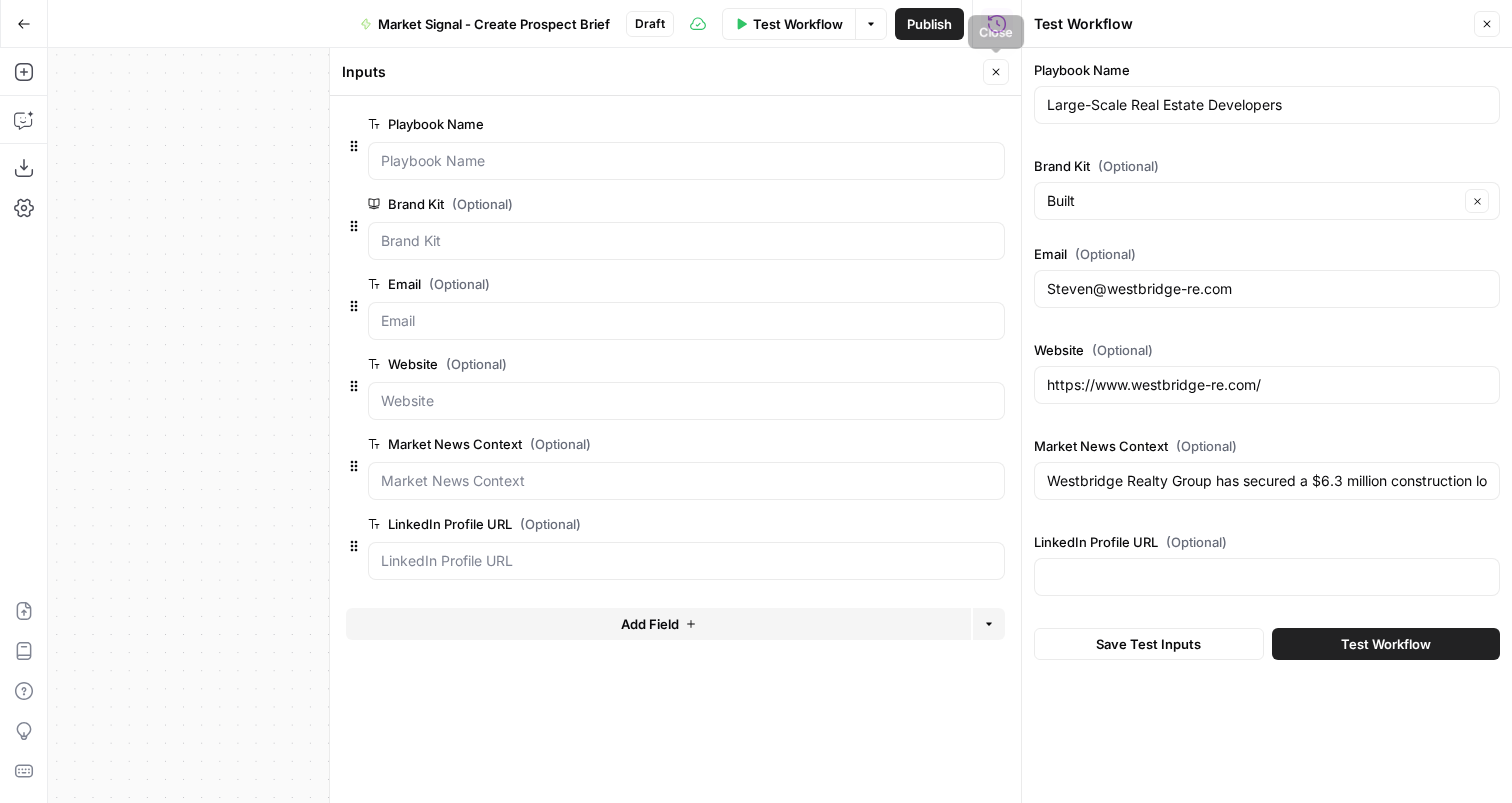 click on "Close" at bounding box center (996, 72) 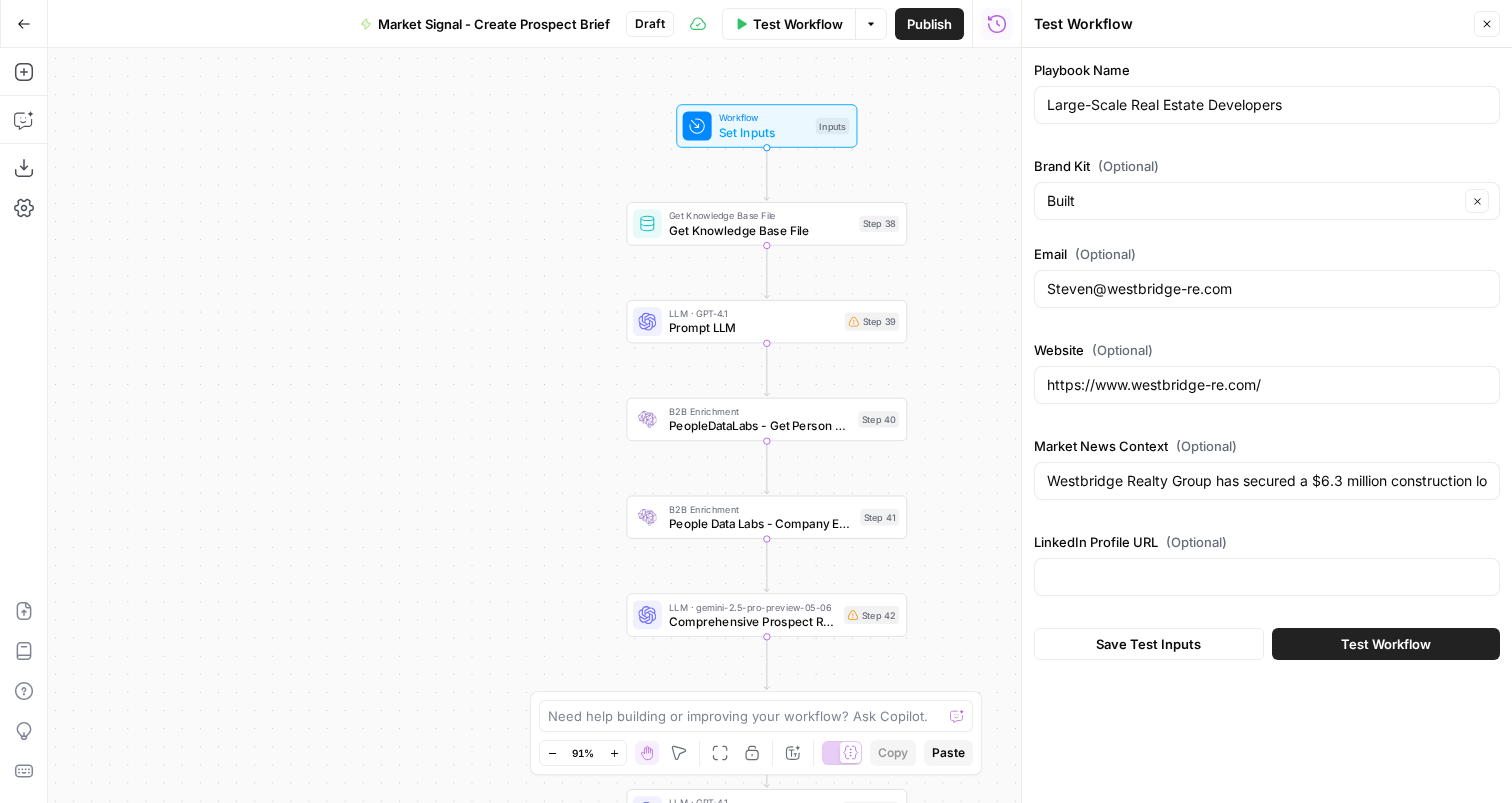 click on "Test Workflow" at bounding box center [1386, 644] 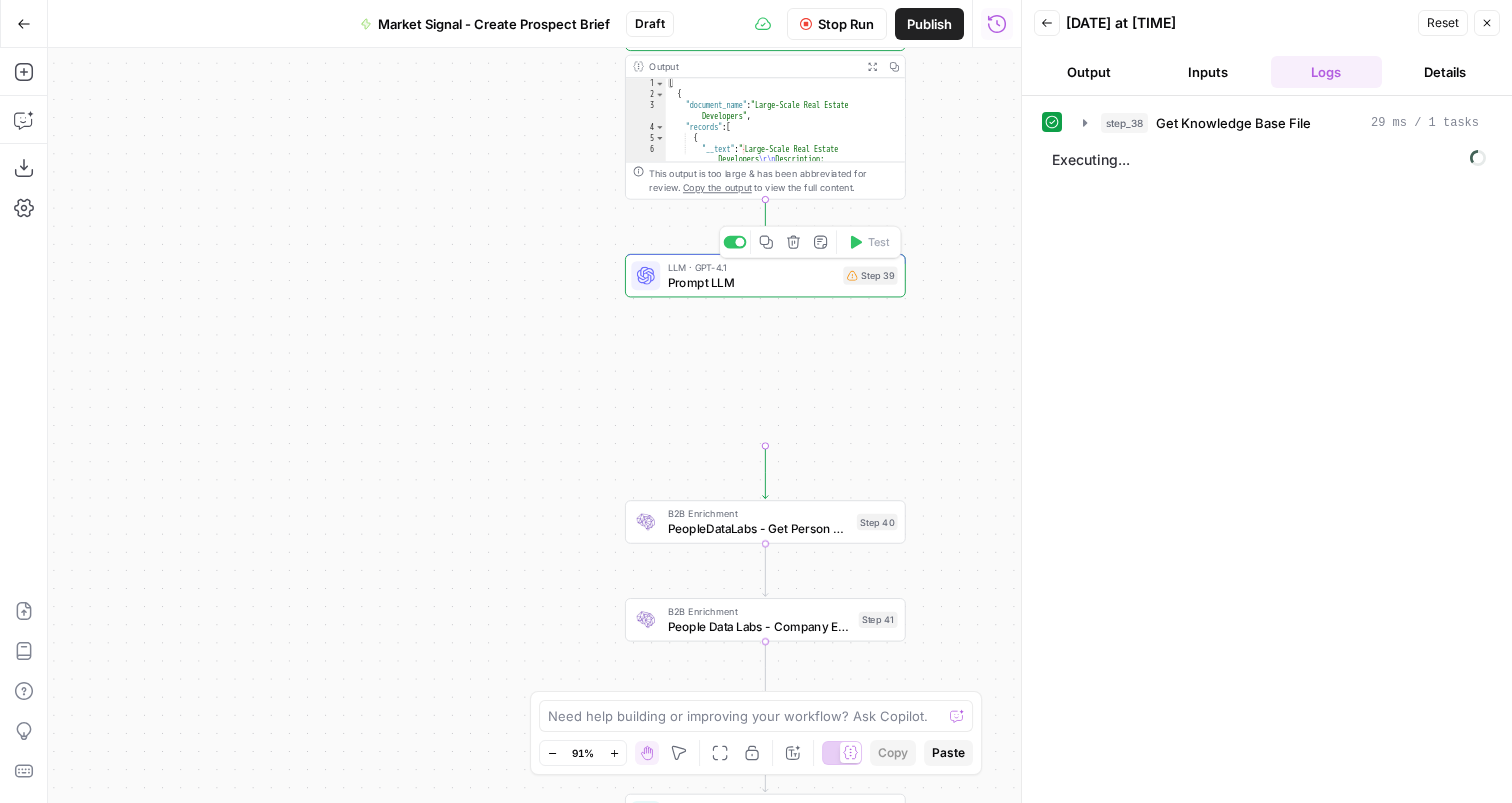 click on "Prompt LLM" at bounding box center [752, 282] 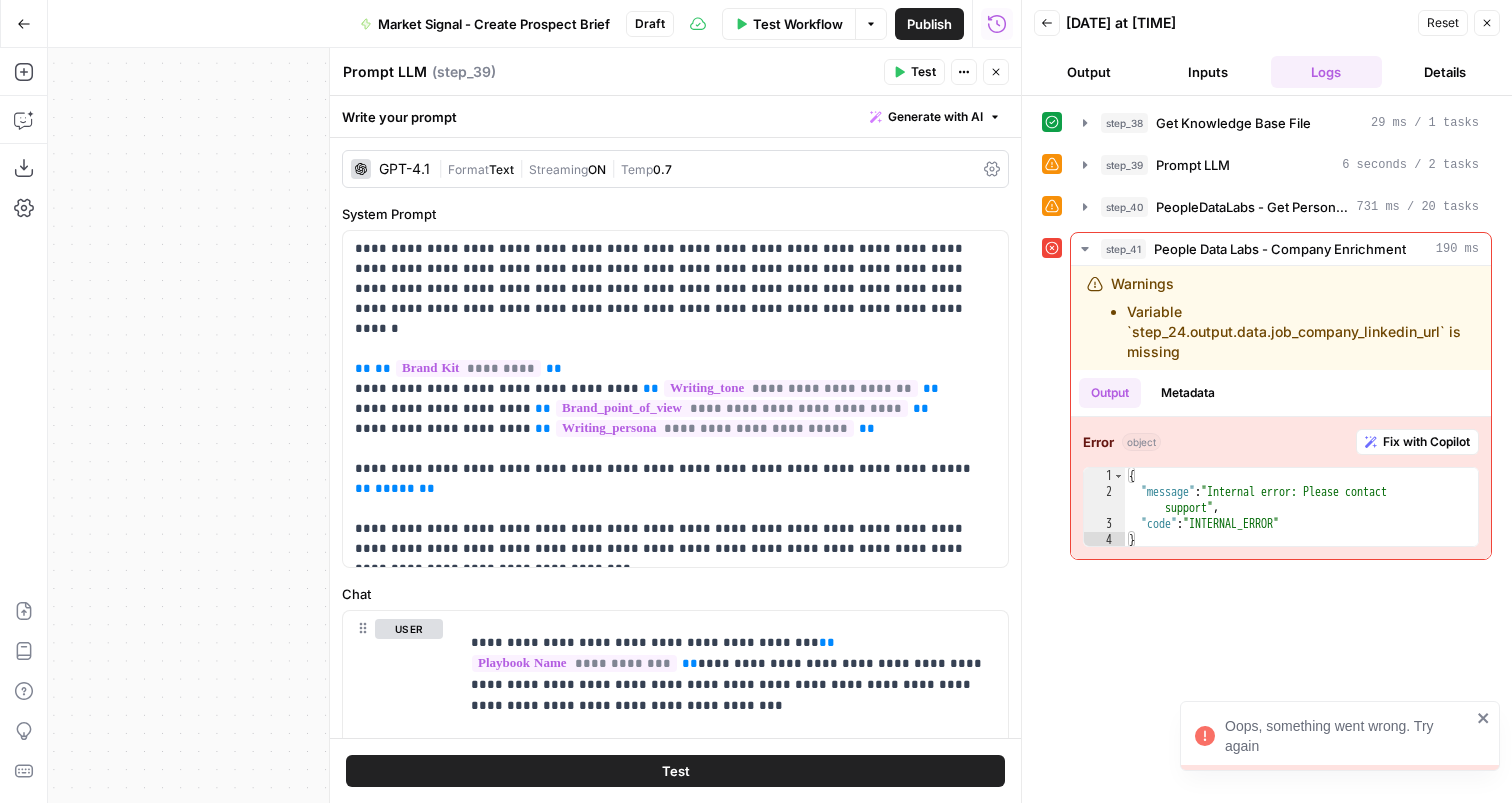 click on "Close" at bounding box center [996, 72] 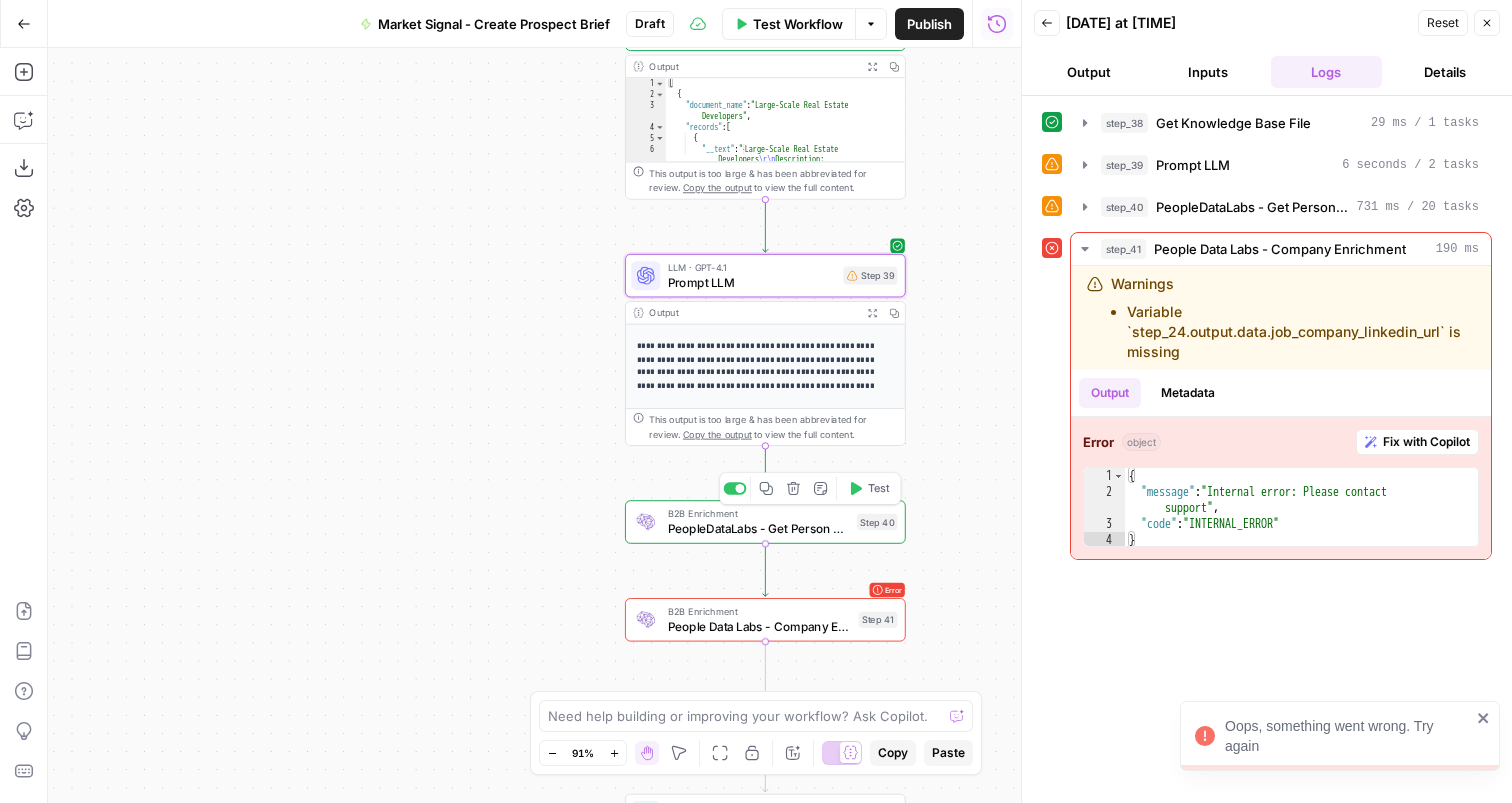 click on "**********" at bounding box center [765, 366] 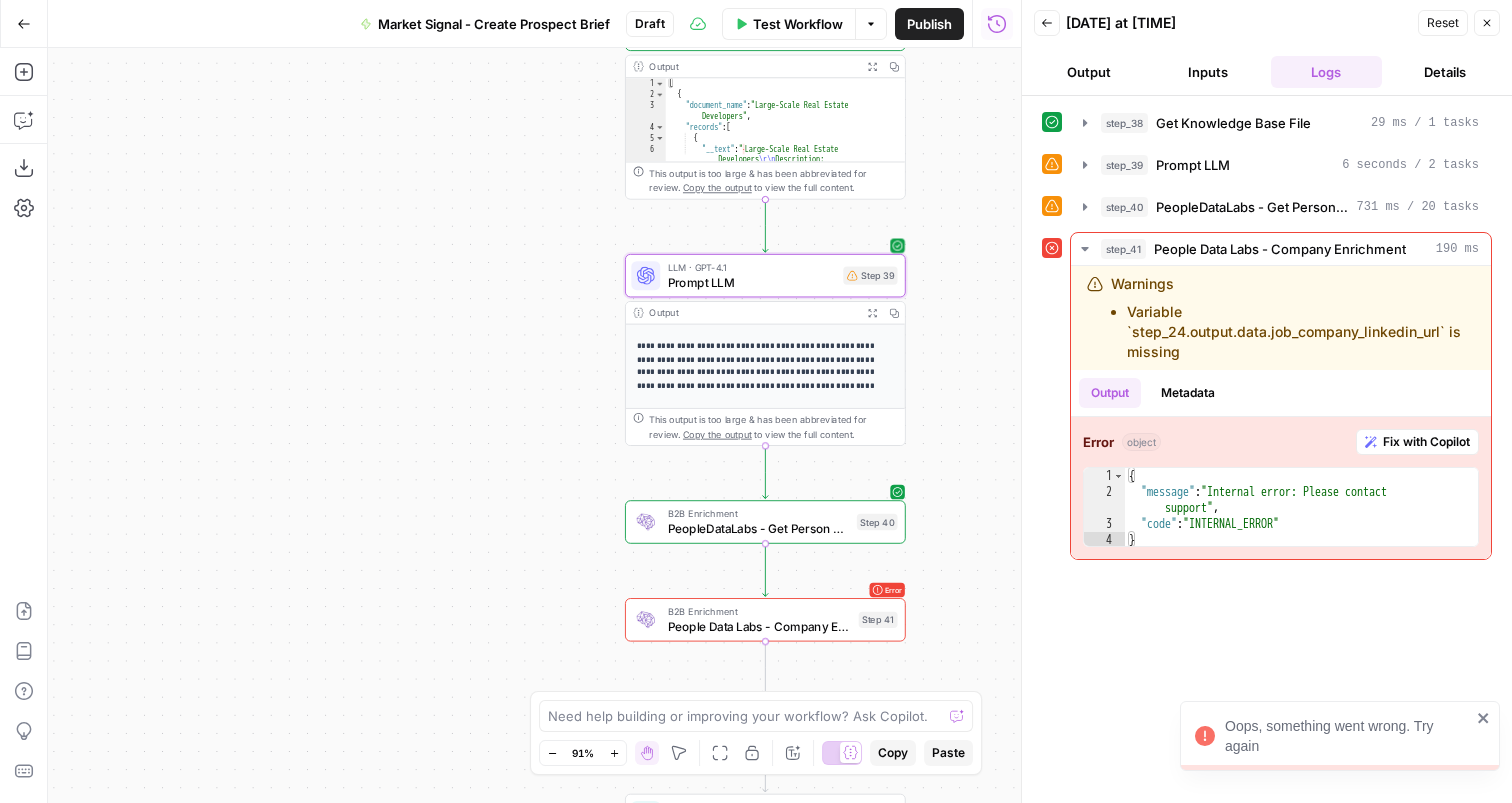 click on "Prompt LLM" at bounding box center (752, 282) 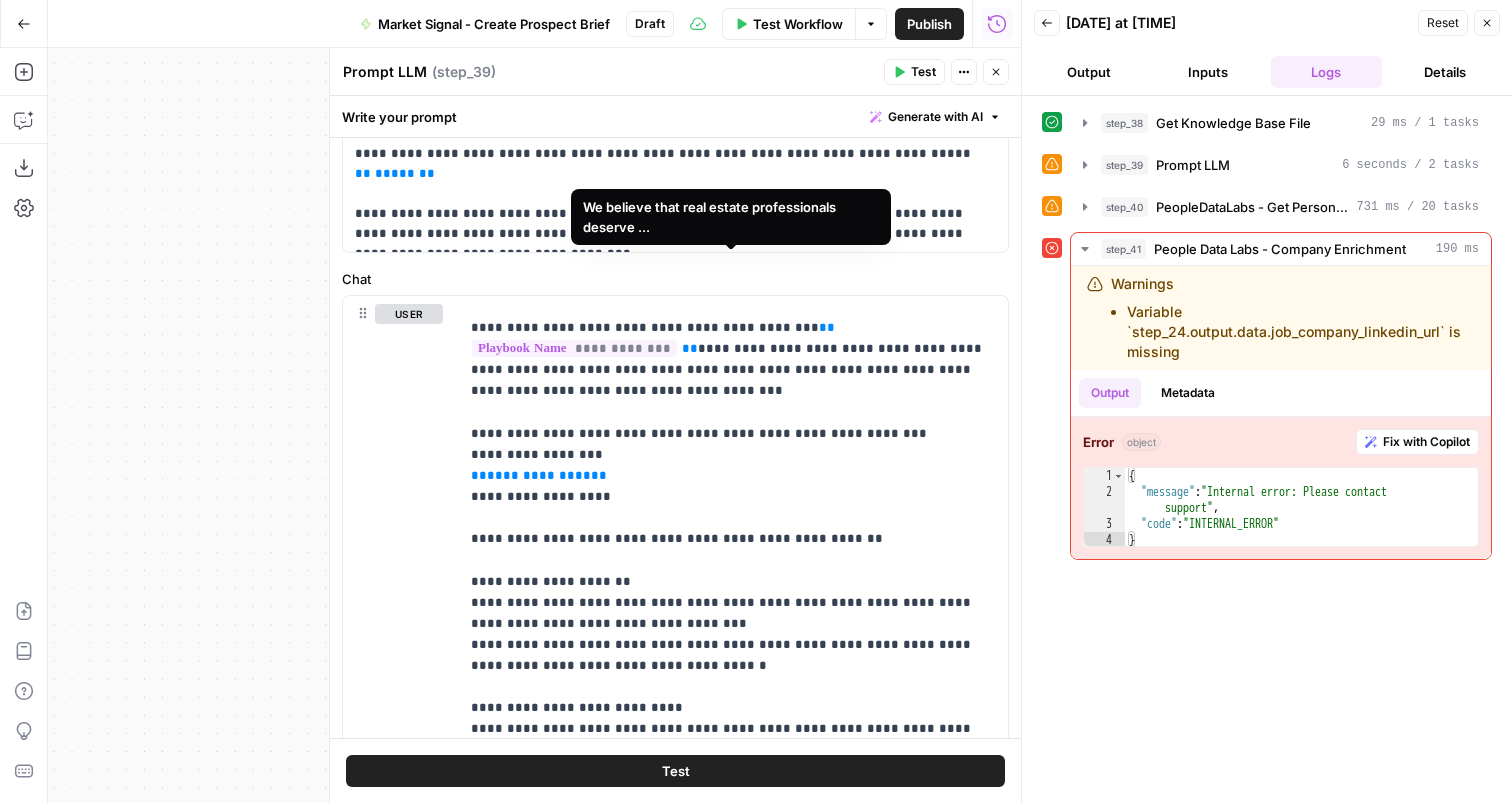 scroll, scrollTop: 355, scrollLeft: 0, axis: vertical 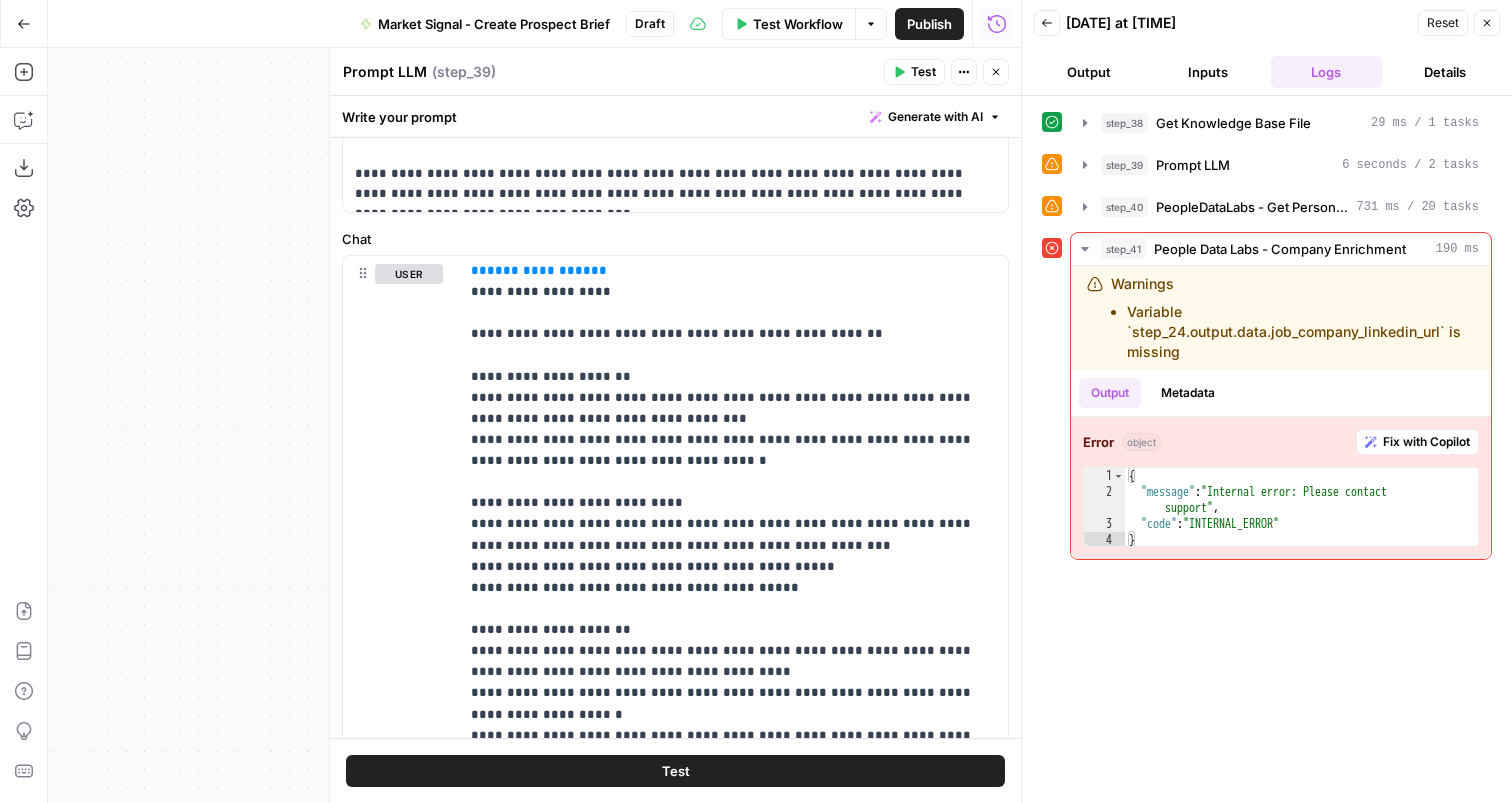 click 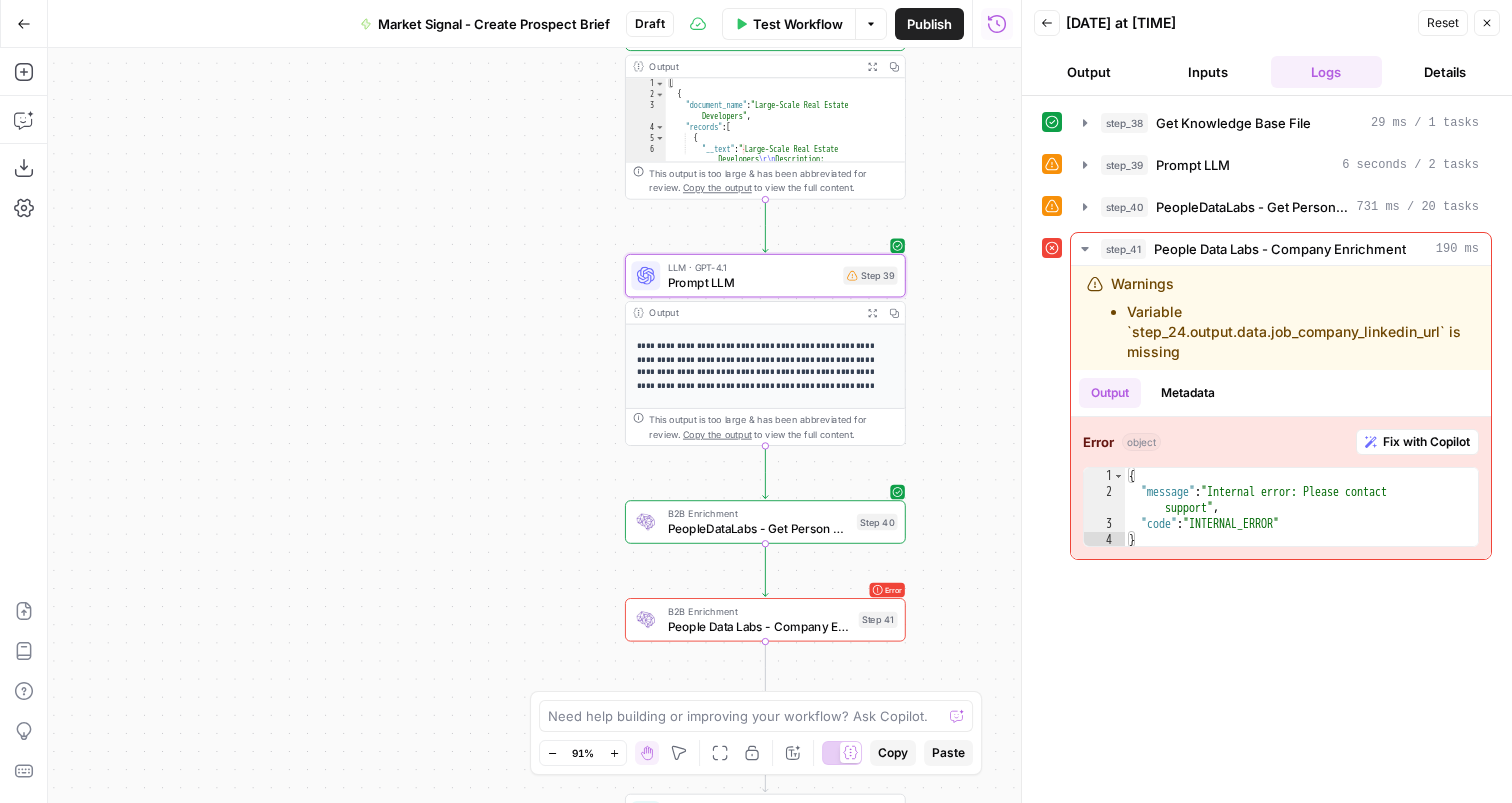 click 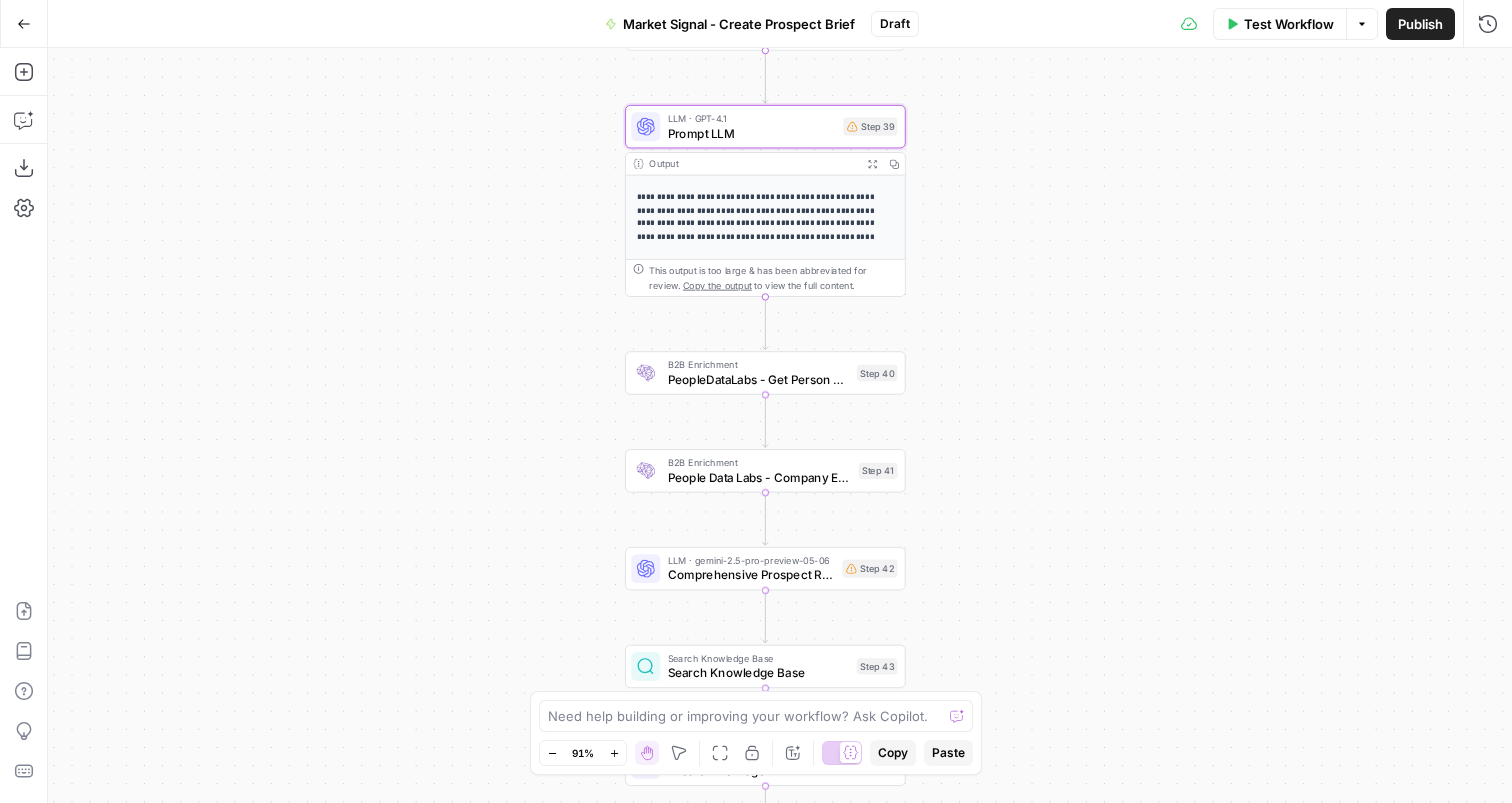 click on "PeopleDataLabs - Get Person & Company Data" at bounding box center (759, 379) 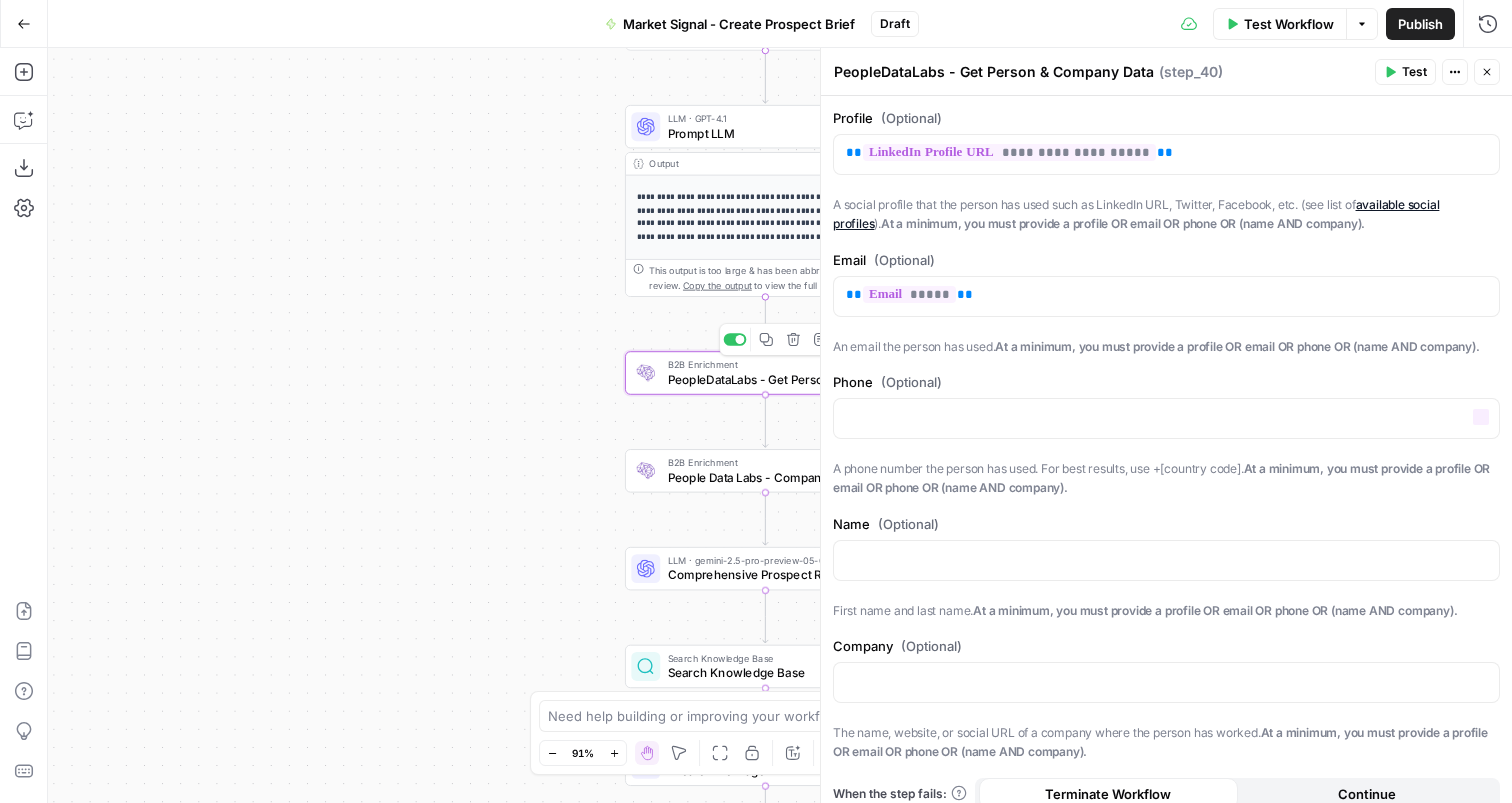 scroll, scrollTop: 53, scrollLeft: 0, axis: vertical 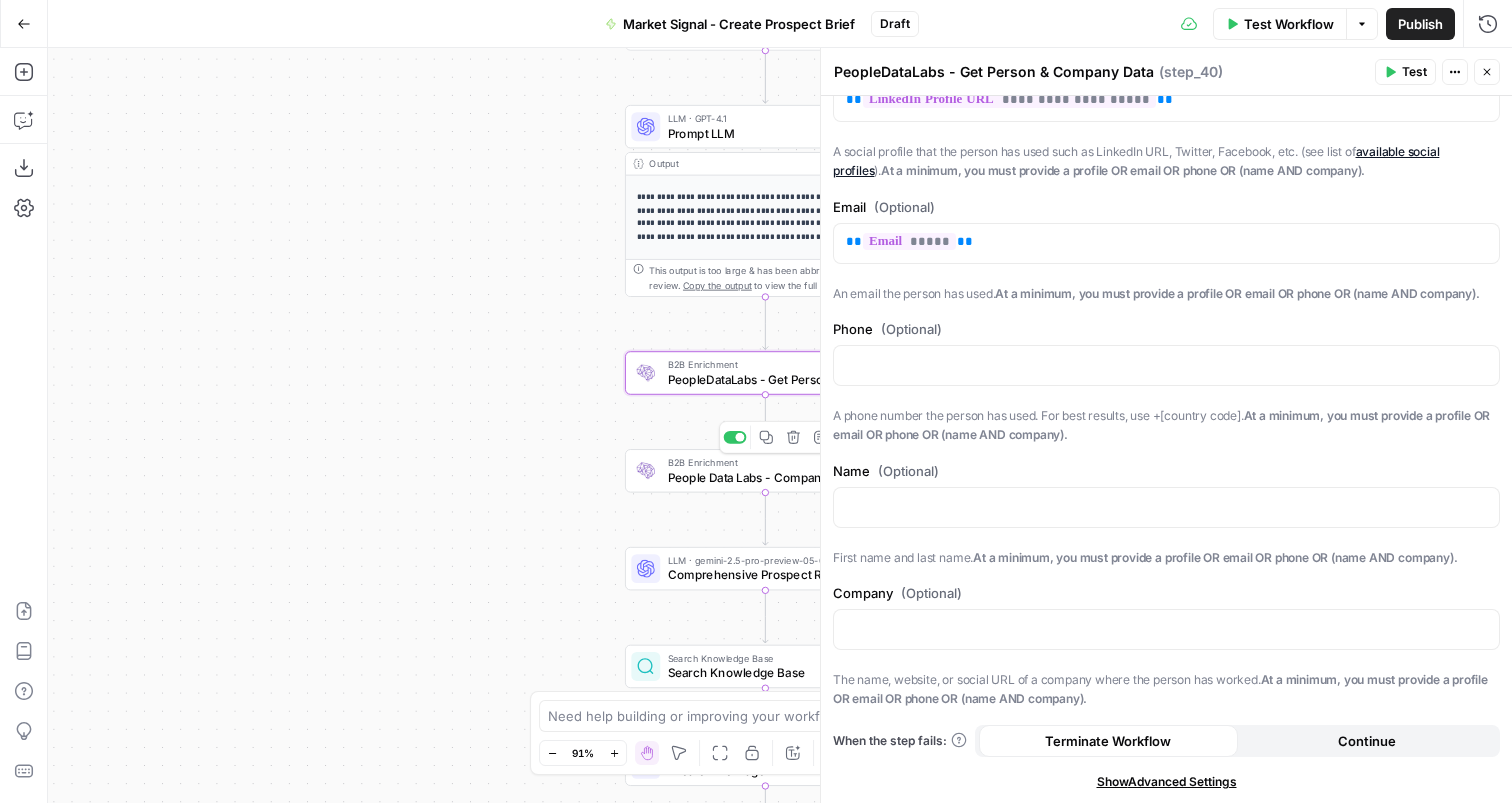 click on "People Data Labs - Company Enrichment" at bounding box center (760, 477) 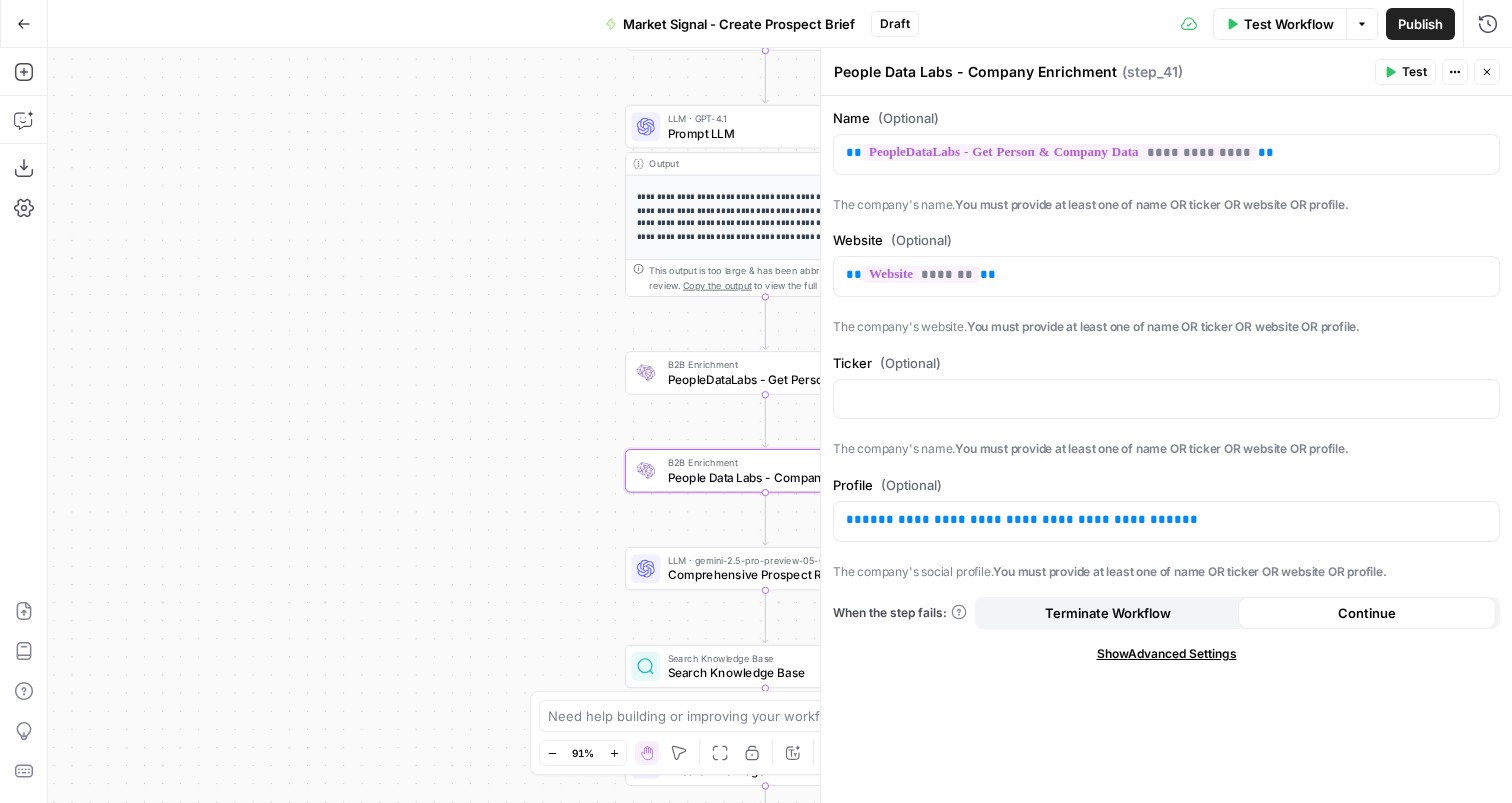 click on "People Data Labs - Company Enrichment People Data Labs - Company Enrichment  ( step_41 ) Test Actions Close" at bounding box center [1166, 72] 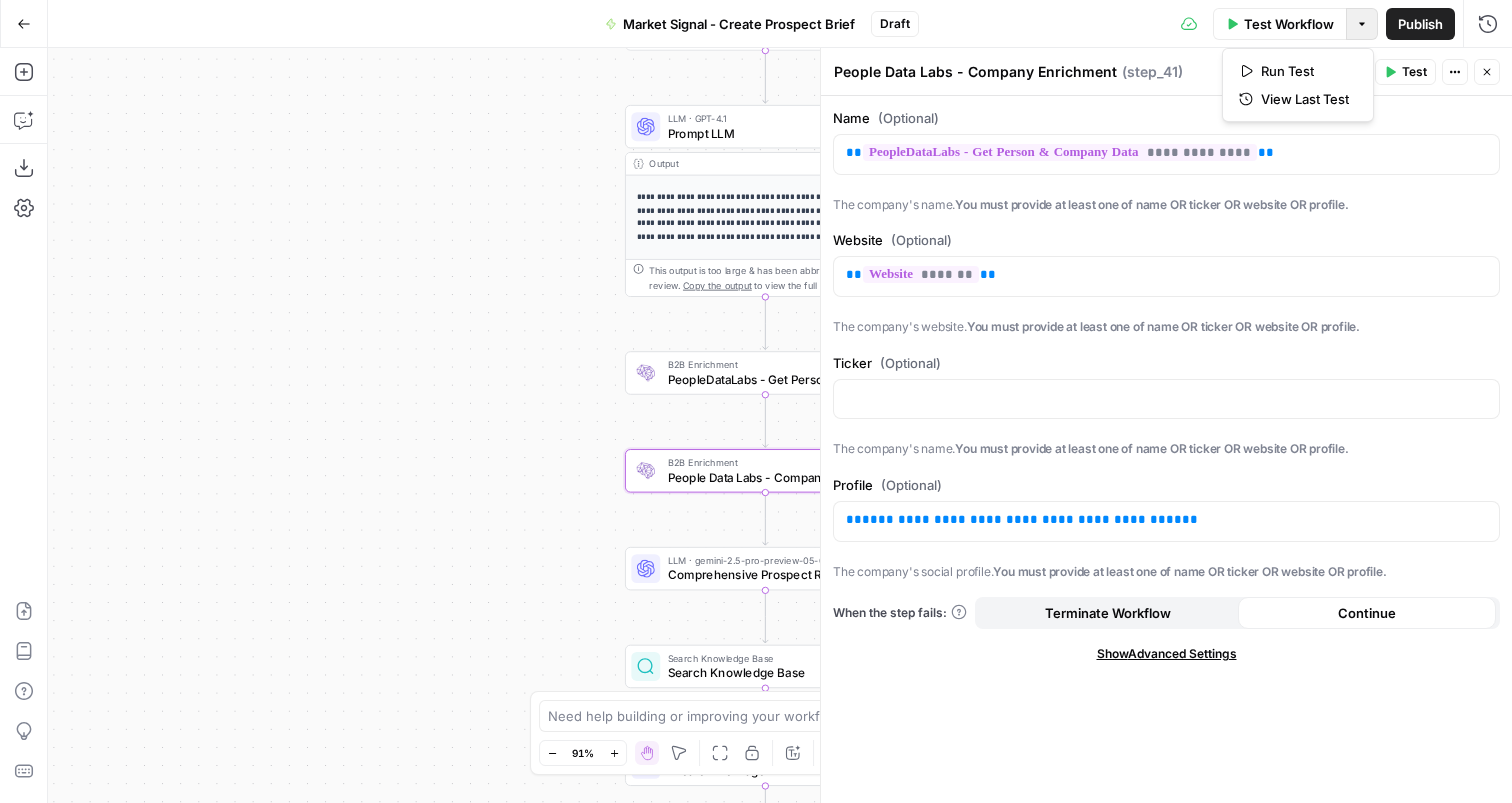 click 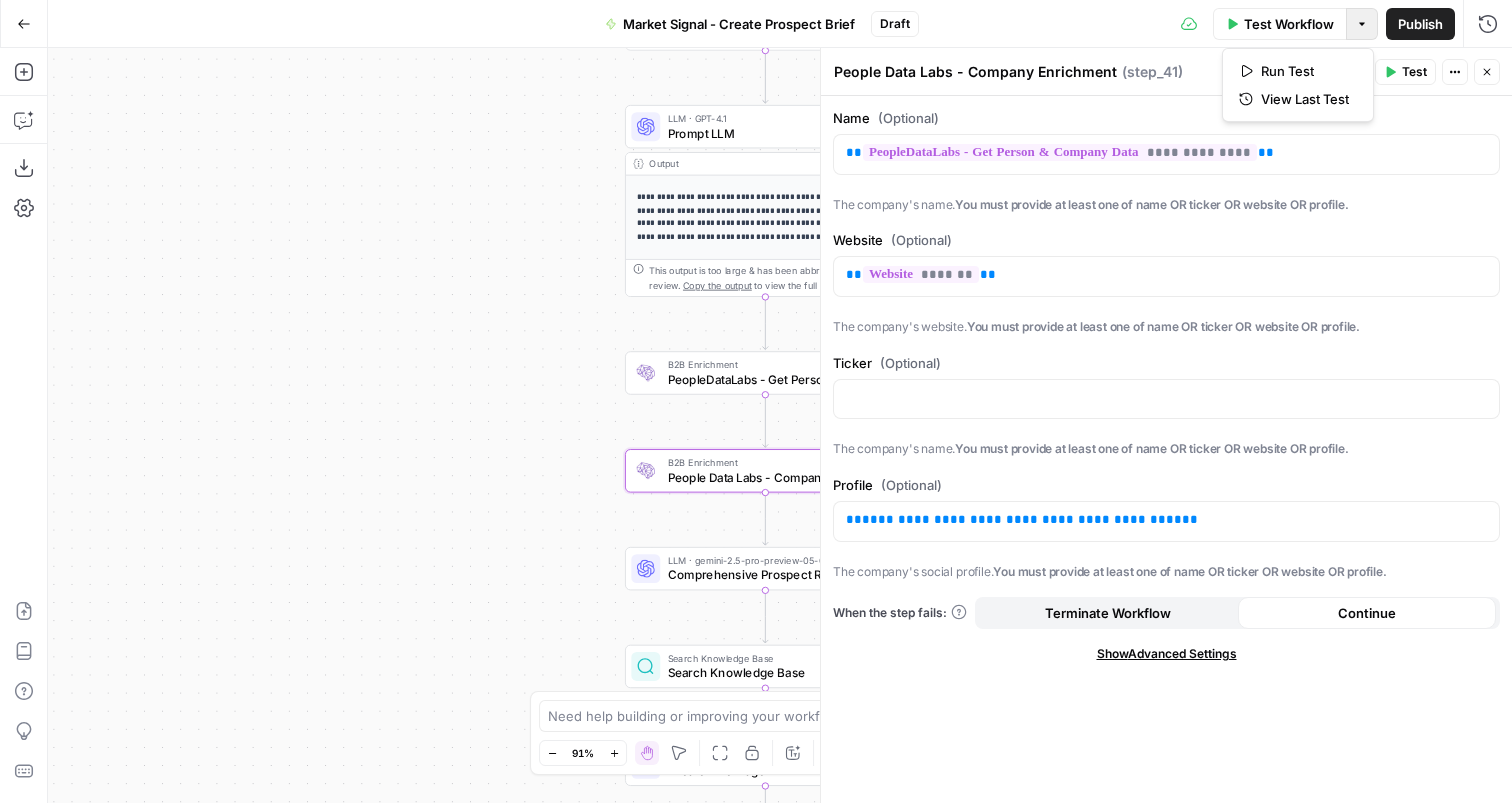 click 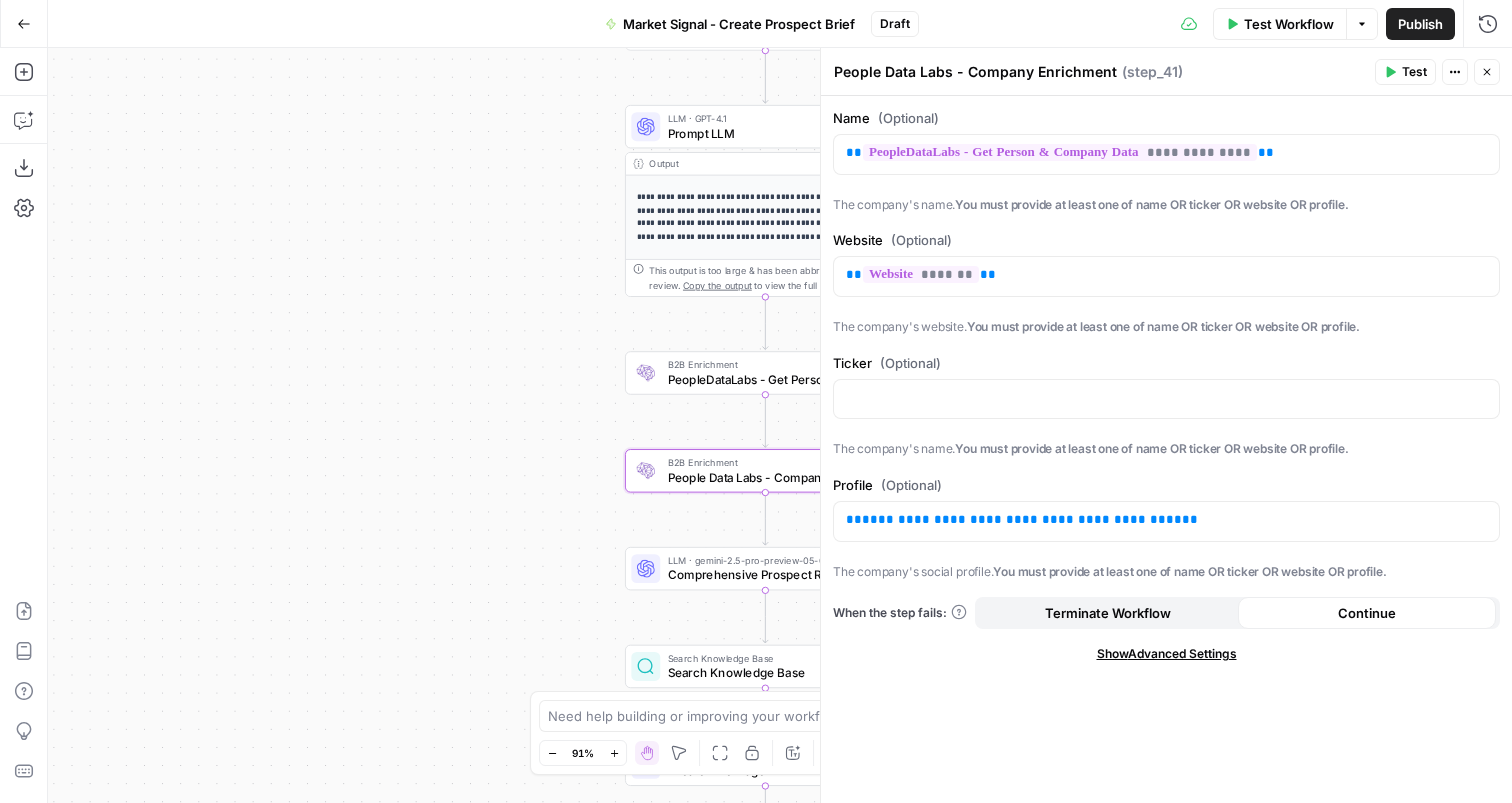 click 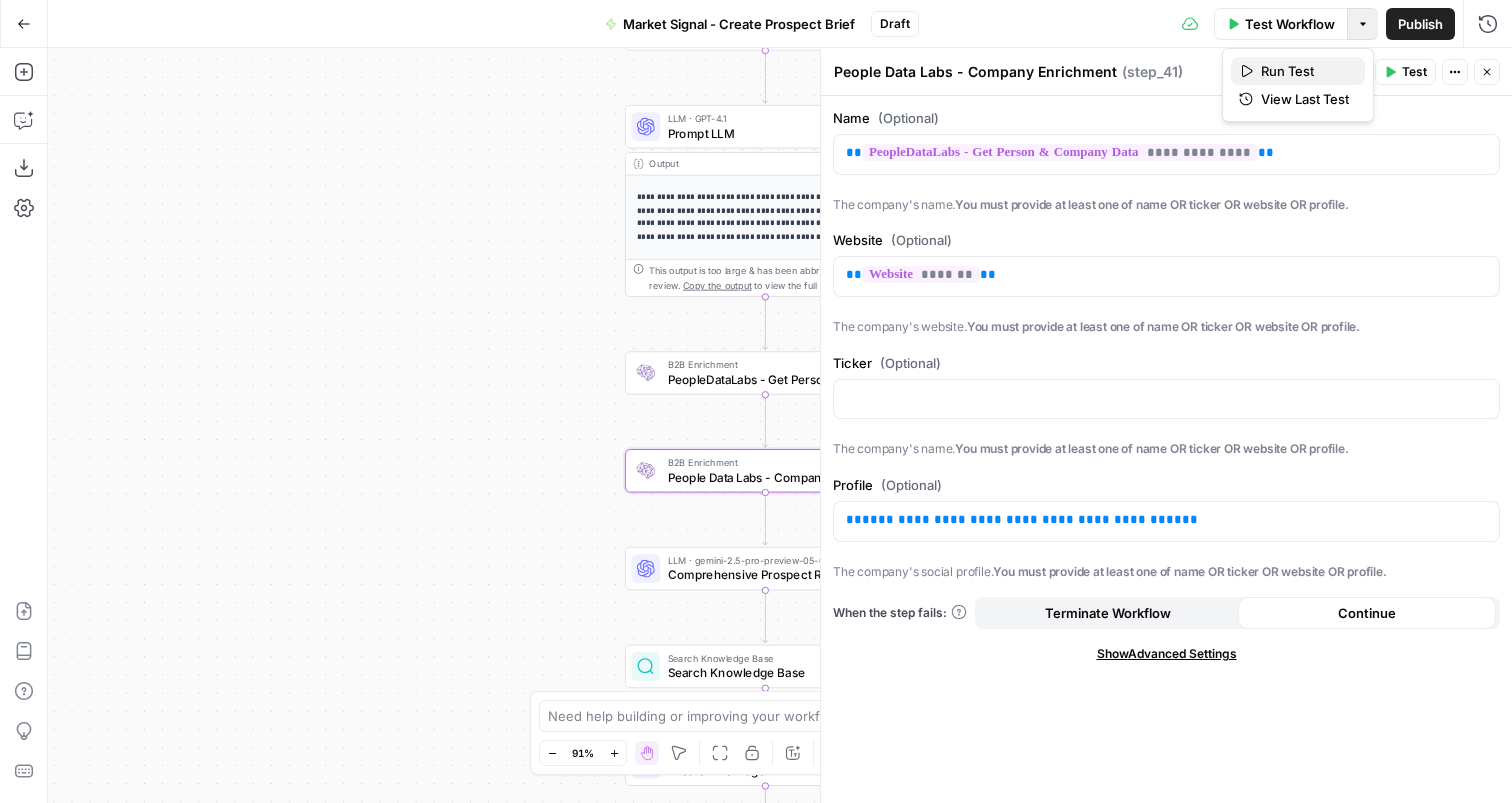 click on "Run Test" at bounding box center [1298, 71] 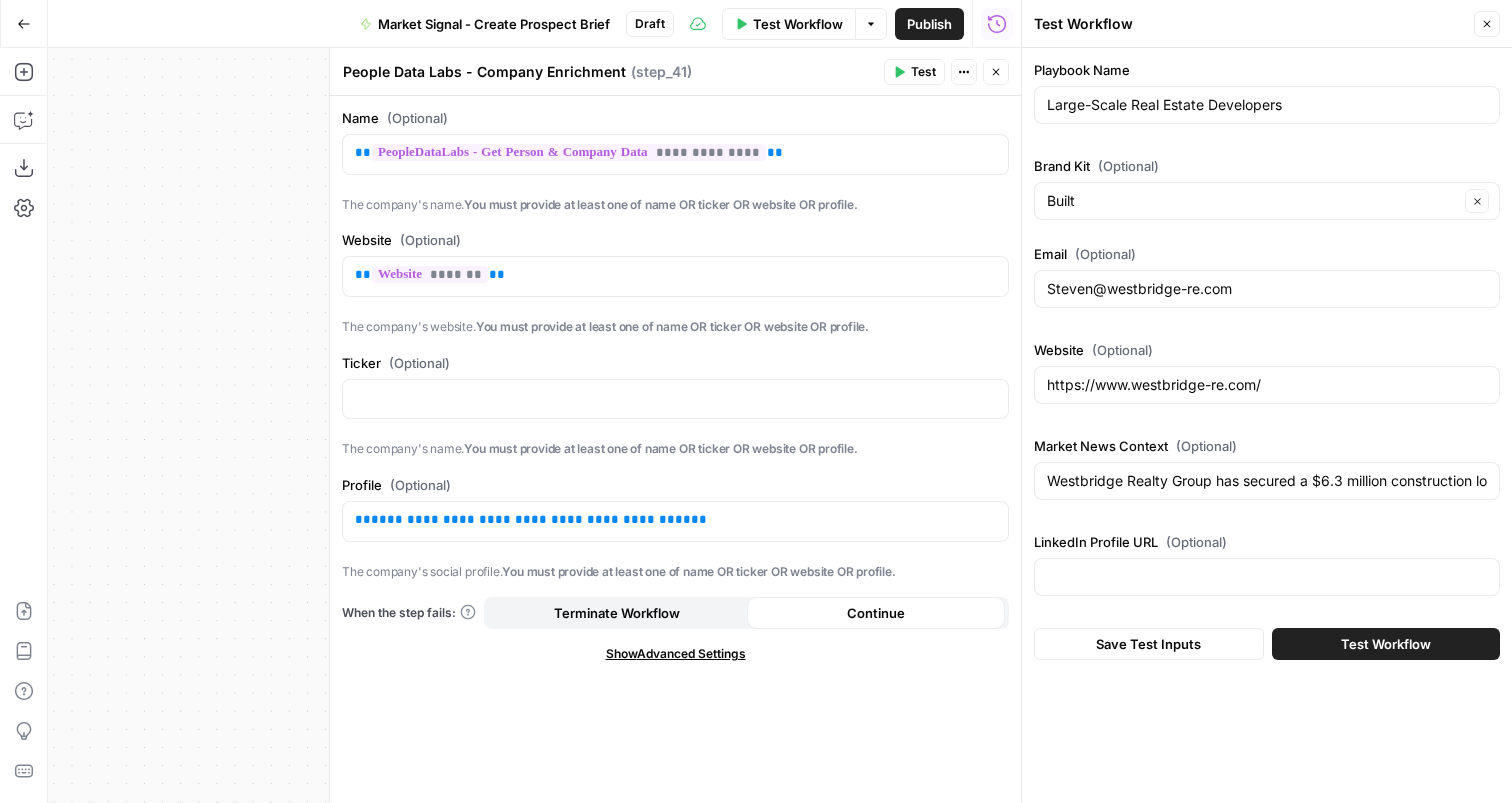 click 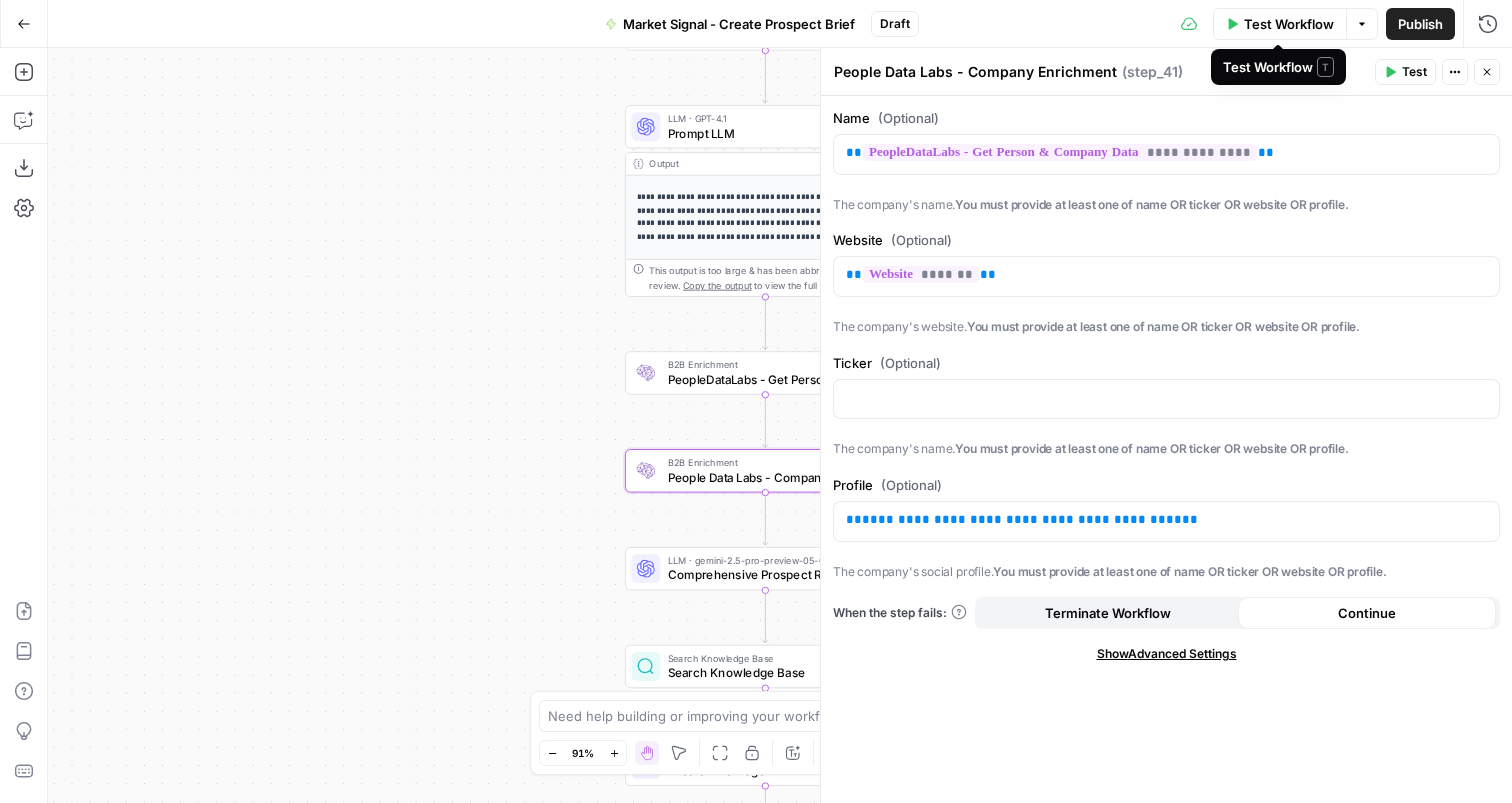 click 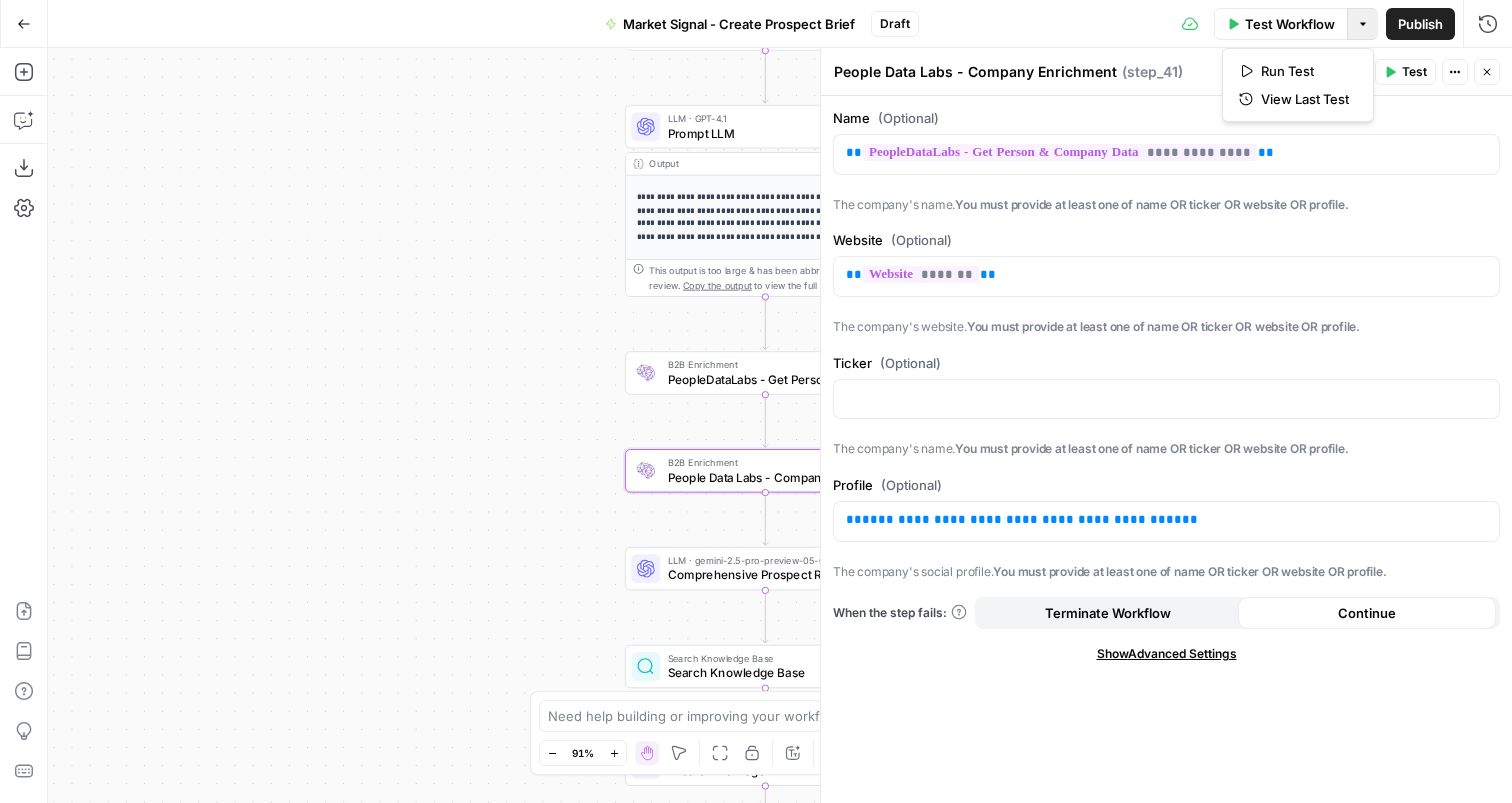 click on "Run Test View Last Test" at bounding box center (1298, 85) 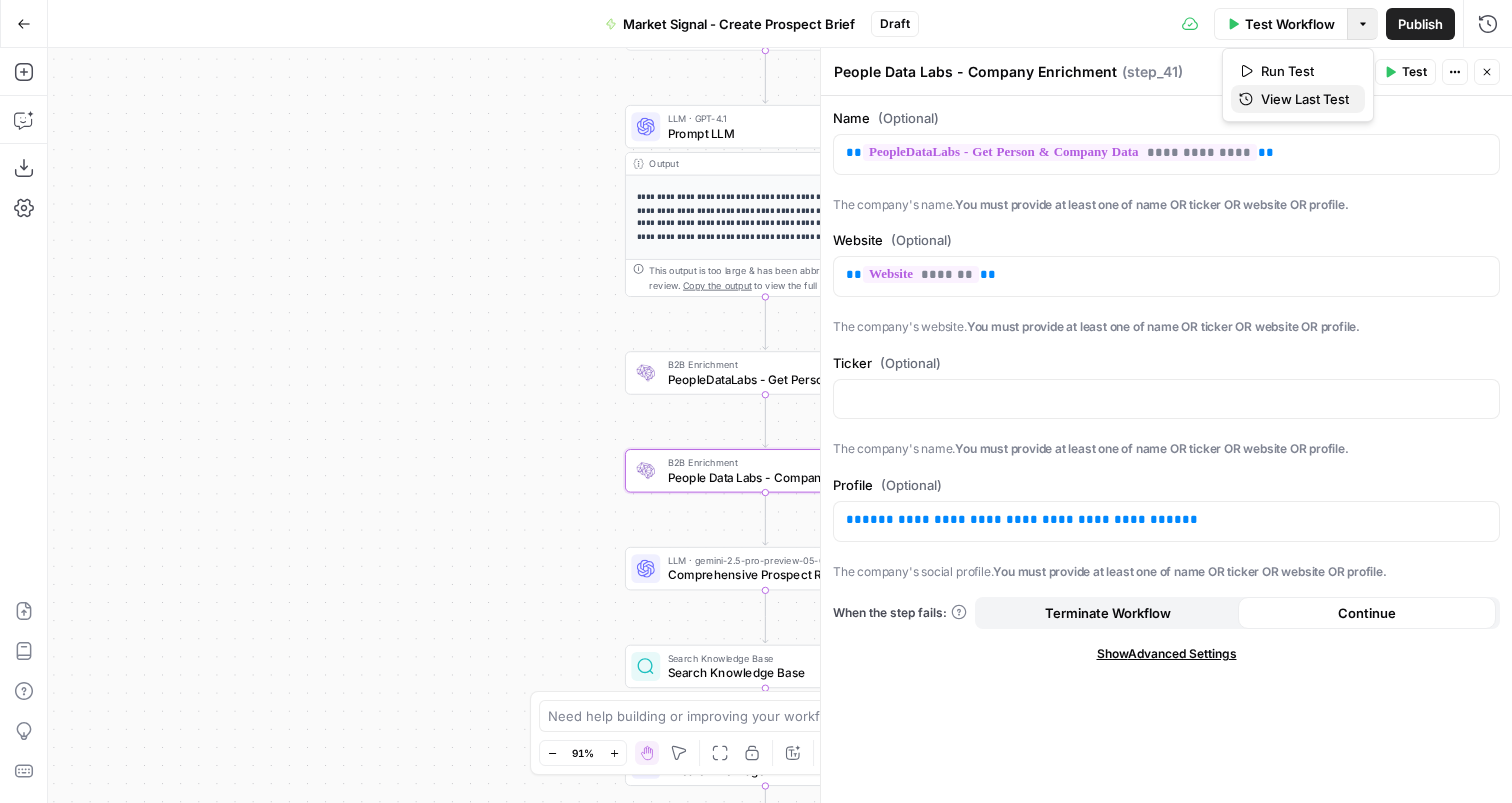 click on "View Last Test" at bounding box center (1305, 99) 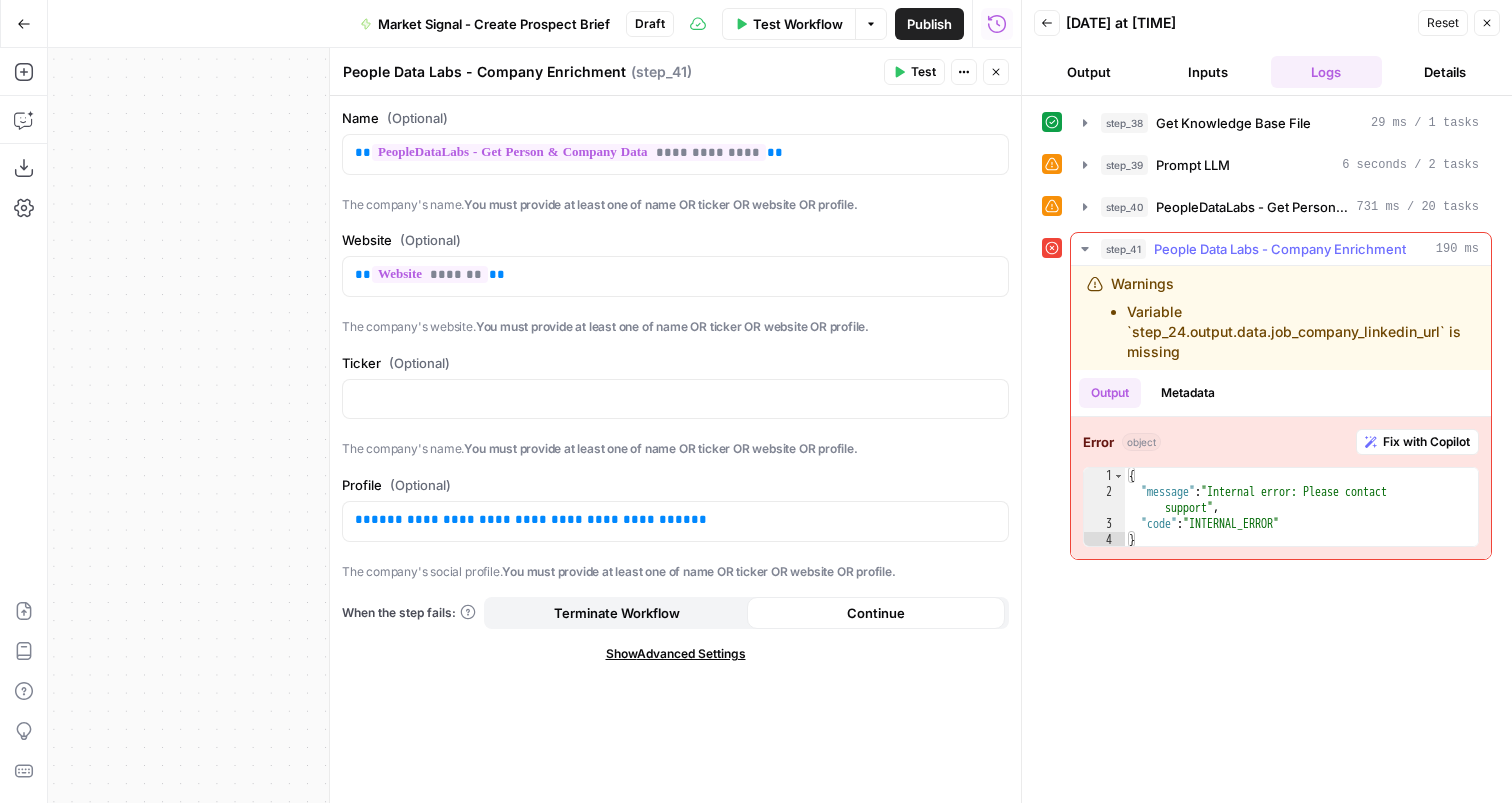 type on "**********" 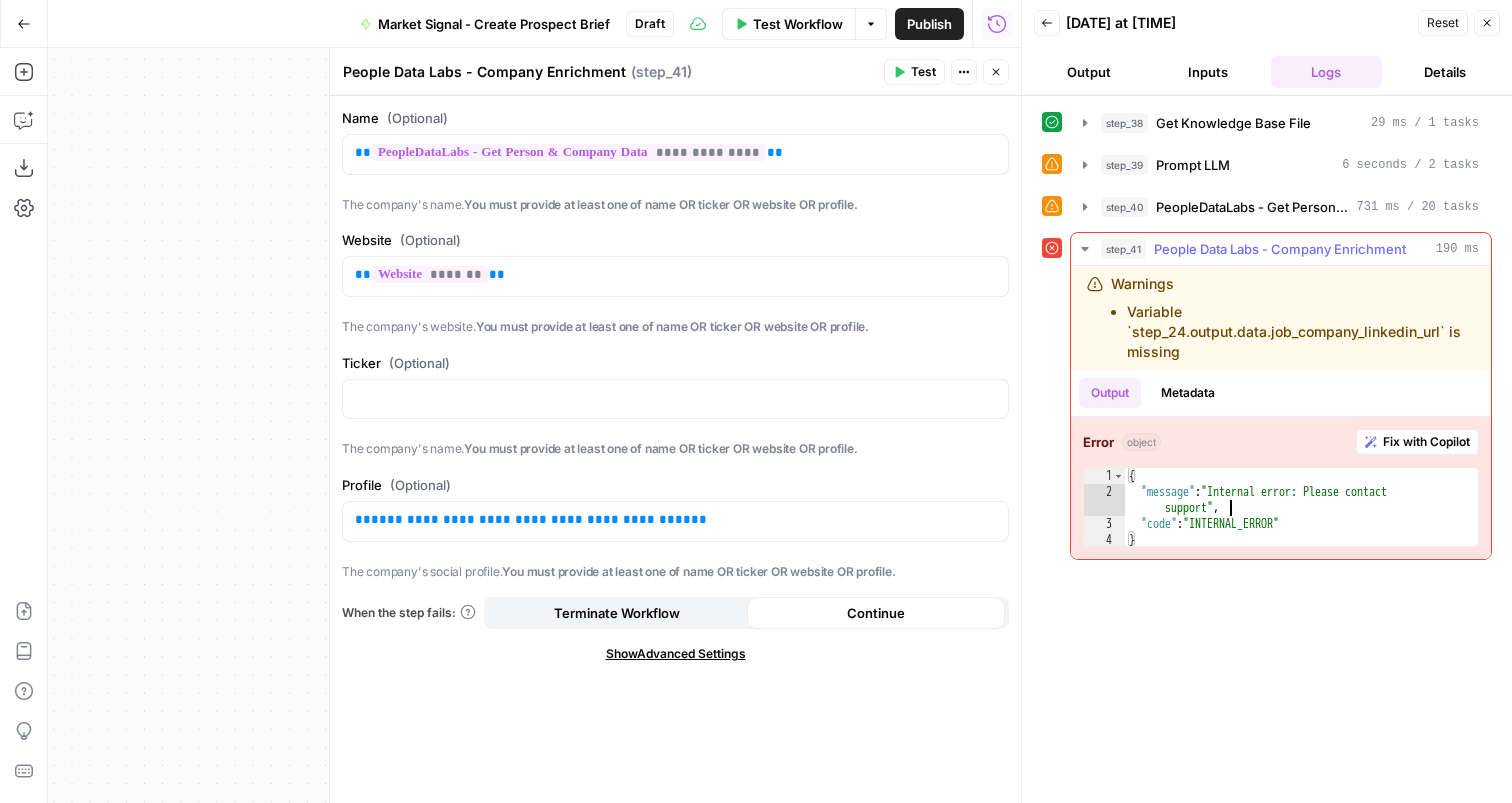 click on "{    "message" :  "Internal error: Please contact         support" ,    "code" :  "INTERNAL_ERROR" }" at bounding box center (1301, 524) 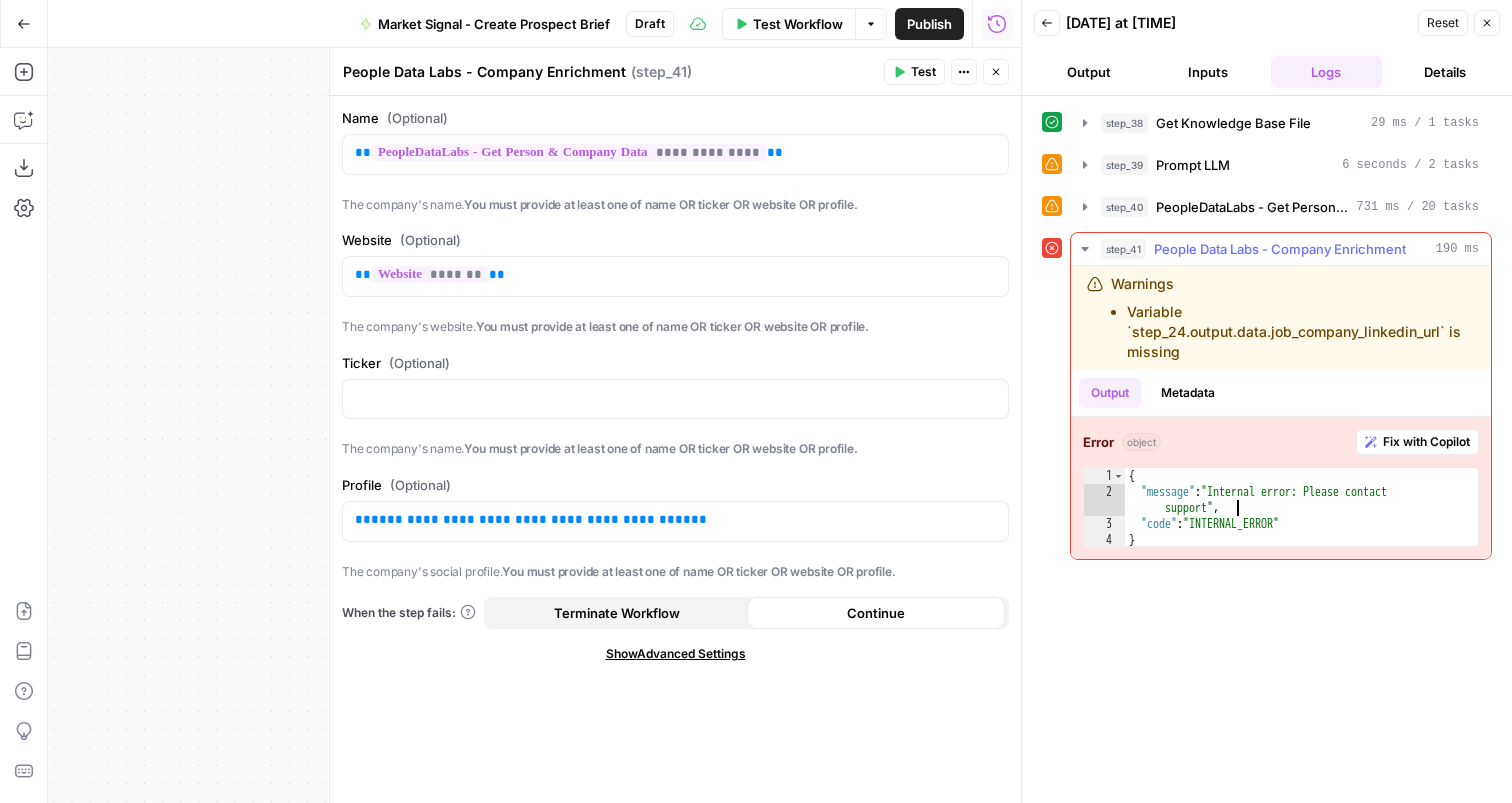 click on "{    "message" :  "Internal error: Please contact         support" ,    "code" :  "INTERNAL_ERROR" }" at bounding box center (1301, 524) 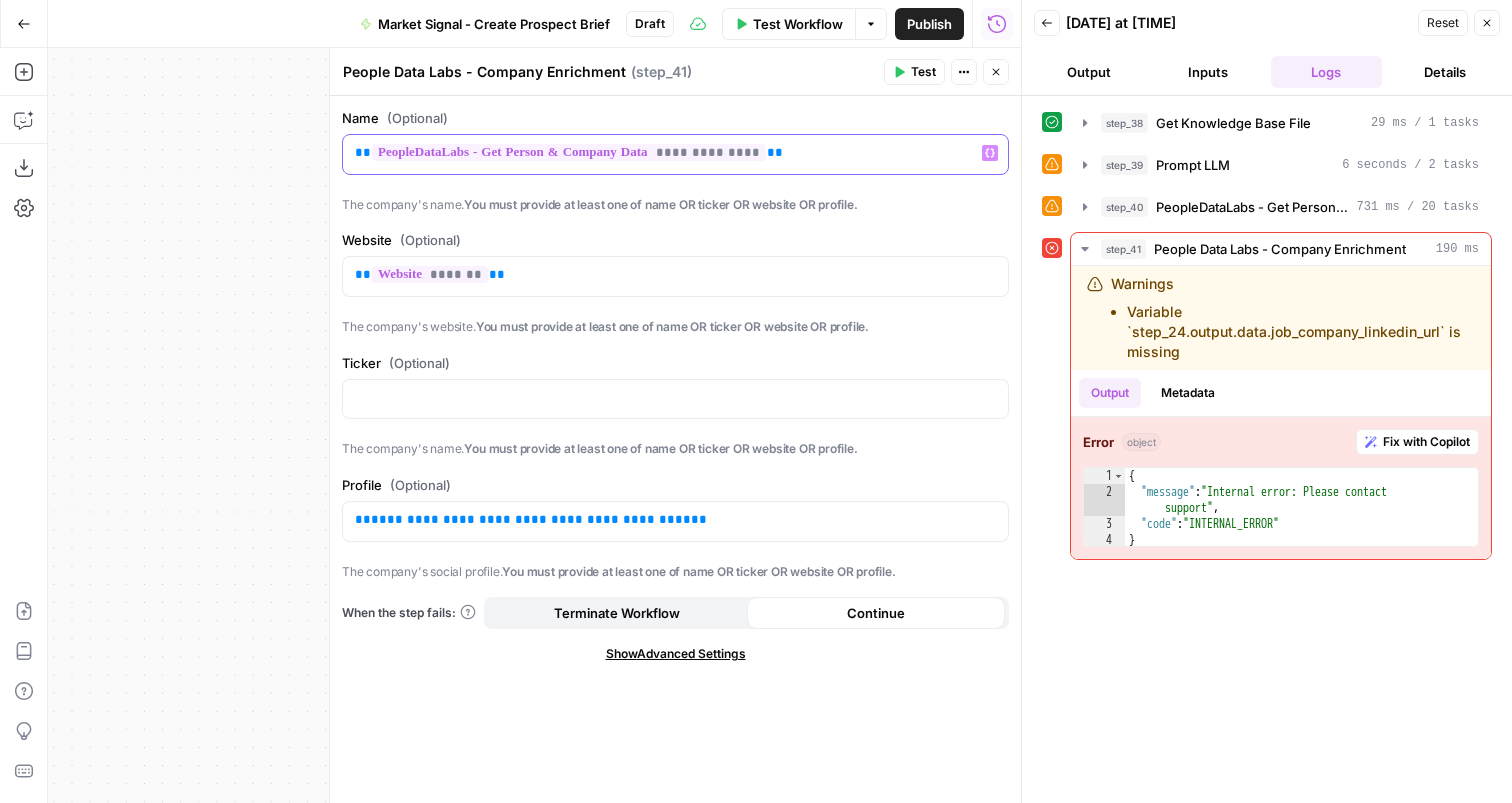click on "**********" at bounding box center [675, 154] 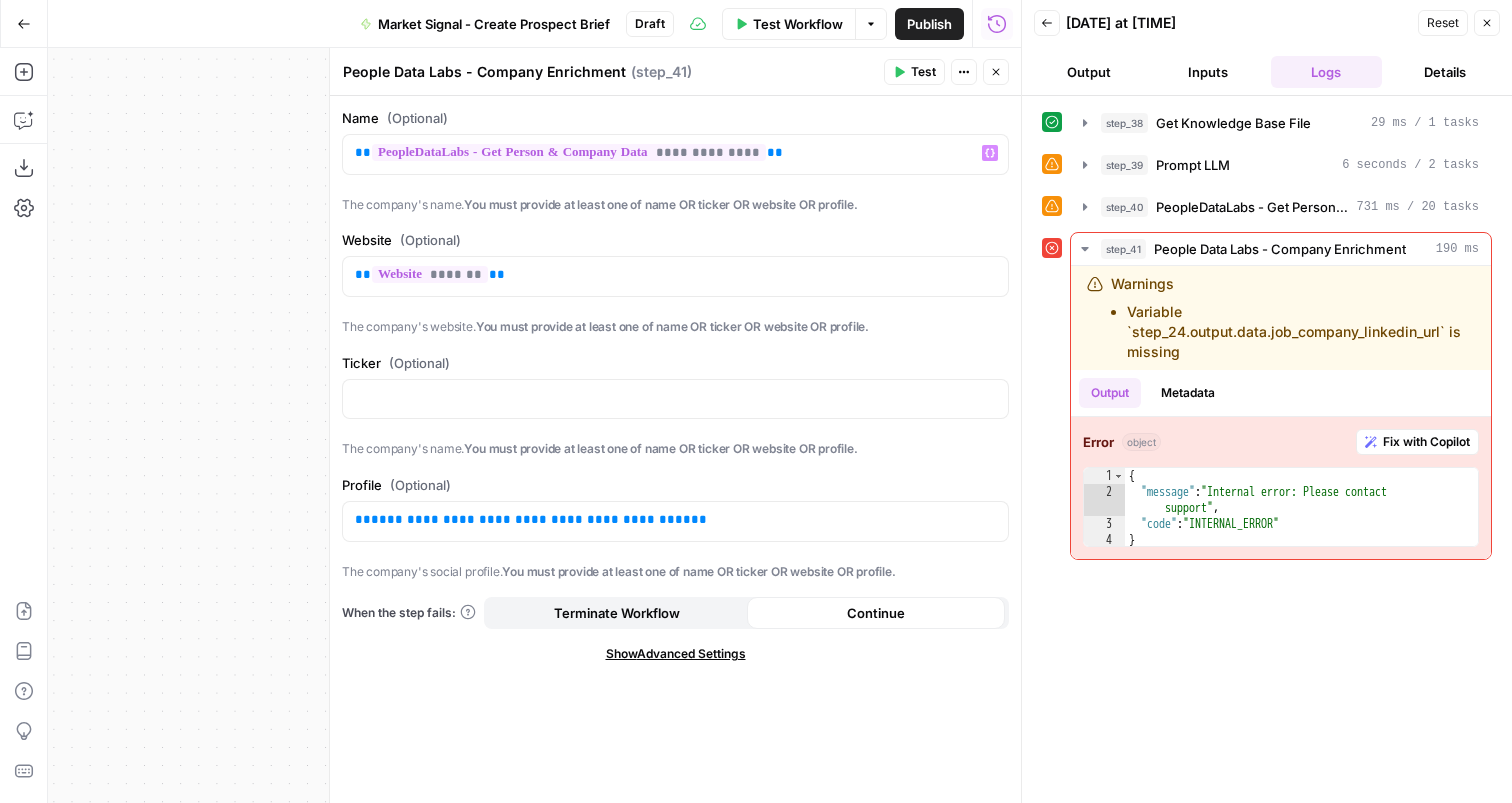 click 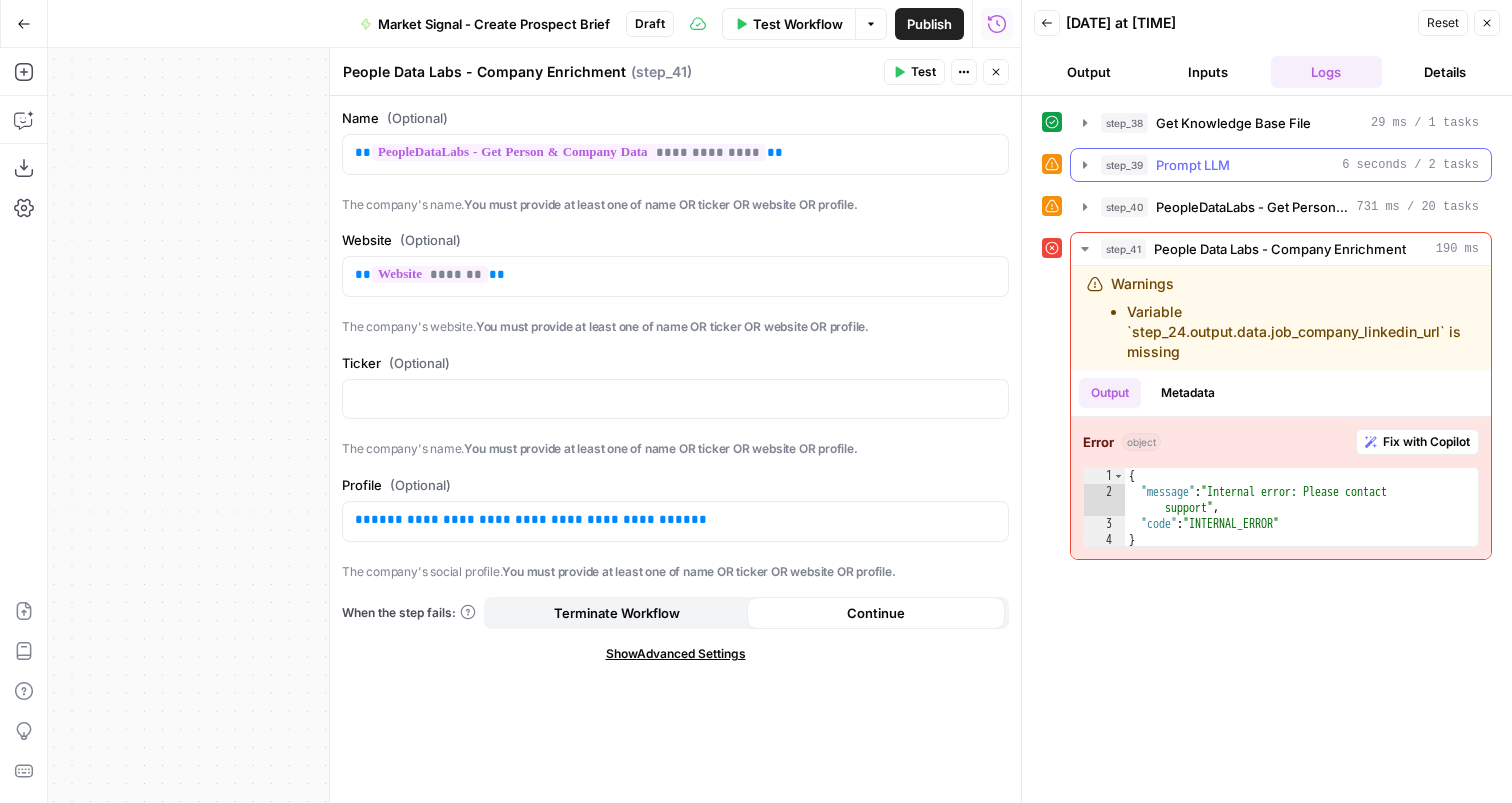 click 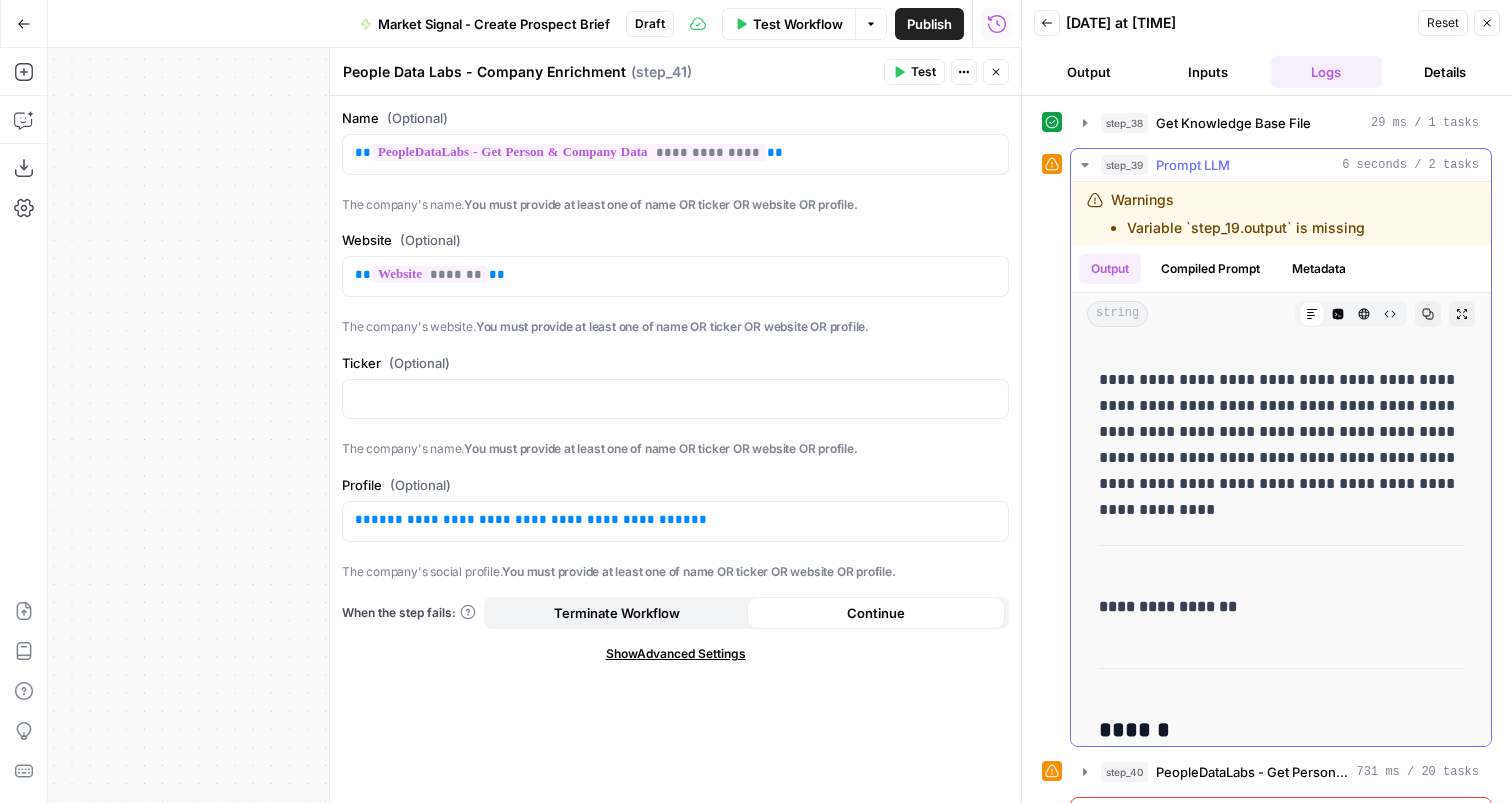click 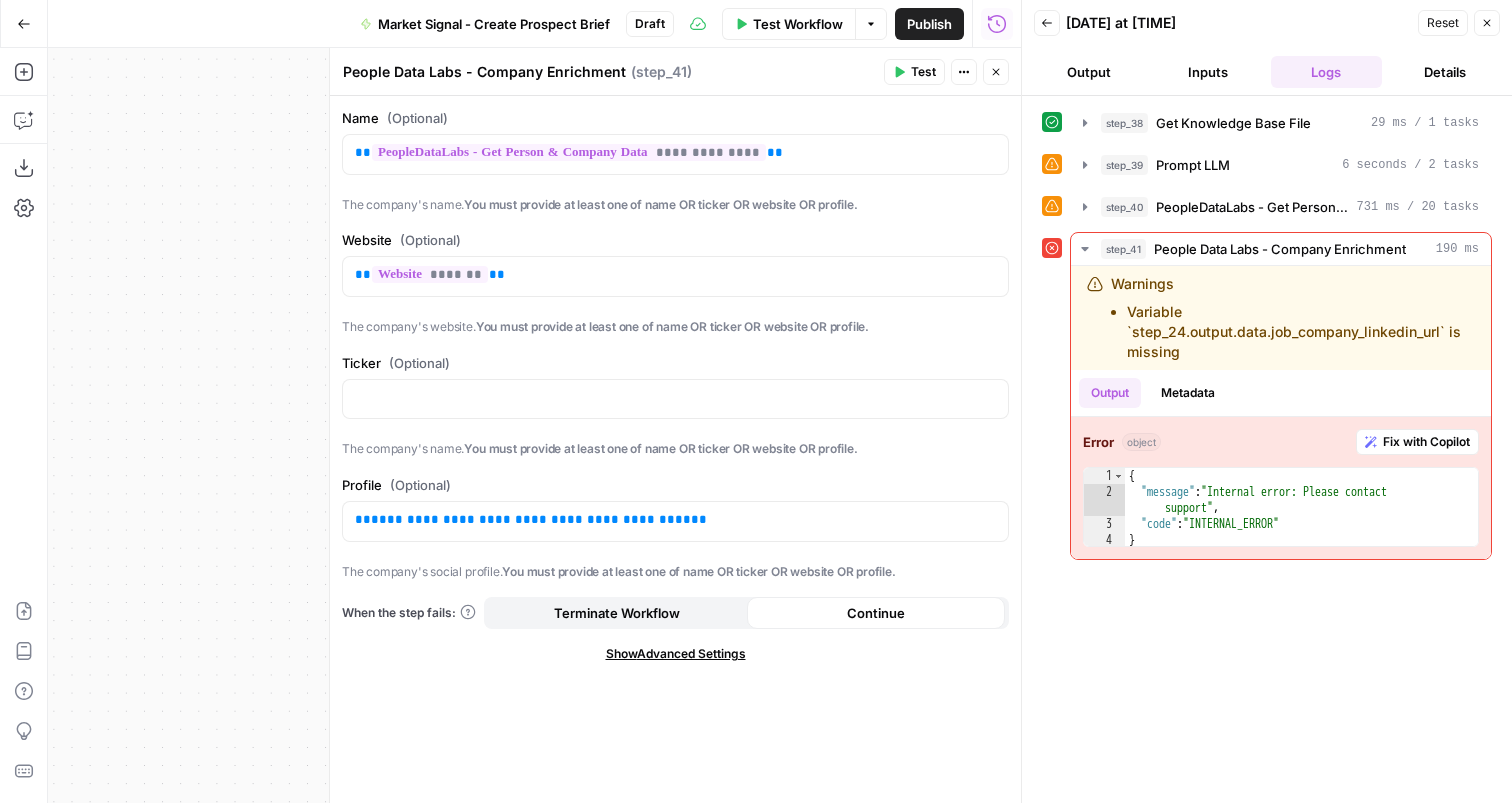 click on "Close" at bounding box center (996, 72) 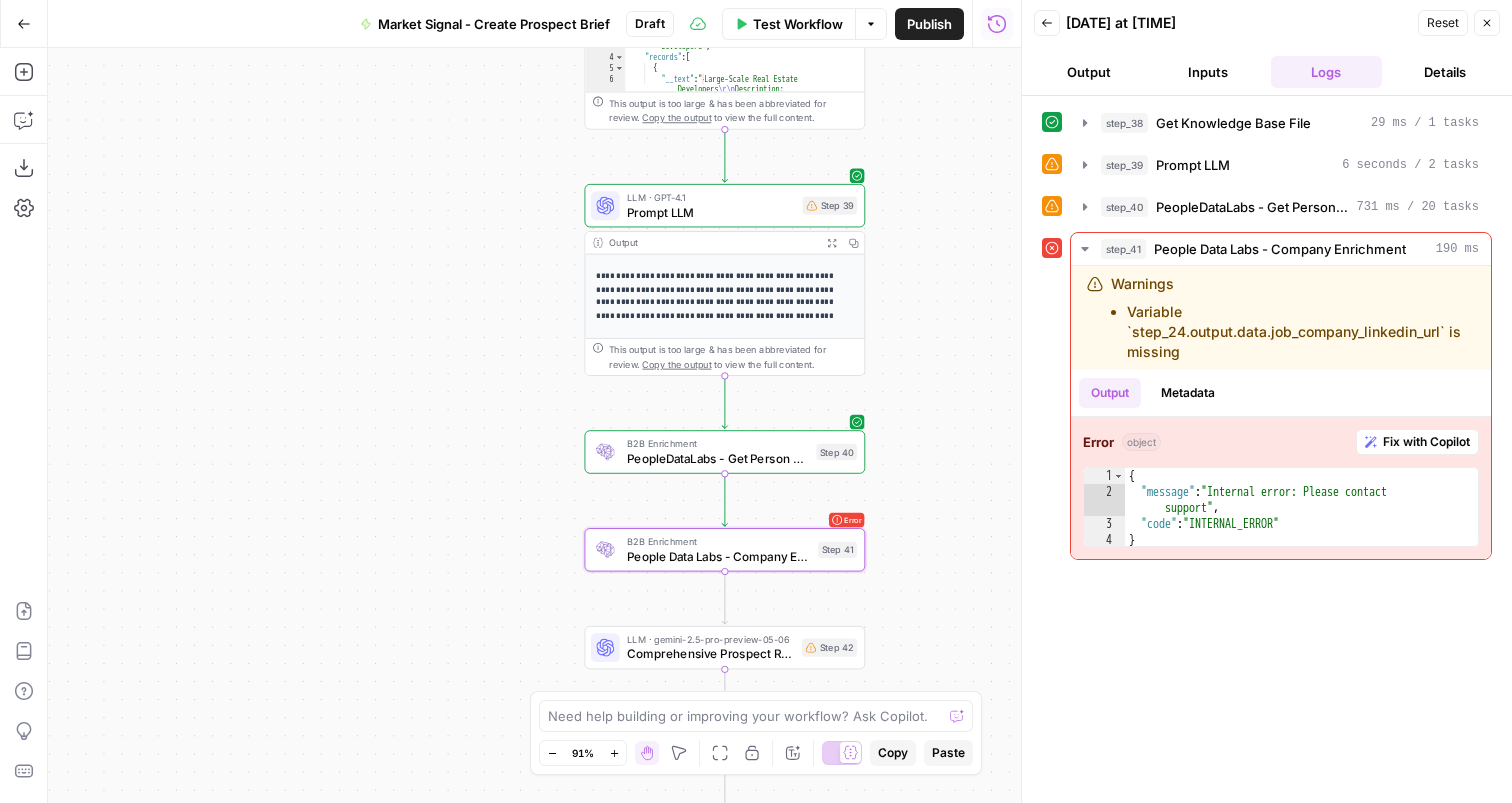drag, startPoint x: 979, startPoint y: 242, endPoint x: 932, endPoint y: 320, distance: 91.06591 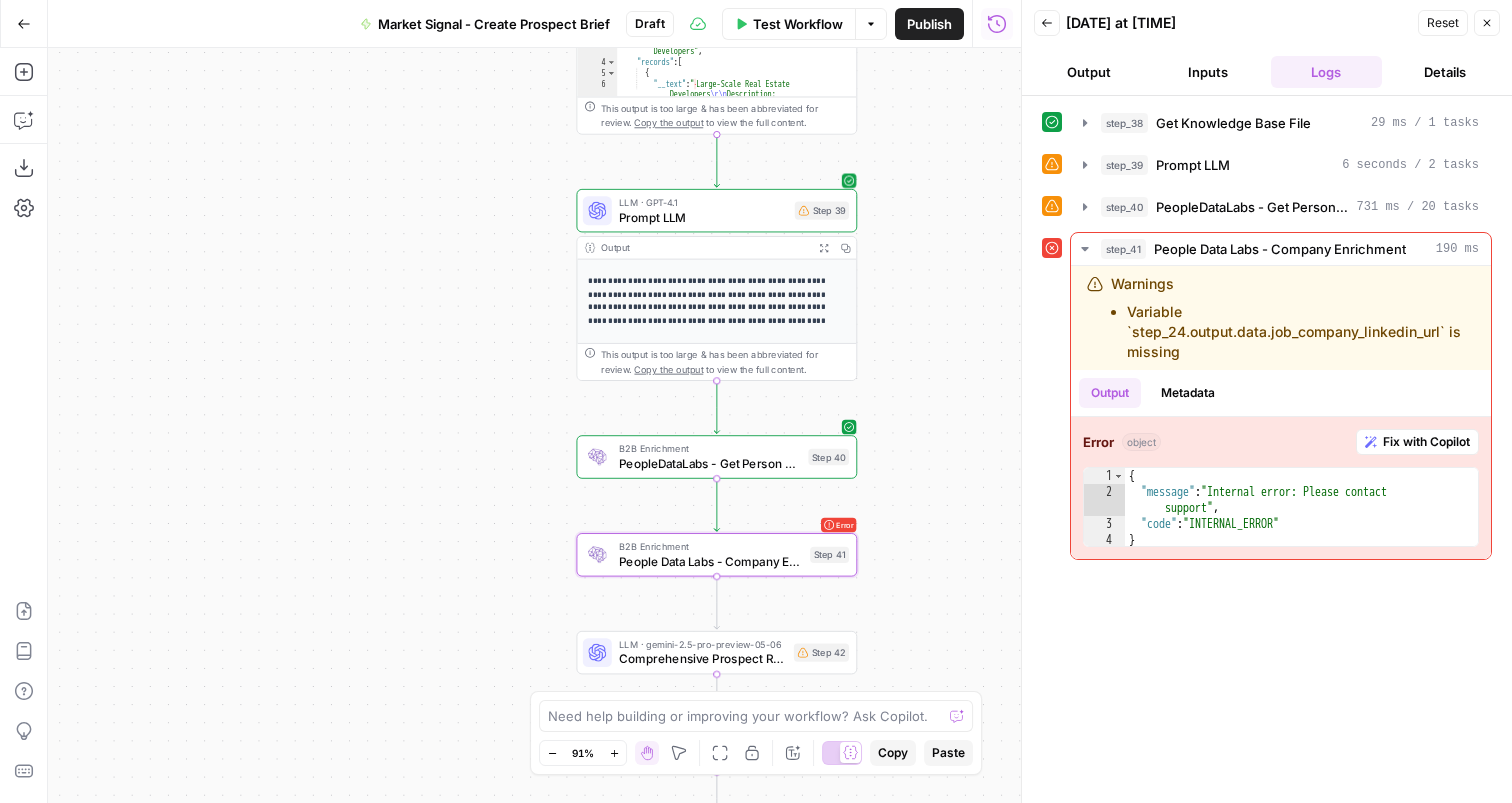 click on "Prompt LLM" at bounding box center (703, 217) 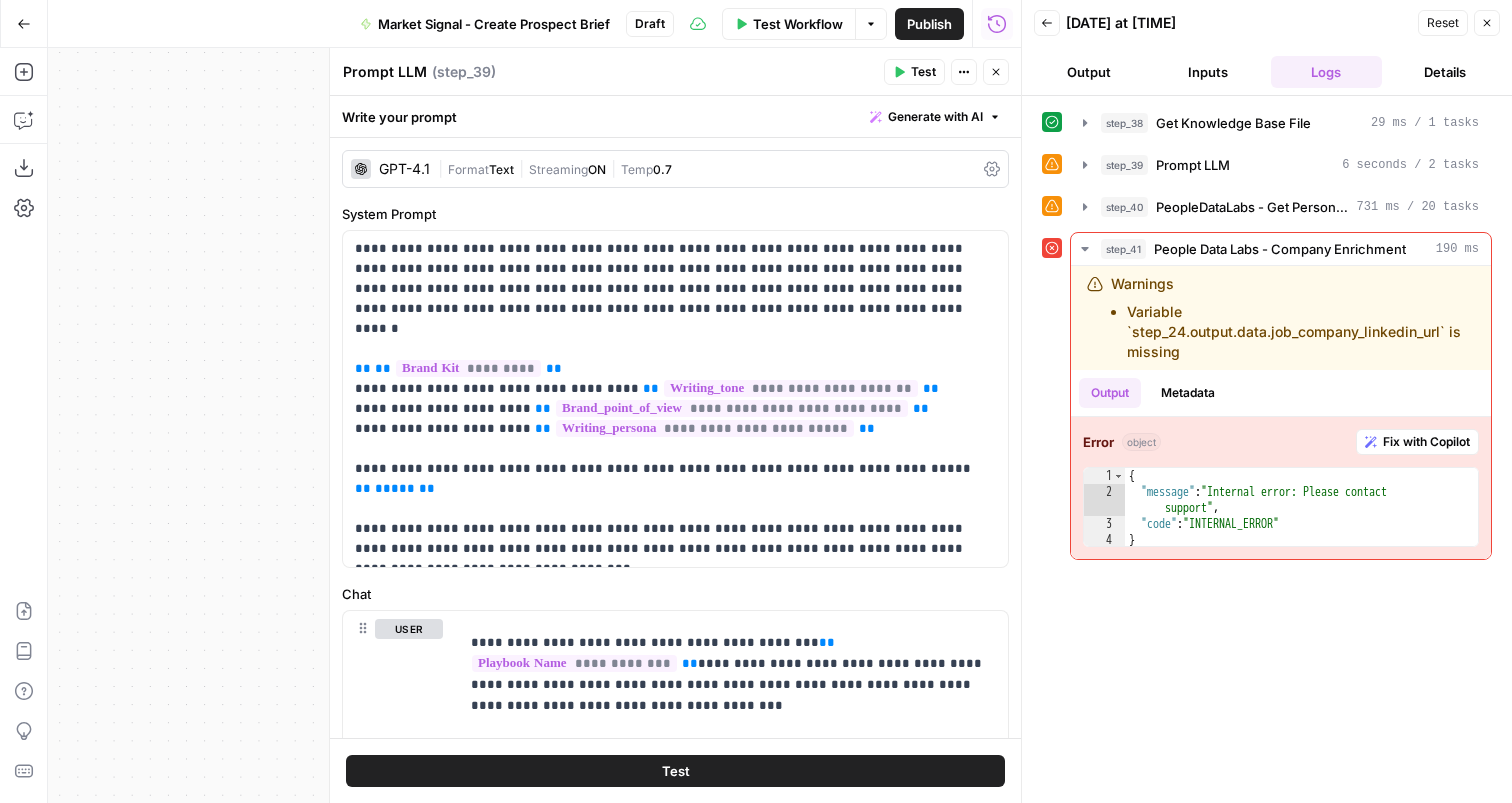 click 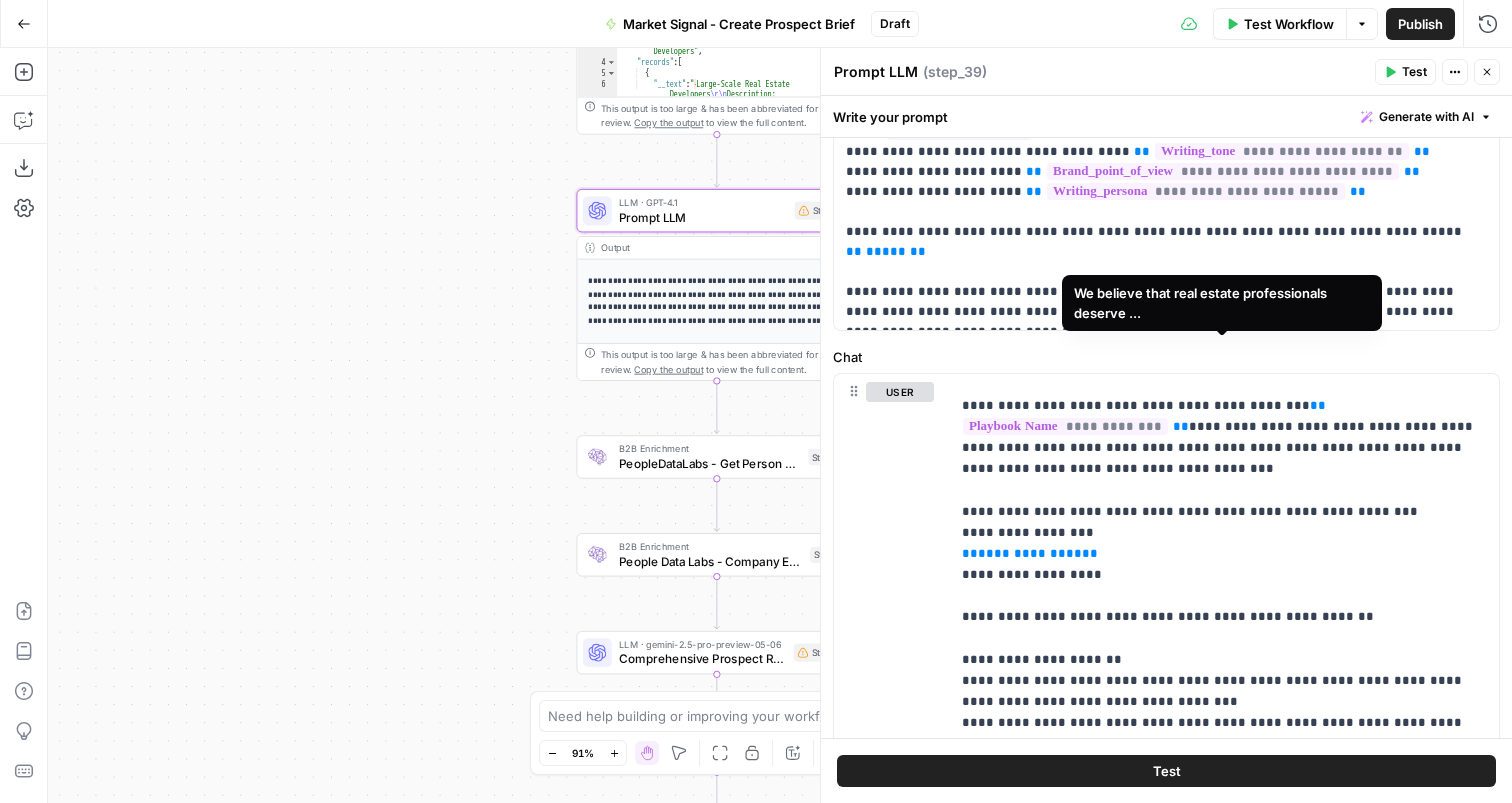 scroll, scrollTop: 263, scrollLeft: 0, axis: vertical 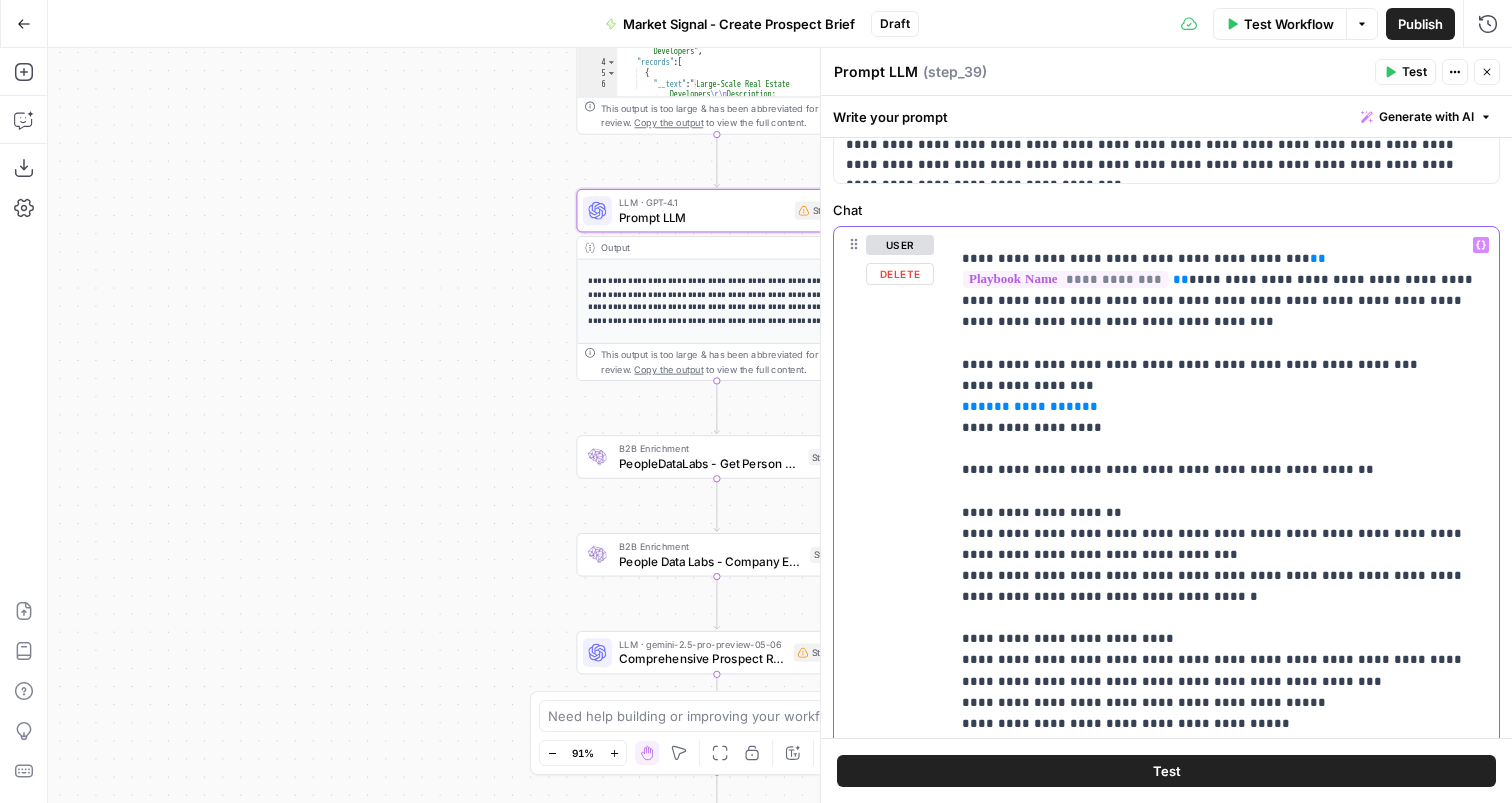 click on "**********" at bounding box center (1224, 723) 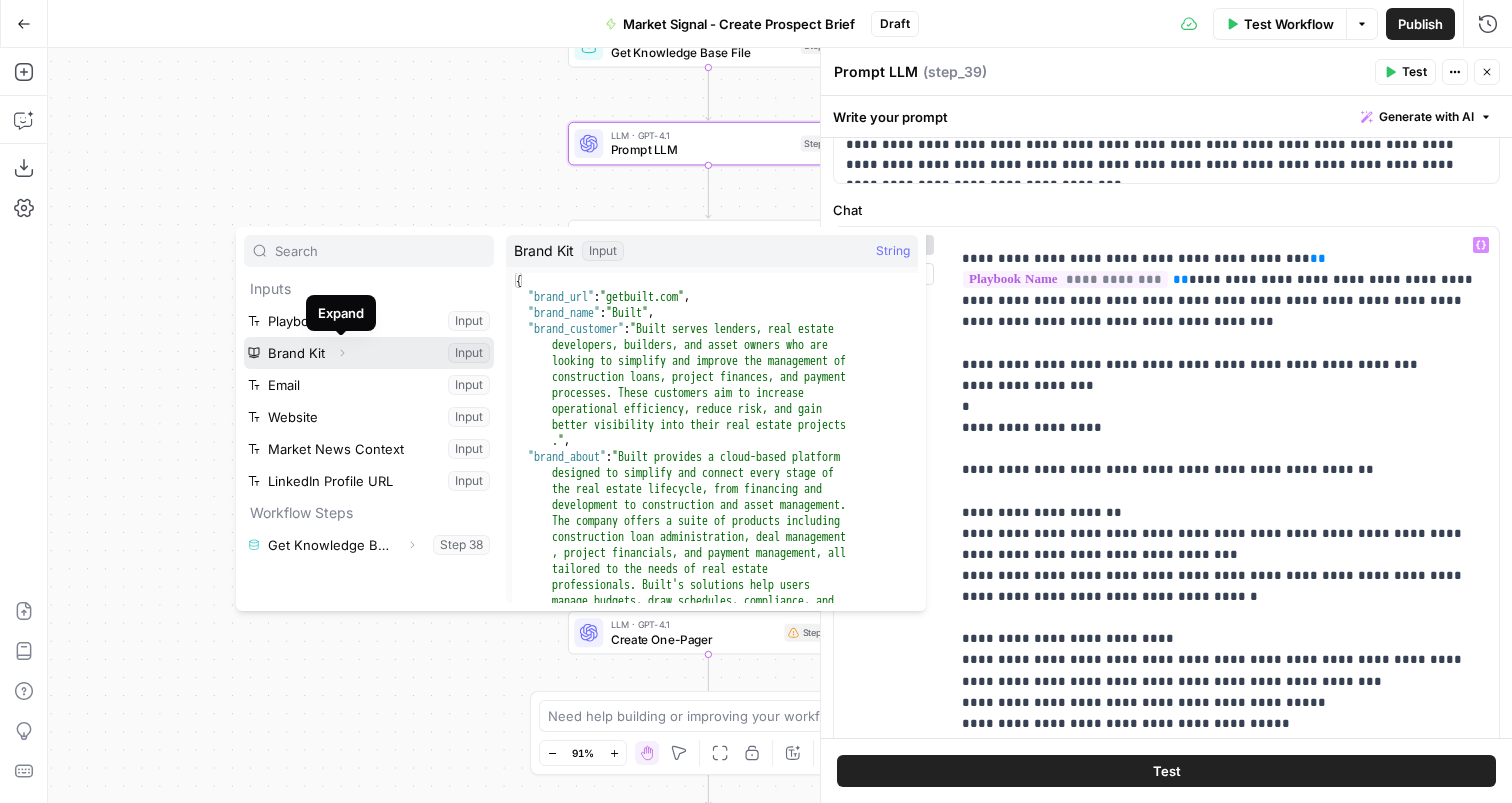 click on "Expand" at bounding box center [347, 353] 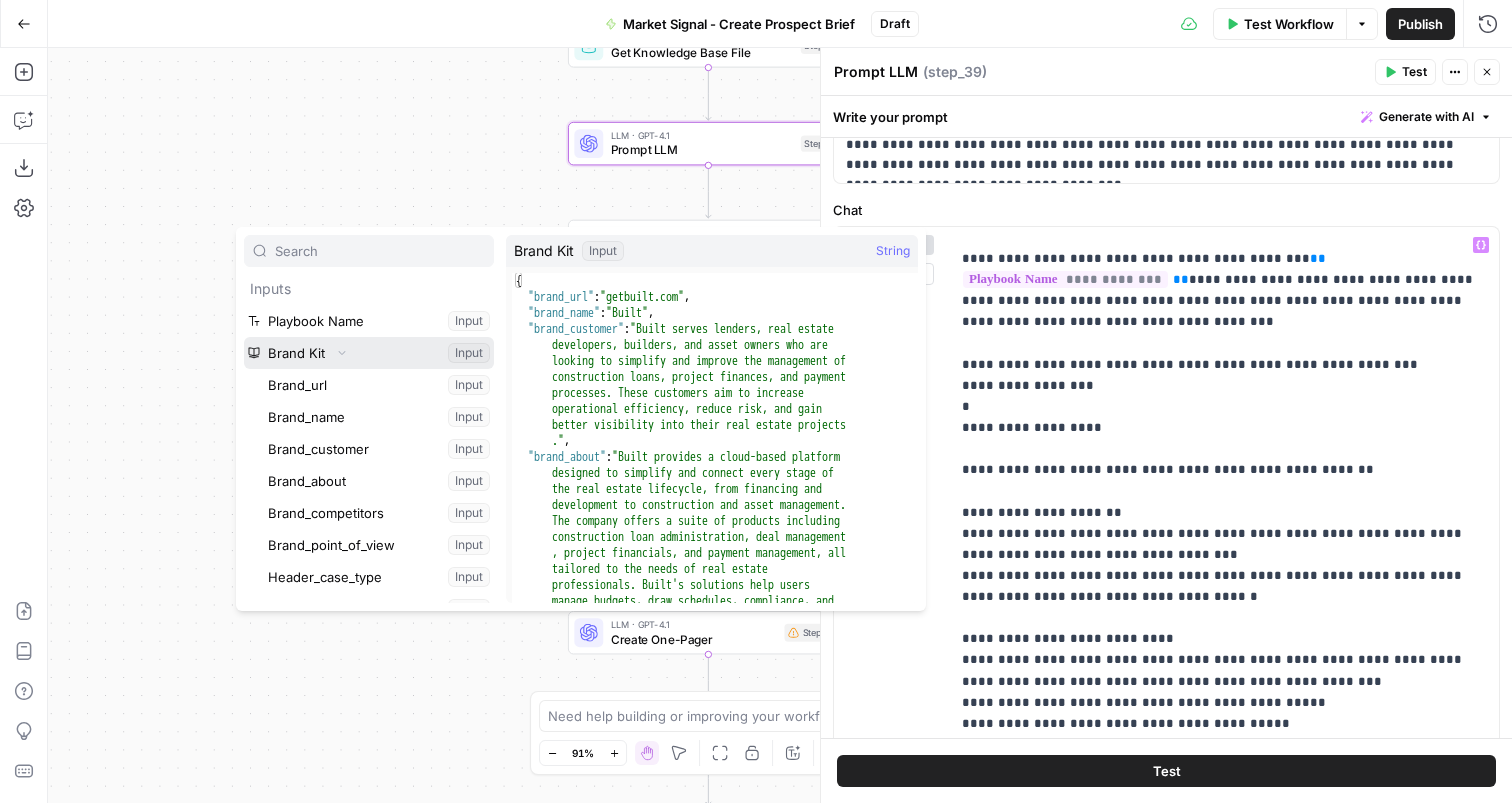 click at bounding box center [369, 353] 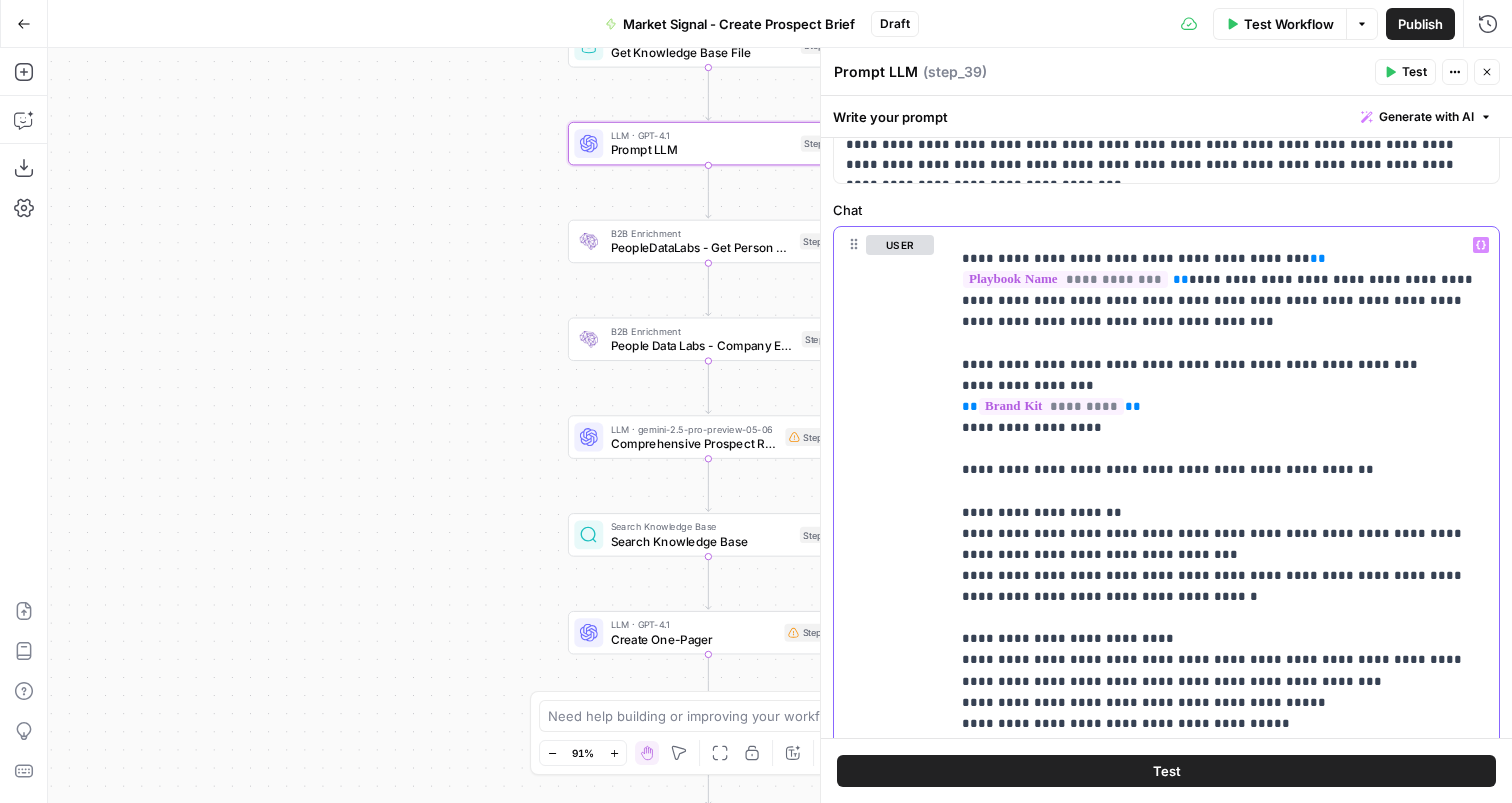 type 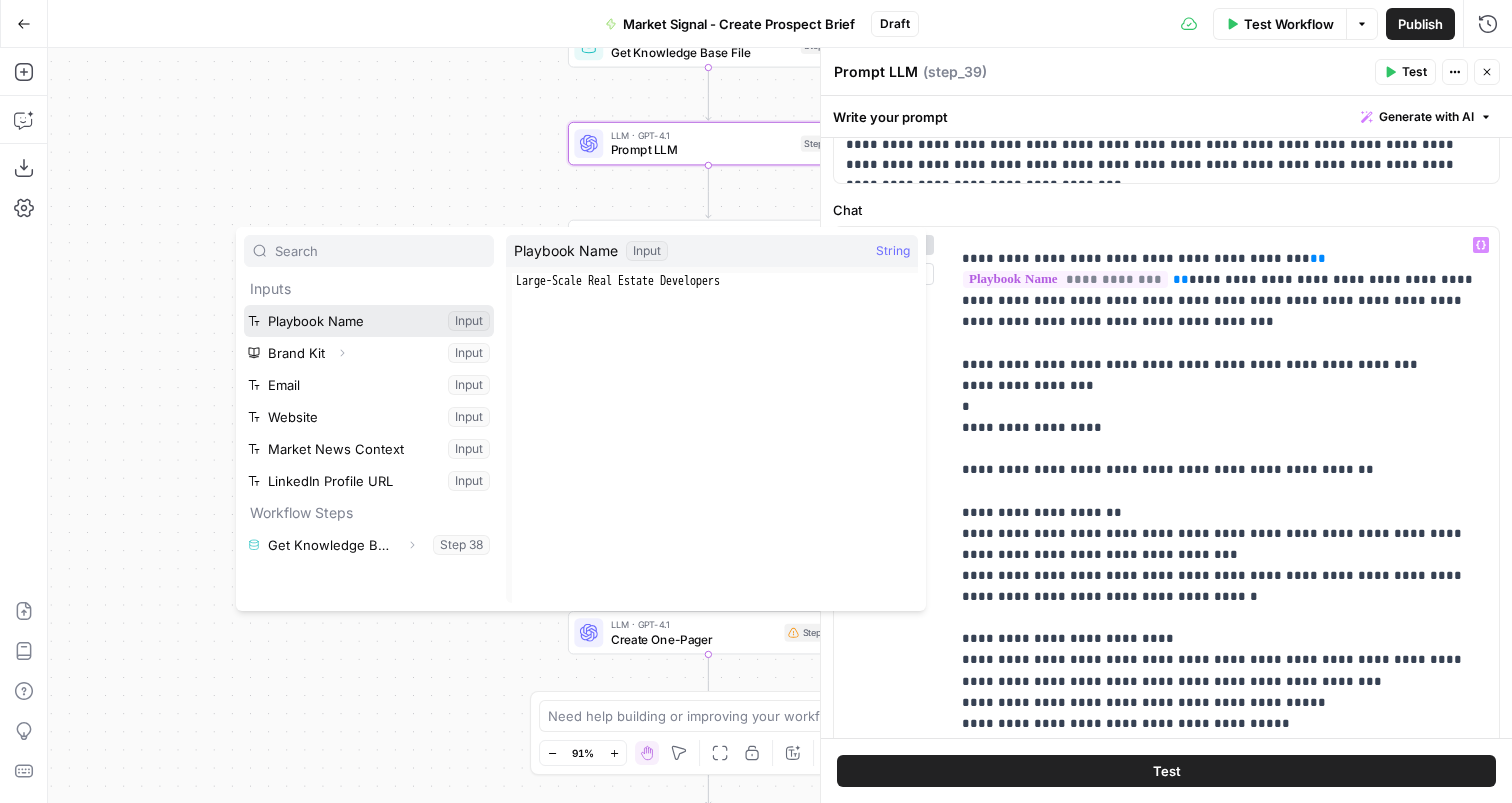 click at bounding box center (369, 321) 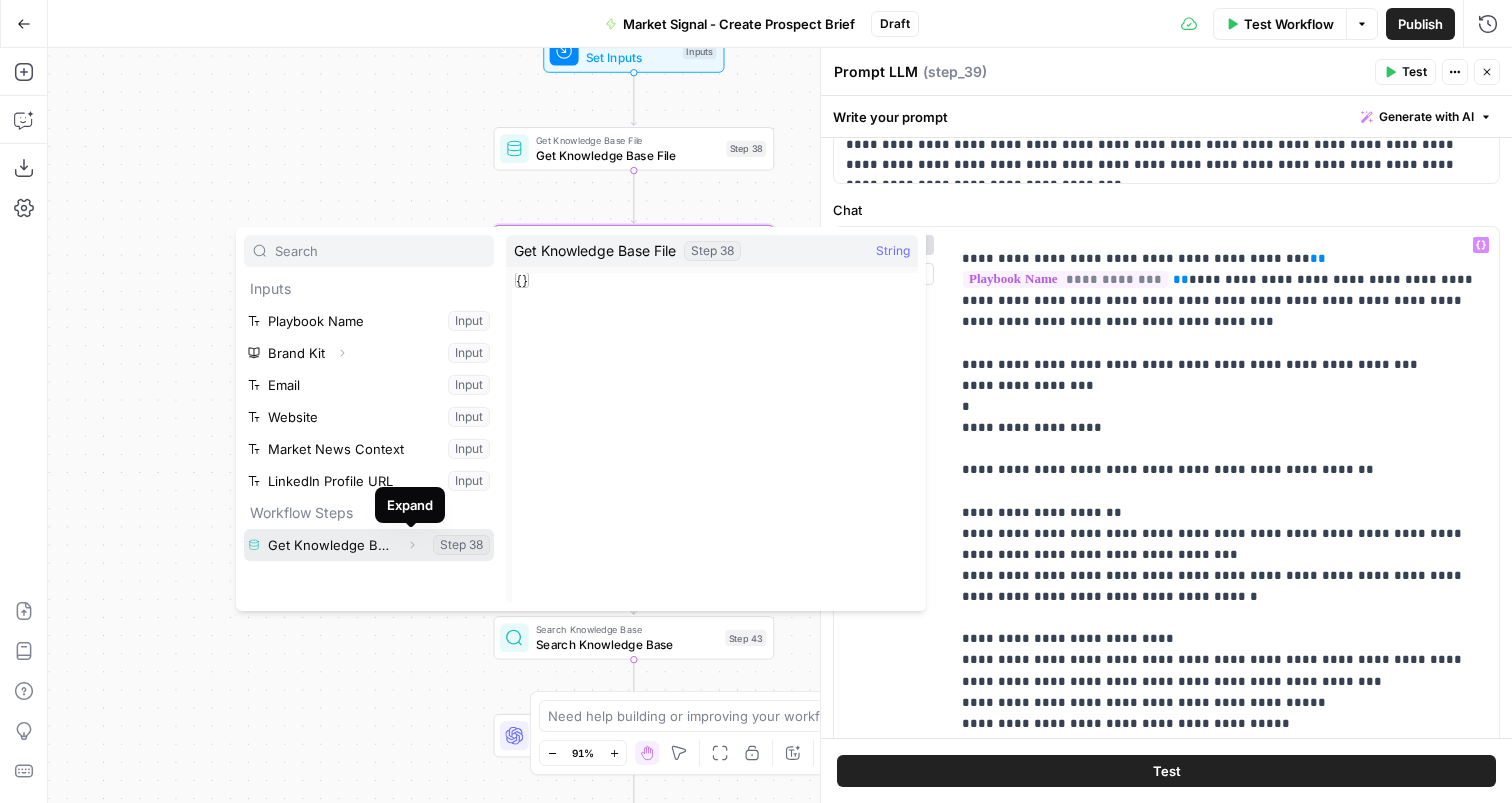 click 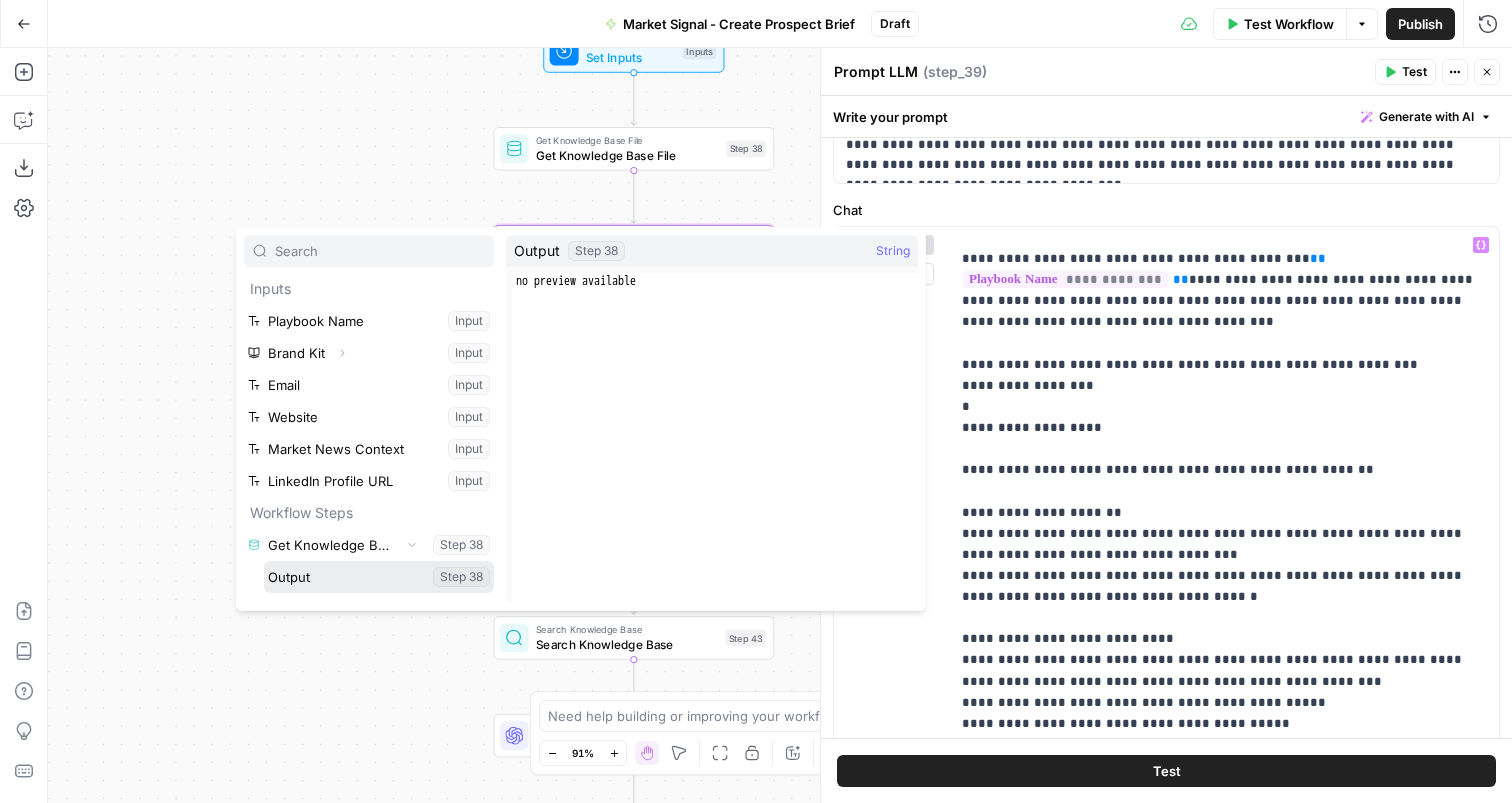 click at bounding box center (379, 577) 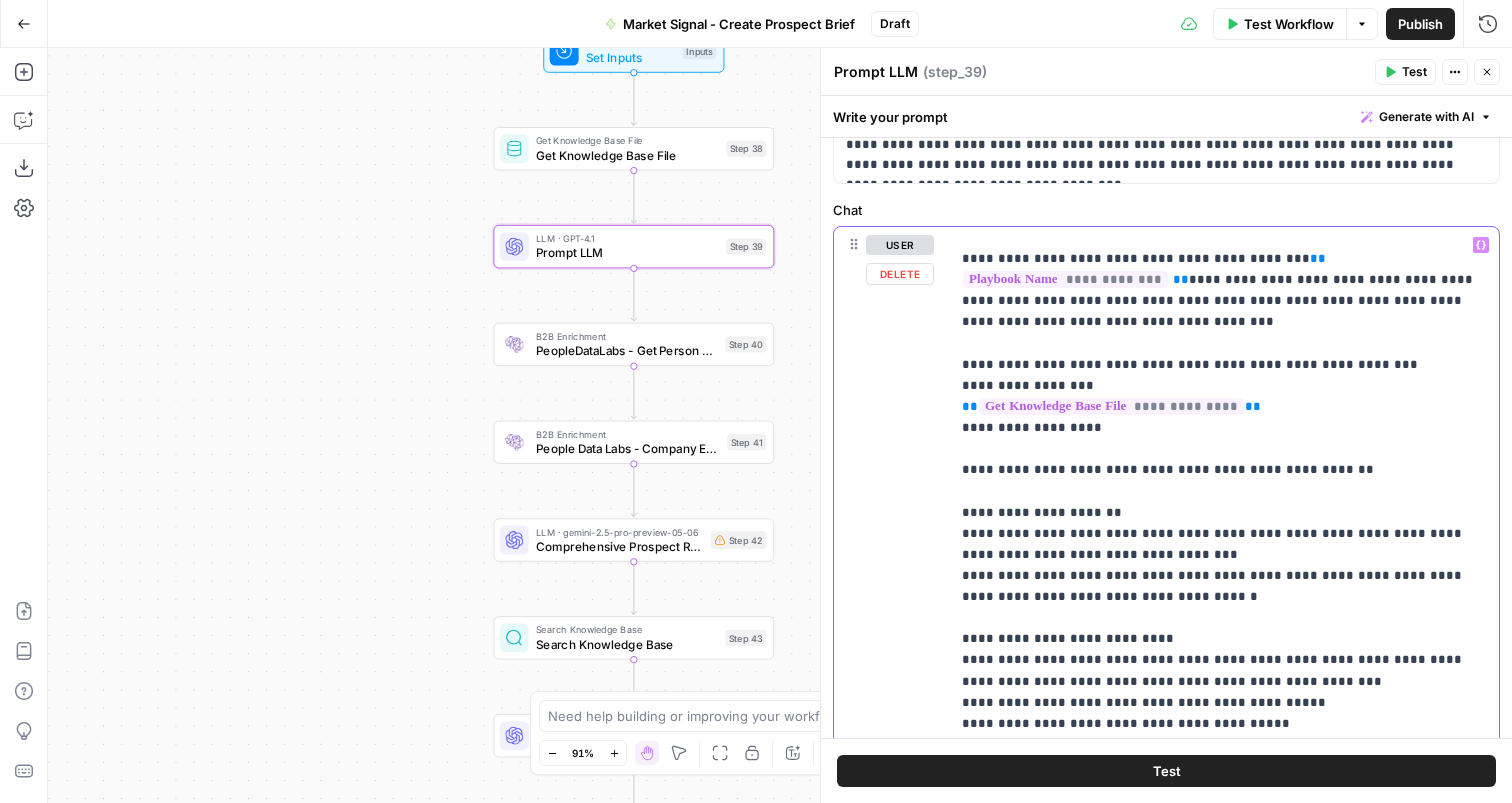 click on "**********" at bounding box center (1224, 723) 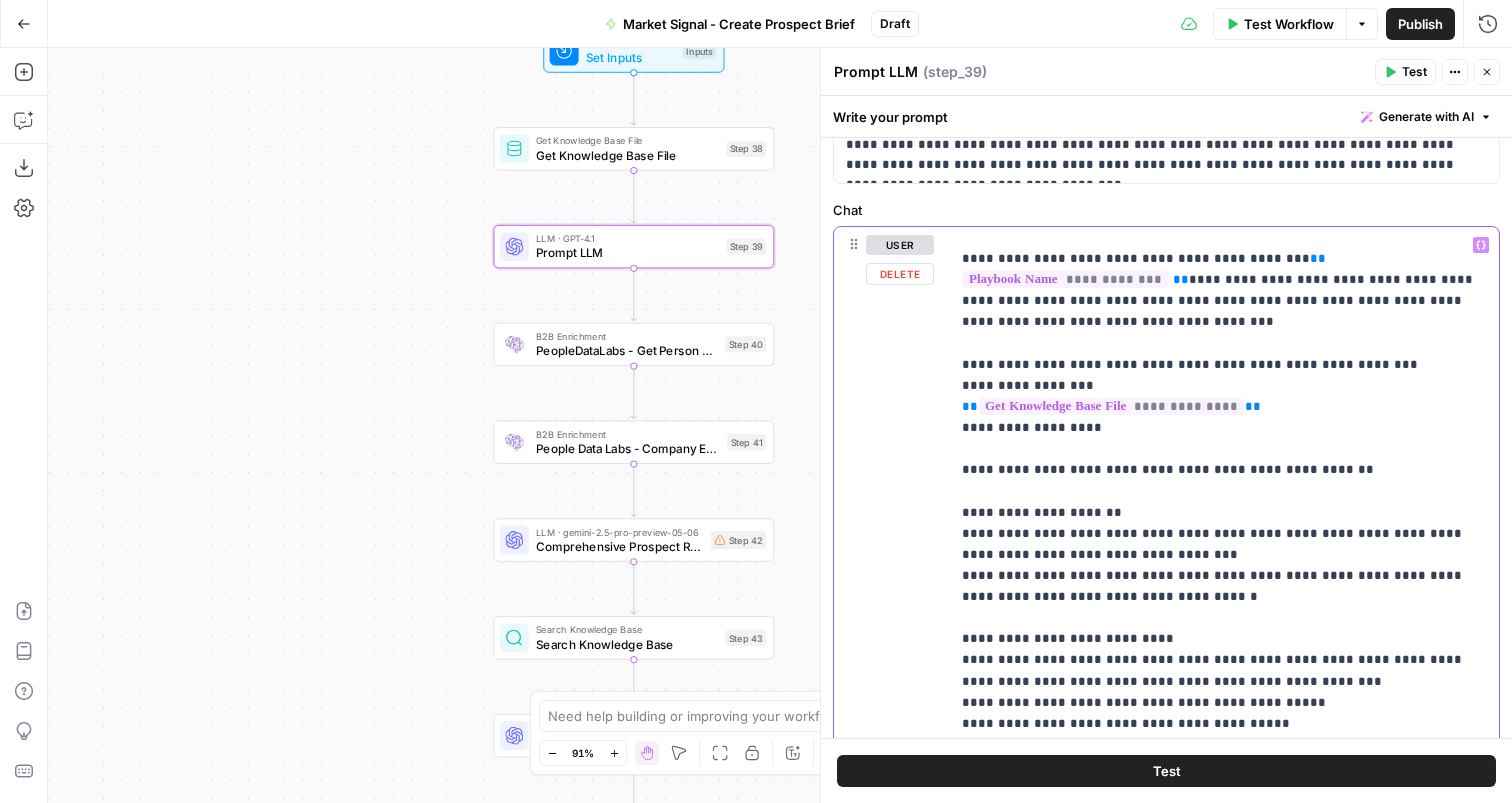 scroll, scrollTop: 165, scrollLeft: 0, axis: vertical 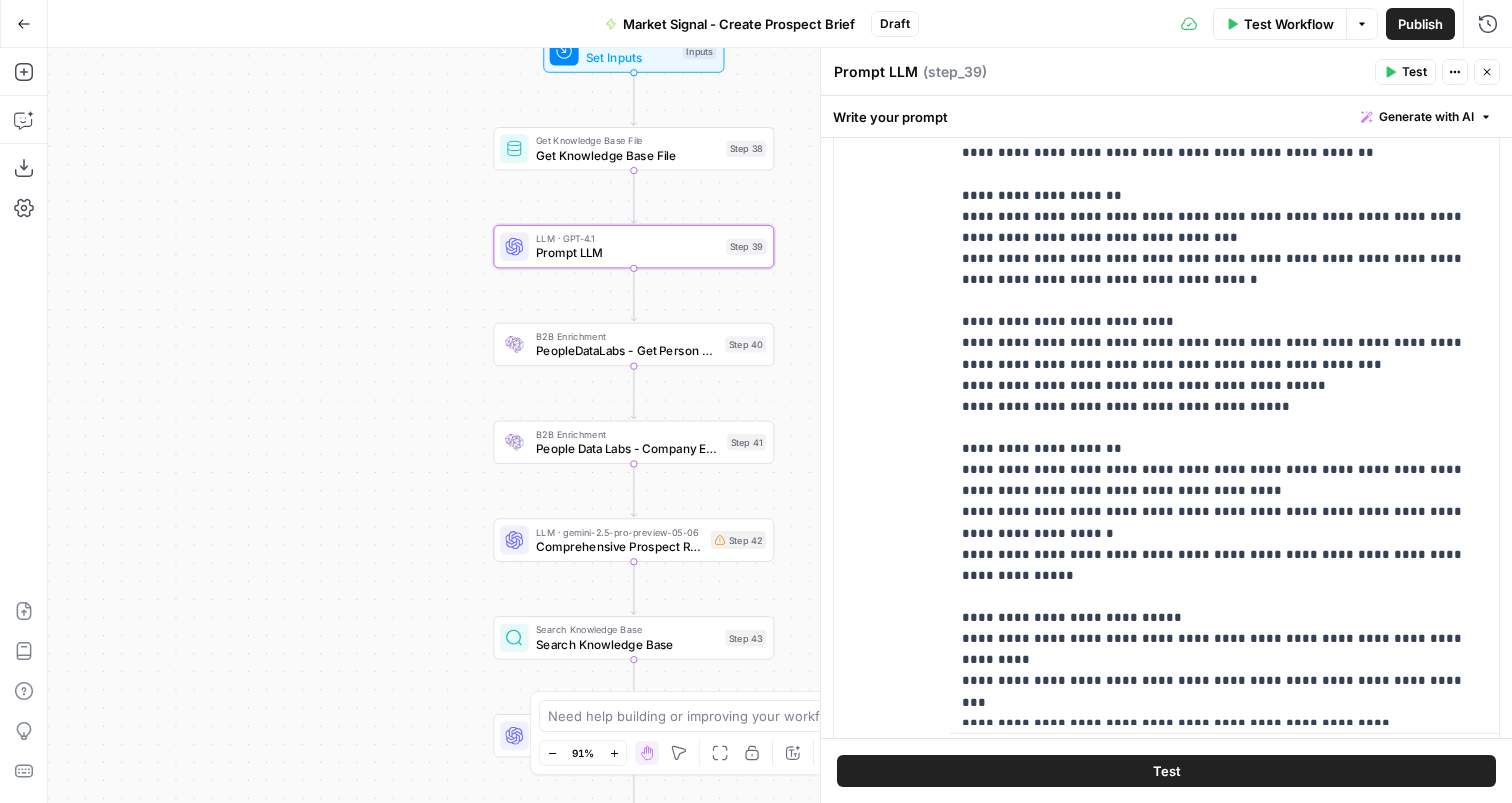 click on "Test" at bounding box center (1166, 770) 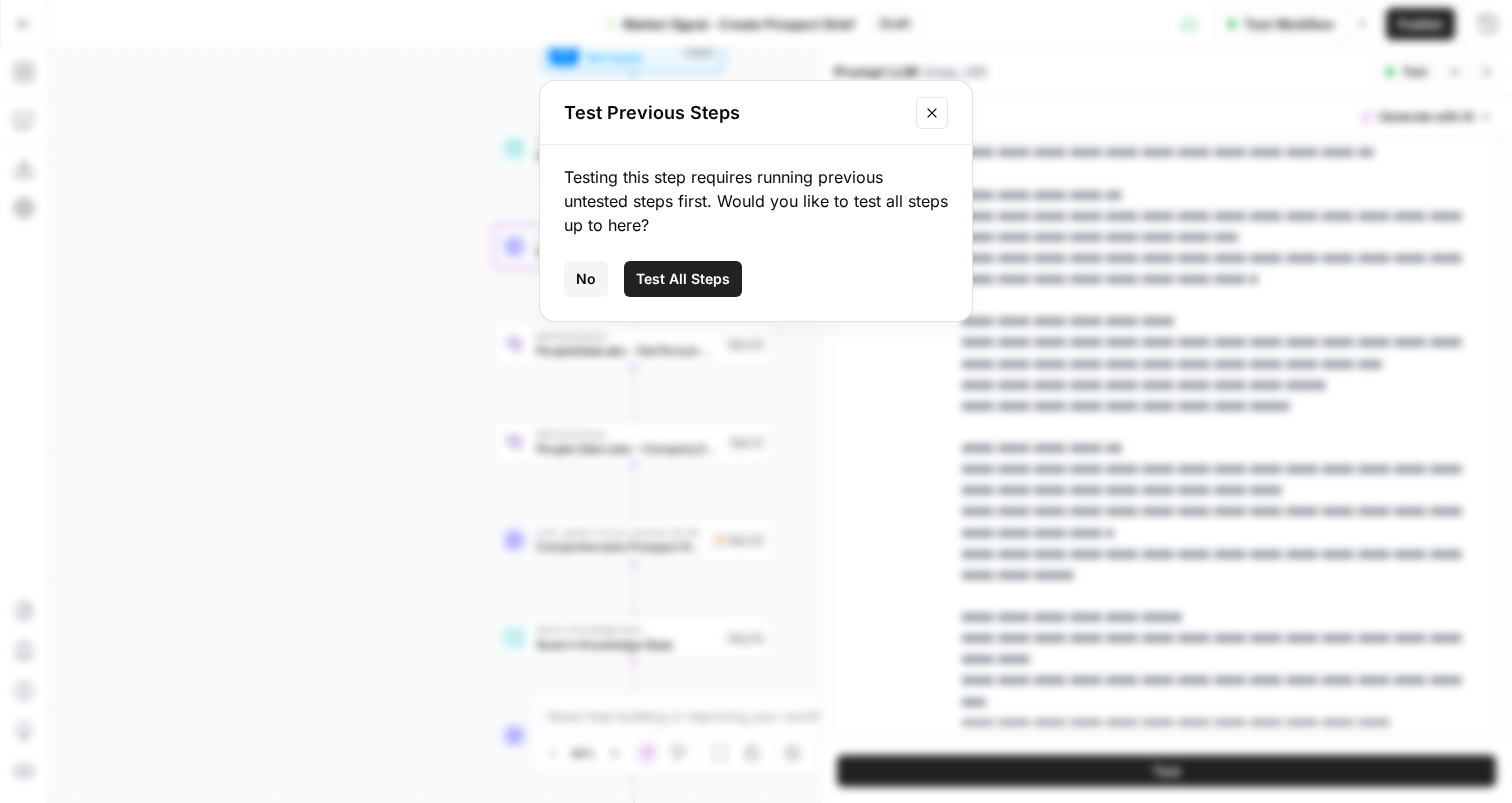 click on "No" at bounding box center (586, 279) 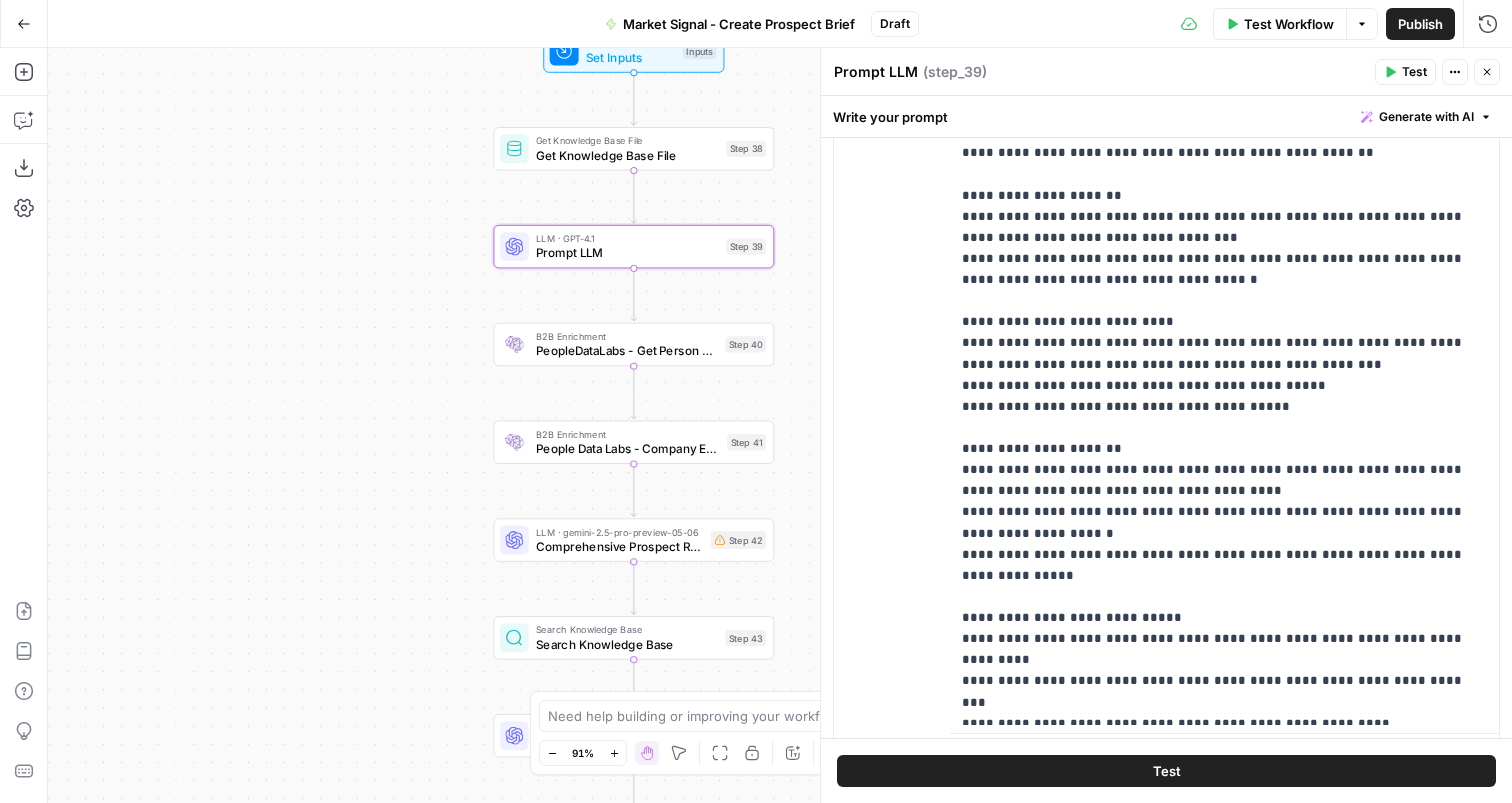 click on "PeopleDataLabs - Get Person & Company Data" at bounding box center [627, 351] 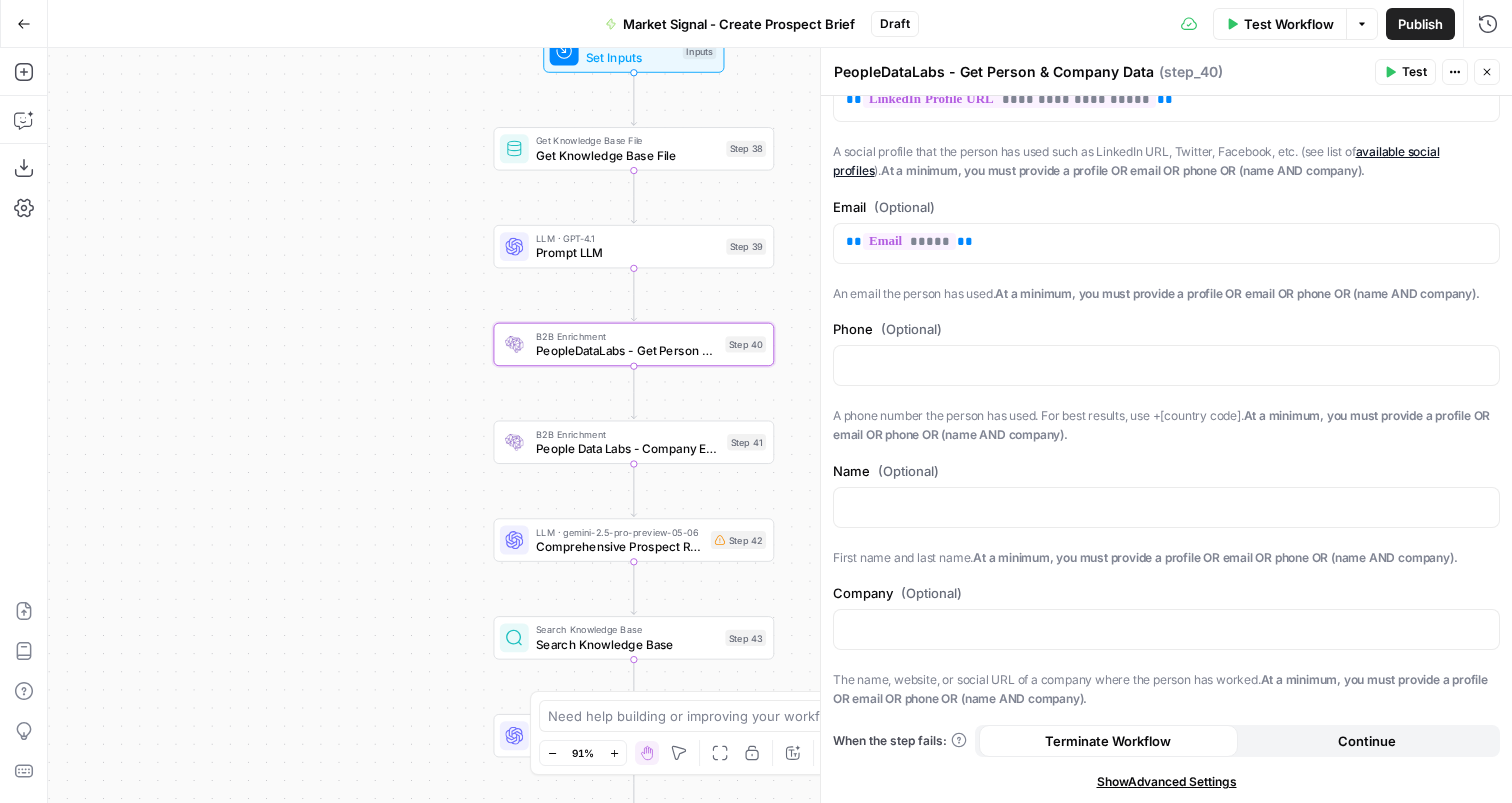 scroll, scrollTop: 0, scrollLeft: 0, axis: both 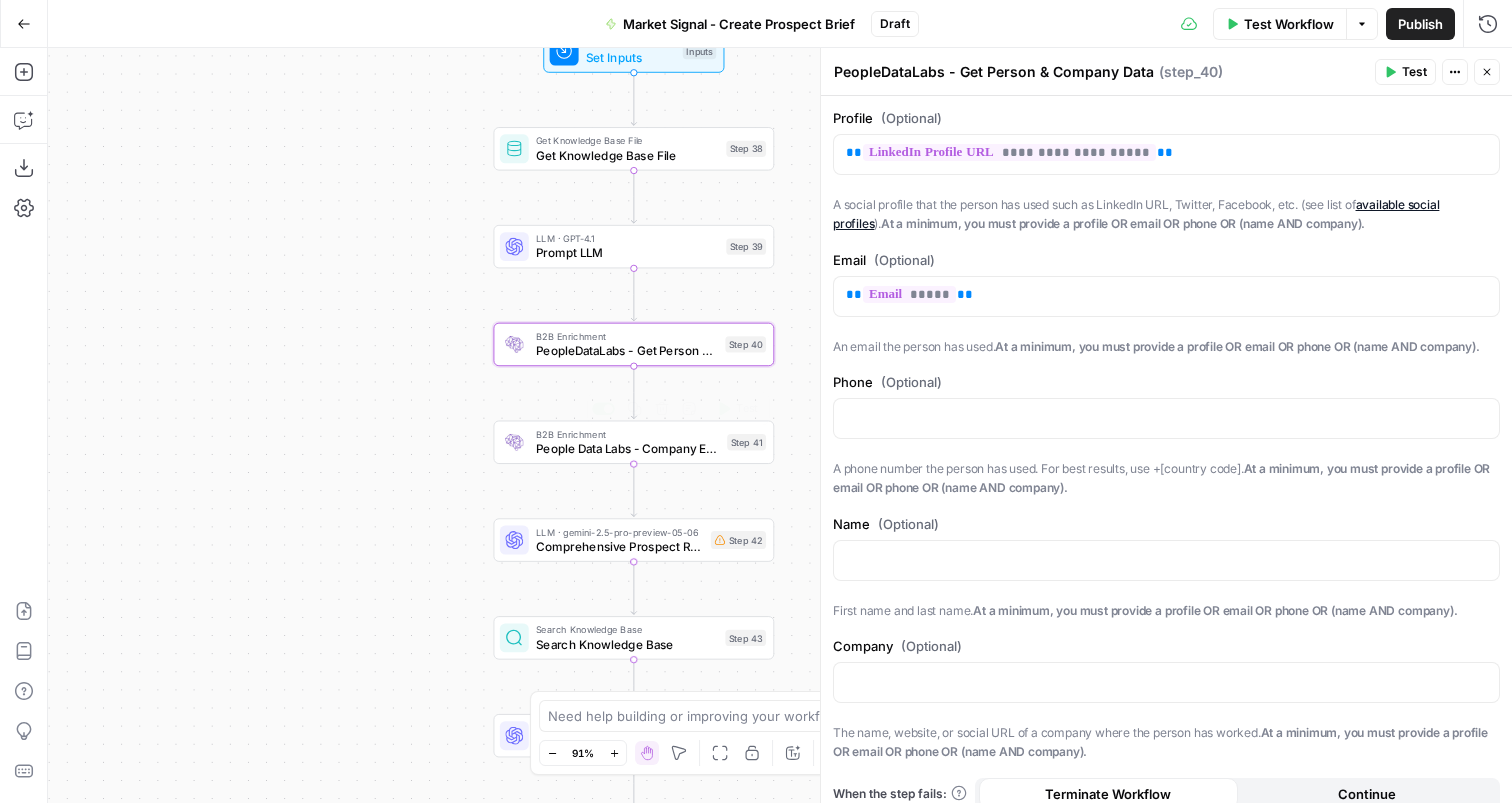 click on "People Data Labs - Company Enrichment" at bounding box center [628, 449] 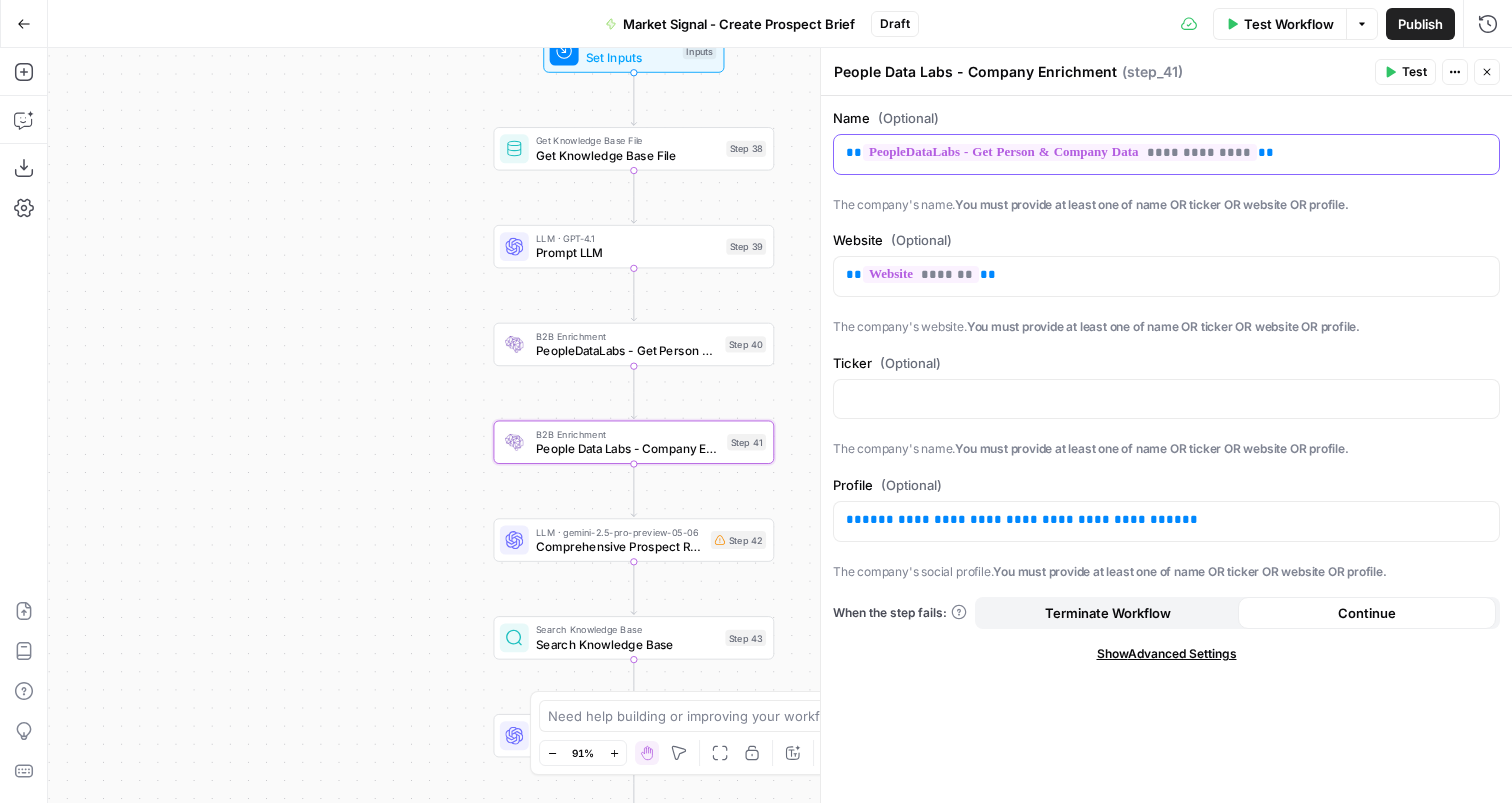 click on "**********" at bounding box center [1166, 153] 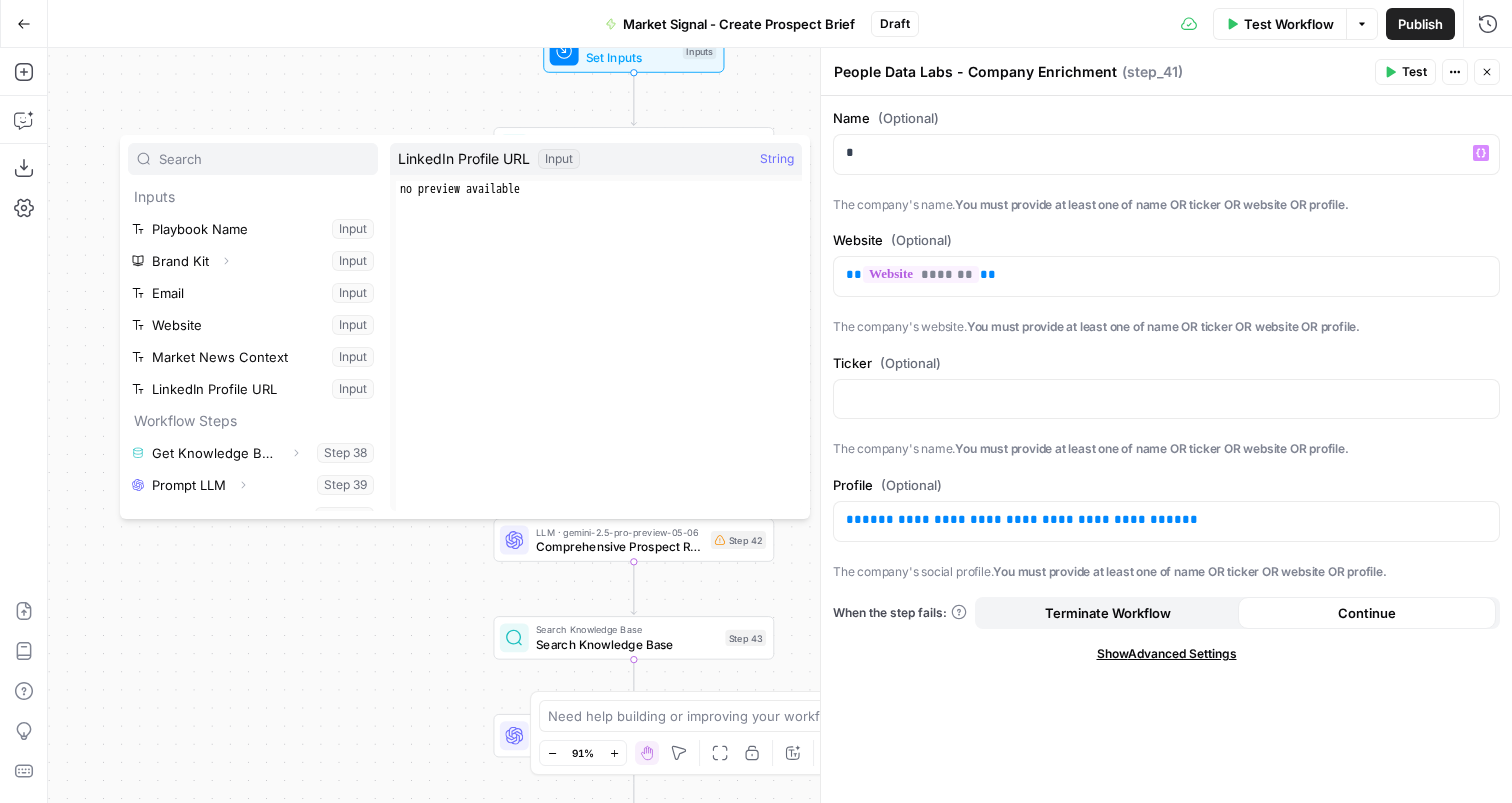 scroll, scrollTop: 22, scrollLeft: 0, axis: vertical 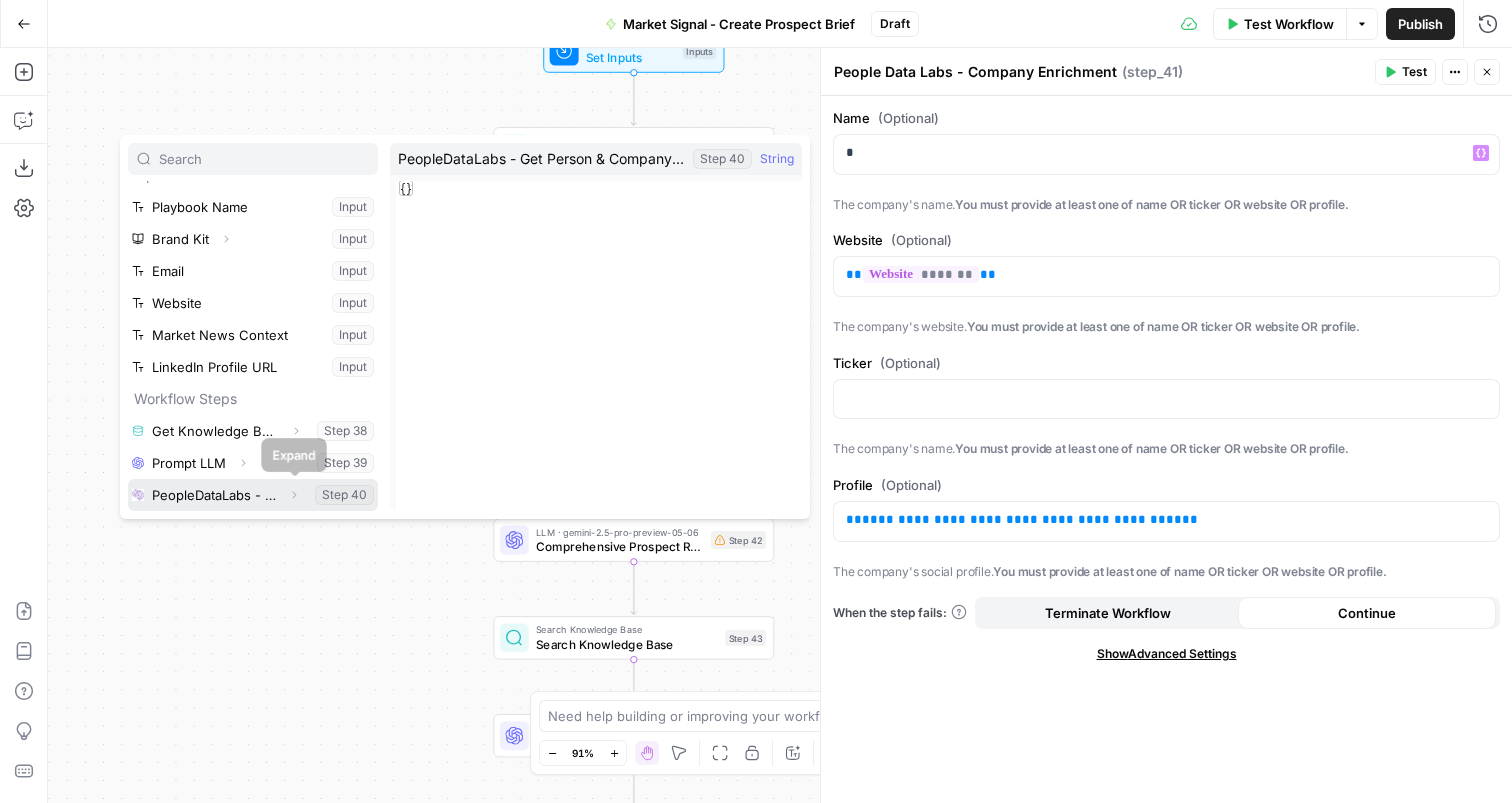 click 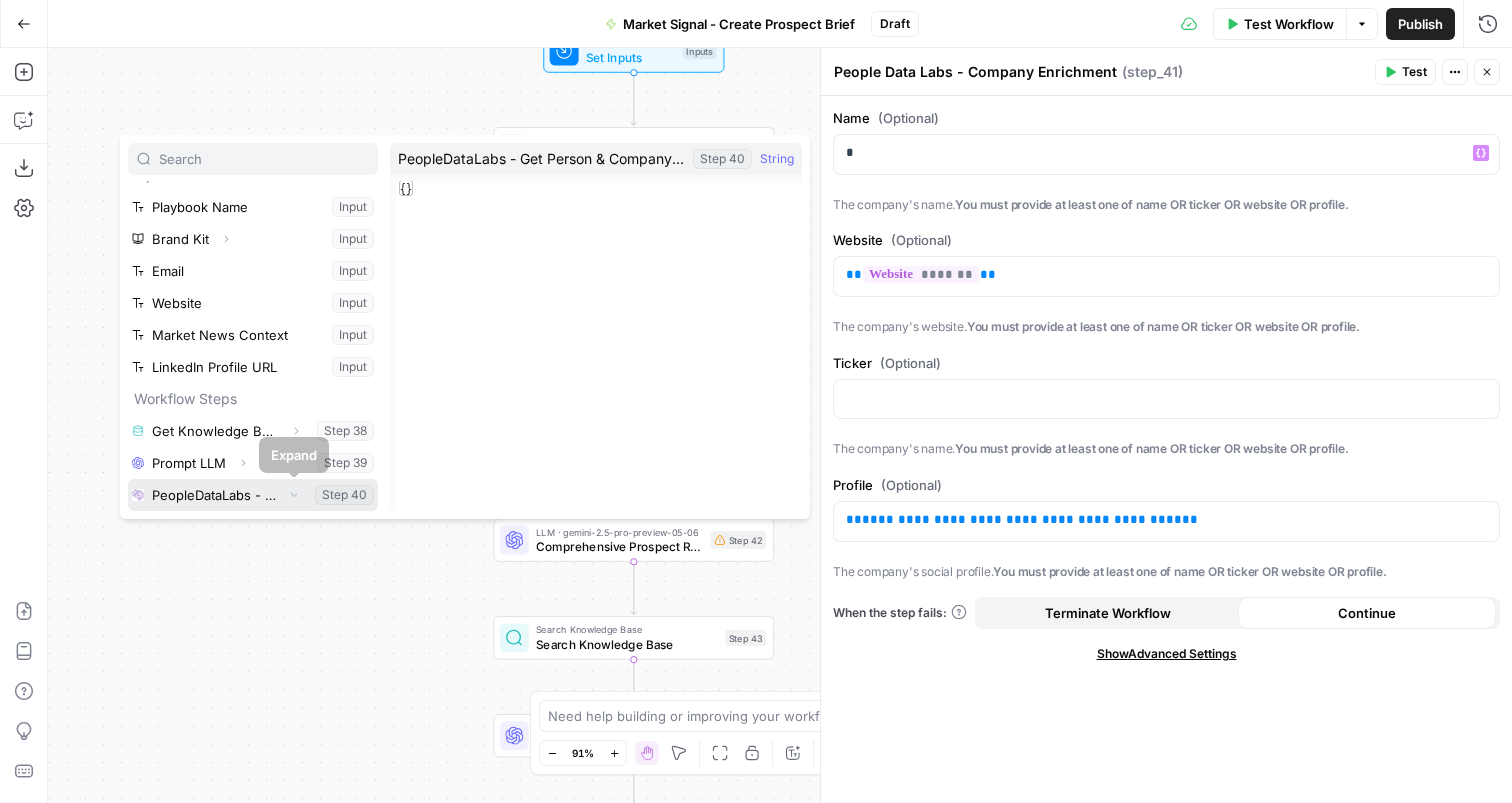 scroll, scrollTop: 54, scrollLeft: 0, axis: vertical 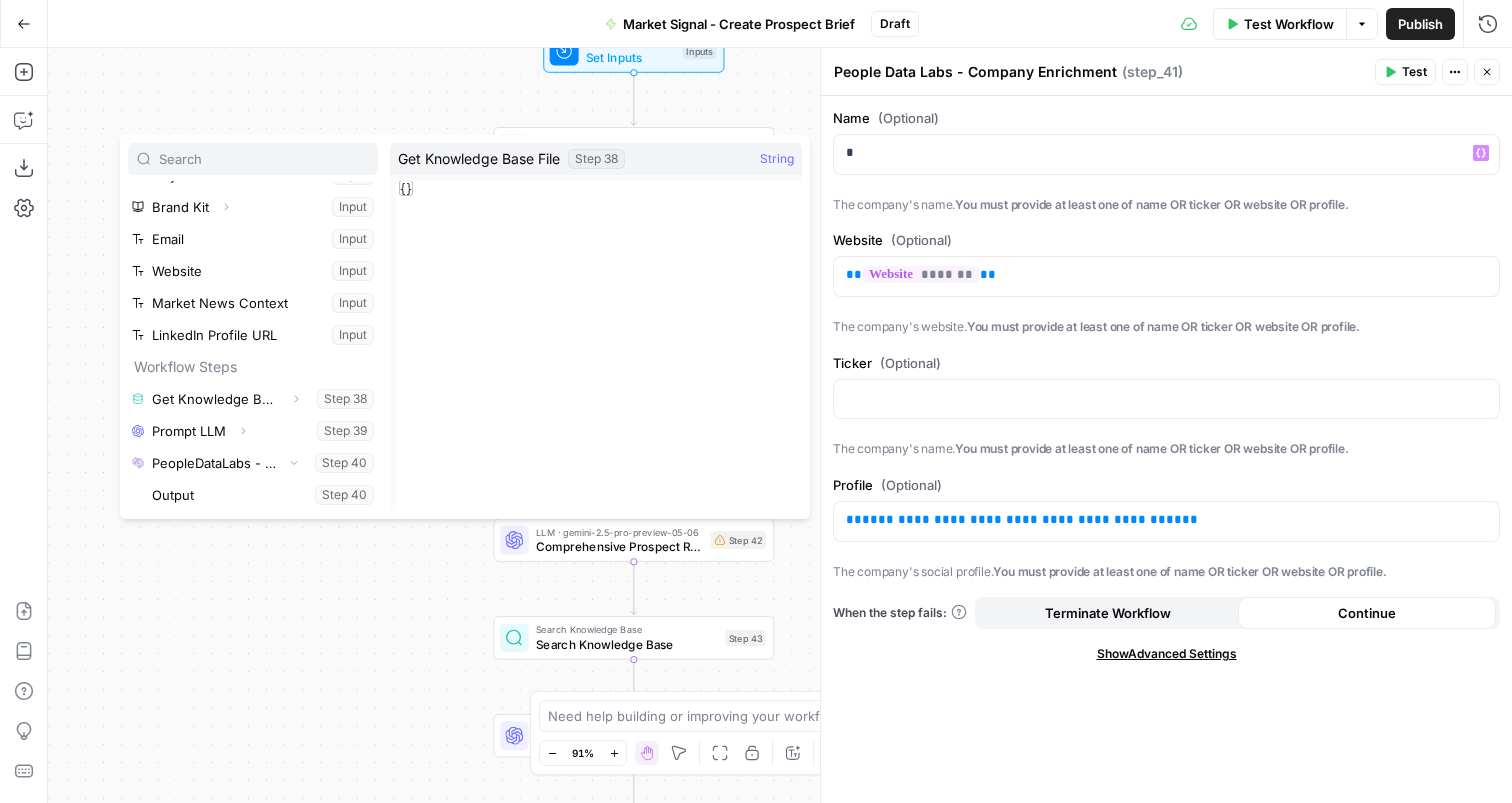 click on "**********" at bounding box center [1166, 449] 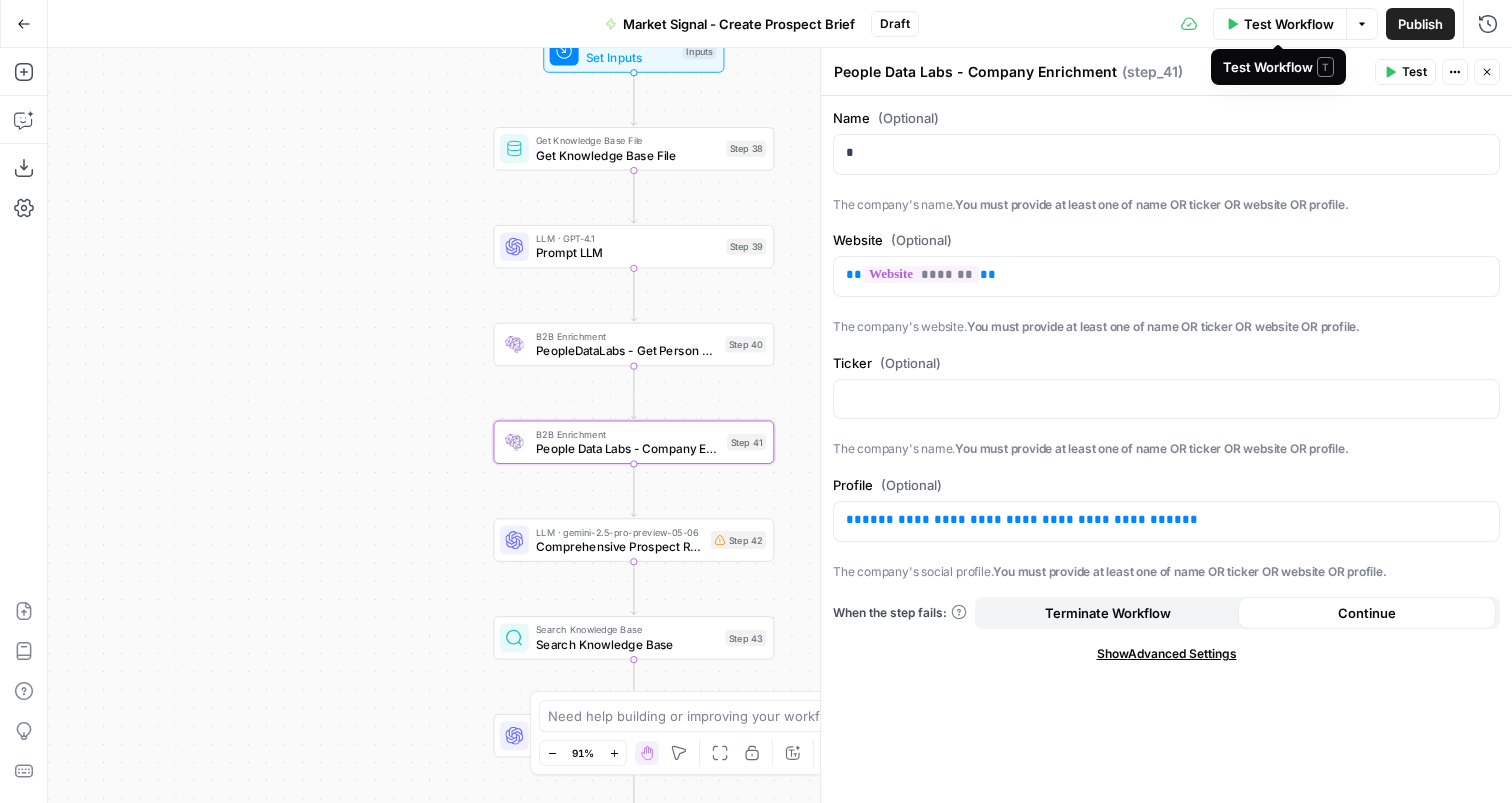 click on "Options" at bounding box center (1362, 24) 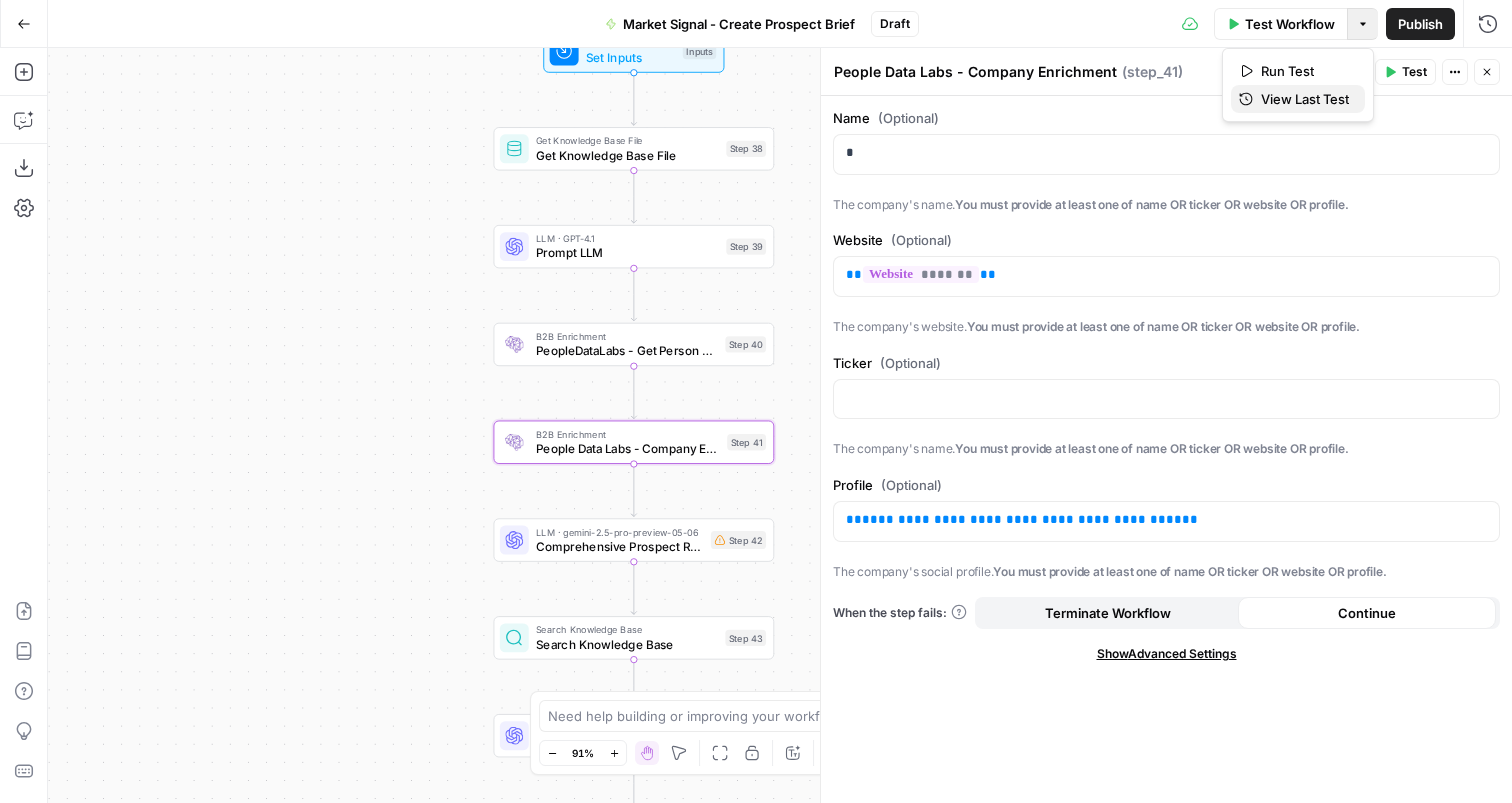 click on "View Last Test" at bounding box center (1305, 99) 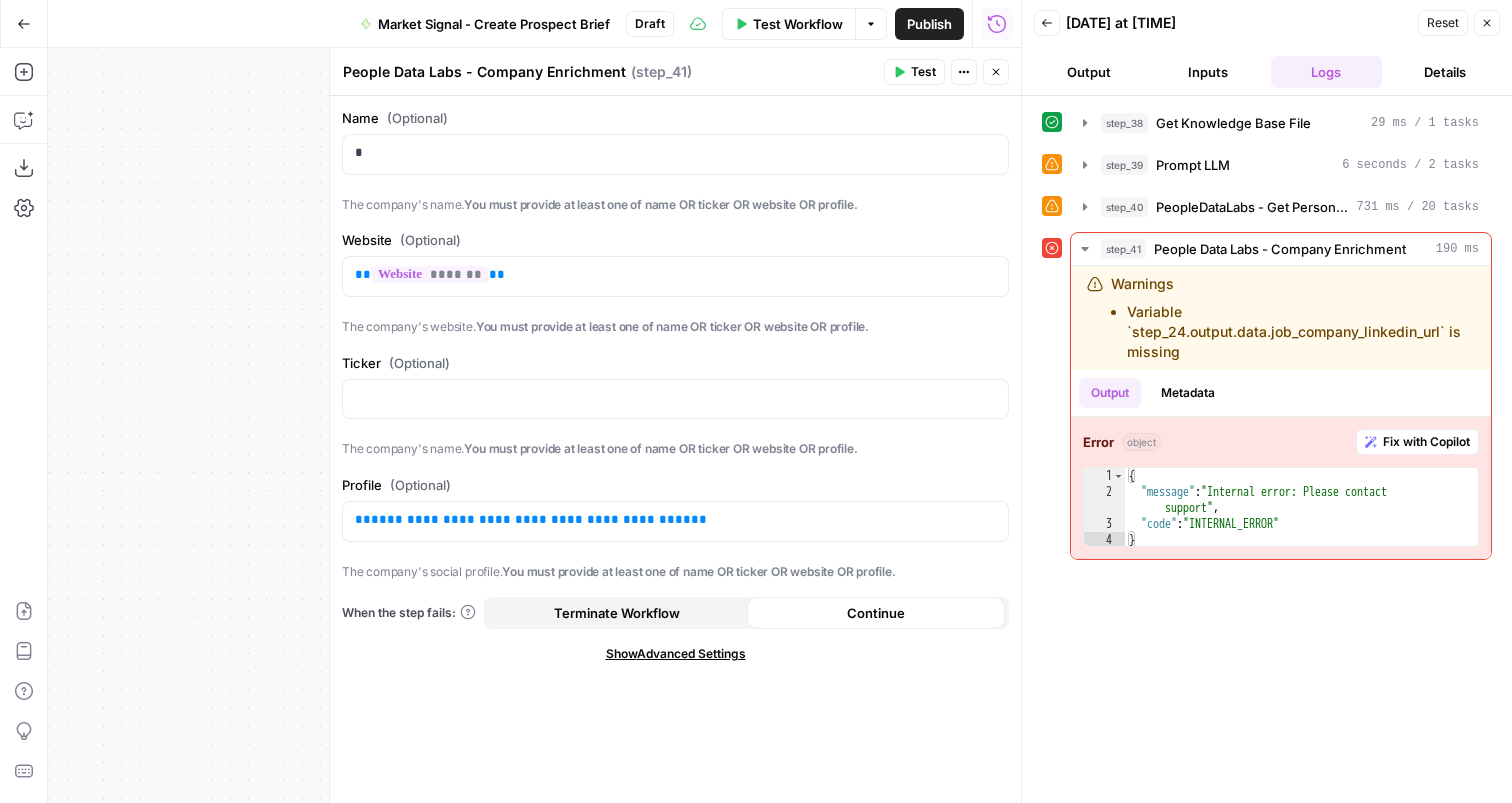 click on "Close" at bounding box center (996, 72) 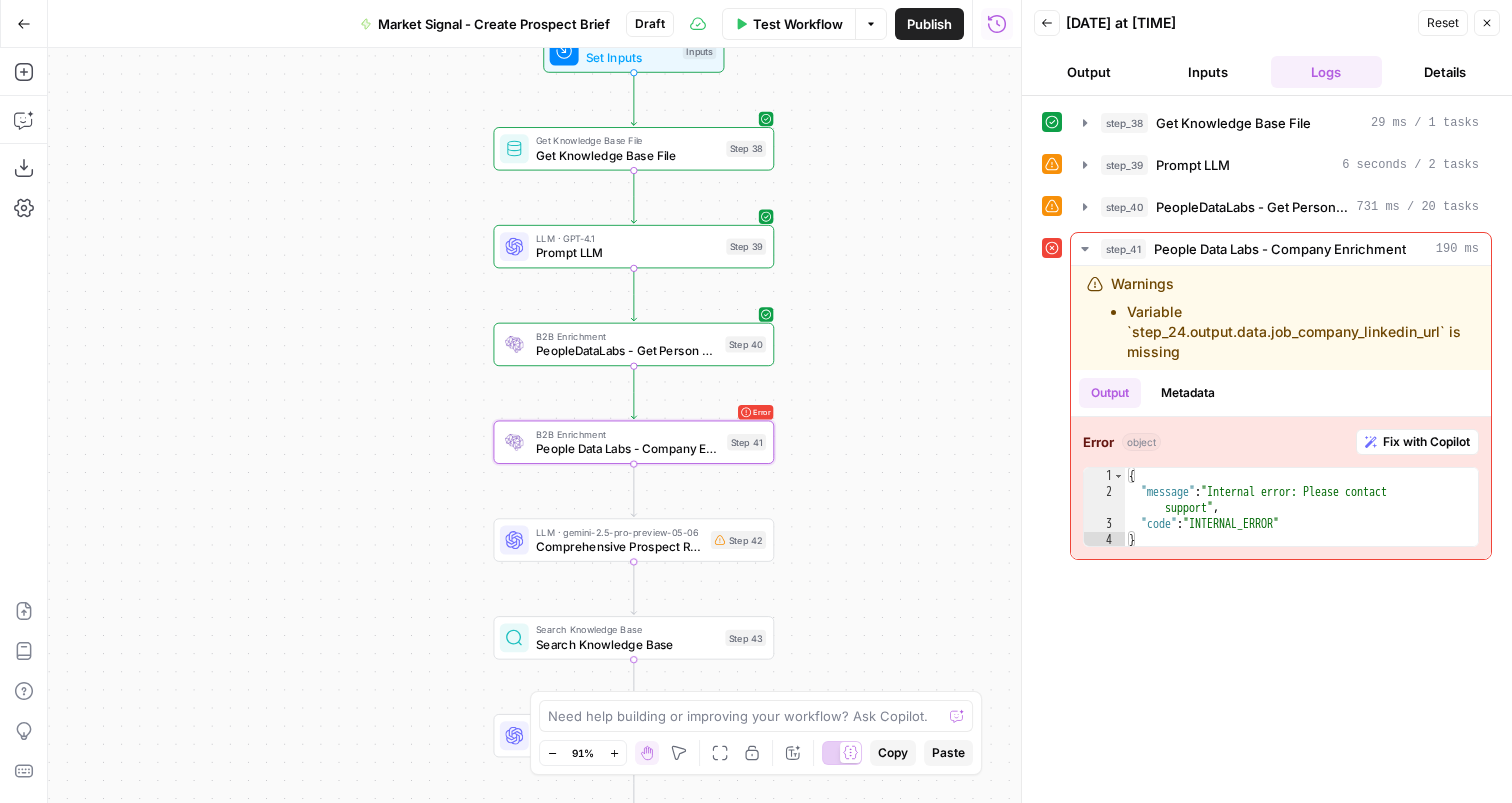 click on "B2B Enrichment" at bounding box center [628, 434] 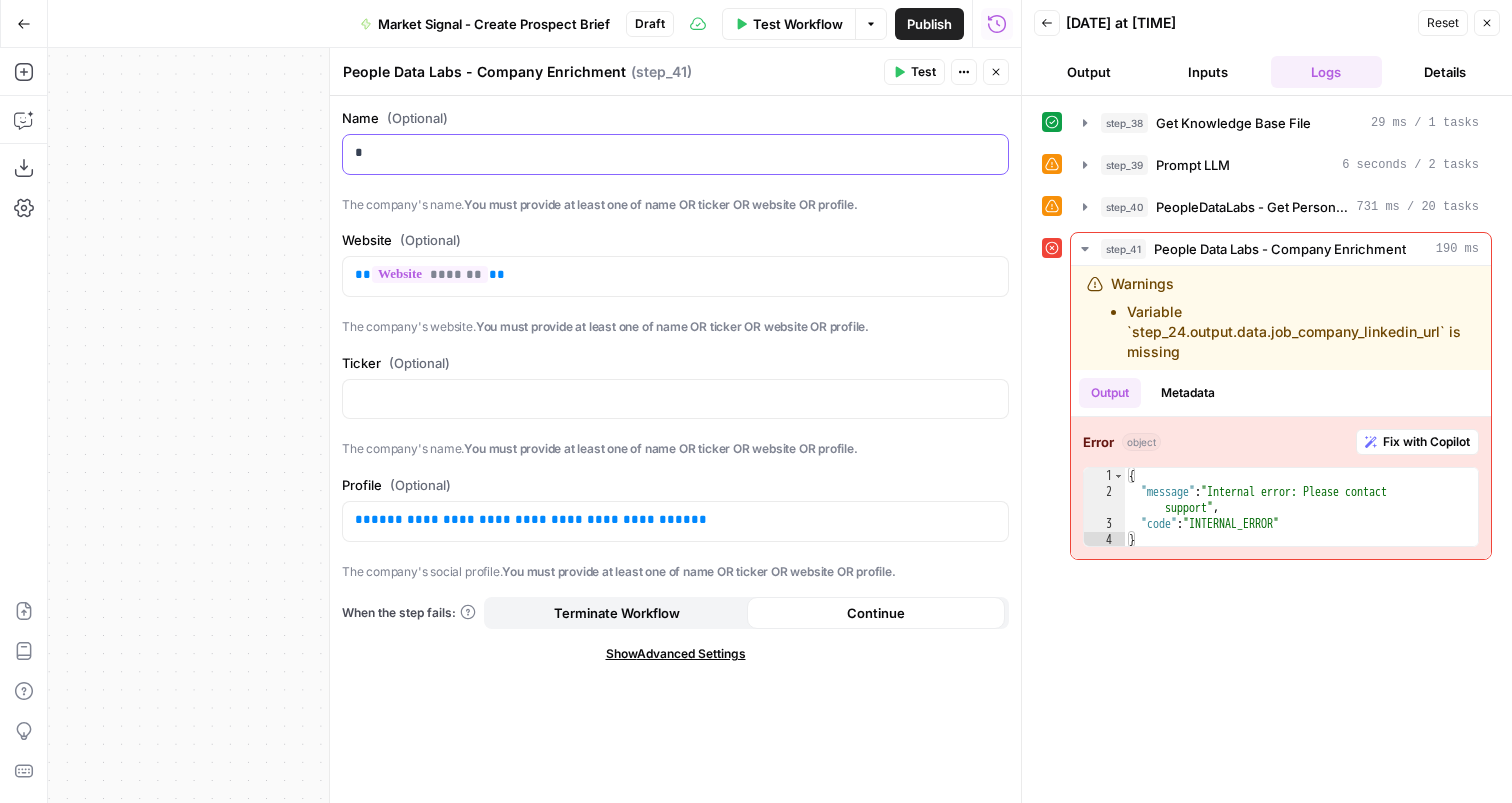 click on "*" at bounding box center [675, 153] 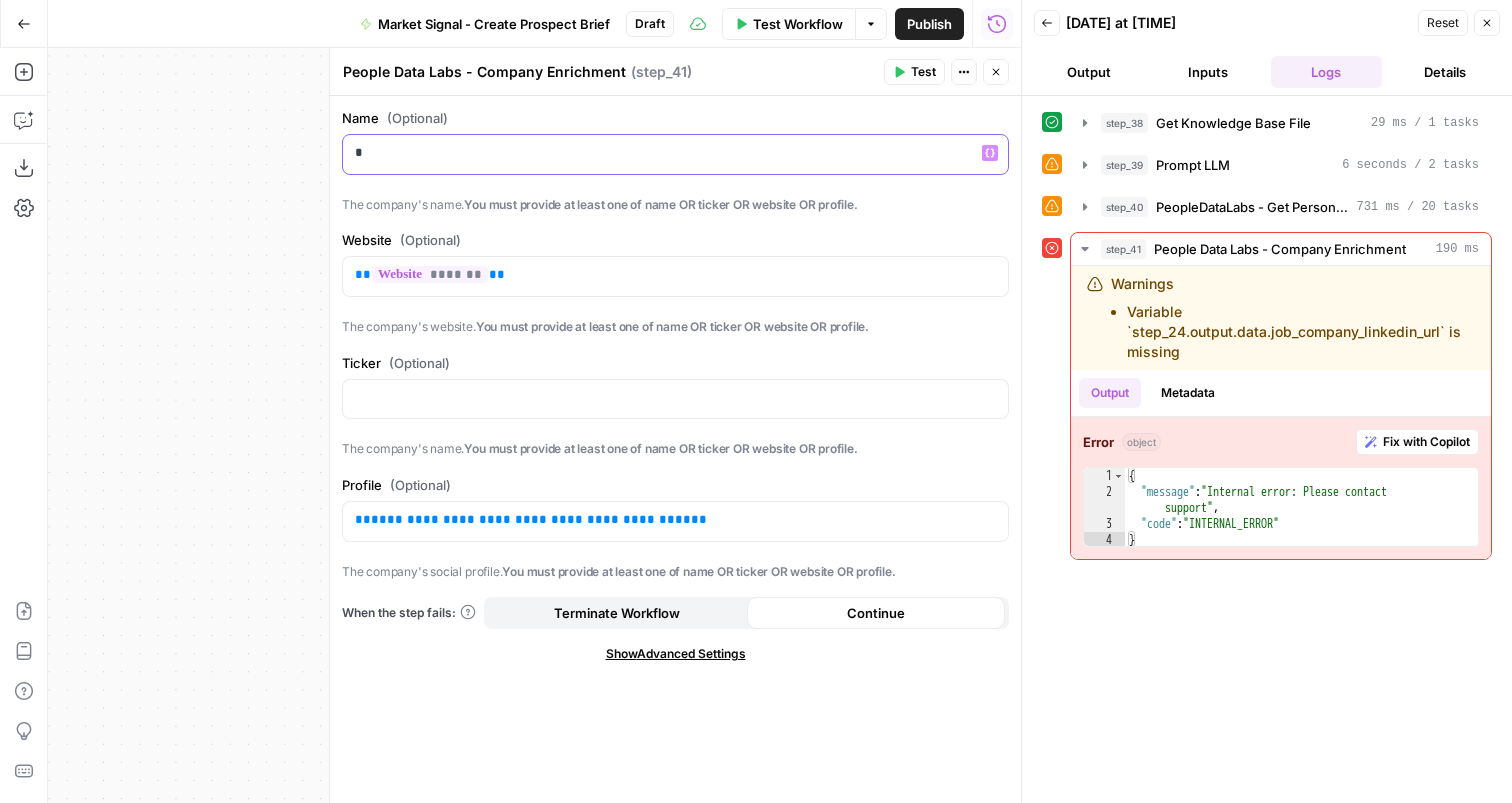 type 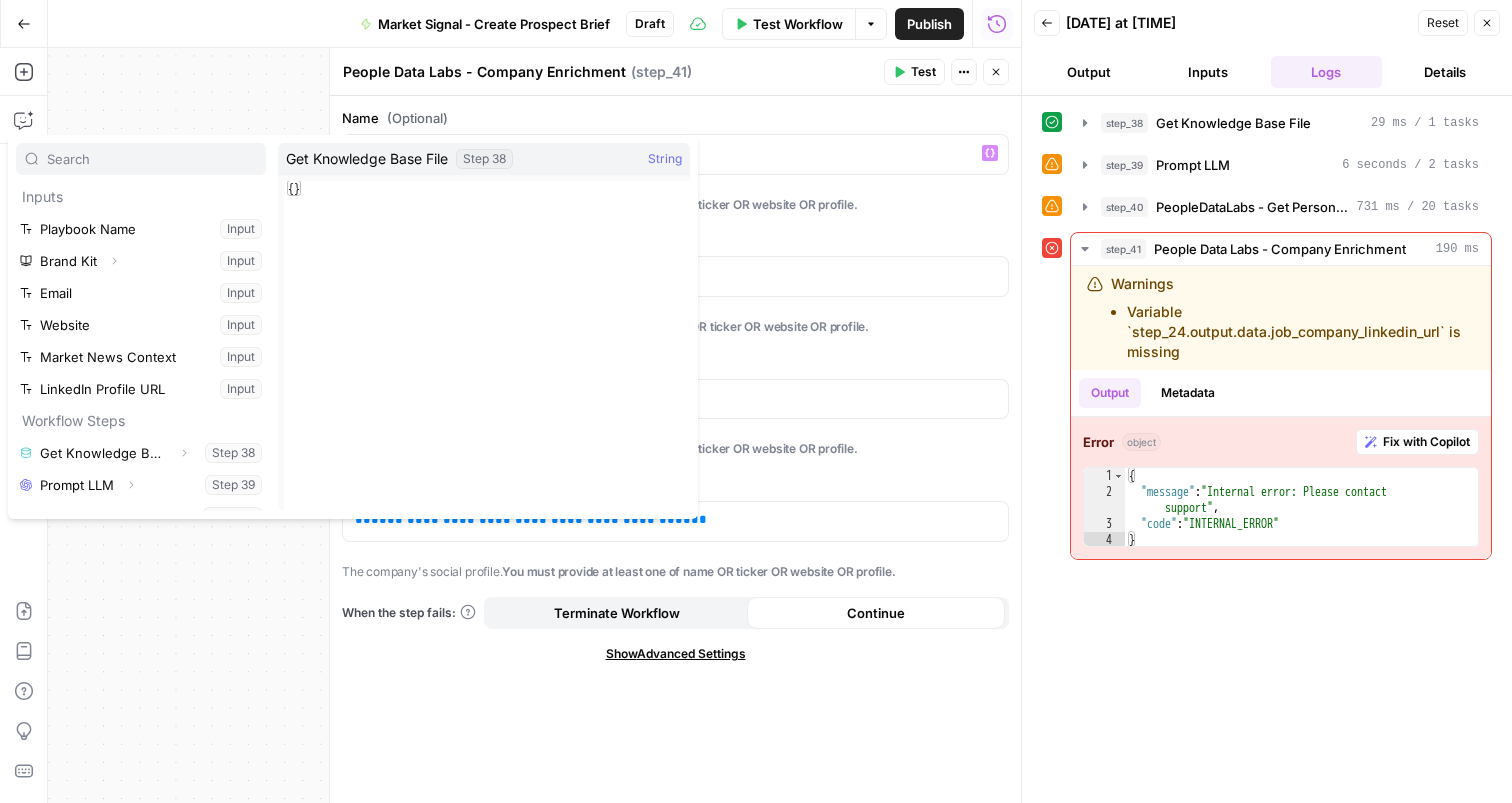 scroll, scrollTop: 22, scrollLeft: 0, axis: vertical 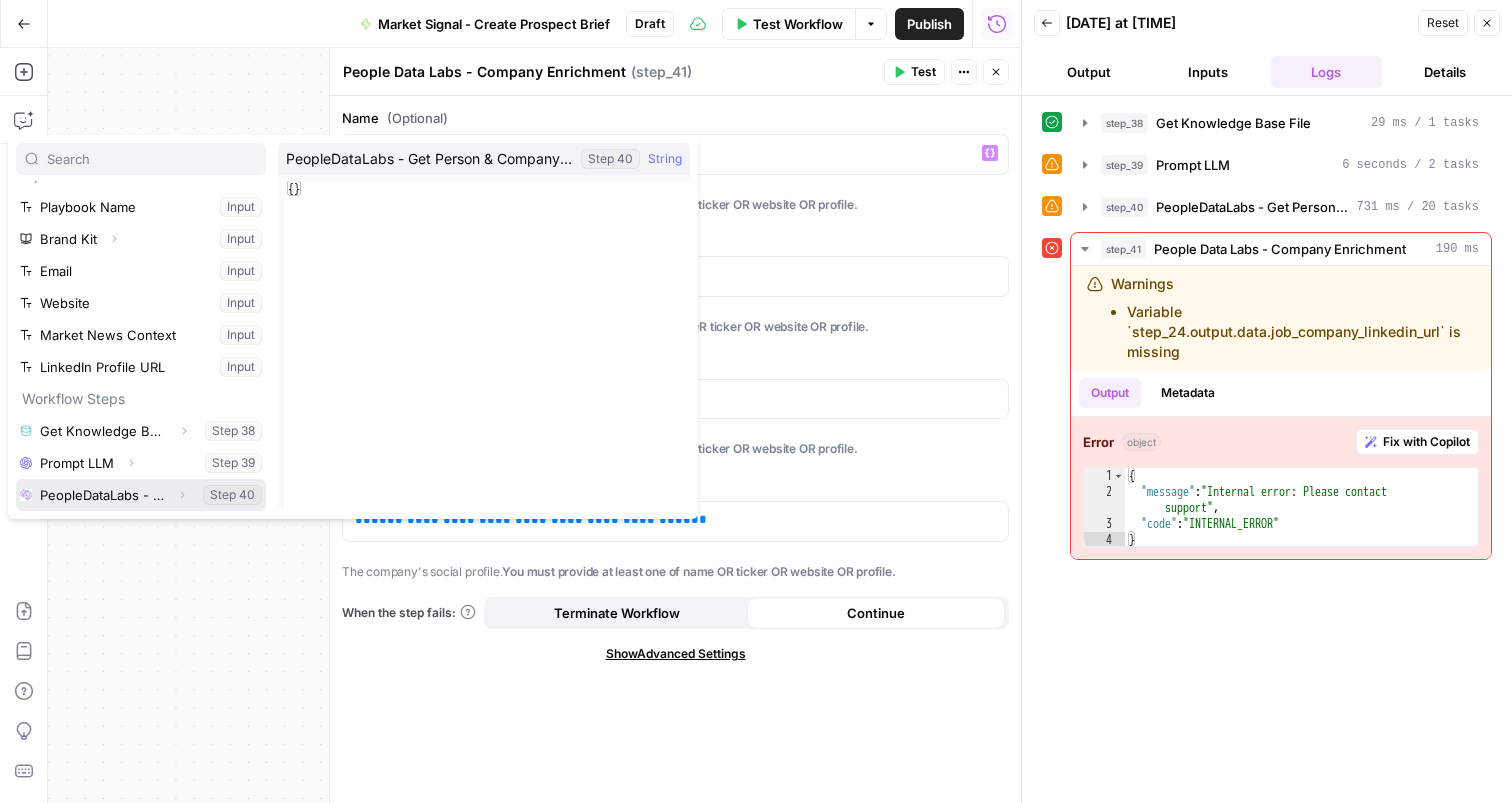 click on "Expand" at bounding box center [182, 495] 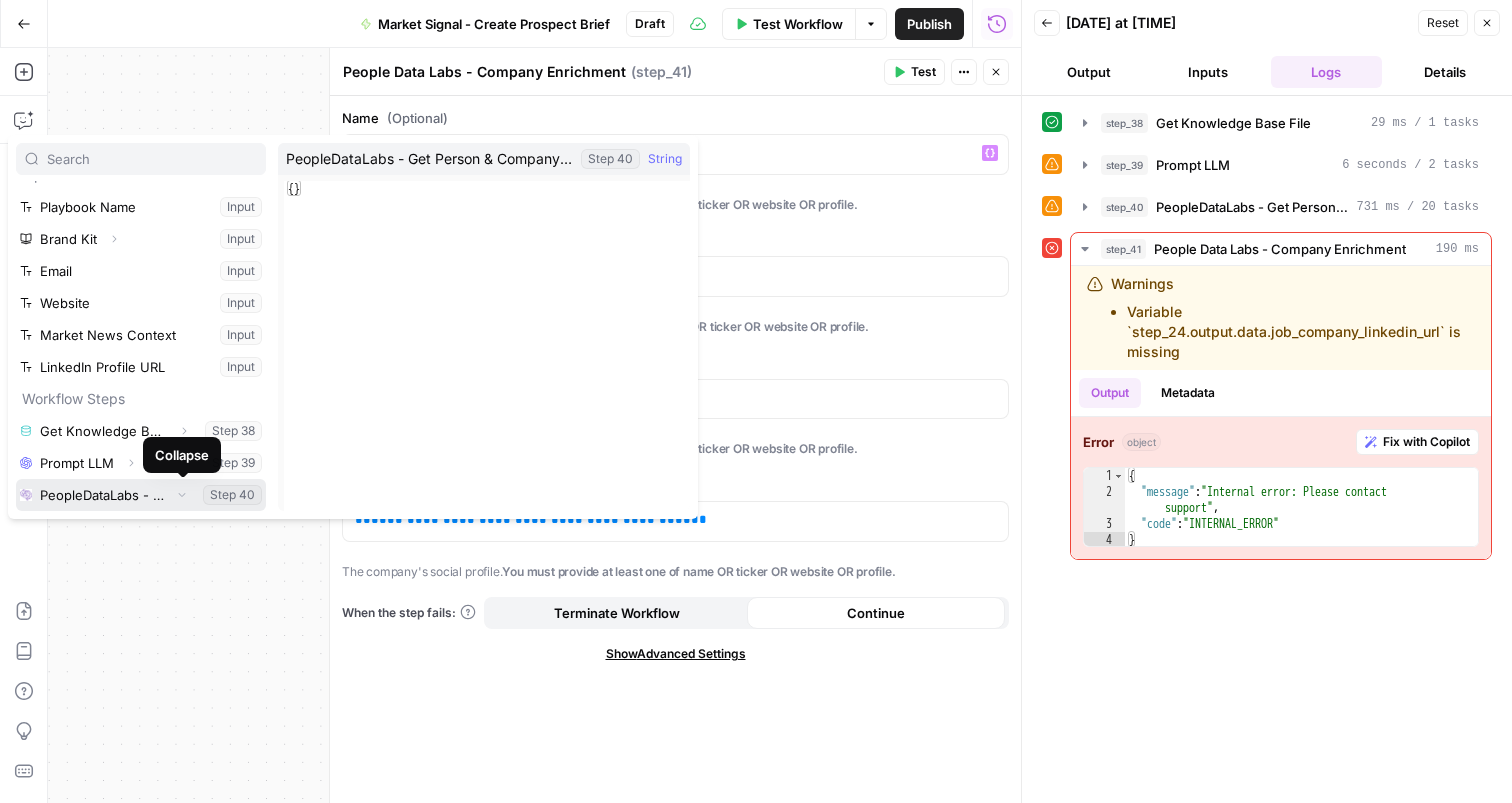 scroll, scrollTop: 54, scrollLeft: 0, axis: vertical 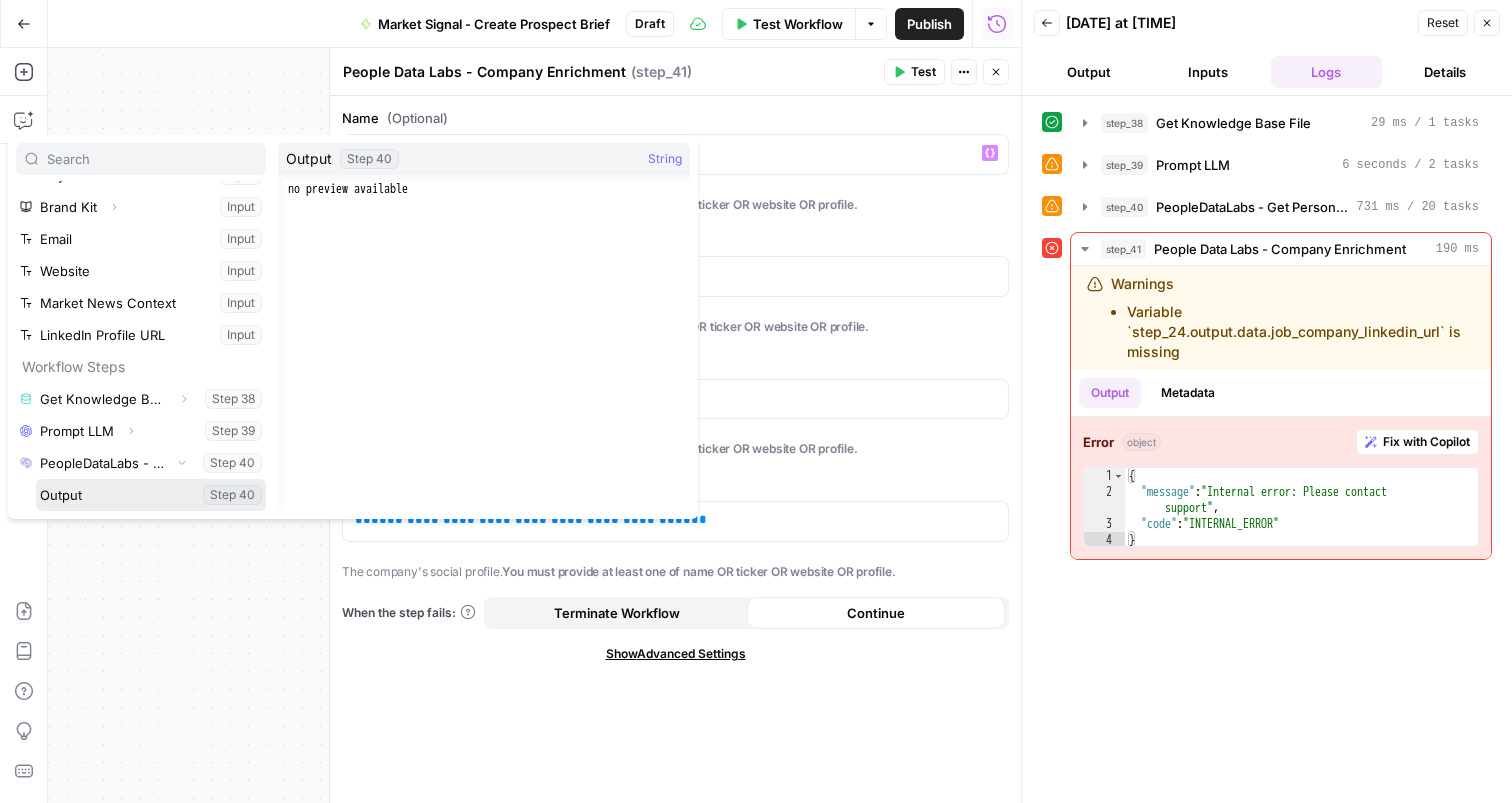 click at bounding box center (151, 495) 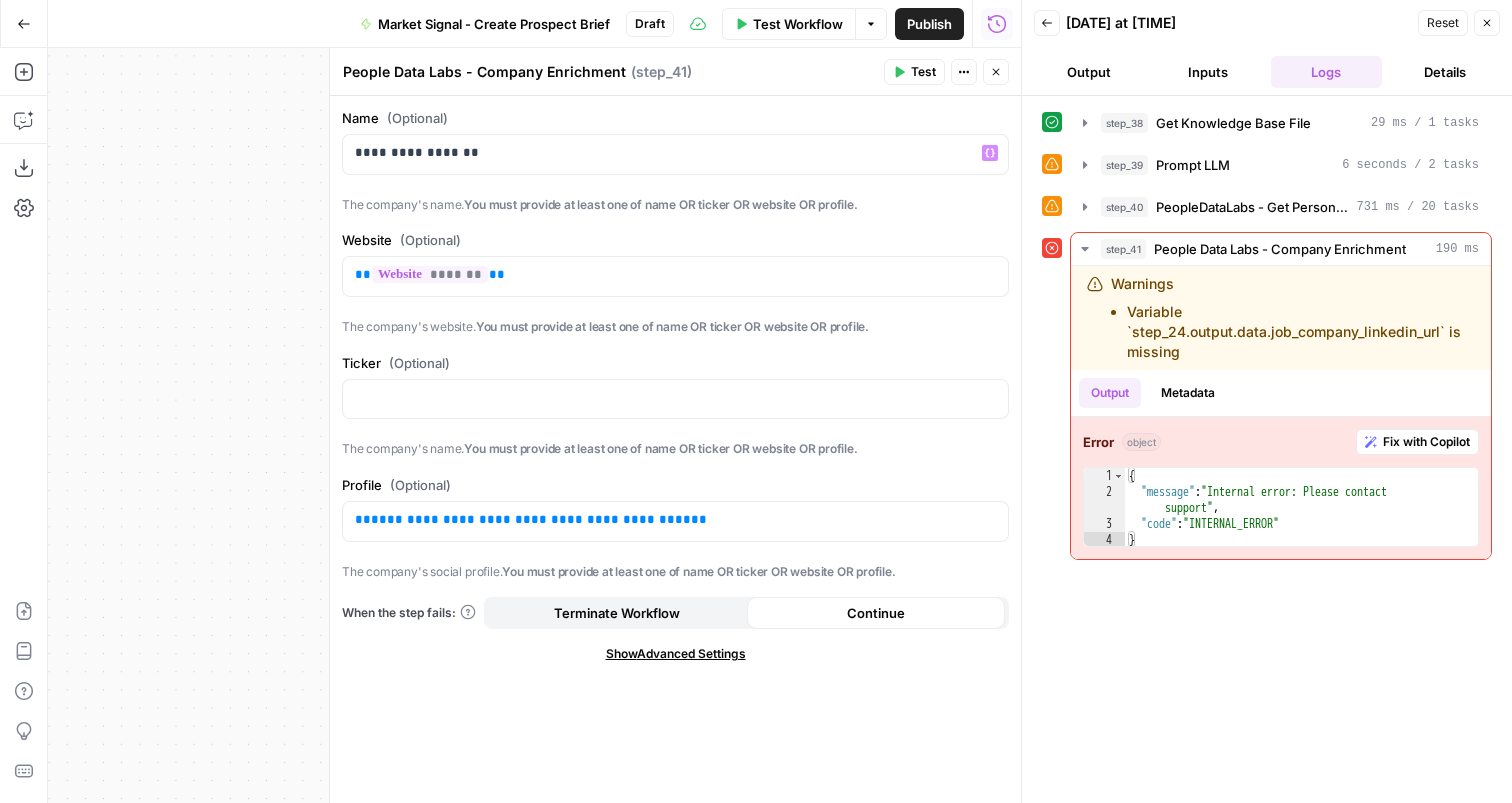 click 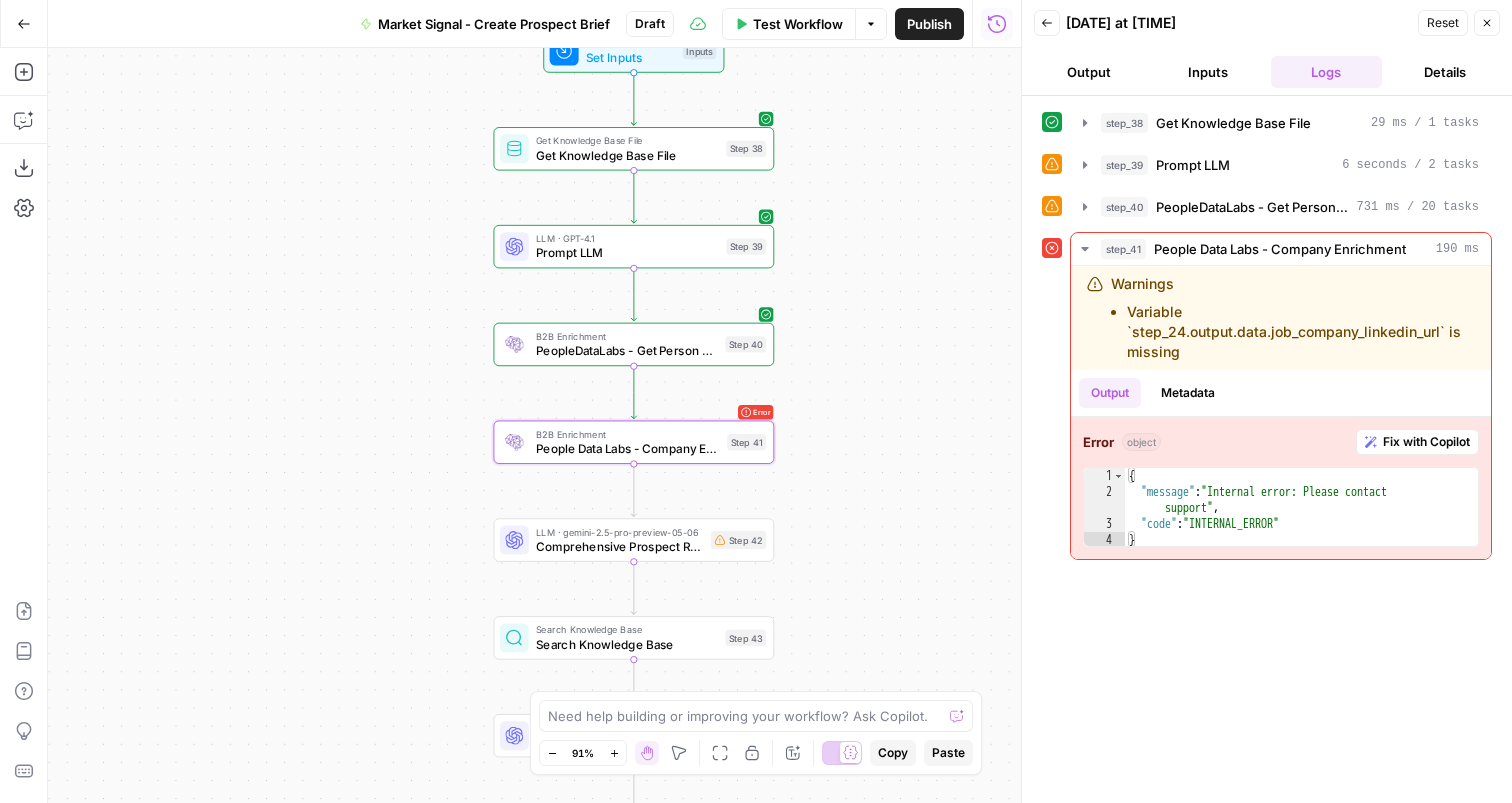 click 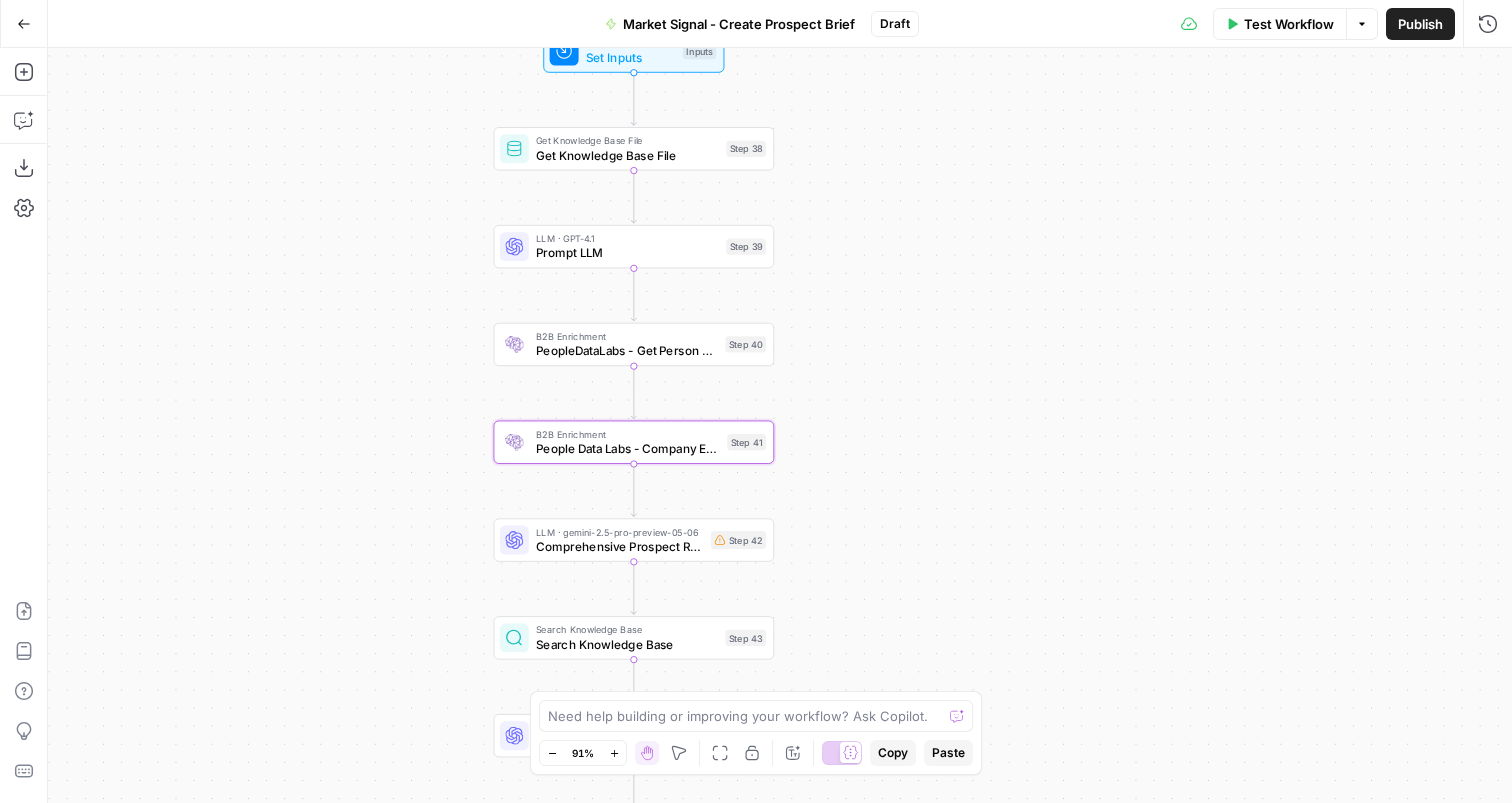 click on "Test Workflow" at bounding box center [1289, 24] 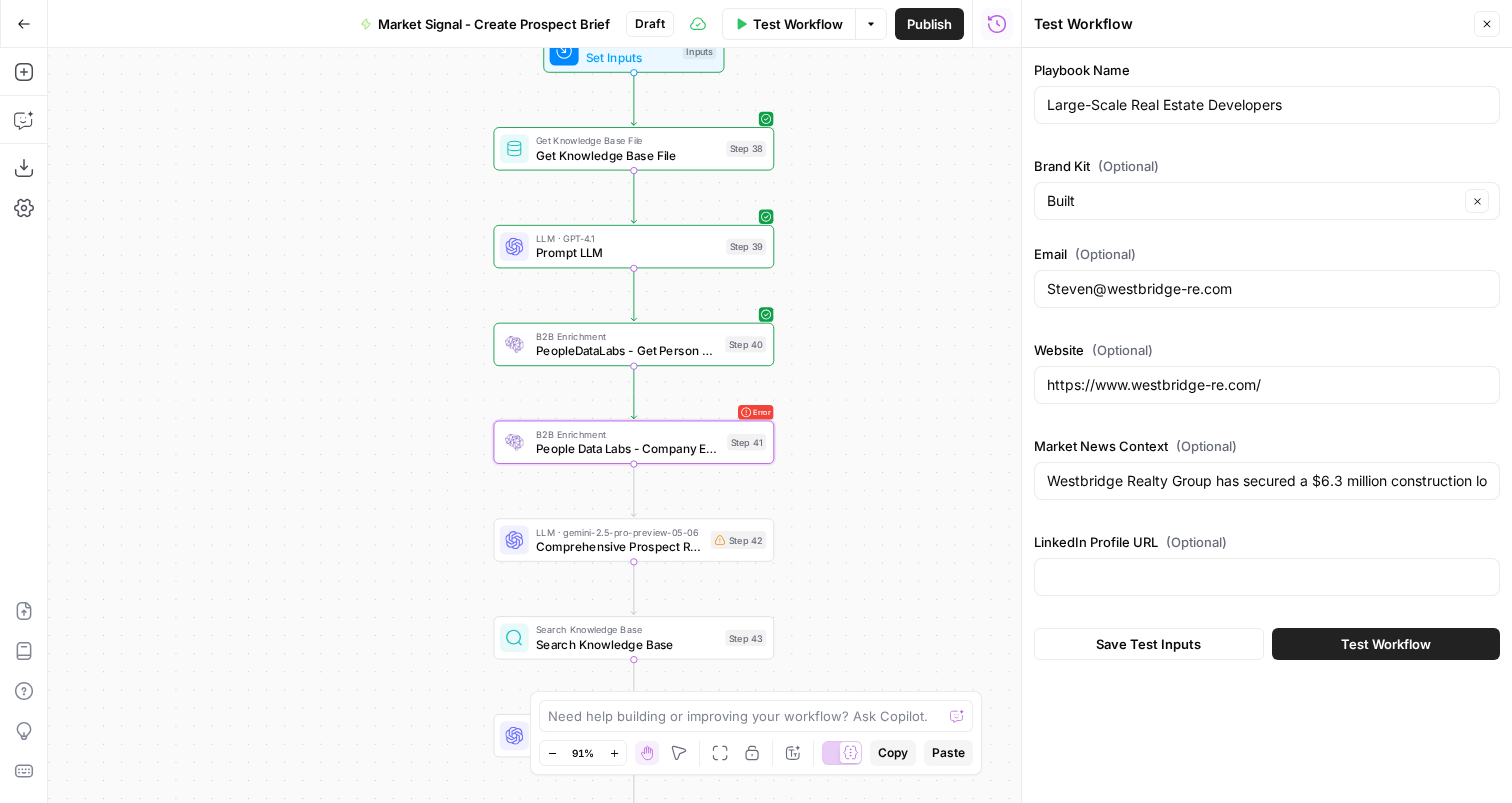 click on "Test Workflow" at bounding box center (1386, 644) 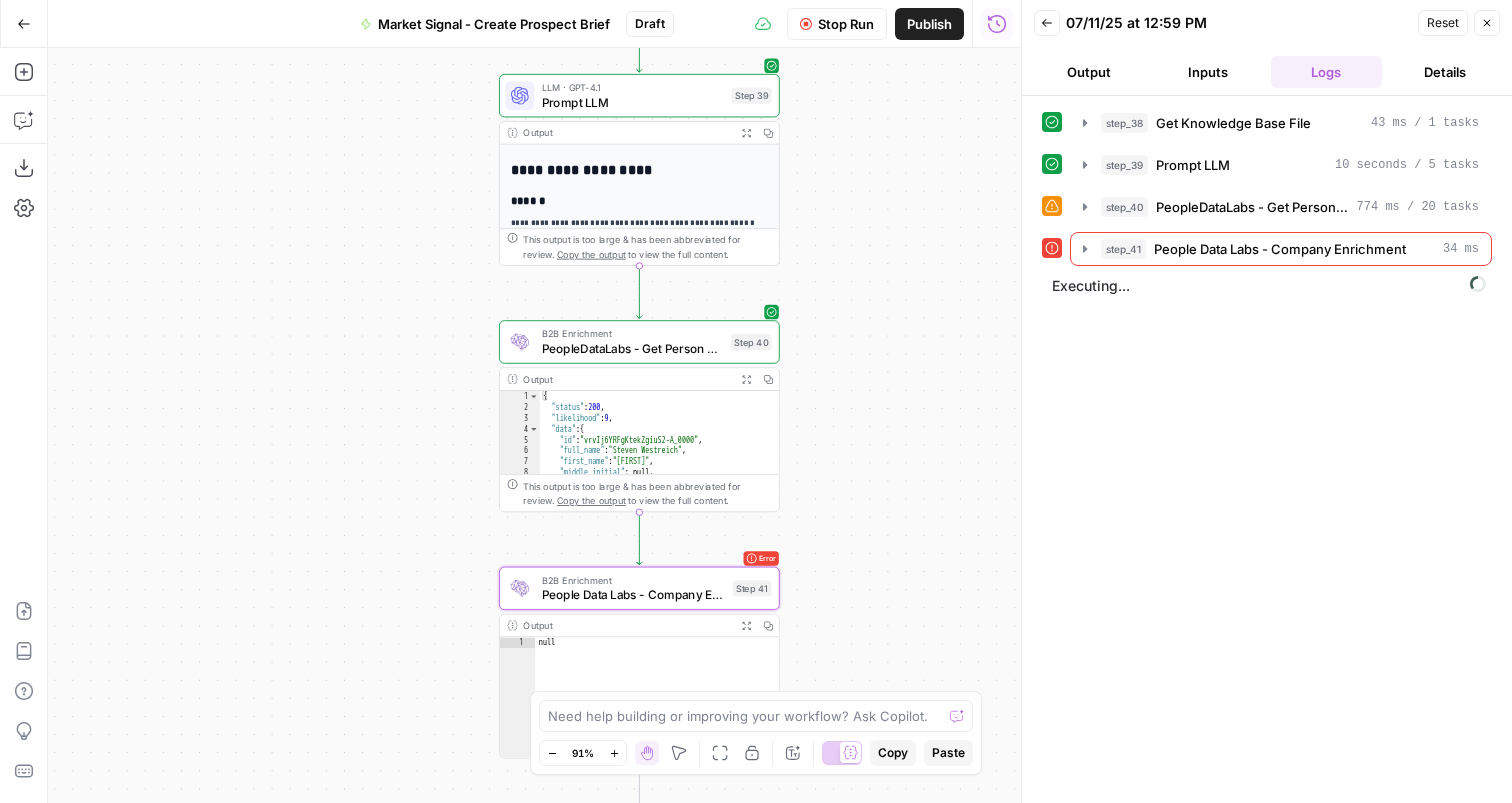 click on "Inputs" at bounding box center [1208, 72] 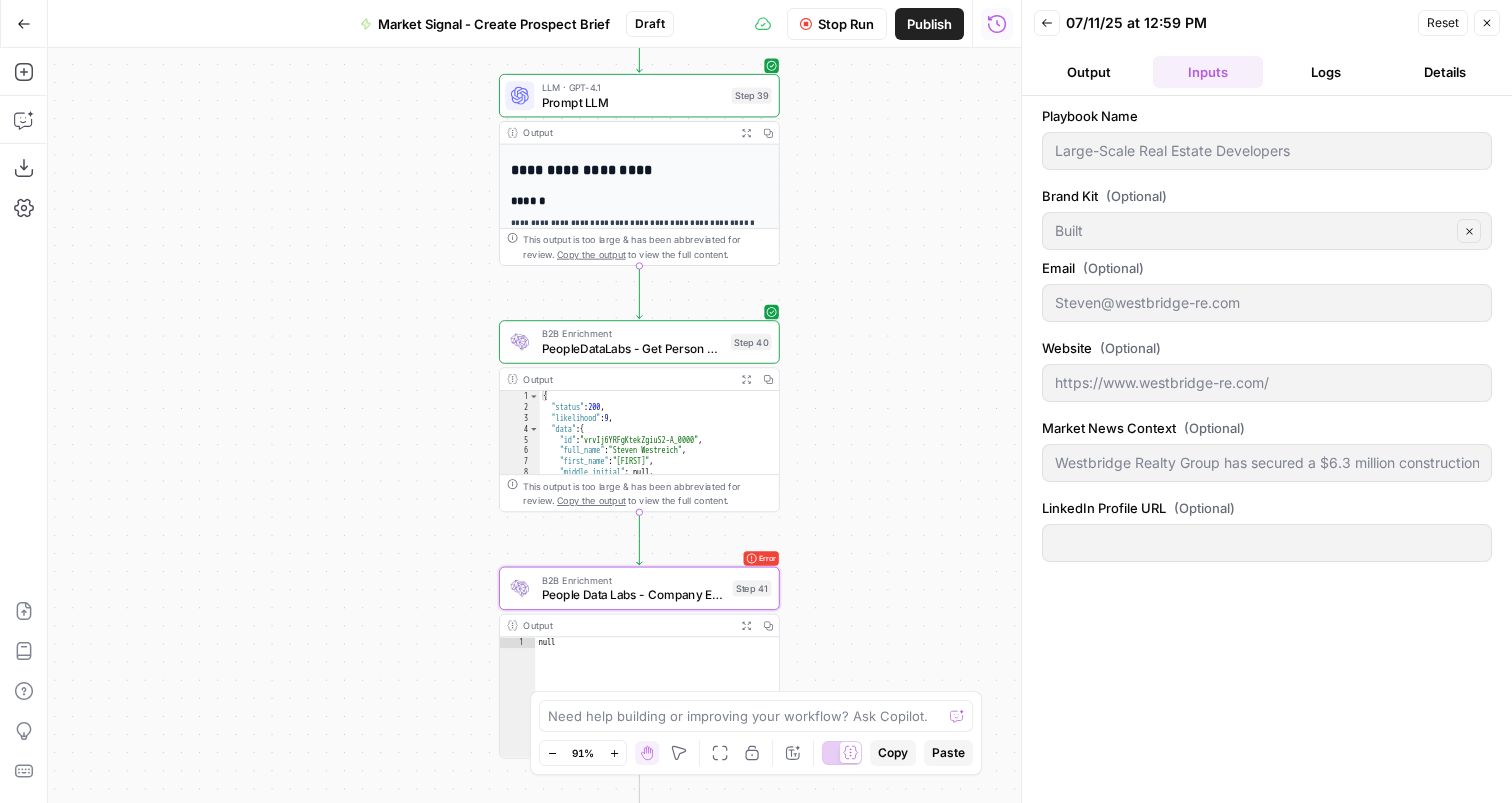 click on "Output" at bounding box center [1089, 72] 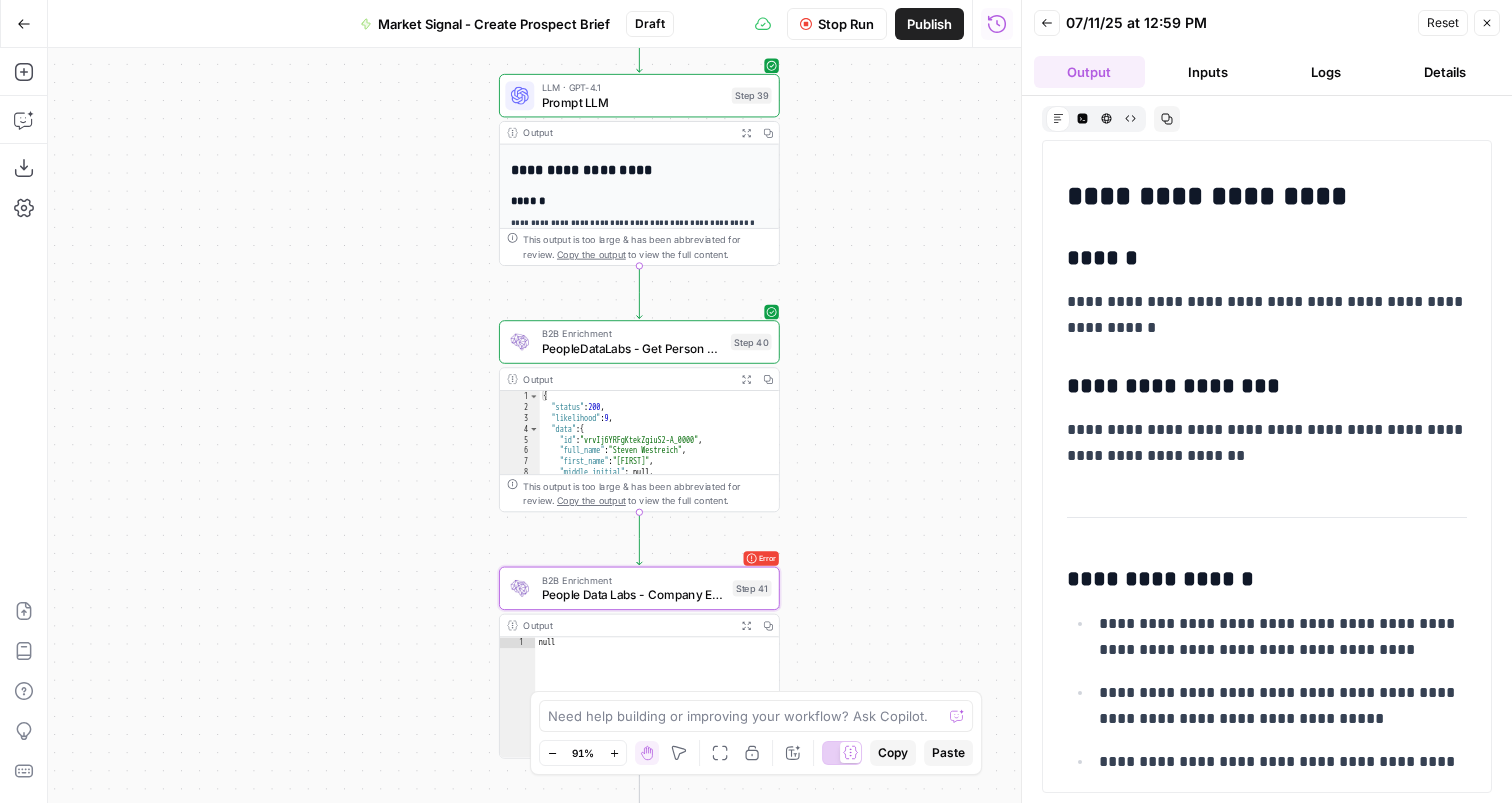 click 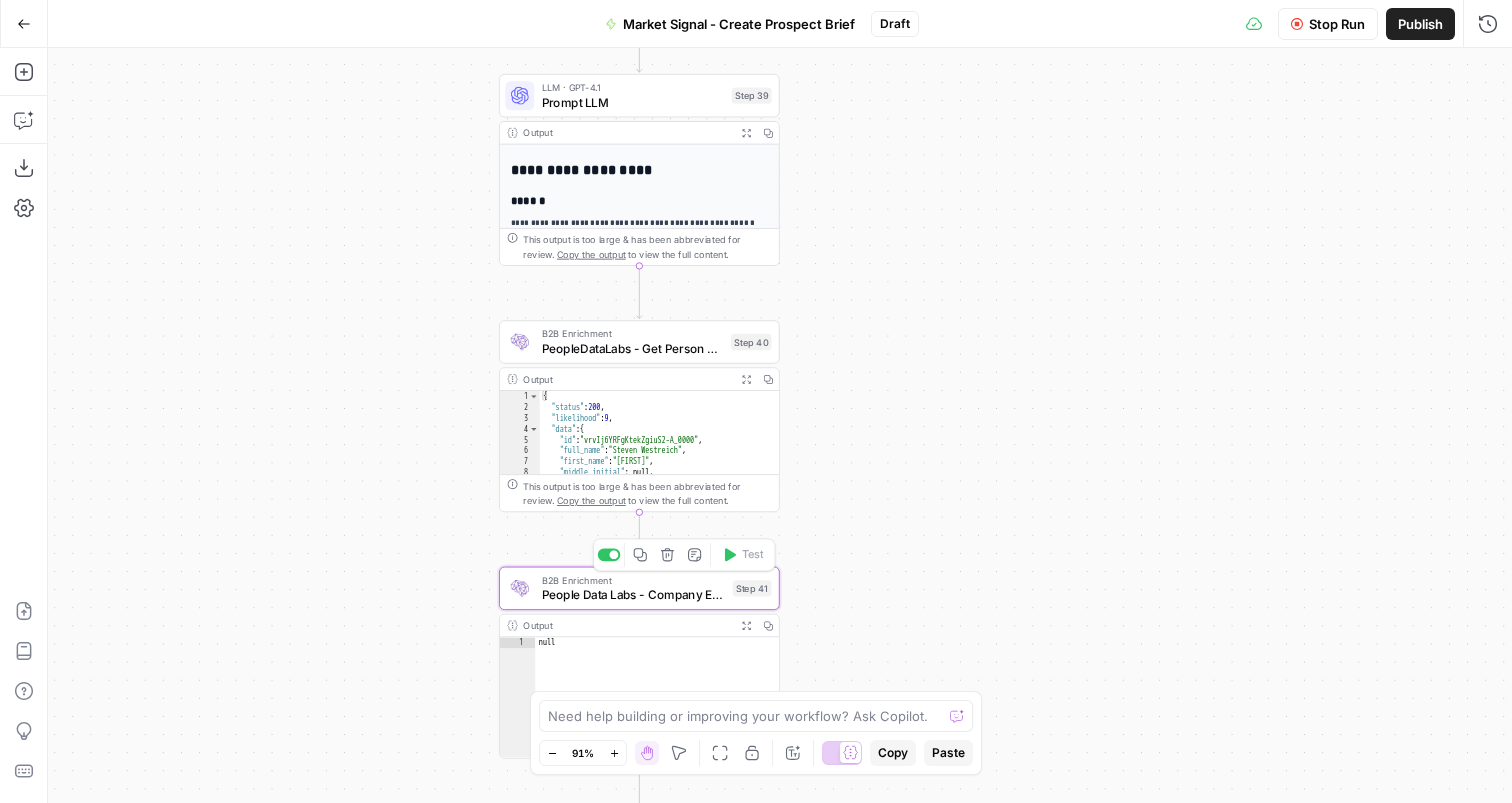 click on "People Data Labs - Company Enrichment" at bounding box center [634, 595] 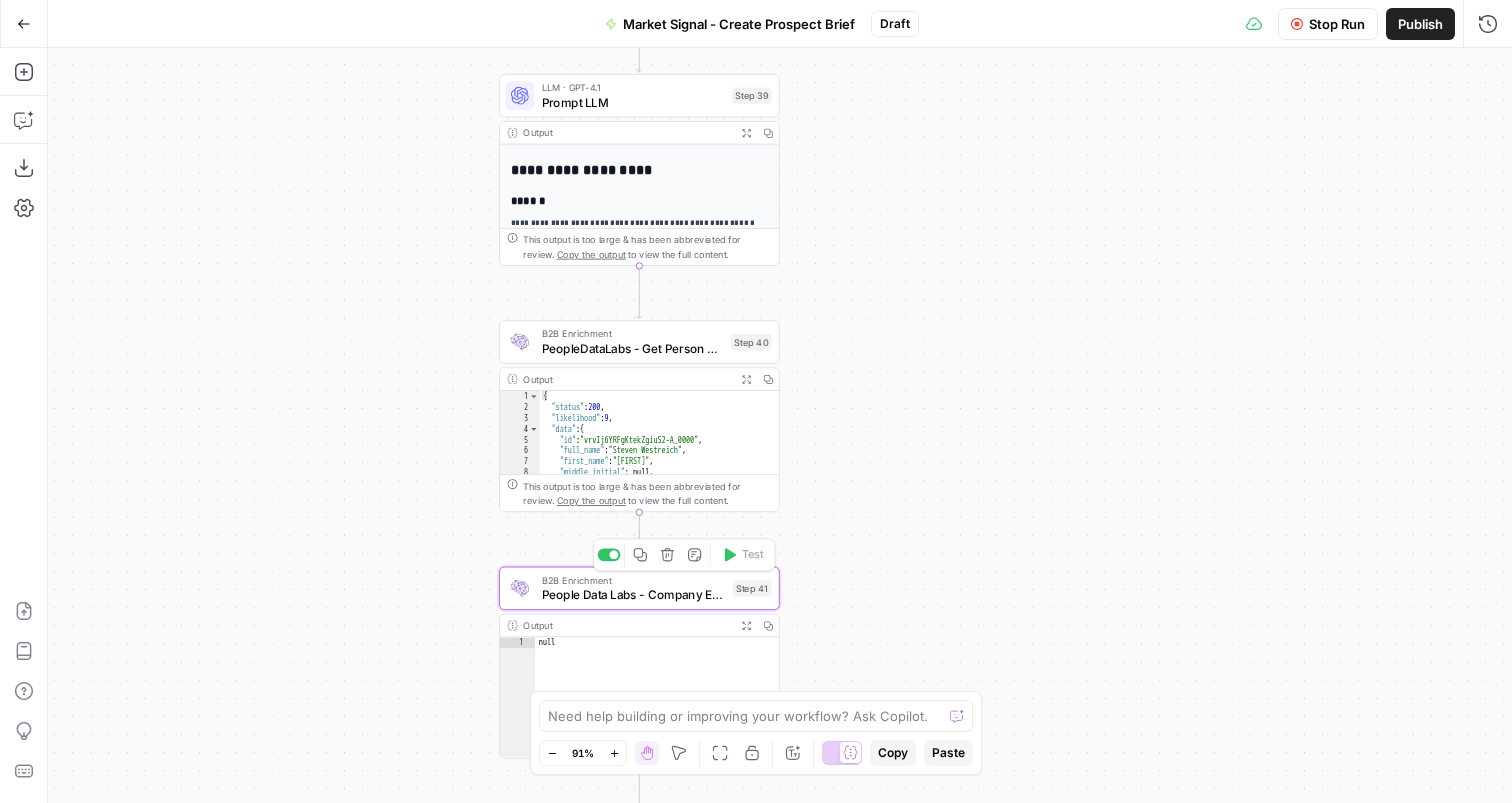 click on "People Data Labs - Company Enrichment" at bounding box center [634, 595] 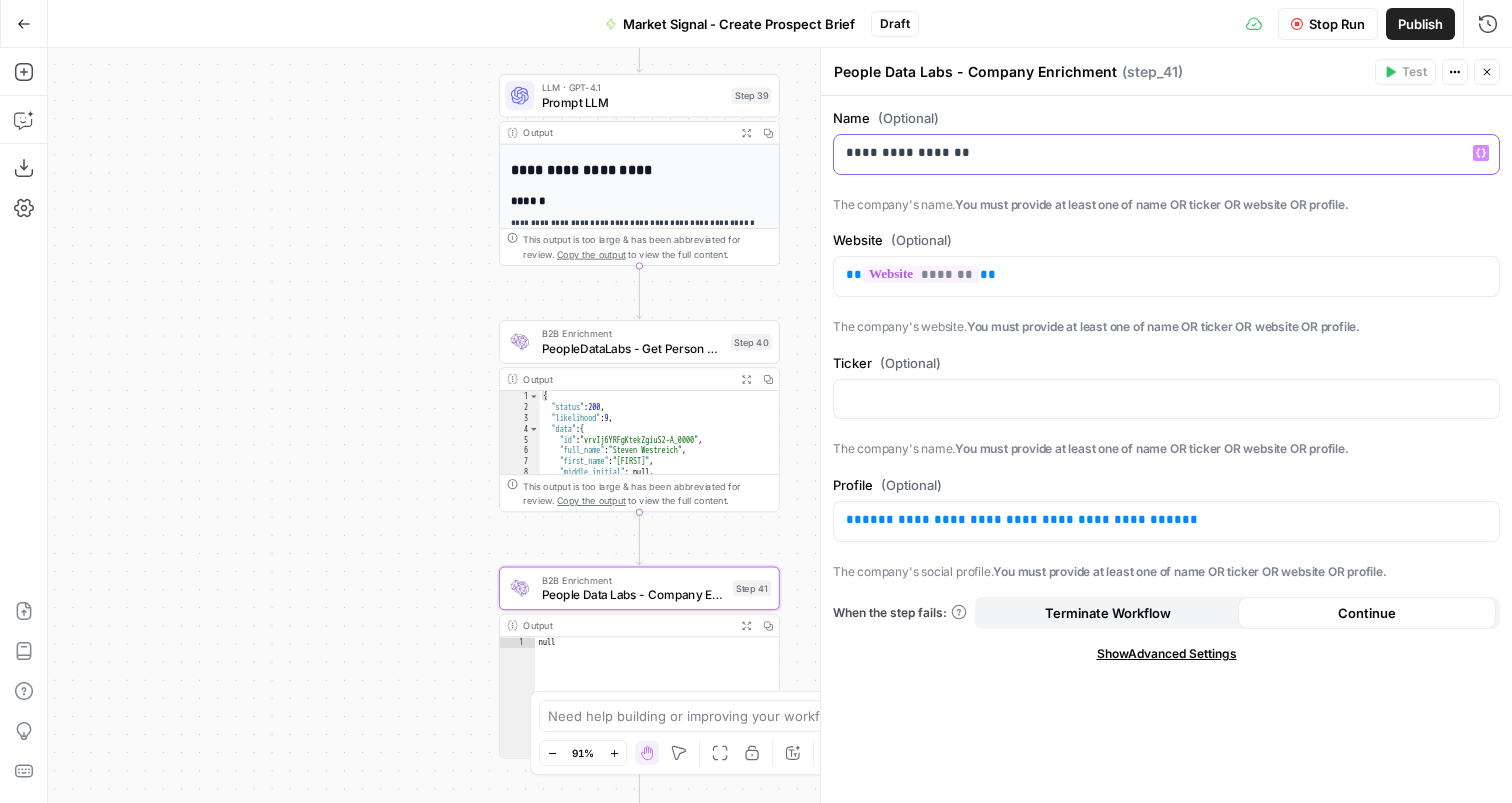 drag, startPoint x: 973, startPoint y: 154, endPoint x: 780, endPoint y: 154, distance: 193 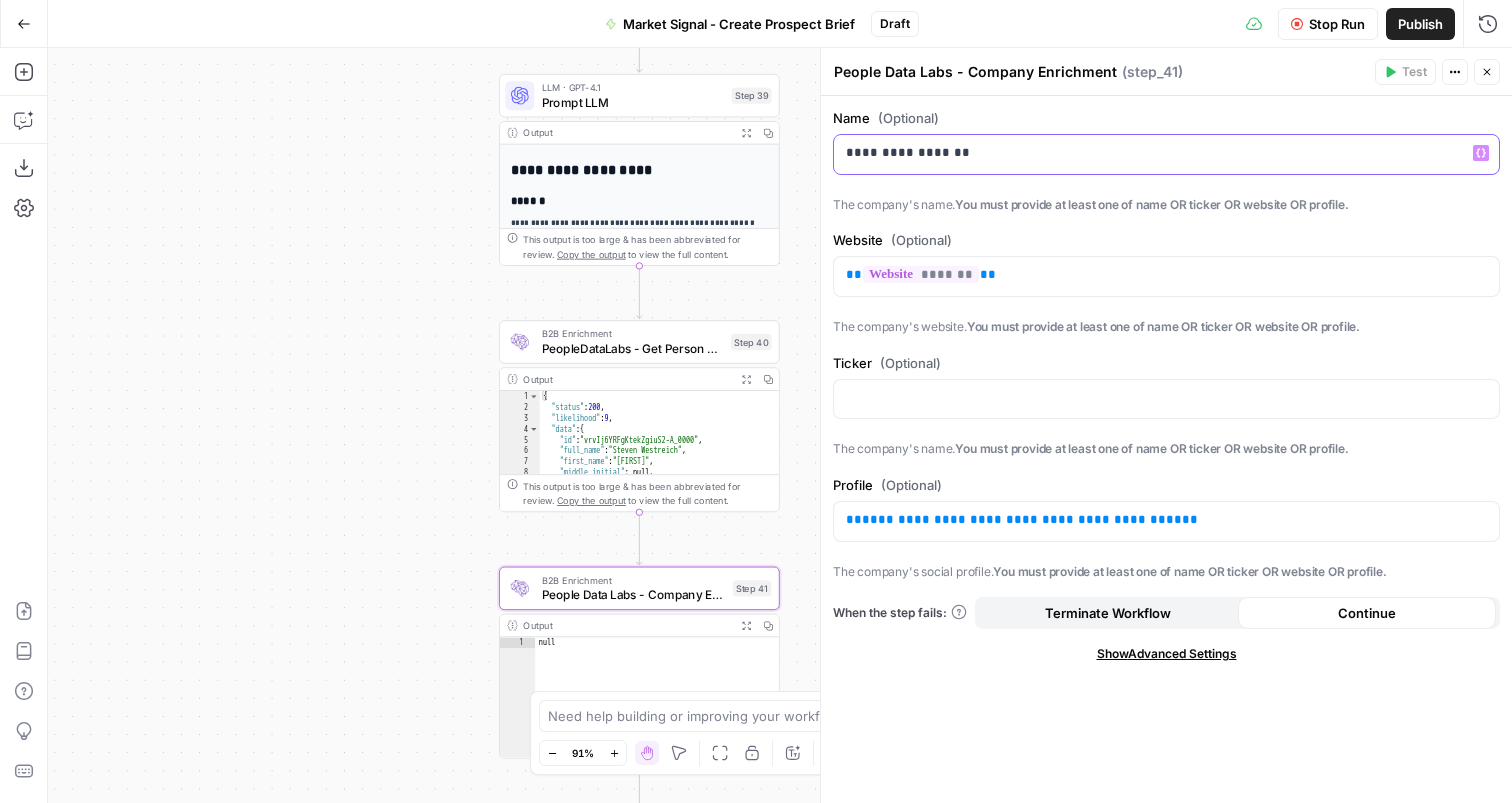 click on "[    {      "document_name" :  "Large-Scale Real Estate         Developers" ,      "records" :  [         {           "__text" :  " · Large-Scale Real Estate         Developers \r\n Description:       Integrated commercial real estate       developers manage large-scale,       multi-phase projects including       multifamily developments, office       buildings, and retail centers.       These organizations face complex       financial workflows that require       budget control, and stringent       compliance measures. They are       characterized by their need for              *" at bounding box center [756, 401] 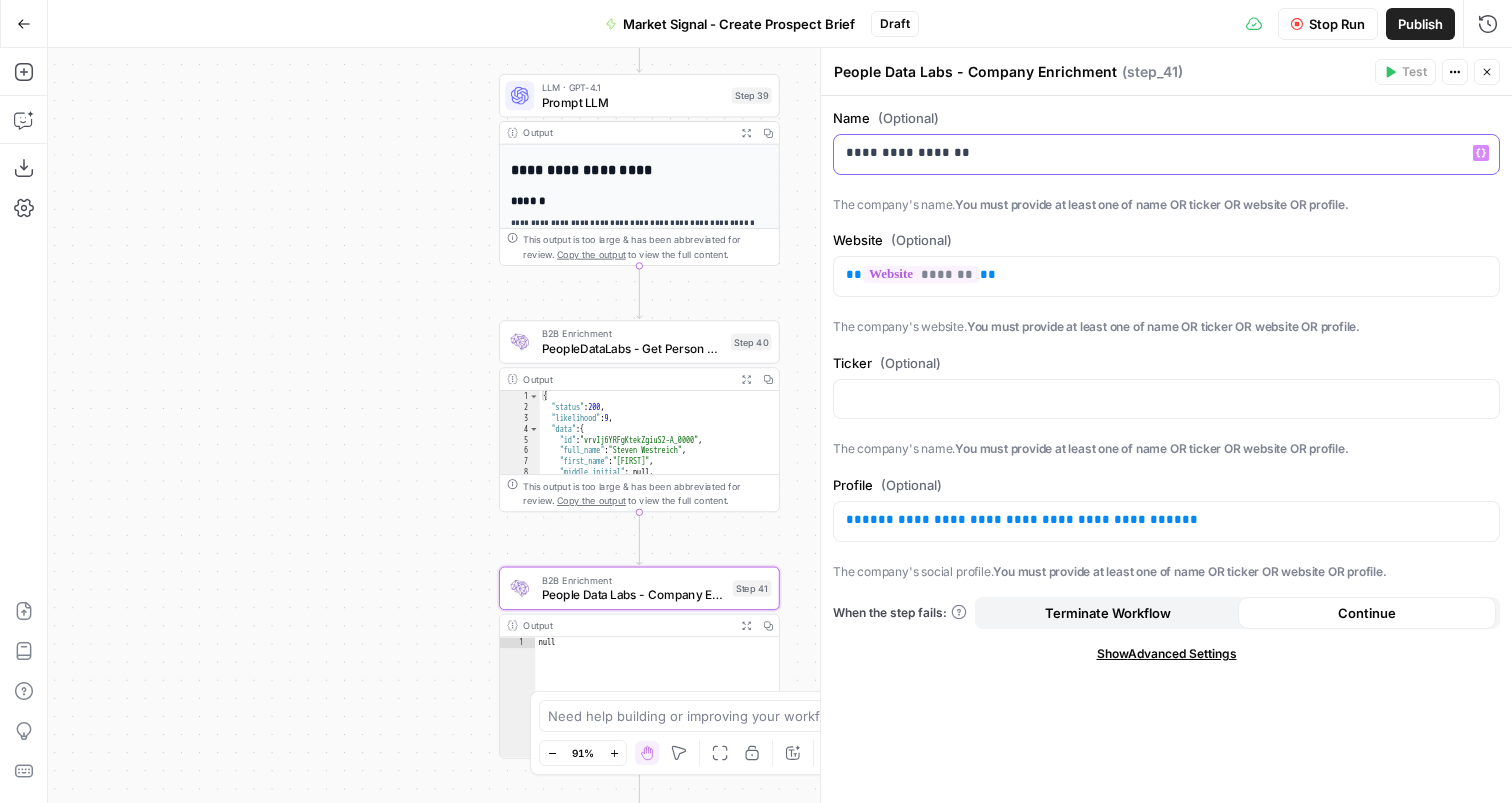 type 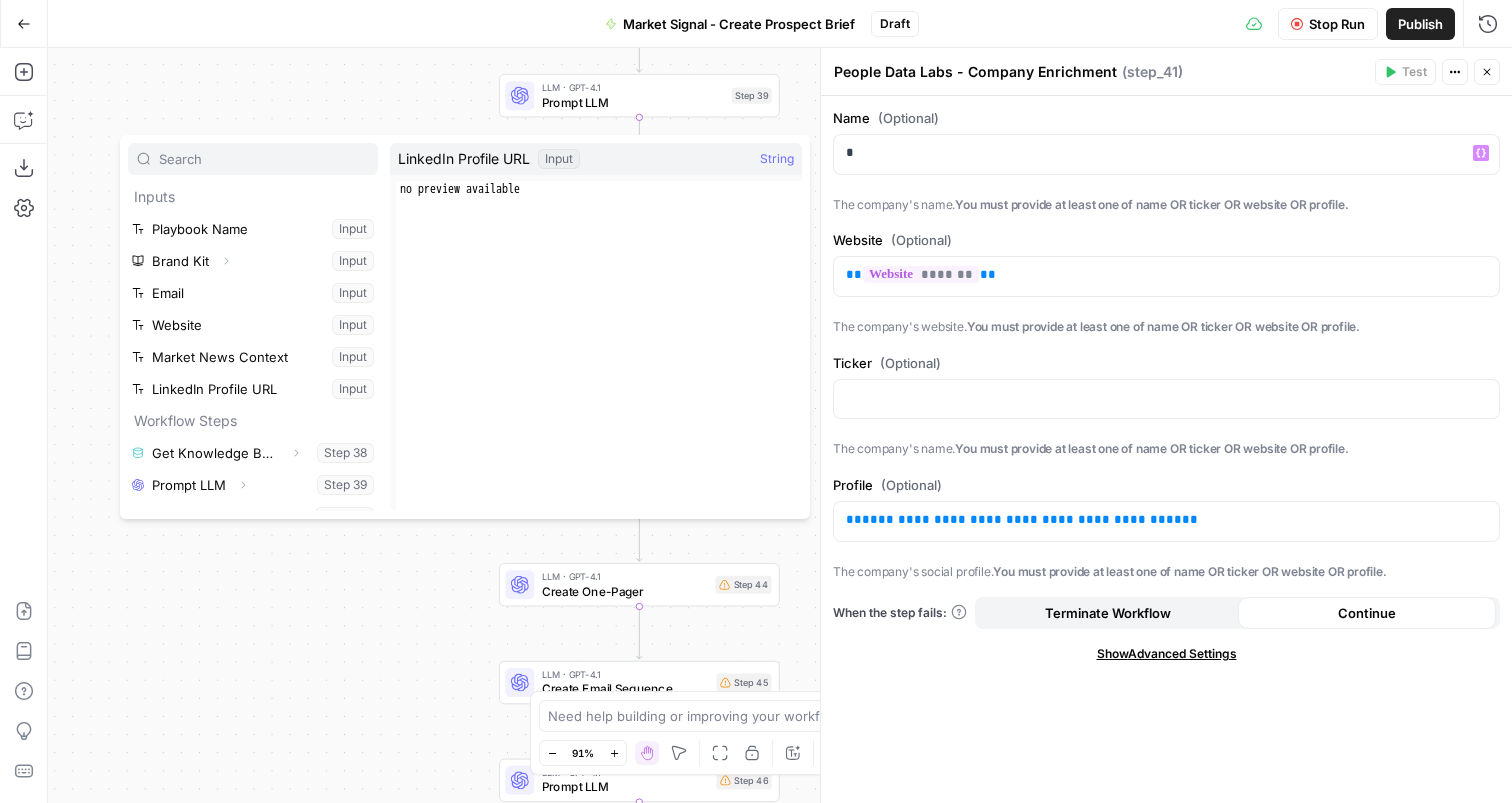scroll, scrollTop: 22, scrollLeft: 0, axis: vertical 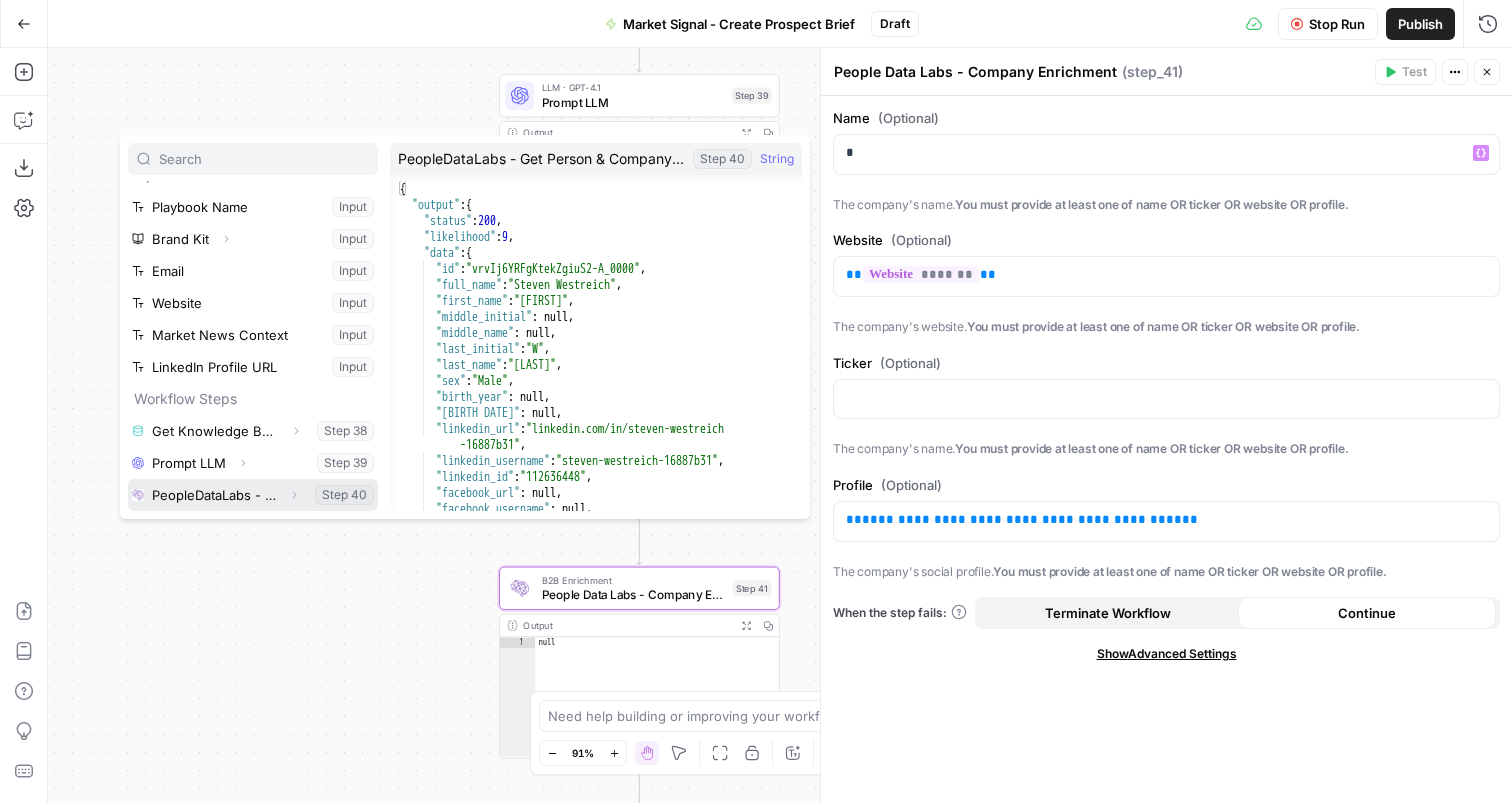 click 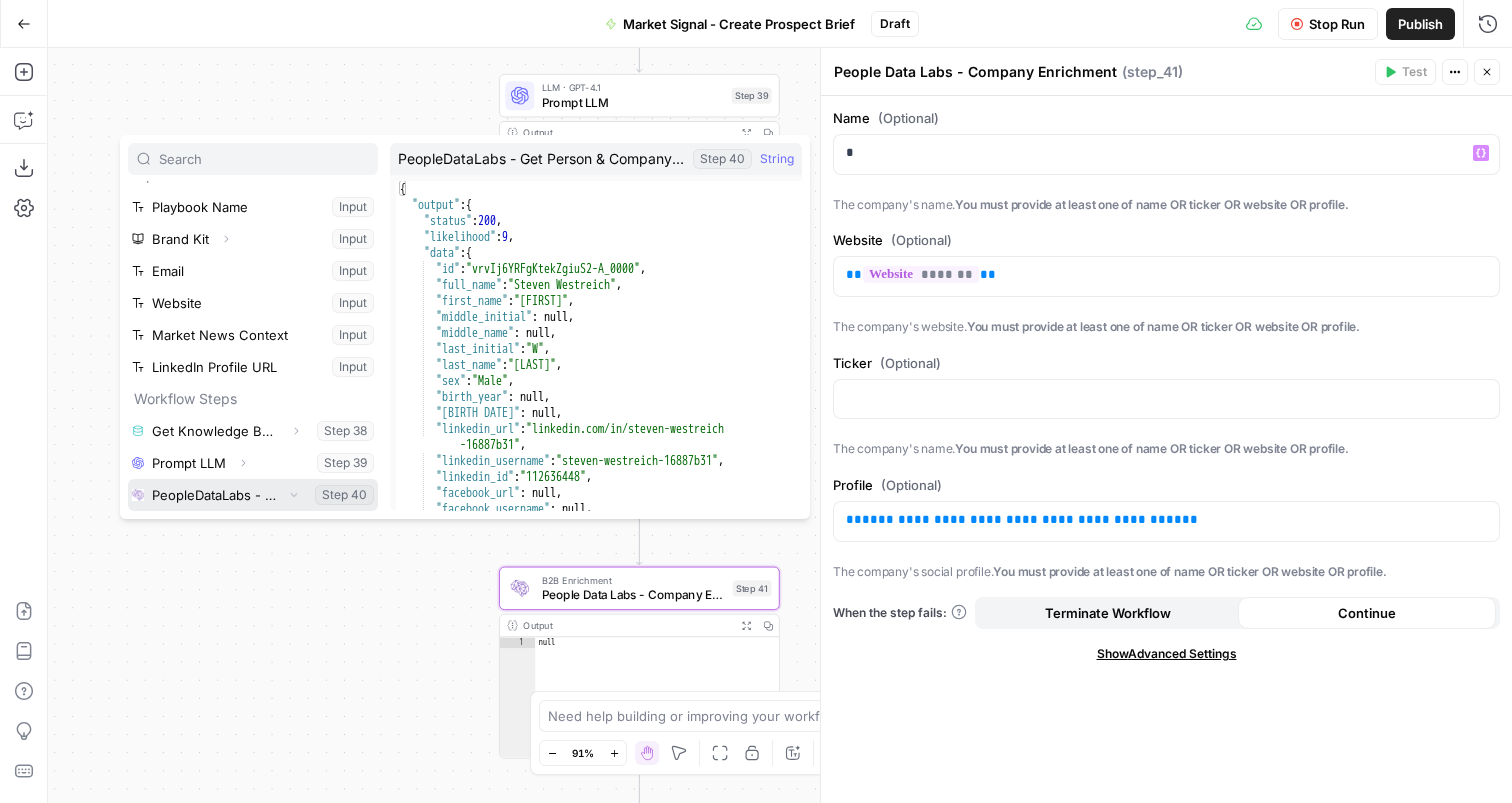 scroll, scrollTop: 54, scrollLeft: 0, axis: vertical 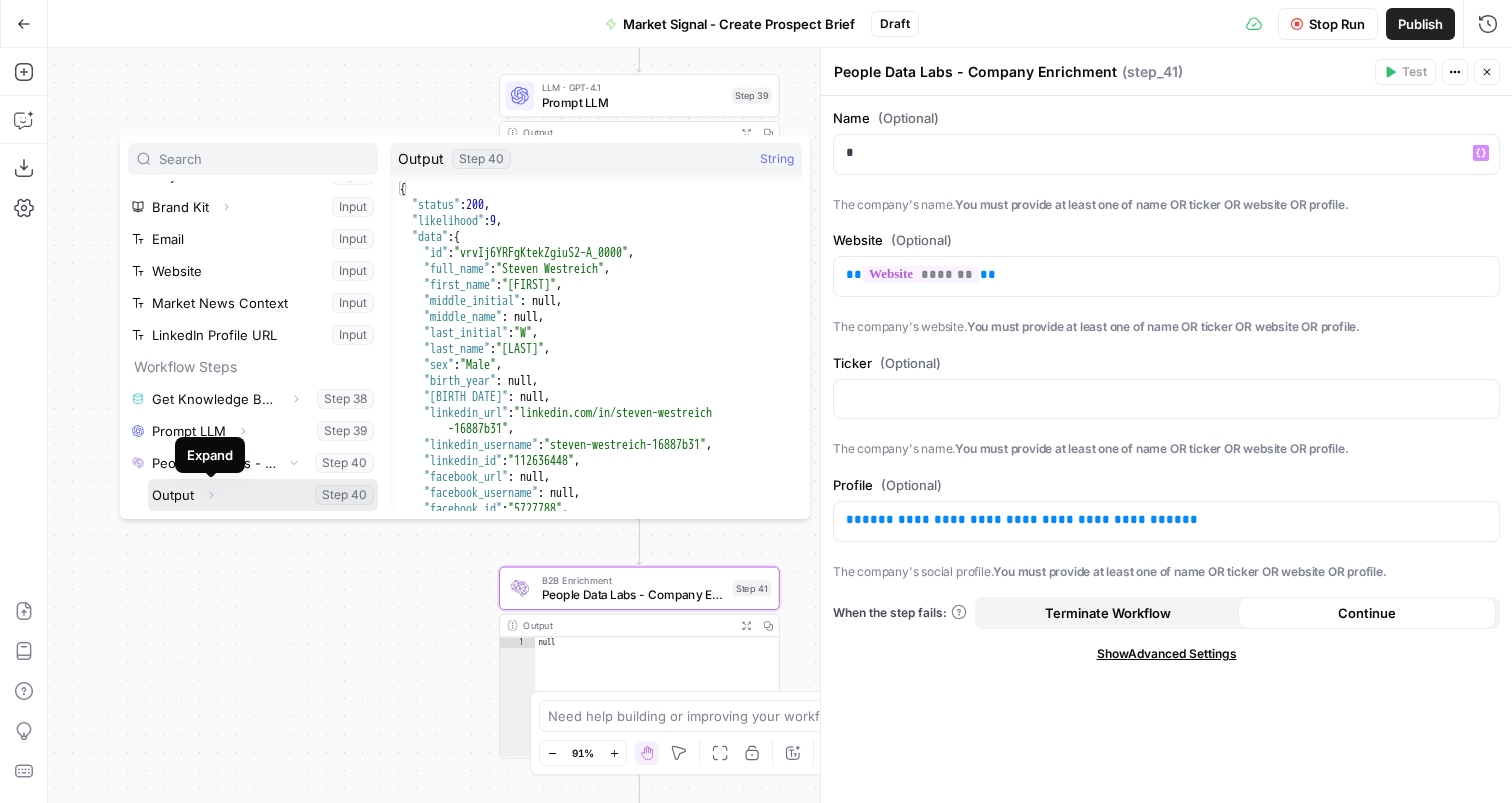 click 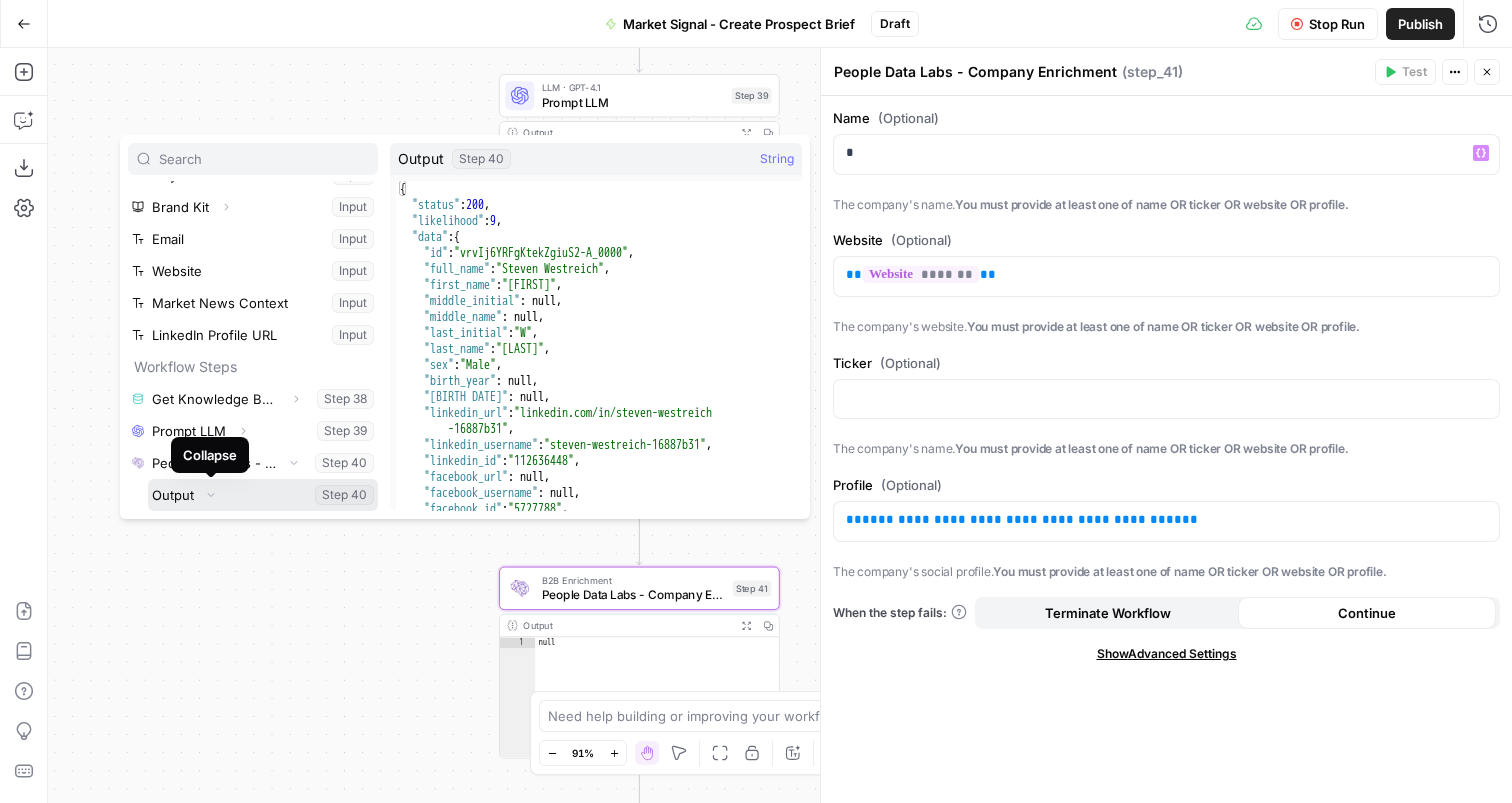 scroll, scrollTop: 182, scrollLeft: 0, axis: vertical 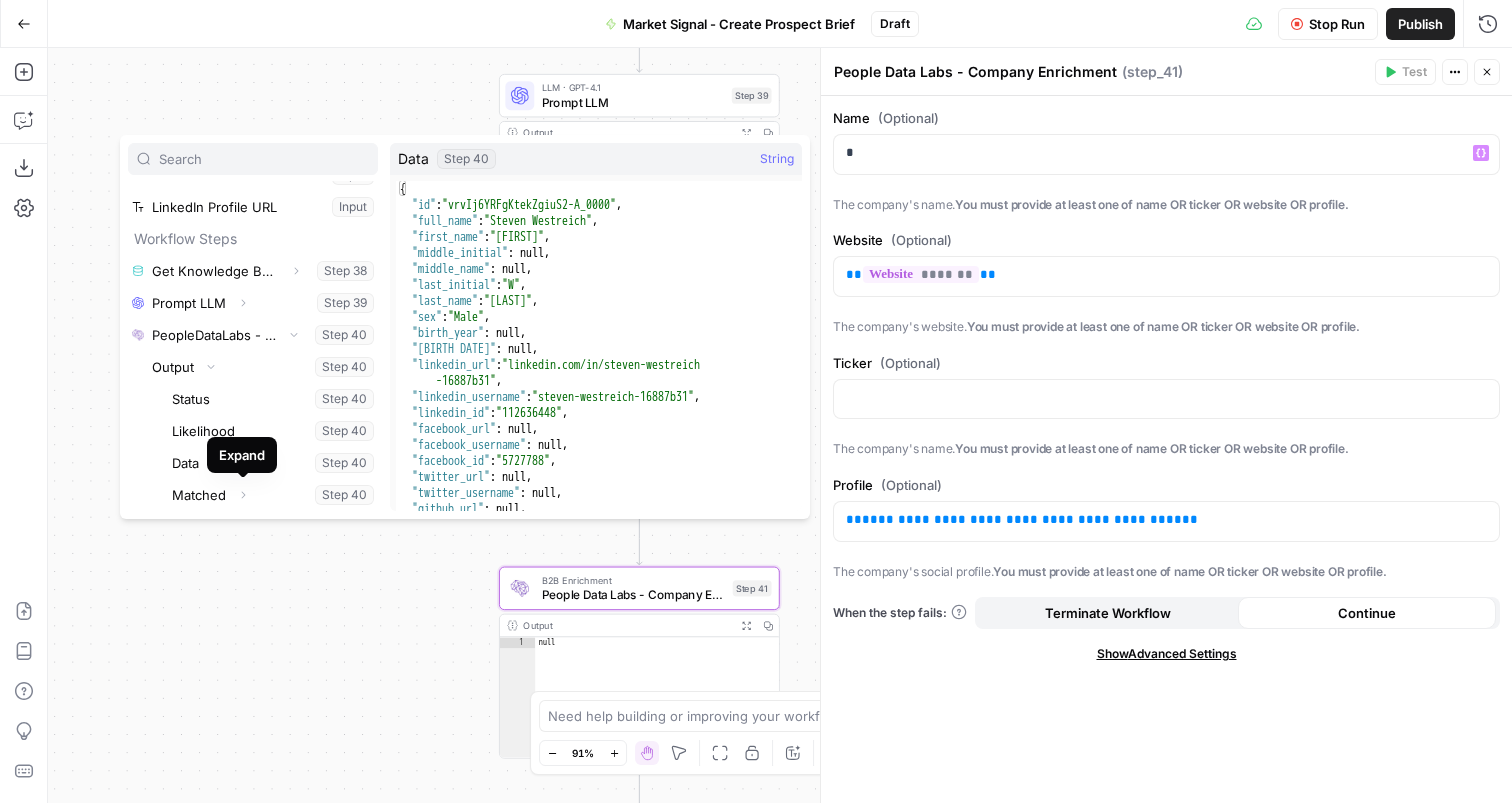 click on "Expand" at bounding box center [242, 455] 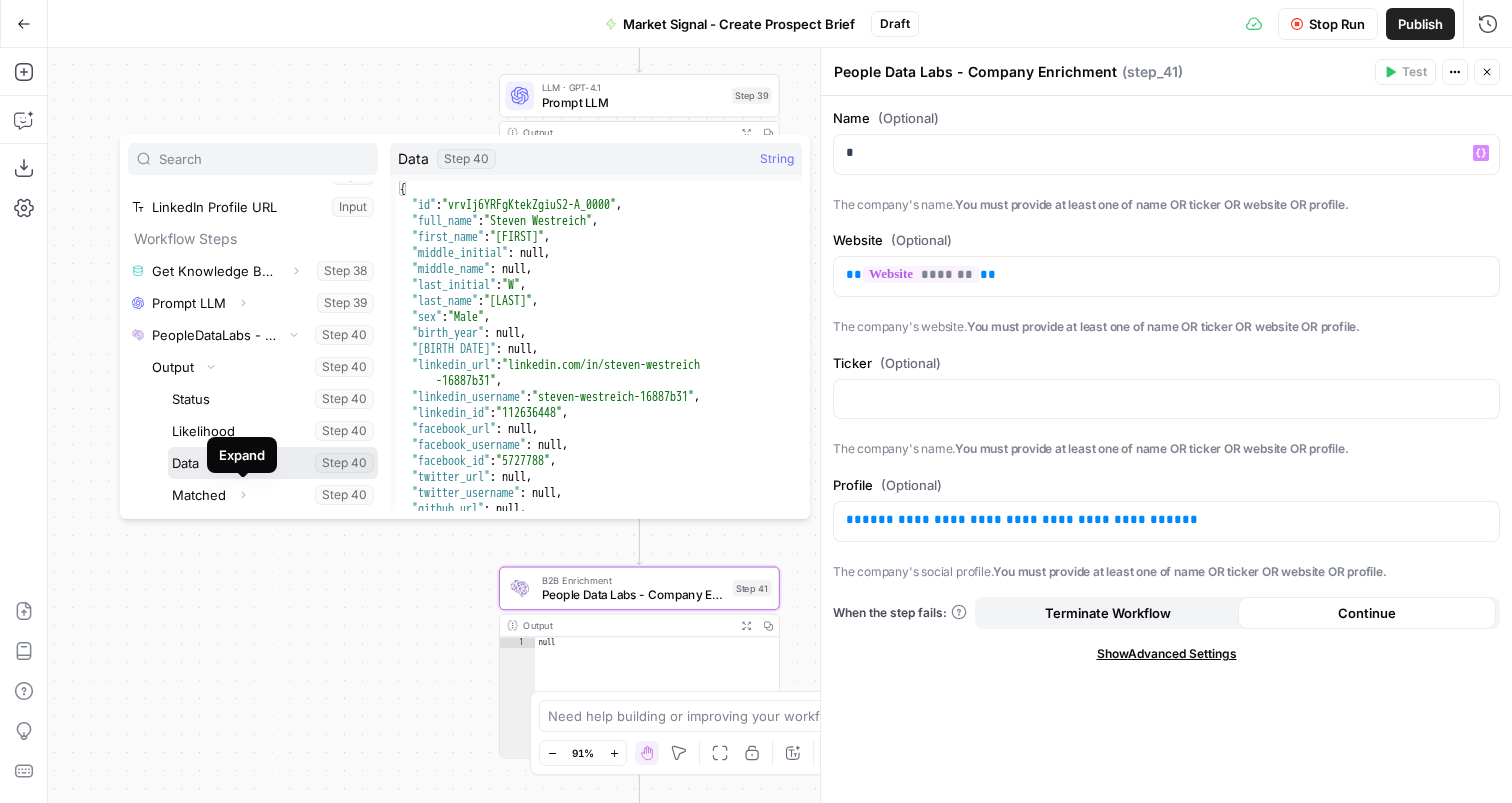 click at bounding box center [273, 463] 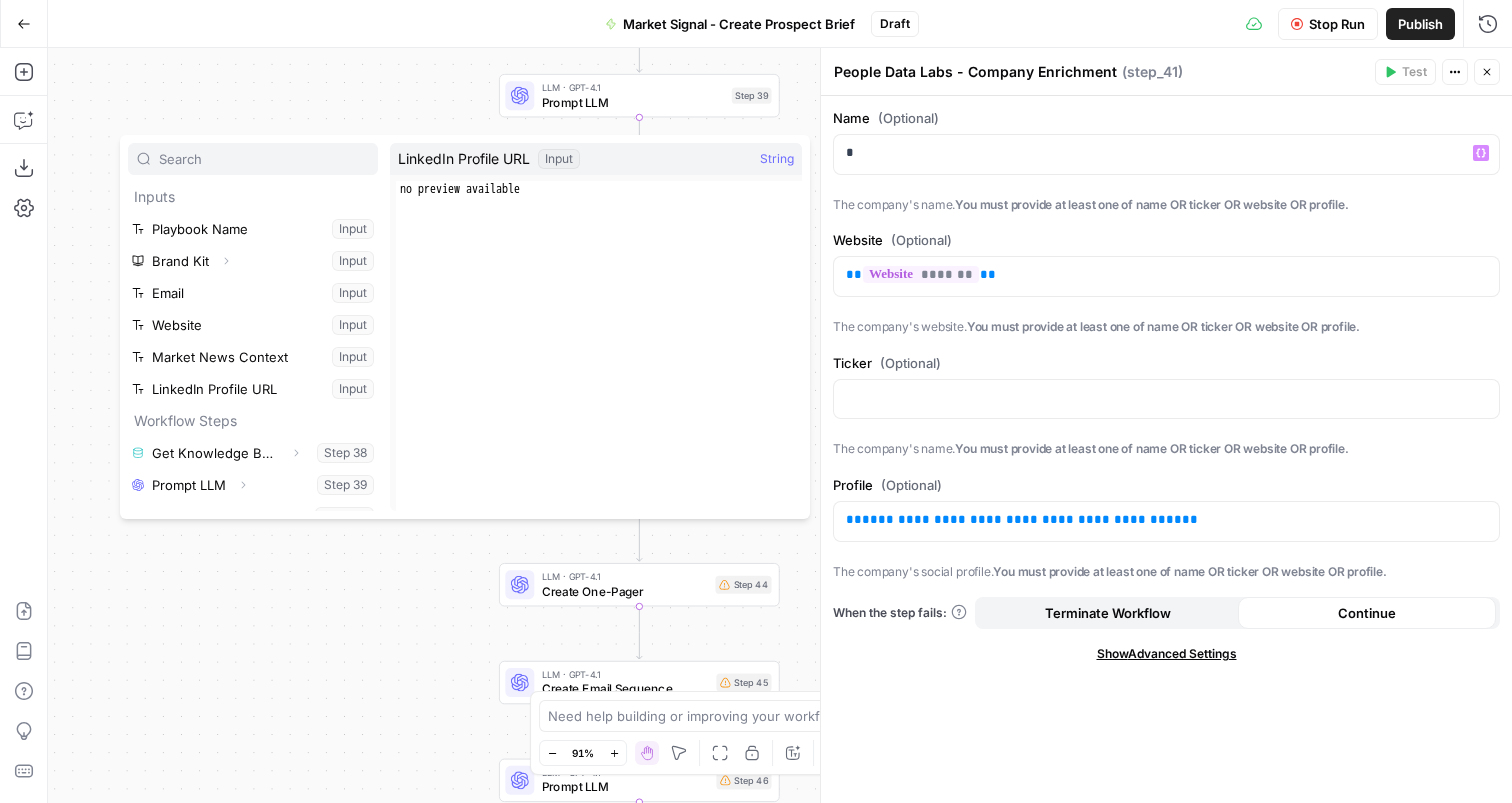 scroll, scrollTop: 22, scrollLeft: 0, axis: vertical 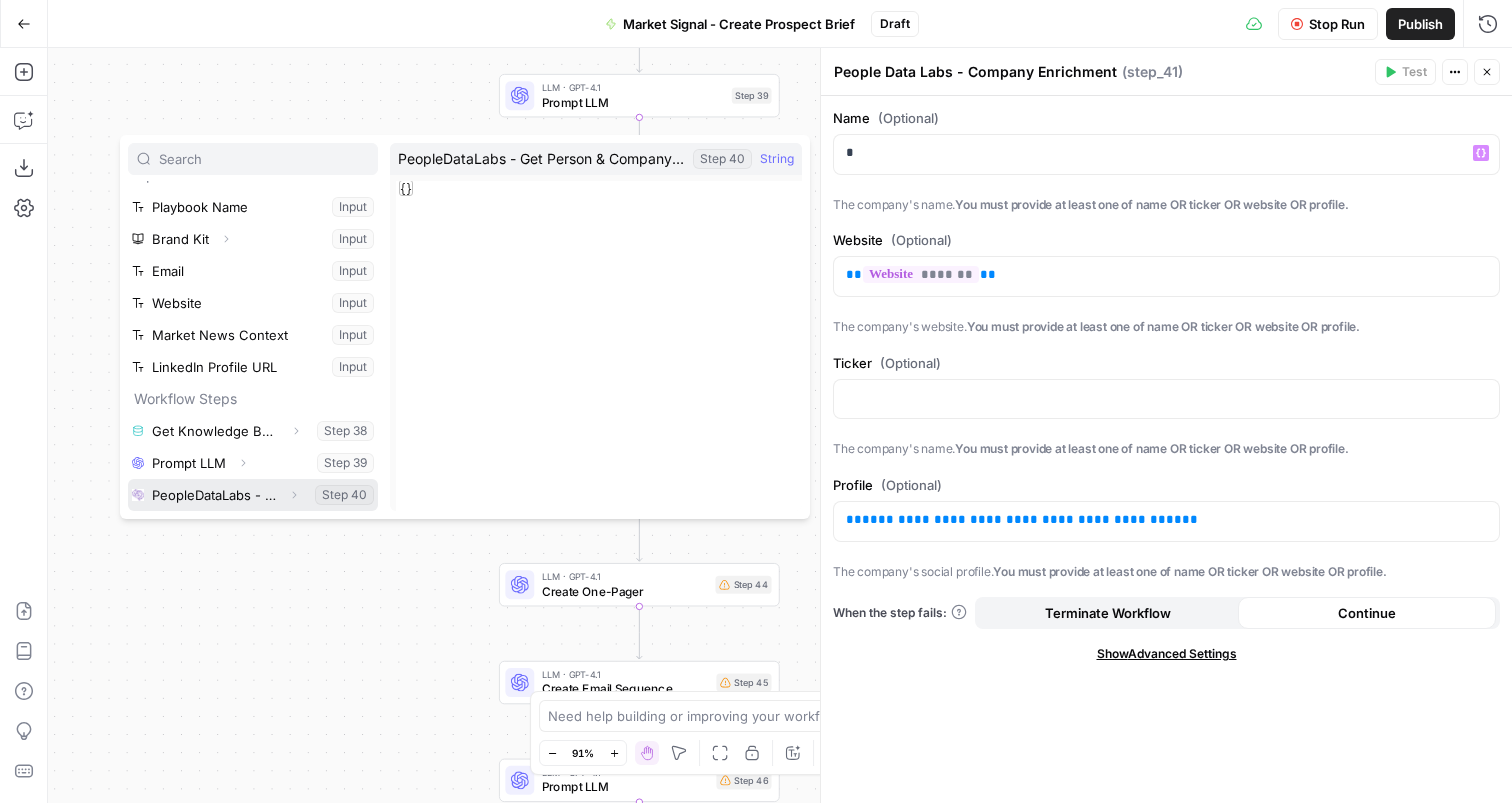 click 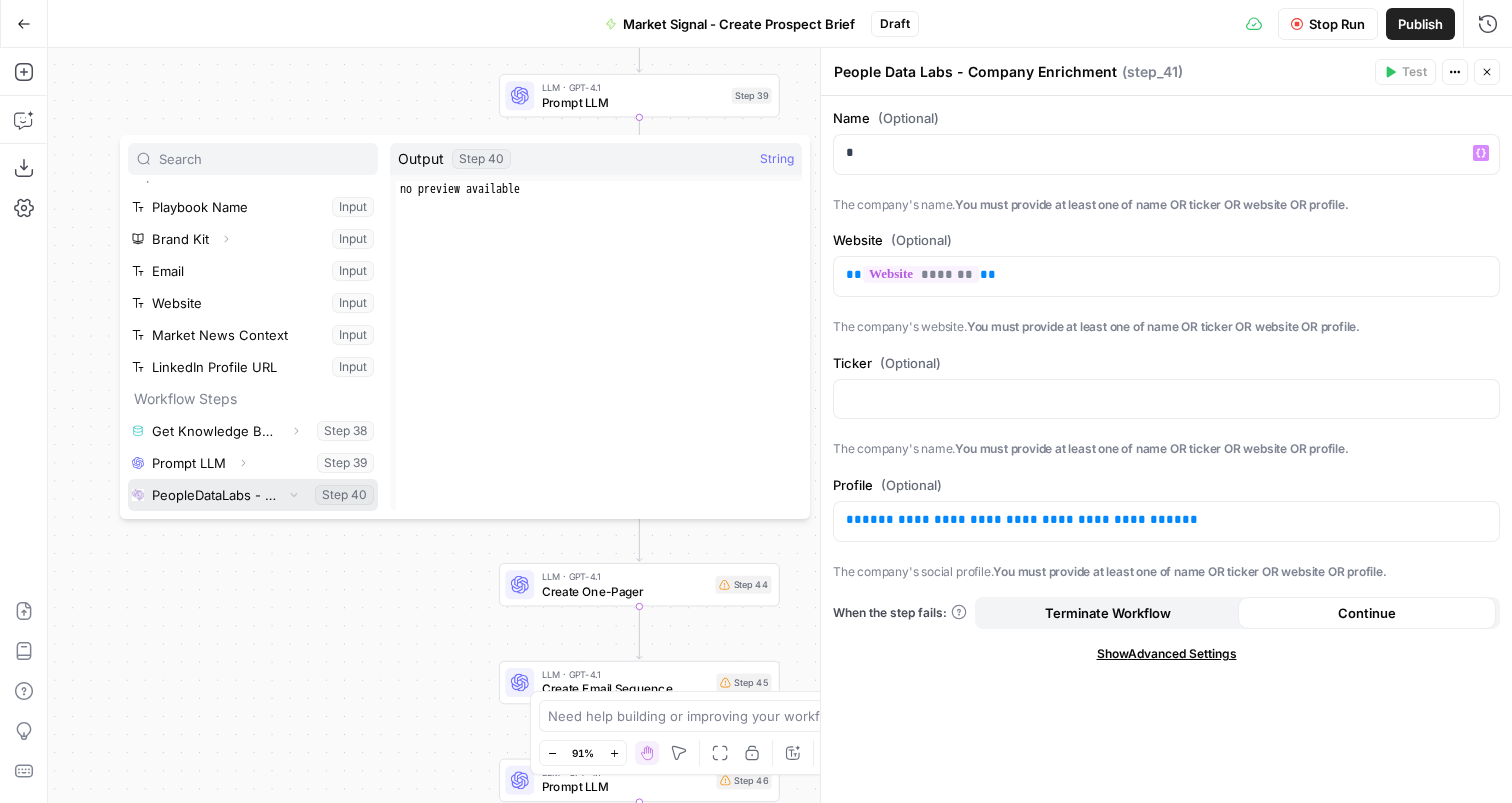 scroll, scrollTop: 54, scrollLeft: 0, axis: vertical 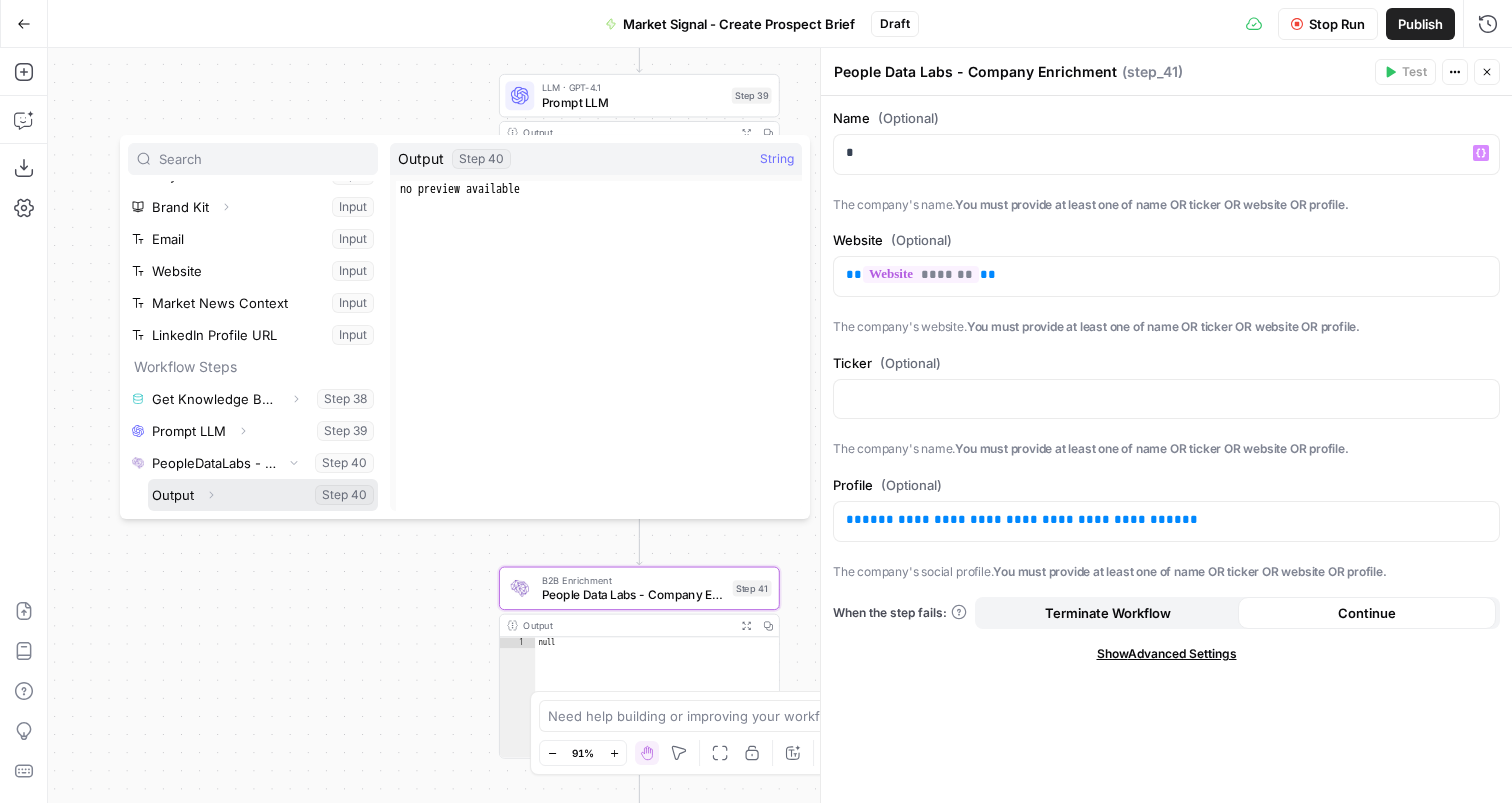 click 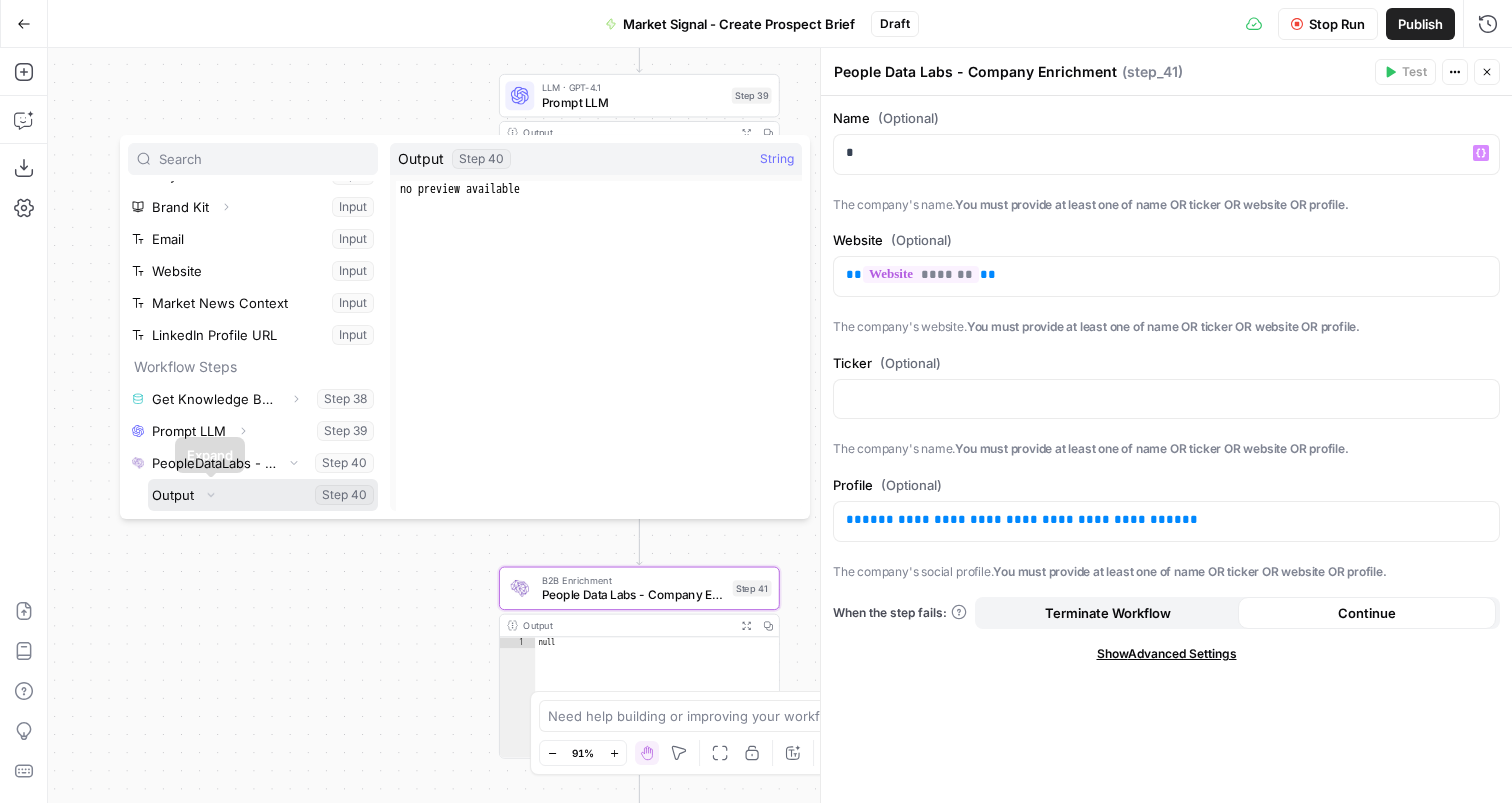 scroll, scrollTop: 182, scrollLeft: 0, axis: vertical 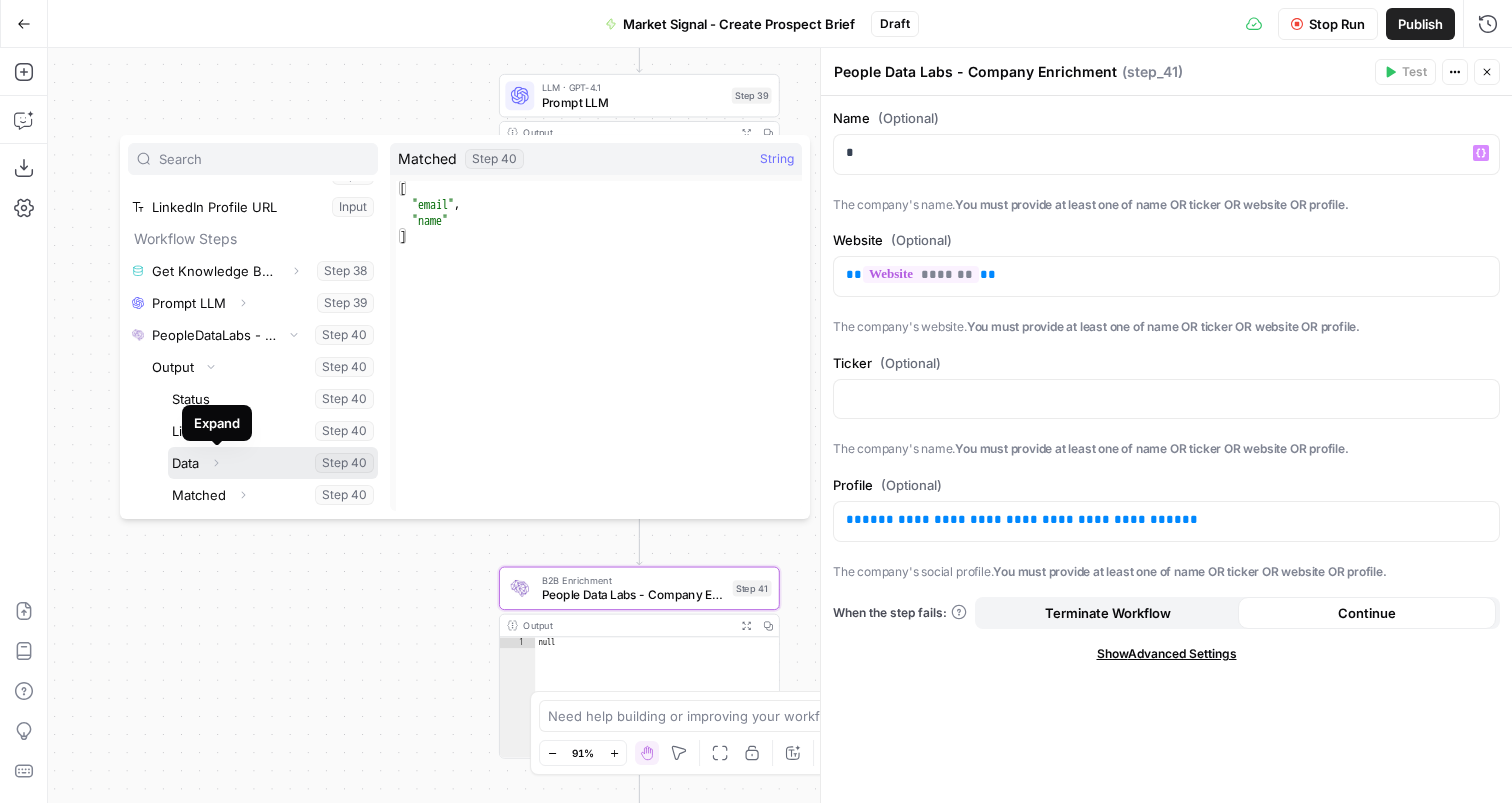 click 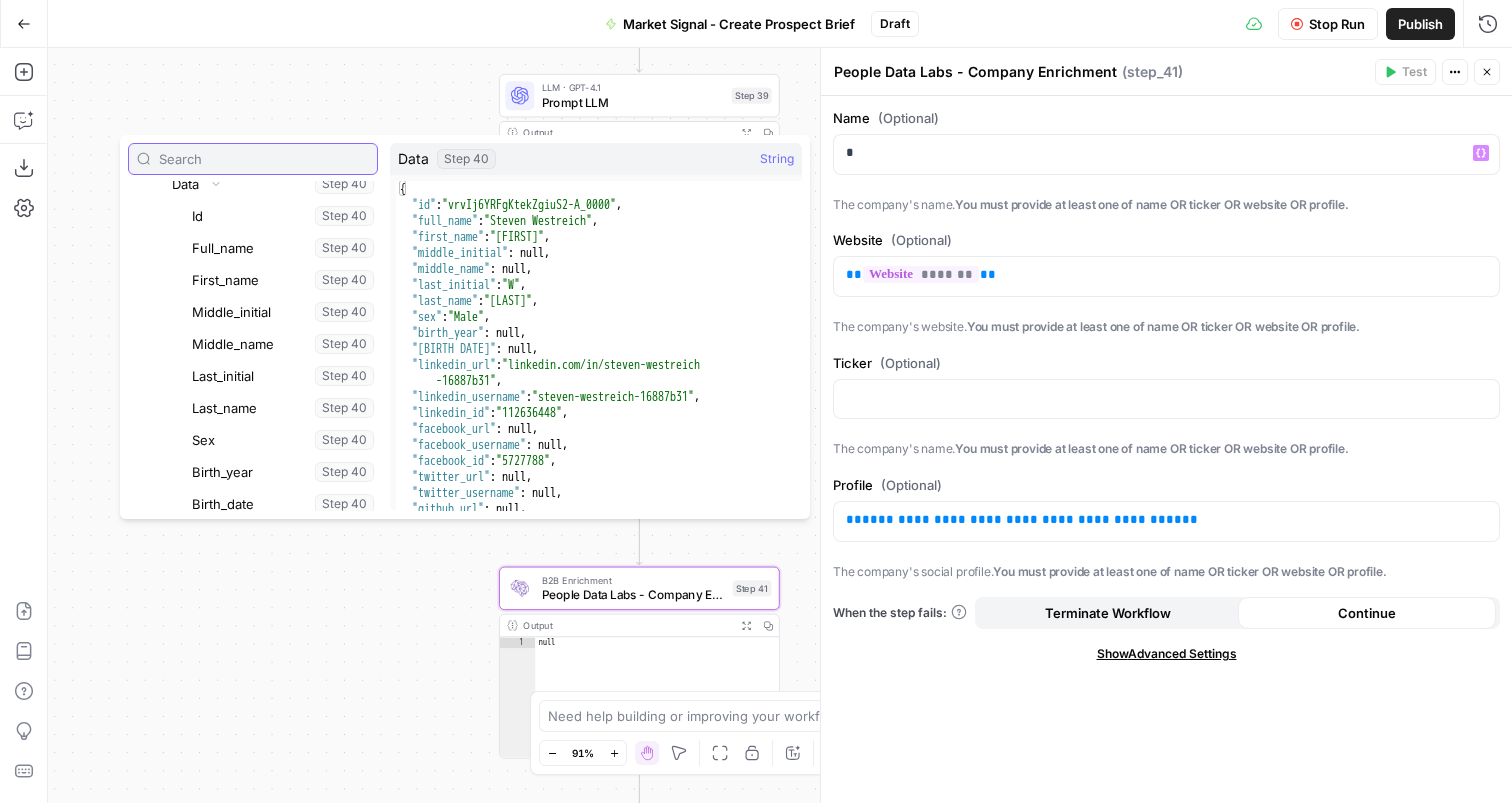 click at bounding box center (264, 159) 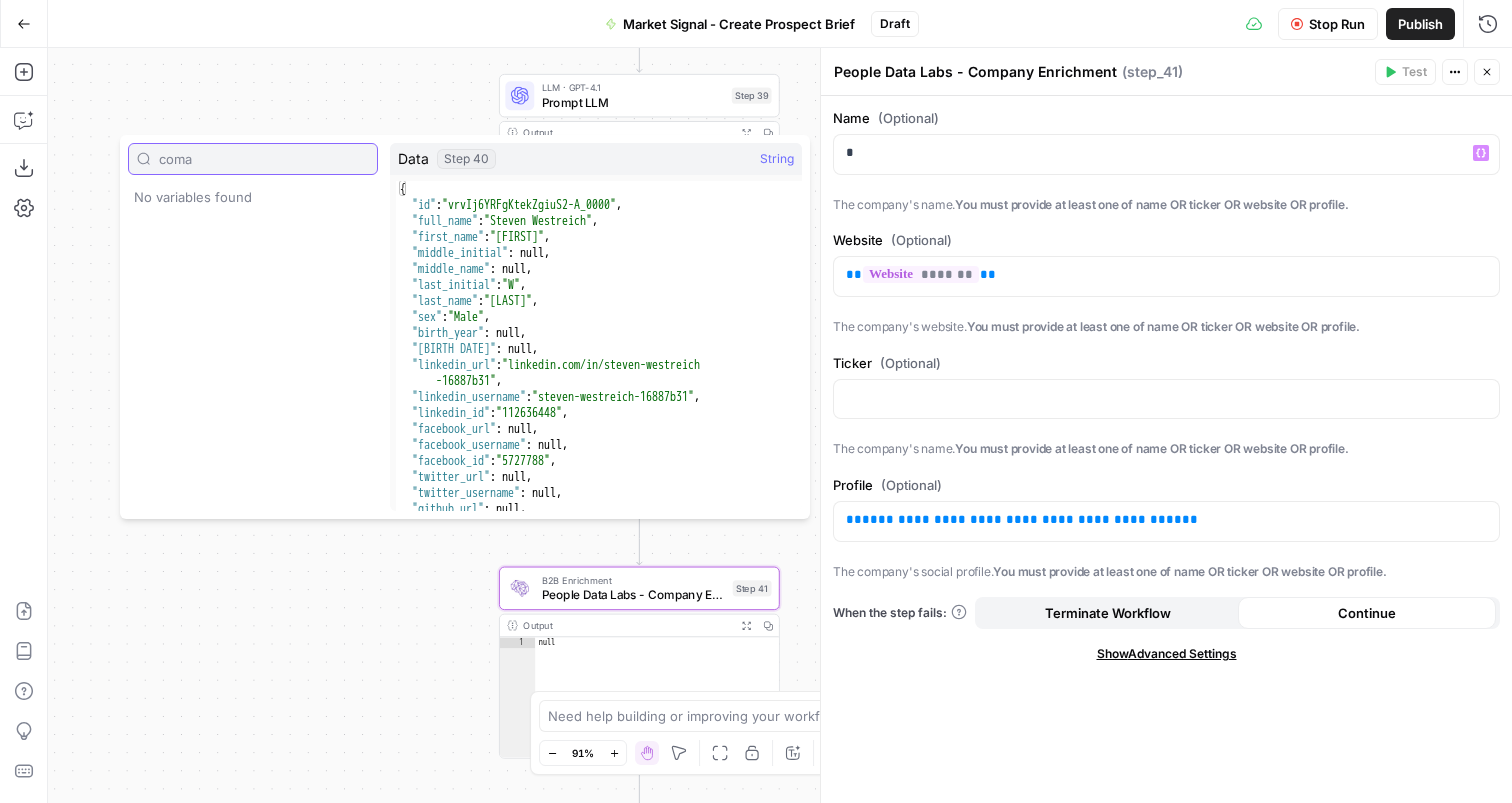 scroll, scrollTop: 0, scrollLeft: 0, axis: both 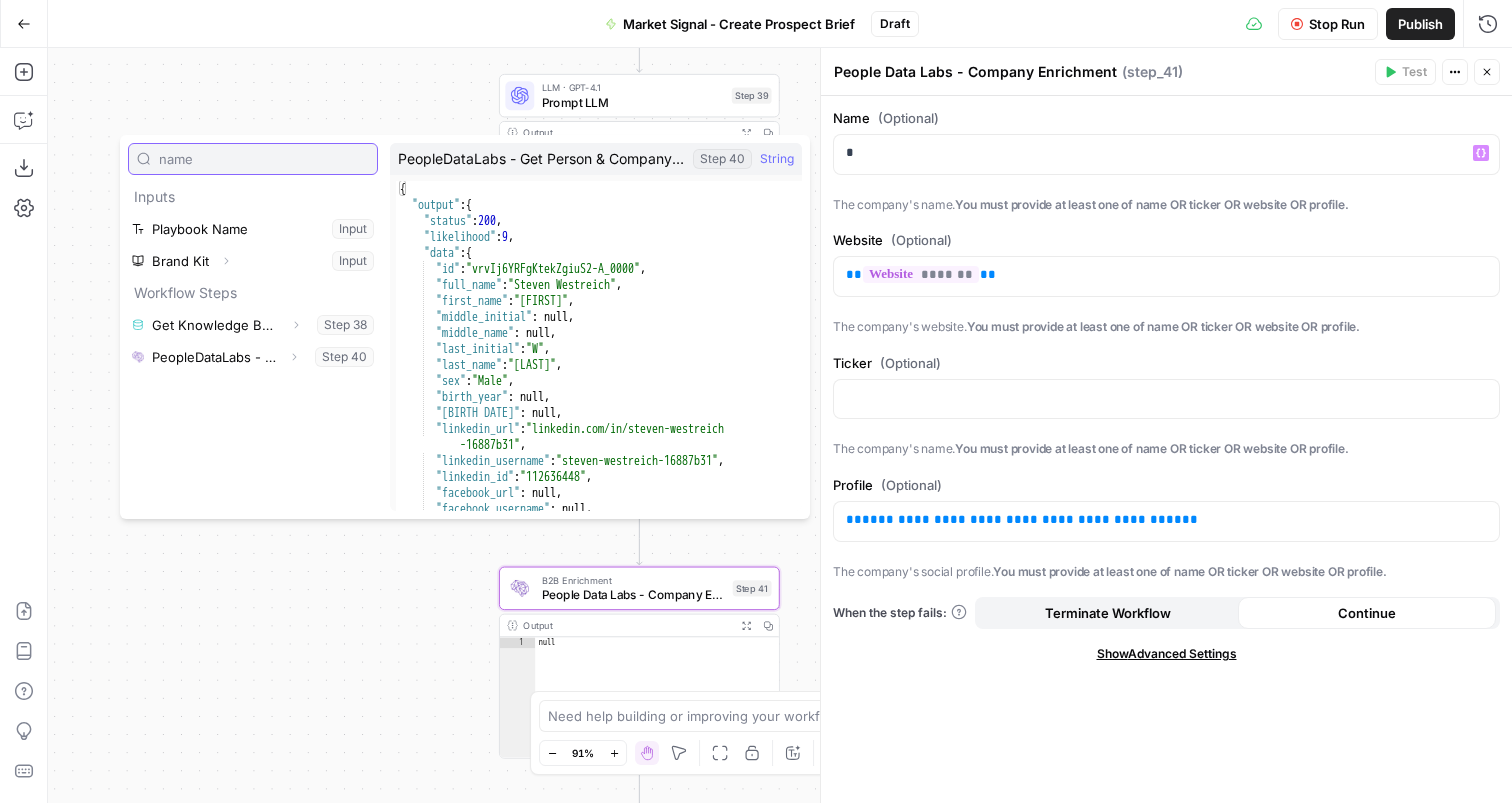 type on "name" 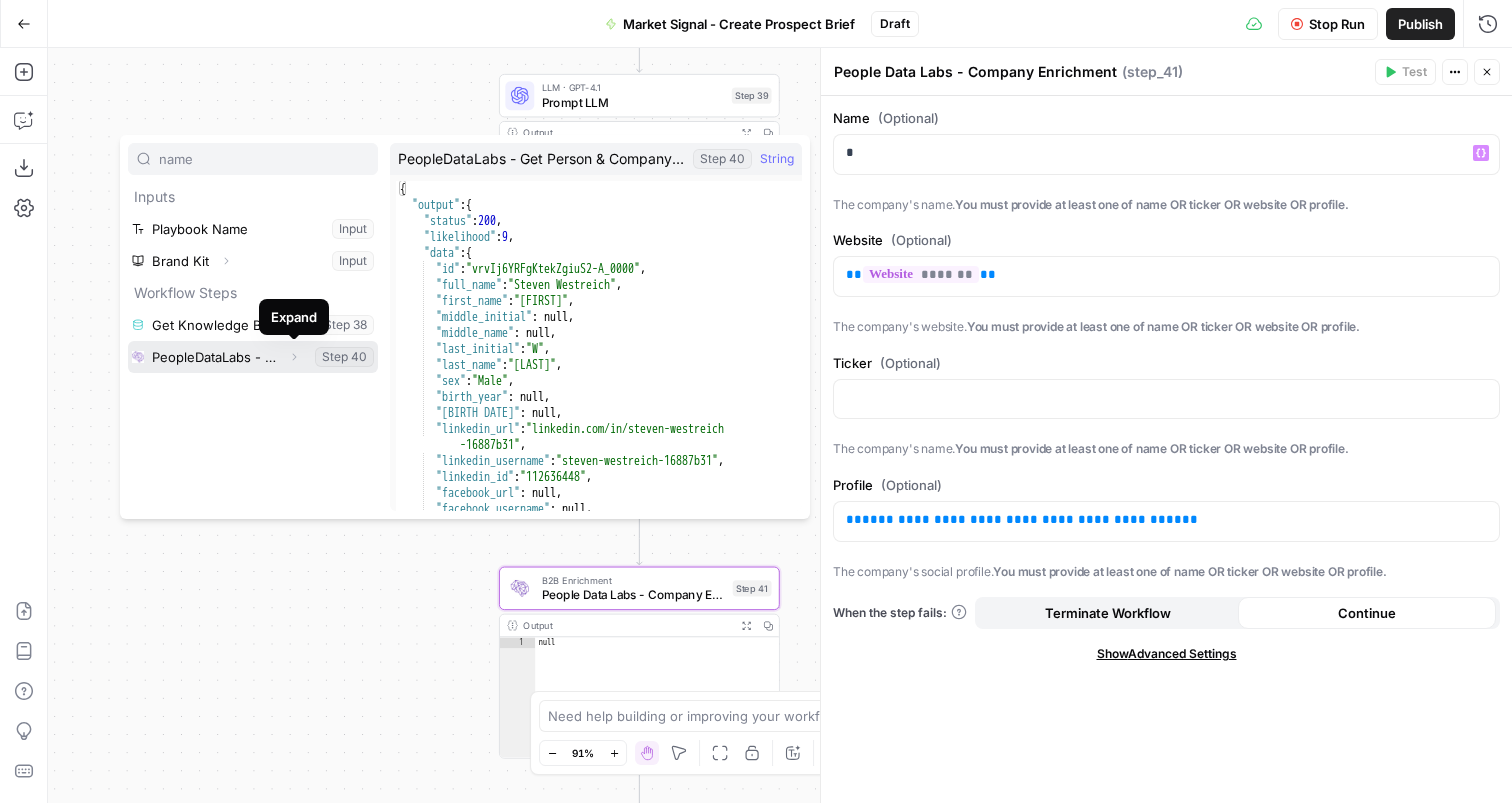 click 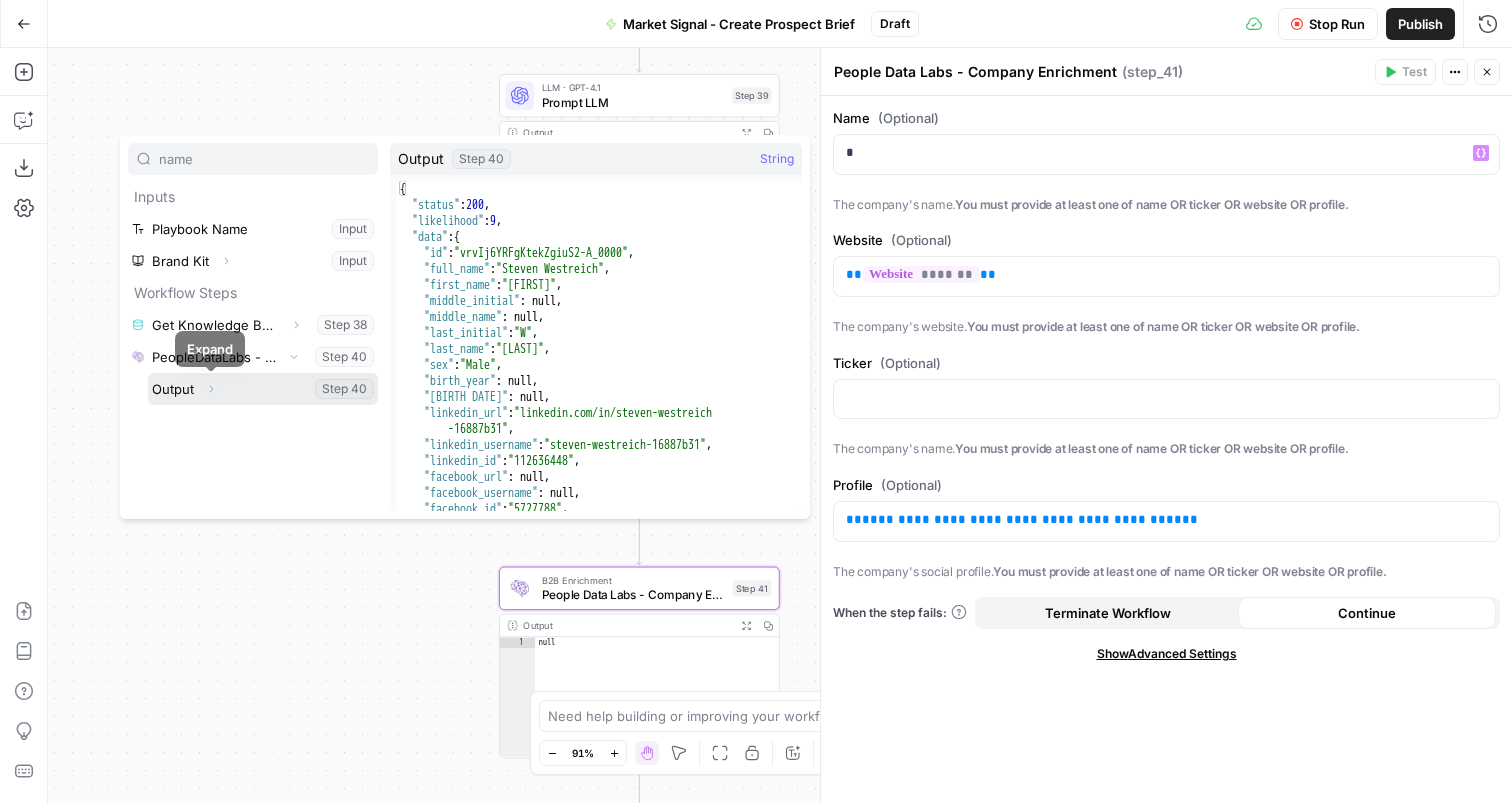 click 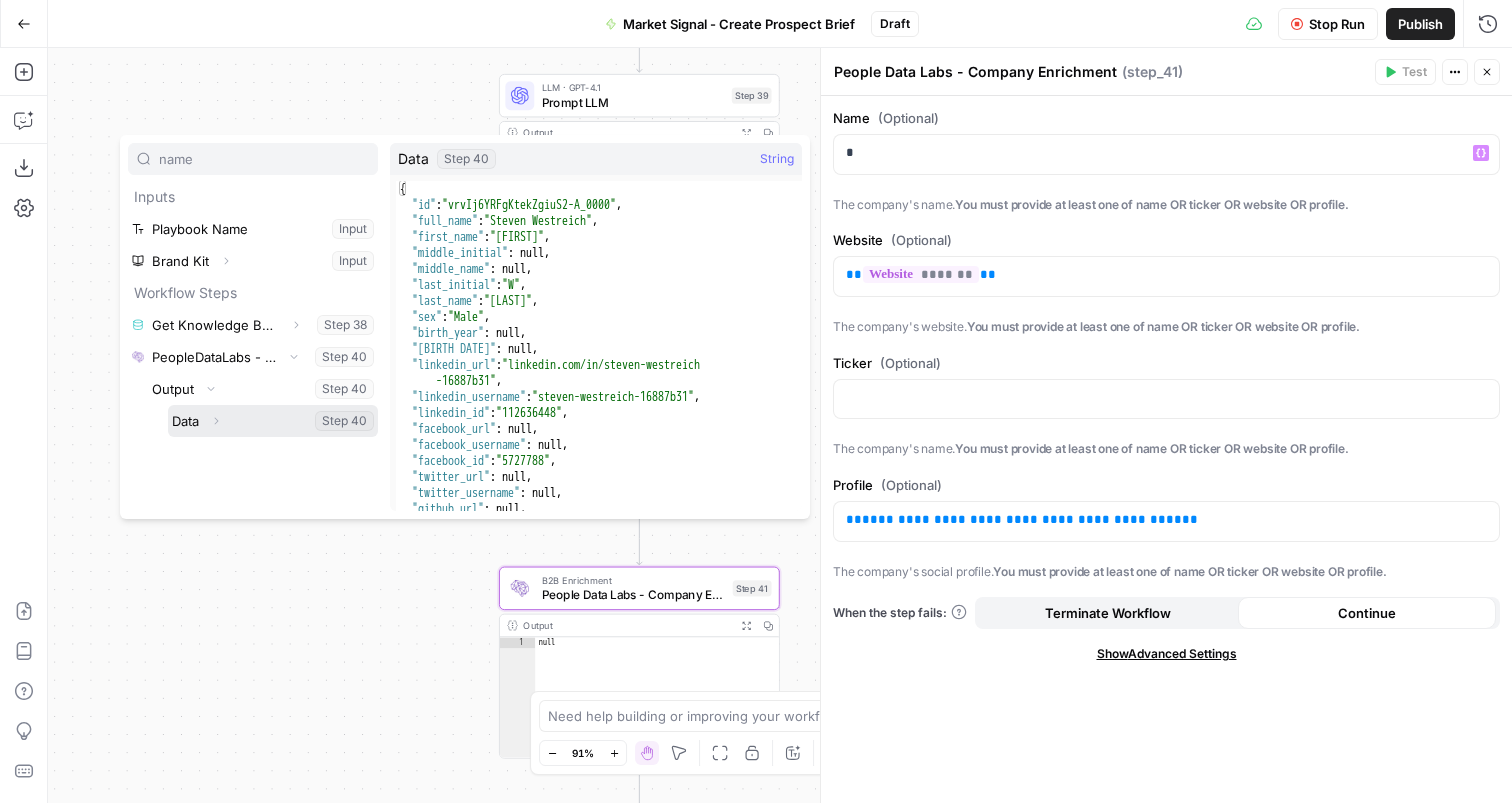 click 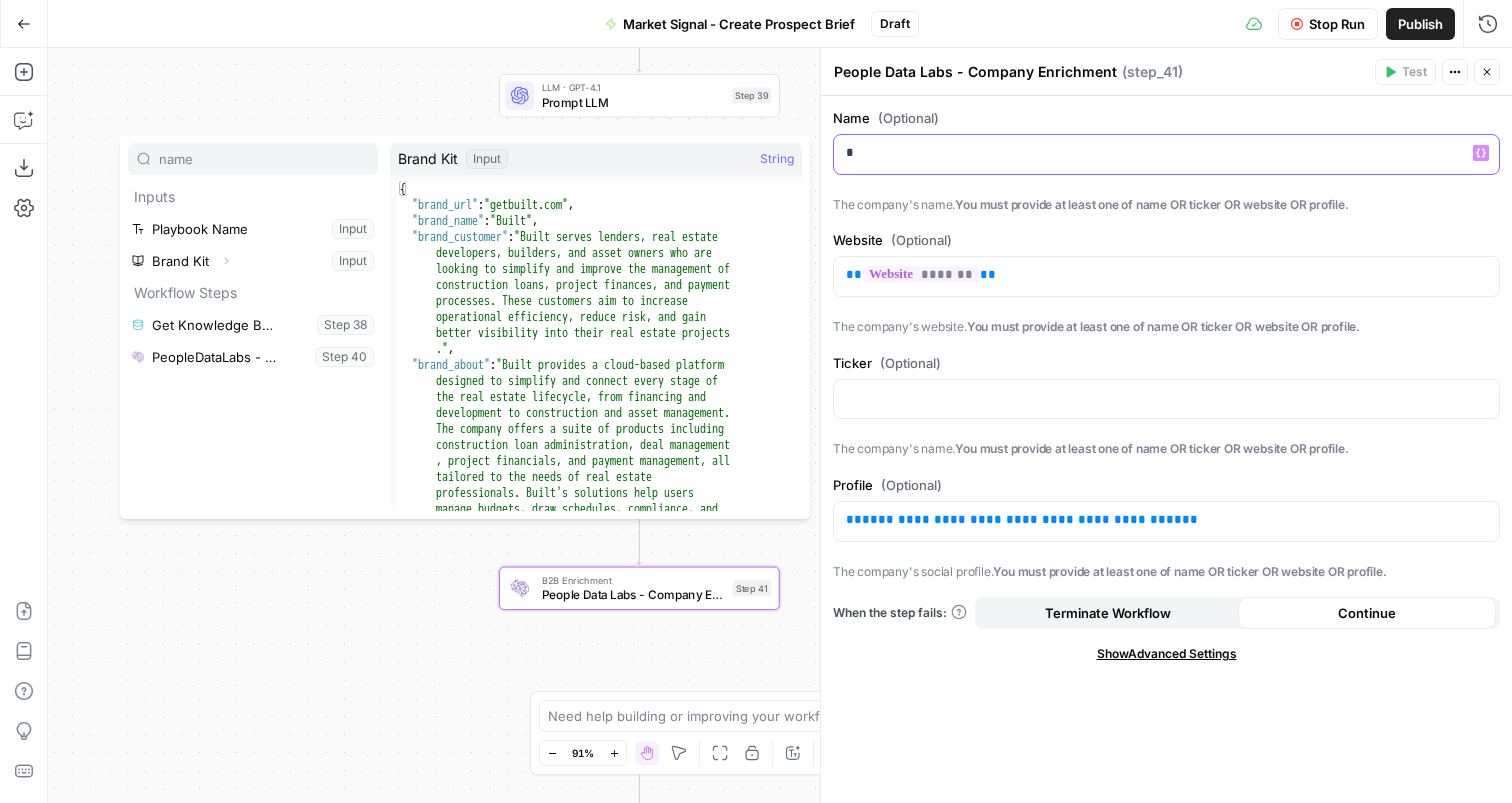 click on "*" at bounding box center [1166, 153] 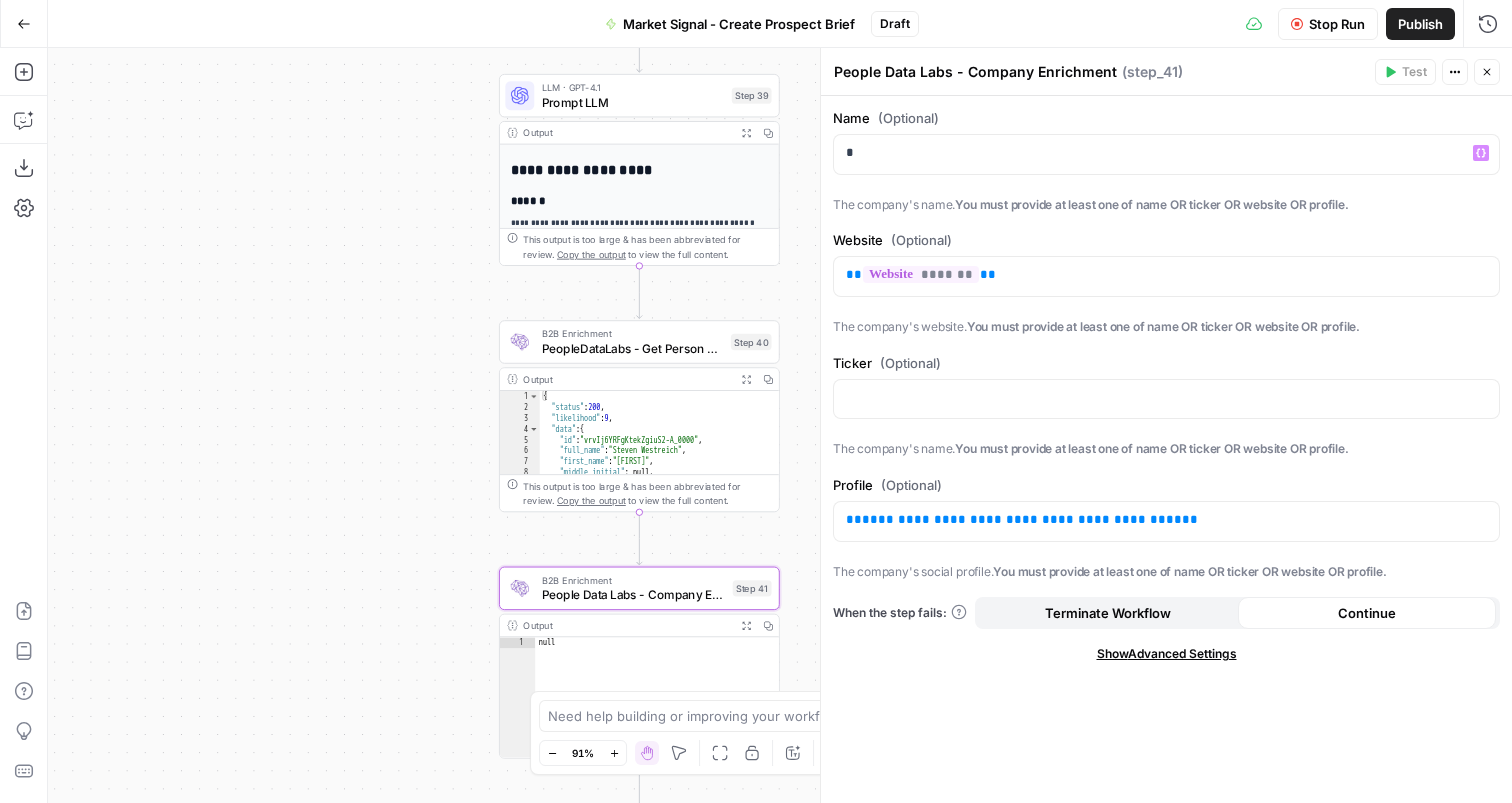 click on "Name   (Optional) * Variables Menu The company's name.  You must provide at least one of name OR ticker OR website OR profile." at bounding box center [1166, 161] 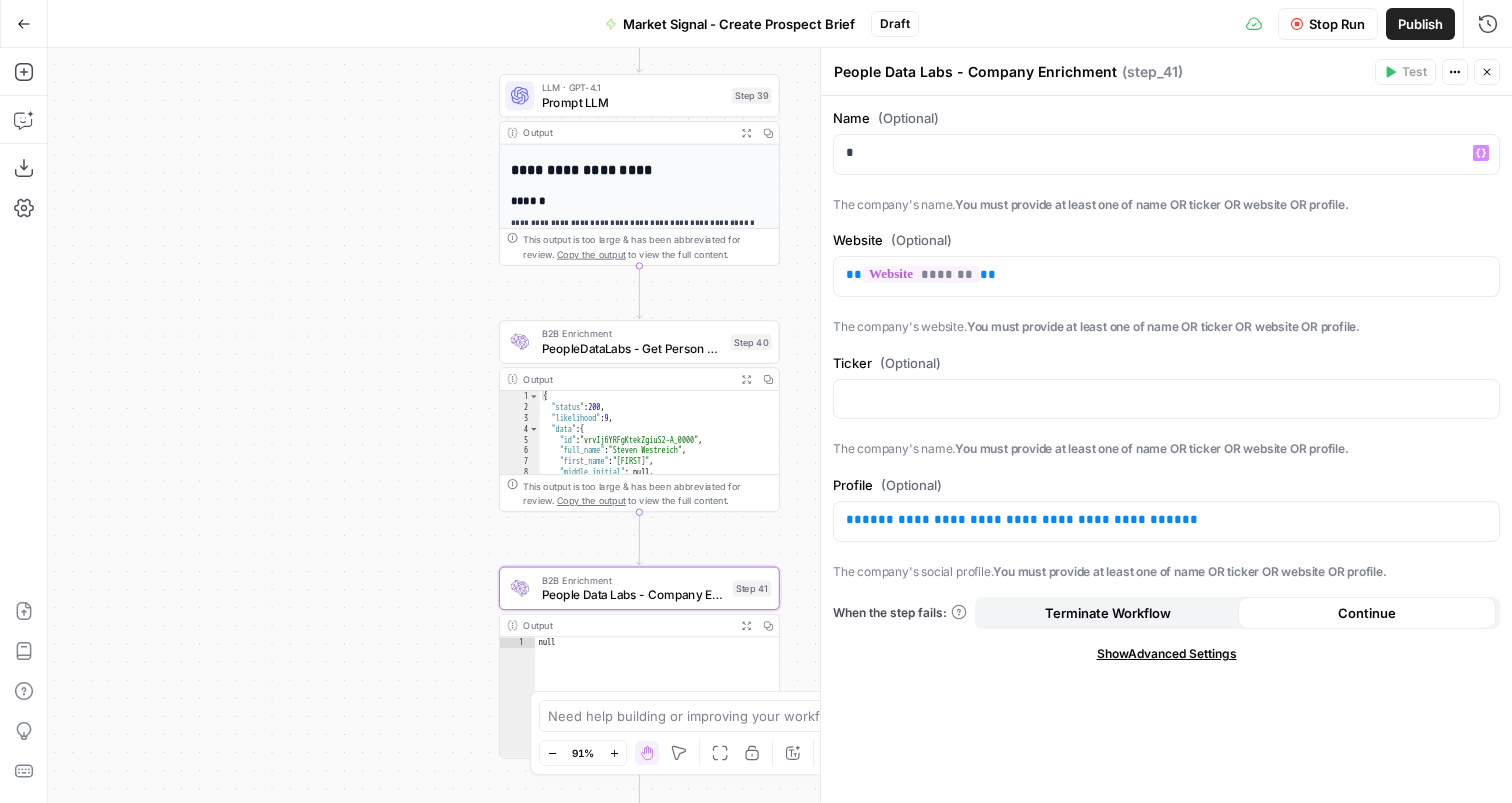 click on "Name   (Optional) * Variables Menu The company's name.  You must provide at least one of name OR ticker OR website OR profile." at bounding box center [1166, 161] 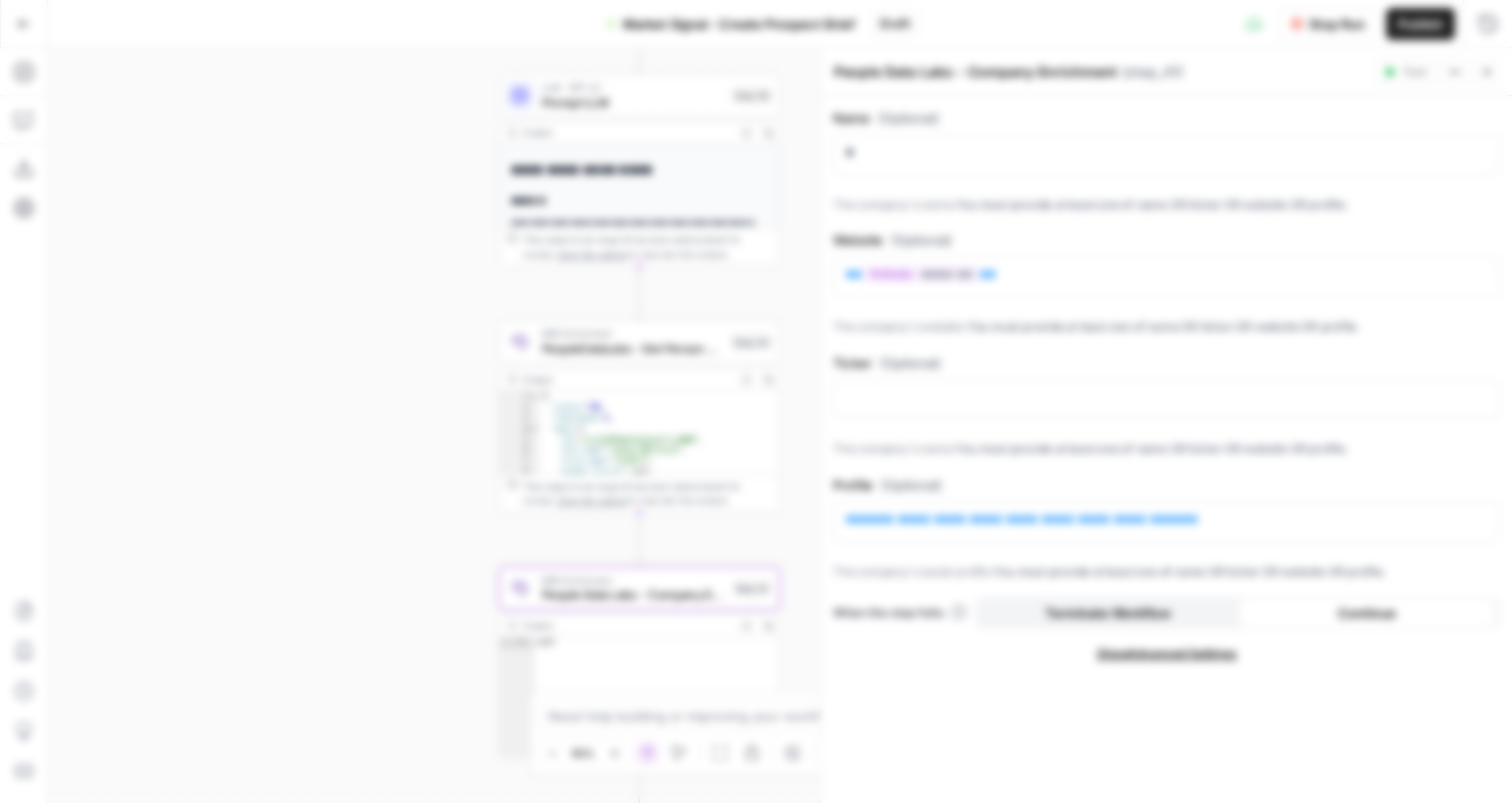 type 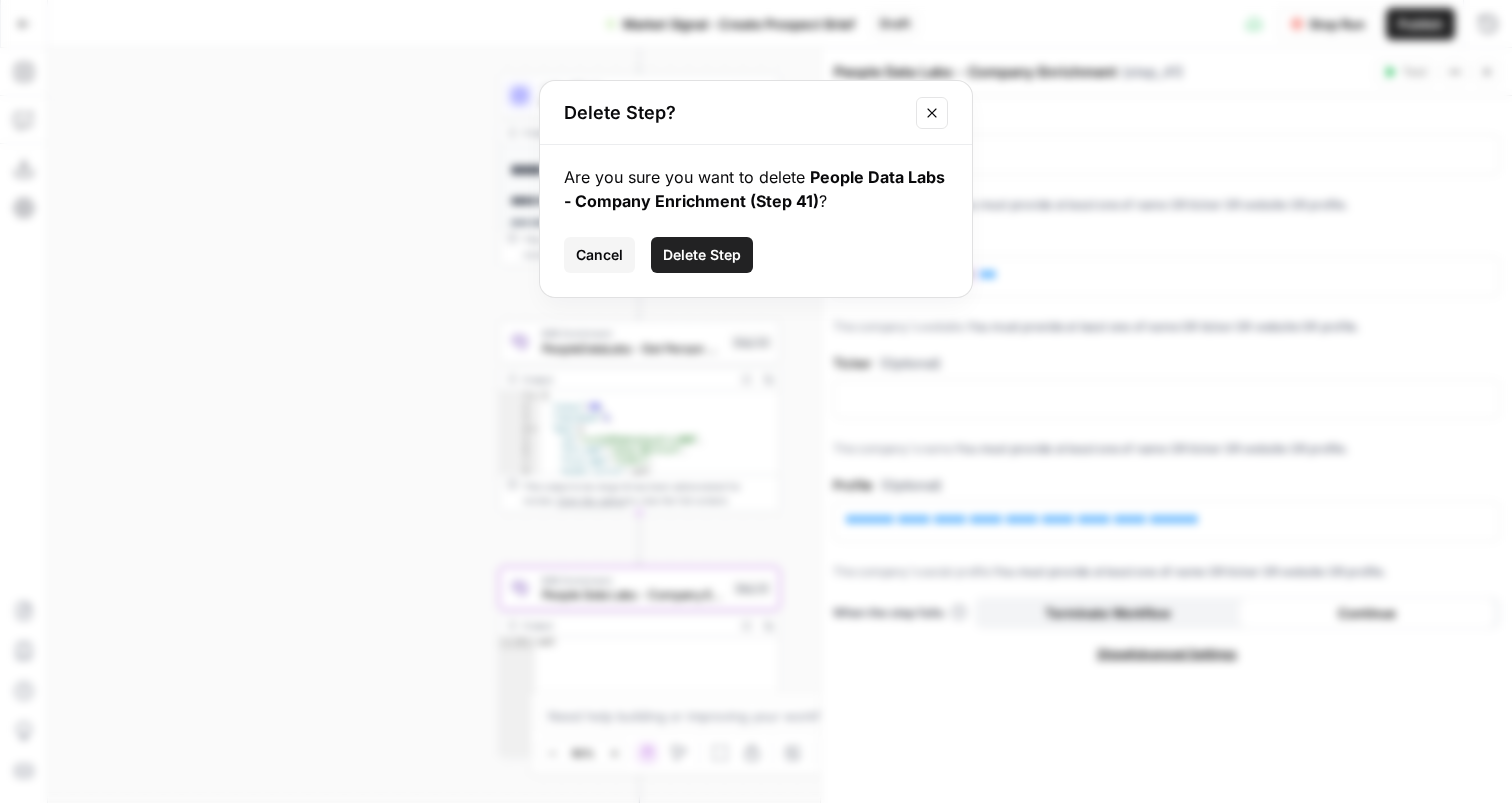 click at bounding box center [932, 113] 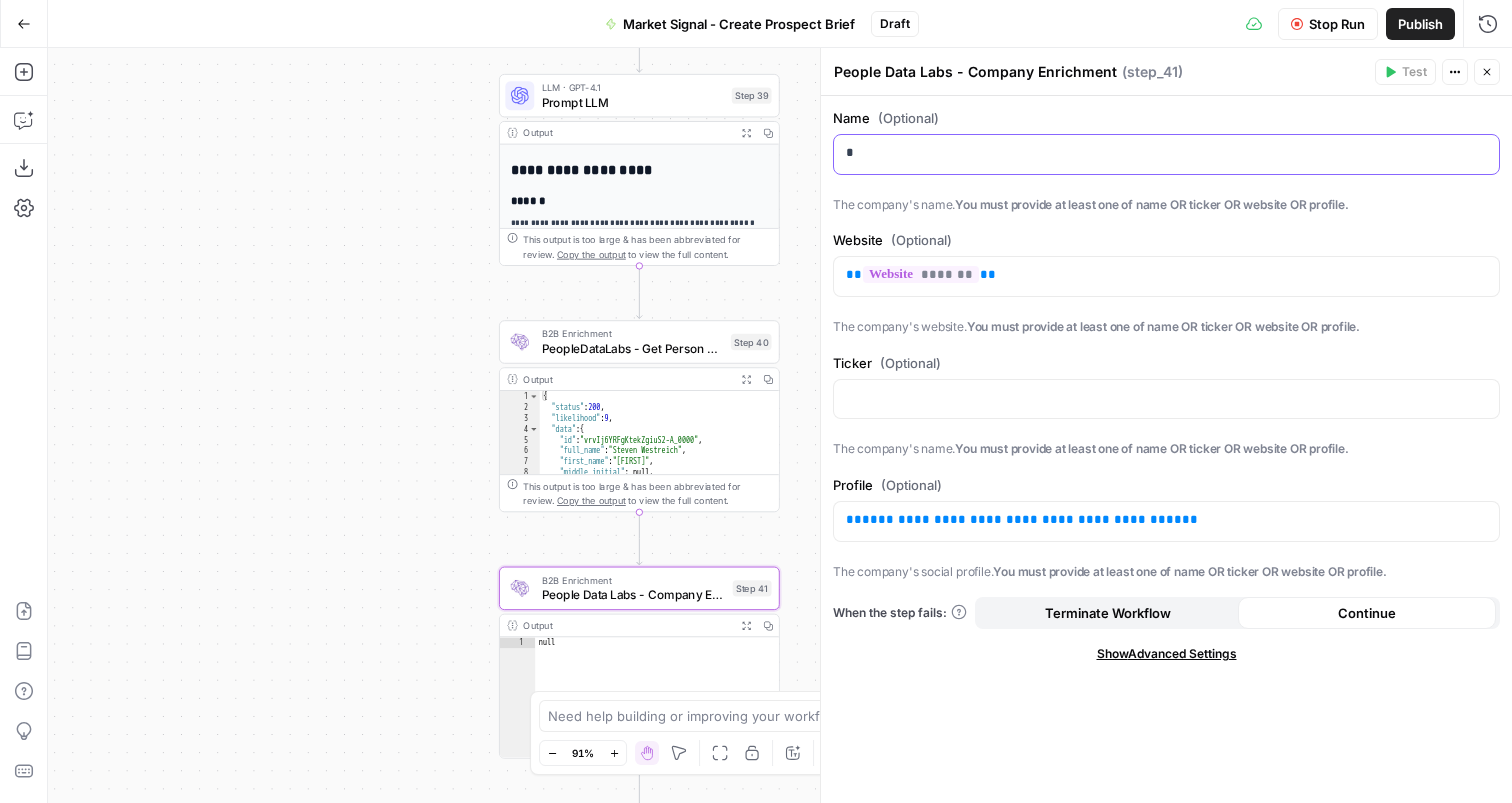 click on "*" at bounding box center [1166, 153] 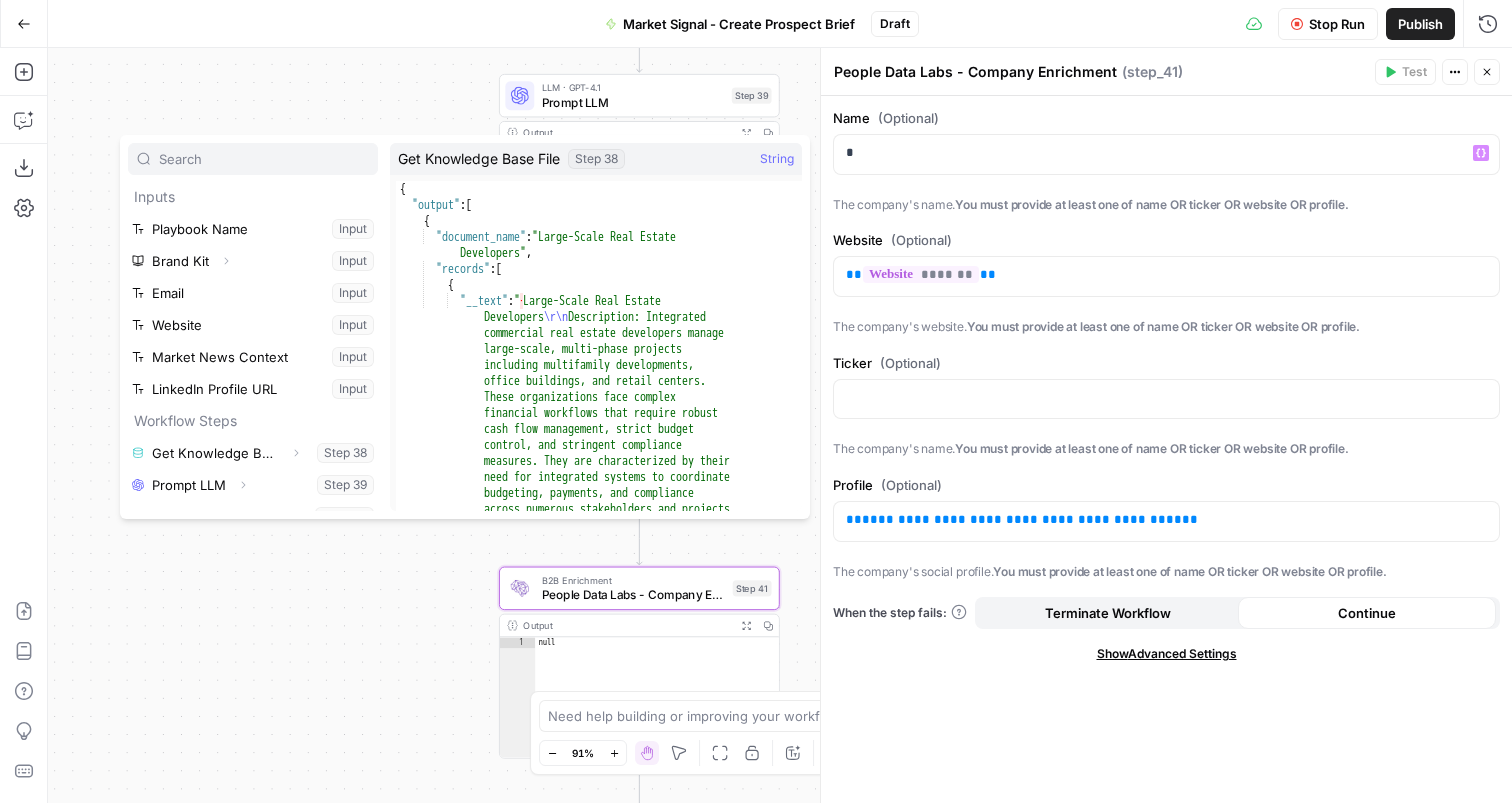 scroll, scrollTop: 22, scrollLeft: 0, axis: vertical 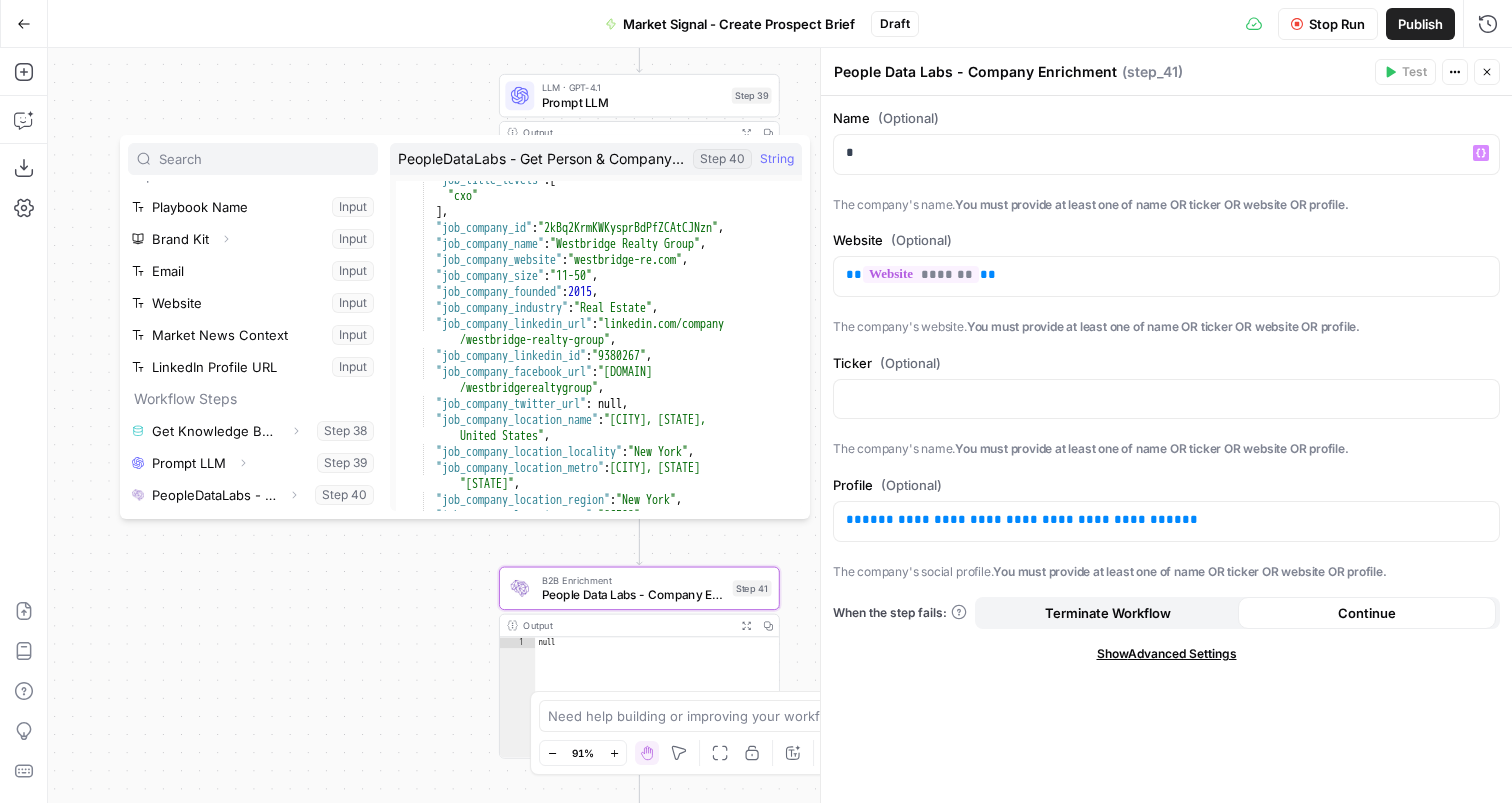 type on "**********" 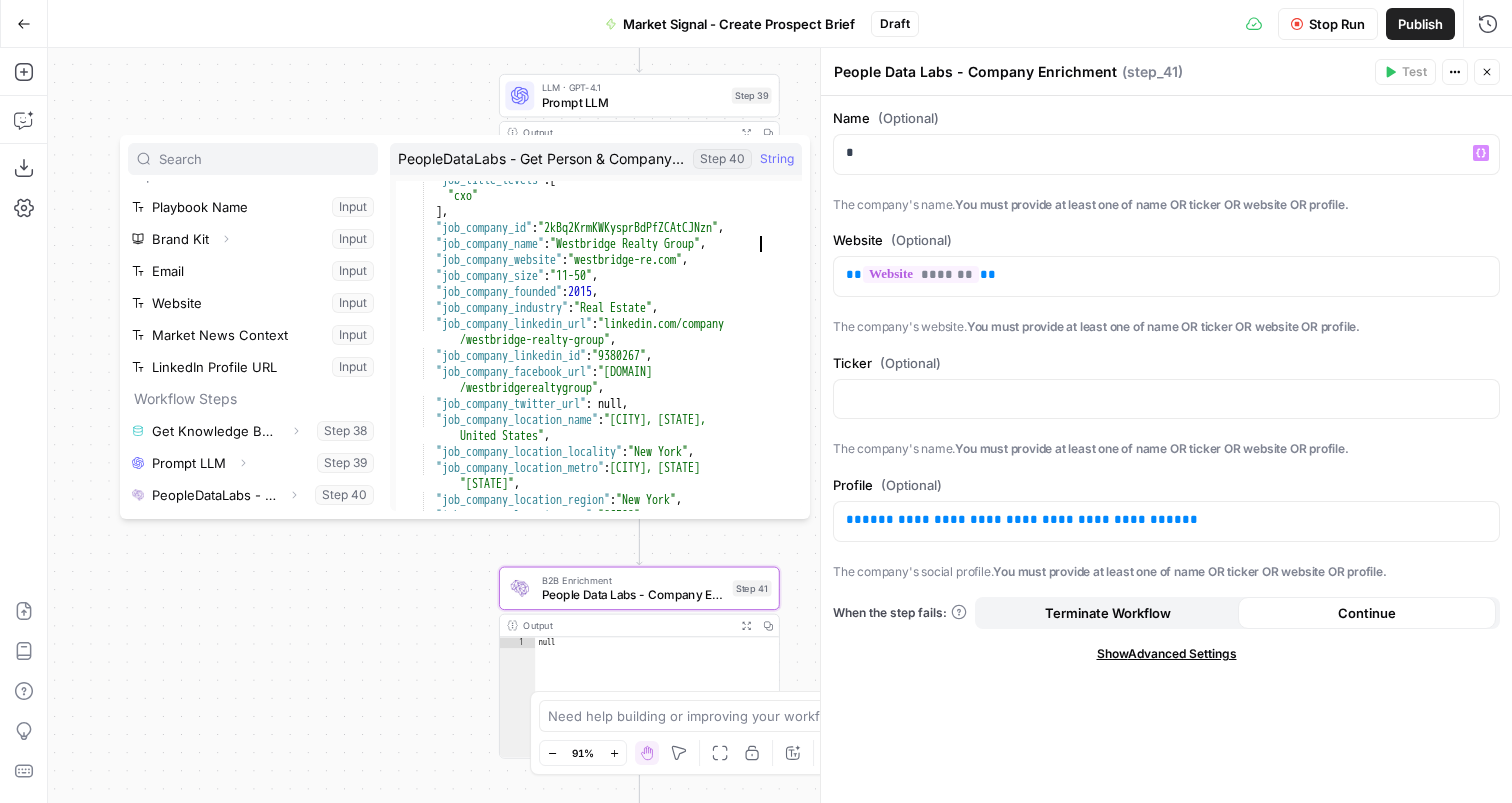 click on "linkedin.com/company /[COMPANY]" ,         "job_company_facebook_url" :  "facebook.com  /[COMPANY]" ,         "job_company_twitter_url" : null ,         "job_company_location_name" :  "[CITY], [STATE],         United States" ,         "job_company_location_locality" :  "[CITY]" ,         "job_company_location_metro" :  "[CITY], [STATE]      " ,         "job_company_location_region" :  "[STATE]" ,         "job_company_location_geo" :  "[GEO]" ," at bounding box center [599, 353] 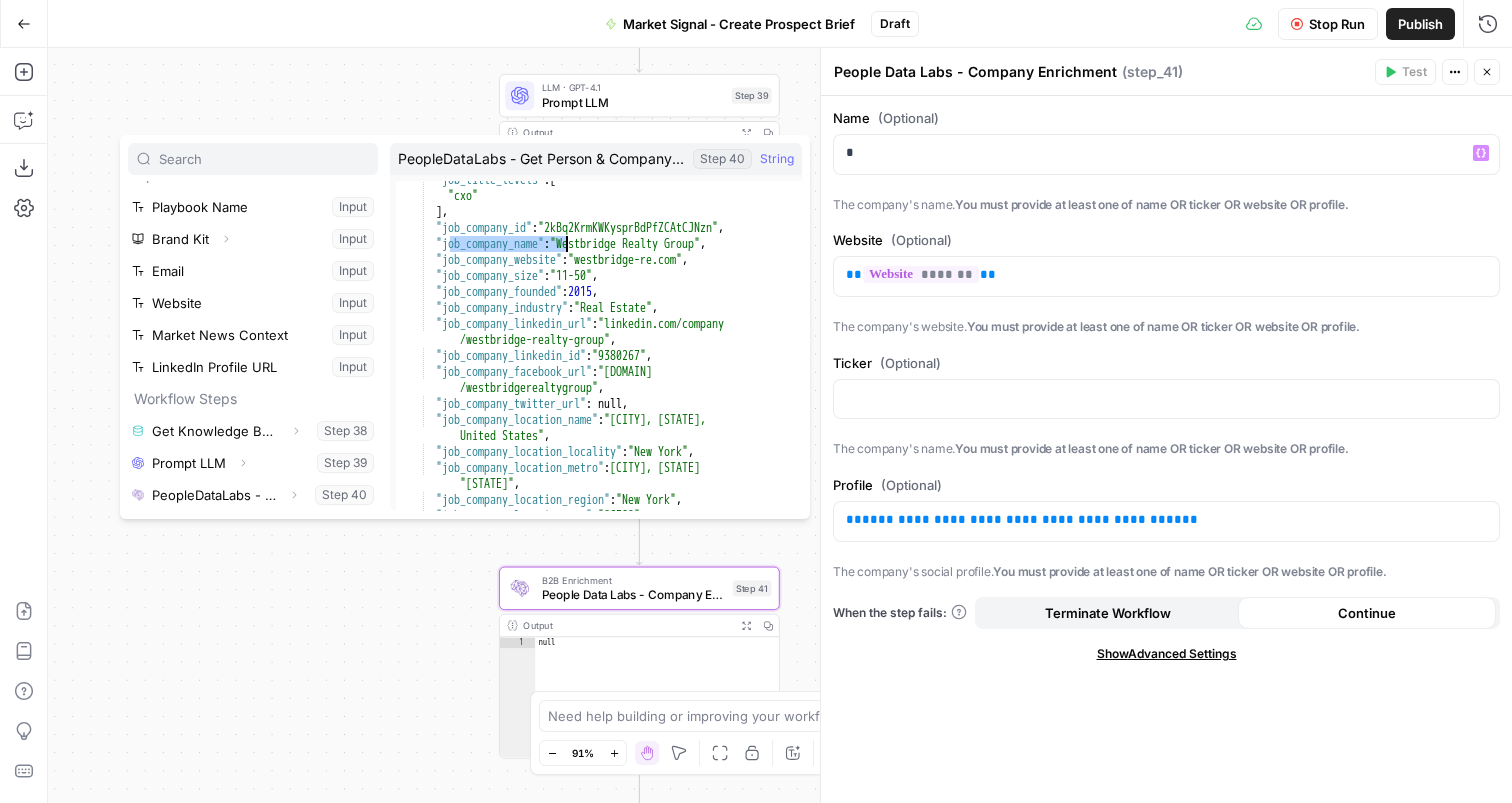 drag, startPoint x: 453, startPoint y: 249, endPoint x: 566, endPoint y: 250, distance: 113.004425 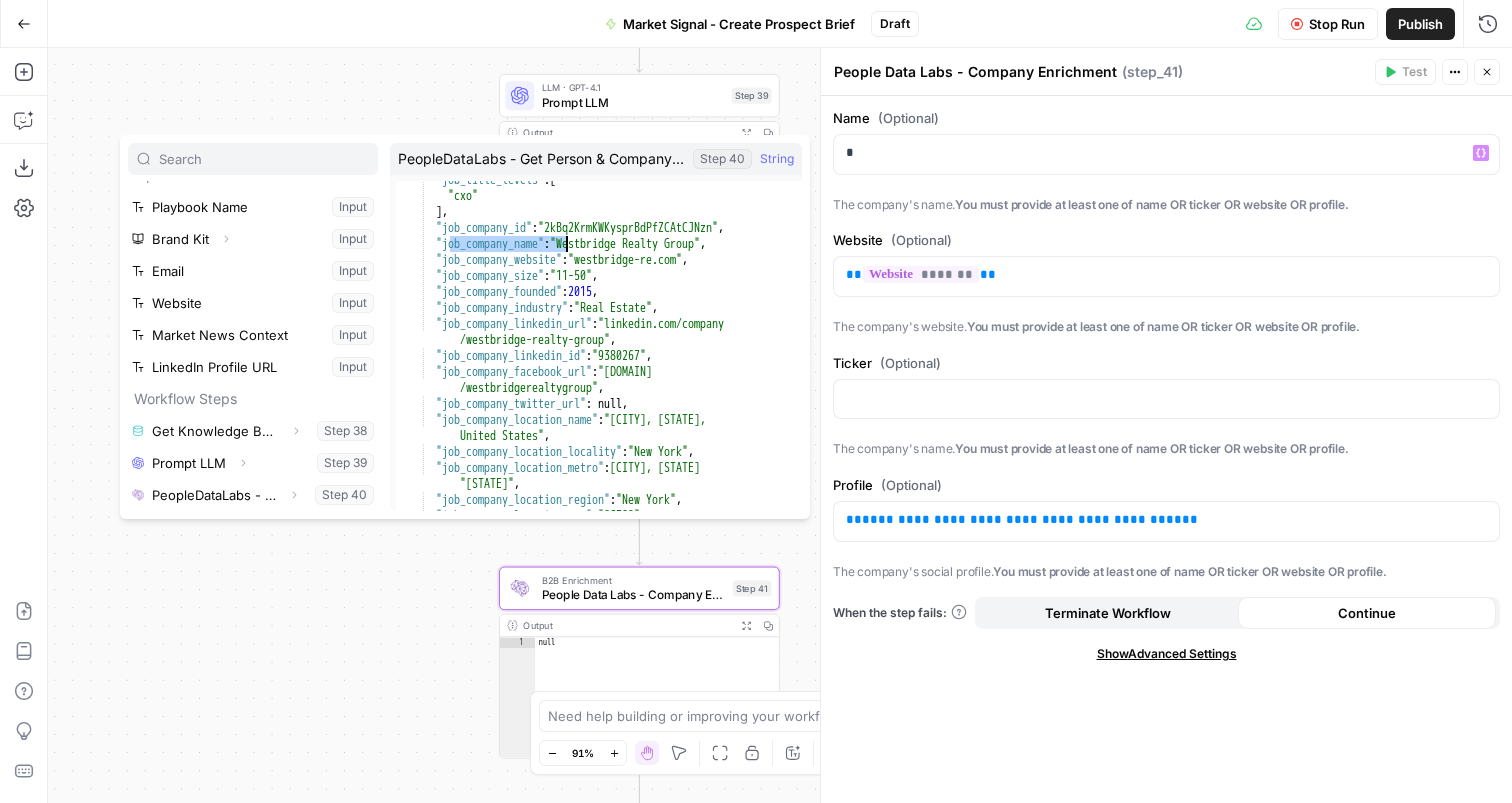 click on "linkedin.com/company /[COMPANY]" ,         "job_company_facebook_url" :  "facebook.com  /[COMPANY]" ,         "job_company_twitter_url" : null ,         "job_company_location_name" :  "[CITY], [STATE],         United States" ,         "job_company_location_locality" :  "[CITY]" ,         "job_company_location_metro" :  "[CITY], [STATE]      " ,         "job_company_location_region" :  "[STATE]" ,         "job_company_location_geo" :  "[GEO]" ," at bounding box center [599, 353] 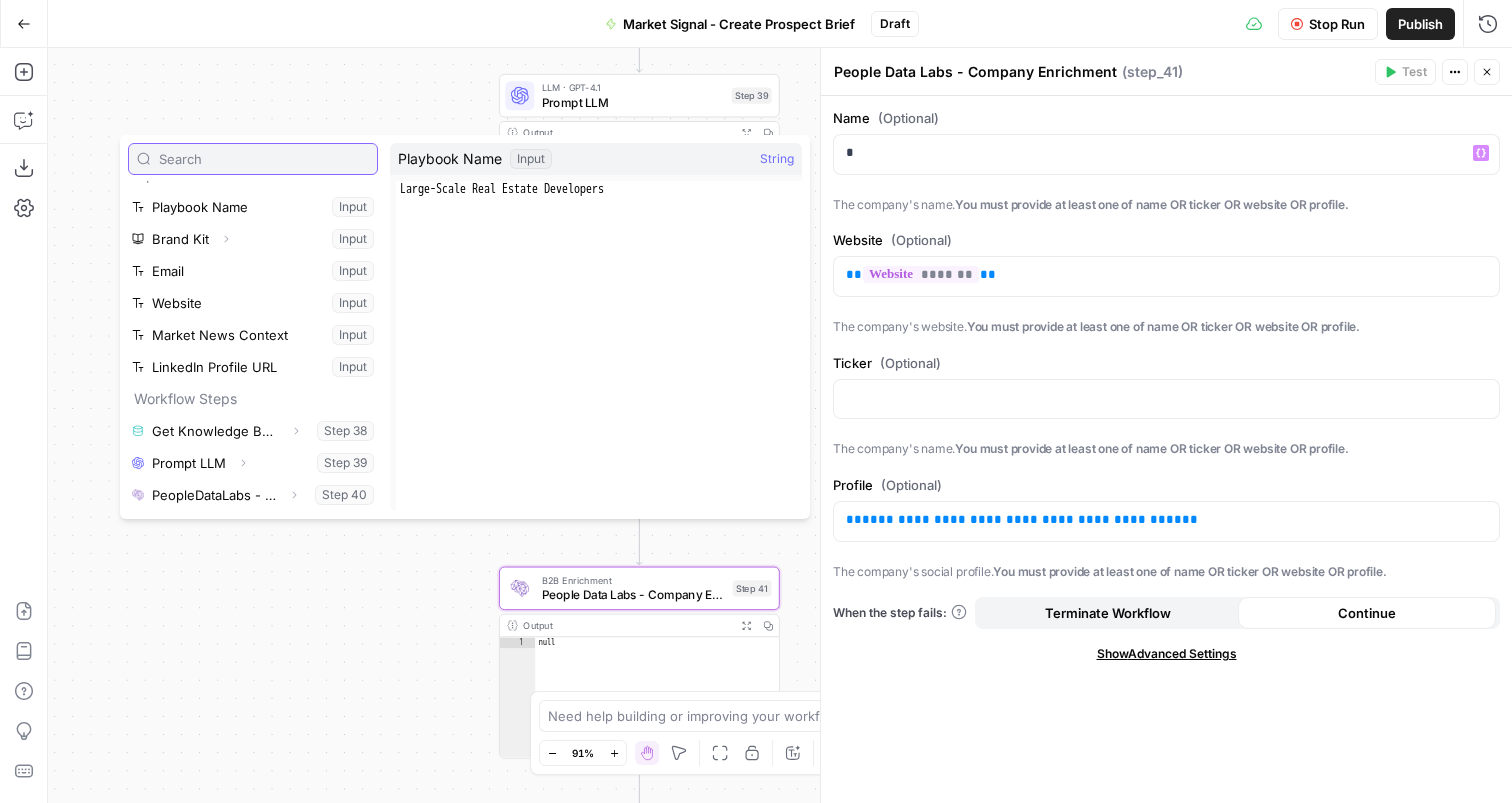 click at bounding box center (264, 159) 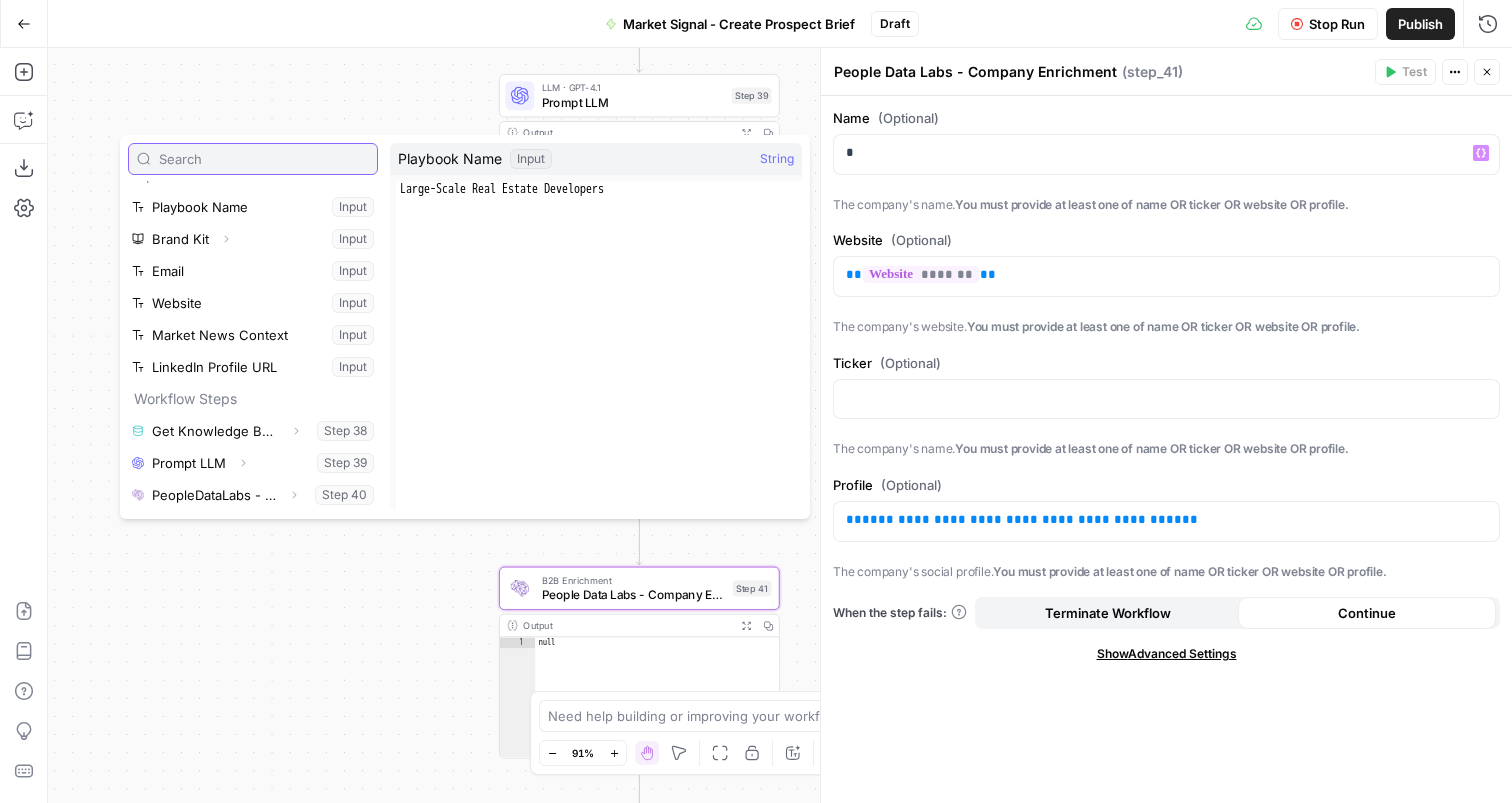 paste on "job_company_name" 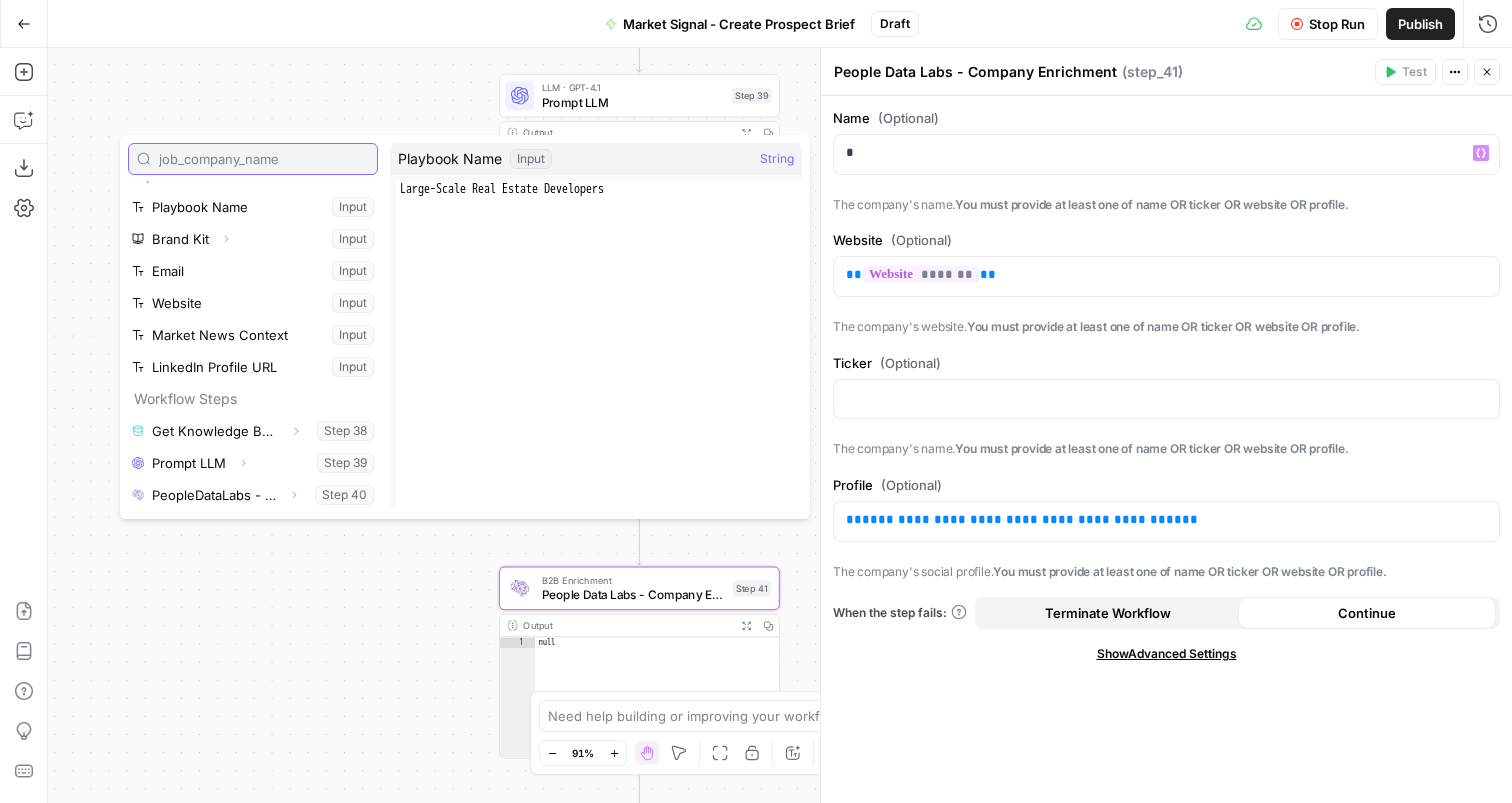 scroll, scrollTop: 0, scrollLeft: 0, axis: both 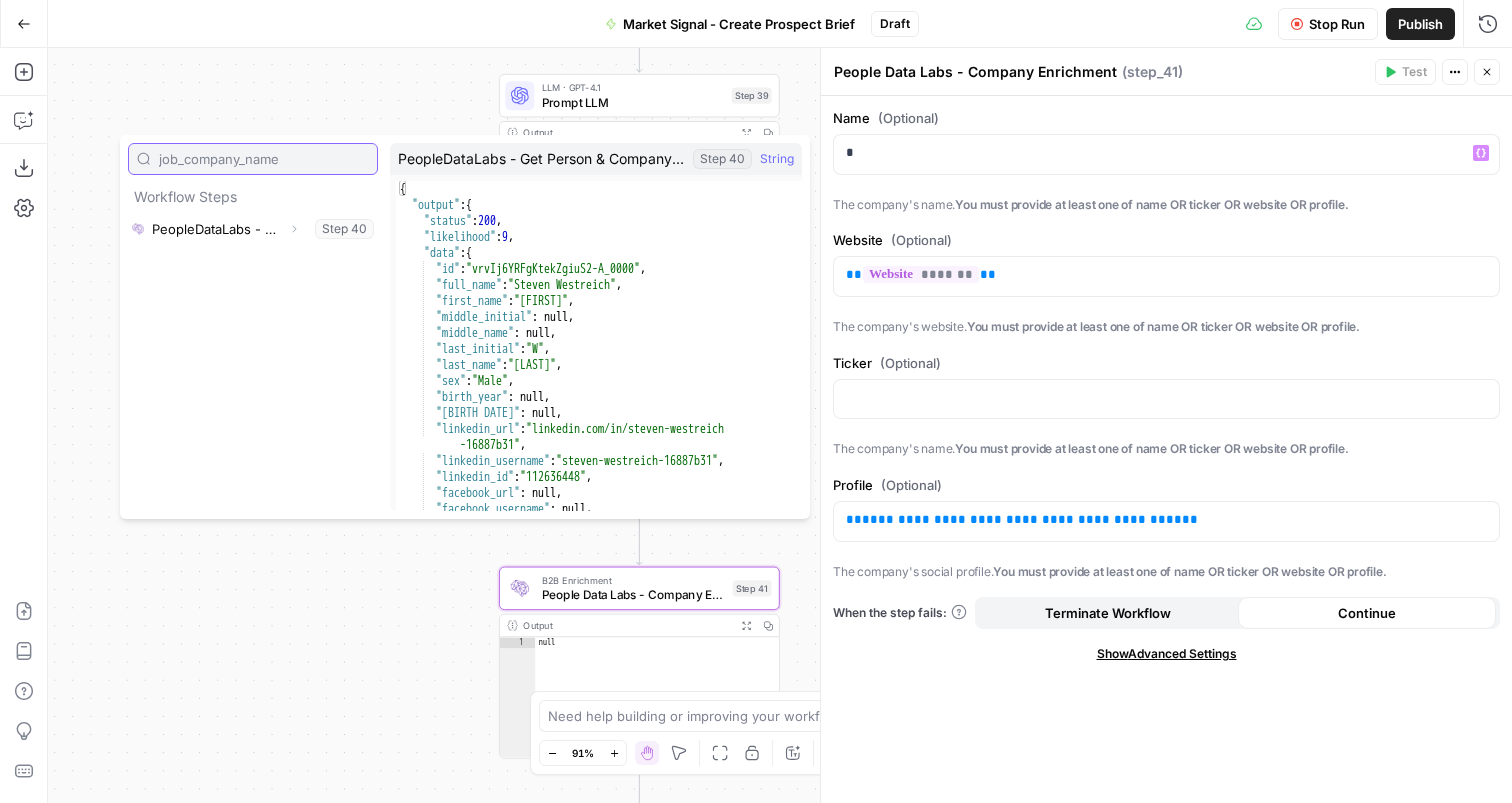 type on "job_company_name" 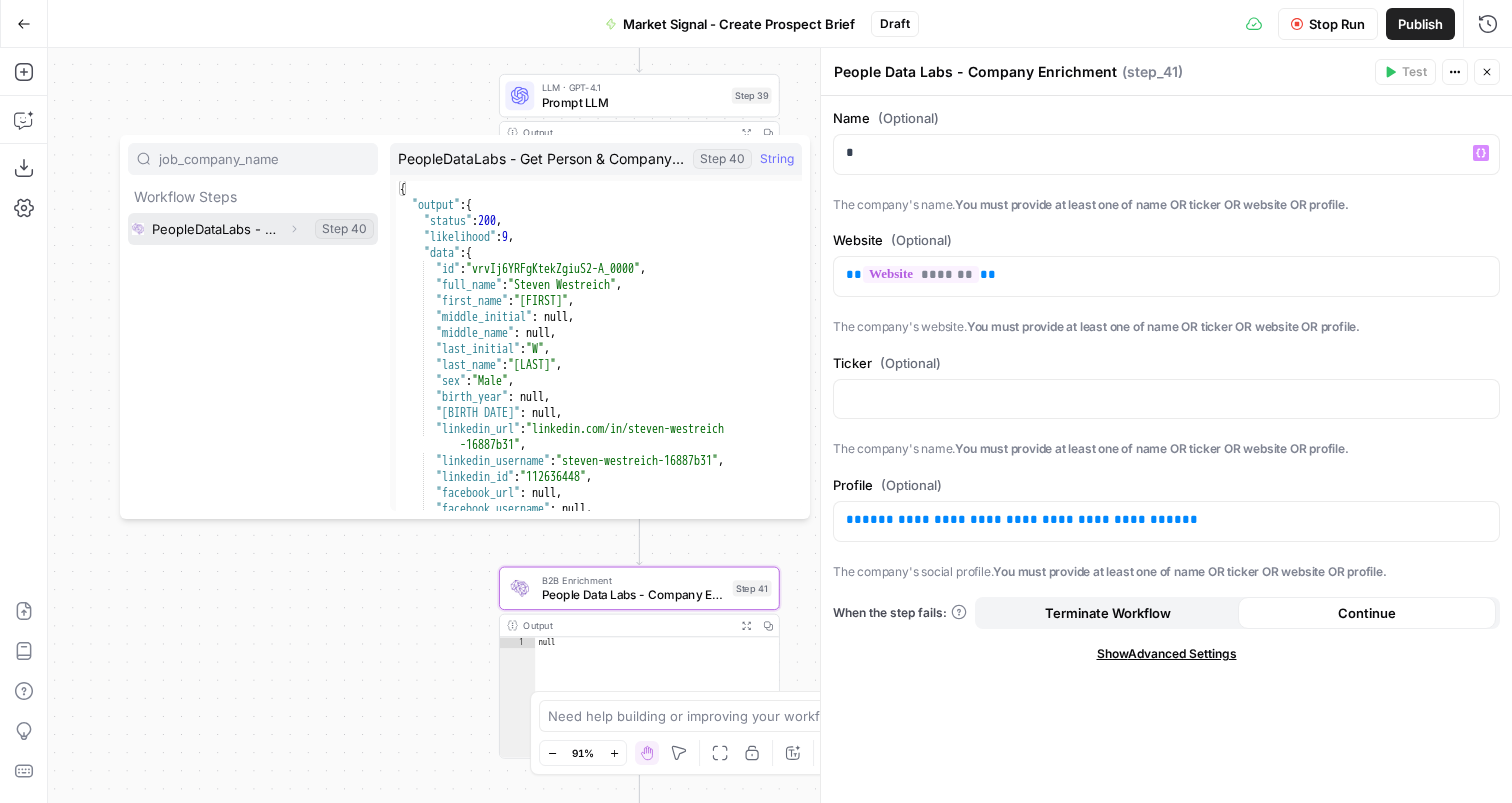 click 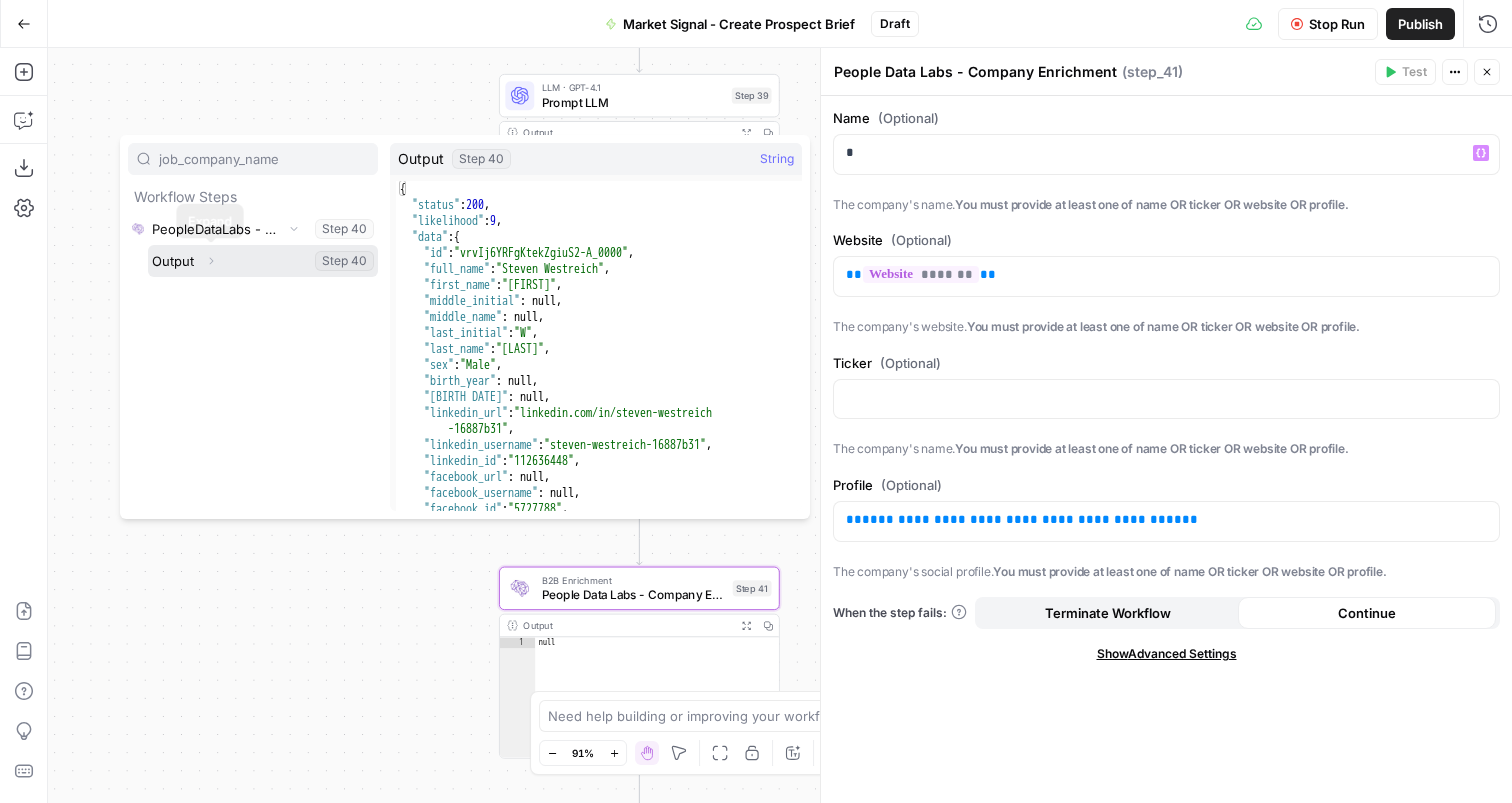 click 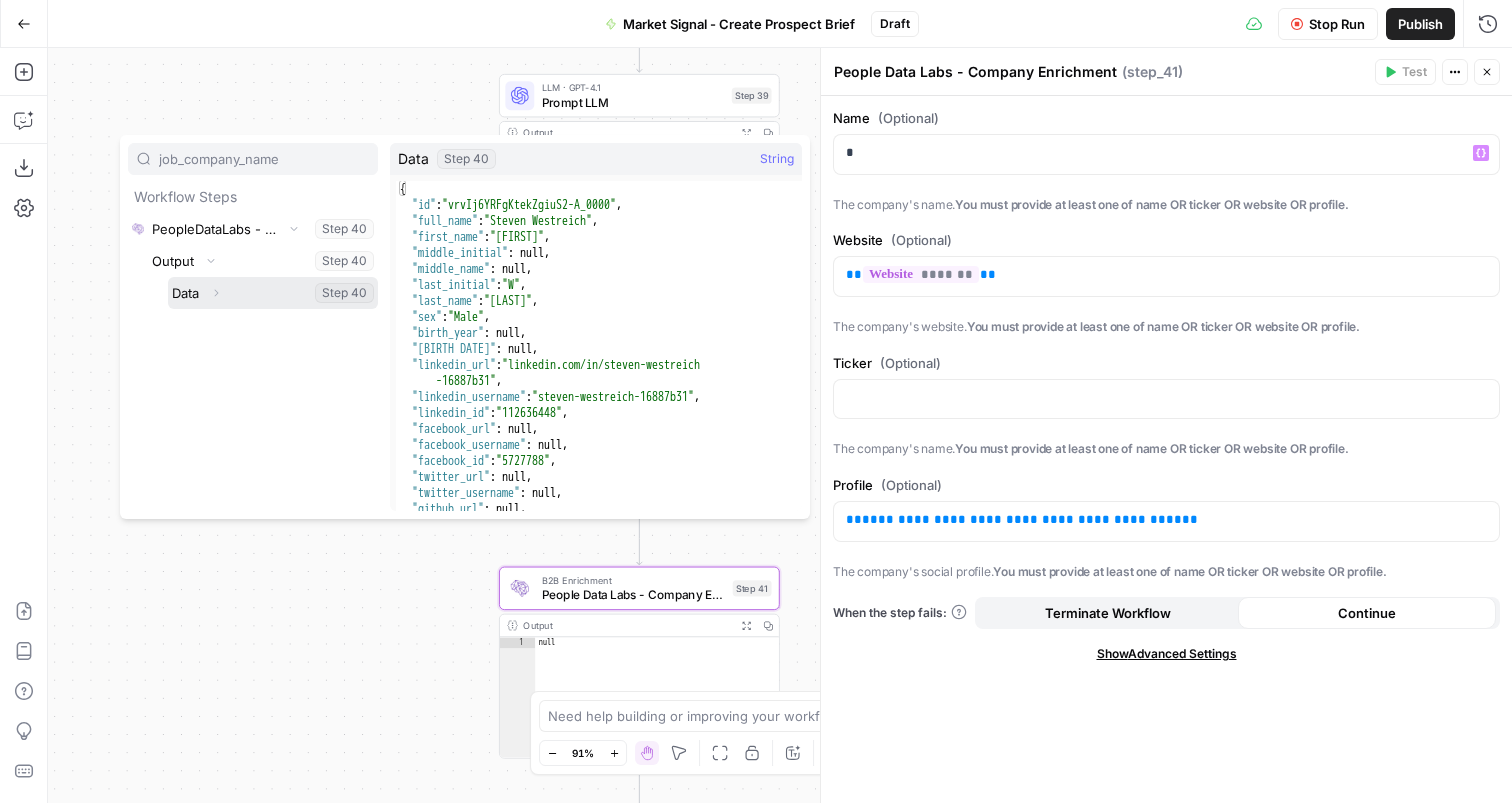 click 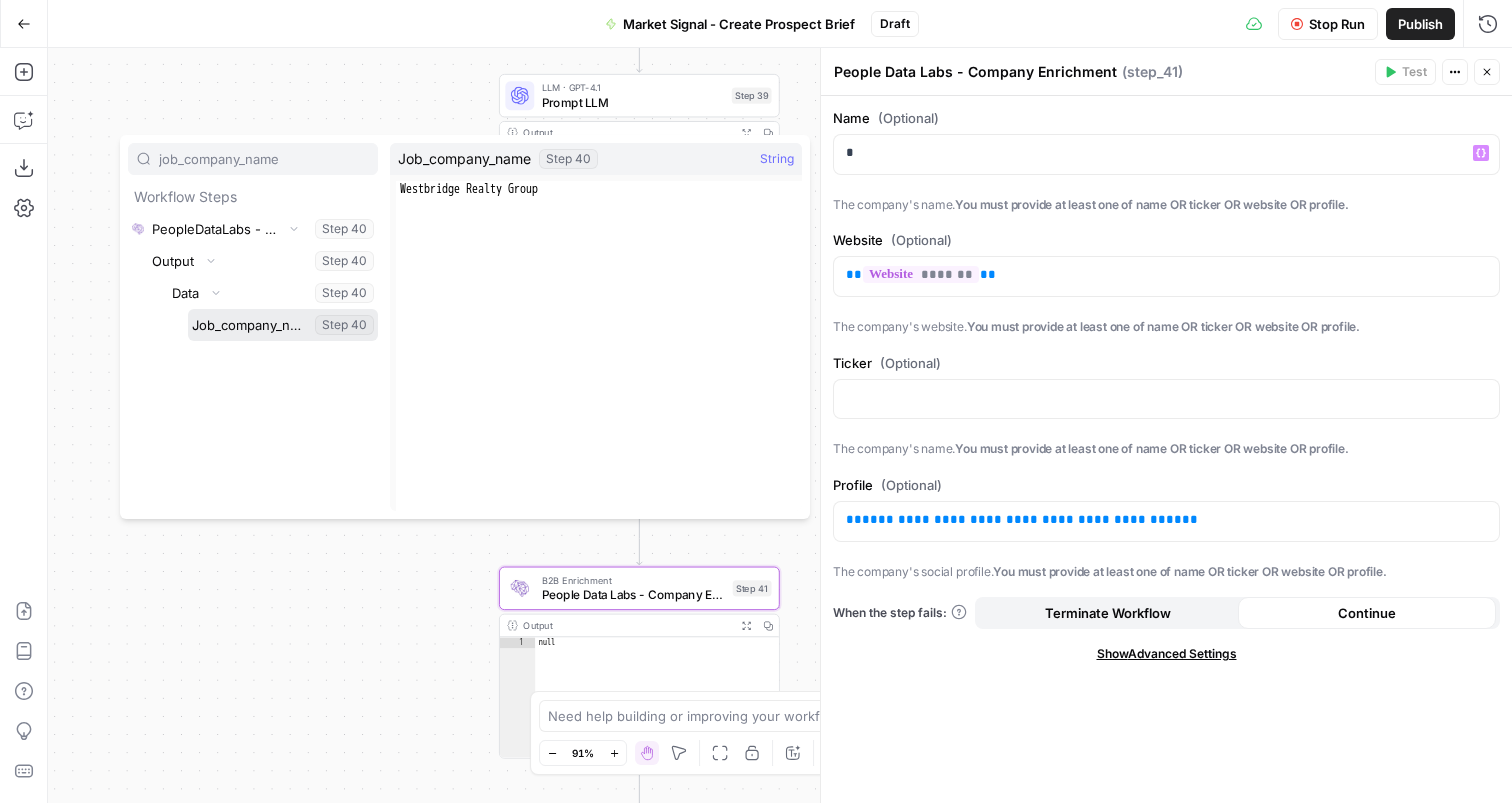 click at bounding box center (283, 325) 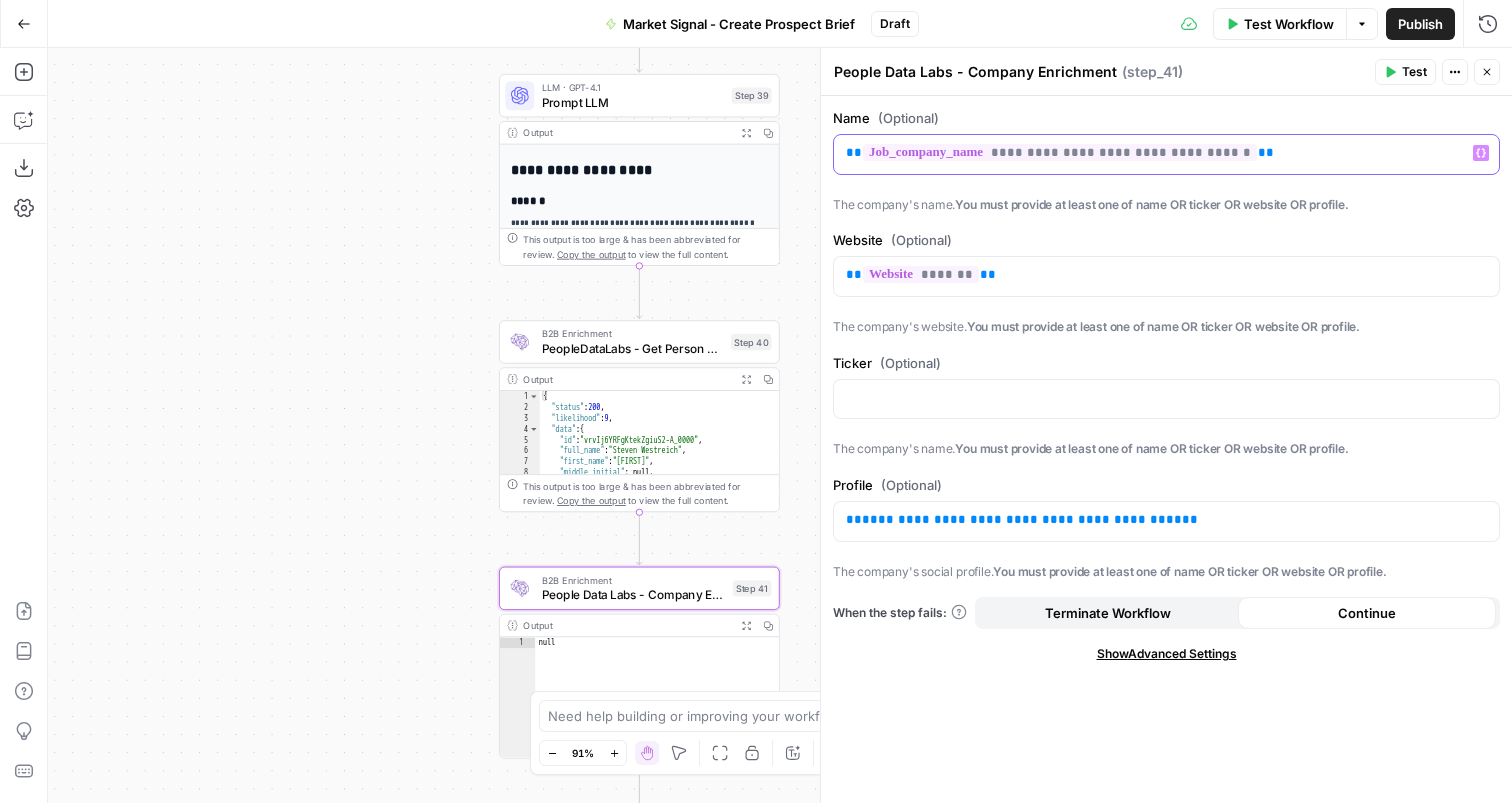 scroll, scrollTop: 0, scrollLeft: 0, axis: both 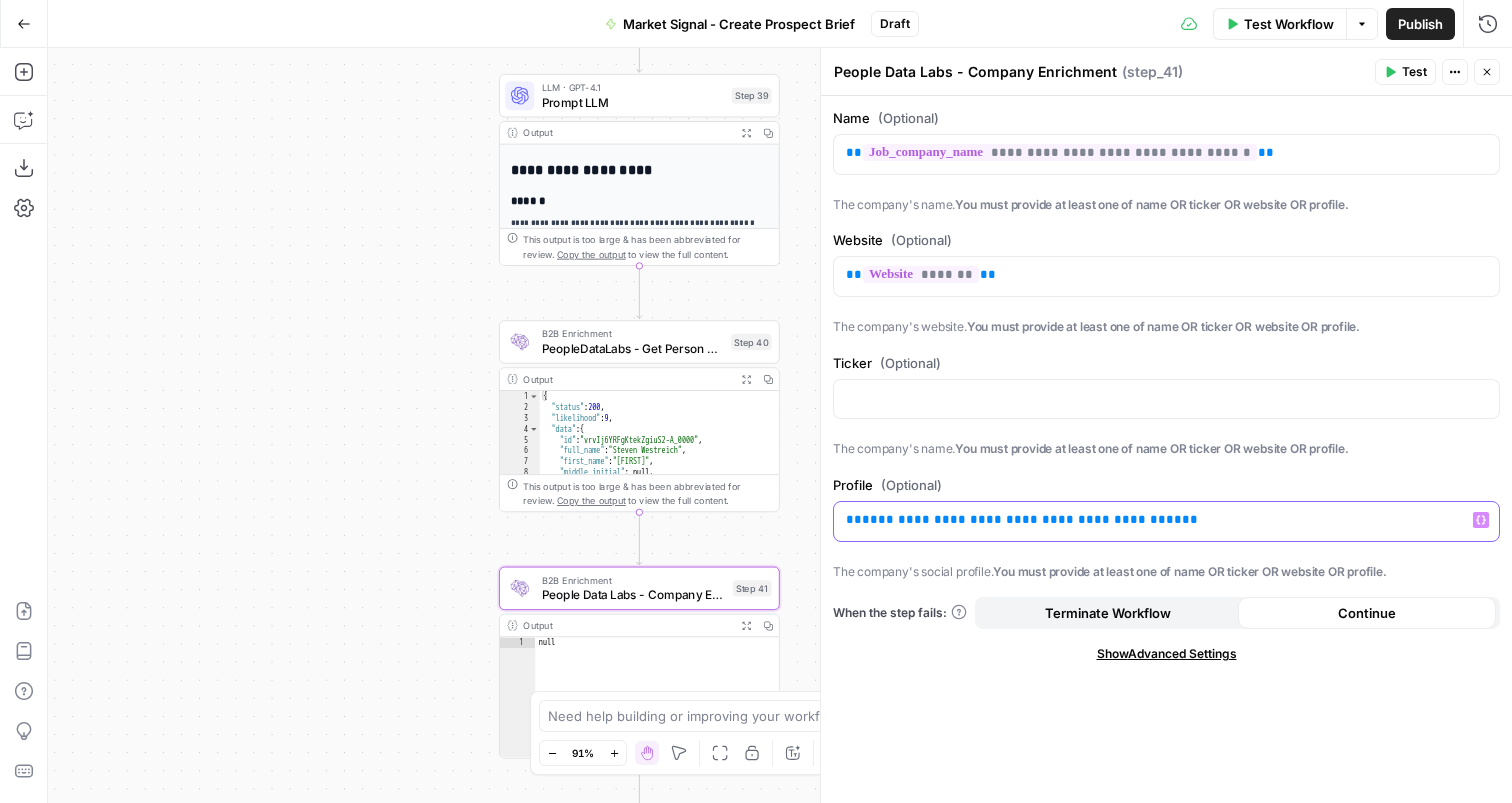 click on "**********" at bounding box center [1166, 520] 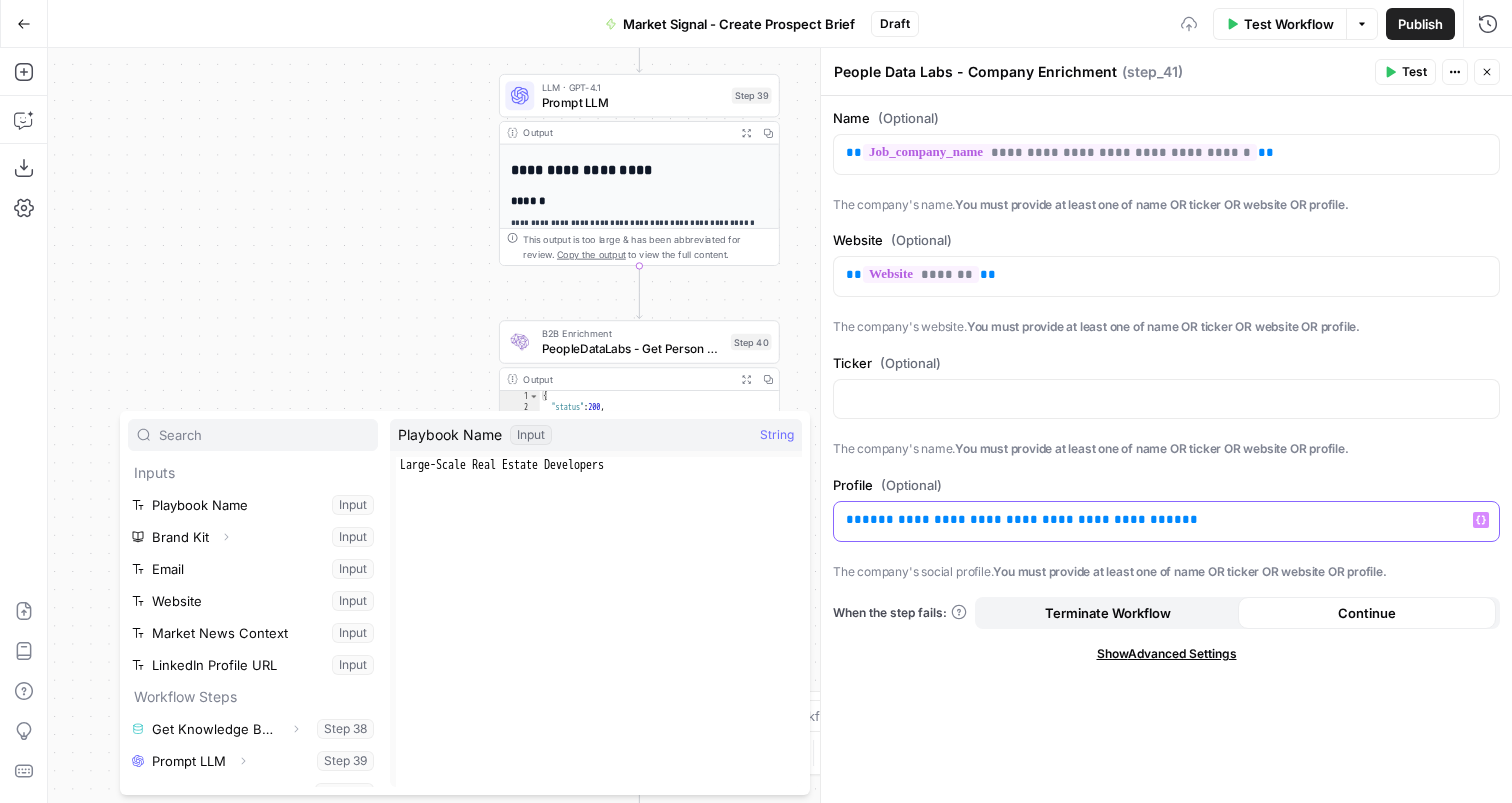 click on "**********" at bounding box center (1022, 519) 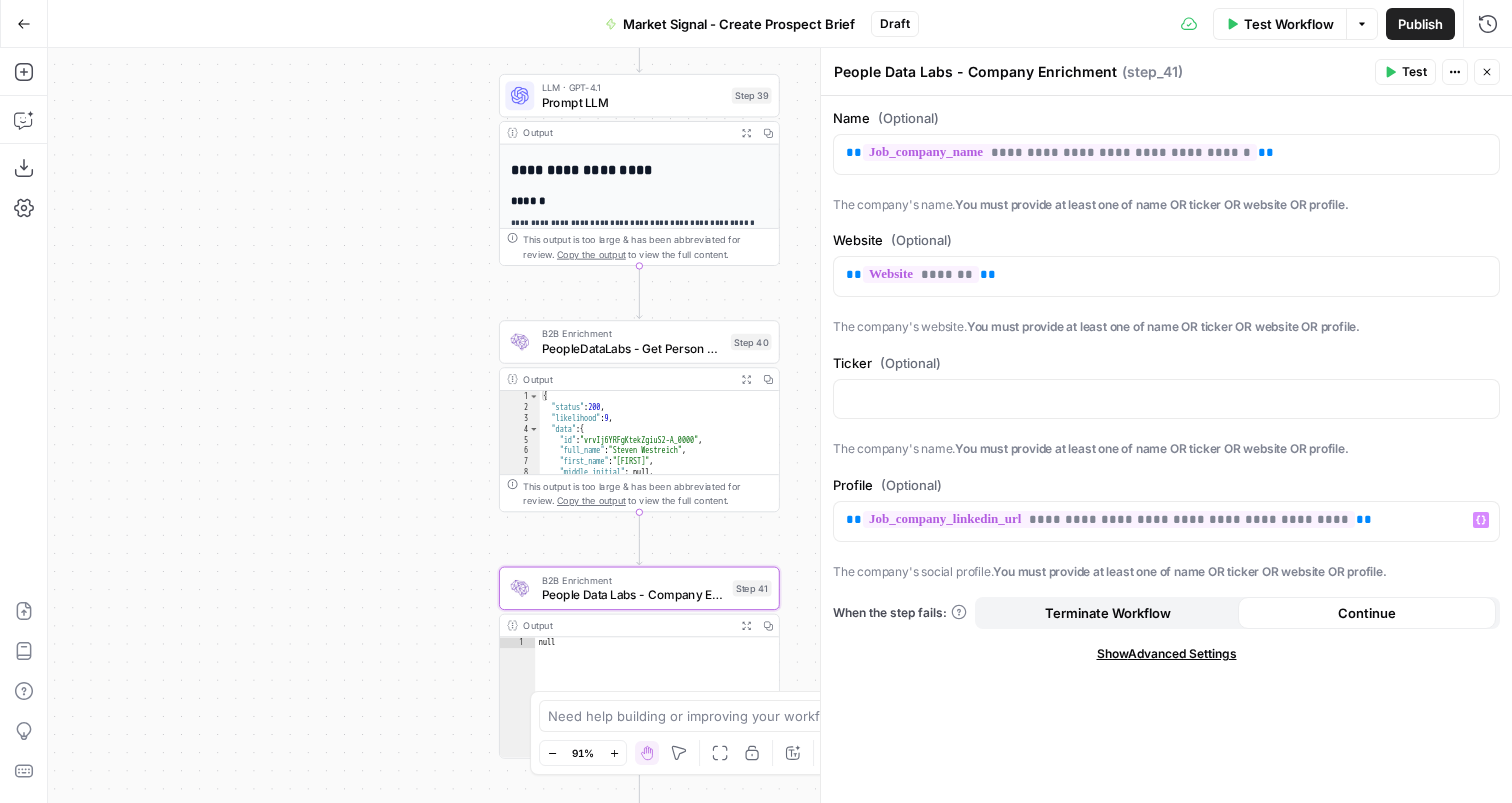 click 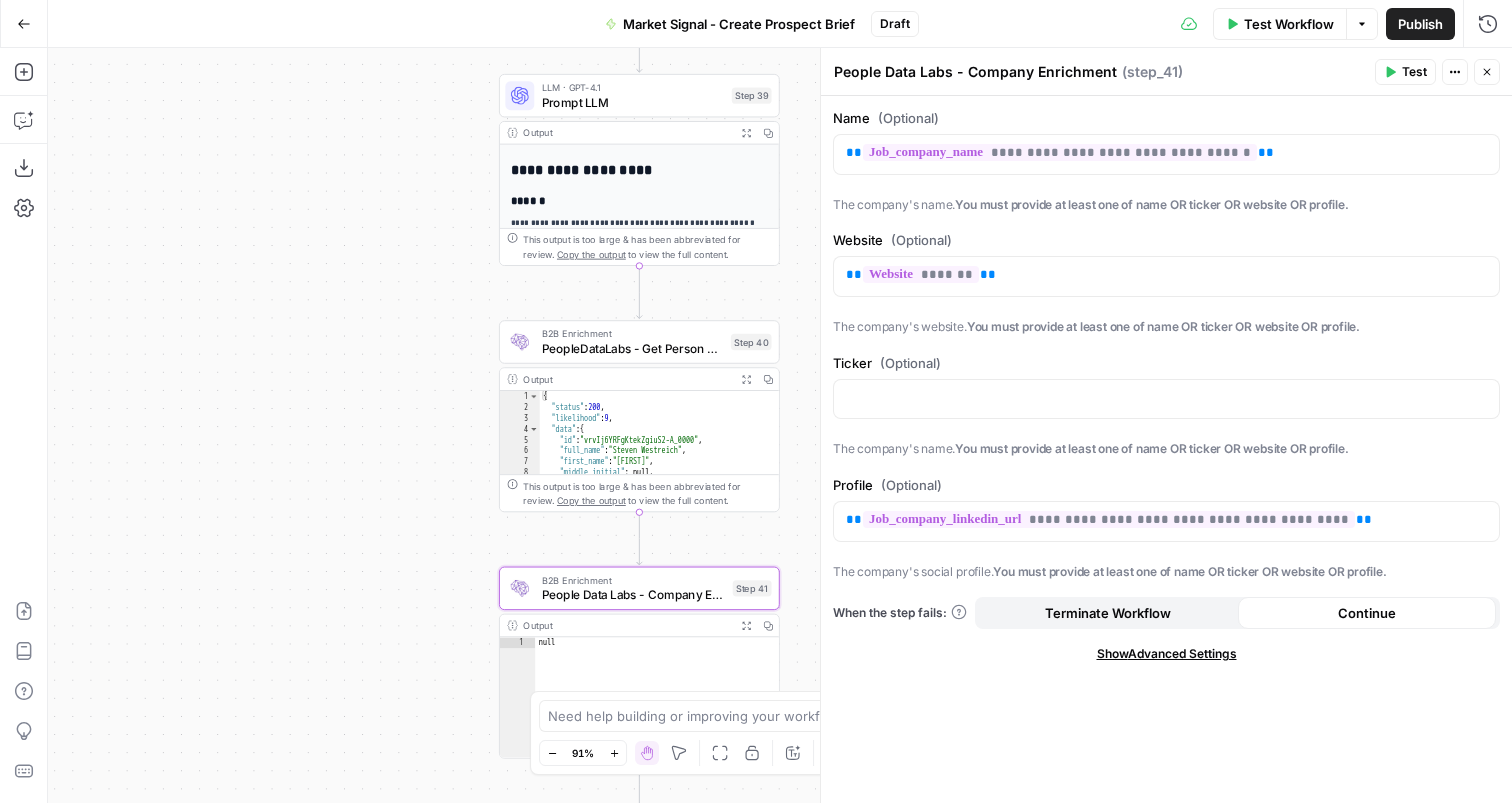 click on "People Data Labs - Company Enrichment People Data Labs - Company Enrichment  ( step_41 ) Test Actions Close" at bounding box center [1166, 72] 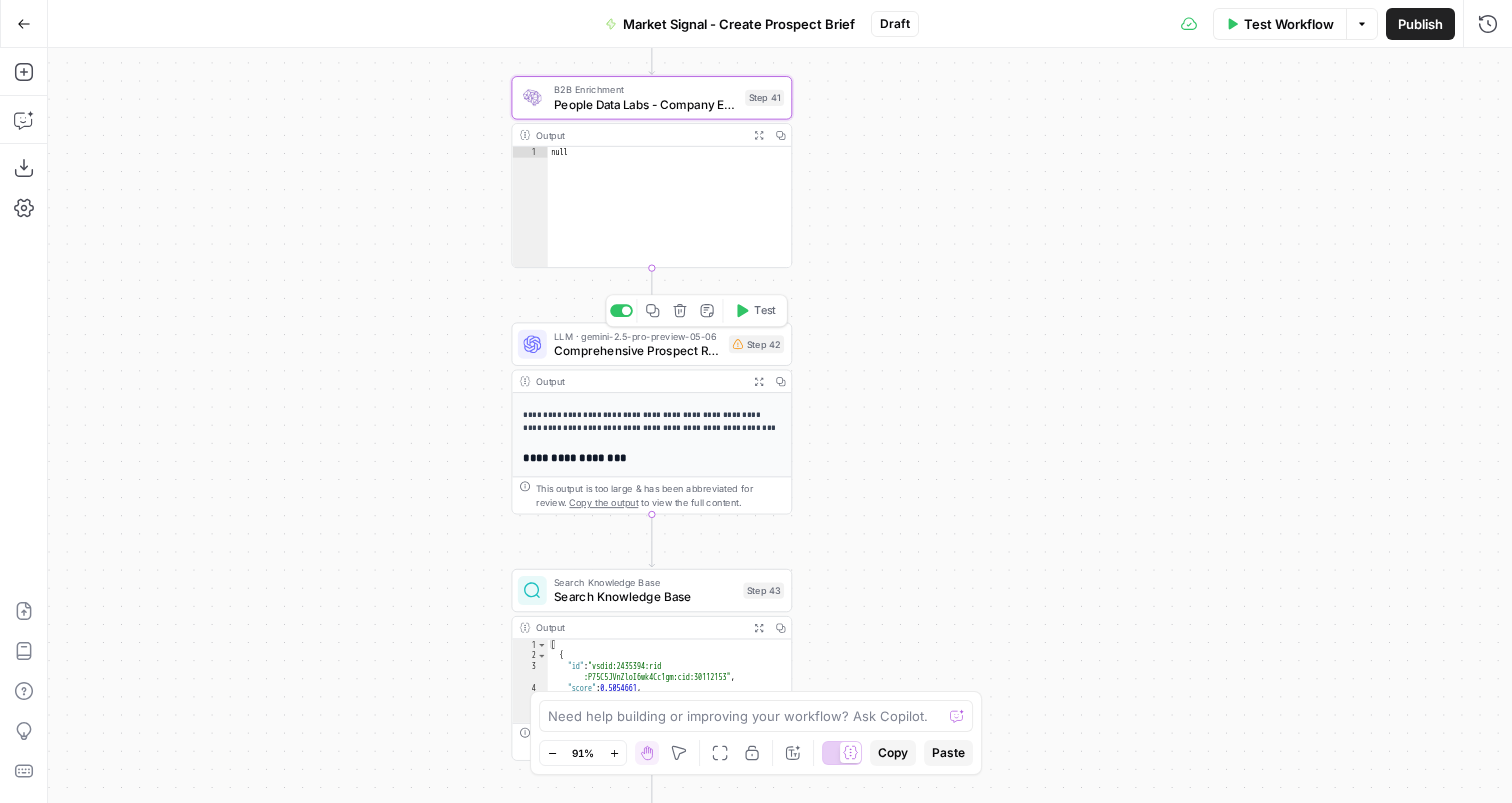 click on "Comprehensive Prospect Research" at bounding box center (638, 350) 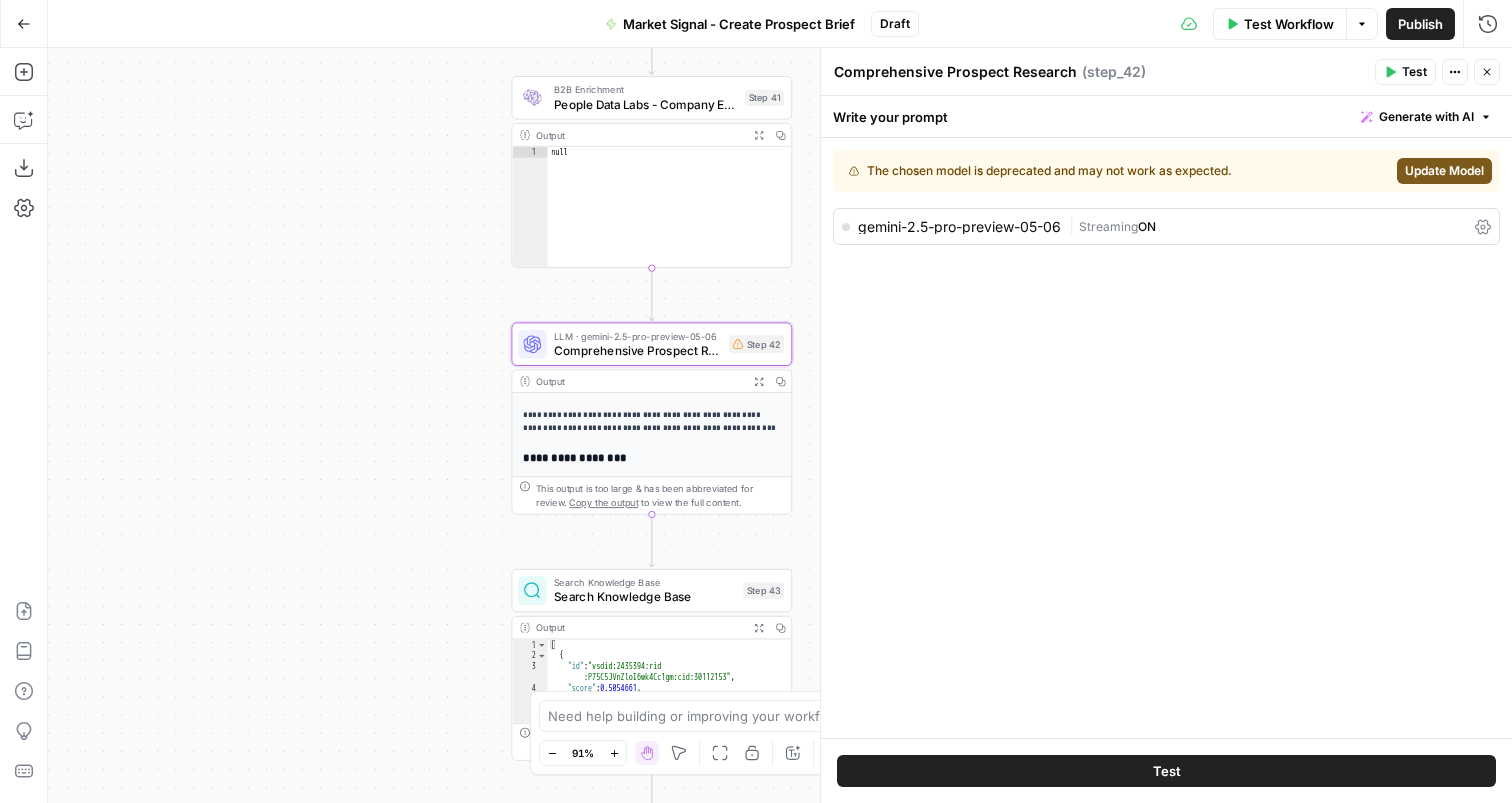 click on "Update Model" at bounding box center (1444, 171) 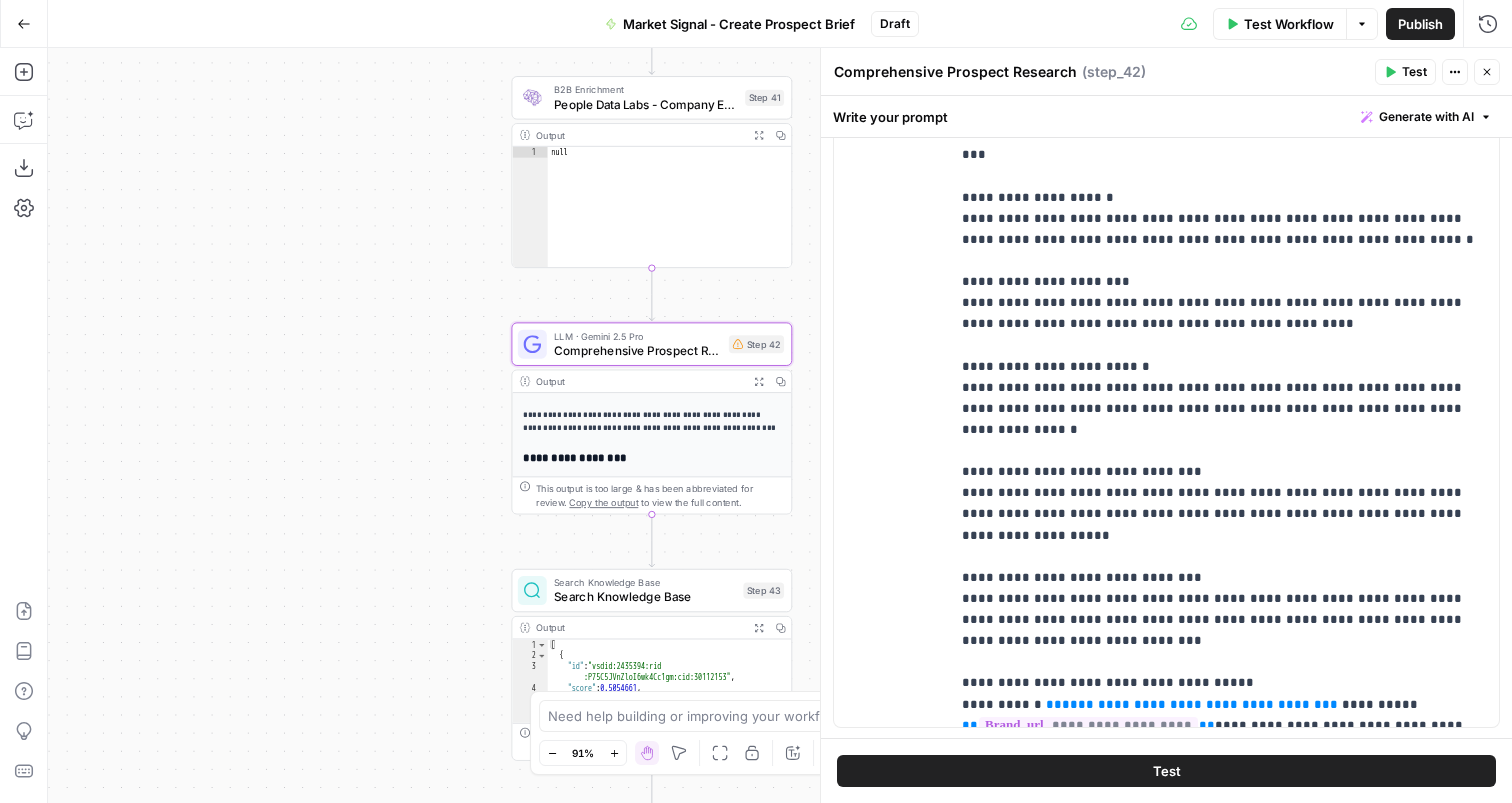 scroll, scrollTop: 0, scrollLeft: 0, axis: both 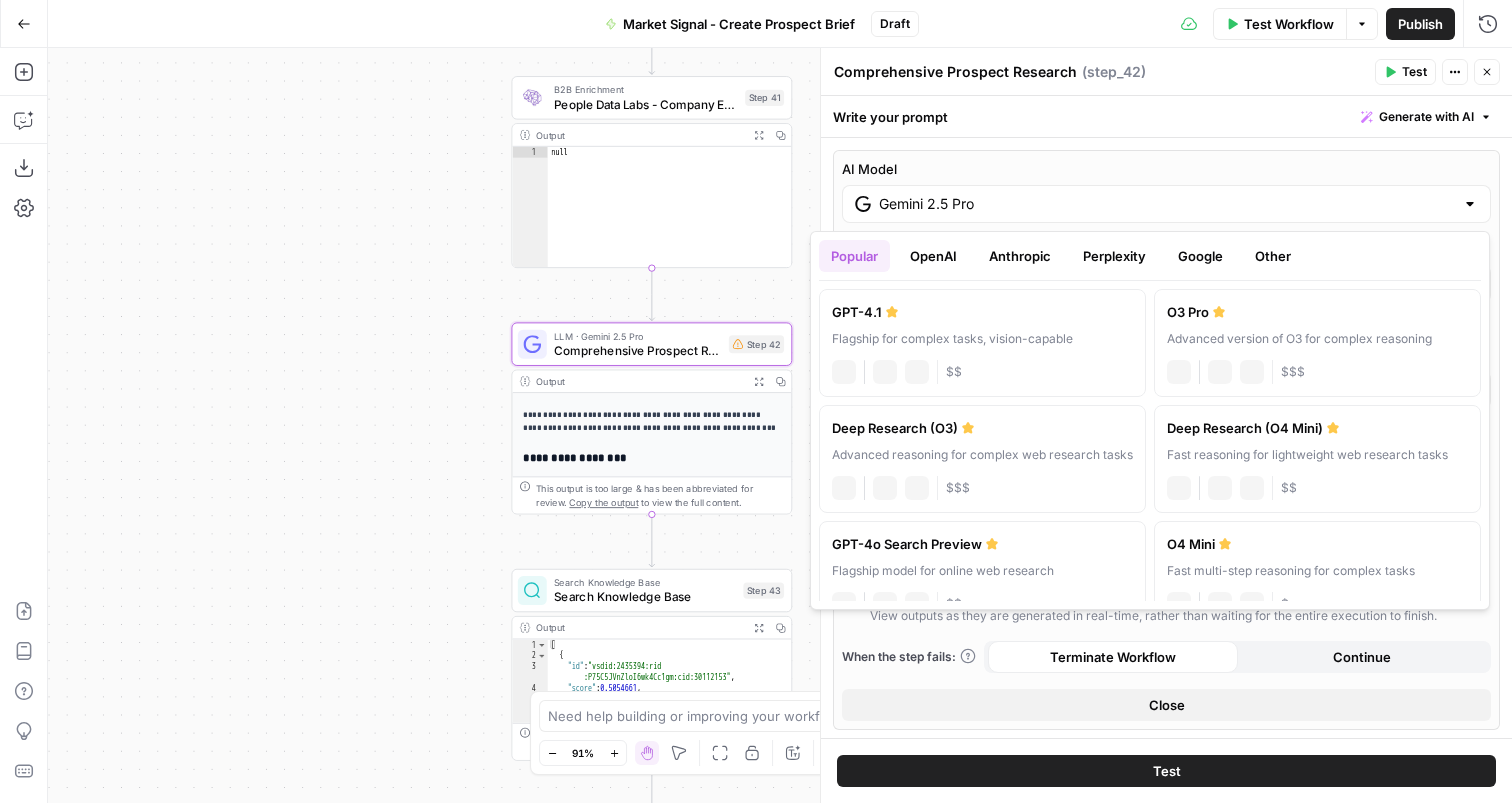 click on "Gemini 2.5 Pro" at bounding box center [1166, 204] 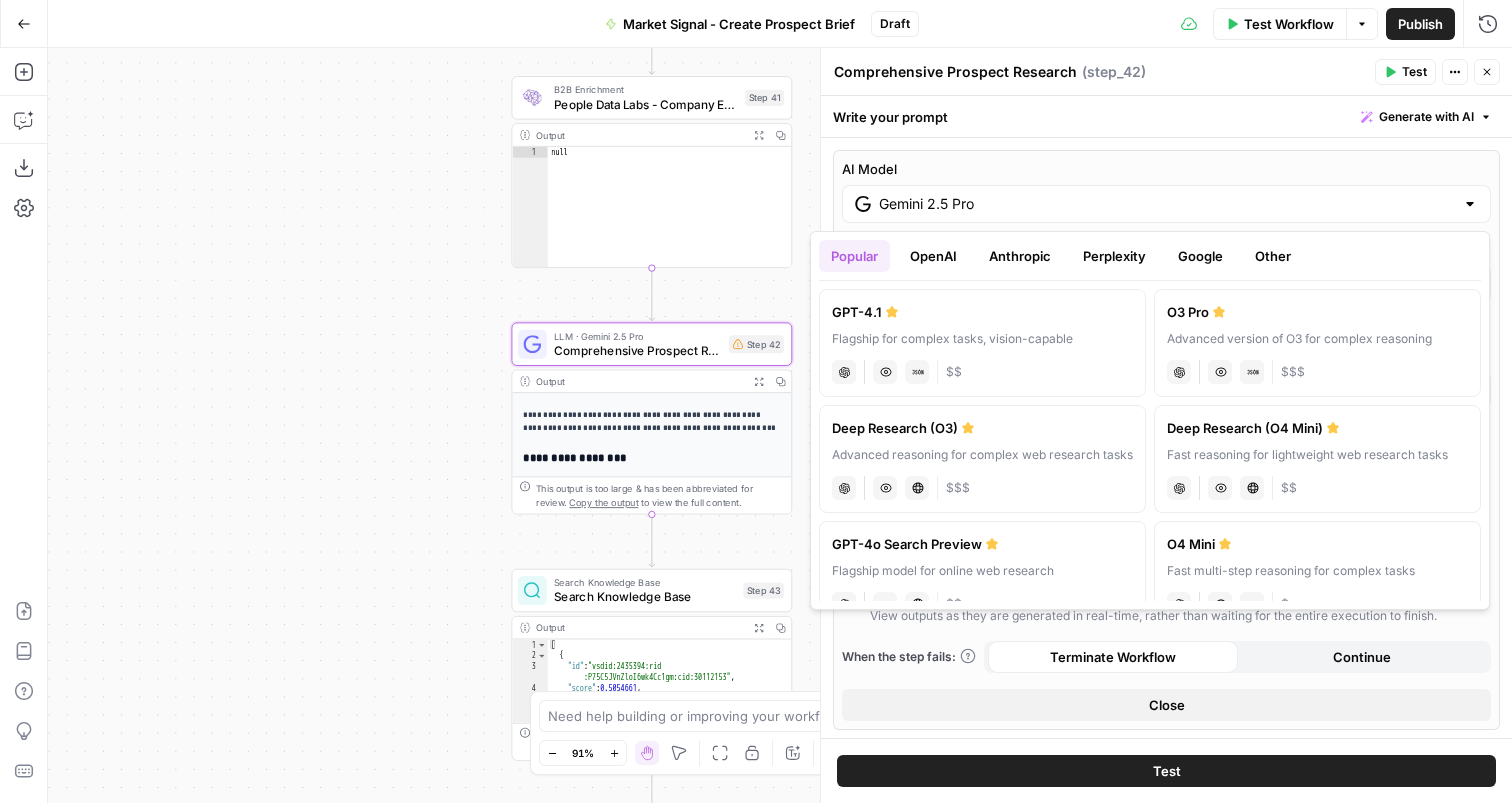 click on "Google" at bounding box center (1200, 256) 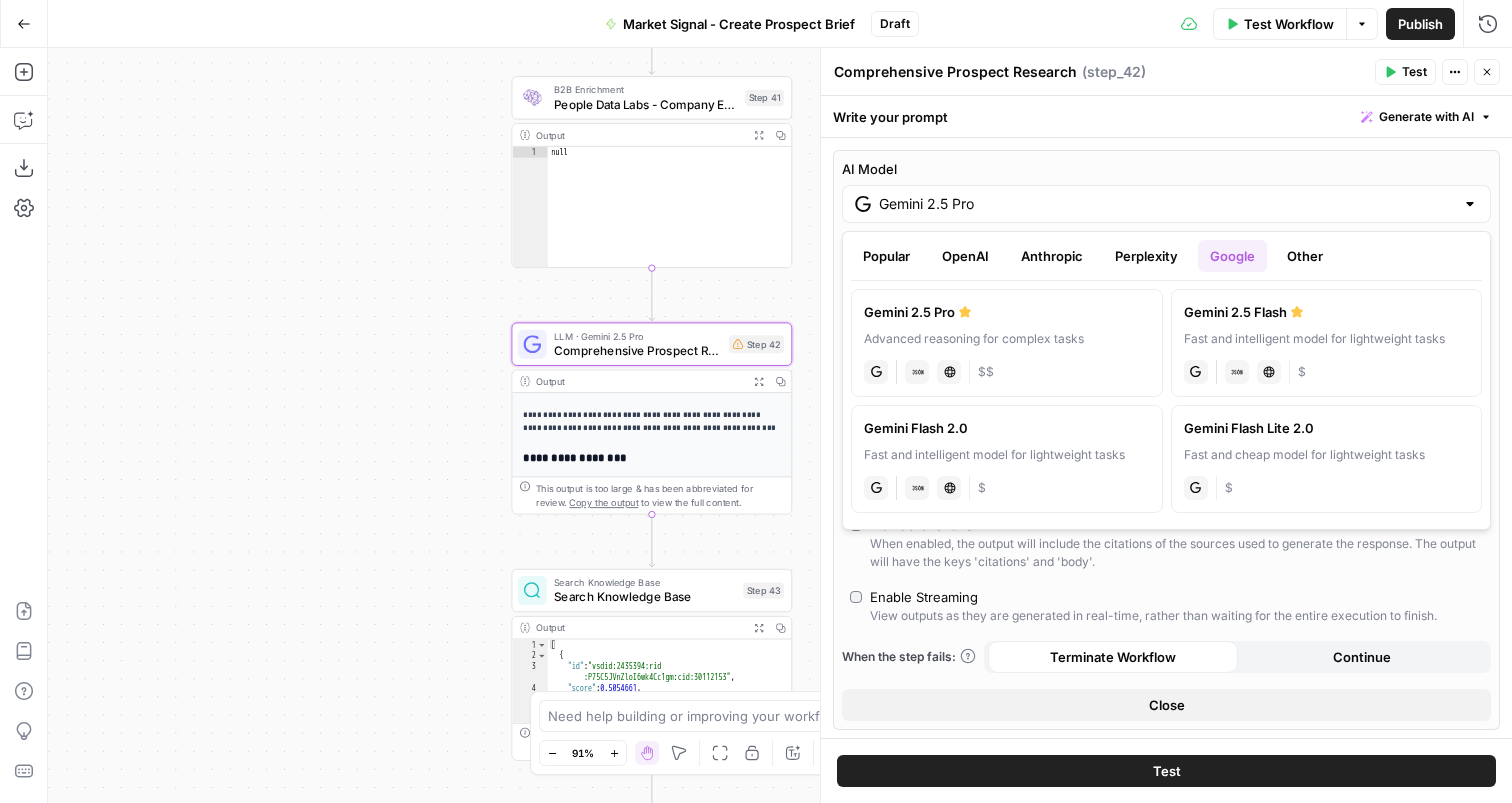 click on "**********" at bounding box center (1166, 438) 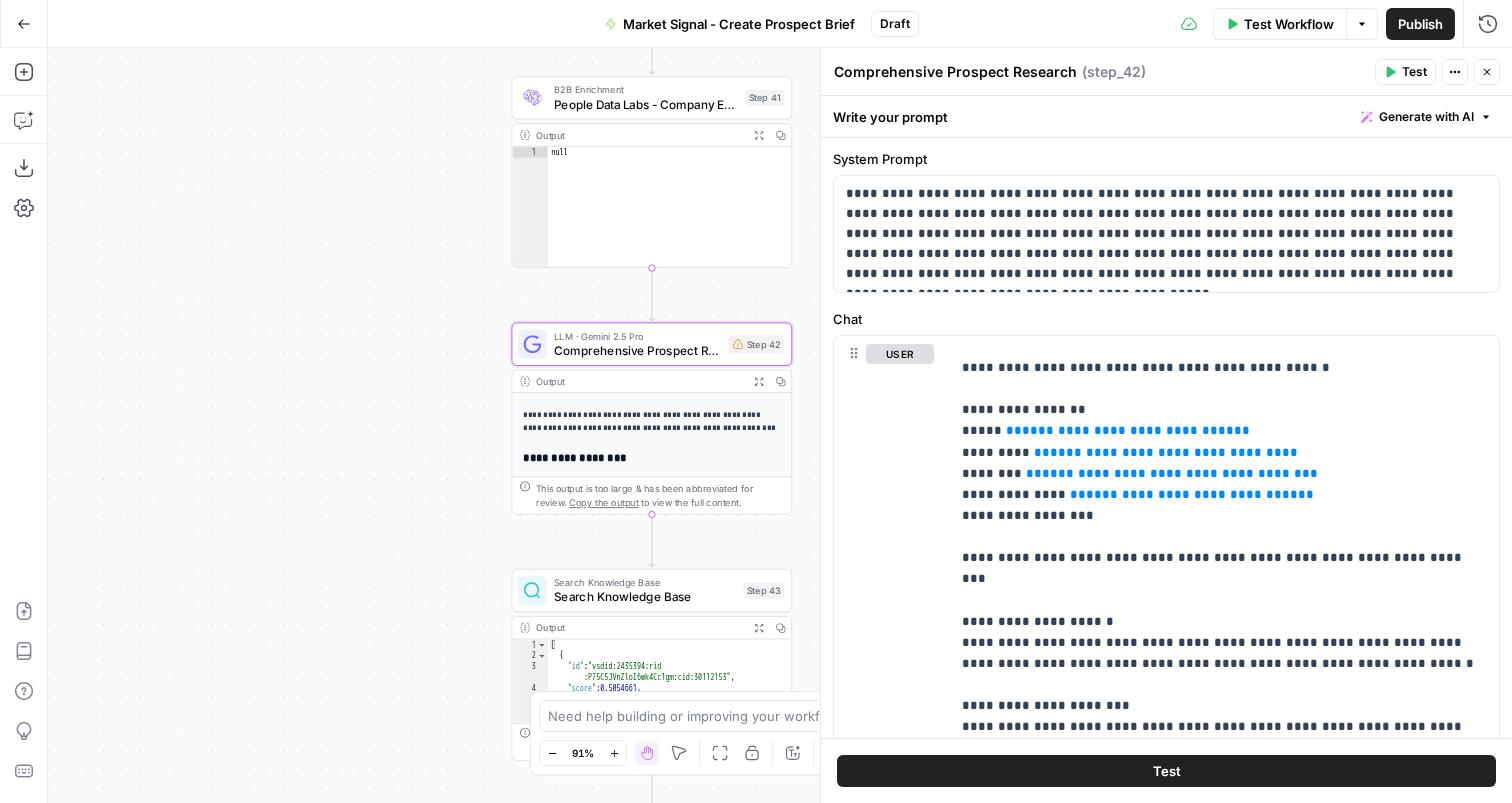 scroll, scrollTop: 645, scrollLeft: 0, axis: vertical 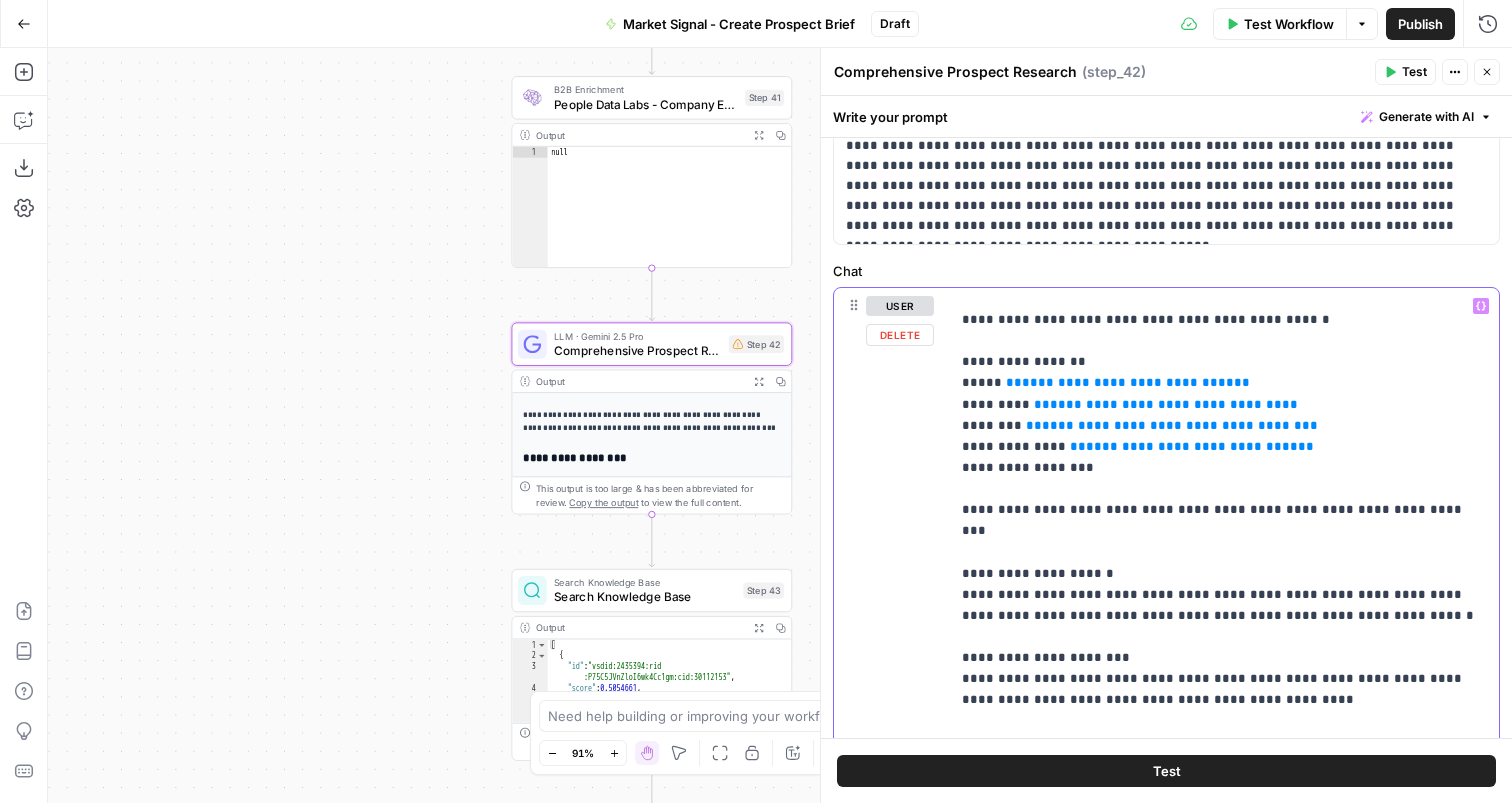 click on "**********" at bounding box center (1128, 382) 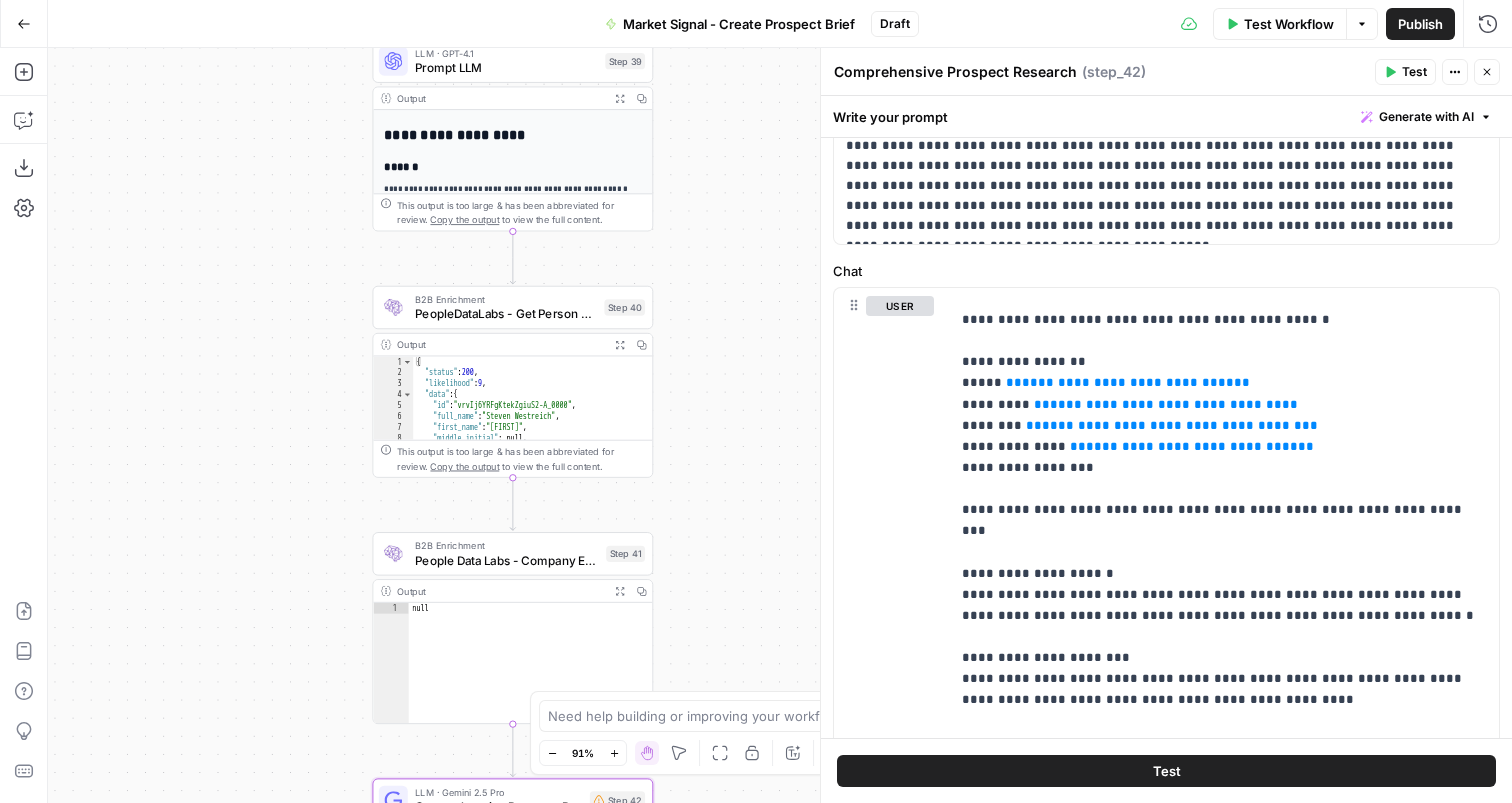drag, startPoint x: 502, startPoint y: 296, endPoint x: 363, endPoint y: 754, distance: 478.62823 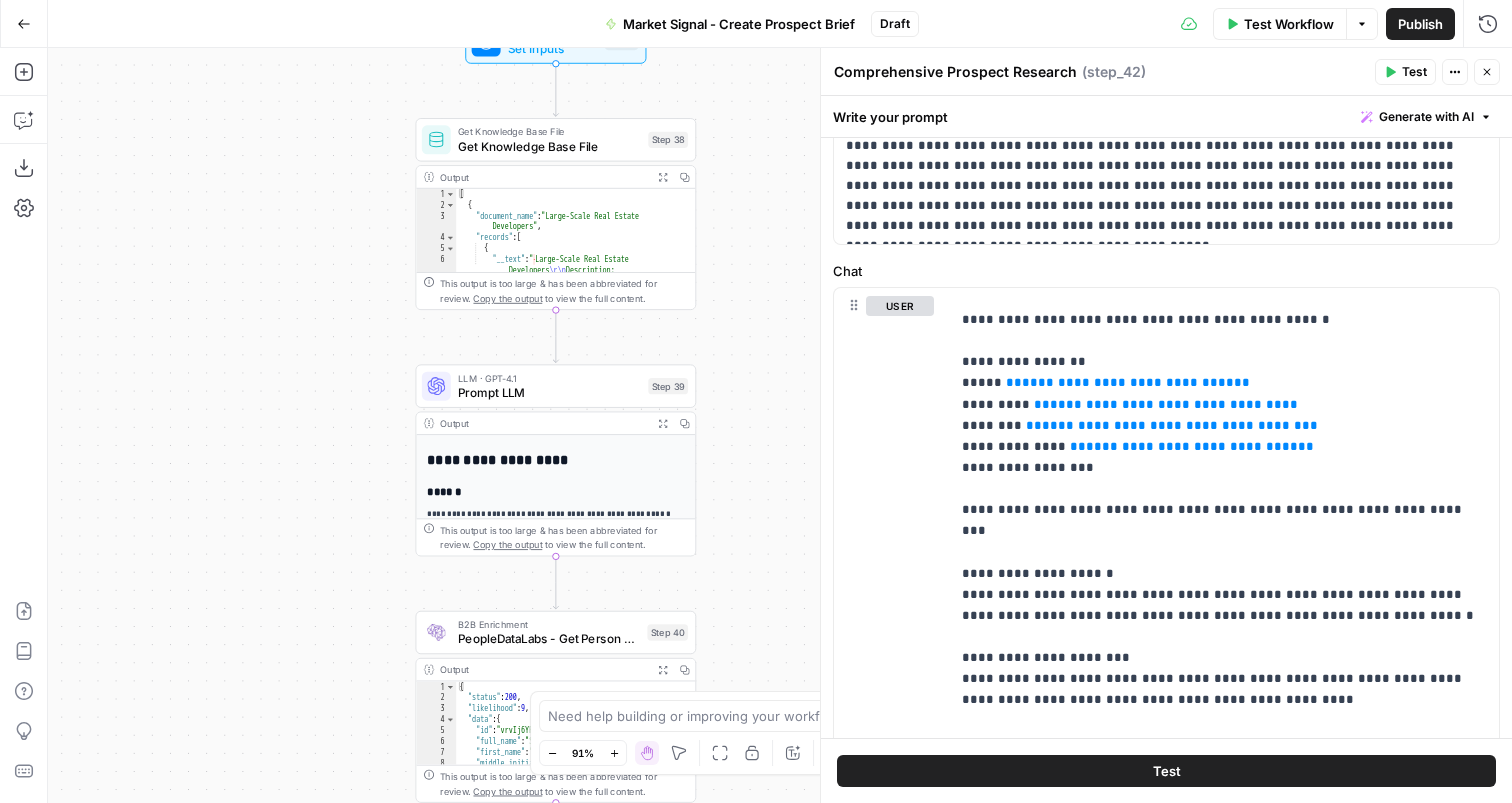 drag, startPoint x: 359, startPoint y: 464, endPoint x: 398, endPoint y: 800, distance: 338.25583 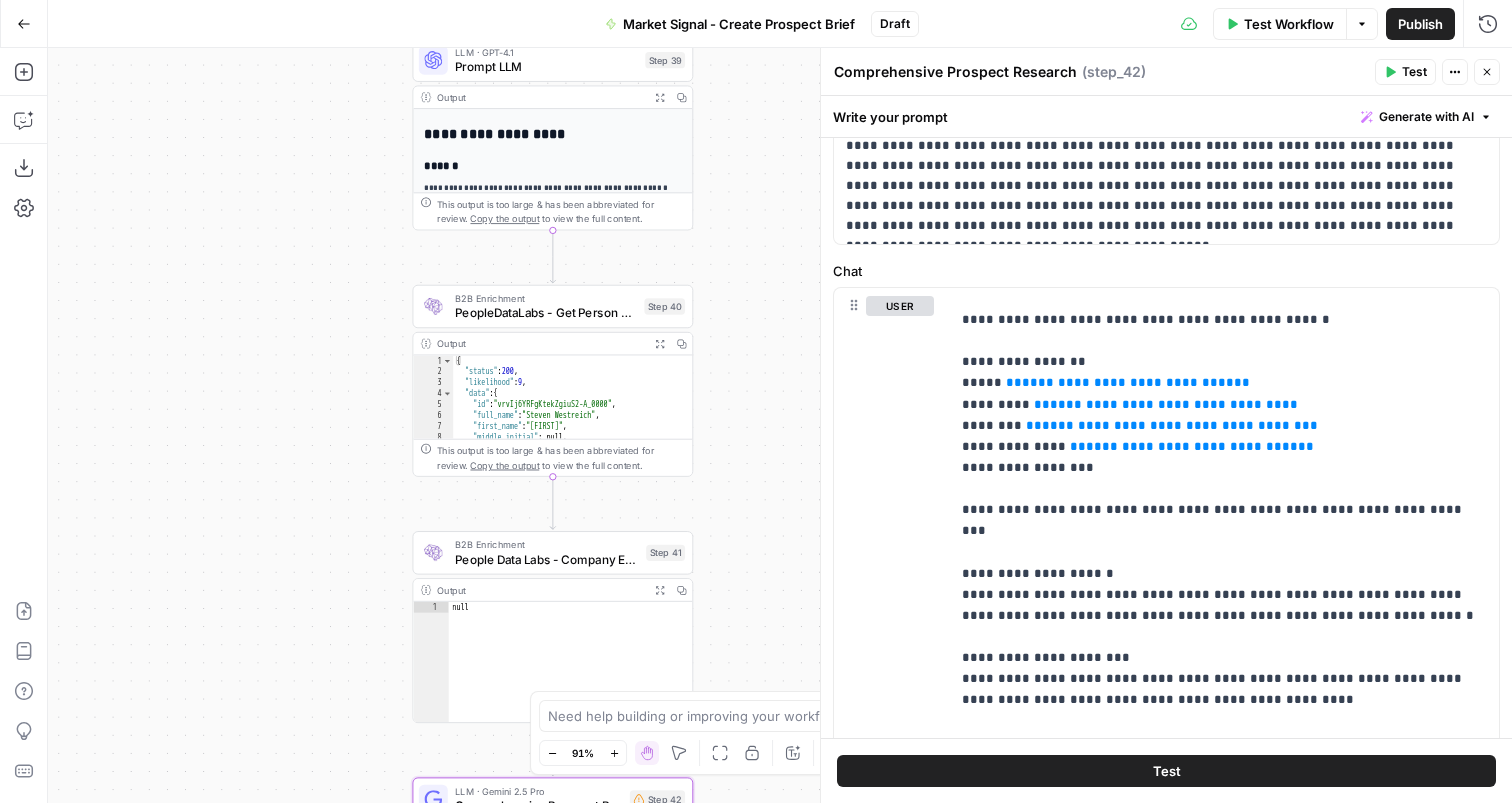 drag, startPoint x: 382, startPoint y: 583, endPoint x: 397, endPoint y: 165, distance: 418.26904 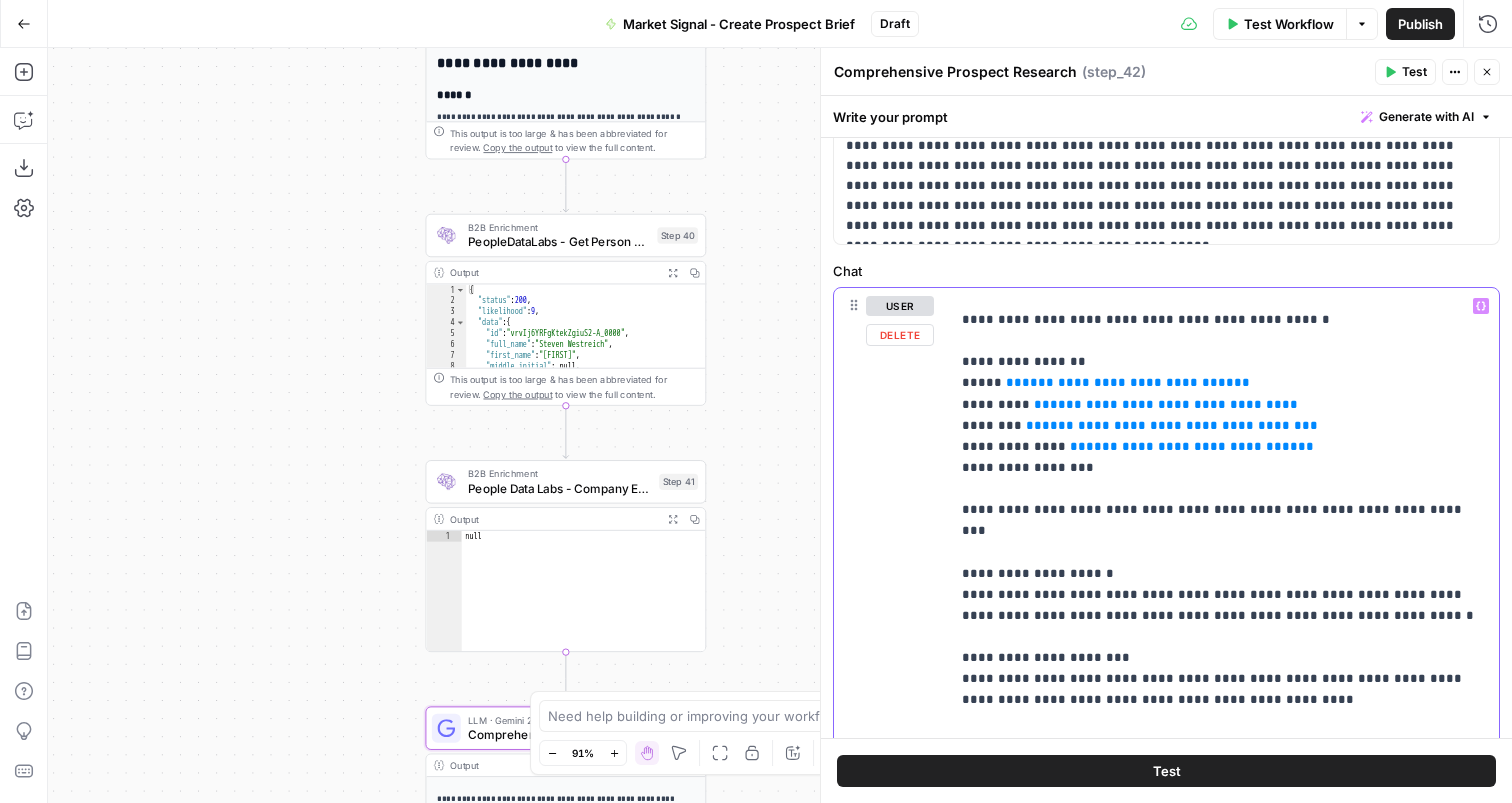 click on "**********" at bounding box center [1128, 382] 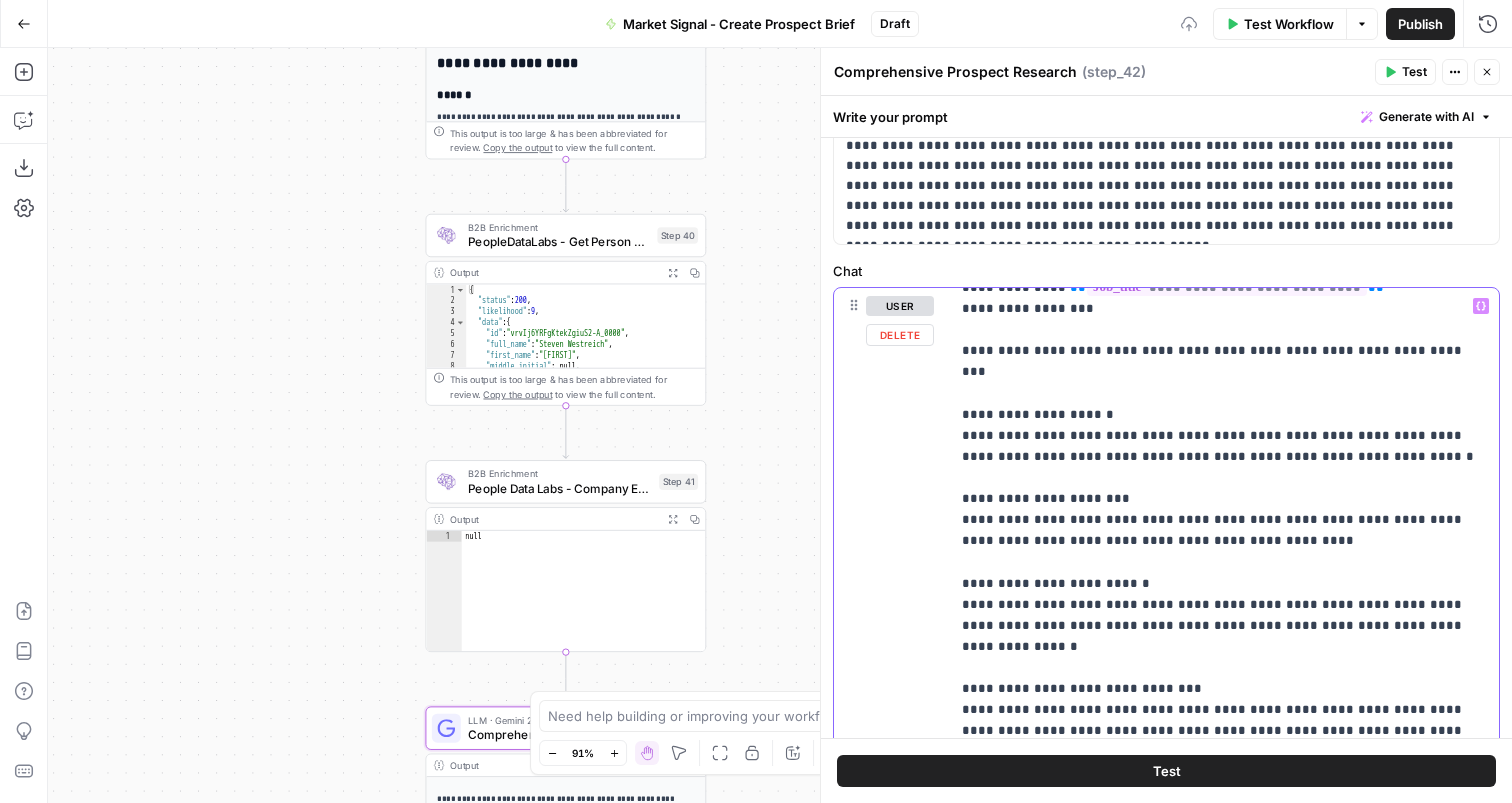 scroll, scrollTop: 165, scrollLeft: 0, axis: vertical 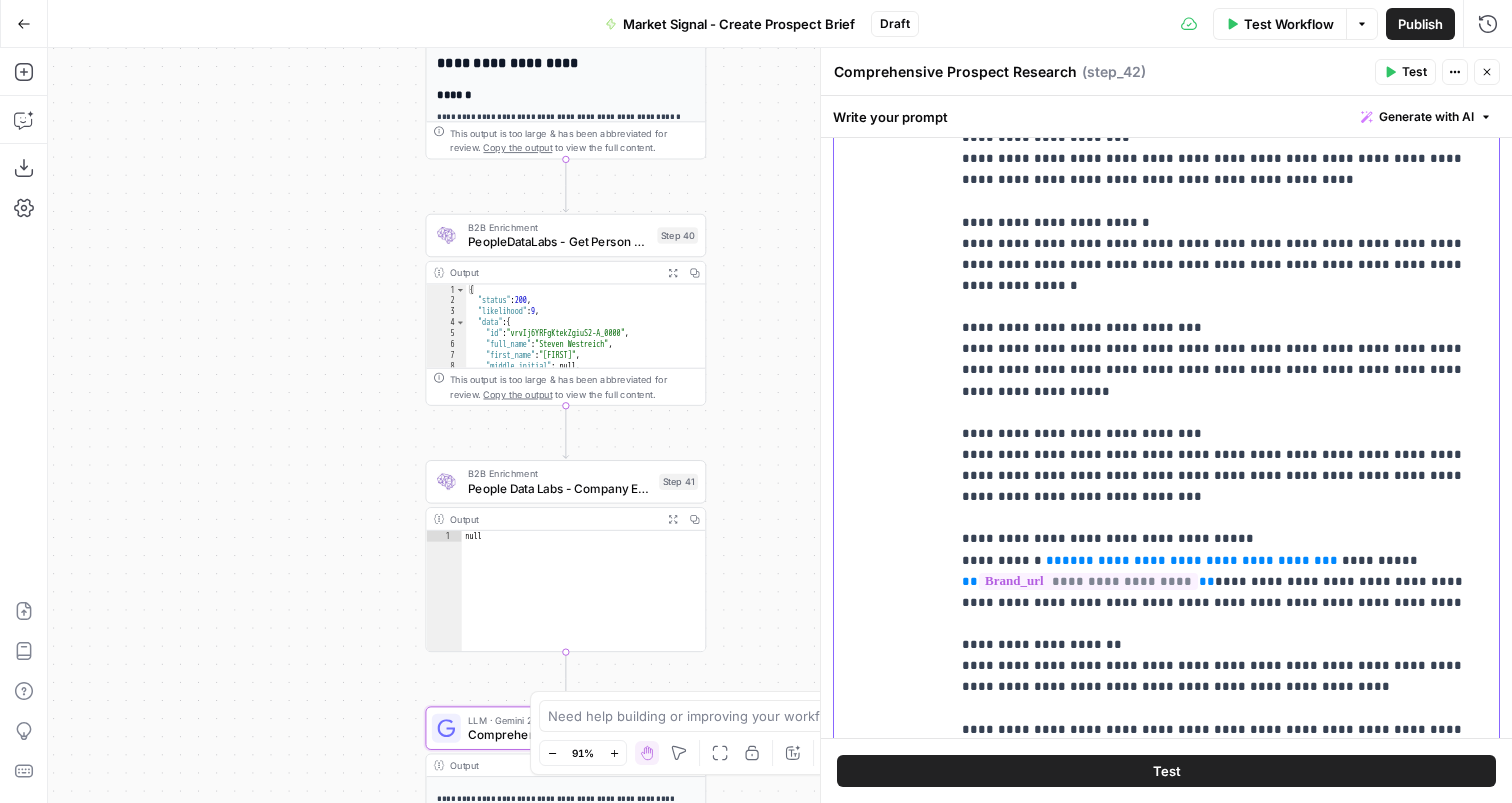 click on "**********" at bounding box center [1192, 560] 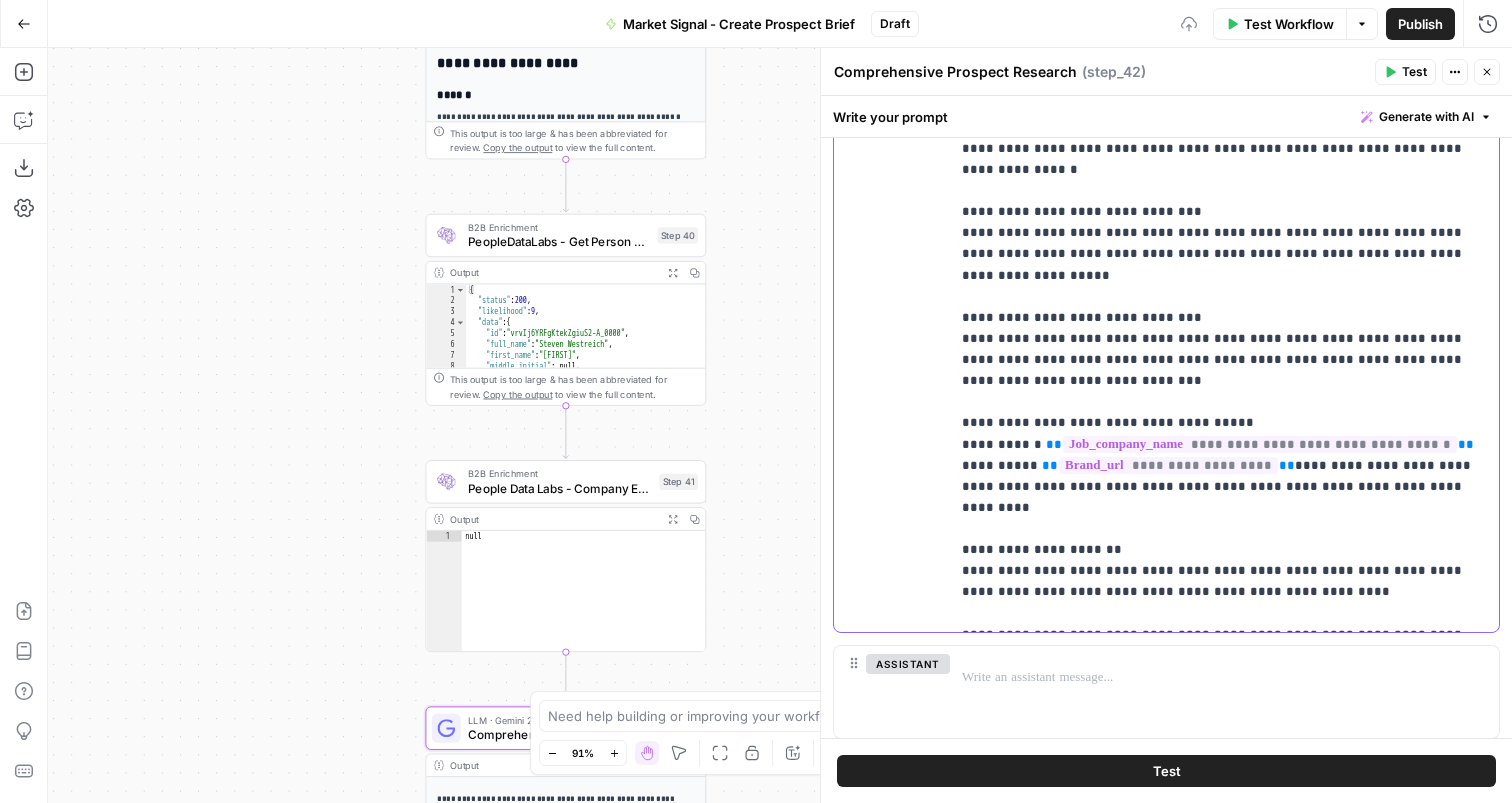 scroll, scrollTop: 1223, scrollLeft: 0, axis: vertical 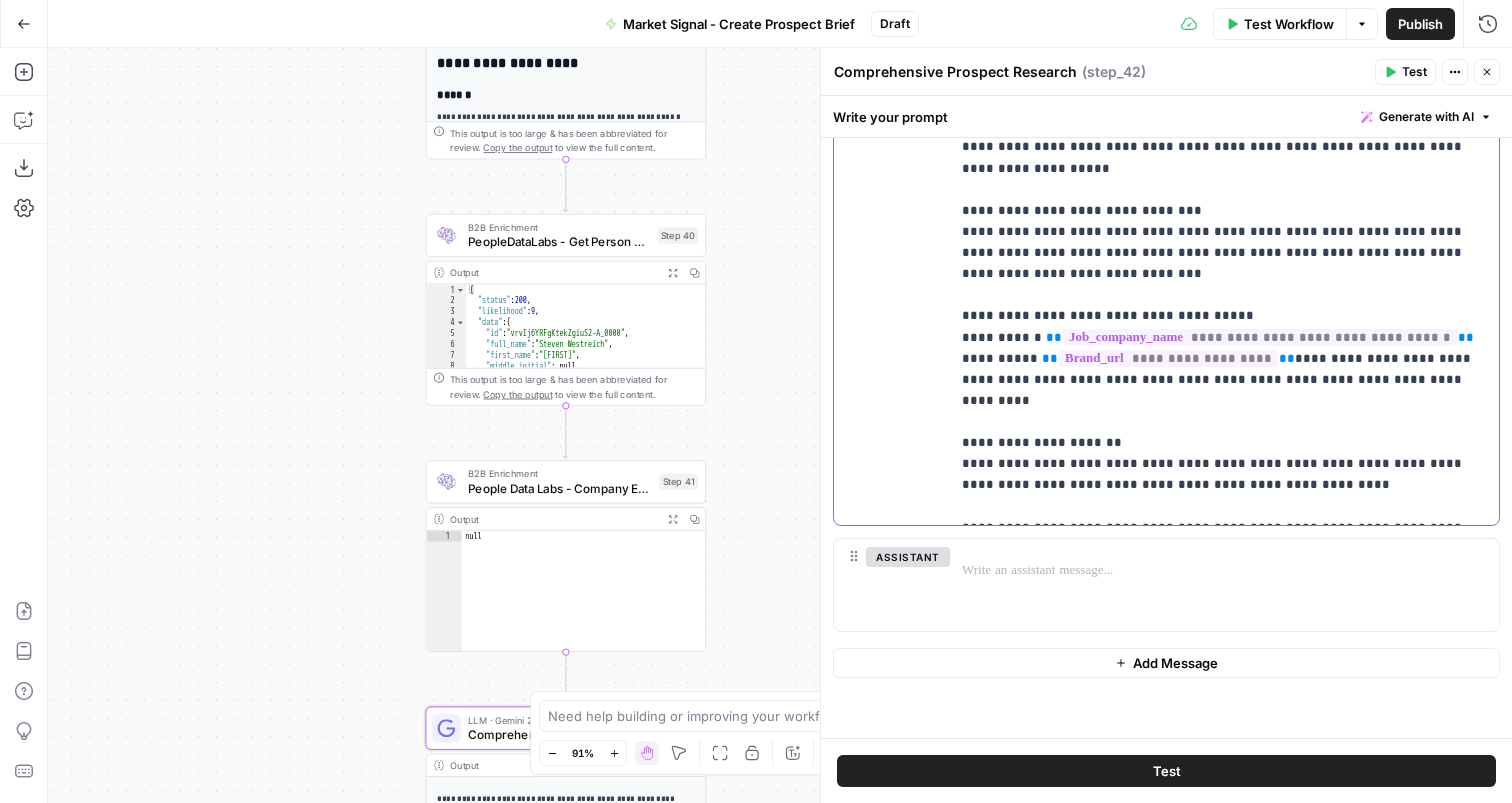 click on "**********" at bounding box center [1224, 41] 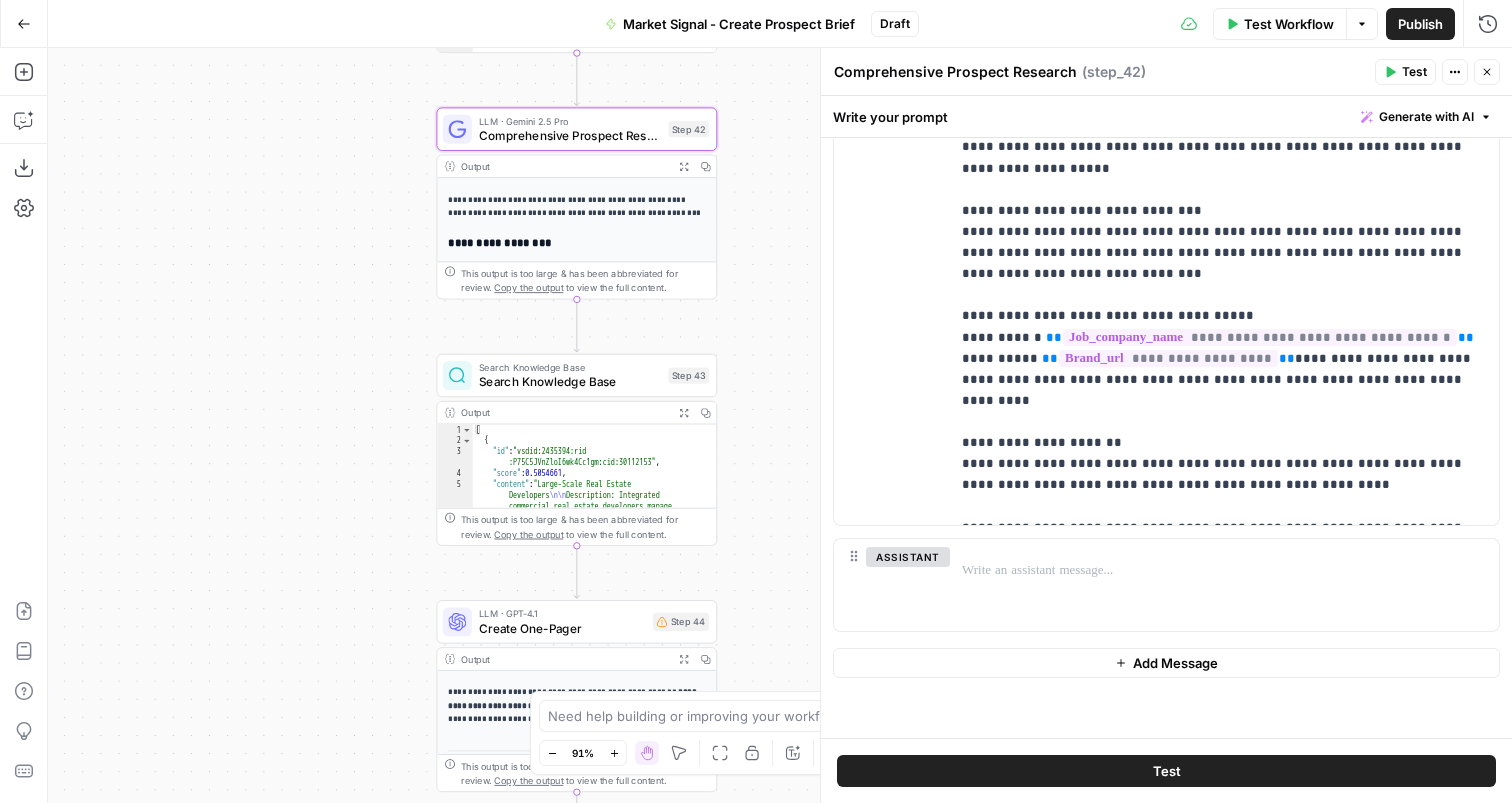 click on "Search Knowledge Base" at bounding box center [570, 382] 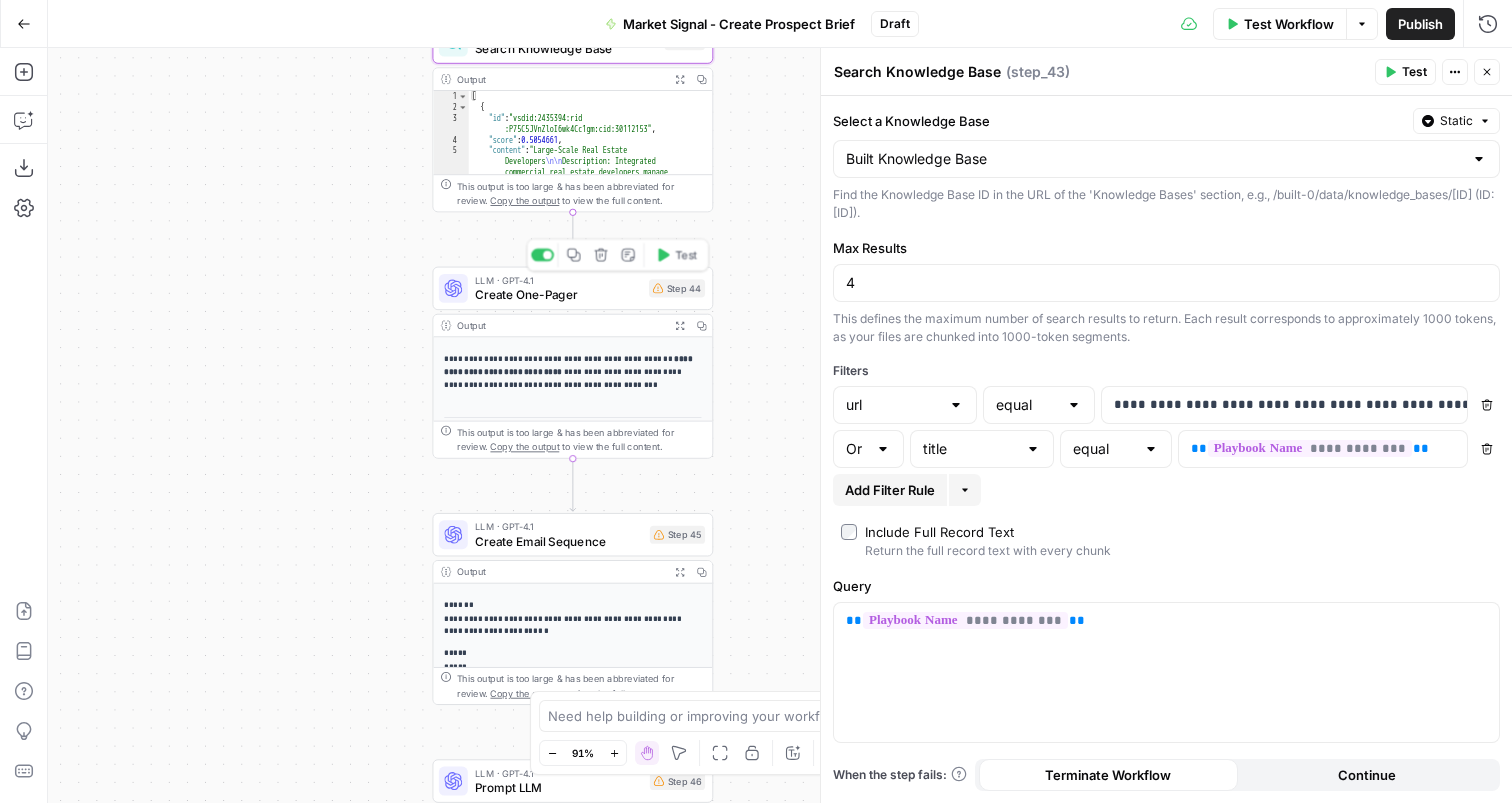 click on "Create One-Pager" at bounding box center (558, 295) 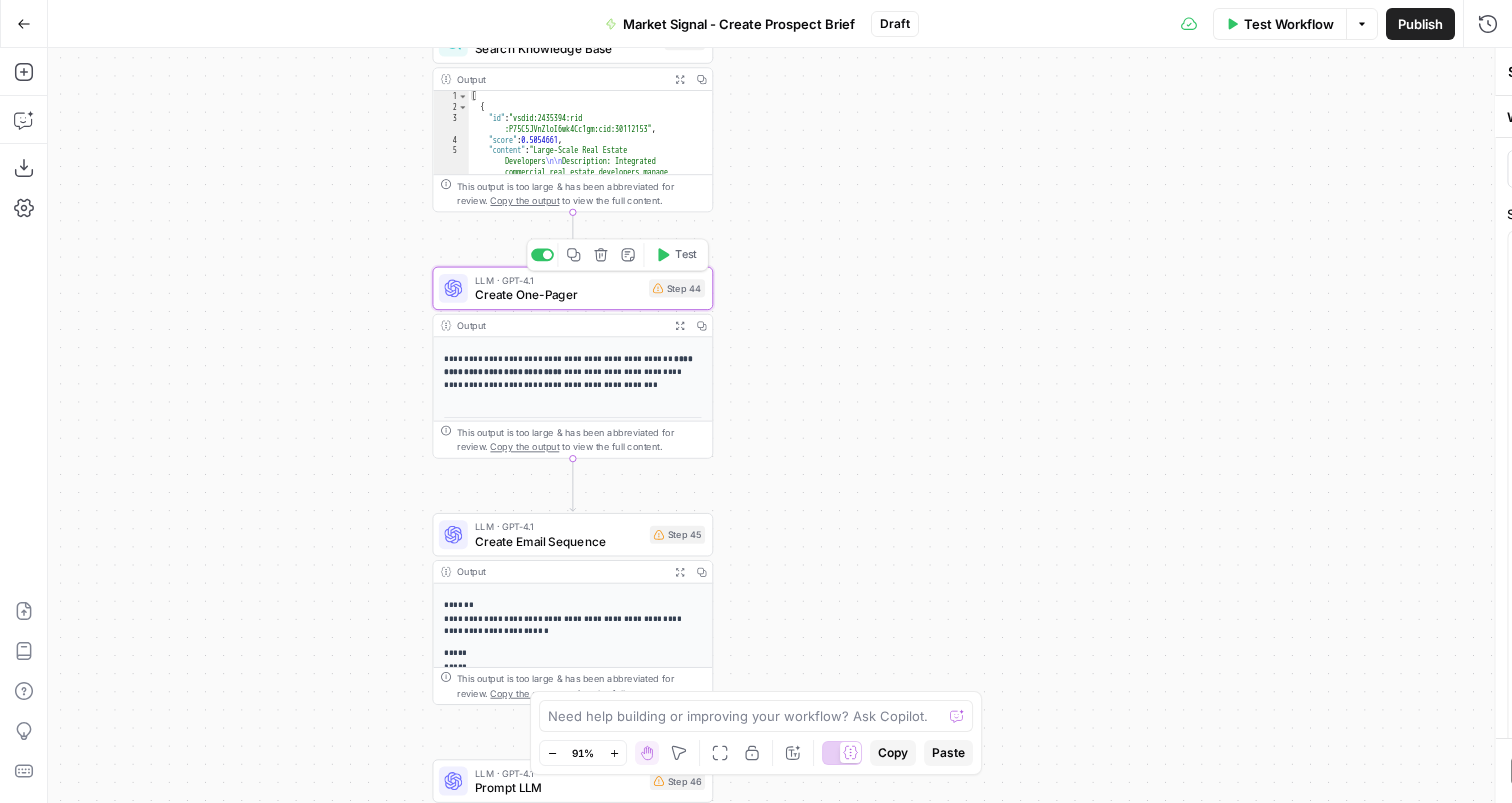 type on "Create One-Pager" 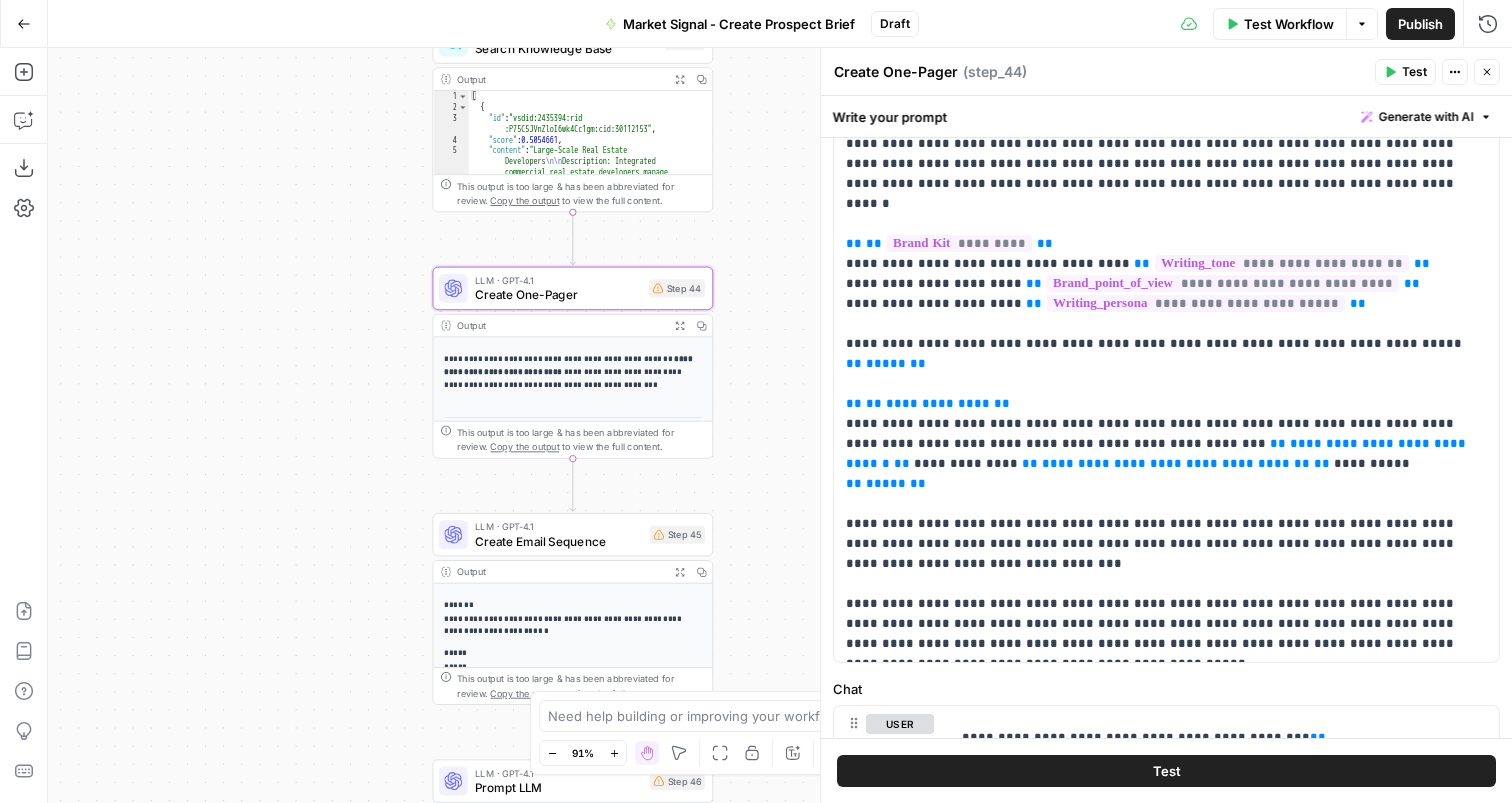scroll, scrollTop: 144, scrollLeft: 0, axis: vertical 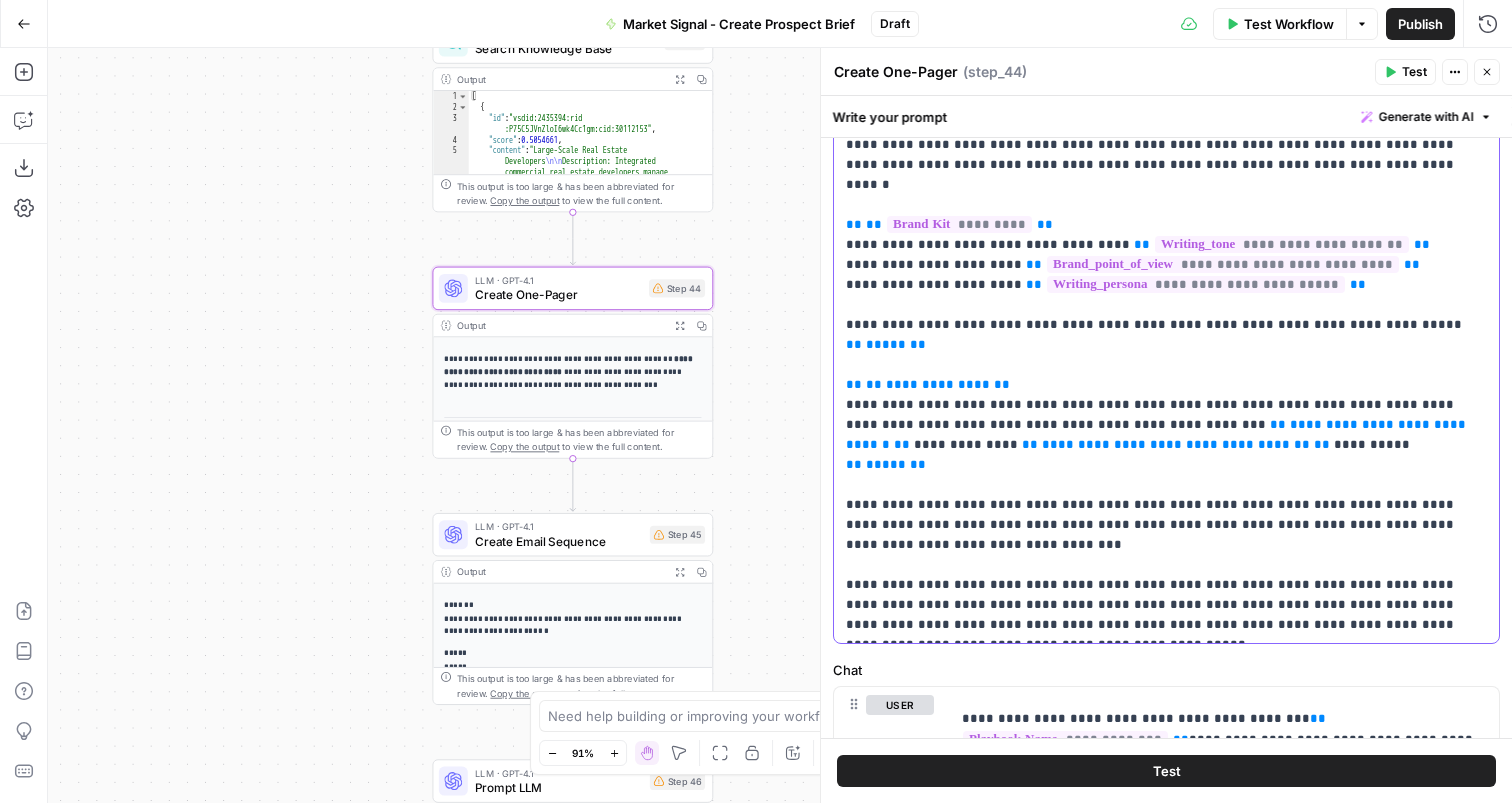 click on "**********" at bounding box center (938, 384) 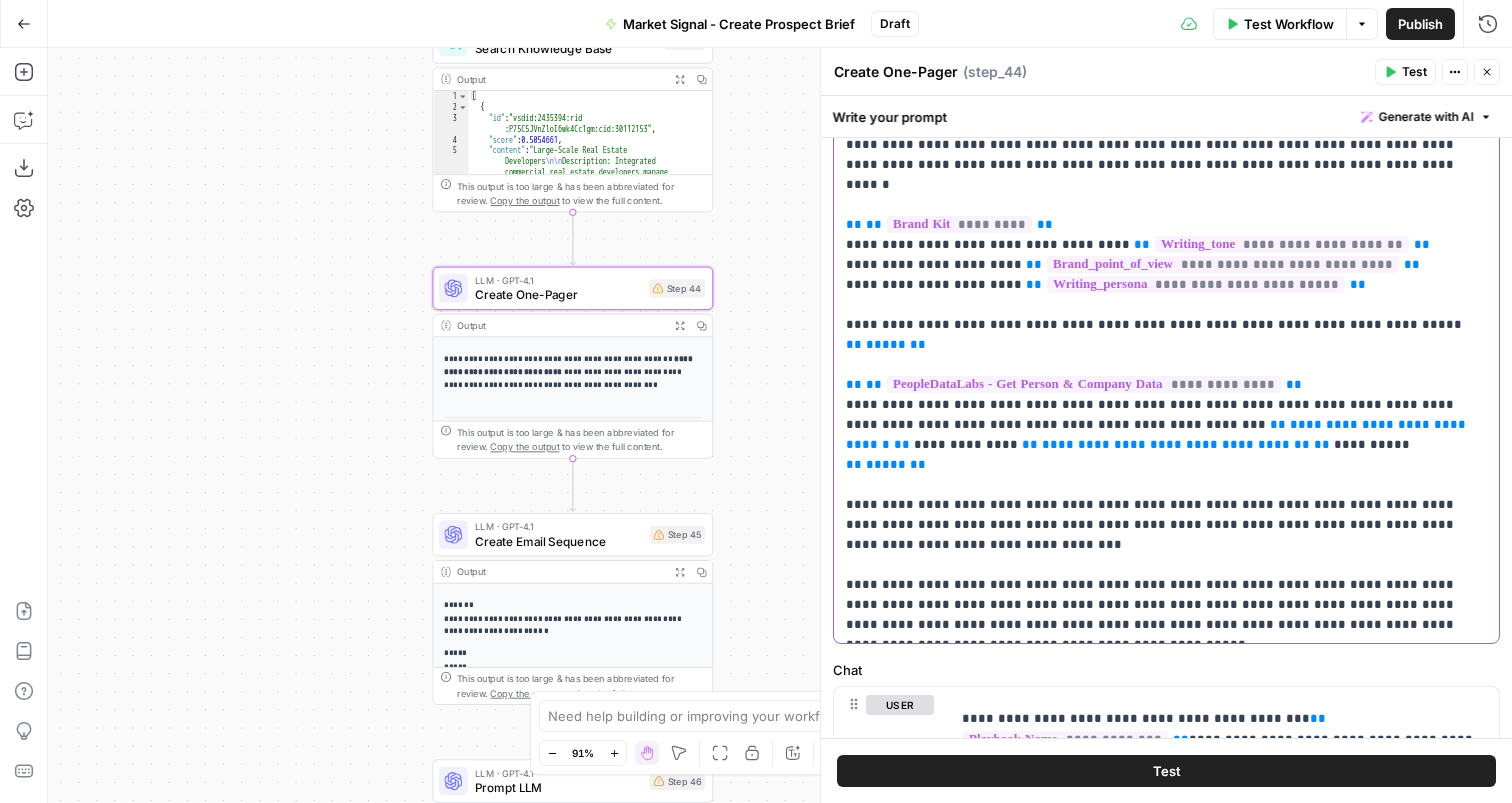 click on "**********" at bounding box center [1158, 434] 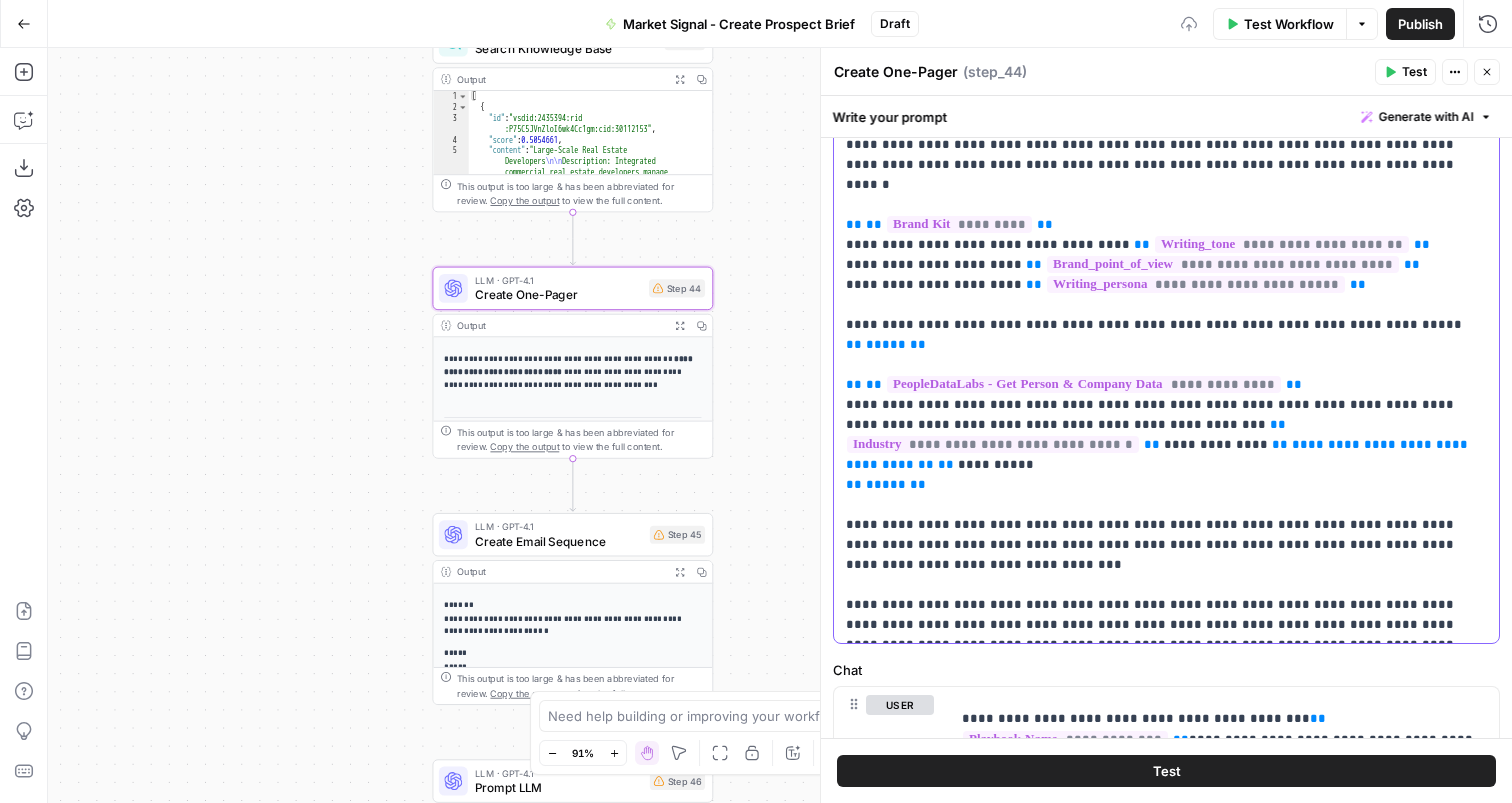 click on "**********" at bounding box center (1159, 454) 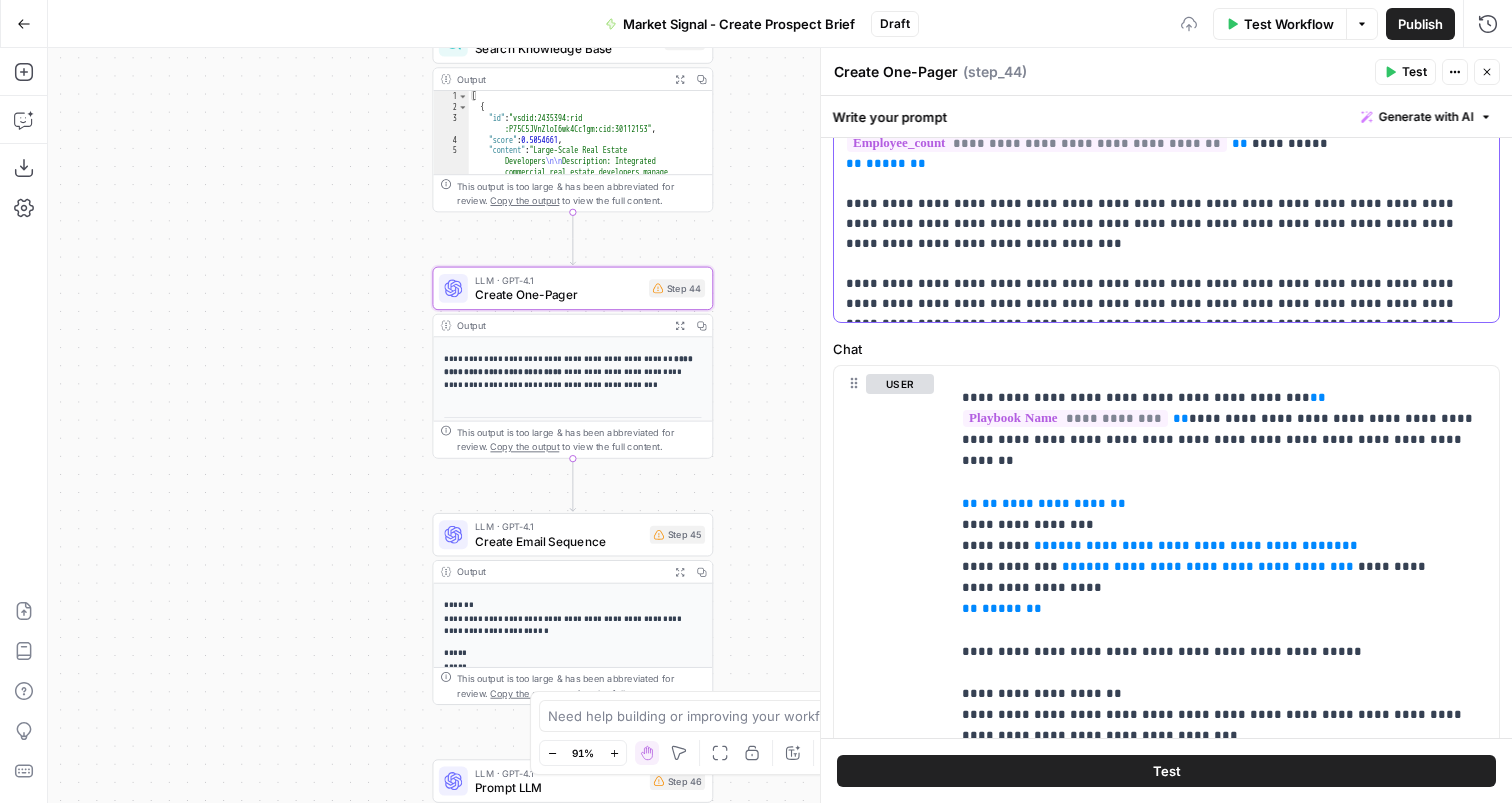 scroll, scrollTop: 482, scrollLeft: 0, axis: vertical 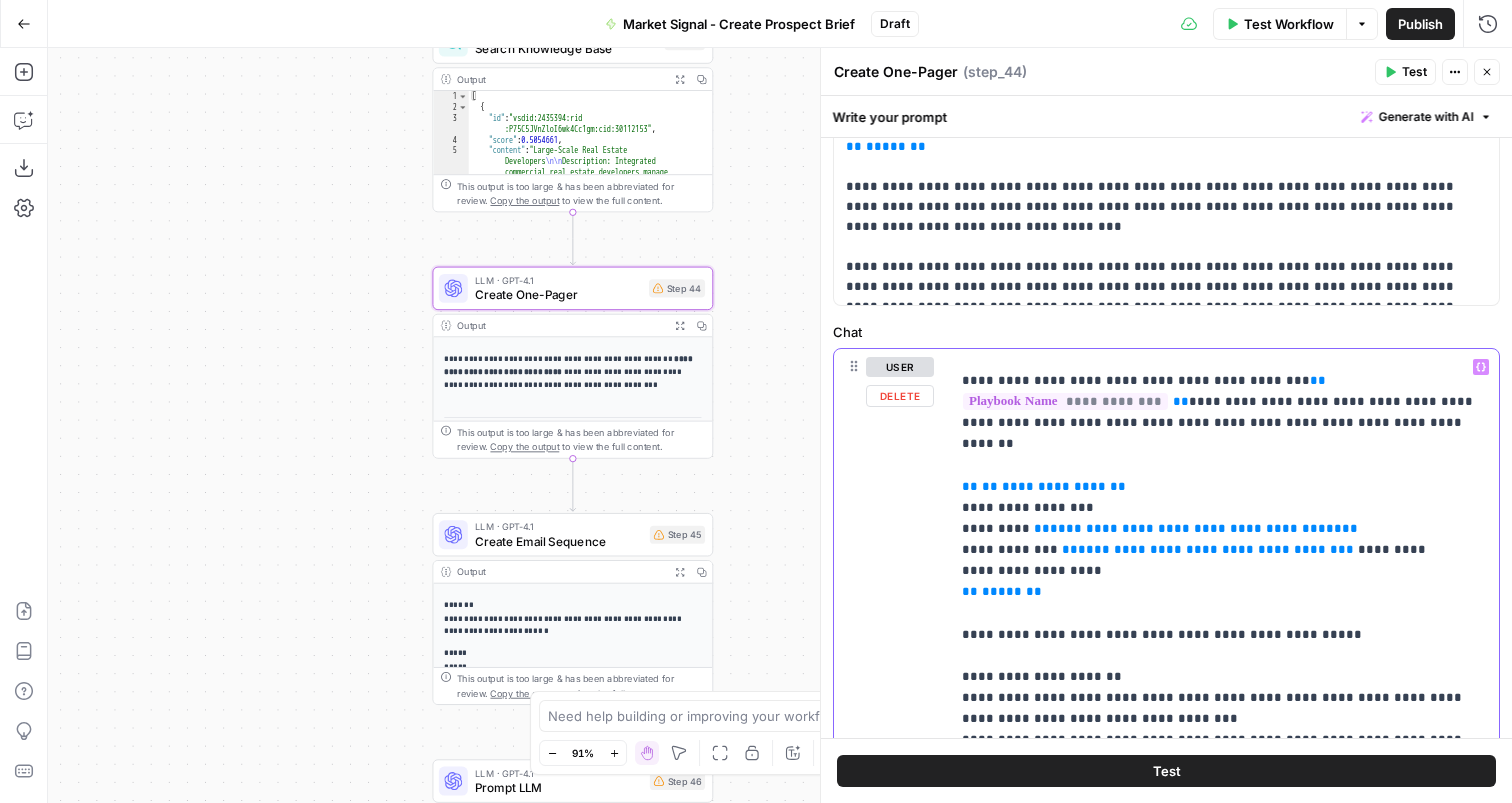 click on "**********" at bounding box center (1054, 486) 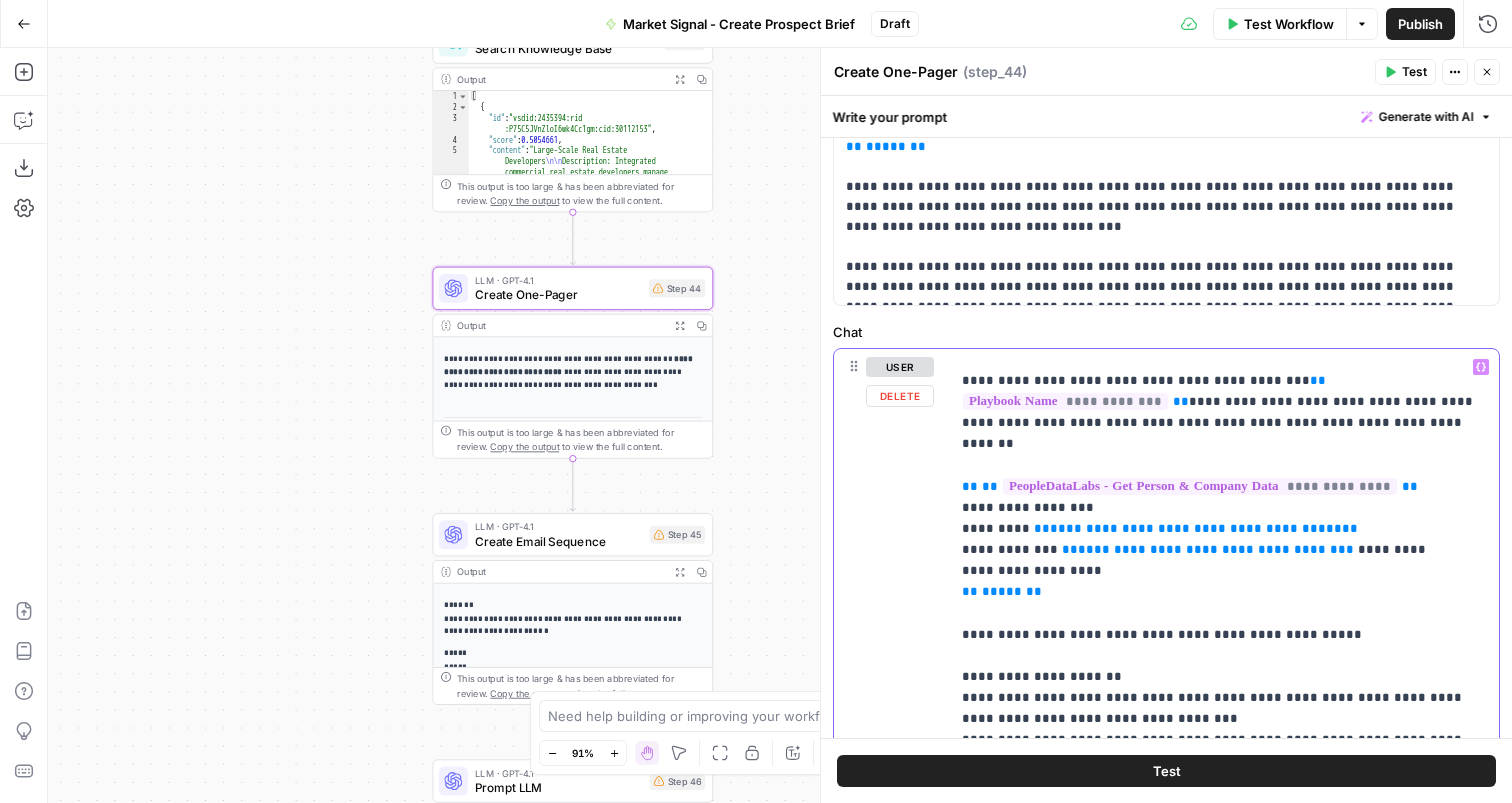 click on "**********" at bounding box center (1196, 528) 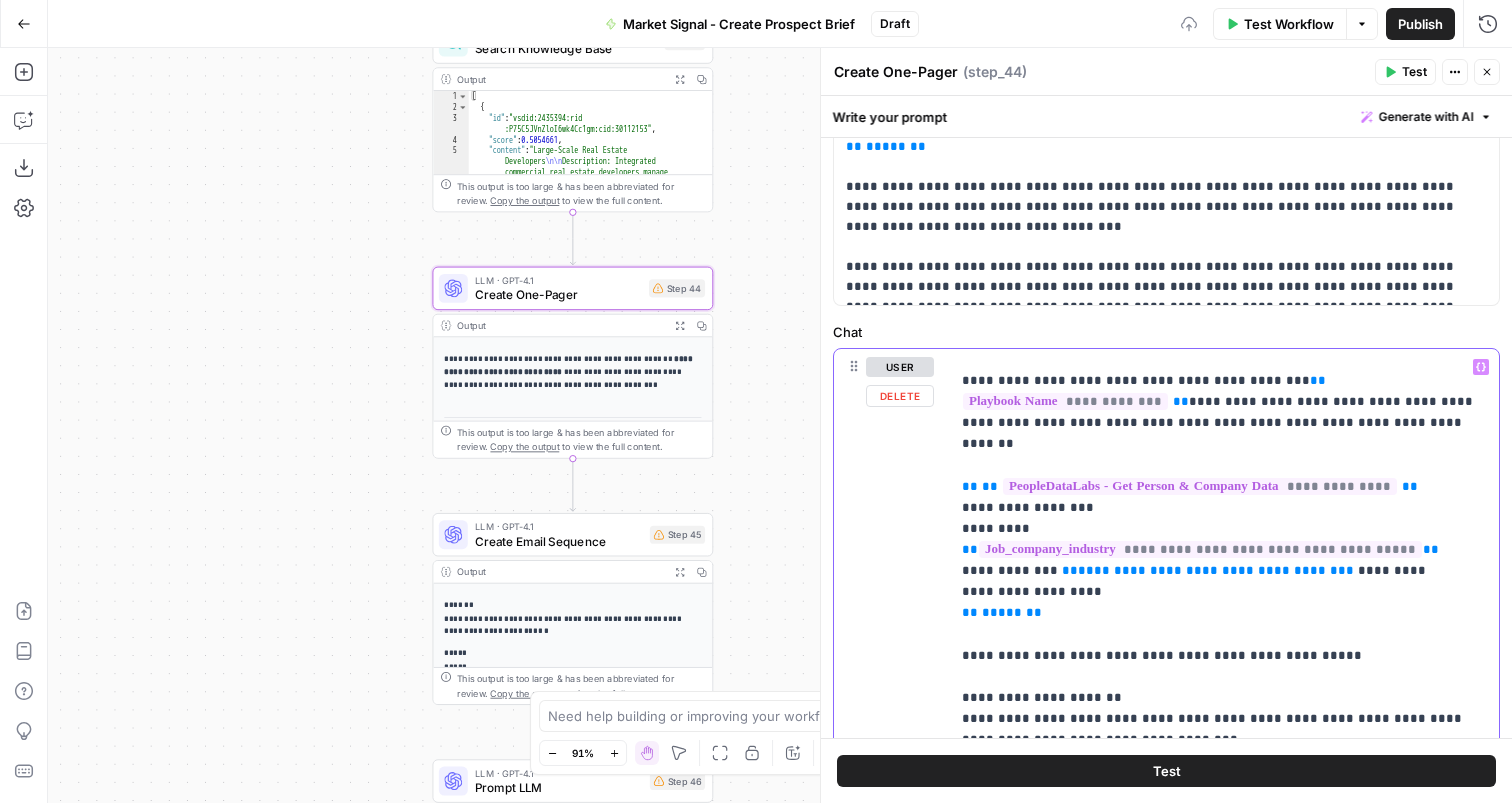 click on "**********" at bounding box center (1208, 570) 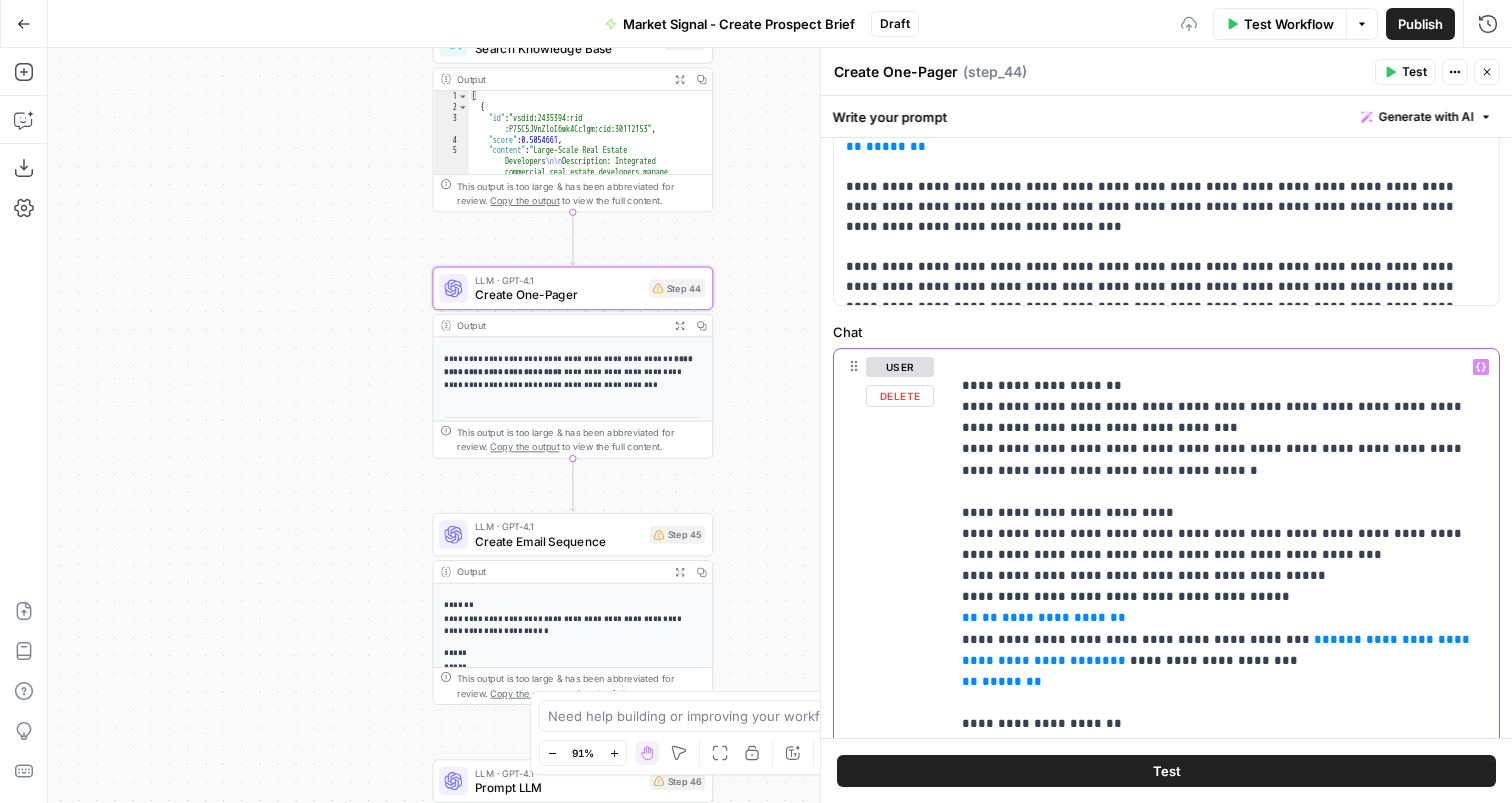 scroll, scrollTop: 355, scrollLeft: 0, axis: vertical 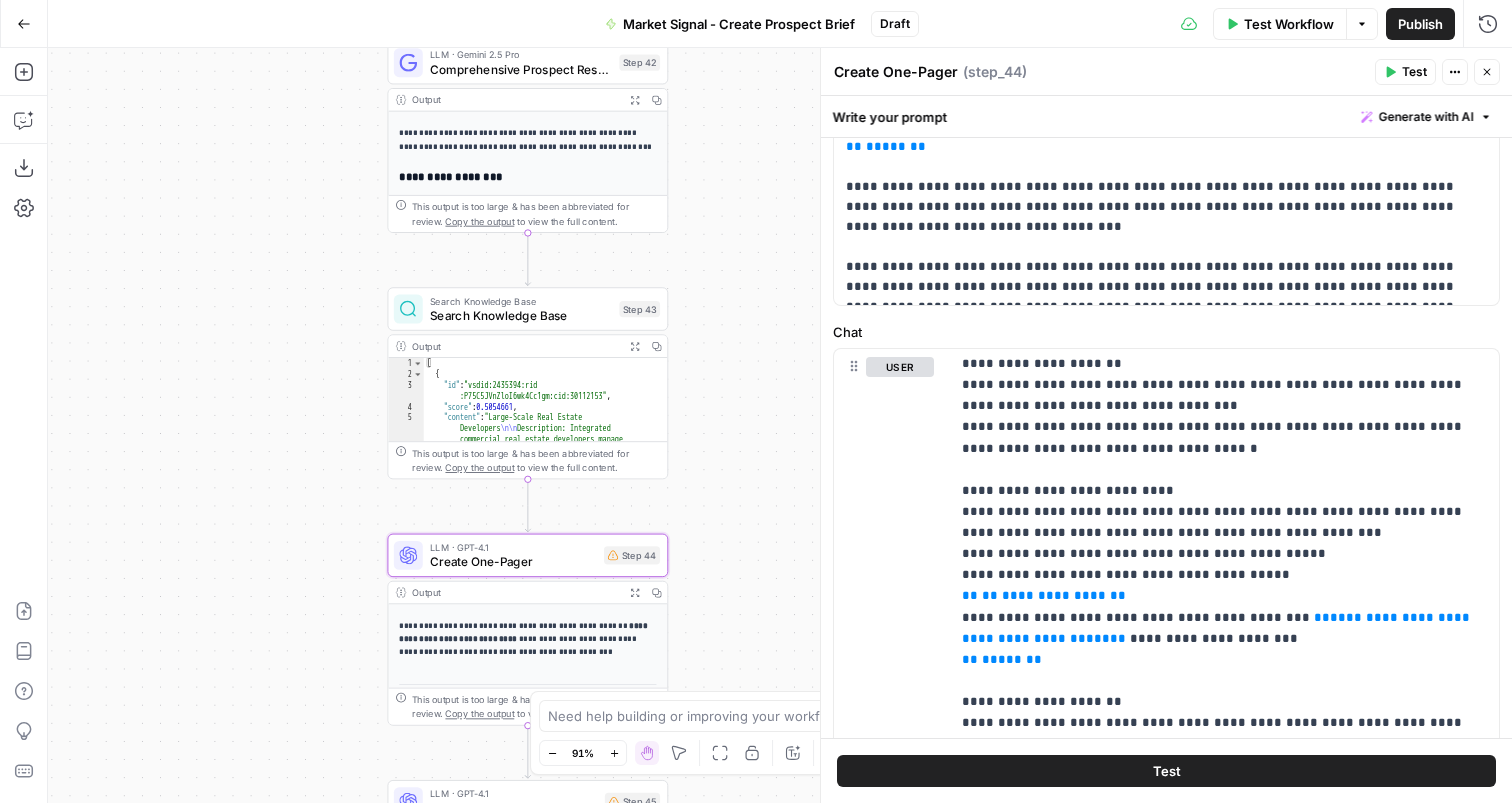 drag, startPoint x: 747, startPoint y: 362, endPoint x: 701, endPoint y: 645, distance: 286.71414 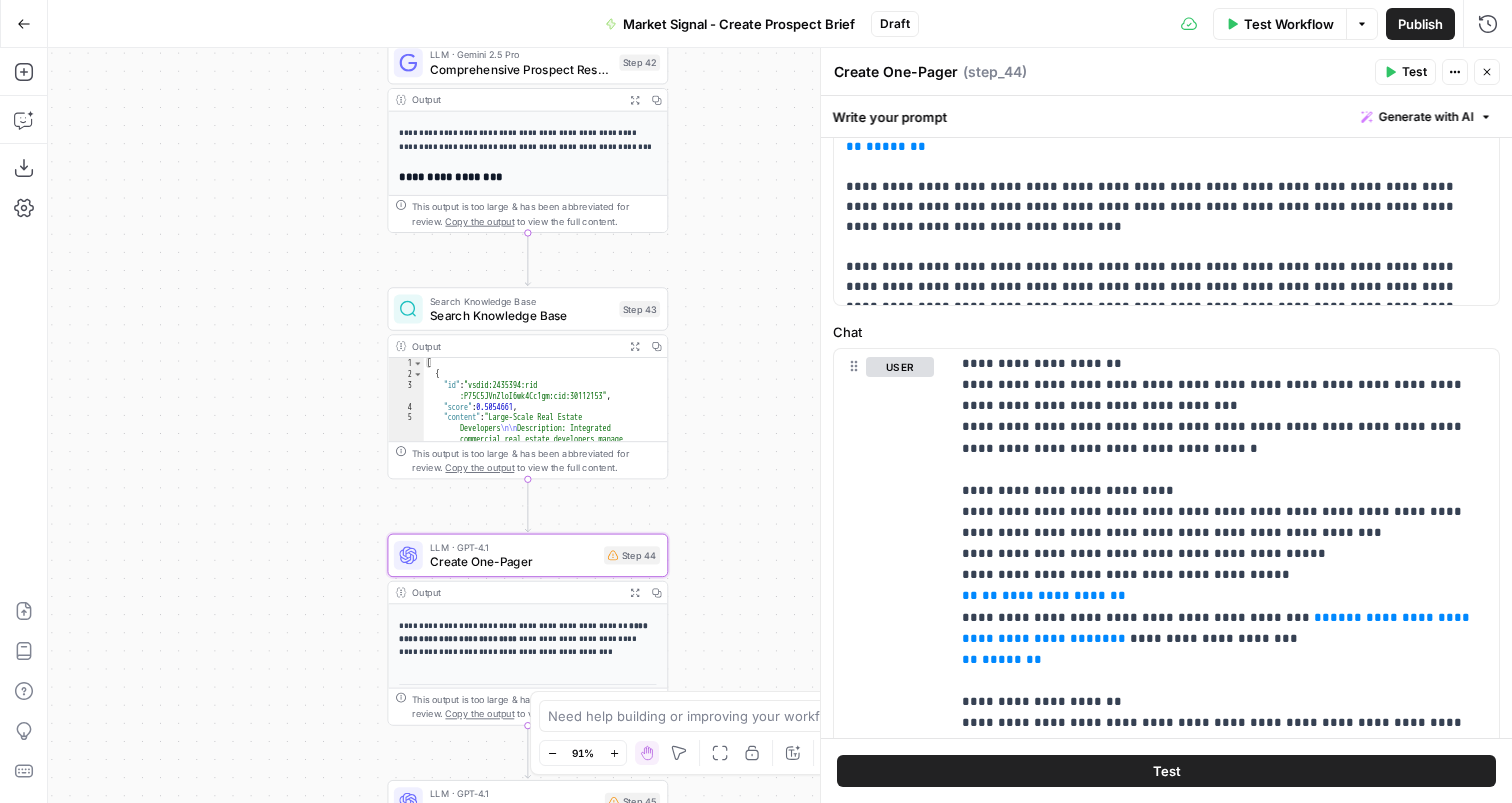 click on "[    {      "document_name" :  "Large-Scale Real Estate         Developers" ,      "records" :  [         {           "__text" :  " · Large-Scale Real Estate         Developers \r\n Description:       Integrated commercial real estate       developers manage large-scale,       multi-phase projects including       multifamily developments, office       buildings, and retail centers.       These organizations face complex       financial workflows that require       budget control, and stringent       compliance measures. They are       characterized by their need for              *" at bounding box center [780, 425] 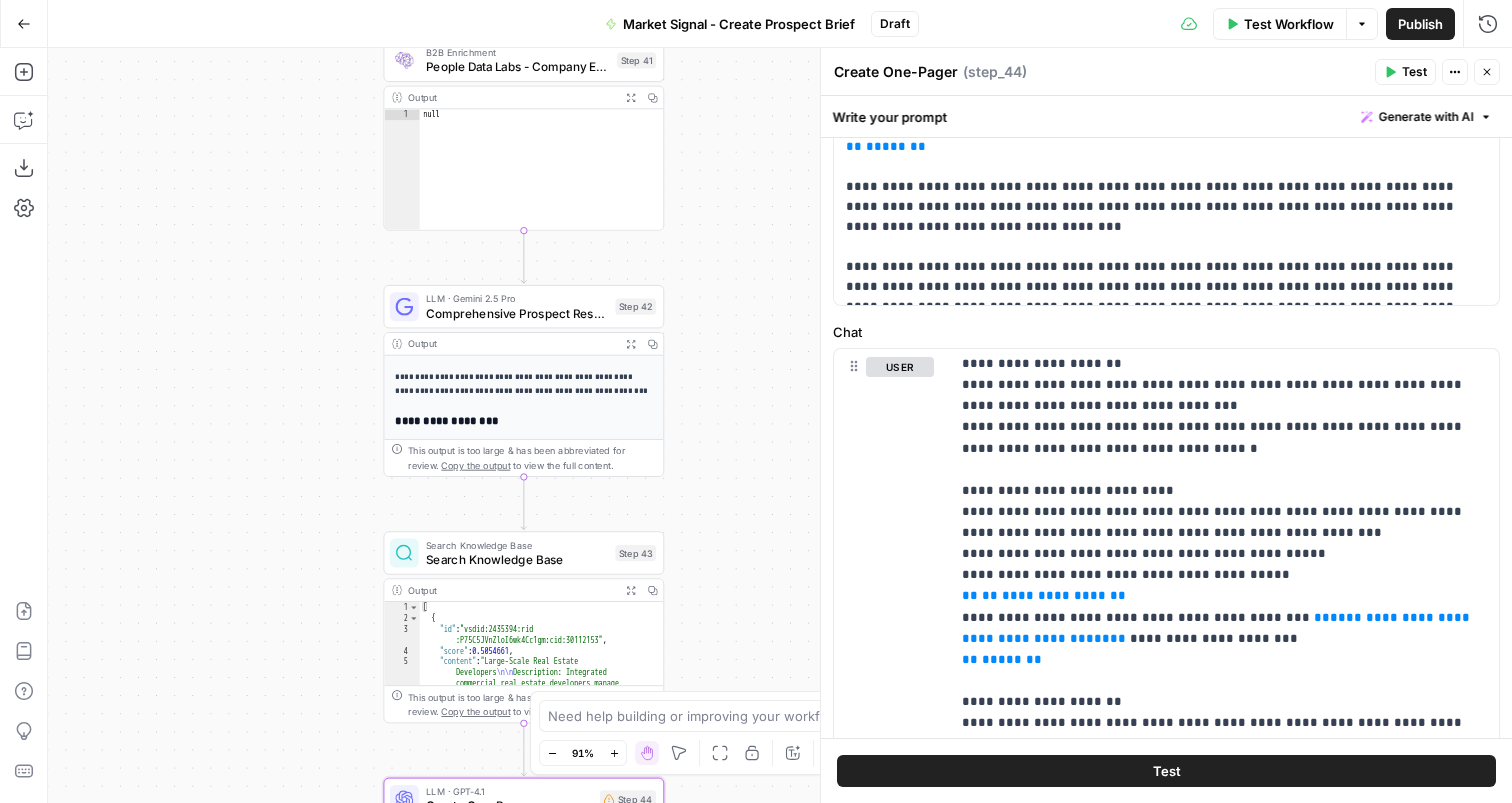 drag, startPoint x: 712, startPoint y: 365, endPoint x: 708, endPoint y: 586, distance: 221.0362 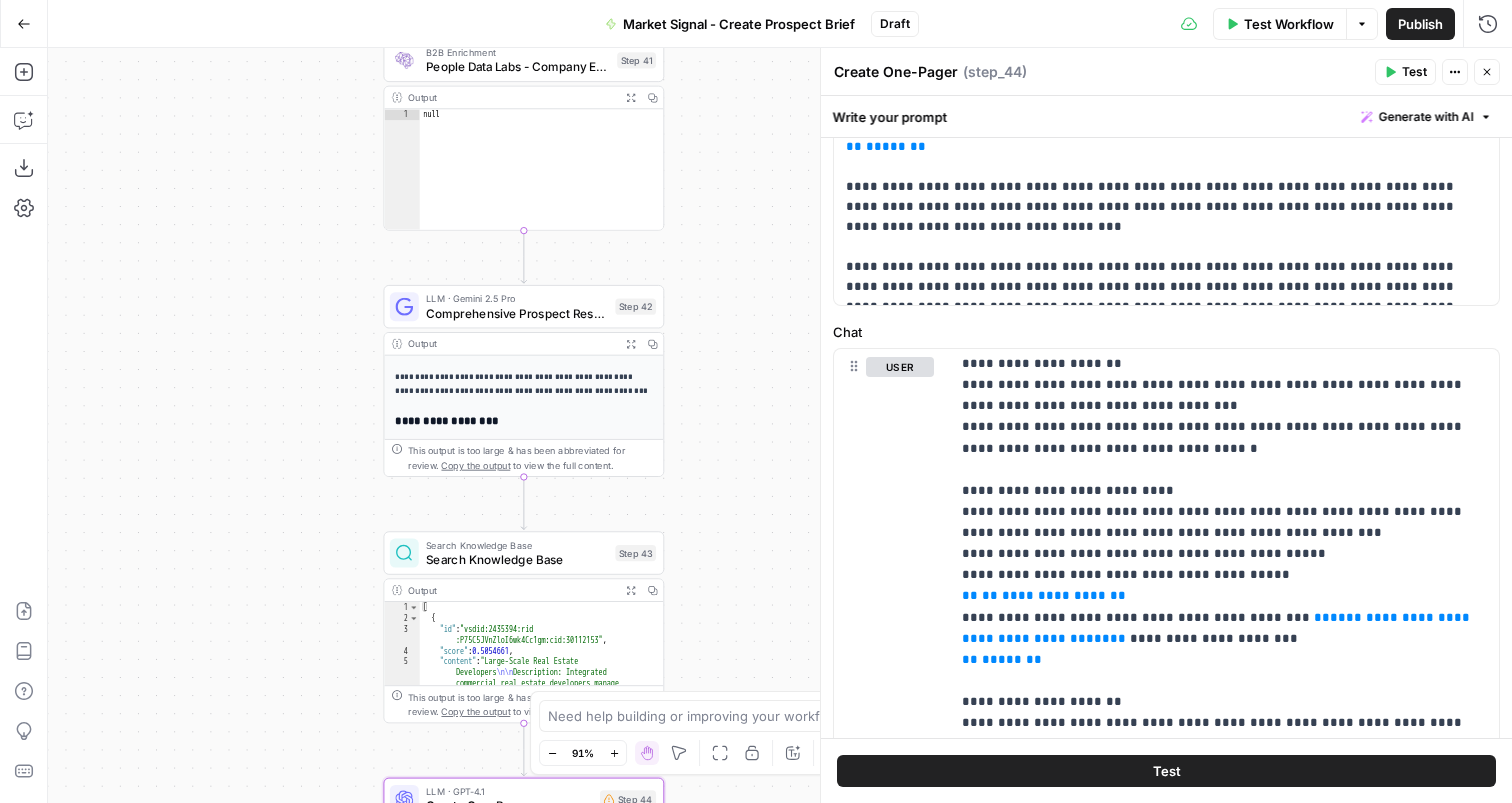 click on "[    {      "document_name" :  "Large-Scale Real Estate         Developers" ,      "records" :  [         {           "__text" :  " · Large-Scale Real Estate         Developers \r\n Description:       Integrated commercial real estate       developers manage large-scale,       multi-phase projects including       multifamily developments, office       buildings, and retail centers.       These organizations face complex       financial workflows that require       budget control, and stringent       compliance measures. They are       characterized by their need for              *" at bounding box center [780, 425] 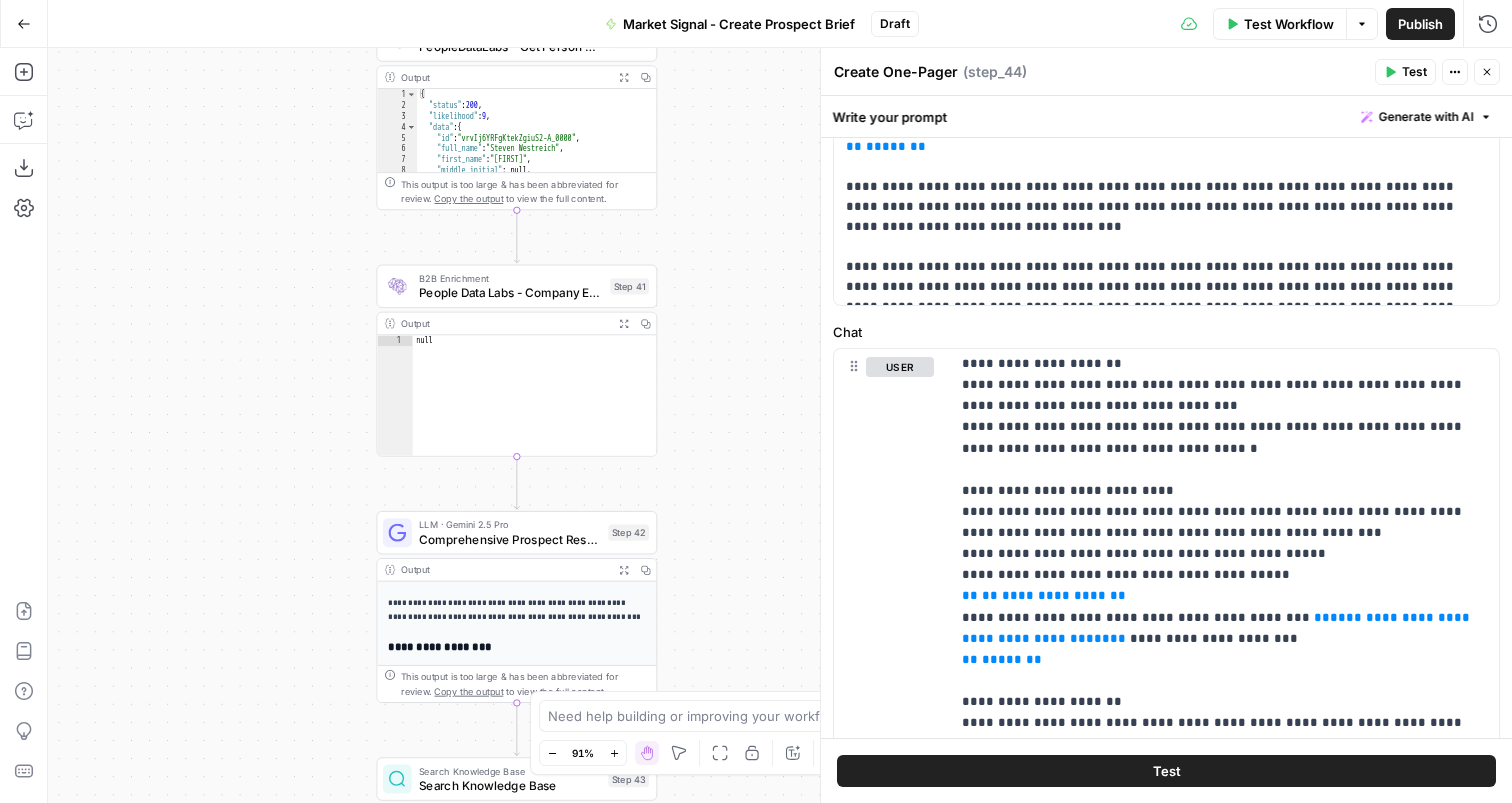 drag, startPoint x: 722, startPoint y: 425, endPoint x: 711, endPoint y: 671, distance: 246.24582 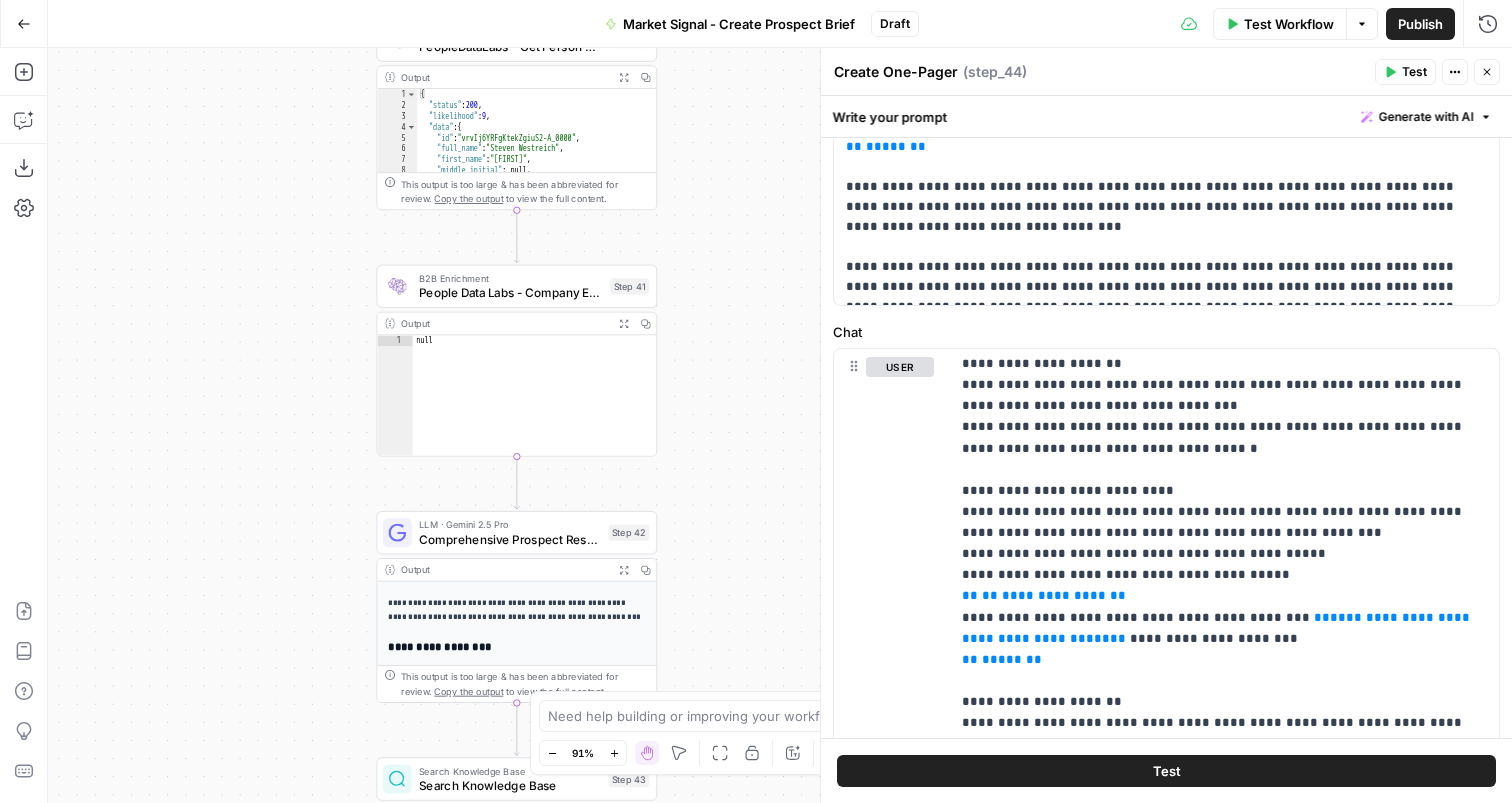 click on "[    {      "document_name" :  "Large-Scale Real Estate         Developers" ,      "records" :  [         {           "__text" :  " · Large-Scale Real Estate         Developers \r\n Description:       Integrated commercial real estate       developers manage large-scale,       multi-phase projects including       multifamily developments, office       buildings, and retail centers.       These organizations face complex       financial workflows that require       budget control, and stringent       compliance measures. They are       characterized by their need for              *" at bounding box center (780, 425) 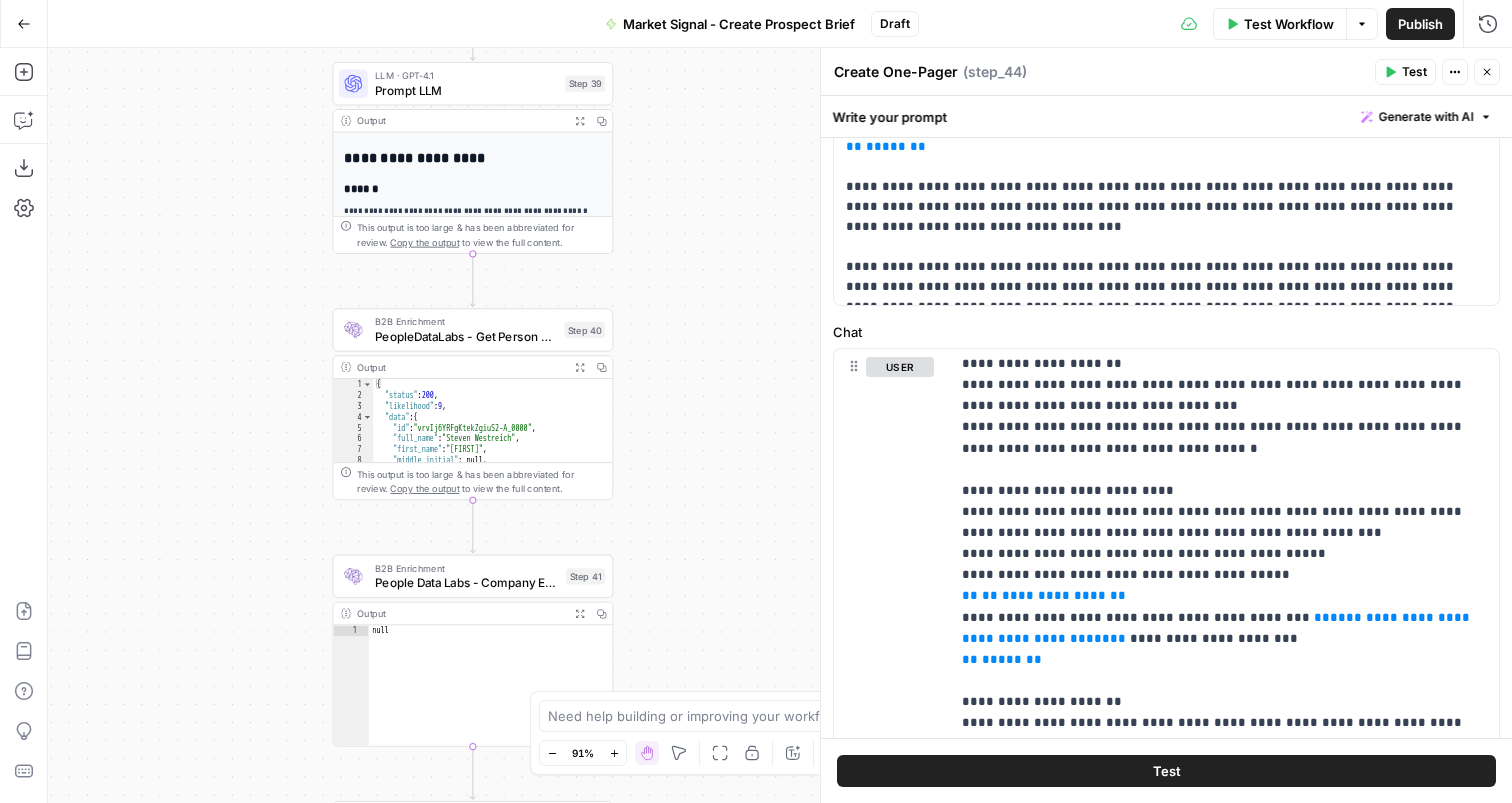 drag, startPoint x: 729, startPoint y: 416, endPoint x: 690, endPoint y: 682, distance: 268.8438 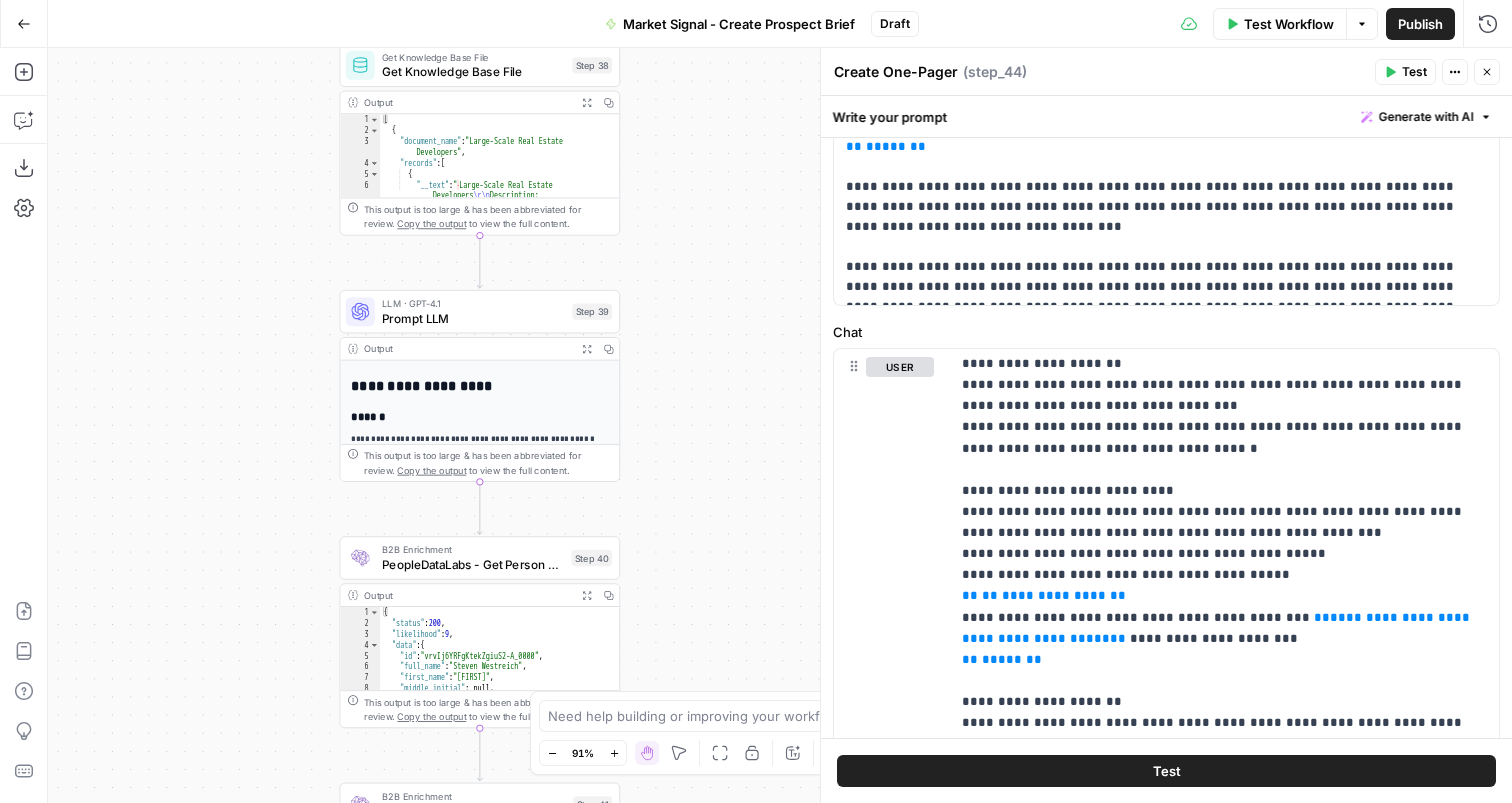drag, startPoint x: 692, startPoint y: 359, endPoint x: 699, endPoint y: 587, distance: 228.10744 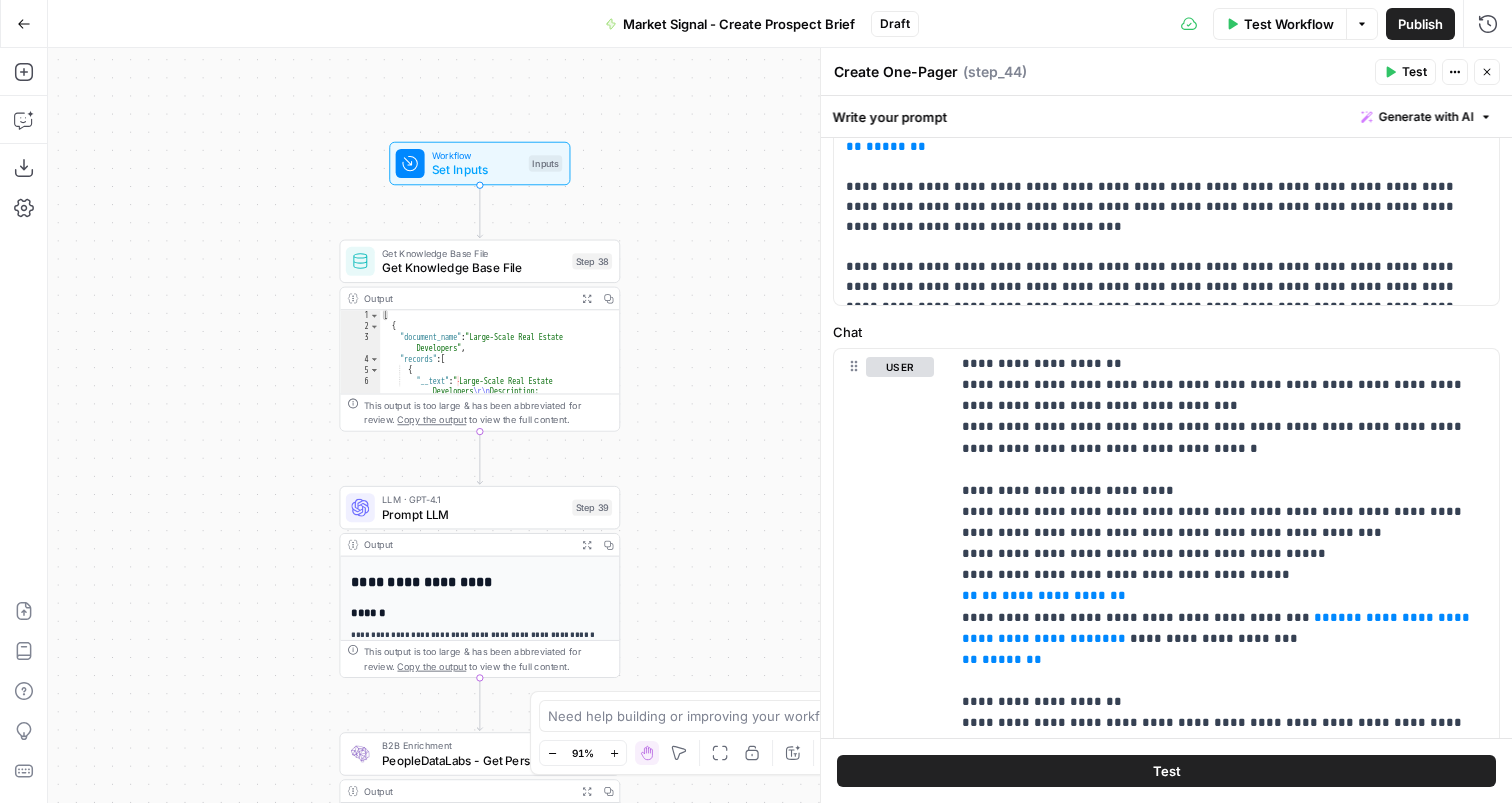drag, startPoint x: 692, startPoint y: 368, endPoint x: 692, endPoint y: 573, distance: 205 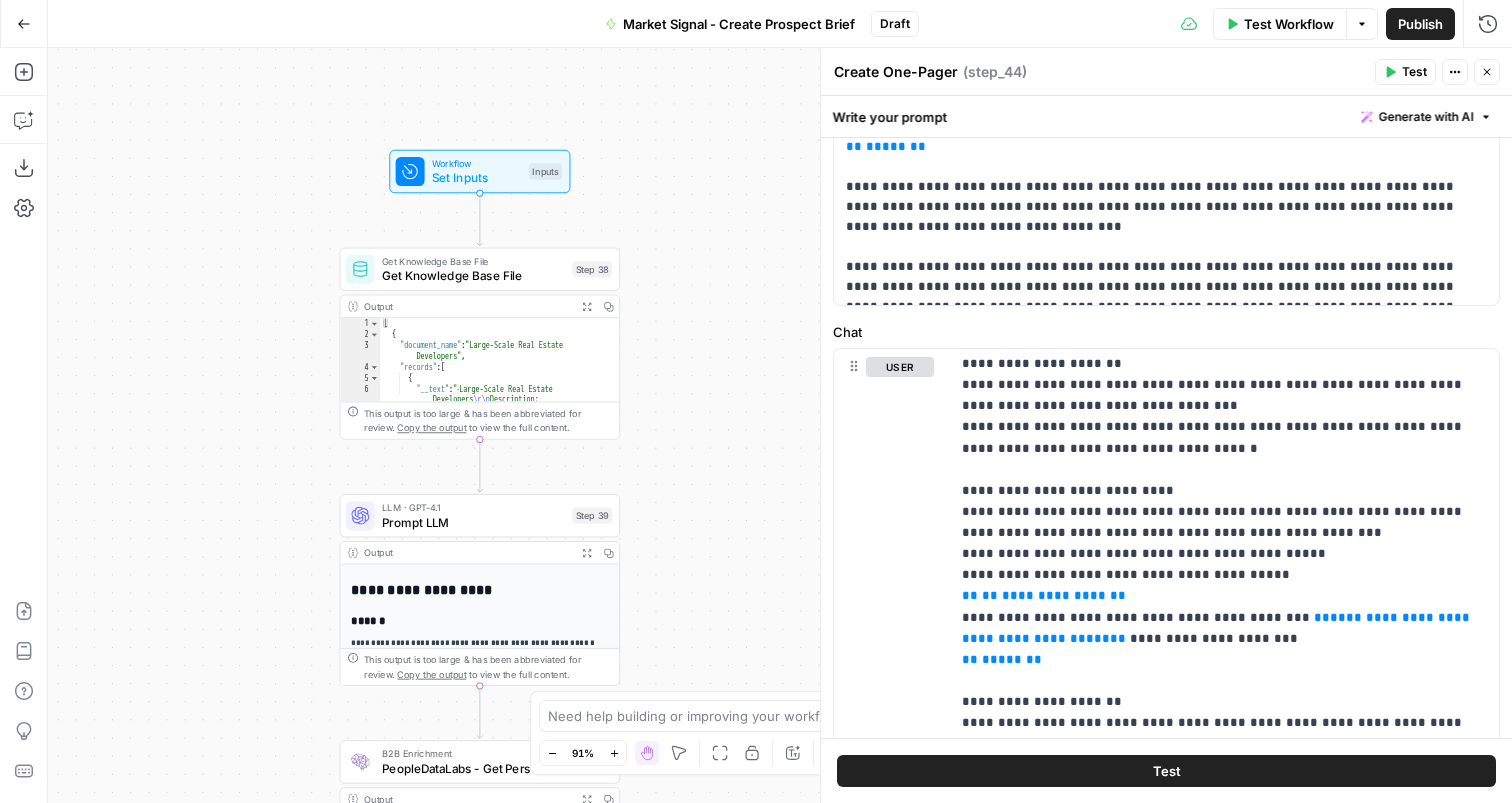 drag, startPoint x: 692, startPoint y: 465, endPoint x: 696, endPoint y: 320, distance: 145.05516 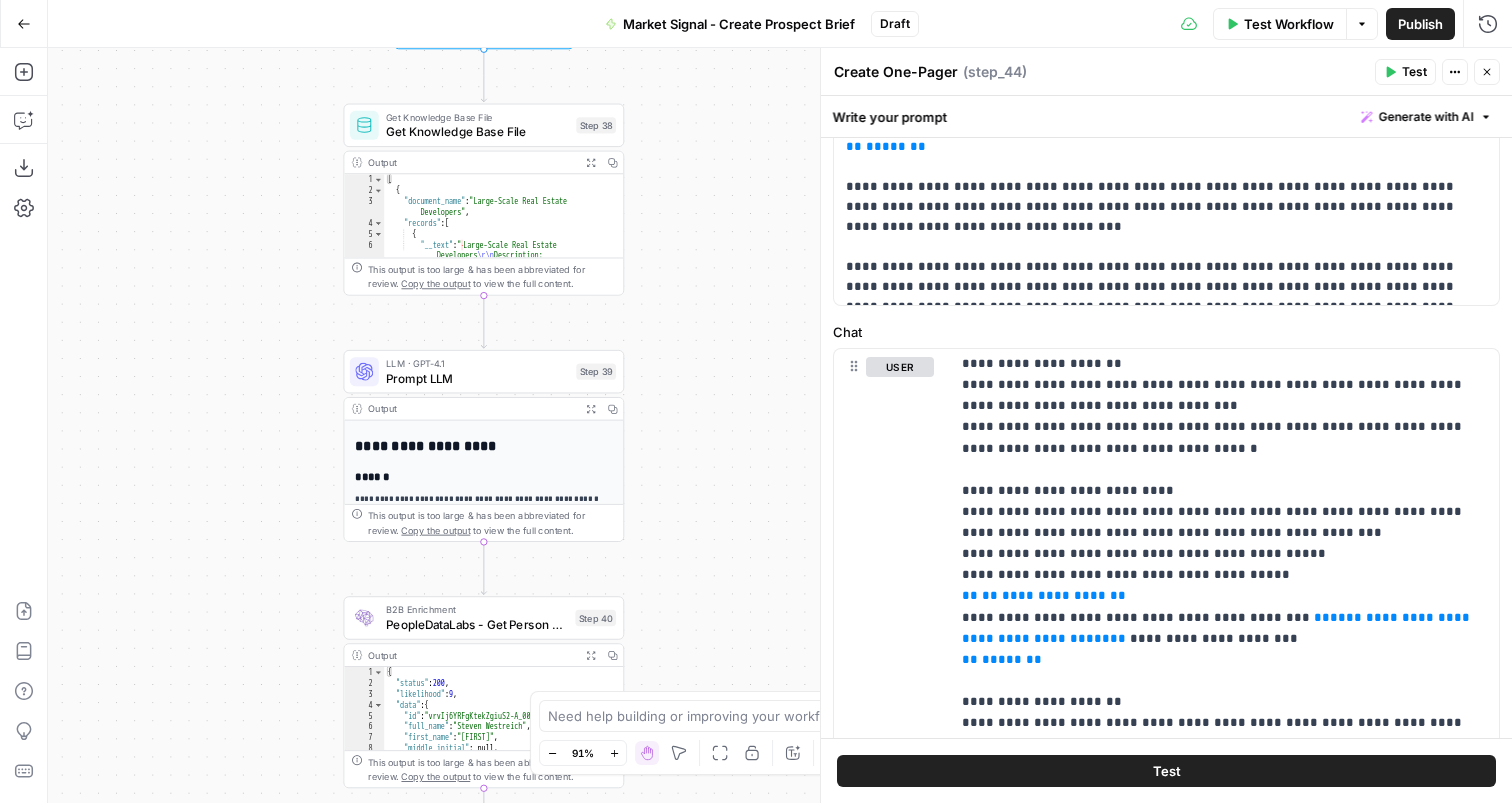 drag, startPoint x: 696, startPoint y: 546, endPoint x: 696, endPoint y: 381, distance: 165 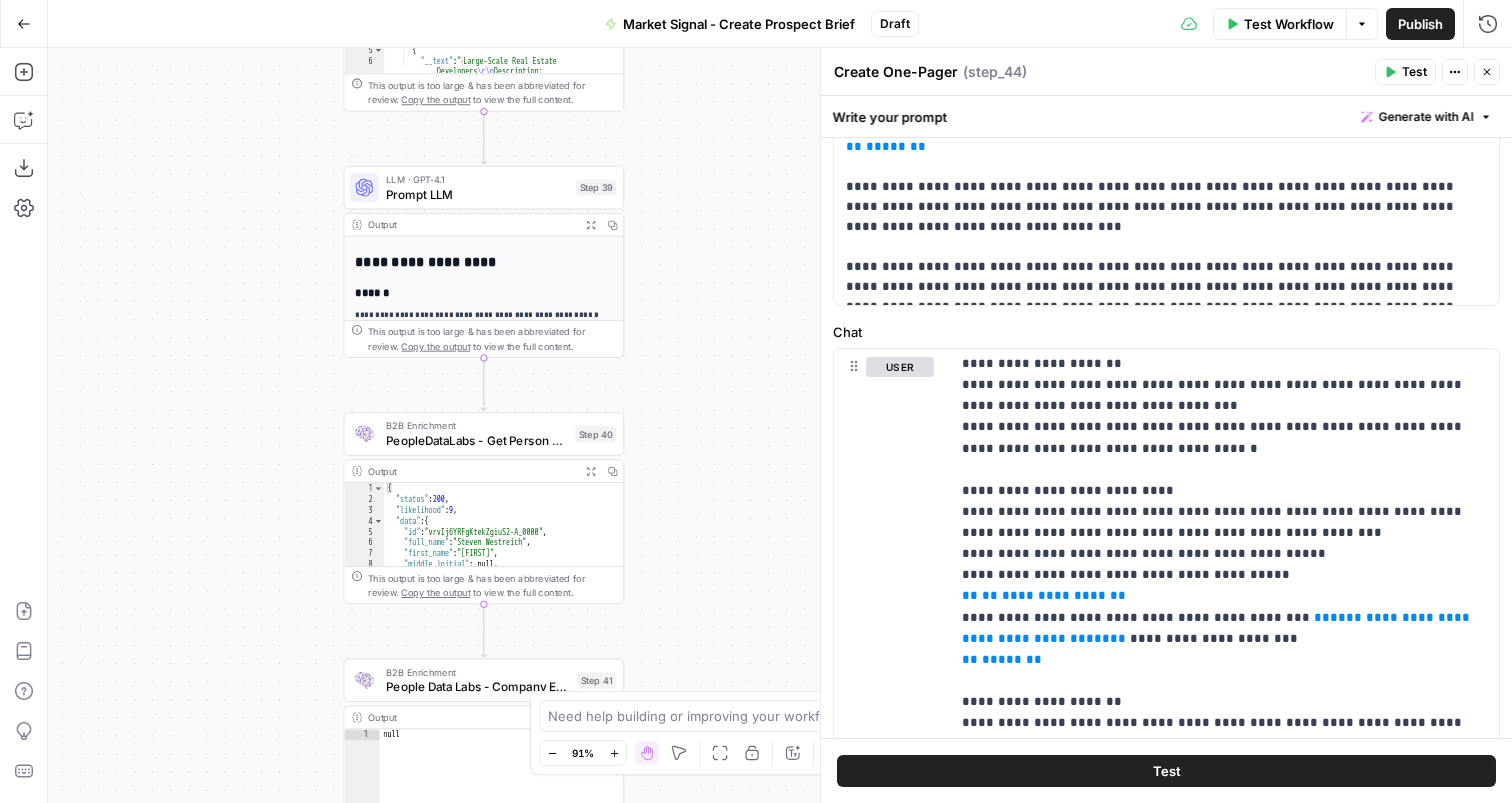 drag, startPoint x: 699, startPoint y: 530, endPoint x: 699, endPoint y: 418, distance: 112 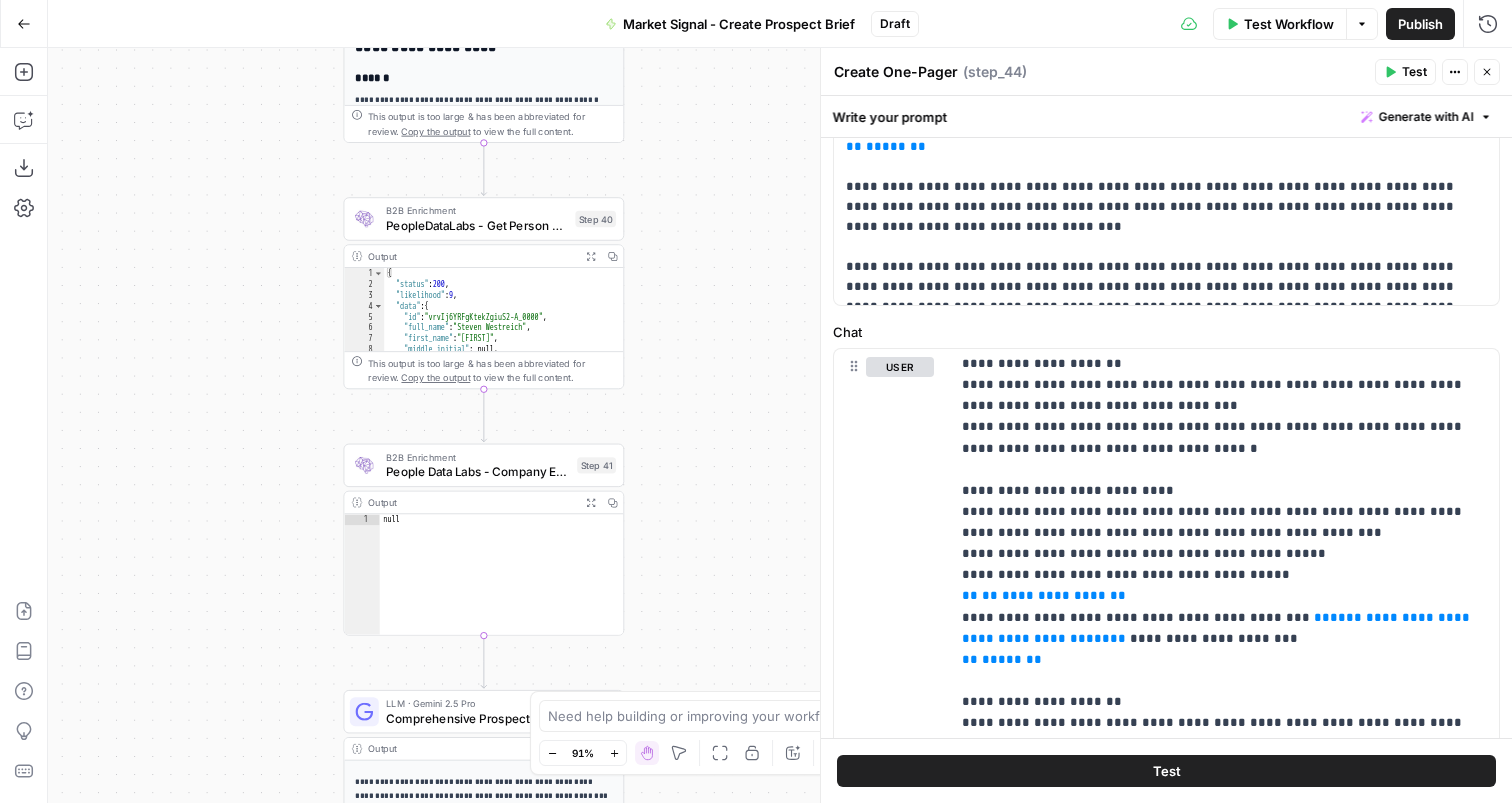 drag, startPoint x: 699, startPoint y: 418, endPoint x: 699, endPoint y: 306, distance: 112 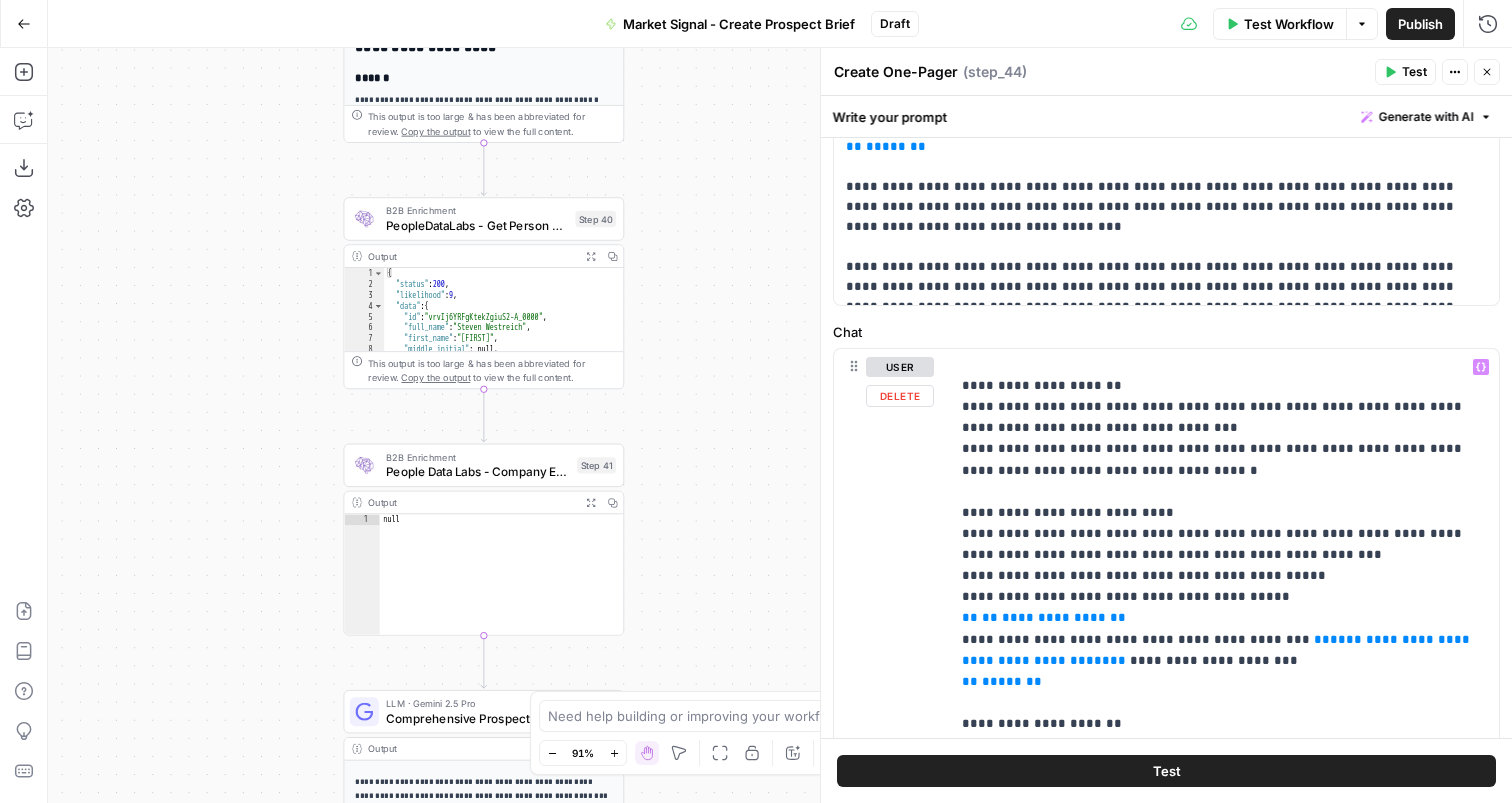 scroll, scrollTop: 334, scrollLeft: 0, axis: vertical 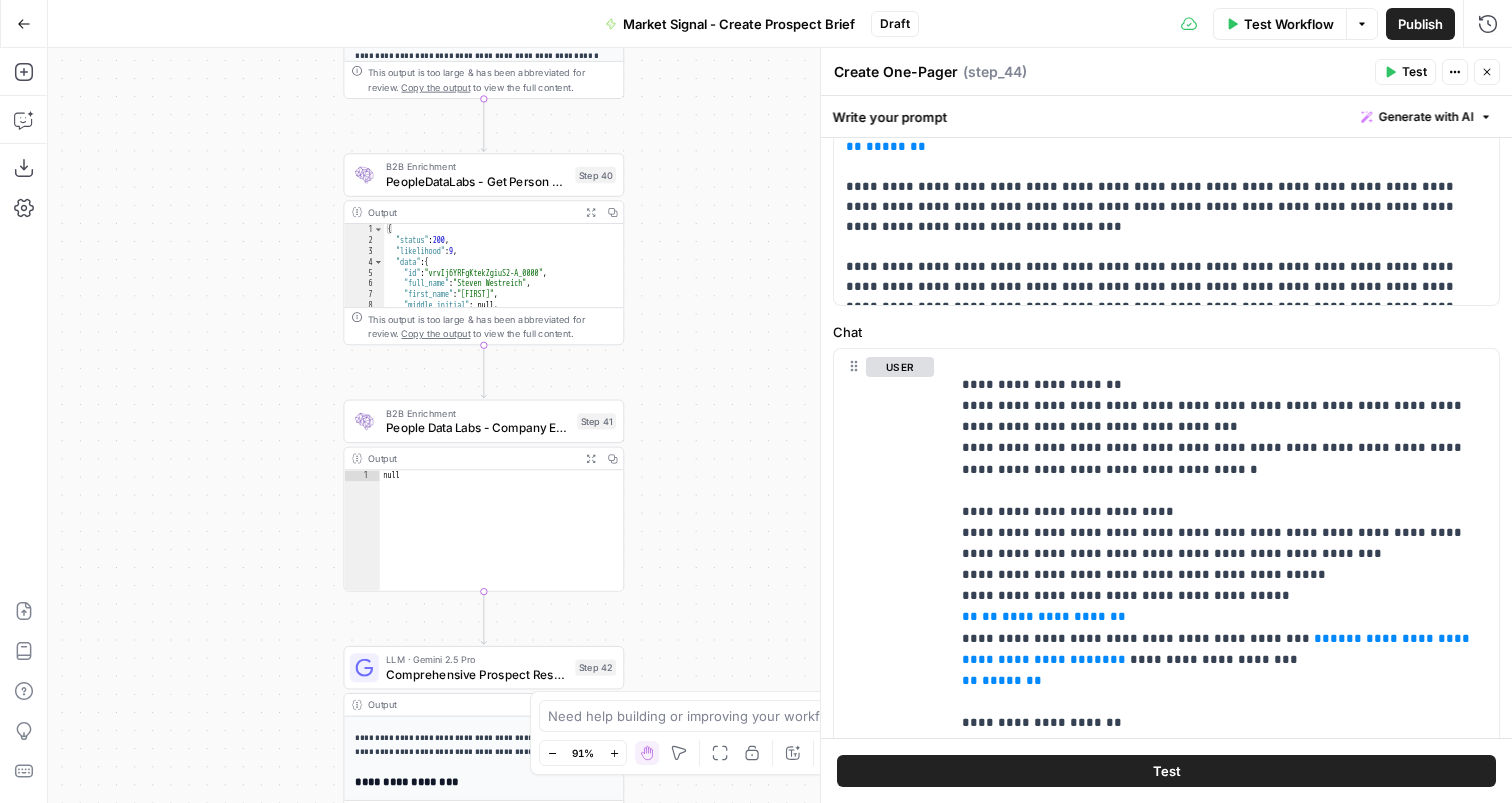 drag, startPoint x: 742, startPoint y: 528, endPoint x: 742, endPoint y: 391, distance: 137 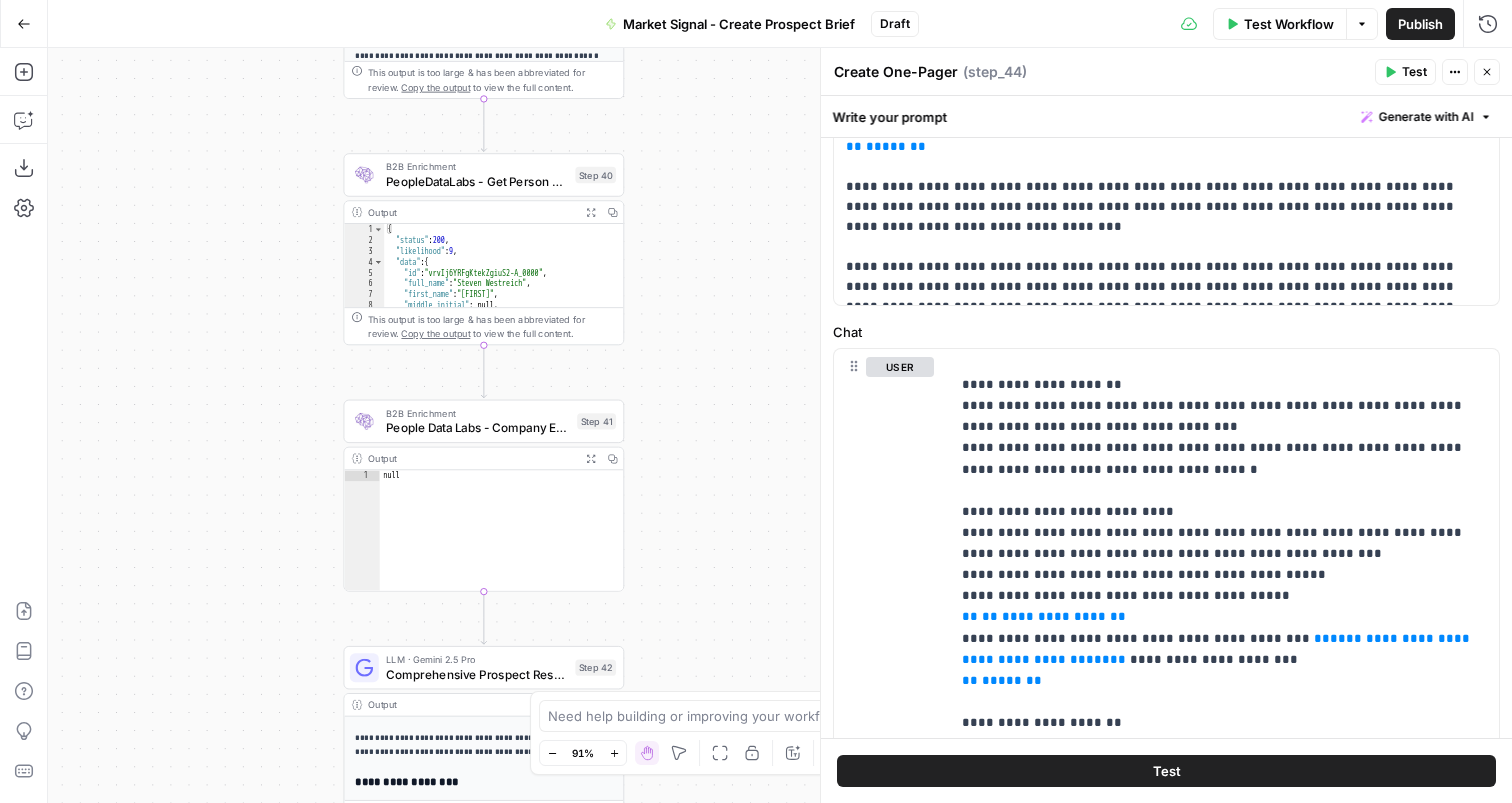 click on "[    {      "document_name" :  "Large-Scale Real Estate         Developers" ,      "records" :  [         {           "__text" :  " · Large-Scale Real Estate         Developers \r\n Description:       Integrated commercial real estate       developers manage large-scale,       multi-phase projects including       multifamily developments, office       buildings, and retail centers.       These organizations face complex       financial workflows that require       budget control, and stringent       compliance measures. They are       characterized by their need for              *" at bounding box center (780, 425) 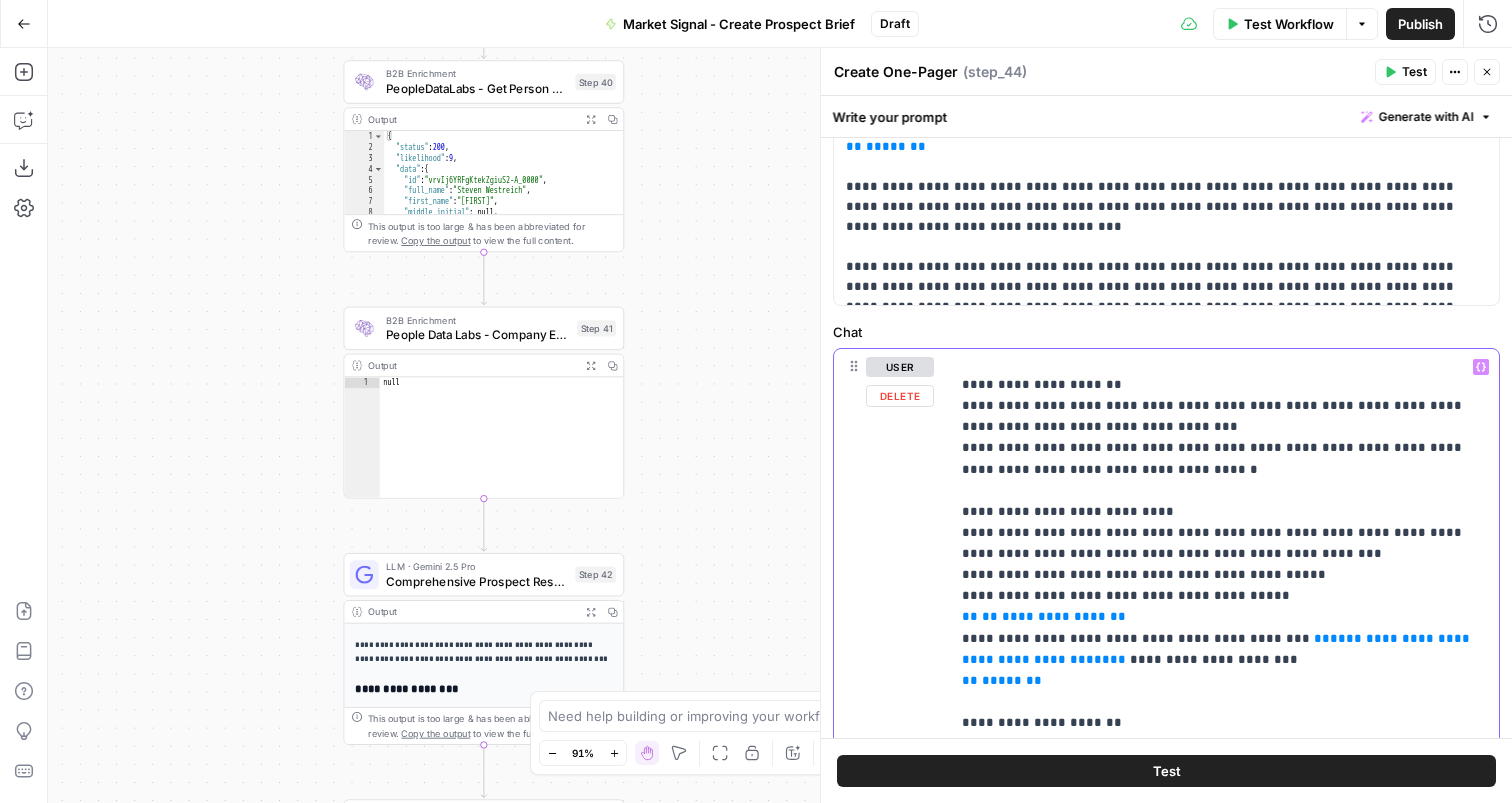 click on "**********" at bounding box center [1054, 616] 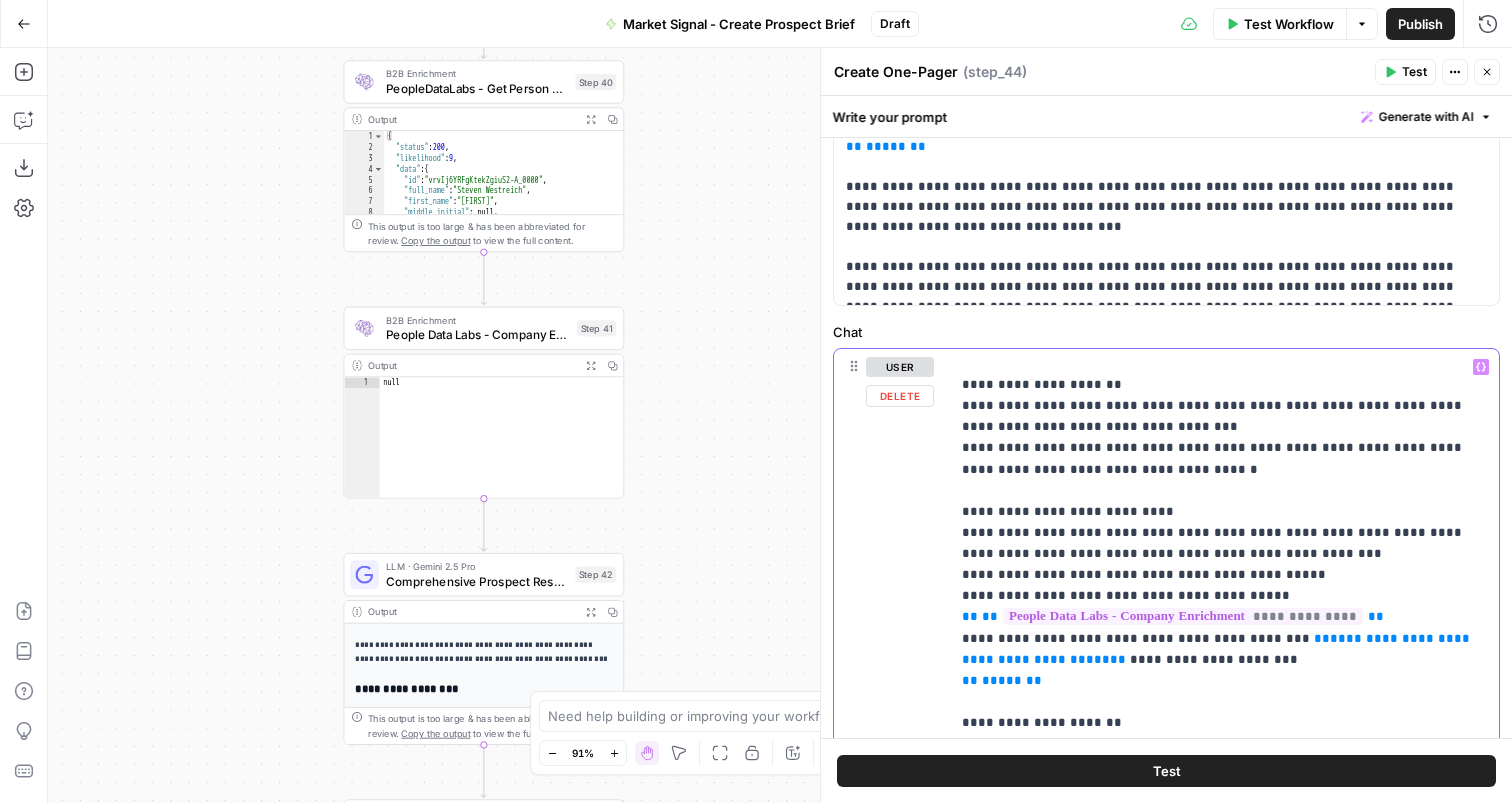 click on "**********" at bounding box center [1218, 649] 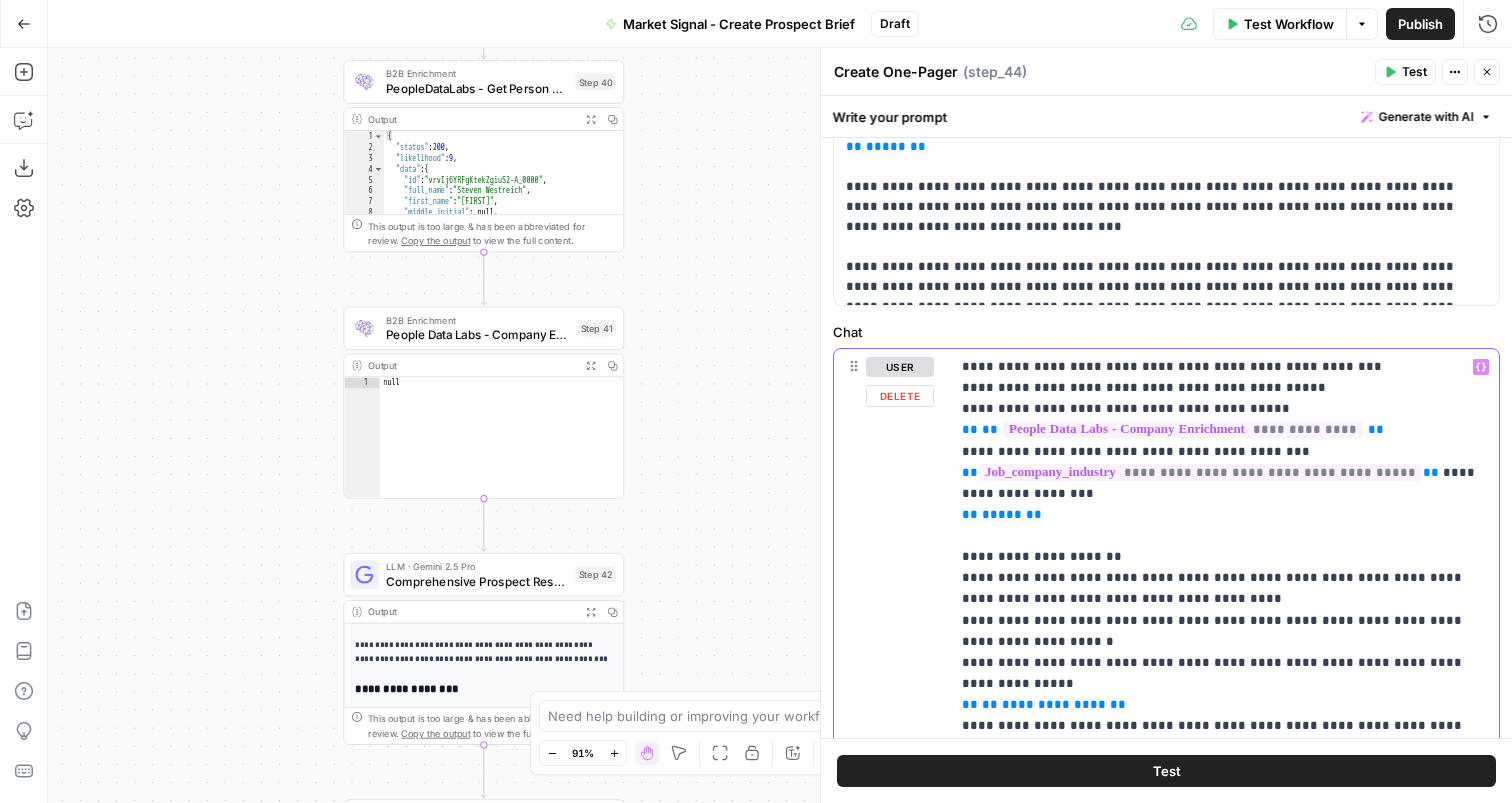 scroll, scrollTop: 580, scrollLeft: 0, axis: vertical 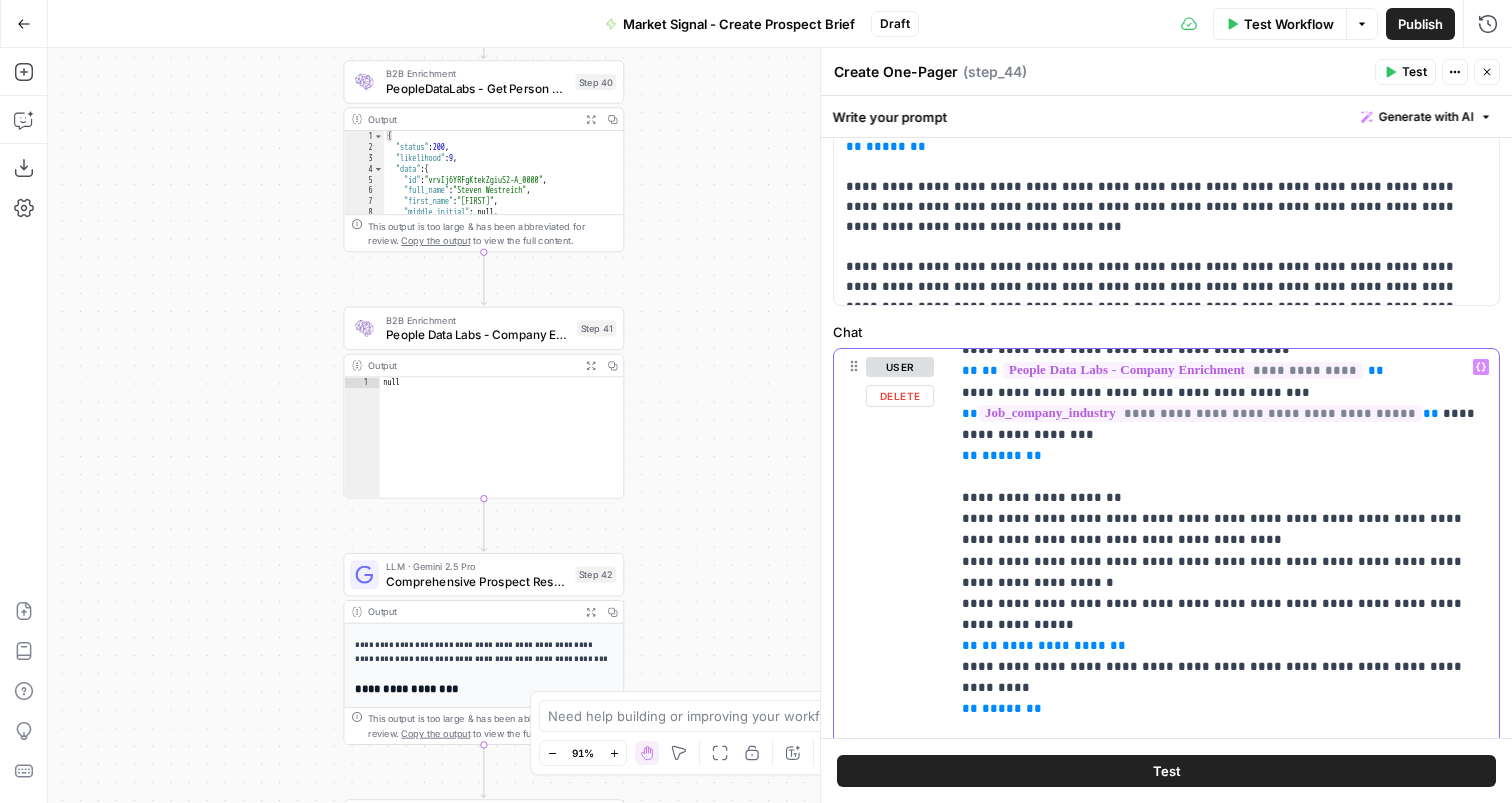click on "**********" at bounding box center (1054, 645) 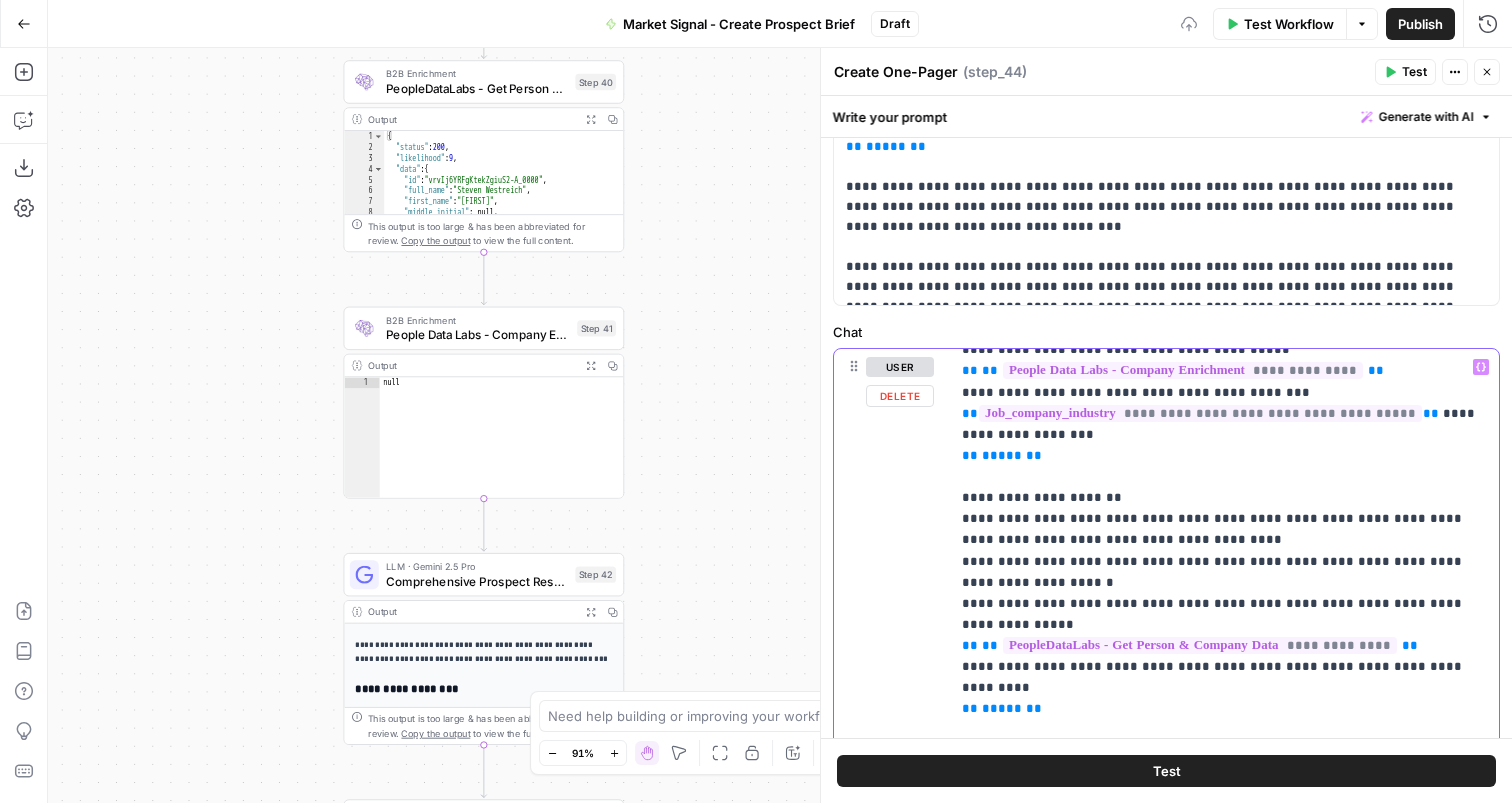 scroll, scrollTop: 890, scrollLeft: 0, axis: vertical 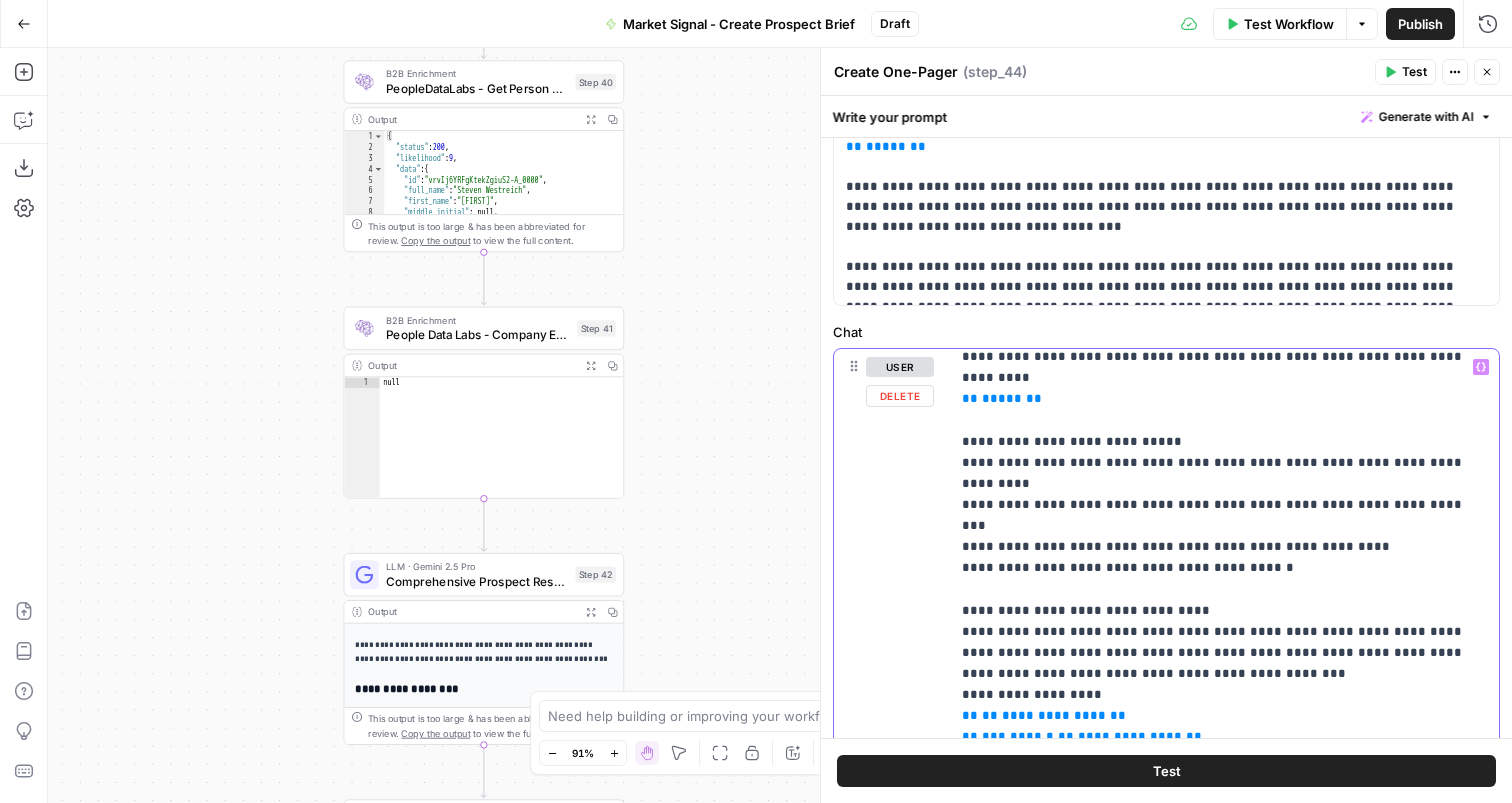 click on "**********" at bounding box center (1054, 715) 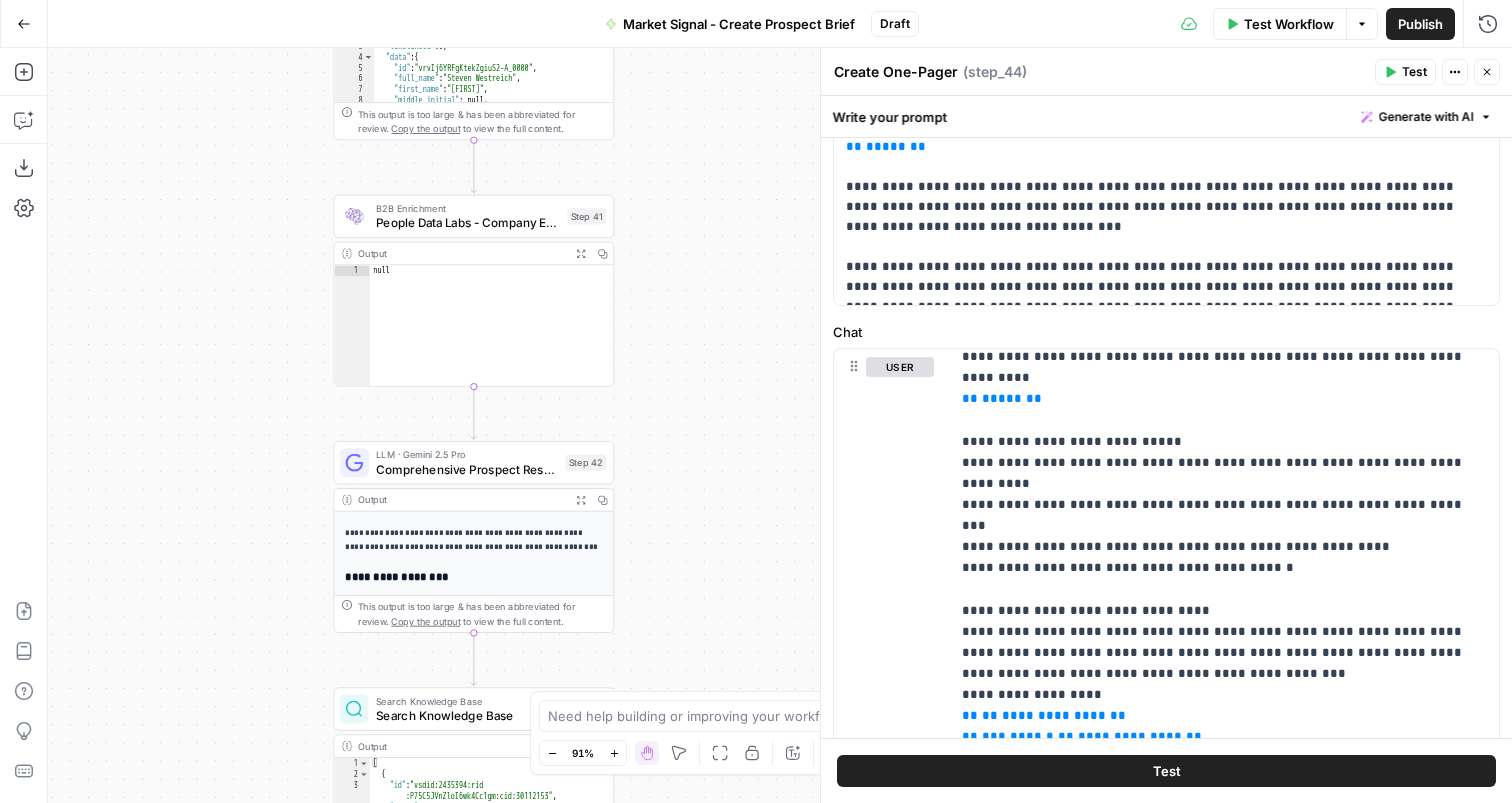drag, startPoint x: 763, startPoint y: 471, endPoint x: 753, endPoint y: 264, distance: 207.24141 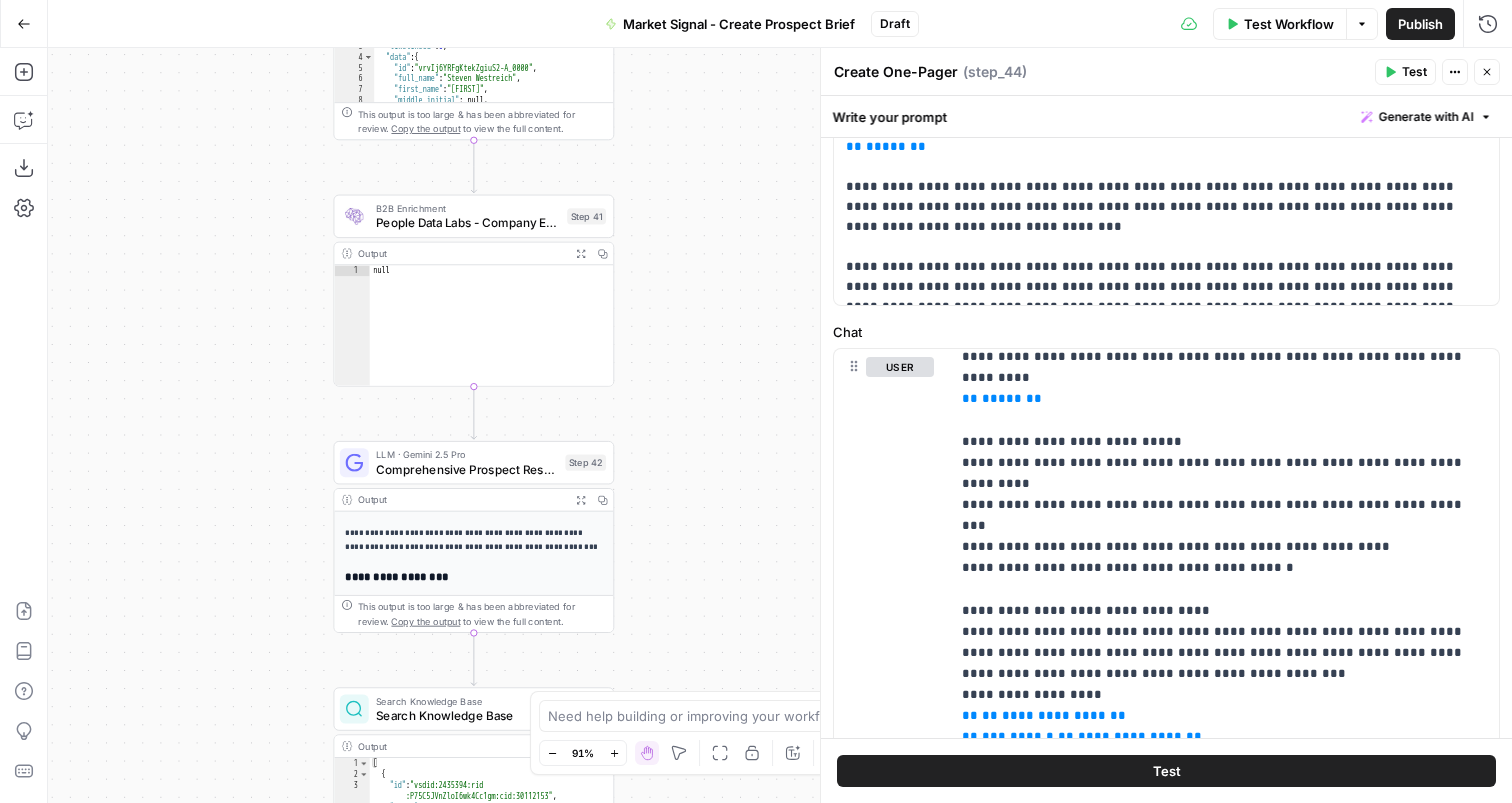 click on "[    {      "document_name" :  "Large-Scale Real Estate         Developers" ,      "records" :  [         {           "__text" :  " · Large-Scale Real Estate         Developers \r\n Description:       Integrated commercial real estate       developers manage large-scale,       multi-phase projects including       multifamily developments, office       buildings, and retail centers.       These organizations face complex       financial workflows that require       budget control, and stringent       compliance measures. They are       characterized by their need for              *" at bounding box center [780, 425] 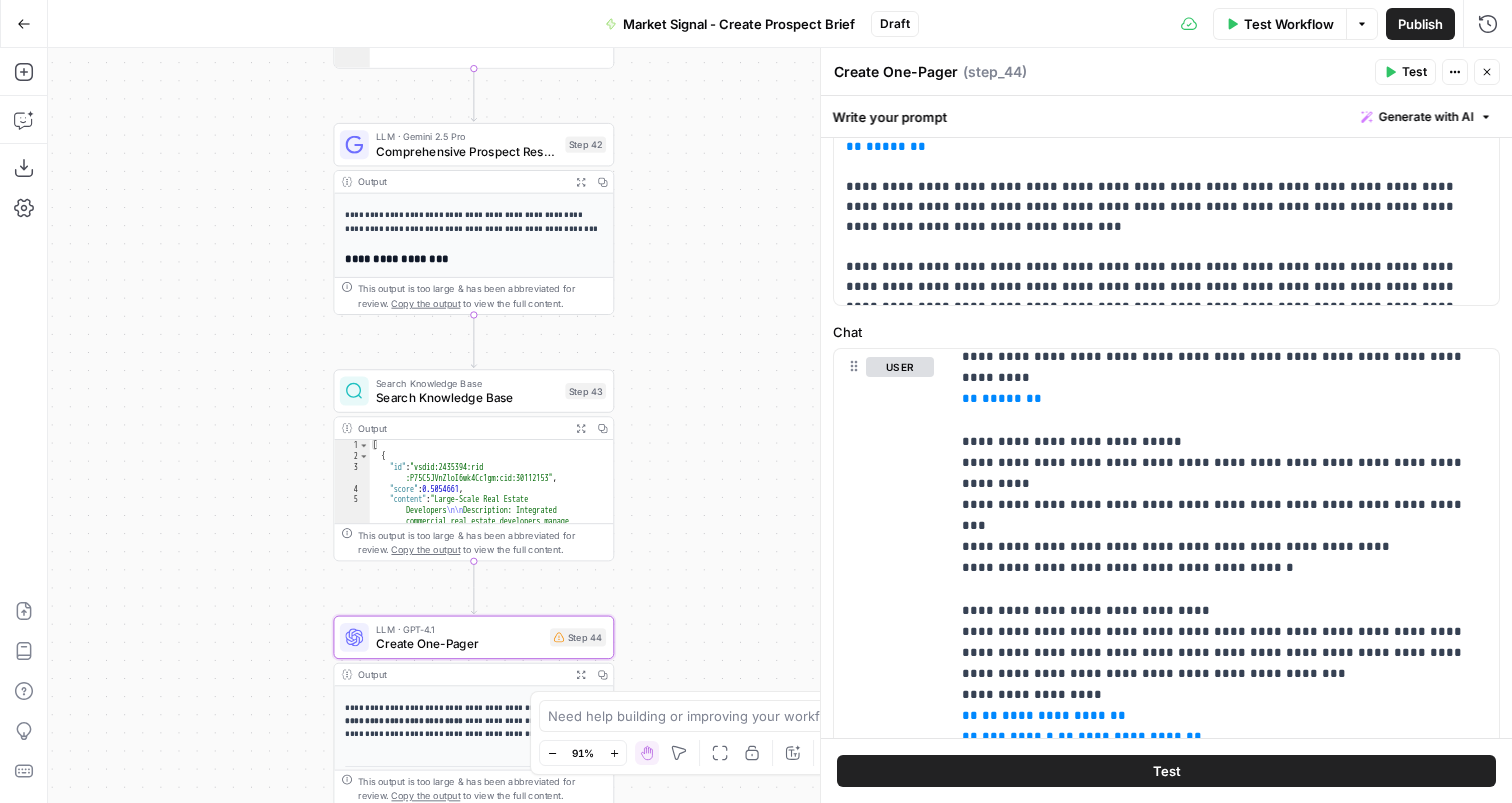 drag, startPoint x: 757, startPoint y: 509, endPoint x: 757, endPoint y: 258, distance: 251 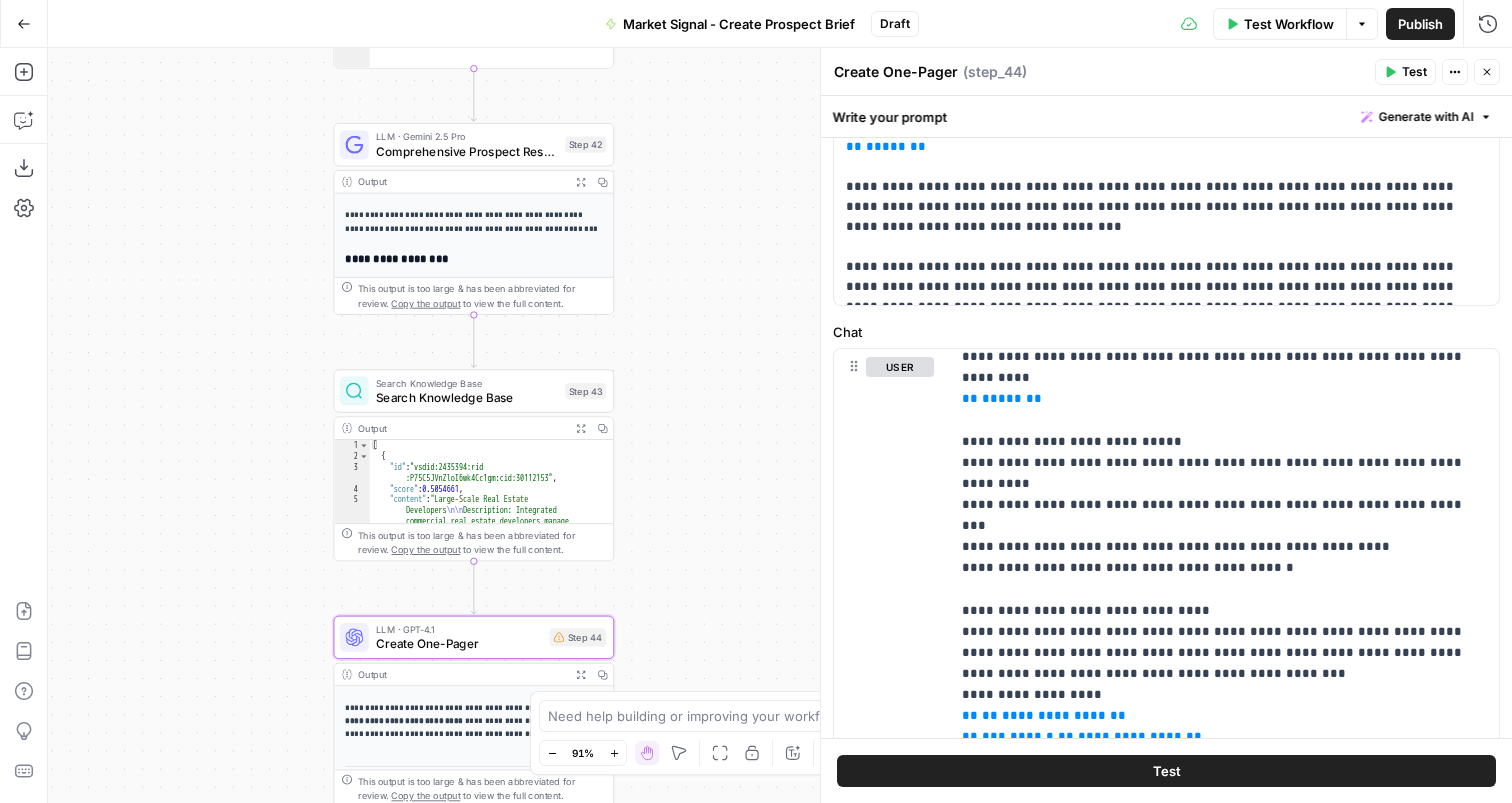click on "[    {      "document_name" :  "Large-Scale Real Estate         Developers" ,      "records" :  [         {           "__text" :  " · Large-Scale Real Estate         Developers \r\n Description:       Integrated commercial real estate       developers manage large-scale,       multi-phase projects including       multifamily developments, office       buildings, and retail centers.       These organizations face complex       financial workflows that require       budget control, and stringent       compliance measures. They are       characterized by their need for              *" at bounding box center (780, 425) 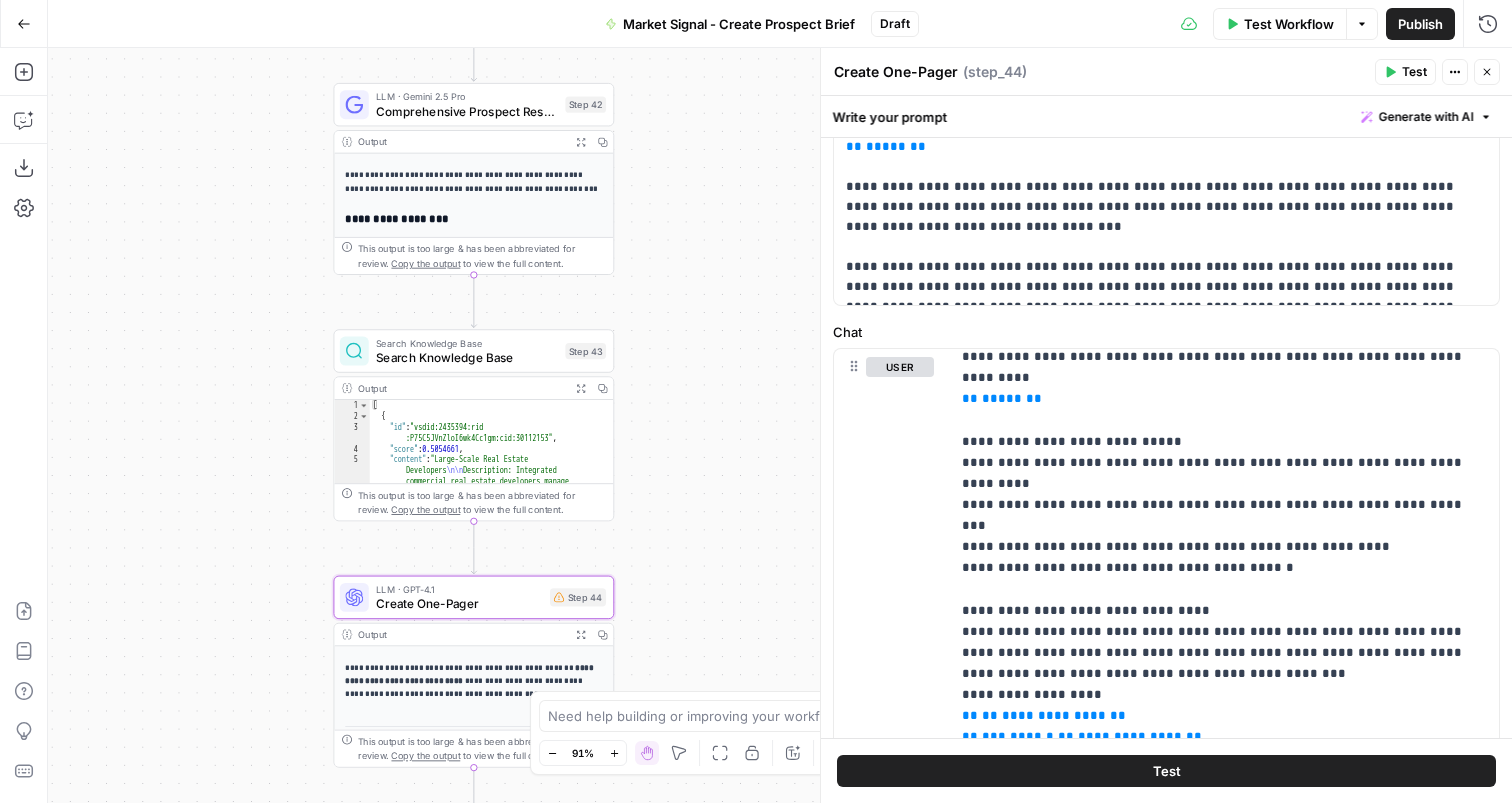 drag, startPoint x: 757, startPoint y: 510, endPoint x: 757, endPoint y: 463, distance: 47 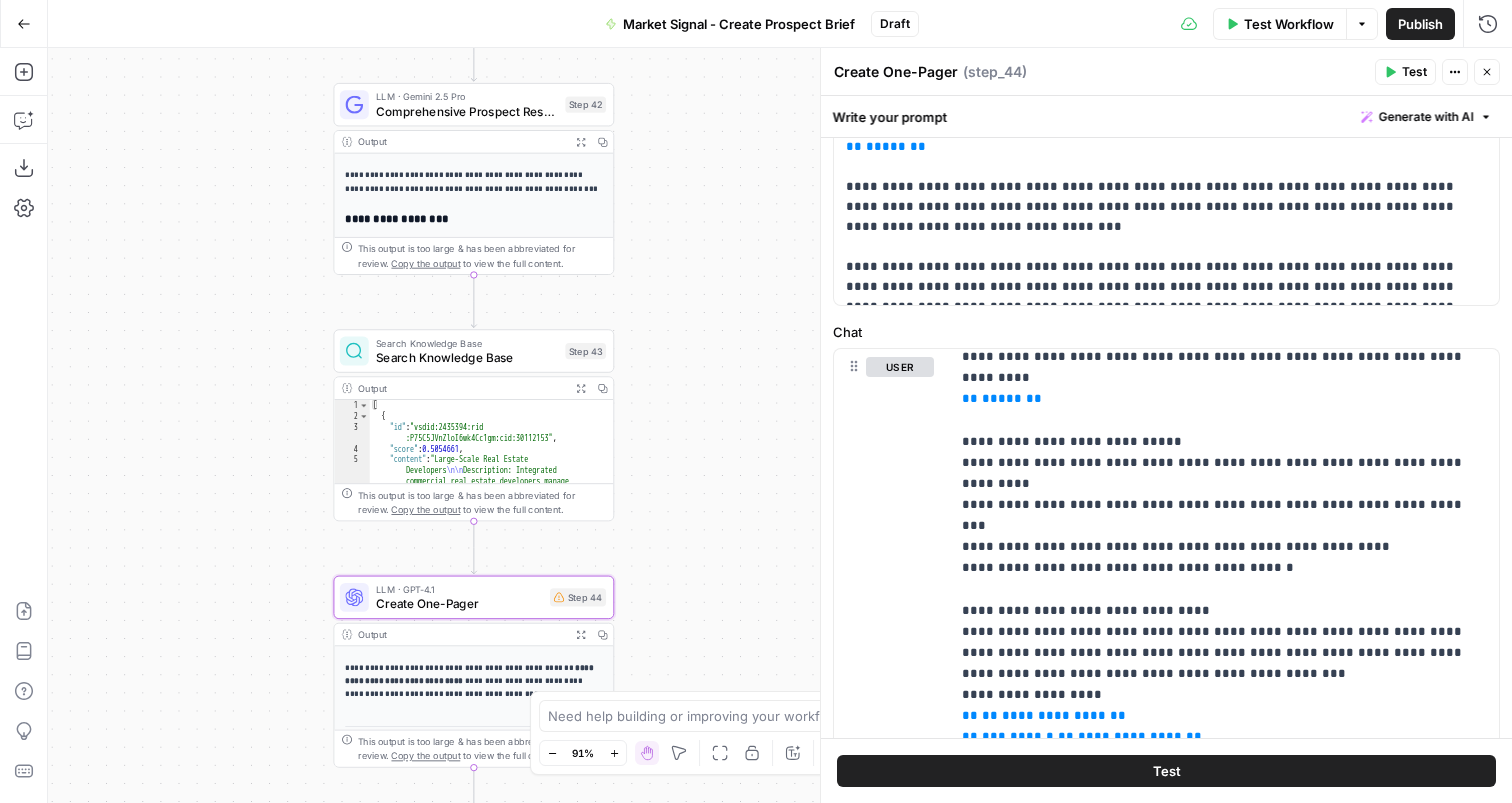 click on "[    {      "document_name" :  "Large-Scale Real Estate         Developers" ,      "records" :  [         {           "__text" :  " · Large-Scale Real Estate         Developers \r\n Description:       Integrated commercial real estate       developers manage large-scale,       multi-phase projects including       multifamily developments, office       buildings, and retail centers.       These organizations face complex       financial workflows that require       budget control, and stringent       compliance measures. They are       characterized by their need for              *" at bounding box center (780, 425) 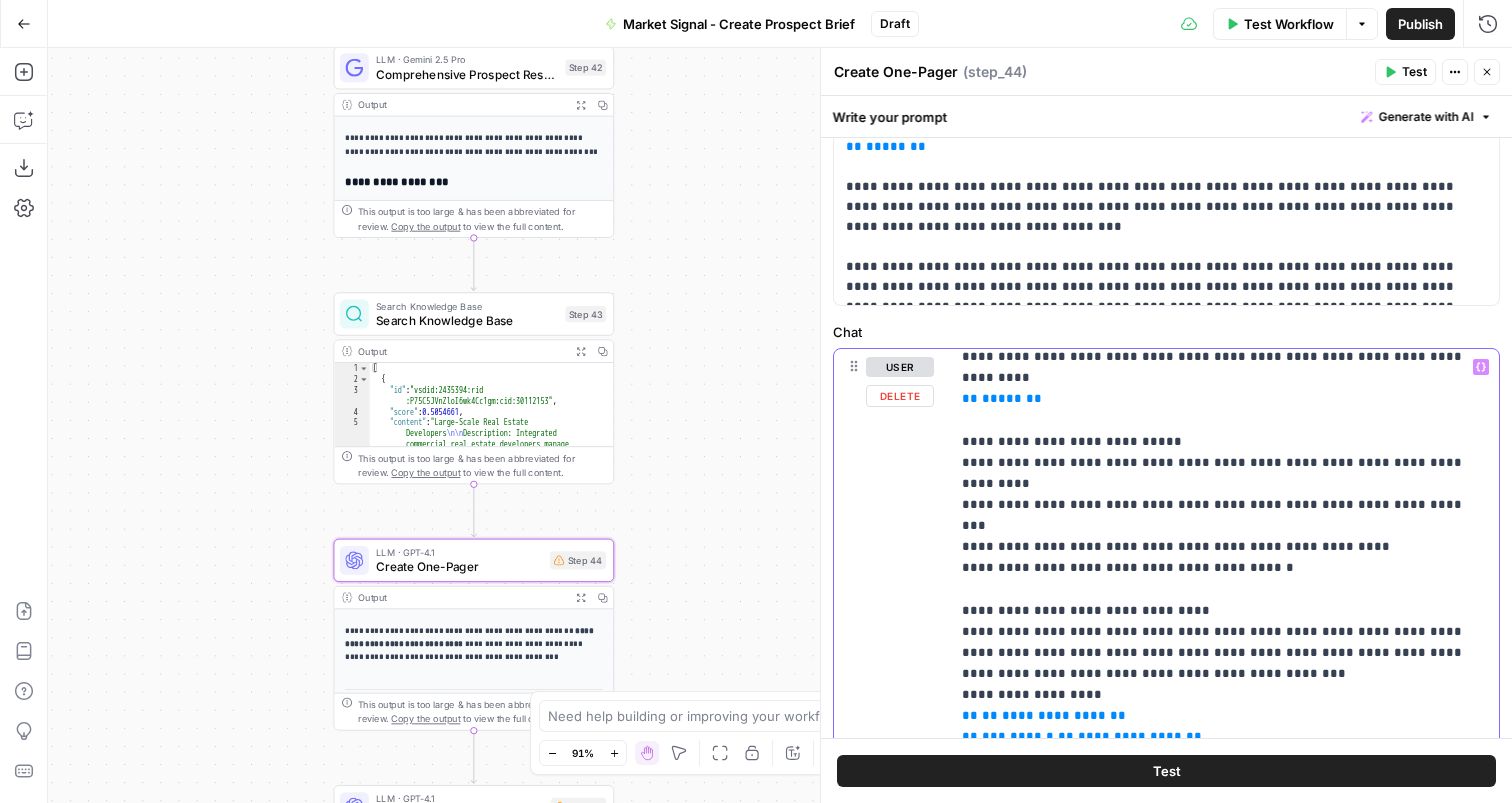 click on "**********" at bounding box center [1054, 715] 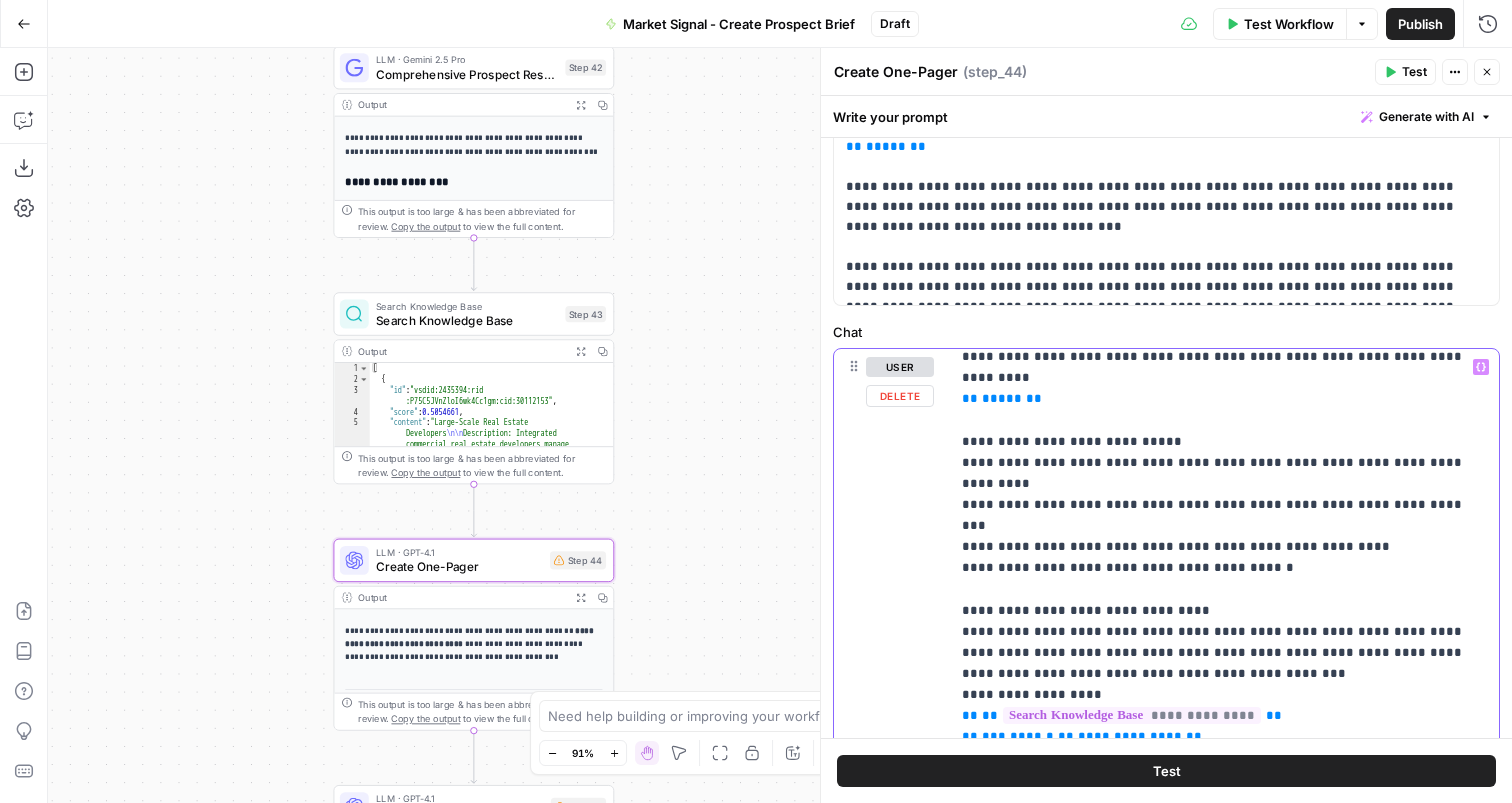 click on "**********" at bounding box center [1130, 736] 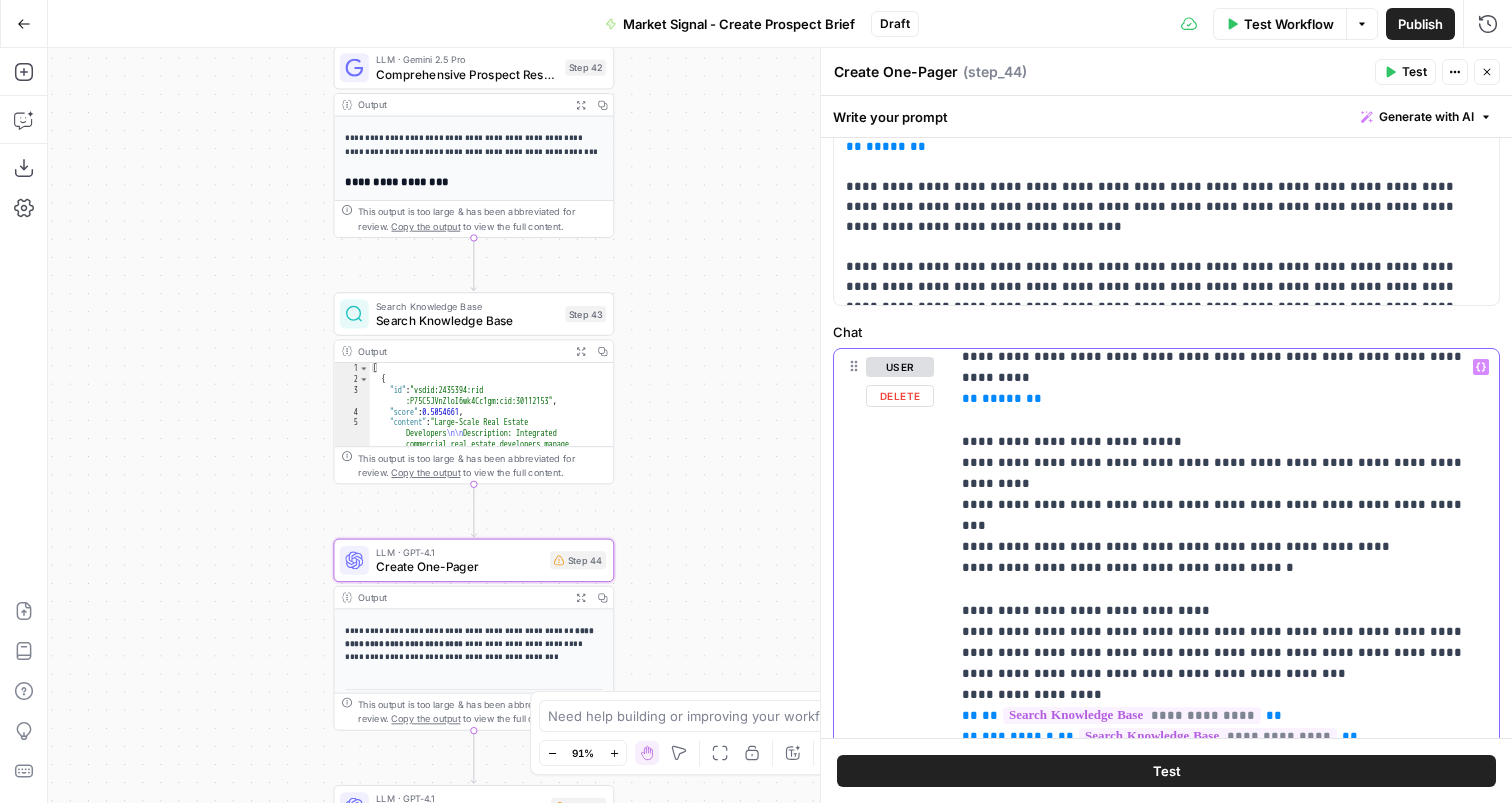 scroll, scrollTop: 967, scrollLeft: 0, axis: vertical 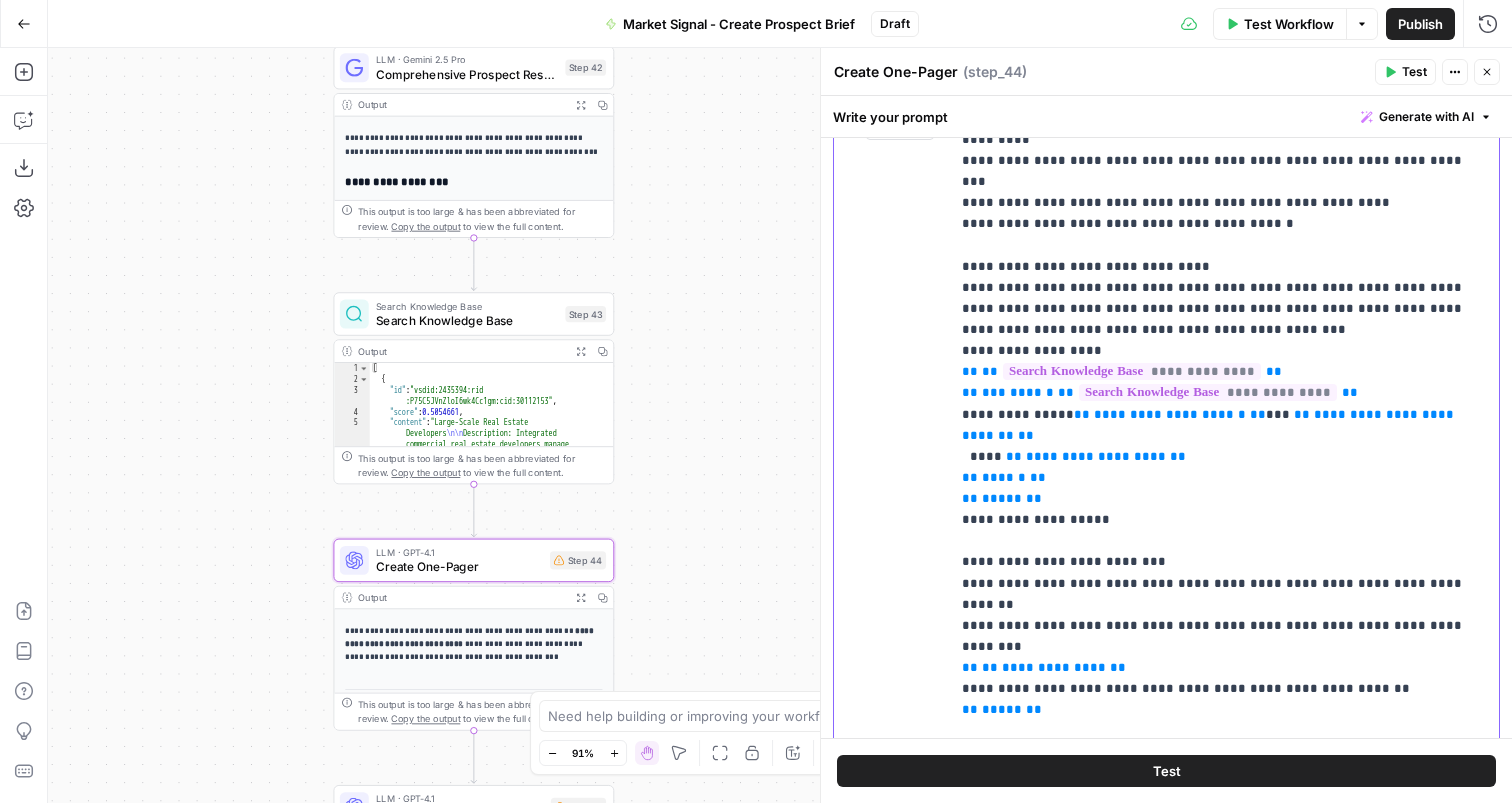 click on "**********" at bounding box center [1054, 667] 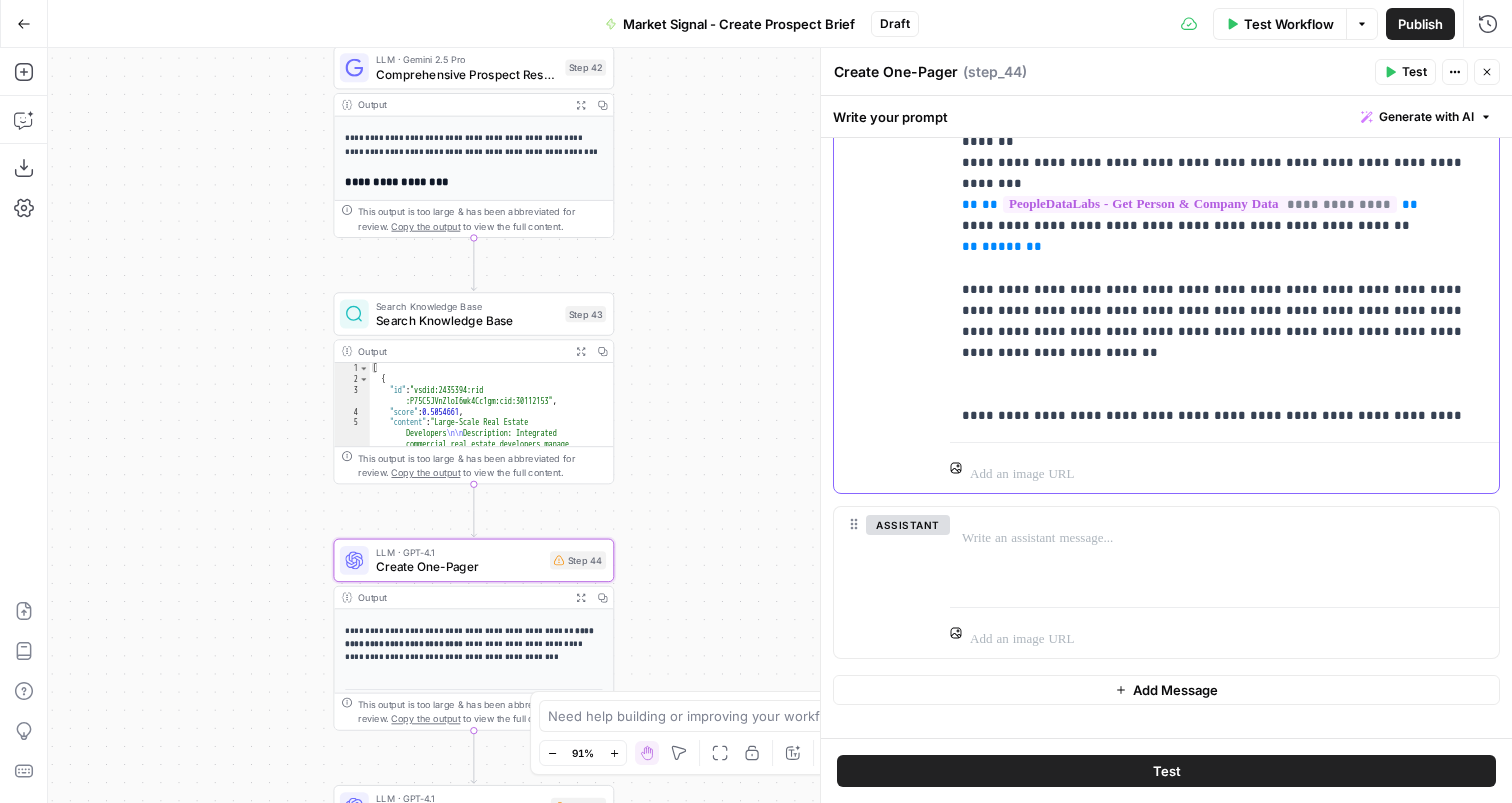 scroll, scrollTop: 1210, scrollLeft: 0, axis: vertical 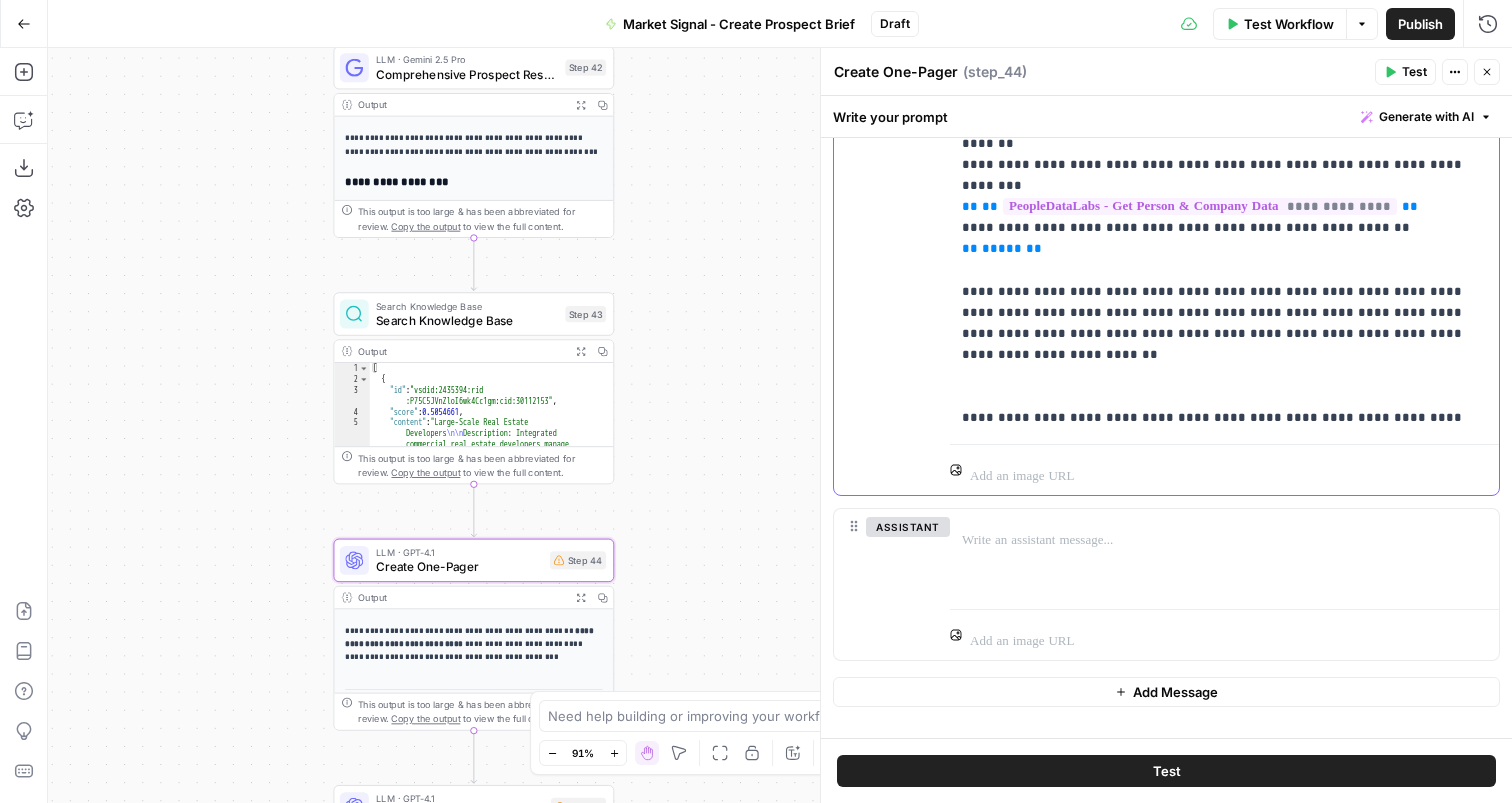 click on "**********" at bounding box center (1030, 502) 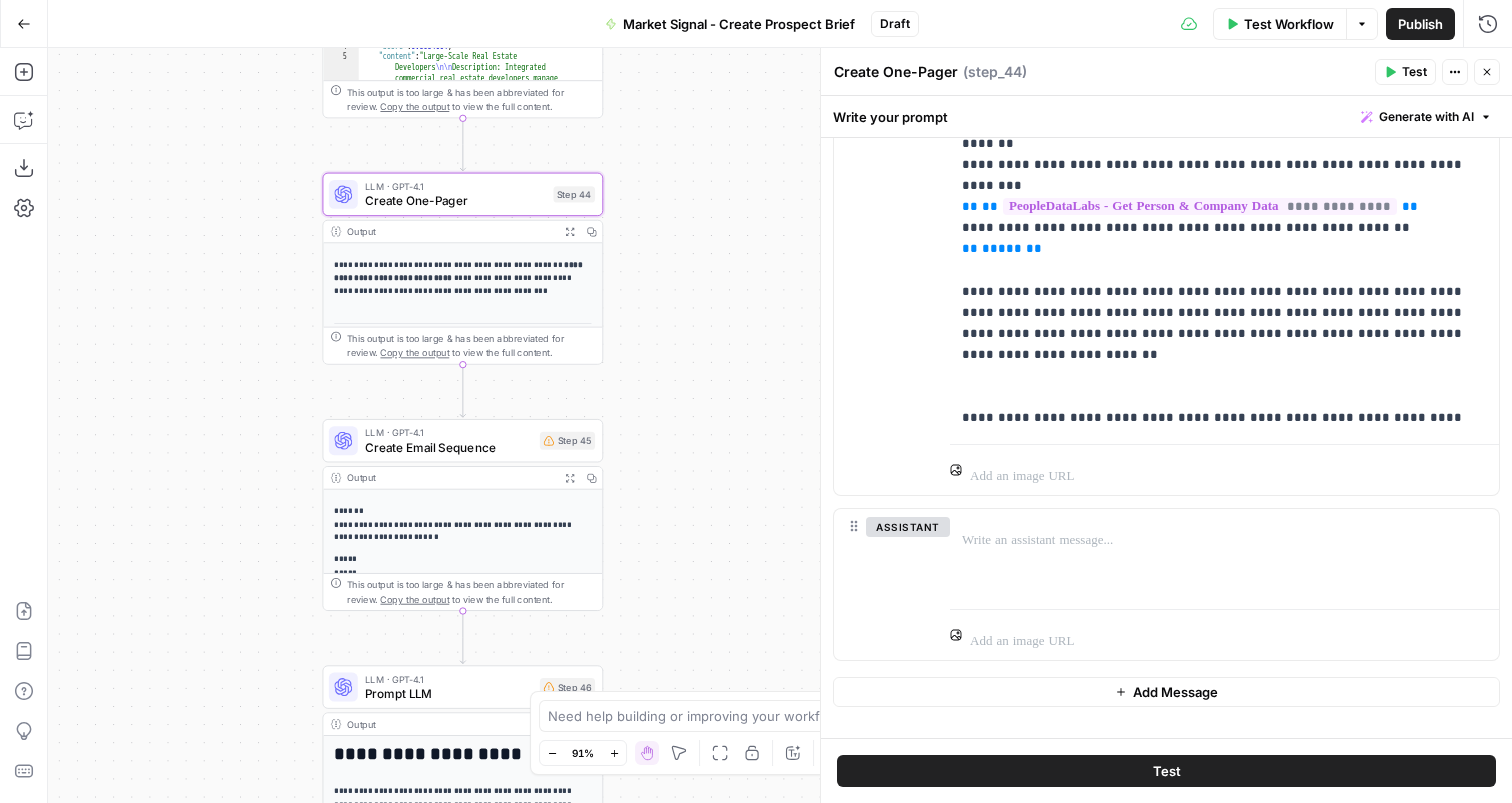 drag, startPoint x: 671, startPoint y: 502, endPoint x: 677, endPoint y: 96, distance: 406.04434 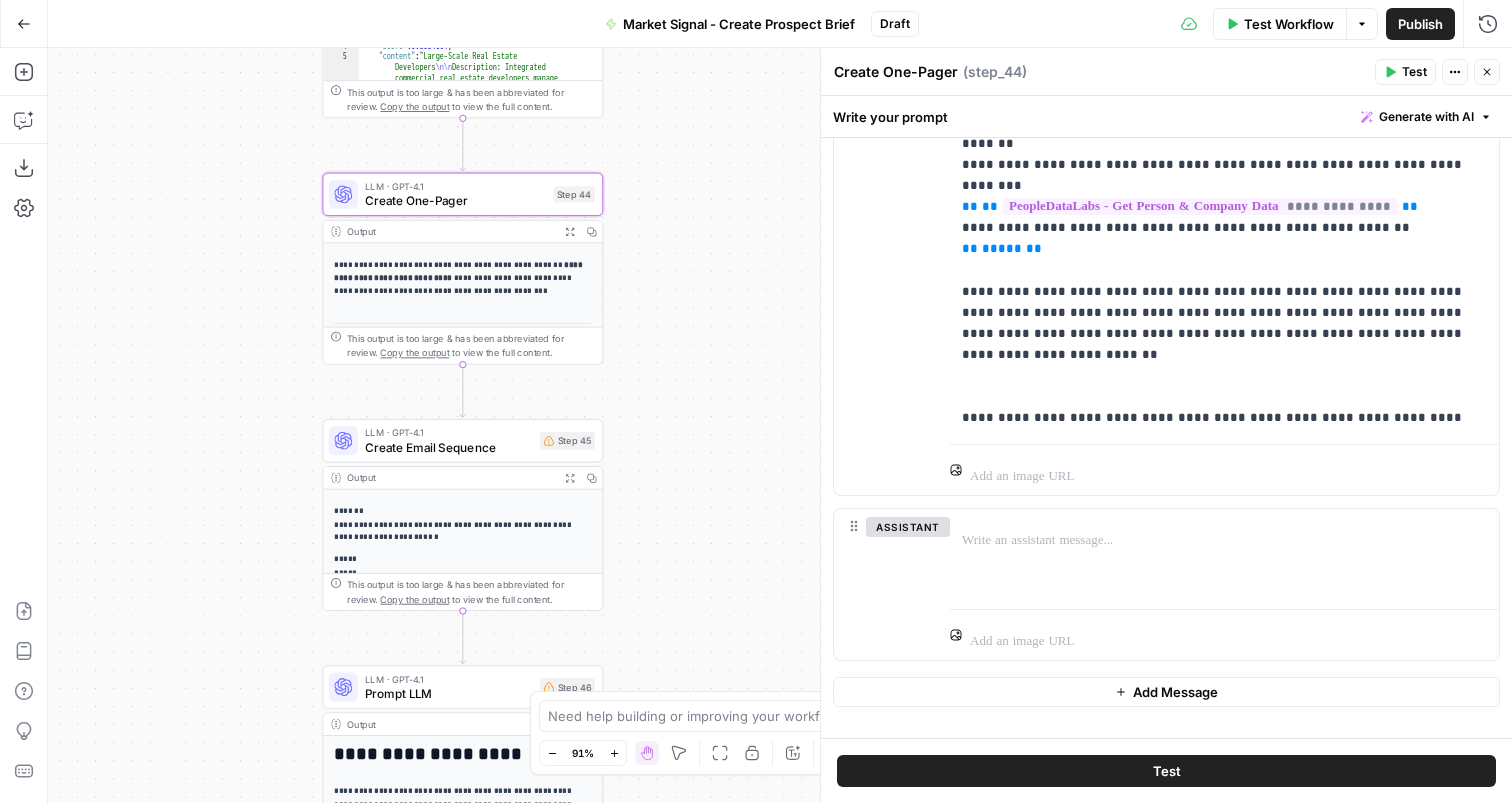 click on "[    {      "document_name" :  "Large-Scale Real Estate         Developers" ,      "records" :  [         {           "__text" :  " · Large-Scale Real Estate         Developers \r\n Description:       Integrated commercial real estate       developers manage large-scale,       multi-phase projects including       multifamily developments, office       buildings, and retail centers.       These organizations face complex       financial workflows that require       budget control, and stringent       compliance measures. They are       characterized by their need for              *" at bounding box center [780, 425] 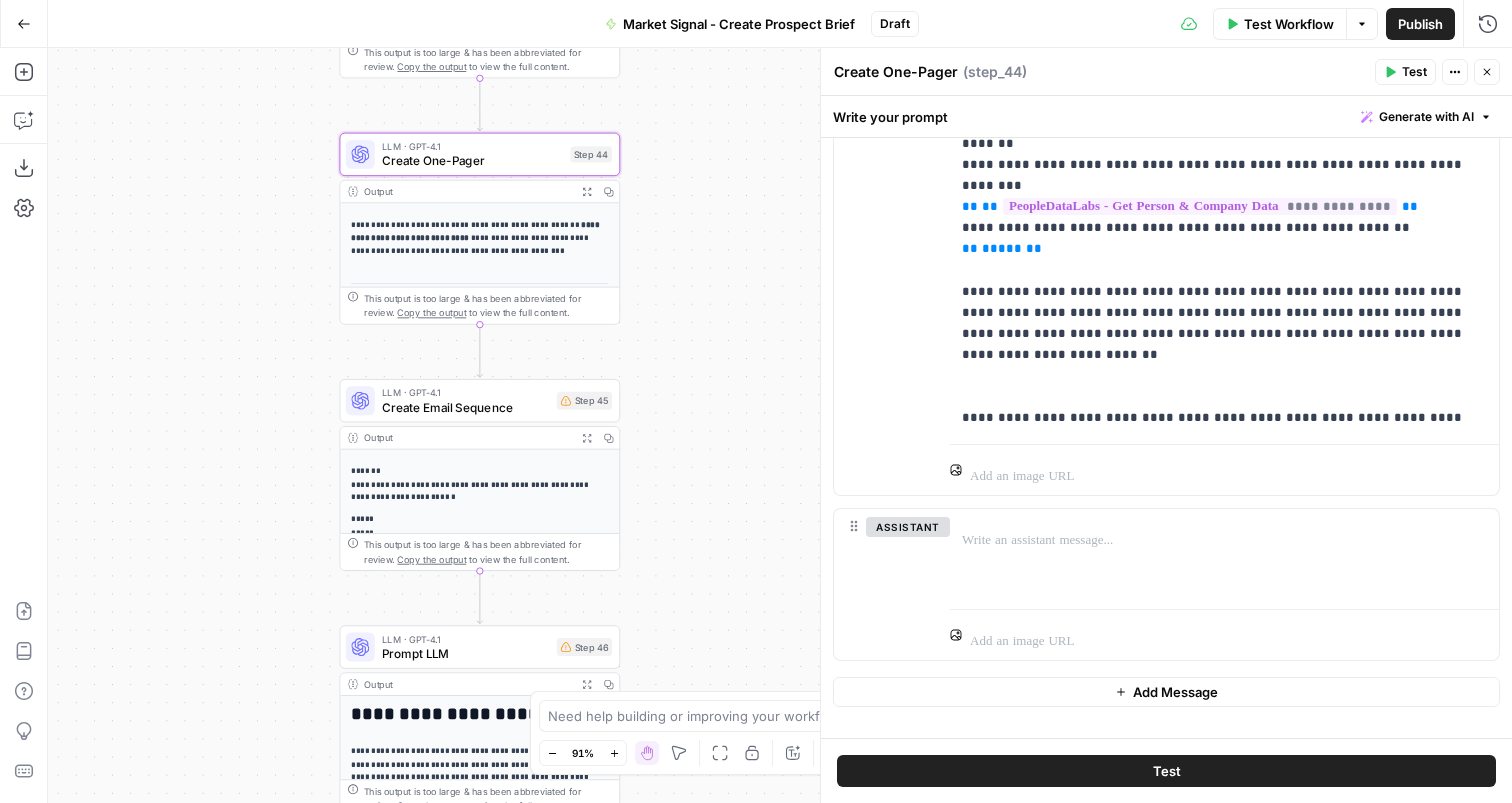 drag, startPoint x: 722, startPoint y: 444, endPoint x: 715, endPoint y: 310, distance: 134.18271 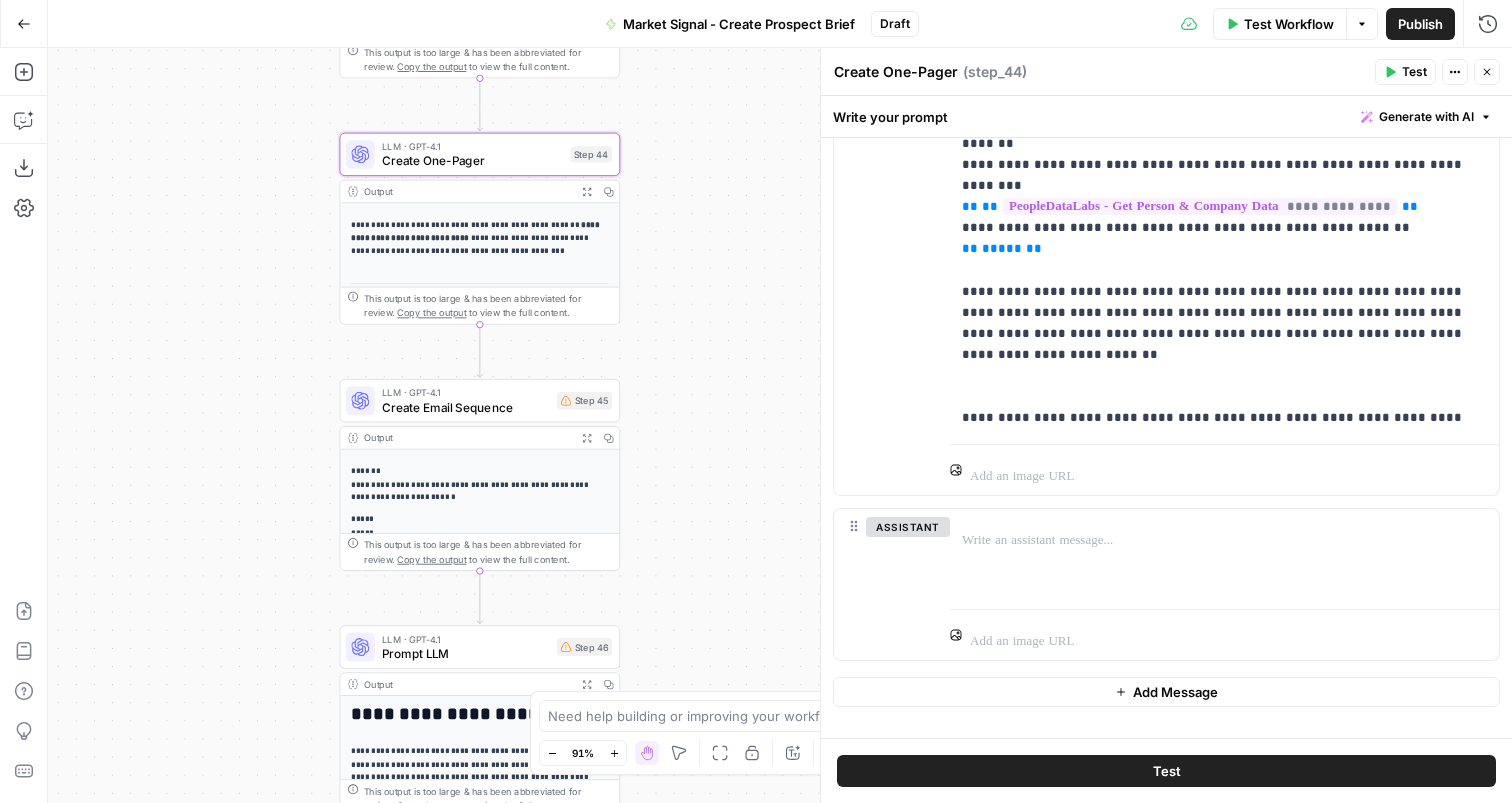 click on "[    {      "document_name" :  "Large-Scale Real Estate         Developers" ,      "records" :  [         {           "__text" :  " · Large-Scale Real Estate         Developers \r\n Description:       Integrated commercial real estate       developers manage large-scale,       multi-phase projects including       multifamily developments, office       buildings, and retail centers.       These organizations face complex       financial workflows that require       budget control, and stringent       compliance measures. They are       characterized by their need for              *" at bounding box center [780, 425] 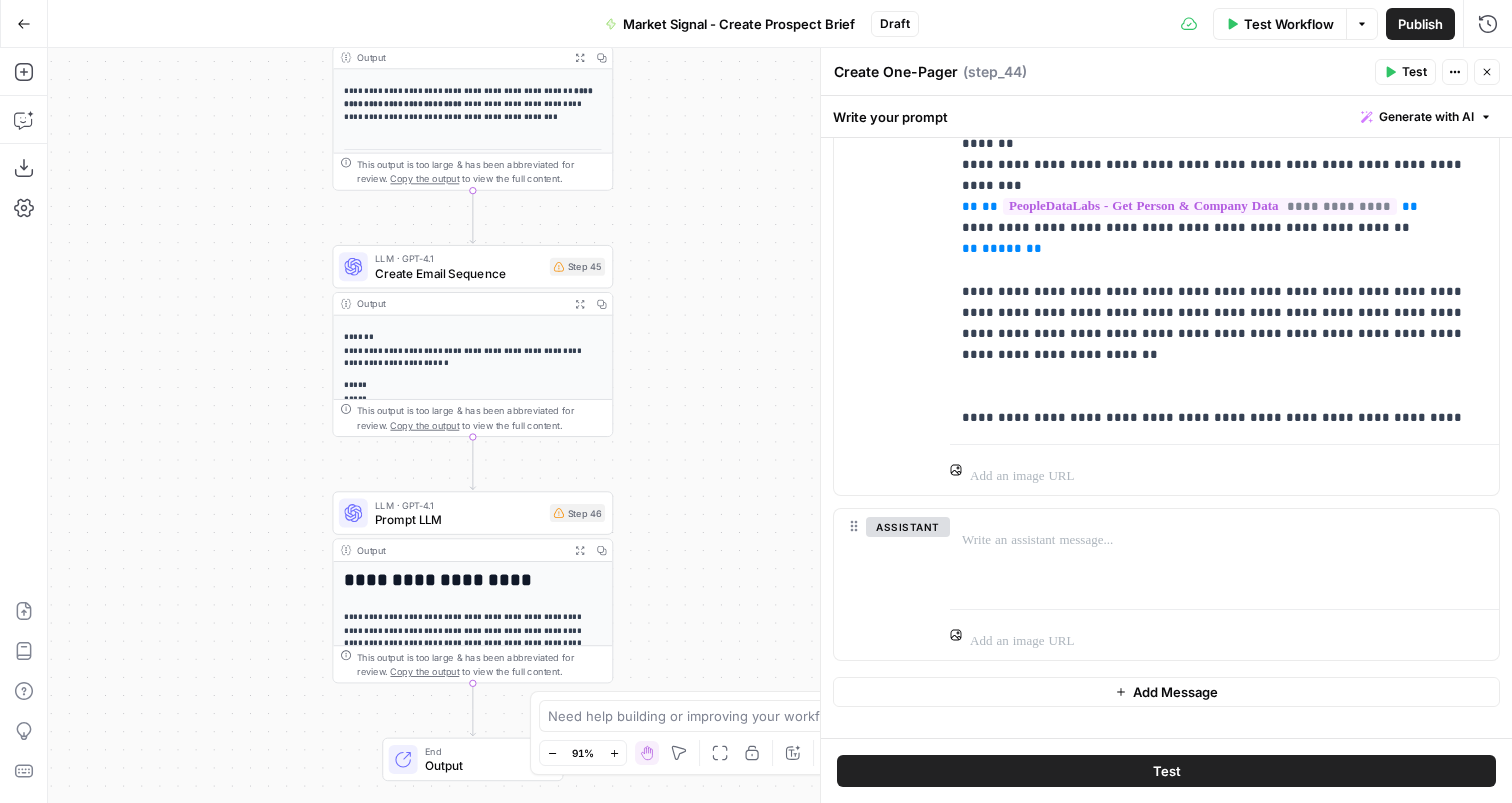 click on "LLM · GPT-4.1 Create Email Sequence Step 45 Copy step Delete step Add Note Test" at bounding box center [472, 266] 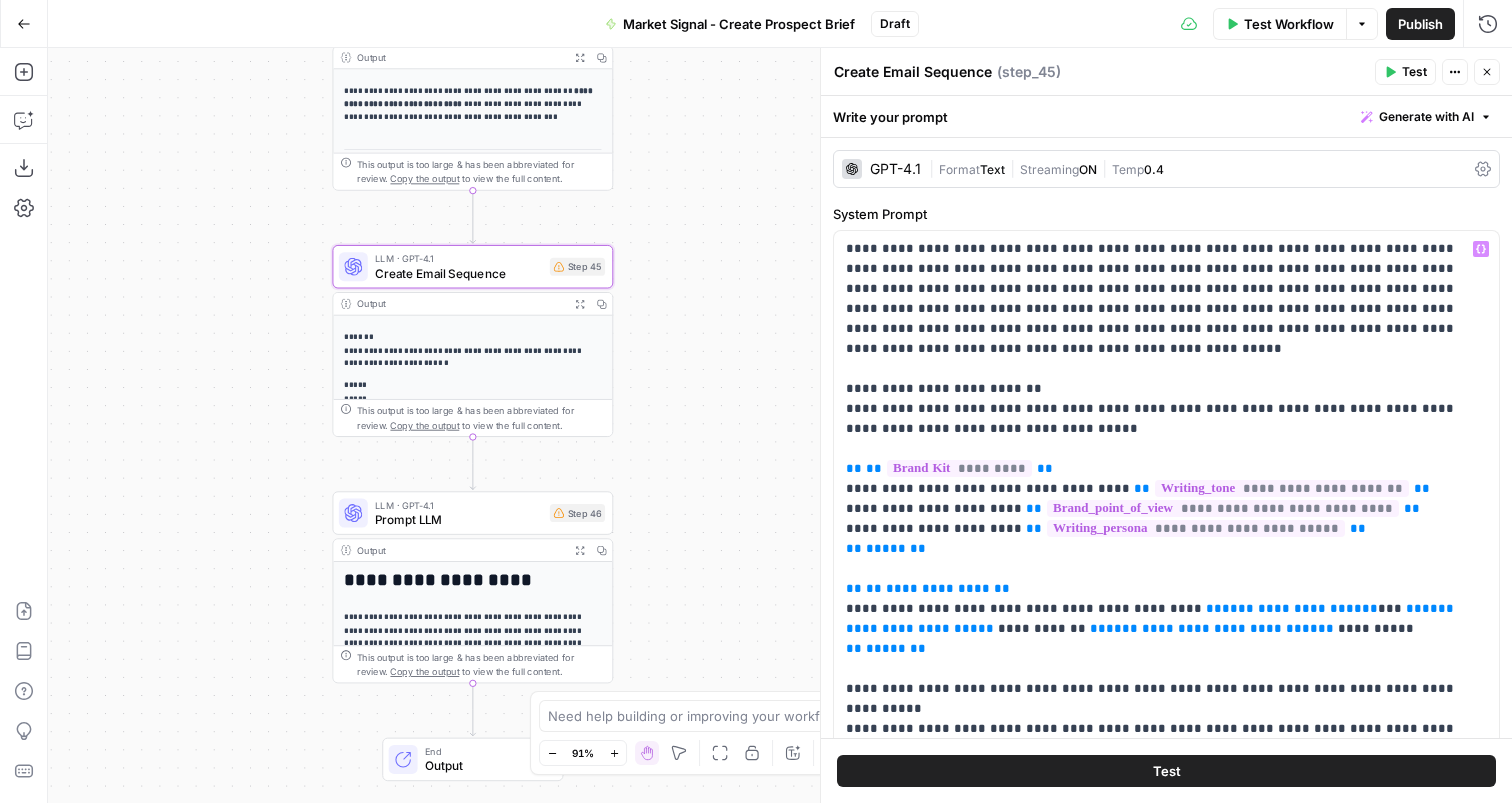 scroll, scrollTop: 48, scrollLeft: 0, axis: vertical 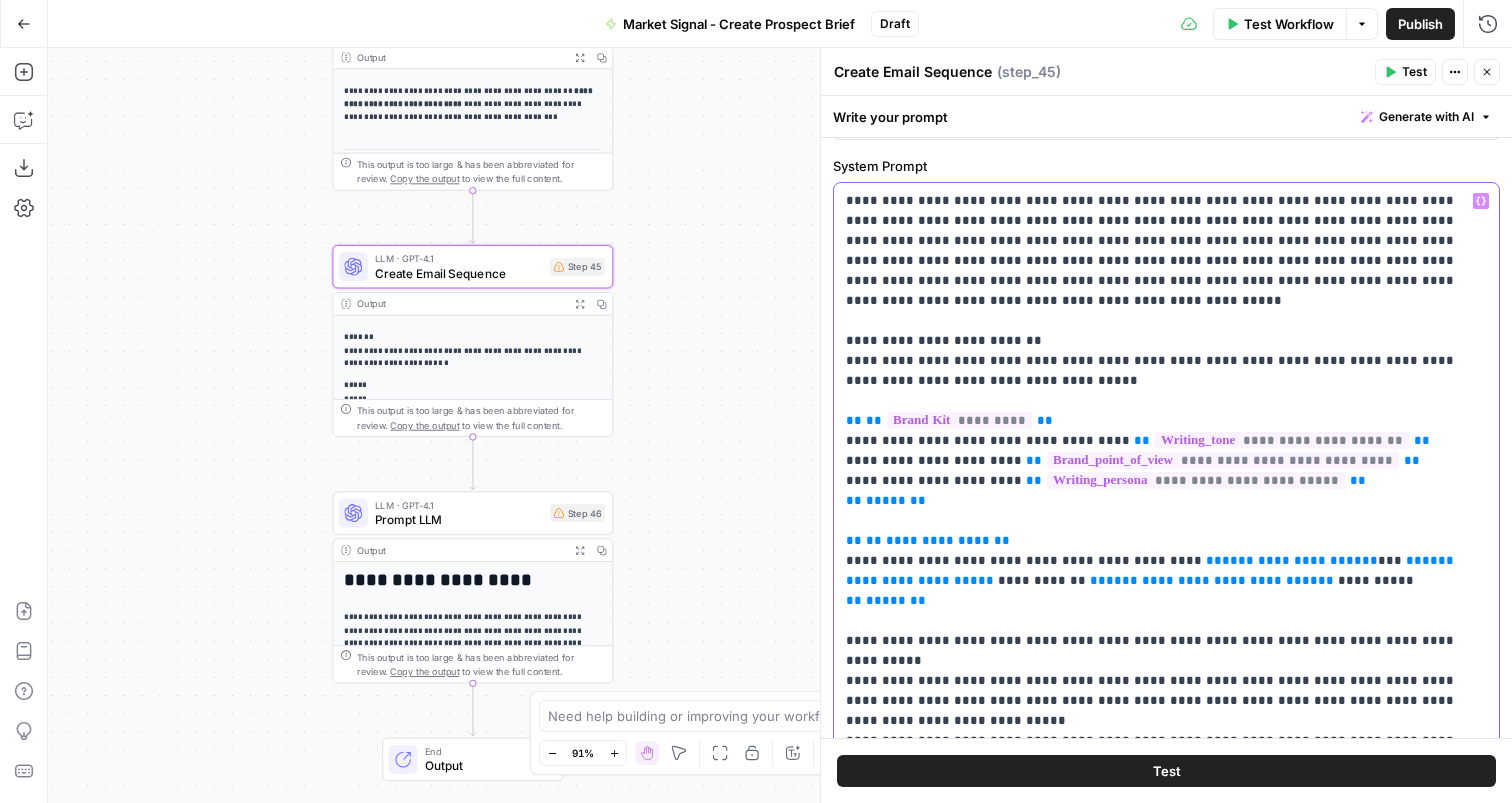 click on "**********" at bounding box center [938, 540] 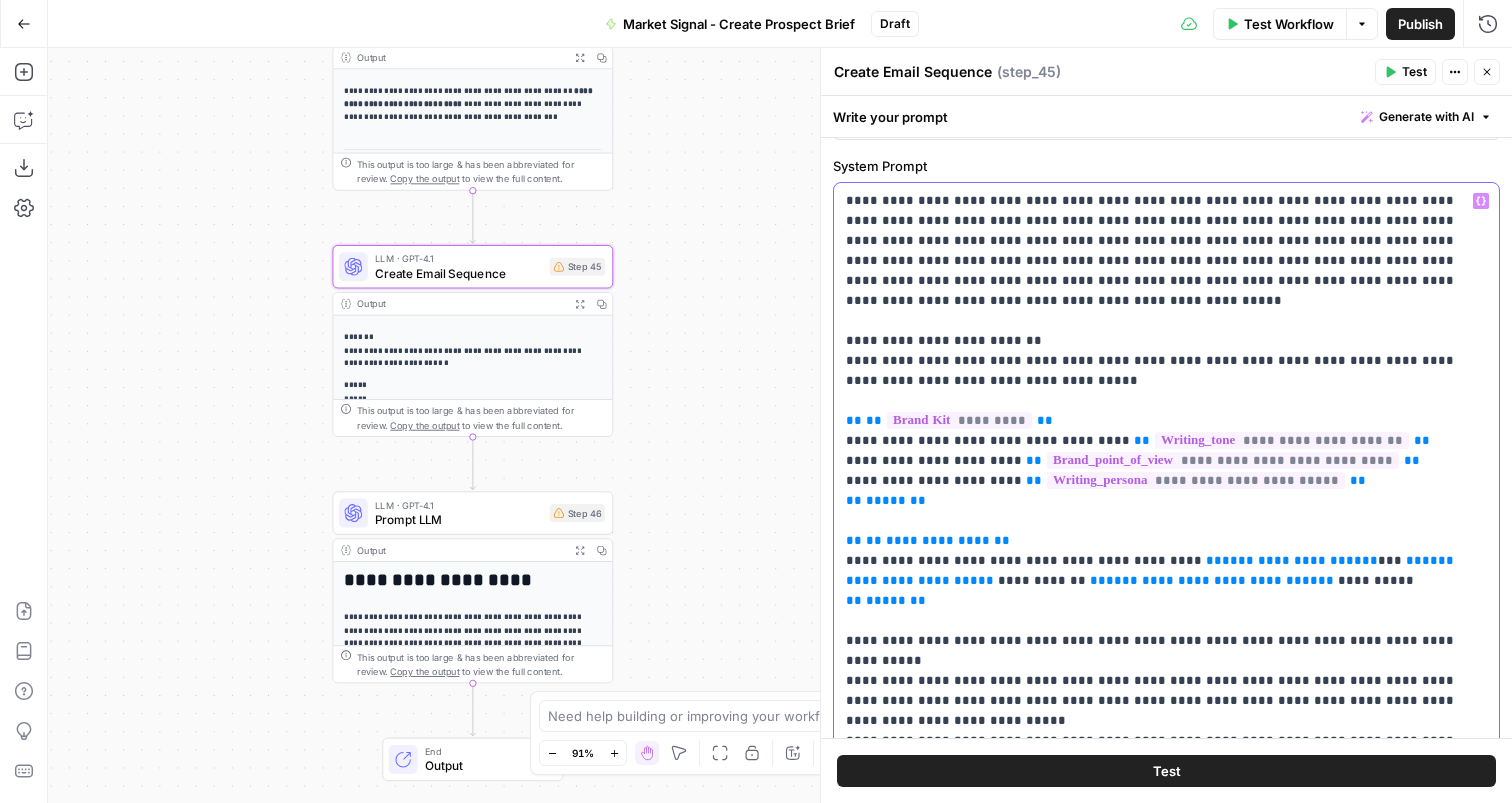 type 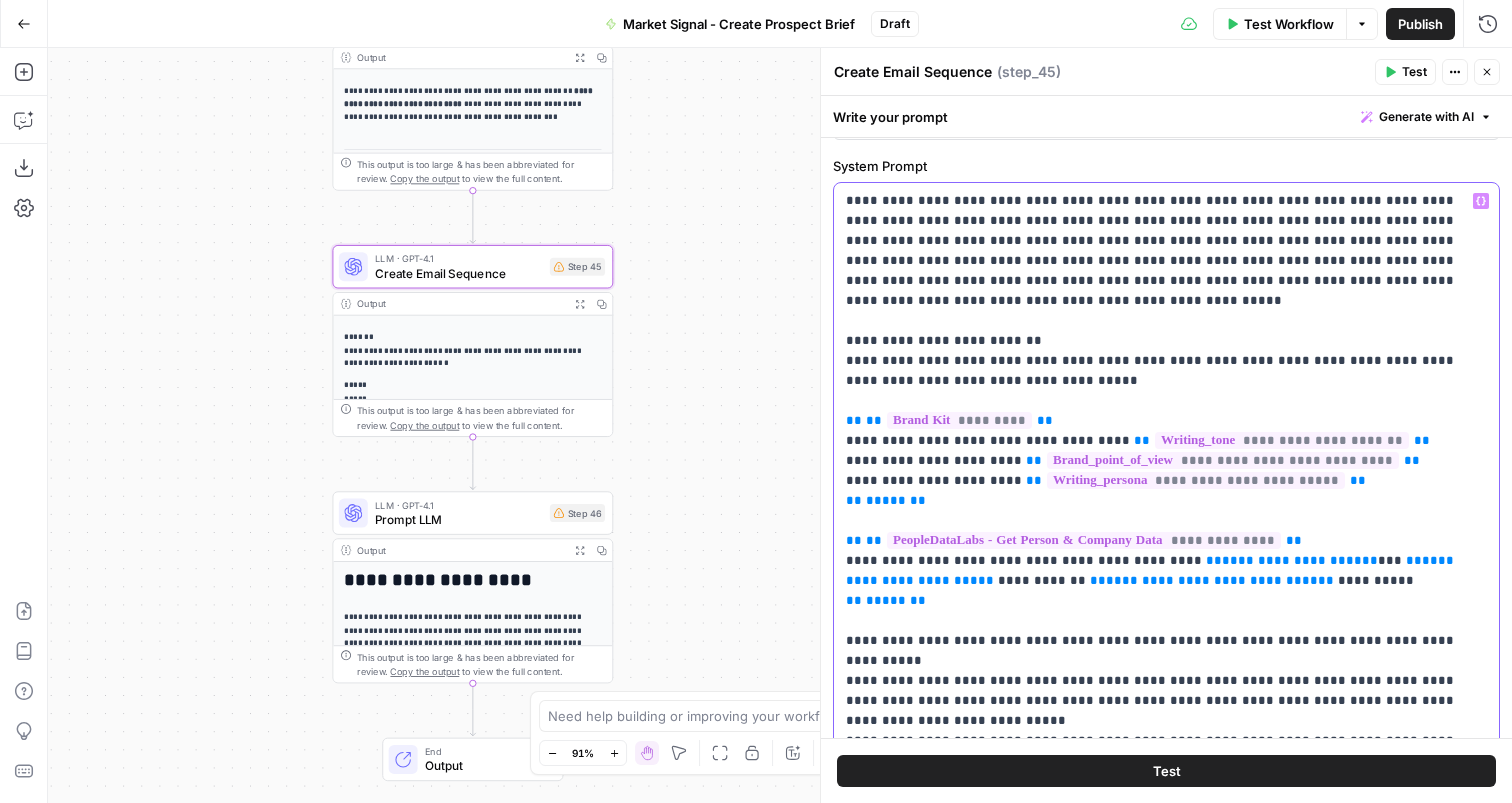 click on "**********" at bounding box center (1292, 560) 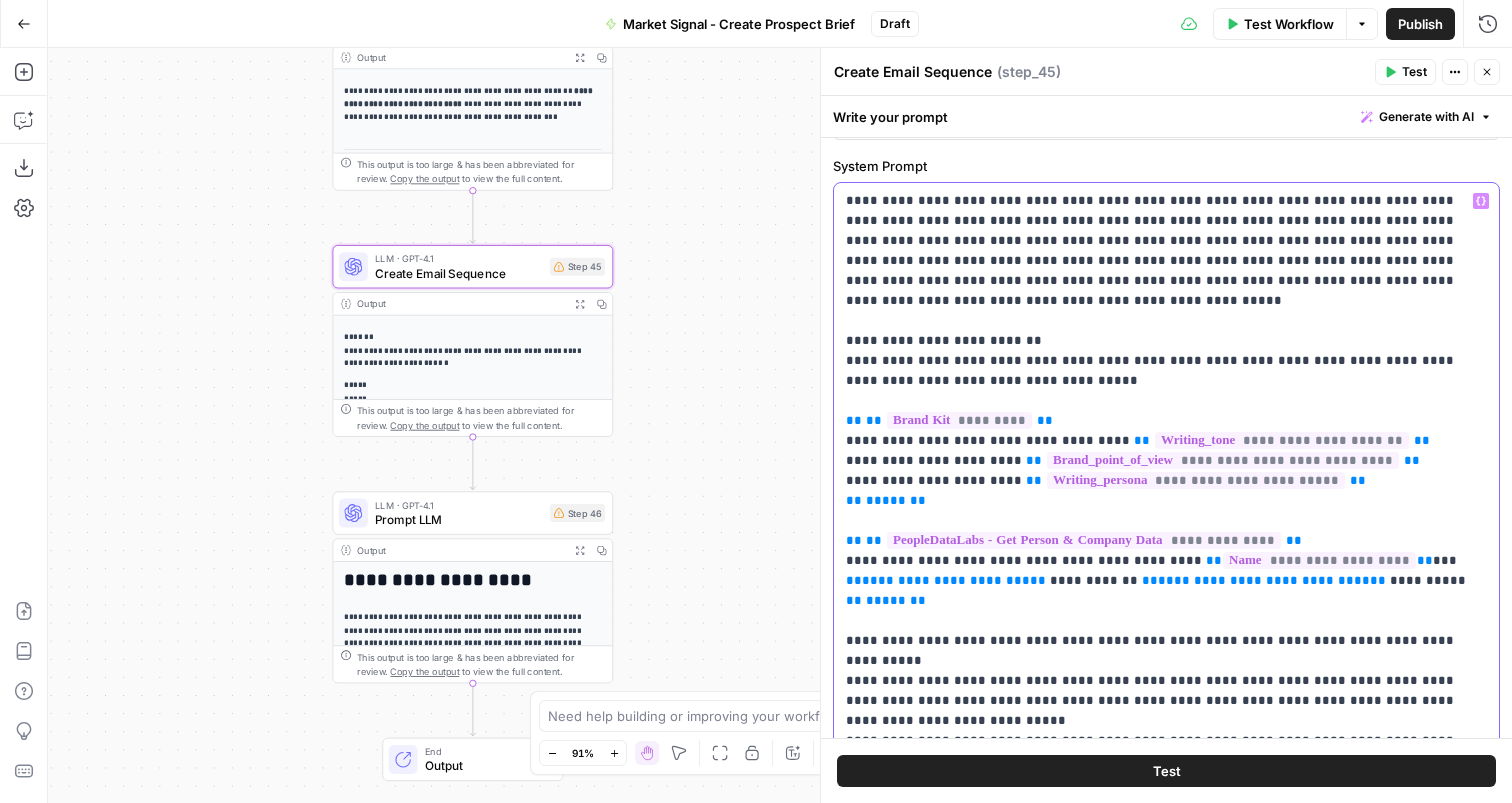 click on "**********" at bounding box center [1264, 580] 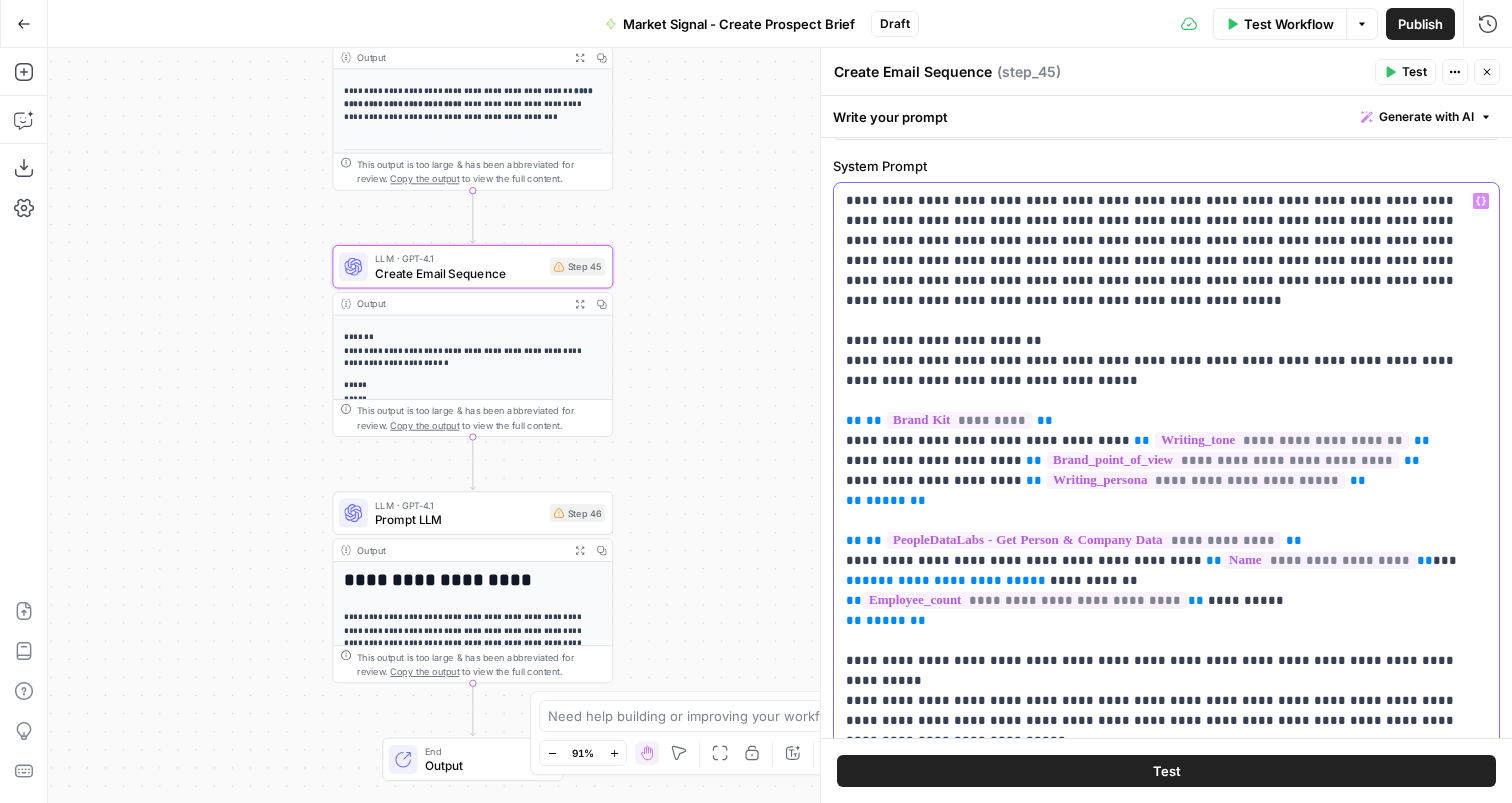 click on "**********" at bounding box center [946, 580] 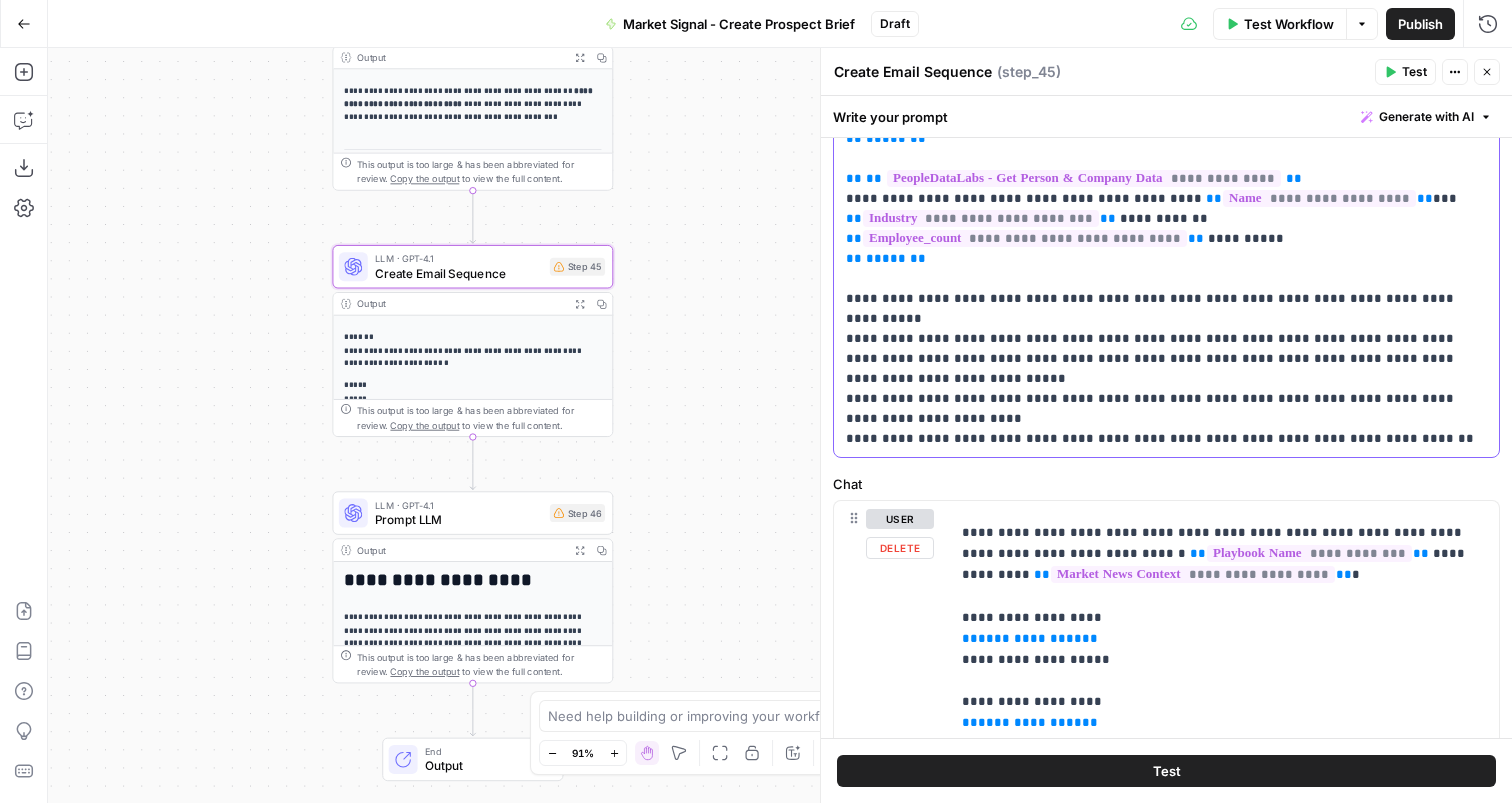 scroll, scrollTop: 626, scrollLeft: 0, axis: vertical 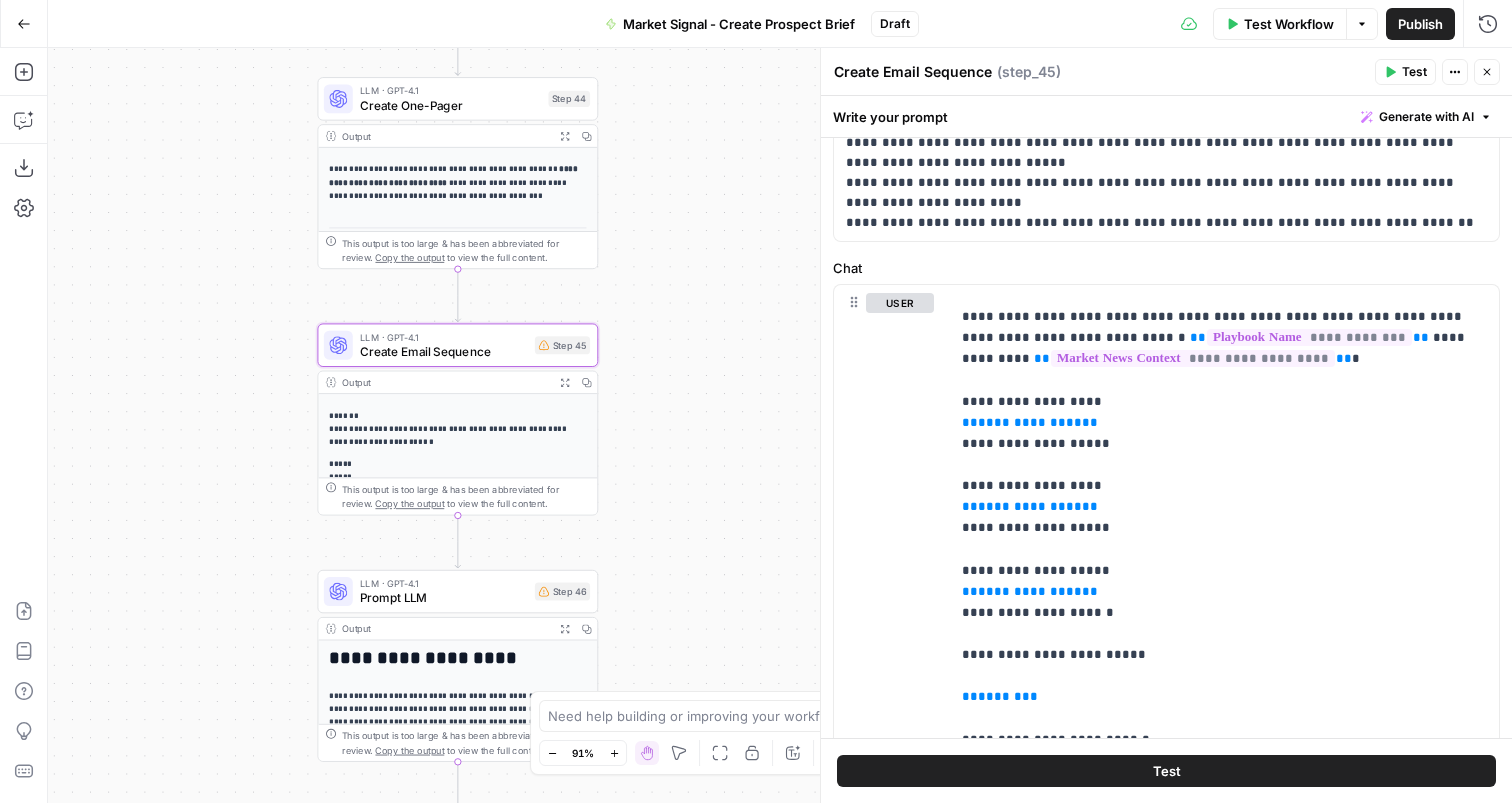 drag, startPoint x: 741, startPoint y: 544, endPoint x: 720, endPoint y: 635, distance: 93.39165 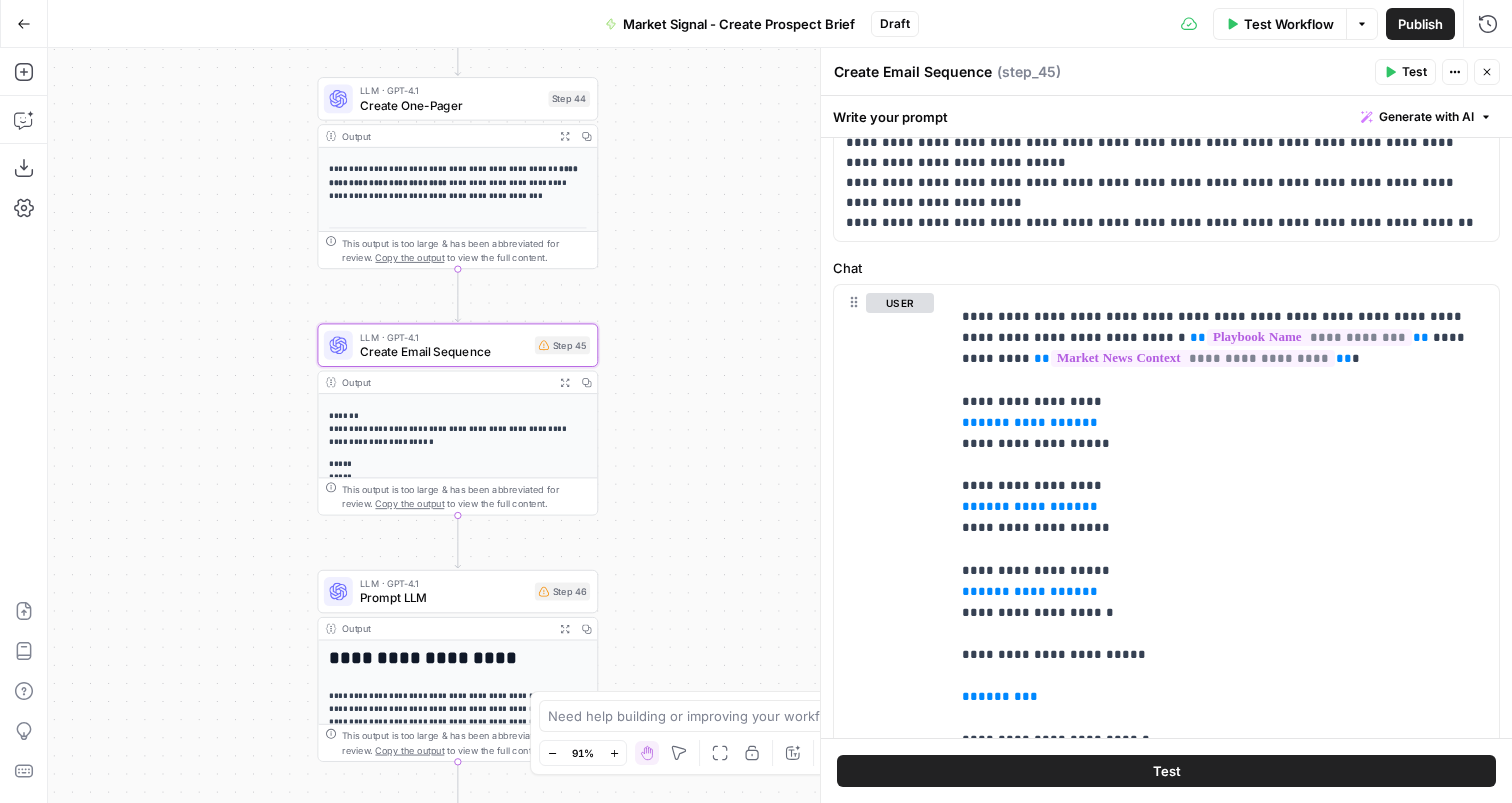 click on "[    {      "document_name" :  "Large-Scale Real Estate         Developers" ,      "records" :  [         {           "__text" :  " · Large-Scale Real Estate         Developers \r\n Description:       Integrated commercial real estate       developers manage large-scale,       multi-phase projects including       multifamily developments, office       buildings, and retail centers.       These organizations face complex       financial workflows that require       budget control, and stringent       compliance measures. They are       characterized by their need for              *" at bounding box center (780, 425) 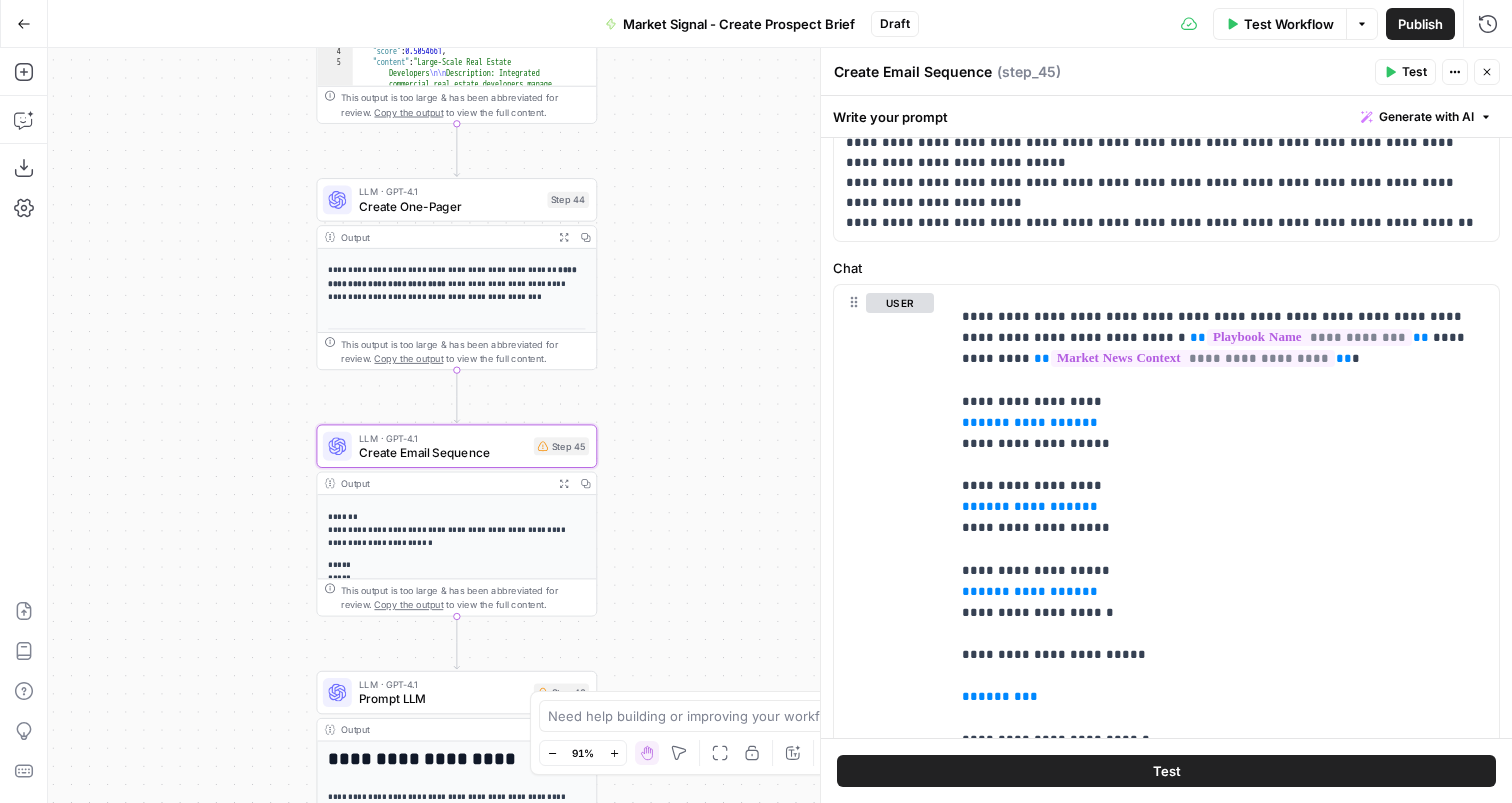 drag, startPoint x: 731, startPoint y: 480, endPoint x: 731, endPoint y: 548, distance: 68 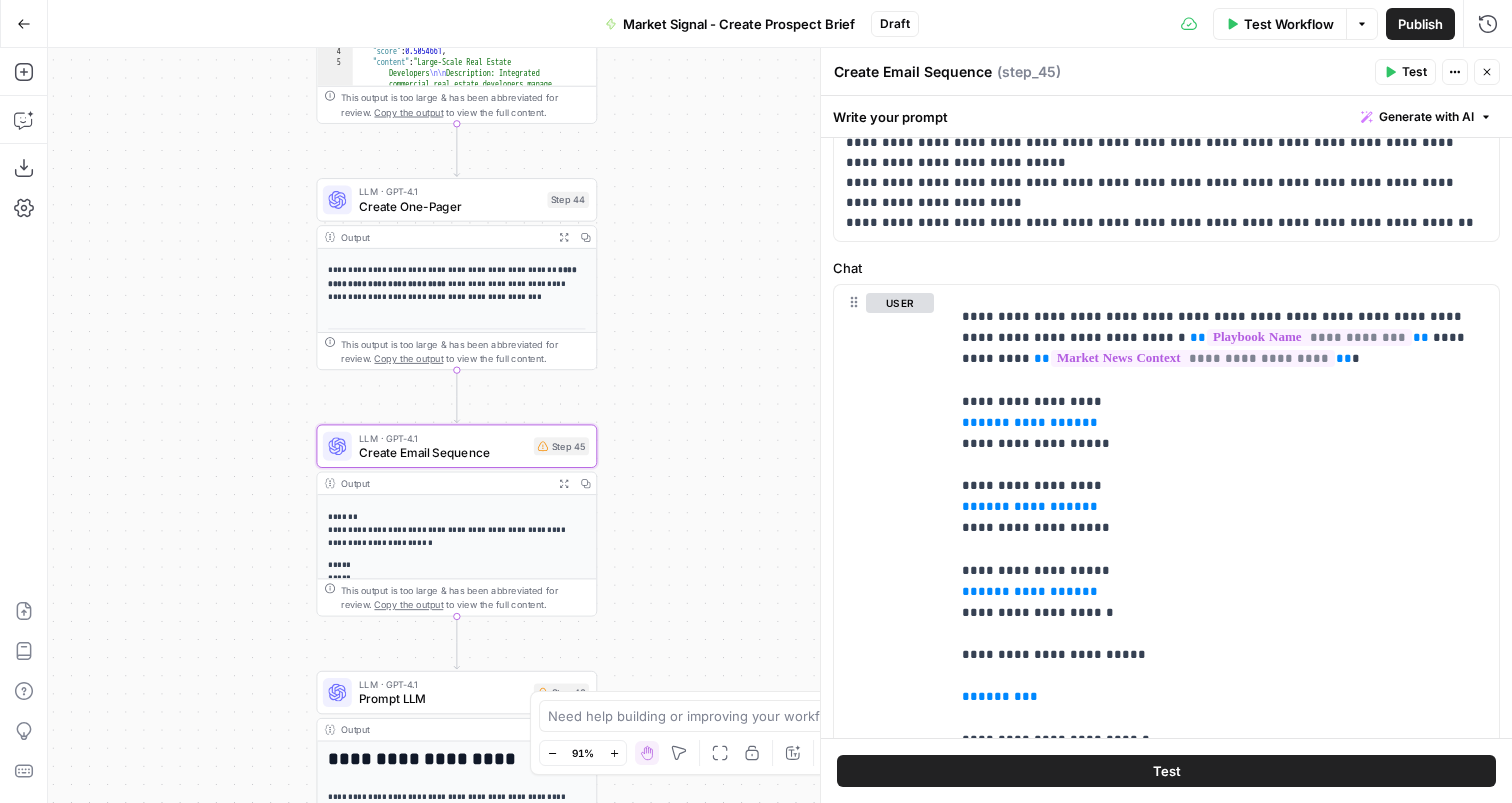click on "[    {      "document_name" :  "Large-Scale Real Estate         Developers" ,      "records" :  [         {           "__text" :  " · Large-Scale Real Estate         Developers \r\n Description:       Integrated commercial real estate       developers manage large-scale,       multi-phase projects including       multifamily developments, office       buildings, and retail centers.       These organizations face complex       financial workflows that require       budget control, and stringent       compliance measures. They are       characterized by their need for              *" at bounding box center [780, 425] 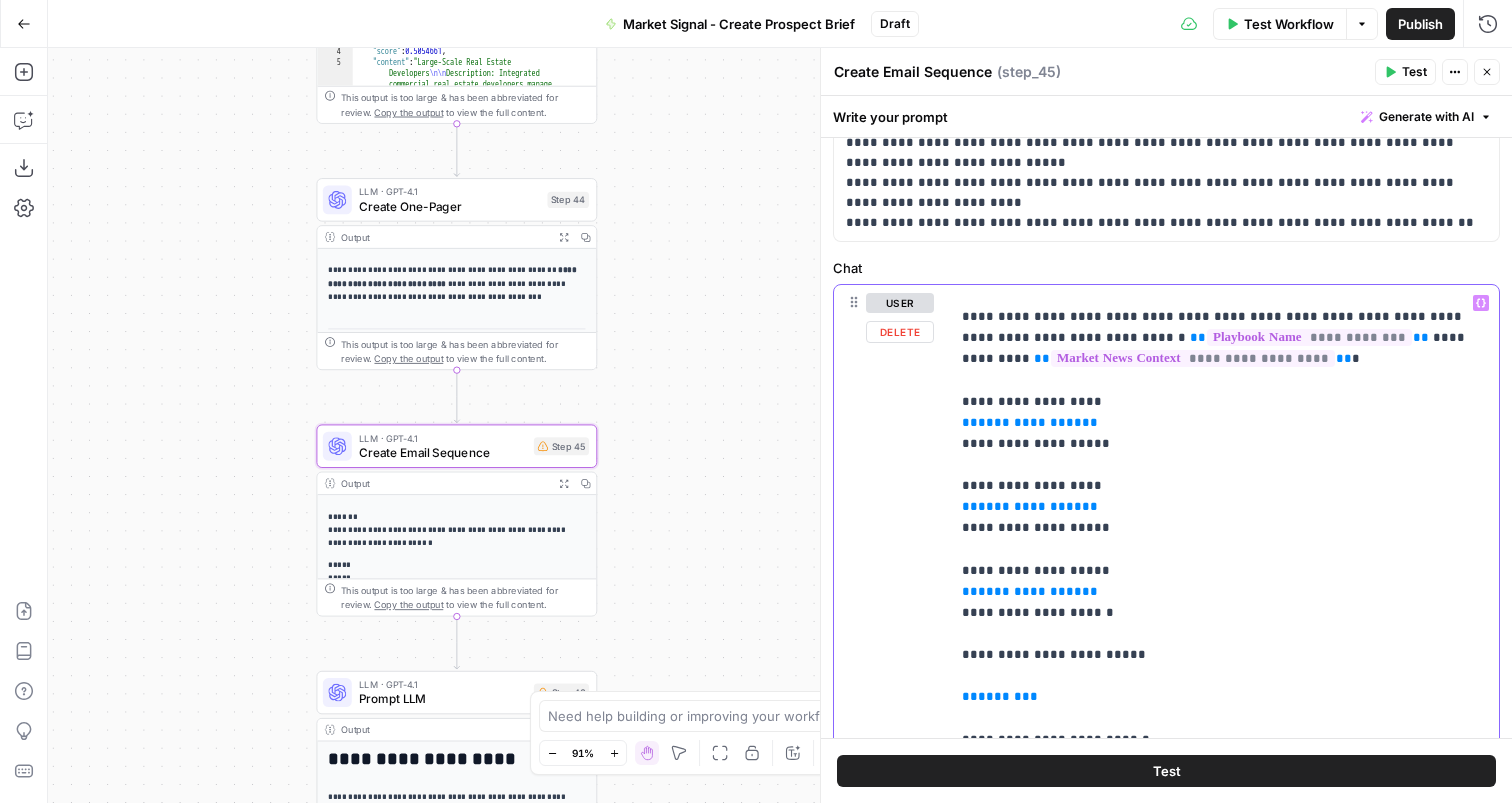 click on "**********" at bounding box center (1030, 422) 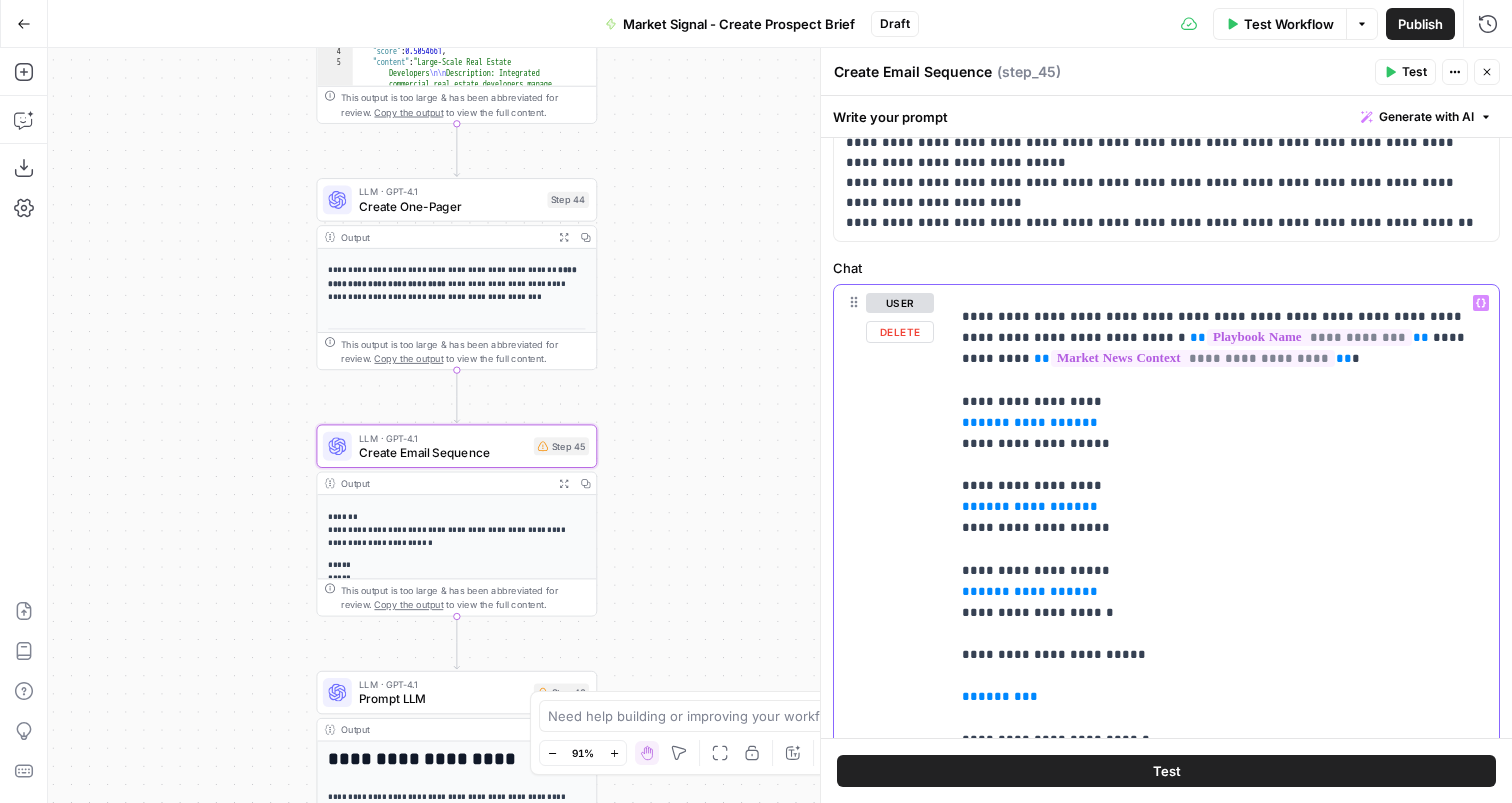 type 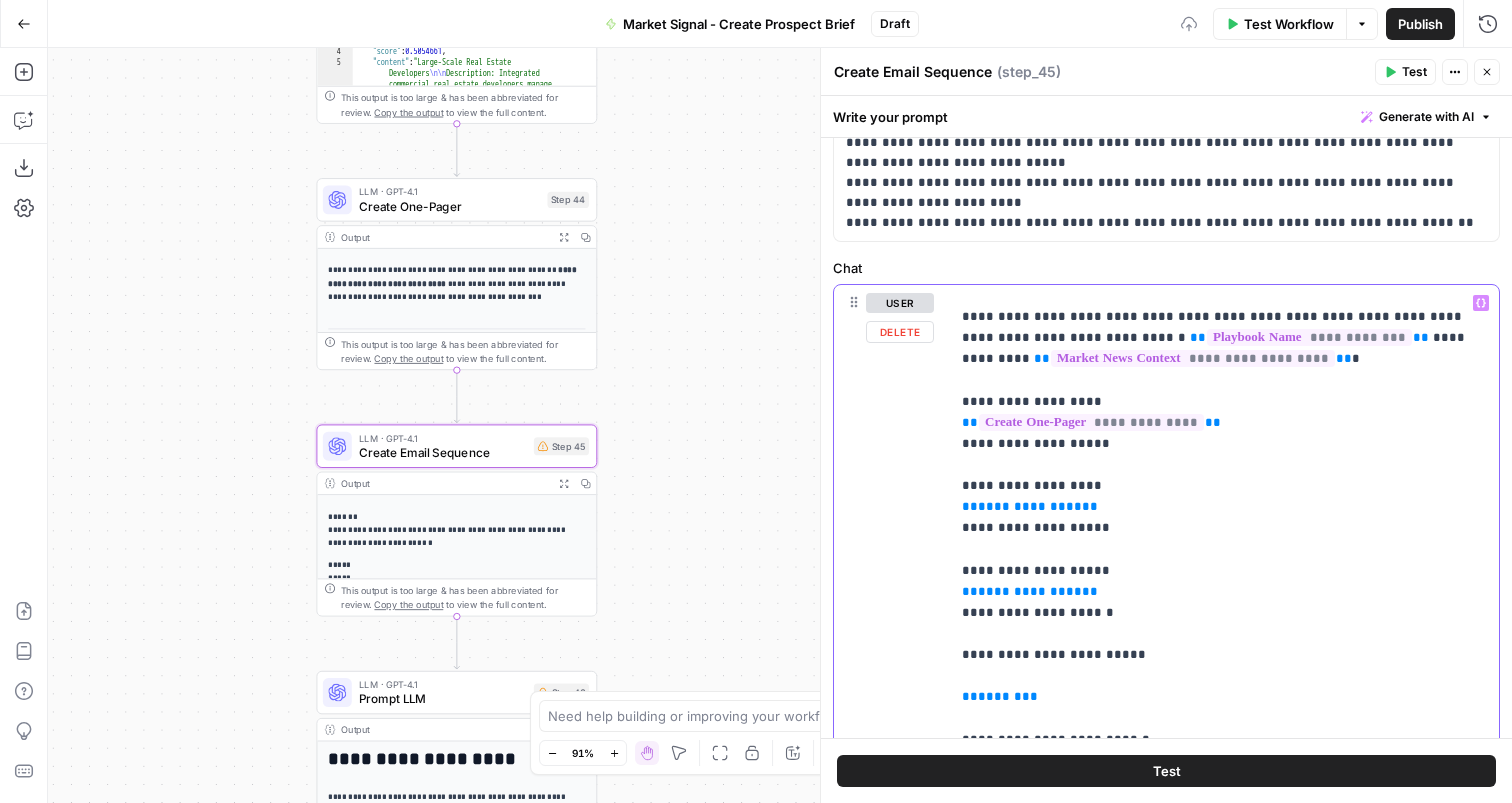 click on "**********" at bounding box center (1030, 506) 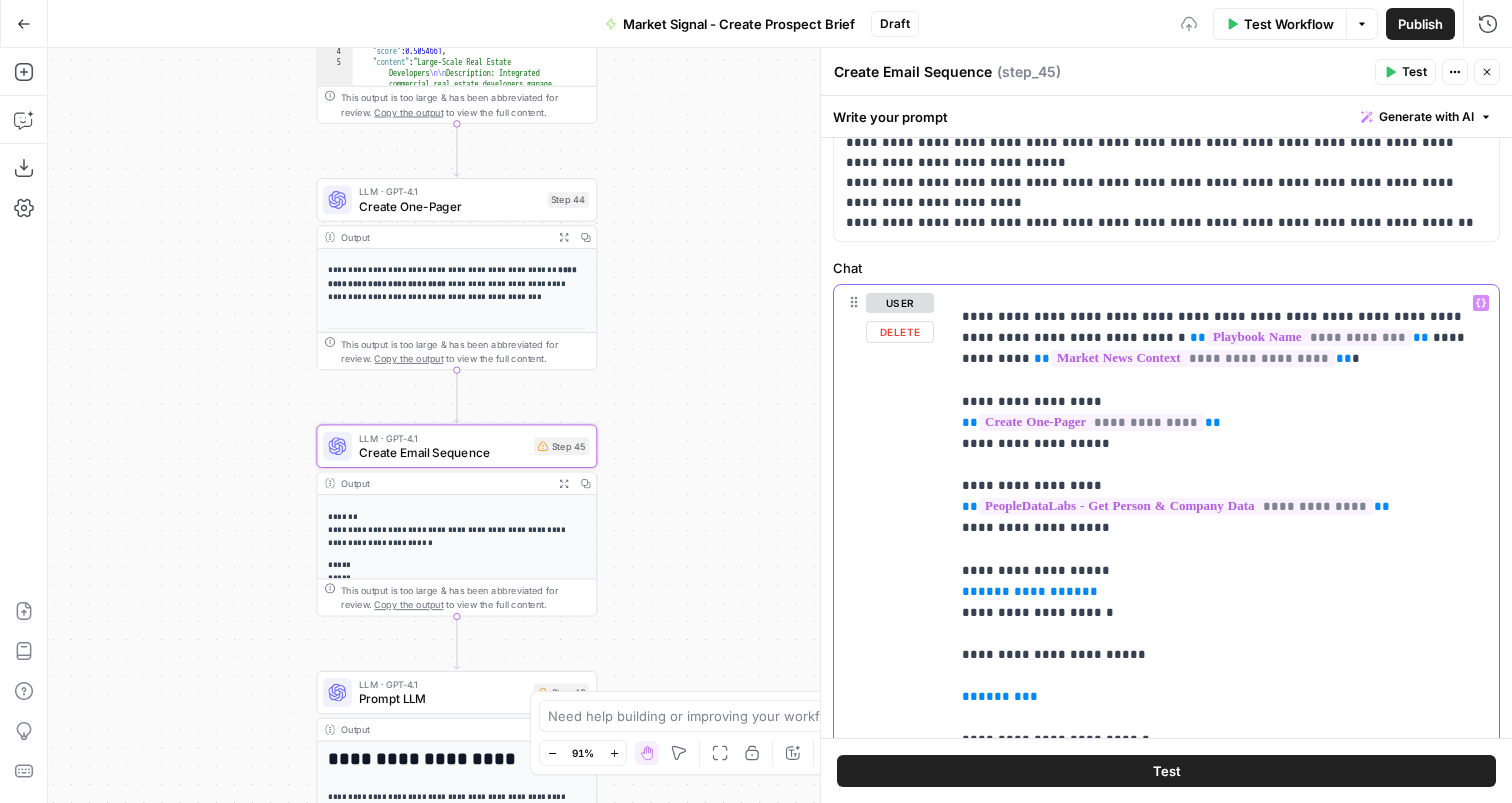 click on "**********" at bounding box center (1224, 728) 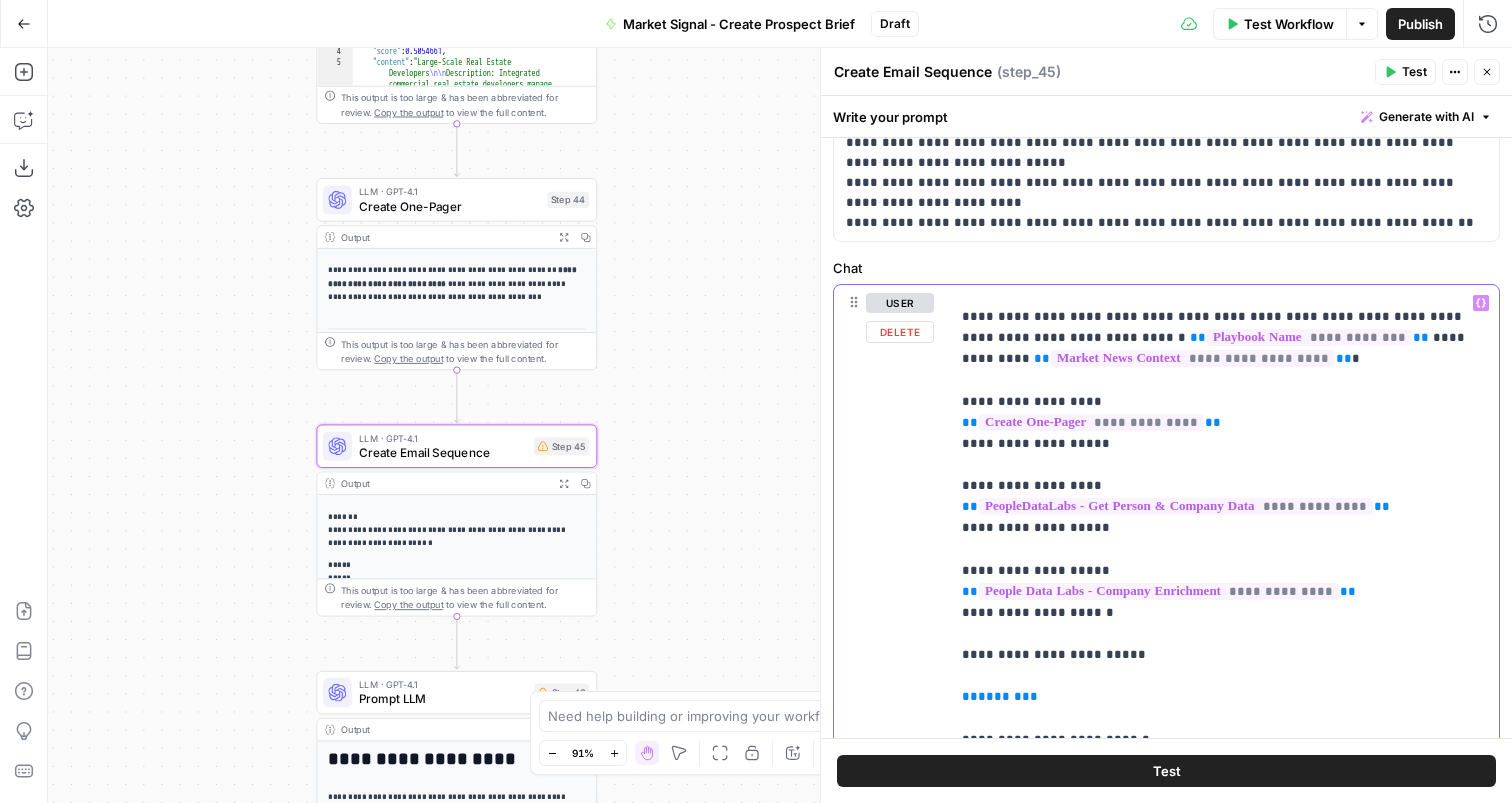 scroll, scrollTop: 59, scrollLeft: 0, axis: vertical 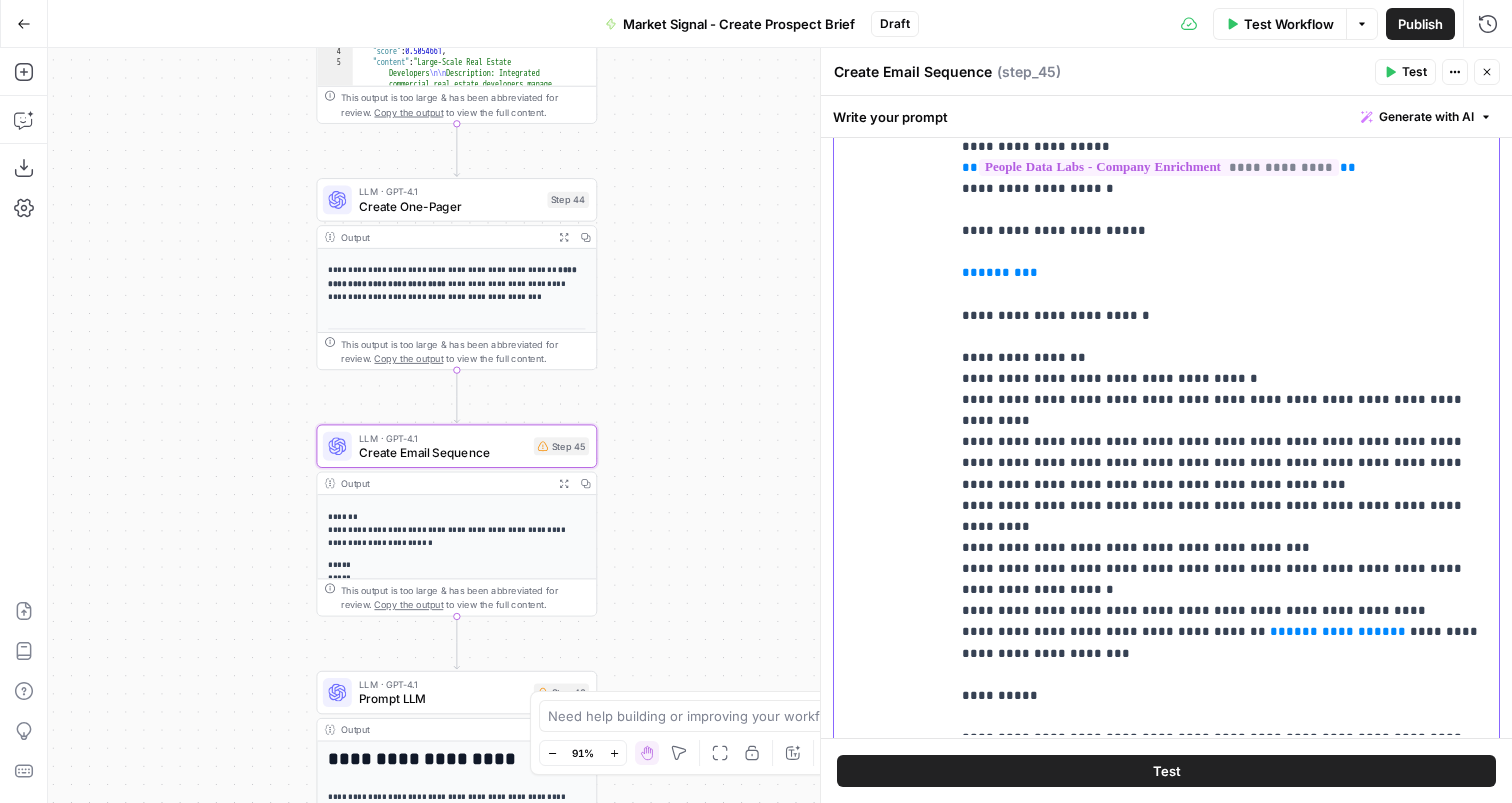 click on "**********" at bounding box center (1338, 631) 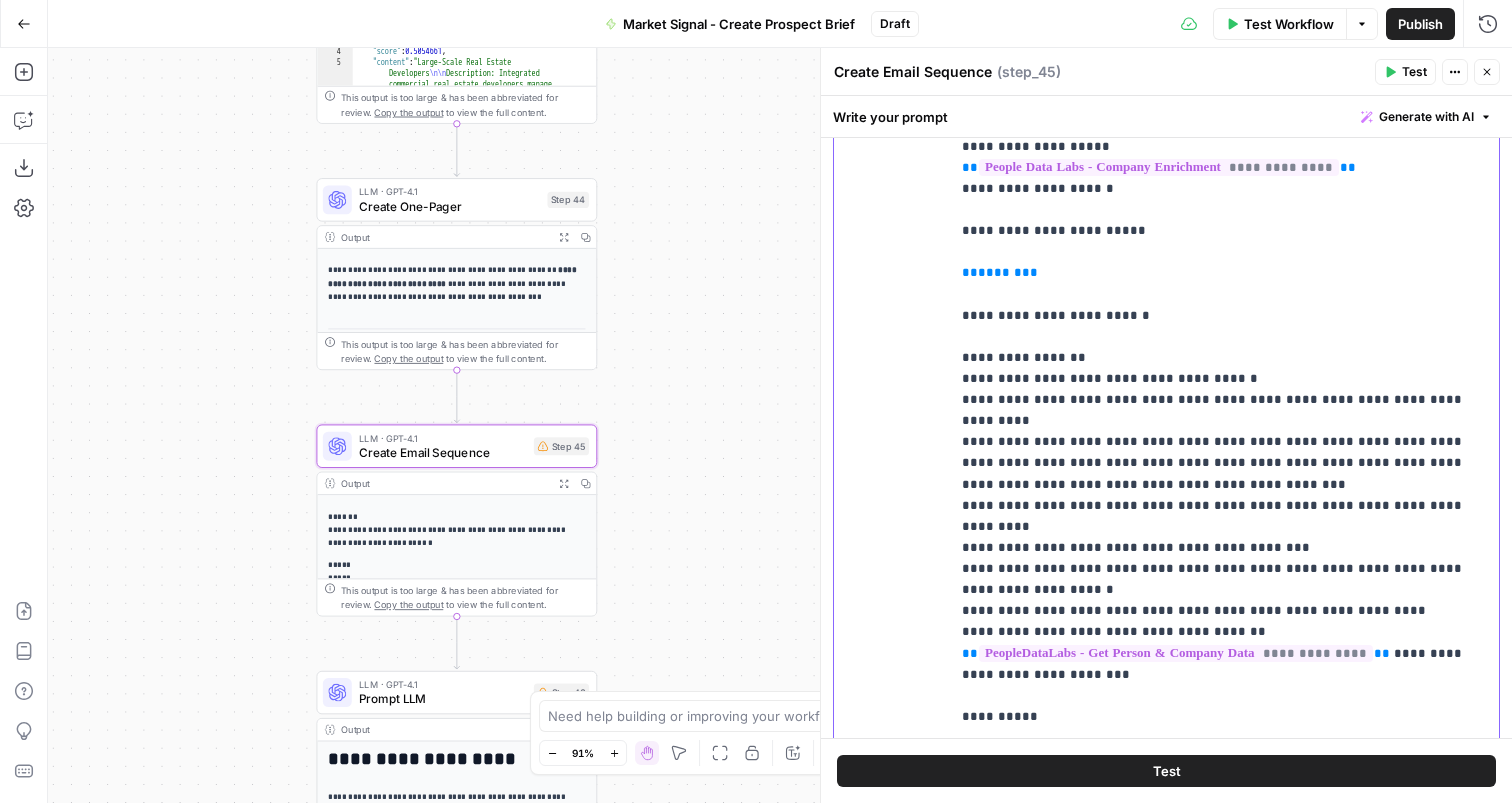 scroll, scrollTop: 80, scrollLeft: 0, axis: vertical 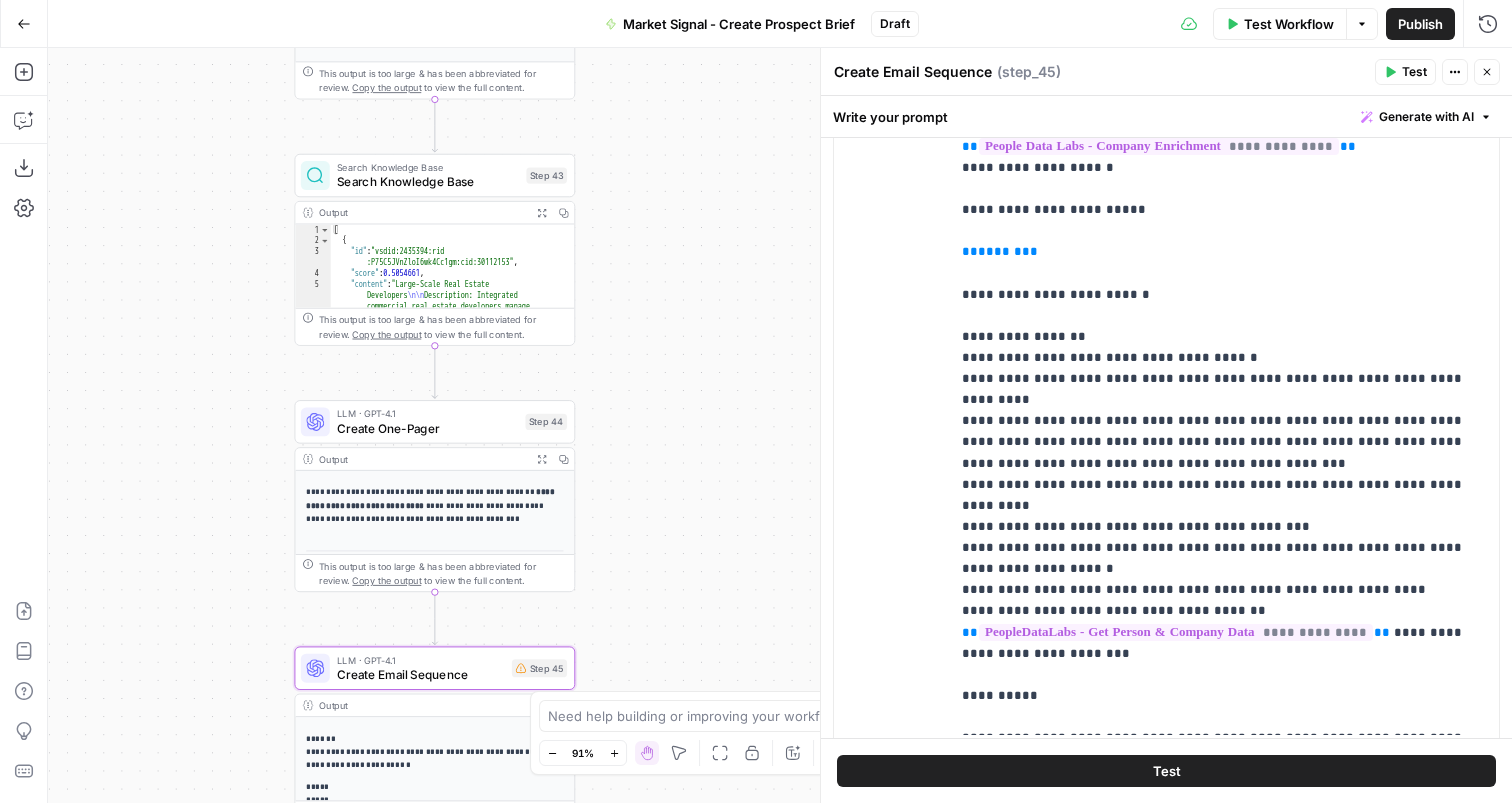 drag, startPoint x: 648, startPoint y: 270, endPoint x: 632, endPoint y: 606, distance: 336.38074 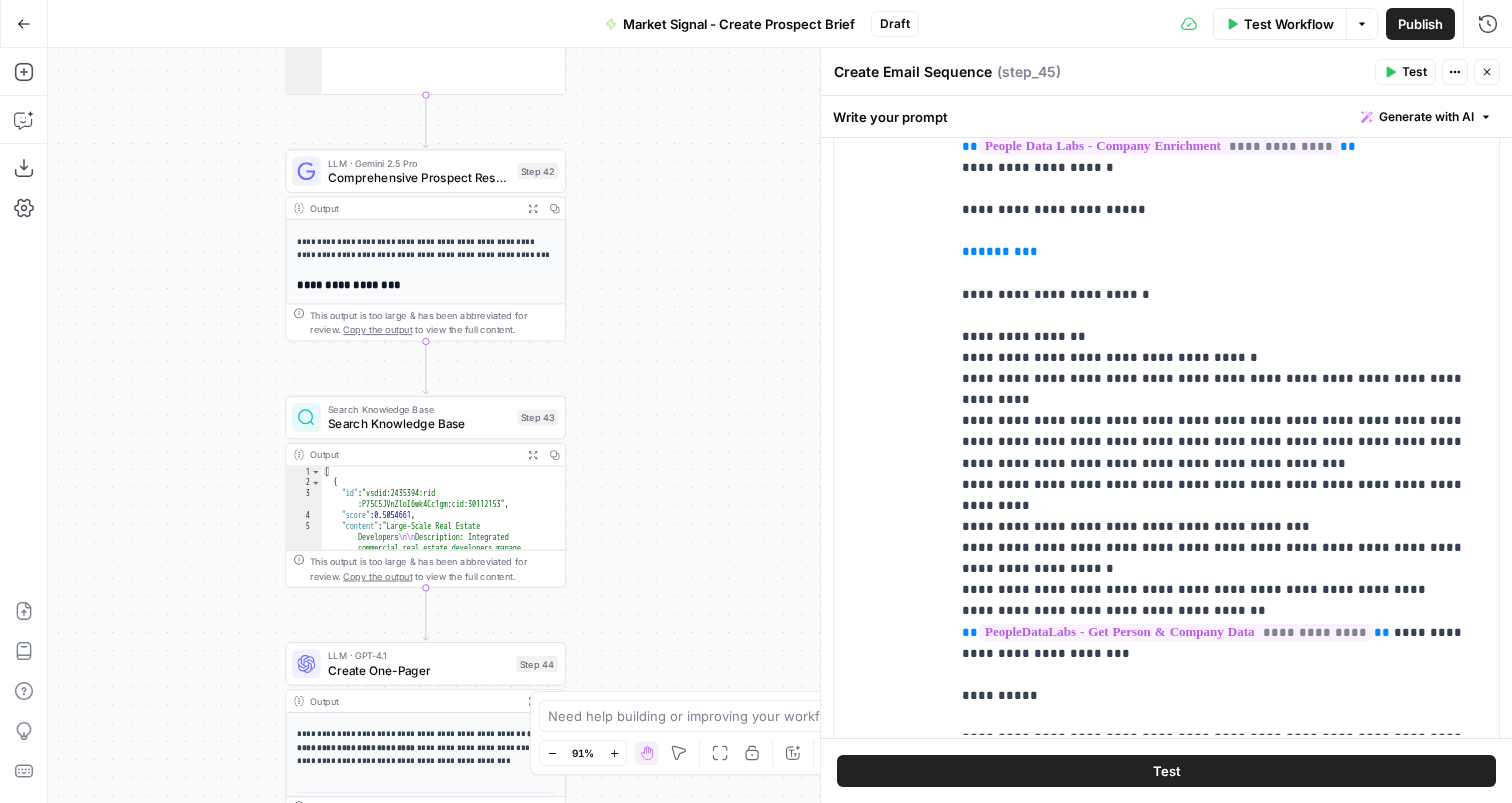 drag, startPoint x: 677, startPoint y: 373, endPoint x: 669, endPoint y: 575, distance: 202.15836 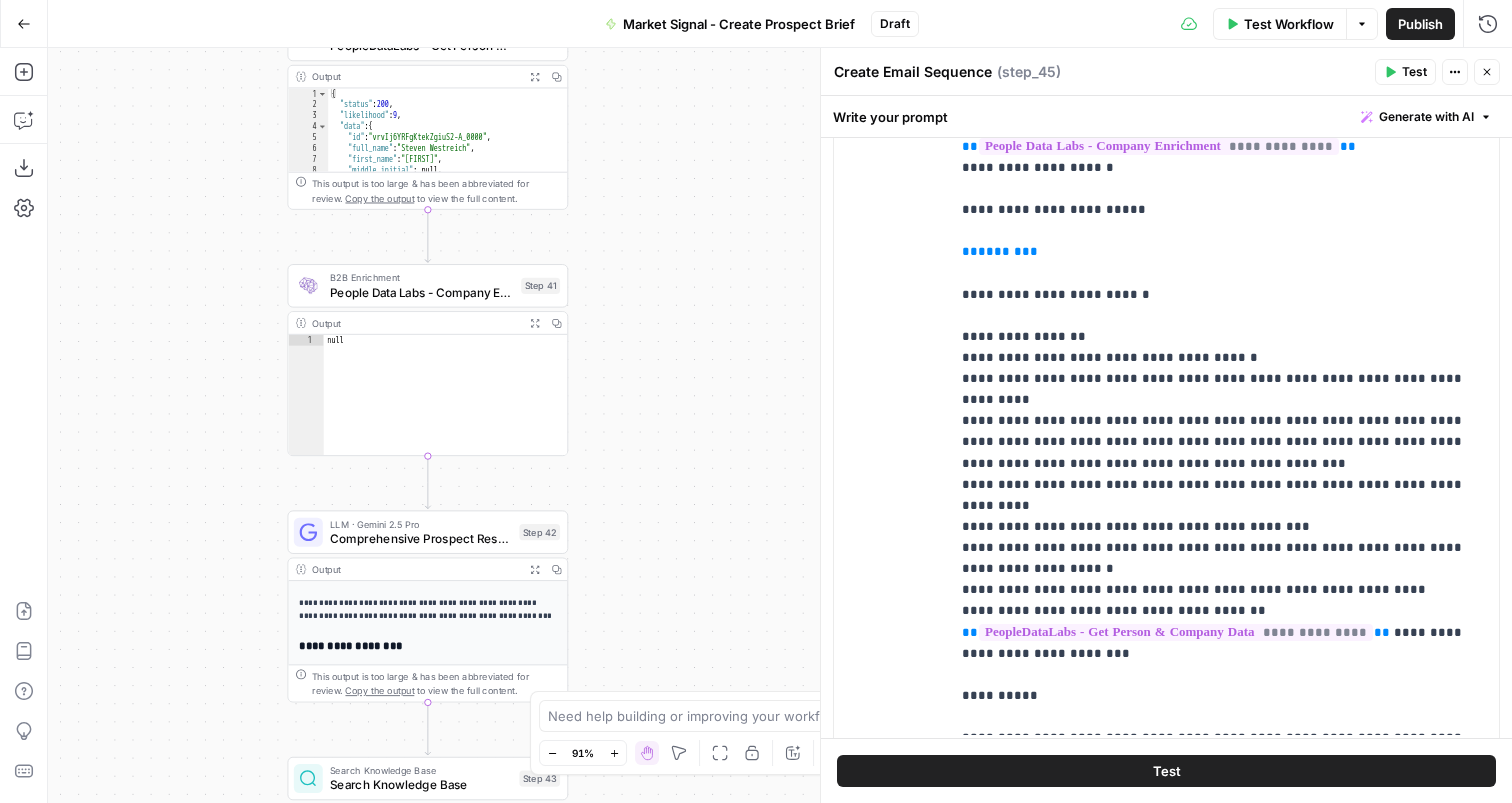 drag, startPoint x: 675, startPoint y: 289, endPoint x: 679, endPoint y: 521, distance: 232.03448 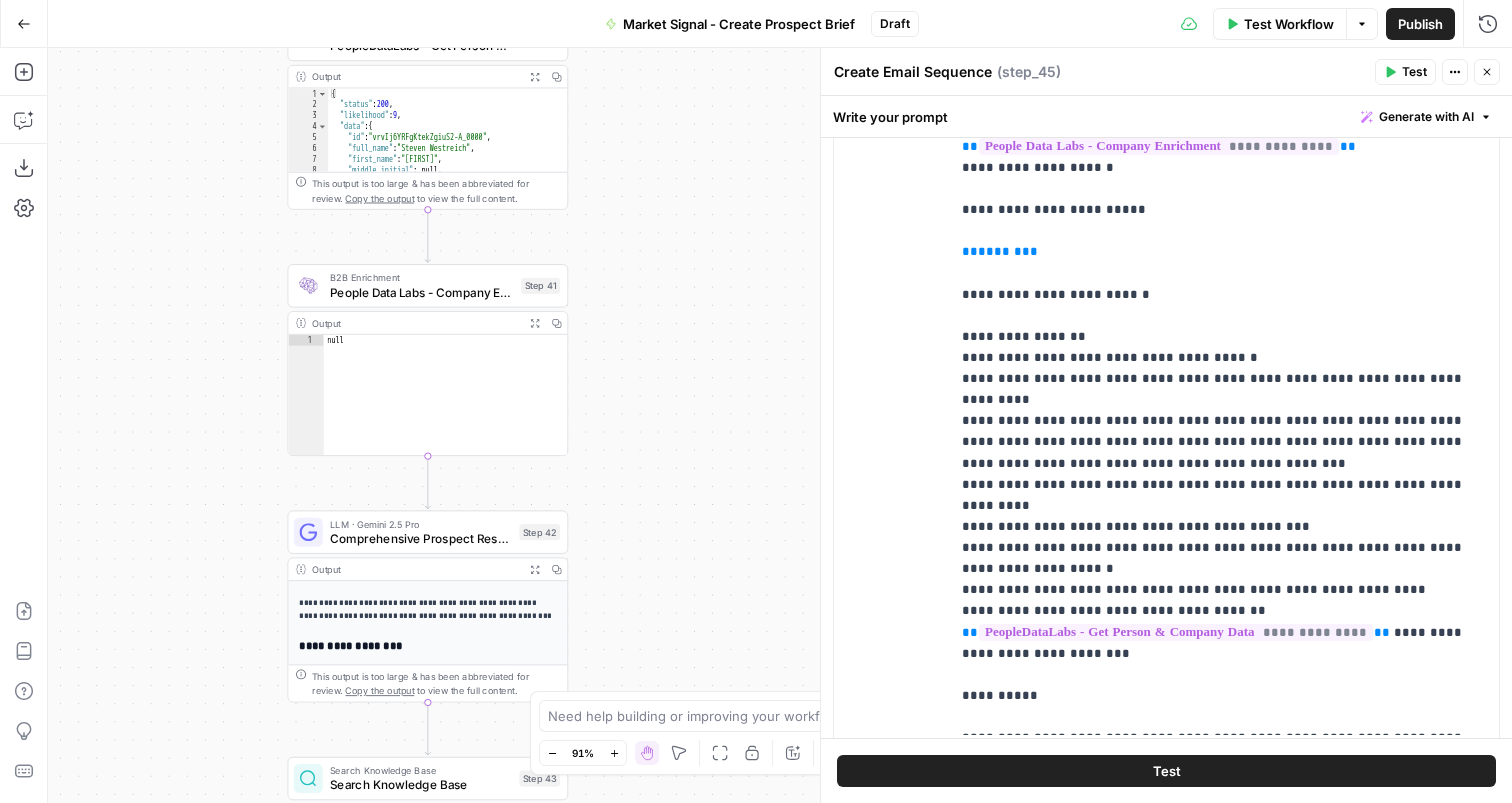 click on "[    {      "document_name" :  "Large-Scale Real Estate         Developers" ,      "records" :  [         {           "__text" :  " · Large-Scale Real Estate         Developers \r\n Description:       Integrated commercial real estate       developers manage large-scale,       multi-phase projects including       multifamily developments, office       buildings, and retail centers.       These organizations face complex       financial workflows that require       budget control, and stringent       compliance measures. They are       characterized by their need for              *" at bounding box center [780, 425] 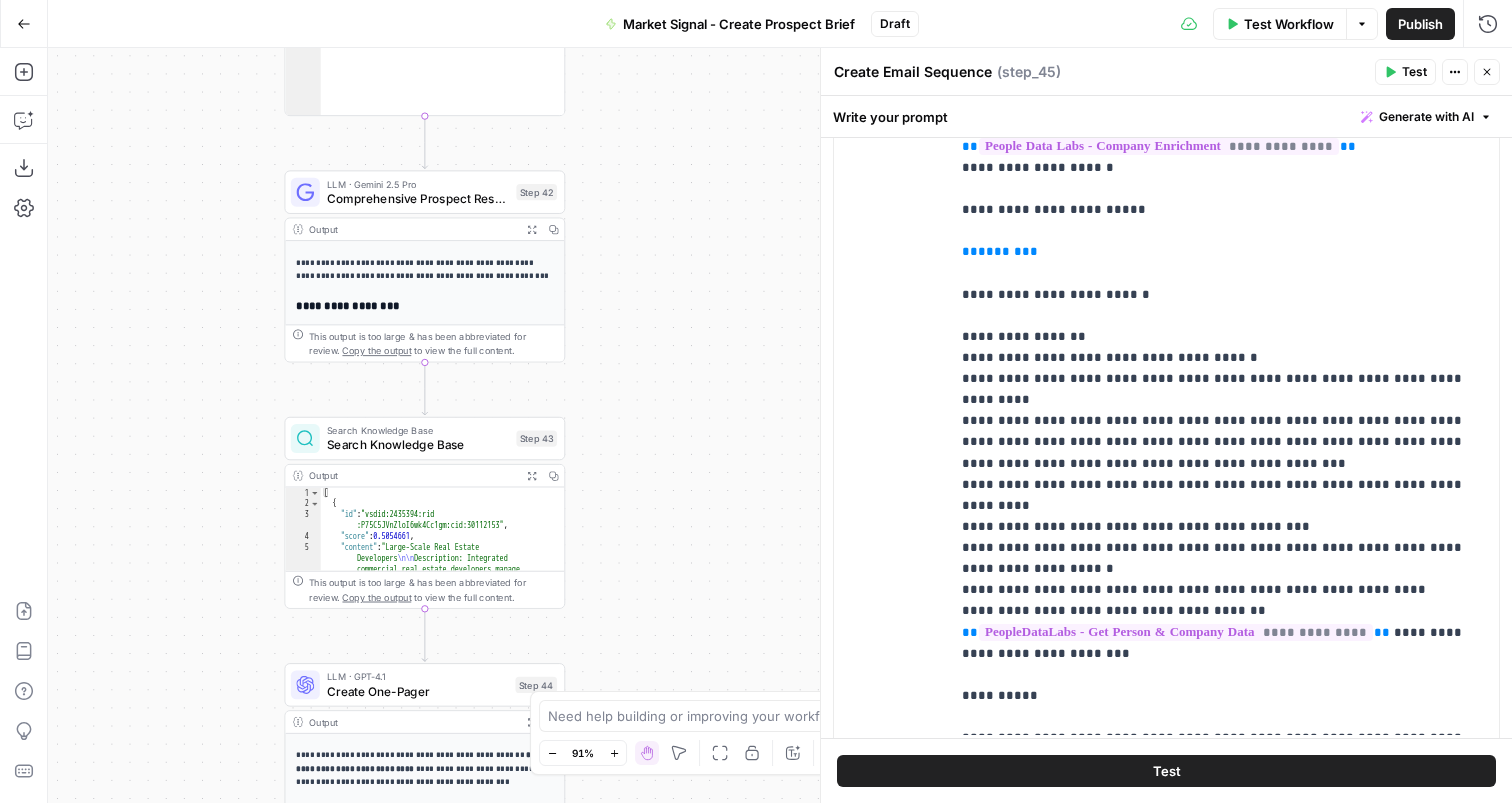 drag, startPoint x: 679, startPoint y: 519, endPoint x: 676, endPoint y: 179, distance: 340.01324 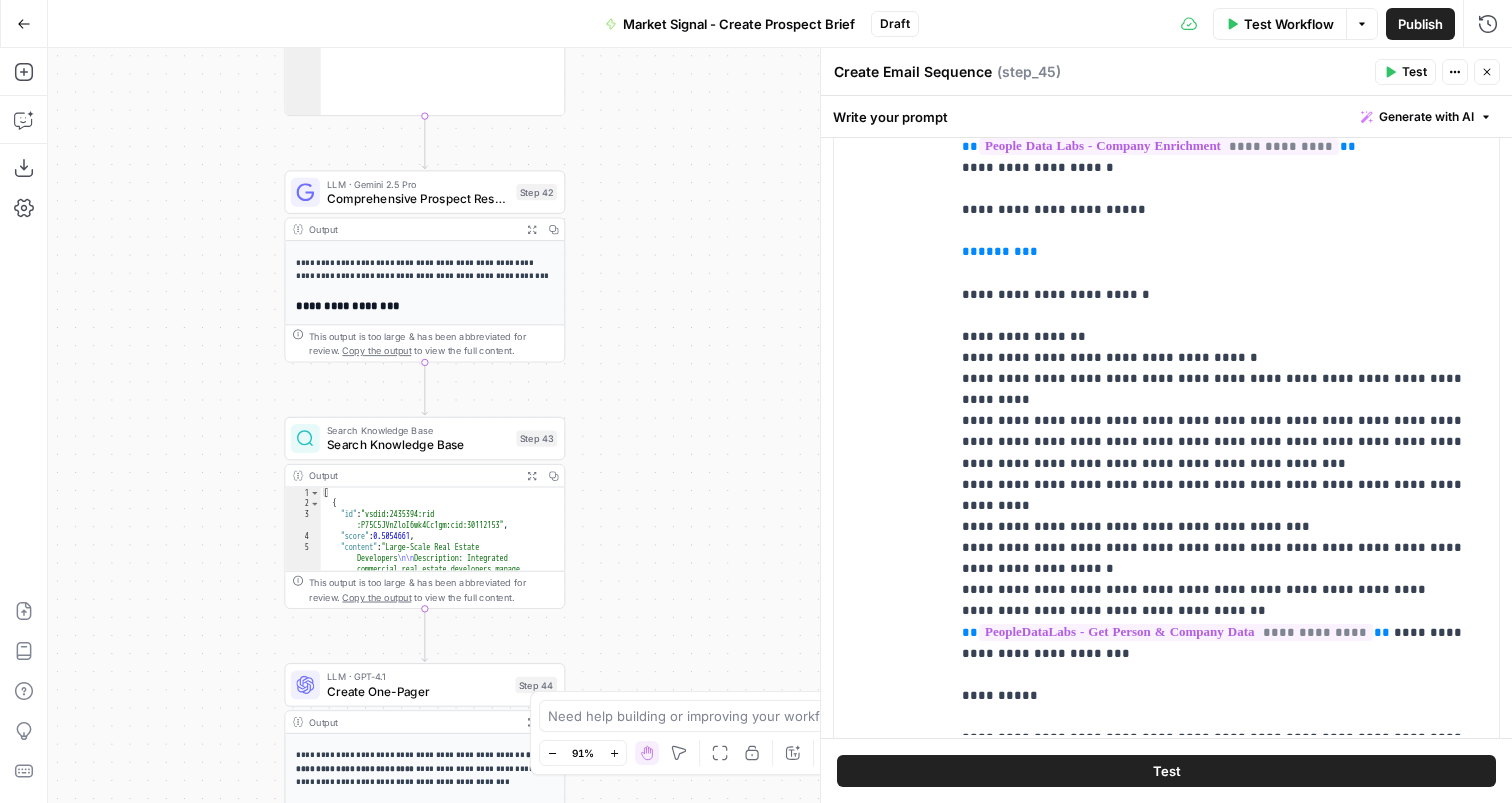 click on "[    {      "document_name" :  "Large-Scale Real Estate         Developers" ,      "records" :  [         {           "__text" :  " · Large-Scale Real Estate         Developers \r\n Description:       Integrated commercial real estate       developers manage large-scale,       multi-phase projects including       multifamily developments, office       buildings, and retail centers.       These organizations face complex       financial workflows that require       budget control, and stringent       compliance measures. They are       characterized by their need for              *" at bounding box center (780, 425) 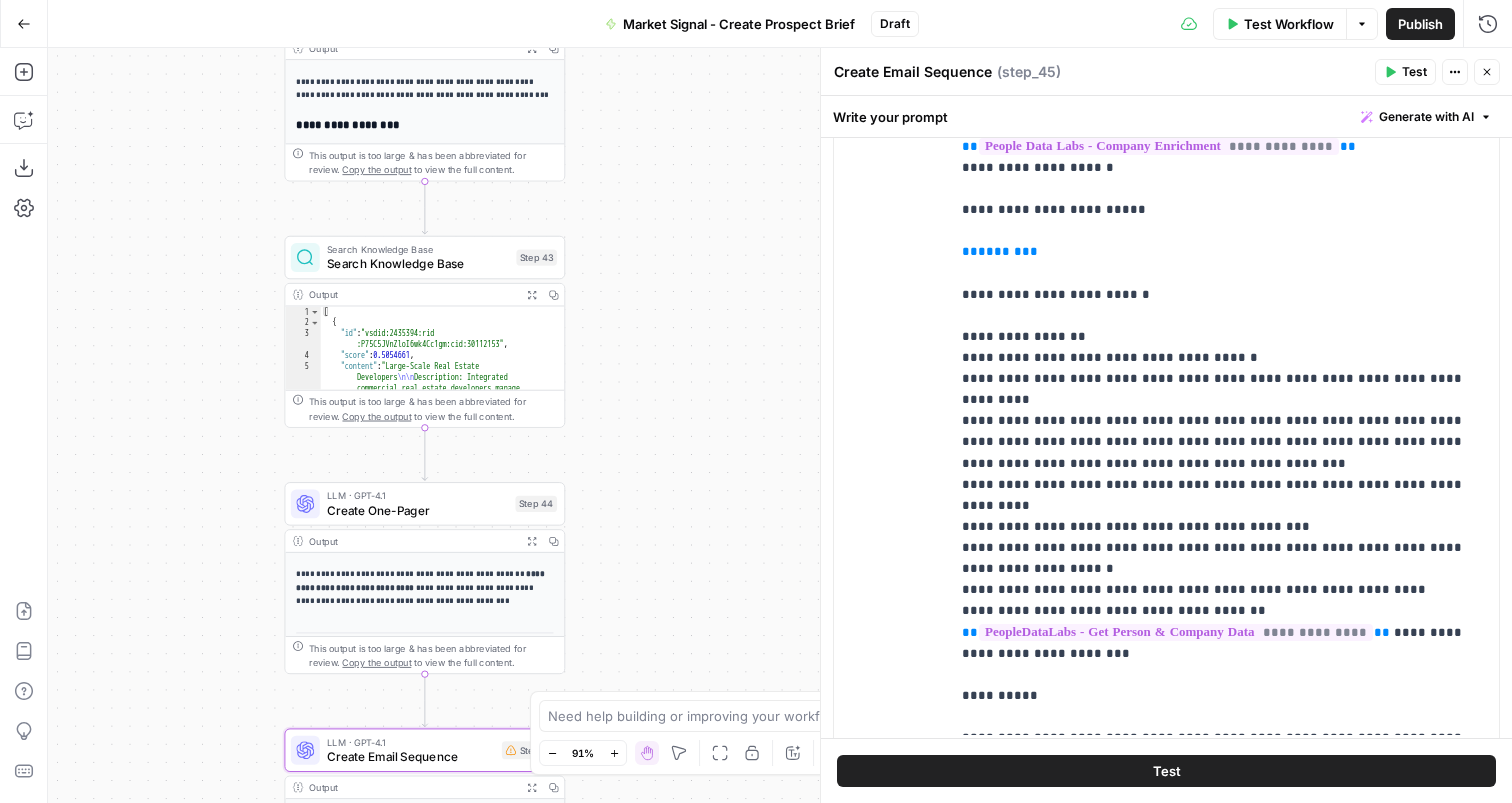 drag, startPoint x: 687, startPoint y: 372, endPoint x: 687, endPoint y: 295, distance: 77 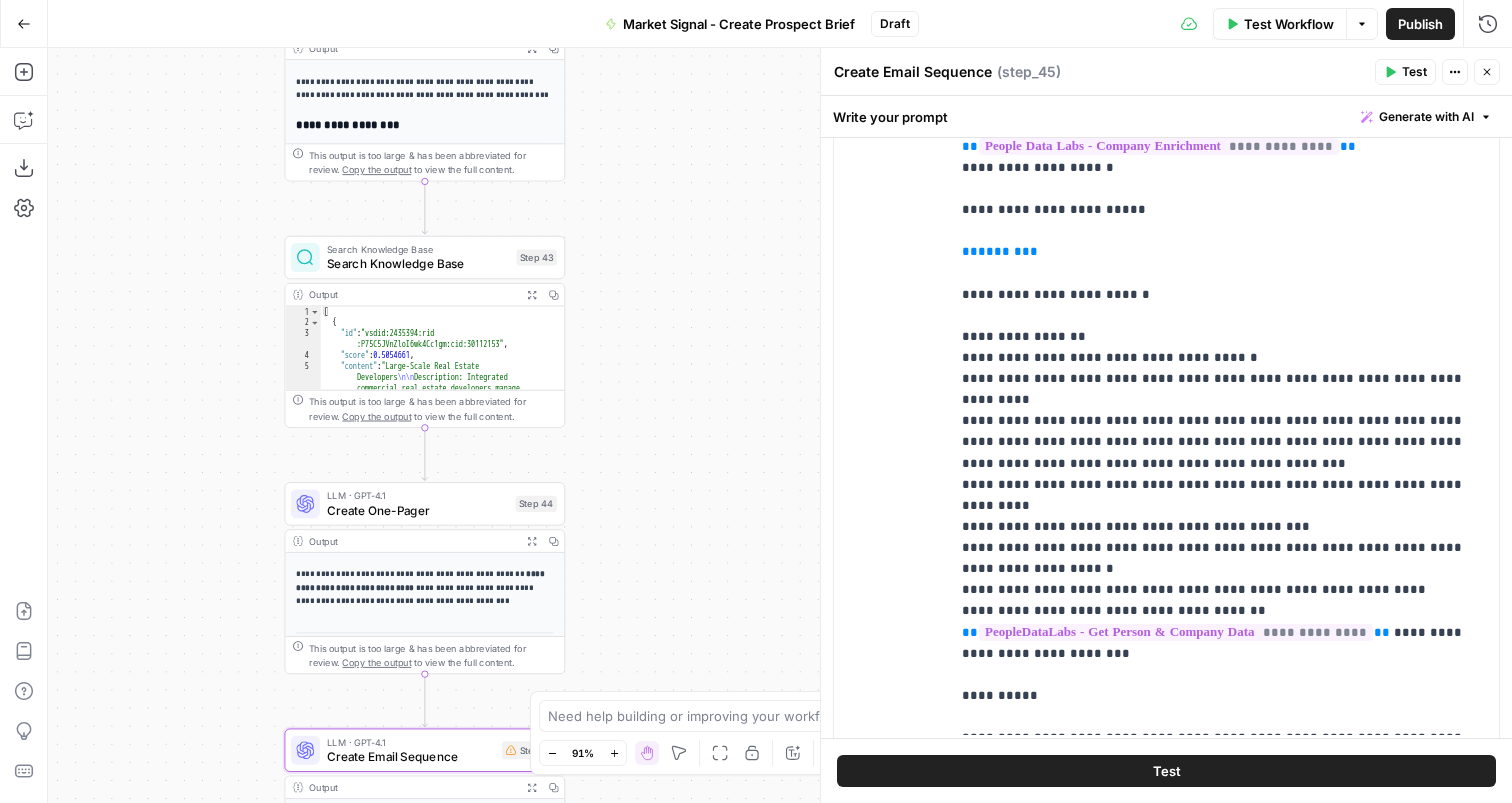 click on "[    {      "document_name" :  "Large-Scale Real Estate         Developers" ,      "records" :  [         {           "__text" :  " · Large-Scale Real Estate         Developers \r\n Description:       Integrated commercial real estate       developers manage large-scale,       multi-phase projects including       multifamily developments, office       buildings, and retail centers.       These organizations face complex       financial workflows that require       budget control, and stringent       compliance measures. They are       characterized by their need for              *" at bounding box center [780, 425] 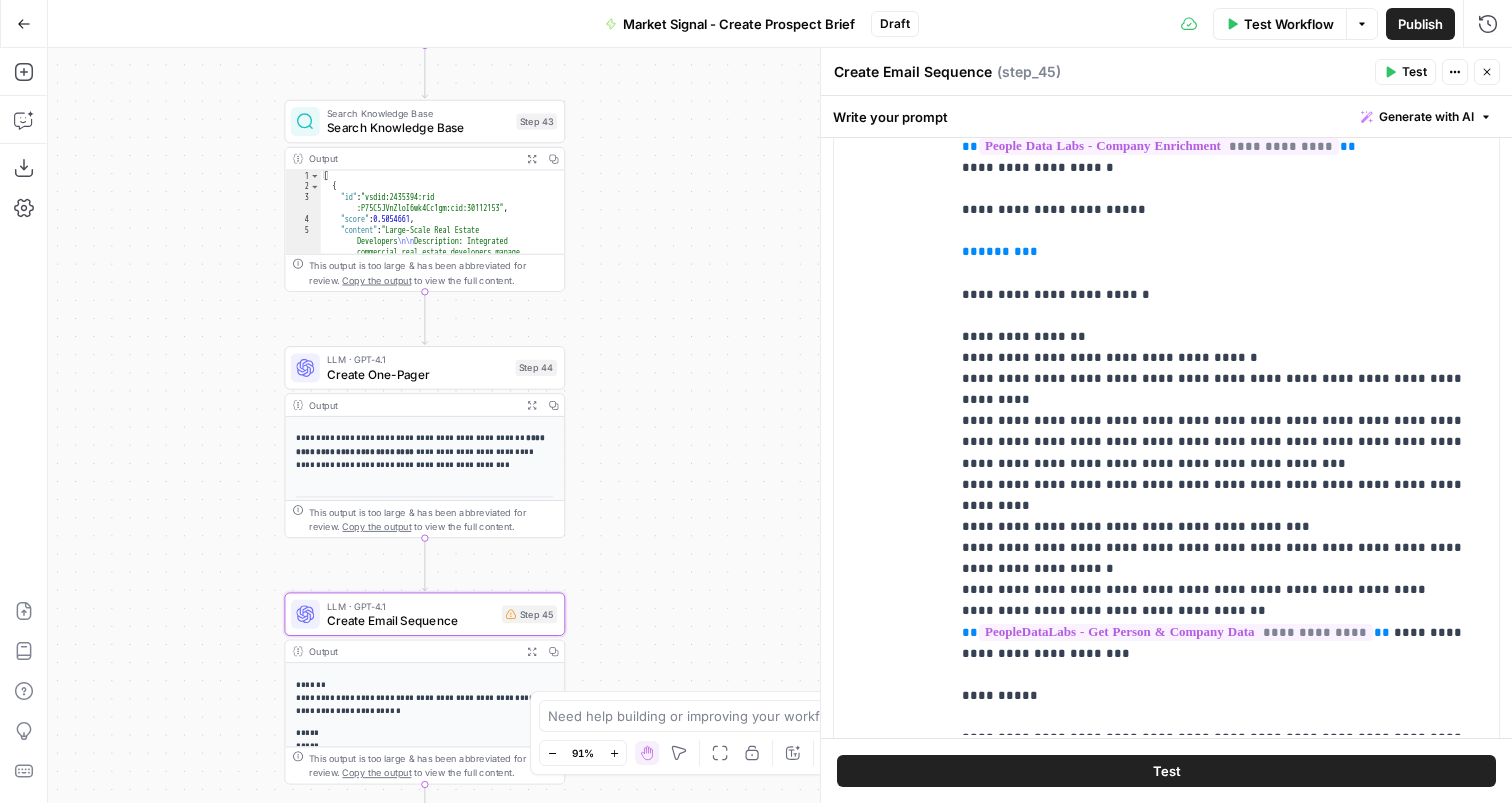 drag, startPoint x: 689, startPoint y: 363, endPoint x: 690, endPoint y: 336, distance: 27.018513 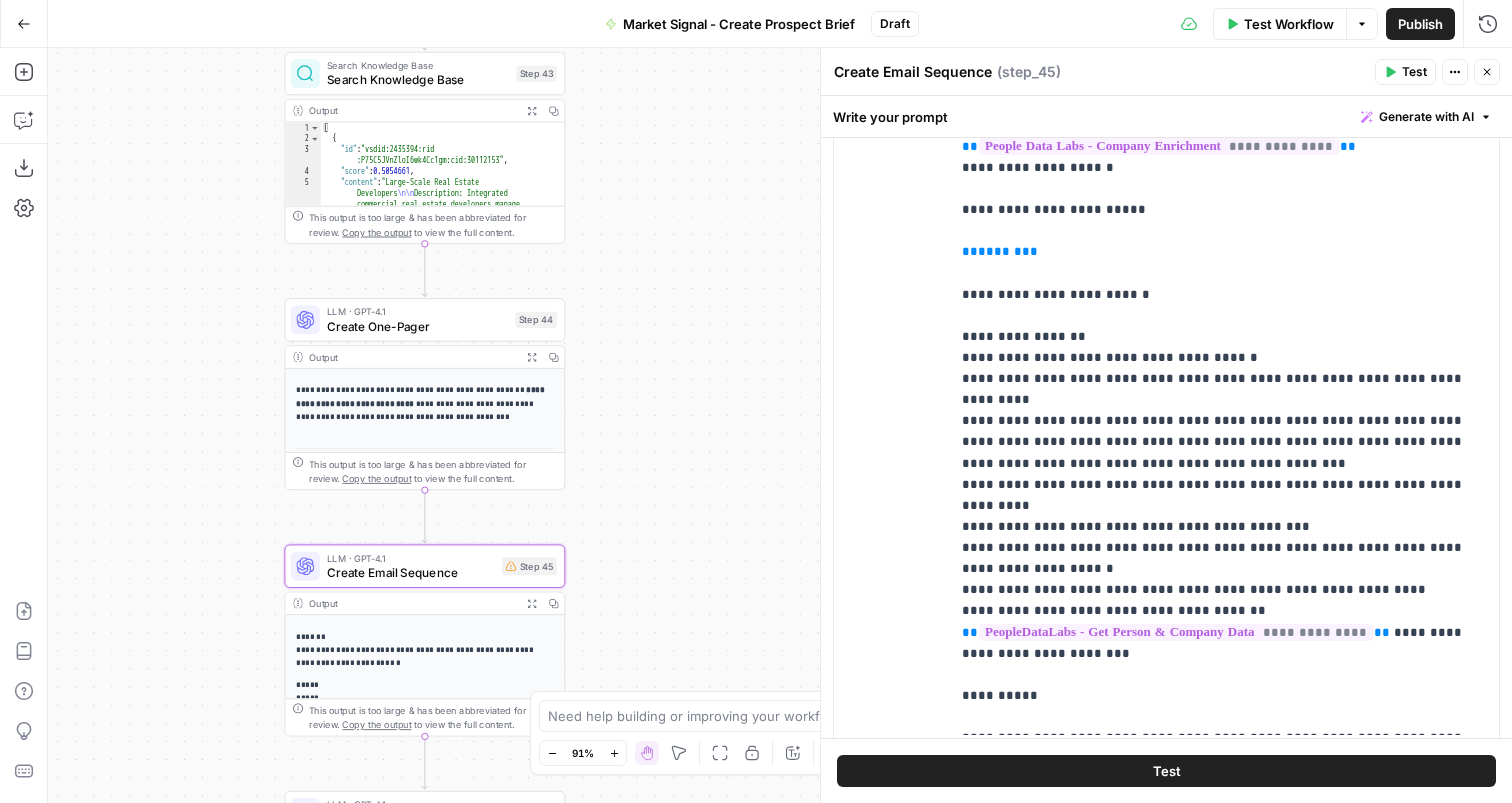 drag, startPoint x: 697, startPoint y: 407, endPoint x: 697, endPoint y: 230, distance: 177 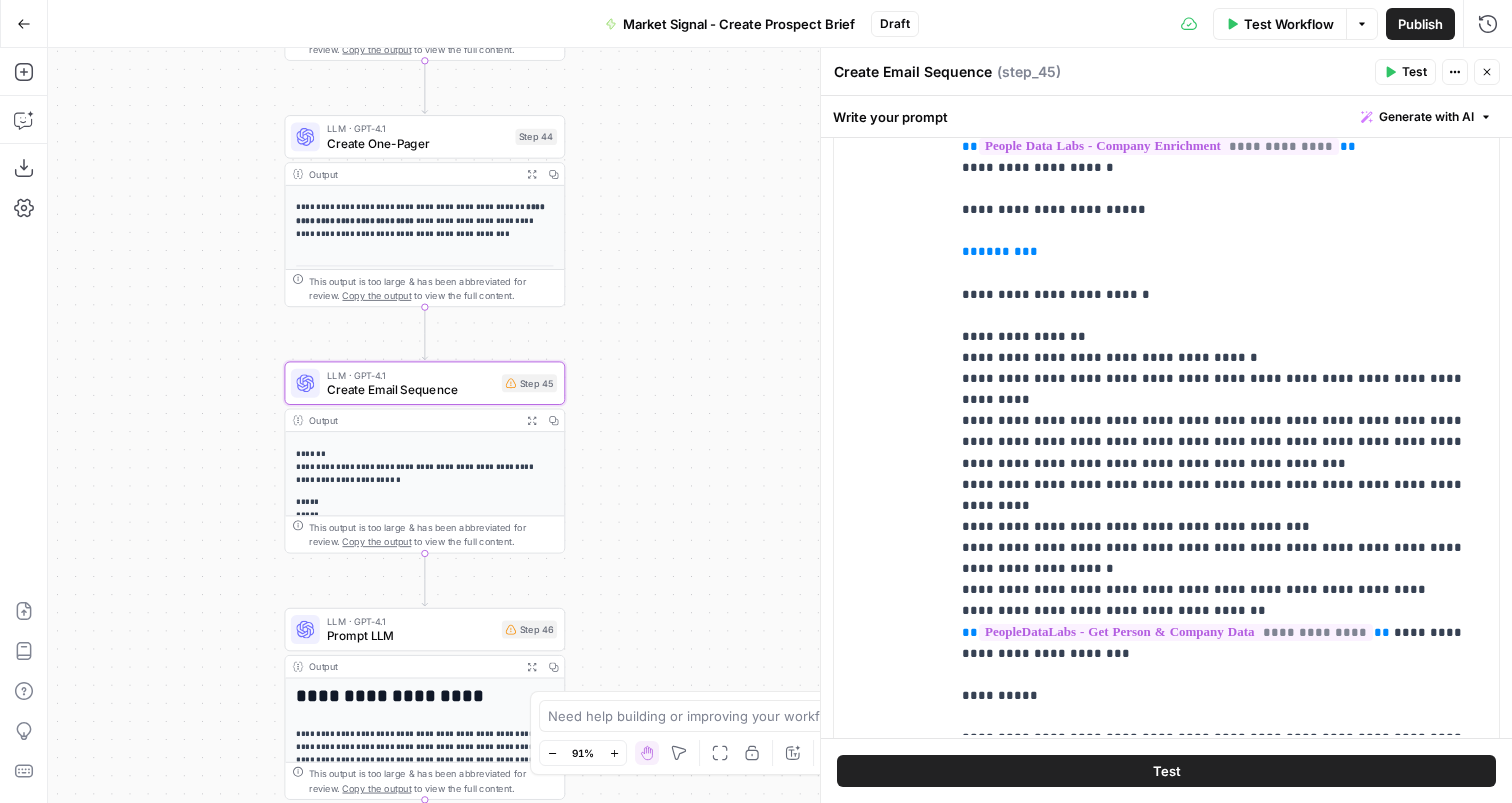 drag, startPoint x: 697, startPoint y: 480, endPoint x: 697, endPoint y: 260, distance: 220 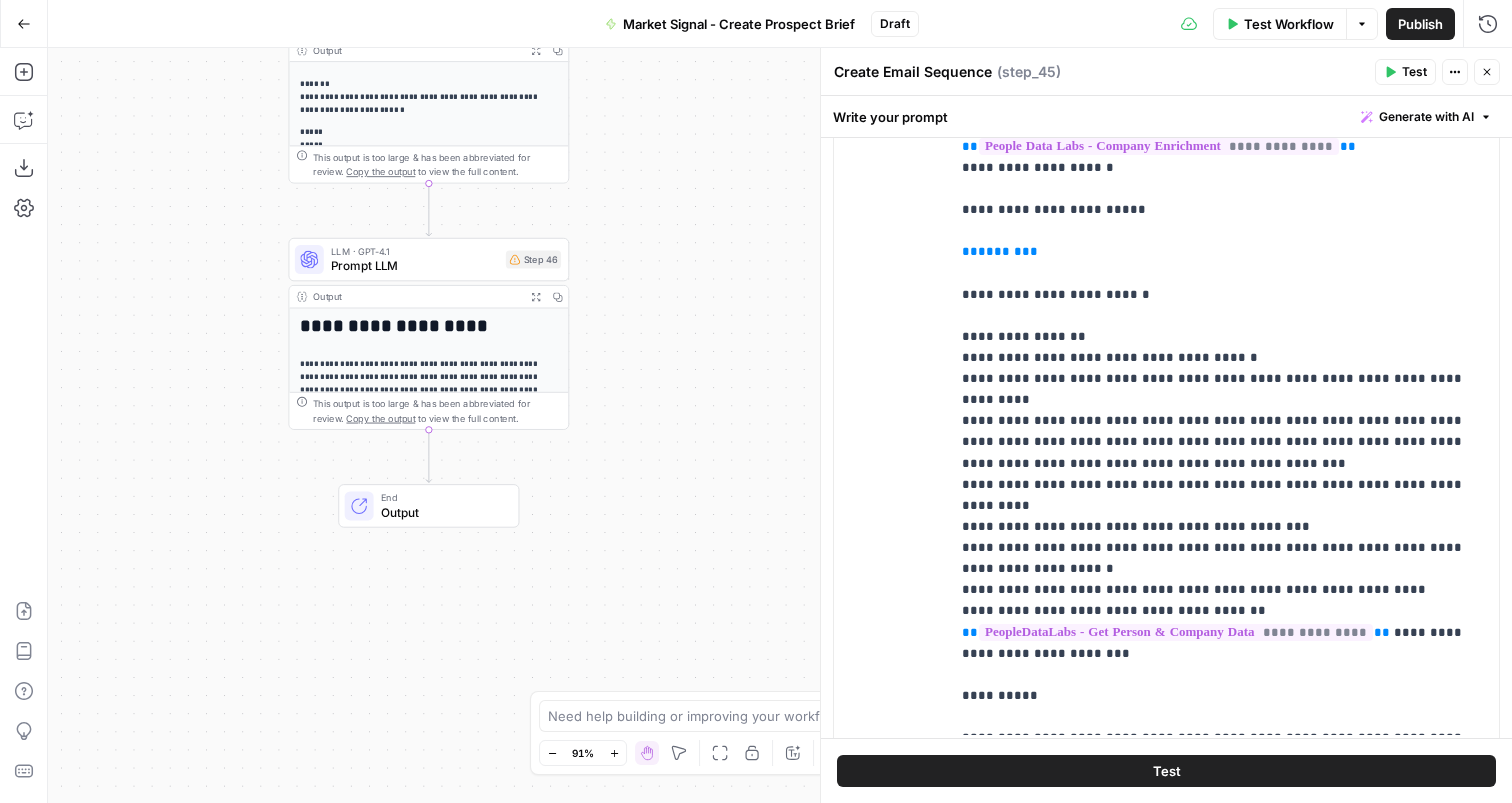 drag, startPoint x: 698, startPoint y: 330, endPoint x: 701, endPoint y: 210, distance: 120.03749 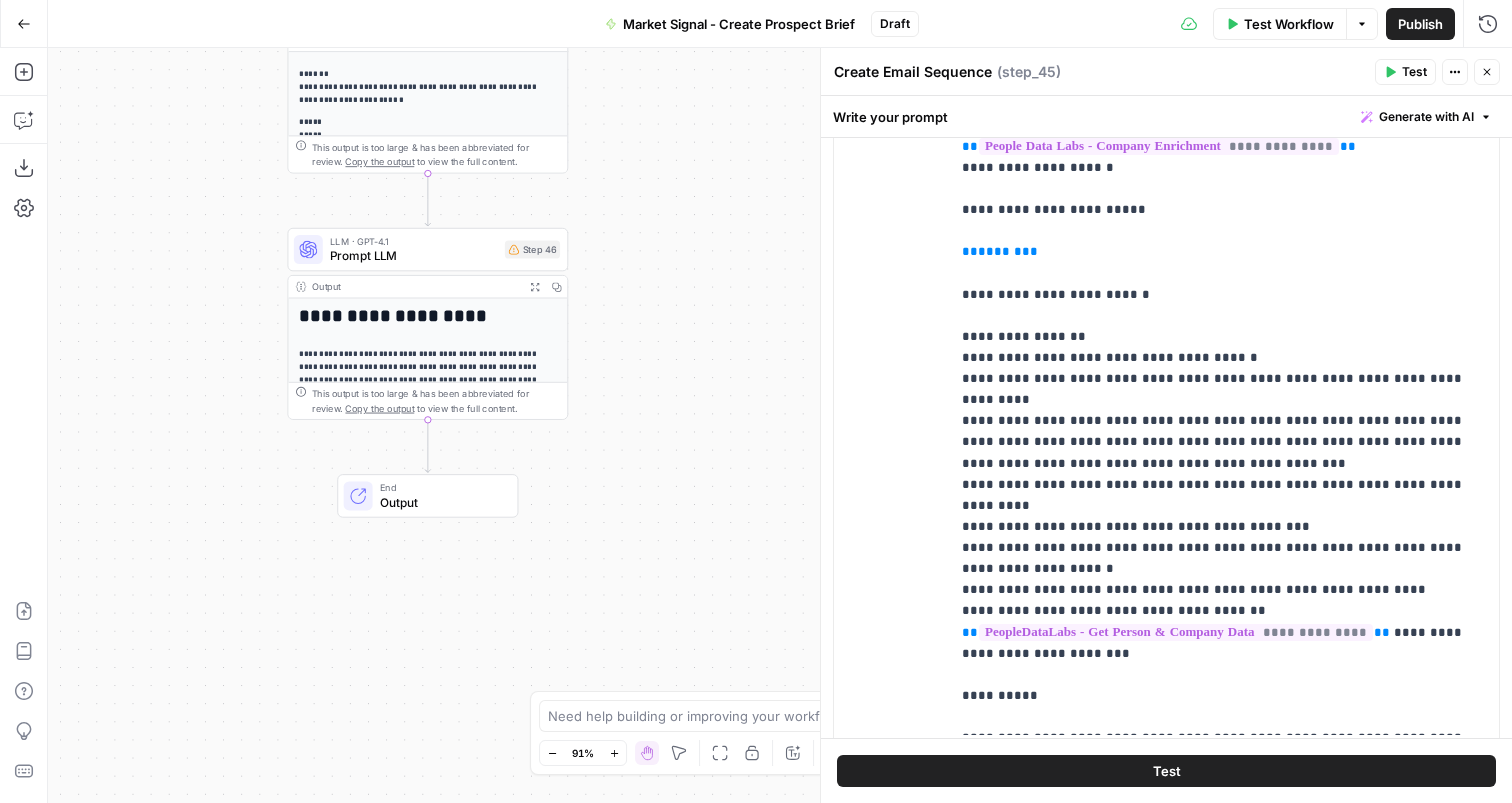 click on "Test" at bounding box center [1166, 771] 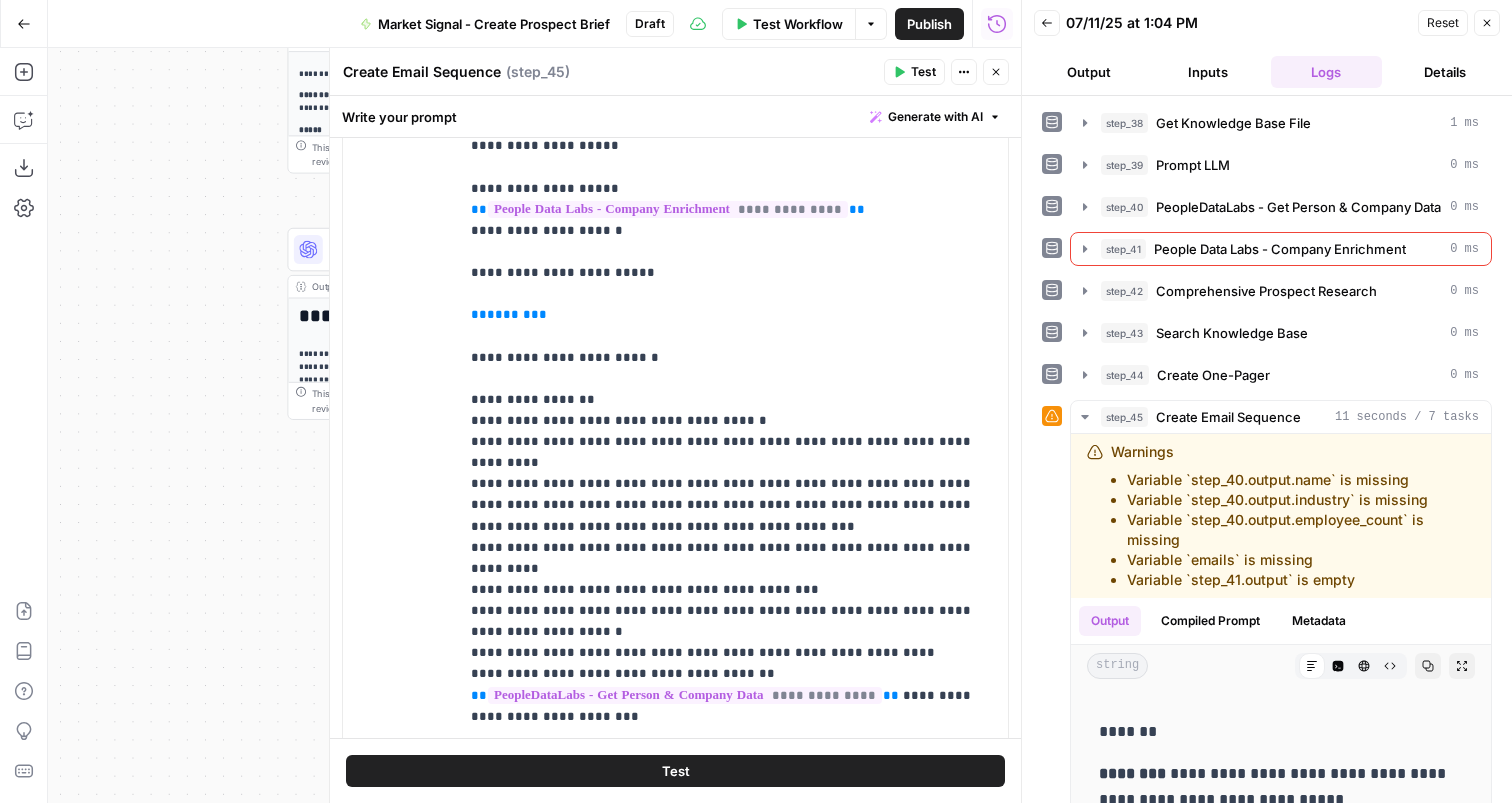 scroll, scrollTop: 0, scrollLeft: 0, axis: both 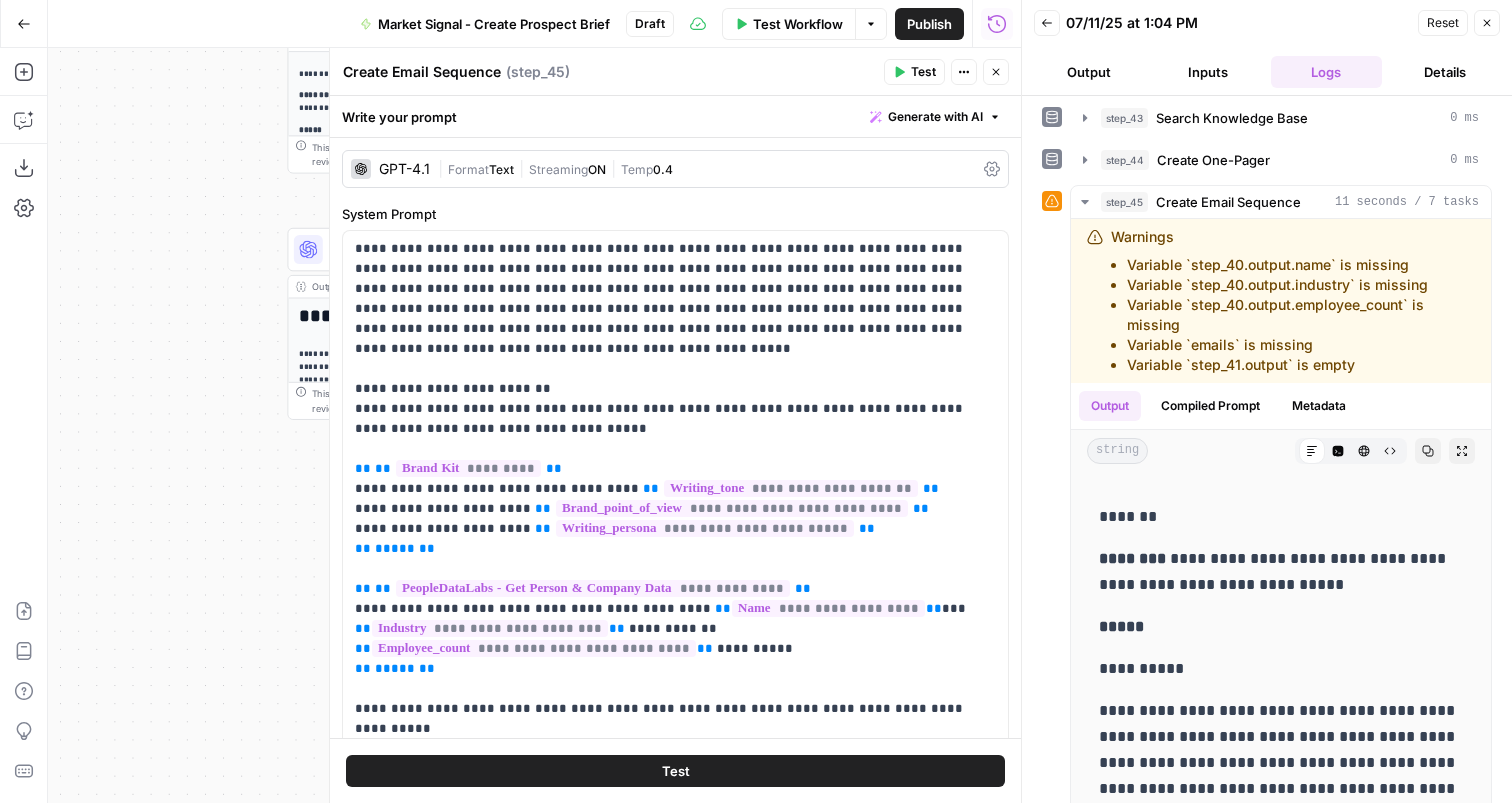 click 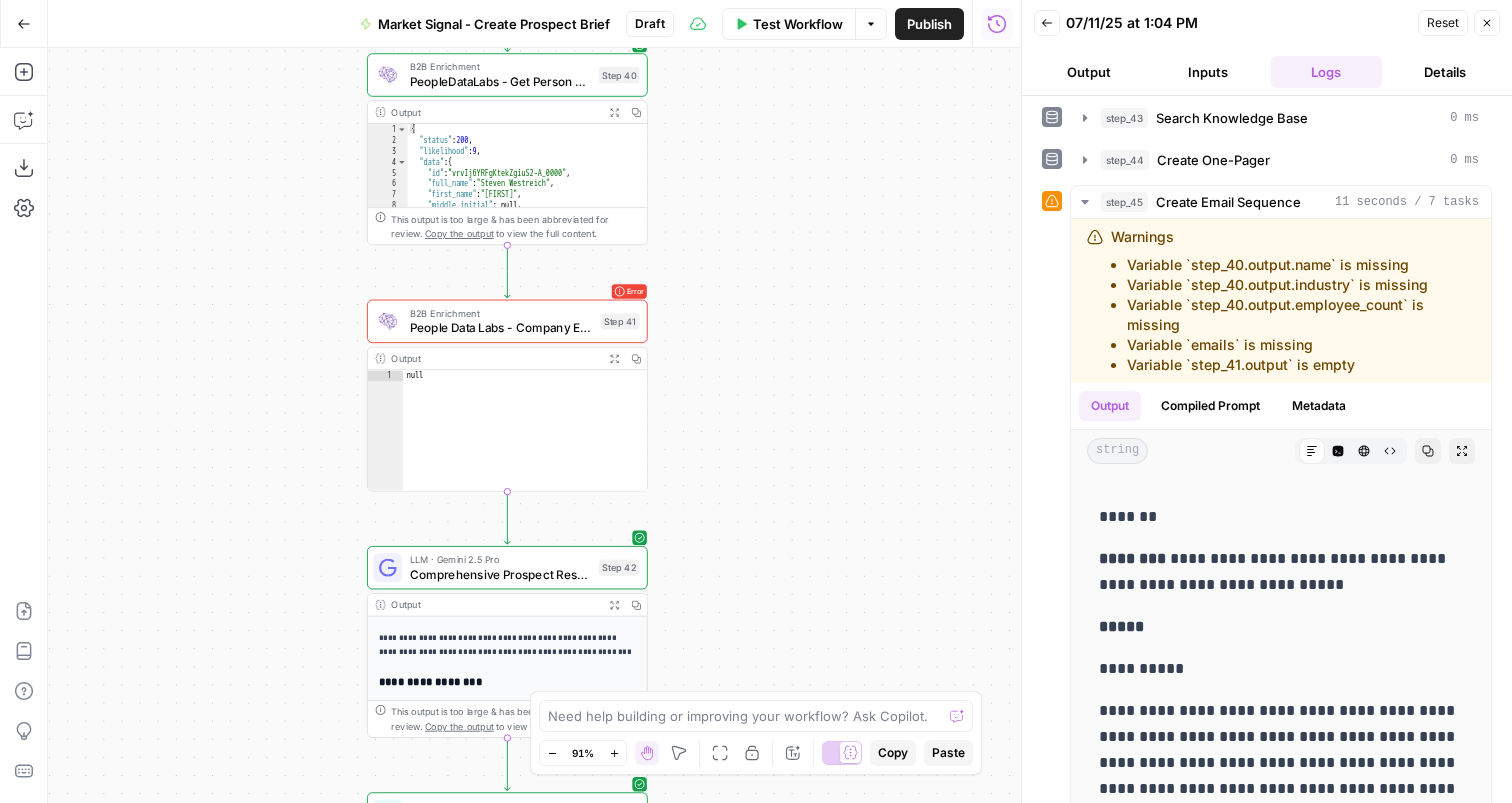 click on "B2B Enrichment" at bounding box center (502, 313) 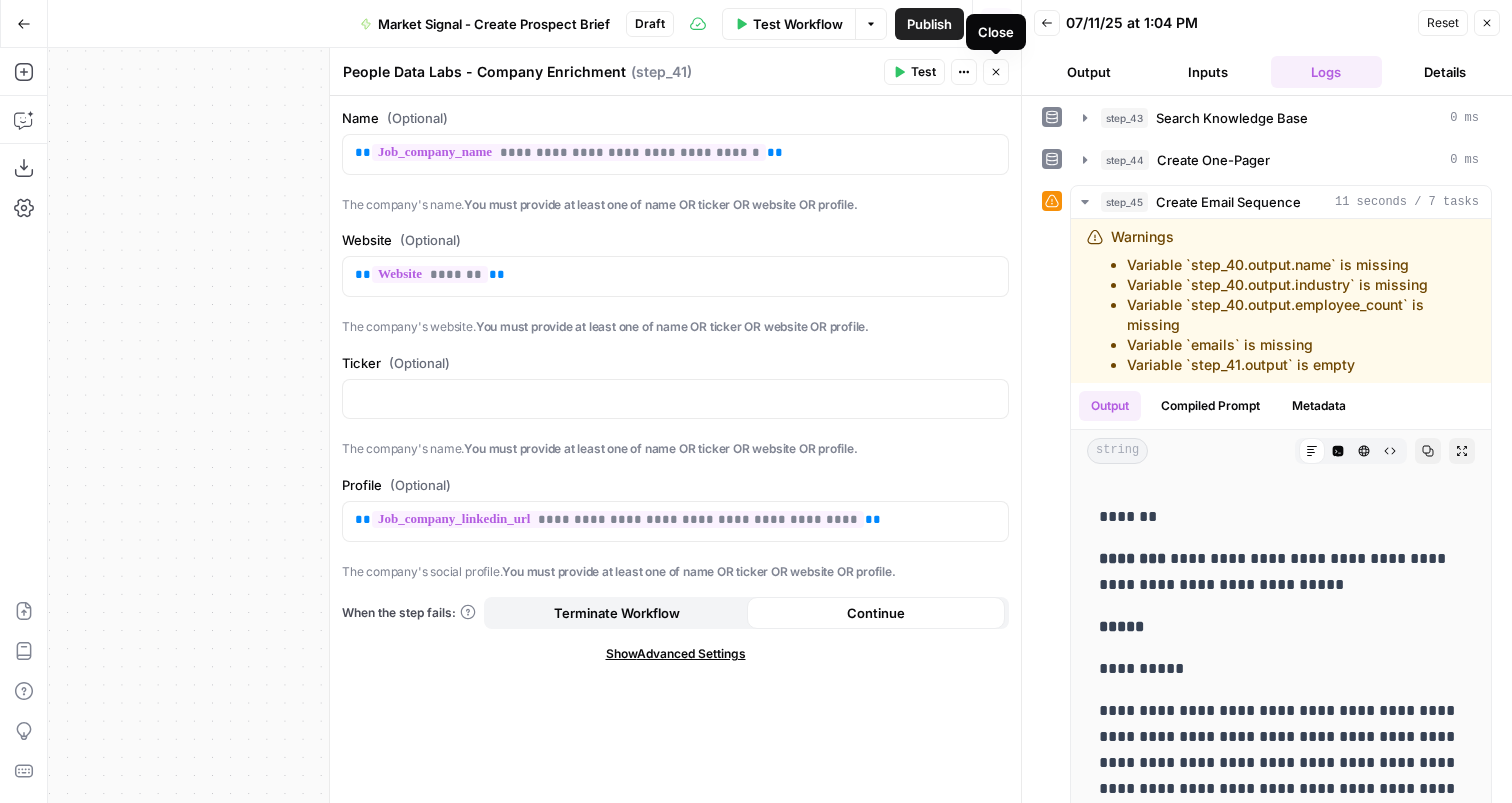 click on "Close" at bounding box center (1001, 72) 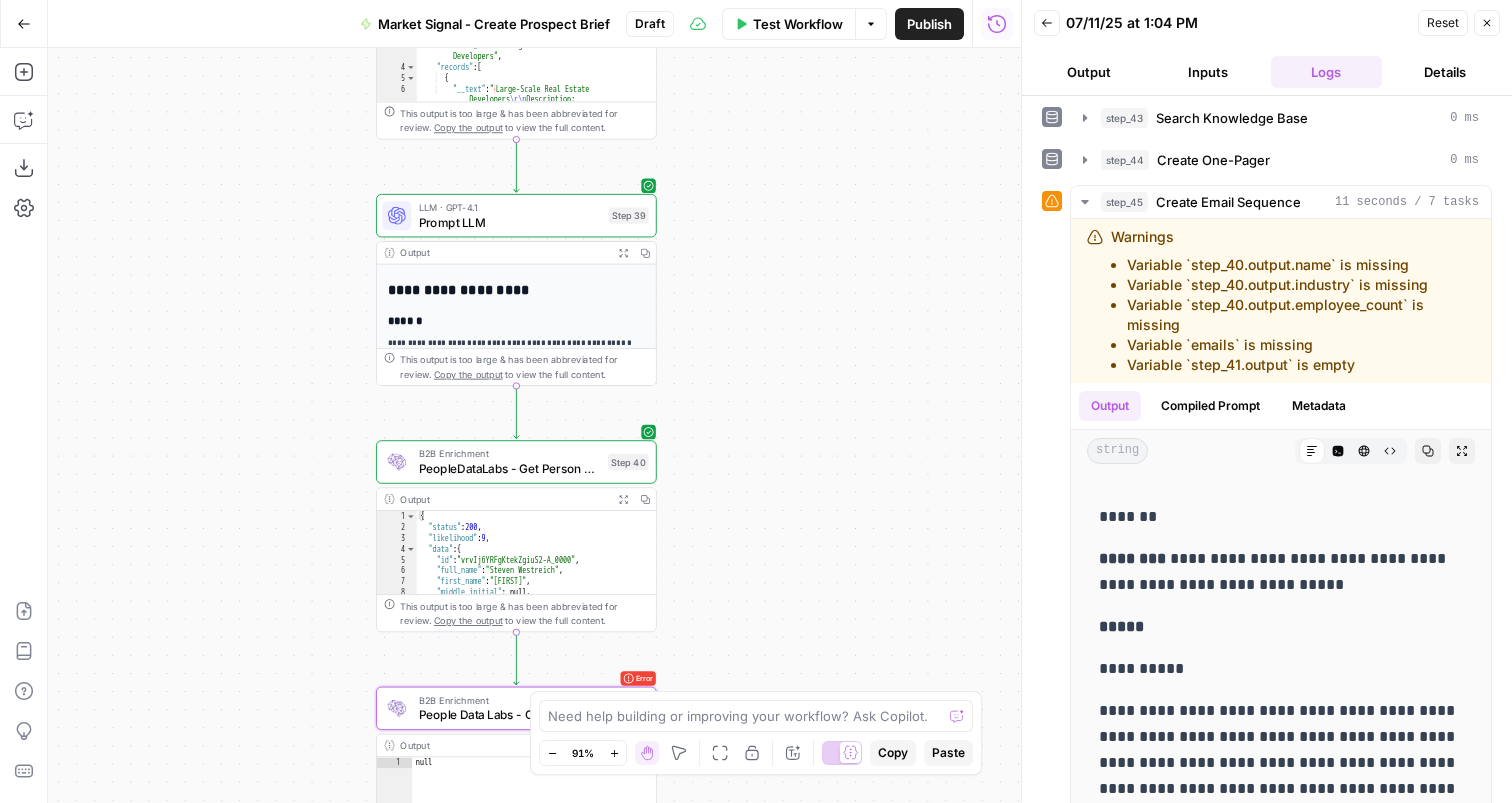 click on "Test Workflow" at bounding box center [789, 24] 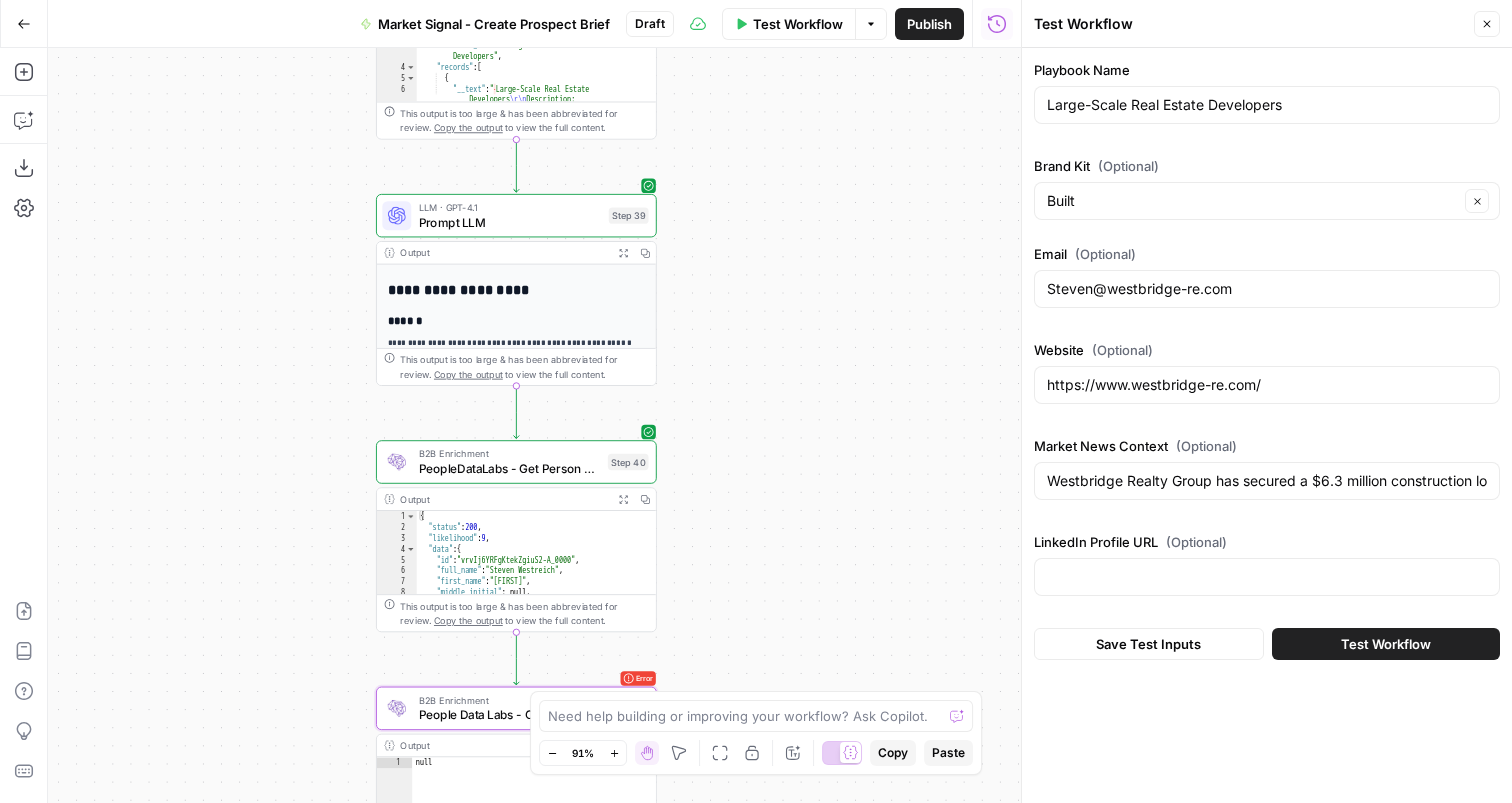 click on "Test Workflow" at bounding box center [1386, 644] 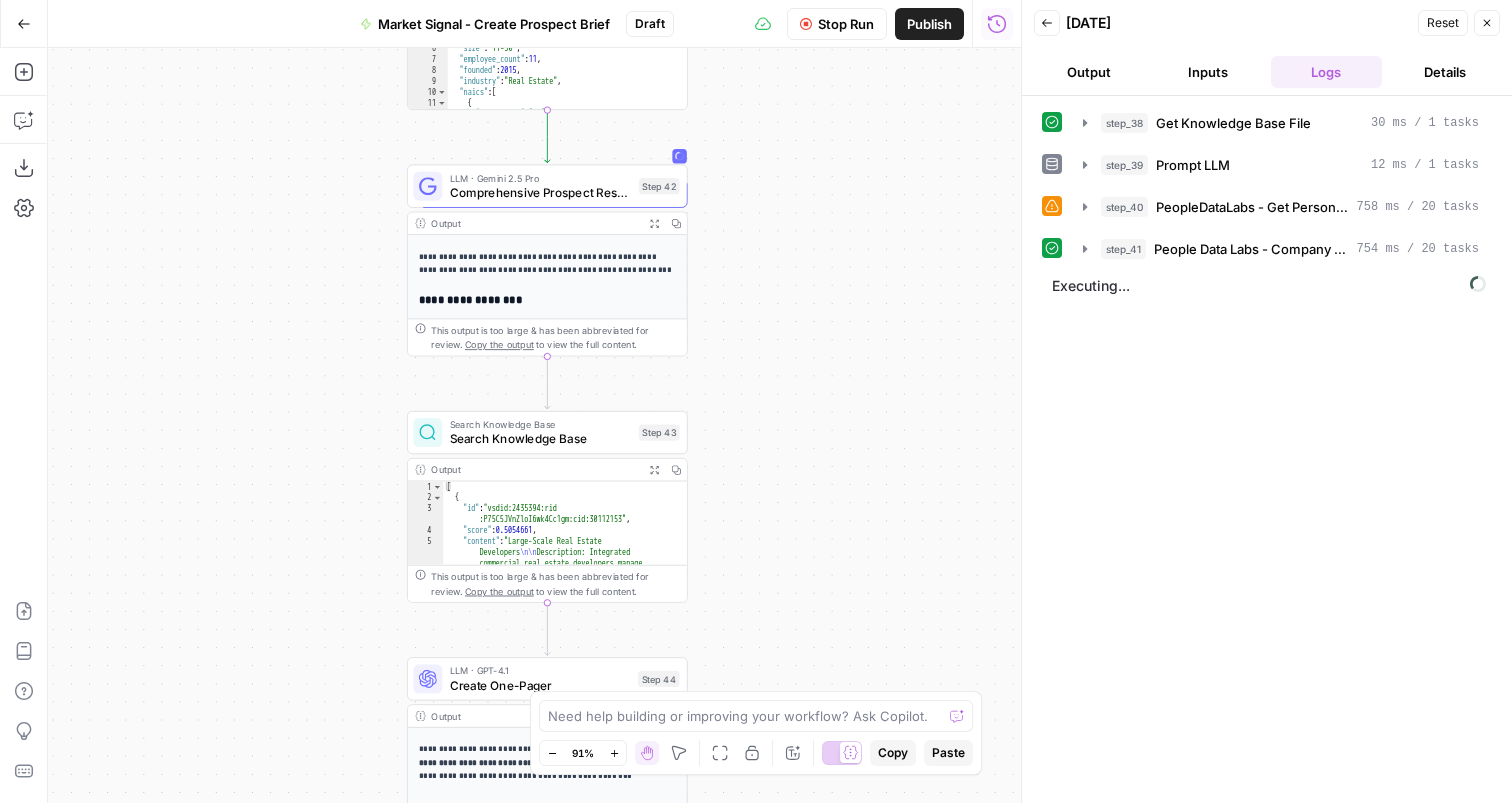 drag, startPoint x: 868, startPoint y: 577, endPoint x: 864, endPoint y: 366, distance: 211.03792 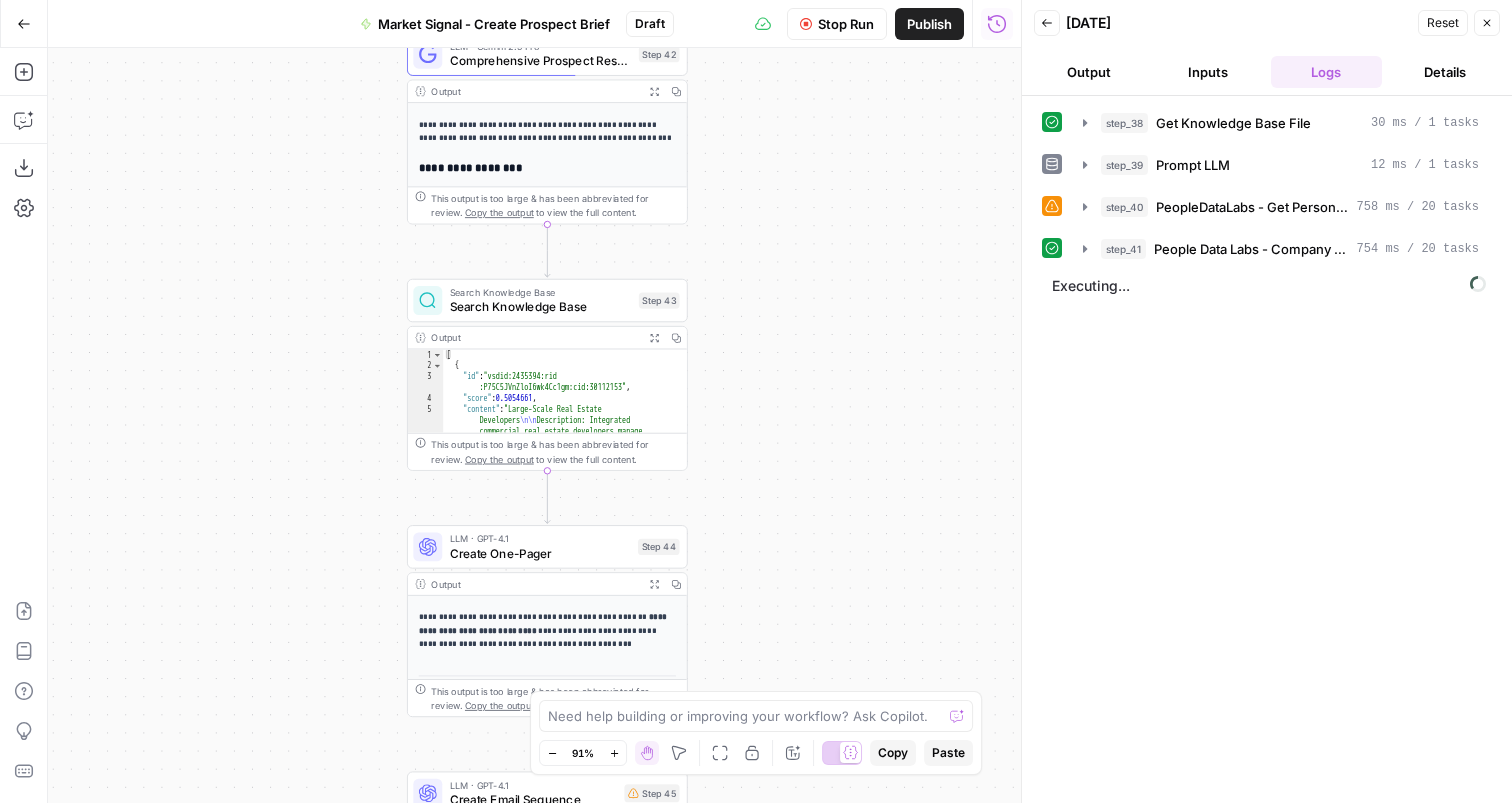 drag, startPoint x: 864, startPoint y: 500, endPoint x: 864, endPoint y: 388, distance: 112 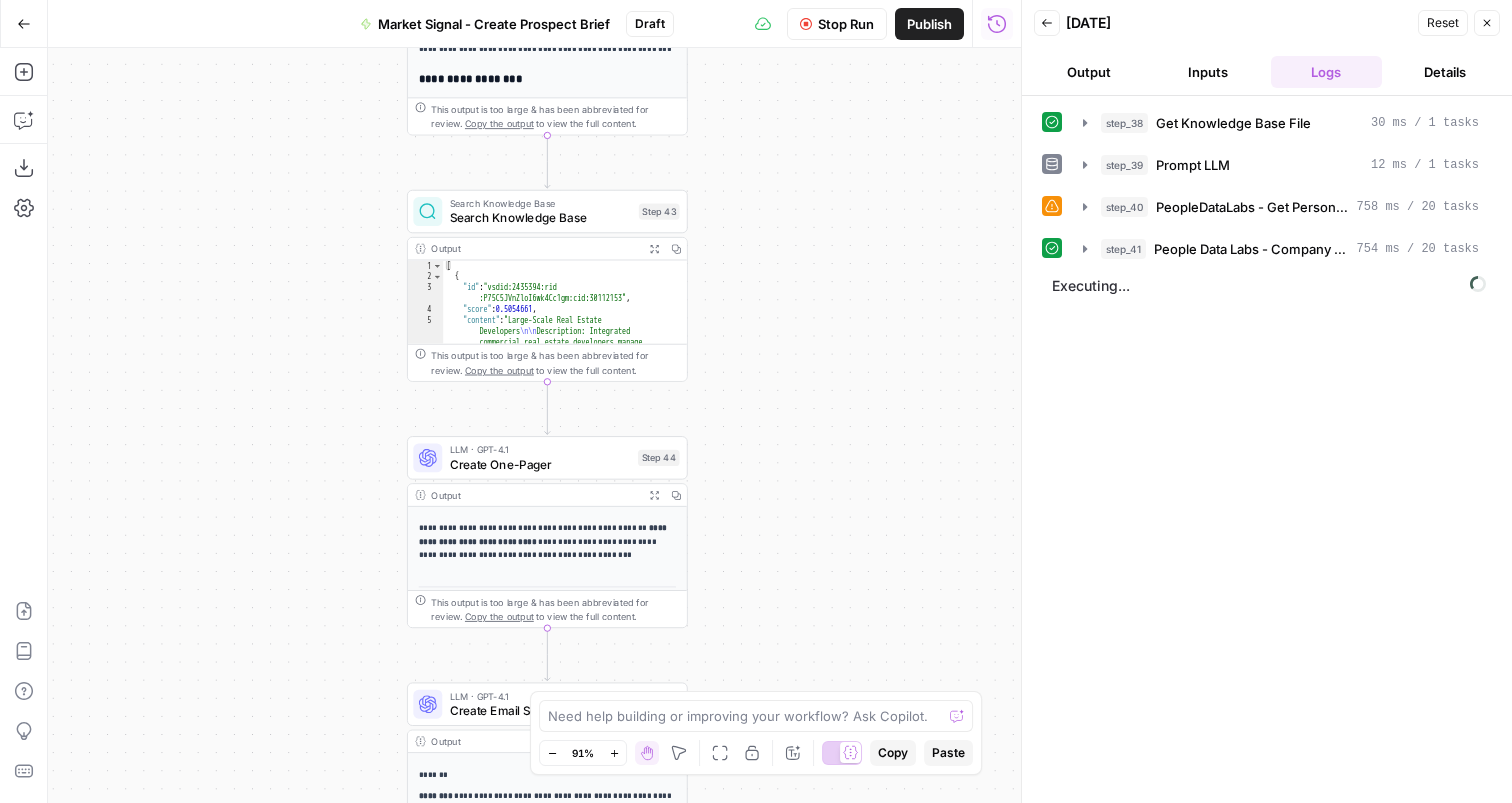drag, startPoint x: 834, startPoint y: 529, endPoint x: 834, endPoint y: 451, distance: 78 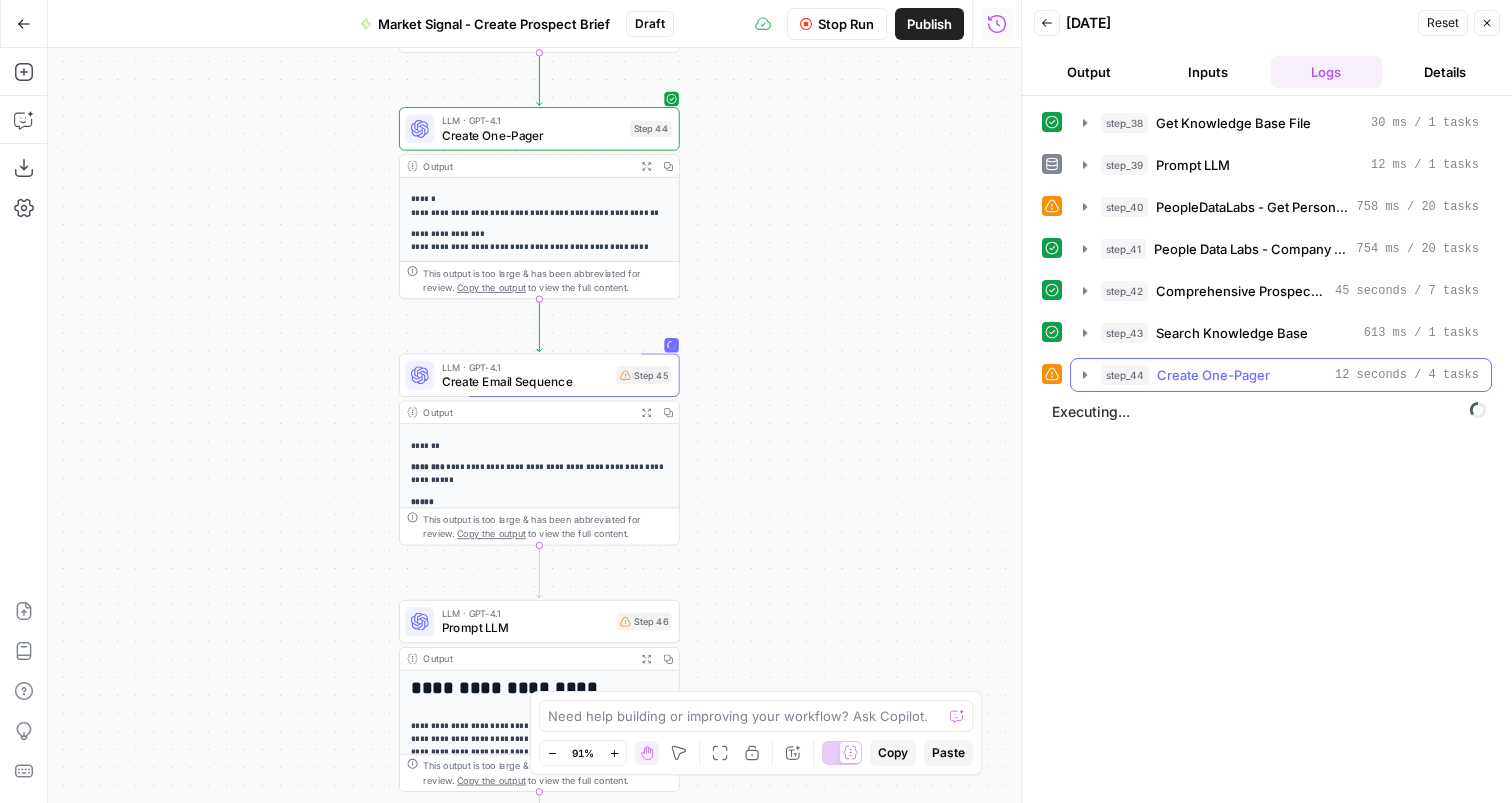 click 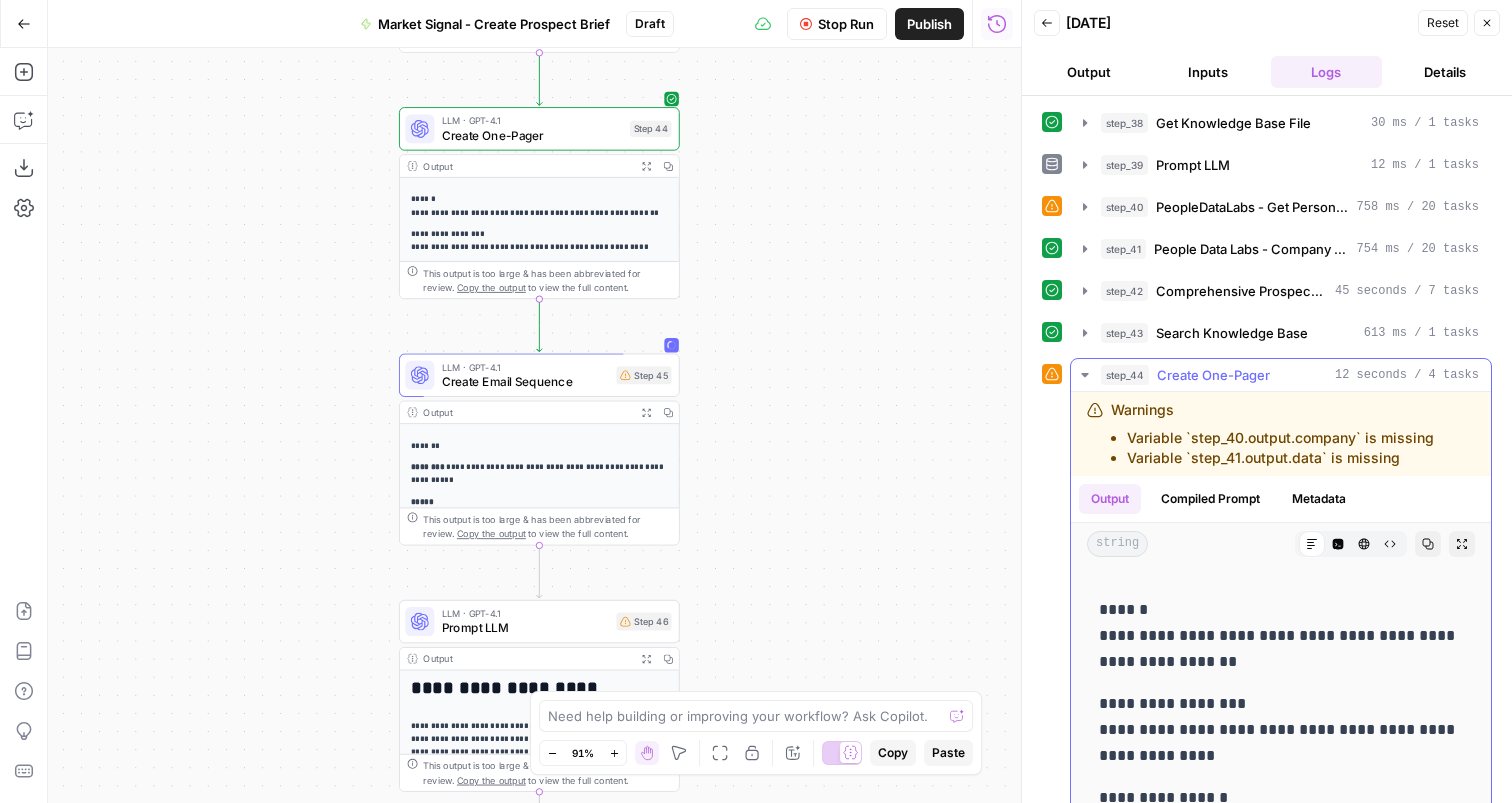 click 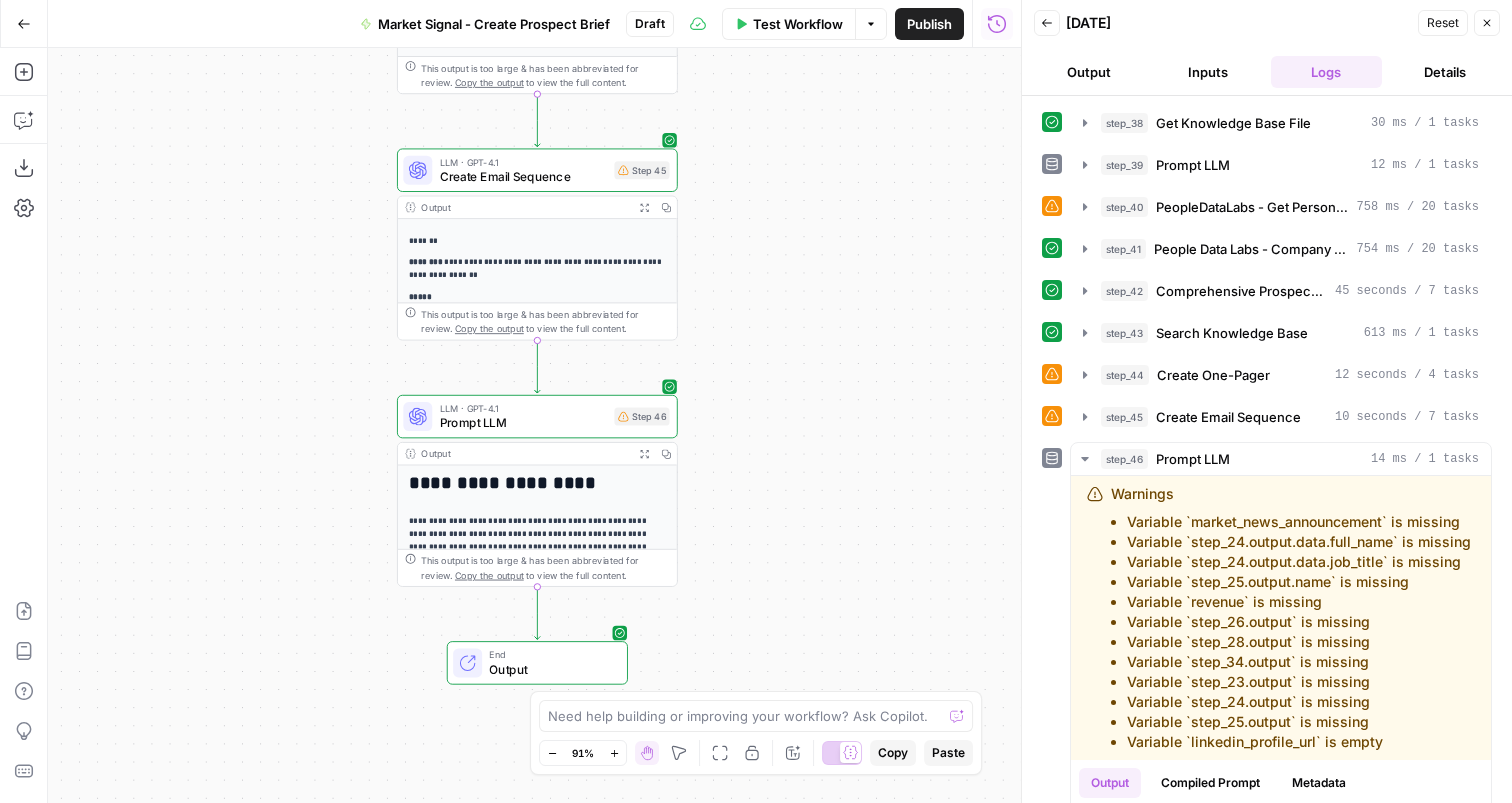 click 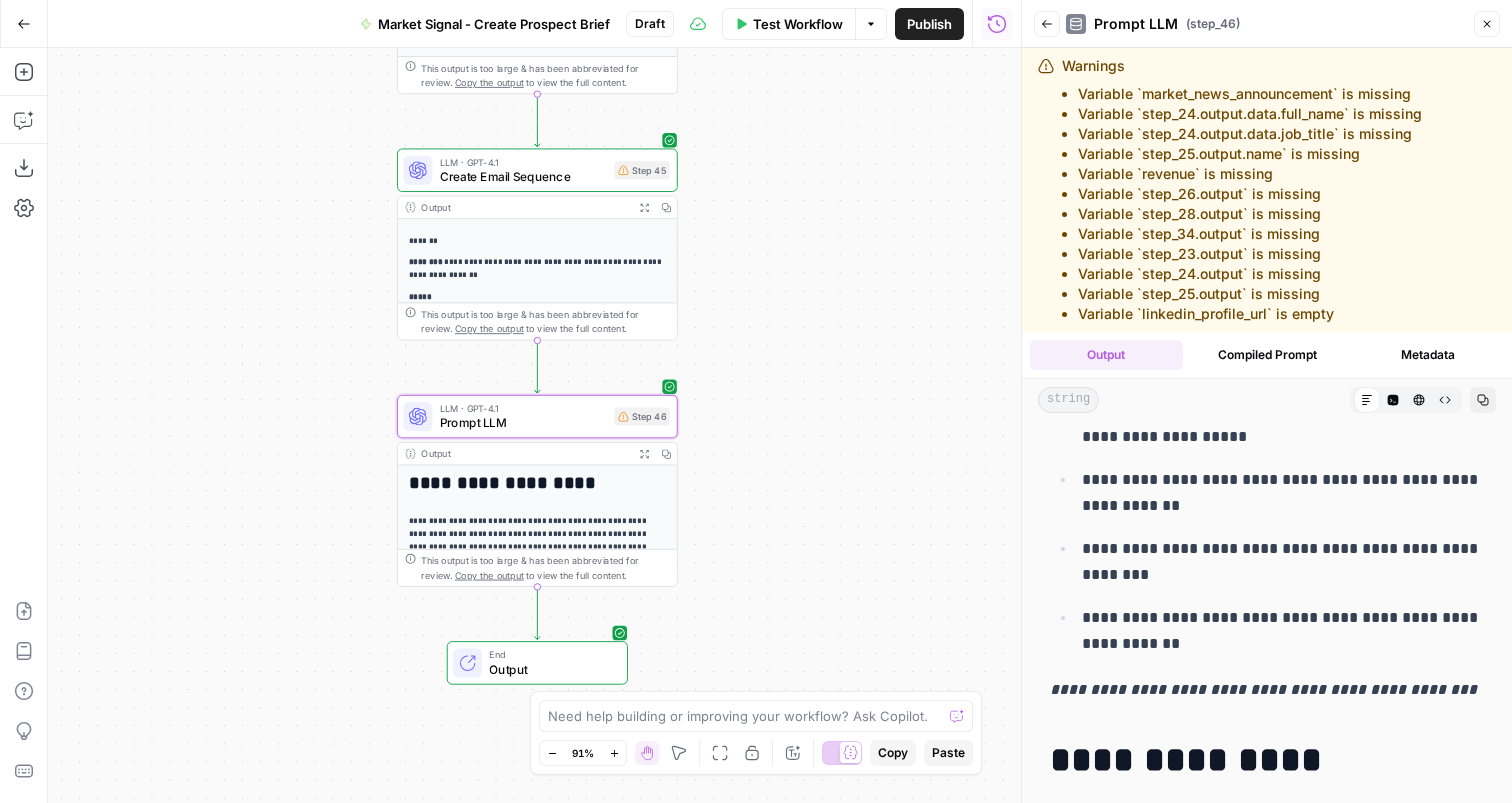 scroll, scrollTop: 3934, scrollLeft: 0, axis: vertical 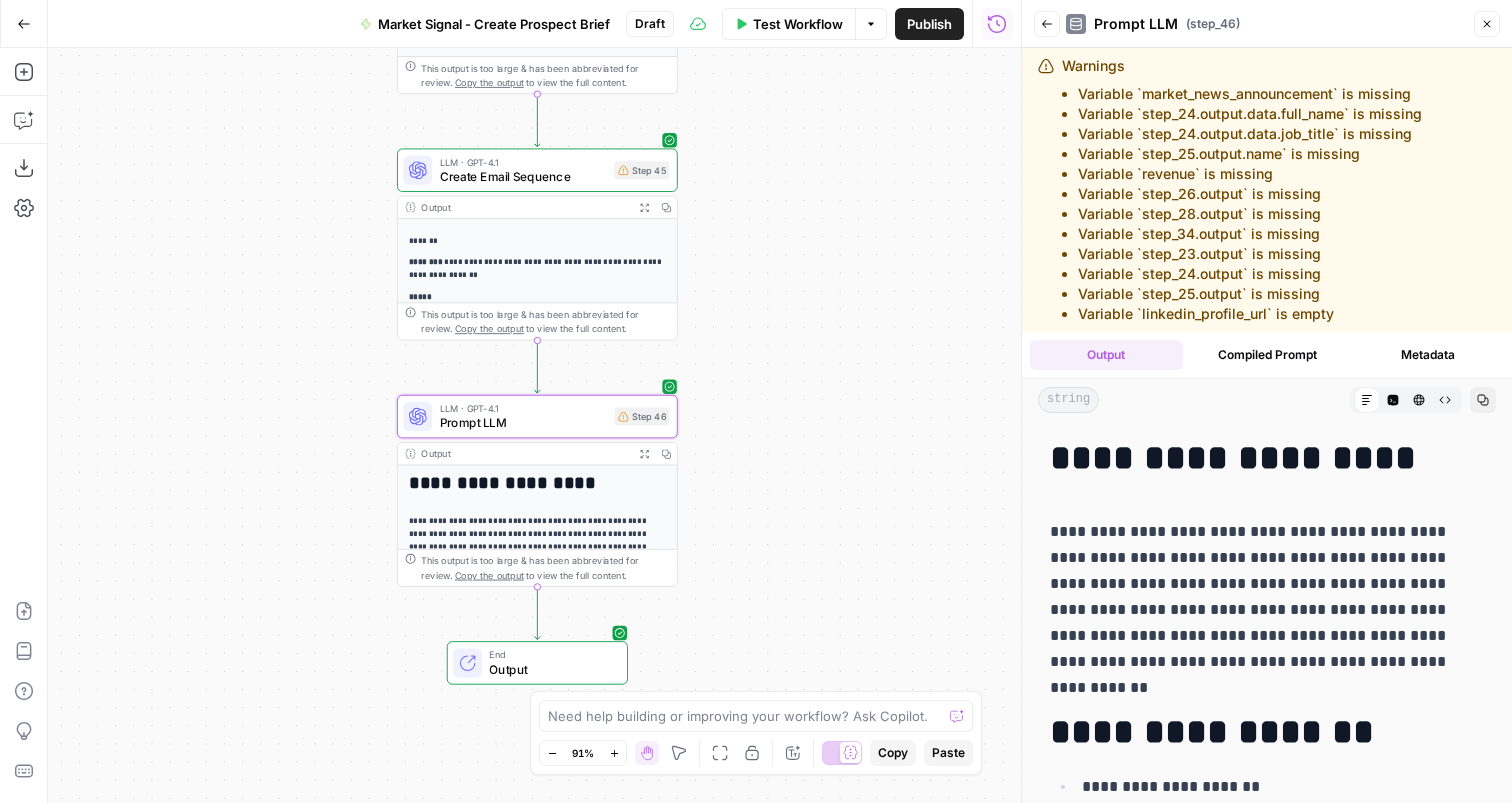click 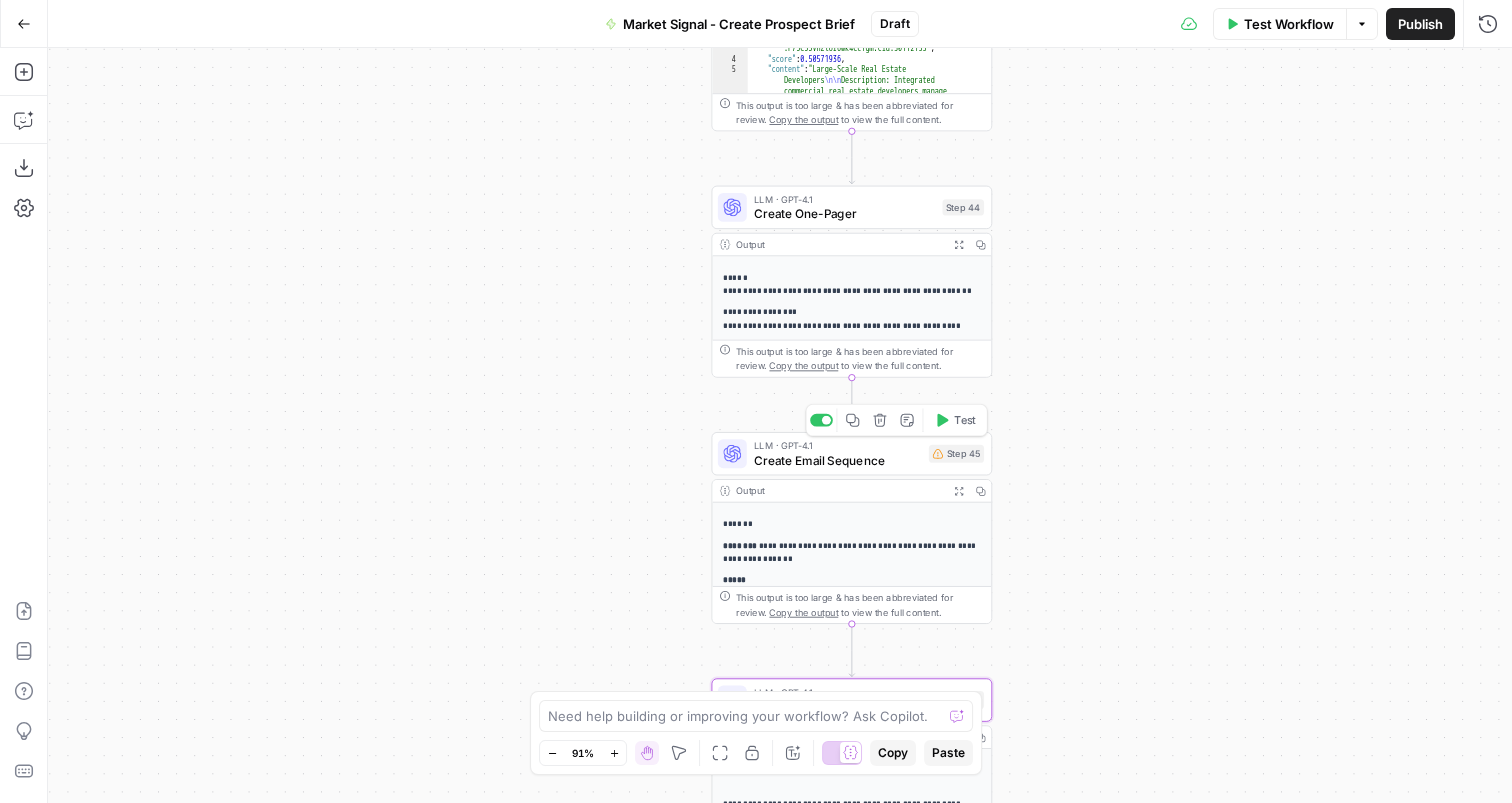 click on "Create Email Sequence" at bounding box center [838, 460] 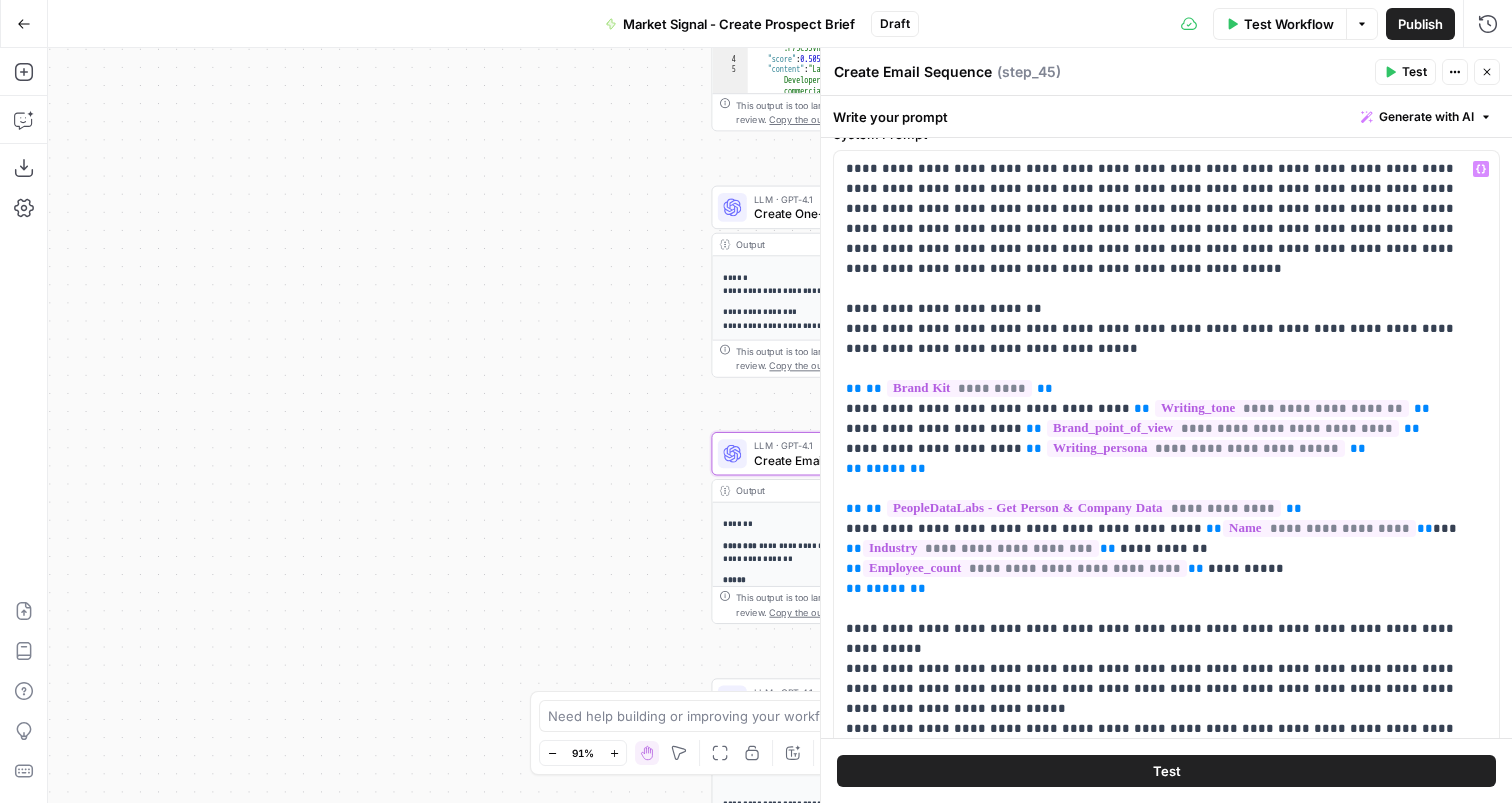 scroll, scrollTop: 86, scrollLeft: 0, axis: vertical 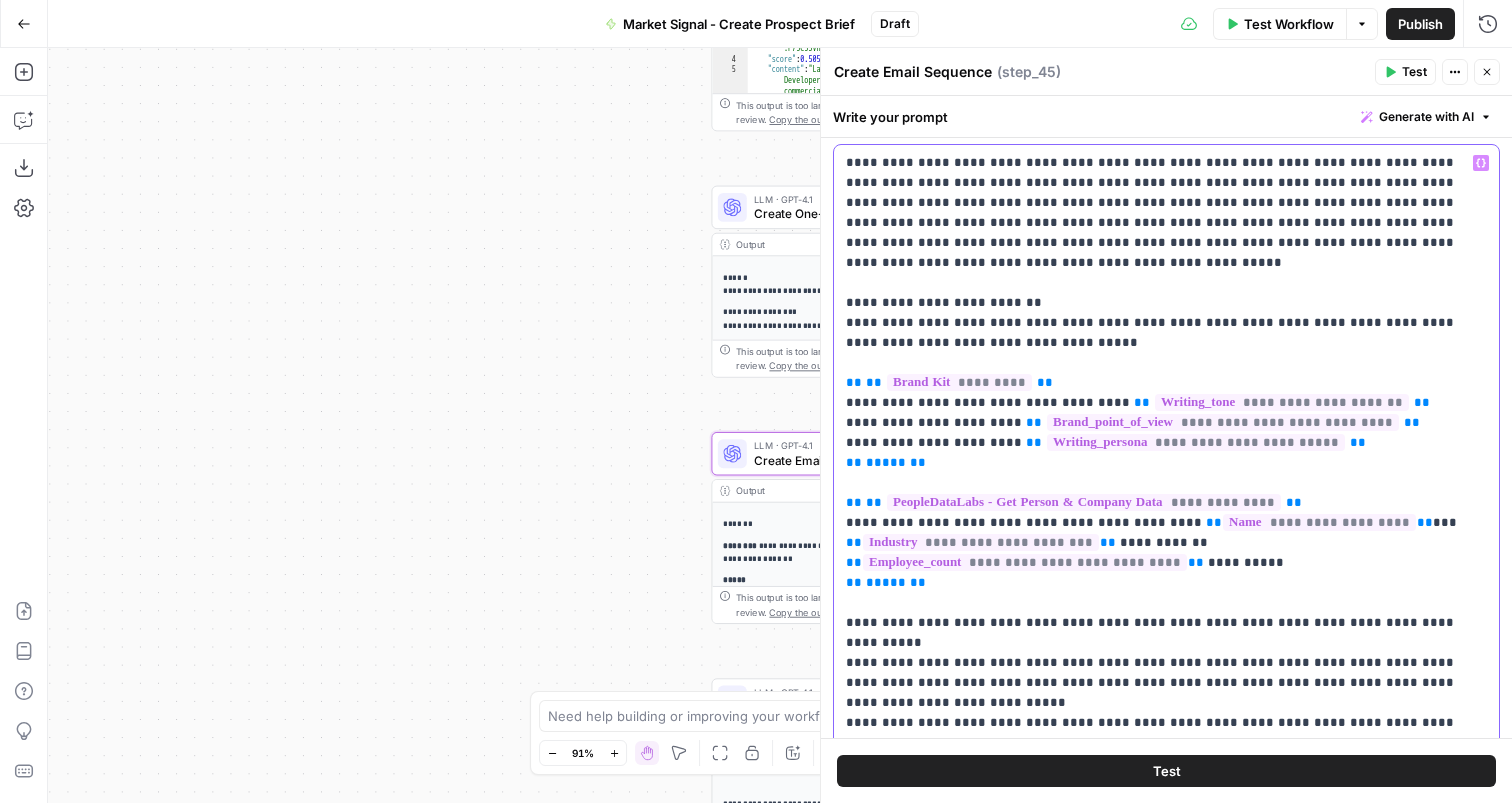 click on "**********" at bounding box center [1025, 562] 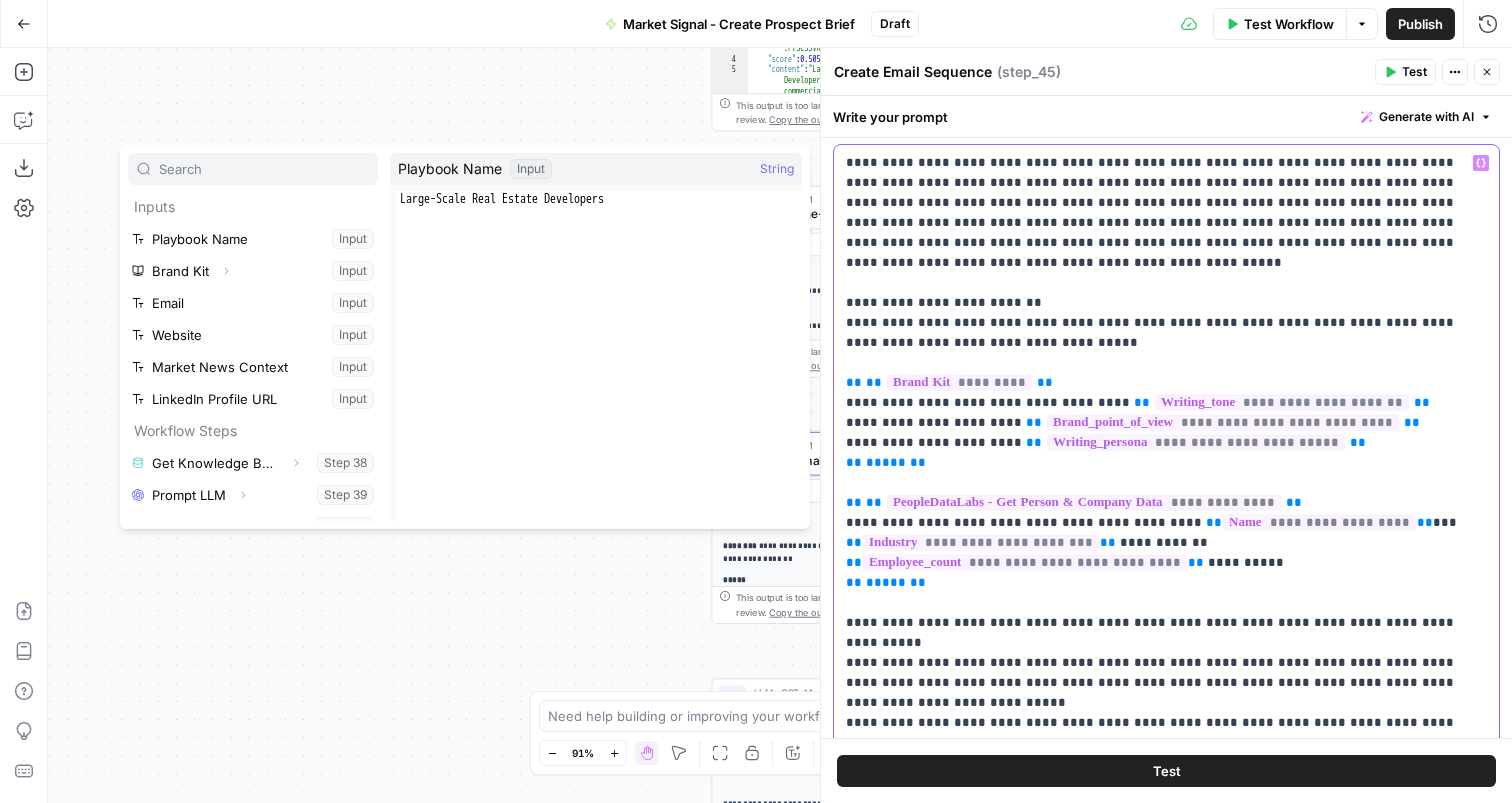 click on "**********" at bounding box center (981, 542) 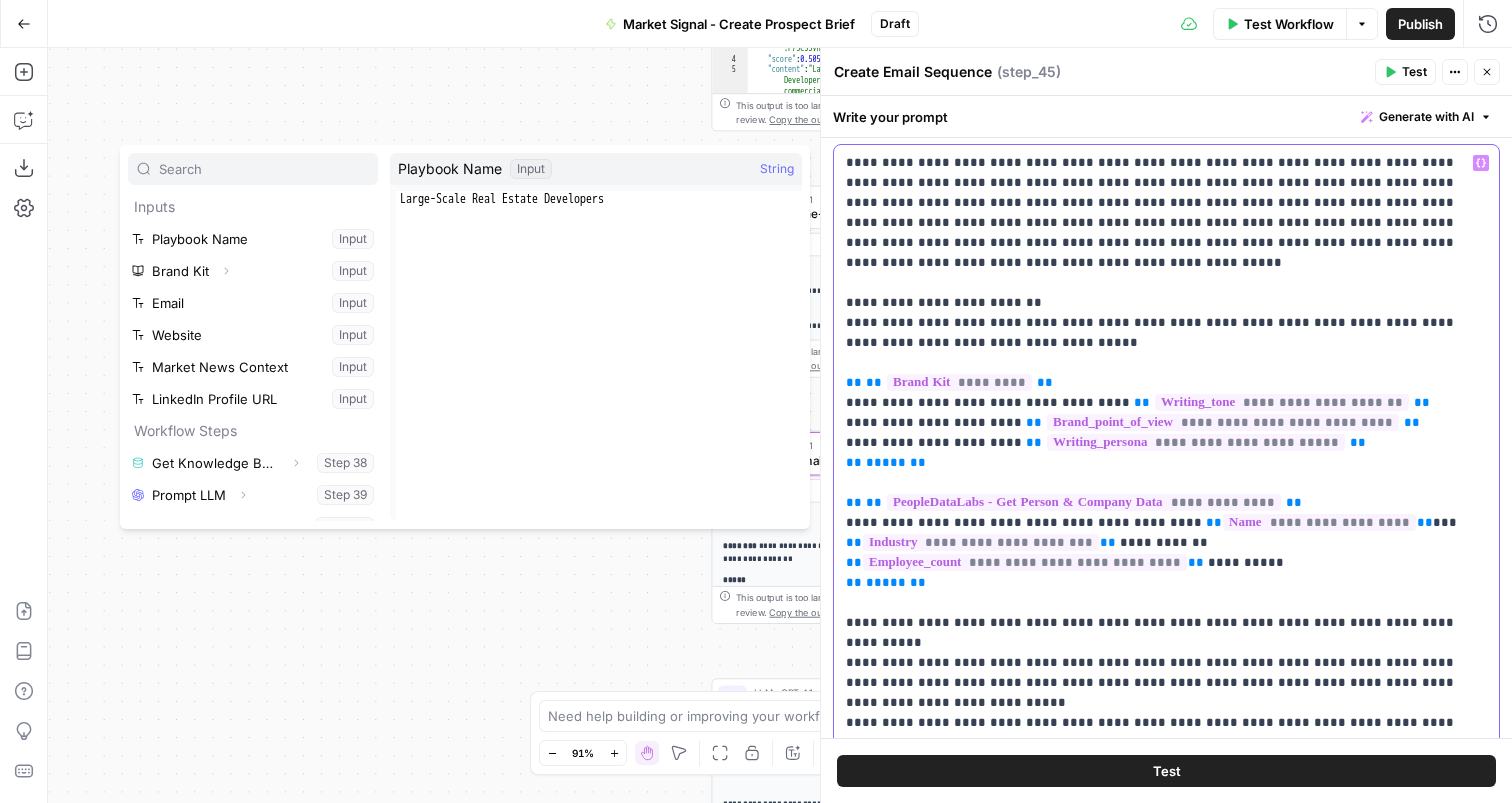 click on "**********" at bounding box center (1025, 562) 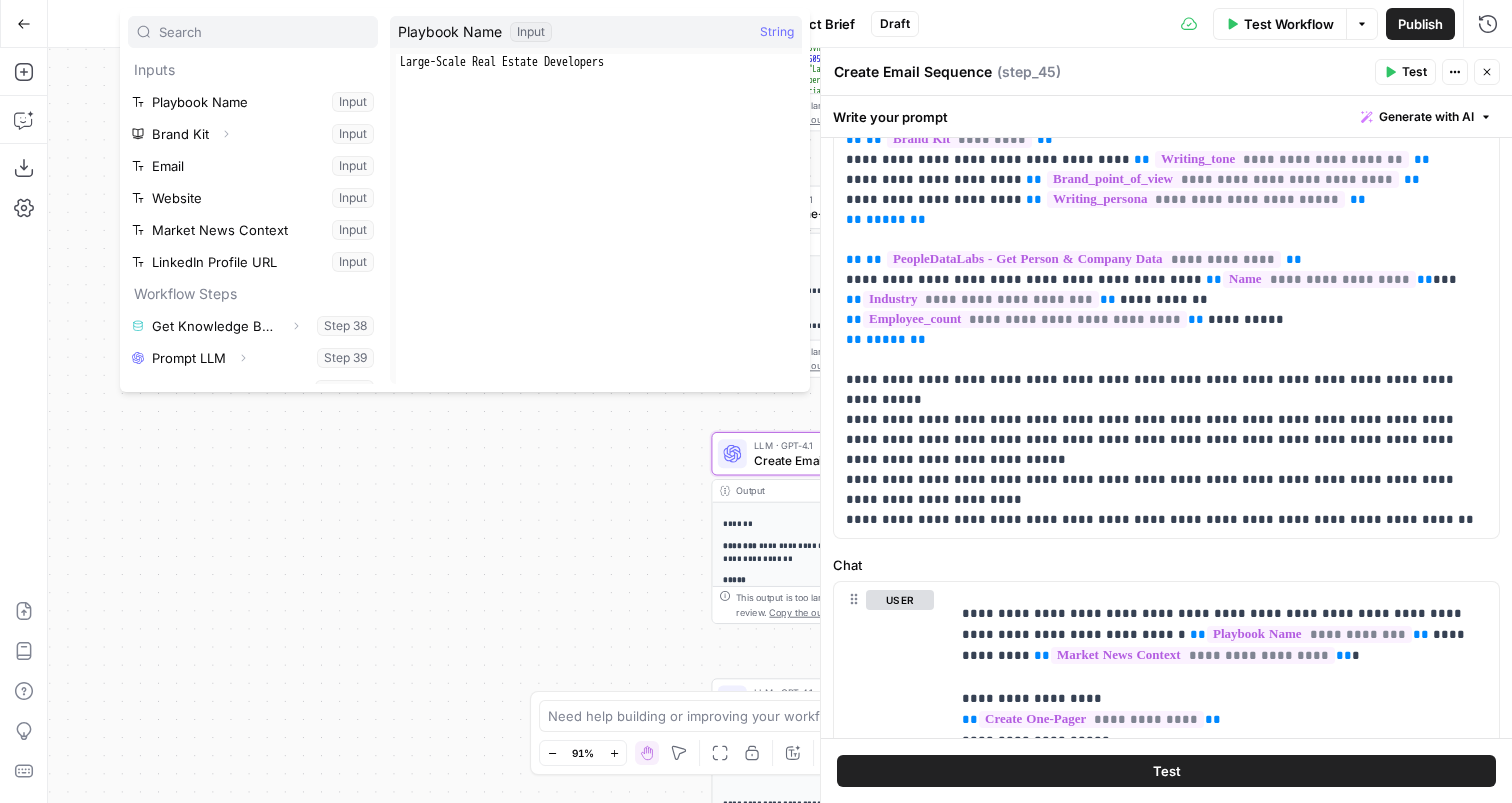 scroll, scrollTop: 515, scrollLeft: 0, axis: vertical 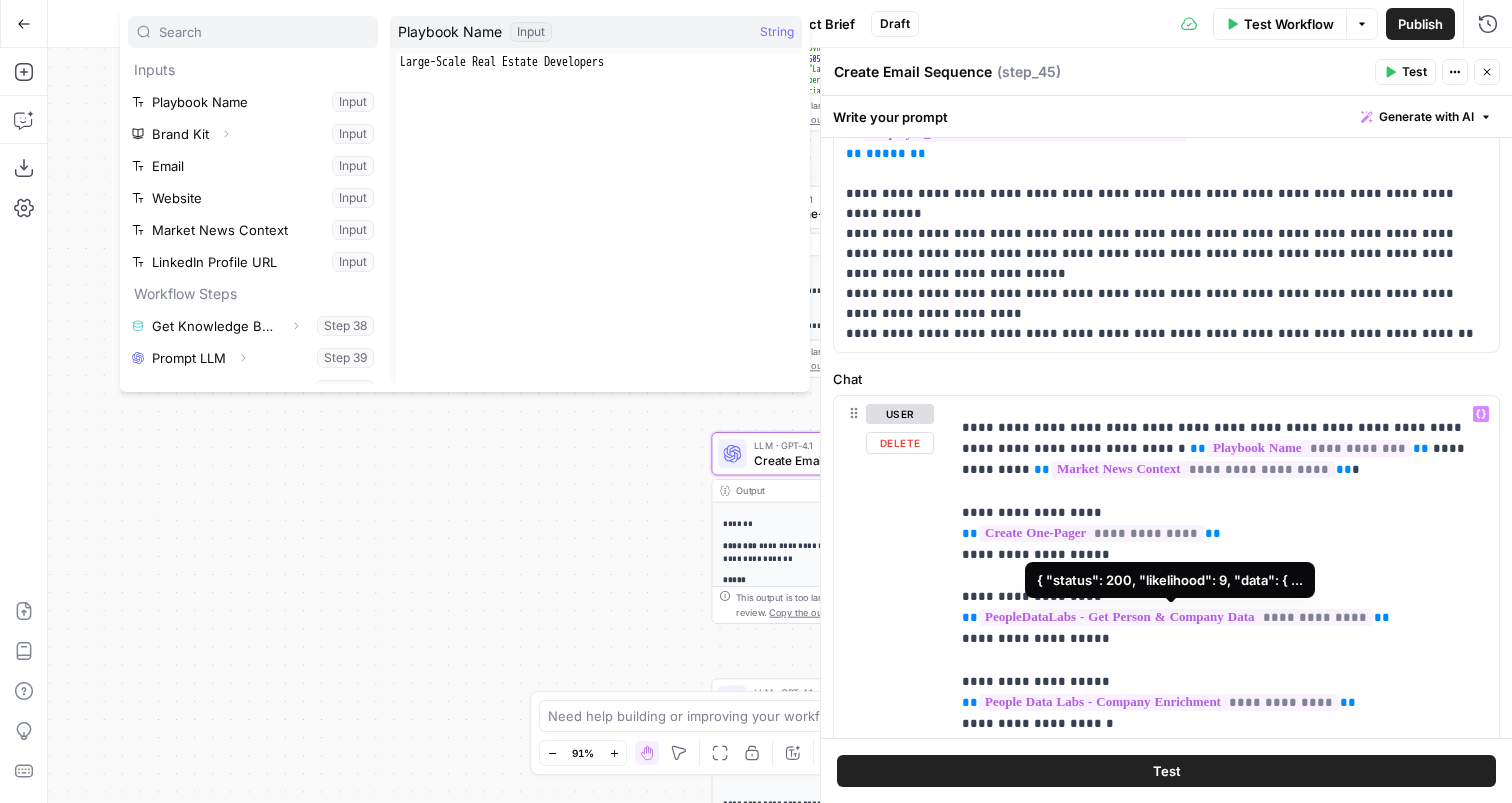 click on "**********" at bounding box center (1176, 617) 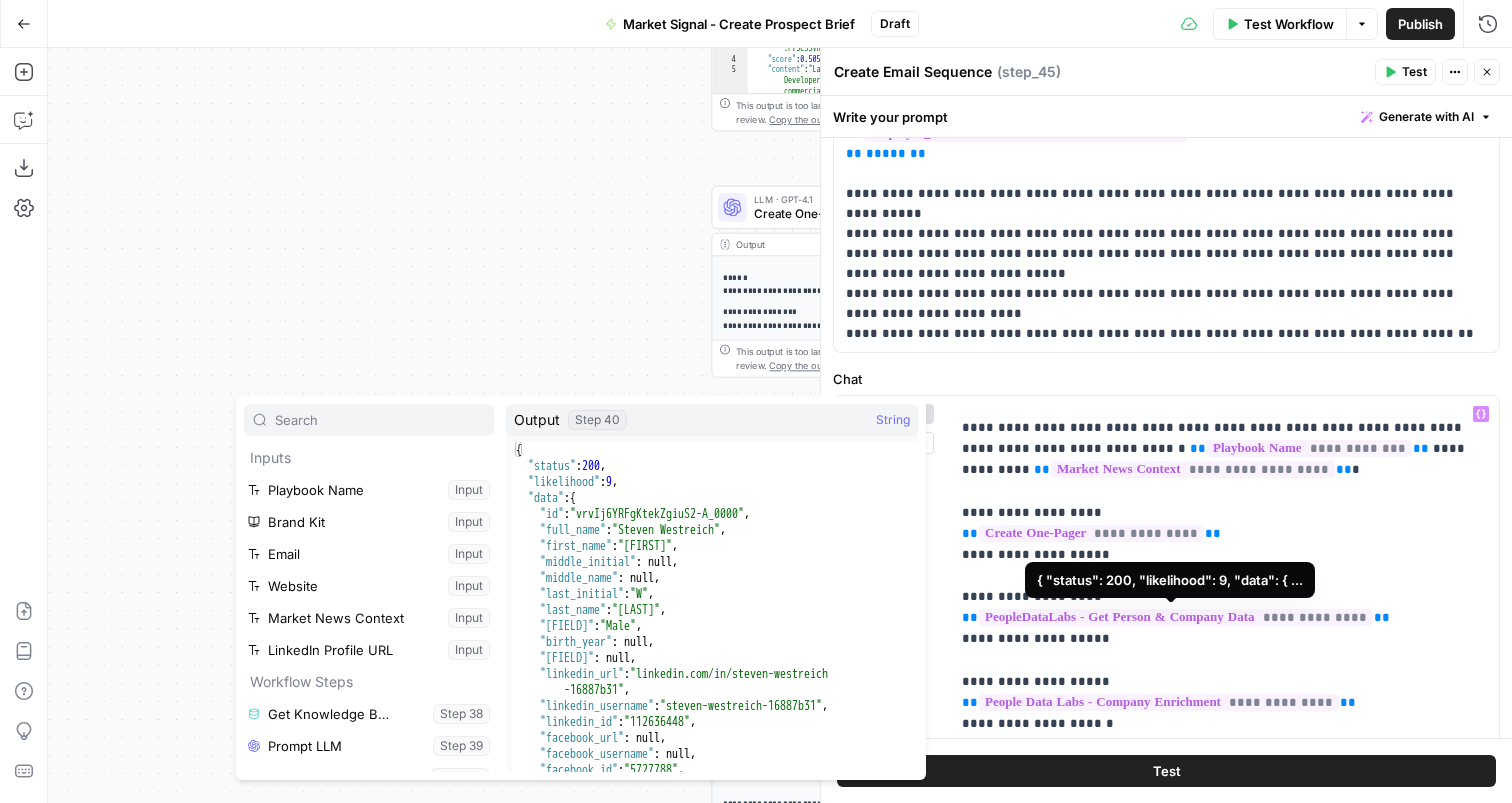 scroll, scrollTop: 182, scrollLeft: 0, axis: vertical 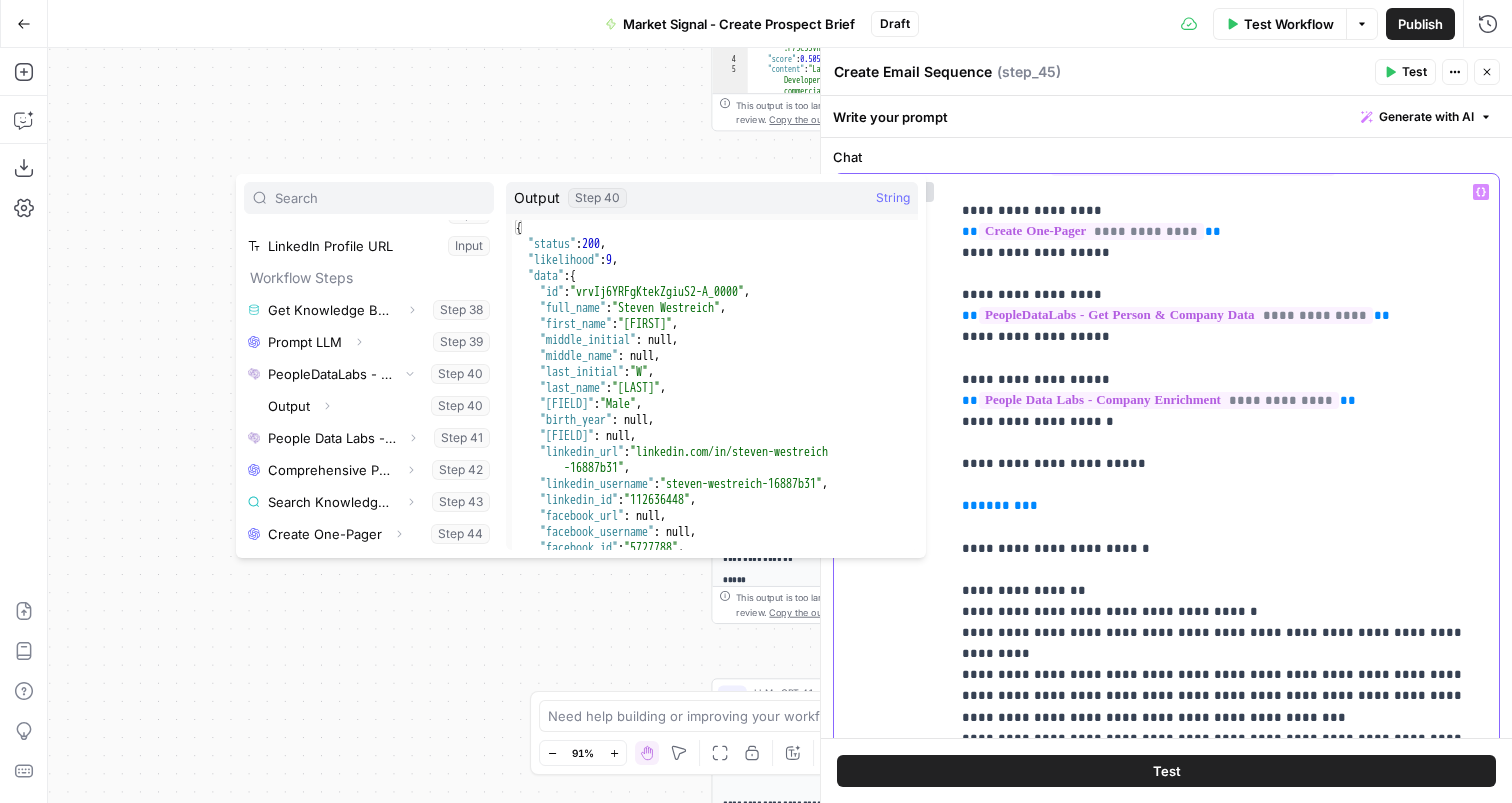 click on "**********" at bounding box center [1224, 548] 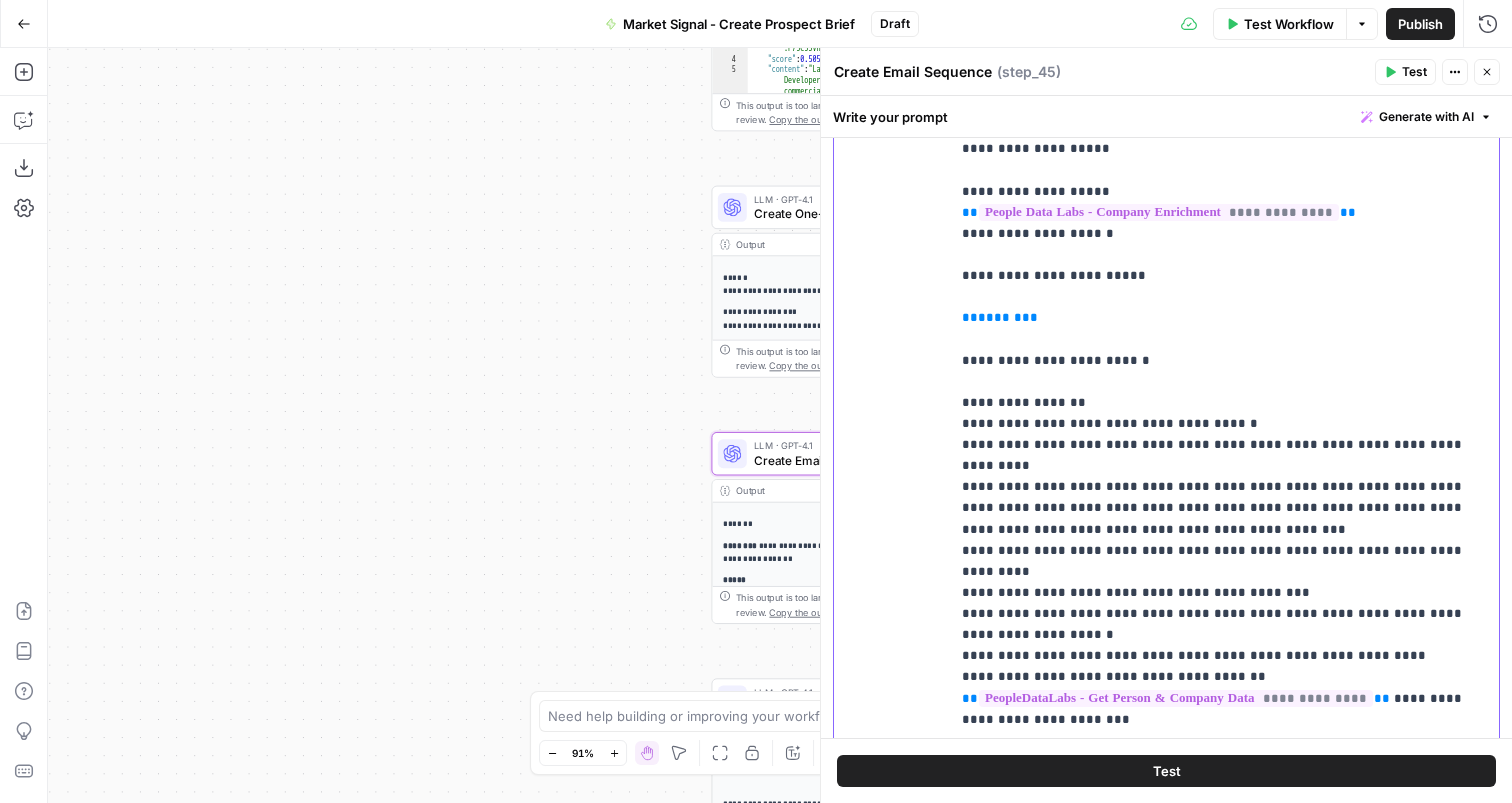 scroll, scrollTop: 1056, scrollLeft: 0, axis: vertical 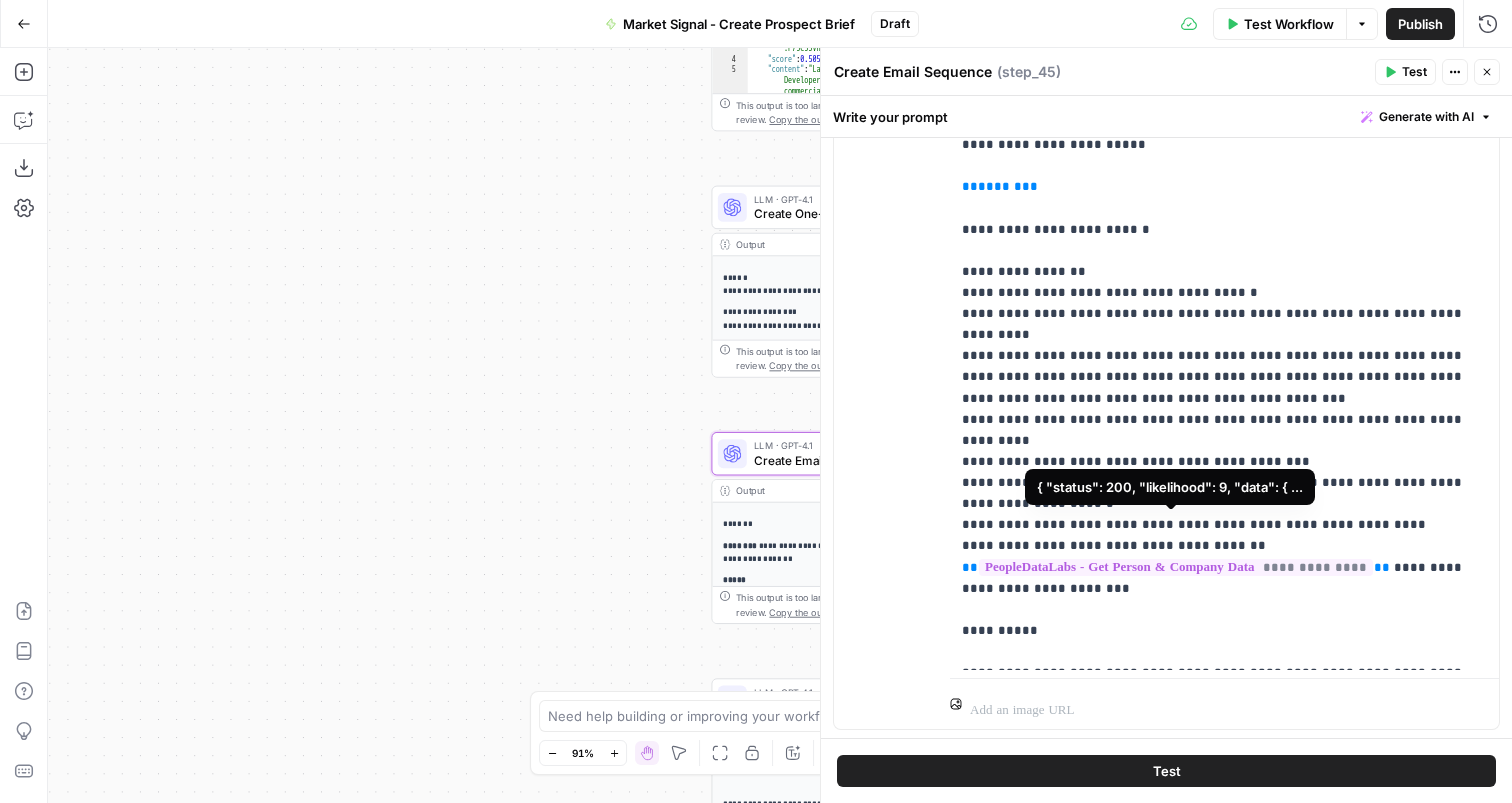 click on "**********" at bounding box center (1176, 567) 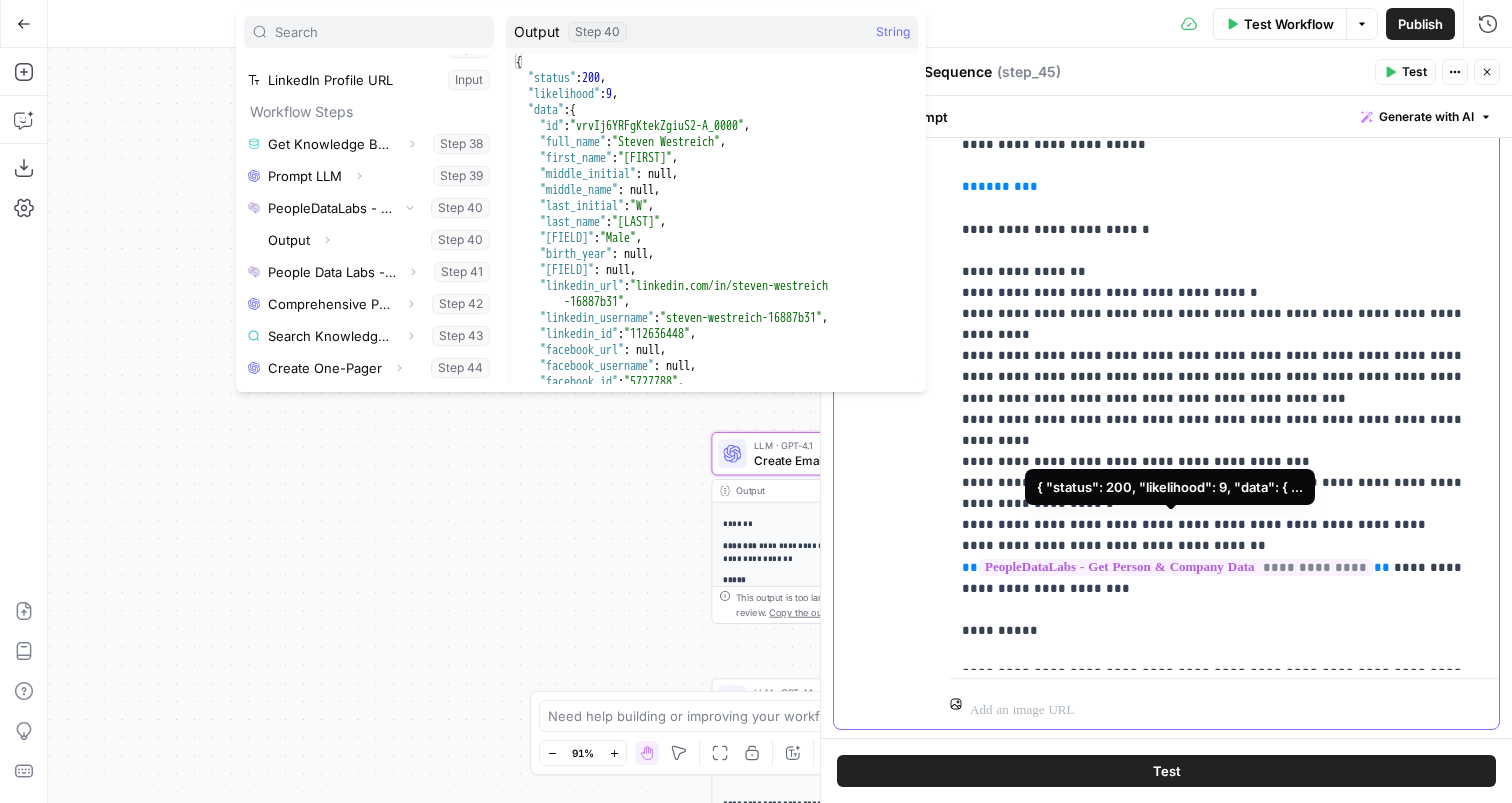 click on "**********" at bounding box center (1176, 567) 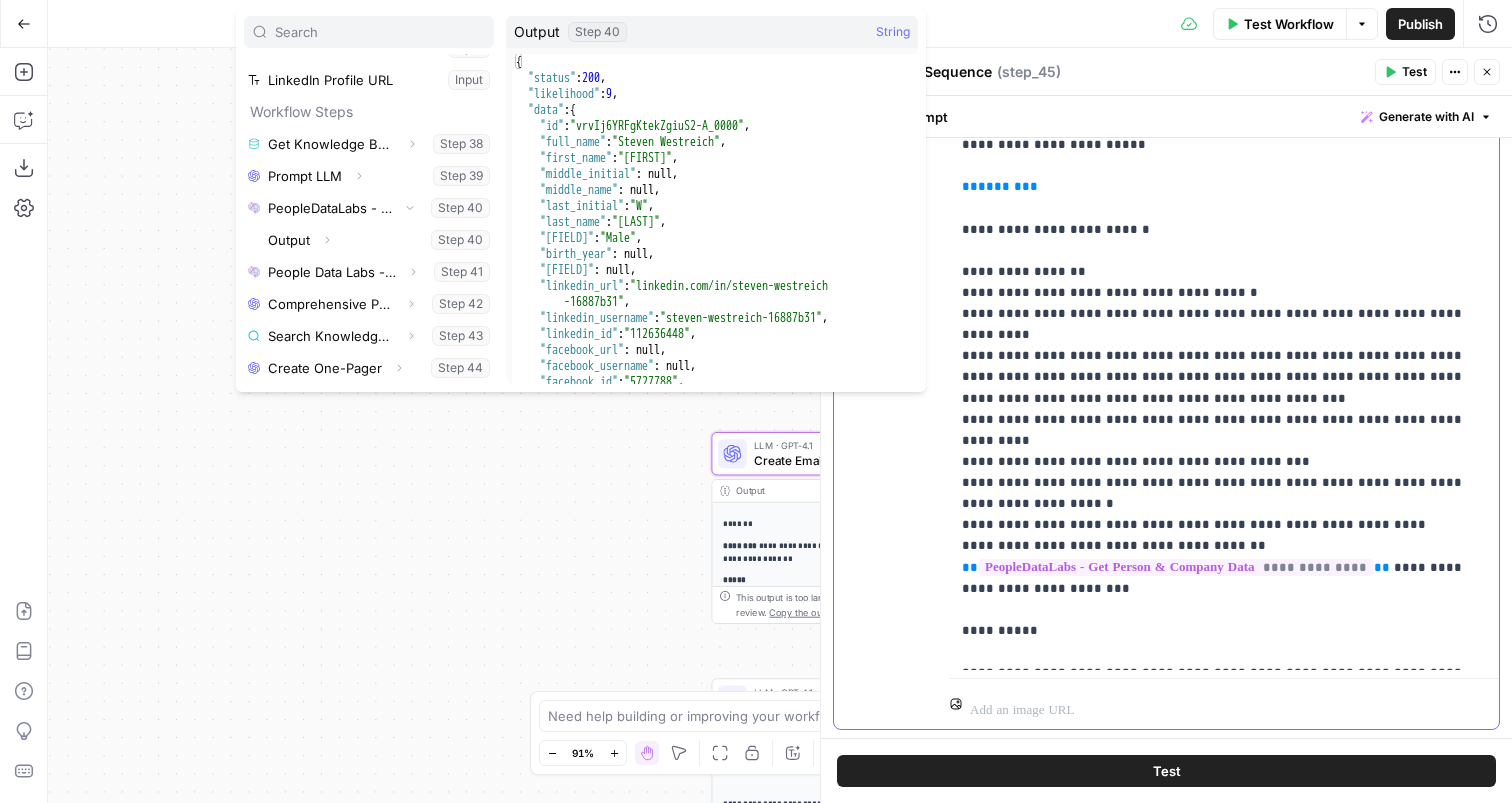 click on "**********" at bounding box center (1224, 229) 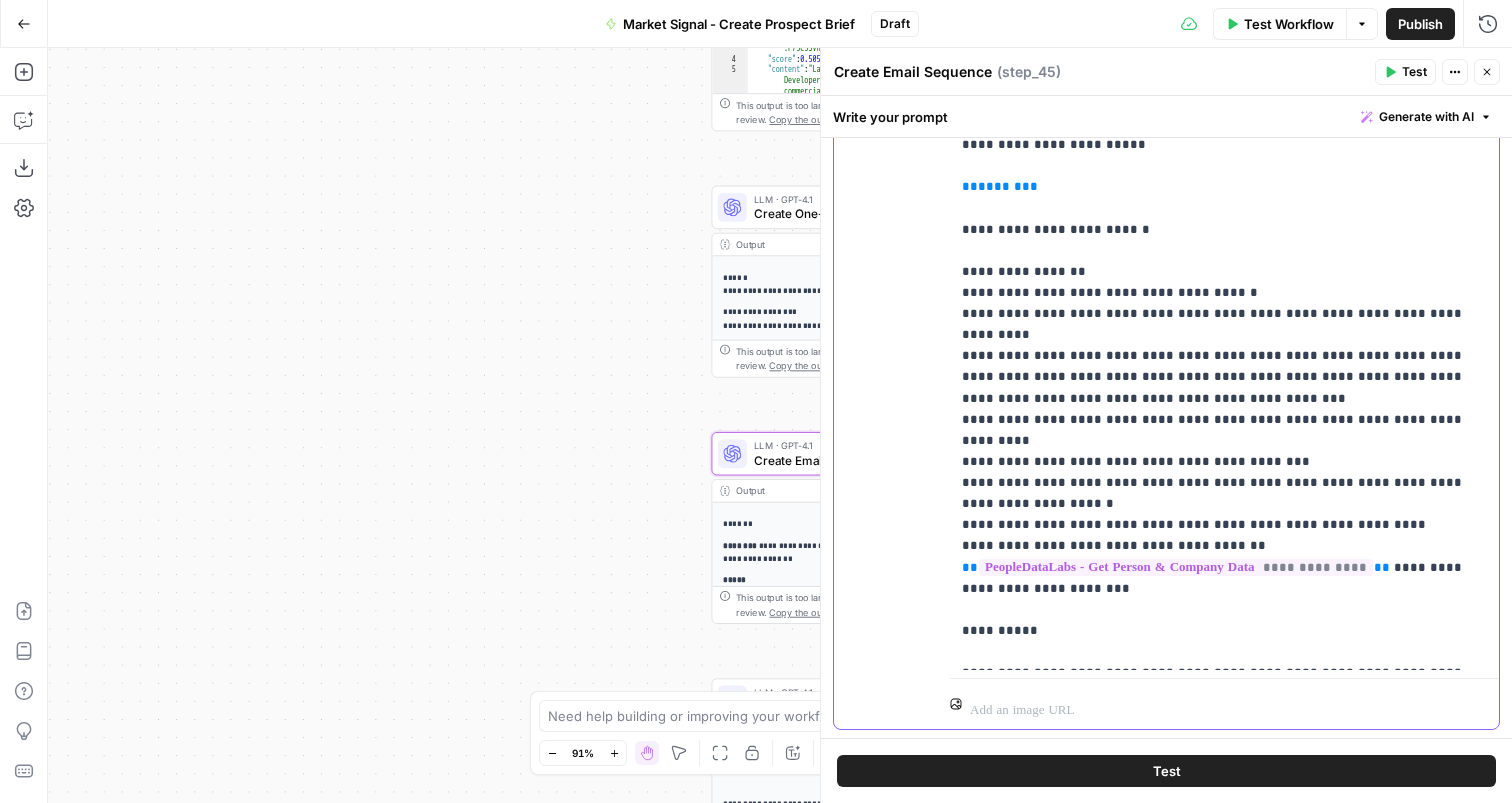 scroll, scrollTop: 0, scrollLeft: 0, axis: both 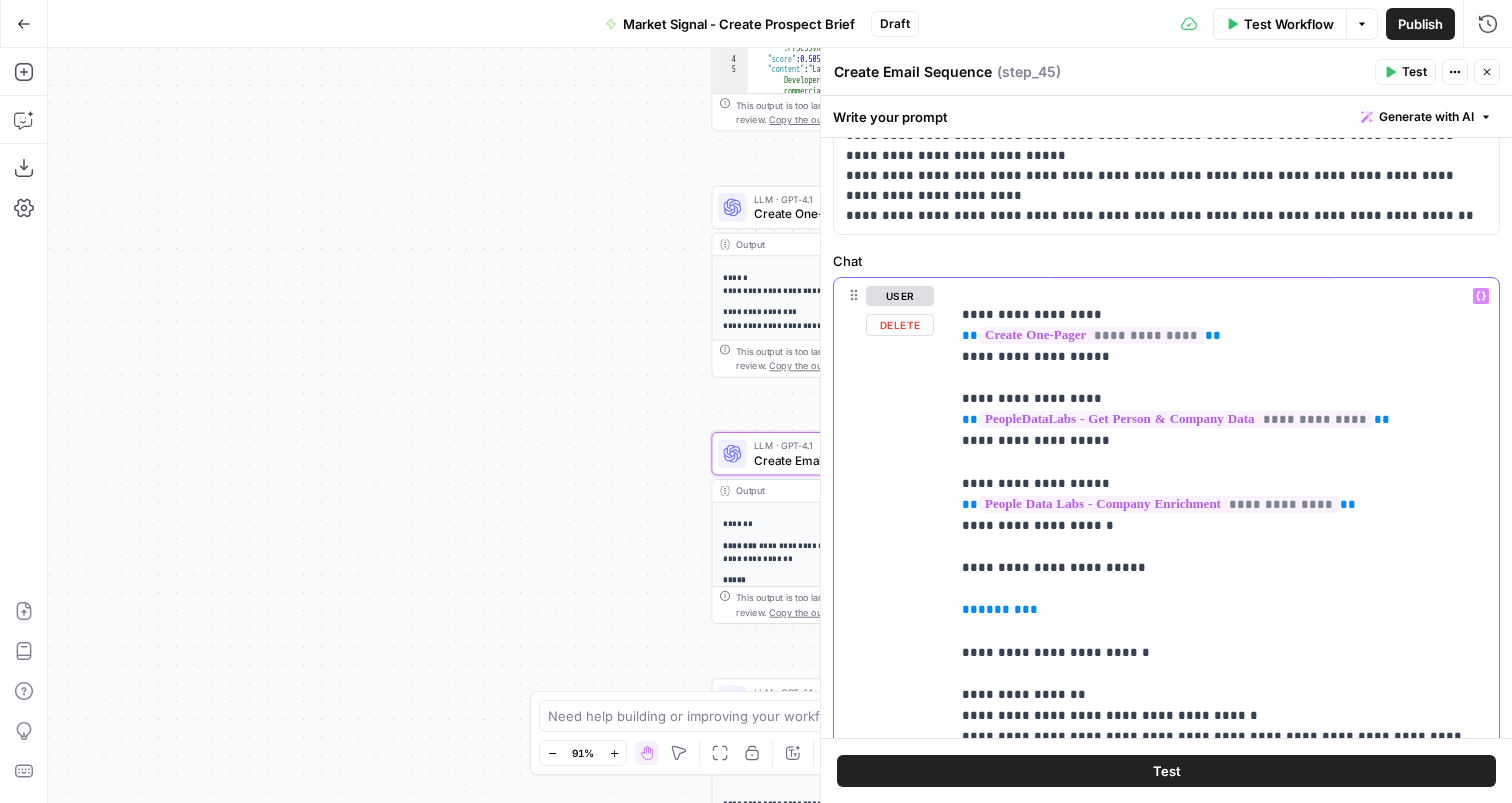 click on "******" at bounding box center (1000, 609) 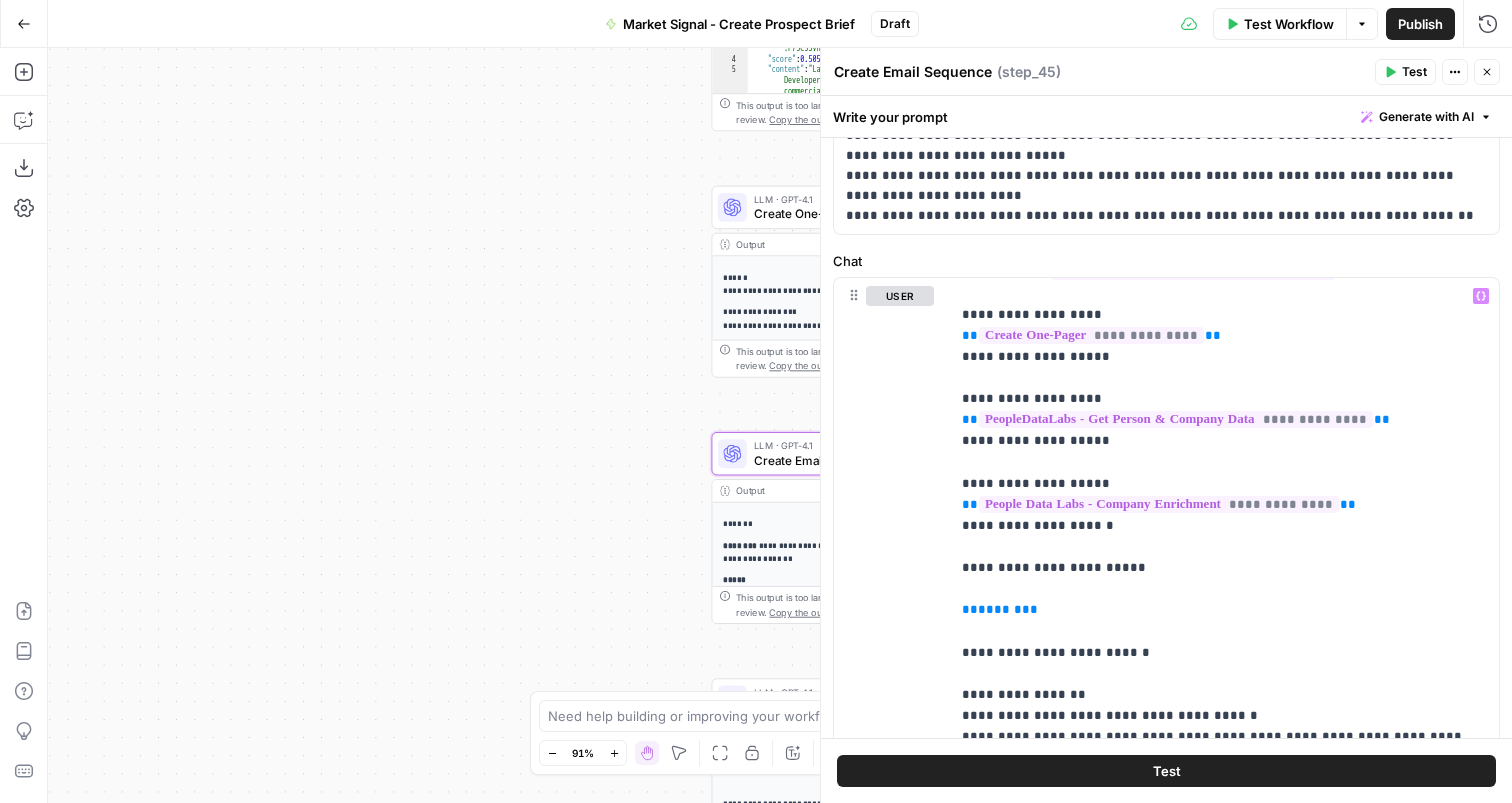 click on "Close" at bounding box center [1487, 72] 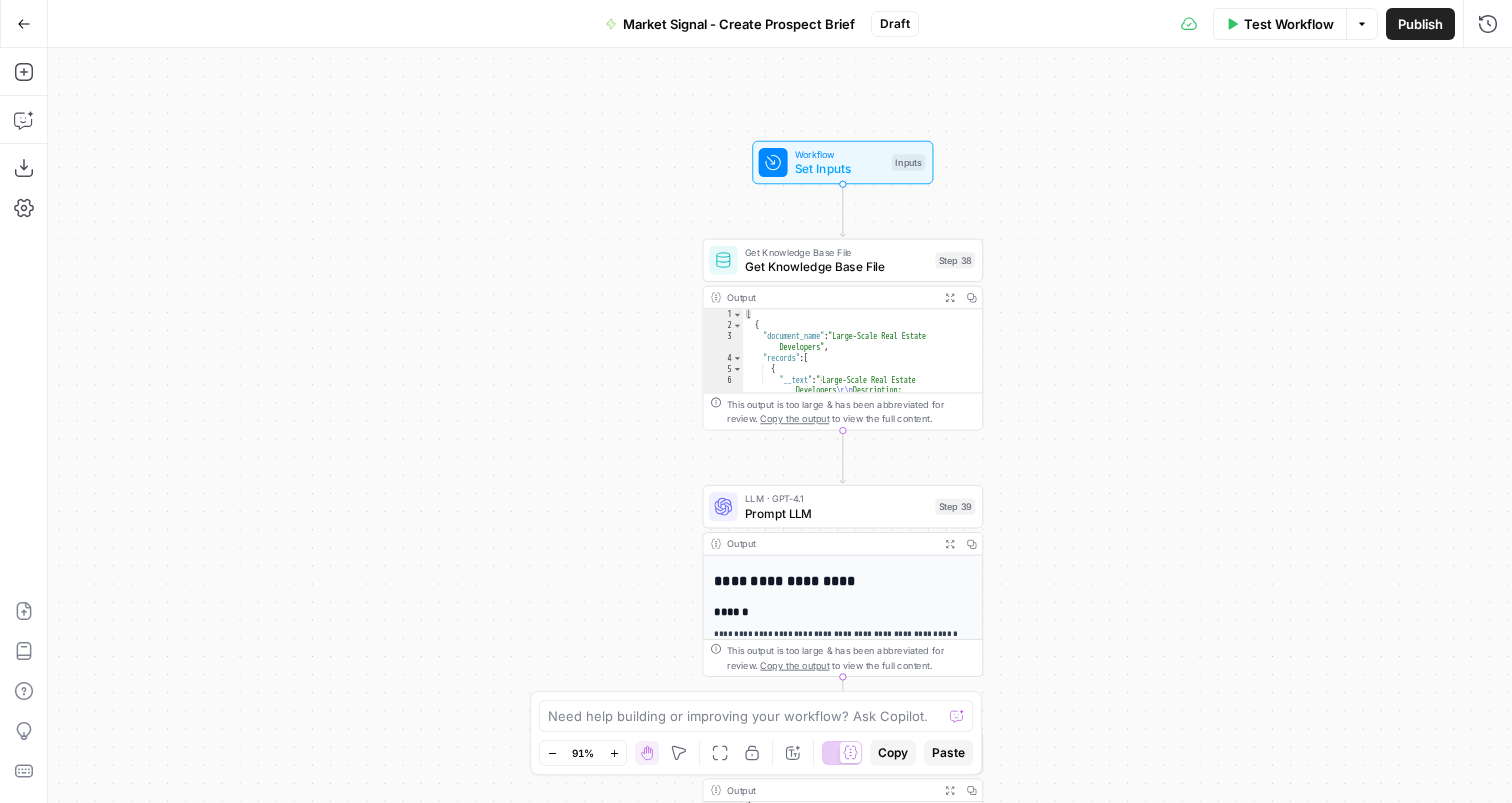 click on "Workflow" at bounding box center [840, 154] 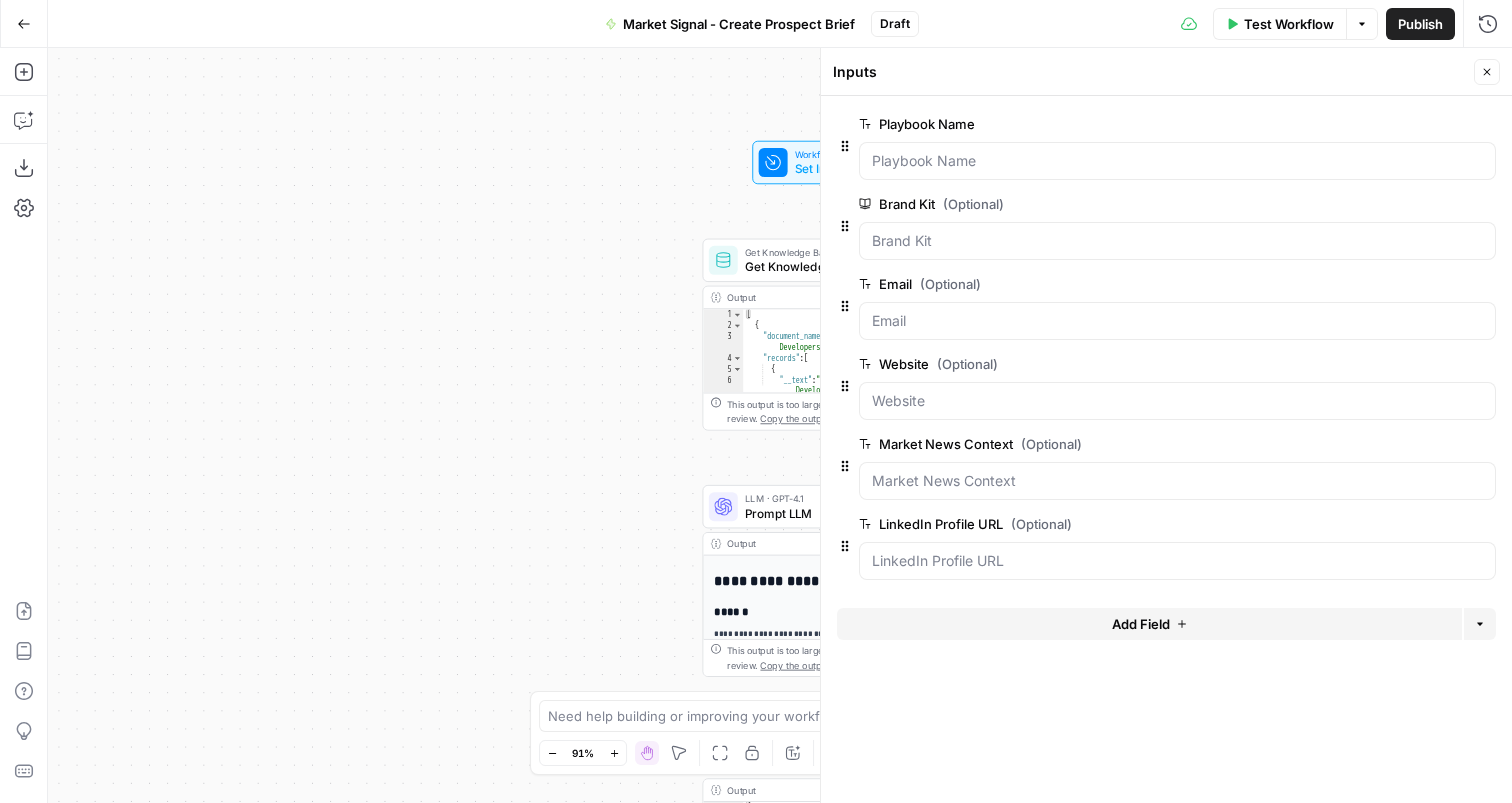 click on "Playbook Name edit field Delete group Brand Kit   (Optional) edit field Delete group Email   (Optional) edit field Delete group Website   (Optional) edit field Delete group Market News Context   (Optional) edit field Delete group LinkedIn Profile URL   (Optional) edit field Delete group Add Field Options" at bounding box center (1166, 449) 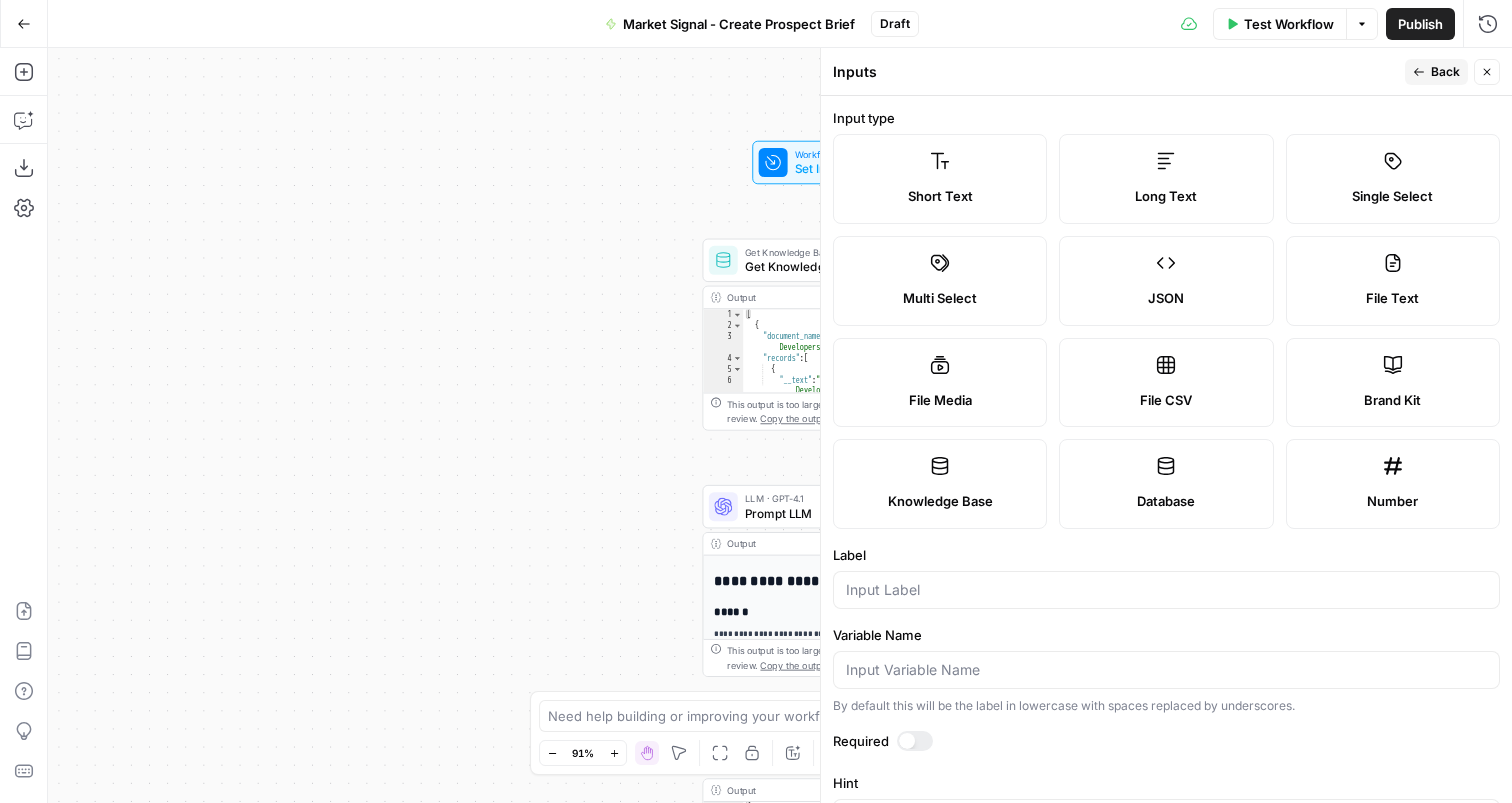 click on "Label" at bounding box center (1166, 555) 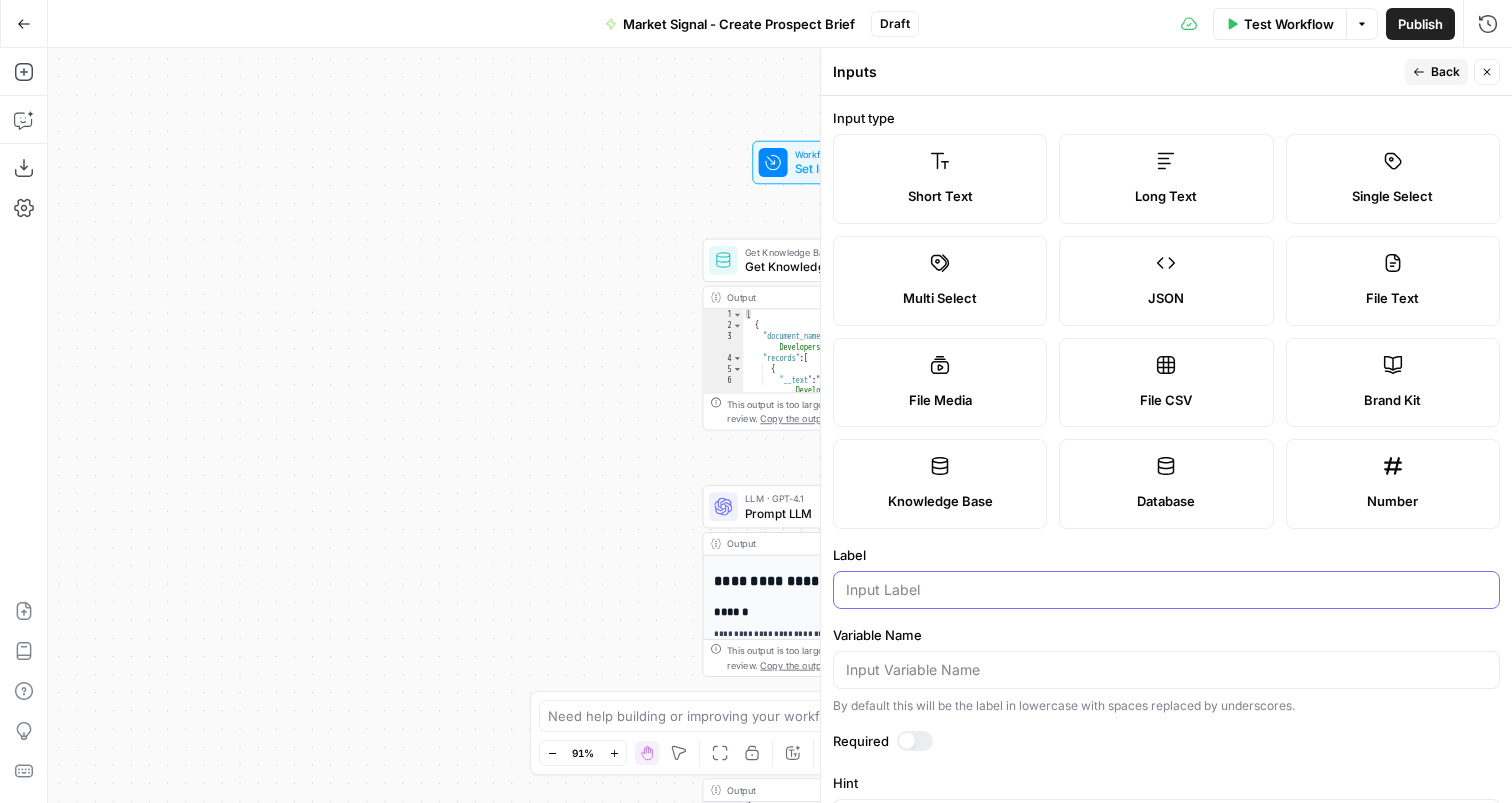 click on "Label" at bounding box center (1166, 590) 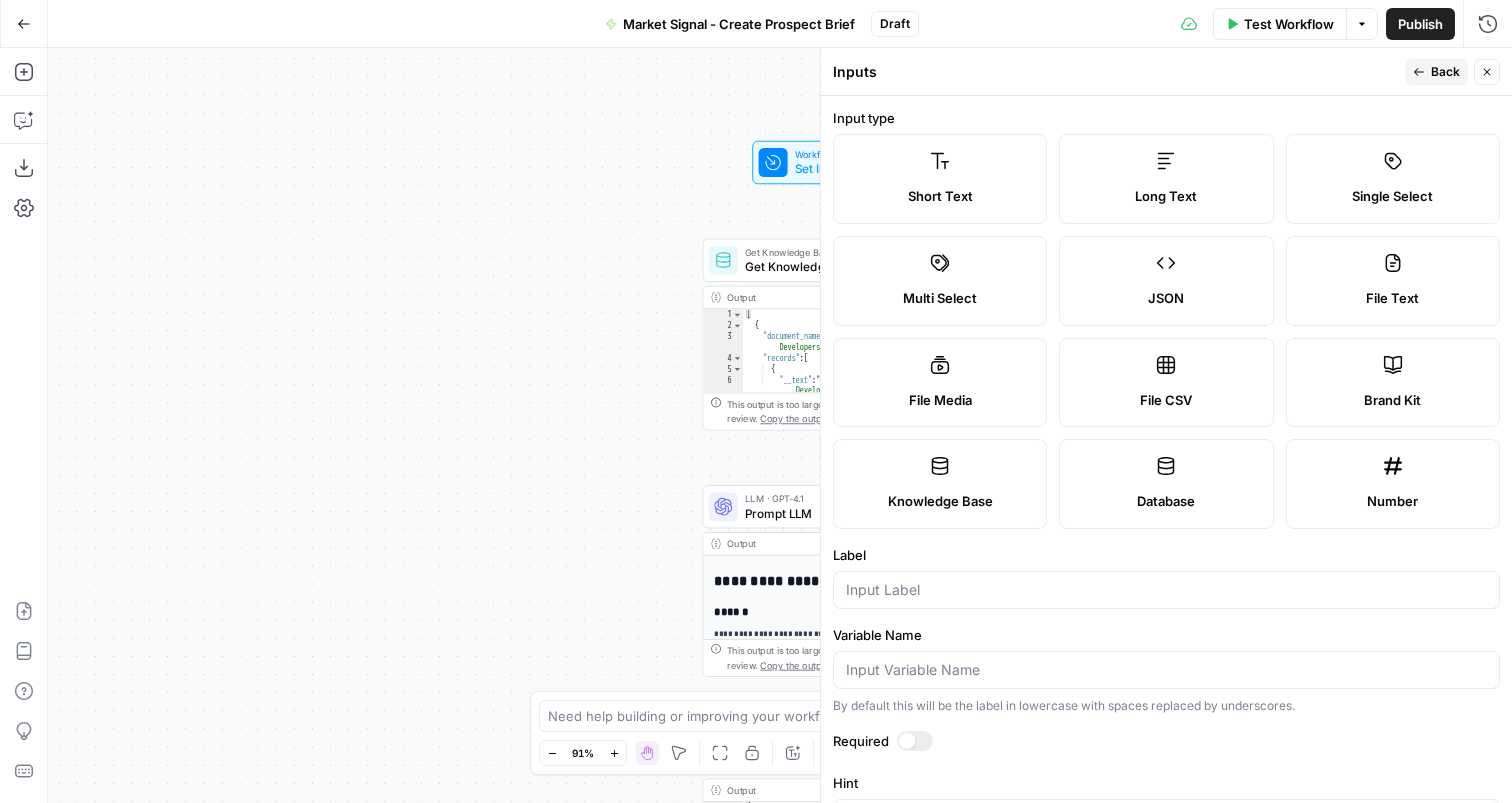 click on "Long Text" at bounding box center [1166, 179] 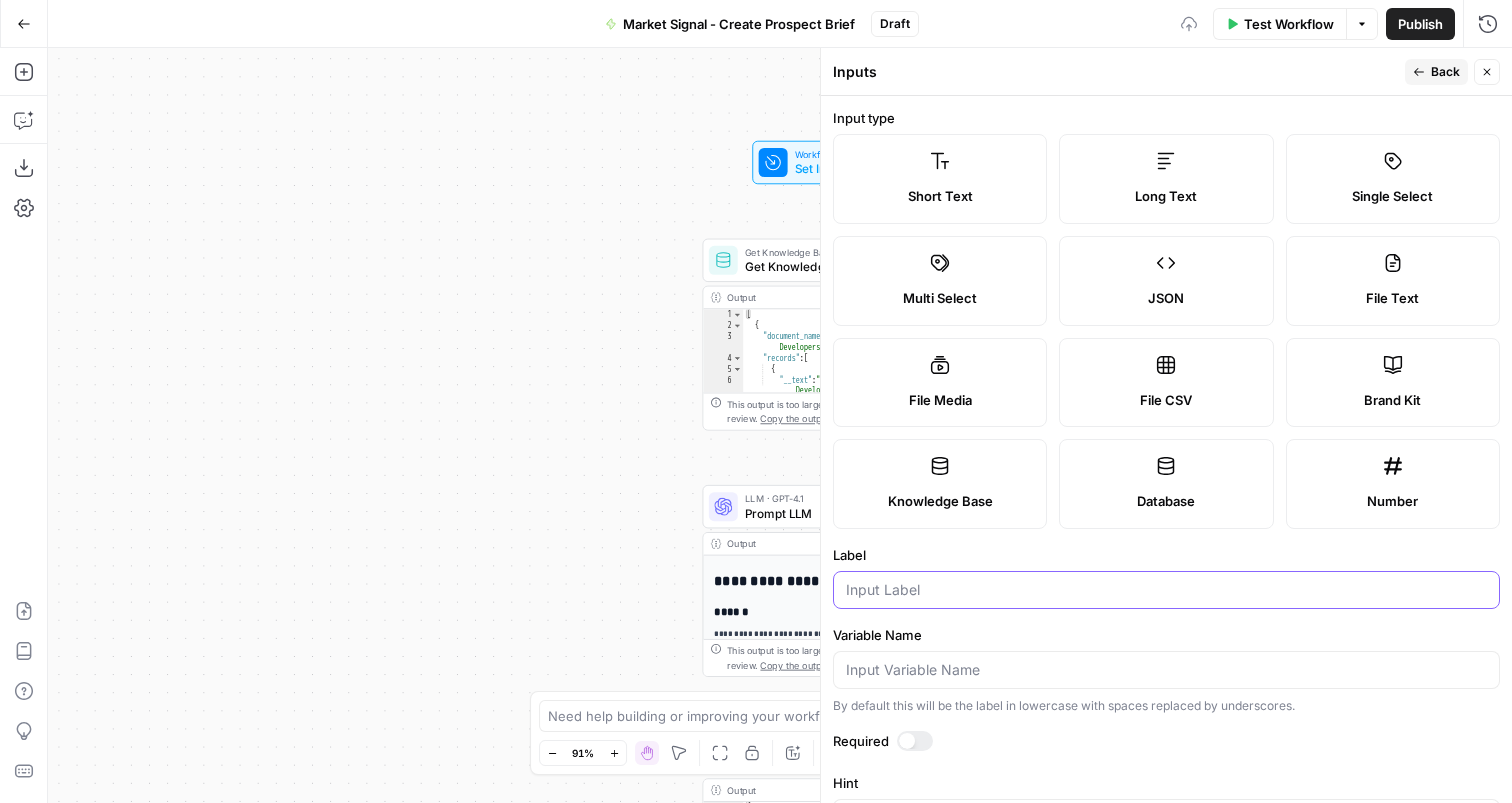 click on "Label" at bounding box center [1166, 590] 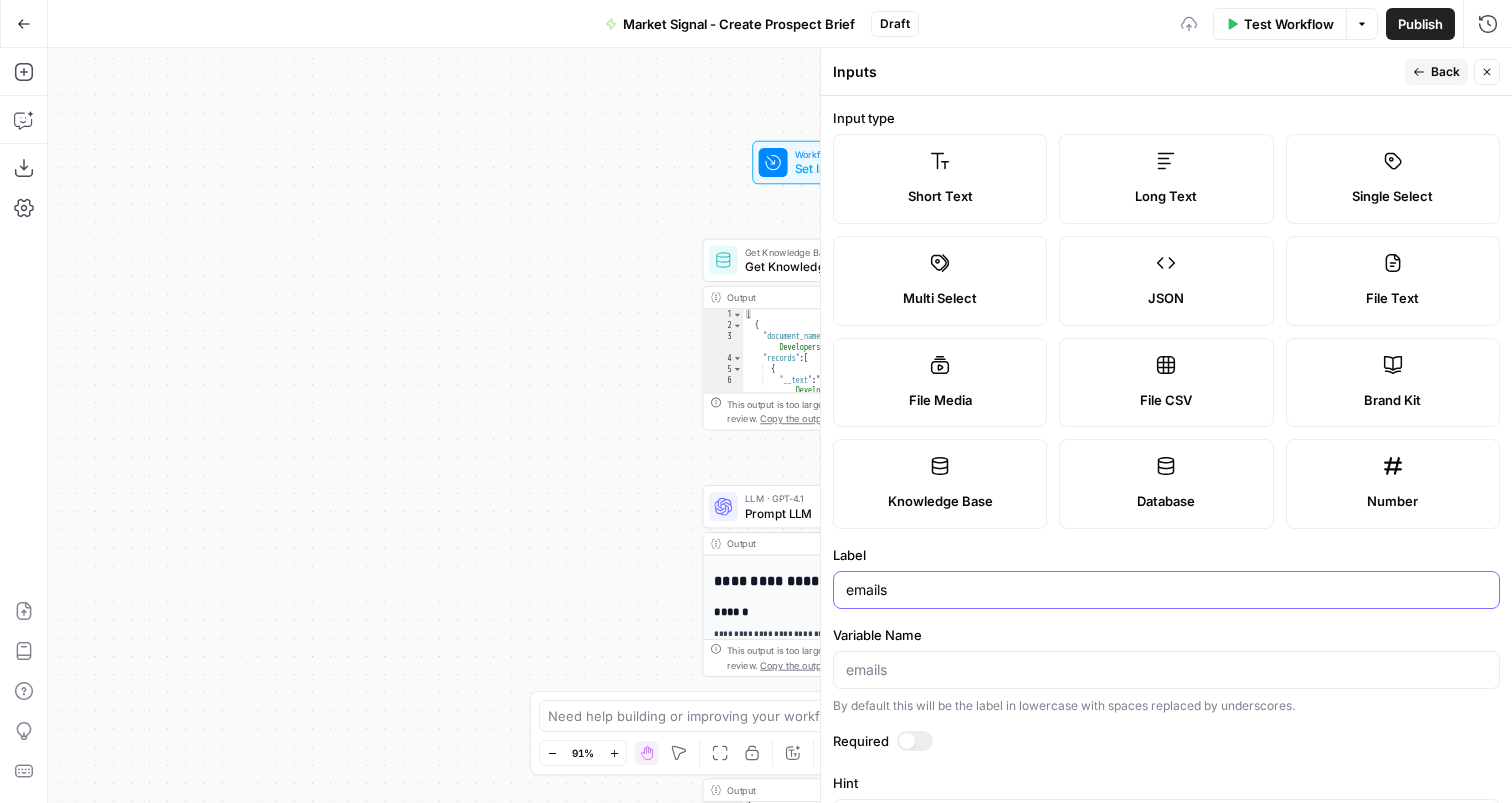 scroll, scrollTop: 337, scrollLeft: 0, axis: vertical 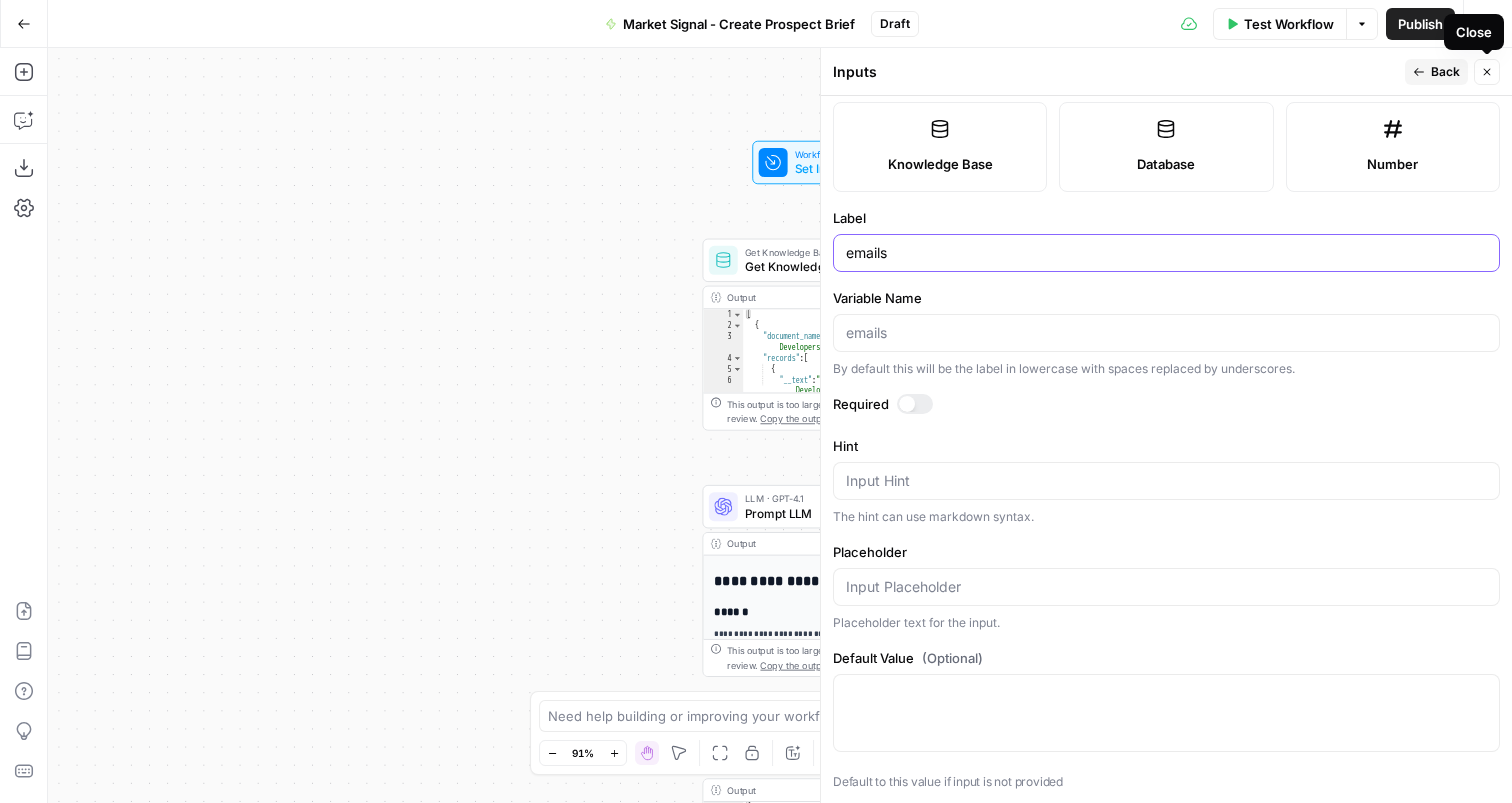type on "emails" 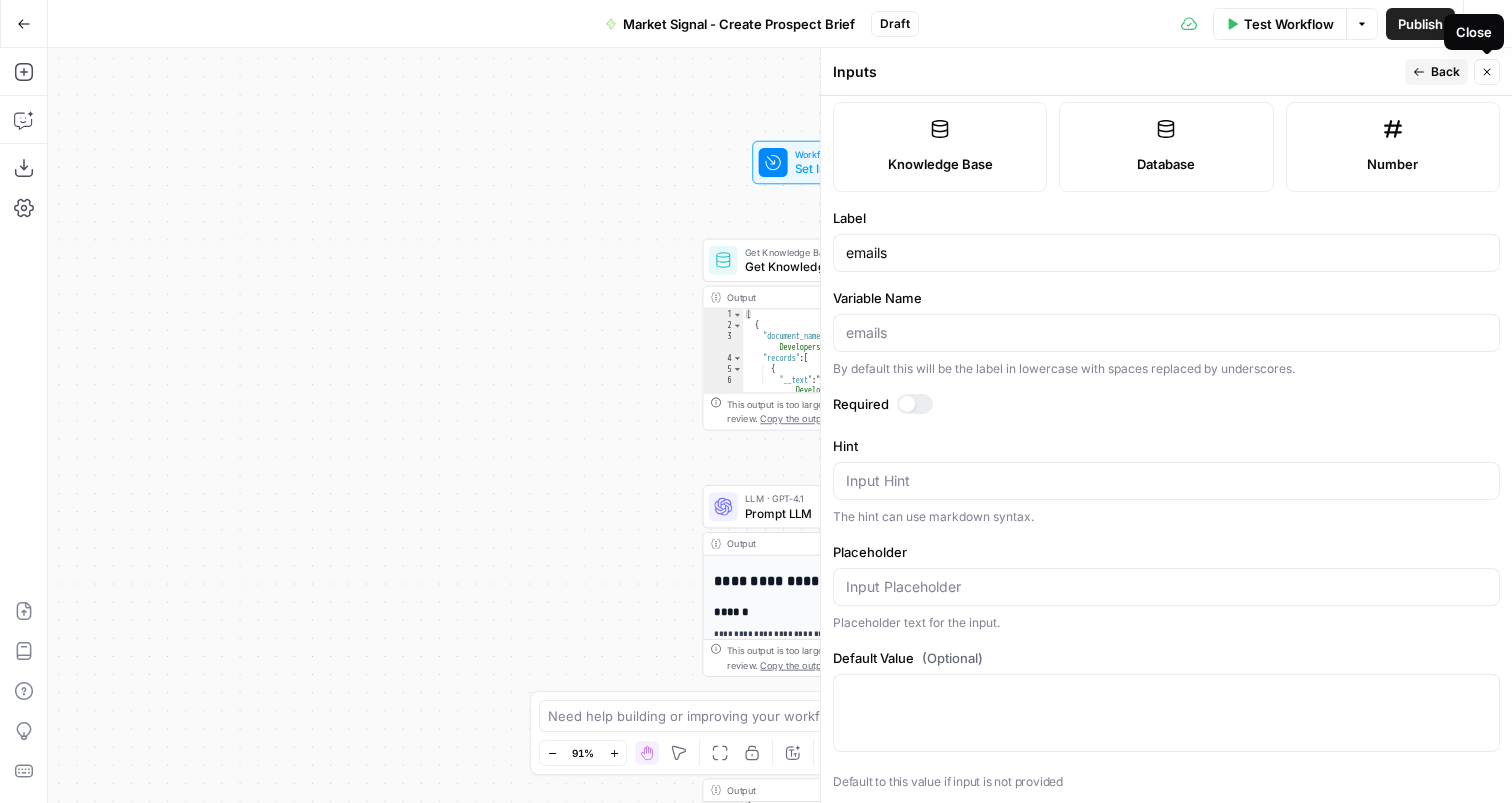 click 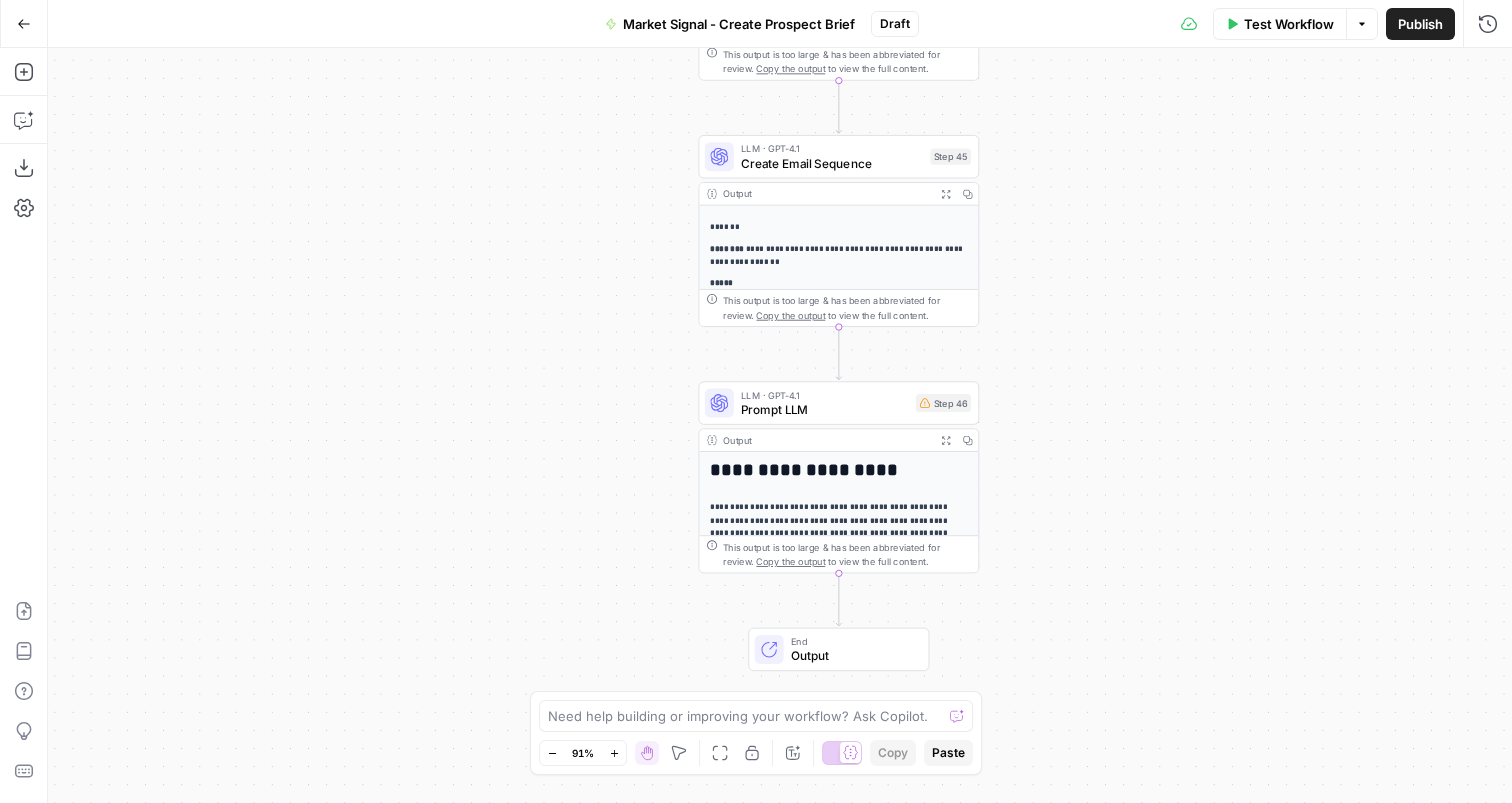 click on "*****" at bounding box center (838, 283) 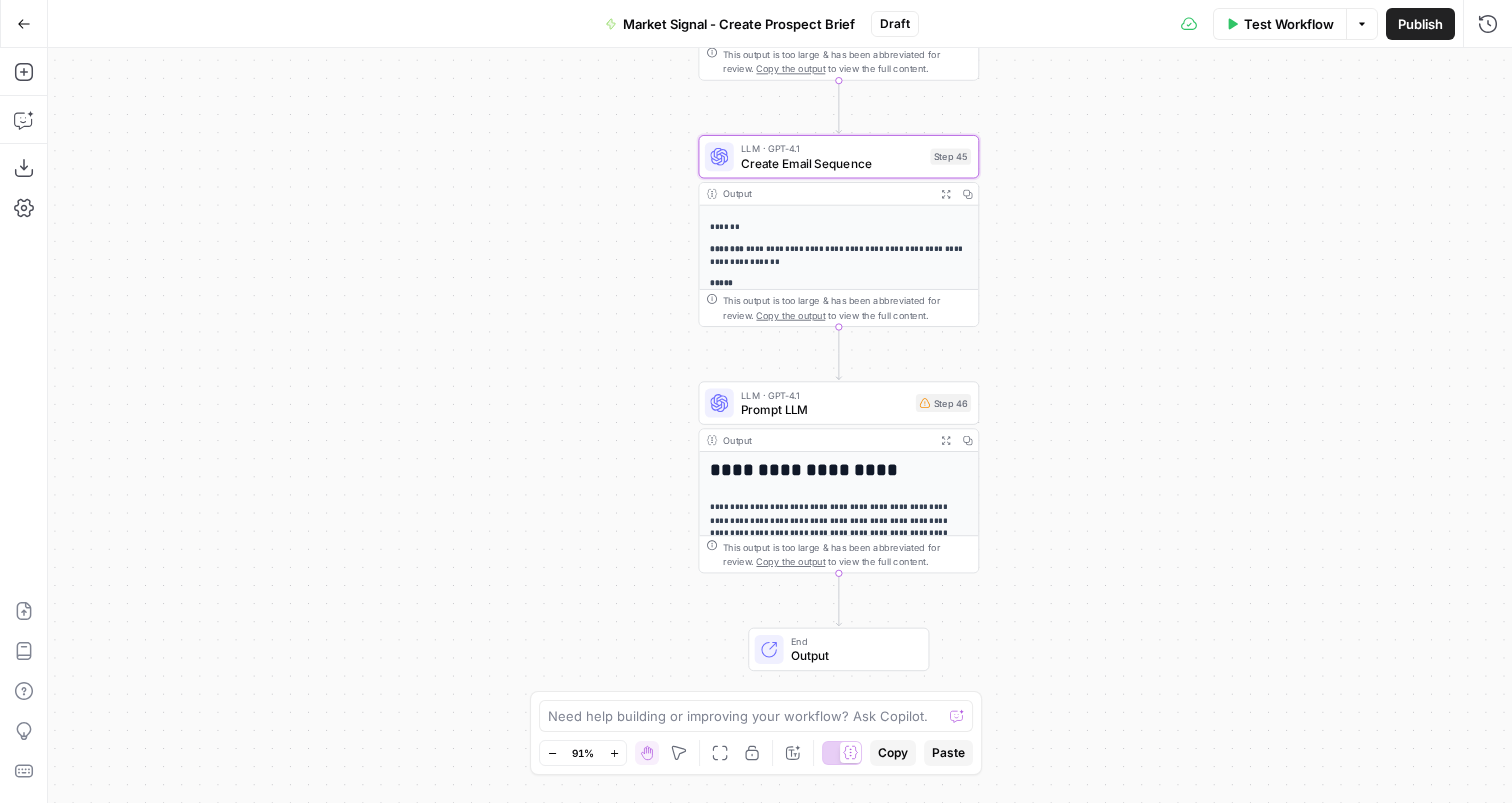 click on "Create Email Sequence" at bounding box center [832, 163] 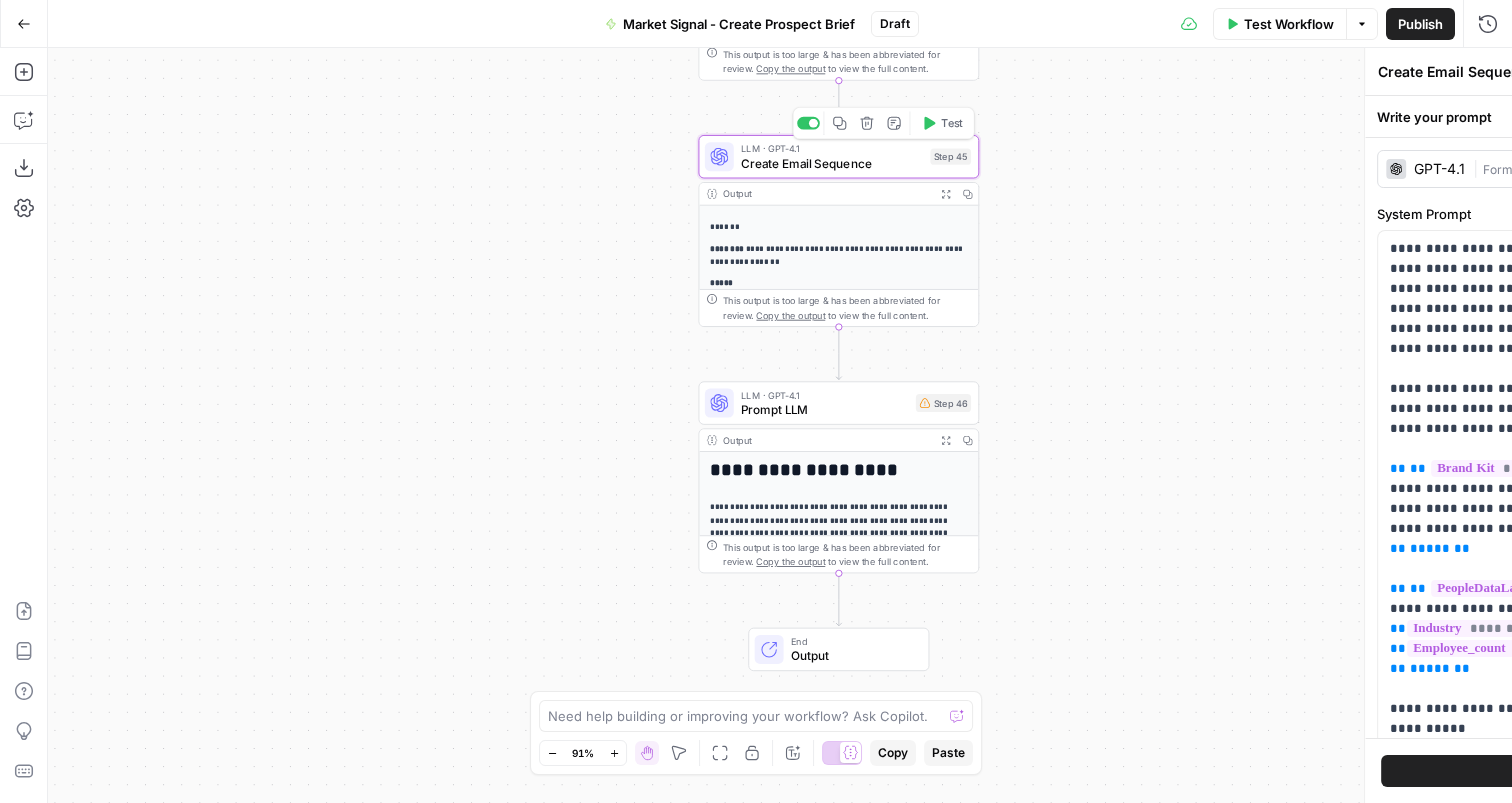 click on "**********" at bounding box center [1166, 425] 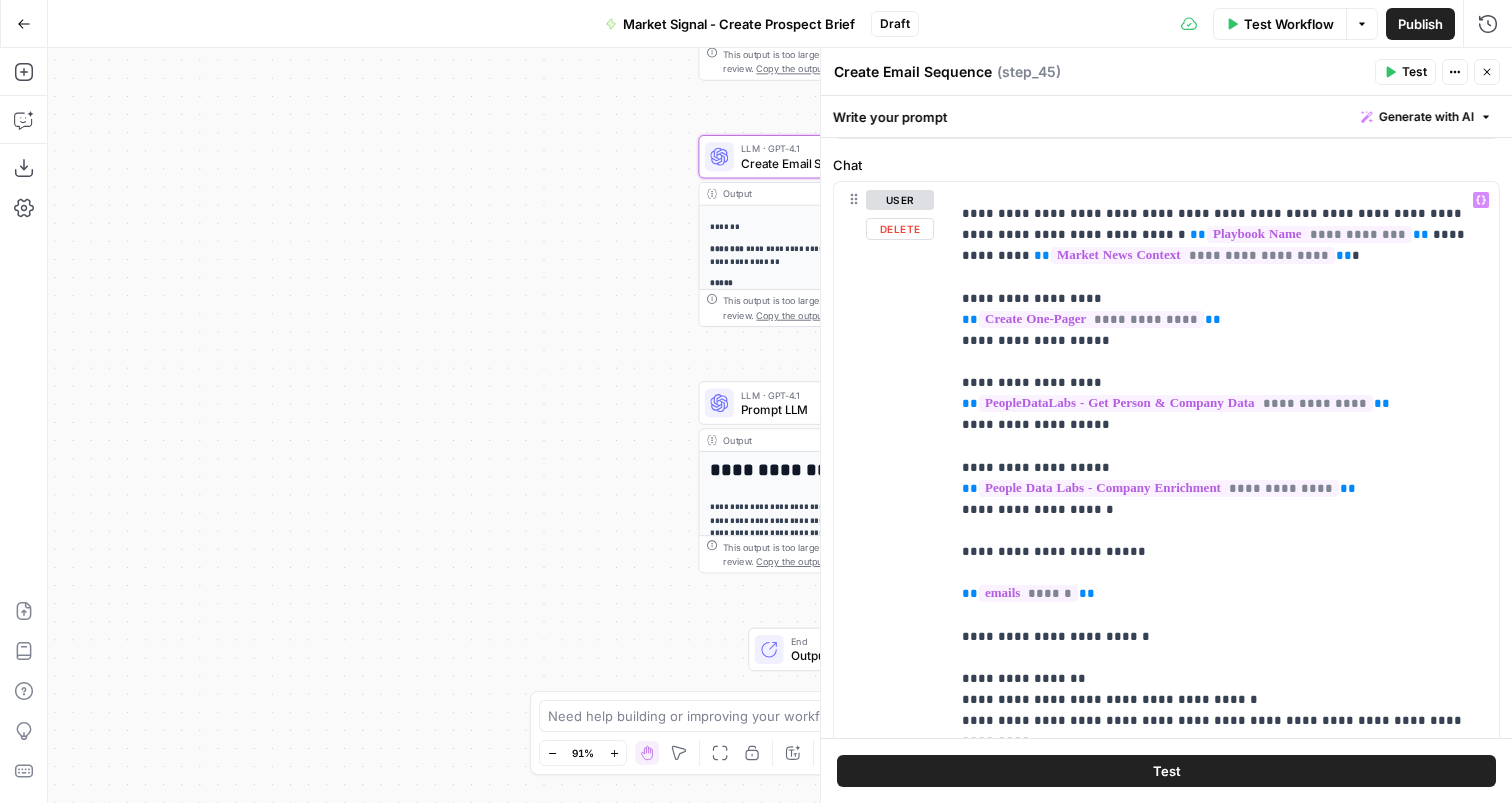 scroll, scrollTop: 499, scrollLeft: 0, axis: vertical 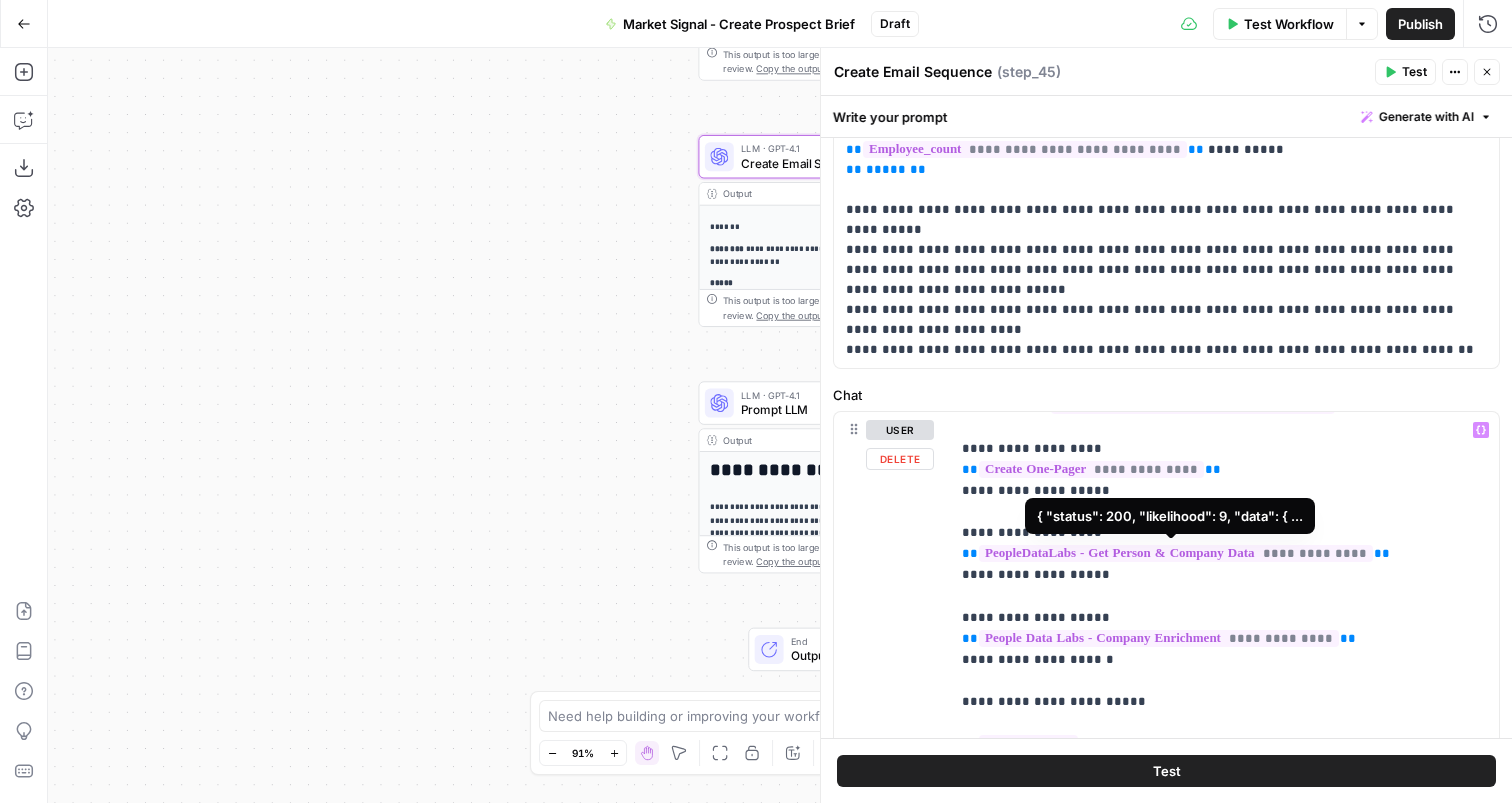 click on "**********" at bounding box center (1176, 553) 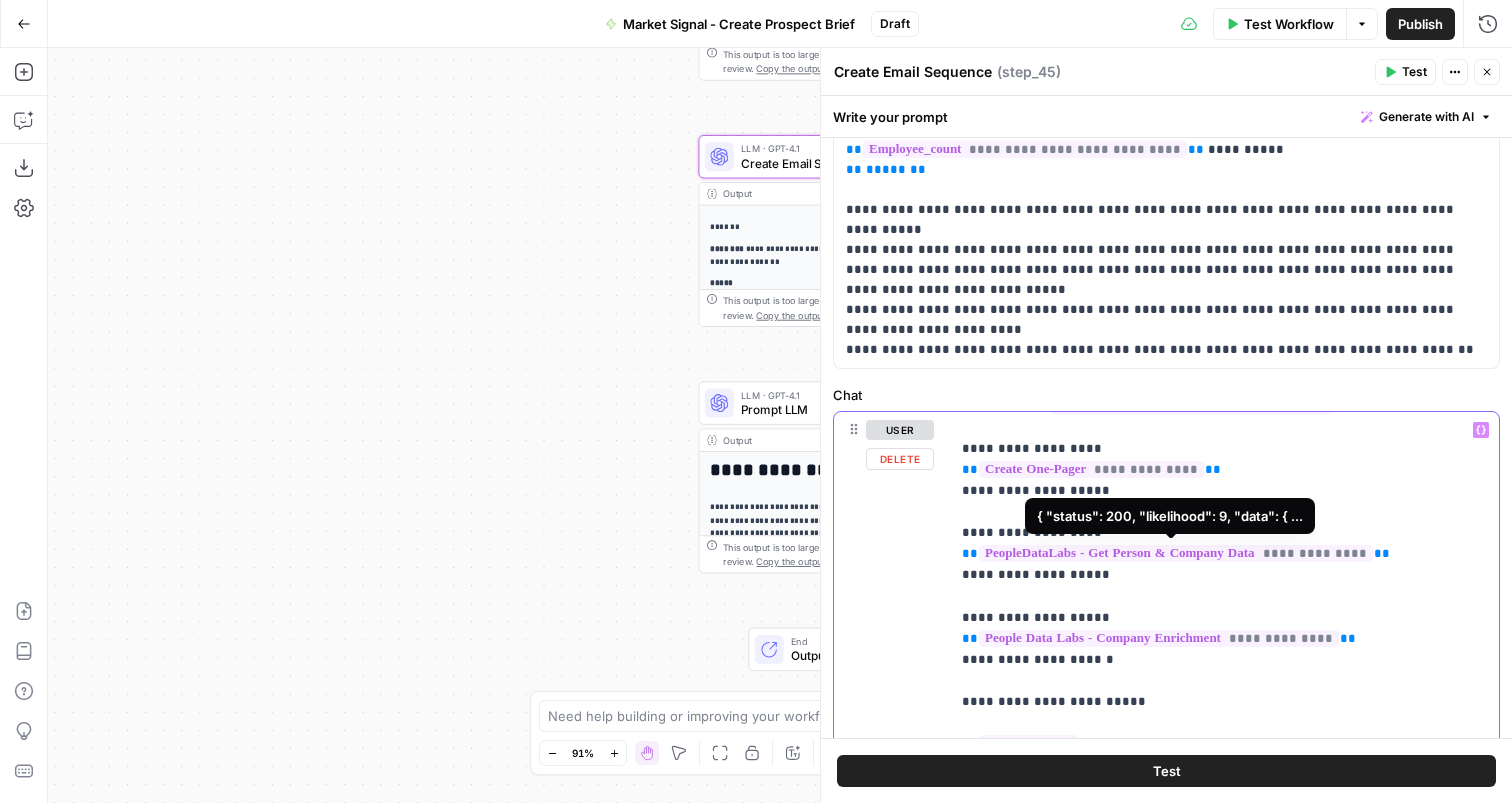 drag, startPoint x: 1396, startPoint y: 550, endPoint x: 1009, endPoint y: 550, distance: 387 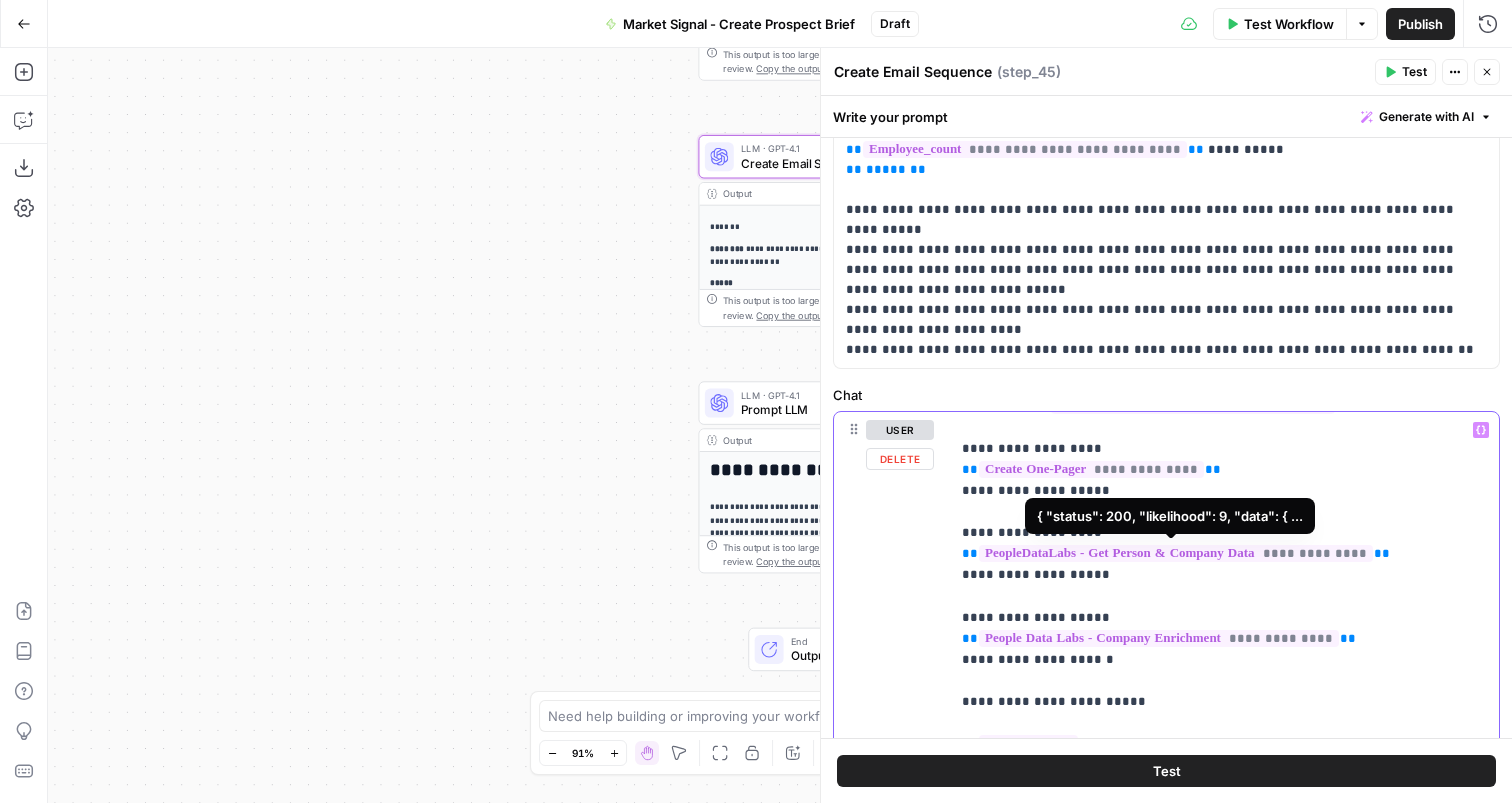 click on "**********" at bounding box center (1224, 786) 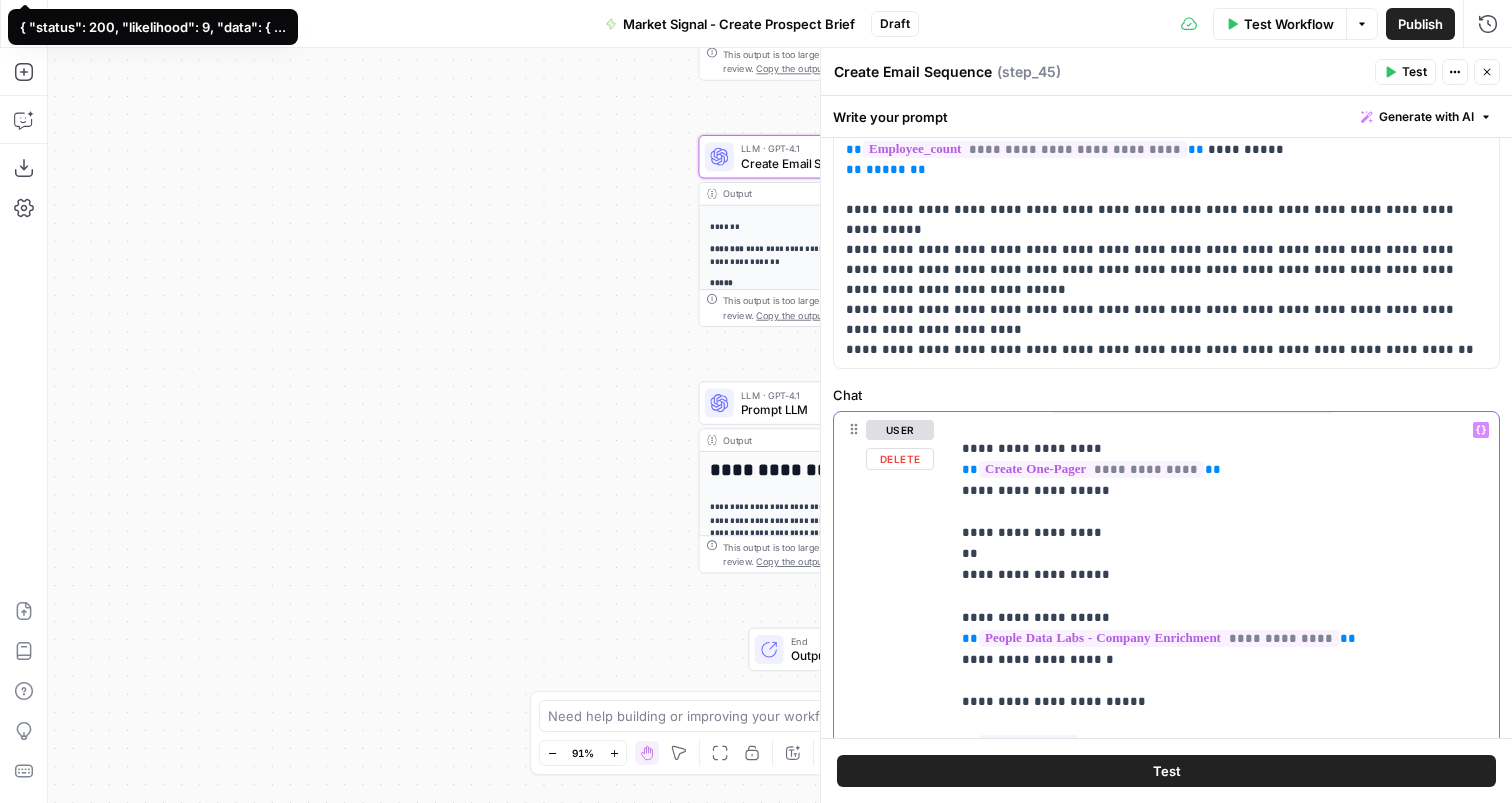 type 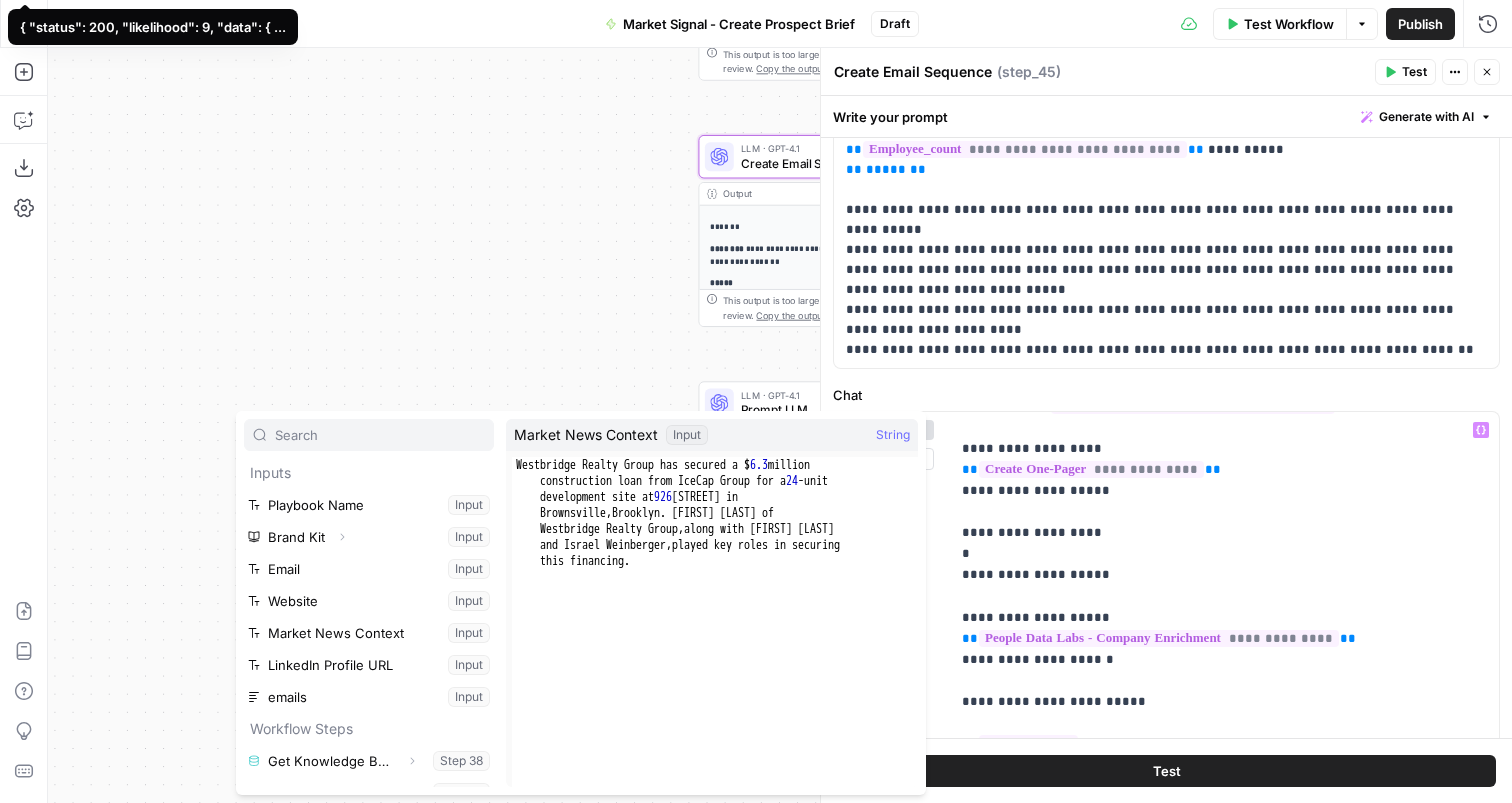 scroll, scrollTop: 182, scrollLeft: 0, axis: vertical 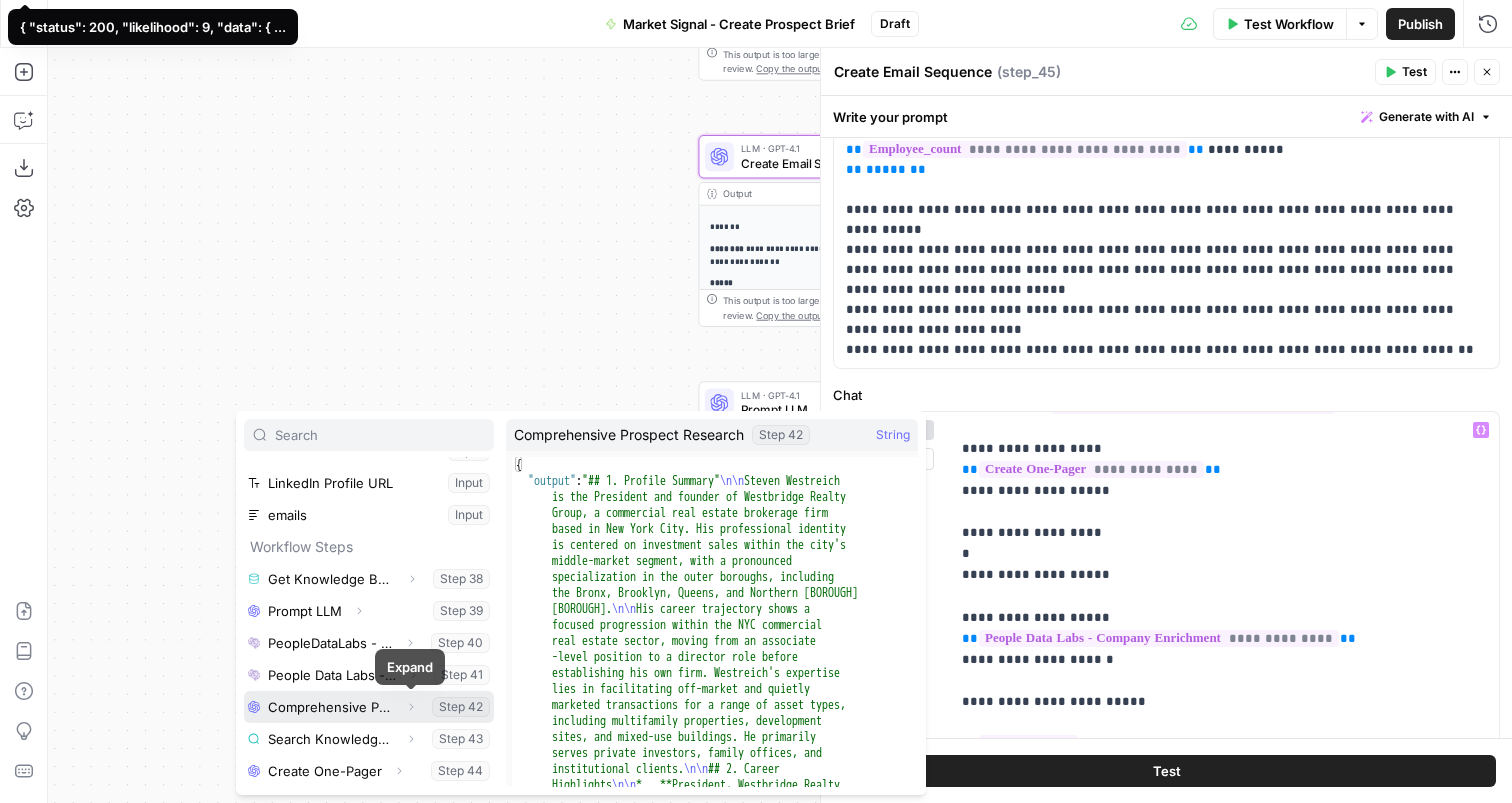 click 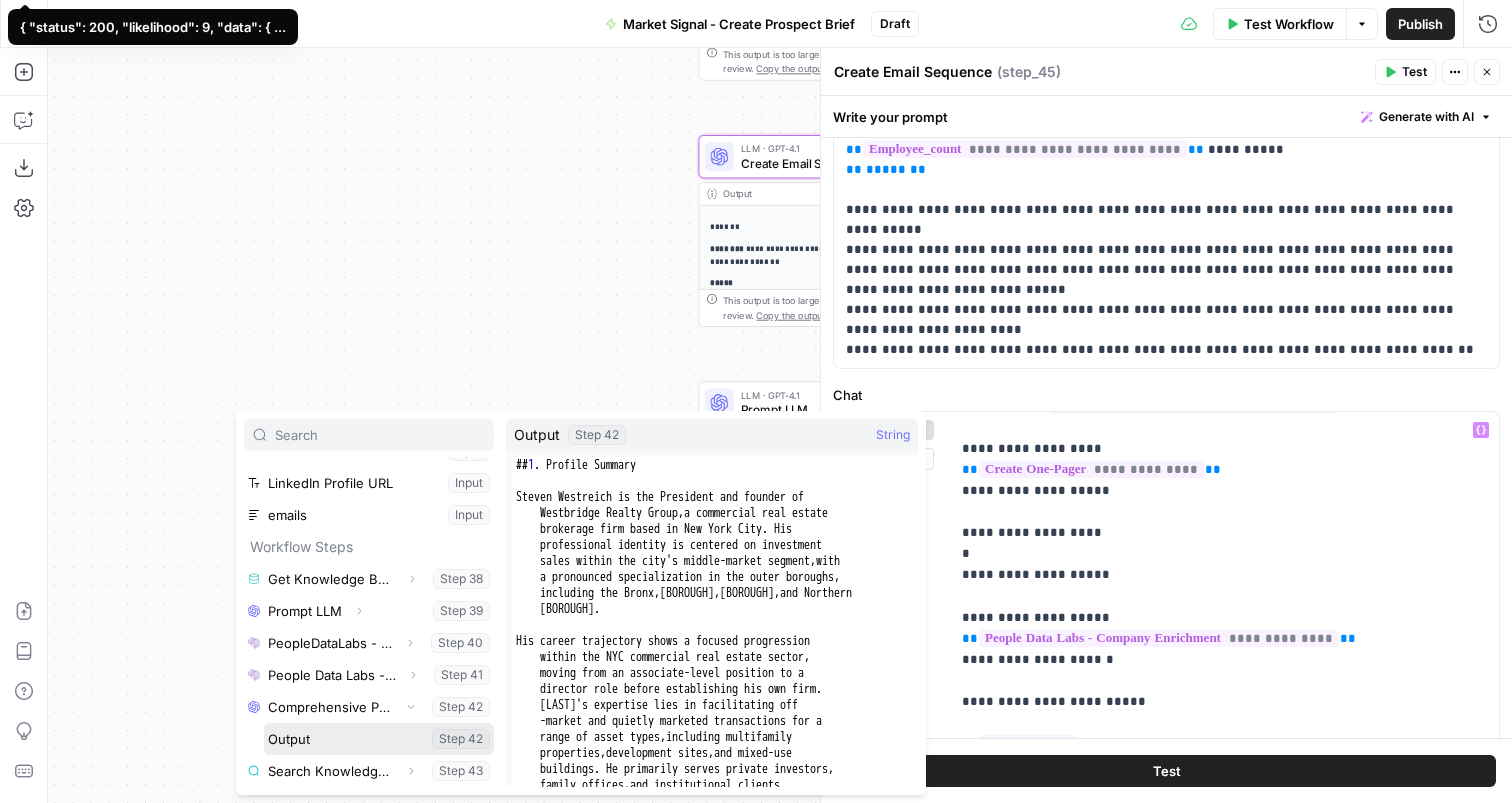 click at bounding box center (379, 739) 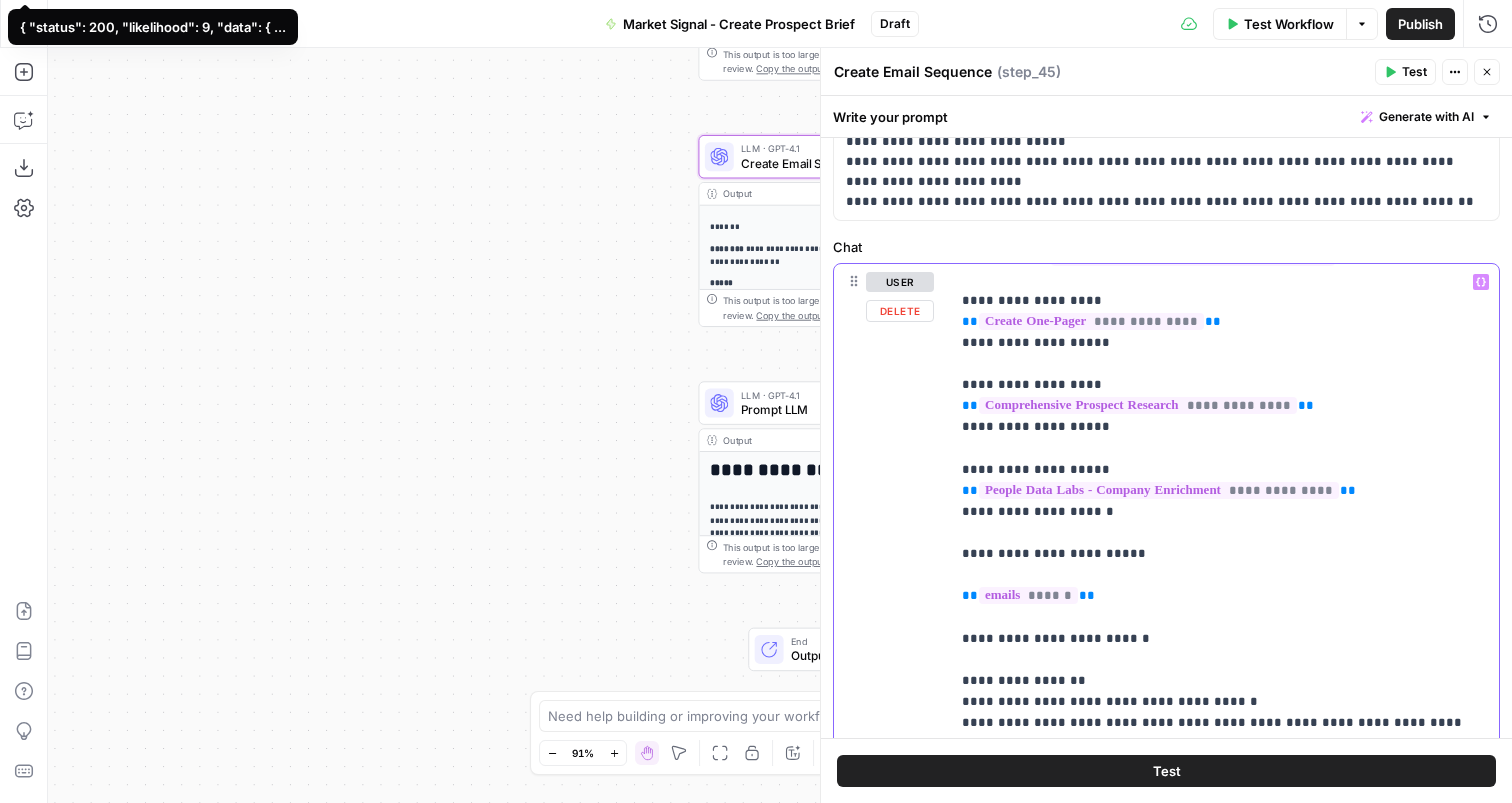scroll, scrollTop: 649, scrollLeft: 0, axis: vertical 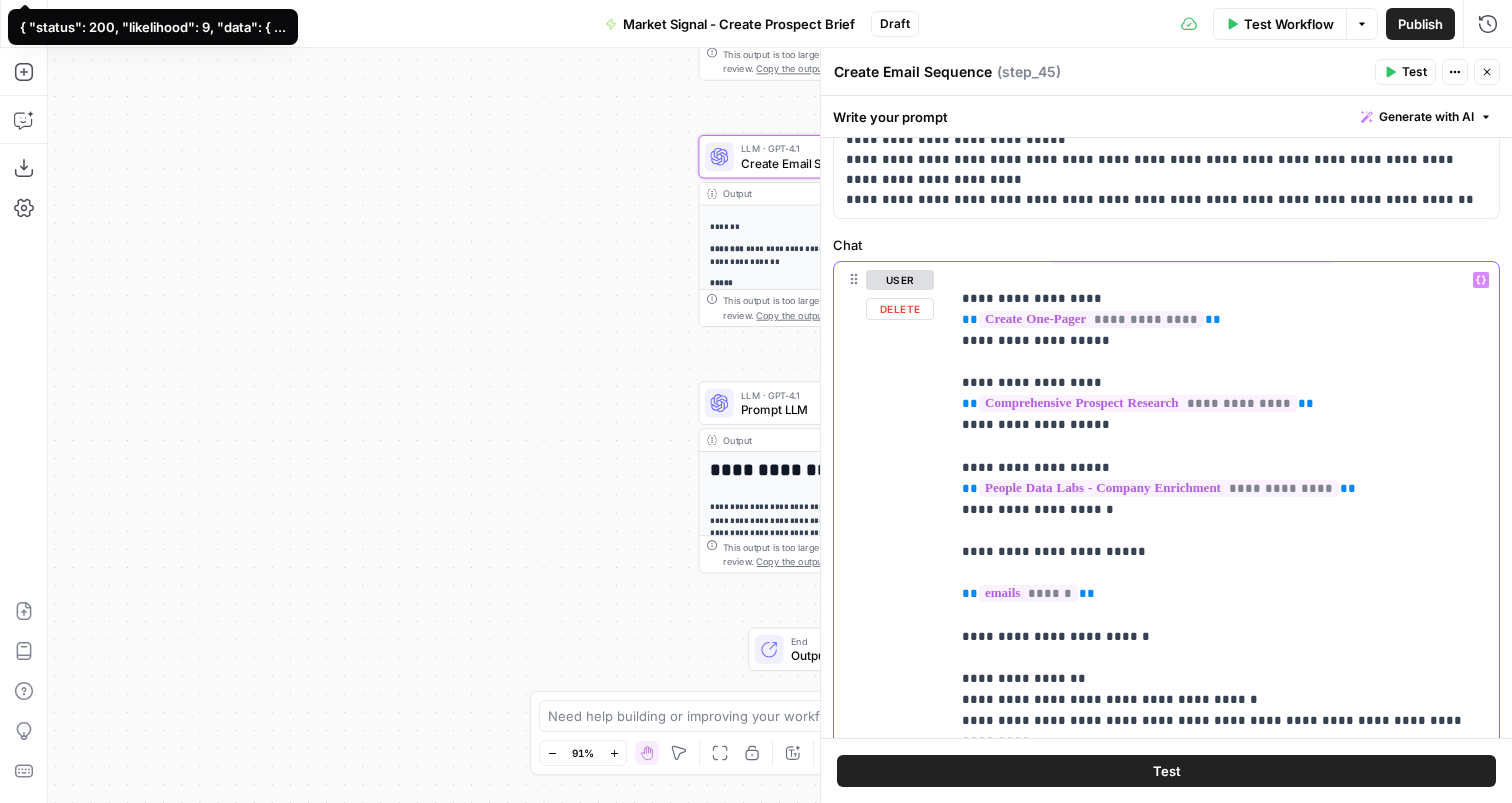 click on "**********" at bounding box center [1224, 636] 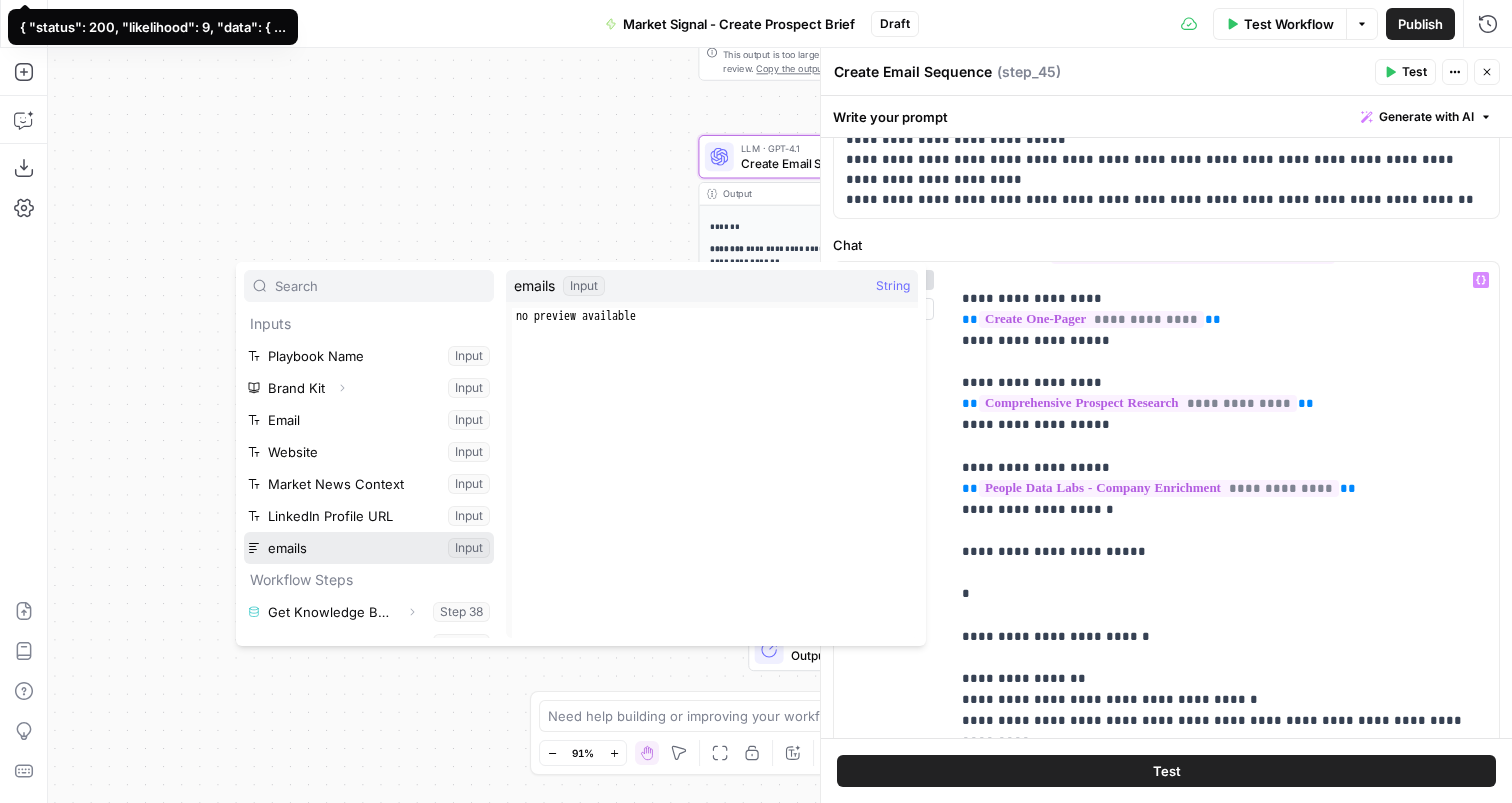 click at bounding box center [369, 548] 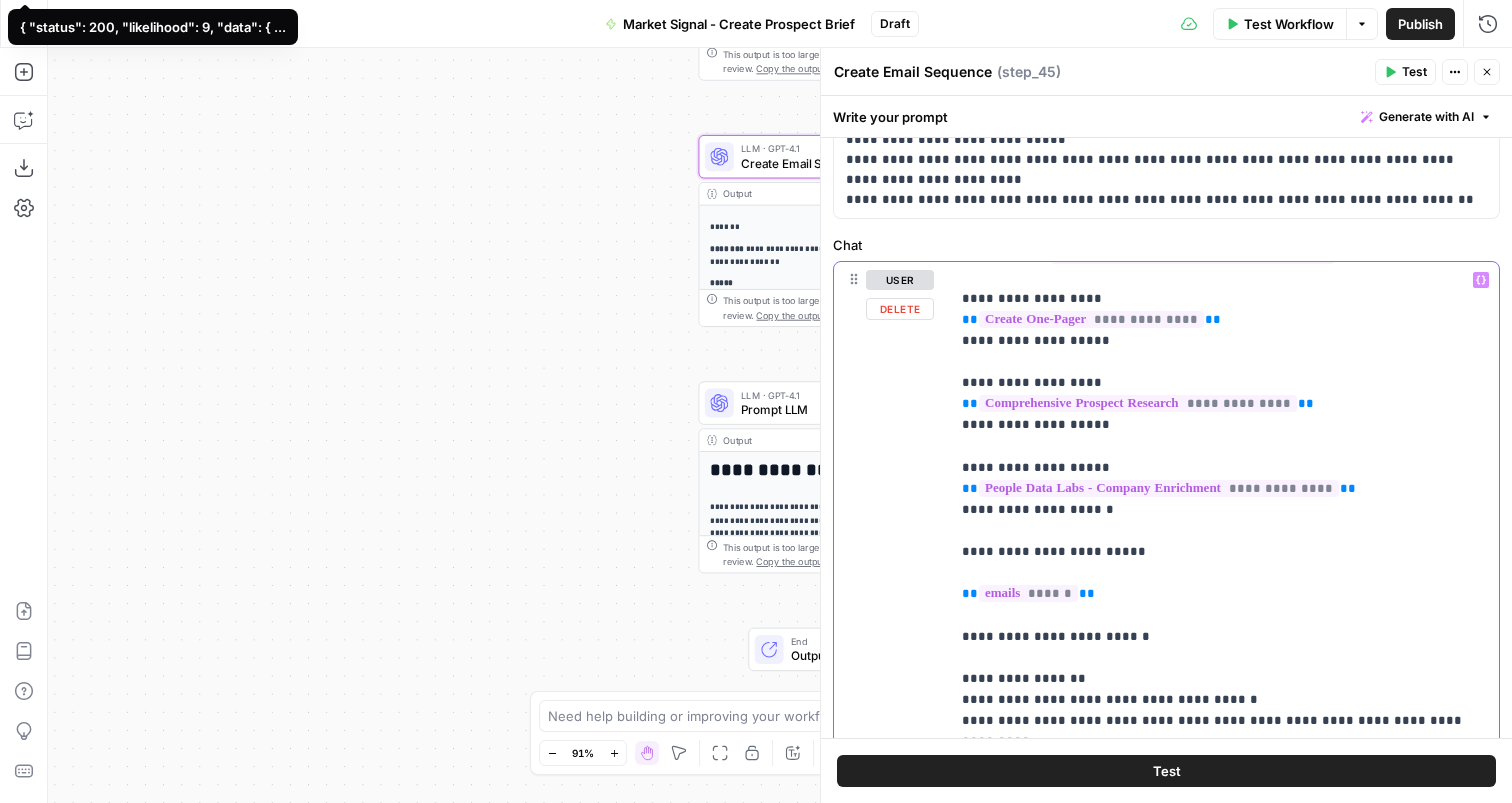 click on "**********" at bounding box center (1224, 636) 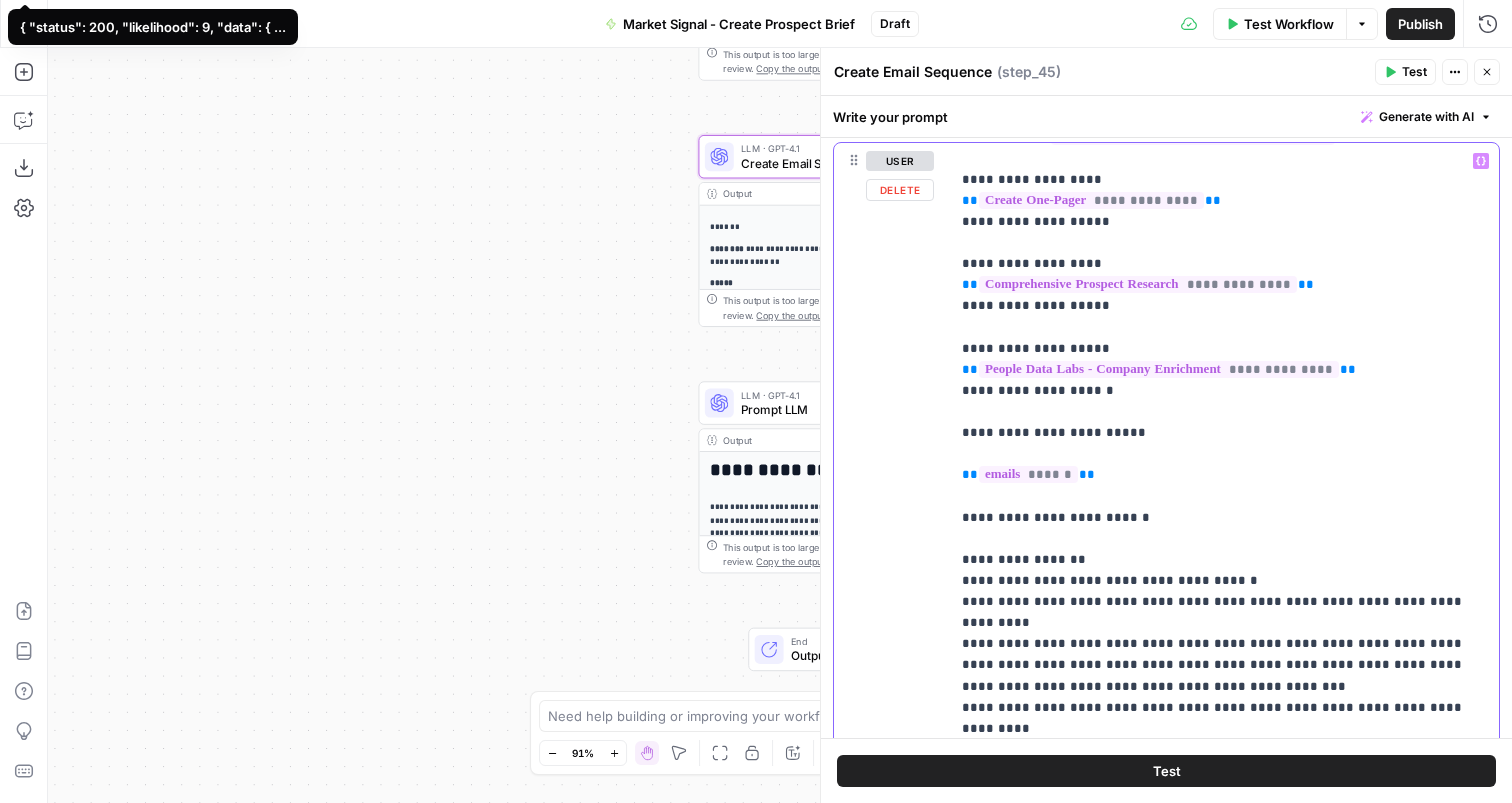 scroll, scrollTop: 1003, scrollLeft: 0, axis: vertical 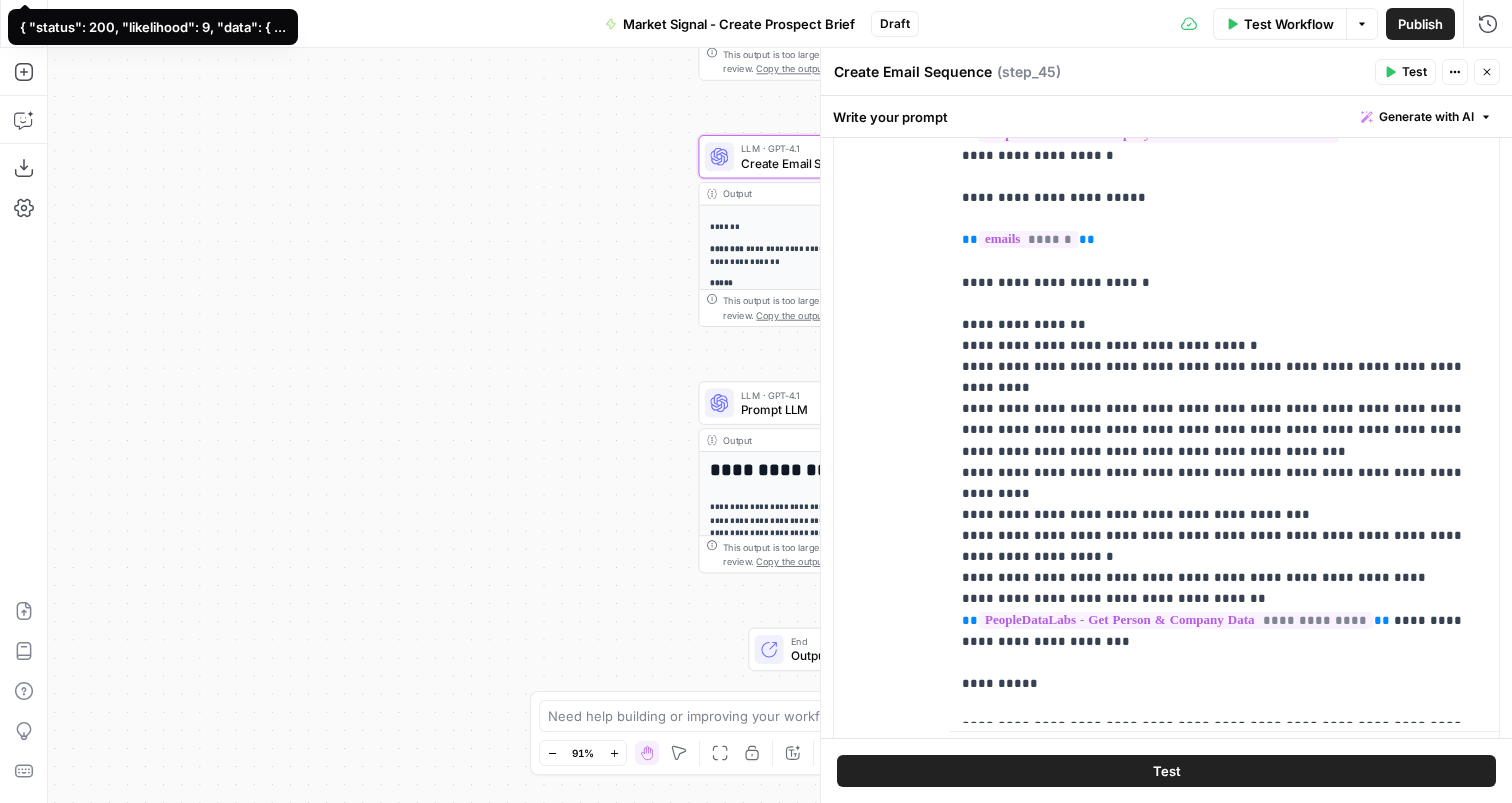 click on "**********" at bounding box center (1176, 620) 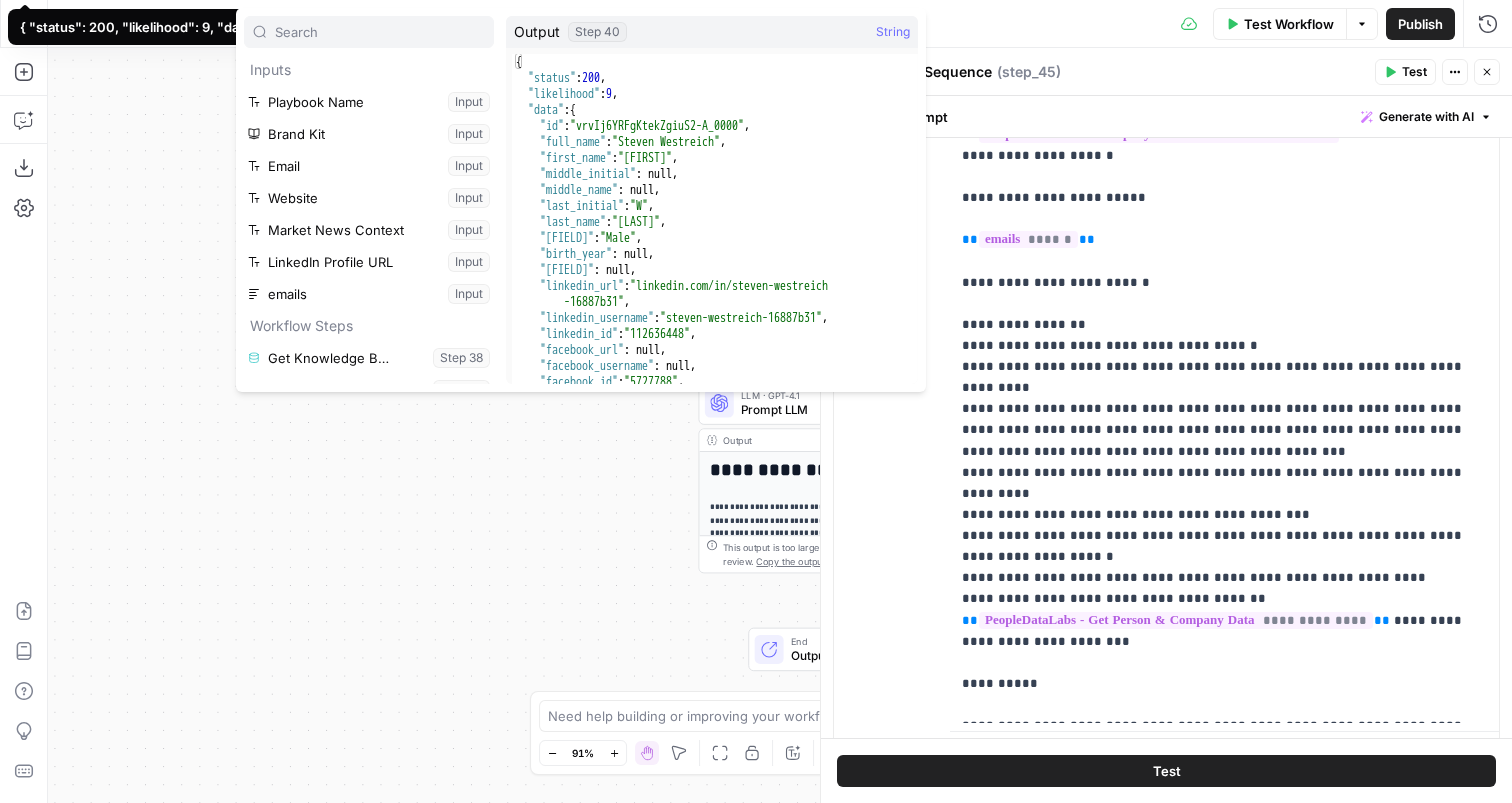 scroll, scrollTop: 214, scrollLeft: 0, axis: vertical 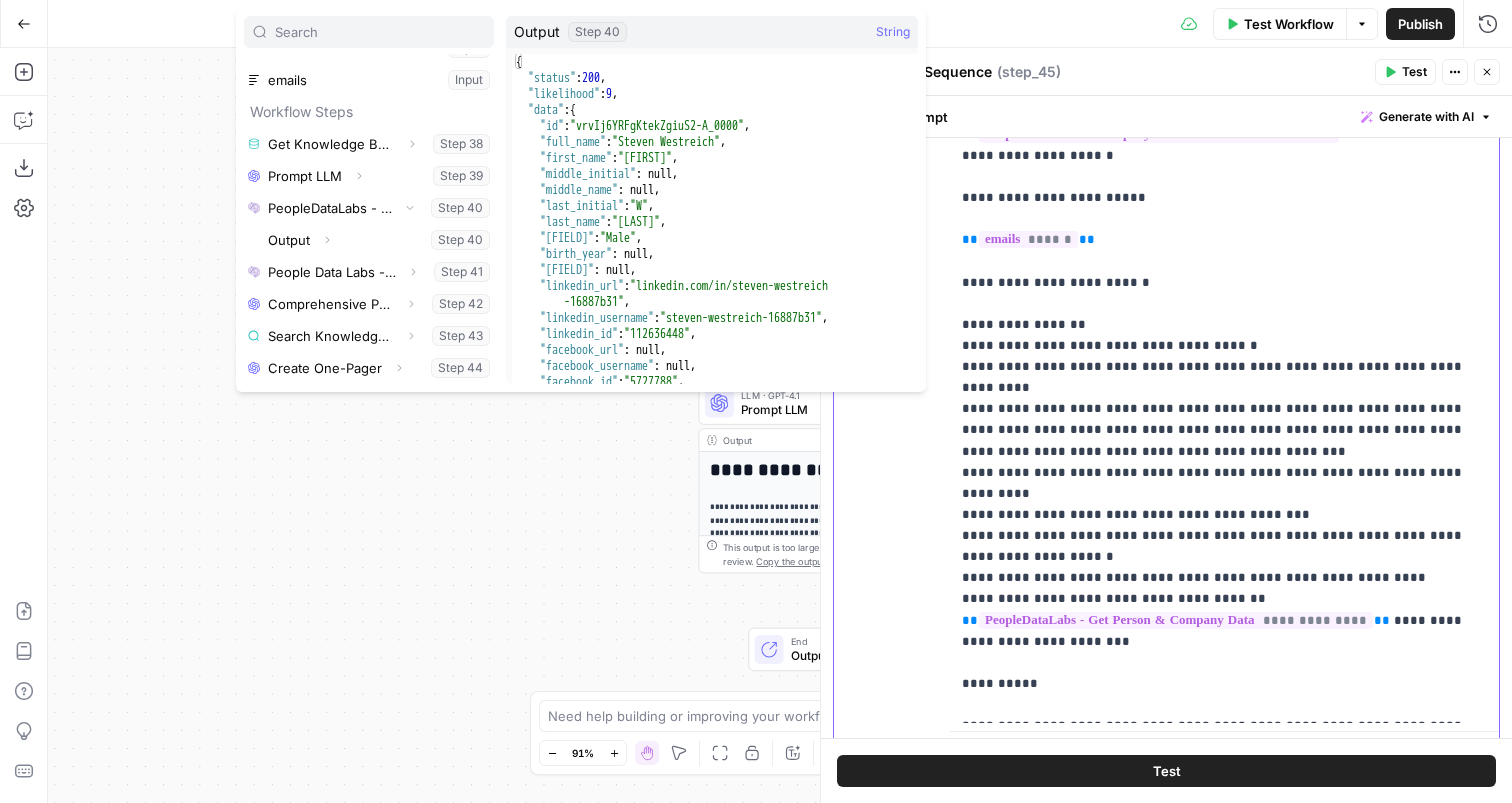click on "**********" at bounding box center [1224, 282] 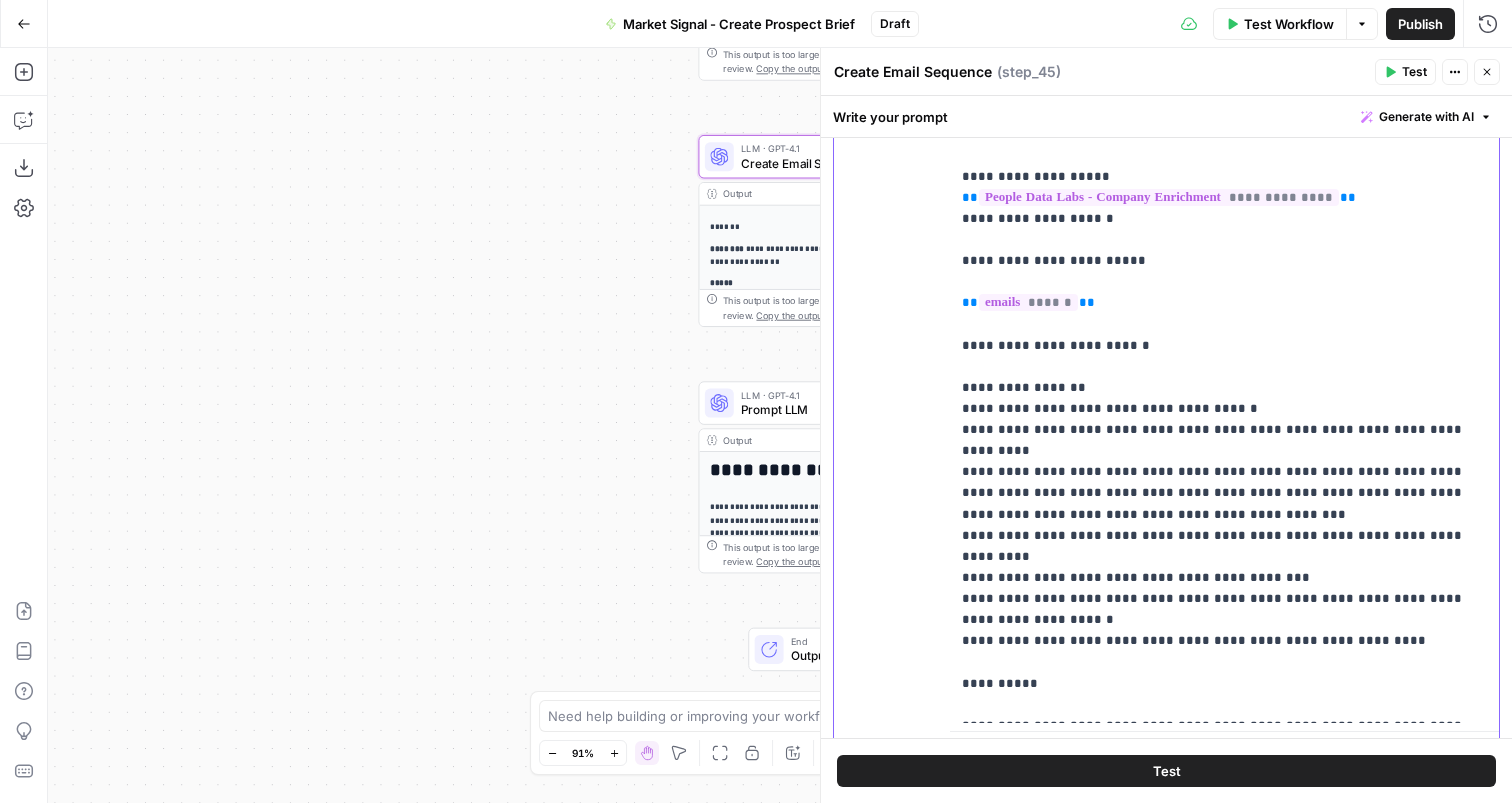 scroll, scrollTop: 0, scrollLeft: 0, axis: both 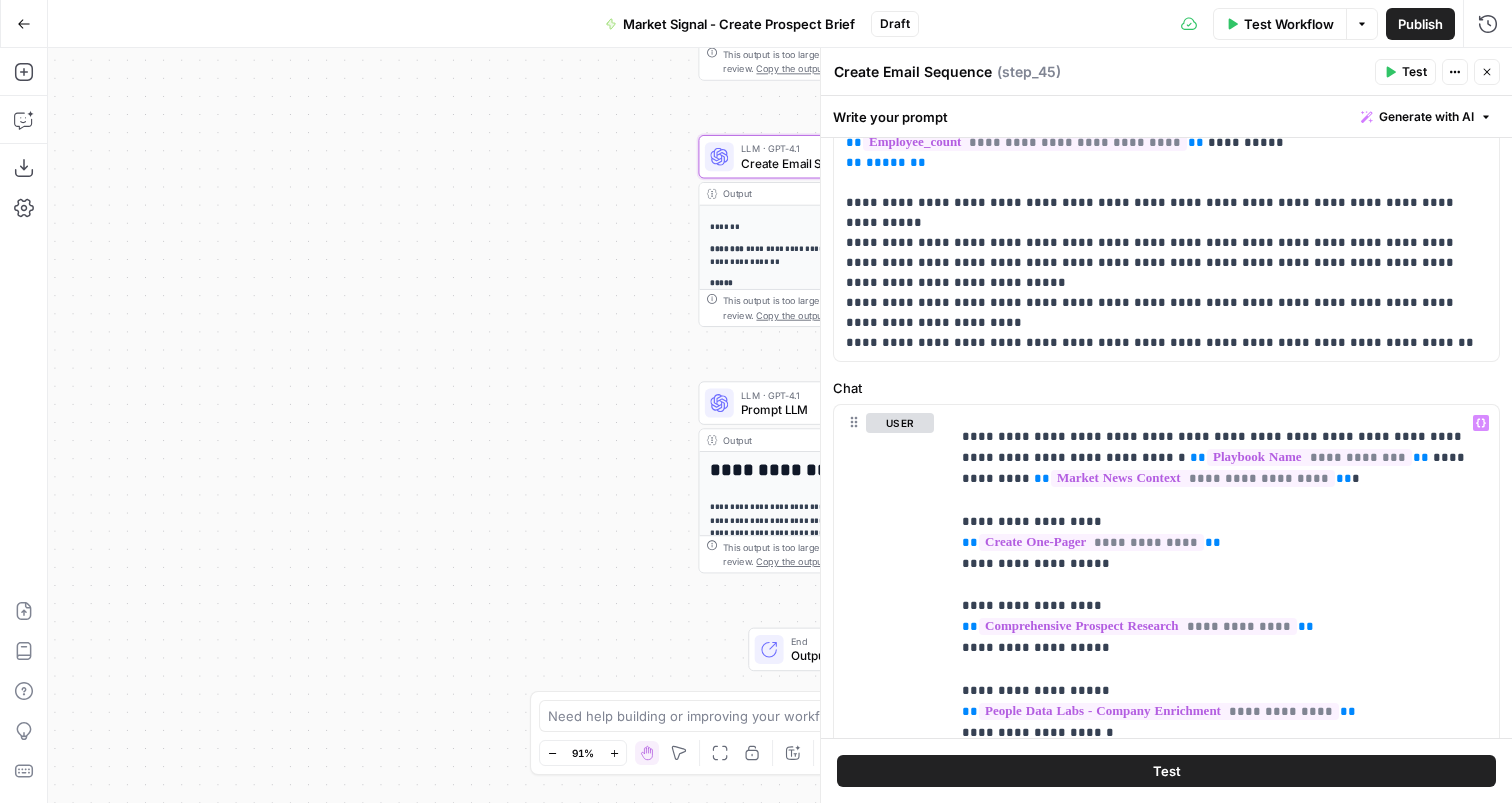 click 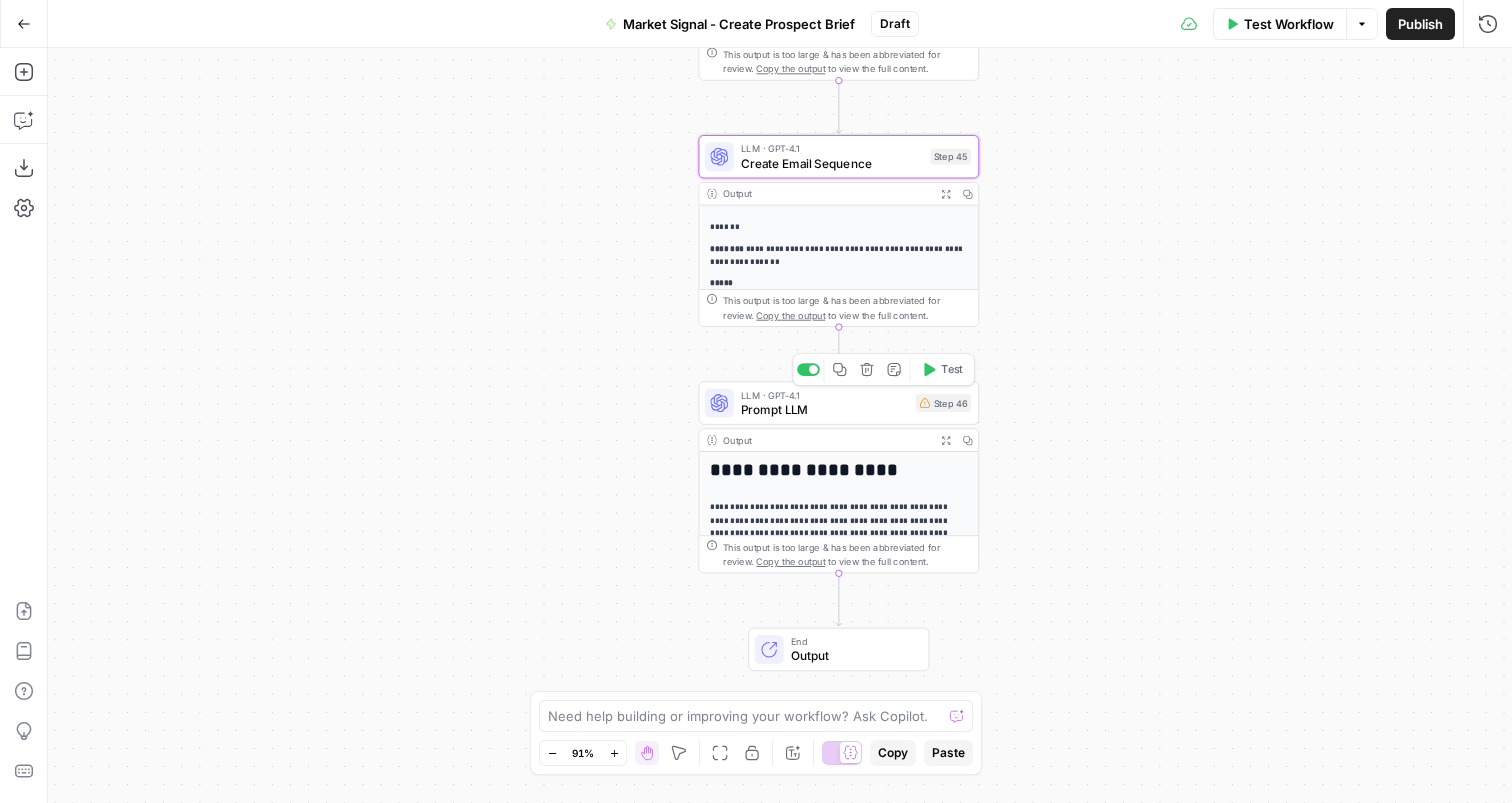 click on "LLM · GPT-4.1 Prompt LLM Step 46 Copy step Delete step Add Note Test" at bounding box center (838, 402) 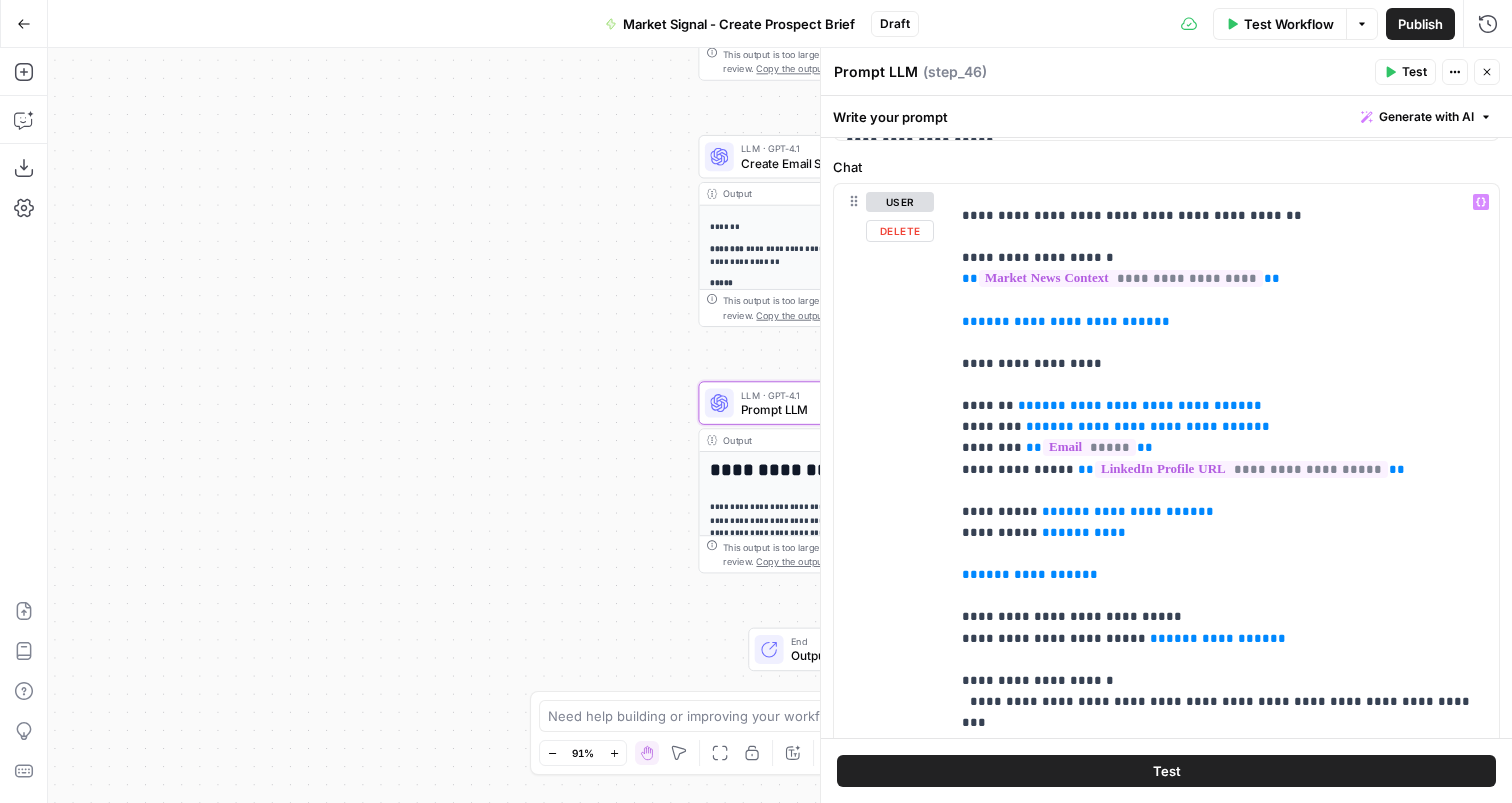 scroll, scrollTop: 555, scrollLeft: 0, axis: vertical 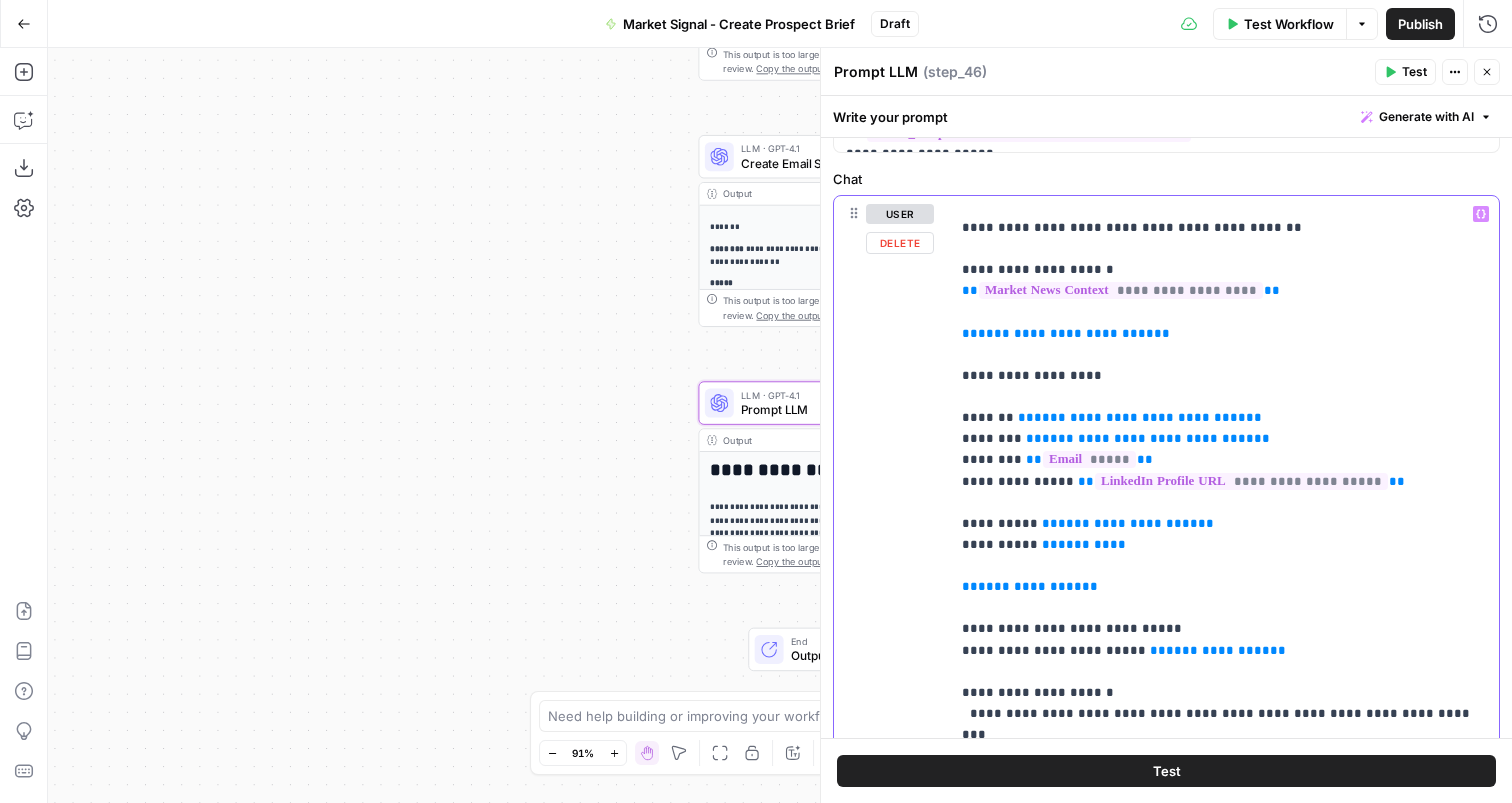 click on "**********" at bounding box center (1224, 1136) 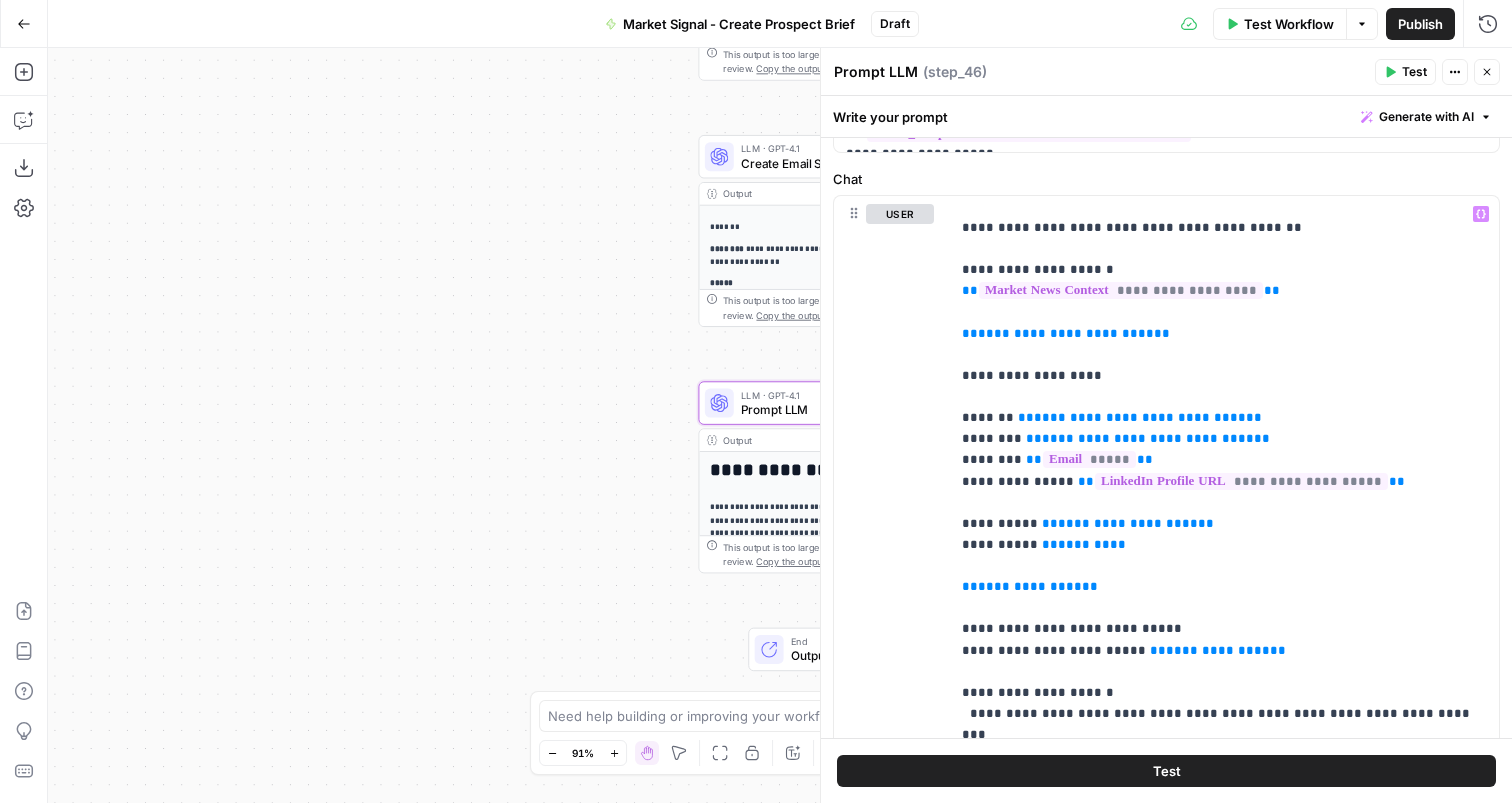 click 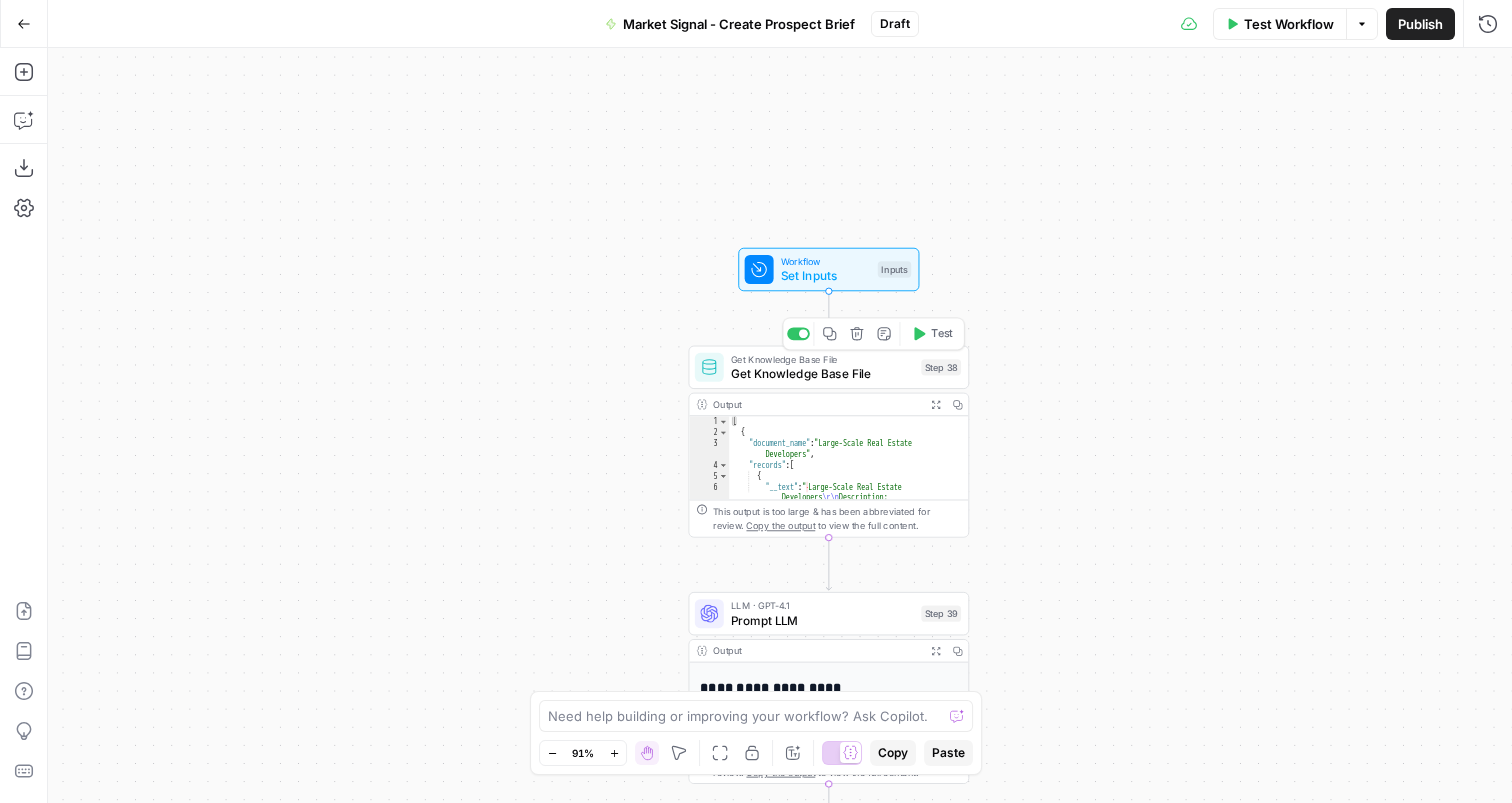 click on "Workflow Set Inputs Inputs" at bounding box center [828, 269] 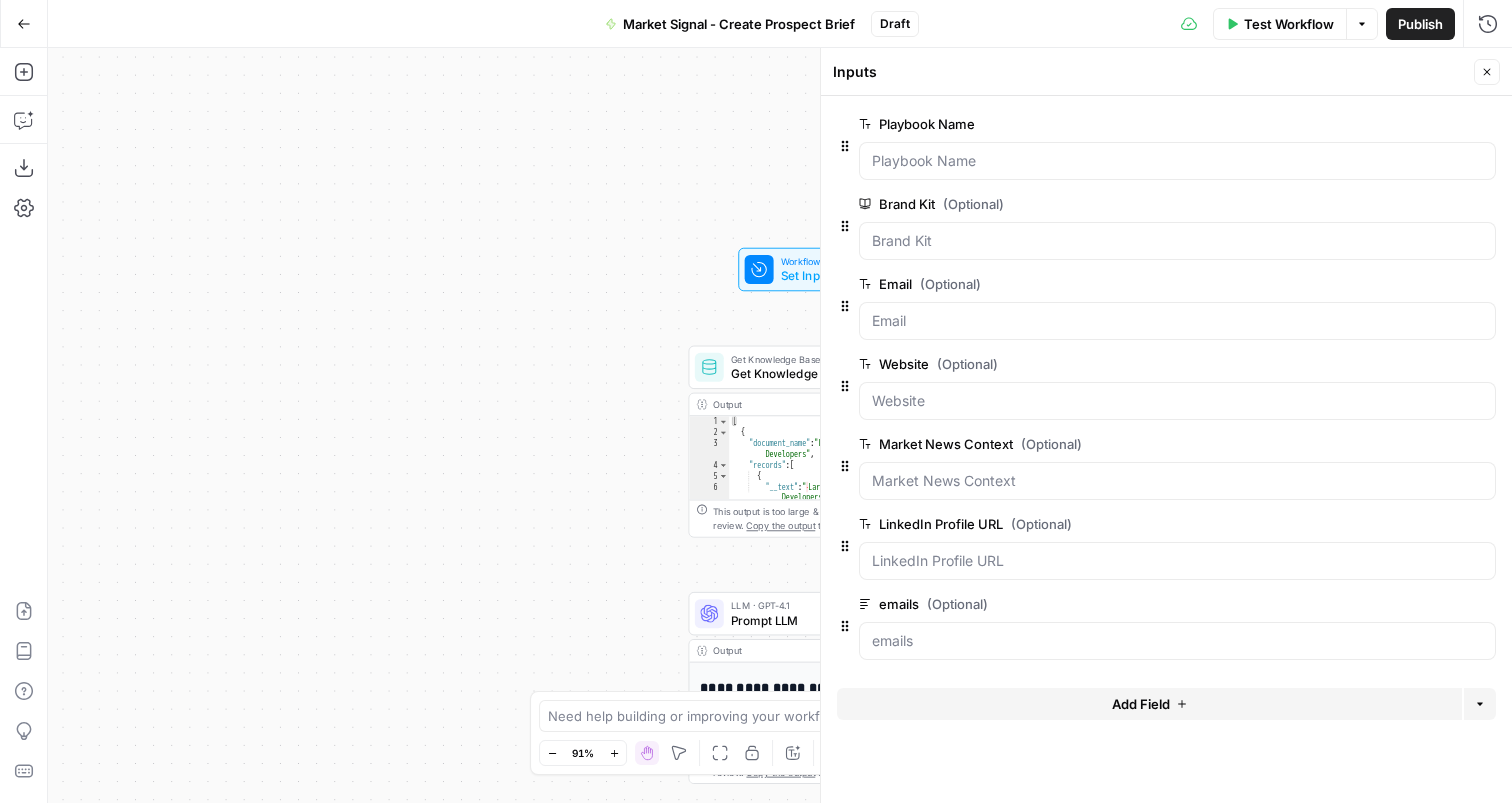 click on "Add Field" at bounding box center [1149, 704] 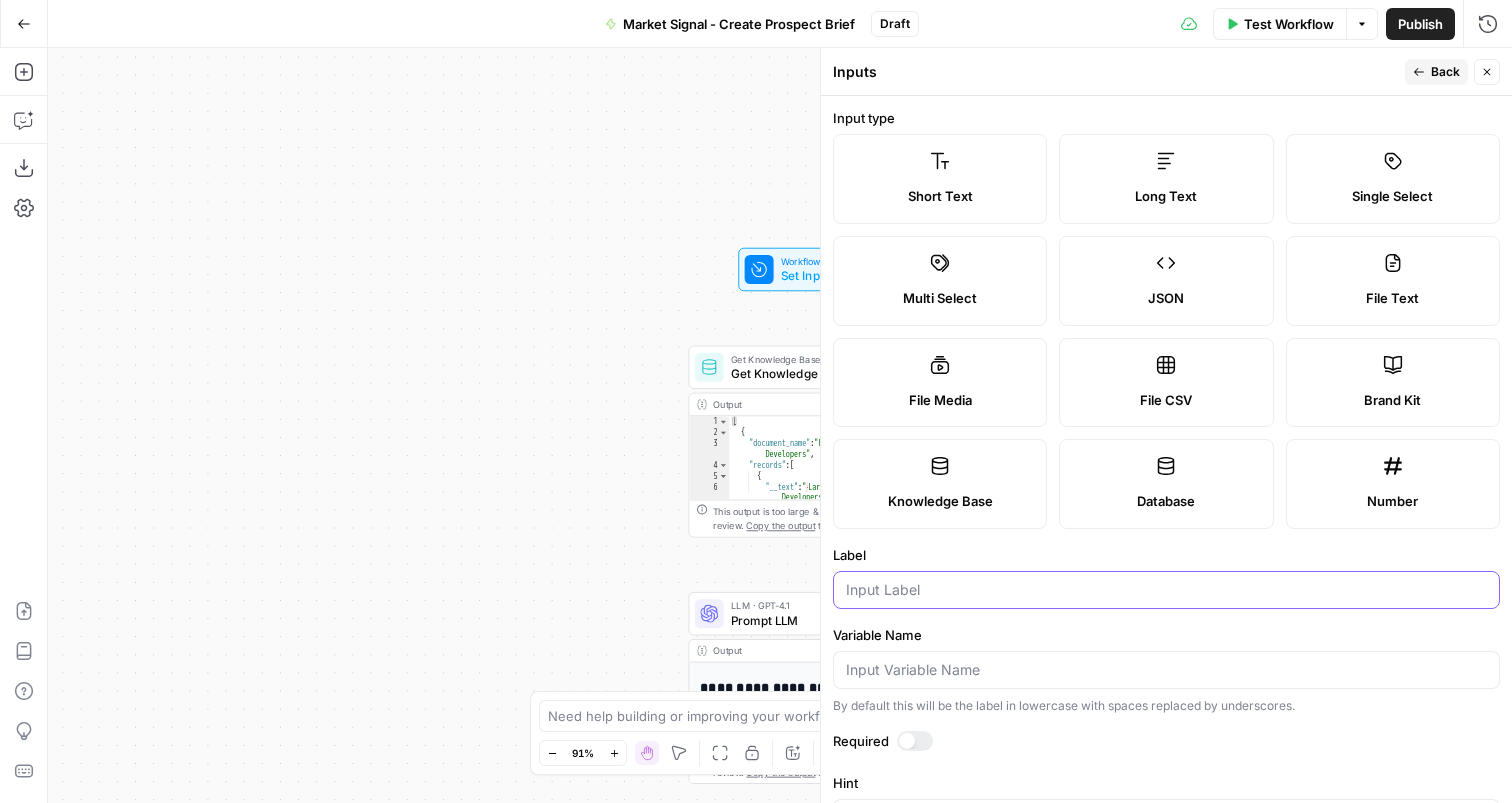 click on "Label" at bounding box center (1166, 590) 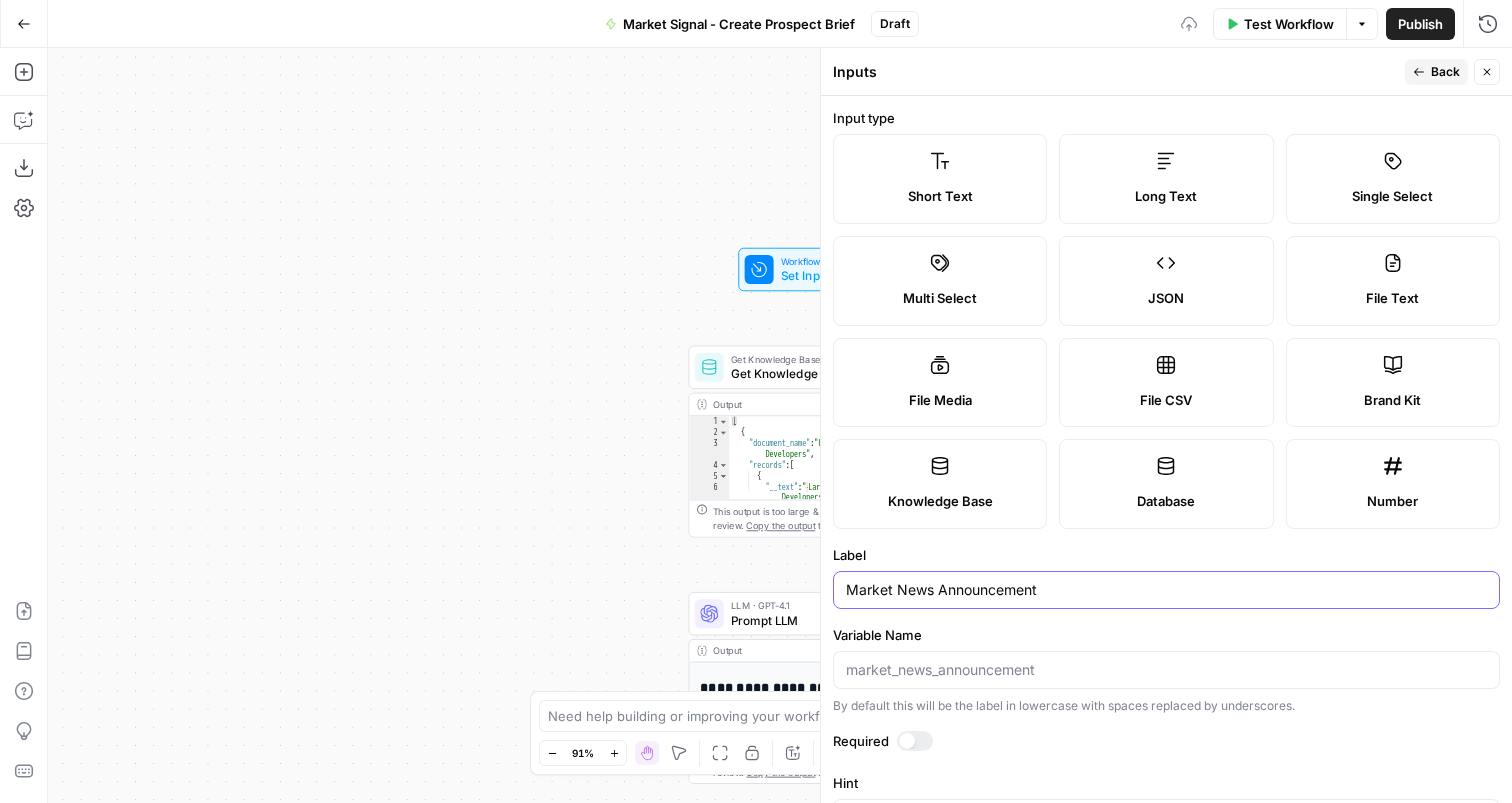 type on "Market News Announcement" 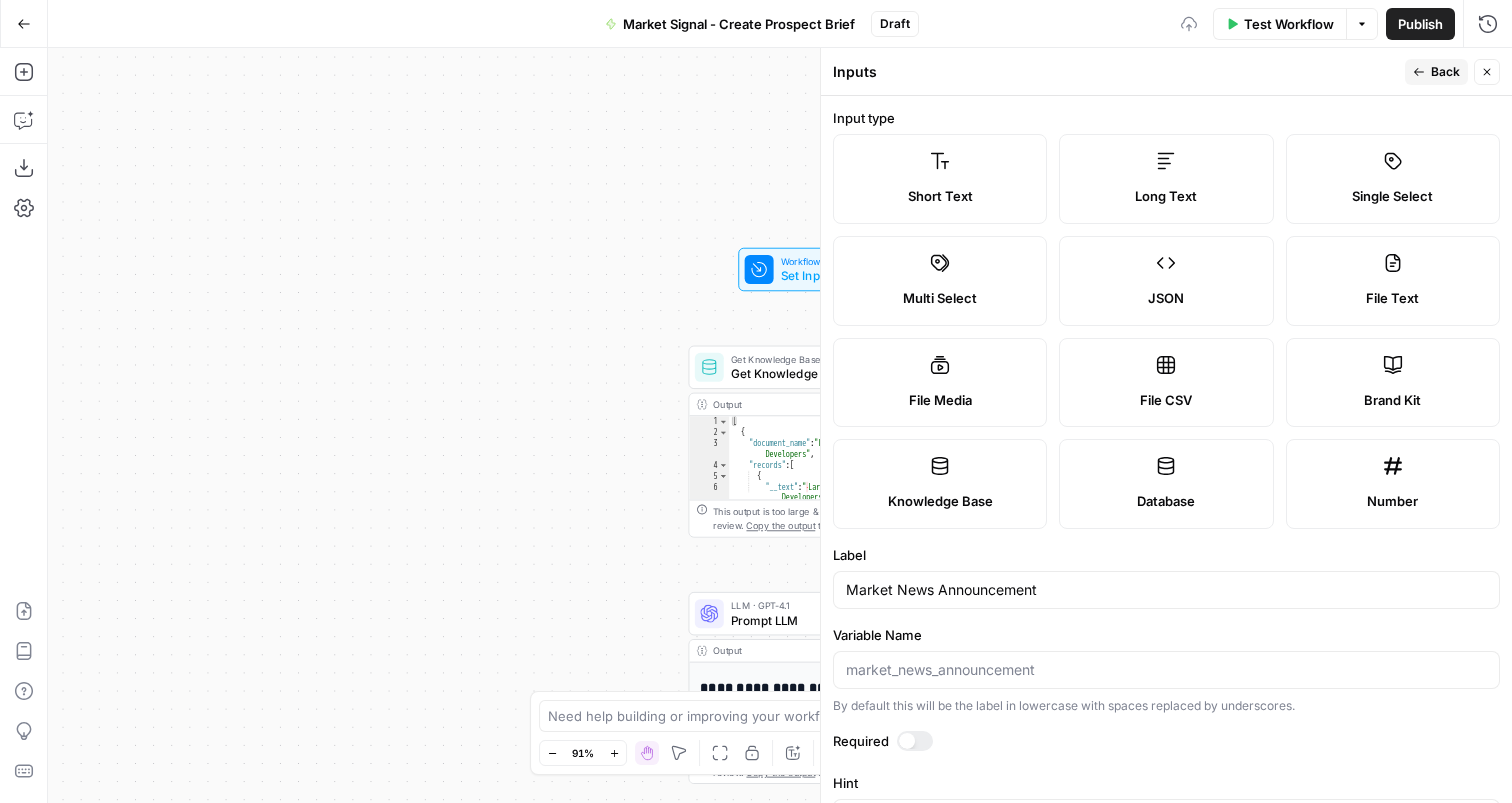 click on "Long Text" at bounding box center [1166, 179] 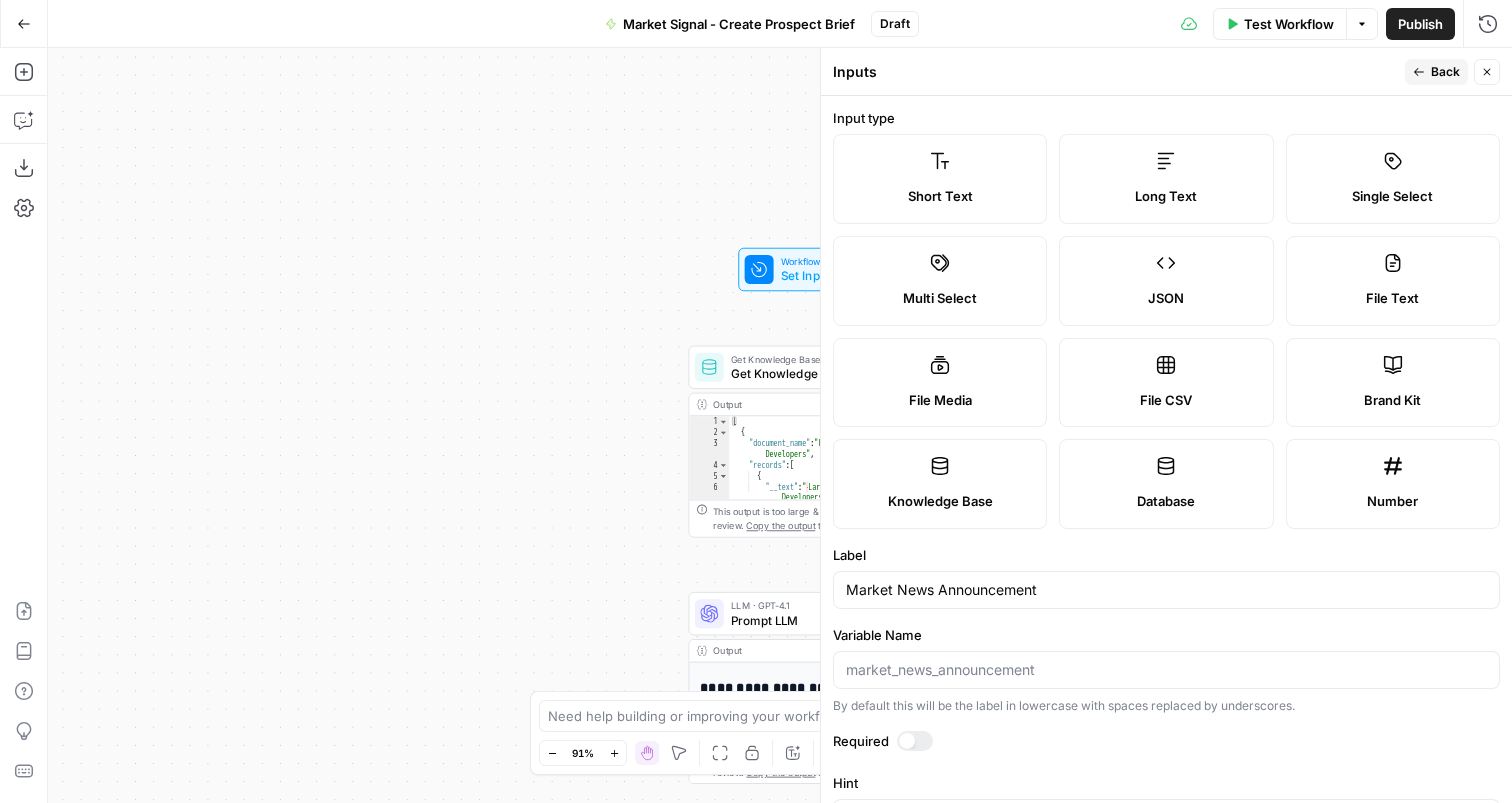 click 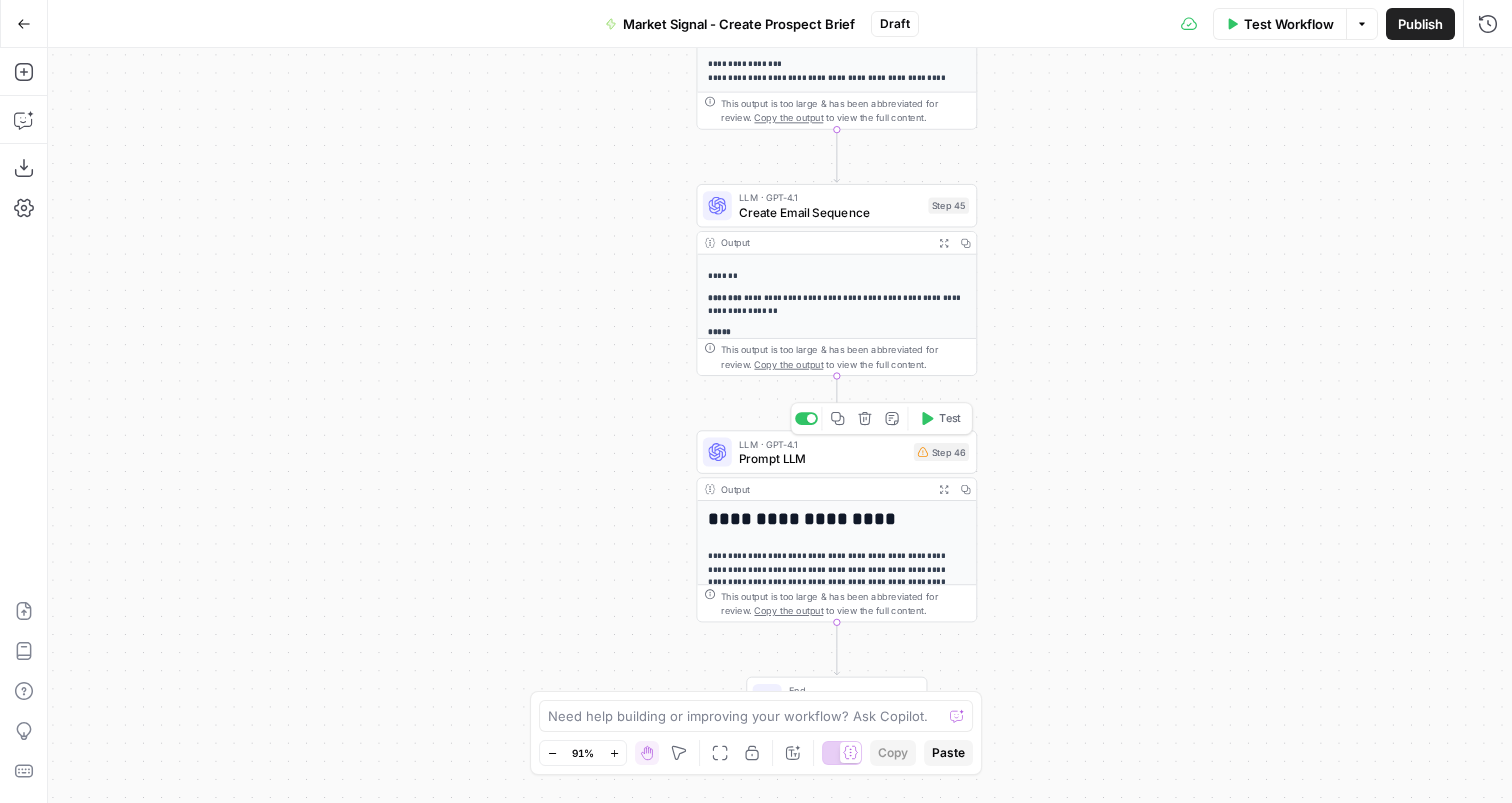 click on "Prompt LLM" at bounding box center [823, 458] 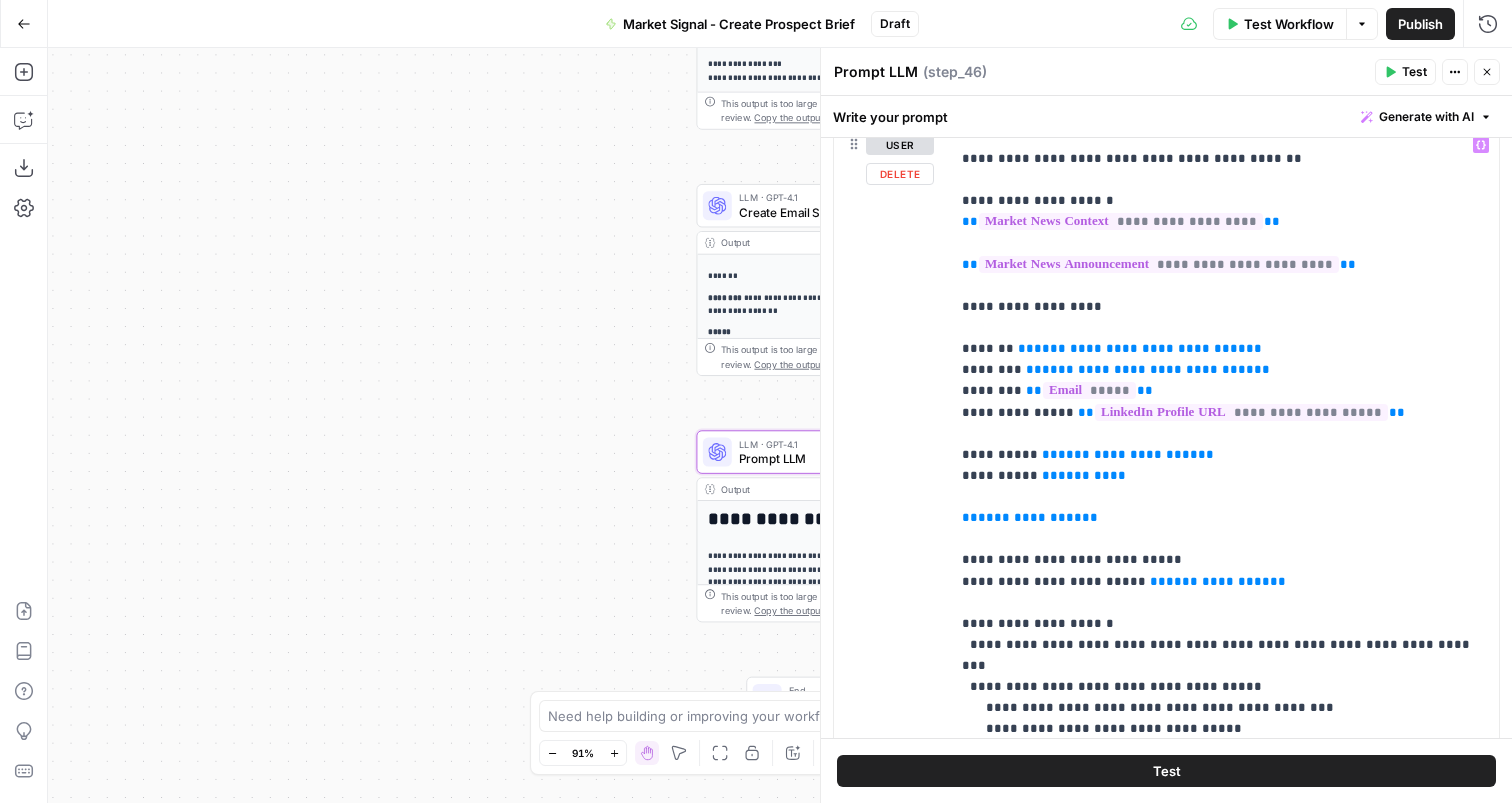 scroll, scrollTop: 614, scrollLeft: 0, axis: vertical 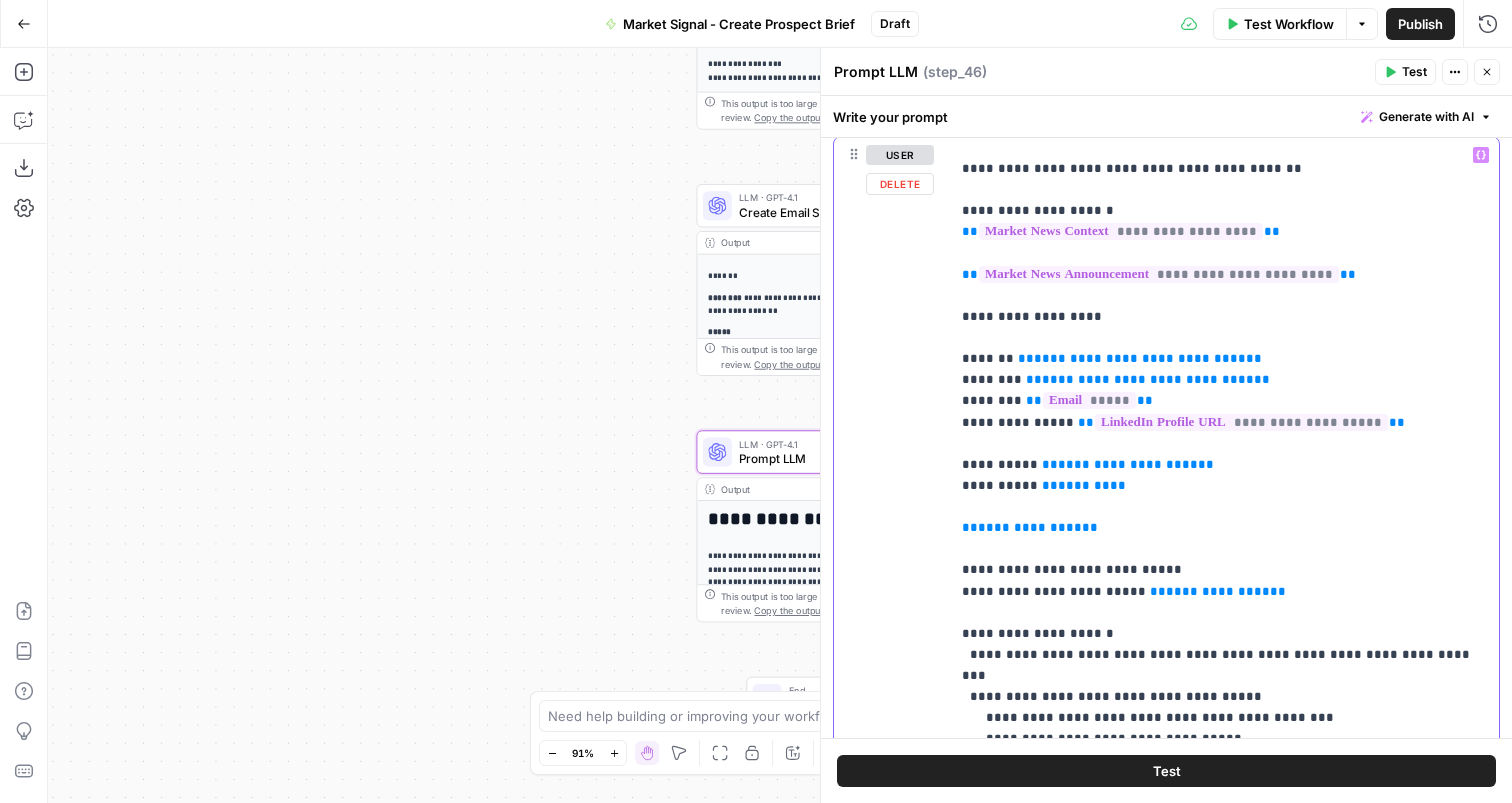 click on "**********" at bounding box center [1224, 1077] 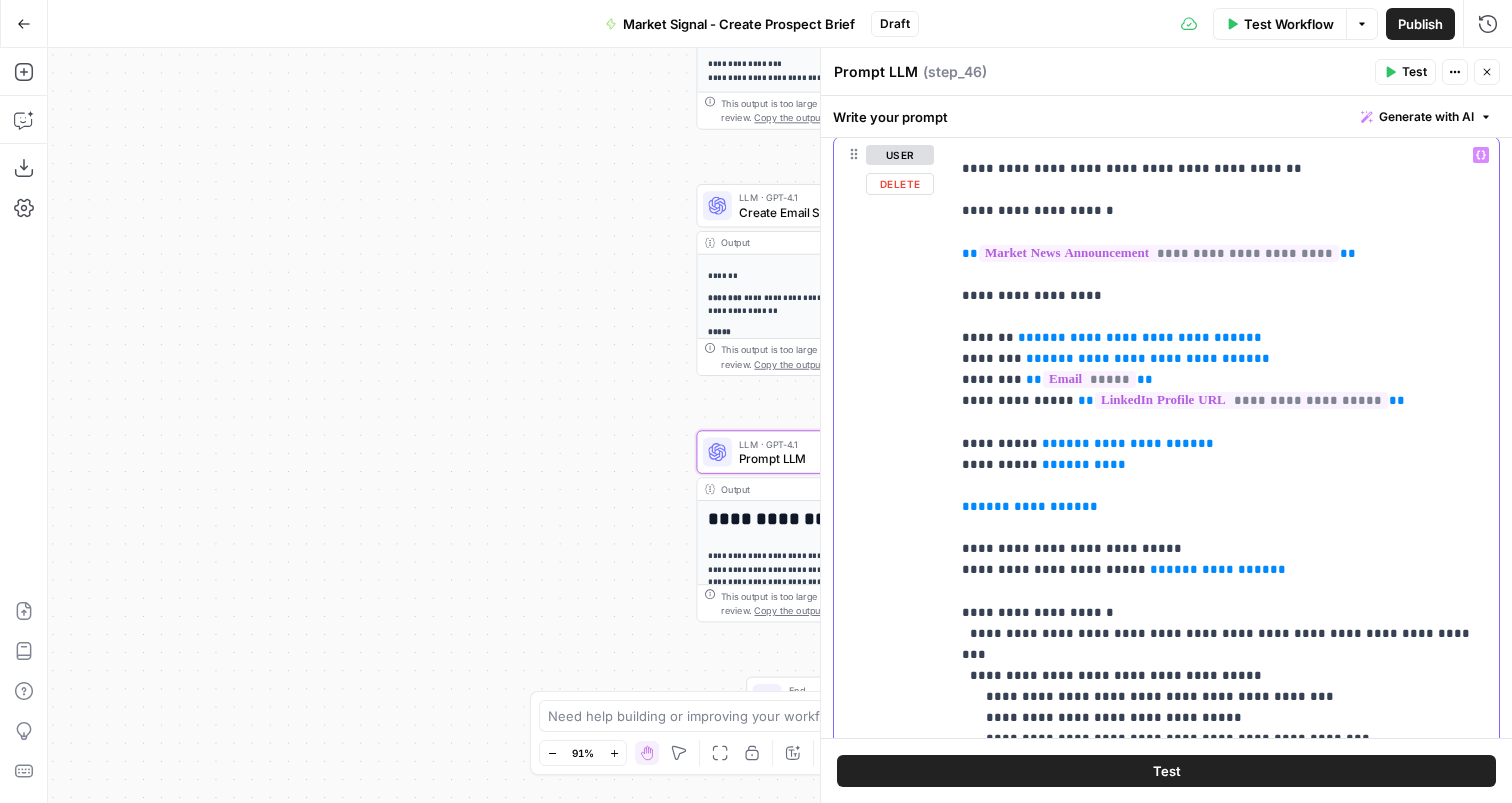 click on "**********" at bounding box center [1140, 337] 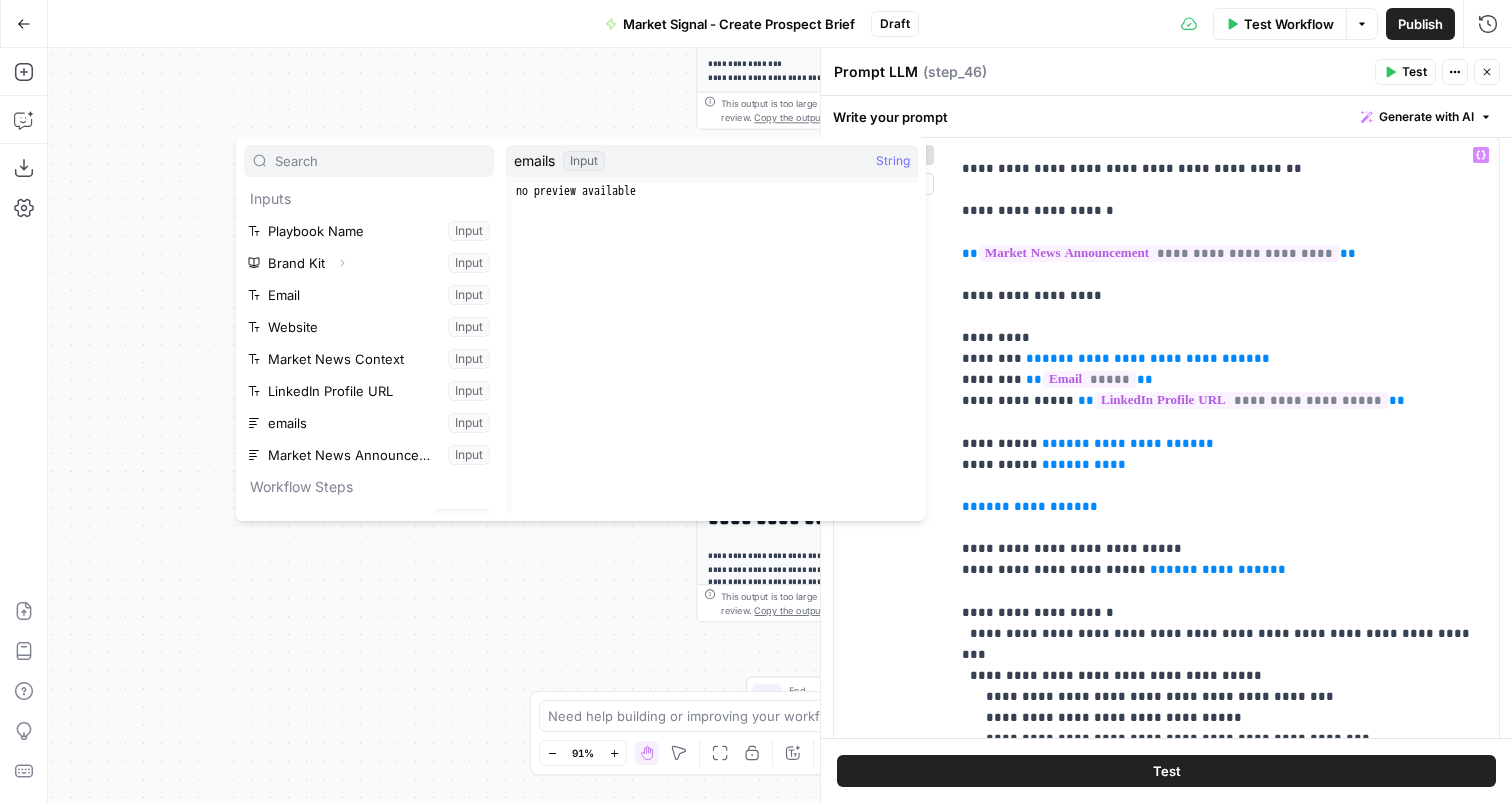 scroll, scrollTop: 246, scrollLeft: 0, axis: vertical 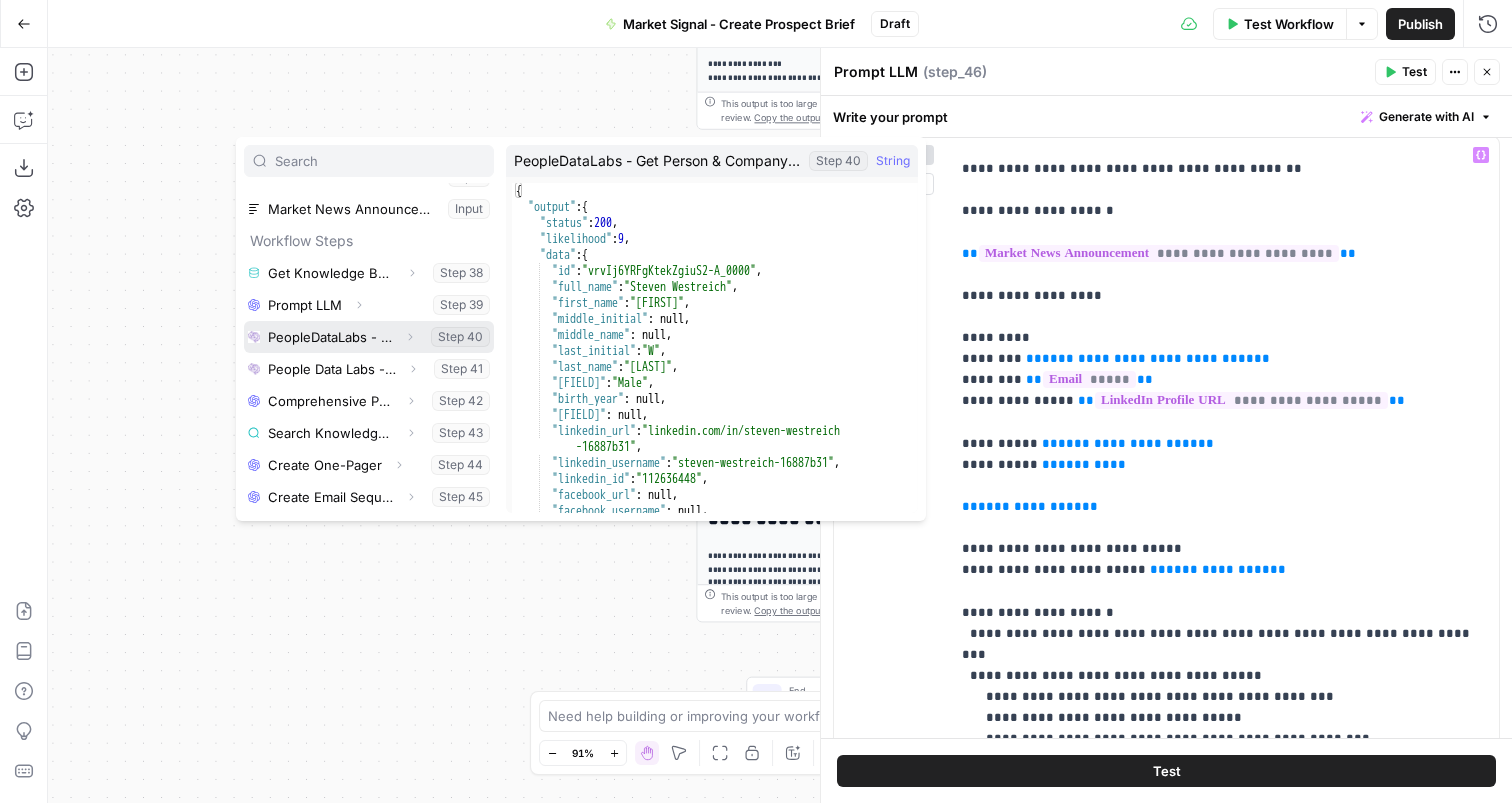 click 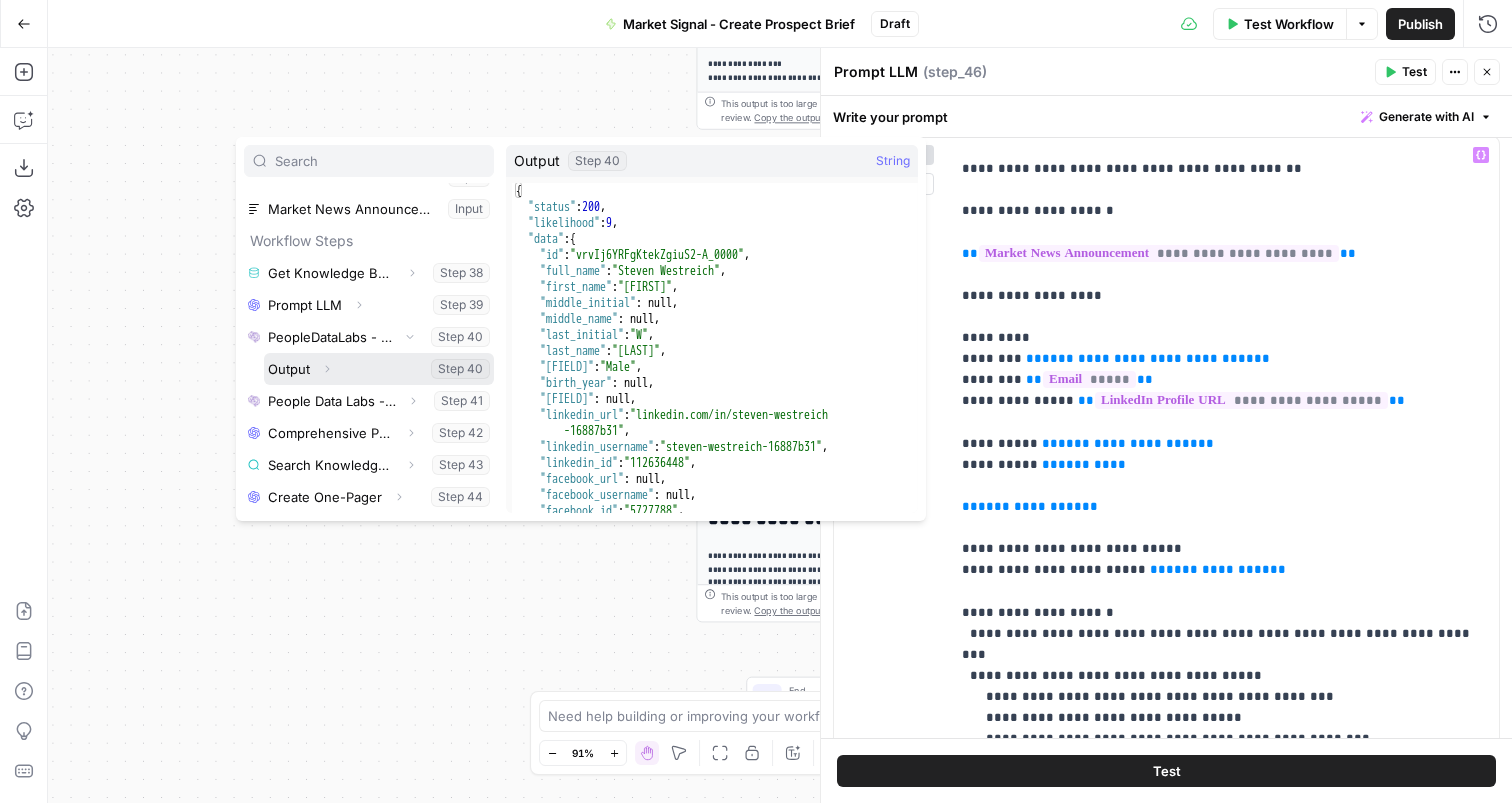 click 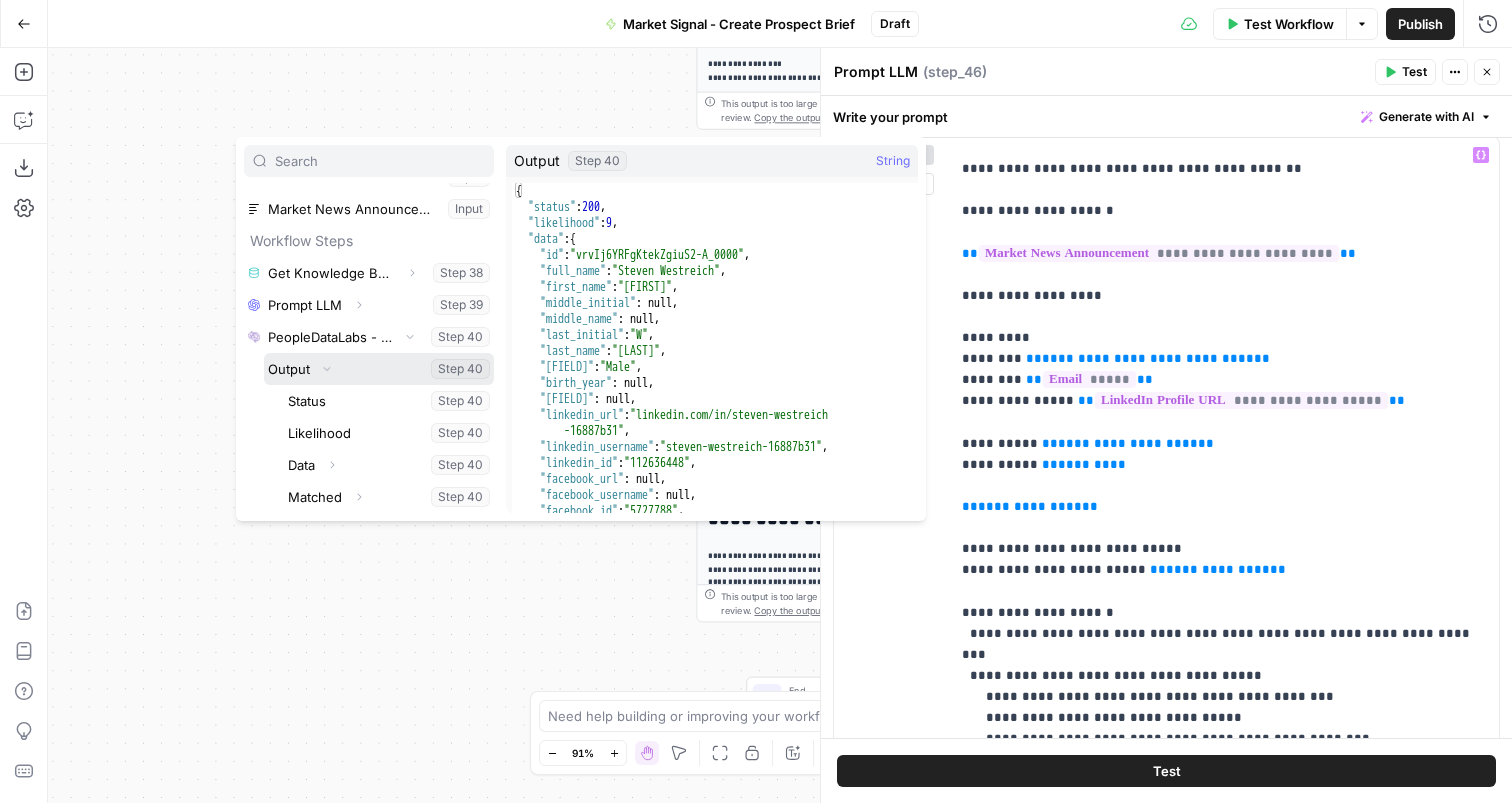 scroll, scrollTop: 281, scrollLeft: 0, axis: vertical 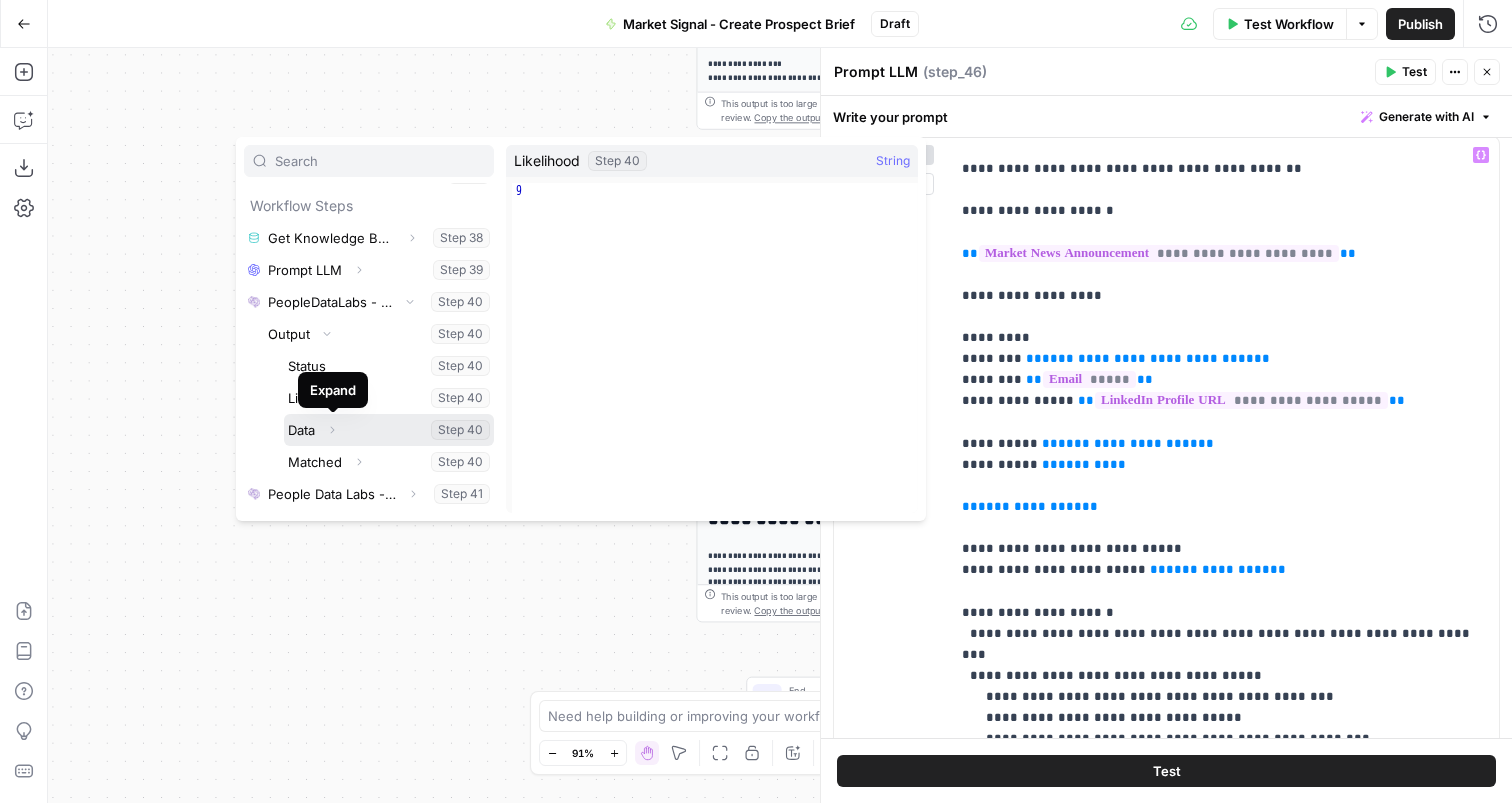 click 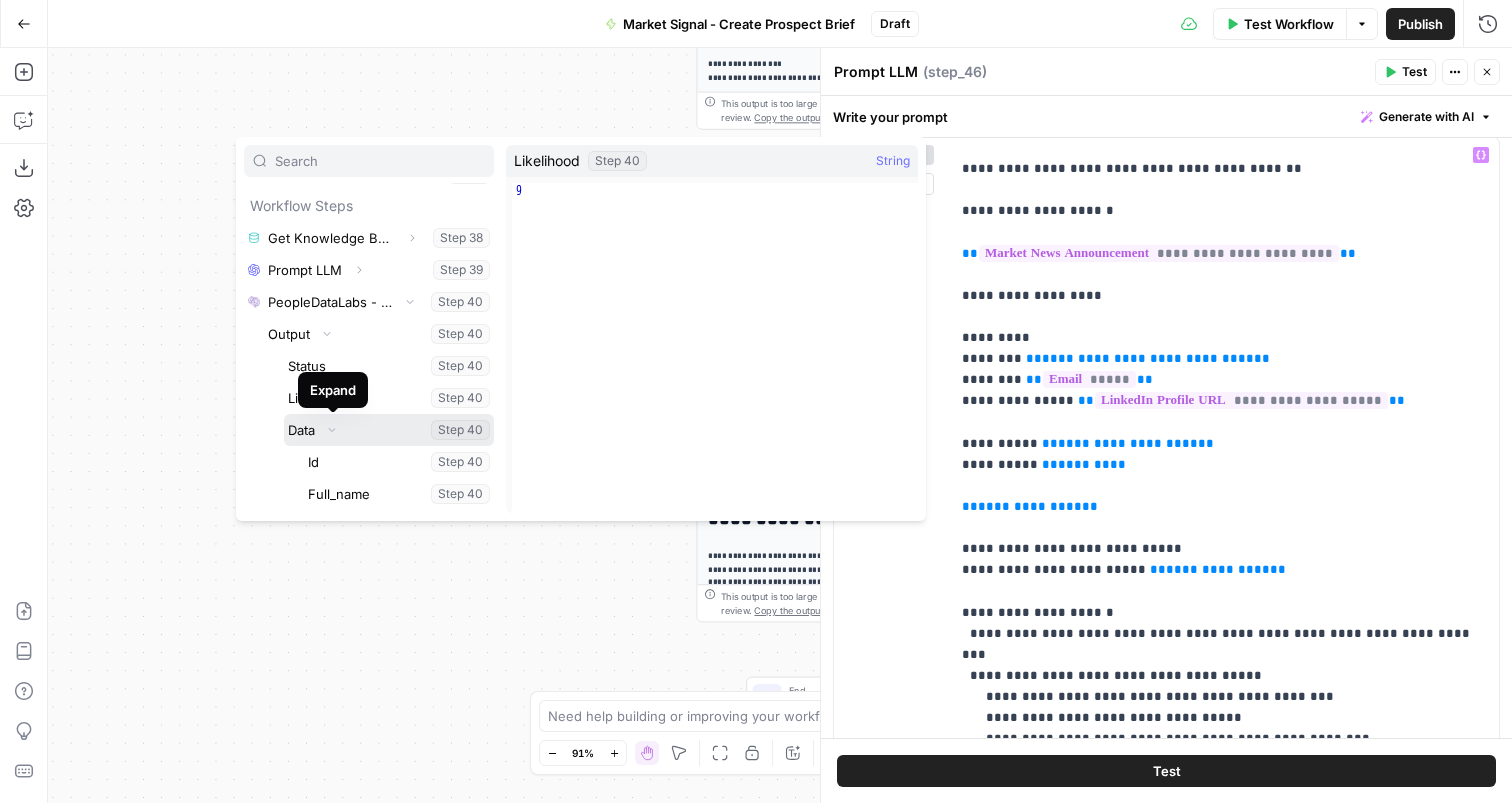 scroll, scrollTop: 382, scrollLeft: 0, axis: vertical 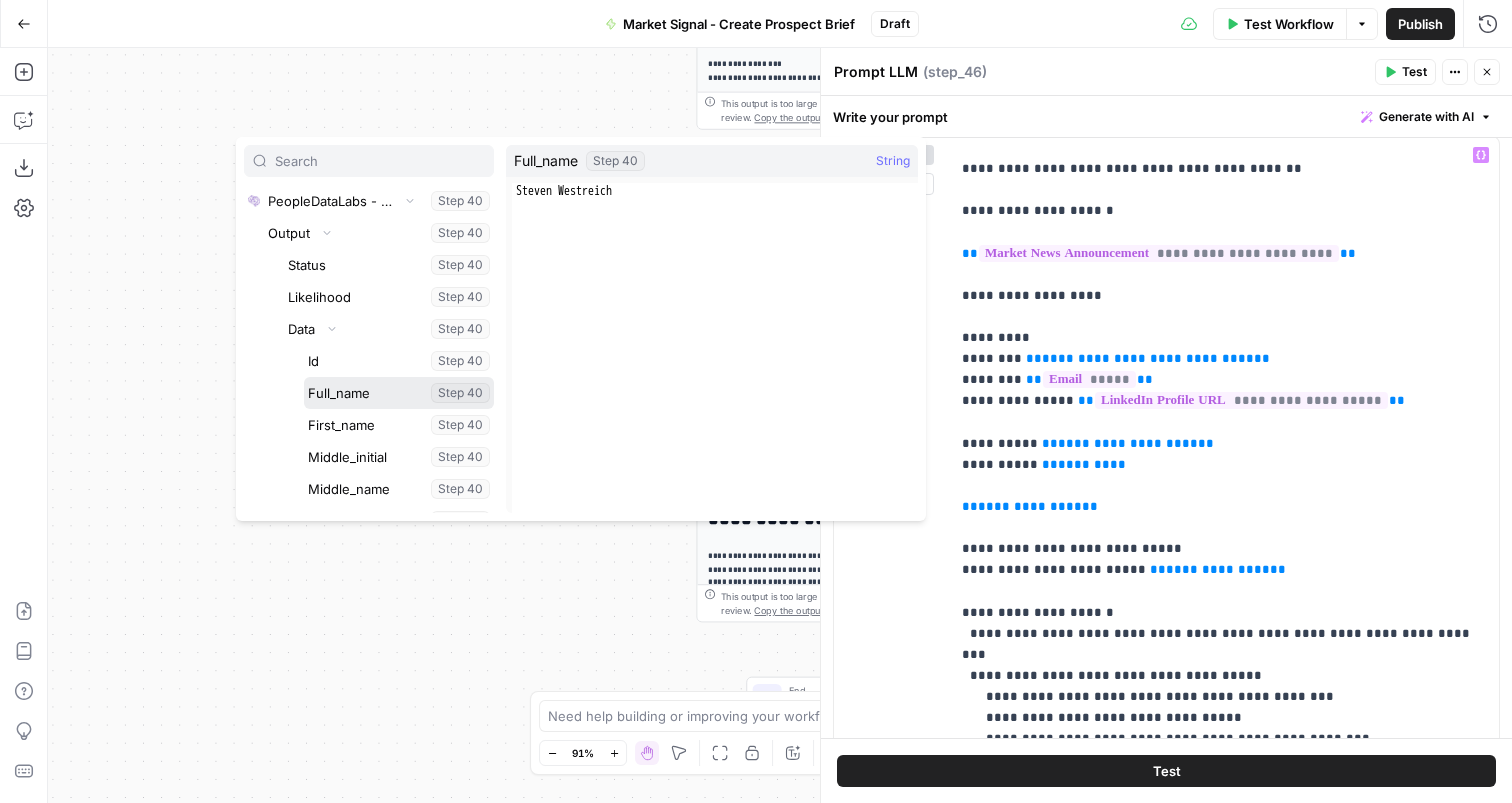 click at bounding box center (399, 393) 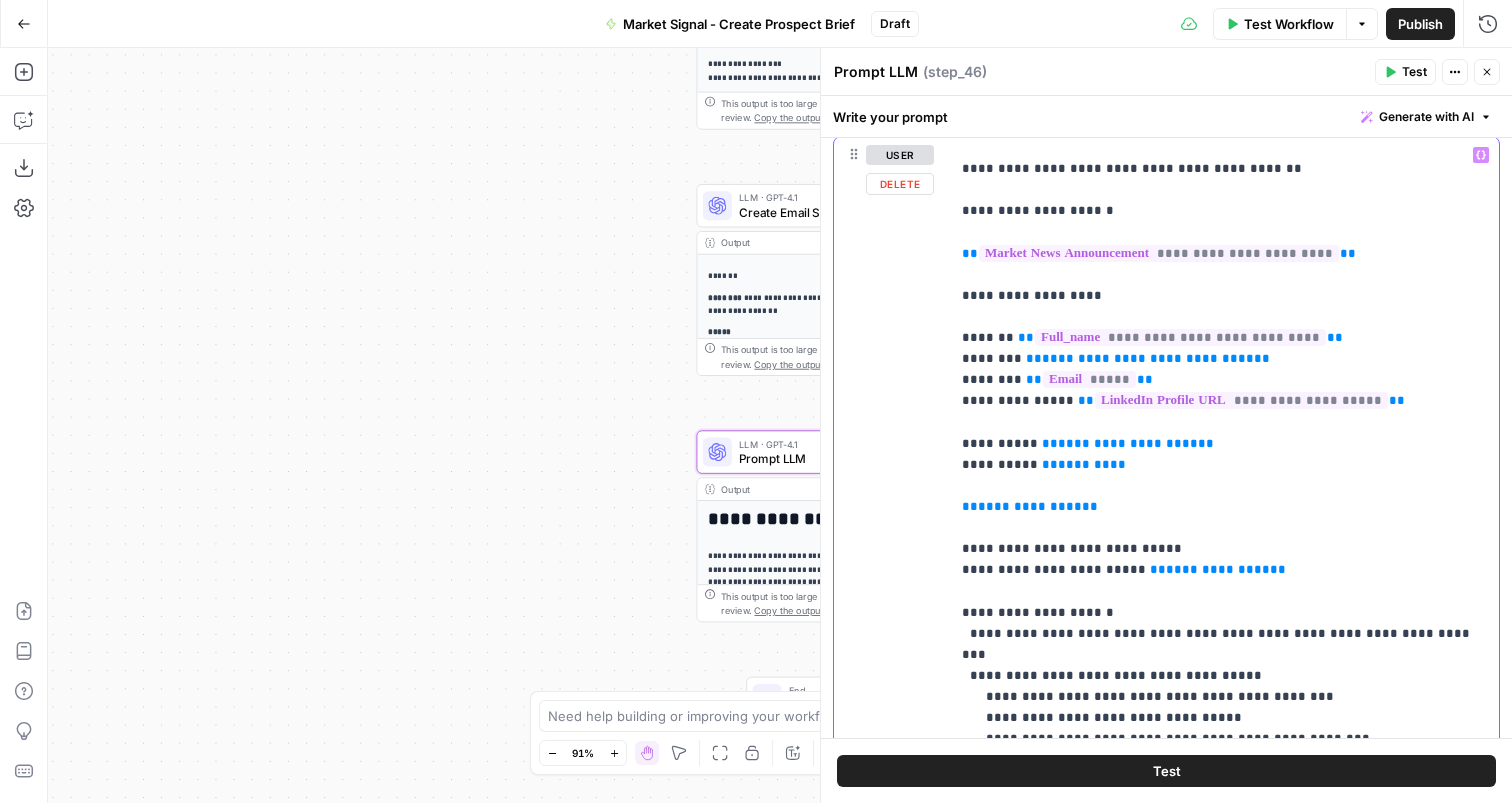click on "**********" at bounding box center (1148, 358) 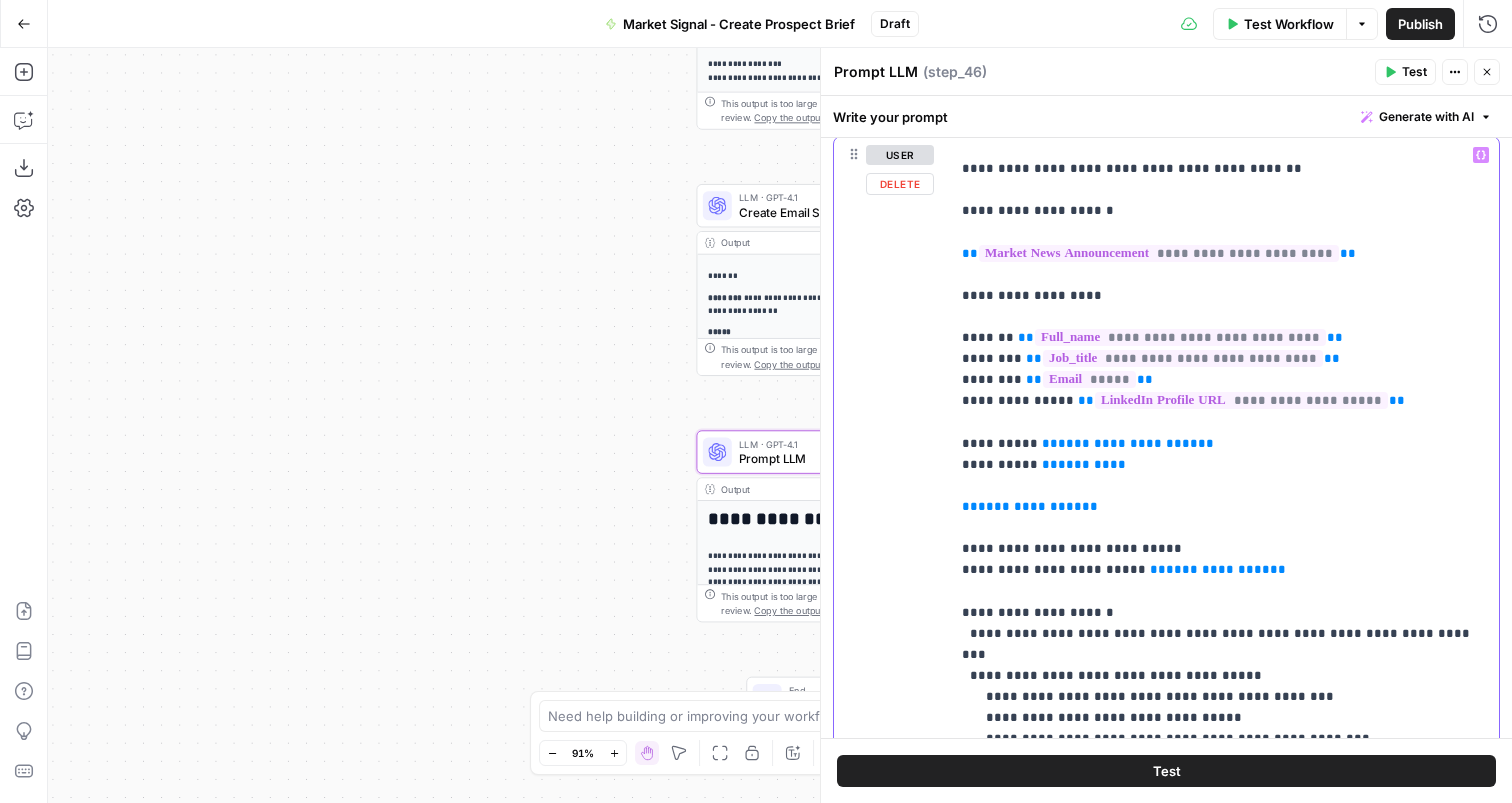click on "**********" at bounding box center [1128, 443] 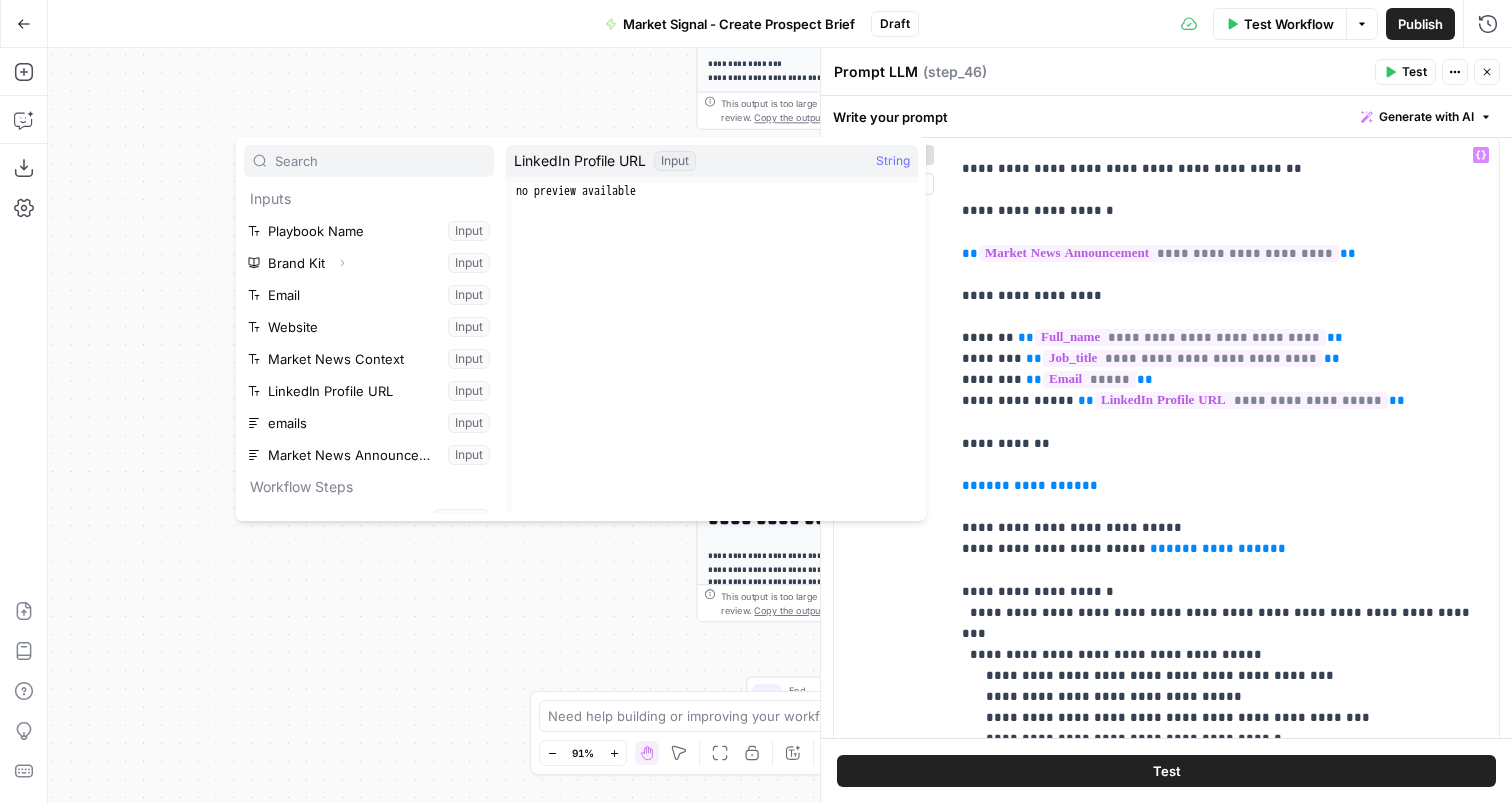 scroll, scrollTop: 239, scrollLeft: 0, axis: vertical 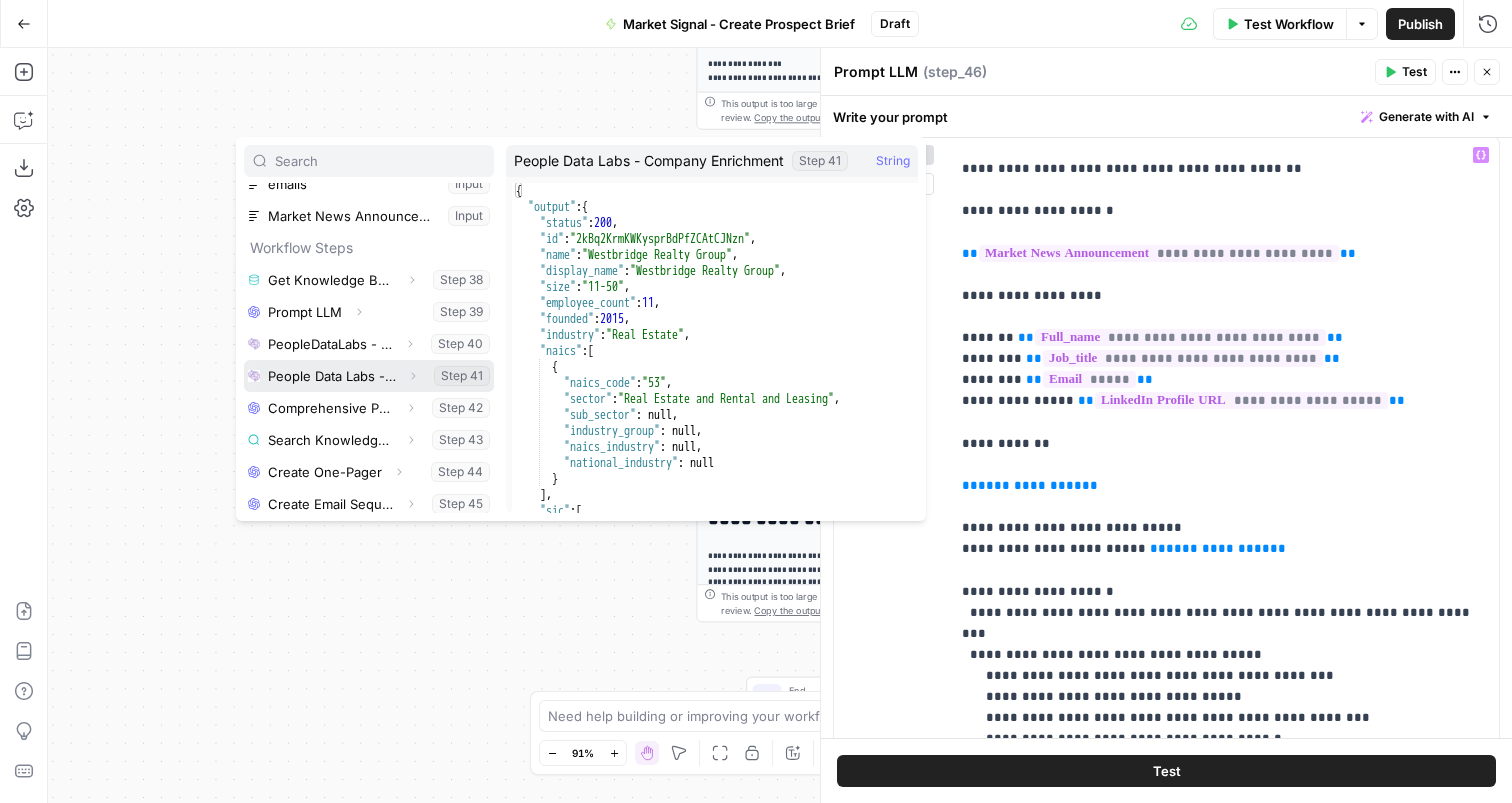 click 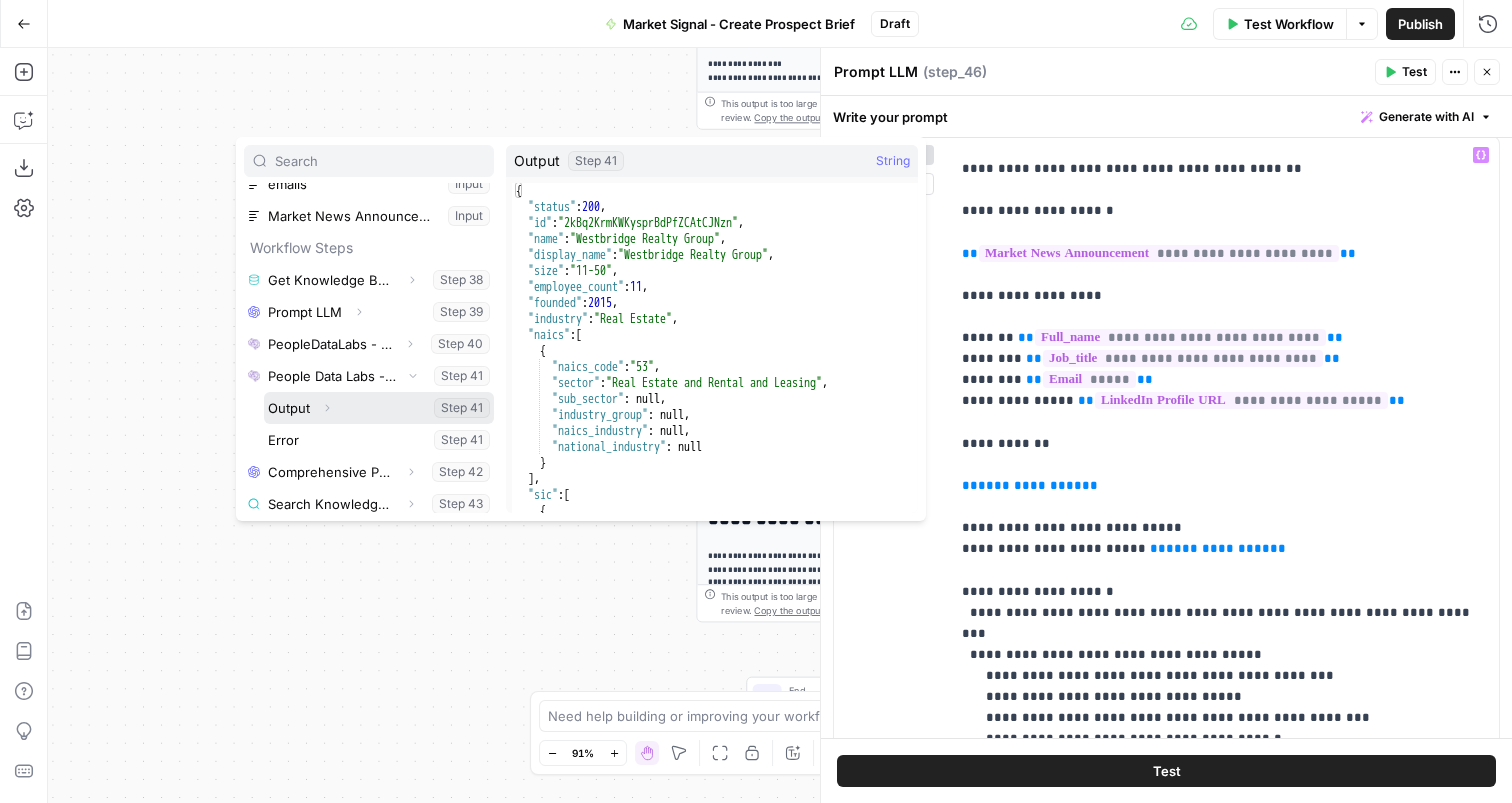 click 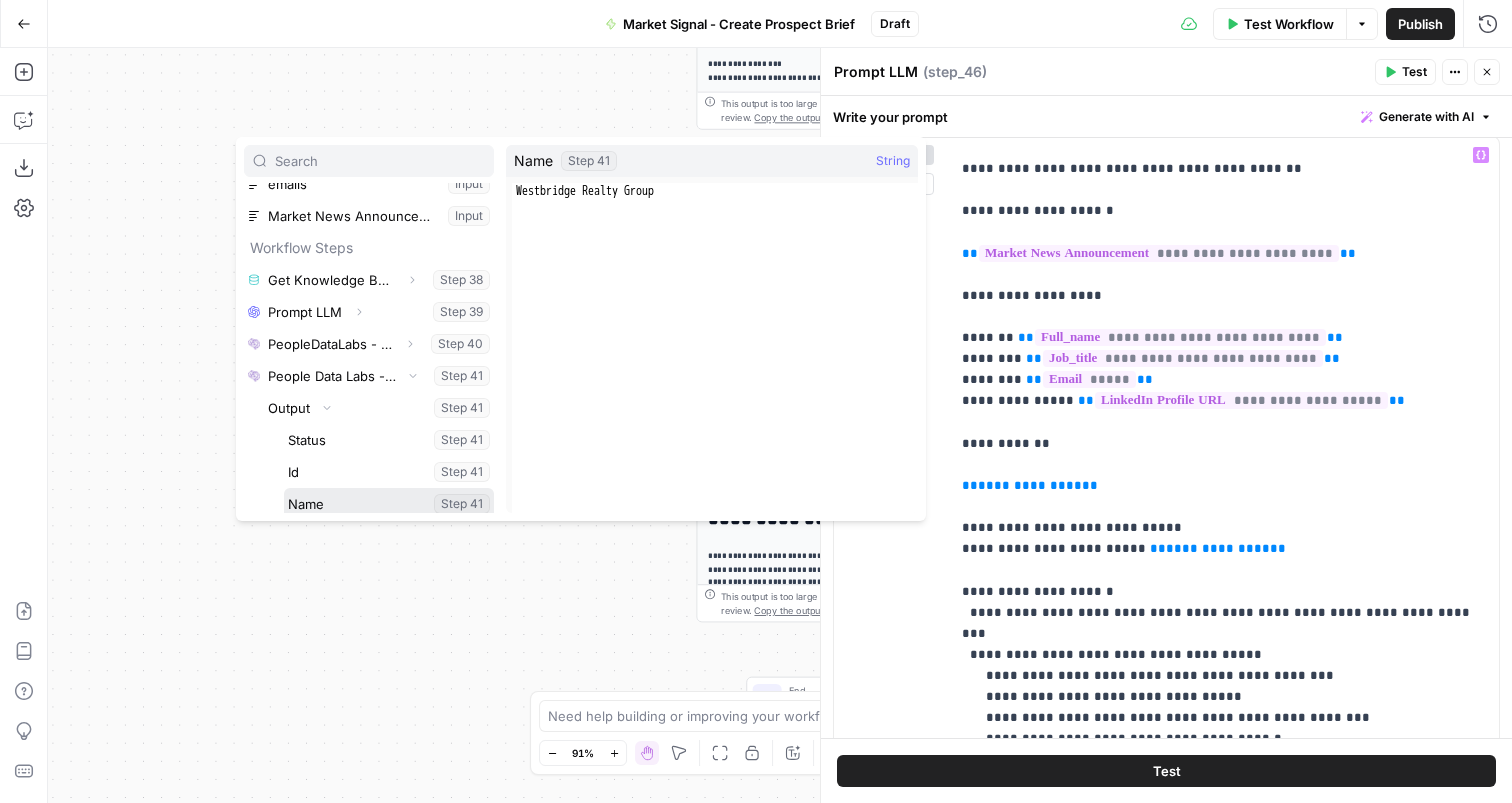 click at bounding box center [389, 504] 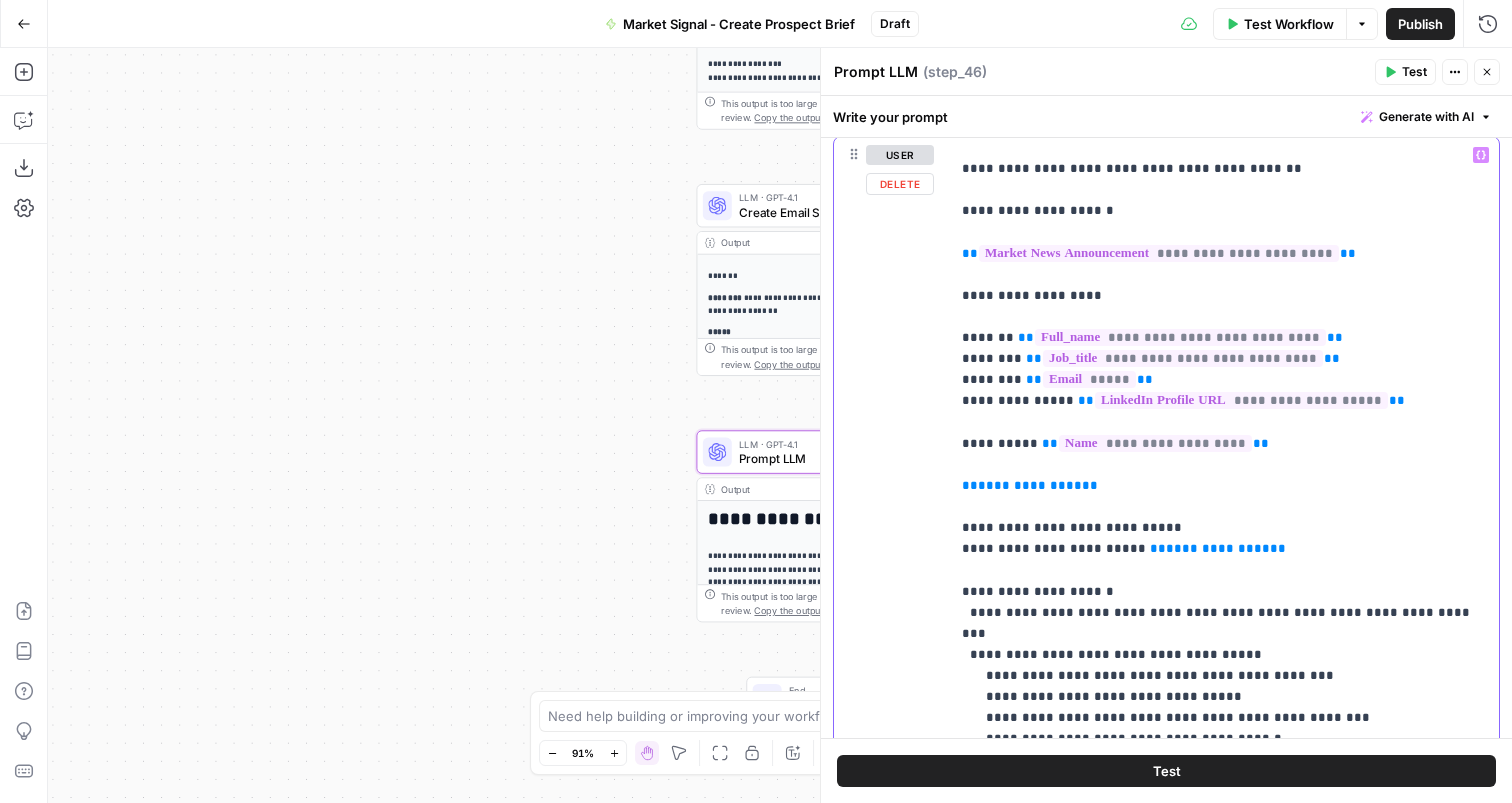 click on "**********" at bounding box center (1224, 1056) 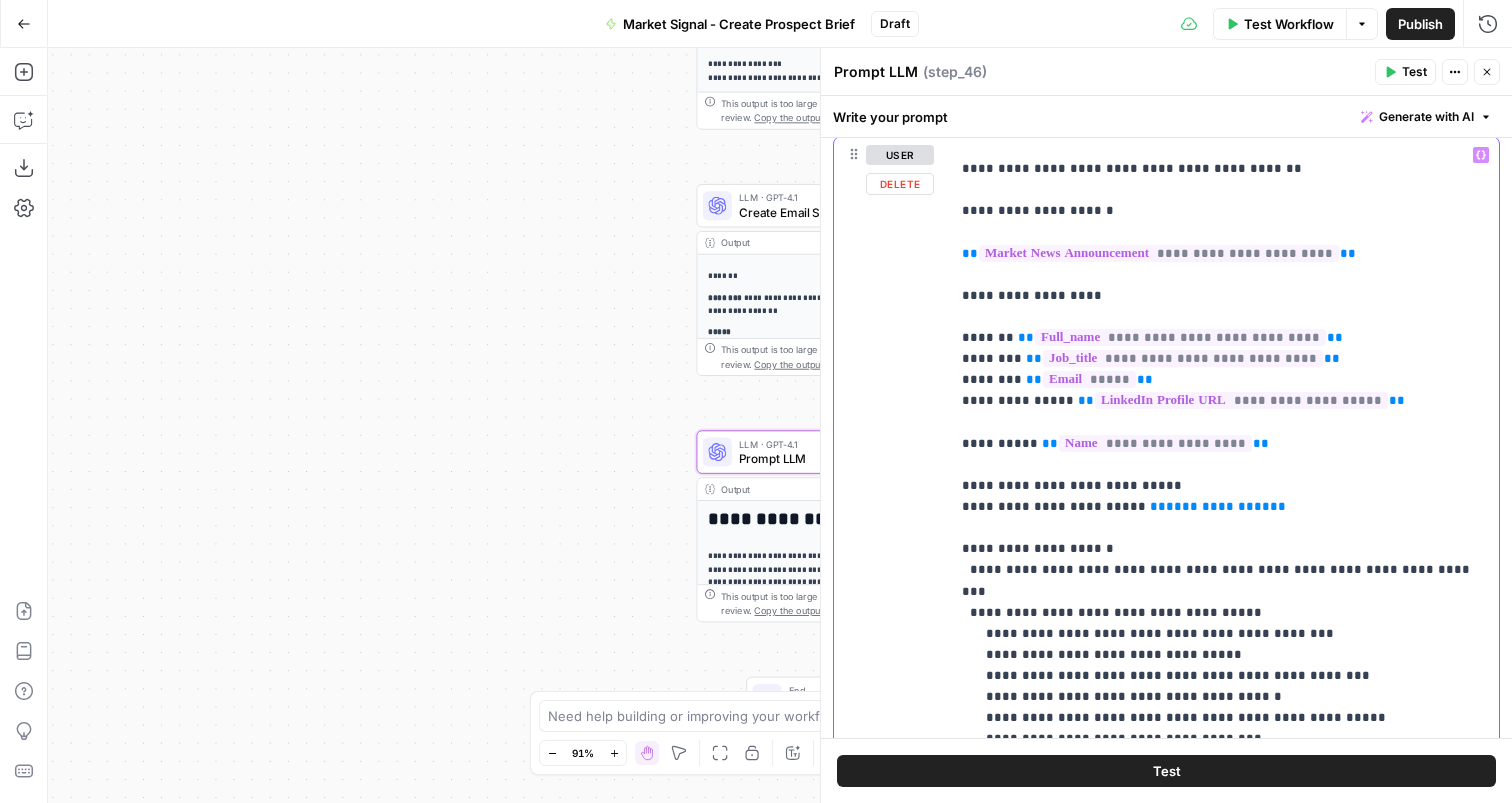 drag, startPoint x: 1238, startPoint y: 504, endPoint x: 1119, endPoint y: 505, distance: 119.0042 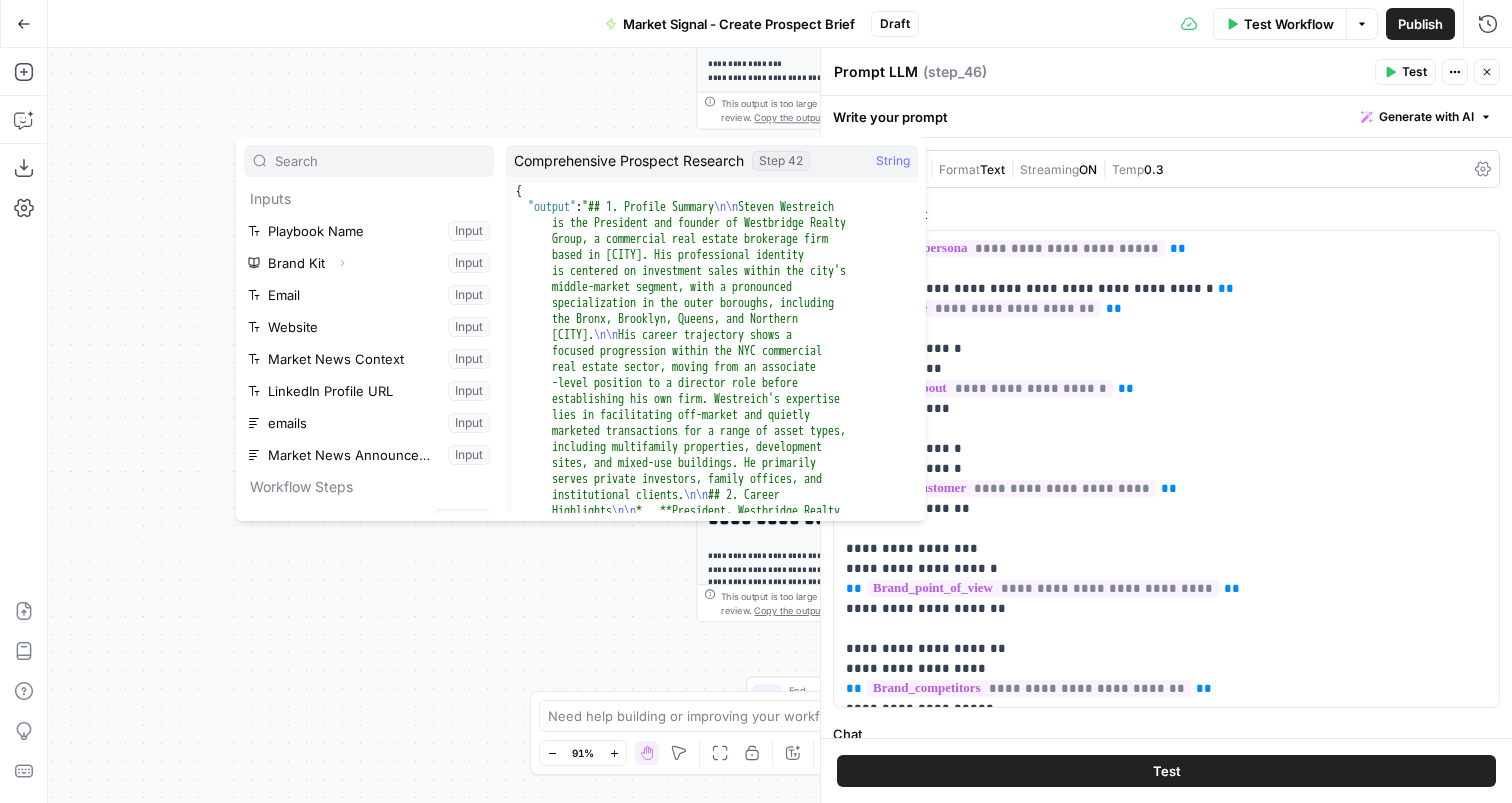 scroll, scrollTop: 0, scrollLeft: 0, axis: both 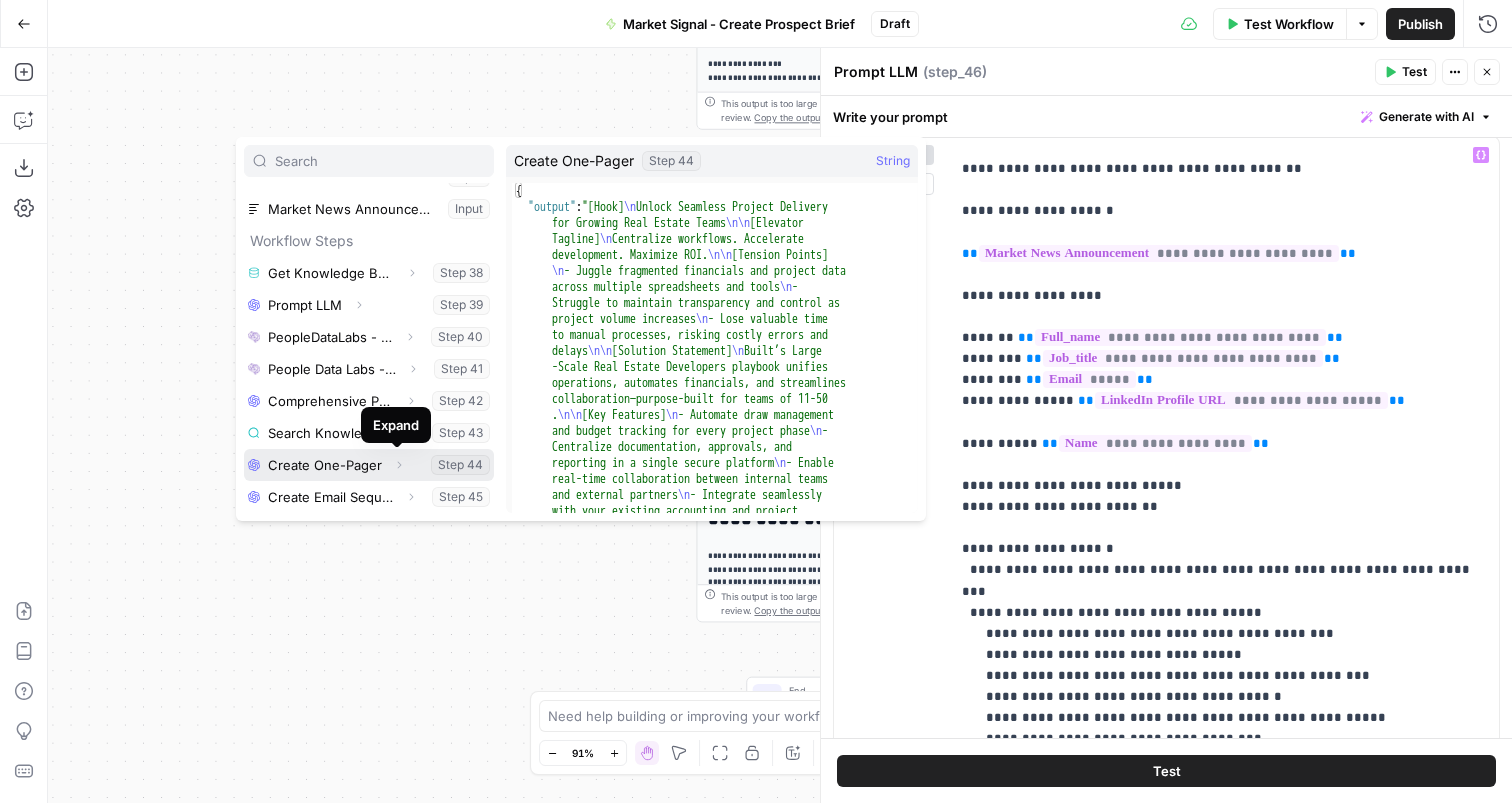 click 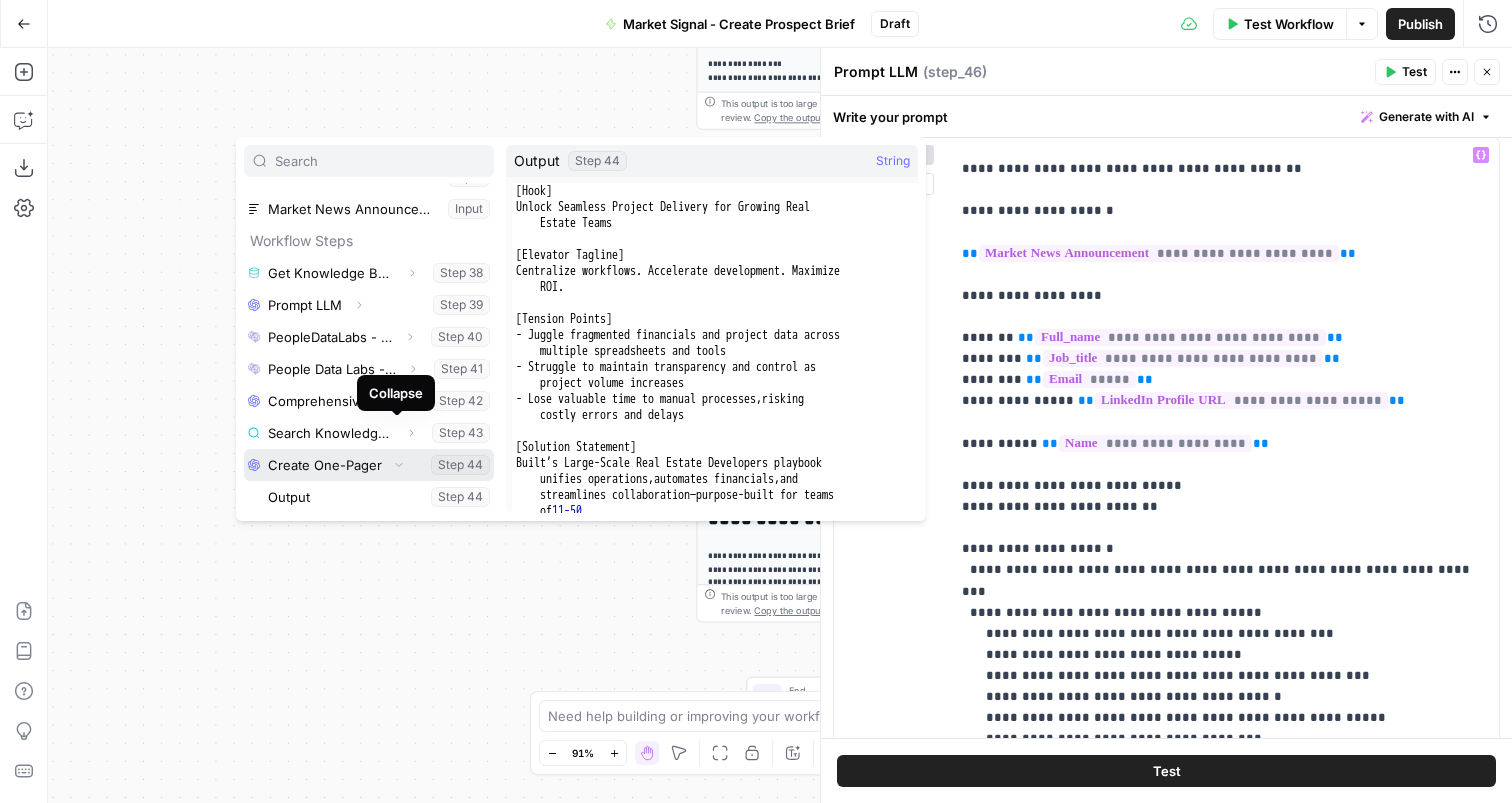 scroll, scrollTop: 278, scrollLeft: 0, axis: vertical 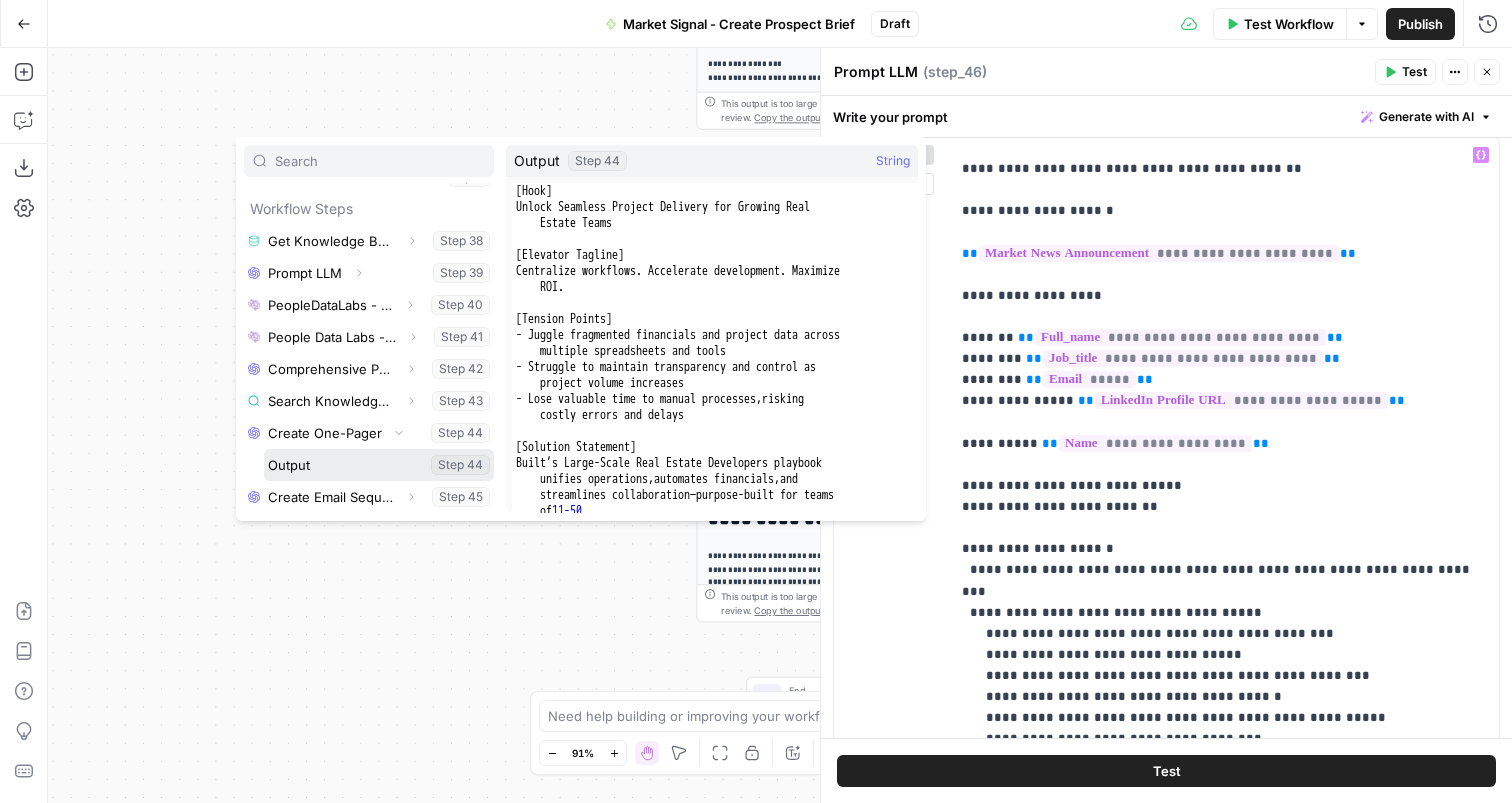 click at bounding box center (379, 465) 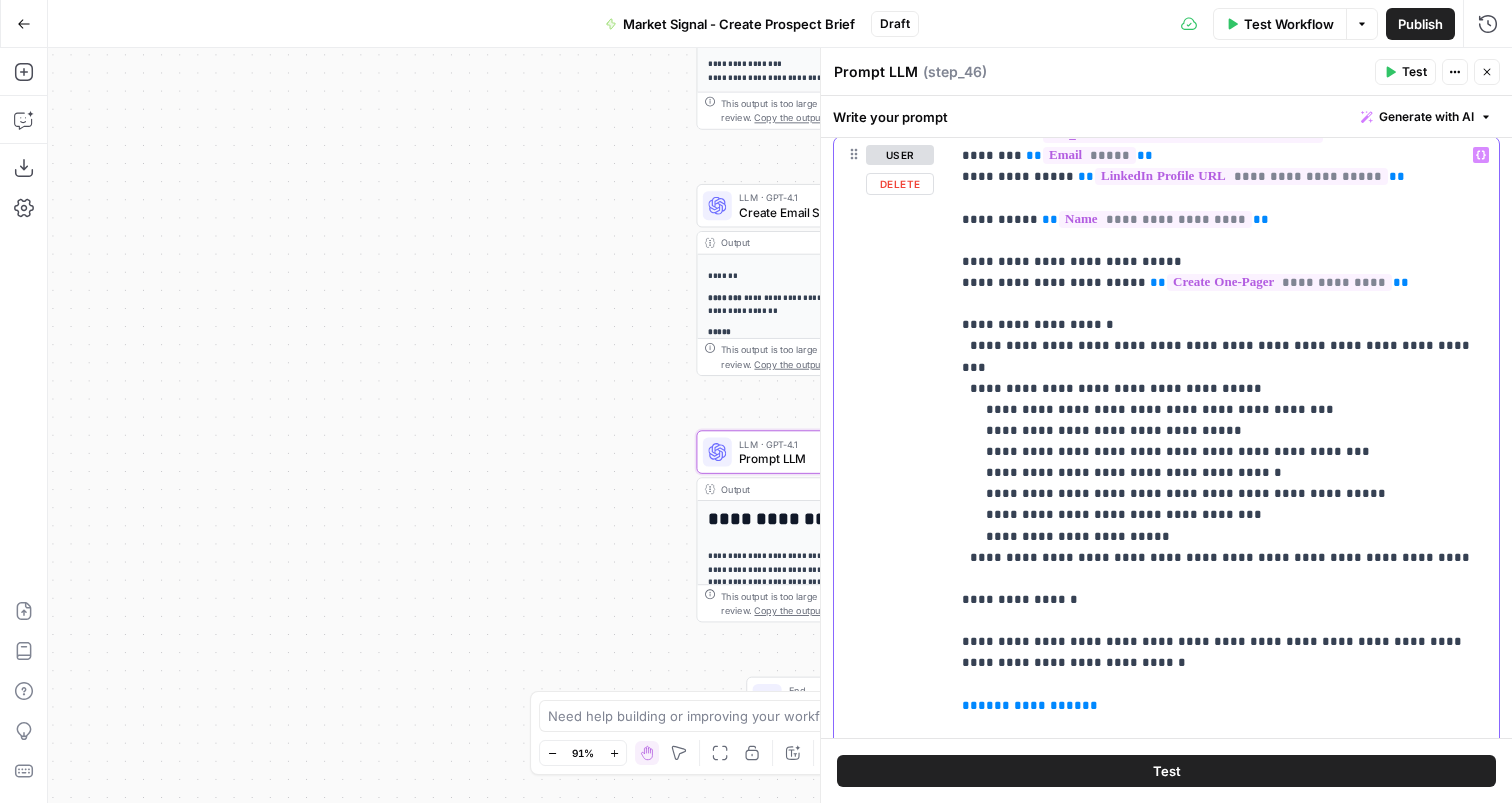 scroll, scrollTop: 427, scrollLeft: 0, axis: vertical 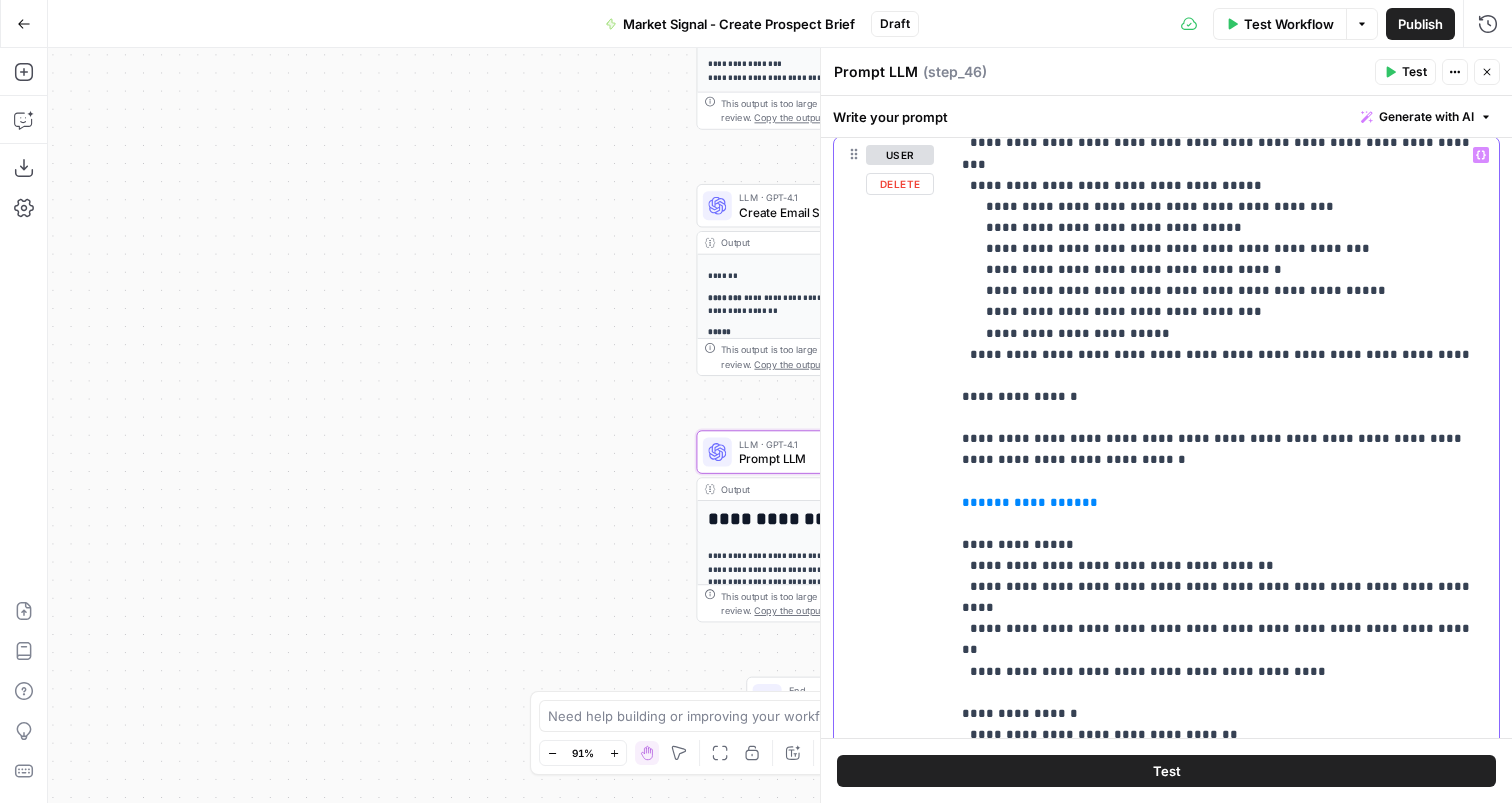 click on "**********" at bounding box center (1224, 607) 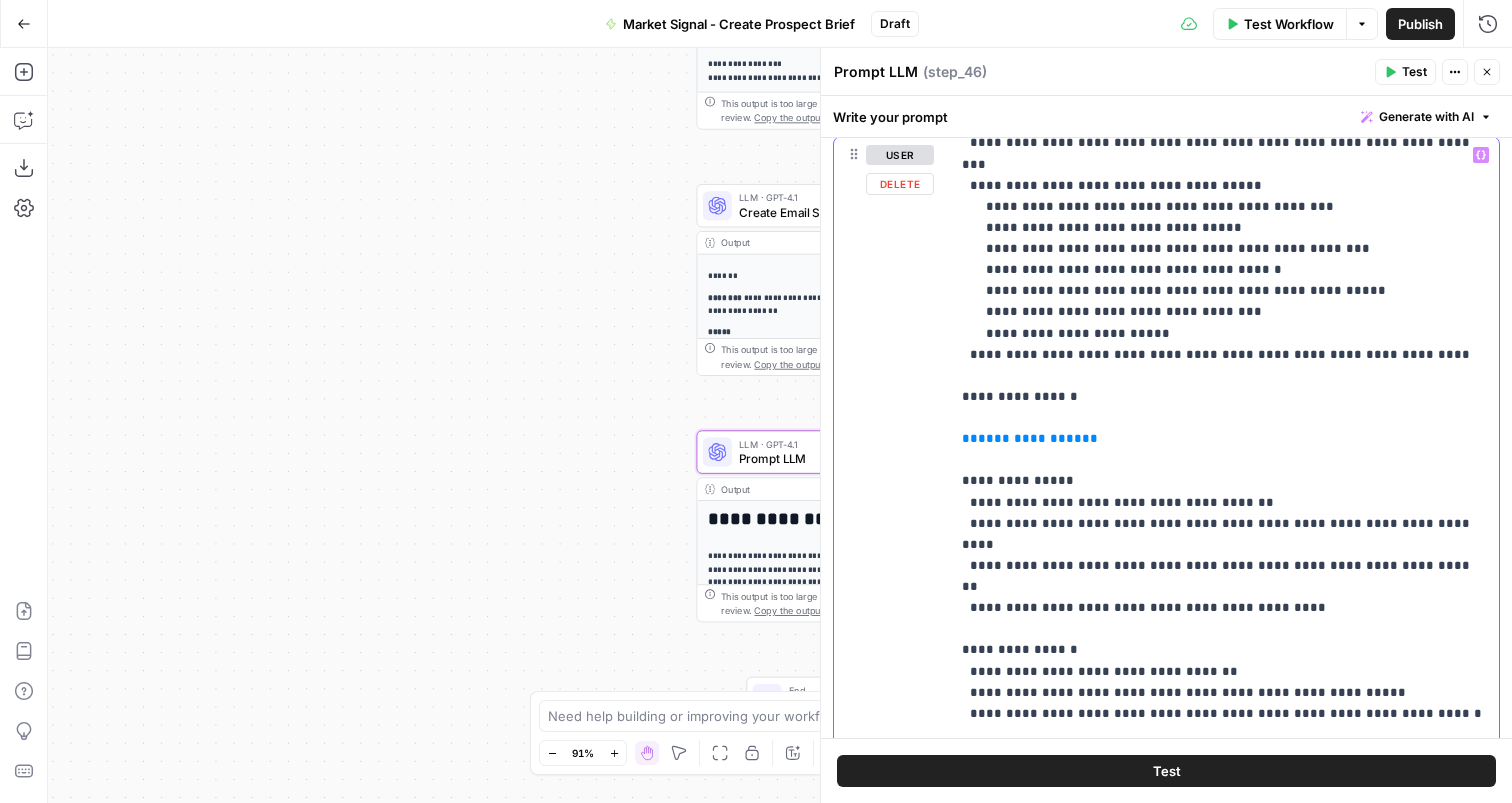 click on "**********" at bounding box center [1224, 576] 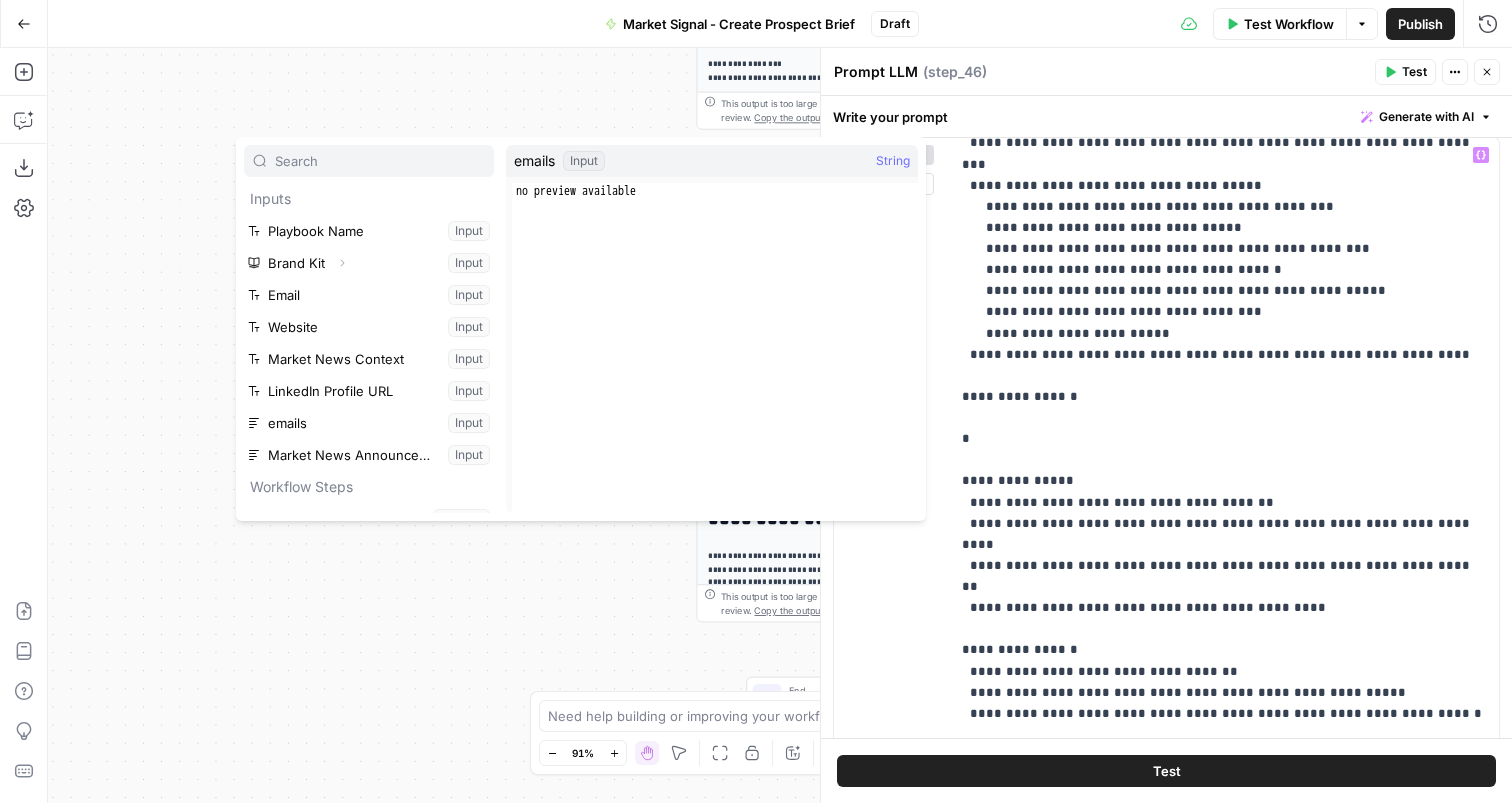 scroll, scrollTop: 246, scrollLeft: 0, axis: vertical 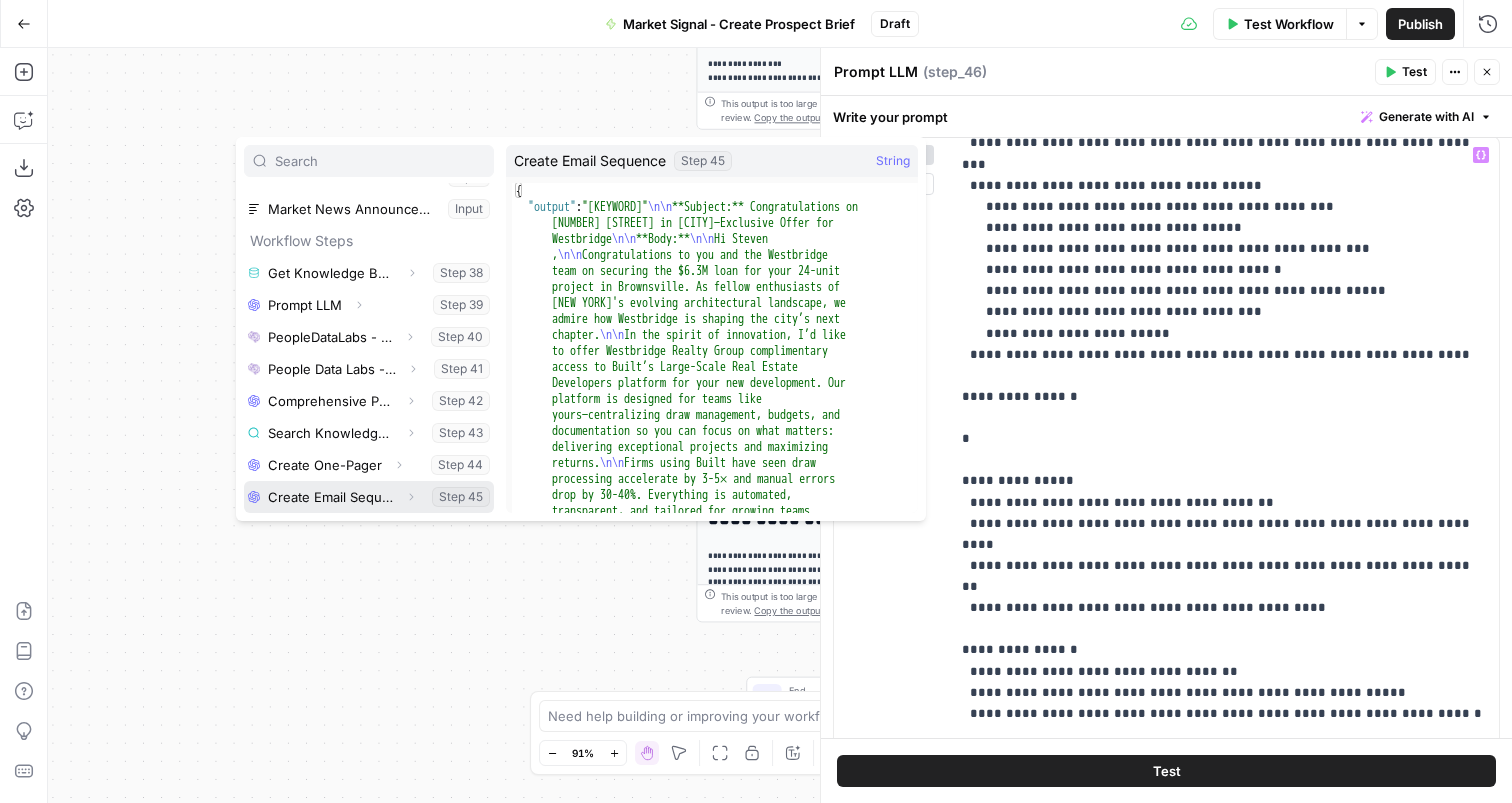 click 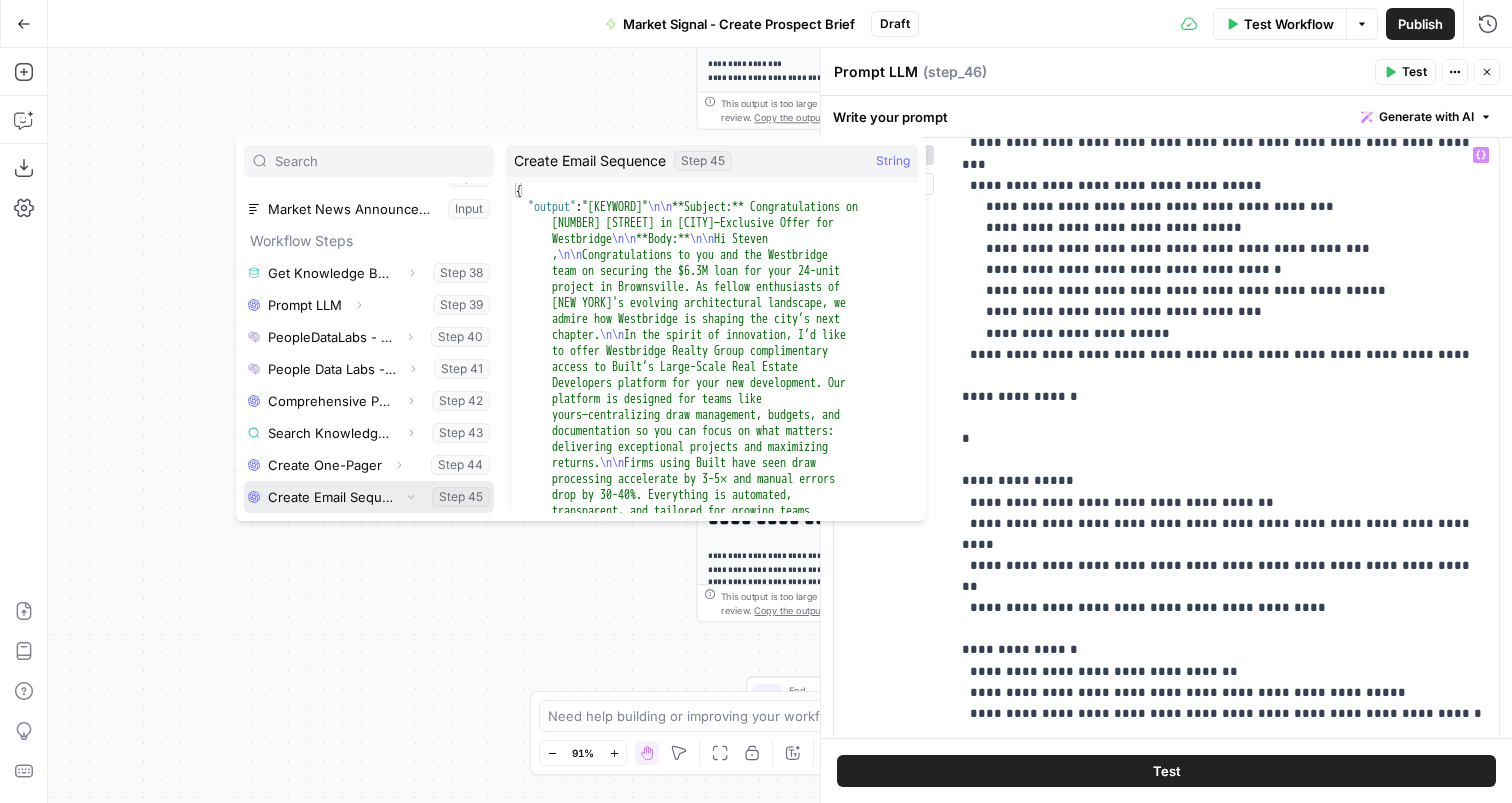 scroll, scrollTop: 278, scrollLeft: 0, axis: vertical 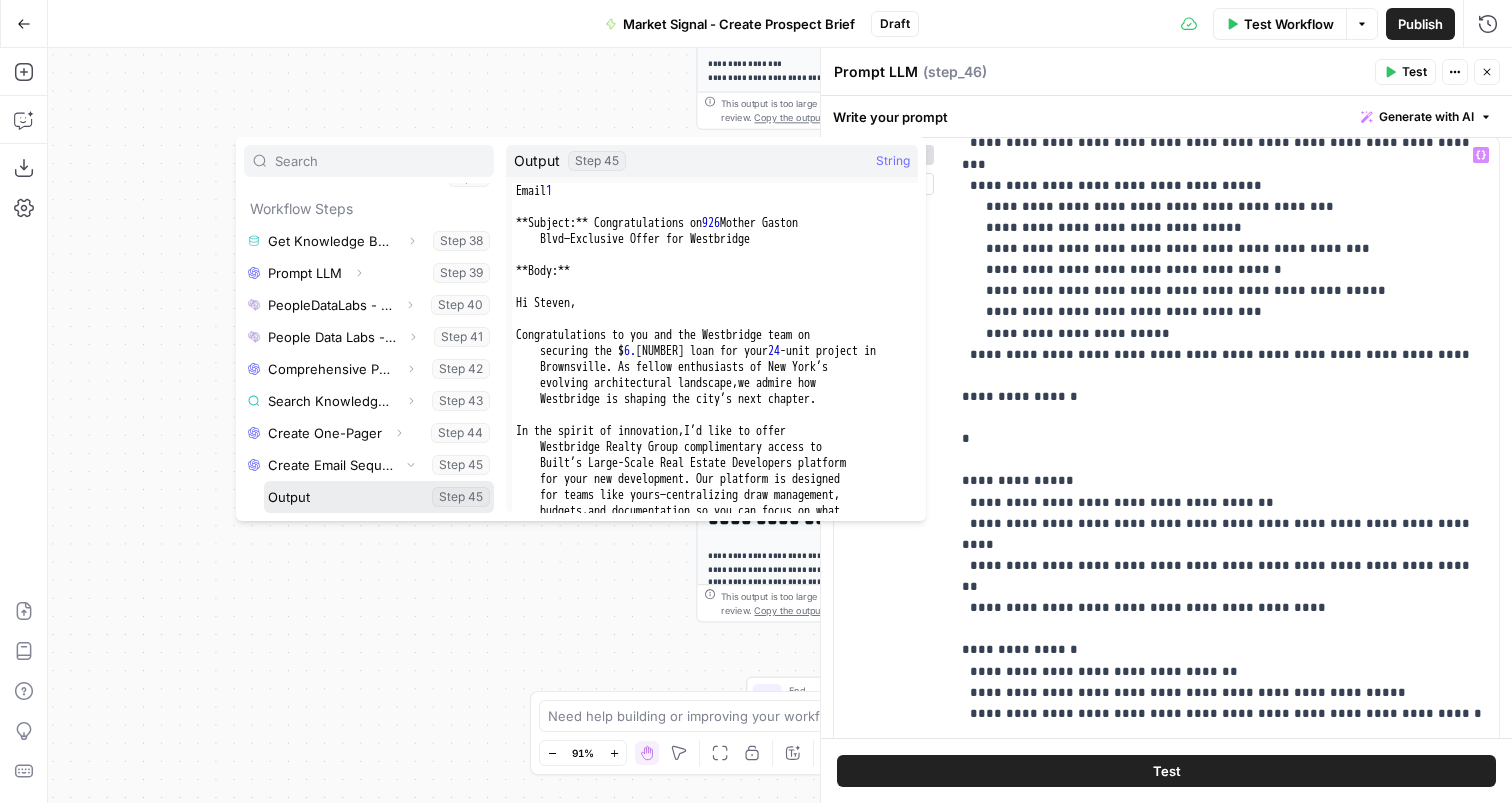 click at bounding box center (379, 497) 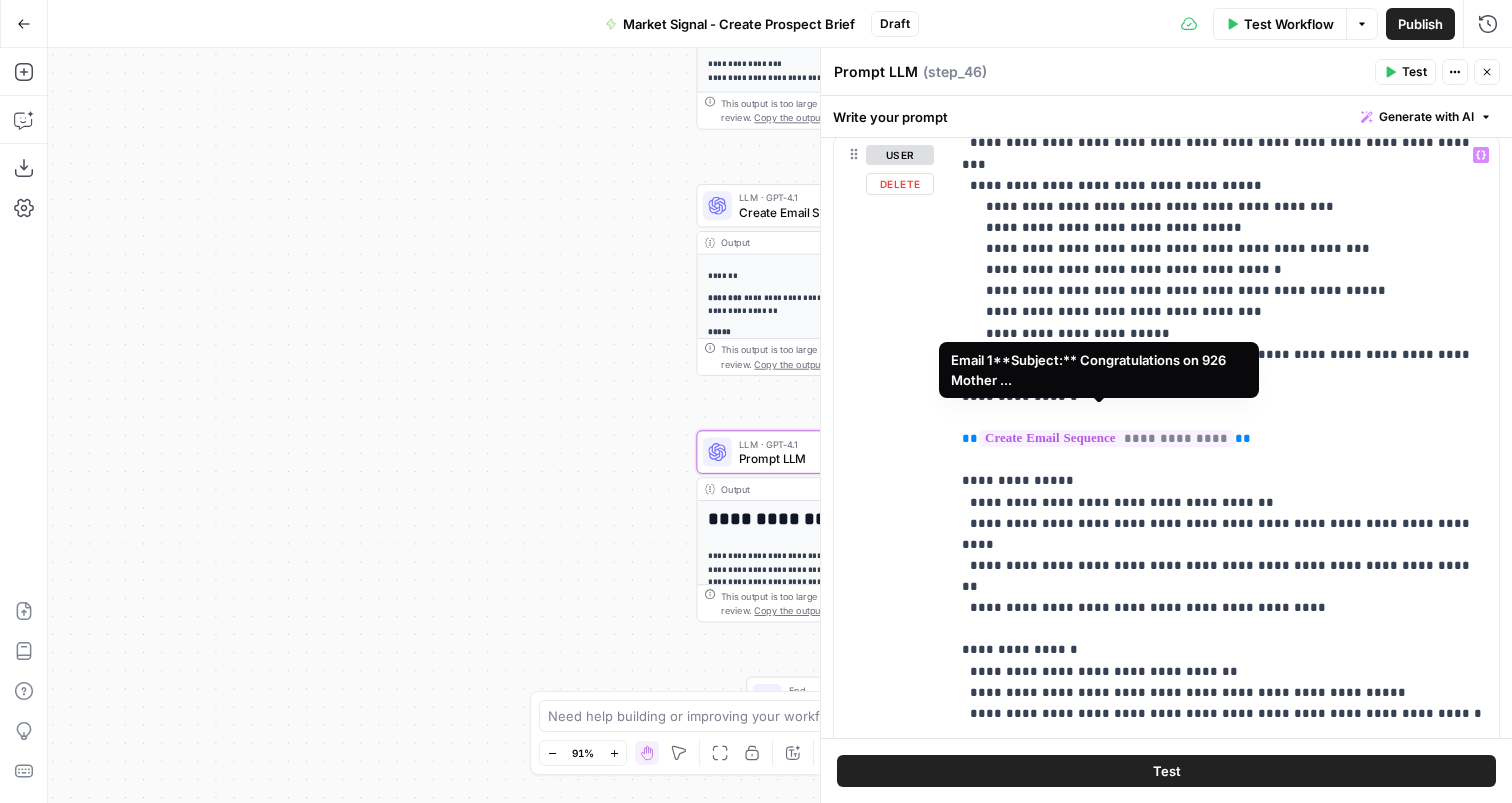 click on "**********" at bounding box center [1106, 438] 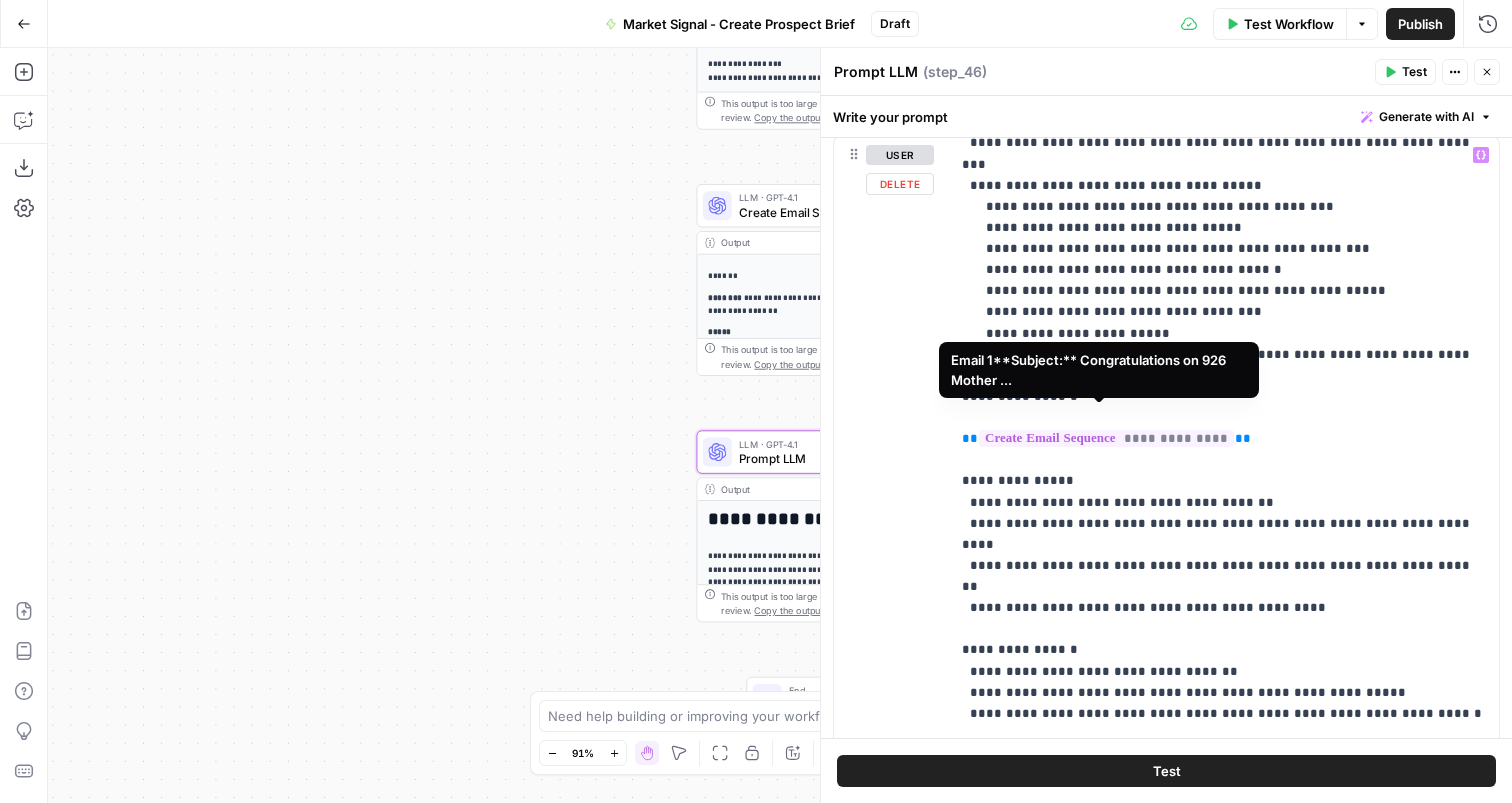 scroll, scrollTop: 278, scrollLeft: 0, axis: vertical 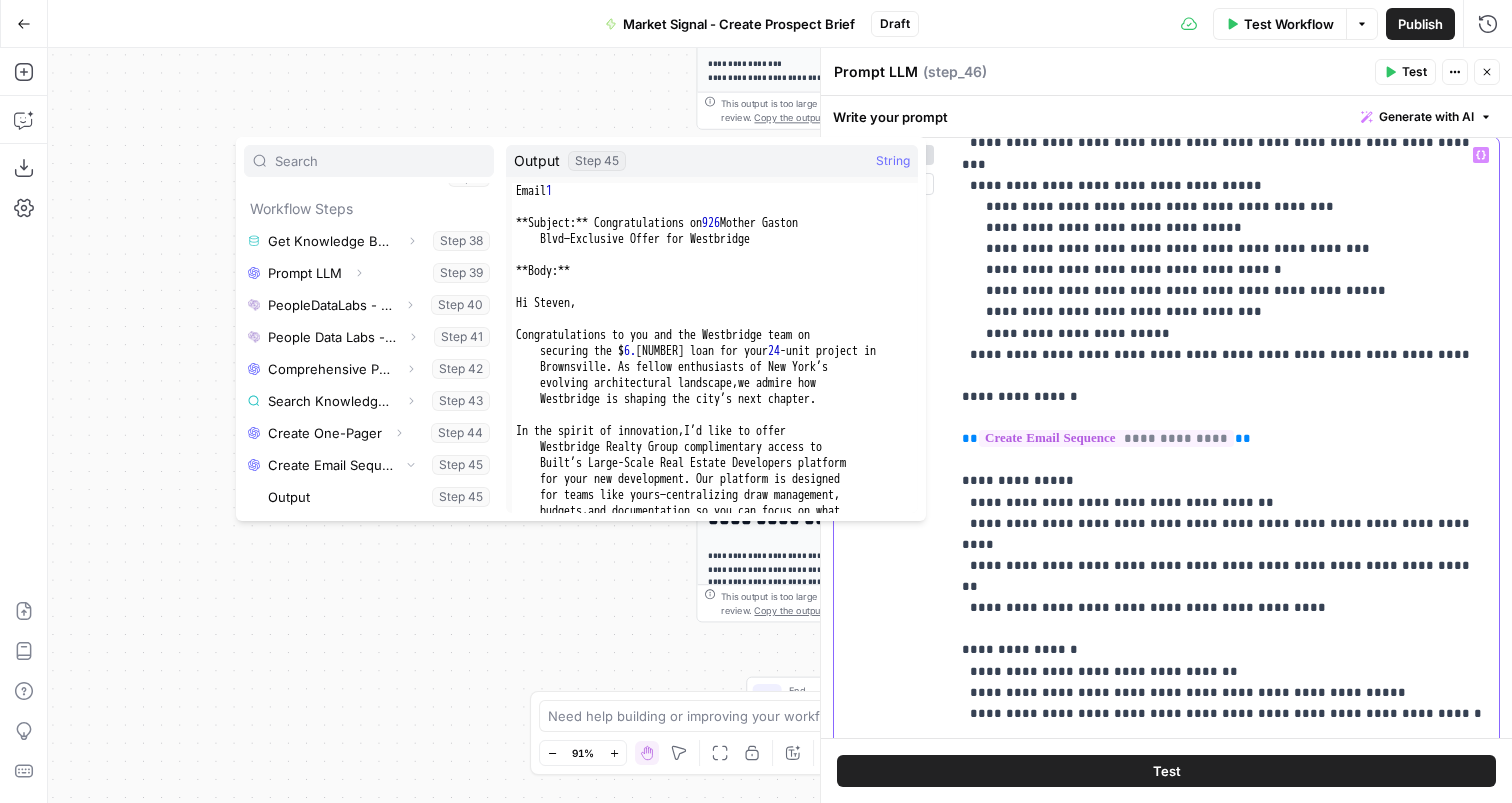 click on "**********" at bounding box center [1224, 576] 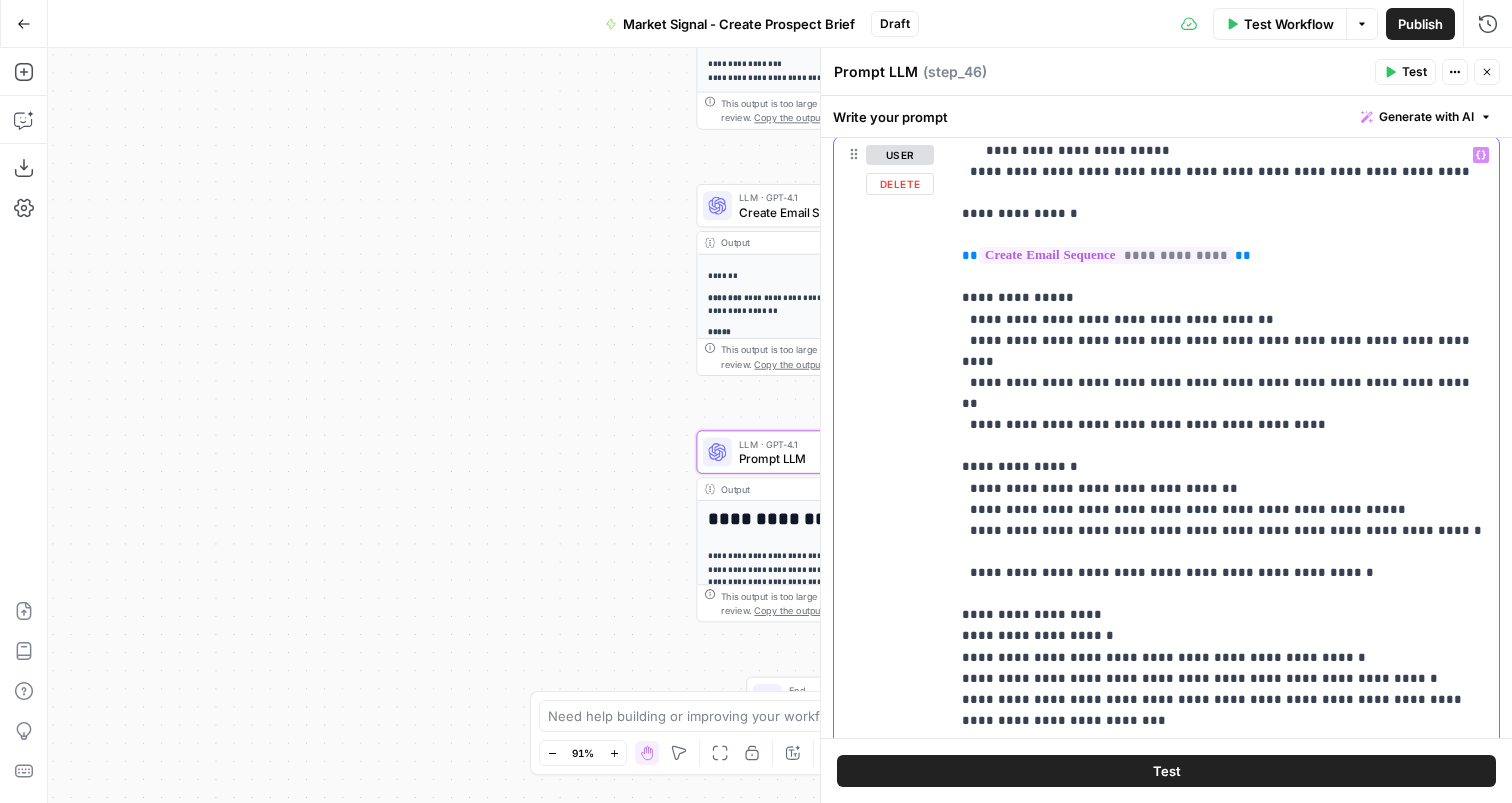 scroll, scrollTop: 904, scrollLeft: 0, axis: vertical 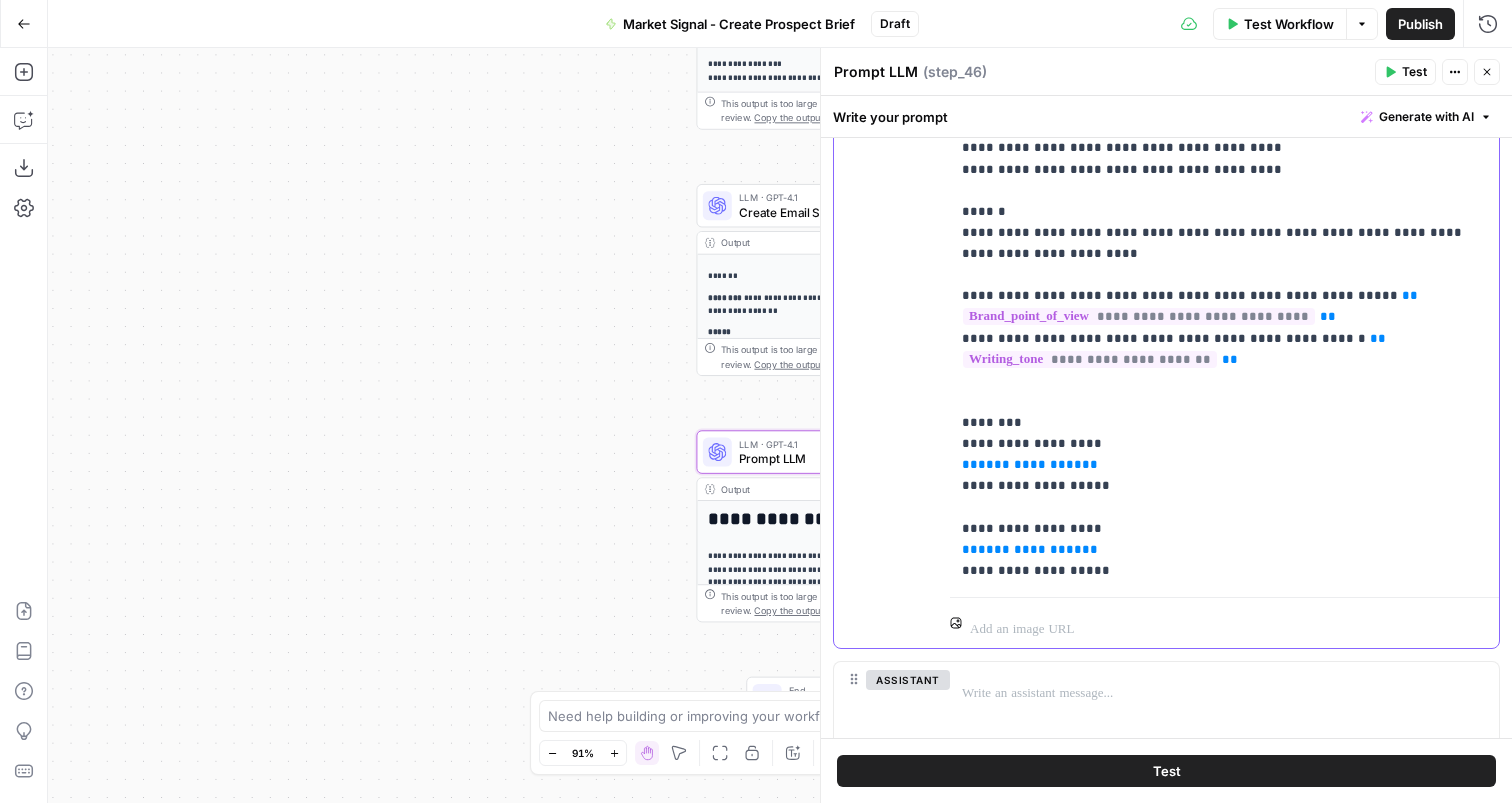 click on "**********" at bounding box center [1224, -264] 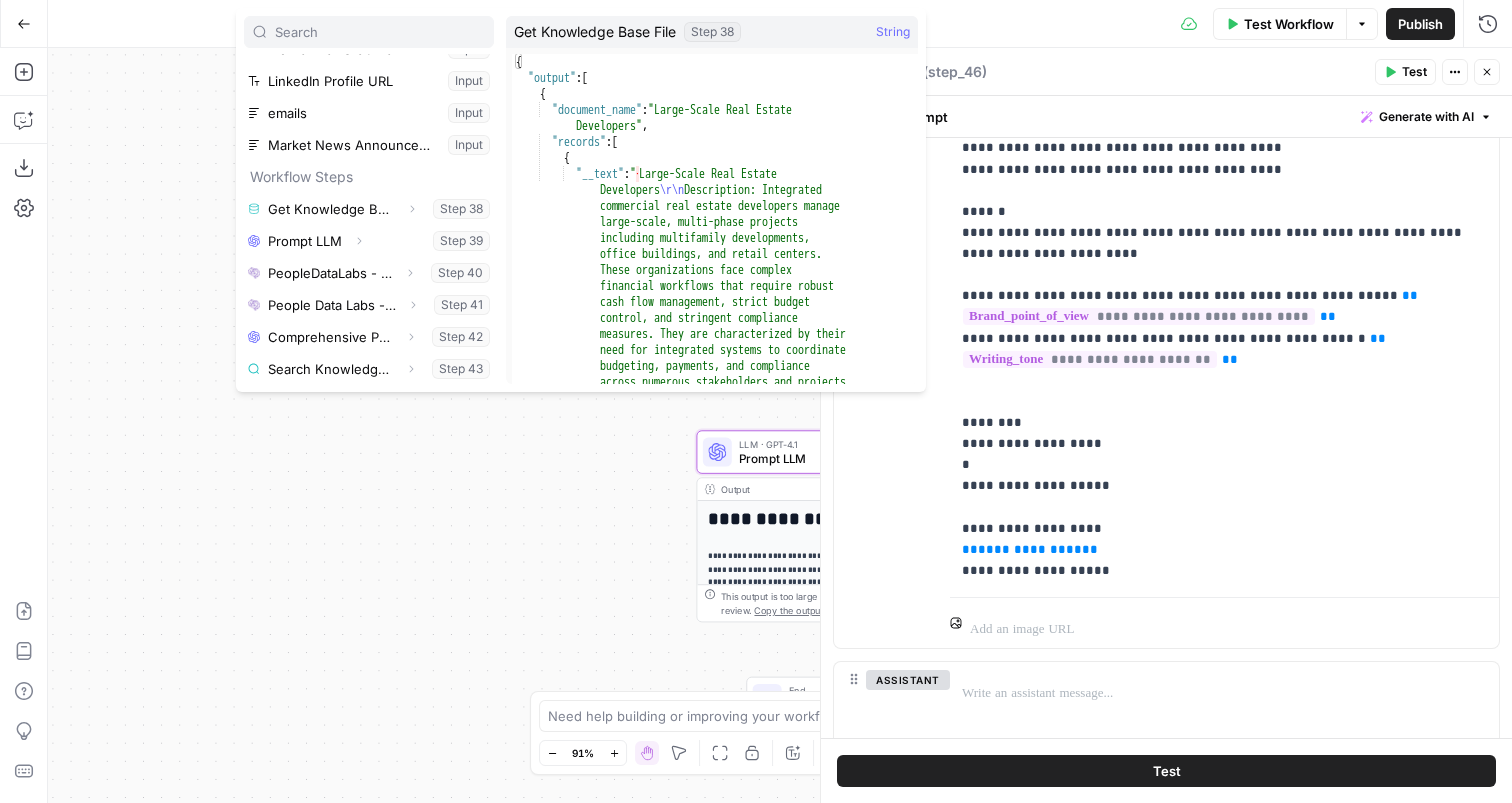 scroll, scrollTop: 231, scrollLeft: 0, axis: vertical 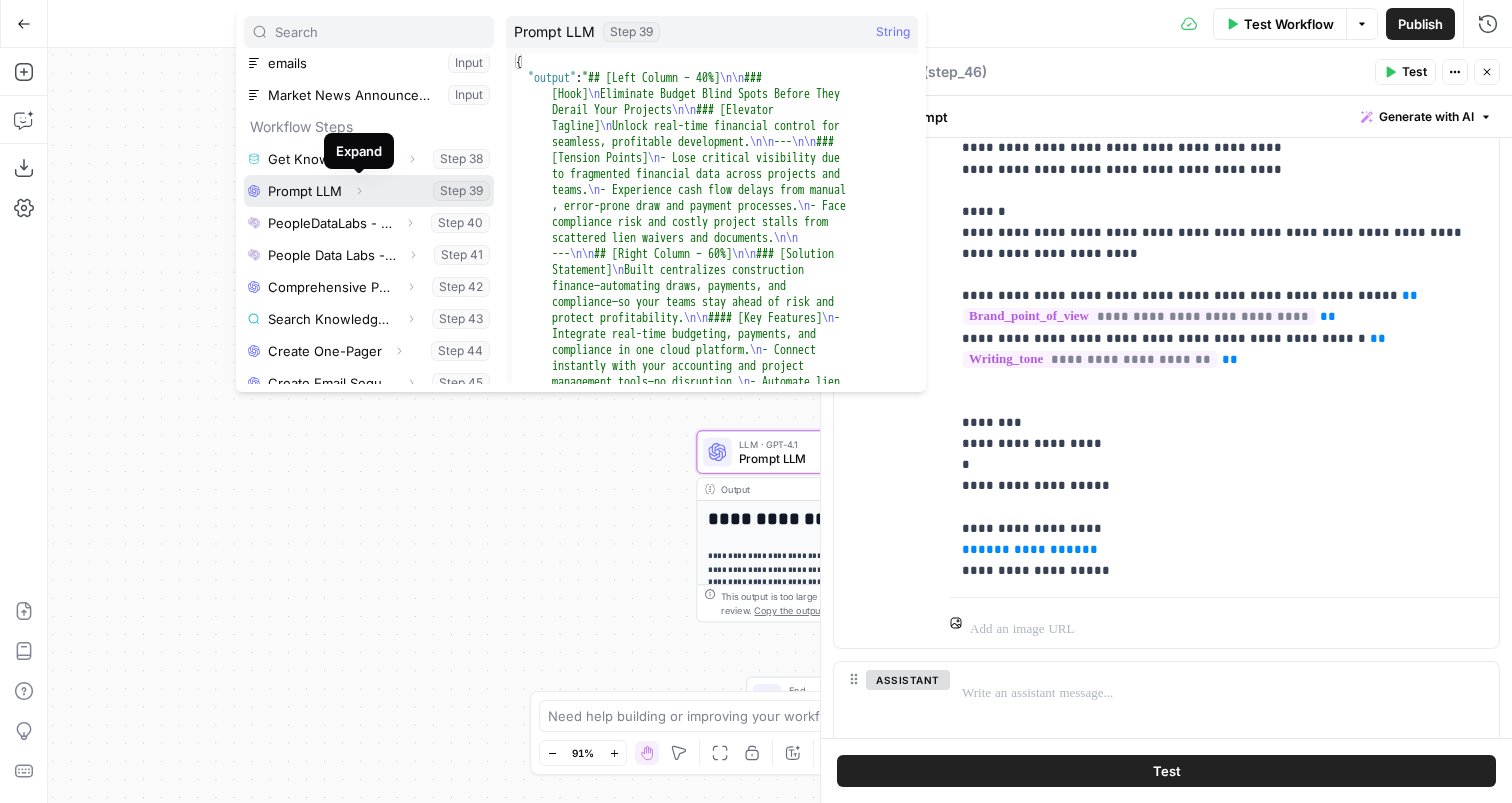 click 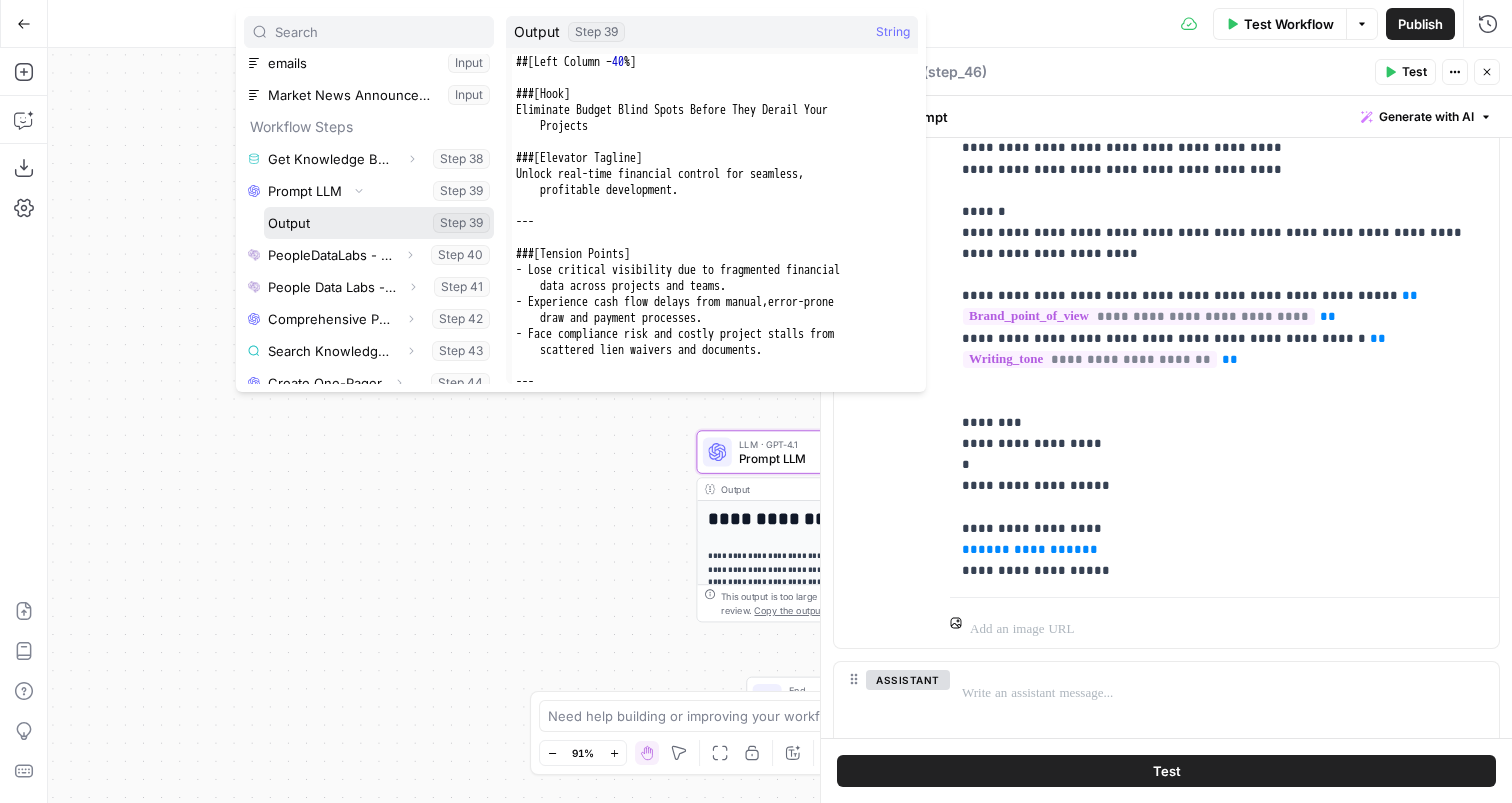 click at bounding box center (379, 223) 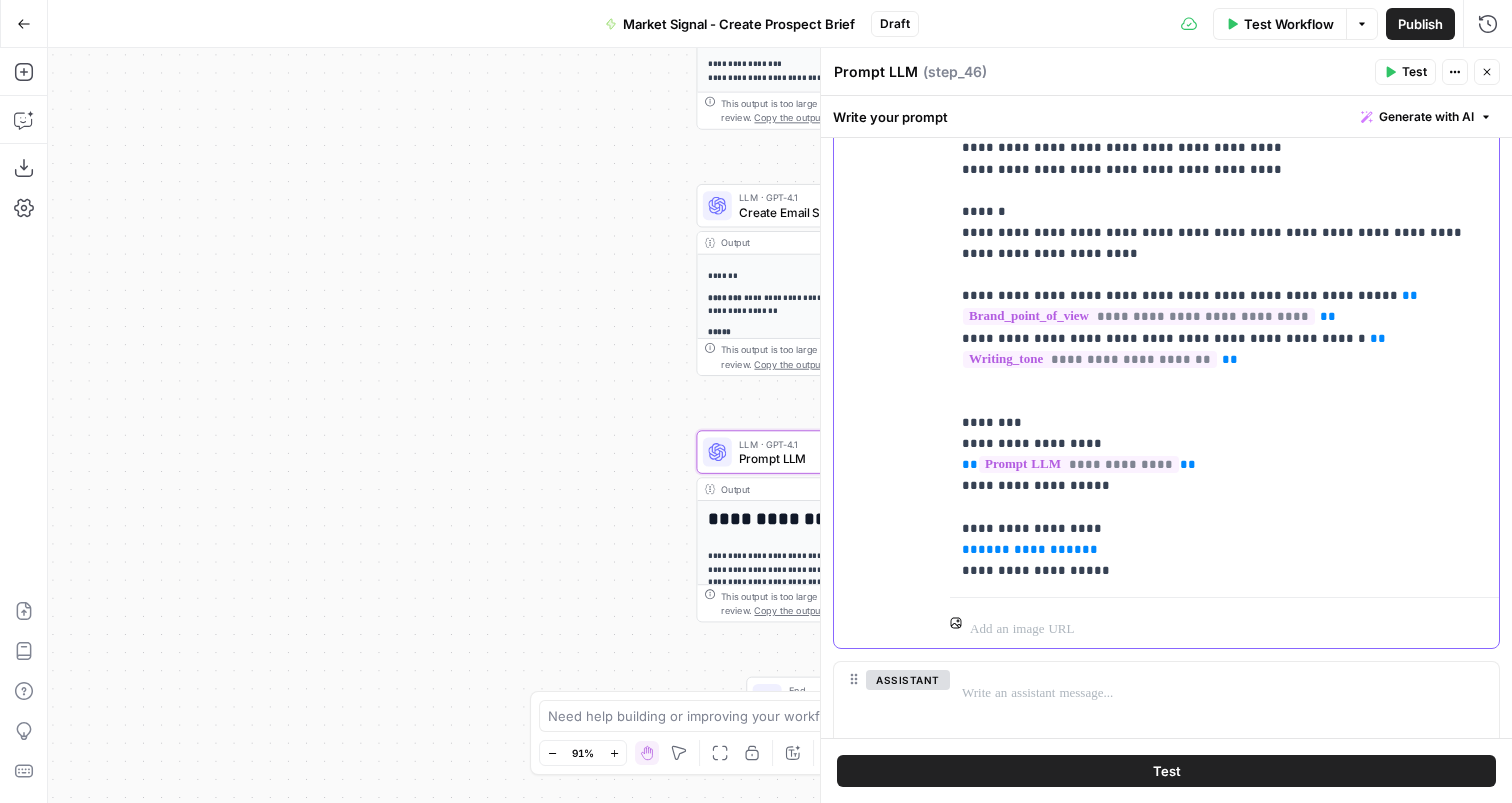 drag, startPoint x: 1076, startPoint y: 462, endPoint x: 959, endPoint y: 462, distance: 117 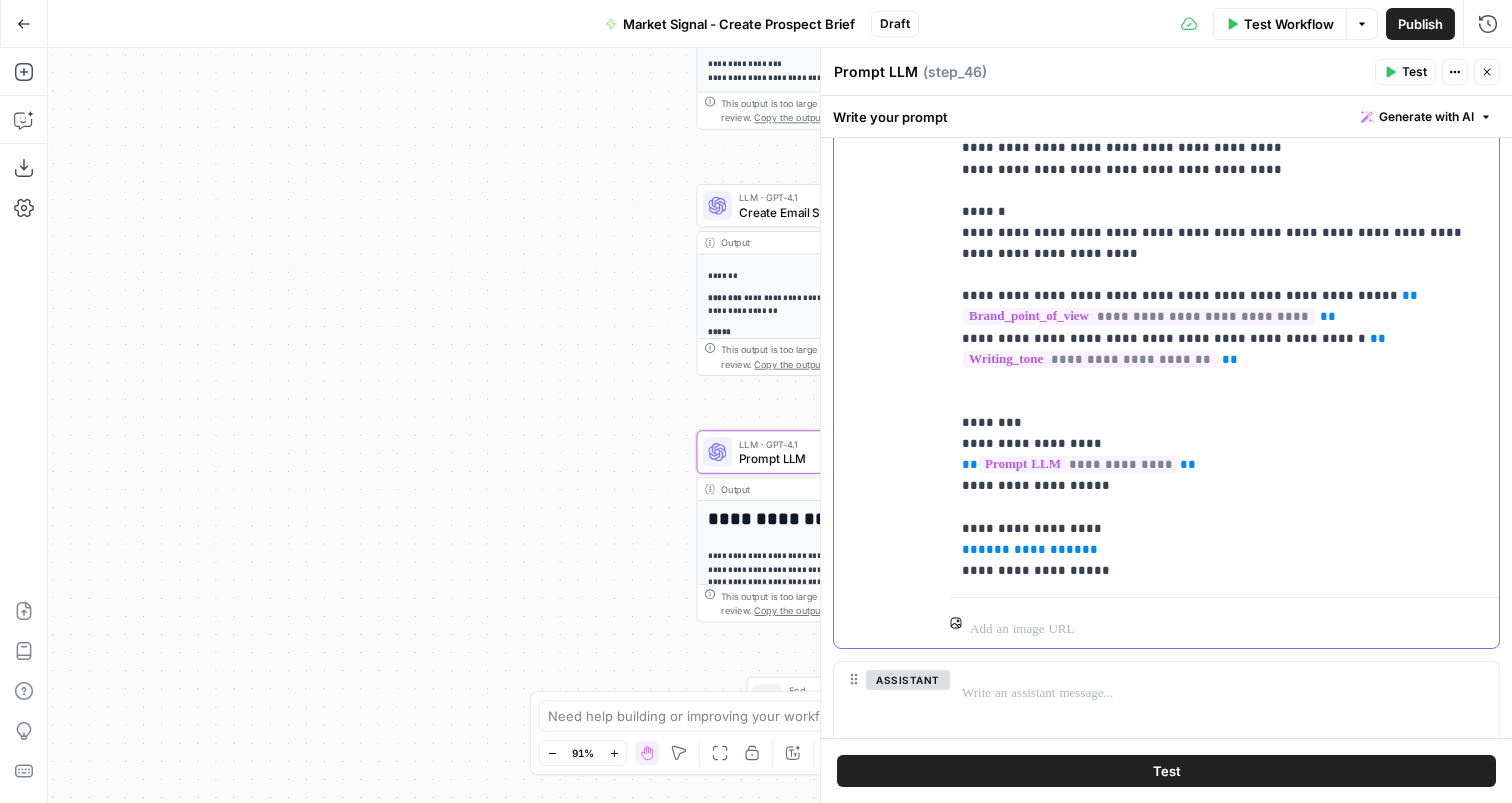 click on "**********" at bounding box center [1224, 181] 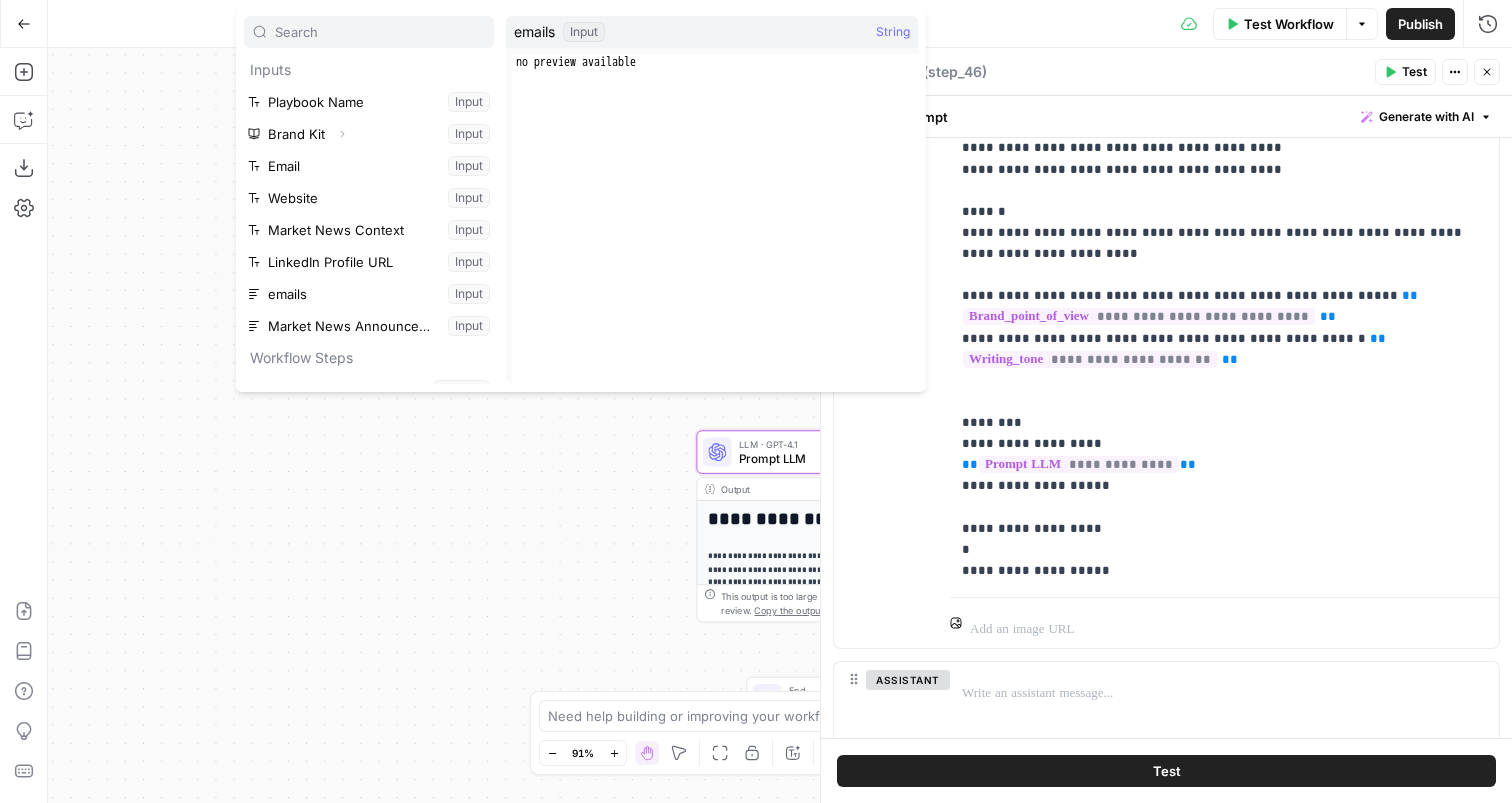scroll, scrollTop: 246, scrollLeft: 0, axis: vertical 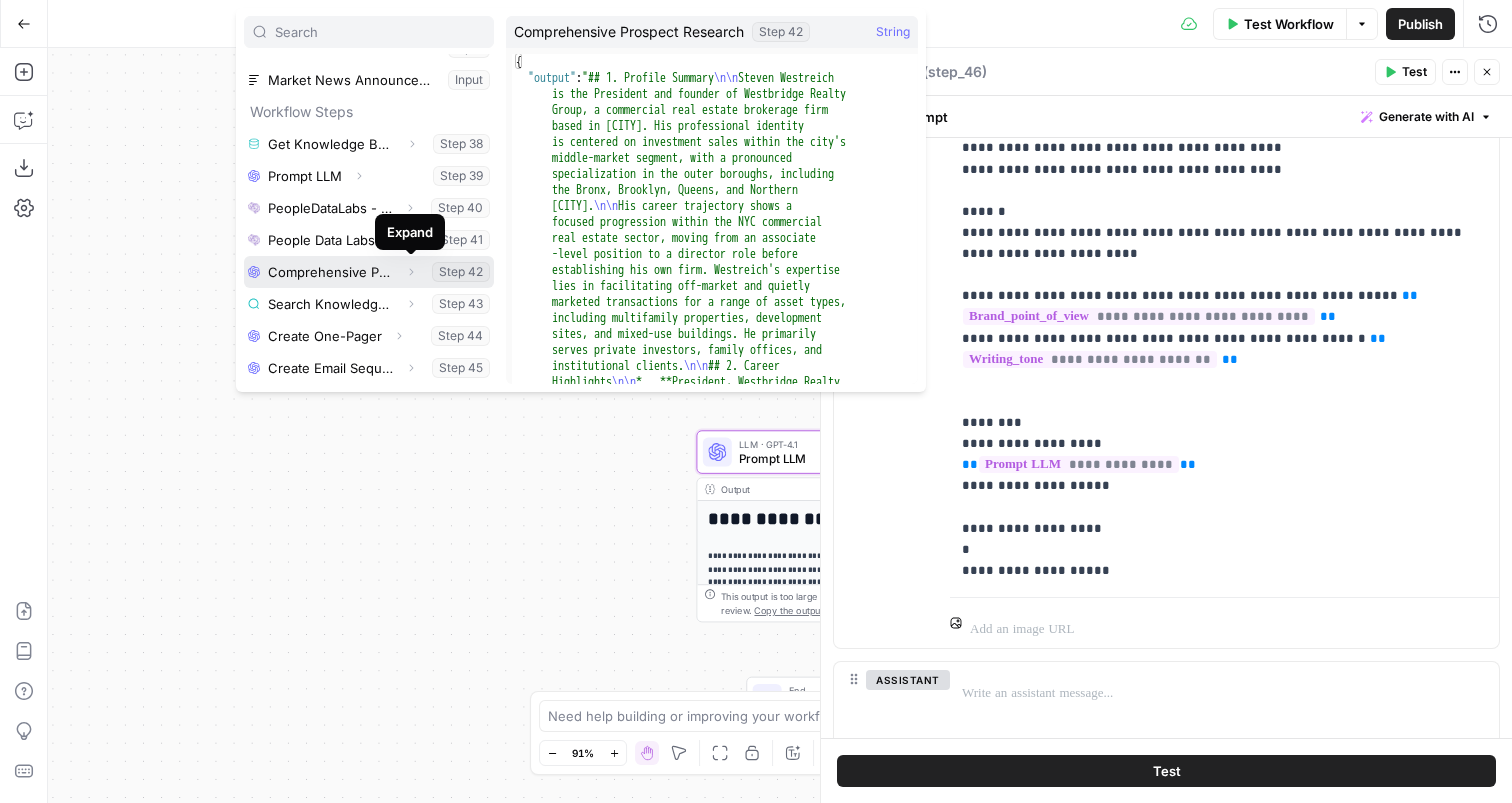 click on "Expand" at bounding box center [411, 272] 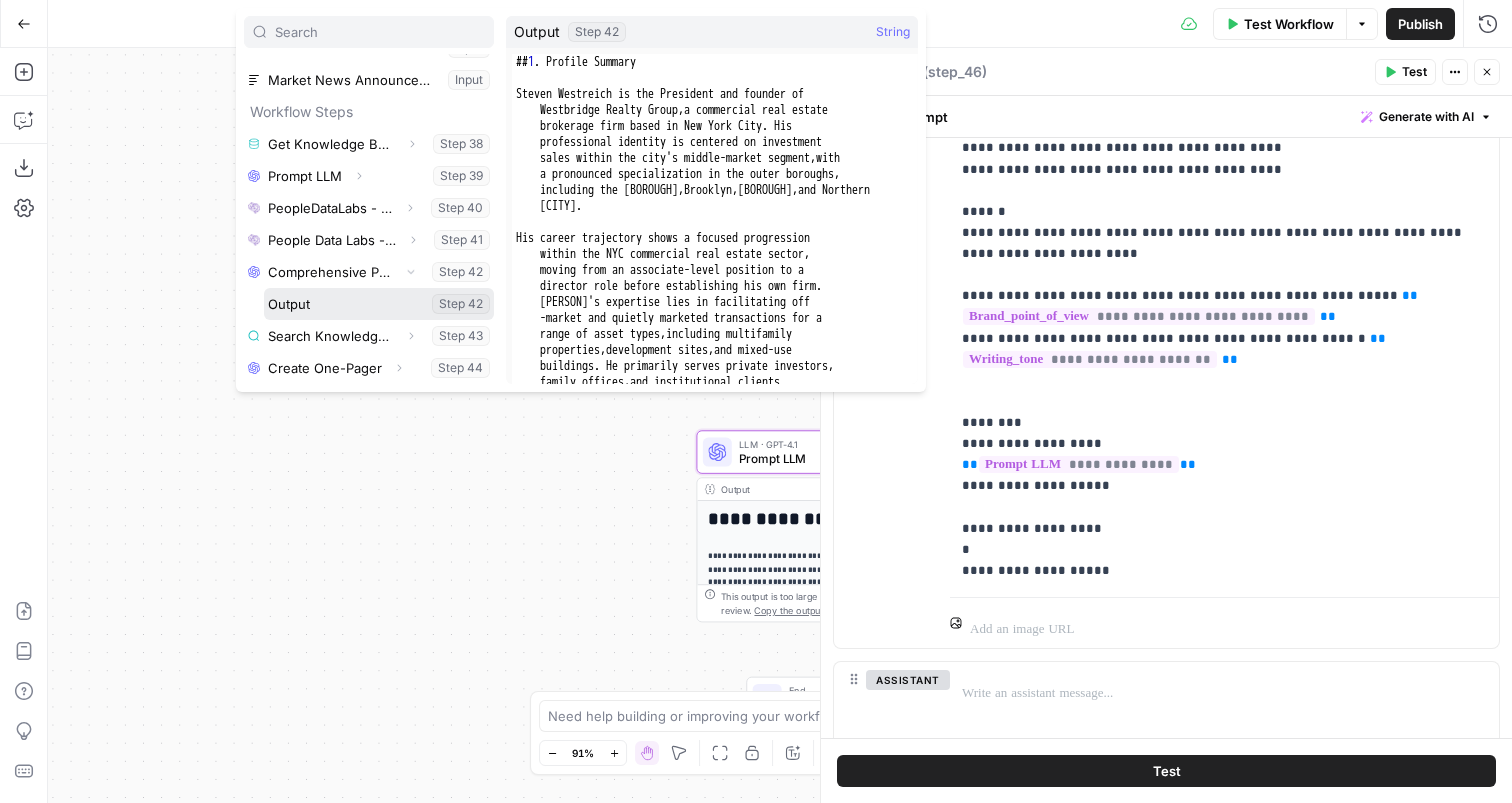 click at bounding box center [379, 304] 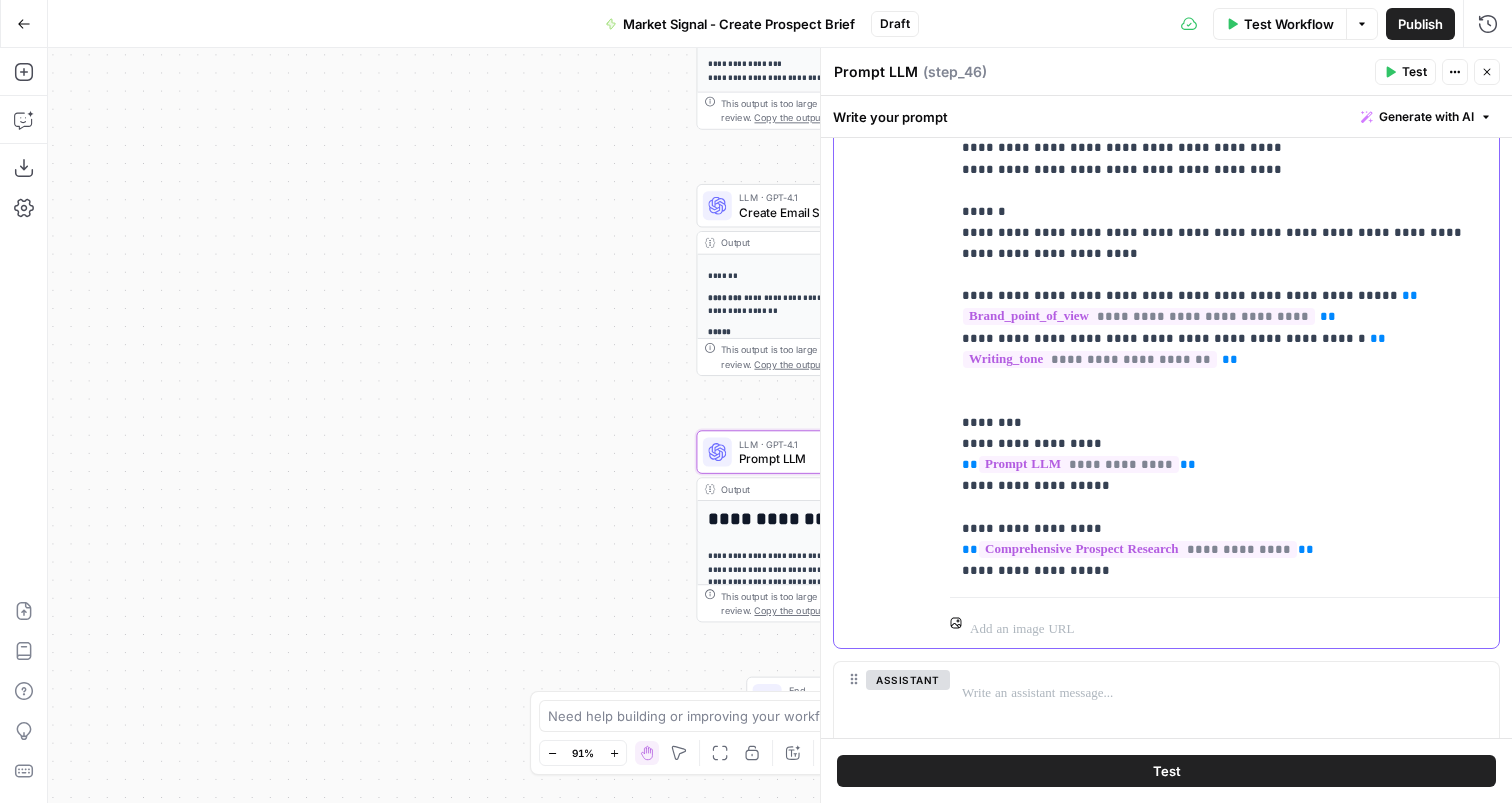 drag, startPoint x: 1095, startPoint y: 555, endPoint x: 963, endPoint y: 549, distance: 132.13629 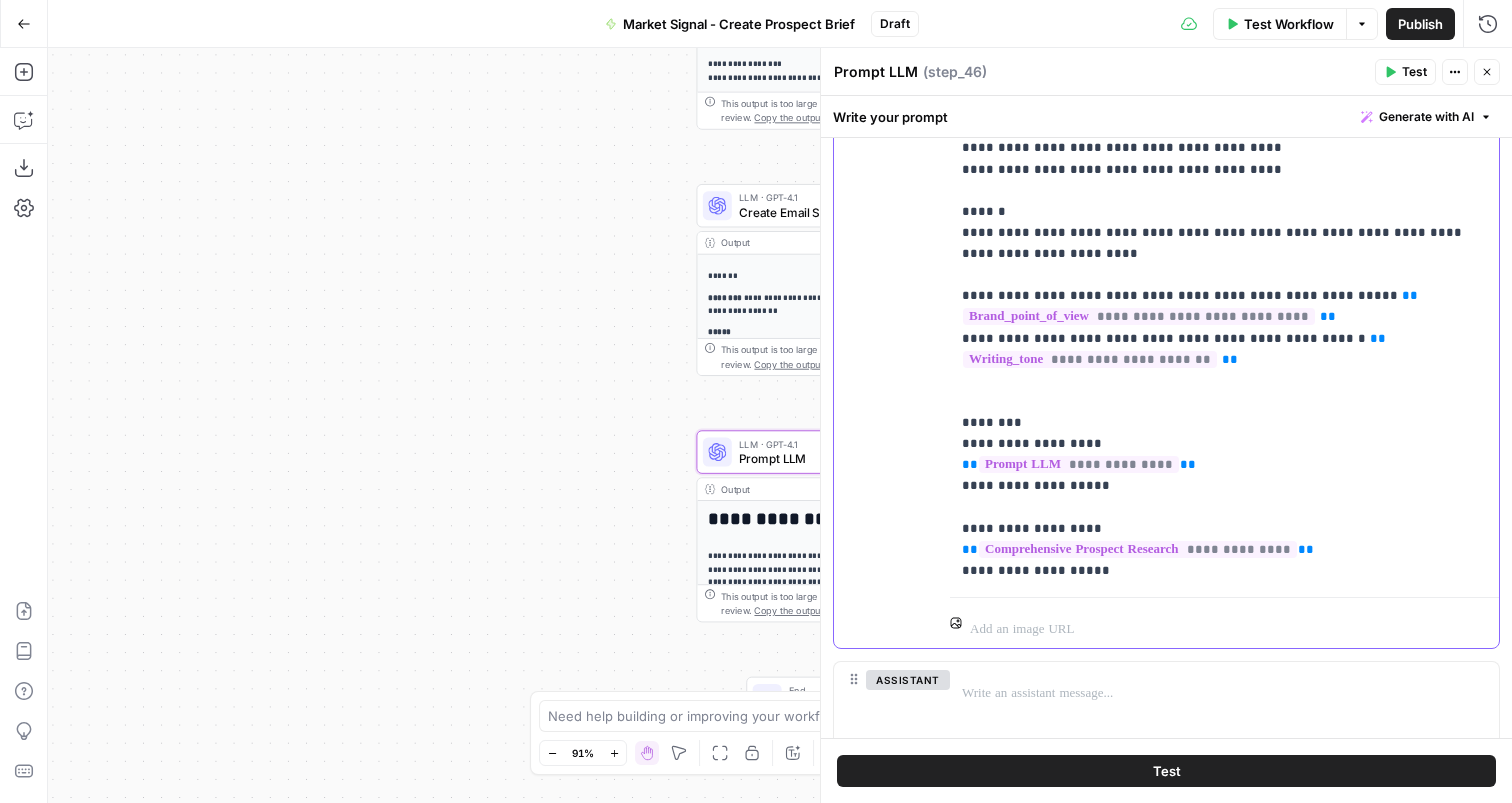 click on "**********" at bounding box center [1224, -264] 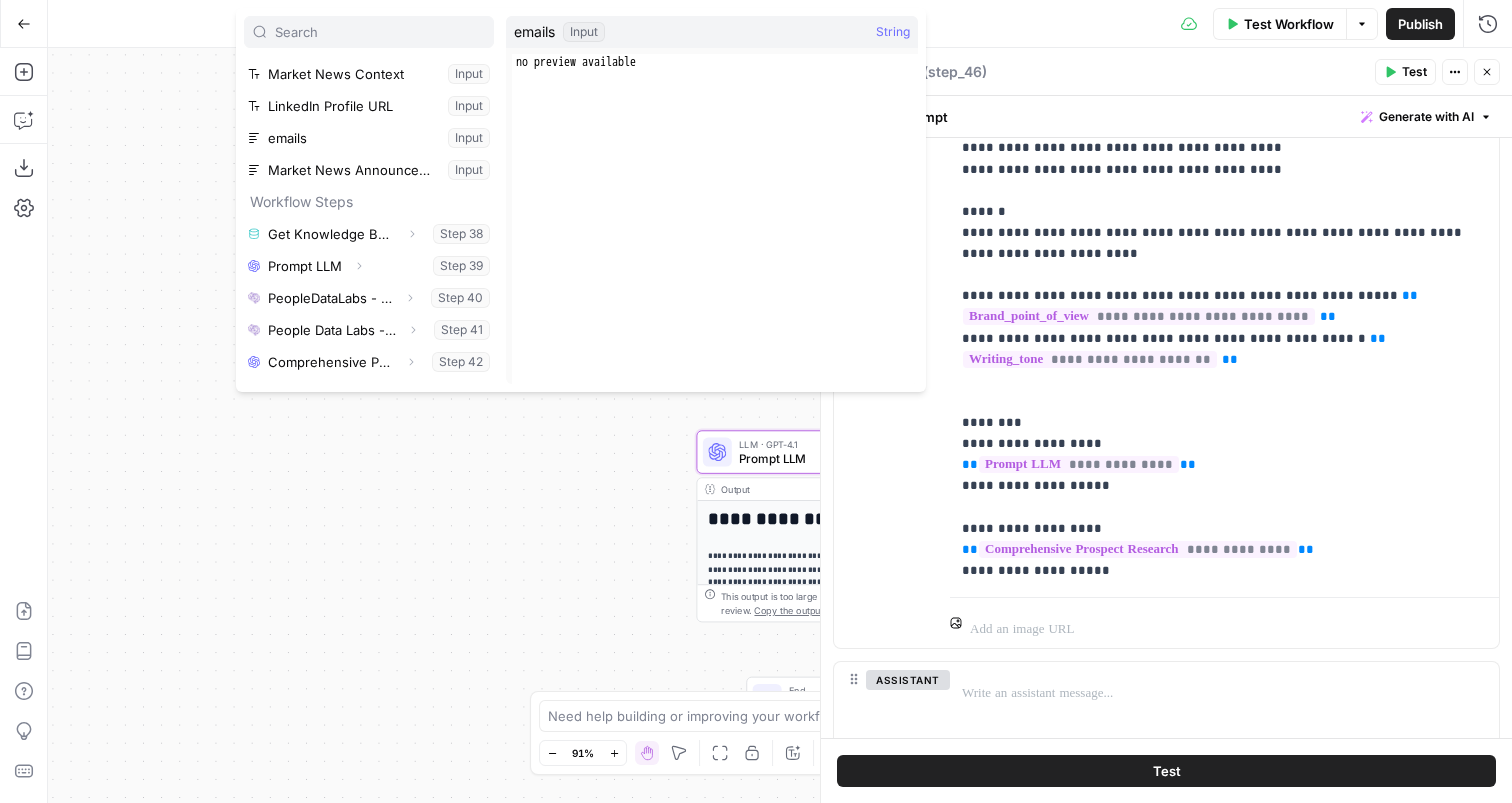 scroll, scrollTop: 219, scrollLeft: 0, axis: vertical 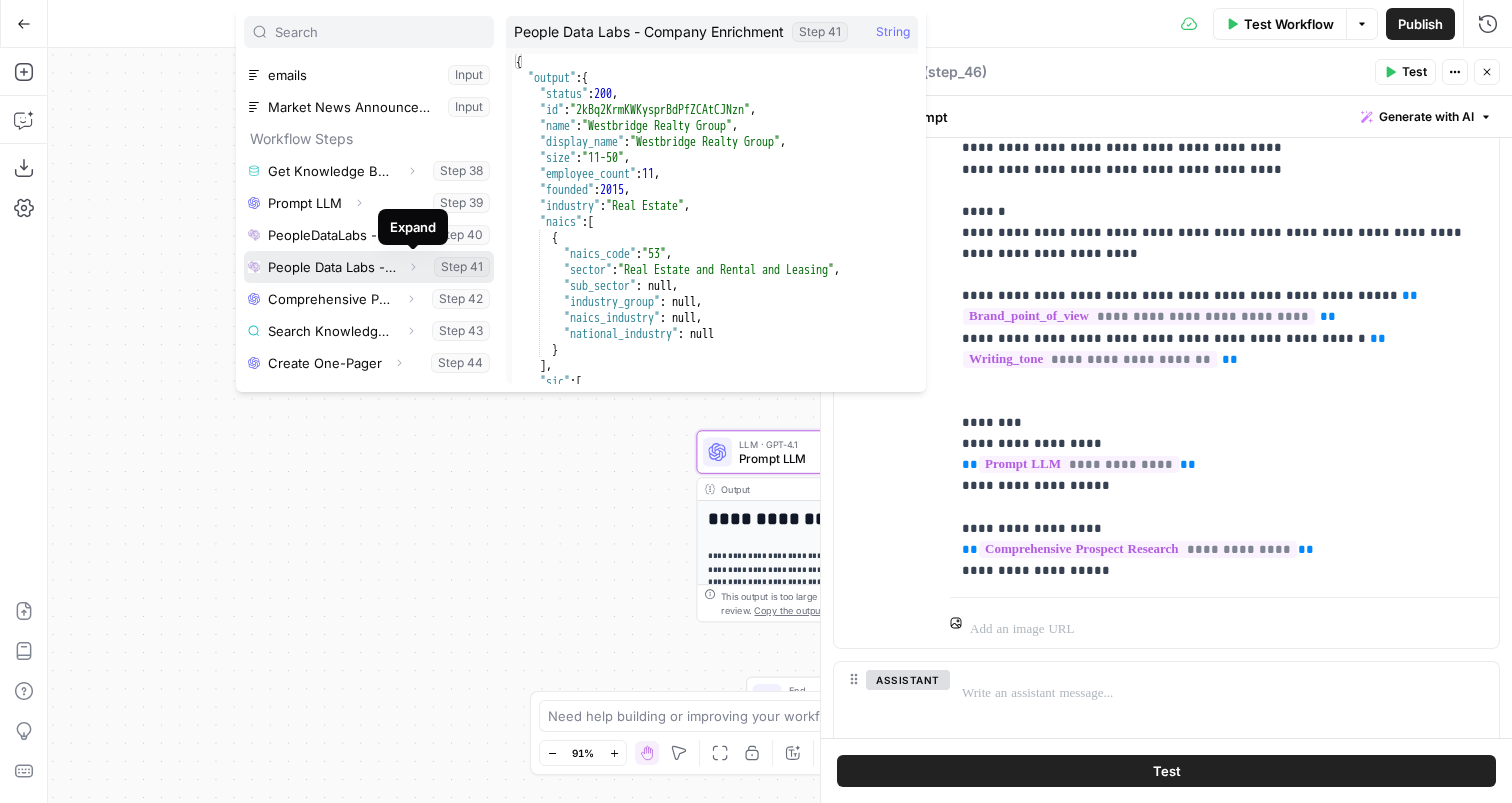 click on "Expand" at bounding box center [413, 267] 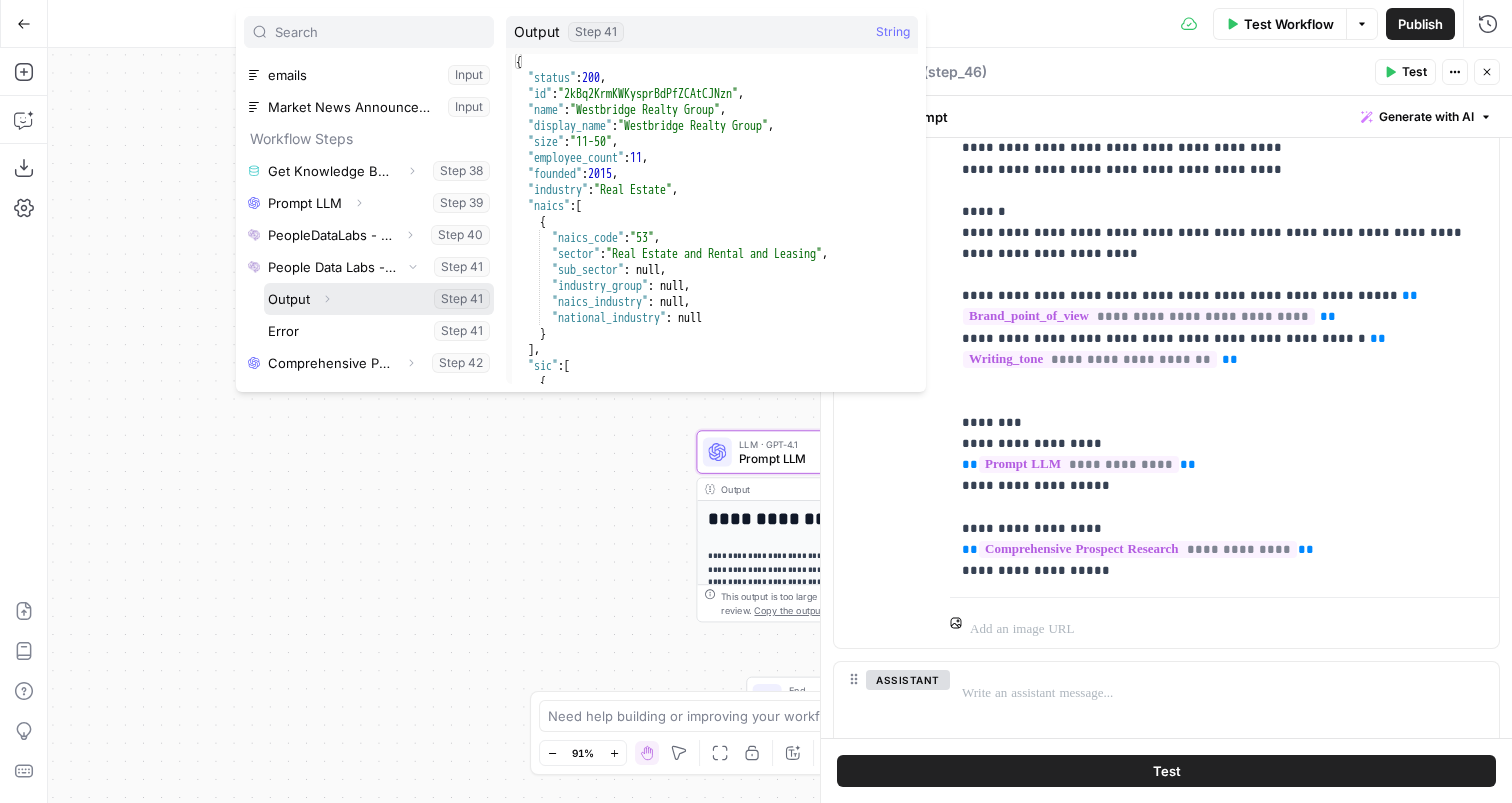 click at bounding box center [379, 299] 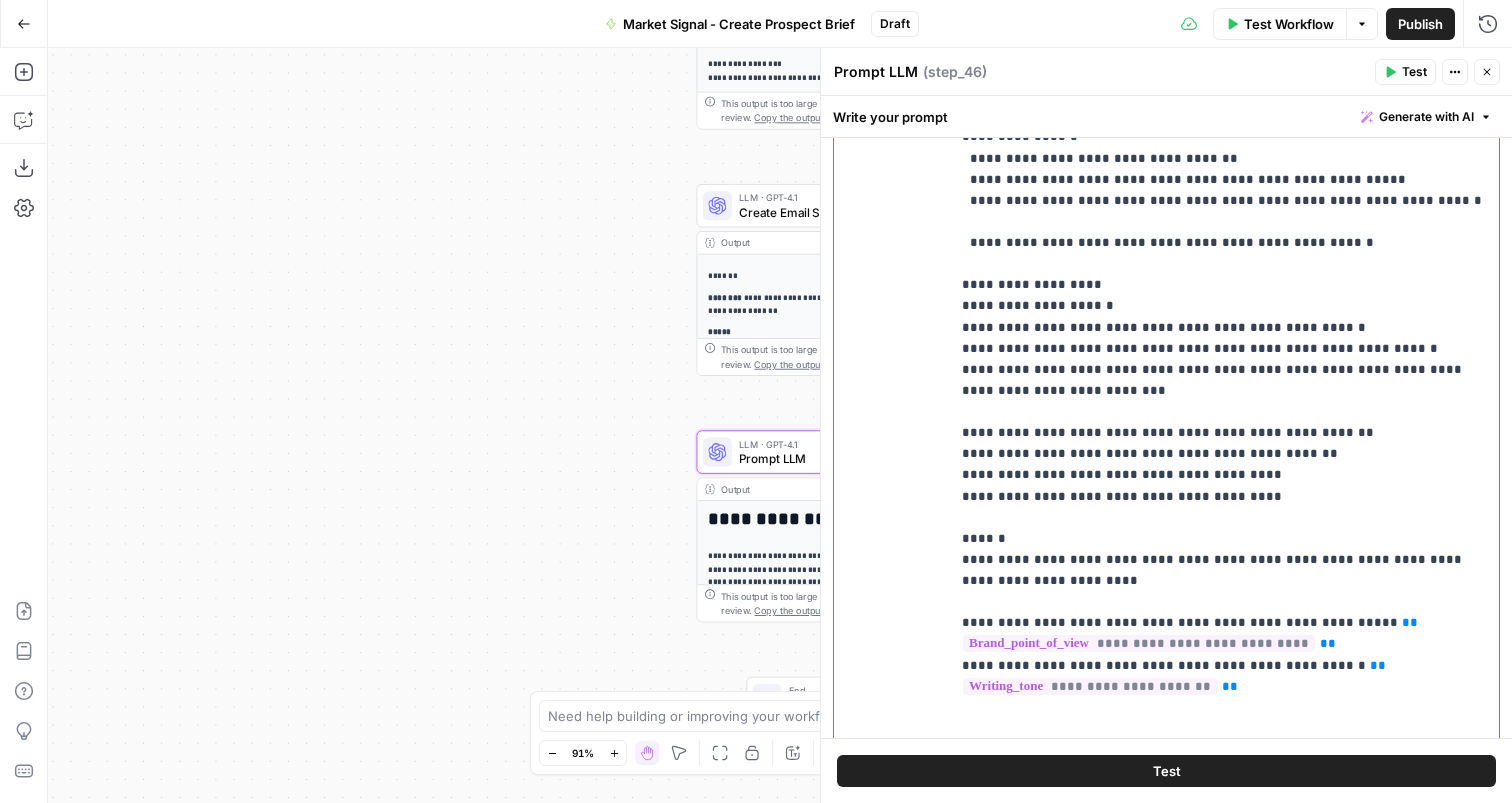 scroll, scrollTop: 497, scrollLeft: 0, axis: vertical 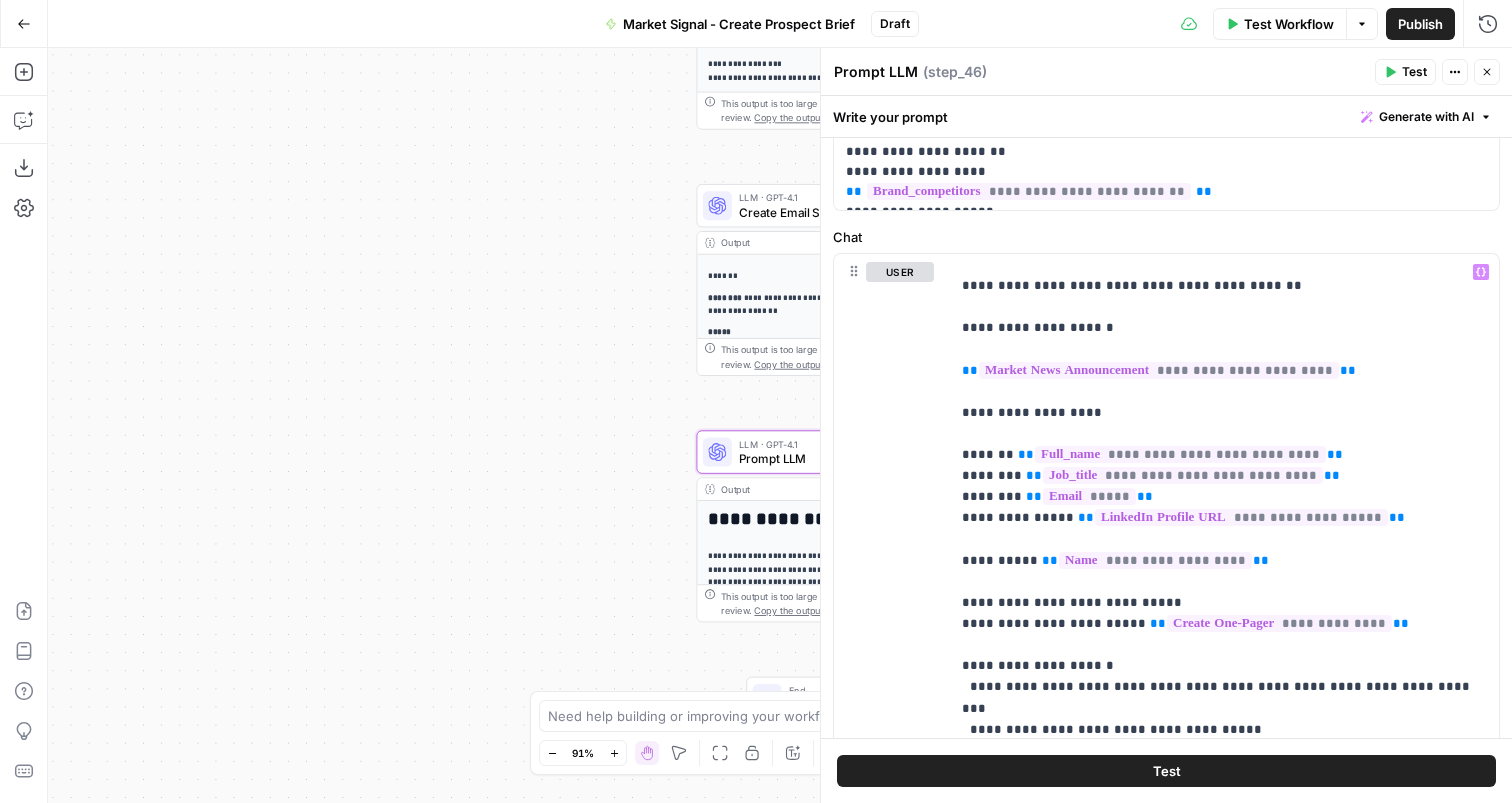 click 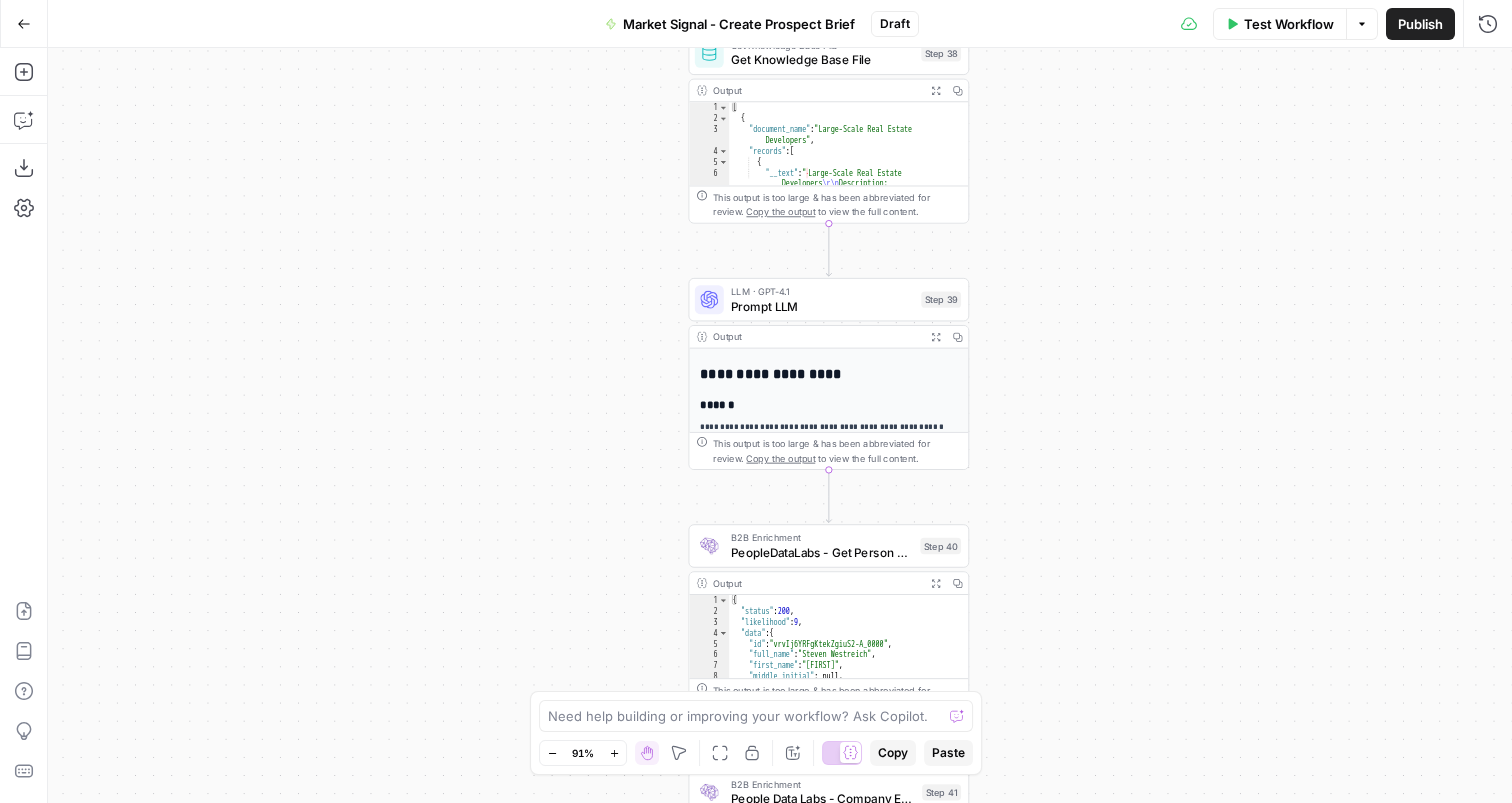 click on "Test Workflow" at bounding box center [1289, 24] 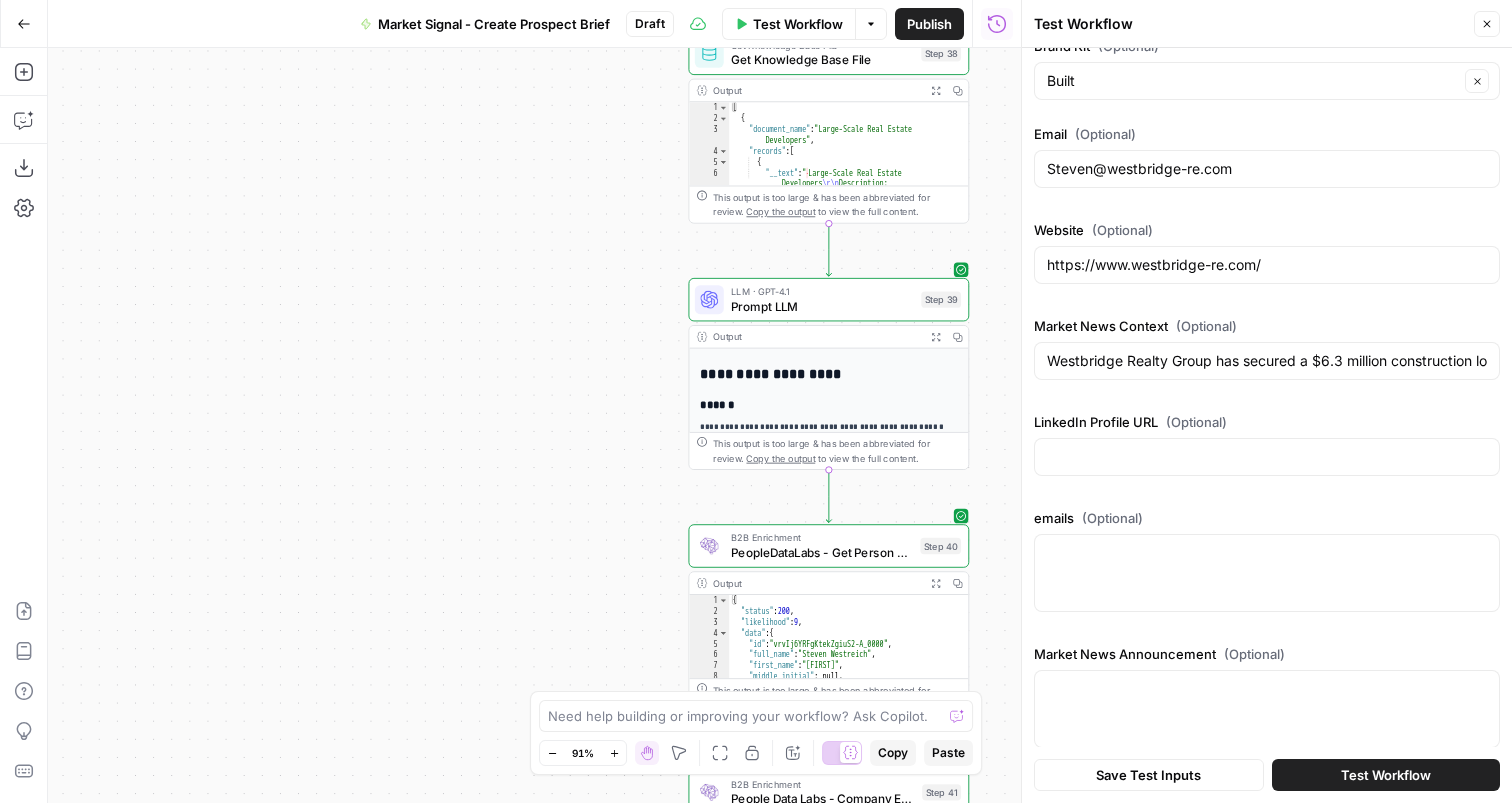 scroll, scrollTop: 141, scrollLeft: 0, axis: vertical 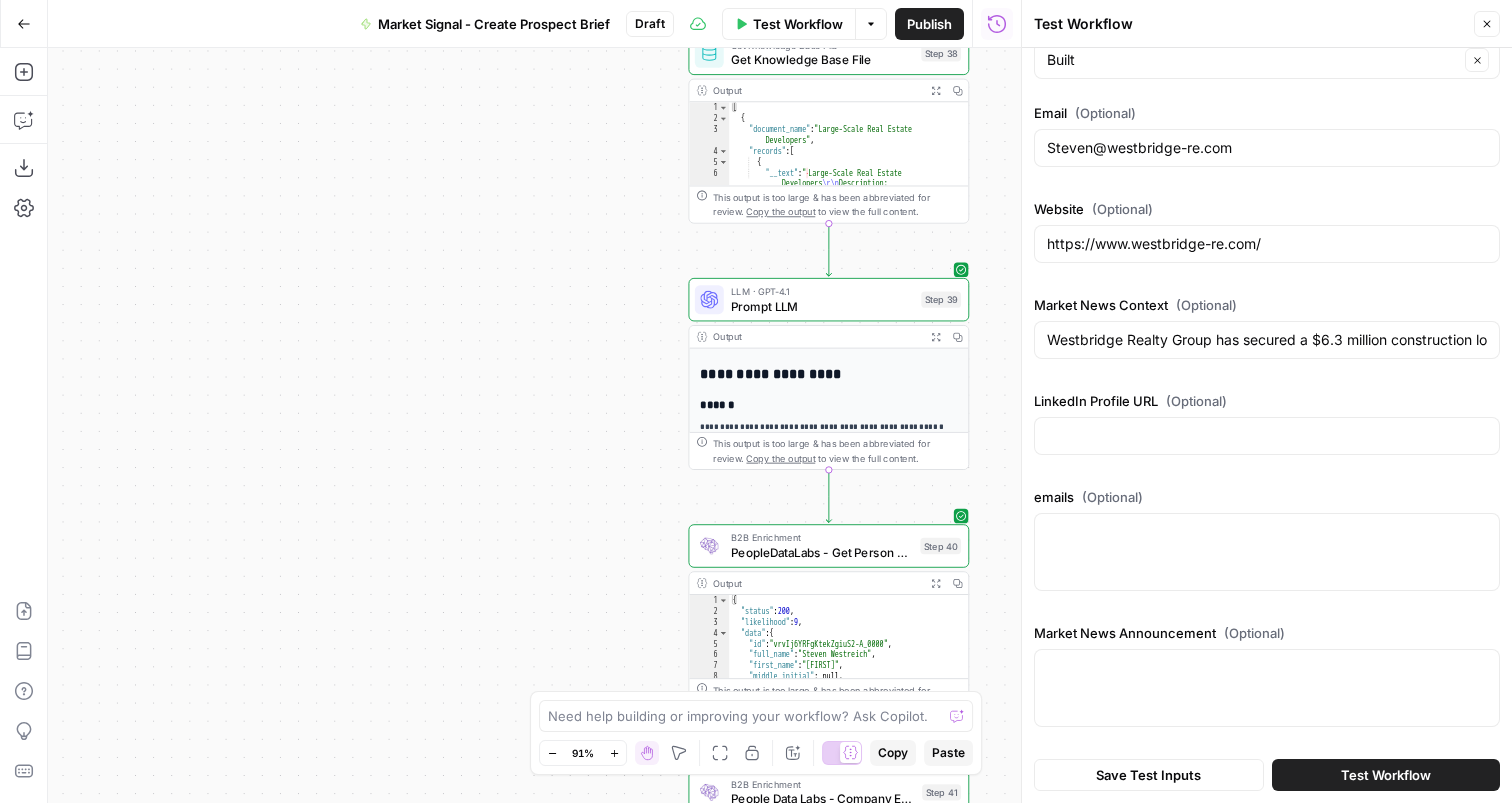 type 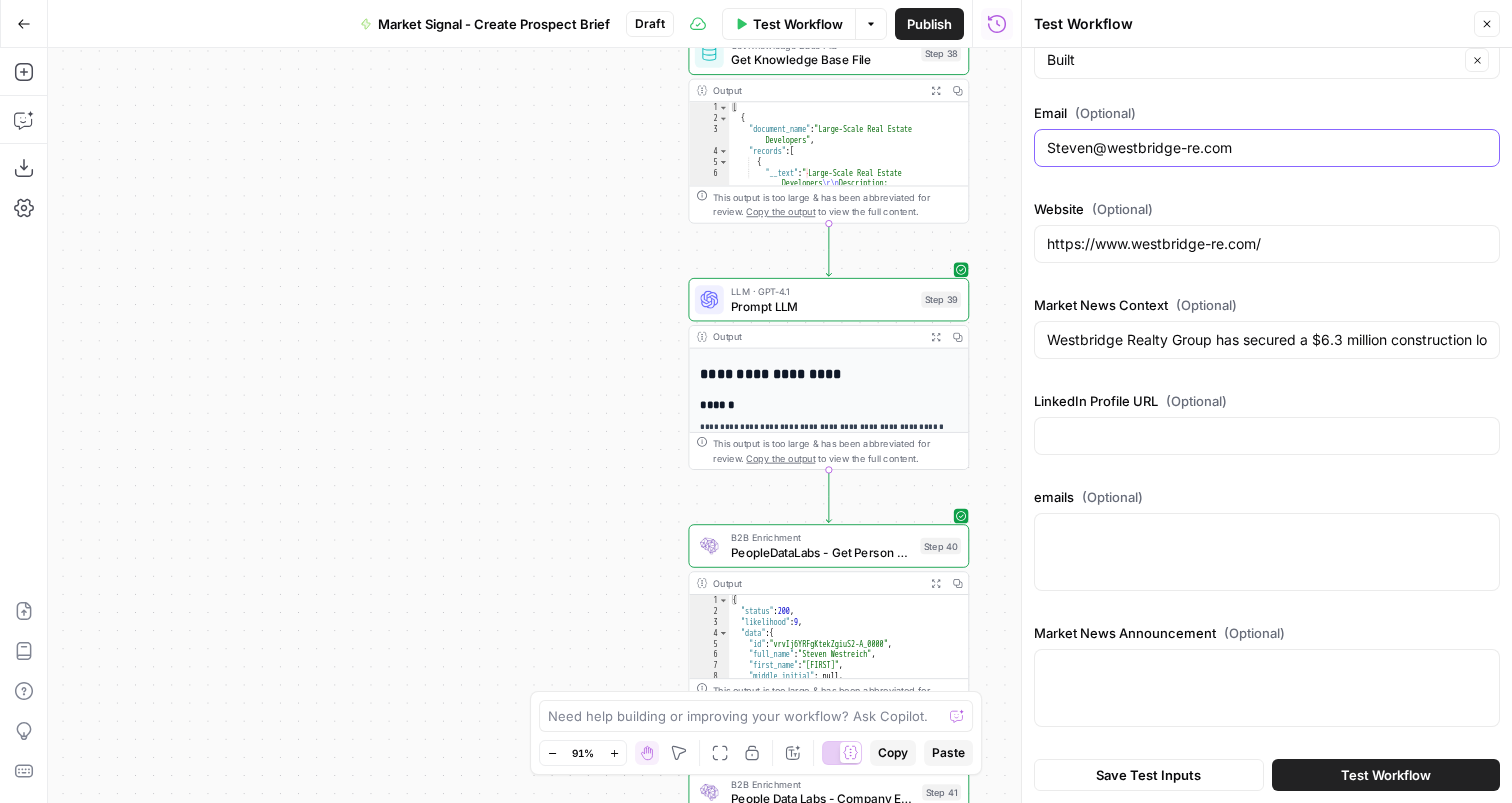 click on "Steven@westbridge-re.com" at bounding box center (1267, 148) 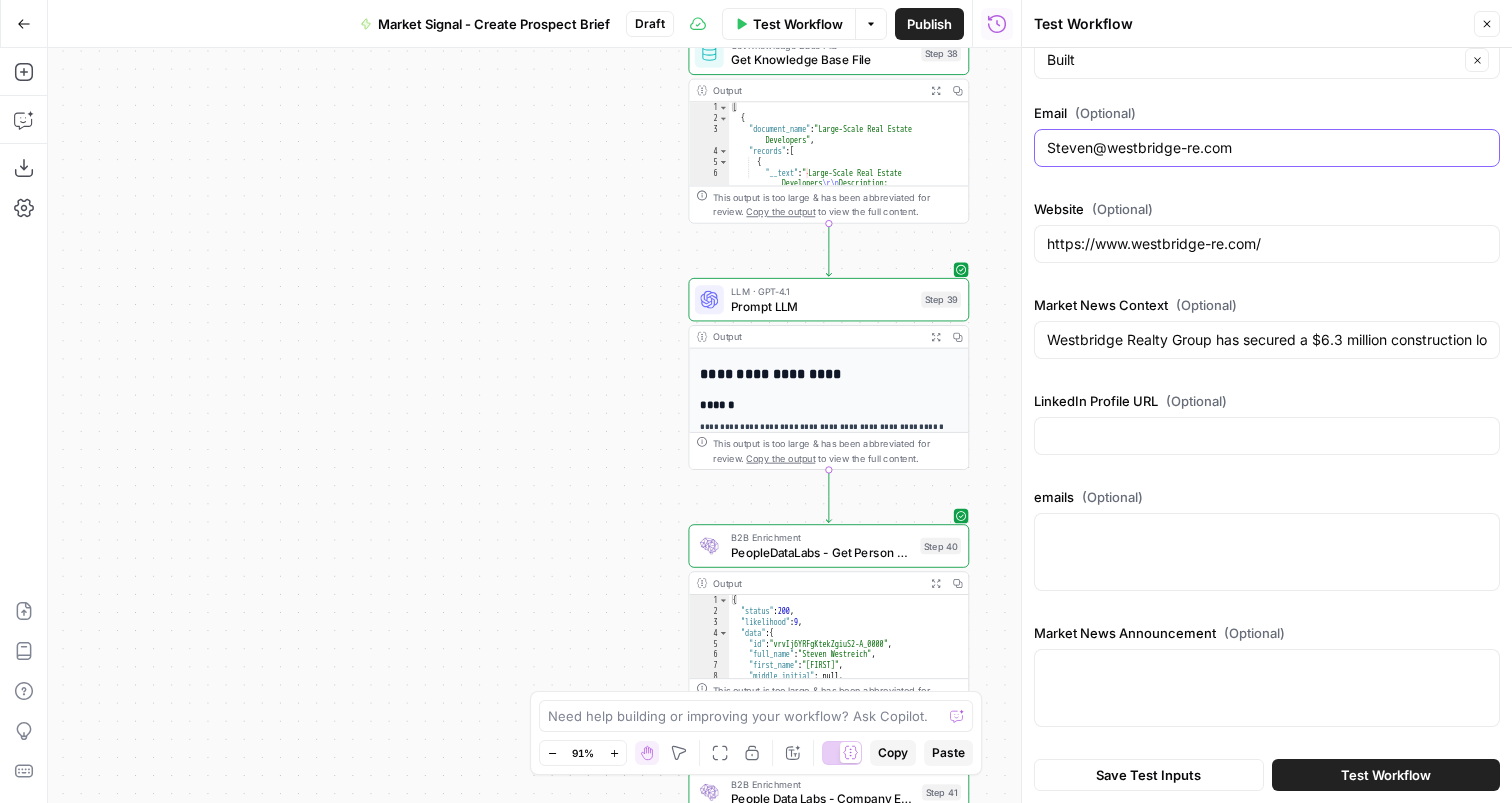 paste on "gleone@cornerlotdevelopment" 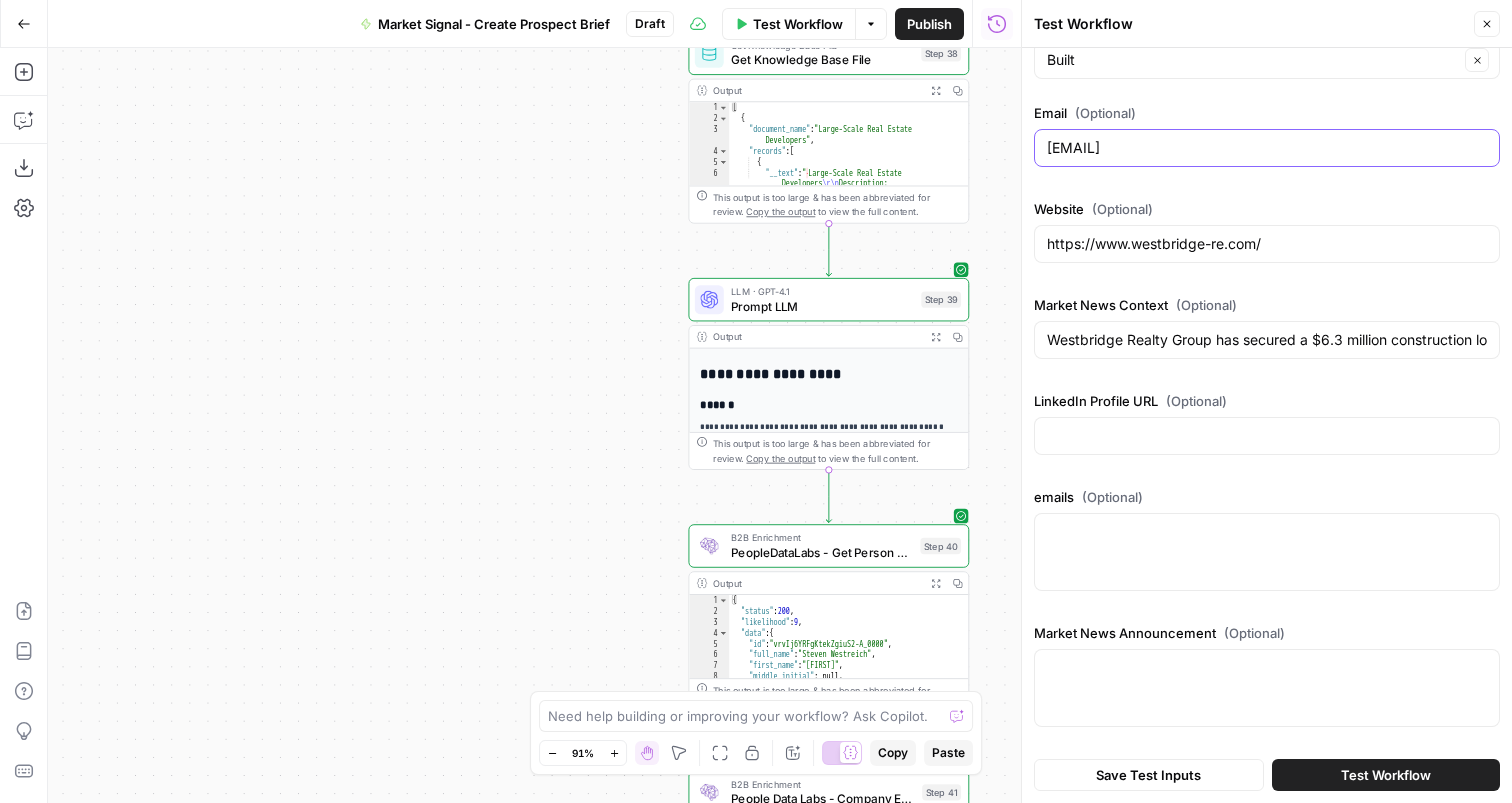 type on "gleone@cornerlotdevelopment.com" 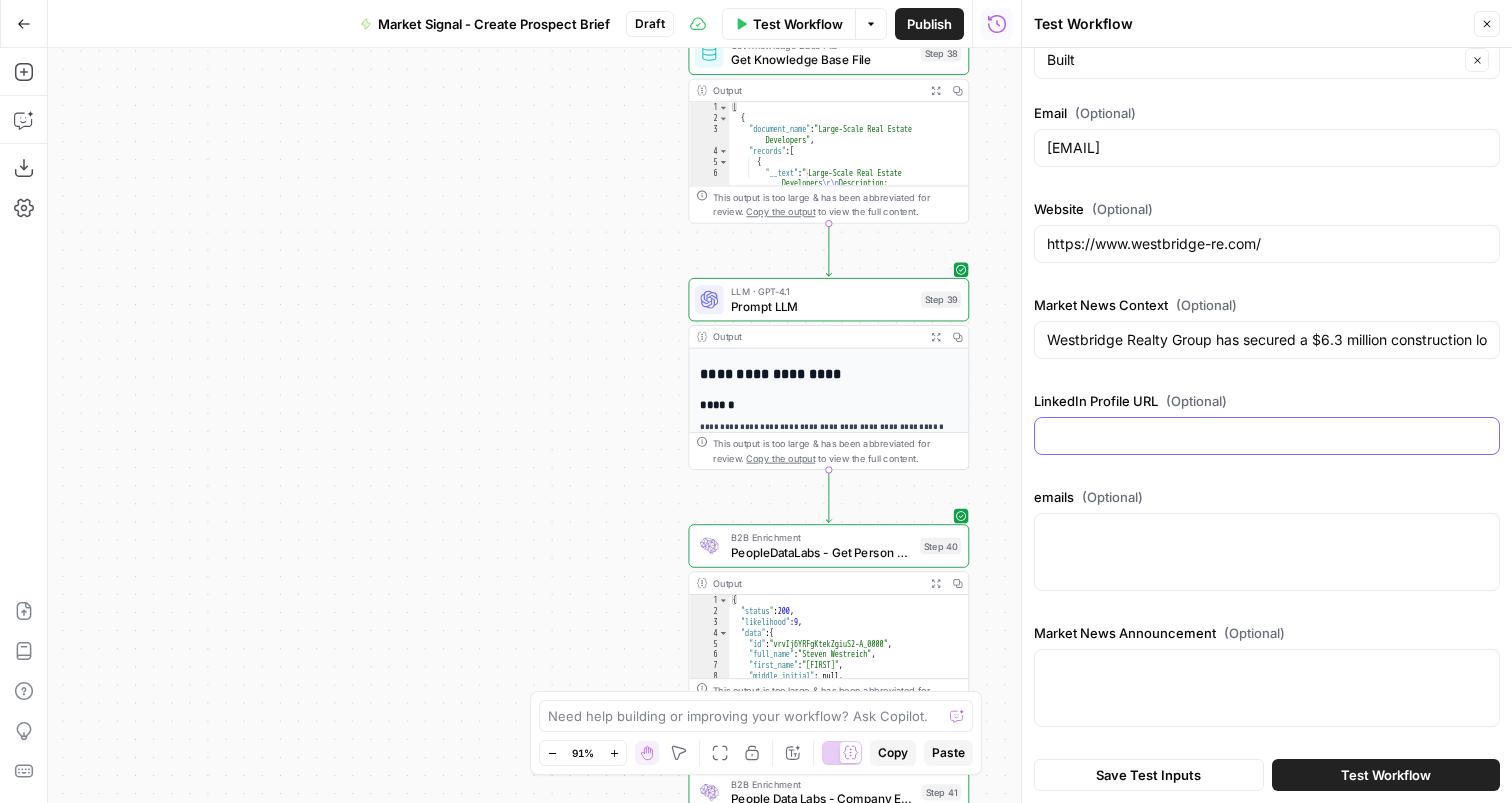 click on "LinkedIn Profile URL   (Optional)" at bounding box center (1267, 436) 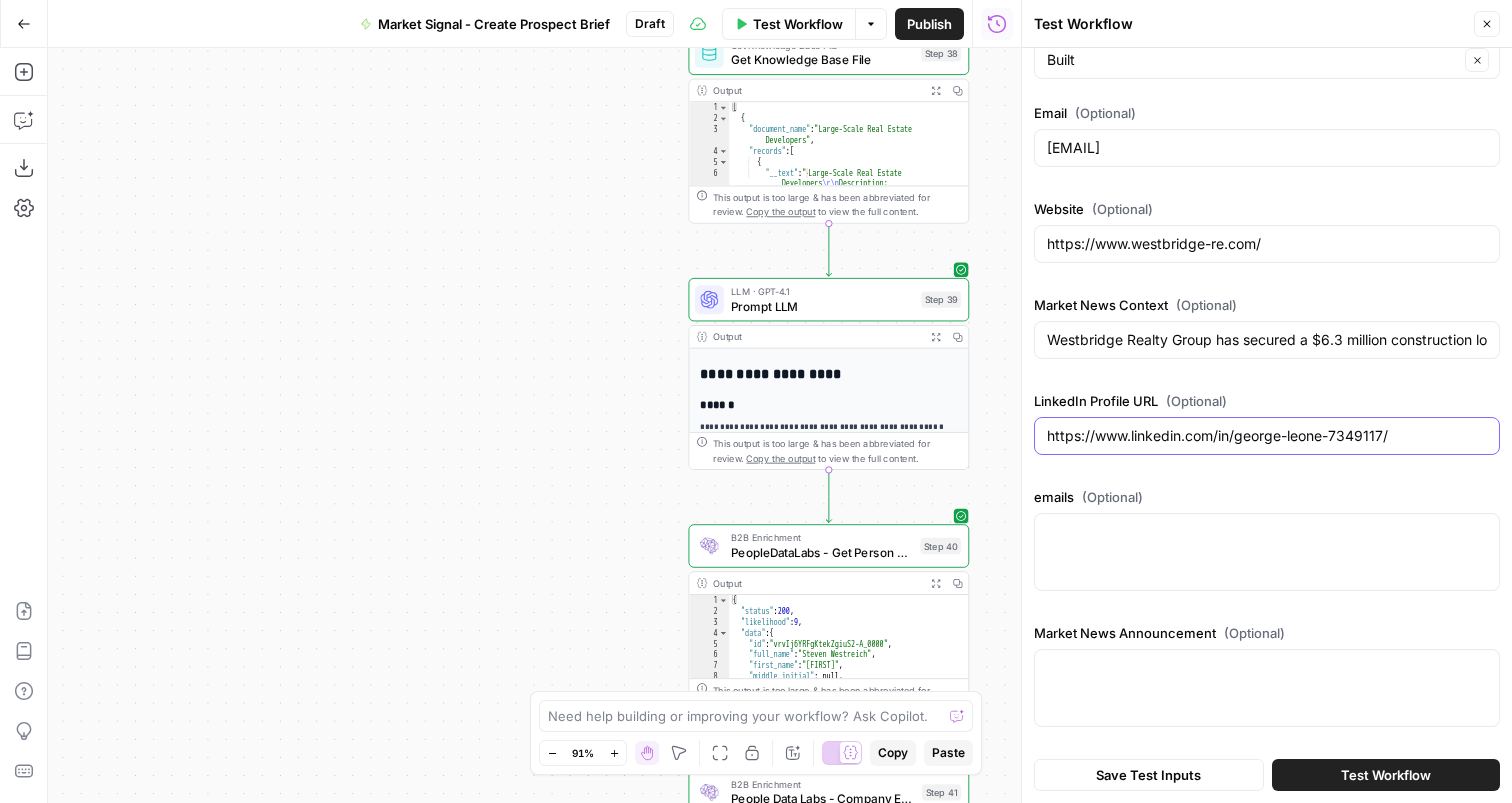 type on "https://www.linkedin.com/in/george-leone-7349117/" 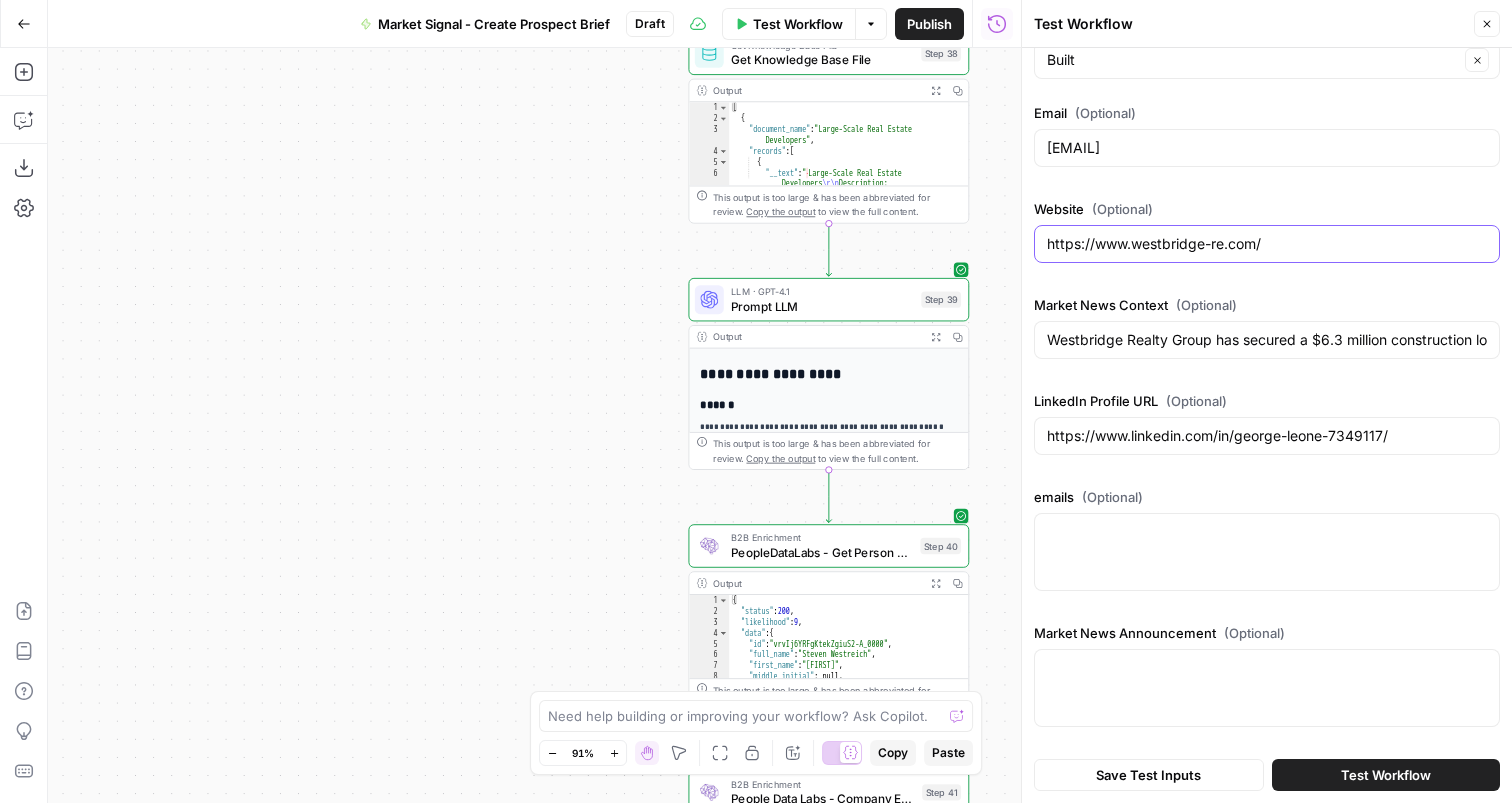click on "https://www.westbridge-re.com/" at bounding box center (1267, 244) 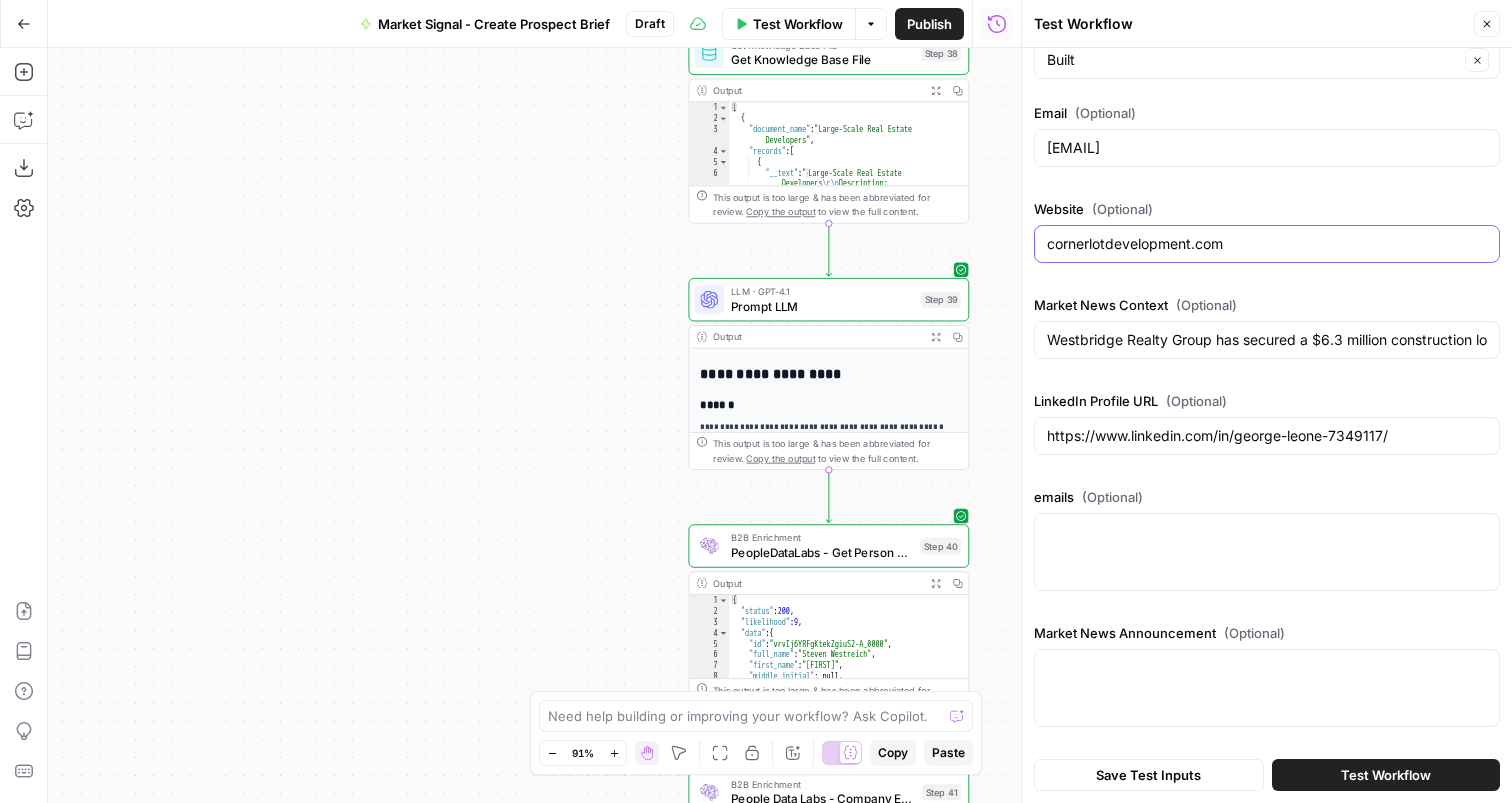 type on "cornerlotdevelopment.com" 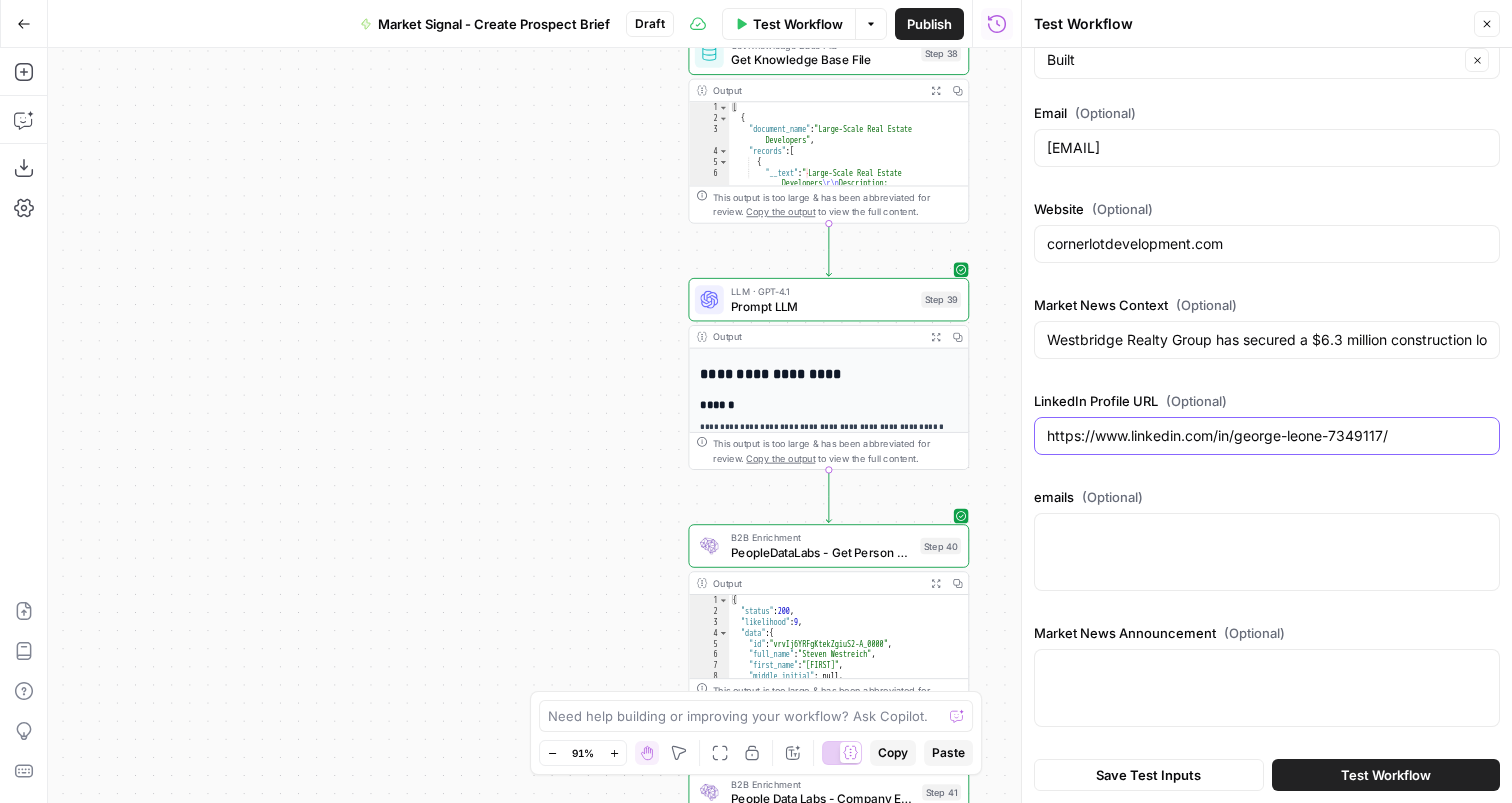 click on "https://www.linkedin.com/in/george-leone-7349117/" at bounding box center (1267, 436) 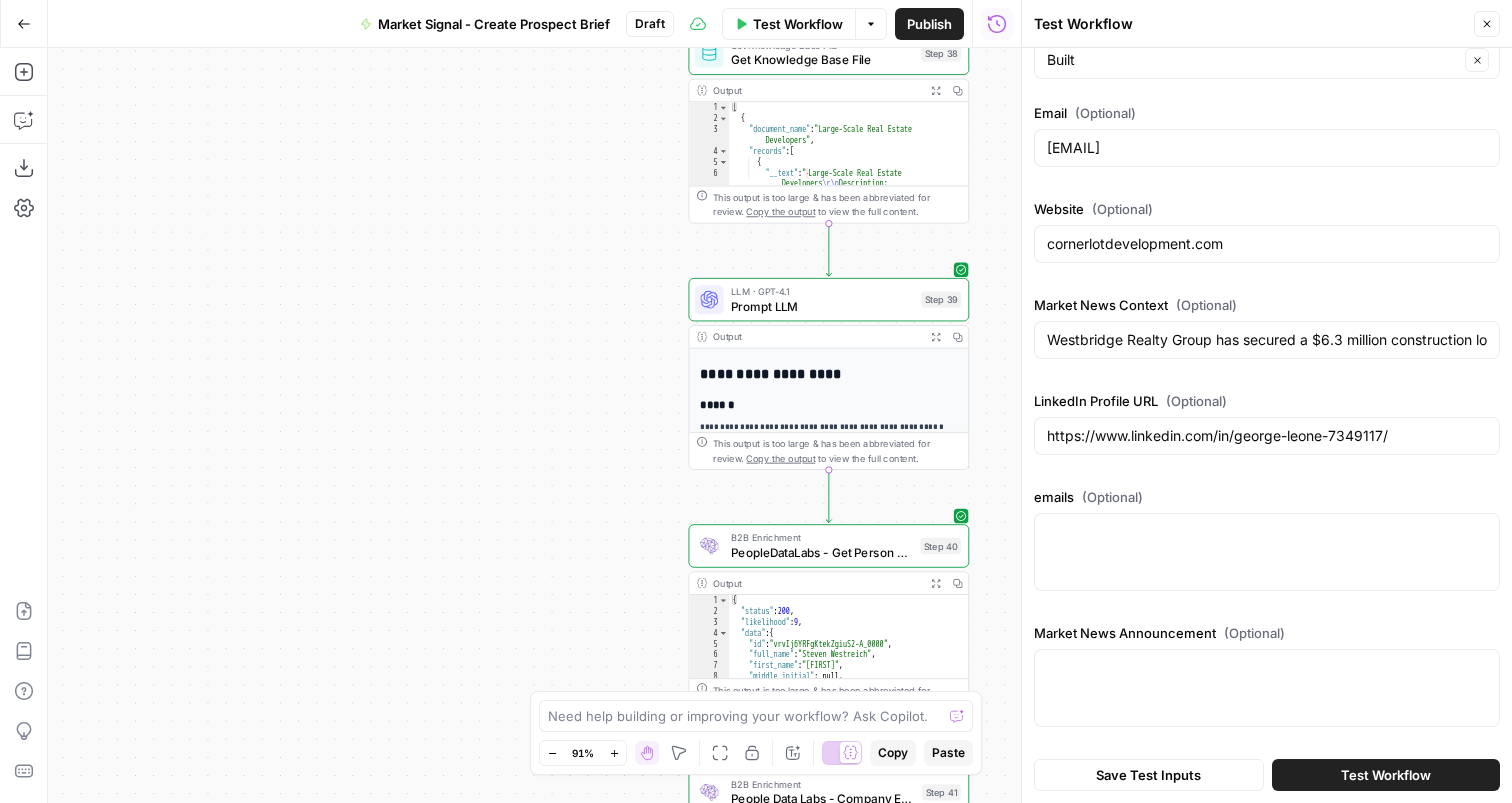 click on "Westbridge Realty Group has secured a $6.3 million construction loan from IceCap Group for a 24-unit development site at 926 Mother Gaston Boulevard in Brownsville, Brooklyn. Steven Westreich of Westbridge Realty Group, along with Zev Lefkowitz and Israel Weinberger, played key roles in securing this financing." at bounding box center (1267, 340) 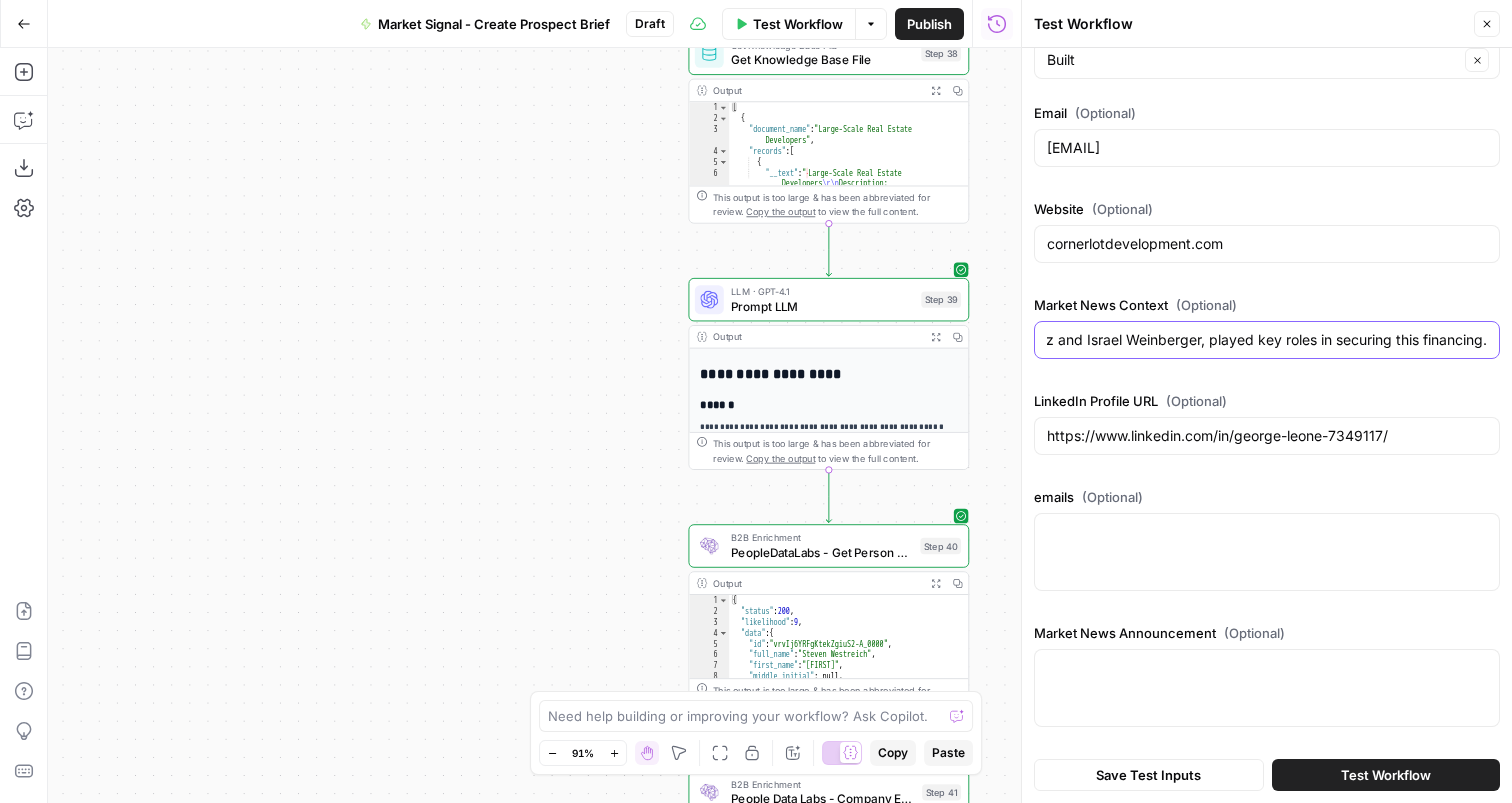 paste on """"https://www.bldup.com/projects/jones-on-hogan  About Jones on Hogan  502 North Hogan Street, Jacksonville, FL Downtown Jacksonville  Urban mixed-use development includes new construction and preservation of the historic 1929 Jones Brothers building in downtown Jacksonville. Building will include 103 apartments, two retail store fronts, and a parking garage. In addition, the development will feature co-work office spaces, a fitness facility, tranquility rooms, and a terrace overlooking Downtown Jacksonville. Jones on Hogan residents will have convenient access to Downtown Jacksonville, the JTA Skyway, restaurants, and entertainment opportunities. In addition, the building is located on Jacksonville’s Emerald Trail, which connects the urban core to 14 historic neighborhoods, parks, and greenspaces."""" 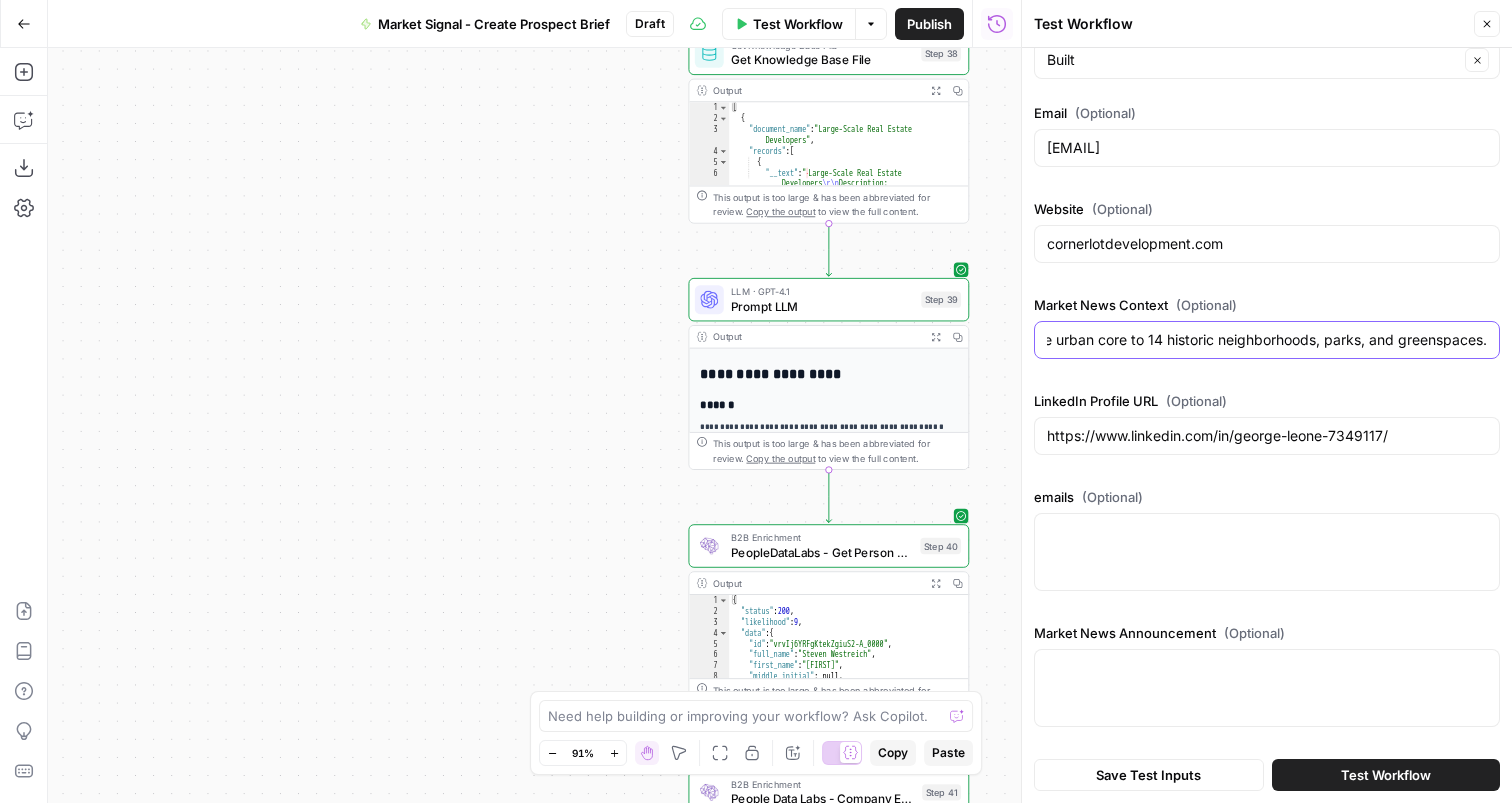 scroll, scrollTop: 0, scrollLeft: 4631, axis: horizontal 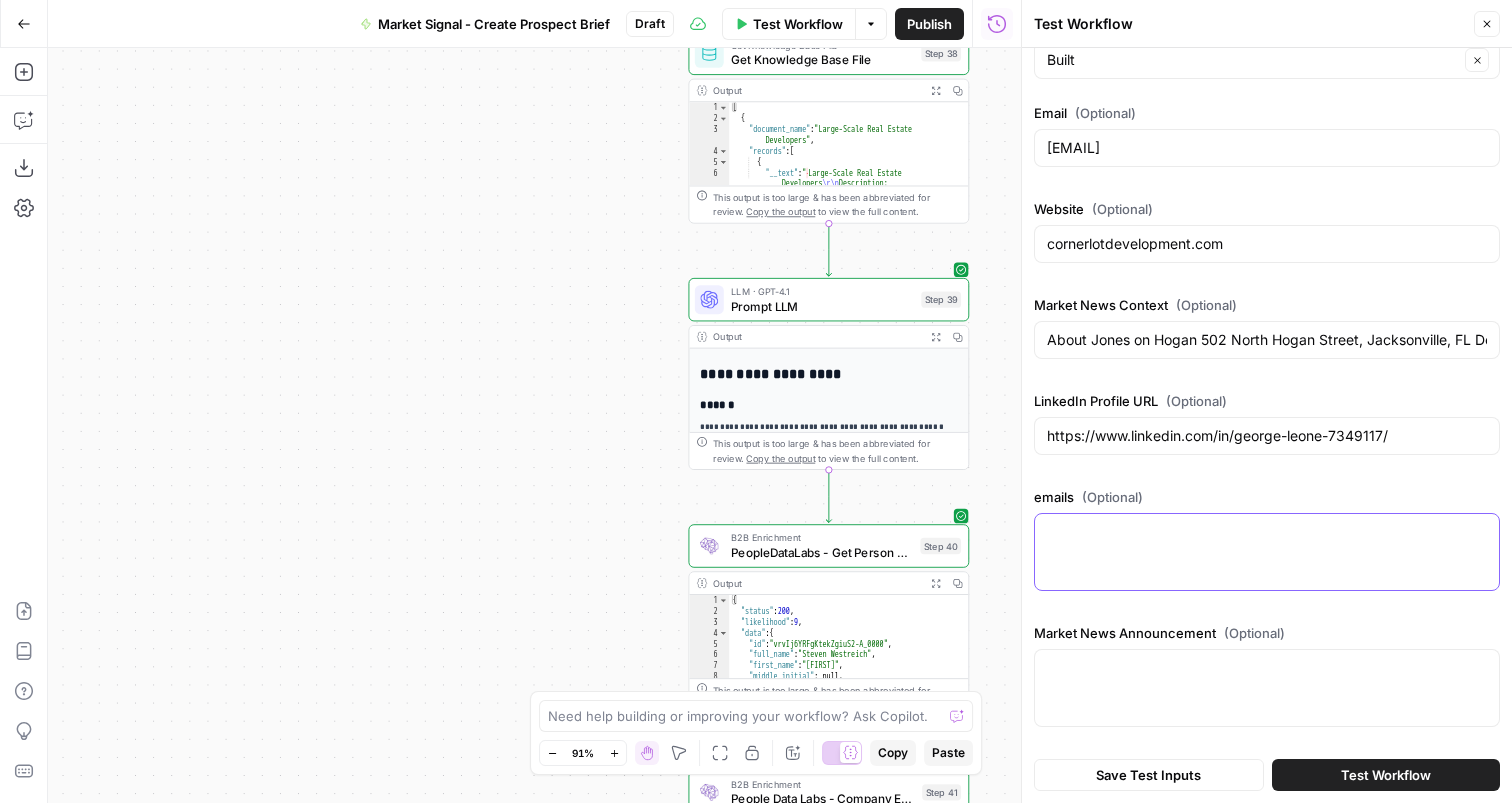 click on "emails   (Optional)" at bounding box center (1267, 532) 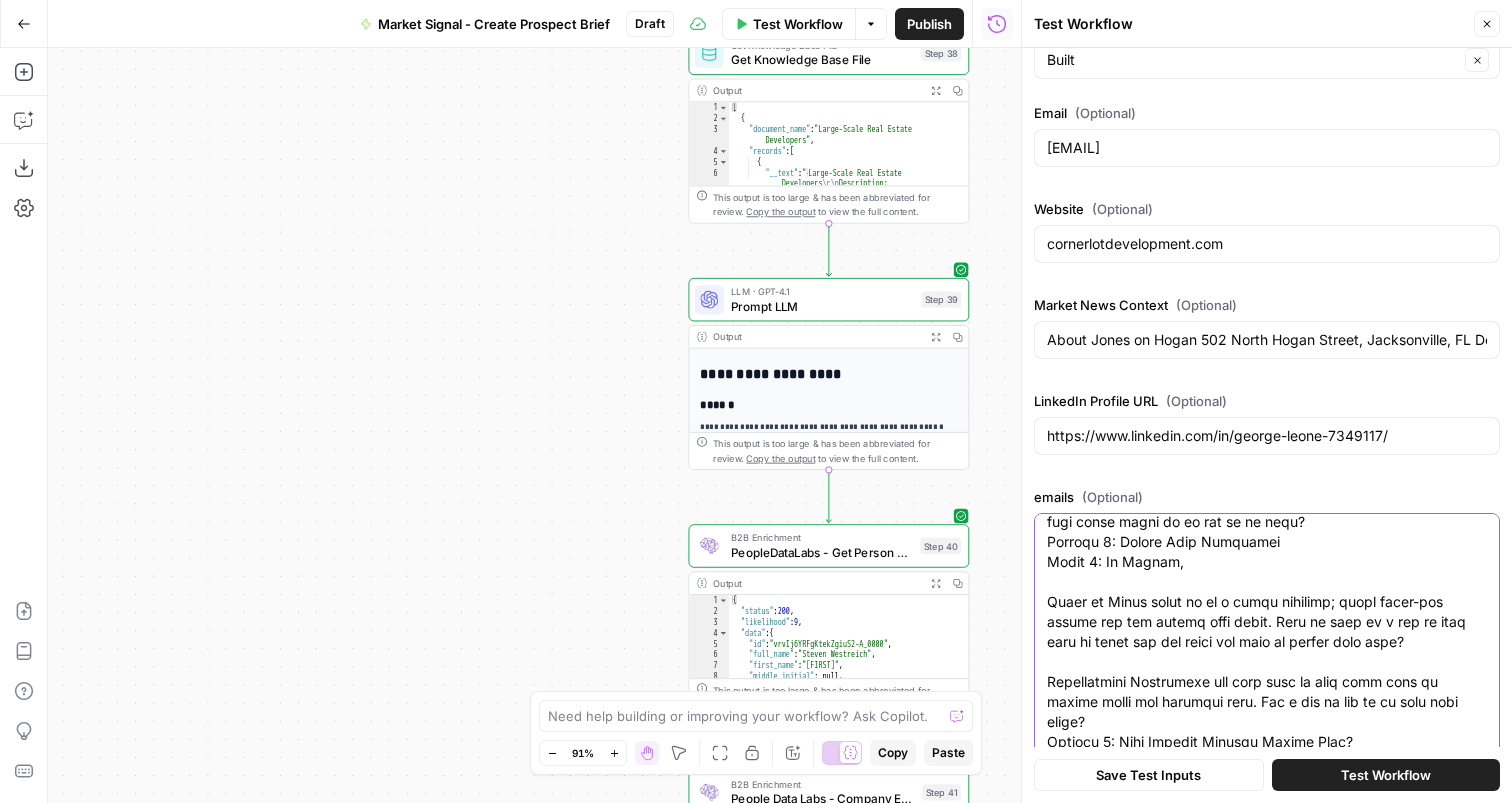 scroll, scrollTop: 220, scrollLeft: 0, axis: vertical 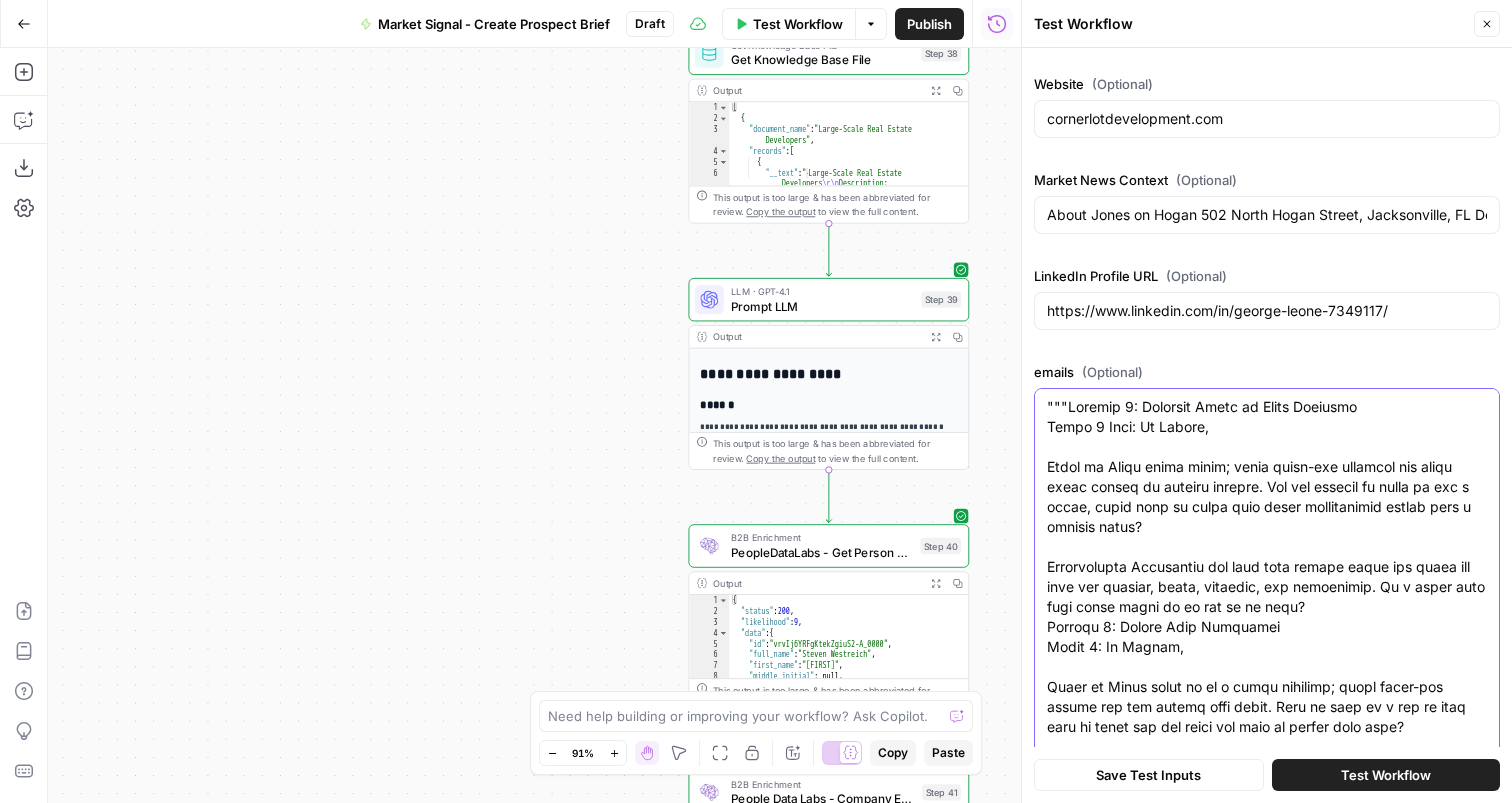 type on """"Subject 1: Managing Jones on Hogan Finances
Email 1 Body: Hi George,
Jones on Hogan looks great; those mixed-use projects can bring added layers to project finance. Are you finding it tough to get a clear, quick view of costs when using spreadsheets across such a complex build?
Construction Financials can help skip manual entry and offer one spot for budgets, draws, payments, and compliance. Is a short call this month worth it to see if it fits?
Subject 2: Easing Draw Approvals
Email 2: Hi George,
Jones on Hogan looks to be a great addition; those mixed-use builds can get tricky with funds. Does it take up a lot of your time to track all the draws and subs on builds like that?
Construction Financials can help free up your cash flow by making draws and payments easy. Got a few to see if it fits your needs?
Subject 3: Lien Waivers Slowing Things Down?
Email 3: Hi George,
Now that Jones on Hogan is moving forward, are you finding that keeping tabs on all the lien waivers is taking up more time than yo..." 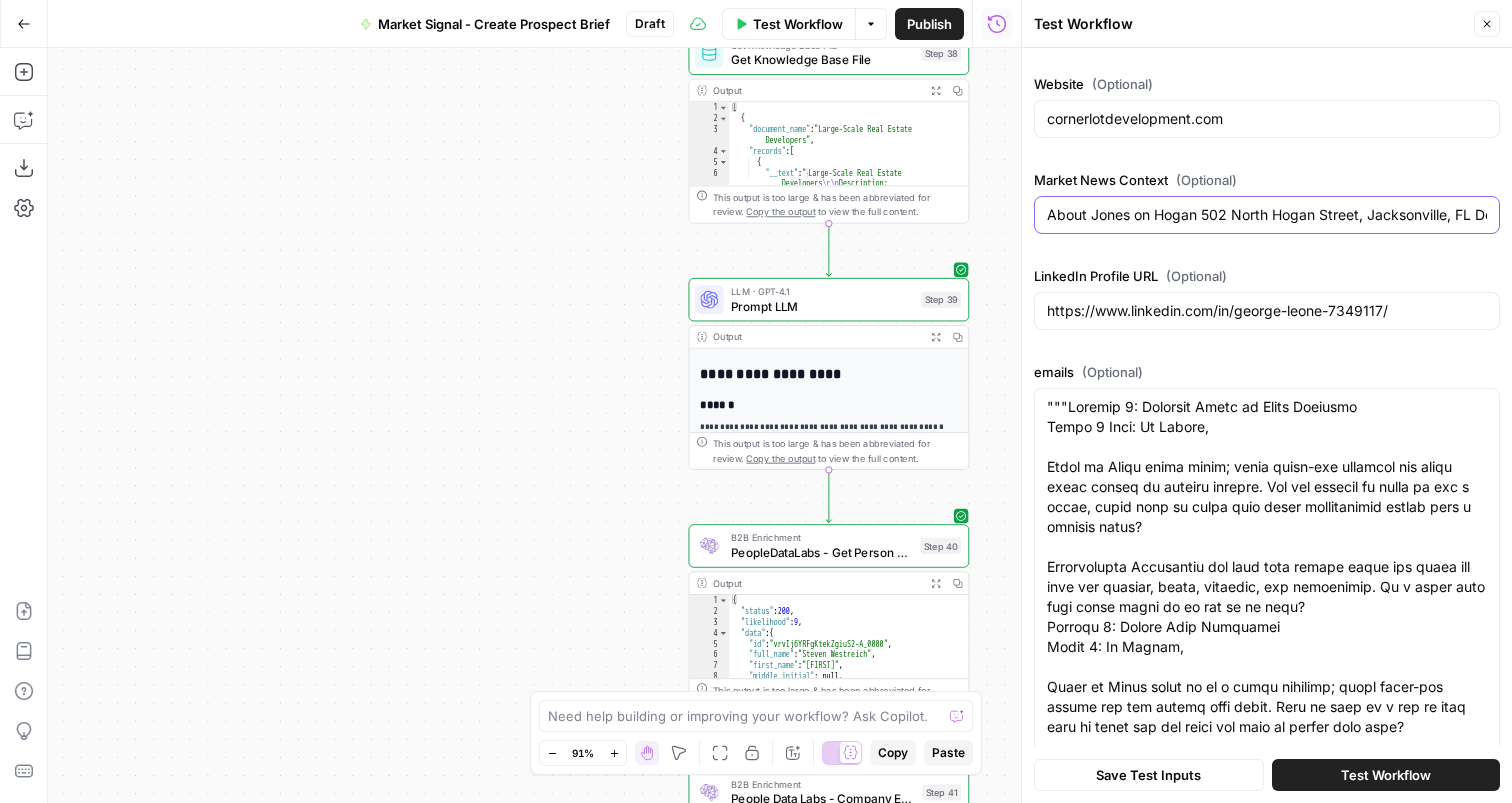 click on "About Jones on Hogan  502 North Hogan Street, Jacksonville, FL Downtown Jacksonville  Urban mixed-use development includes new construction and preservation of the historic 1929 Jones Brothers building in downtown Jacksonville. Building will include 103 apartments, two retail store fronts, and a parking garage. In addition, the development will feature co-work office spaces, a fitness facility, tranquility rooms, and a terrace overlooking Downtown Jacksonville. Jones on Hogan residents will have convenient access to Downtown Jacksonville, the JTA Skyway, restaurants, and entertainment opportunities. In addition, the building is located on Jacksonville’s Emerald Trail, which connects the urban core to 14 historic neighborhoods, parks, and greenspaces." at bounding box center [1267, 215] 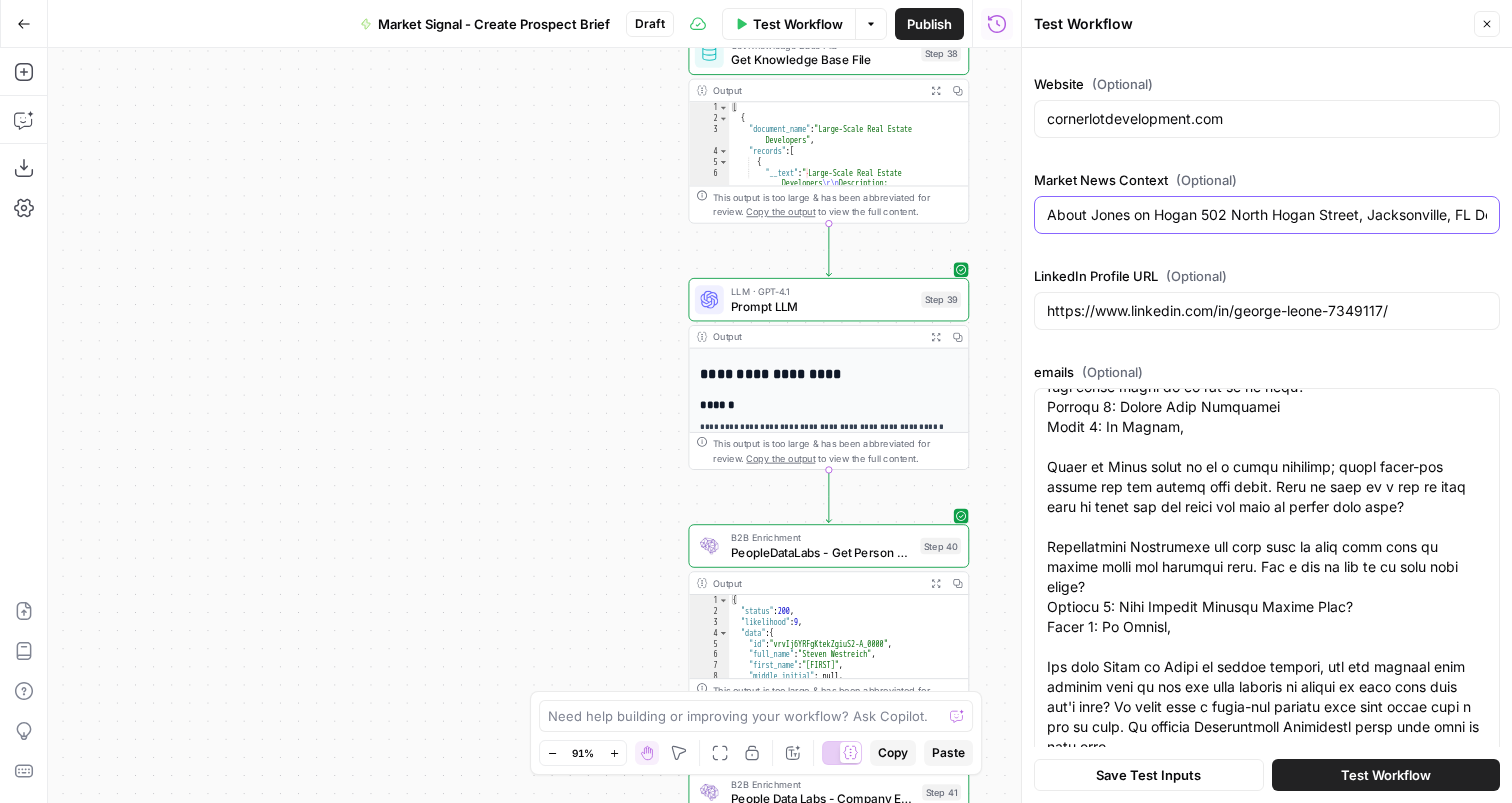 scroll, scrollTop: 481, scrollLeft: 0, axis: vertical 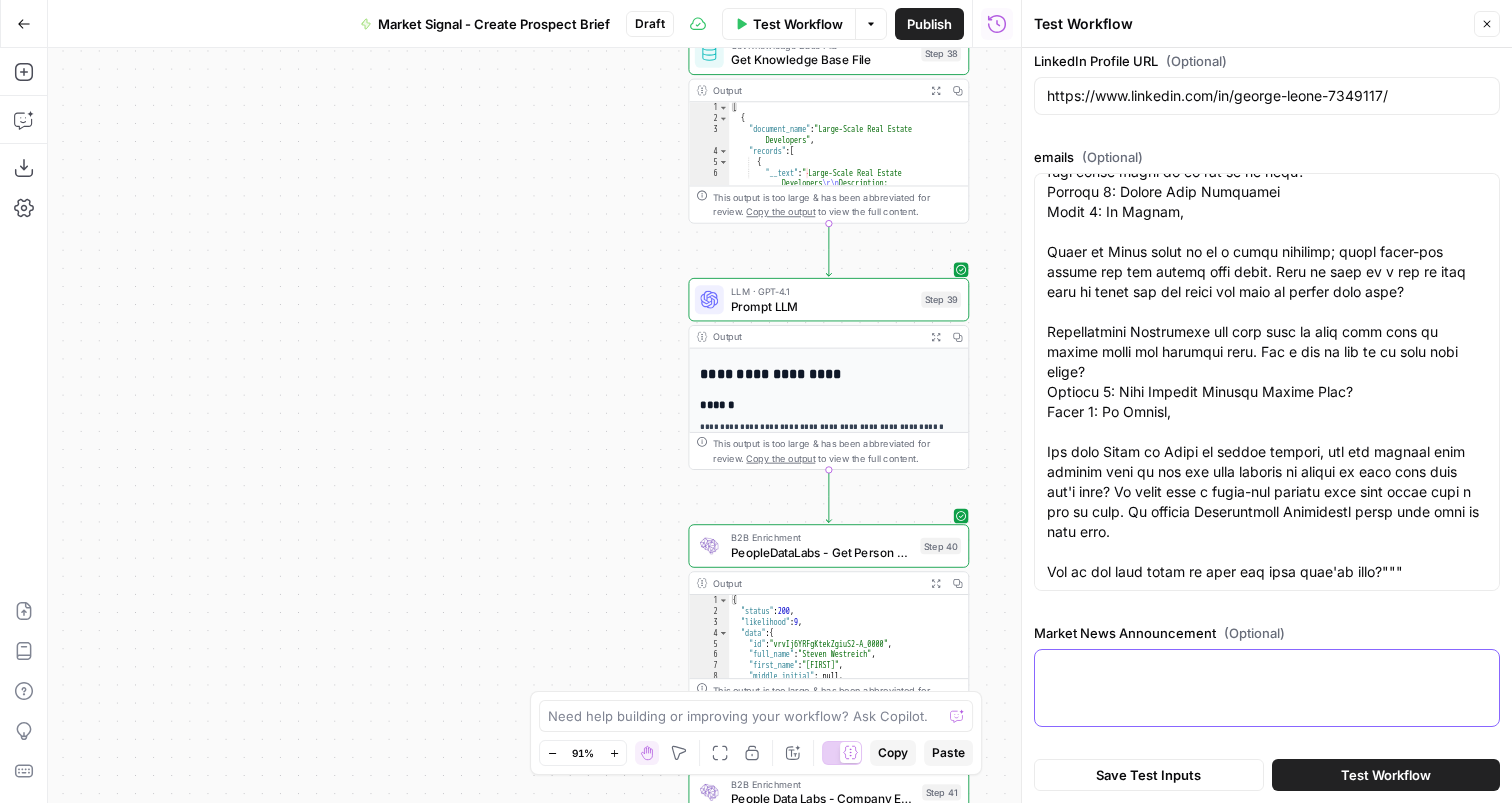 click on "Market News Announcement   (Optional)" at bounding box center (1267, 668) 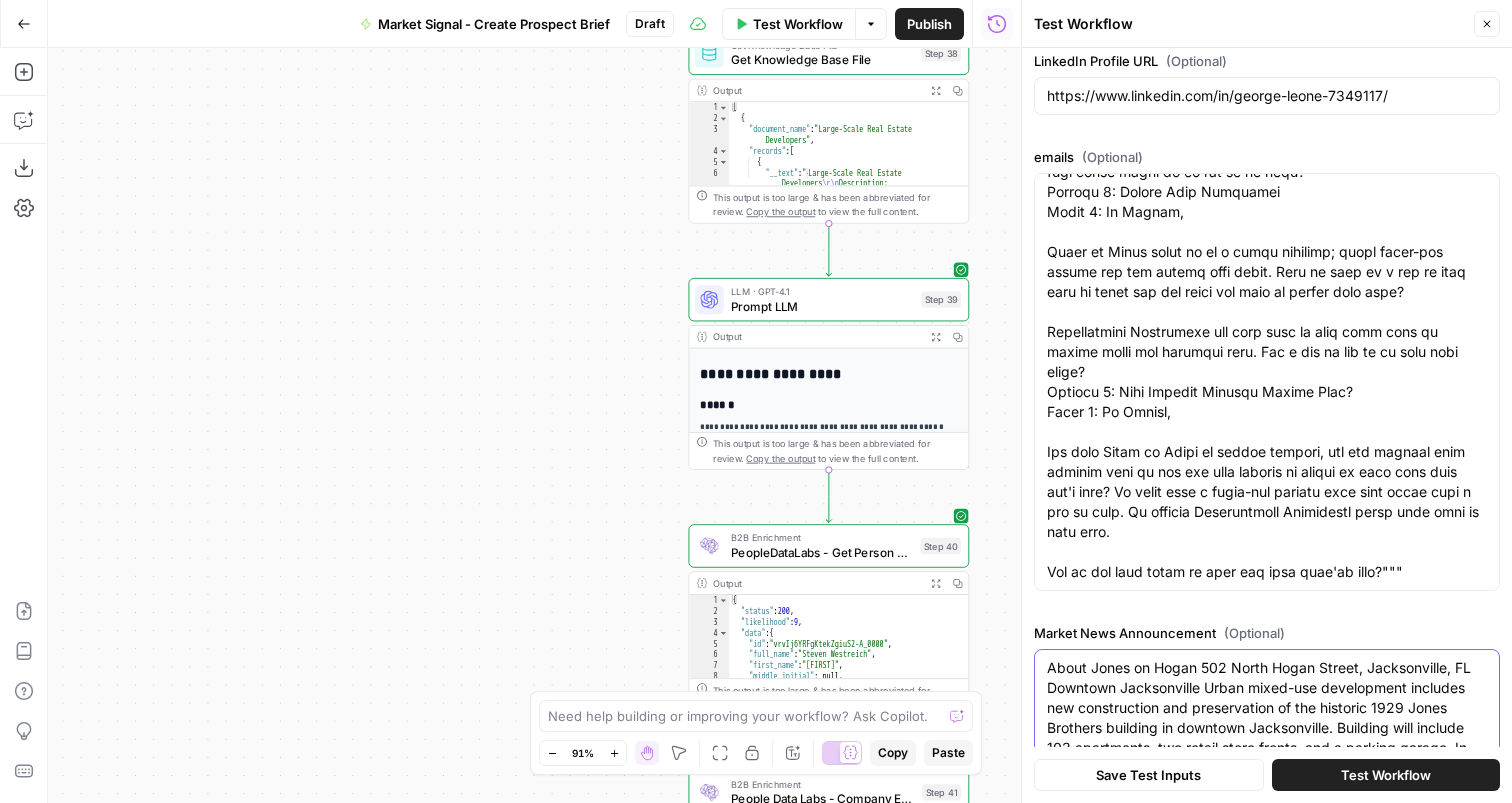 type on "About Jones on Hogan  502 North Hogan Street, Jacksonville, FL Downtown Jacksonville  Urban mixed-use development includes new construction and preservation of the historic 1929 Jones Brothers building in downtown Jacksonville. Building will include 103 apartments, two retail store fronts, and a parking garage. In addition, the development will feature co-work office spaces, a fitness facility, tranquility rooms, and a terrace overlooking Downtown Jacksonville. Jones on Hogan residents will have convenient access to Downtown Jacksonville, the JTA Skyway, restaurants, and entertainment opportunities. In addition, the building is located on Jacksonville’s Emerald Trail, which connects the urban core to 14 historic neighborhoods, parks, and greenspaces." 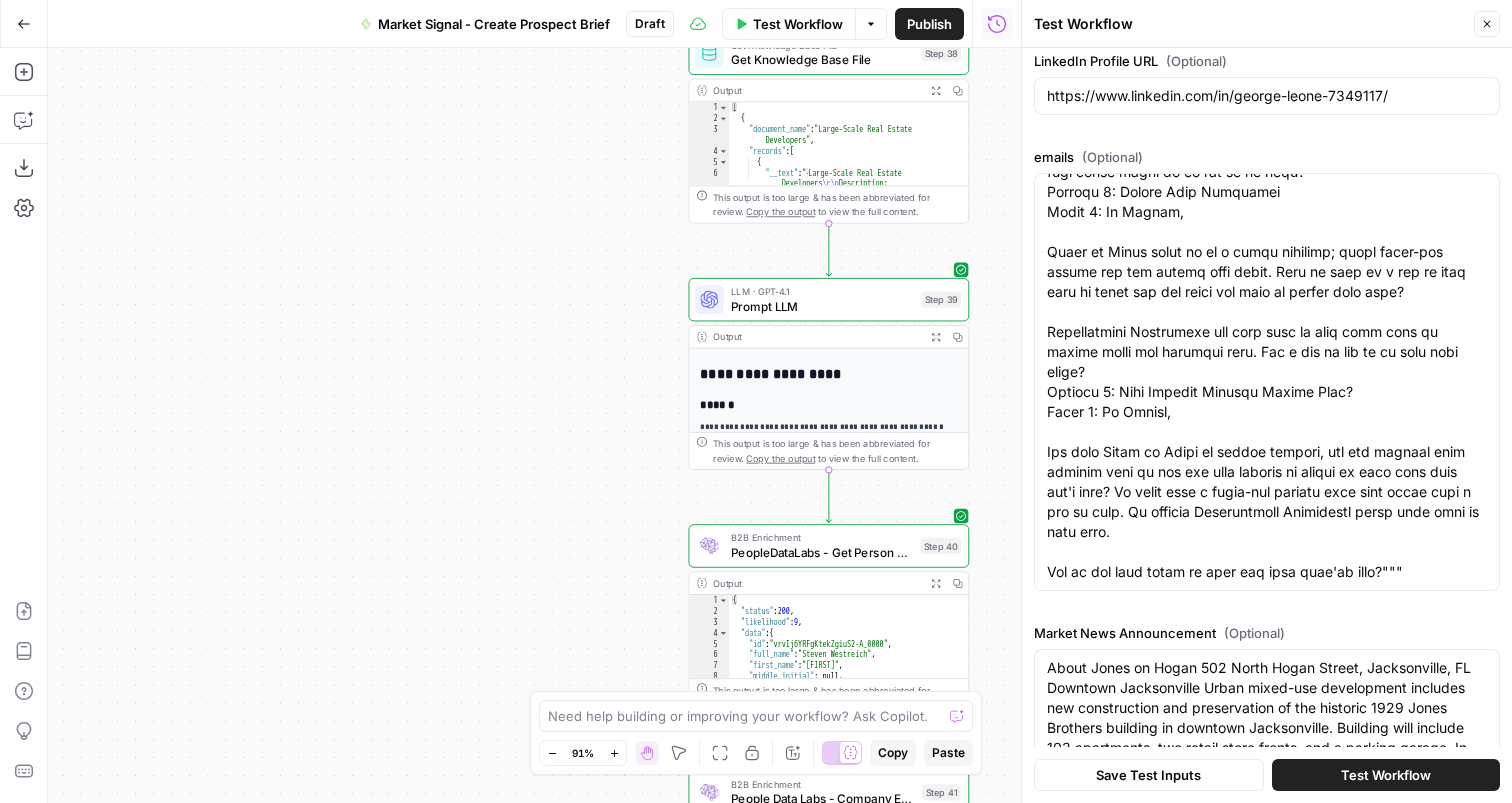 click on "Test Workflow" at bounding box center (1386, 775) 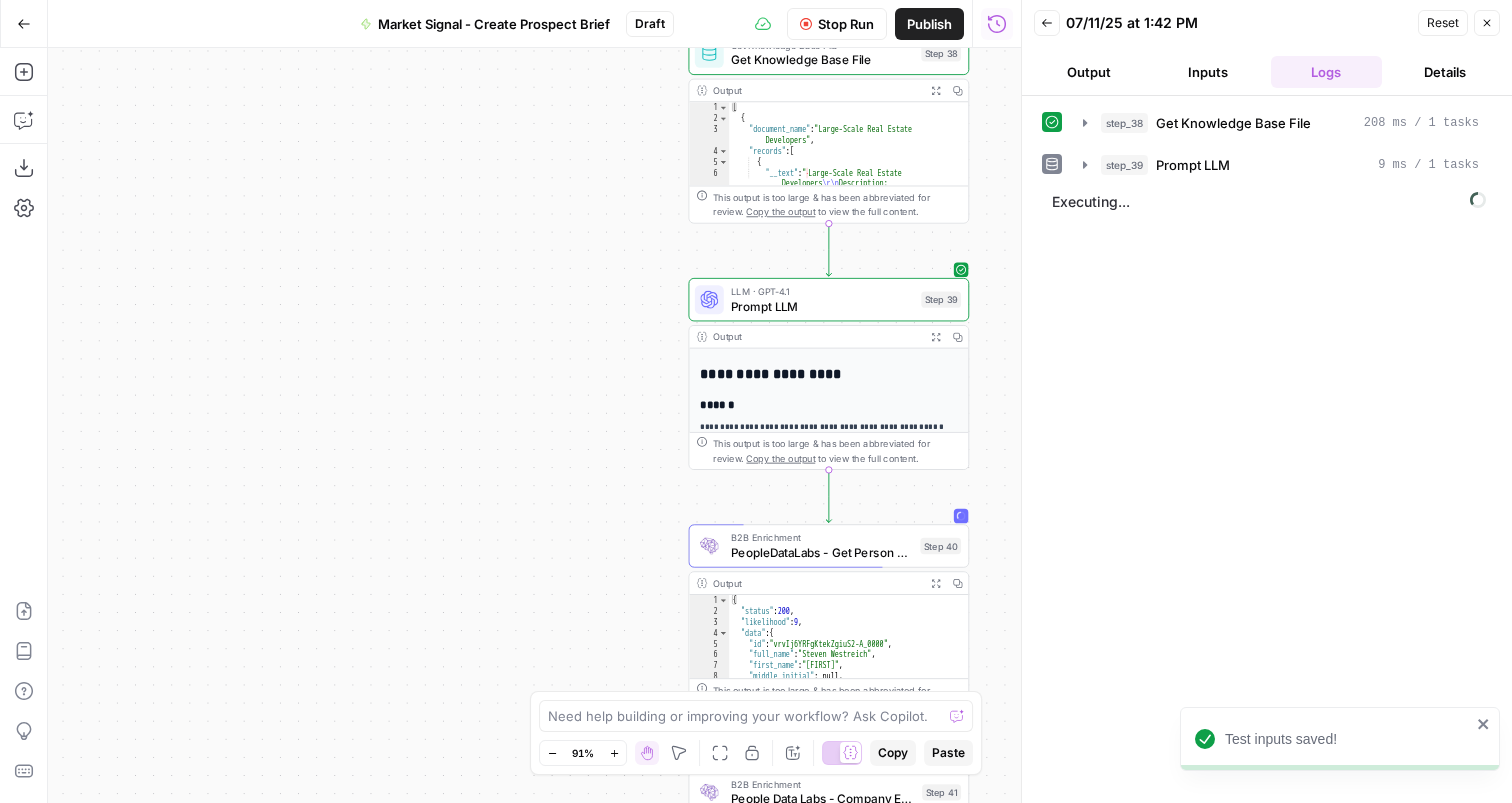 click on "Close" at bounding box center [1487, 23] 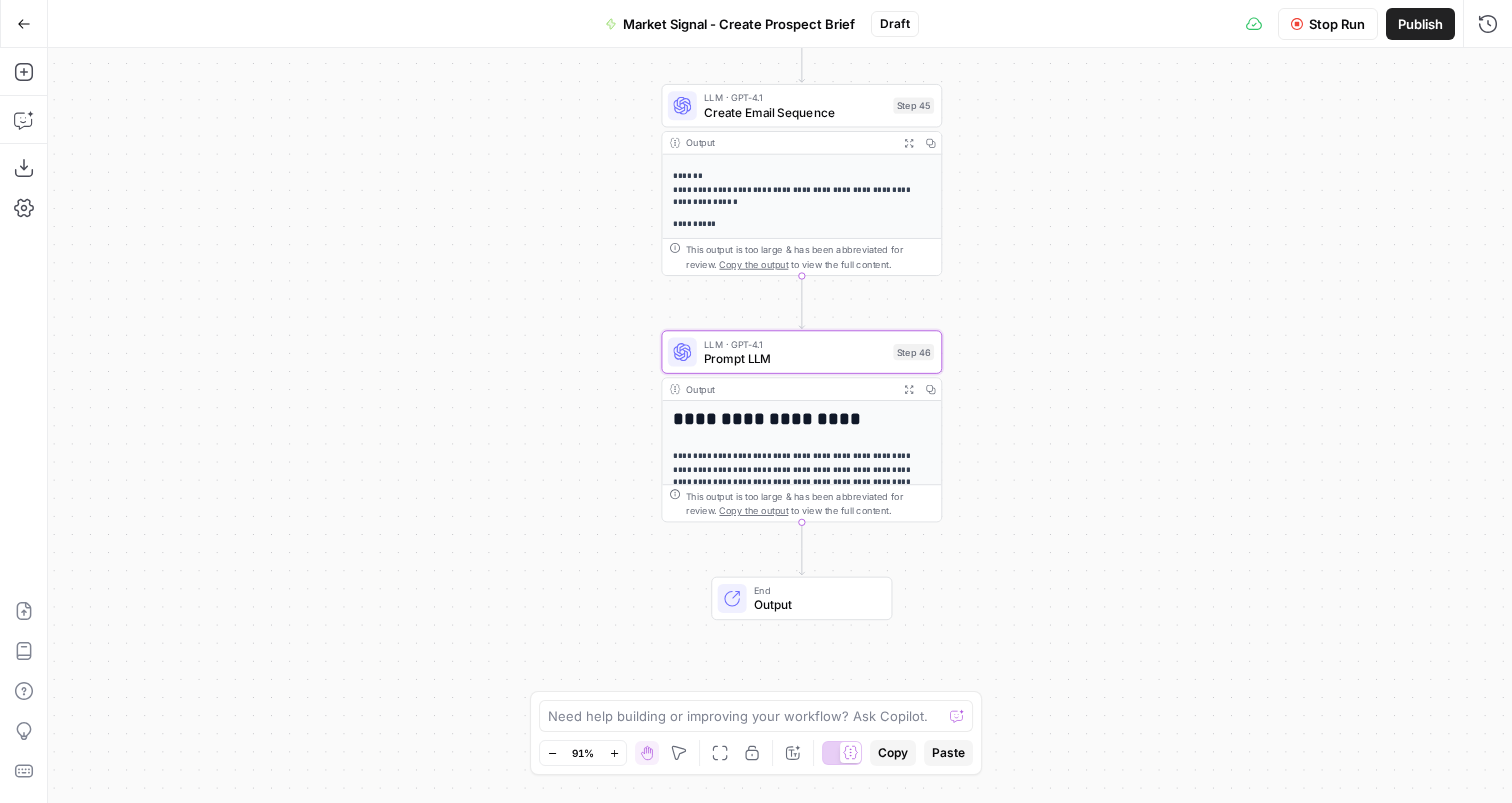click 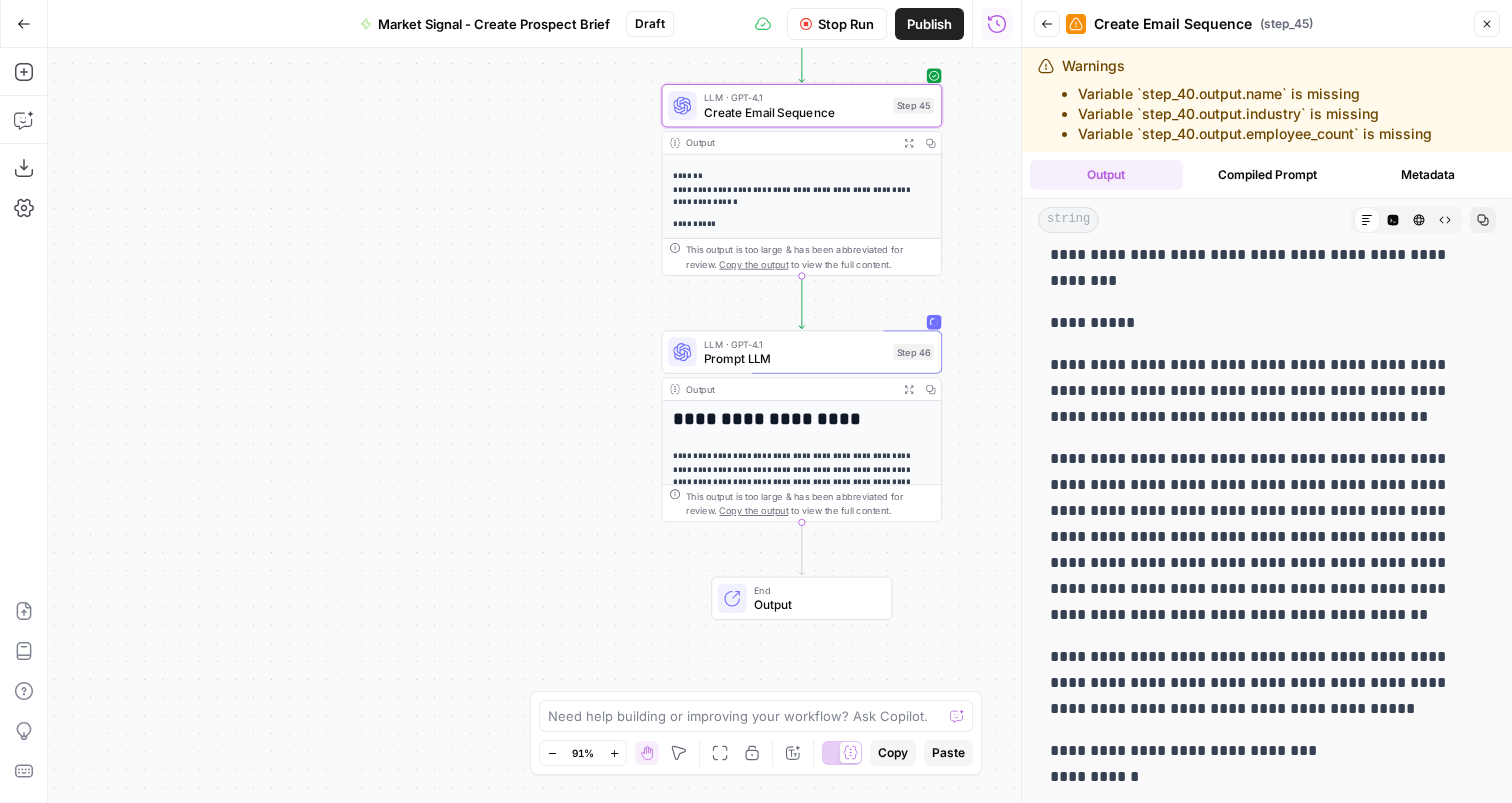 scroll, scrollTop: 877, scrollLeft: 0, axis: vertical 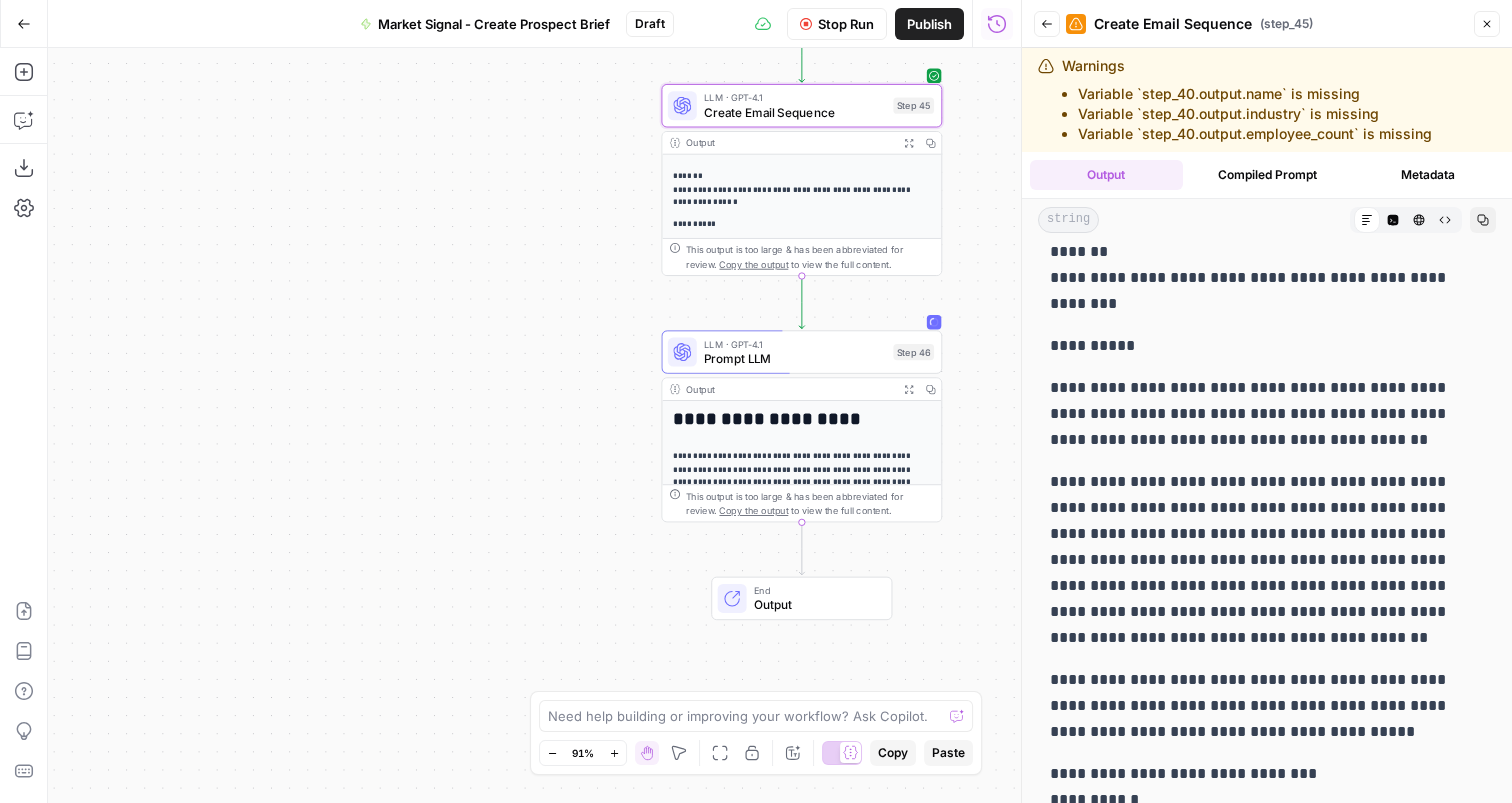 type 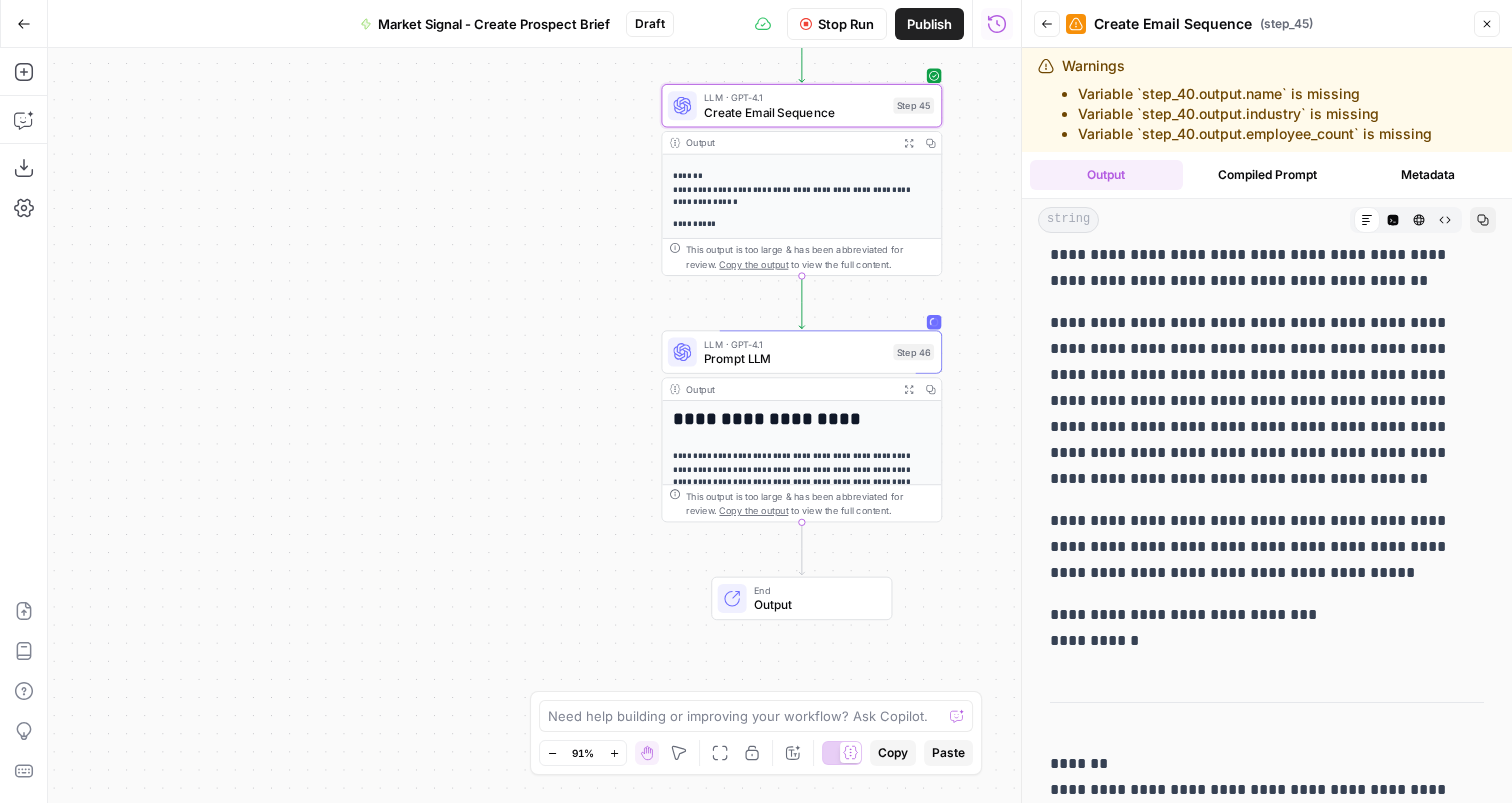 scroll, scrollTop: 1418, scrollLeft: 0, axis: vertical 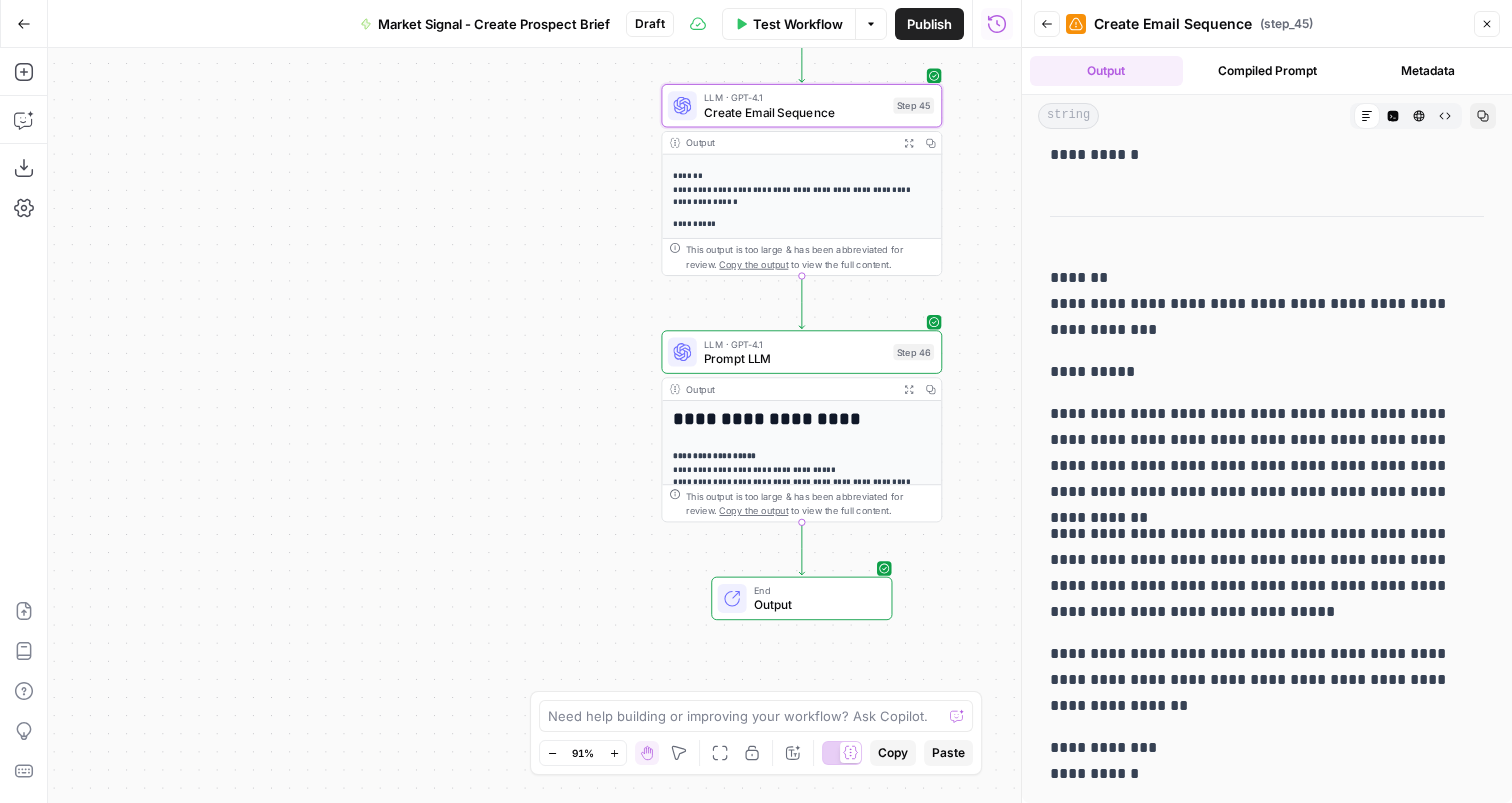 click 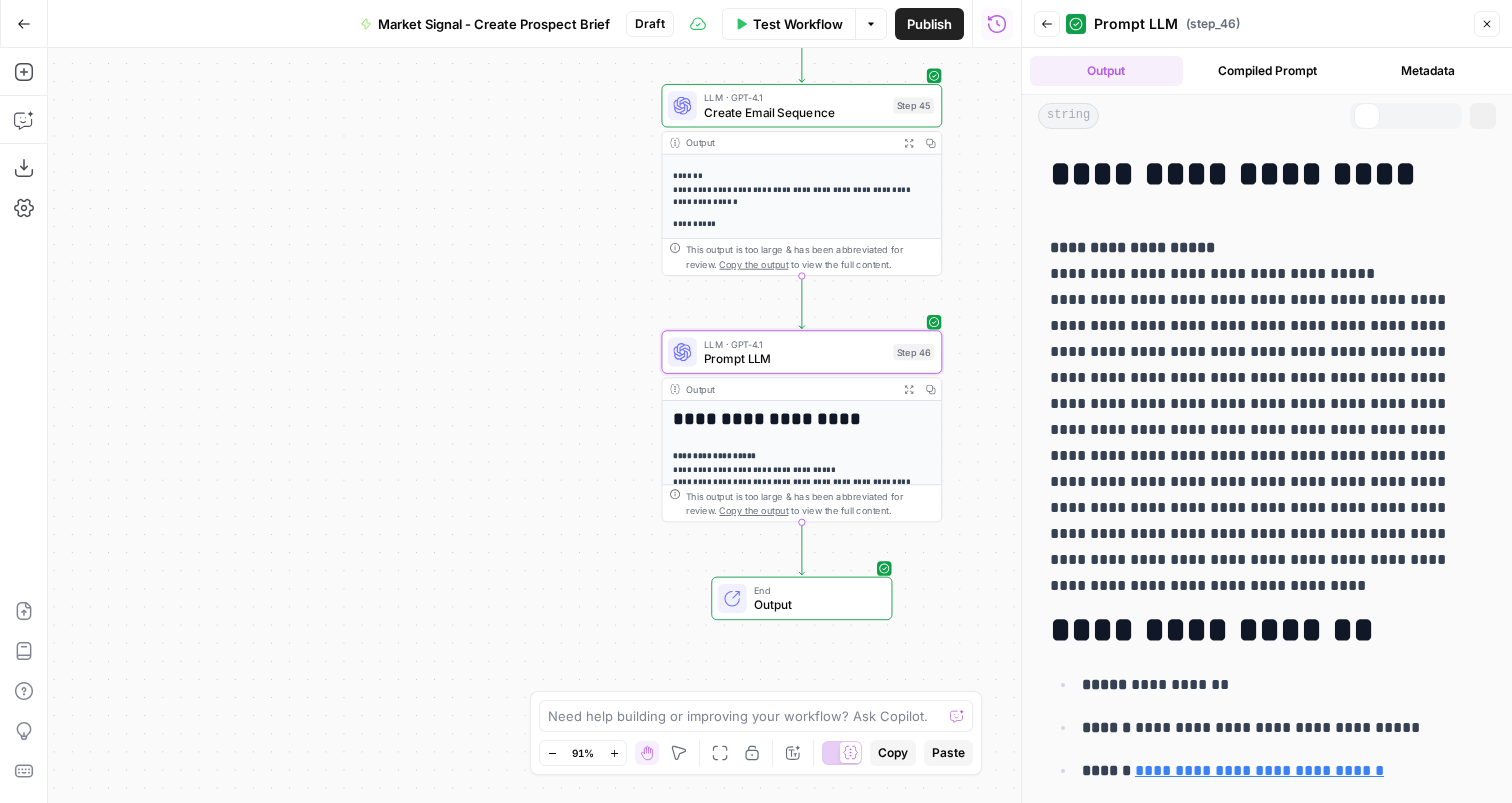 scroll, scrollTop: 0, scrollLeft: 0, axis: both 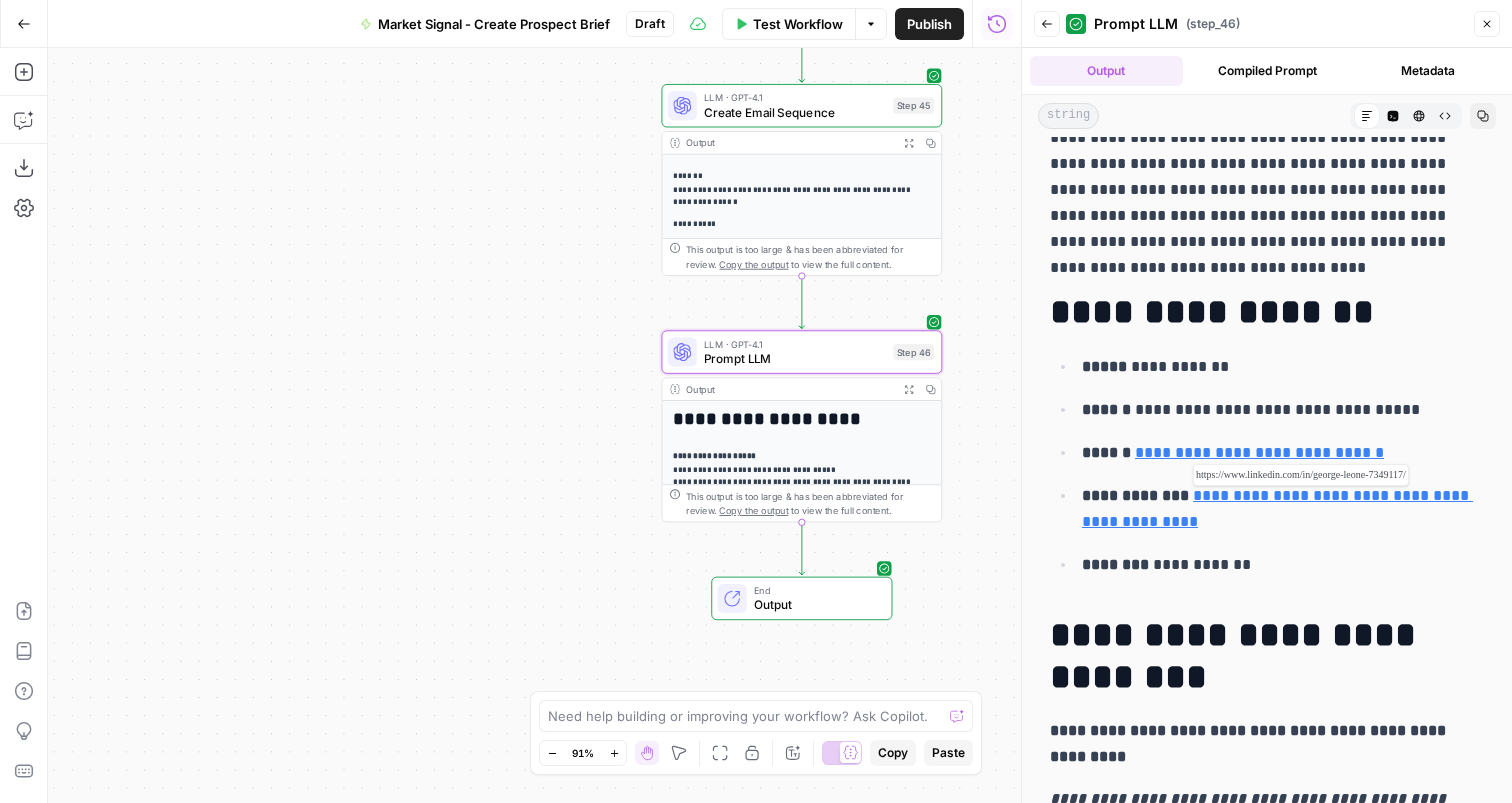 click on "**********" at bounding box center [1277, 508] 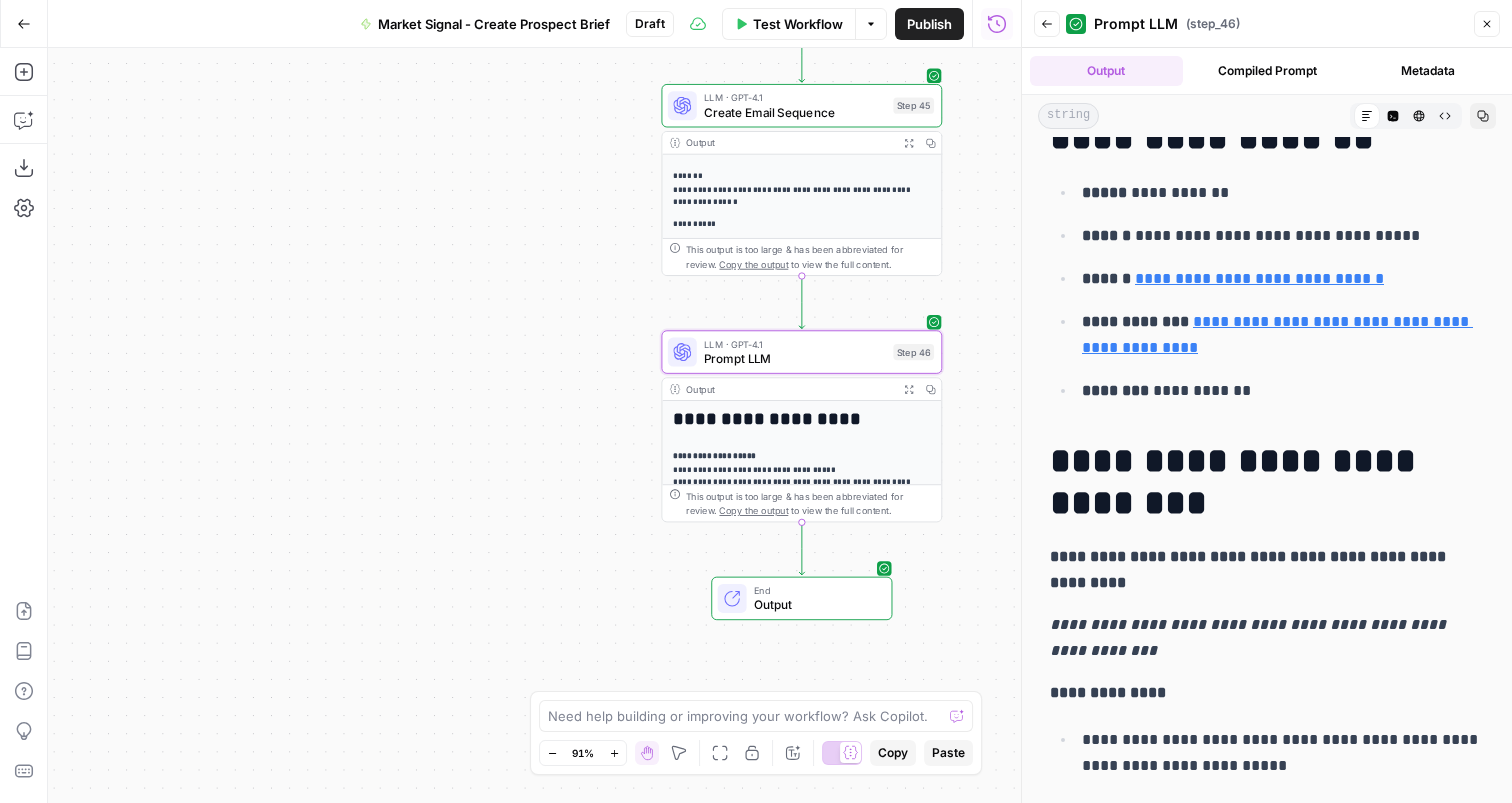 scroll, scrollTop: 427, scrollLeft: 0, axis: vertical 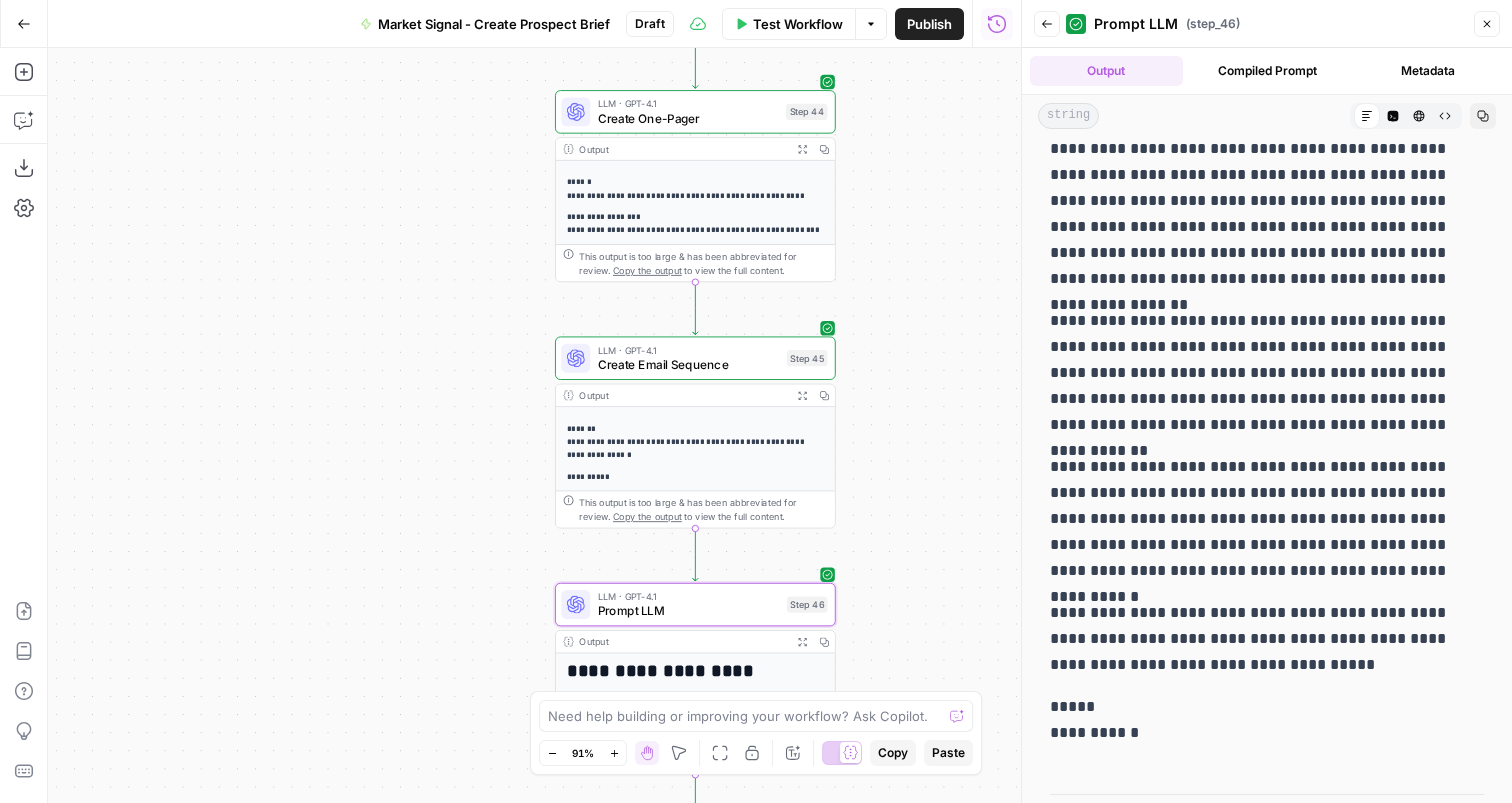 drag, startPoint x: 957, startPoint y: 574, endPoint x: 873, endPoint y: 287, distance: 299.04013 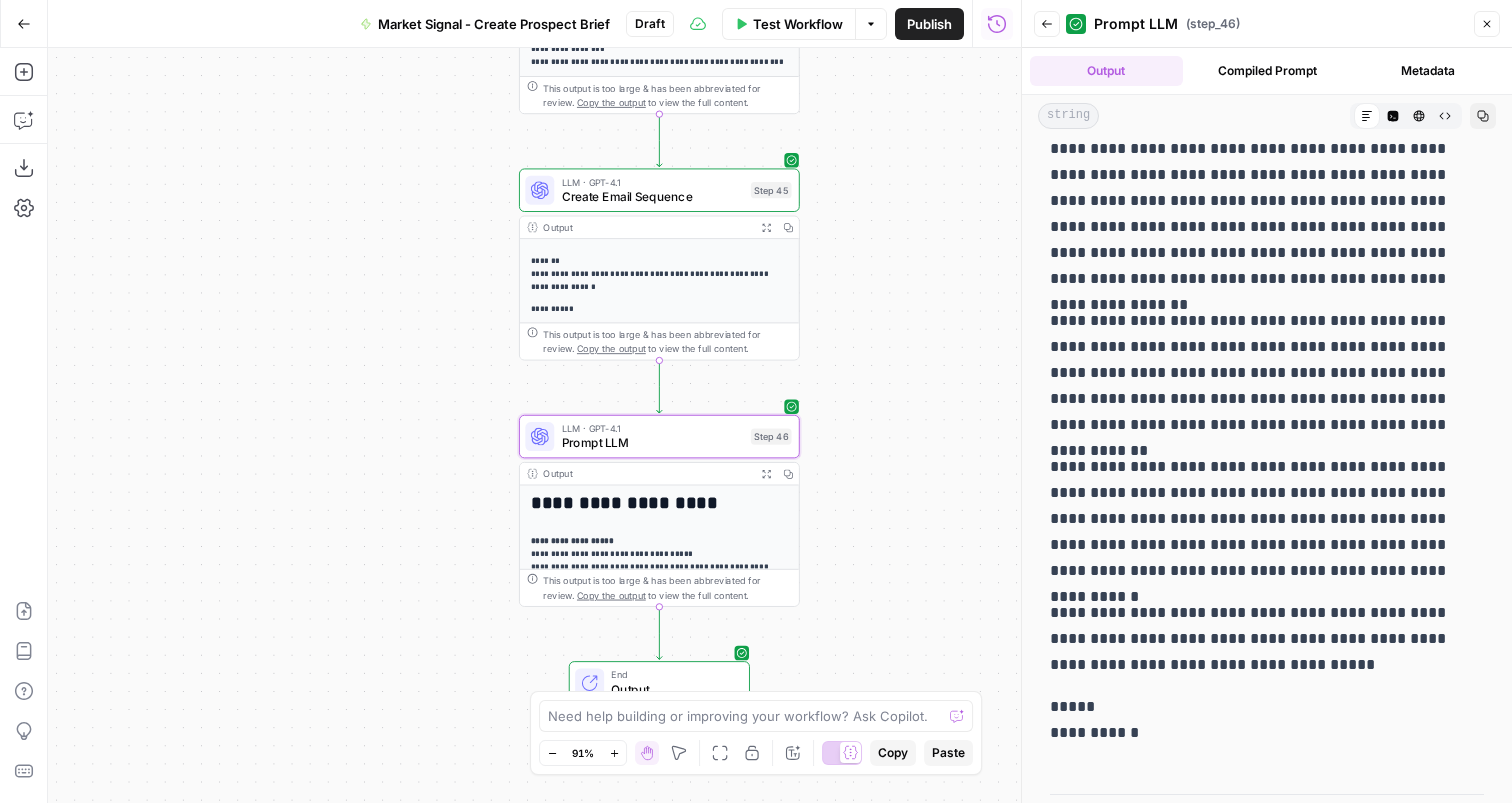 drag, startPoint x: 909, startPoint y: 406, endPoint x: 890, endPoint y: 318, distance: 90.02777 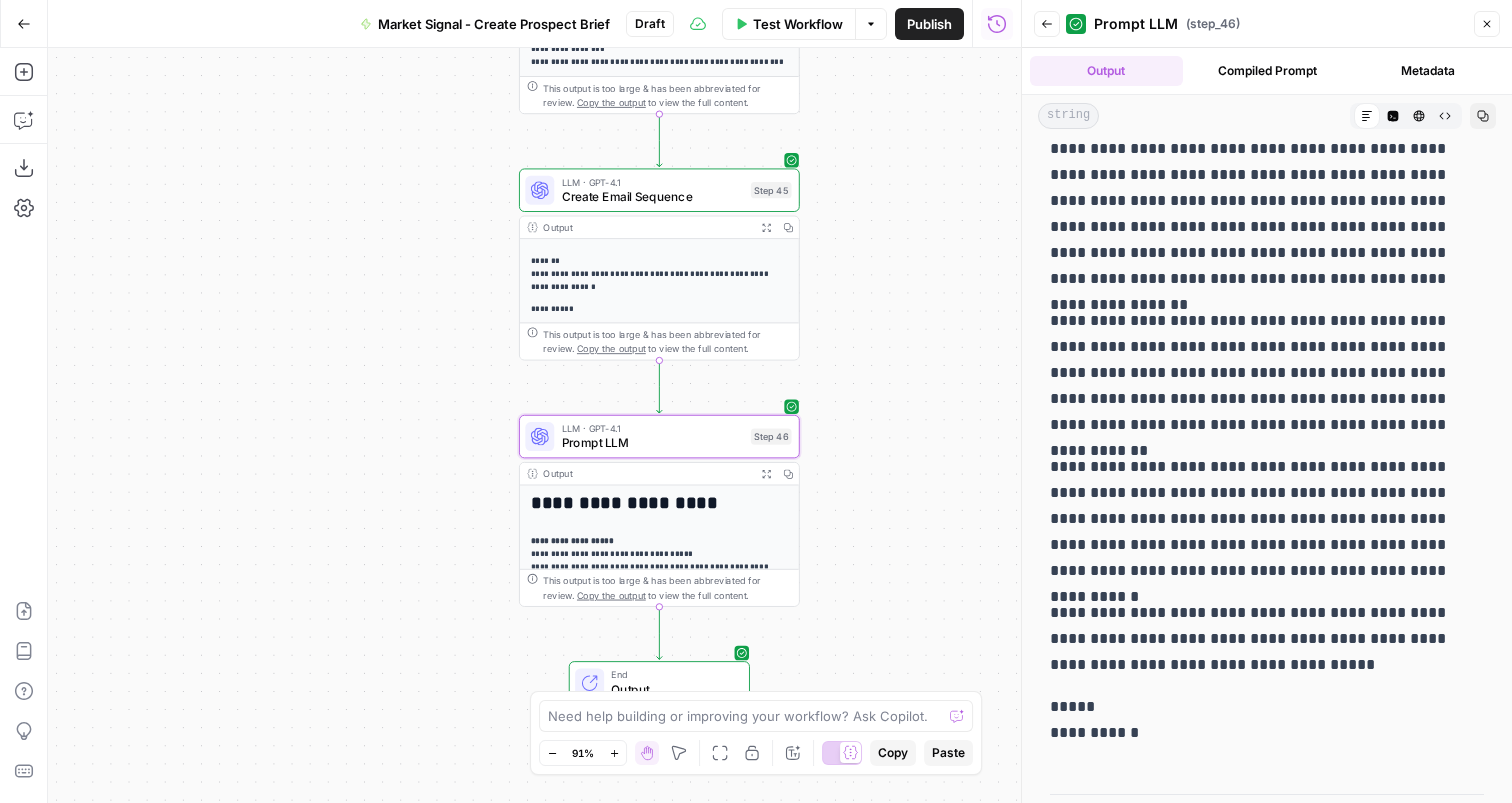 click on "[    {      "document_name" :  "Large-Scale Real Estate         Developers" ,      "records" :  [         {           "__text" :  " · Large-Scale Real Estate         Developers \r\n Description:       Integrated commercial real estate       developers manage large-scale,       multi-phase projects including       multifamily developments, office       buildings, and retail centers.       These organizations face complex       financial workflows that require       budget control, and stringent       compliance measures. They are       characterized by their need for              *" at bounding box center [534, 425] 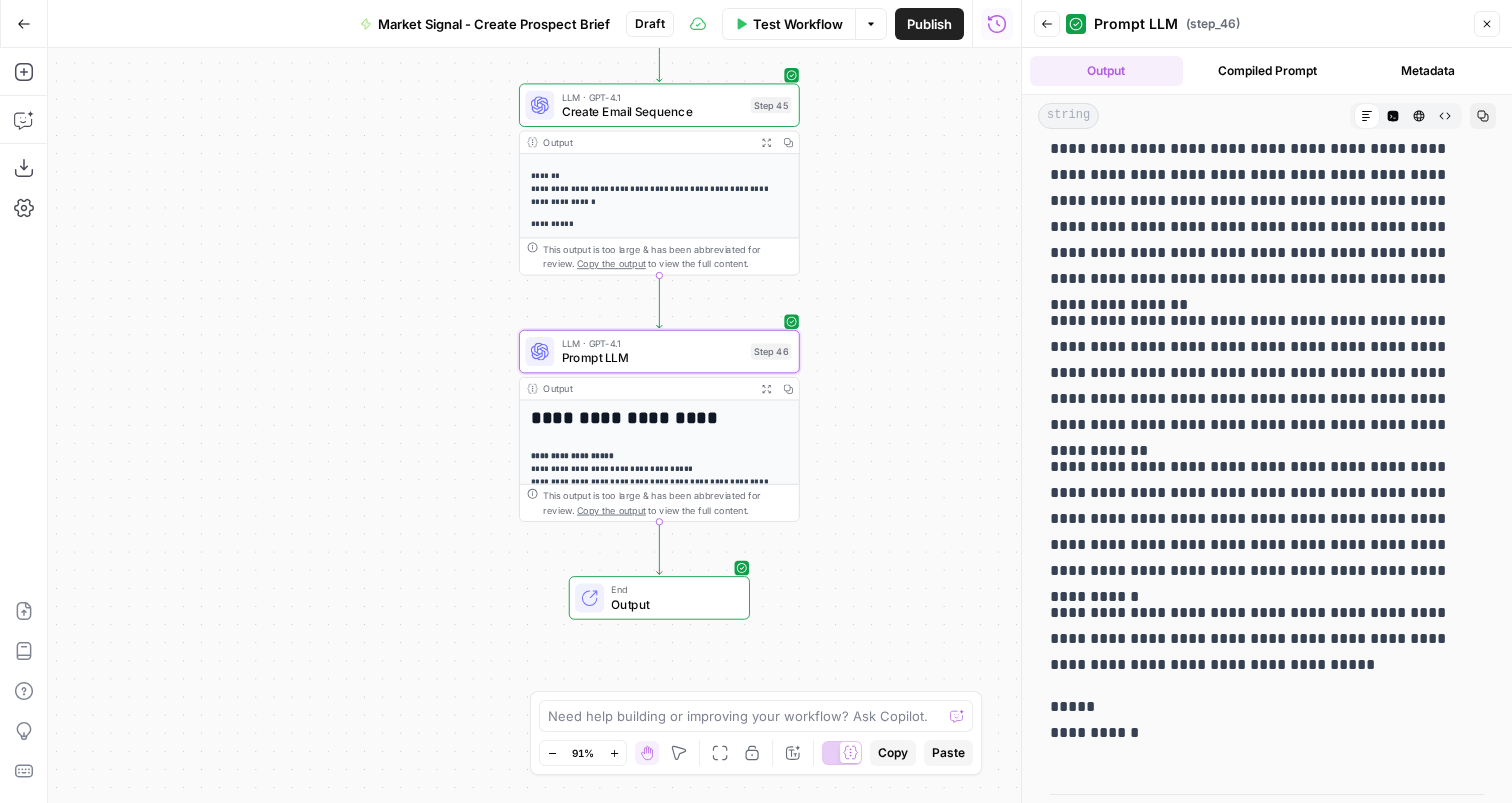 drag, startPoint x: 888, startPoint y: 350, endPoint x: 888, endPoint y: 265, distance: 85 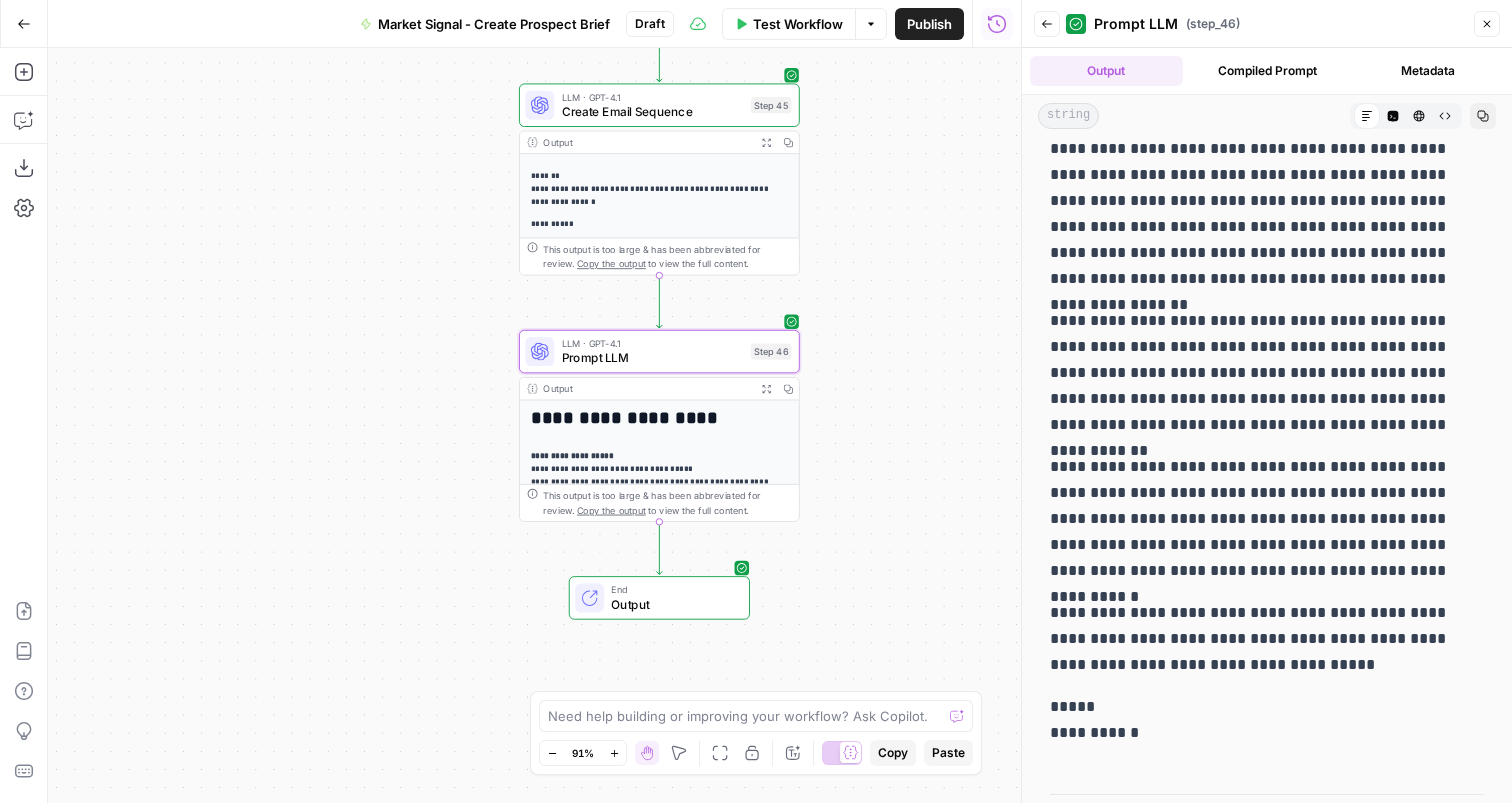 click on "[    {      "document_name" :  "Large-Scale Real Estate         Developers" ,      "records" :  [         {           "__text" :  " · Large-Scale Real Estate         Developers \r\n Description:       Integrated commercial real estate       developers manage large-scale,       multi-phase projects including       multifamily developments, office       buildings, and retail centers.       These organizations face complex       financial workflows that require       budget control, and stringent       compliance measures. They are       characterized by their need for              *" at bounding box center [534, 425] 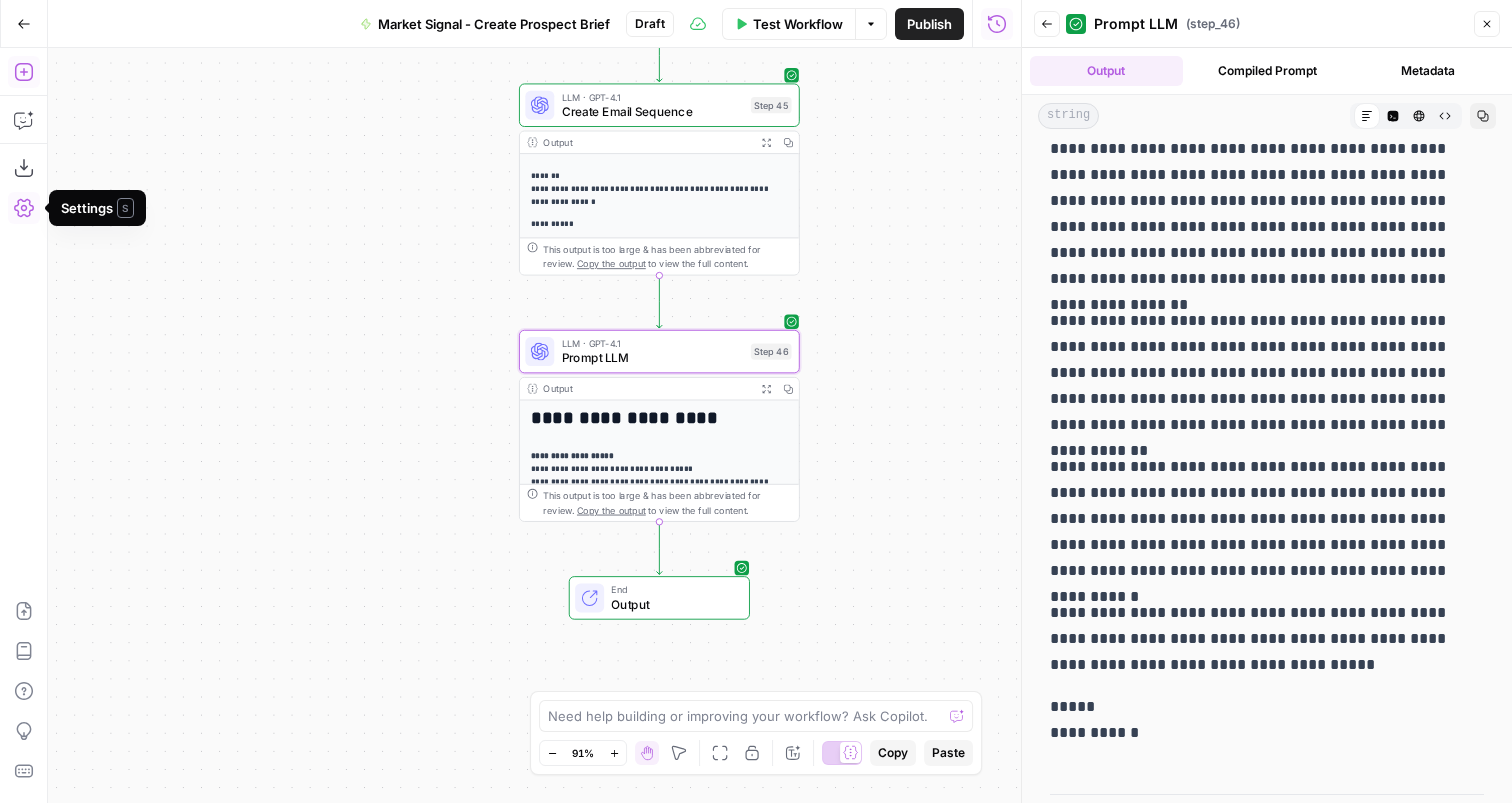click 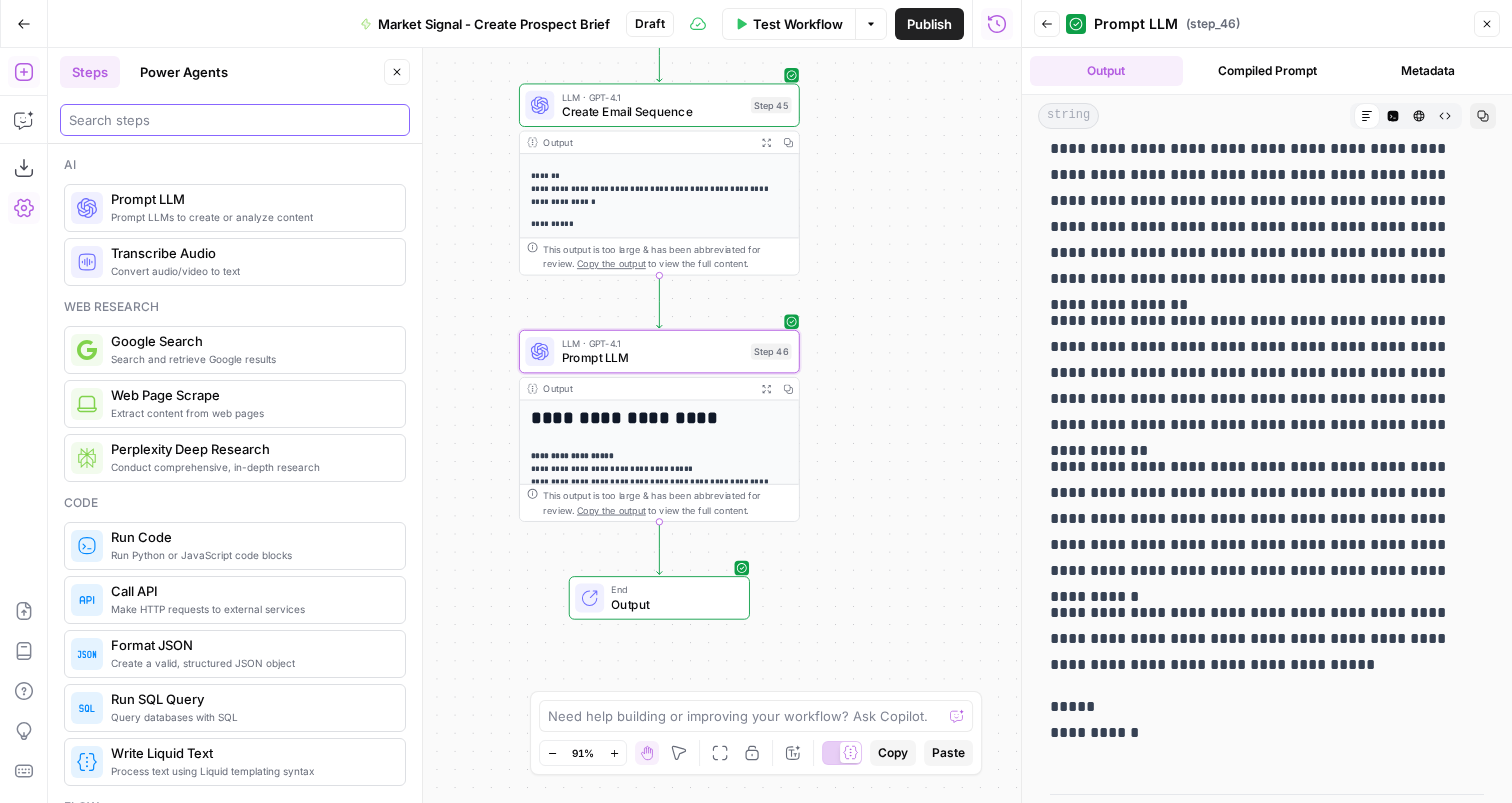 click at bounding box center (235, 120) 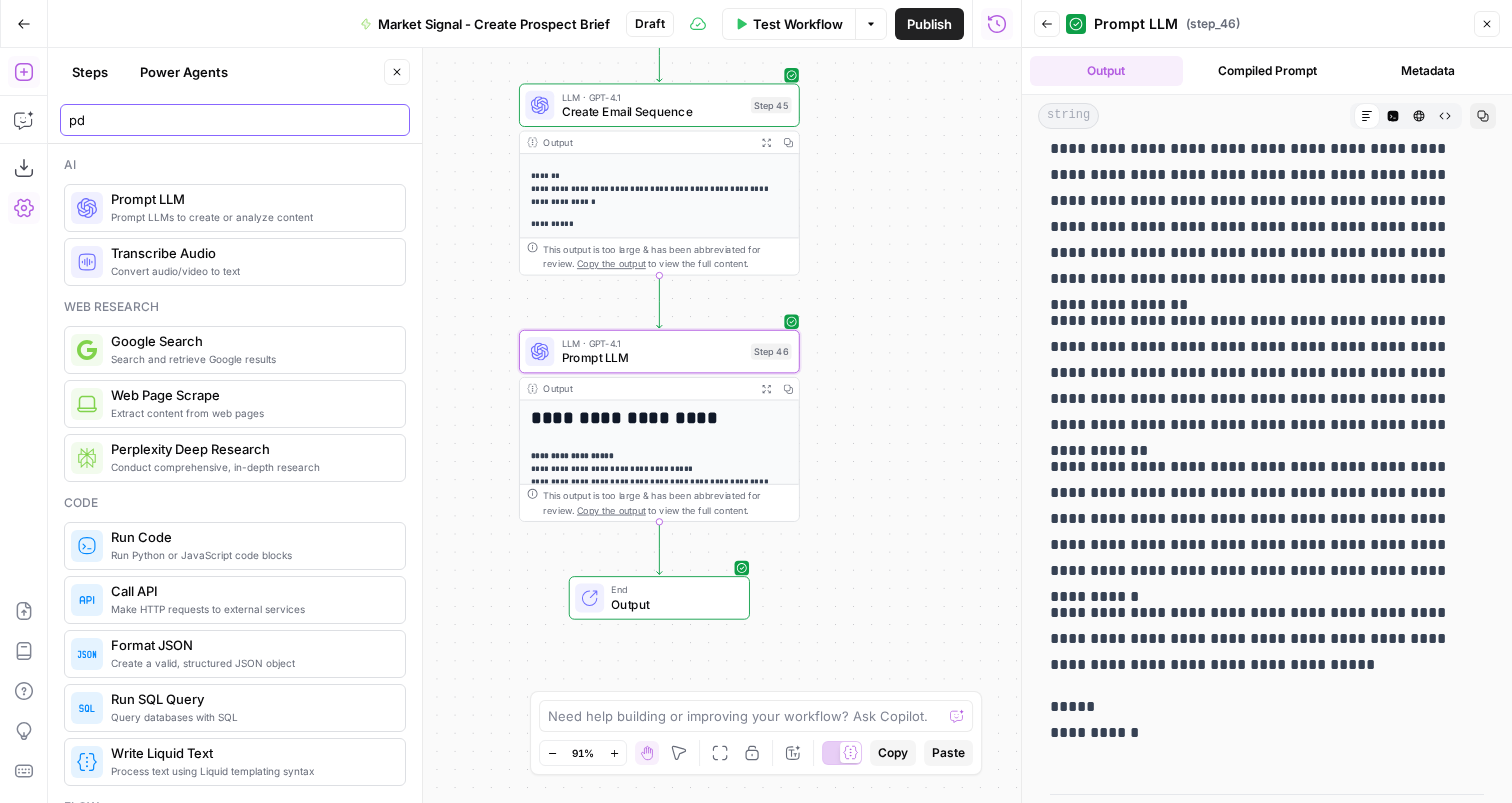 type on "pdf" 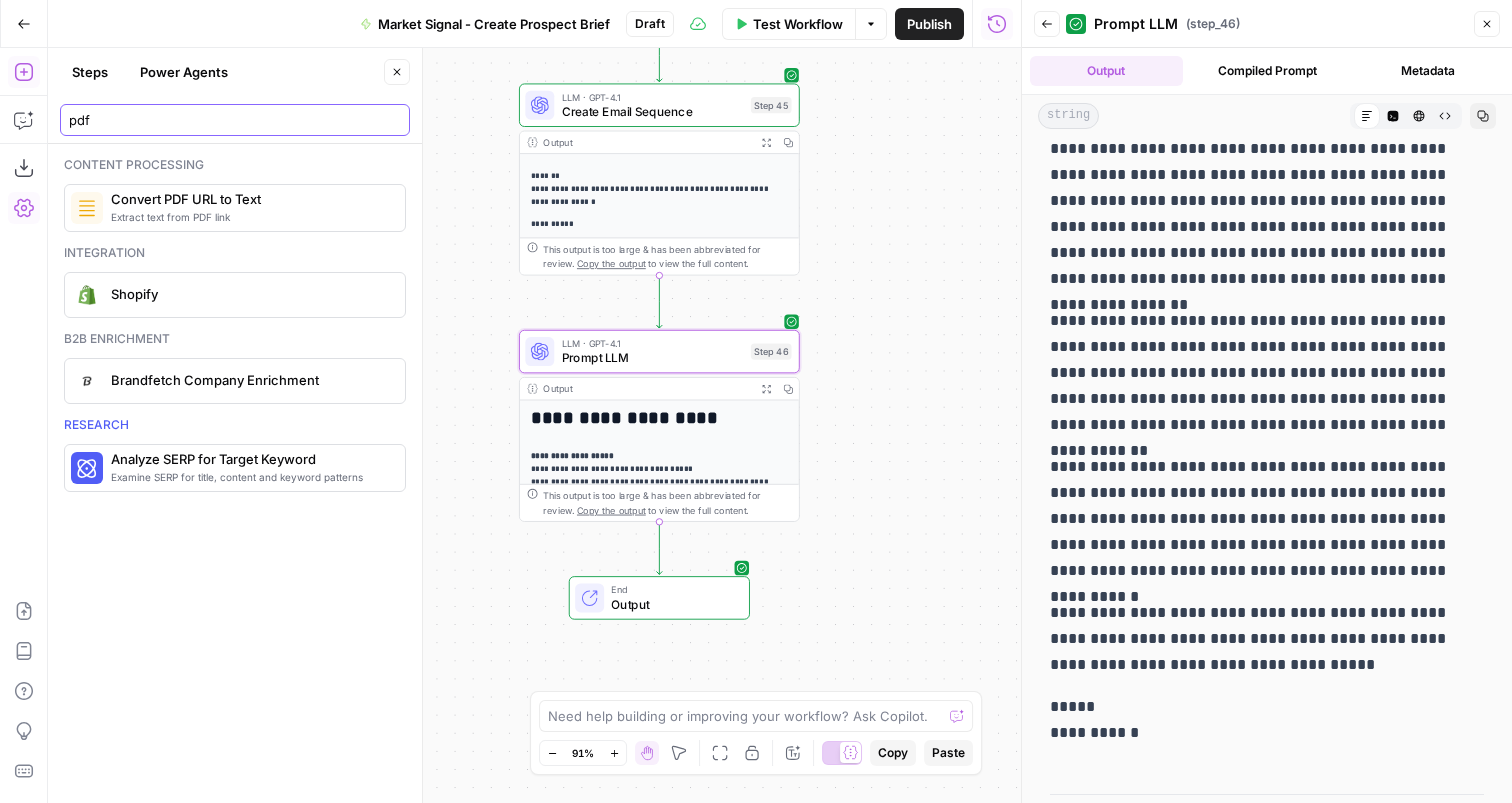 type 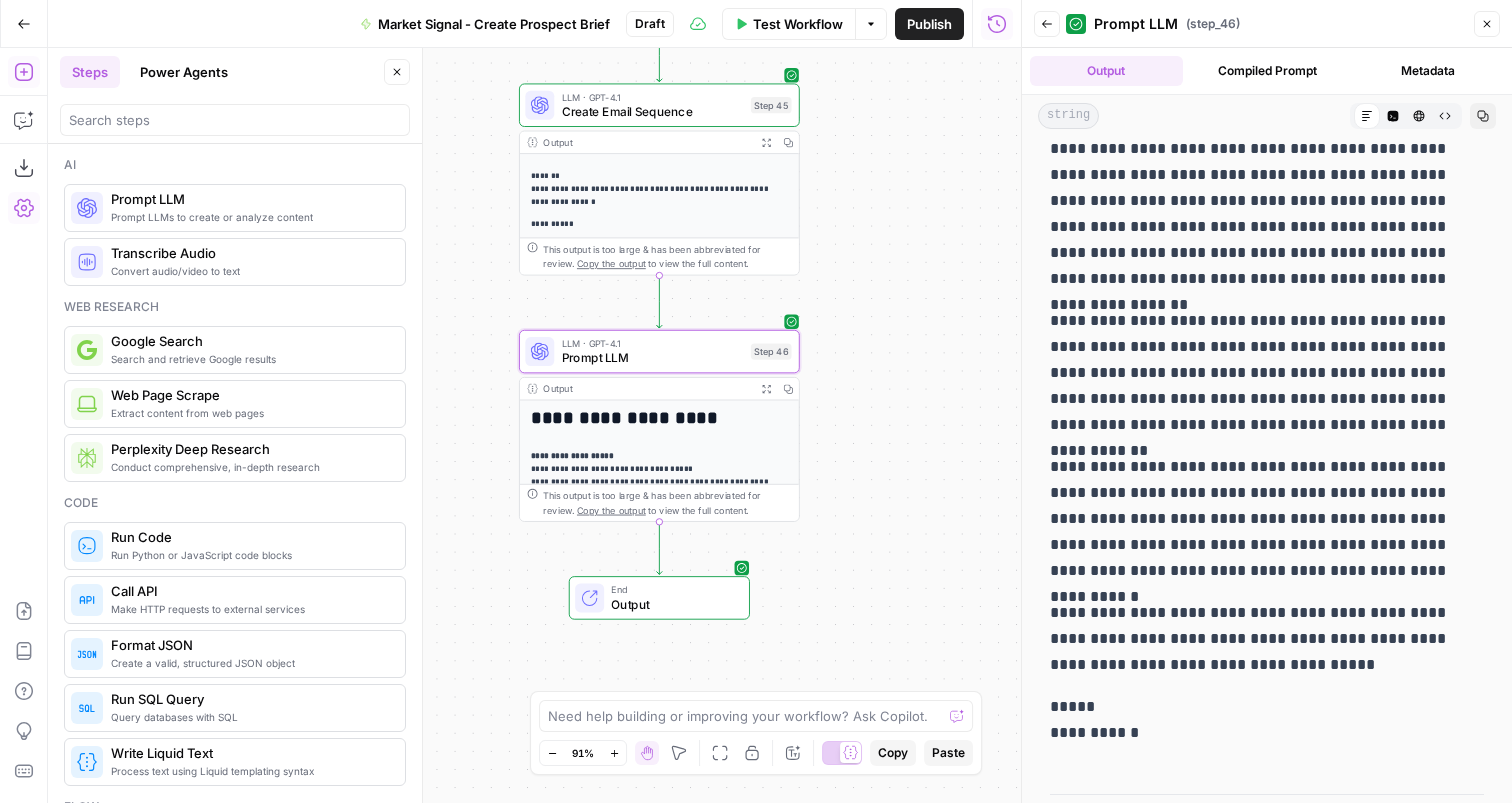 click on "[    {      "document_name" :  "Large-Scale Real Estate         Developers" ,      "records" :  [         {           "__text" :  " · Large-Scale Real Estate         Developers \r\n Description:       Integrated commercial real estate       developers manage large-scale,       multi-phase projects including       multifamily developments, office       buildings, and retail centers.       These organizations face complex       financial workflows that require       budget control, and stringent       compliance measures. They are       characterized by their need for              *" at bounding box center (534, 425) 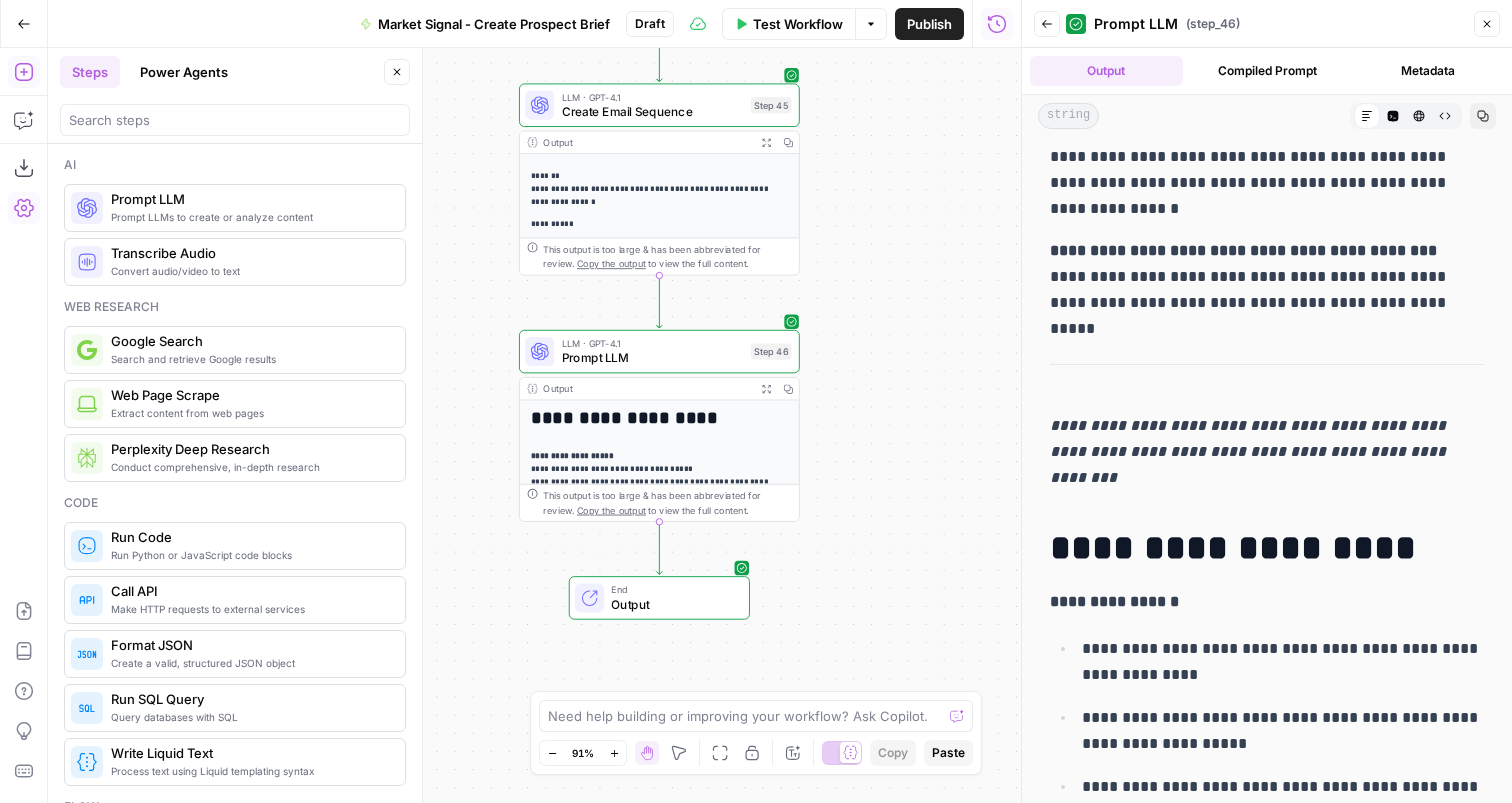 scroll, scrollTop: 2709, scrollLeft: 0, axis: vertical 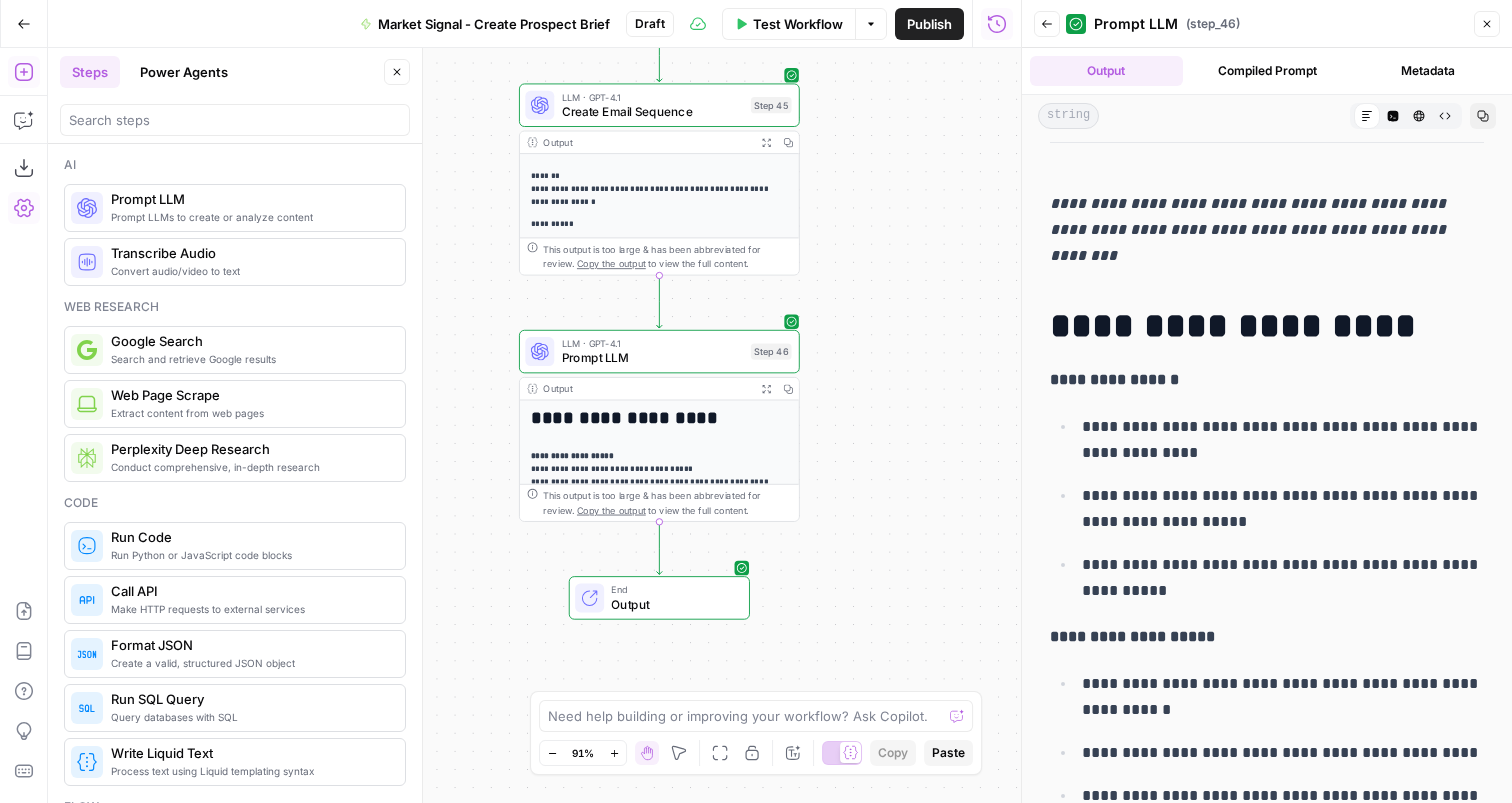 click on "**********" at bounding box center (659, 190) 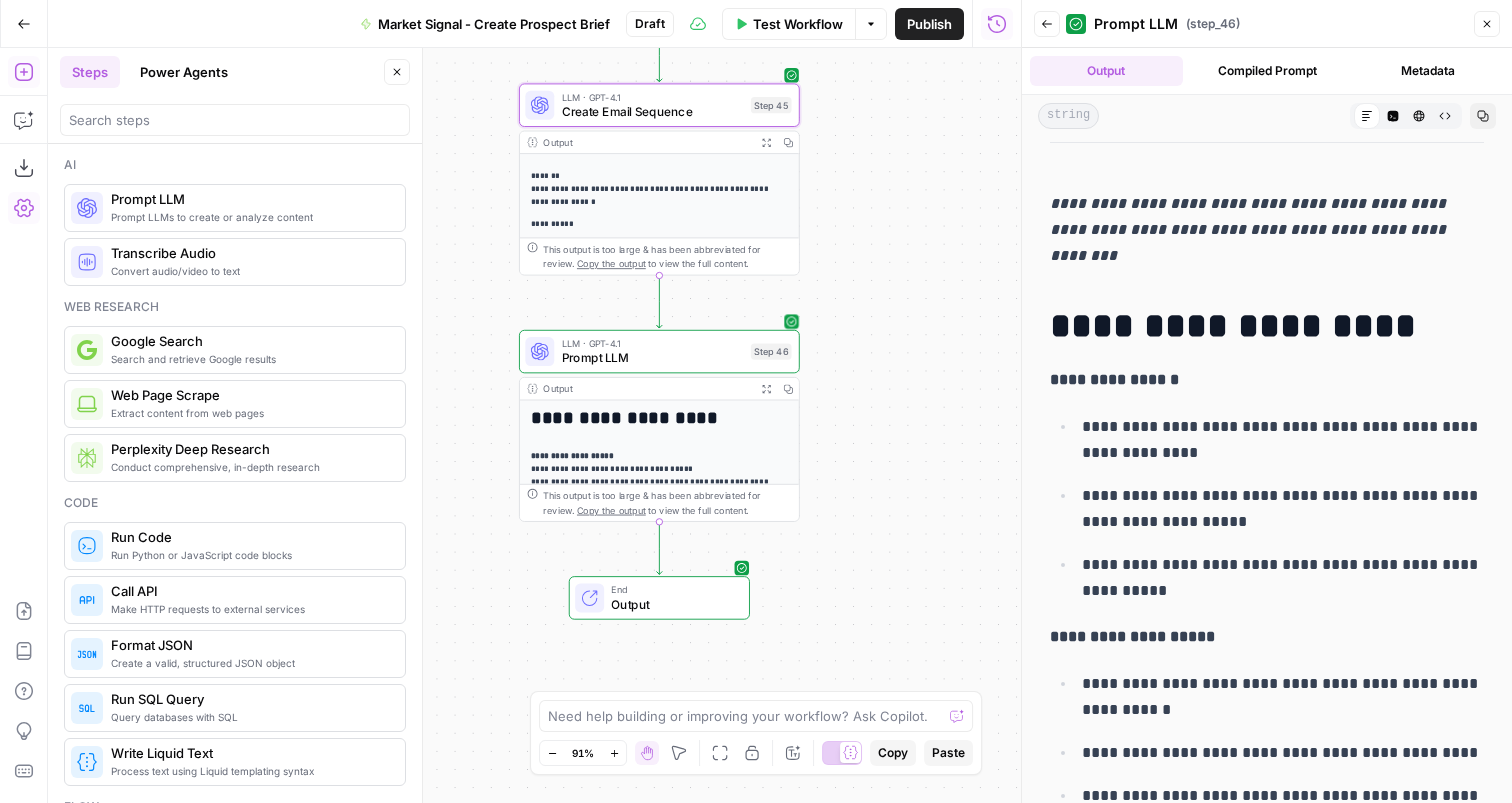 click on "Prompt LLM" at bounding box center [653, 358] 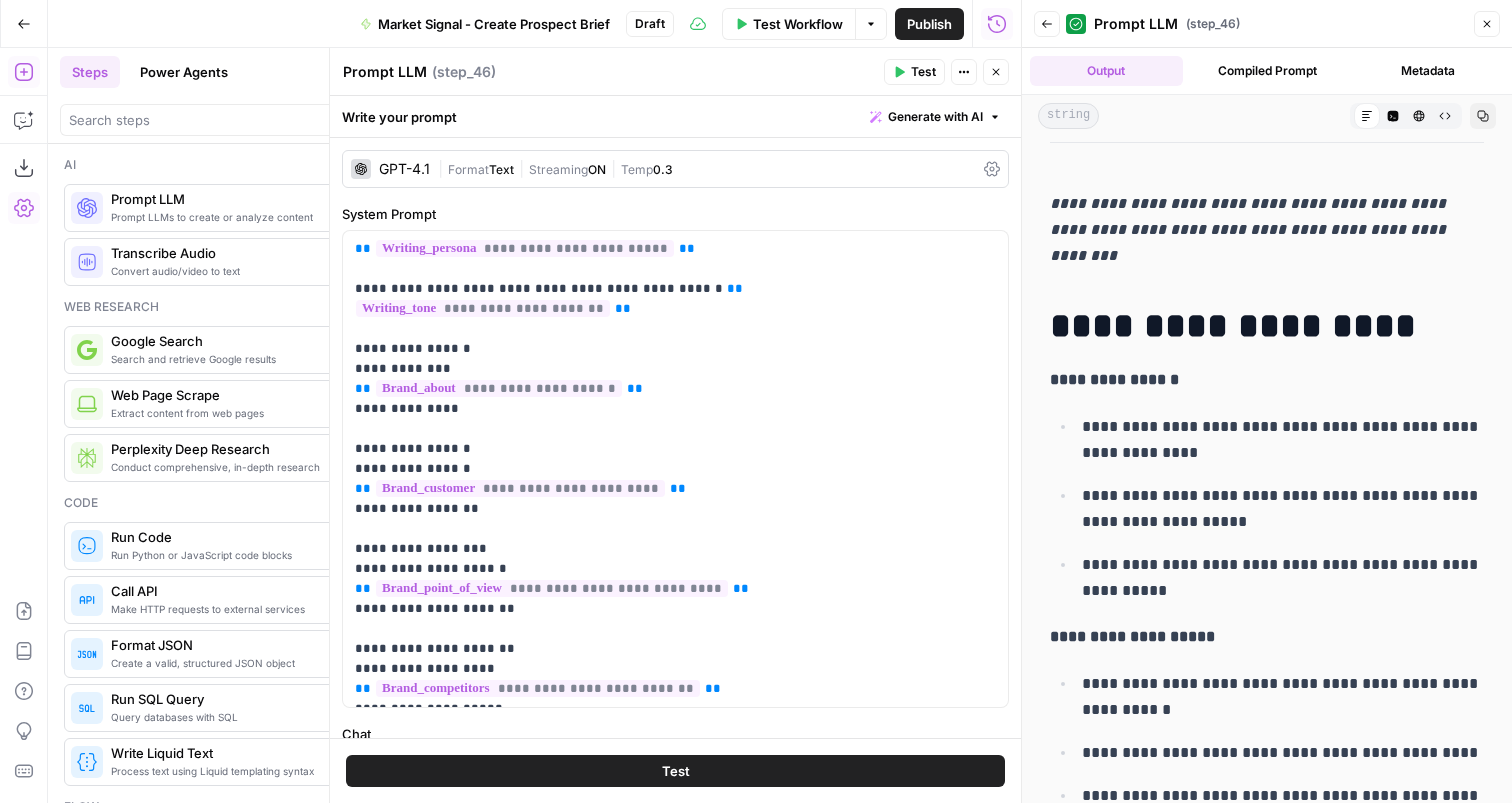 click 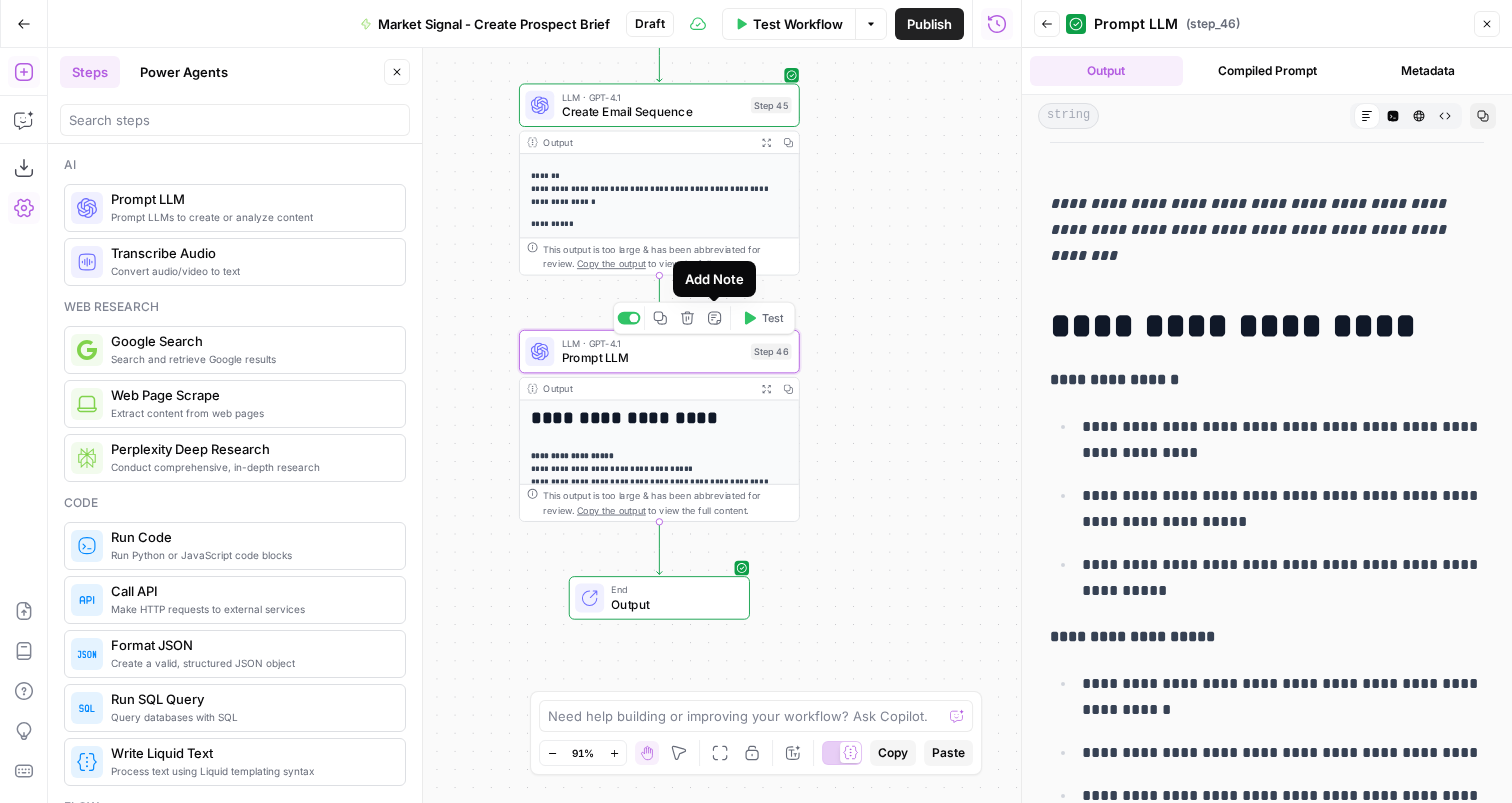click at bounding box center (633, 318) 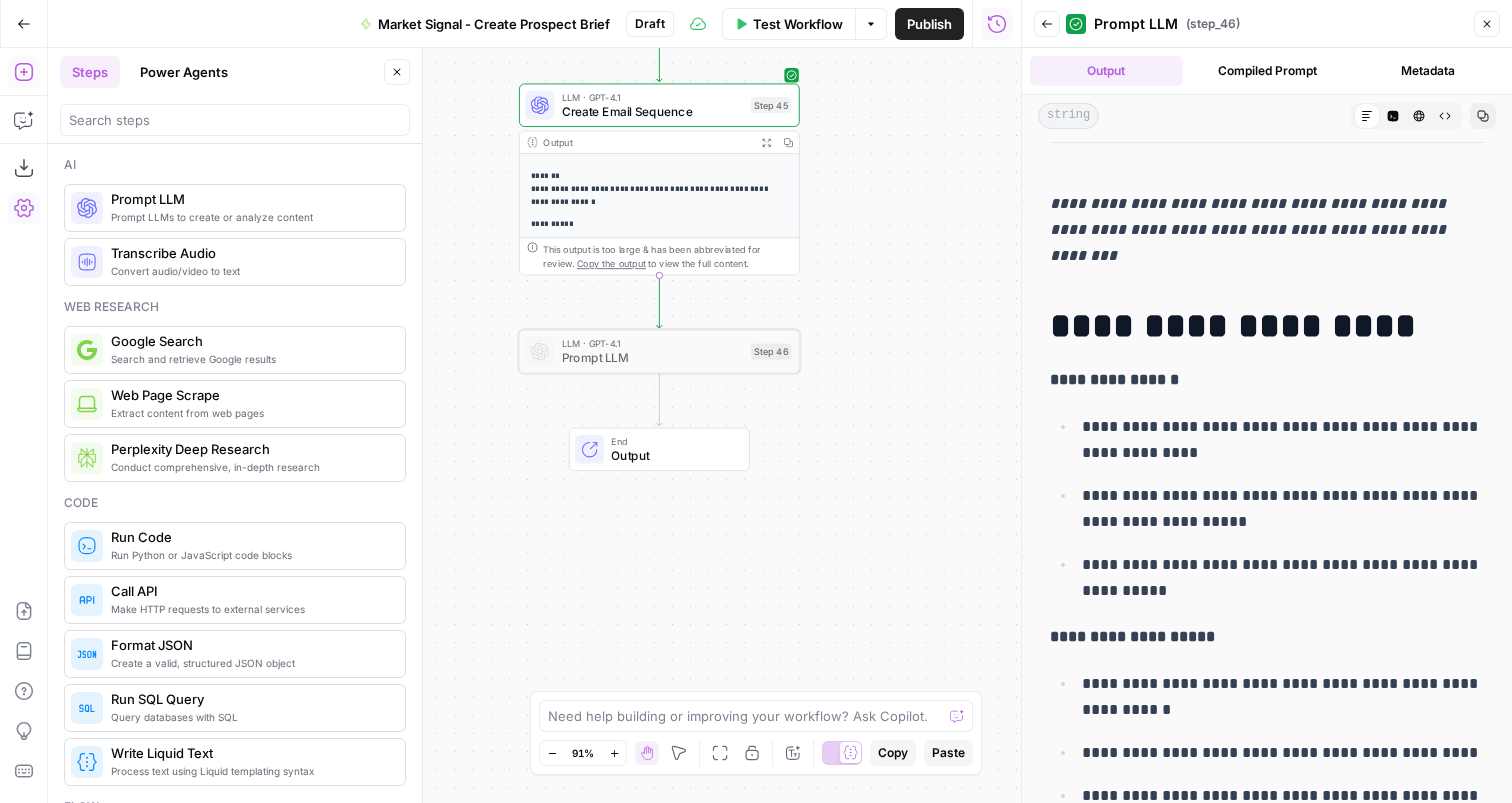 click on "**********" at bounding box center (659, 190) 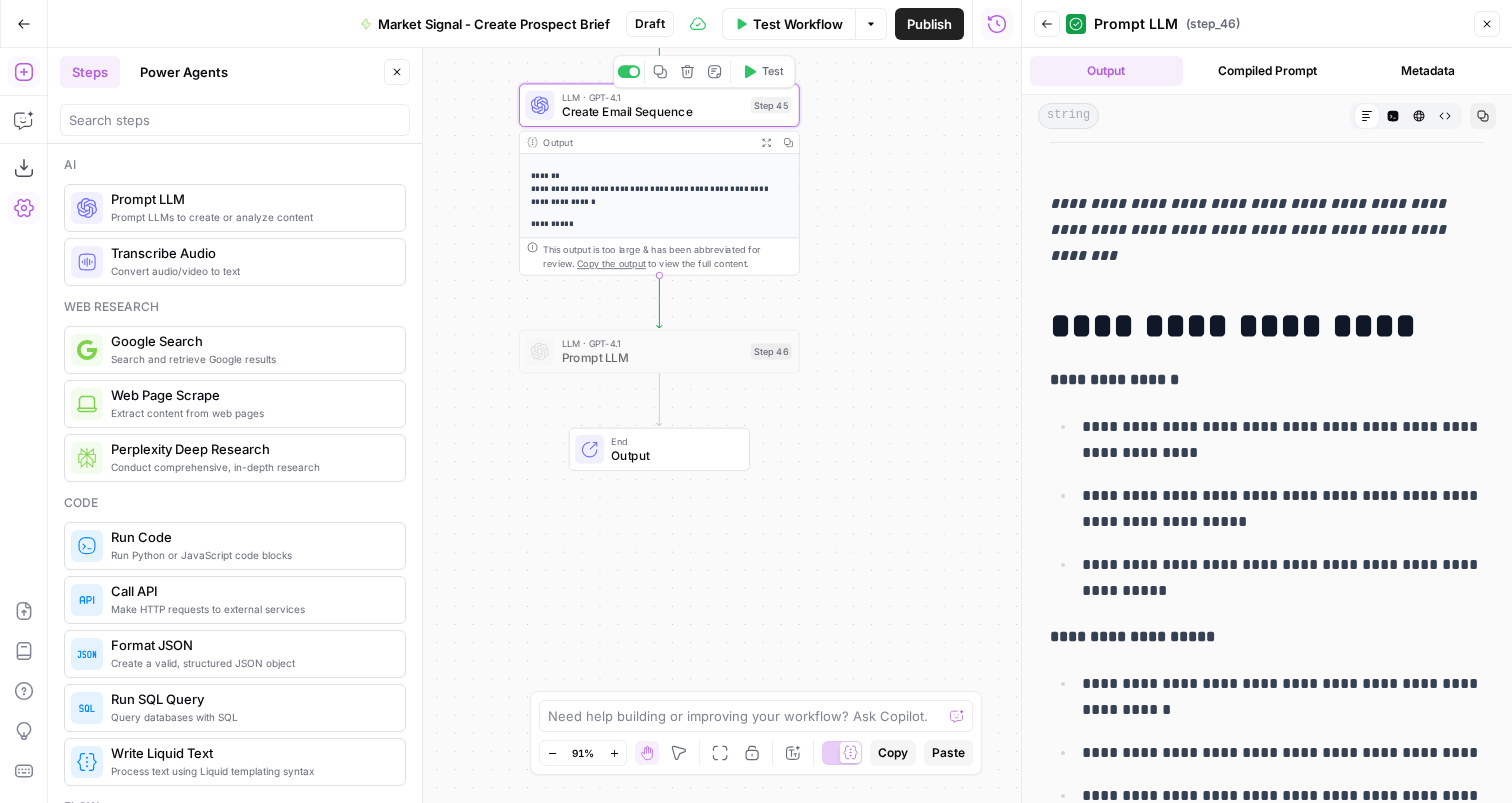 click on "Create Email Sequence" at bounding box center [653, 112] 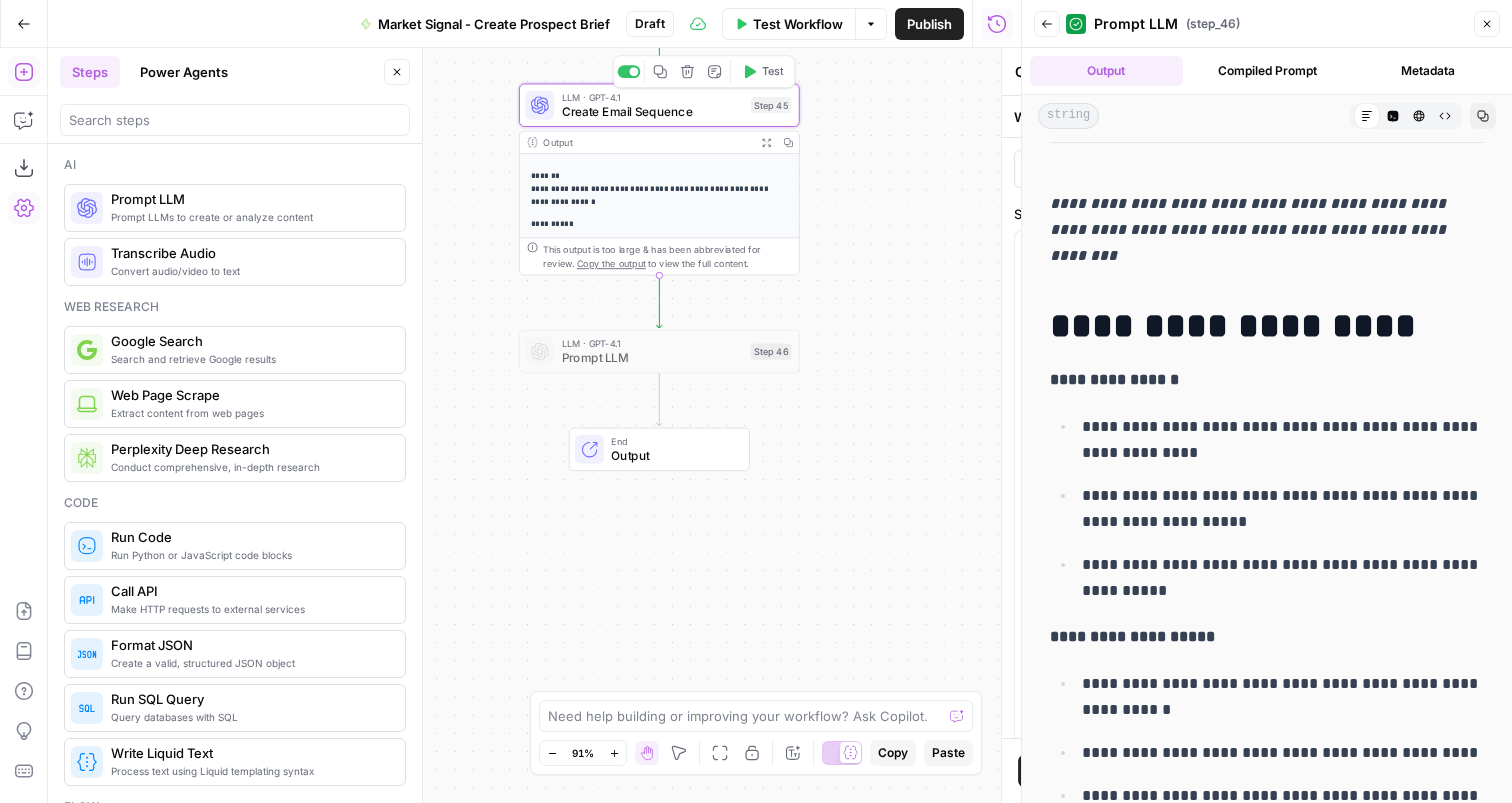 click on "**********" at bounding box center [675, 425] 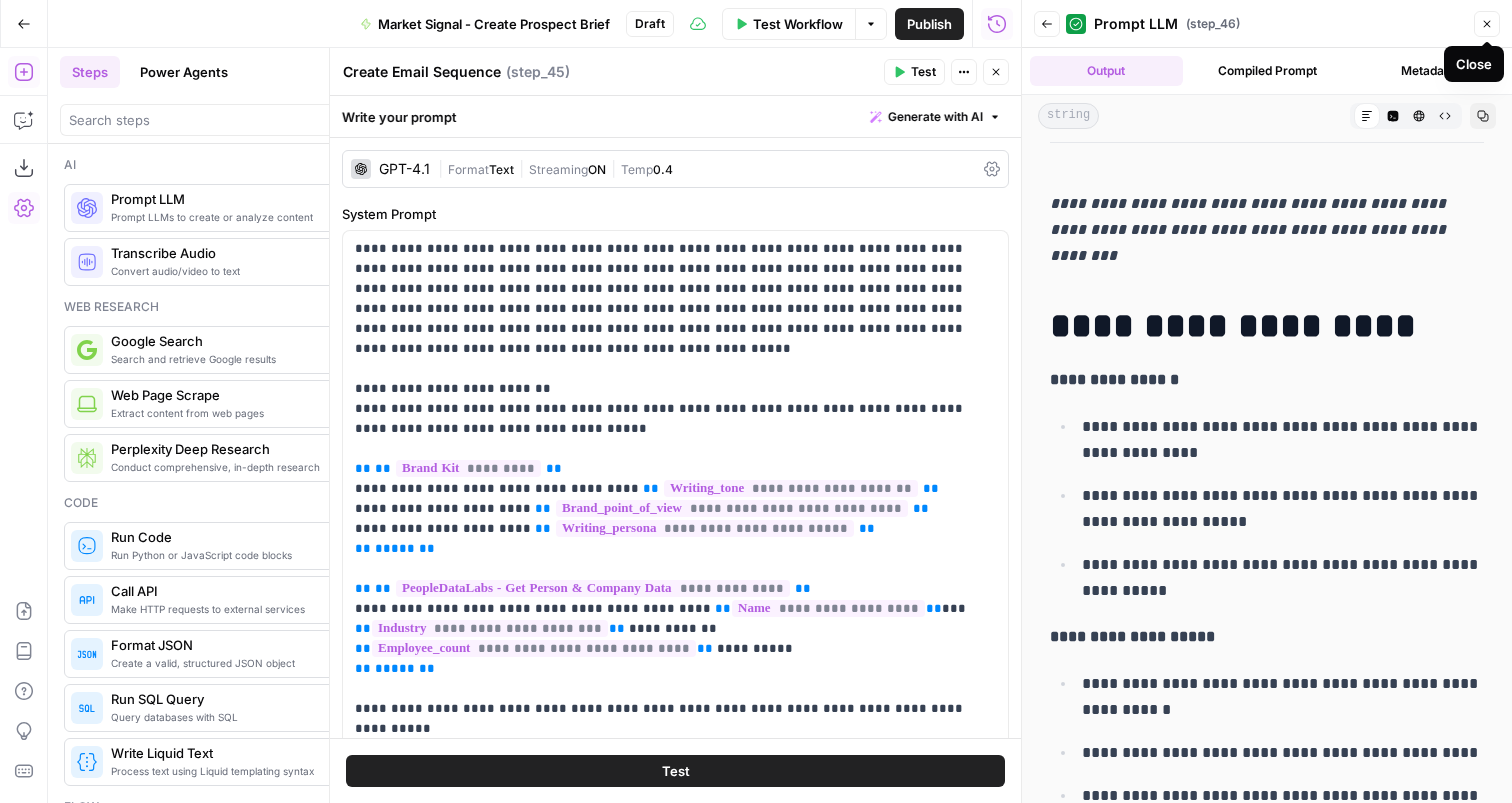 click on "Close" at bounding box center (1487, 24) 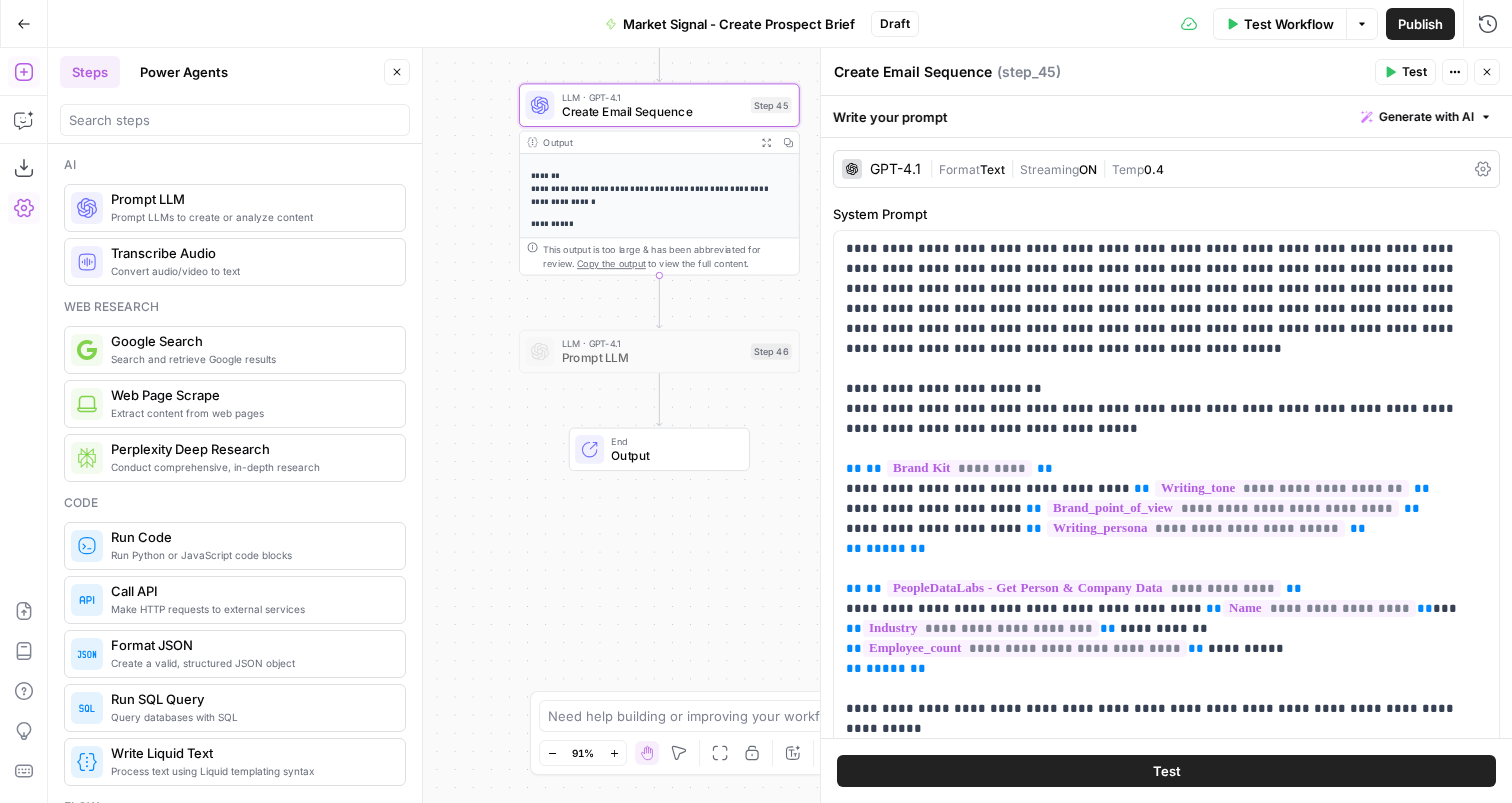 click 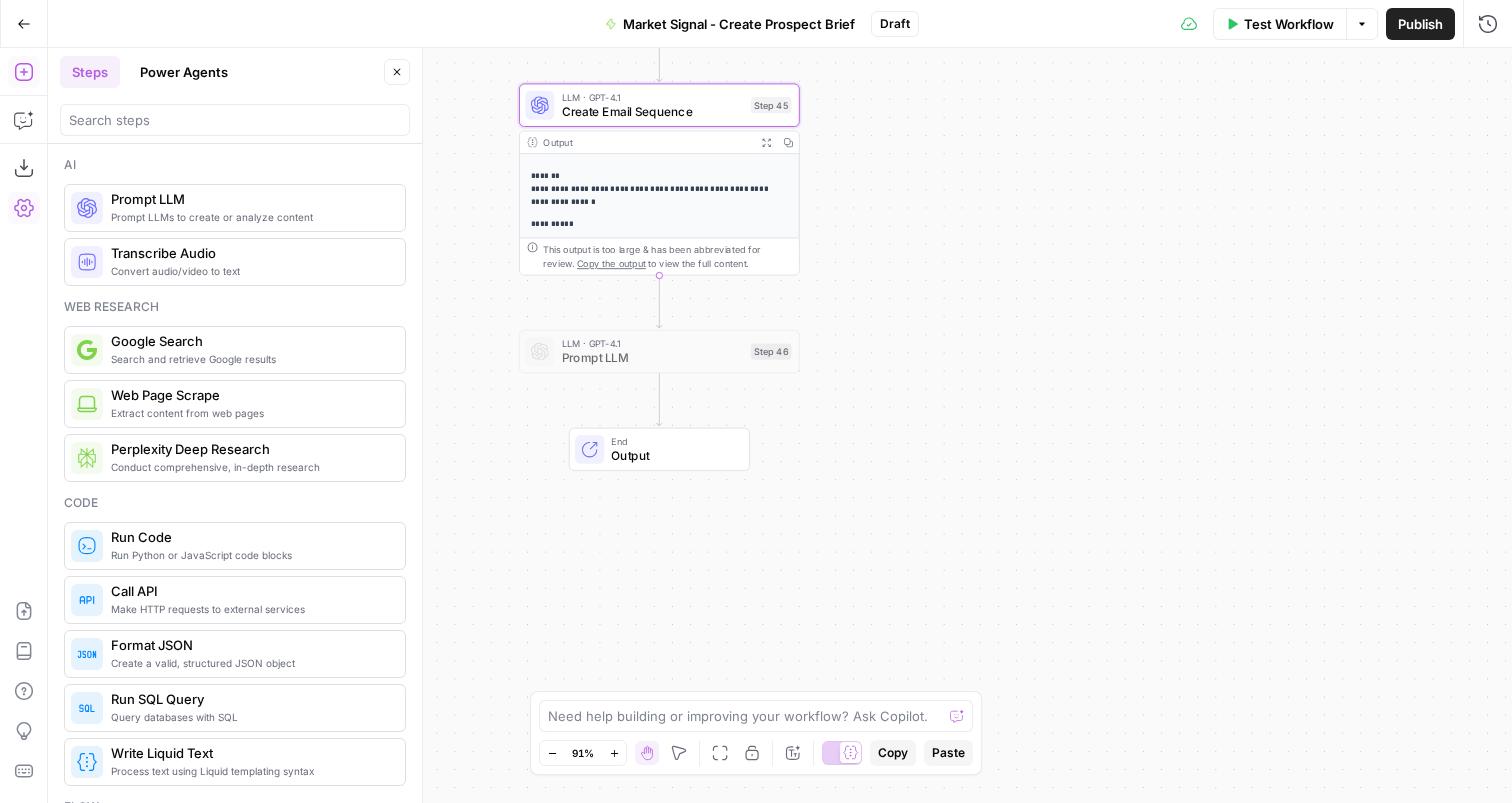 click on "**********" at bounding box center (659, 190) 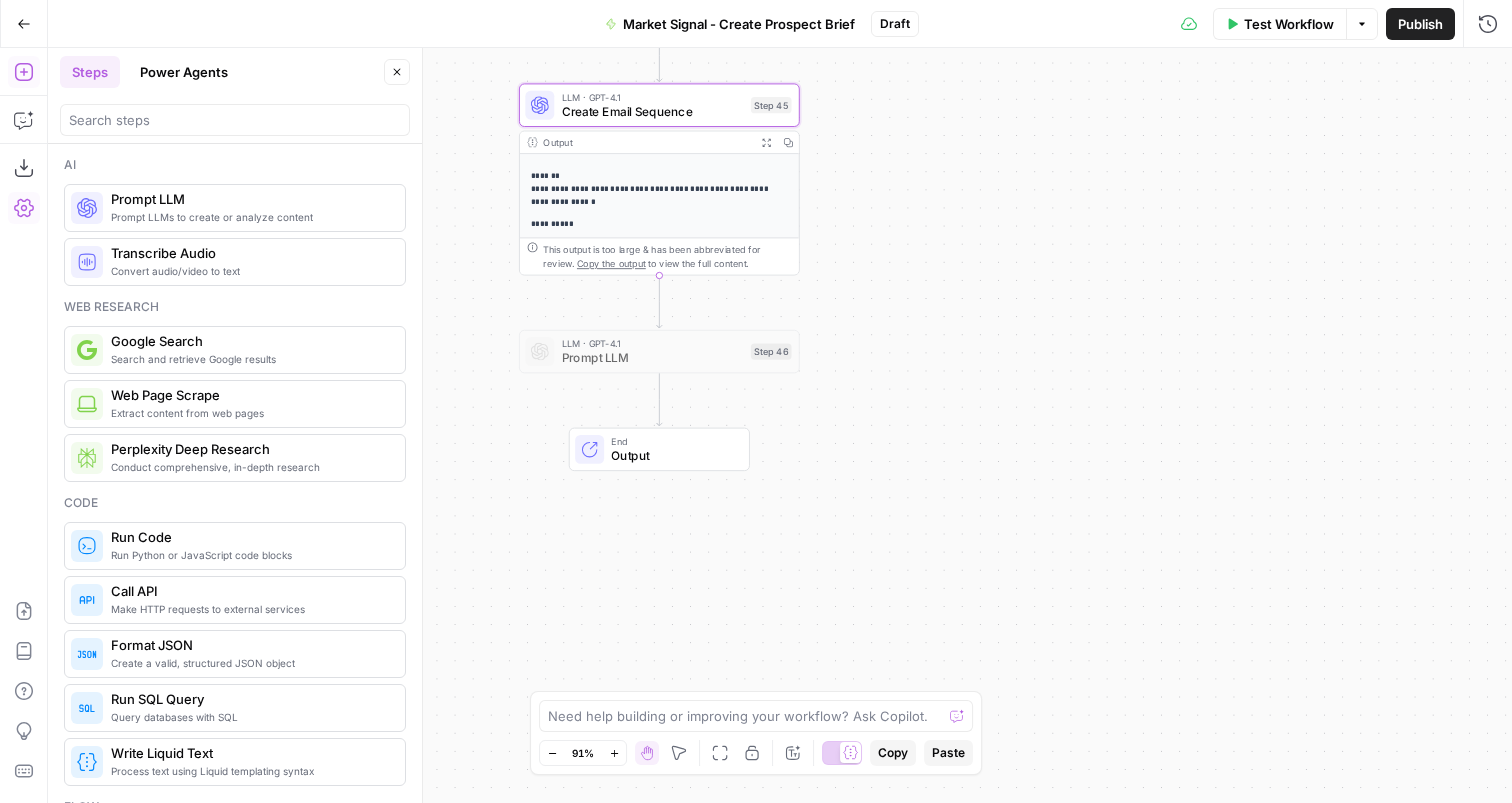 click on "LLM · GPT-4.1" at bounding box center [653, 97] 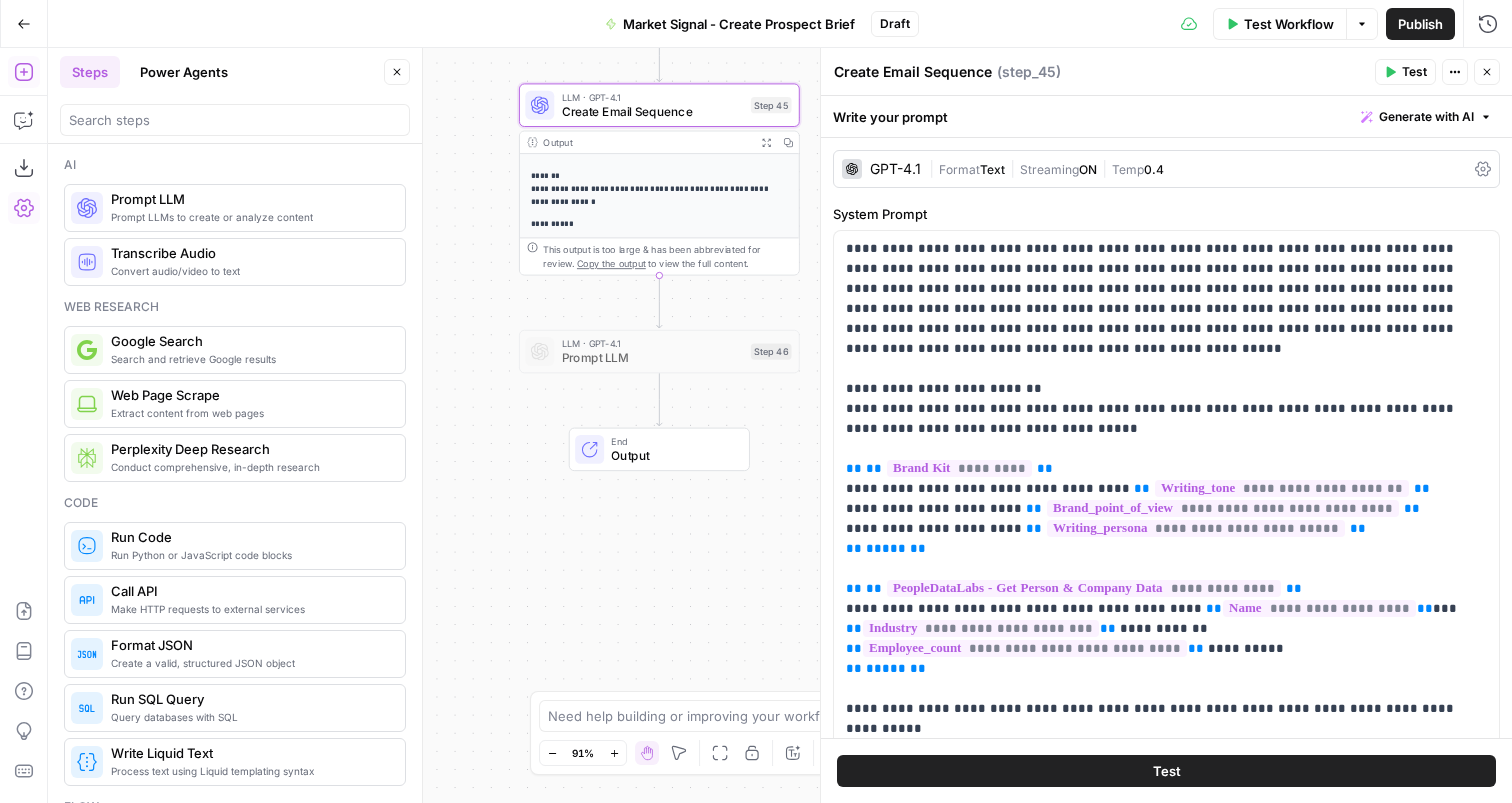 click on "|   Format  Text   |   Streaming  ON   |   Temp  0.4" at bounding box center (1198, 169) 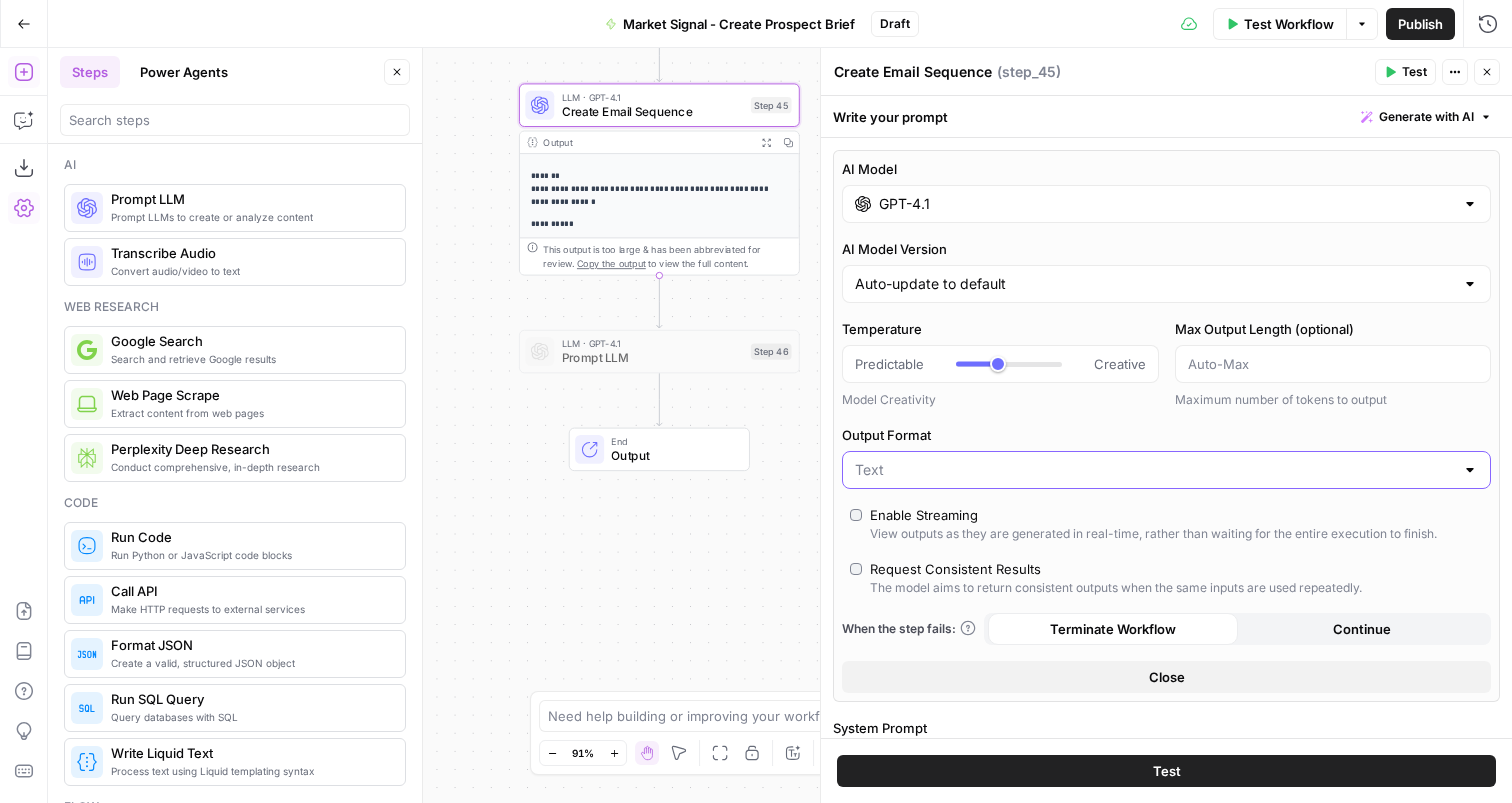 click on "Output Format" at bounding box center [1154, 470] 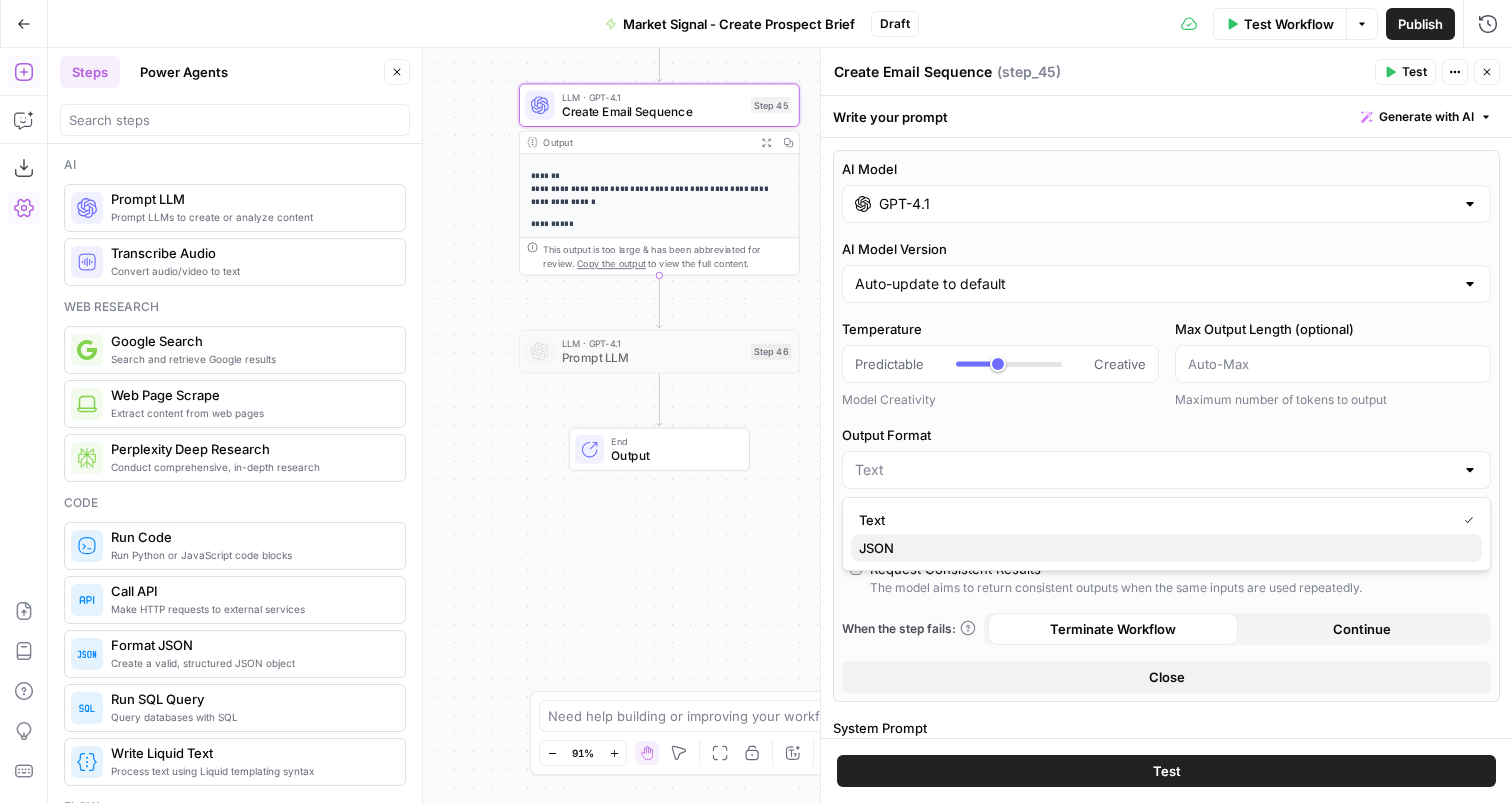 click on "JSON" at bounding box center (1166, 548) 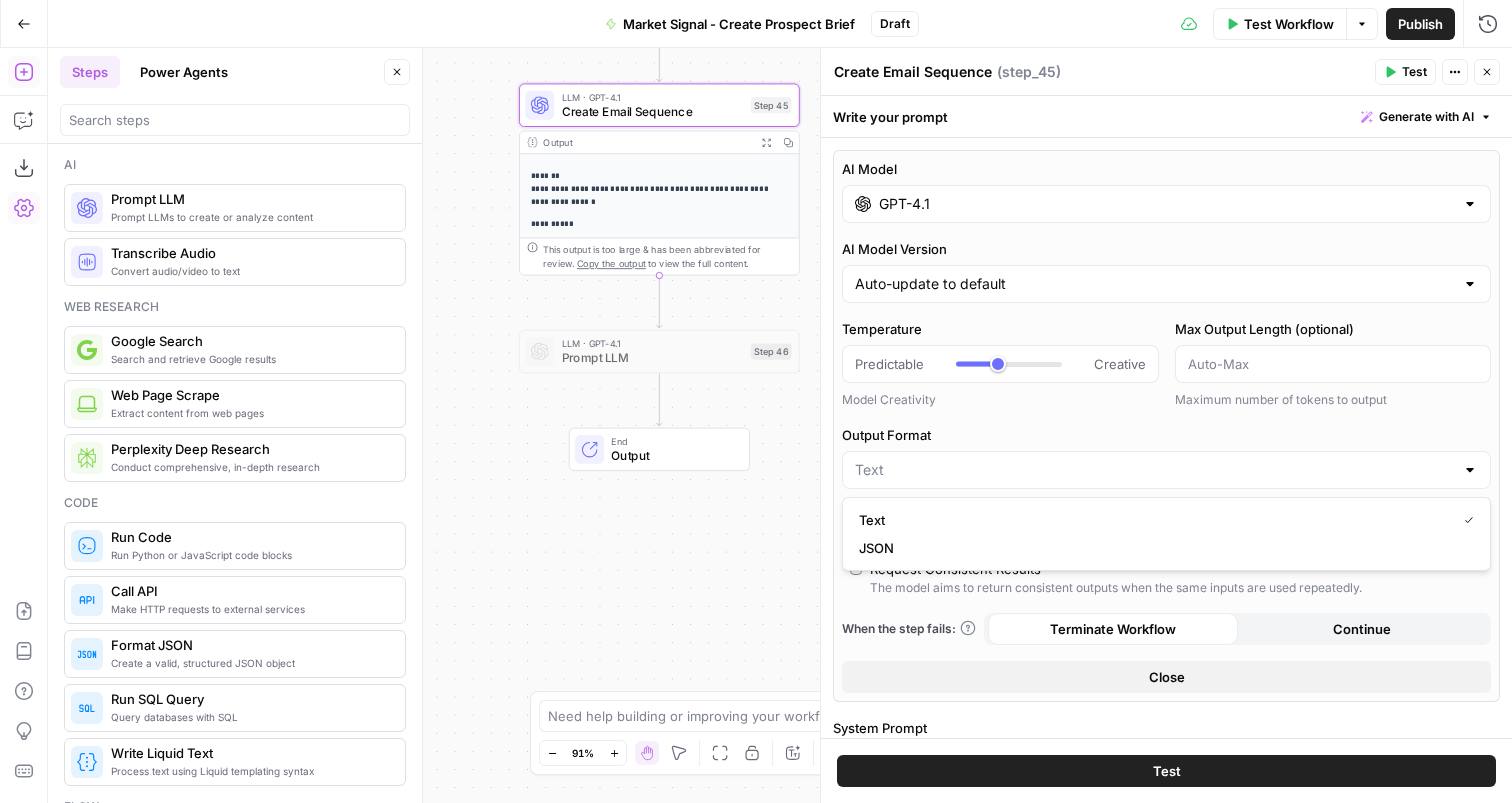 type on "JSON" 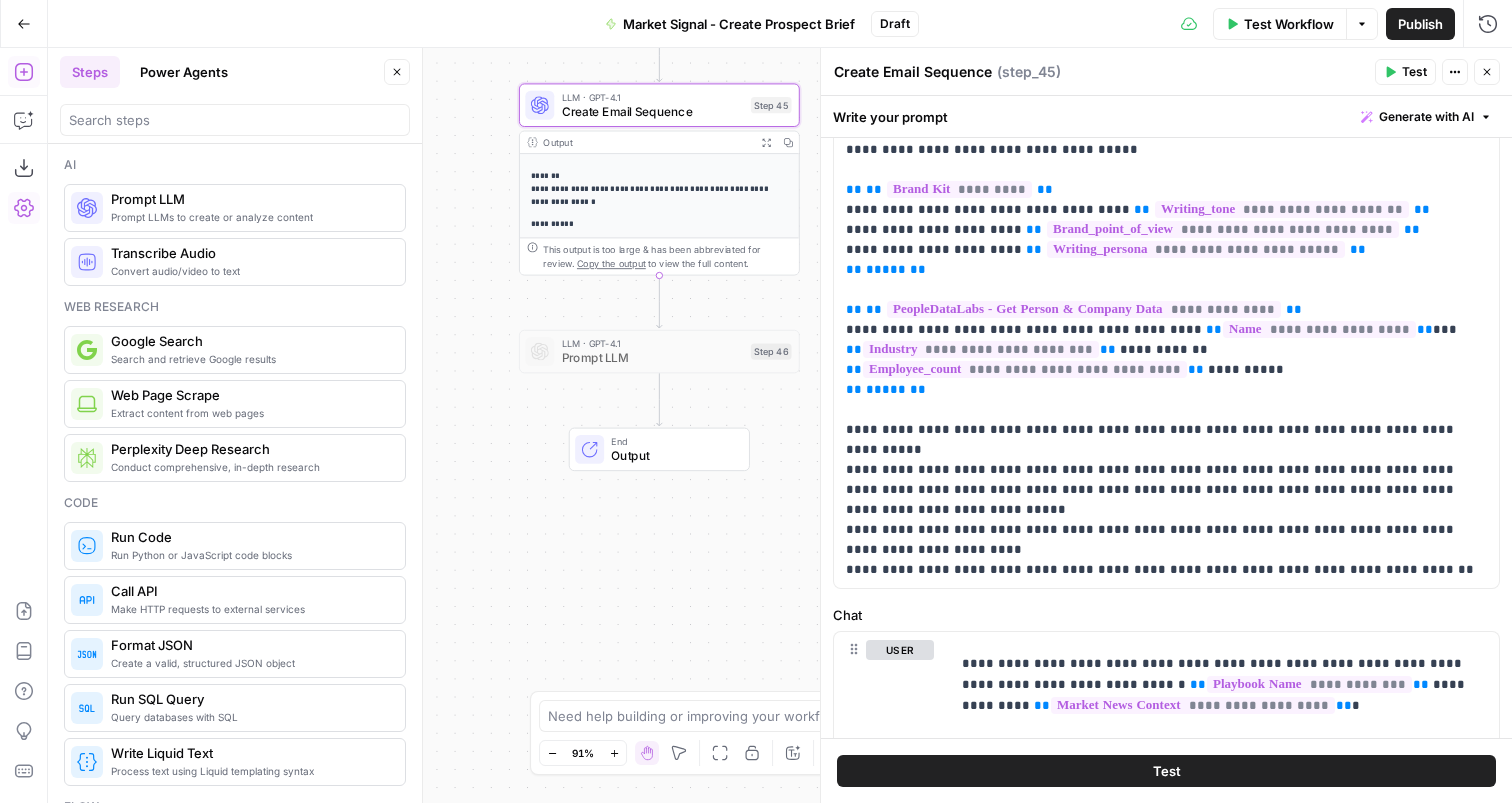 scroll, scrollTop: 1102, scrollLeft: 0, axis: vertical 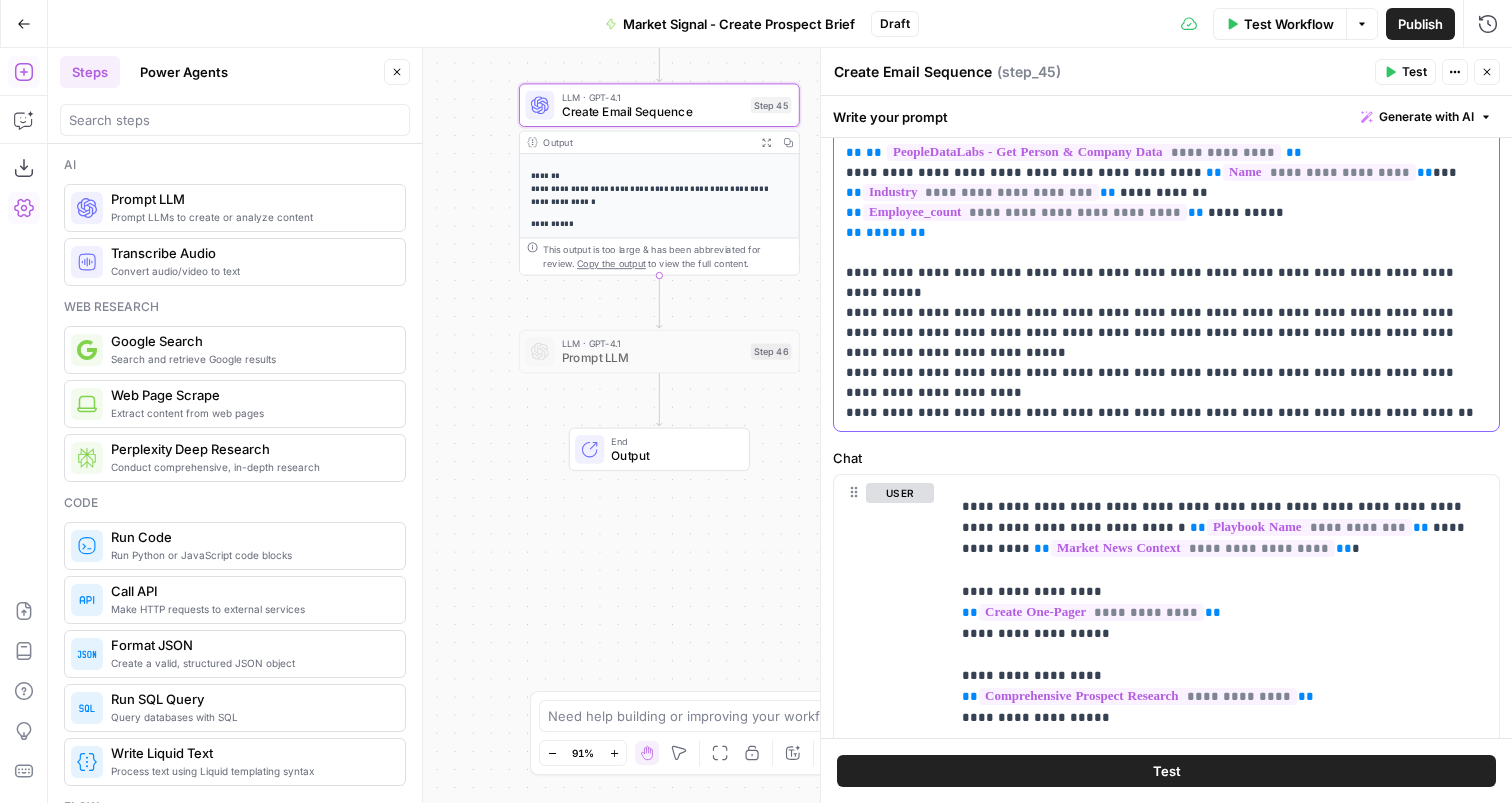 click on "**********" at bounding box center (1166, 113) 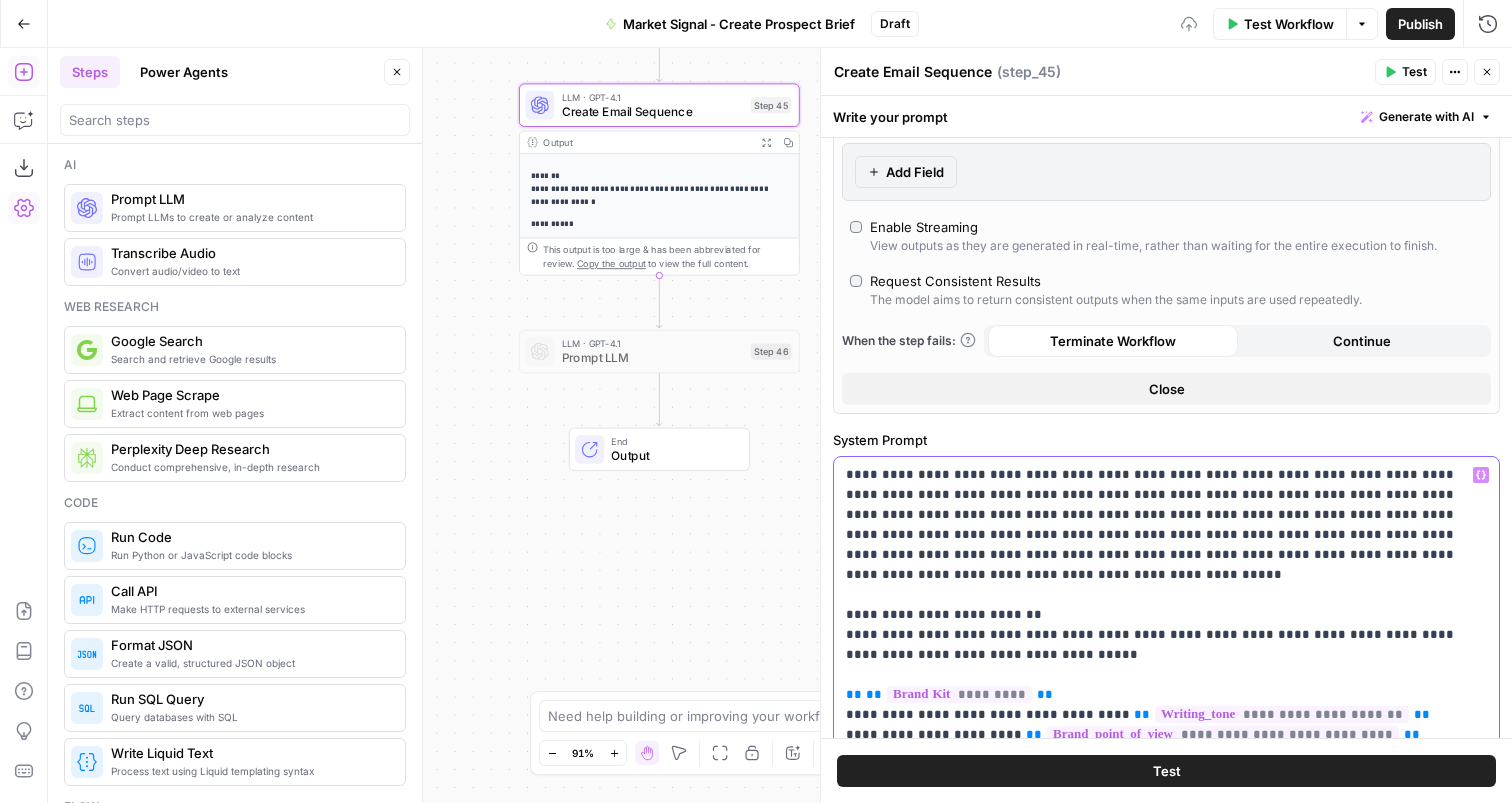 scroll, scrollTop: 0, scrollLeft: 0, axis: both 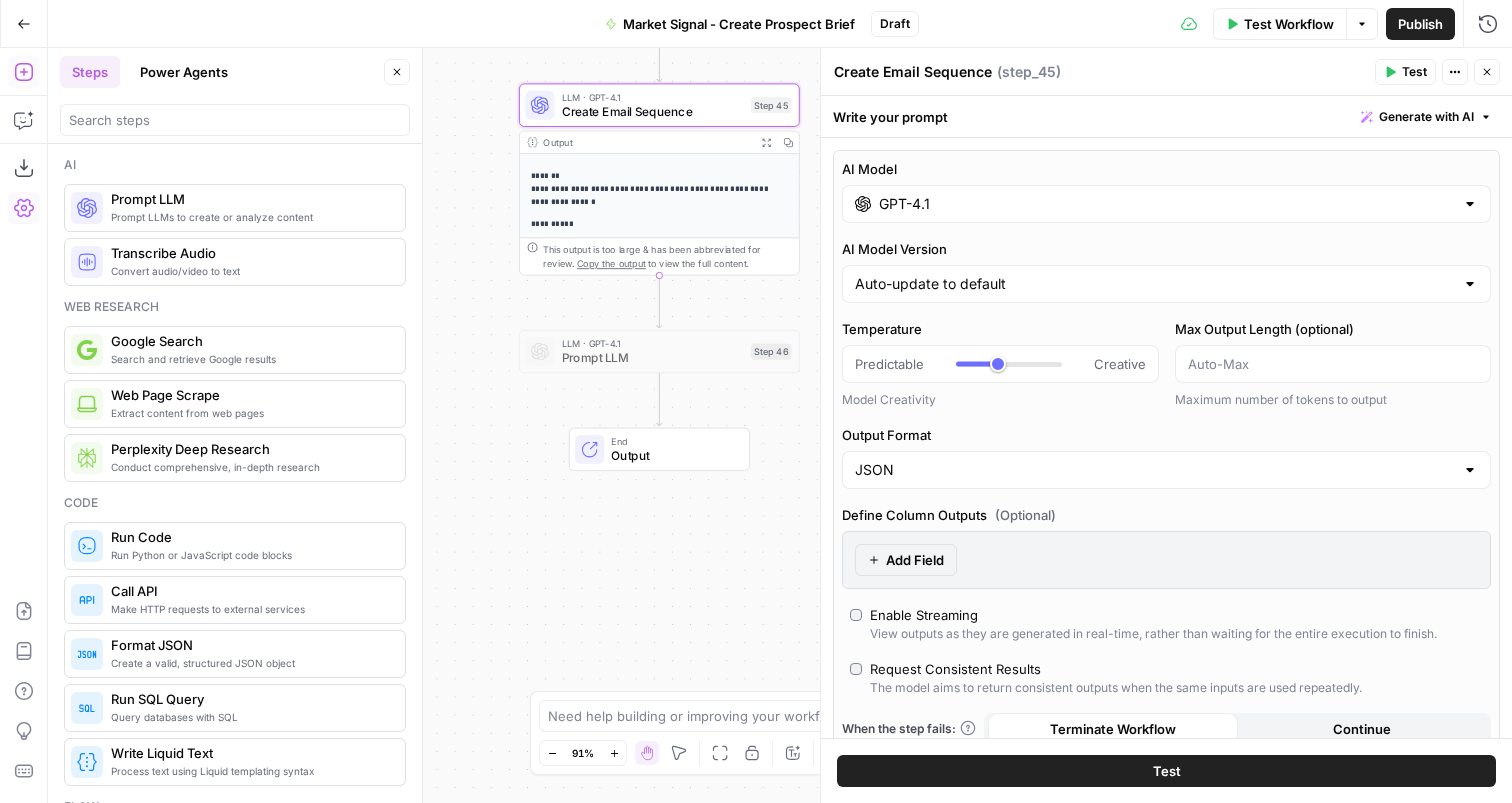 click 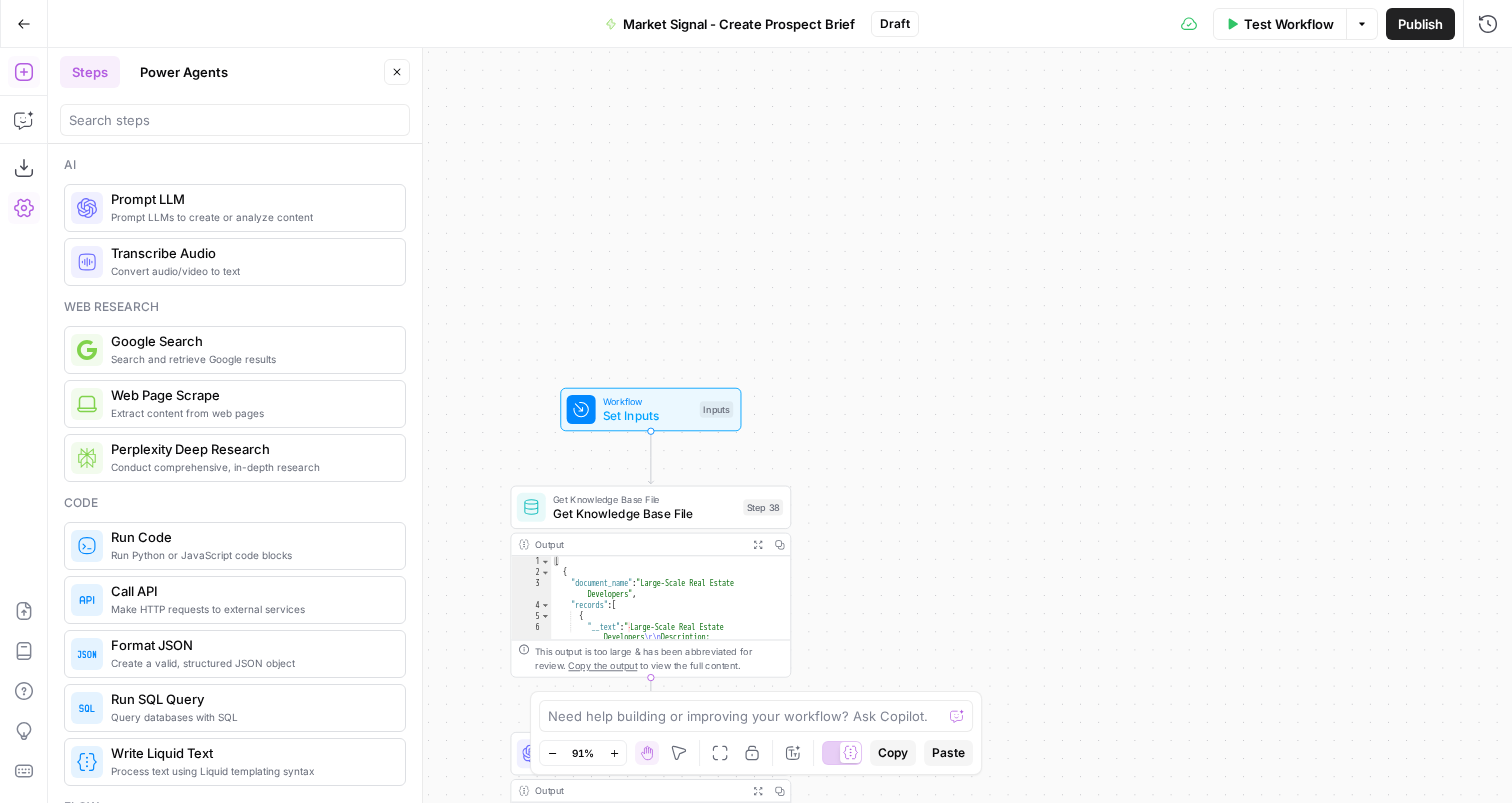 click on "Test Workflow" at bounding box center (1289, 24) 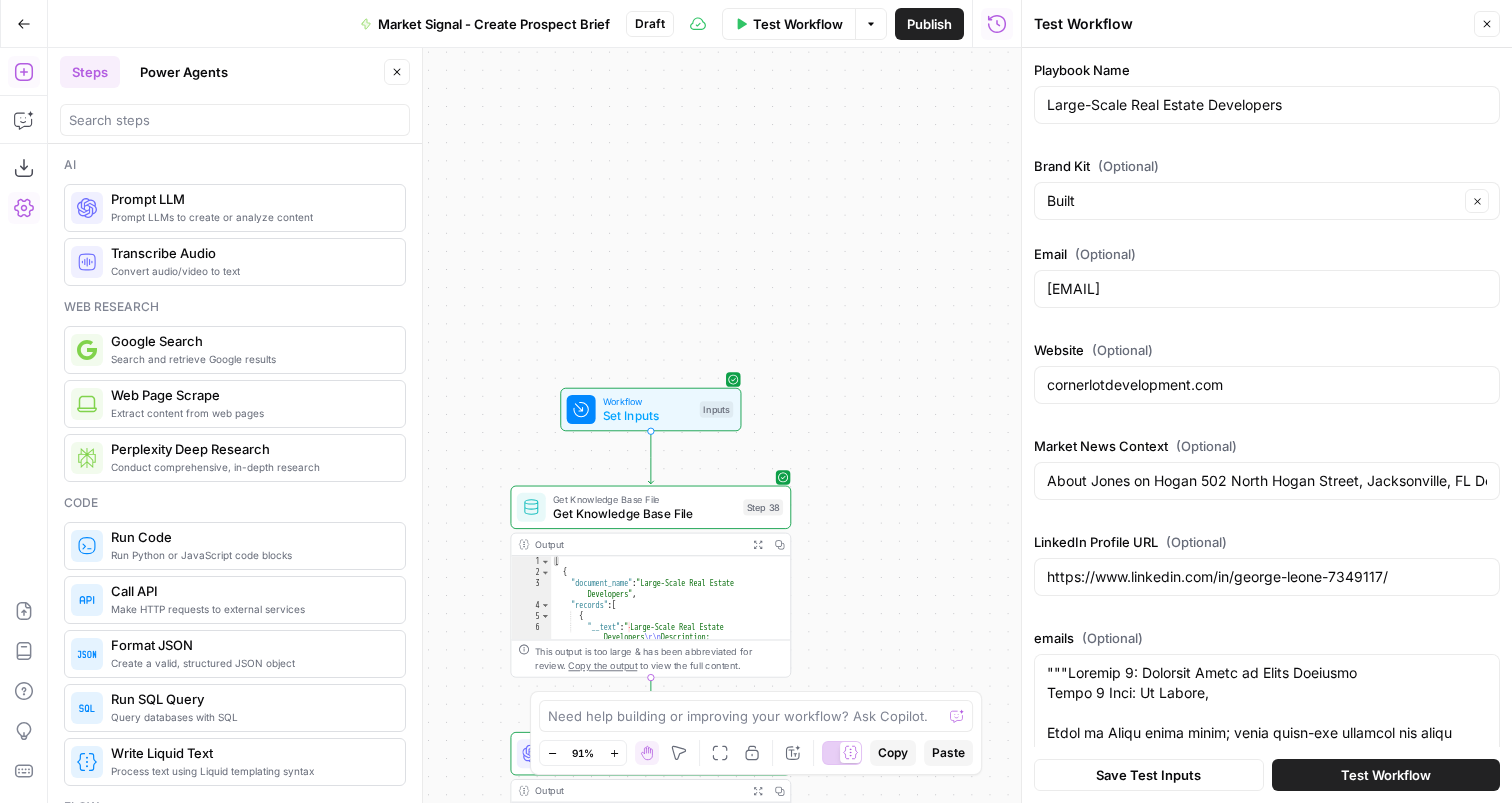 type 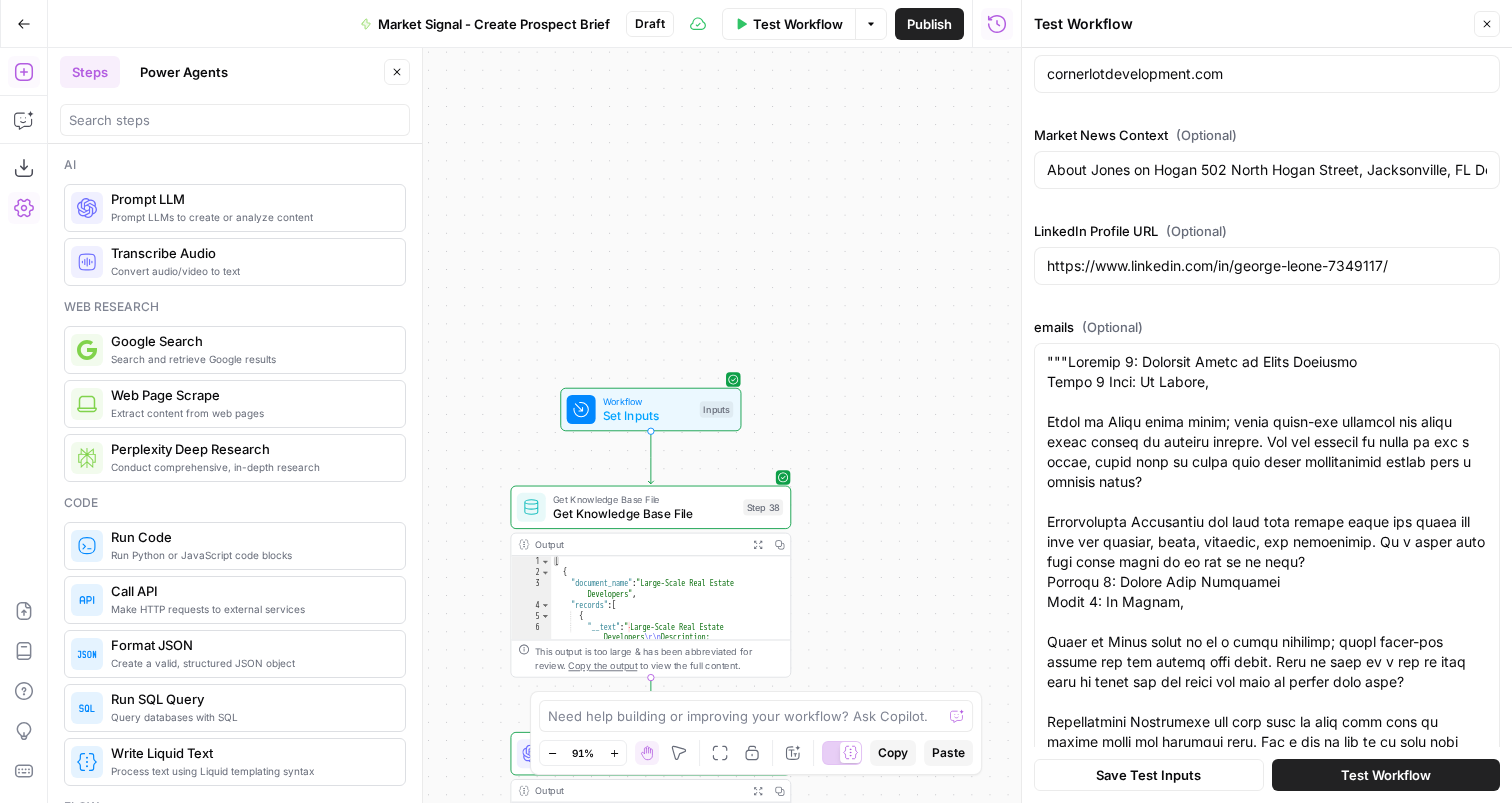 scroll, scrollTop: 348, scrollLeft: 0, axis: vertical 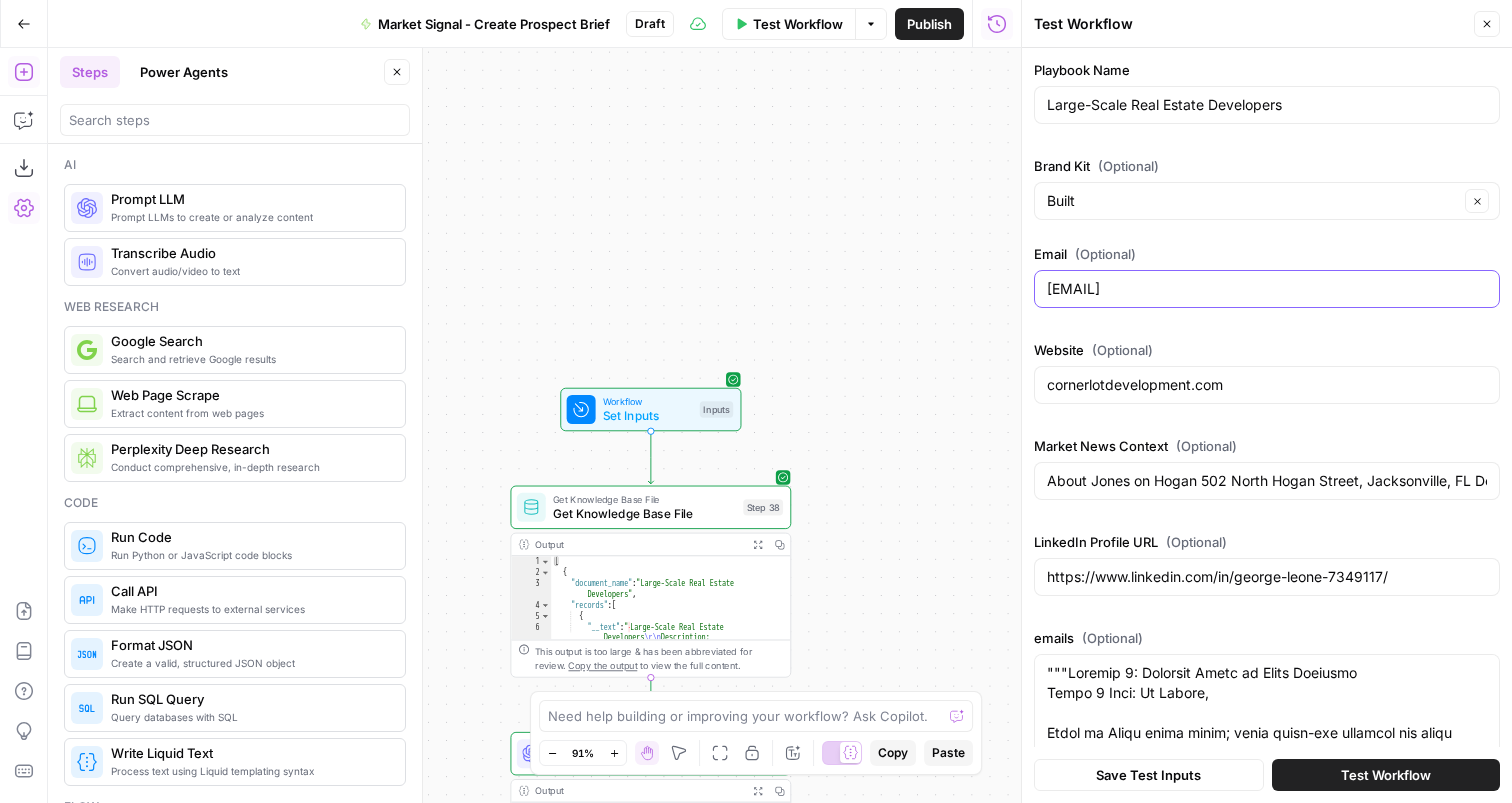 click on "gleone@cornerlotdevelopment.com" at bounding box center (1267, 289) 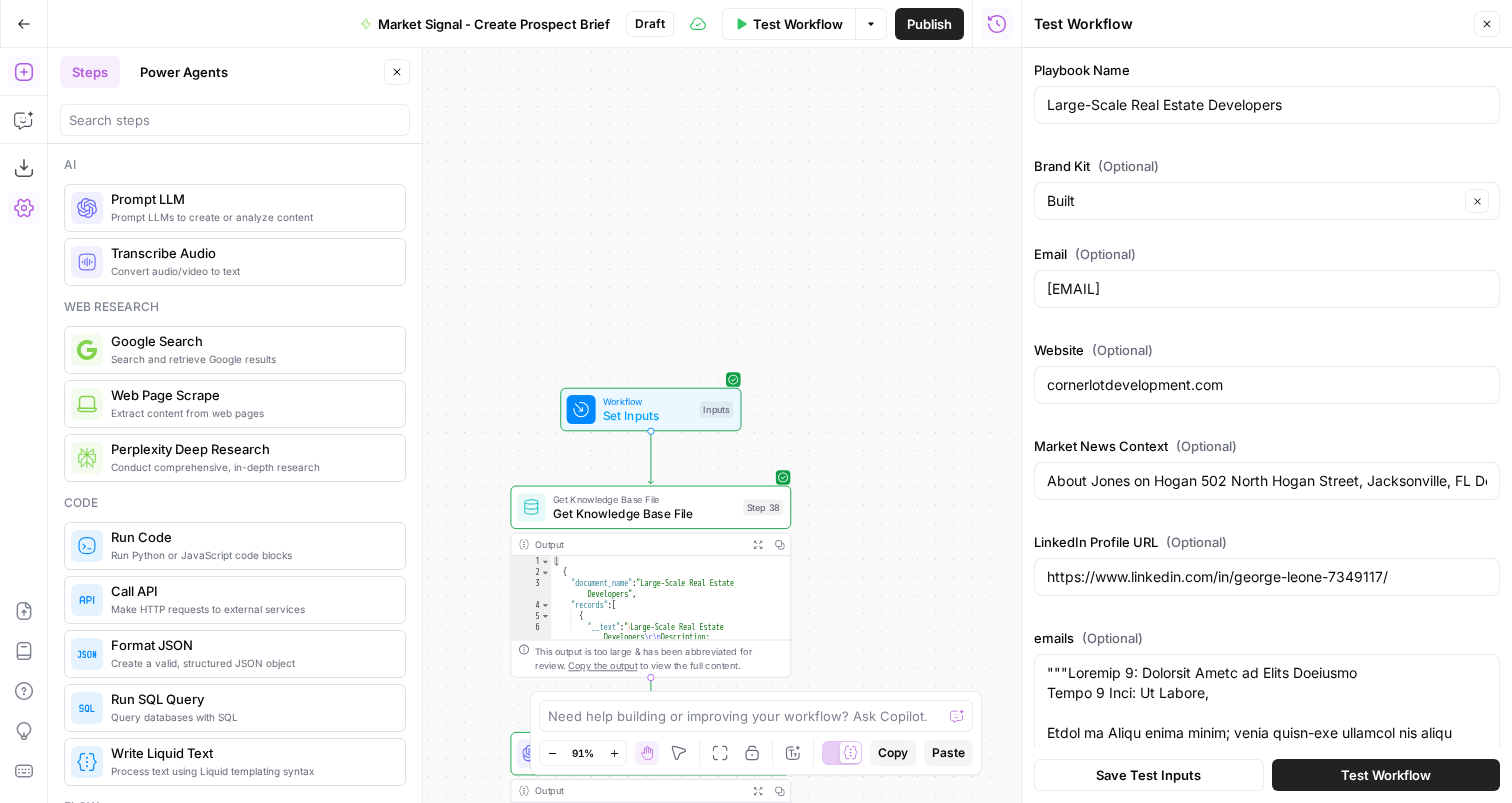 click on "About Jones on Hogan  502 North Hogan Street, Jacksonville, FL Downtown Jacksonville  Urban mixed-use development includes new construction and preservation of the historic 1929 Jones Brothers building in downtown Jacksonville. Building will include 103 apartments, two retail store fronts, and a parking garage. In addition, the development will feature co-work office spaces, a fitness facility, tranquility rooms, and a terrace overlooking Downtown Jacksonville. Jones on Hogan residents will have convenient access to Downtown Jacksonville, the JTA Skyway, restaurants, and entertainment opportunities. In addition, the building is located on Jacksonville’s Emerald Trail, which connects the urban core to 14 historic neighborhoods, parks, and greenspaces." at bounding box center (1267, 481) 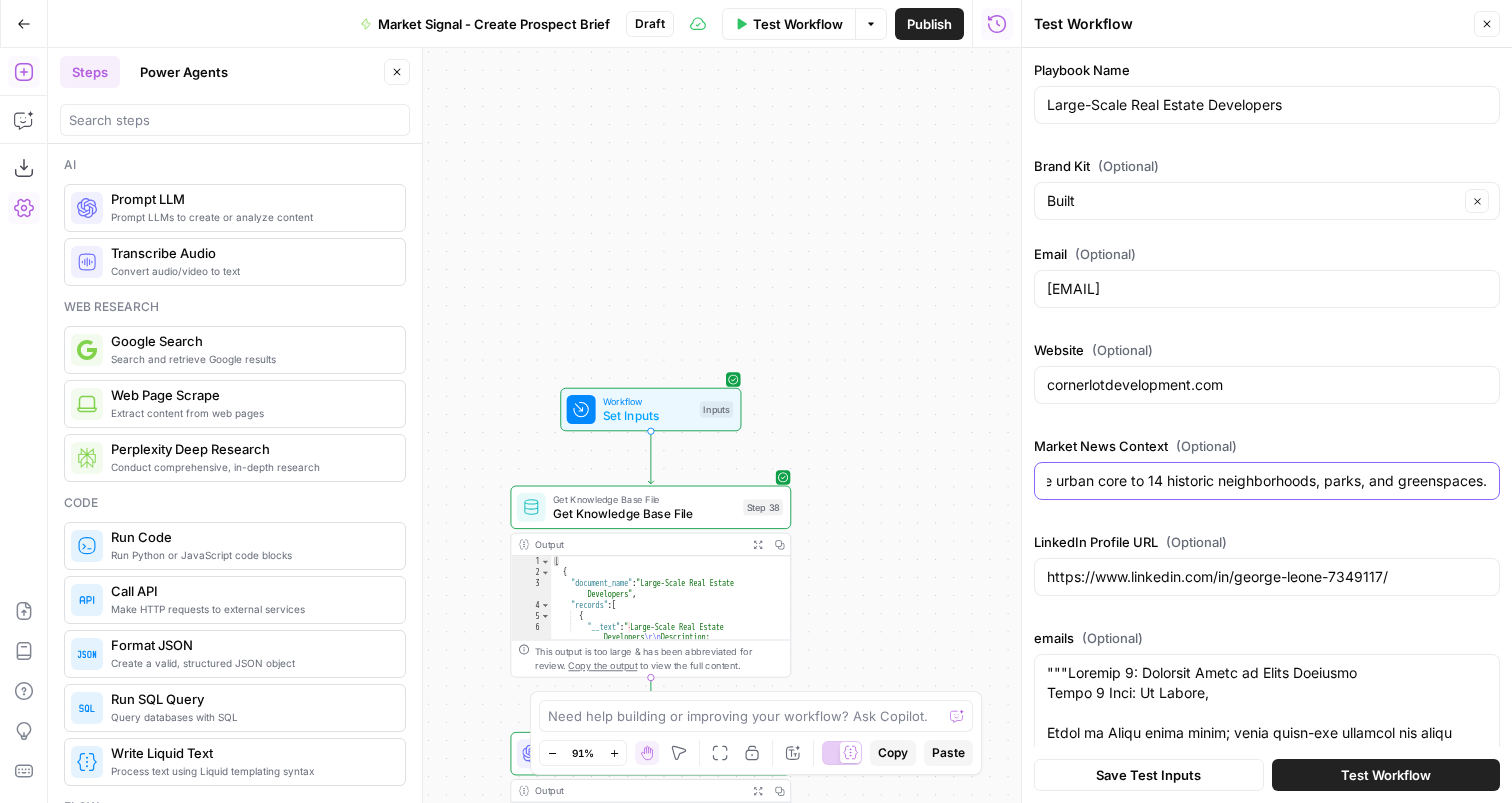paste on "George's company, Corner Lot, has gained approval on their recent development Jones on Hogan. The deal is in the Housing and Retail sector, and here's more context: Urban mixed-use development includes new construction and preservation of the historic 1929 Jones Brothers building in downtown Jacksonville, featuring 103 apartments, two retail store fronts, and a parking garage, along with co-work office spaces, a fitness facility, tranquility rooms, and a terrace overlooking Downtown Jacksonville" 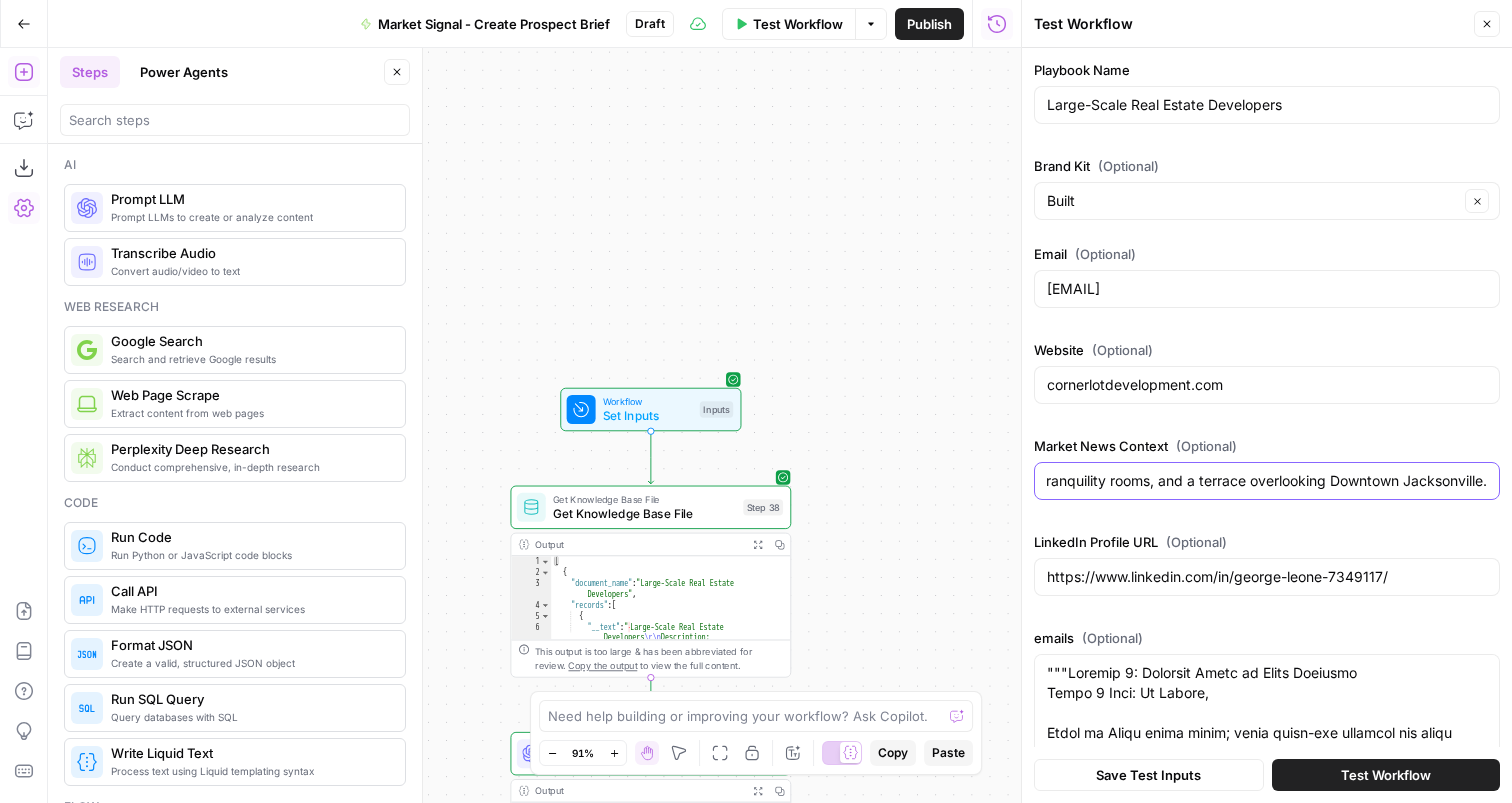 scroll, scrollTop: 0, scrollLeft: 0, axis: both 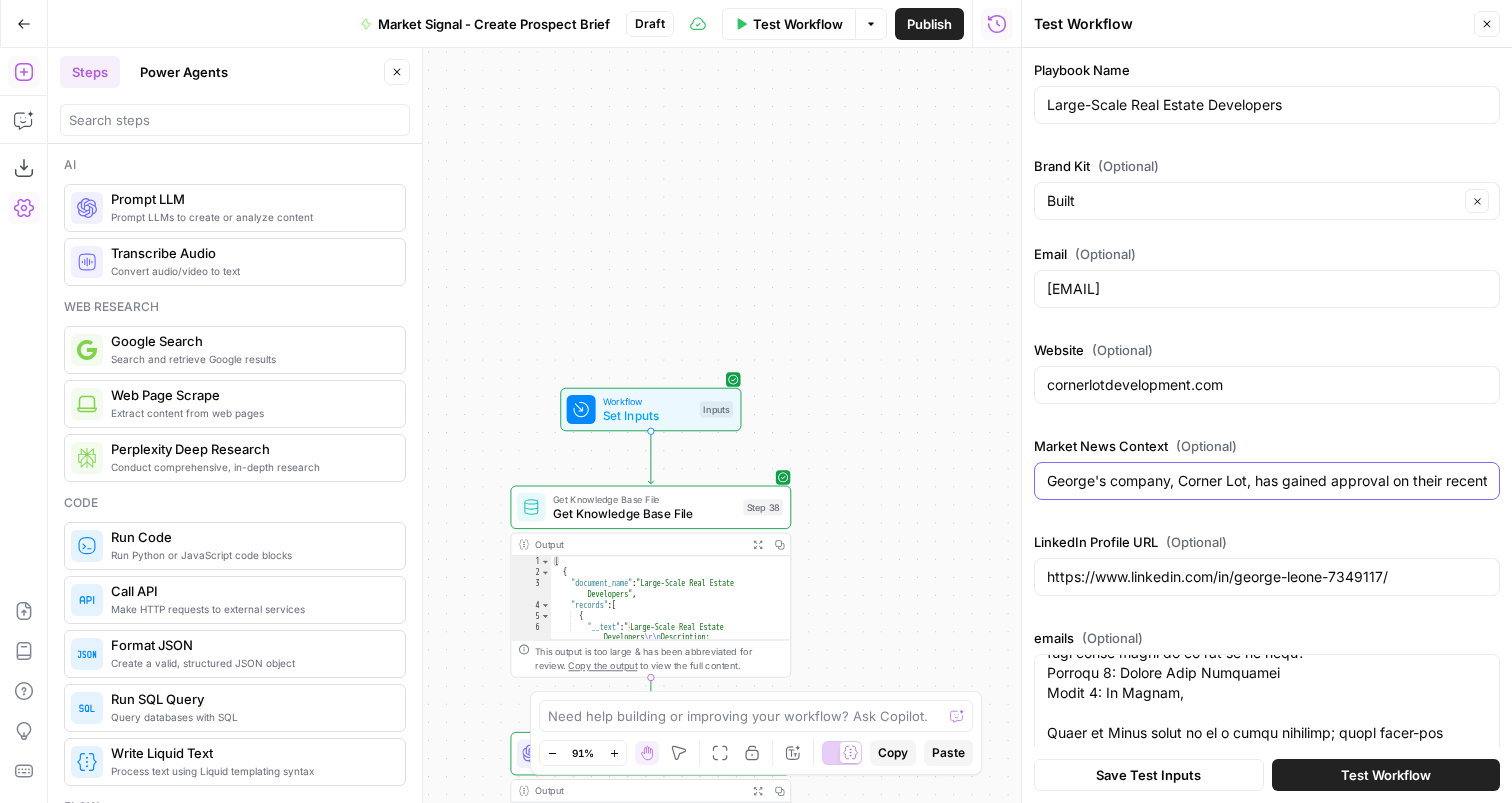 type on "George's company, Corner Lot, has gained approval on their recent development Jones on Hogan. The deal is in the Housing and Retail sector, and here's more context: Urban mixed-use development includes new construction and preservation of the historic 1929 Jones Brothers building in downtown Jacksonville, featuring 103 apartments, two retail store fronts, and a parking garage, along with co-work office spaces, a fitness facility, tranquility rooms, and a terrace overlooking Downtown Jacksonville." 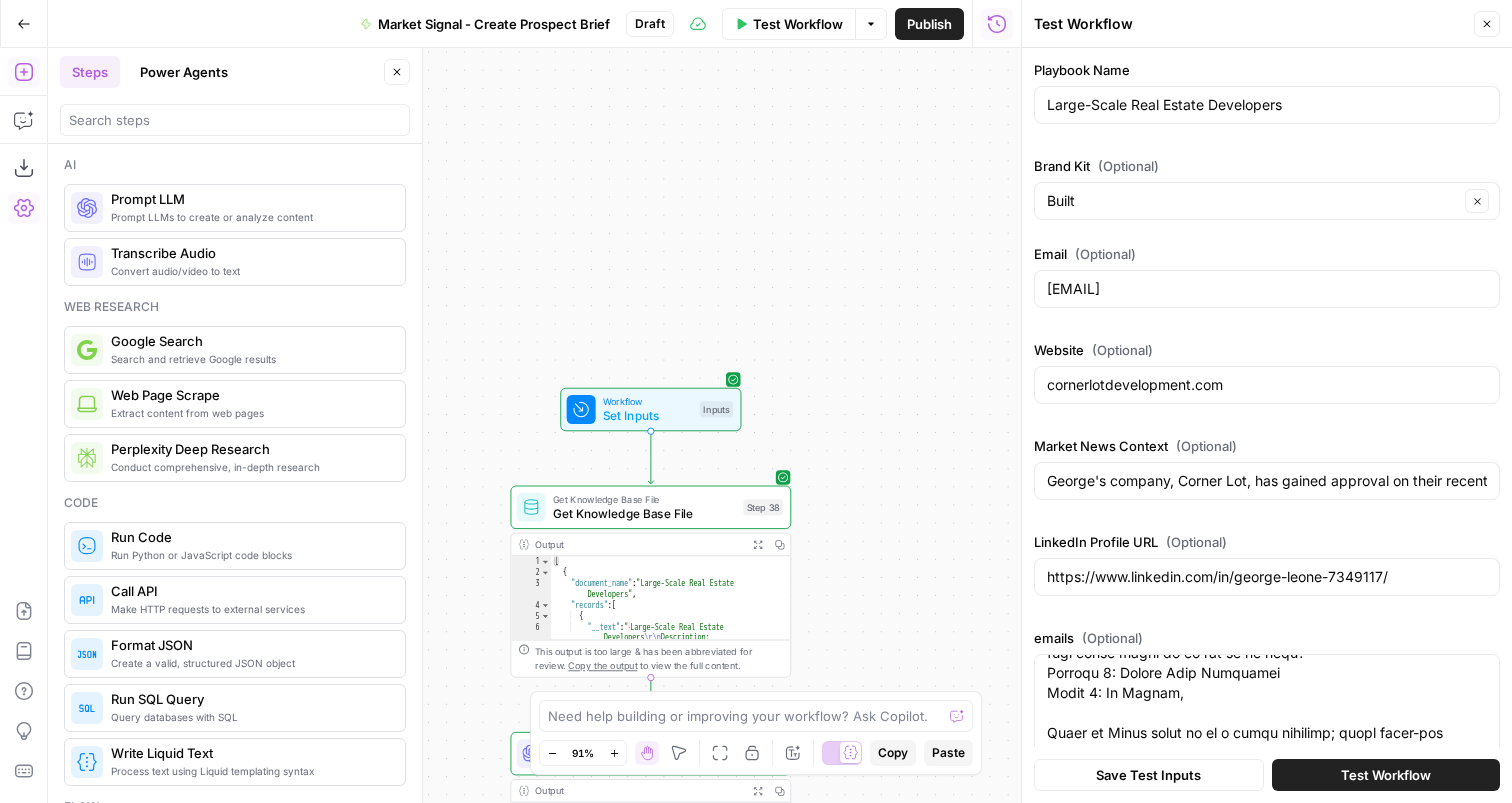 click on "Save Test Inputs" at bounding box center (1148, 775) 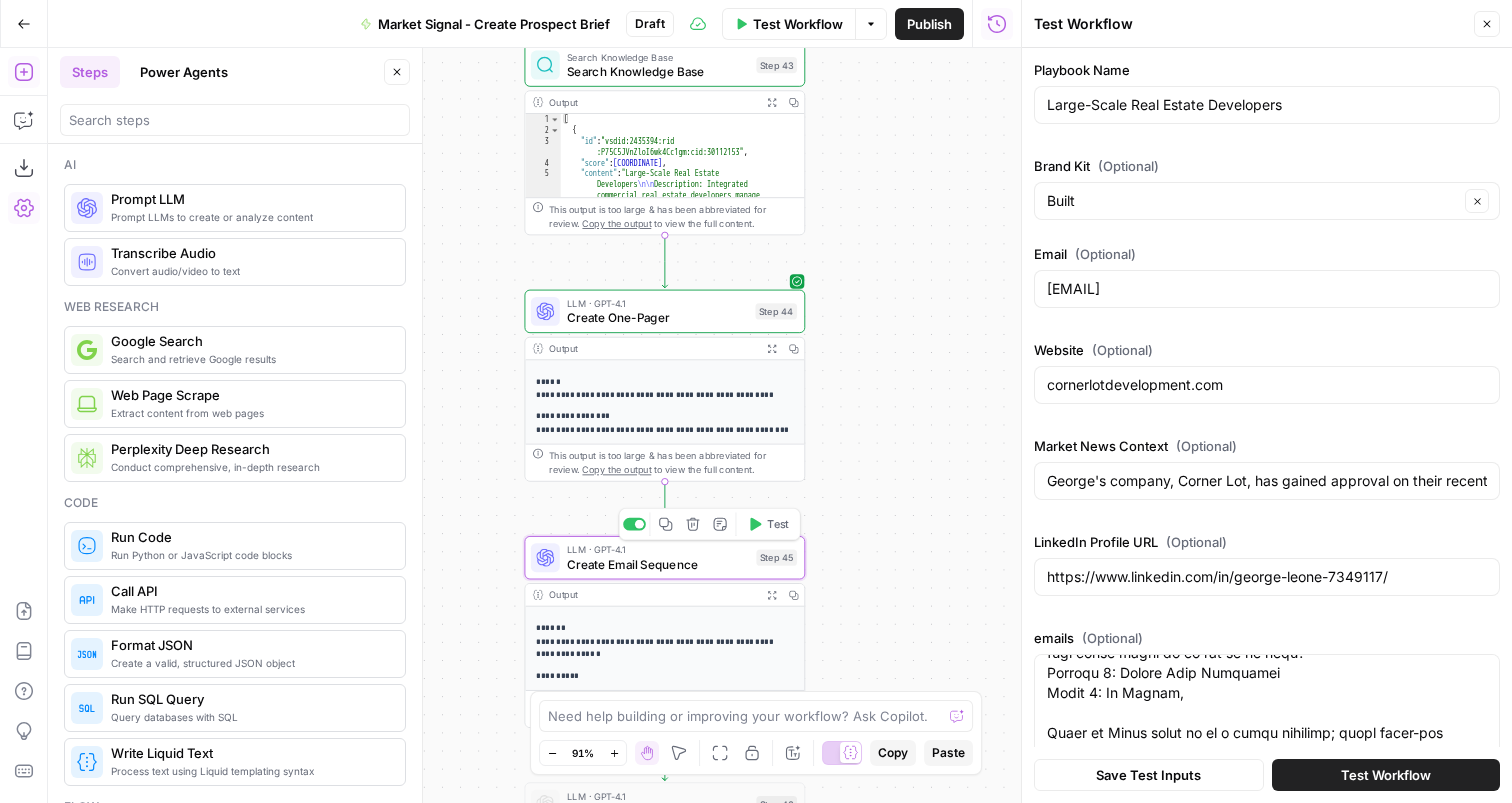 click on "LLM · GPT-4.1 Create Email Sequence Step 45 Copy step Delete step Add Note Test" at bounding box center [664, 557] 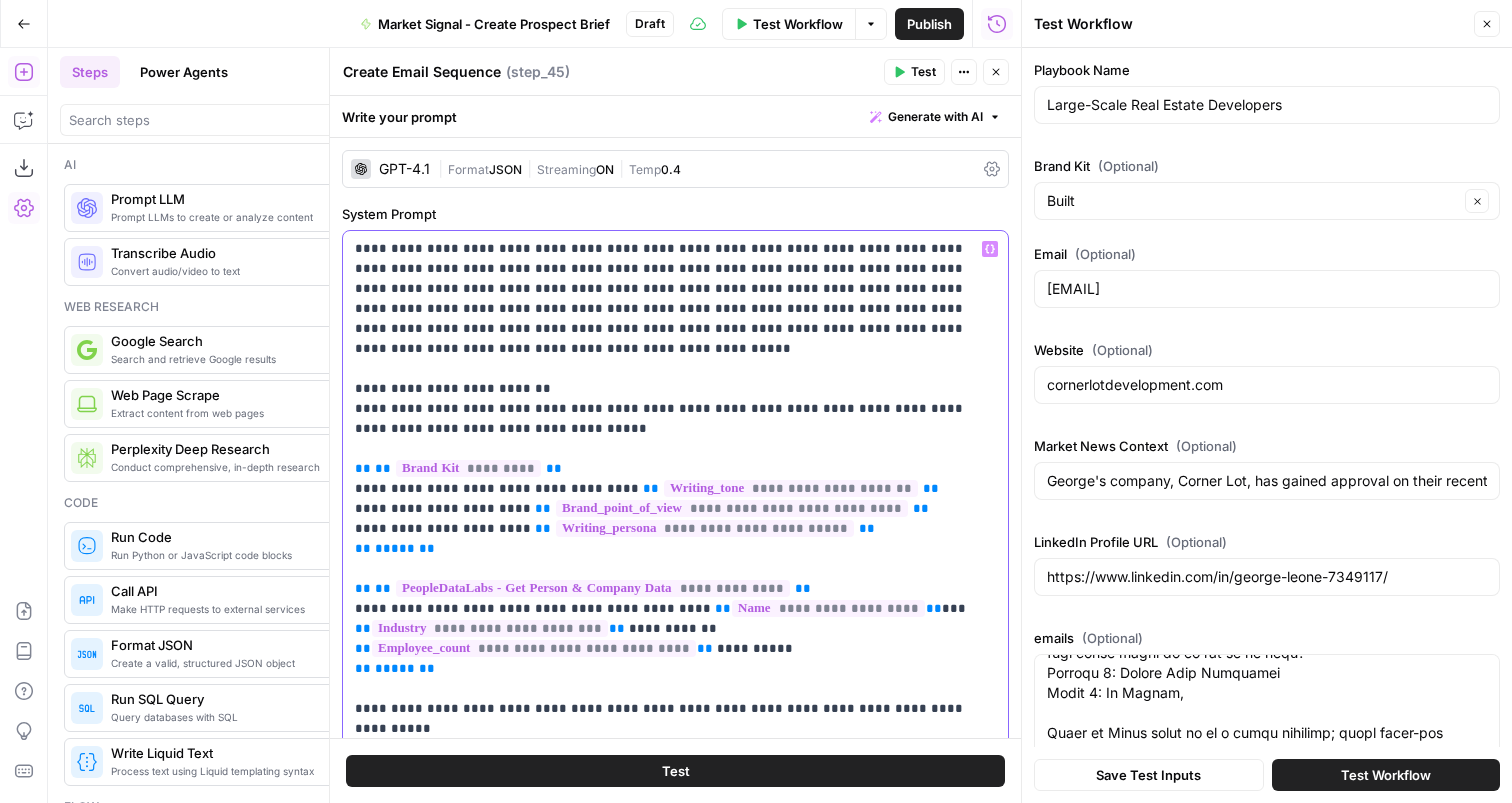 click on "**********" at bounding box center [675, 549] 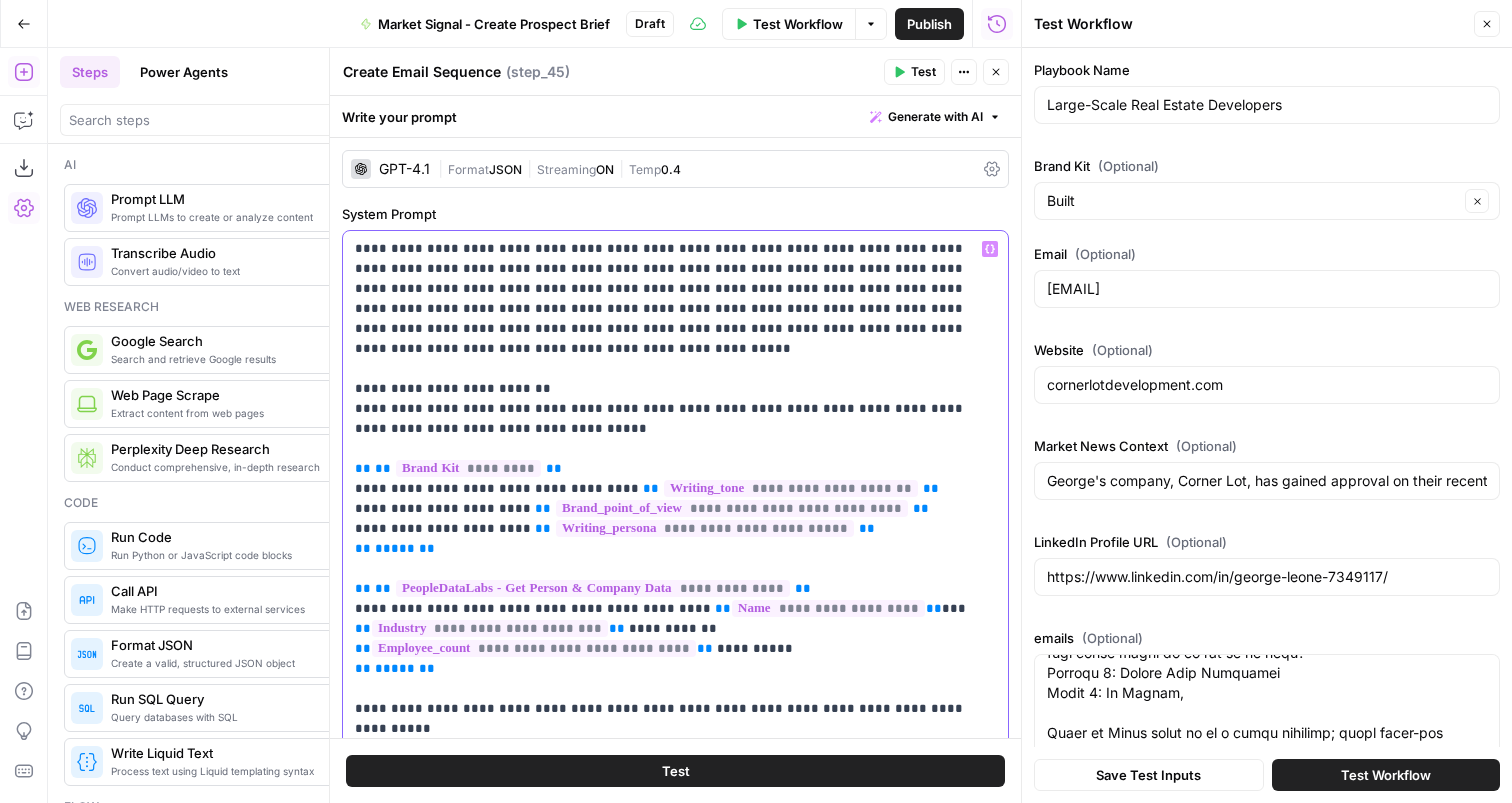 click on "**********" at bounding box center (675, 549) 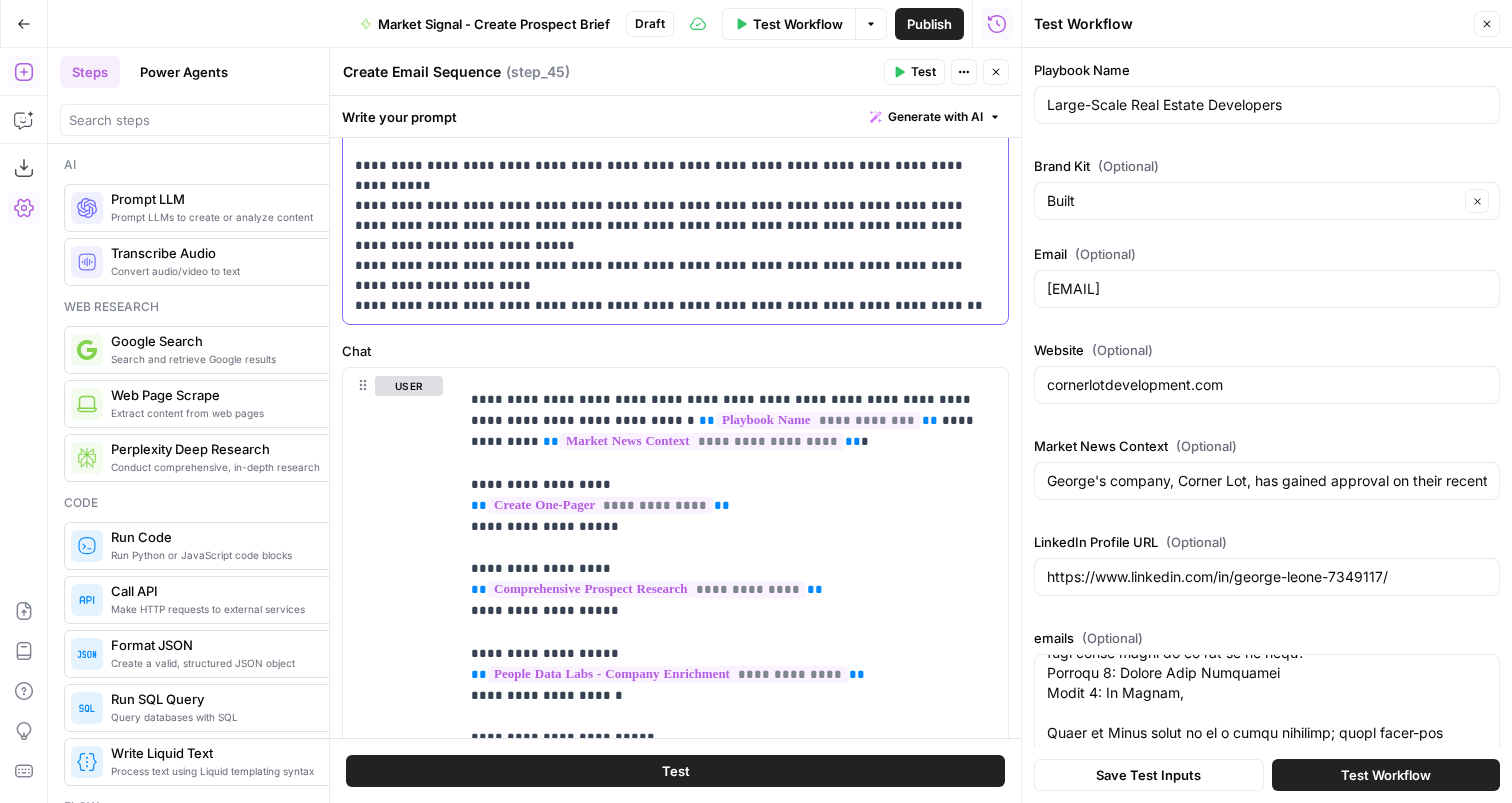 scroll, scrollTop: 564, scrollLeft: 0, axis: vertical 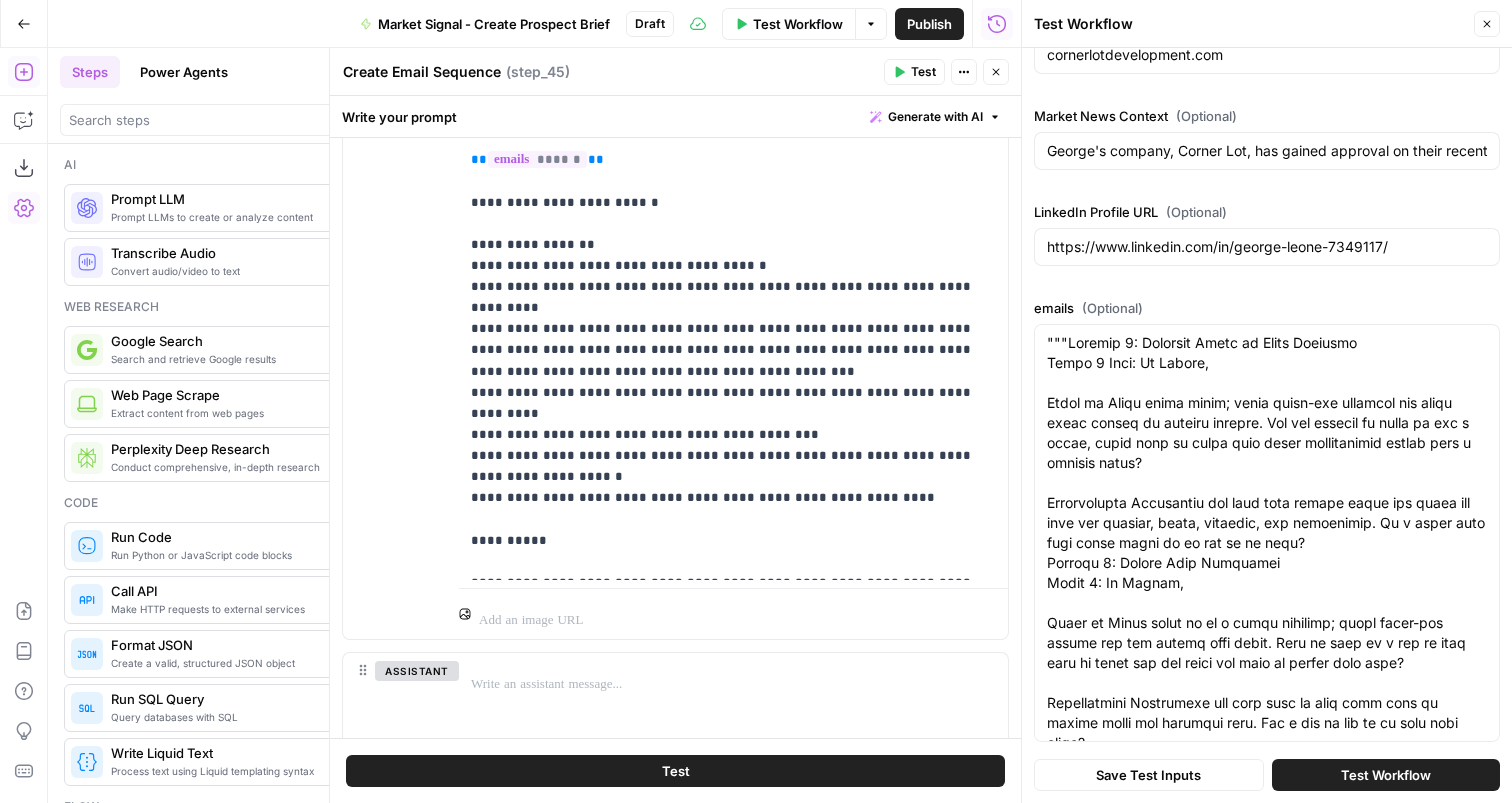 click 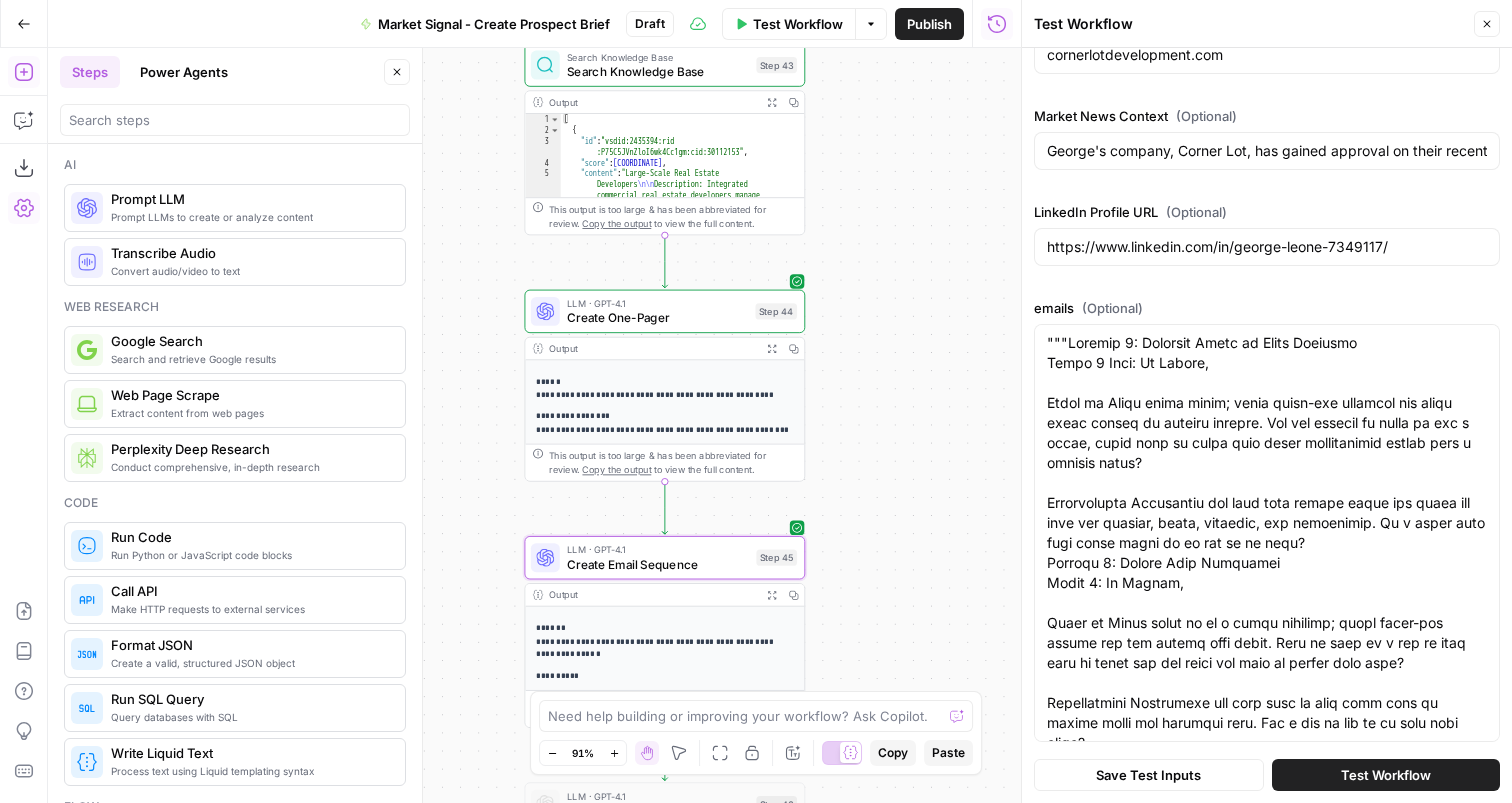 click on "Test Workflow" at bounding box center (1386, 775) 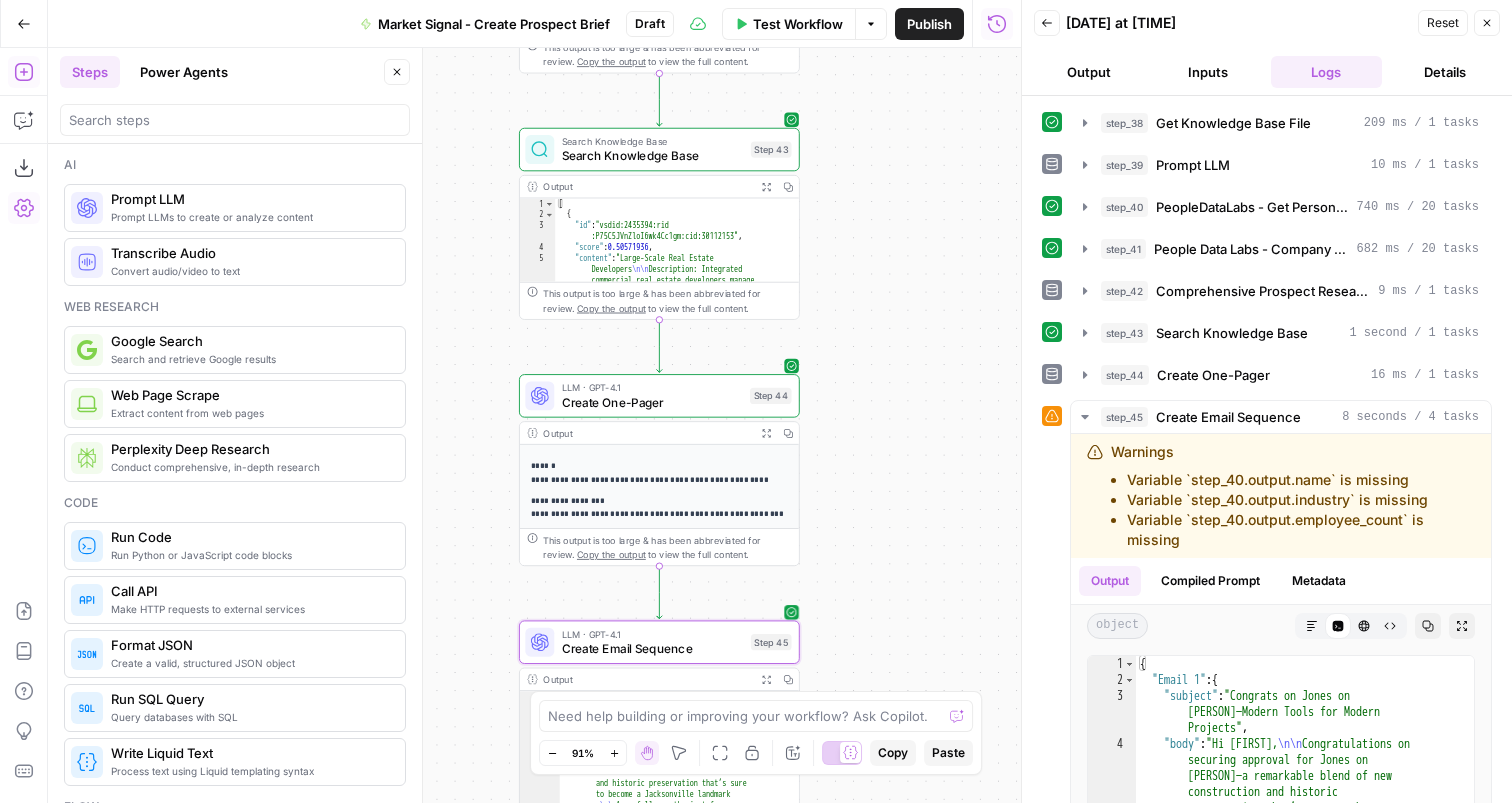 click on "Create Email Sequence" at bounding box center [653, 649] 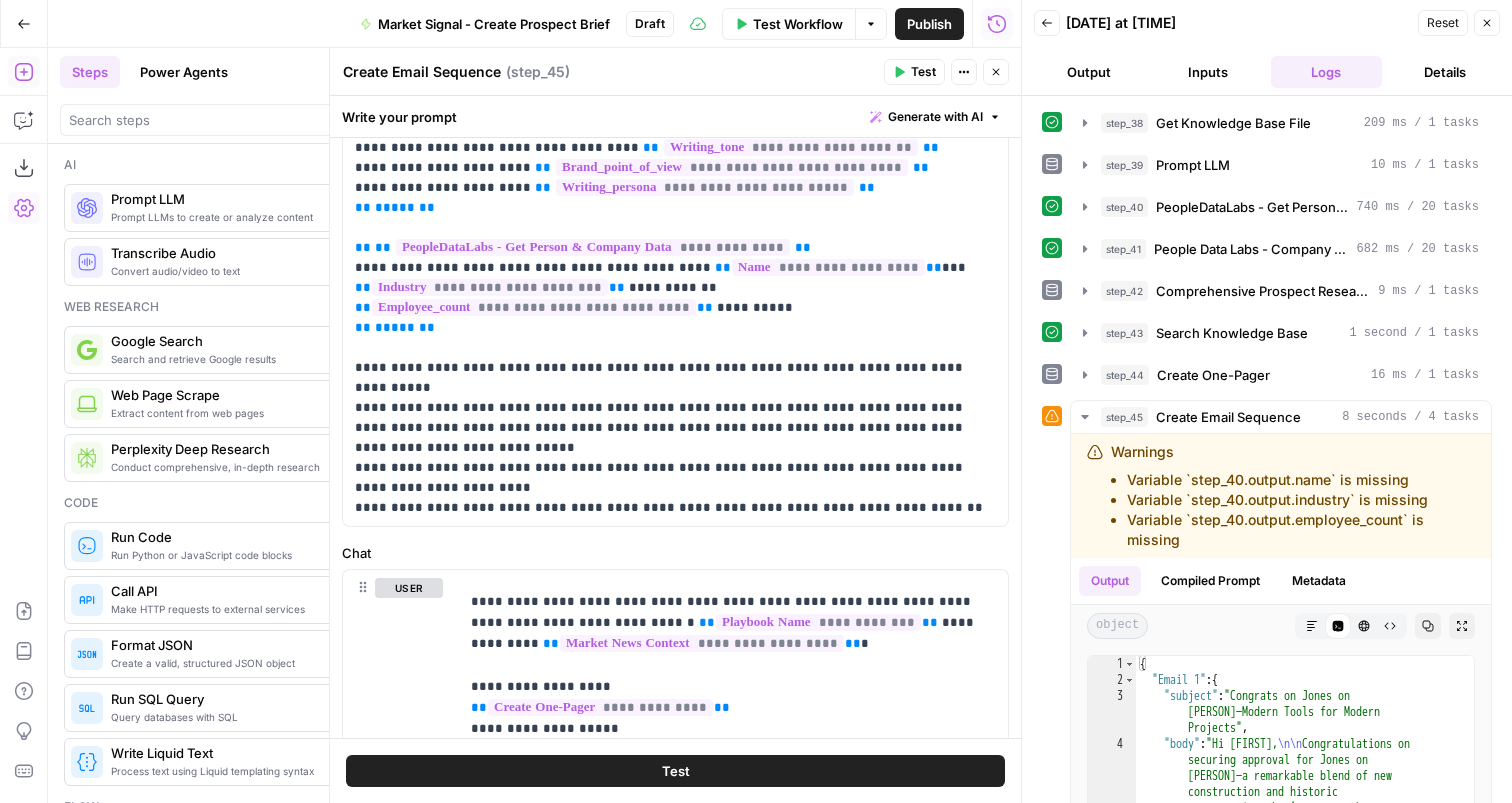 scroll, scrollTop: 488, scrollLeft: 0, axis: vertical 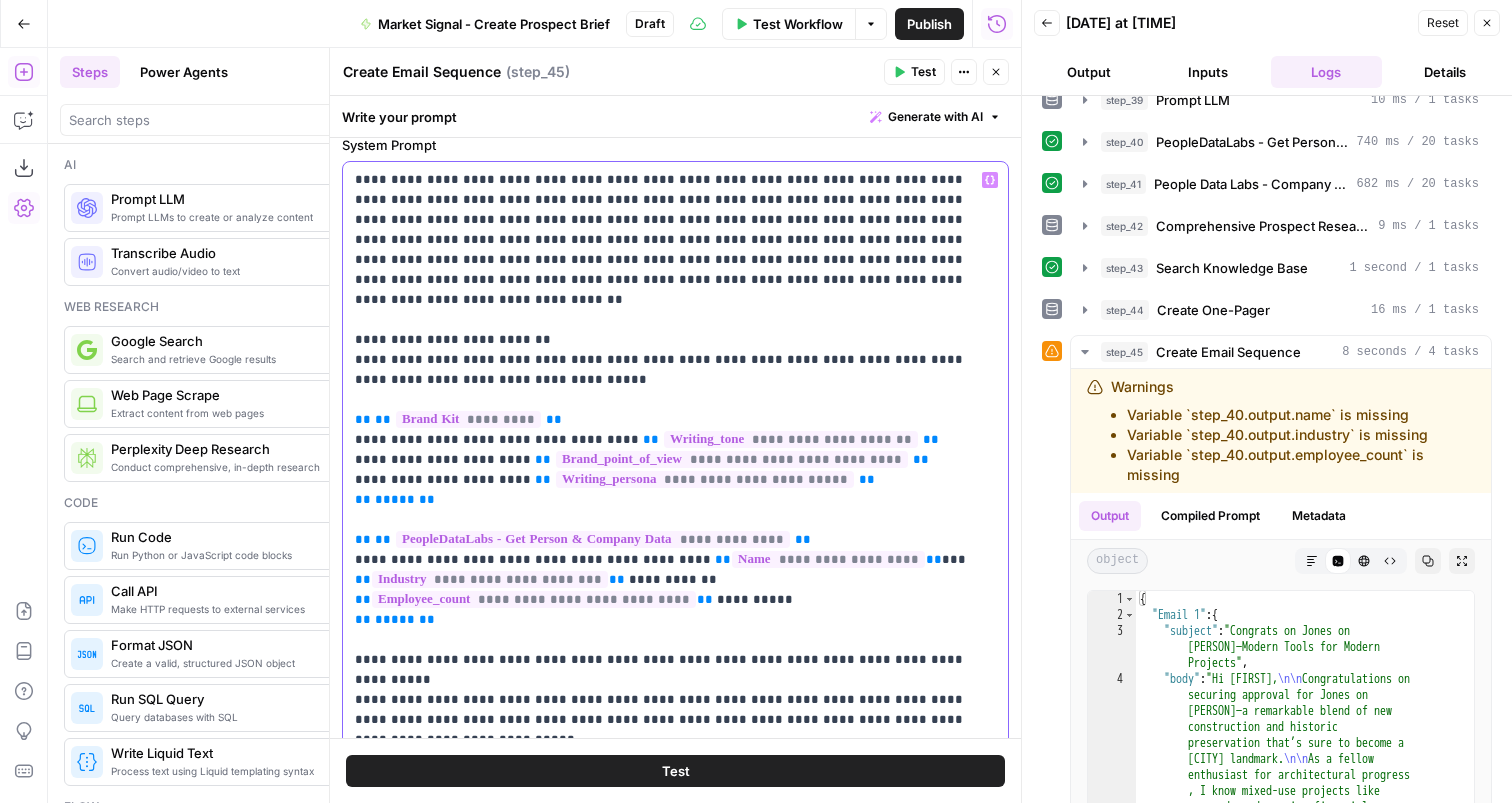click on "**********" at bounding box center [675, 490] 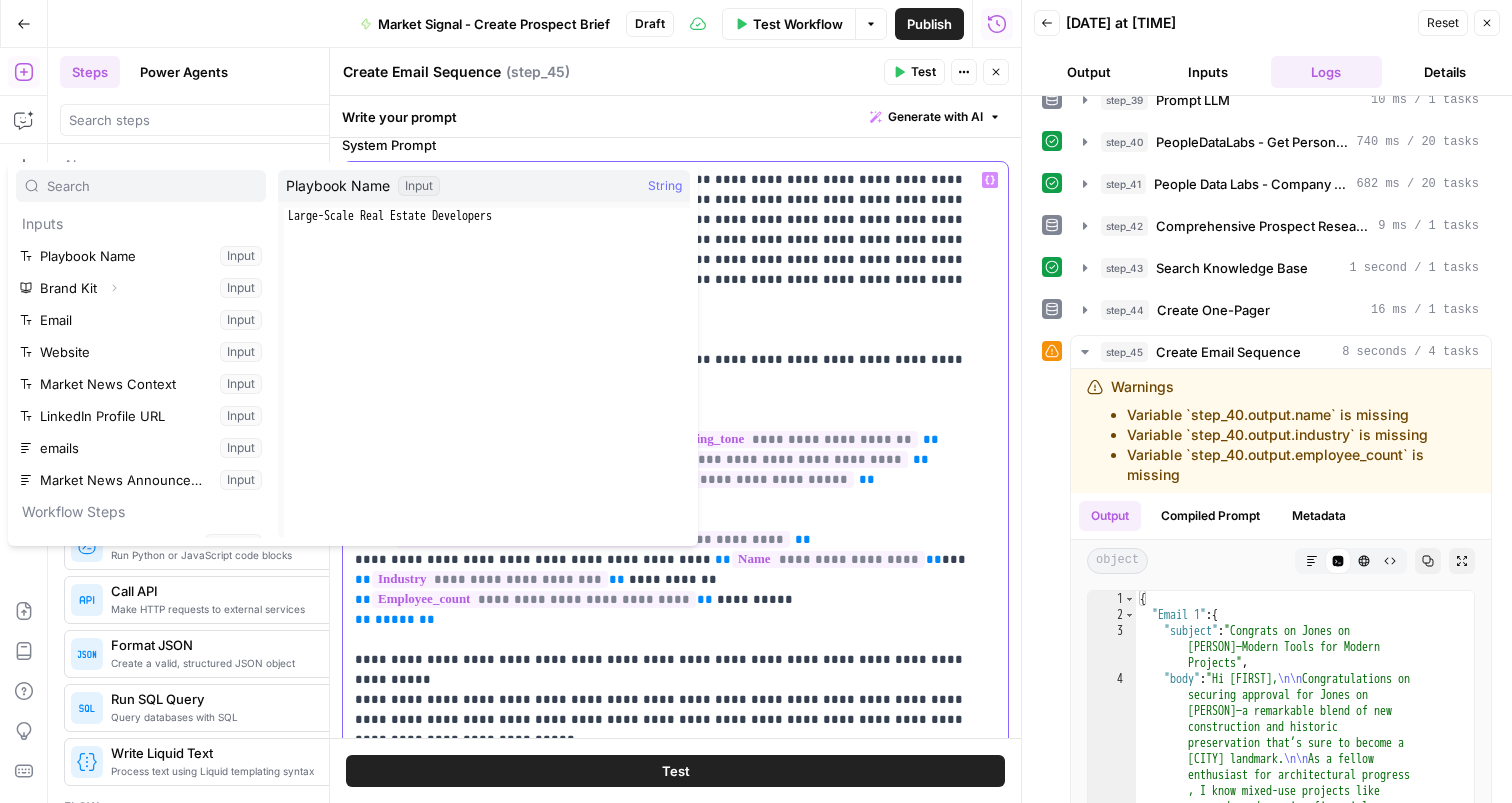 click on "**********" at bounding box center (675, 490) 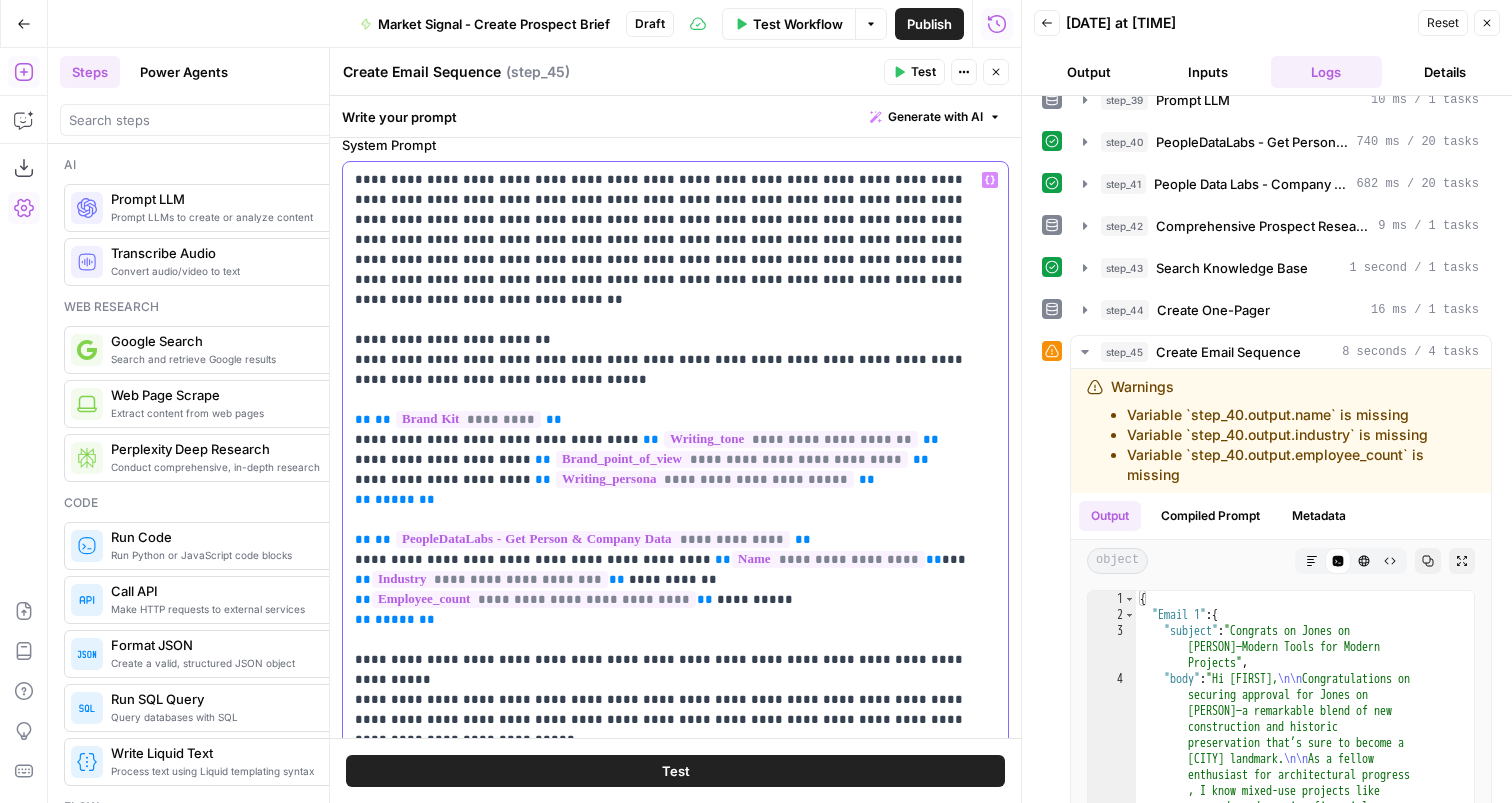 click on "**********" at bounding box center (828, 559) 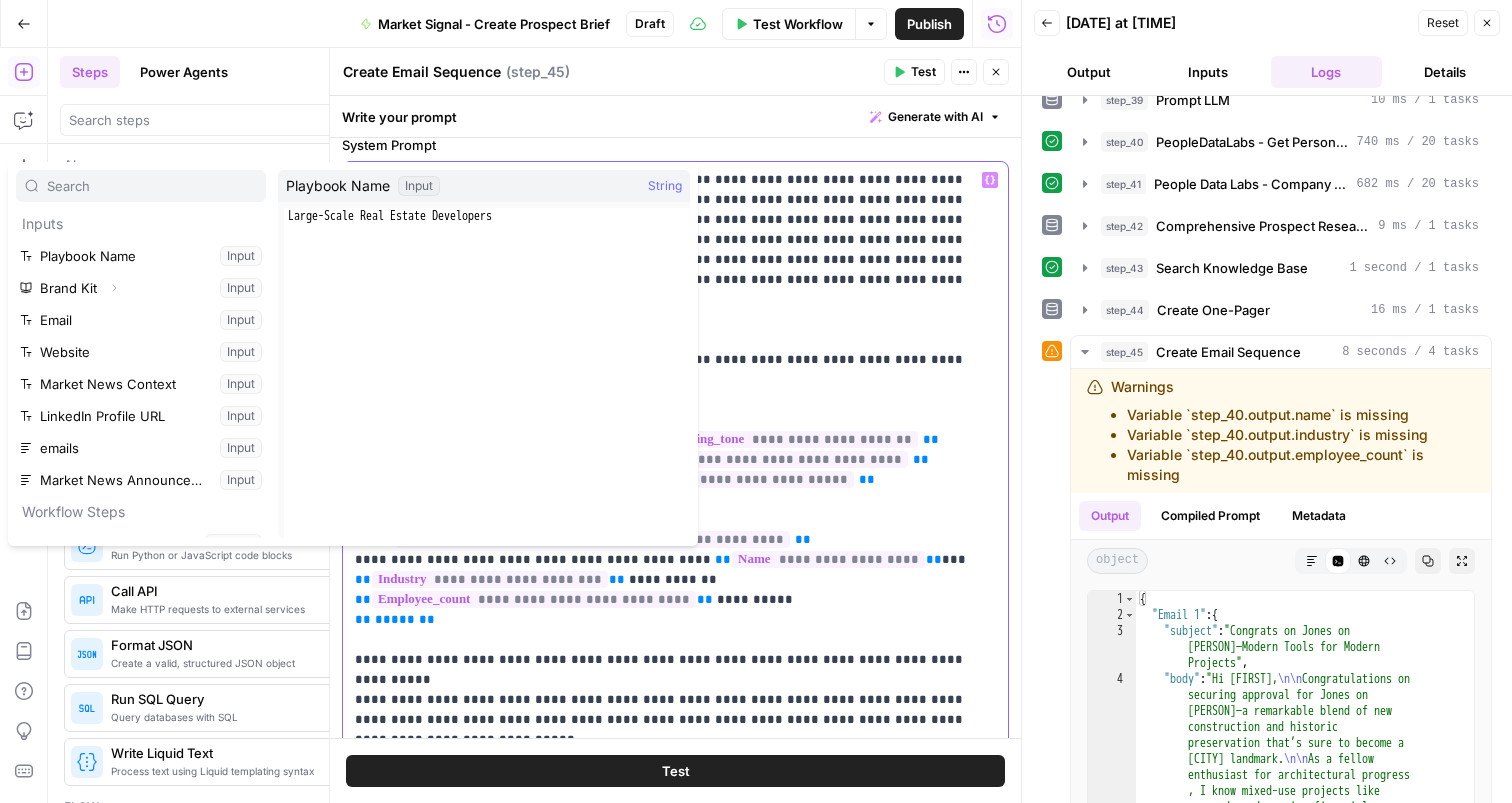 click on "**********" at bounding box center (675, 490) 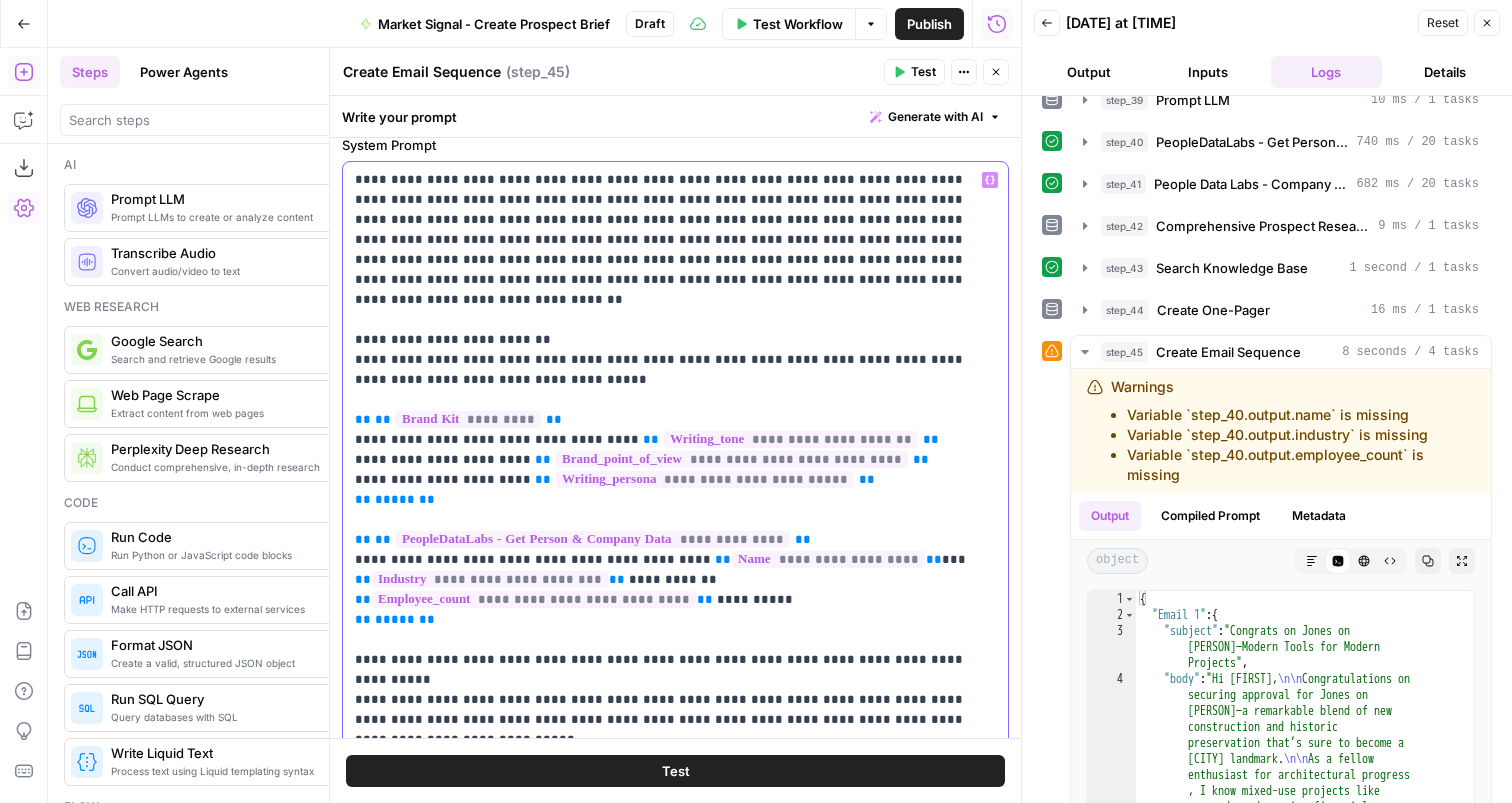 click on "**********" at bounding box center [828, 559] 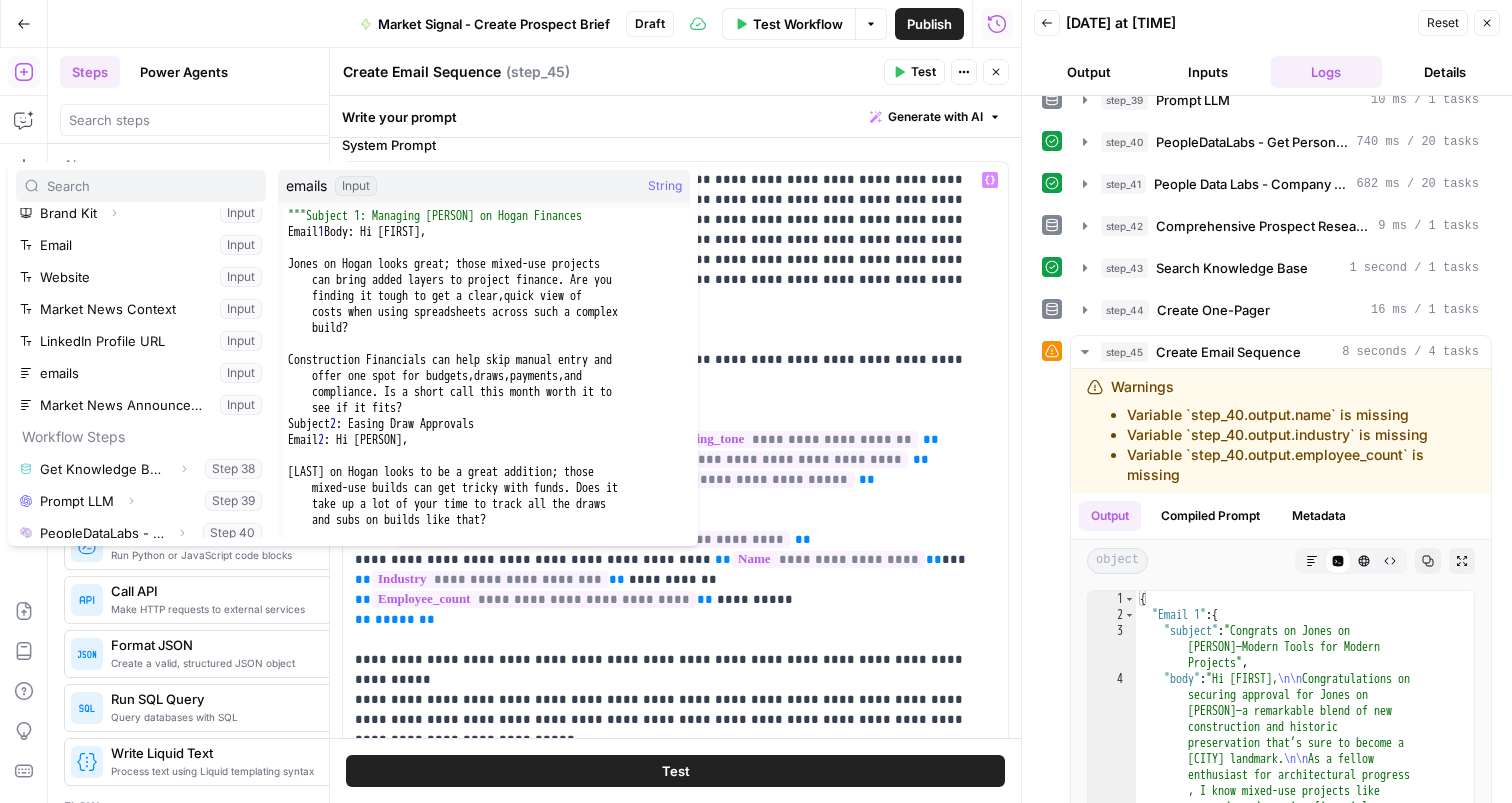 scroll, scrollTop: 127, scrollLeft: 0, axis: vertical 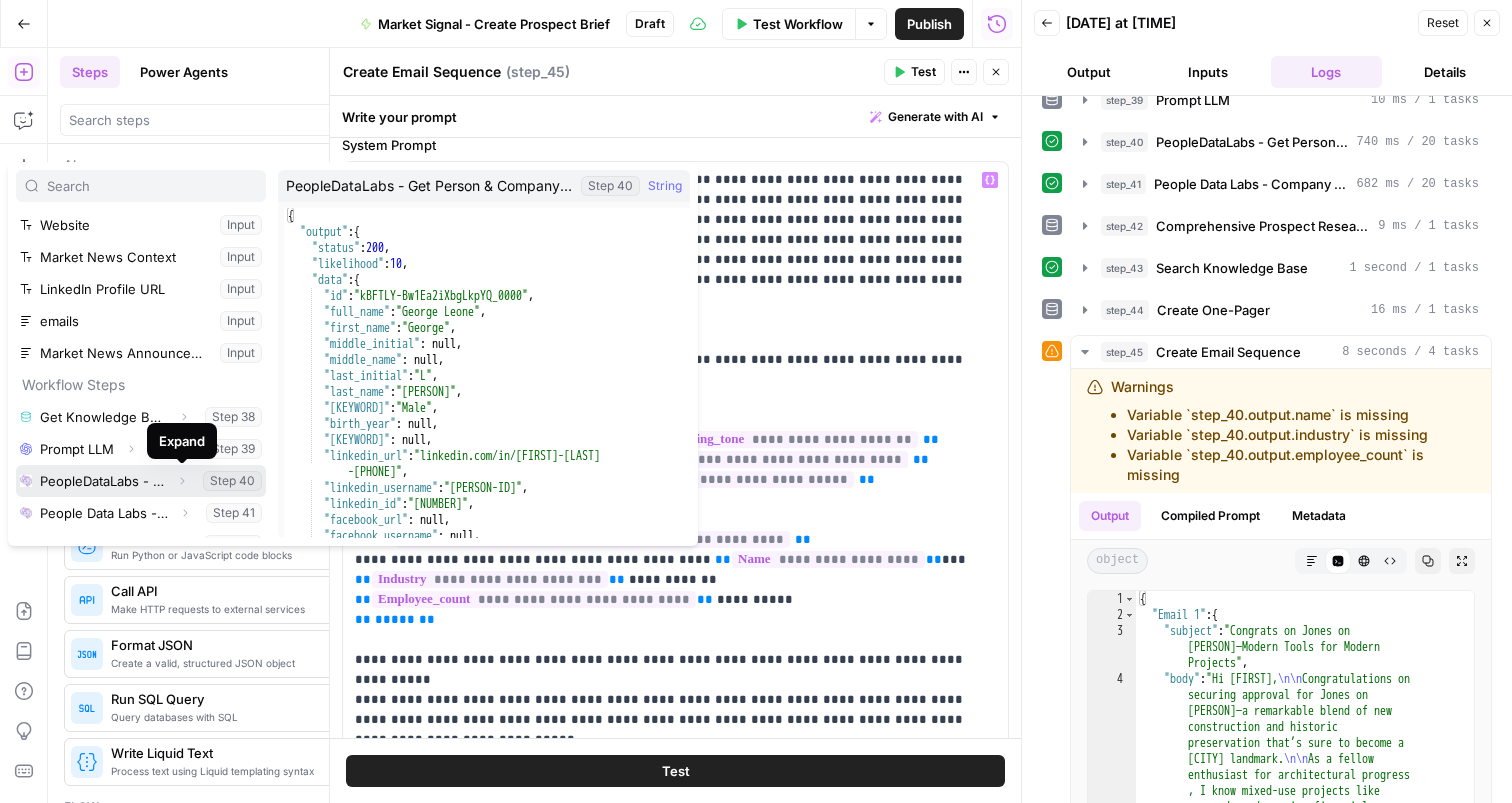 click 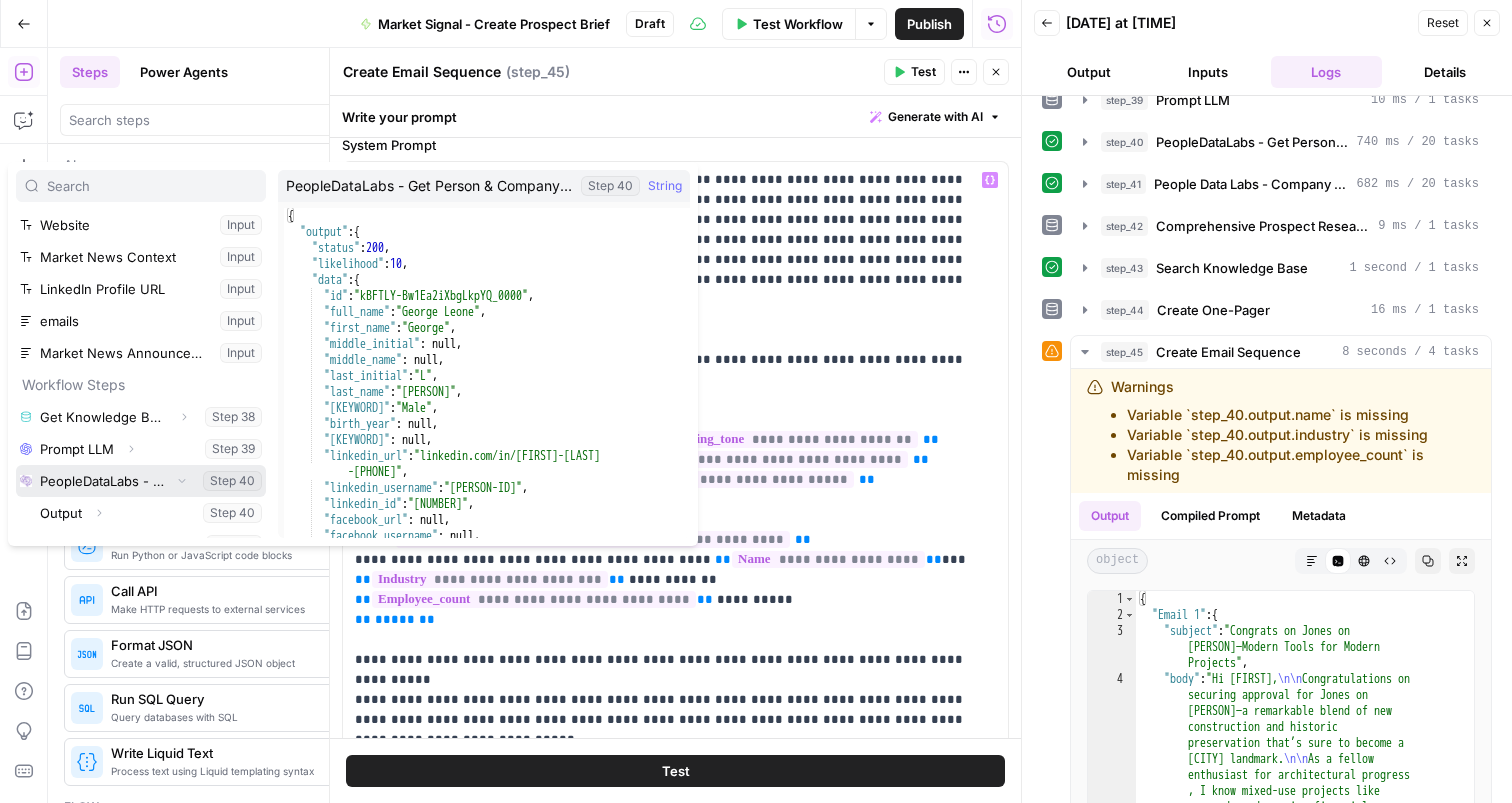 scroll, scrollTop: 194, scrollLeft: 0, axis: vertical 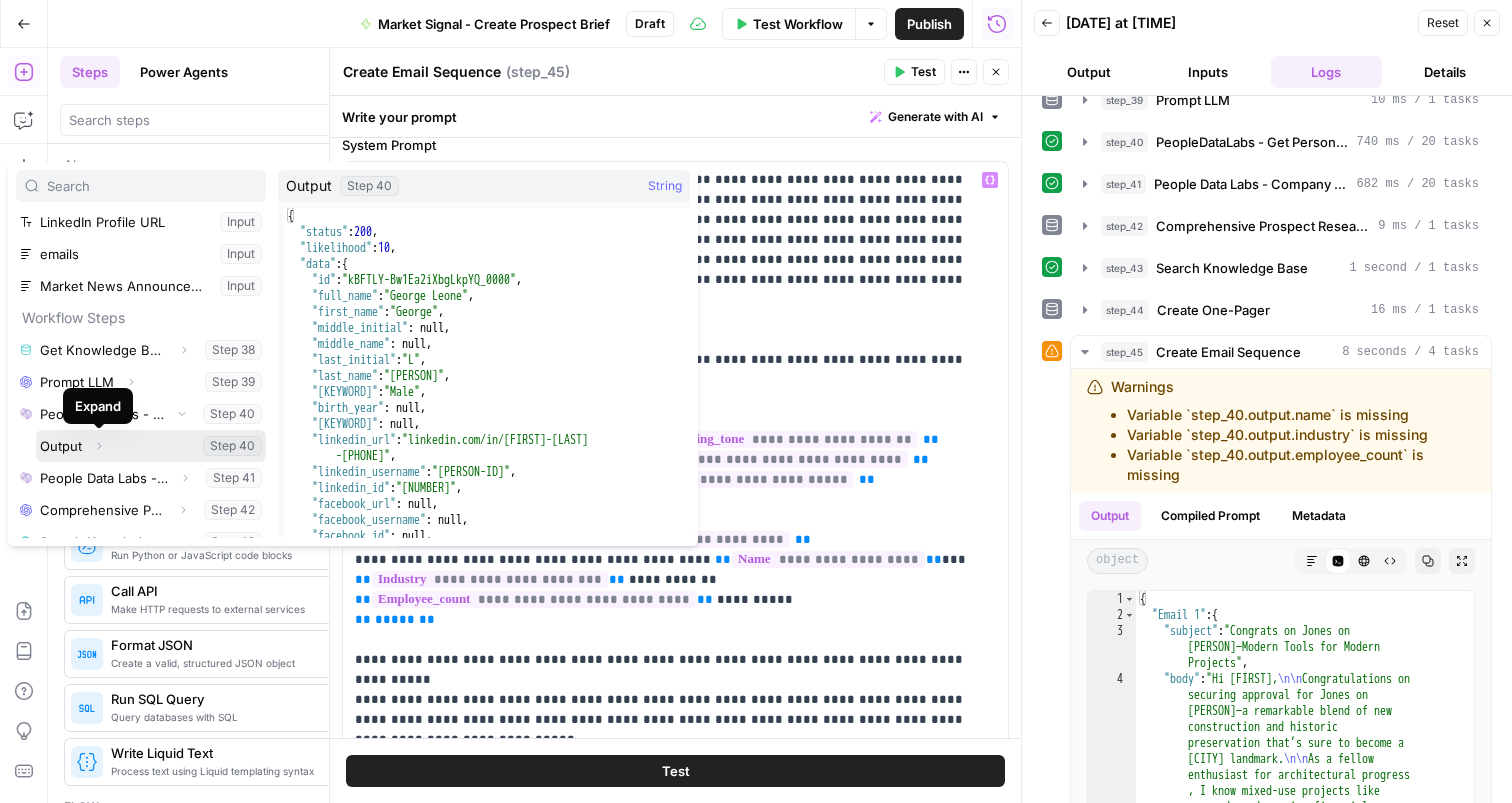 click 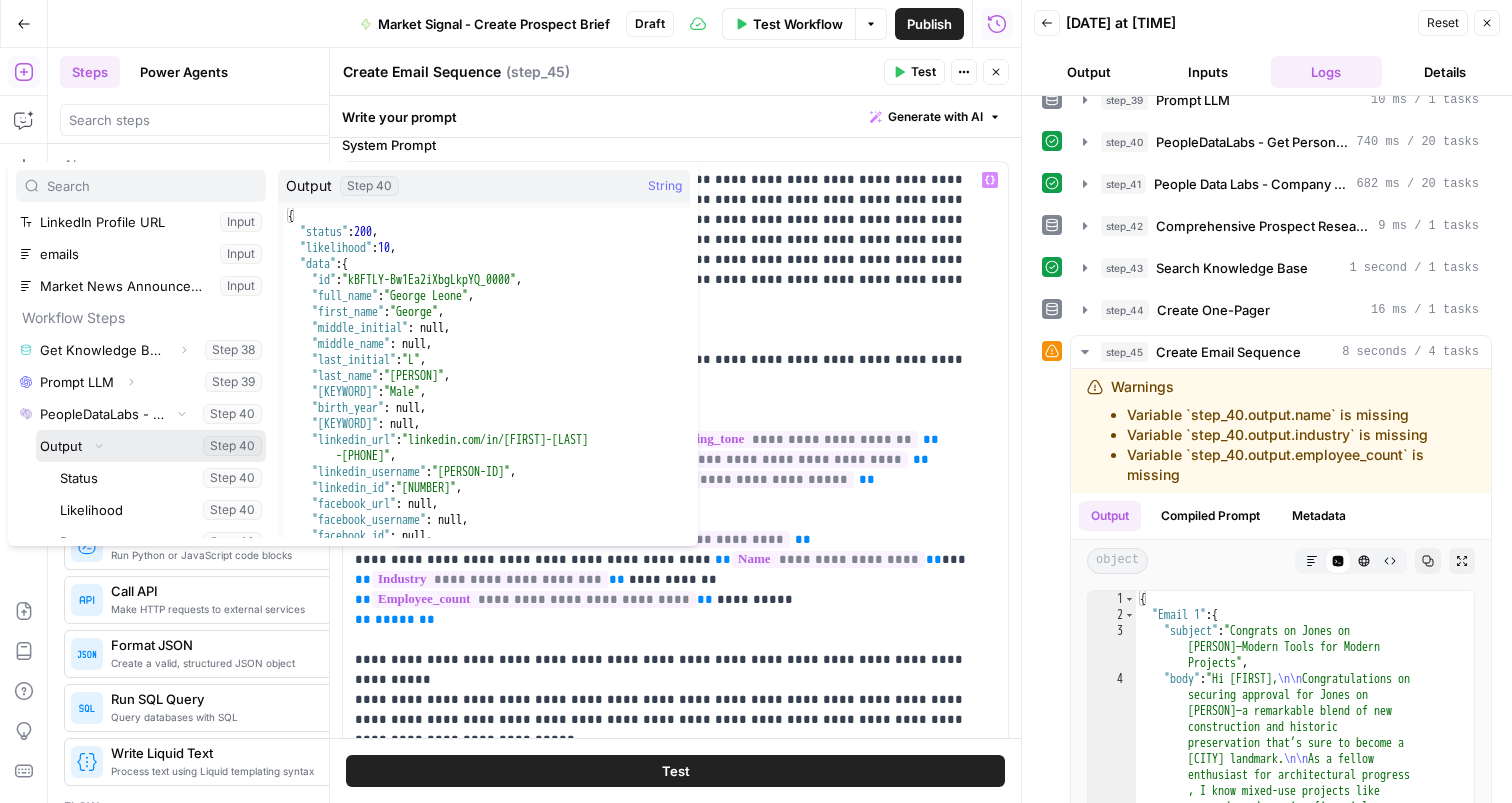 type 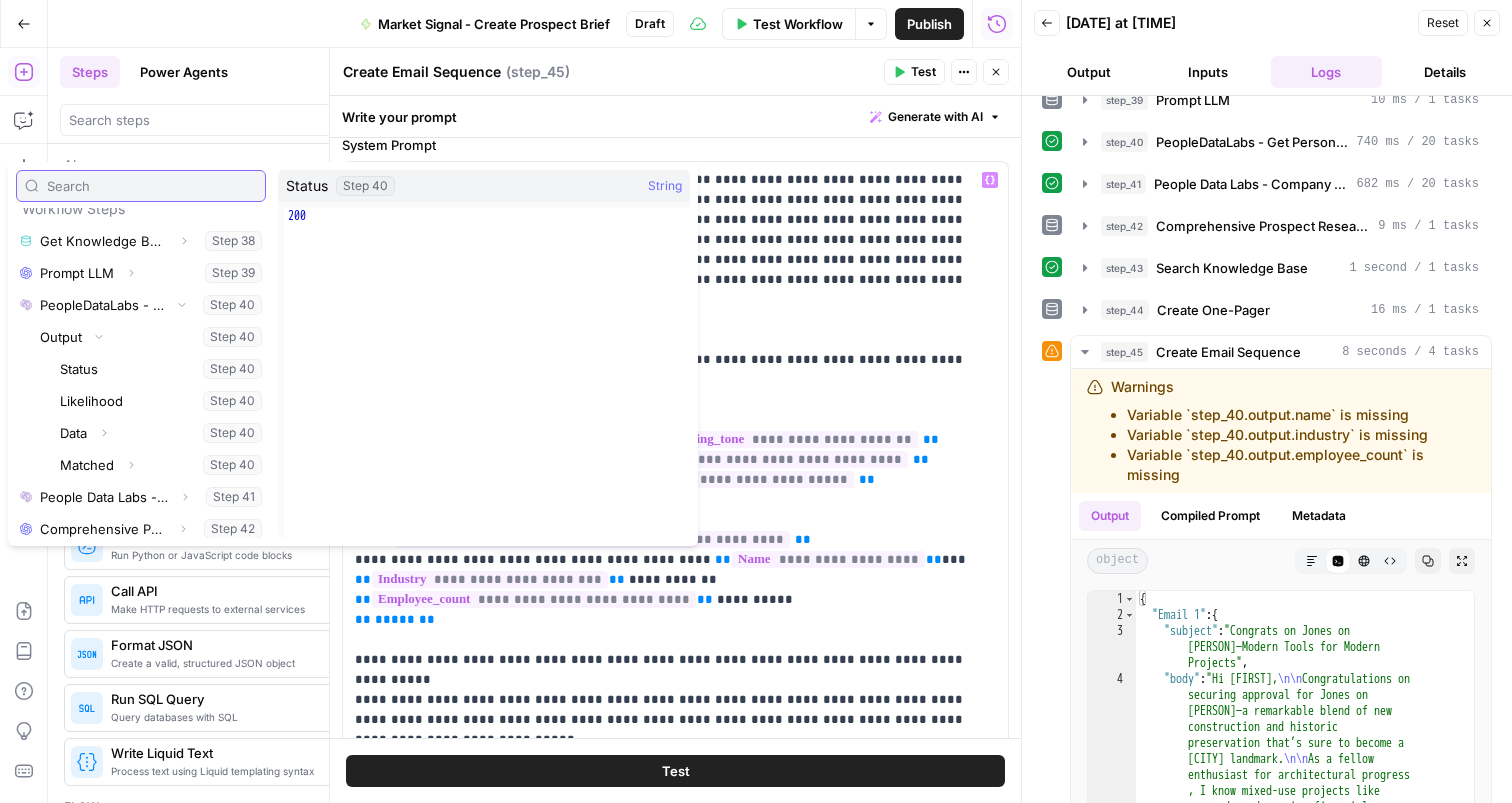 scroll, scrollTop: 309, scrollLeft: 0, axis: vertical 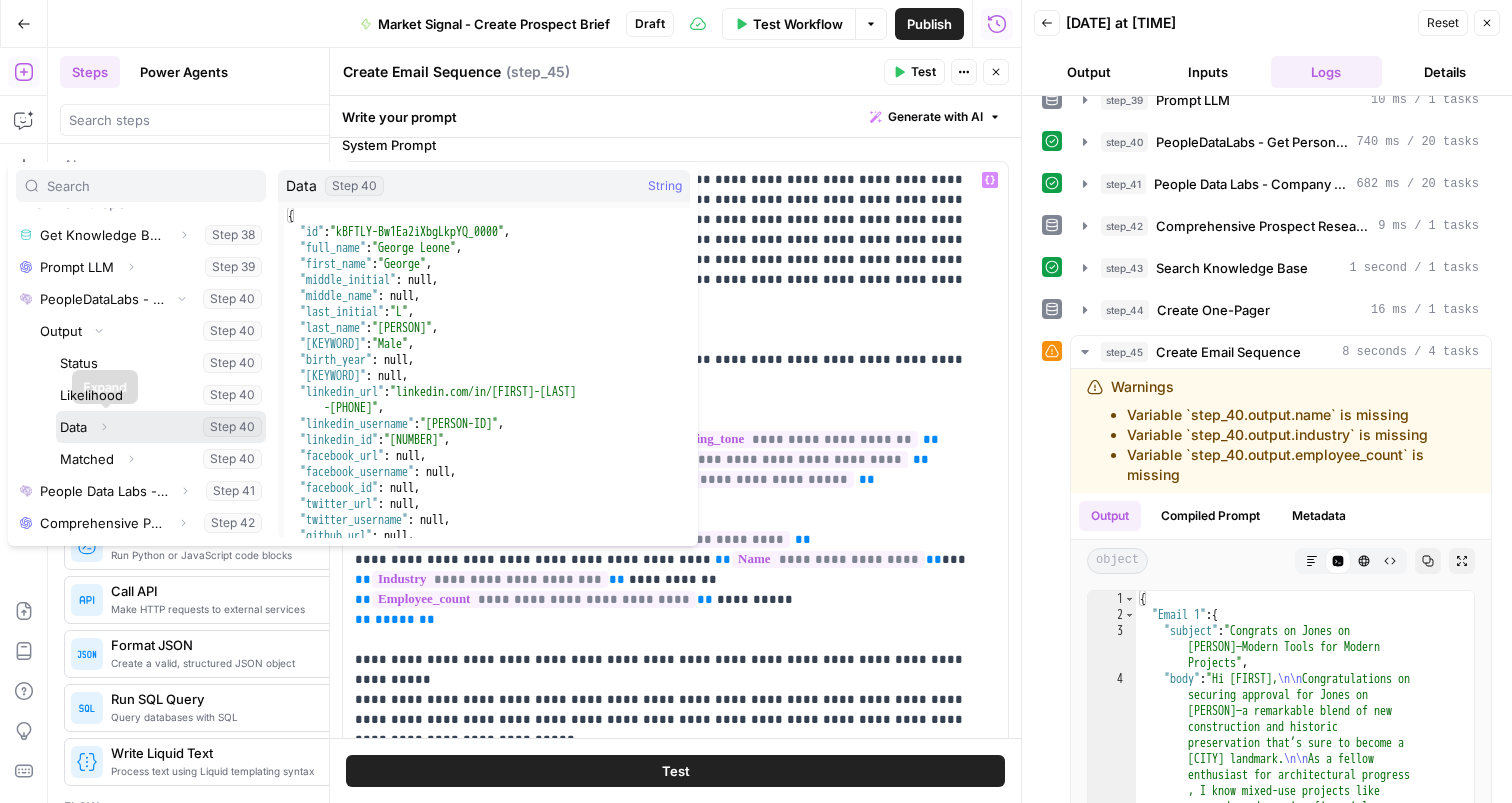 click on "Expand" at bounding box center (104, 427) 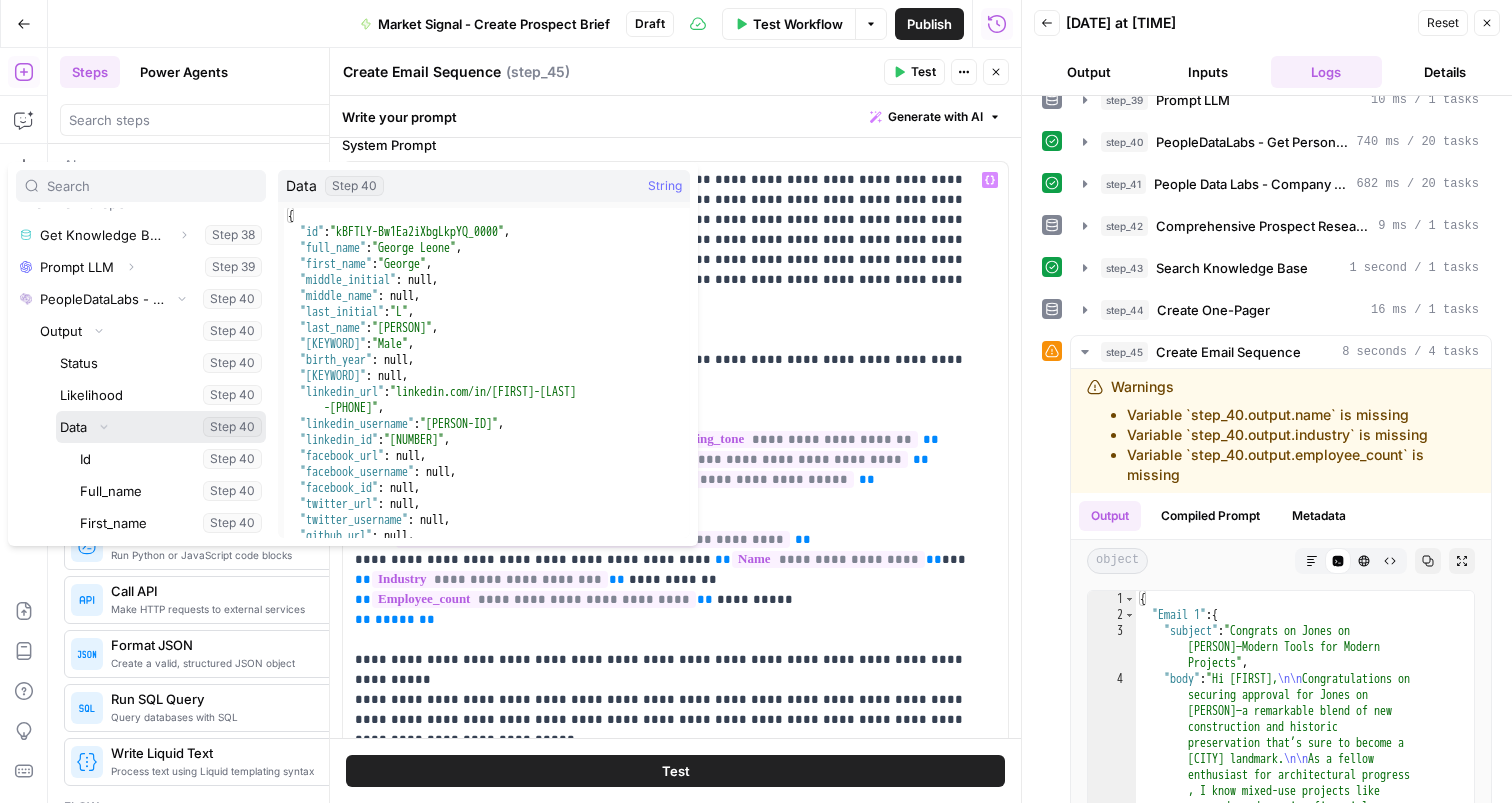 scroll, scrollTop: 480, scrollLeft: 0, axis: vertical 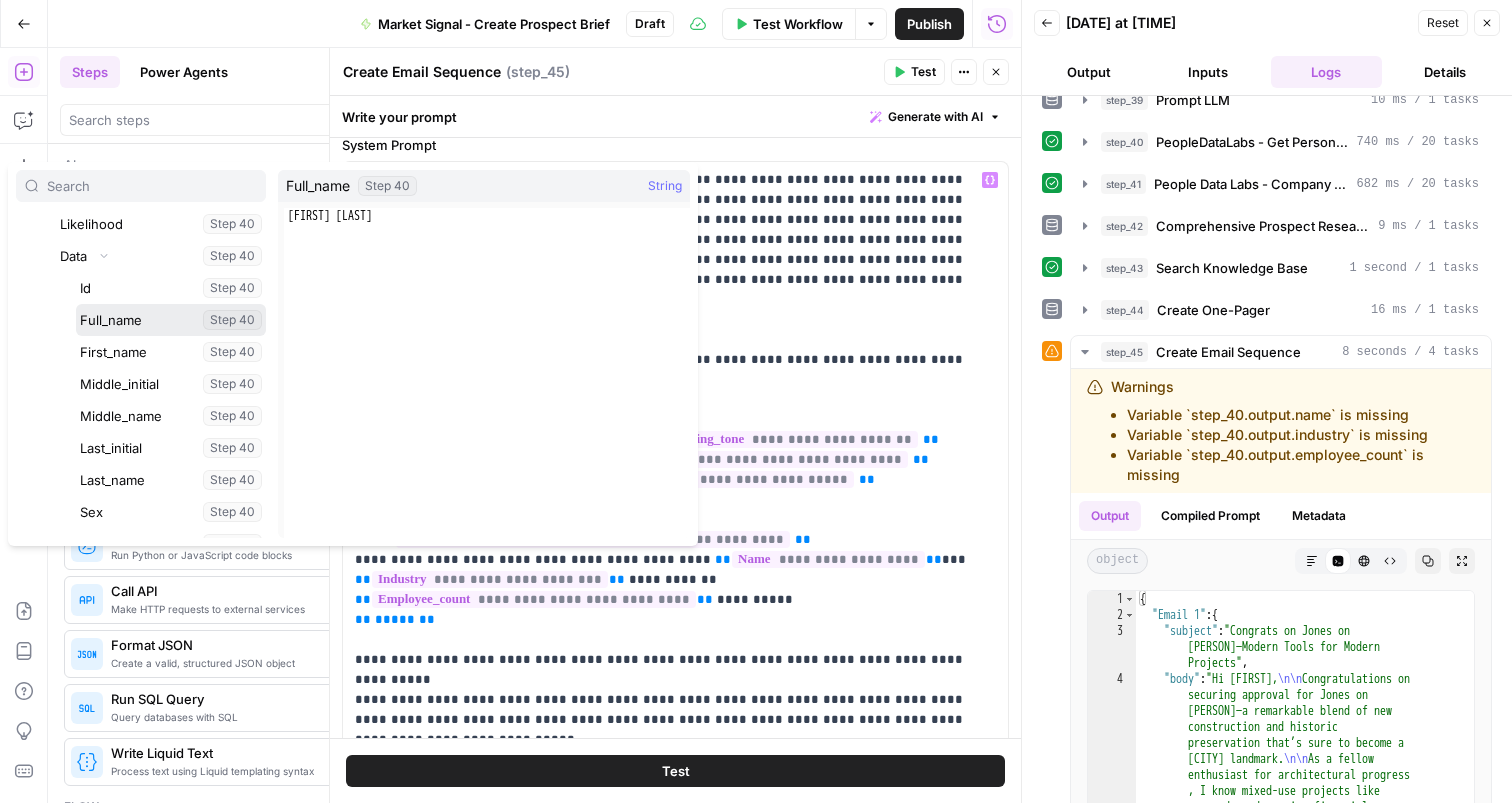 click at bounding box center [171, 320] 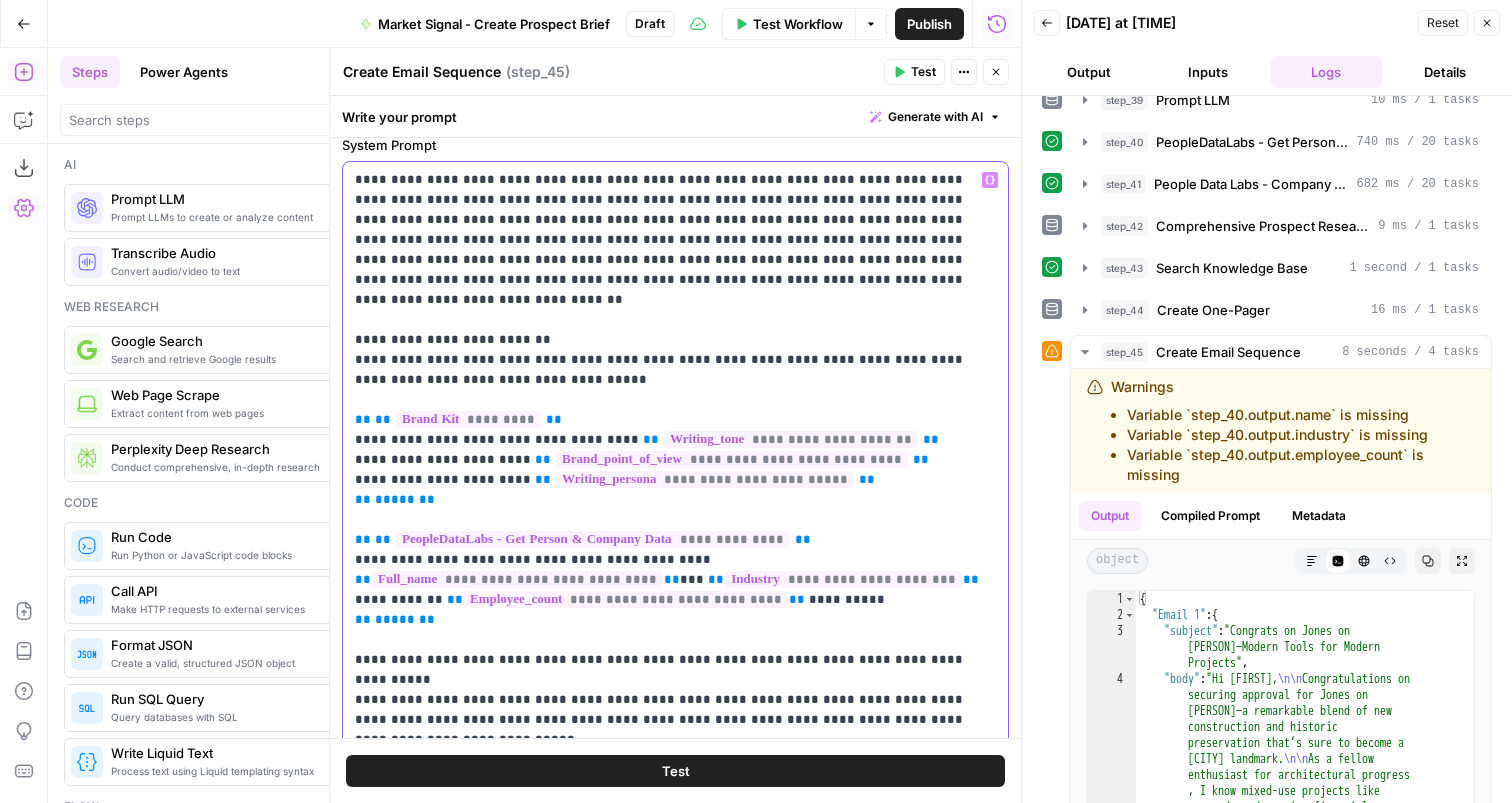 click on "**********" at bounding box center (843, 579) 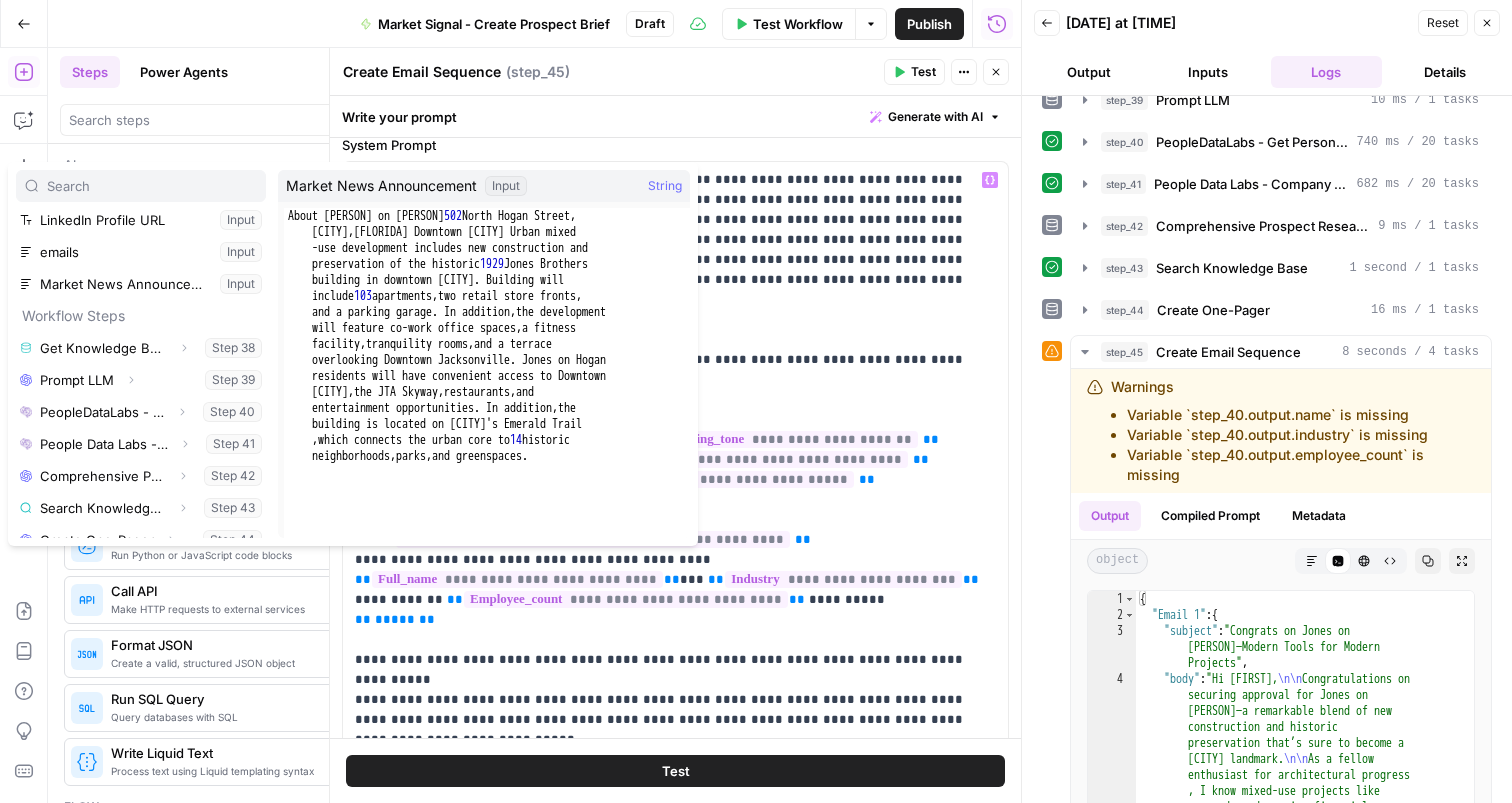 scroll, scrollTop: 214, scrollLeft: 0, axis: vertical 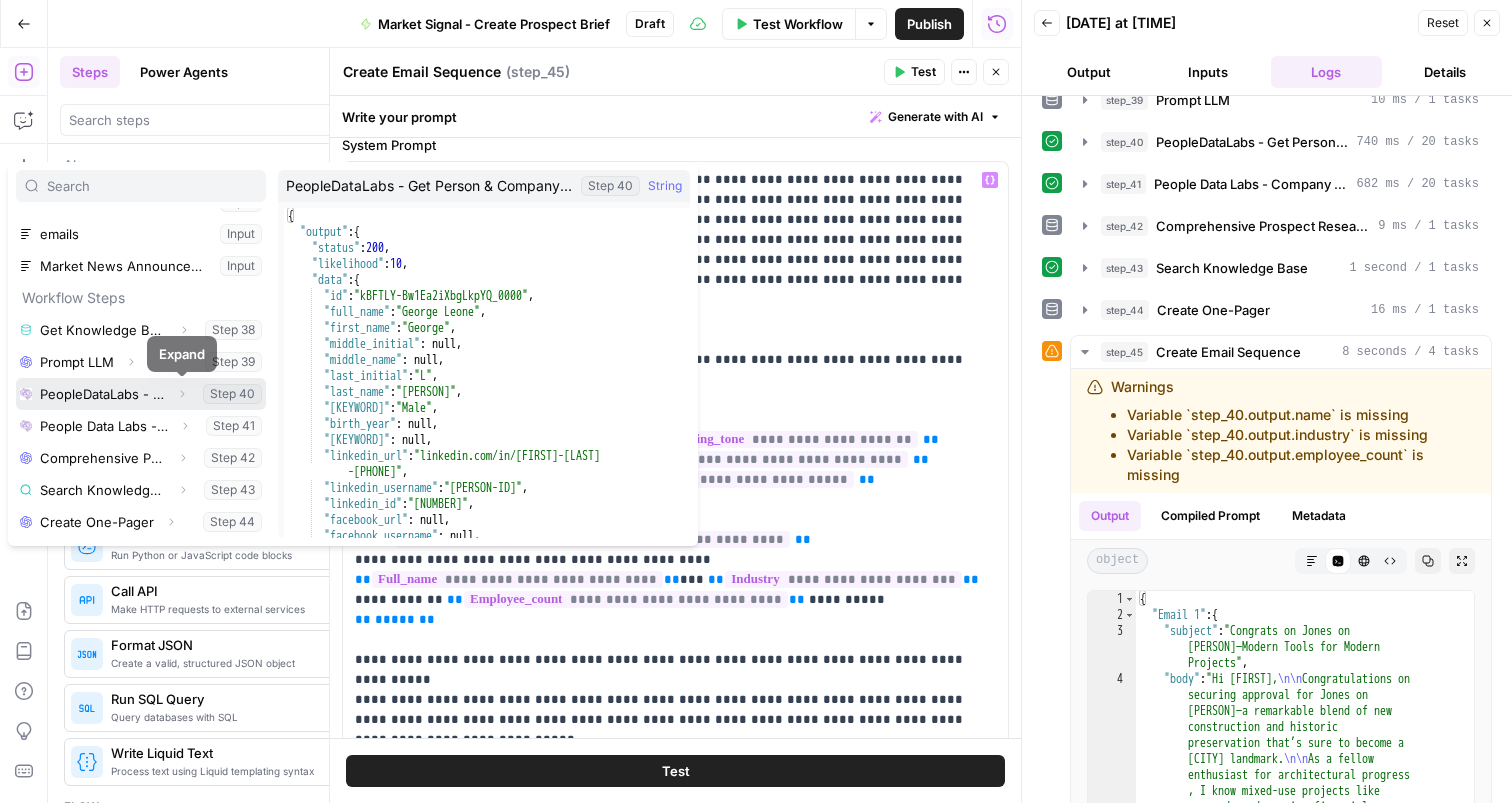 click 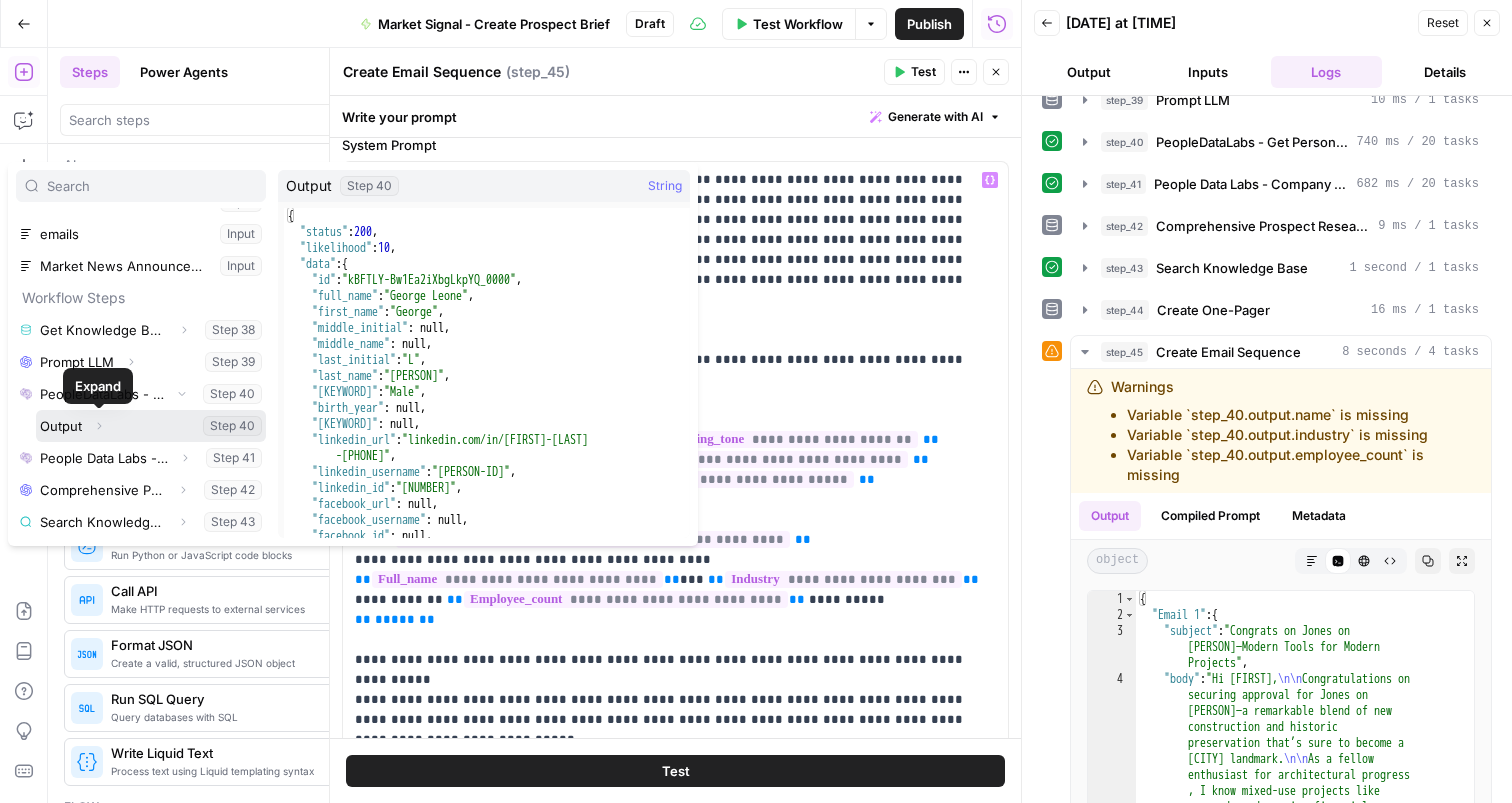 click 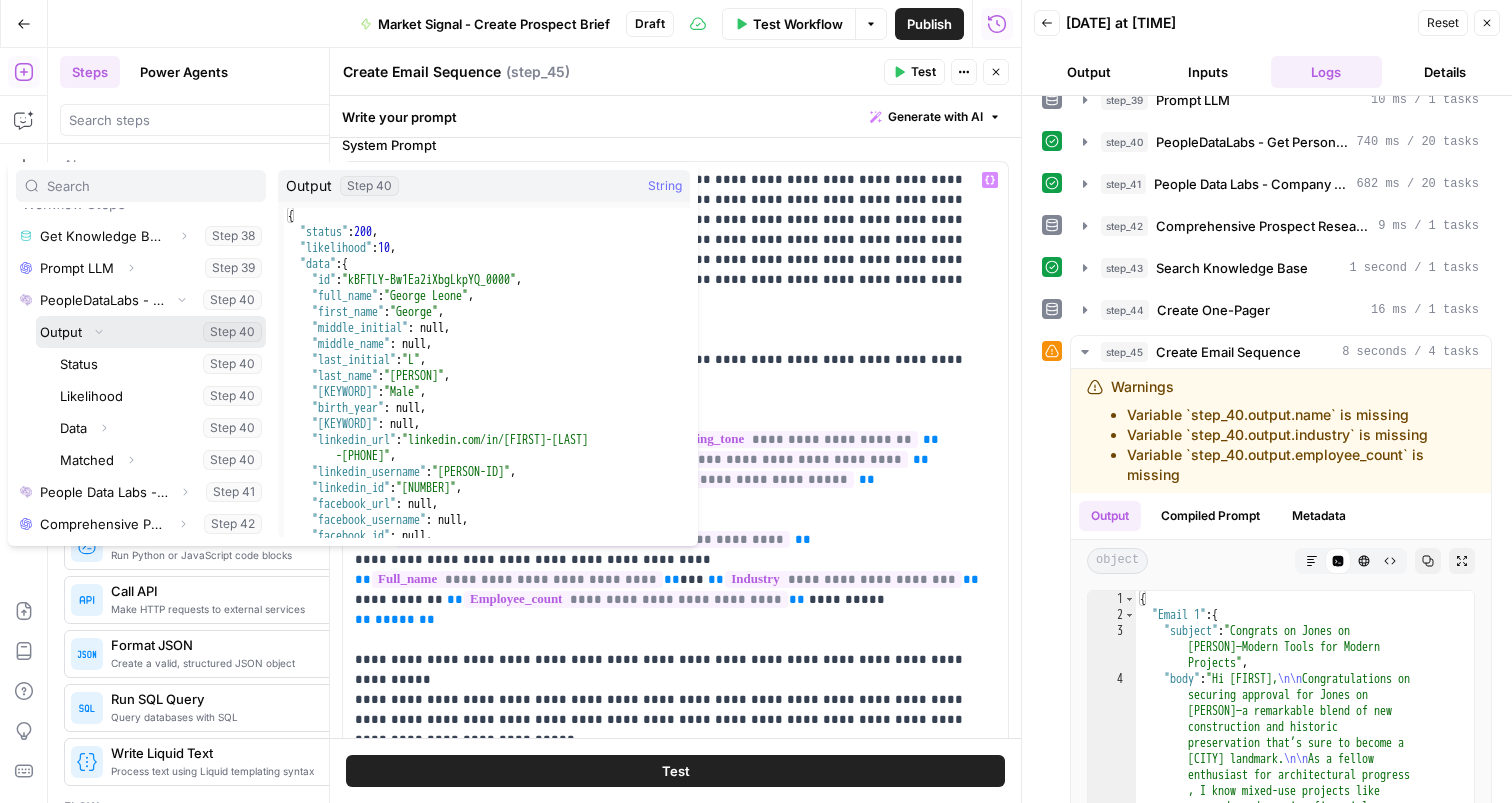 scroll, scrollTop: 374, scrollLeft: 0, axis: vertical 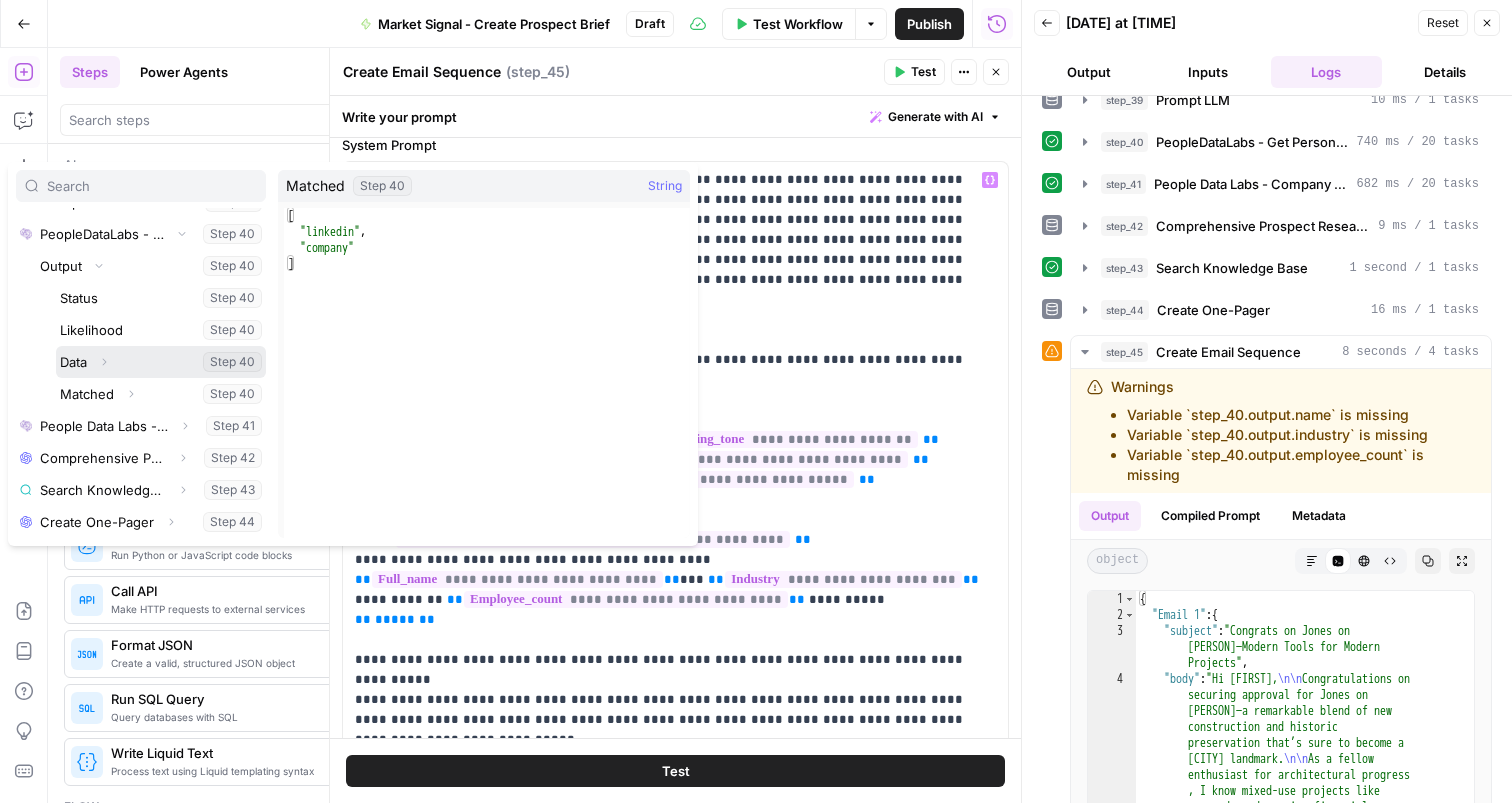 click 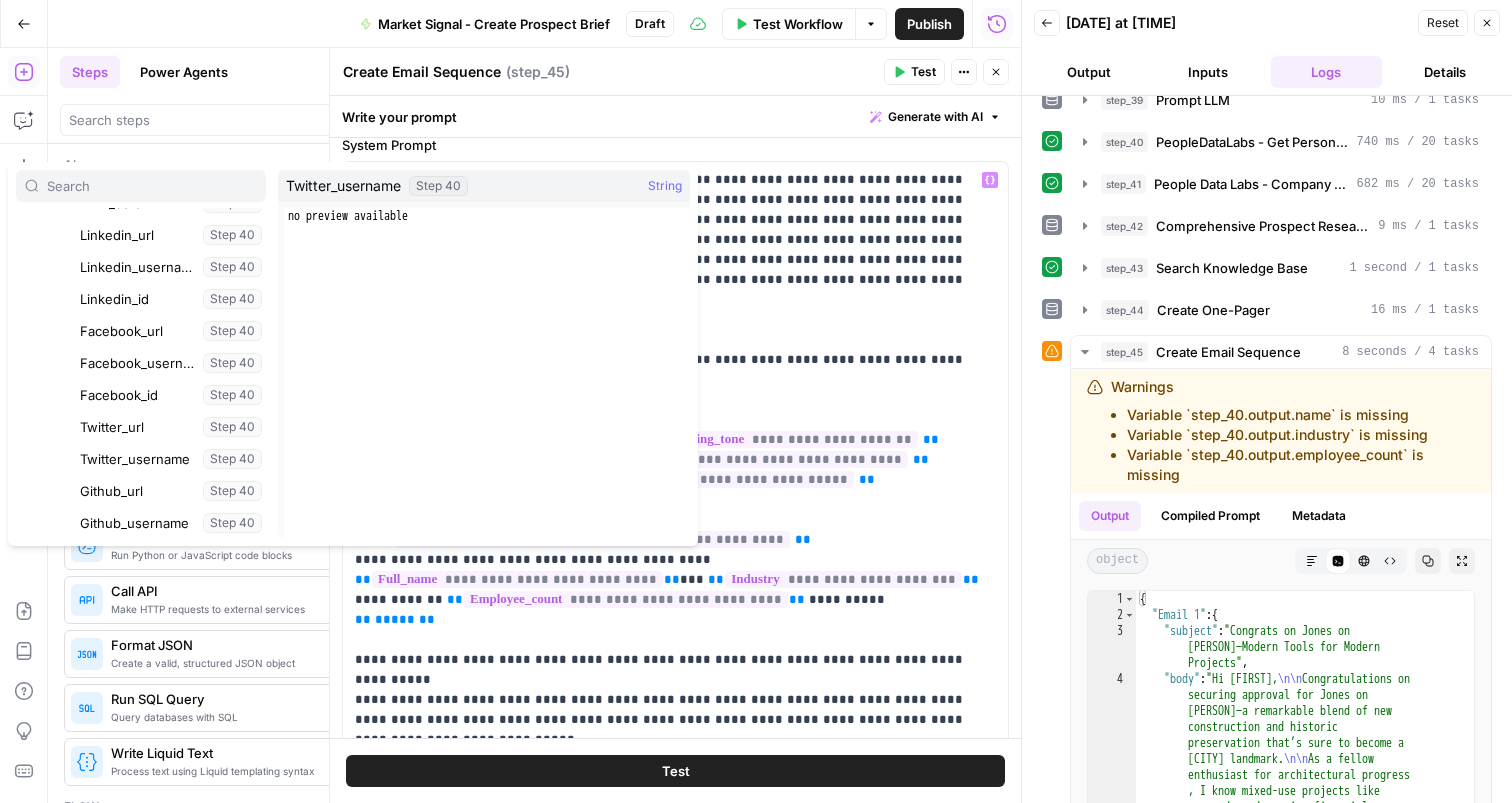 scroll, scrollTop: 1153, scrollLeft: 0, axis: vertical 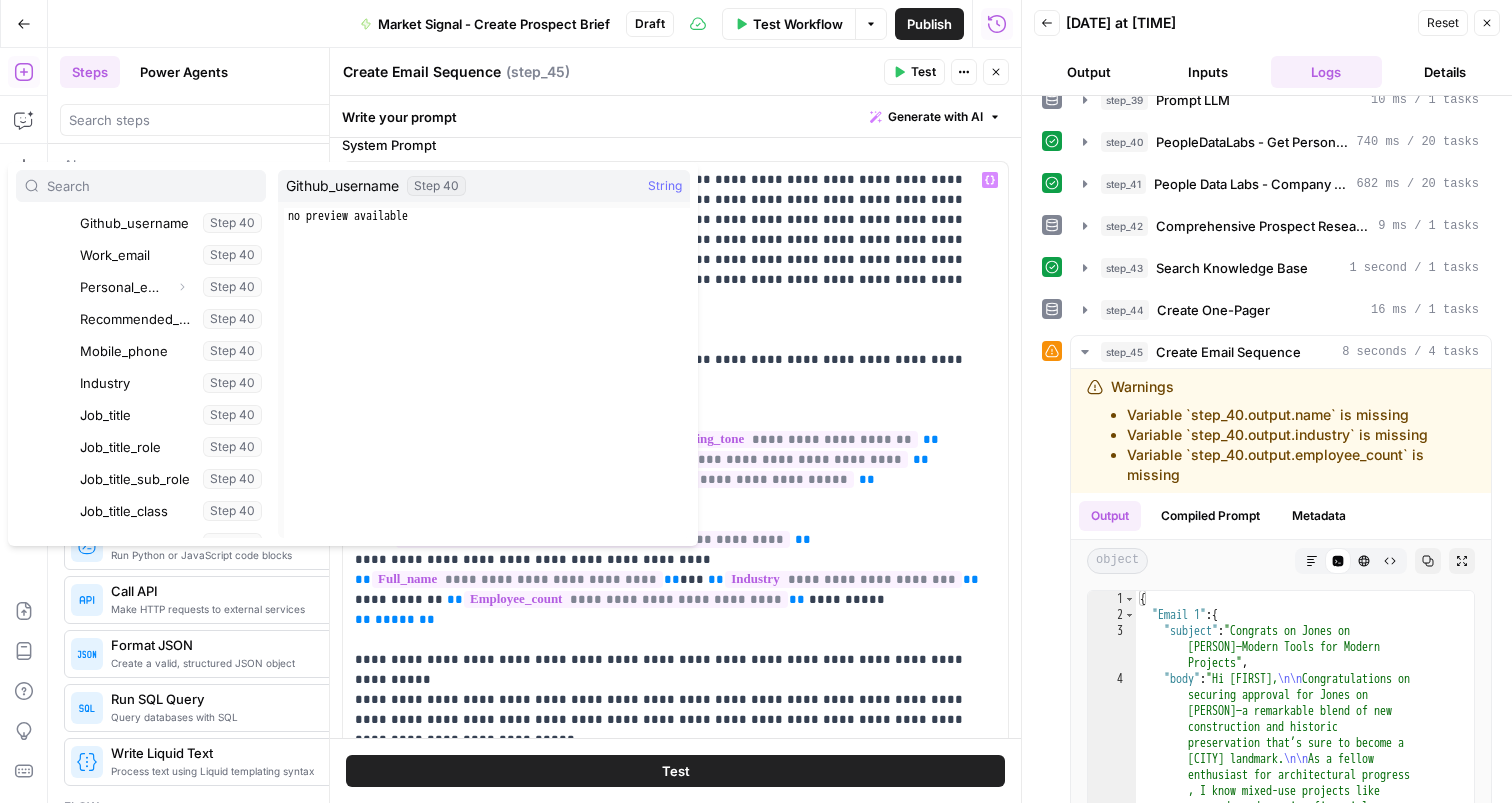 click at bounding box center [141, 186] 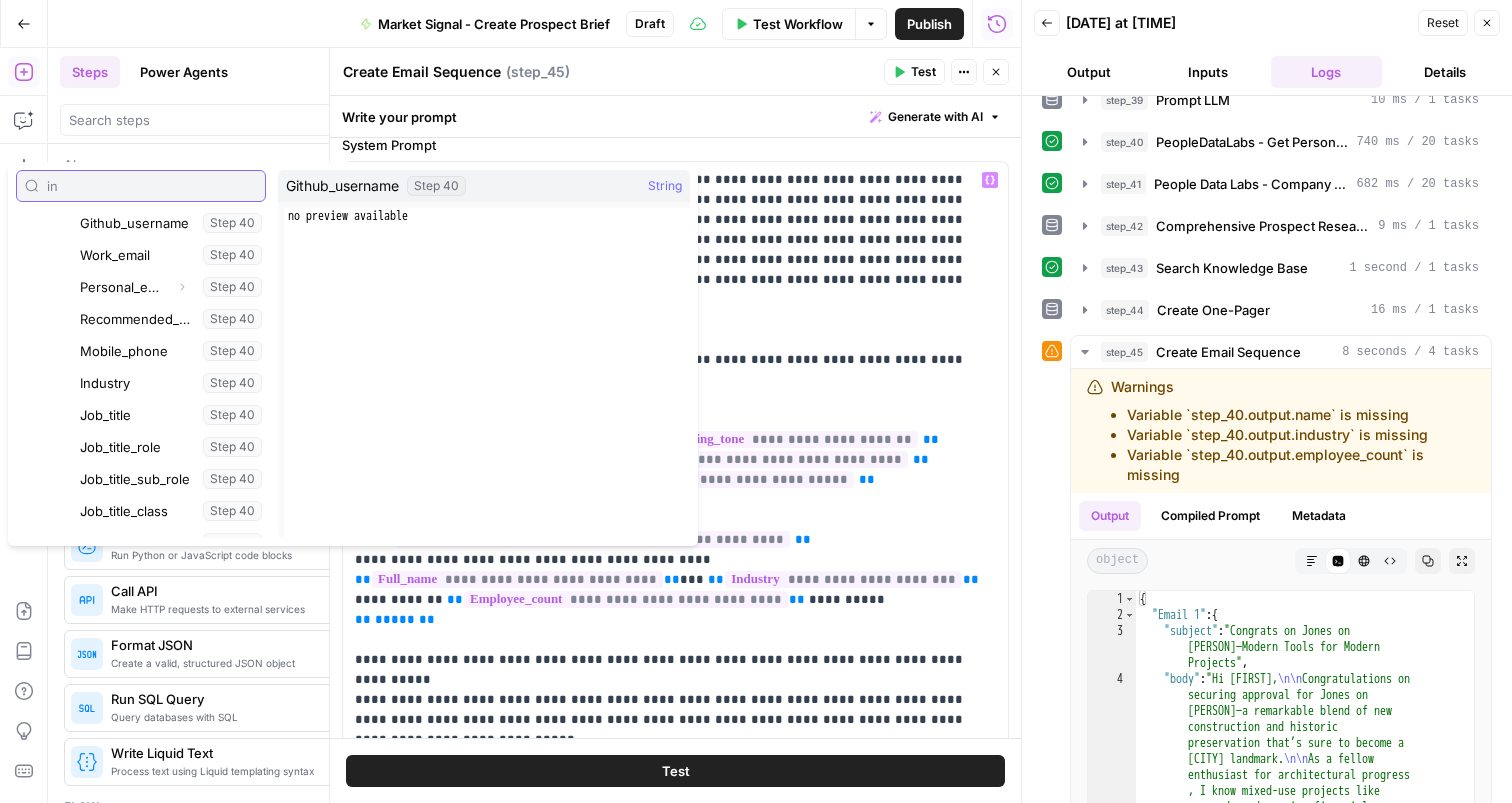 scroll, scrollTop: 0, scrollLeft: 0, axis: both 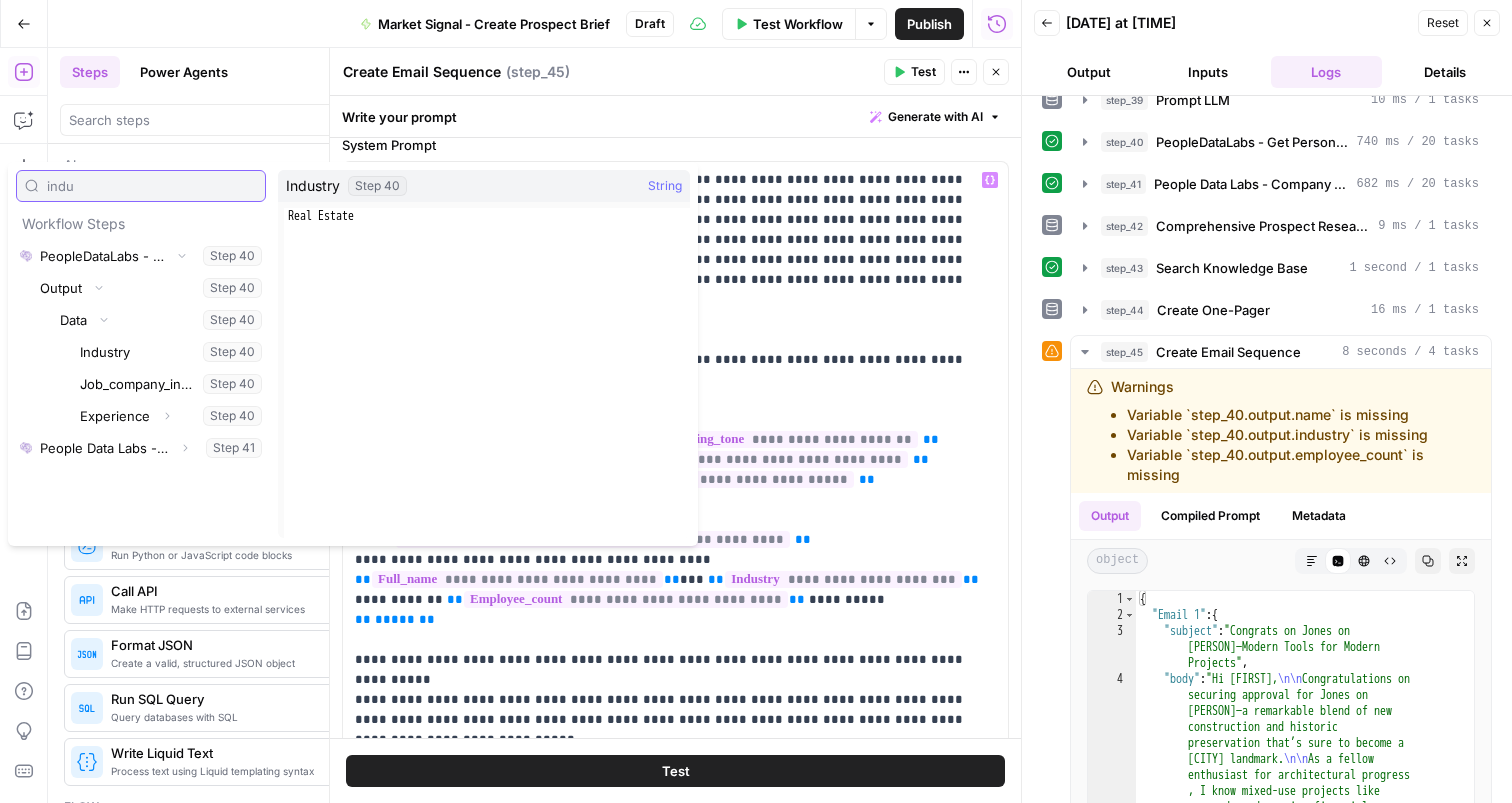 type on "indu" 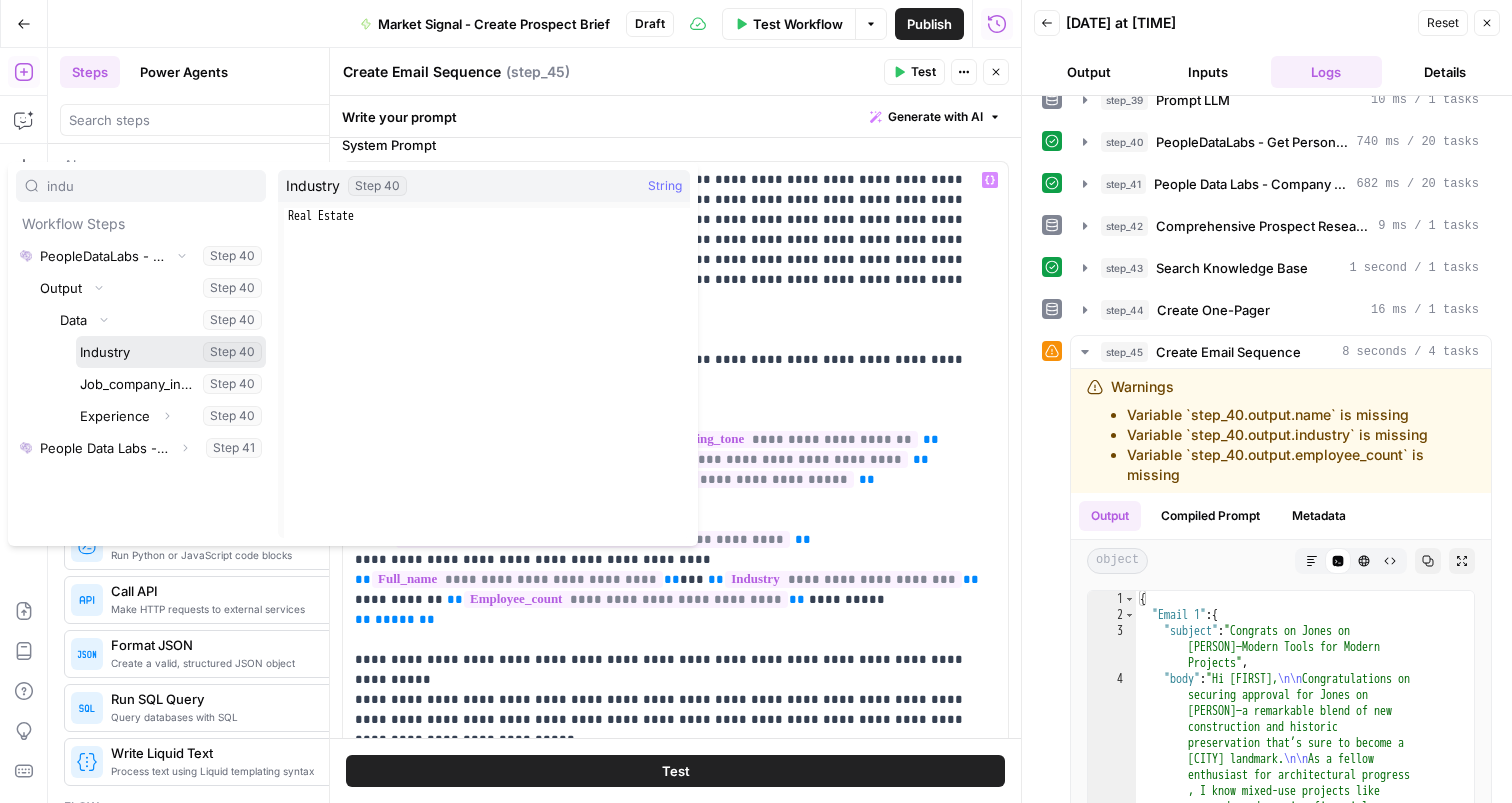 click at bounding box center [171, 352] 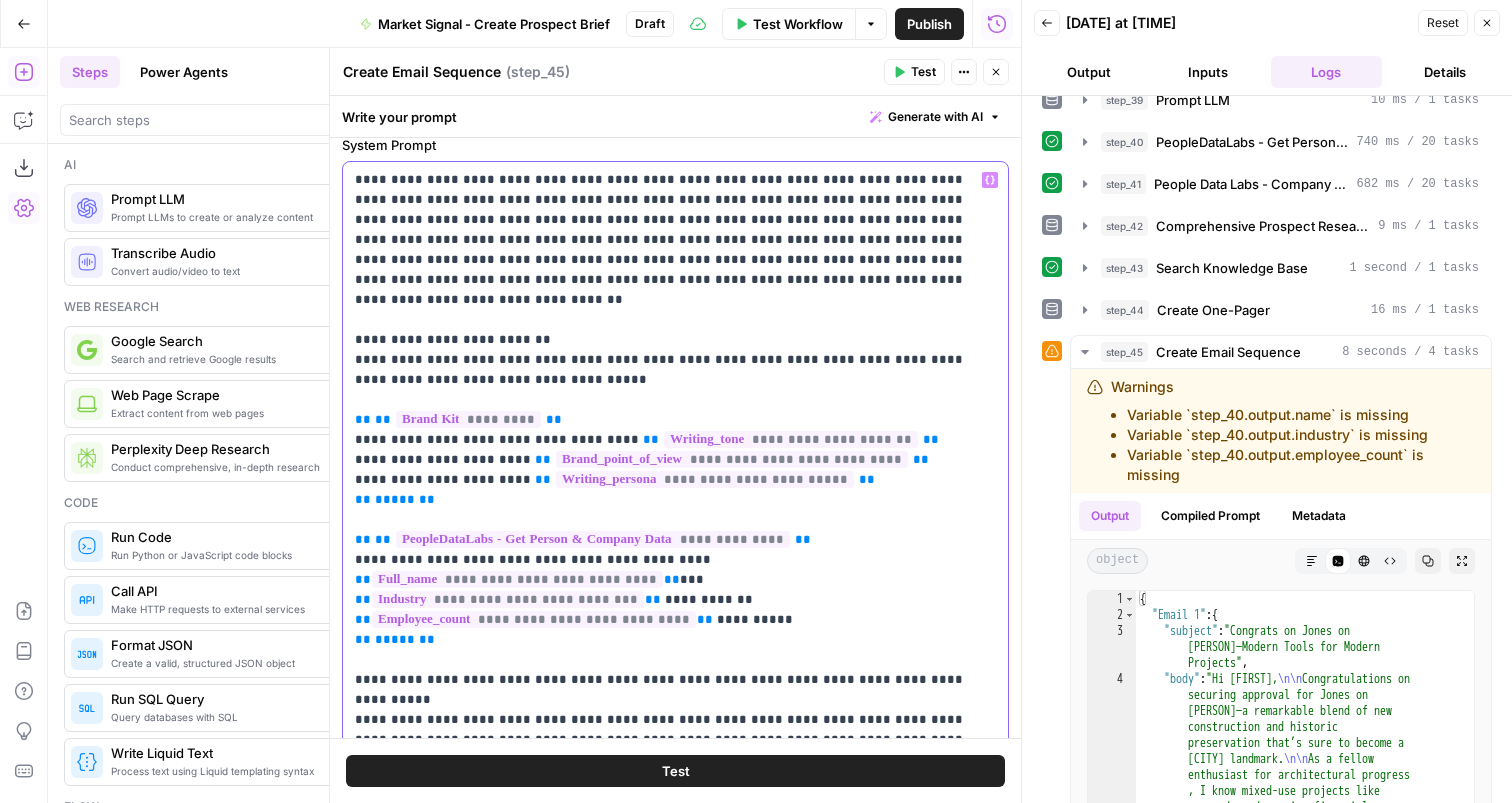 drag, startPoint x: 762, startPoint y: 578, endPoint x: 689, endPoint y: 563, distance: 74.52516 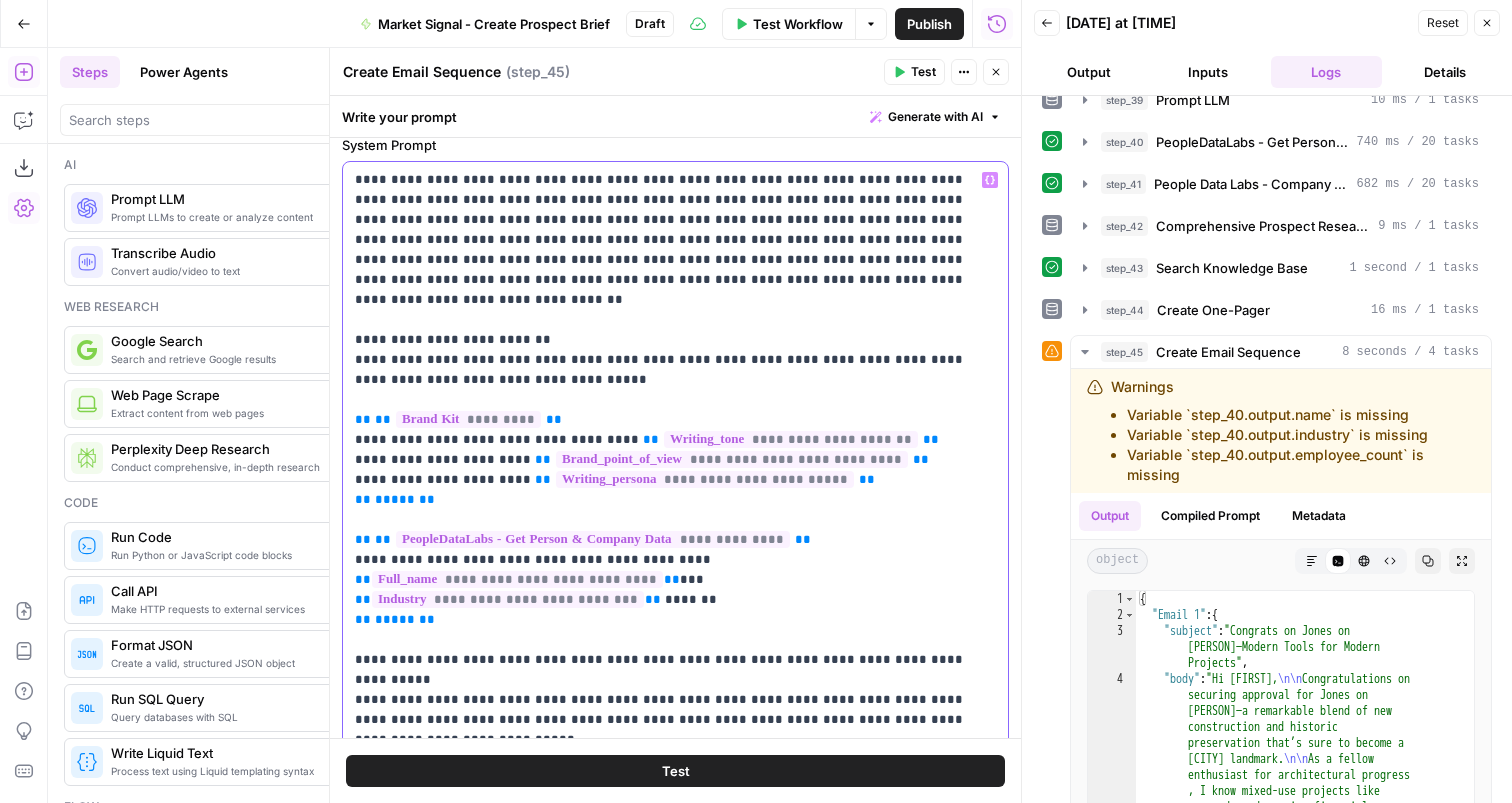 type 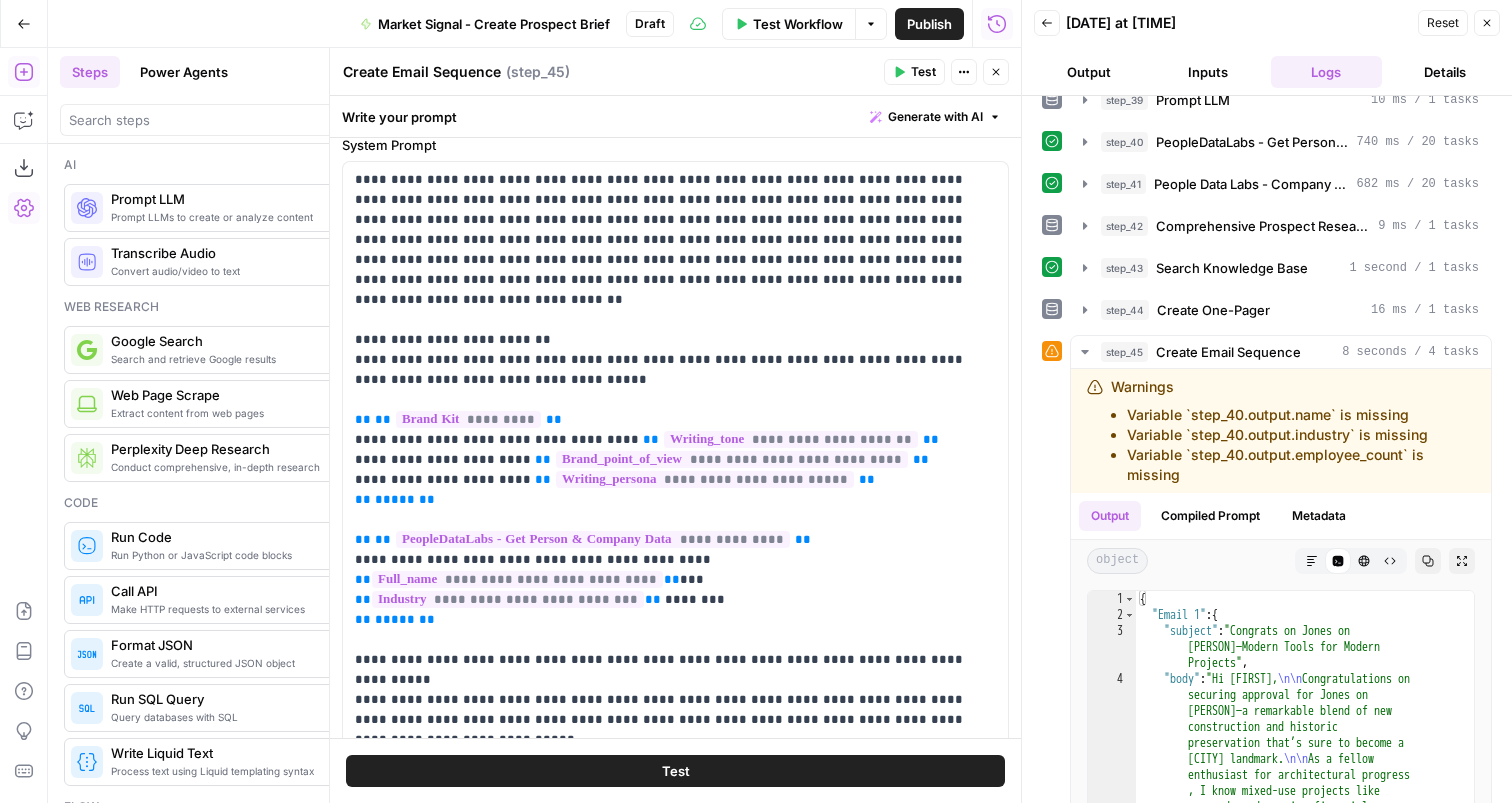 scroll, scrollTop: 326, scrollLeft: 0, axis: vertical 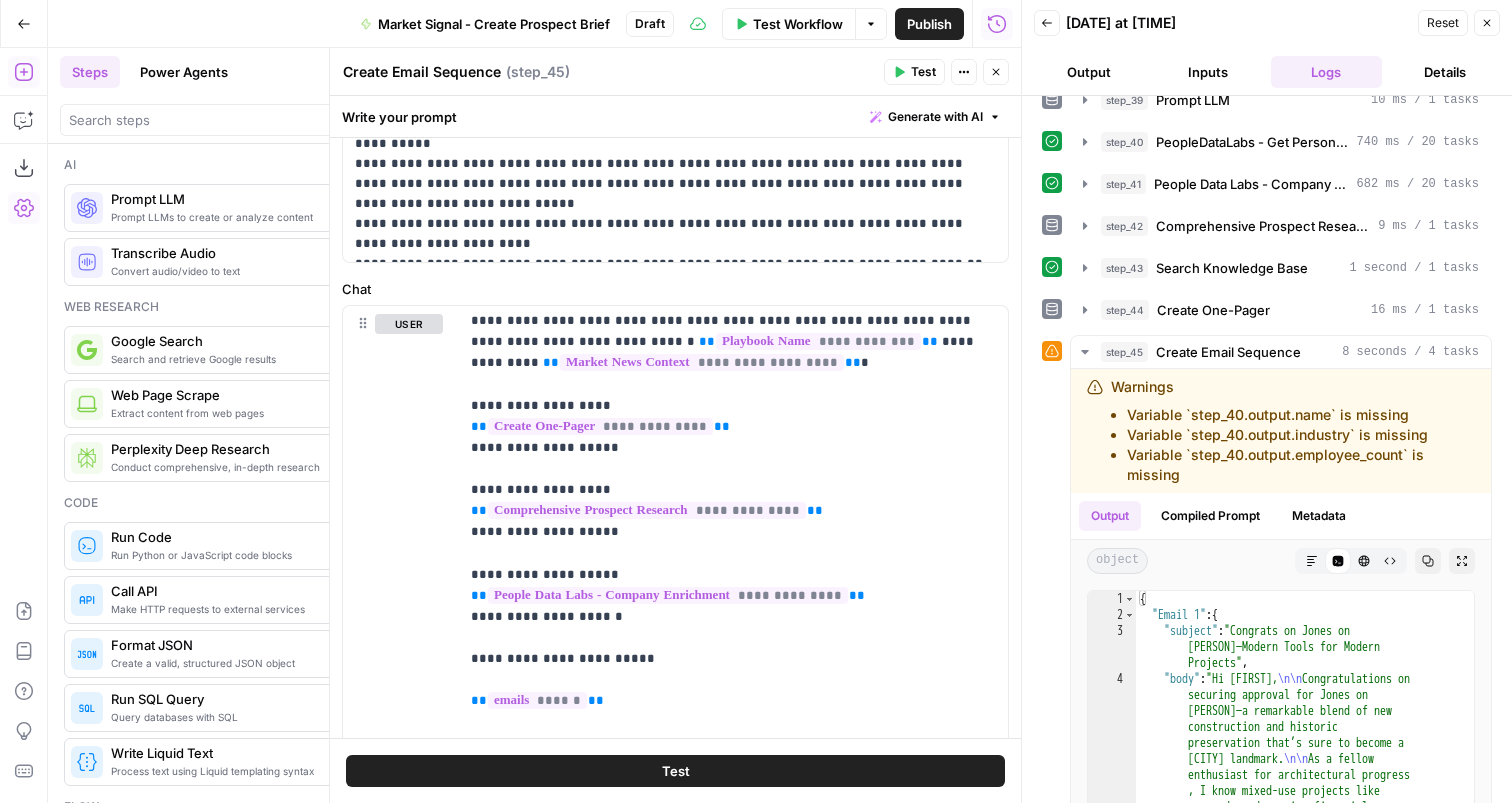 click 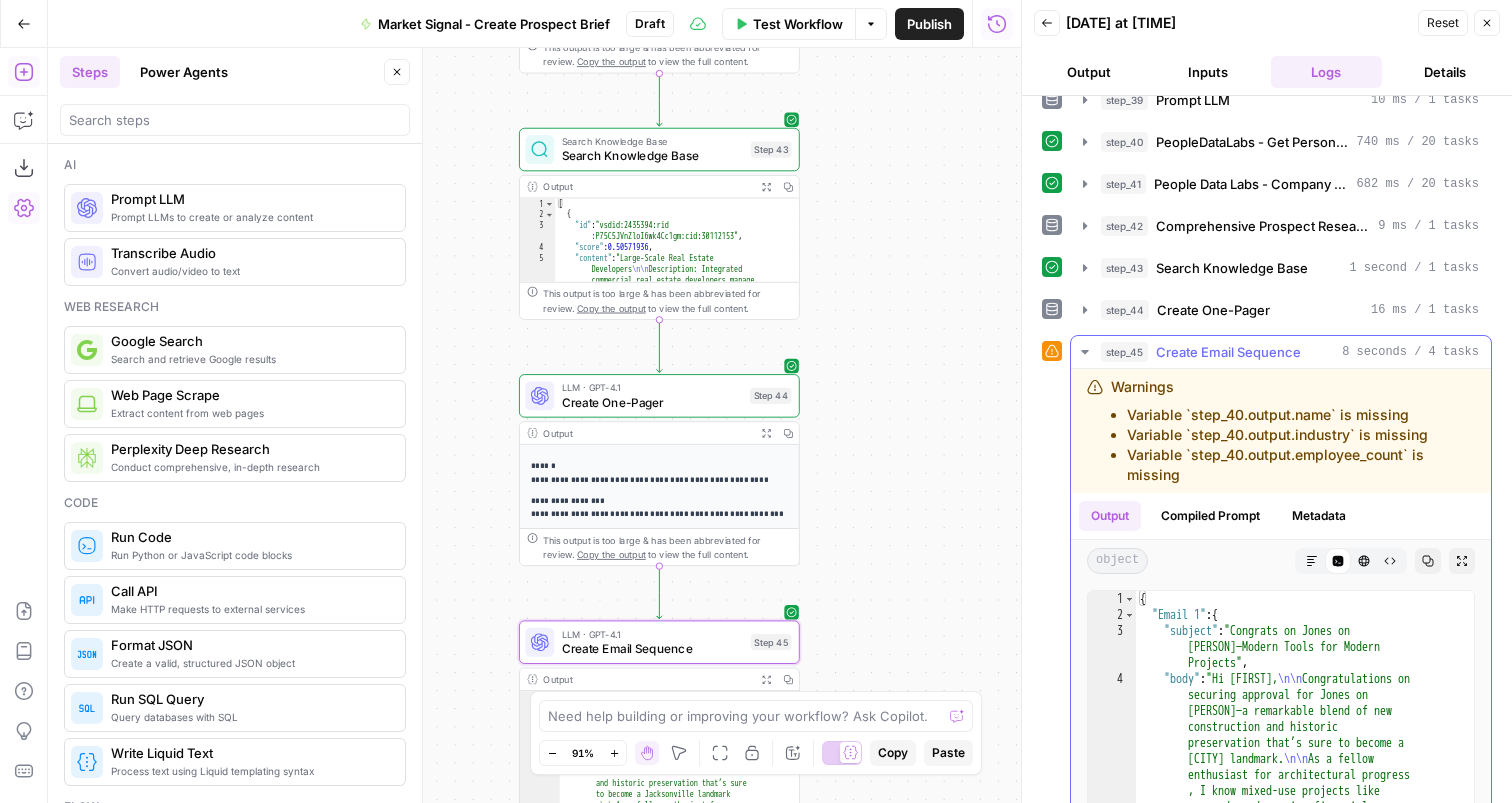 scroll, scrollTop: 266, scrollLeft: 0, axis: vertical 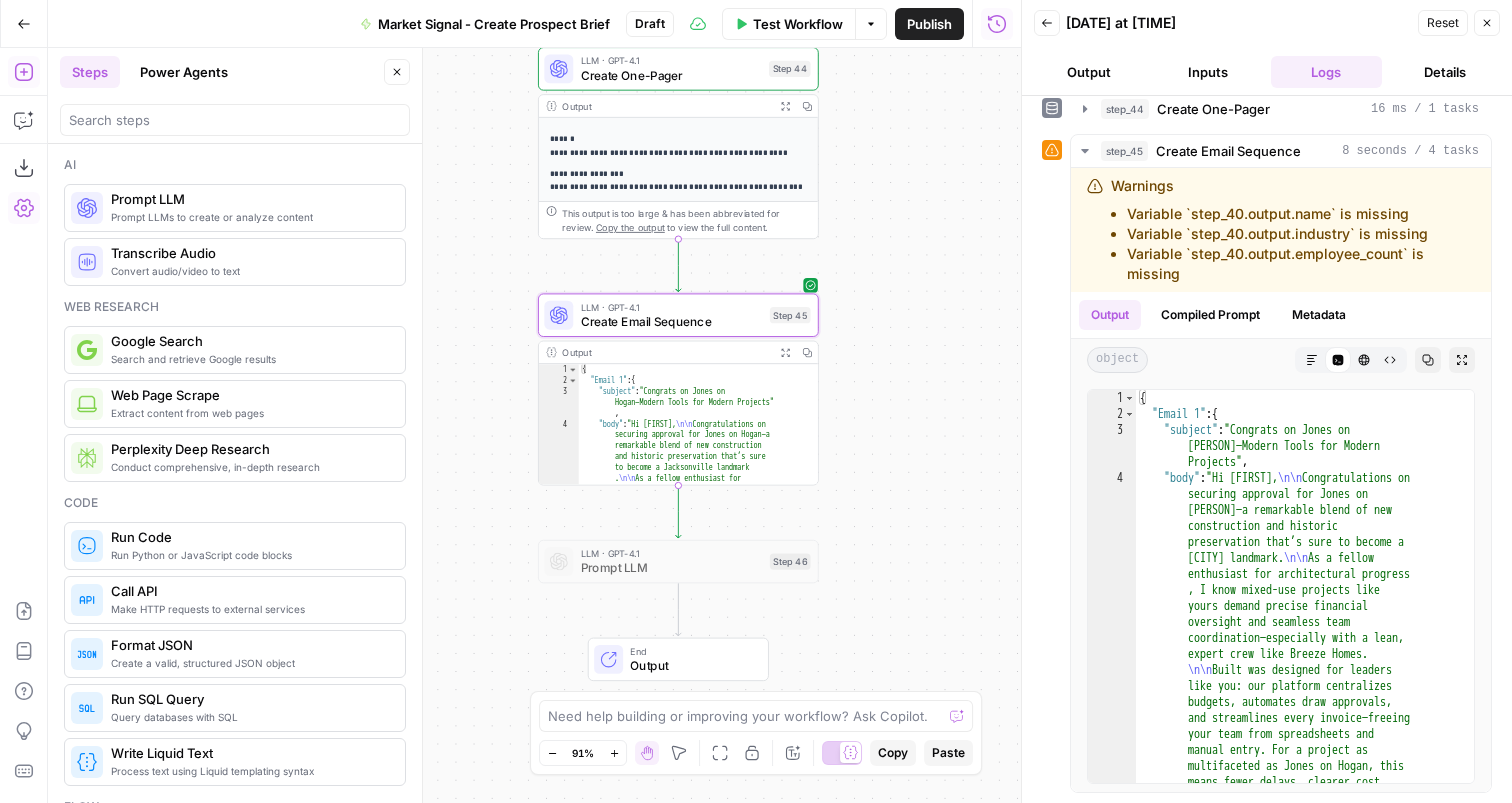 click on "Create One-Pager" at bounding box center (671, 75) 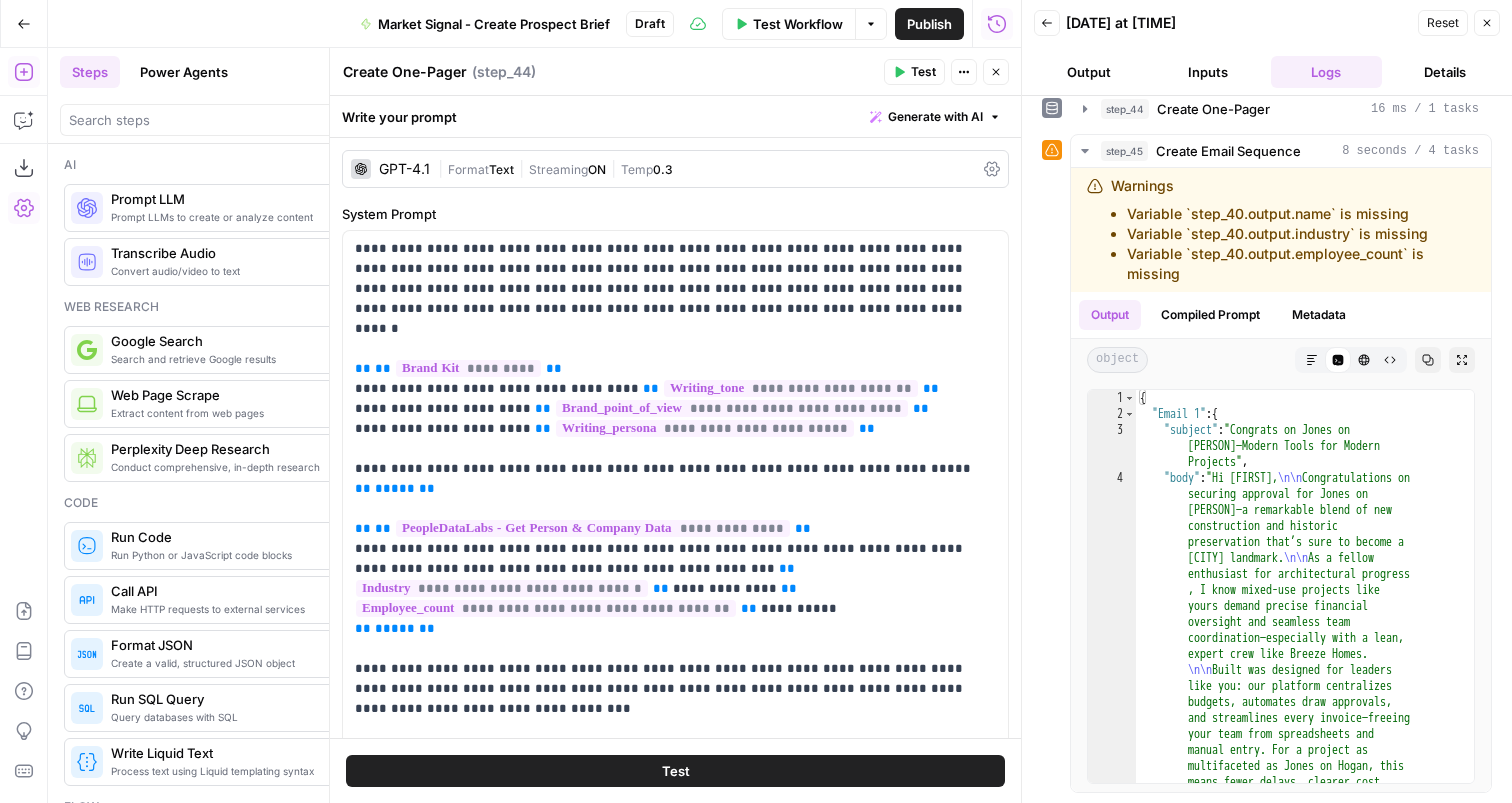 scroll, scrollTop: 58, scrollLeft: 0, axis: vertical 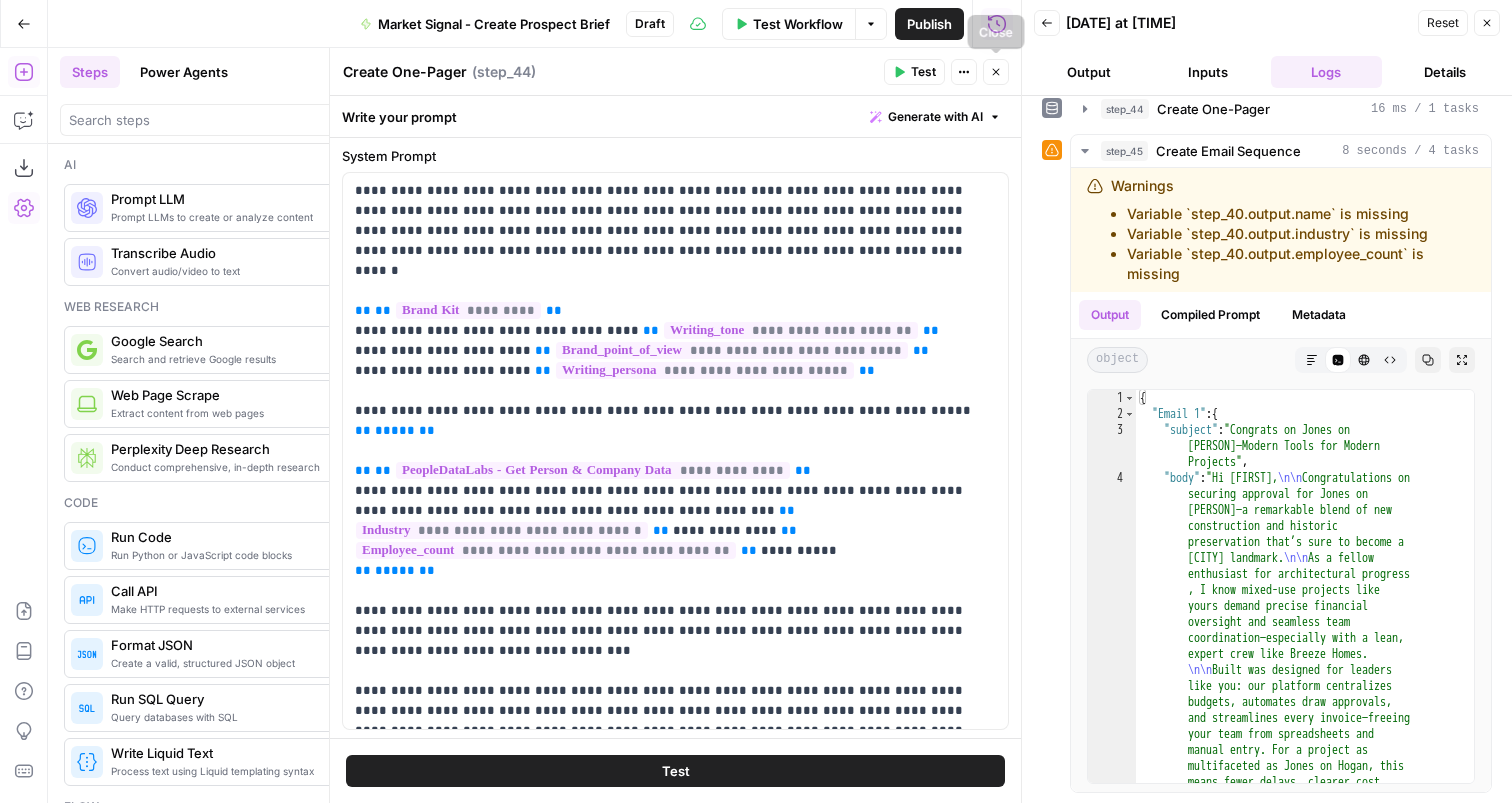 click on "Close" at bounding box center (996, 72) 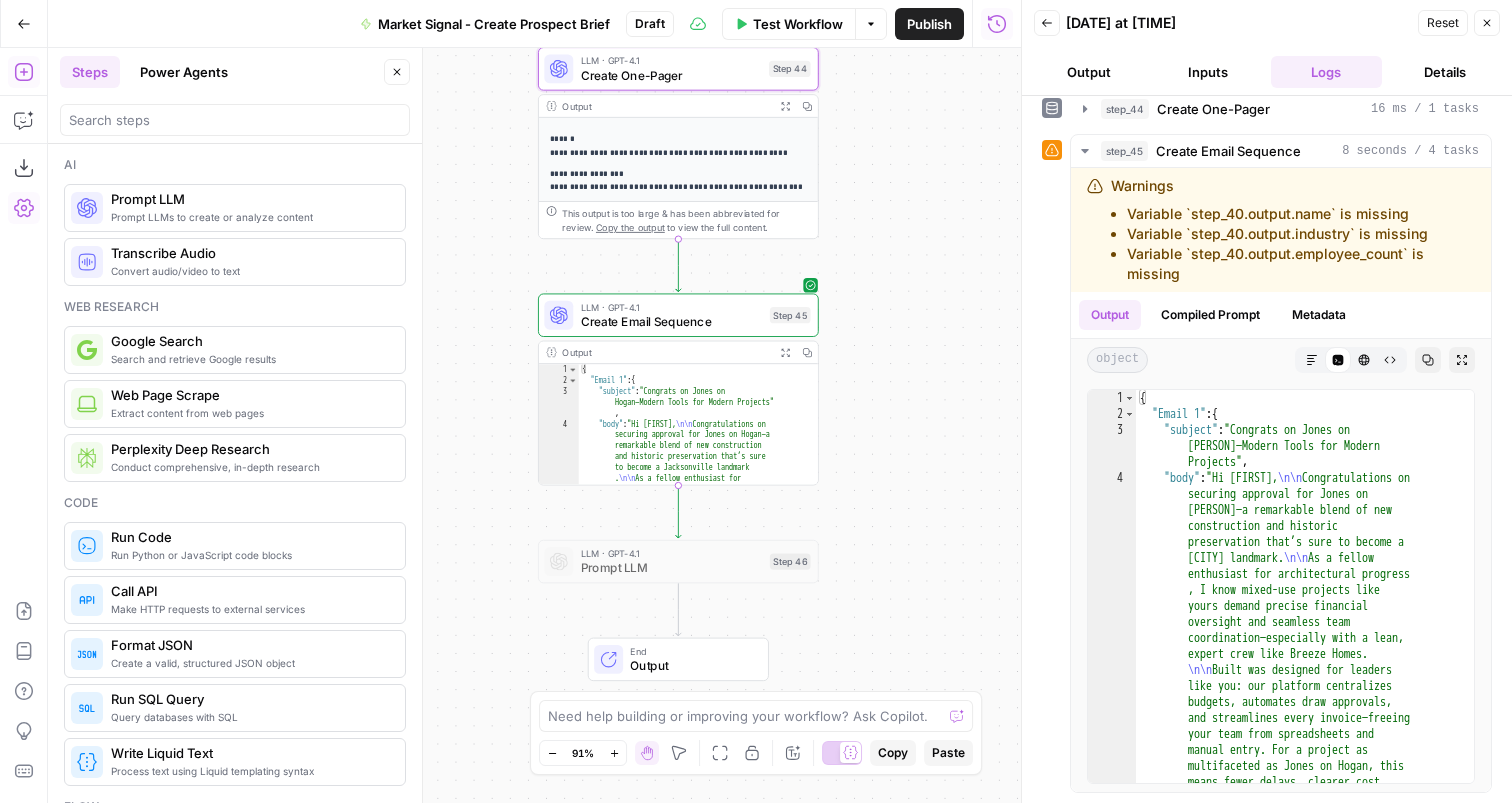 click 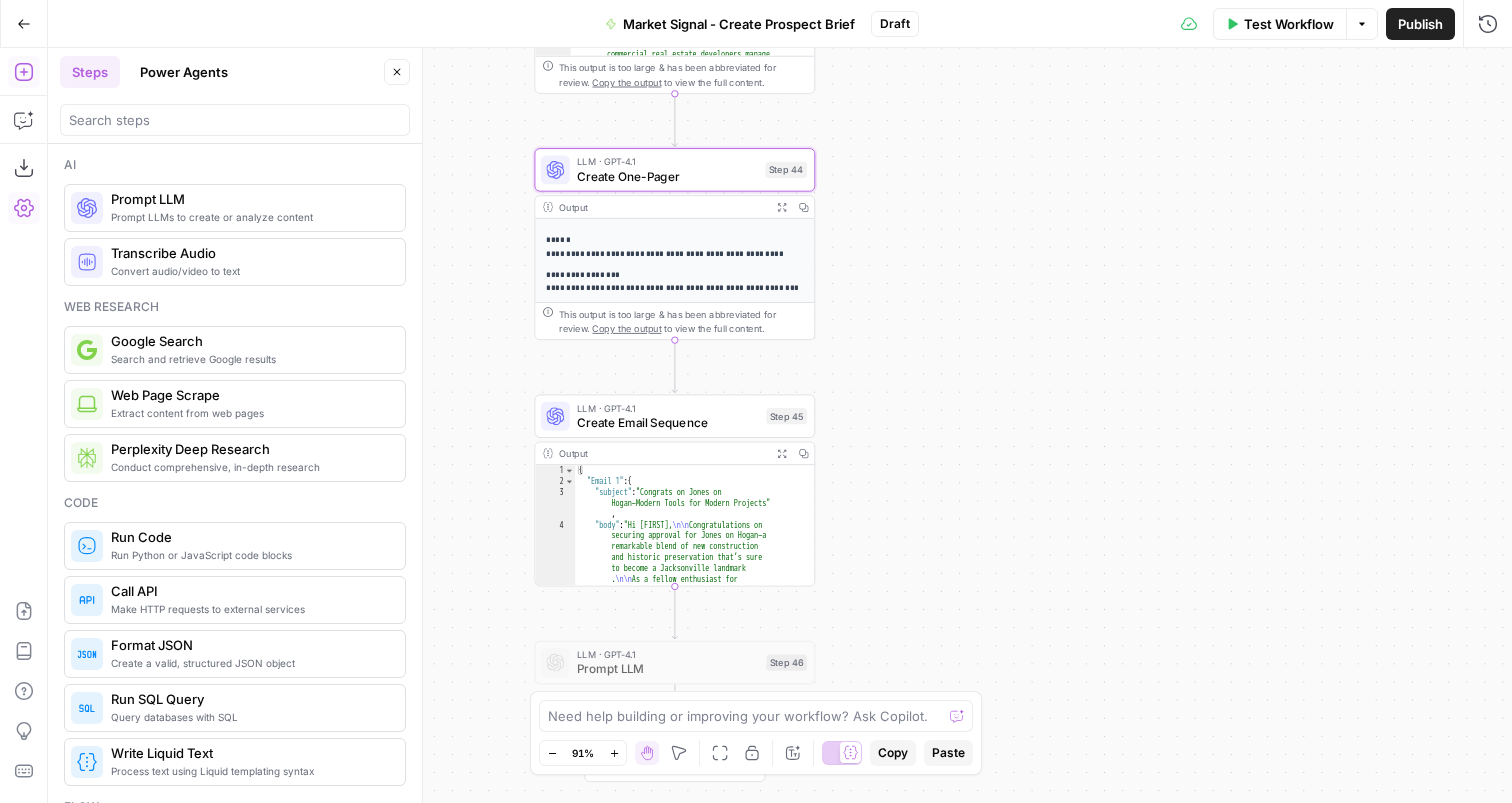 click 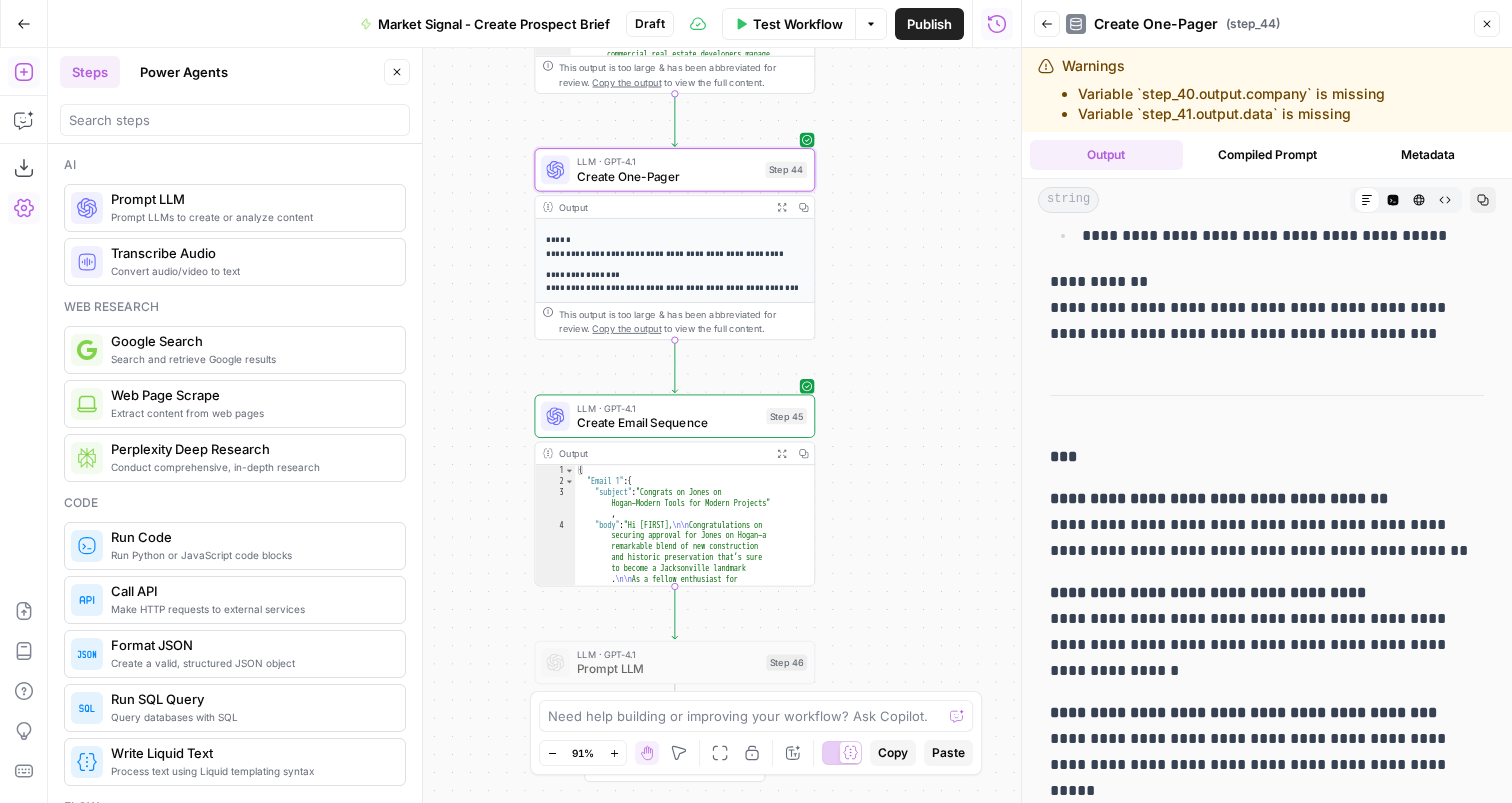 scroll, scrollTop: 1376, scrollLeft: 0, axis: vertical 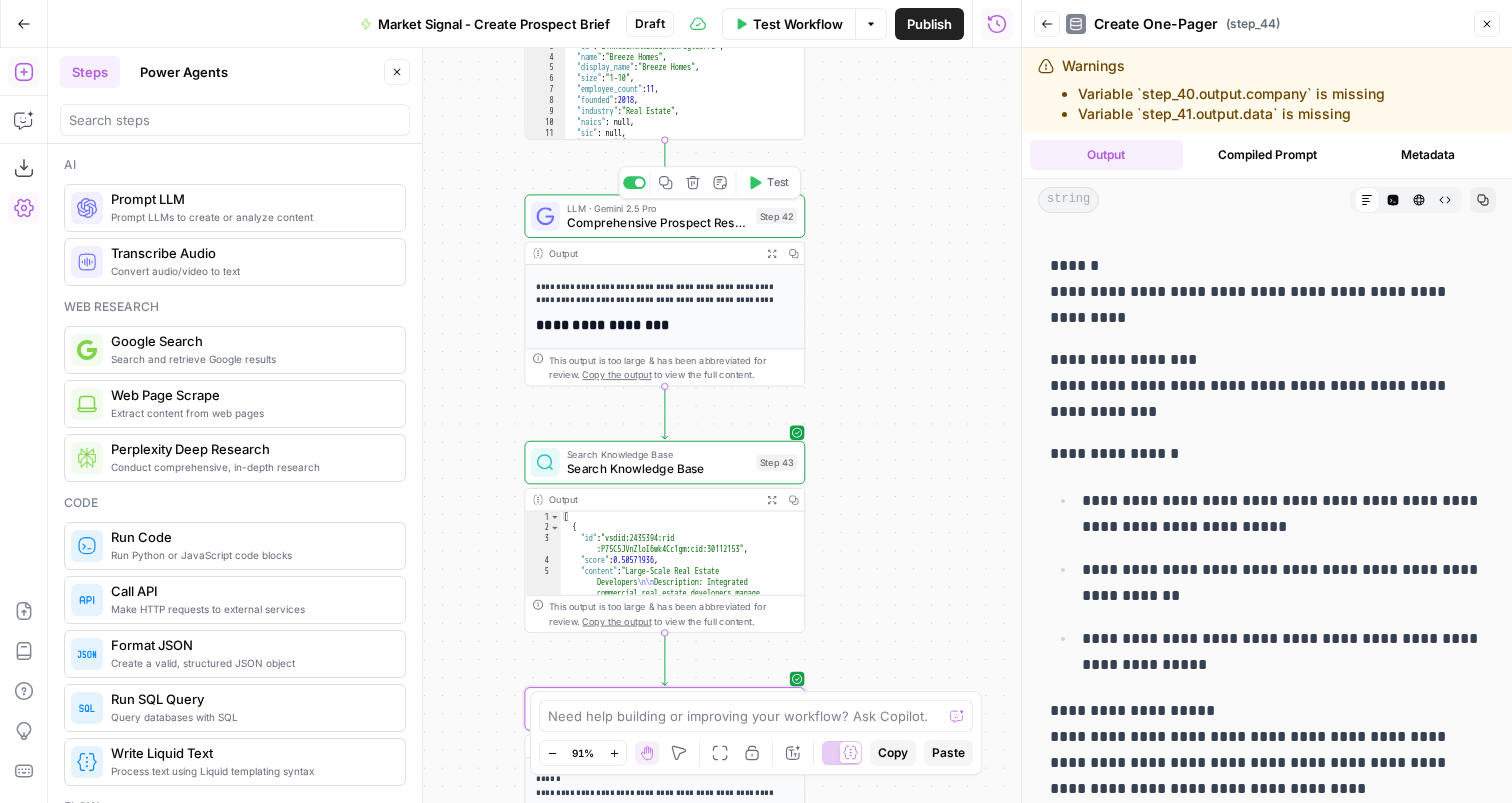 click on "Expand Output" at bounding box center (772, 253) 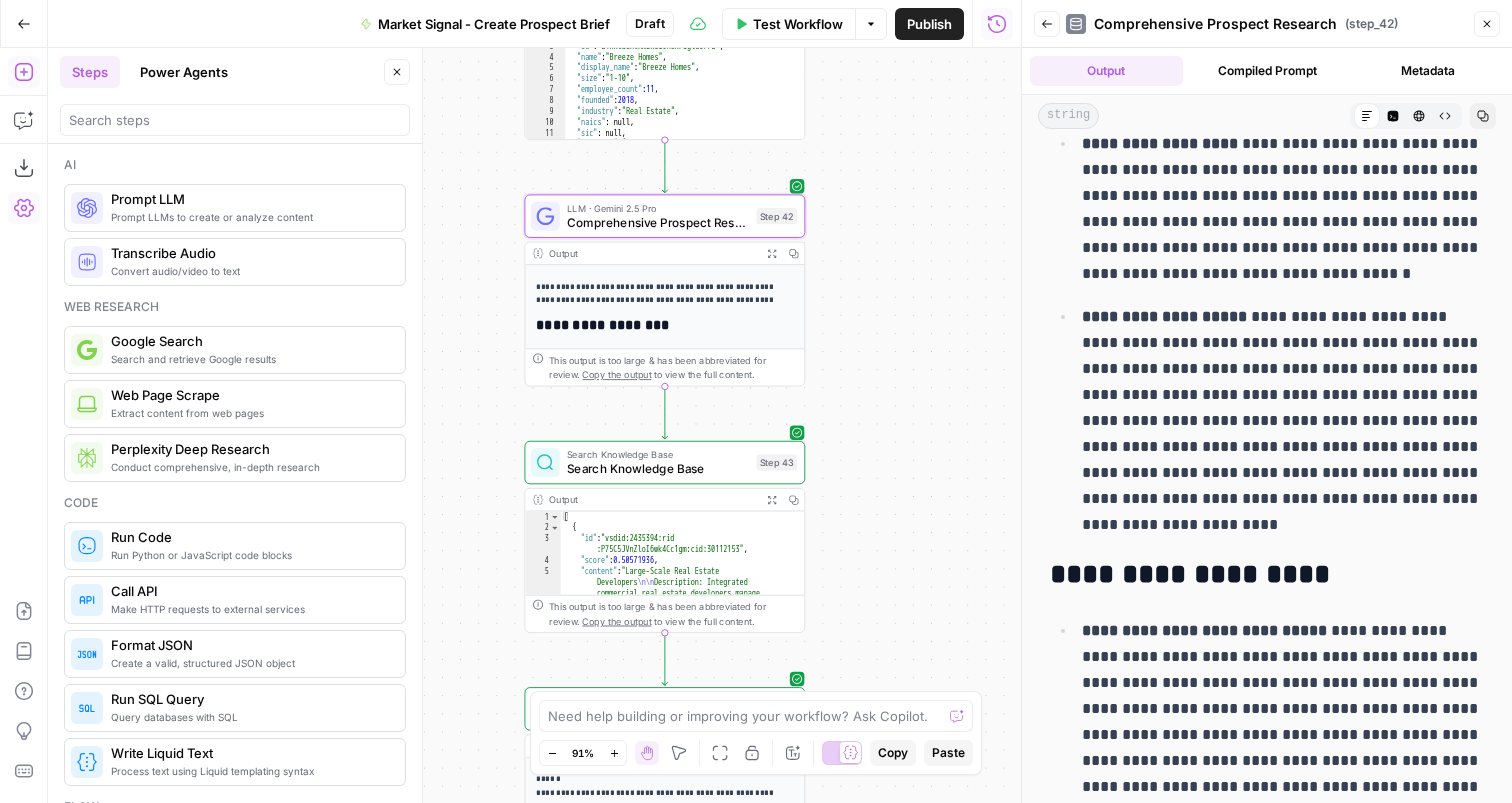 scroll, scrollTop: 5242, scrollLeft: 0, axis: vertical 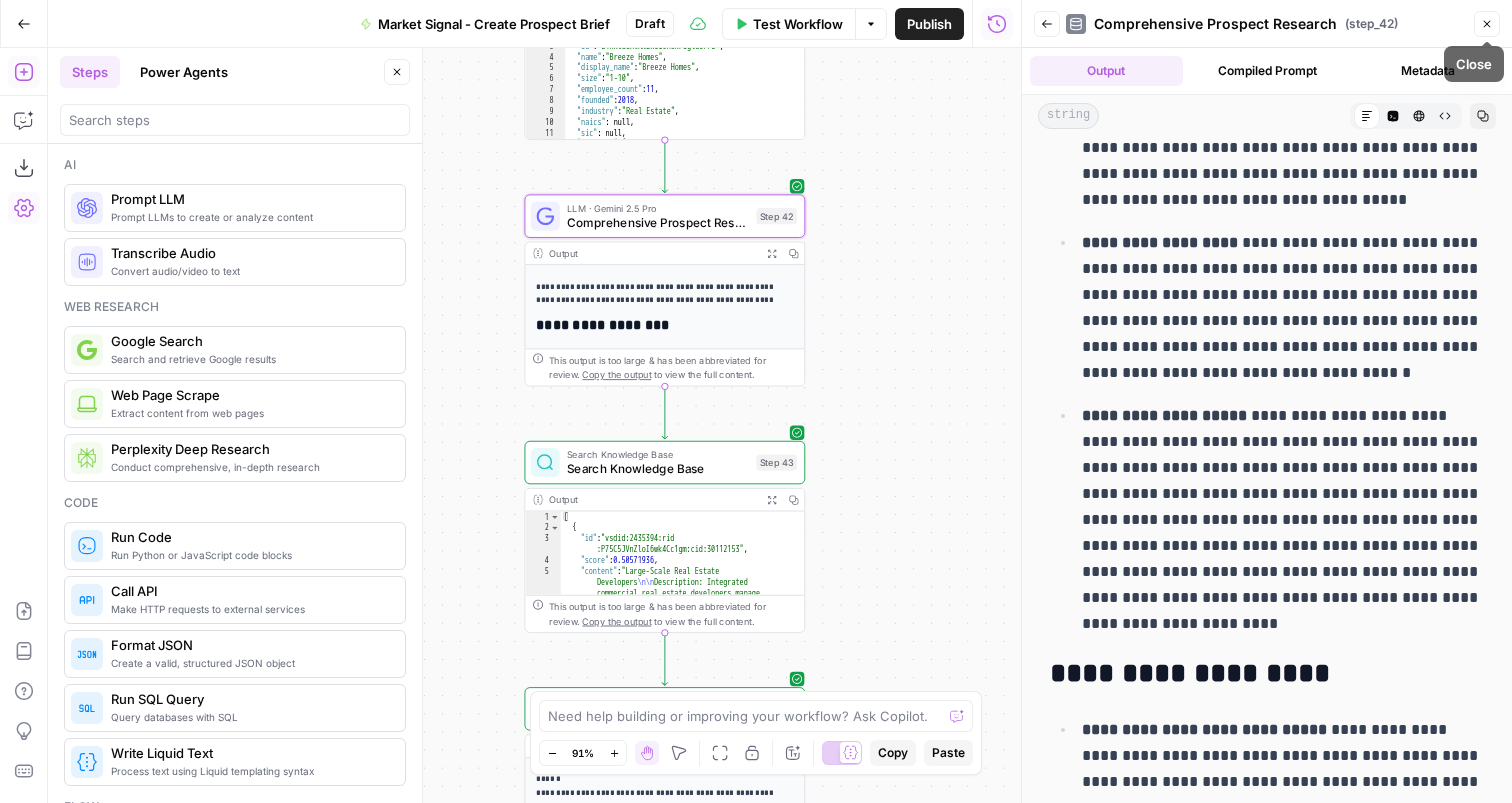 click 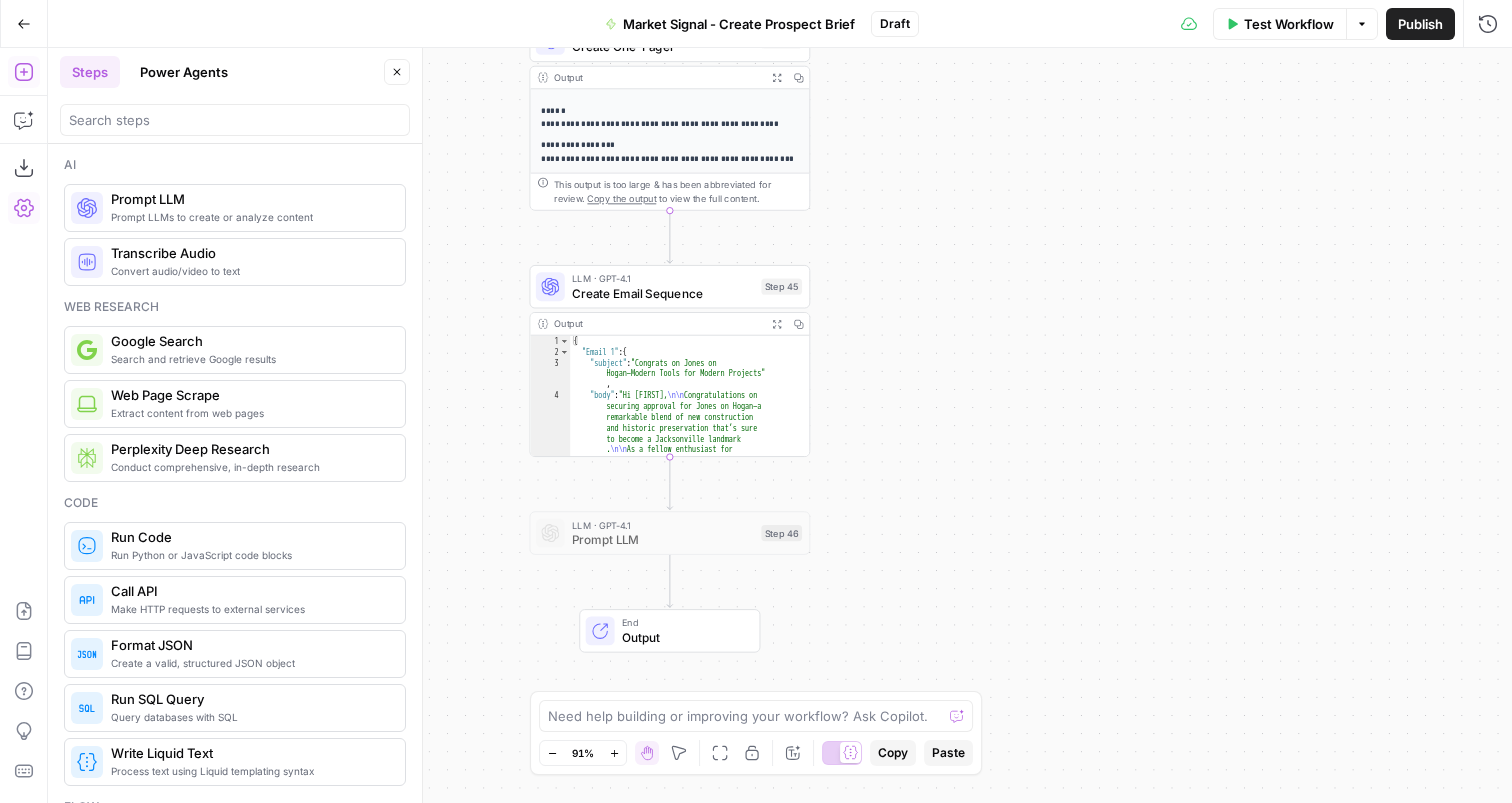 click on "Market Signal - Create Prospect Brief" at bounding box center (739, 24) 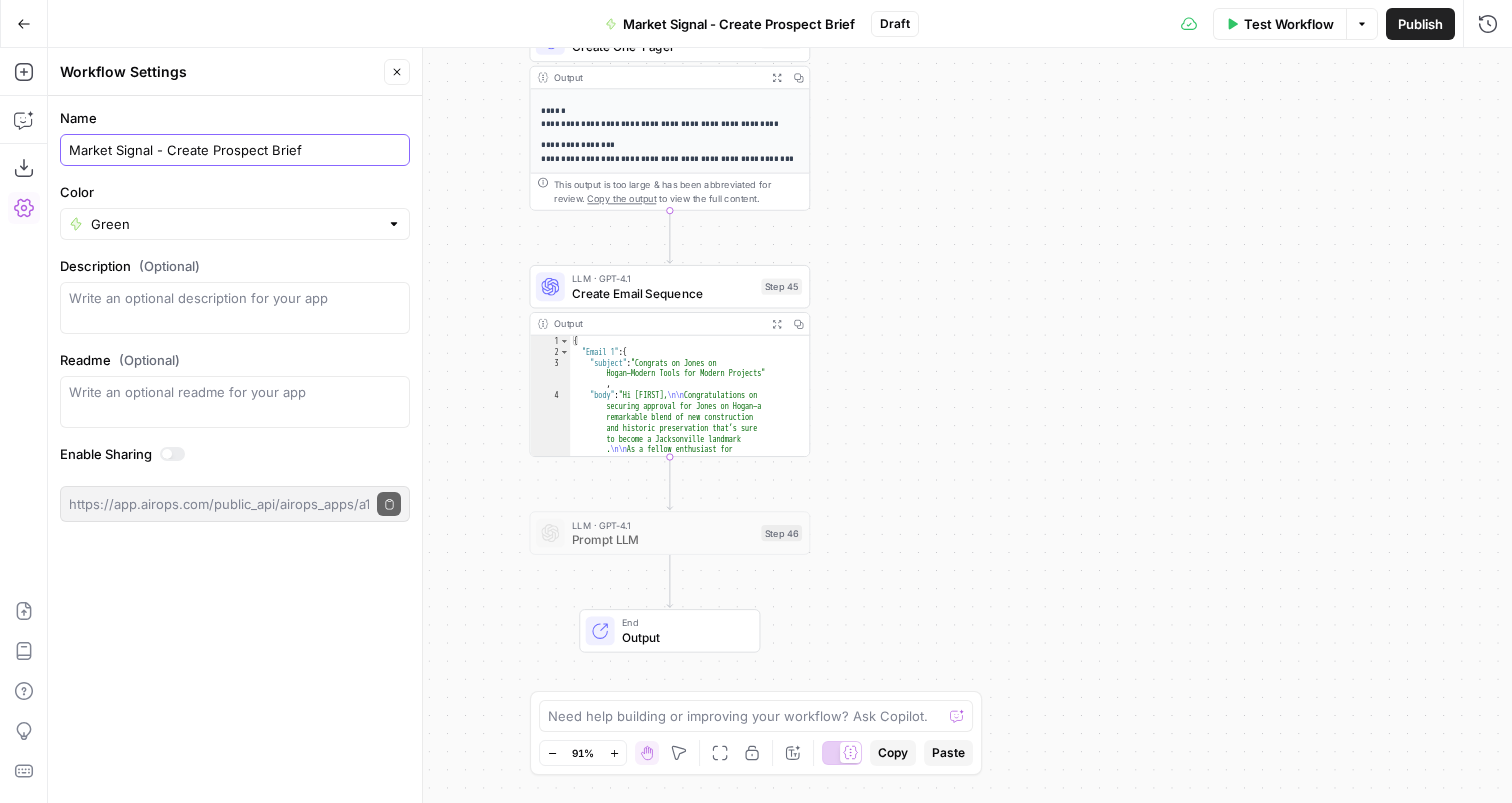 click on "Market Signal - Create Prospect Brief" at bounding box center (235, 150) 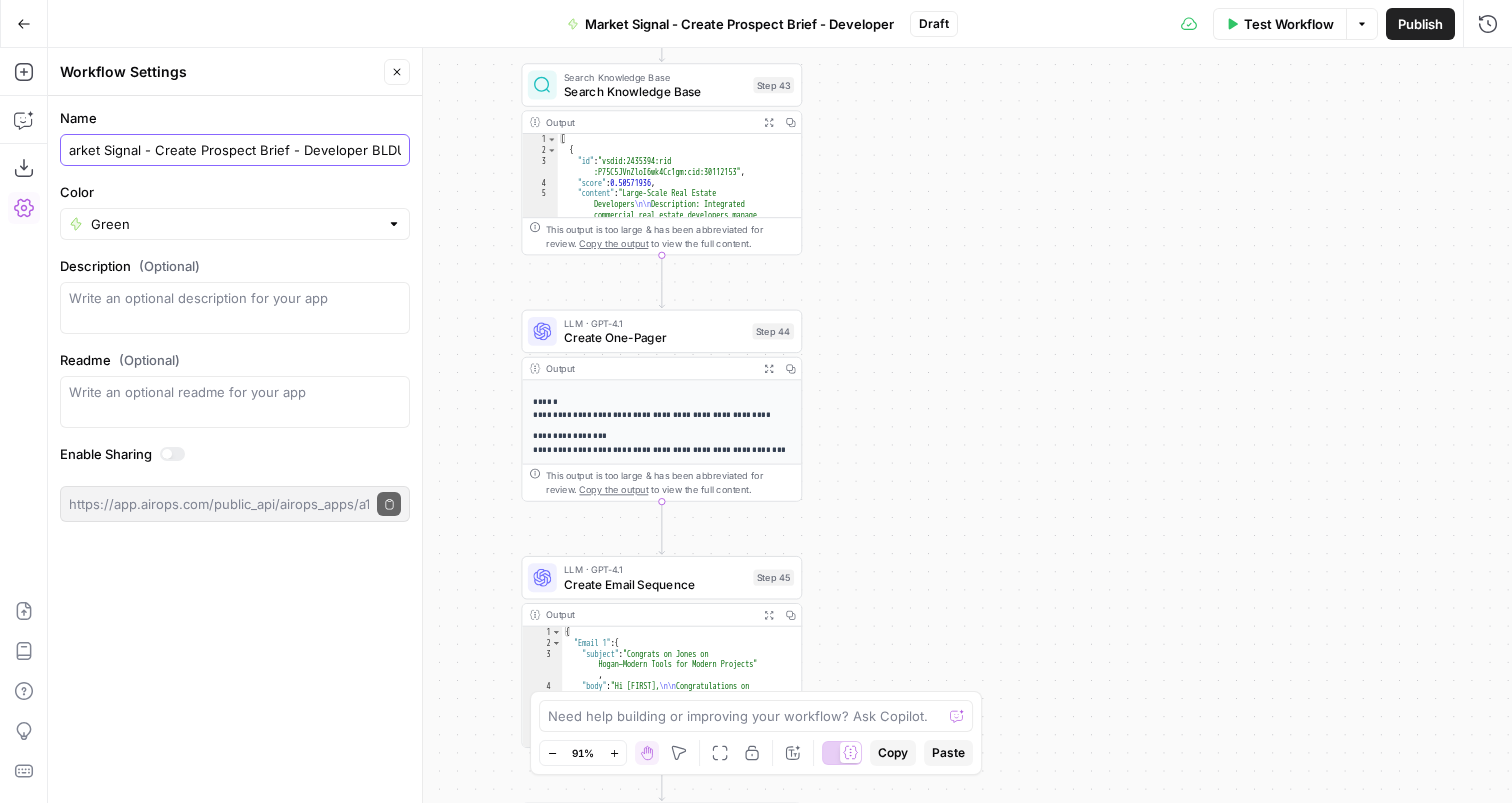 scroll, scrollTop: 0, scrollLeft: 20, axis: horizontal 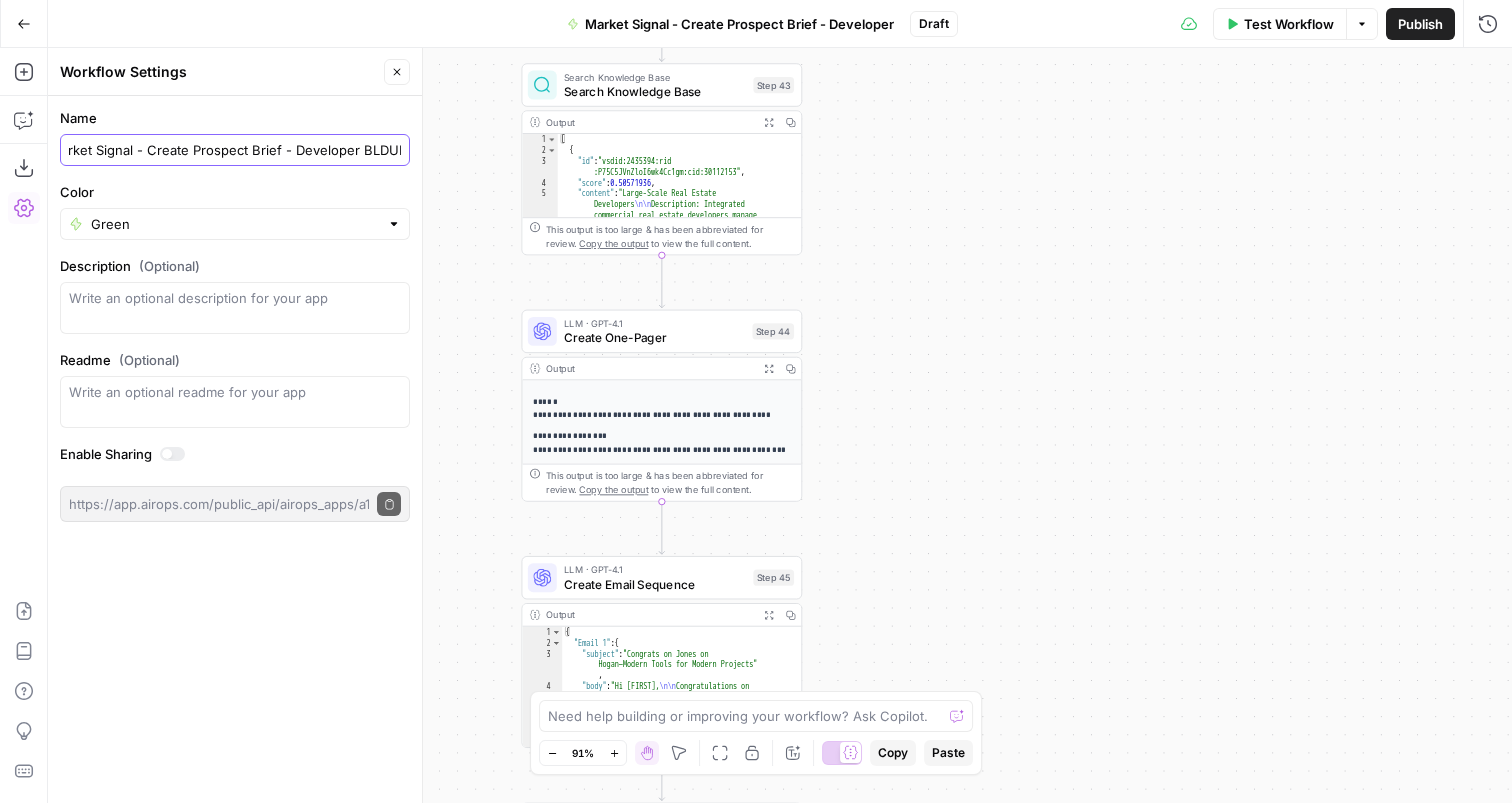 type on "Market Signal - Create Prospect Brief - Developer BLDUP" 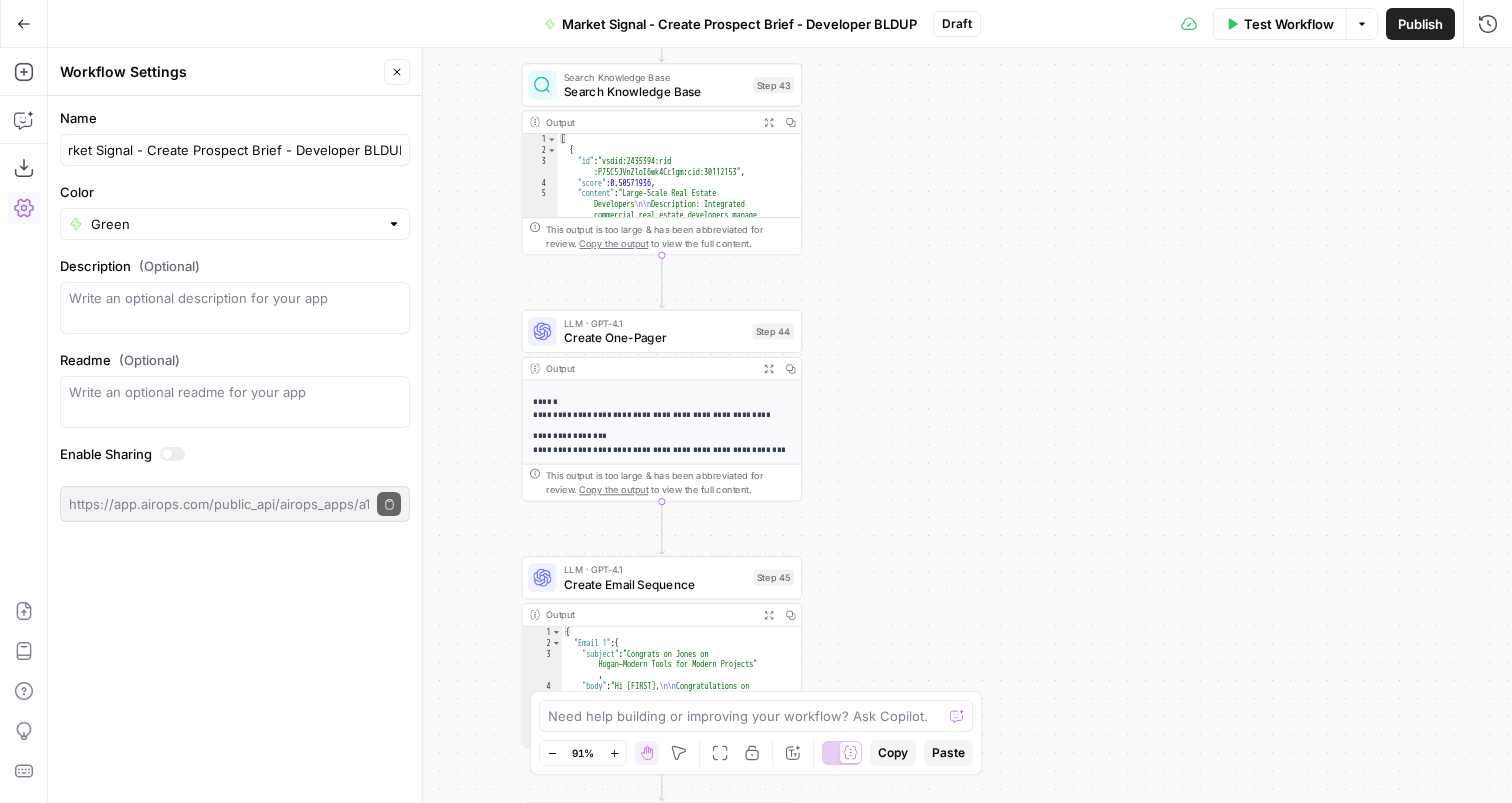 scroll, scrollTop: 0, scrollLeft: 0, axis: both 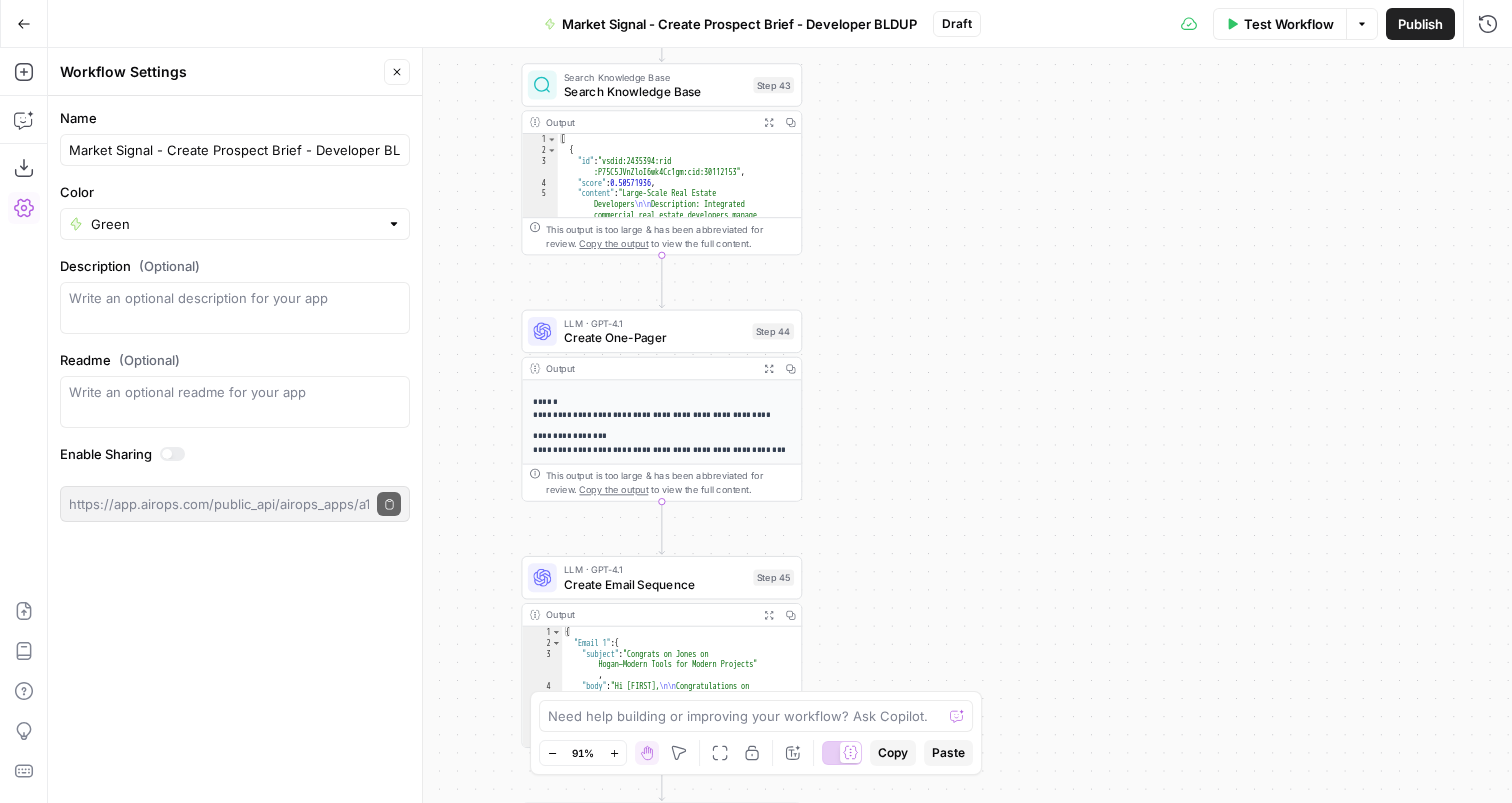 click on "Publish" at bounding box center (1420, 24) 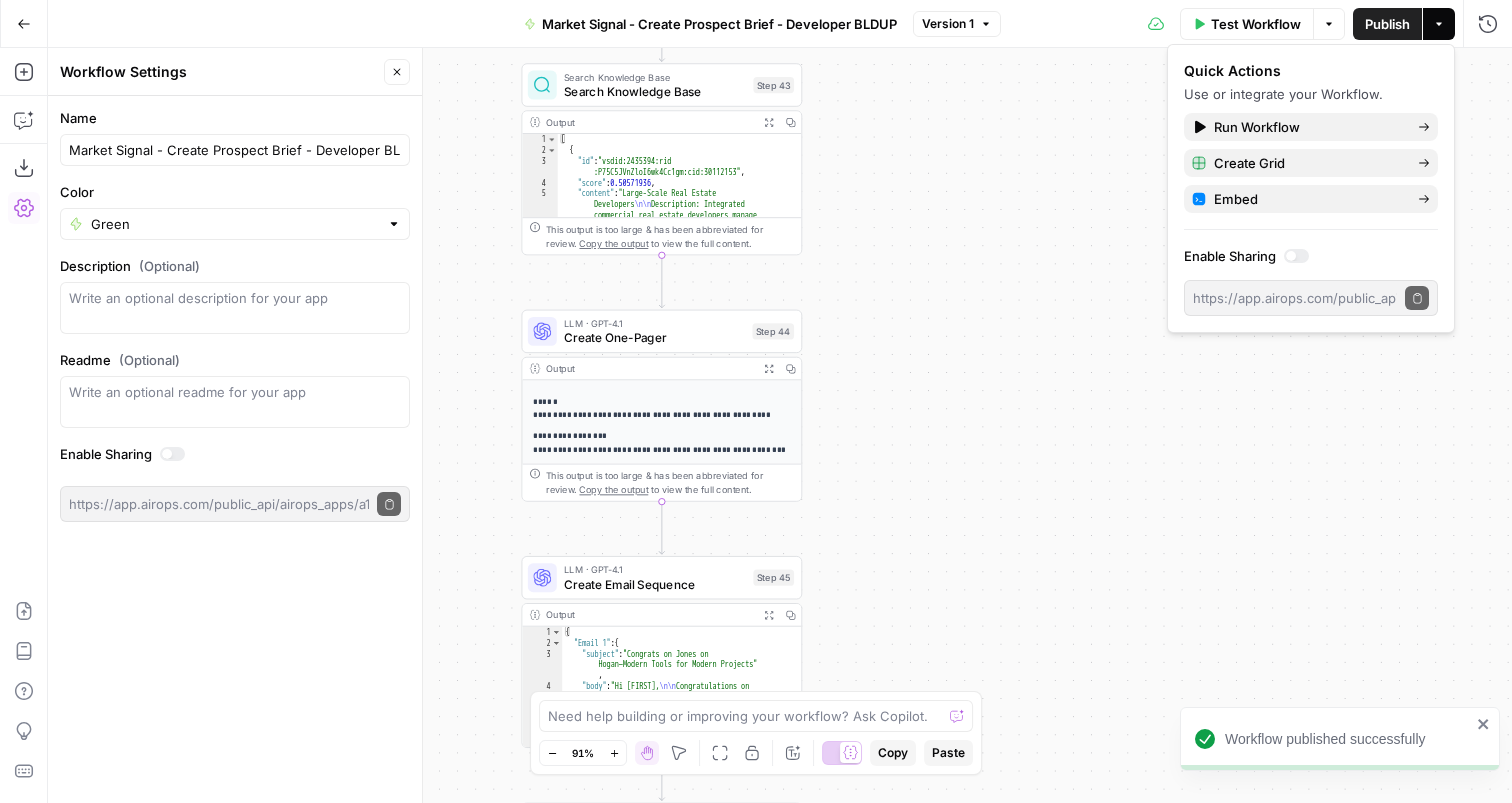 click 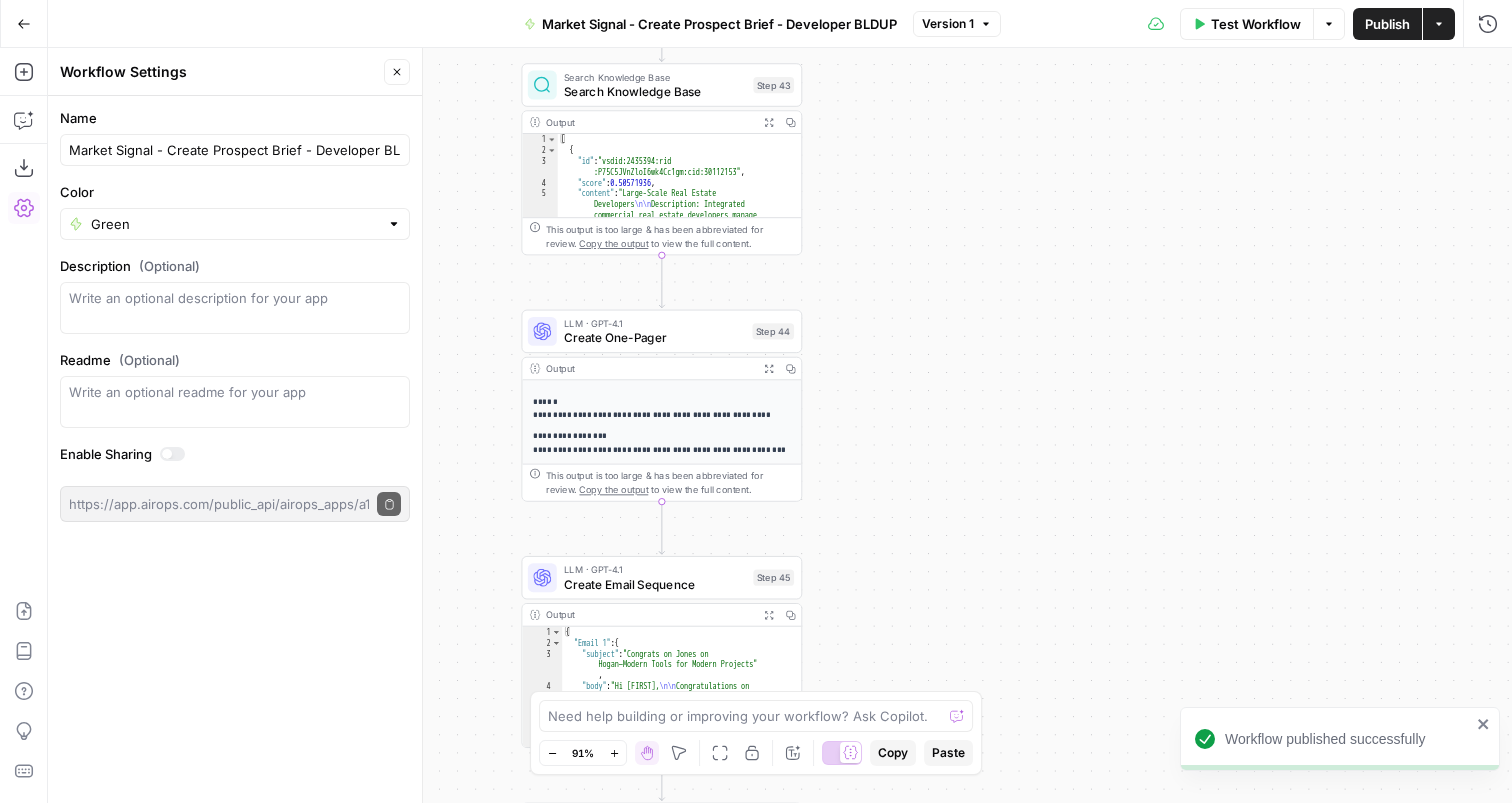 click 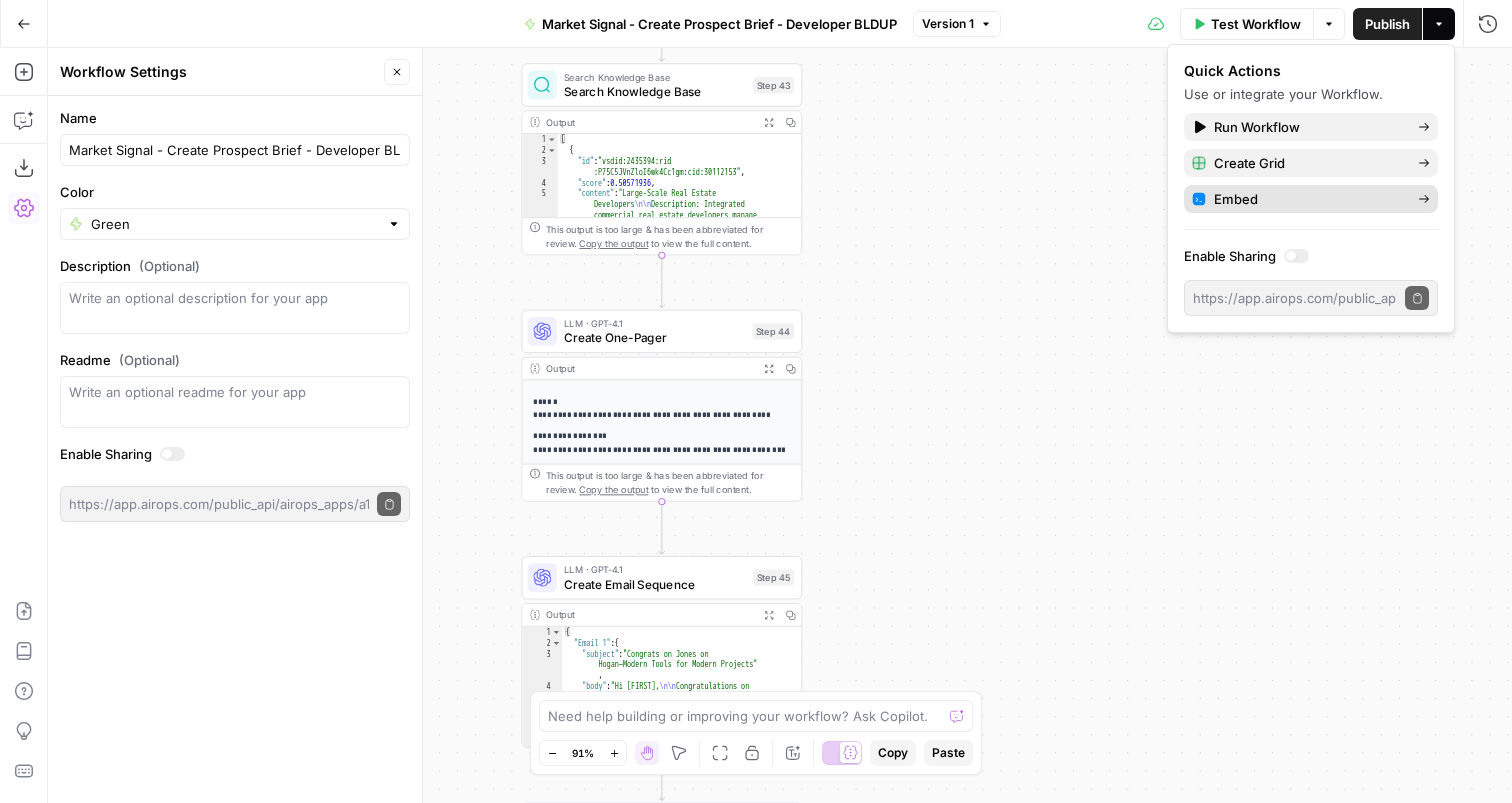 click on "Embed" at bounding box center (1311, 199) 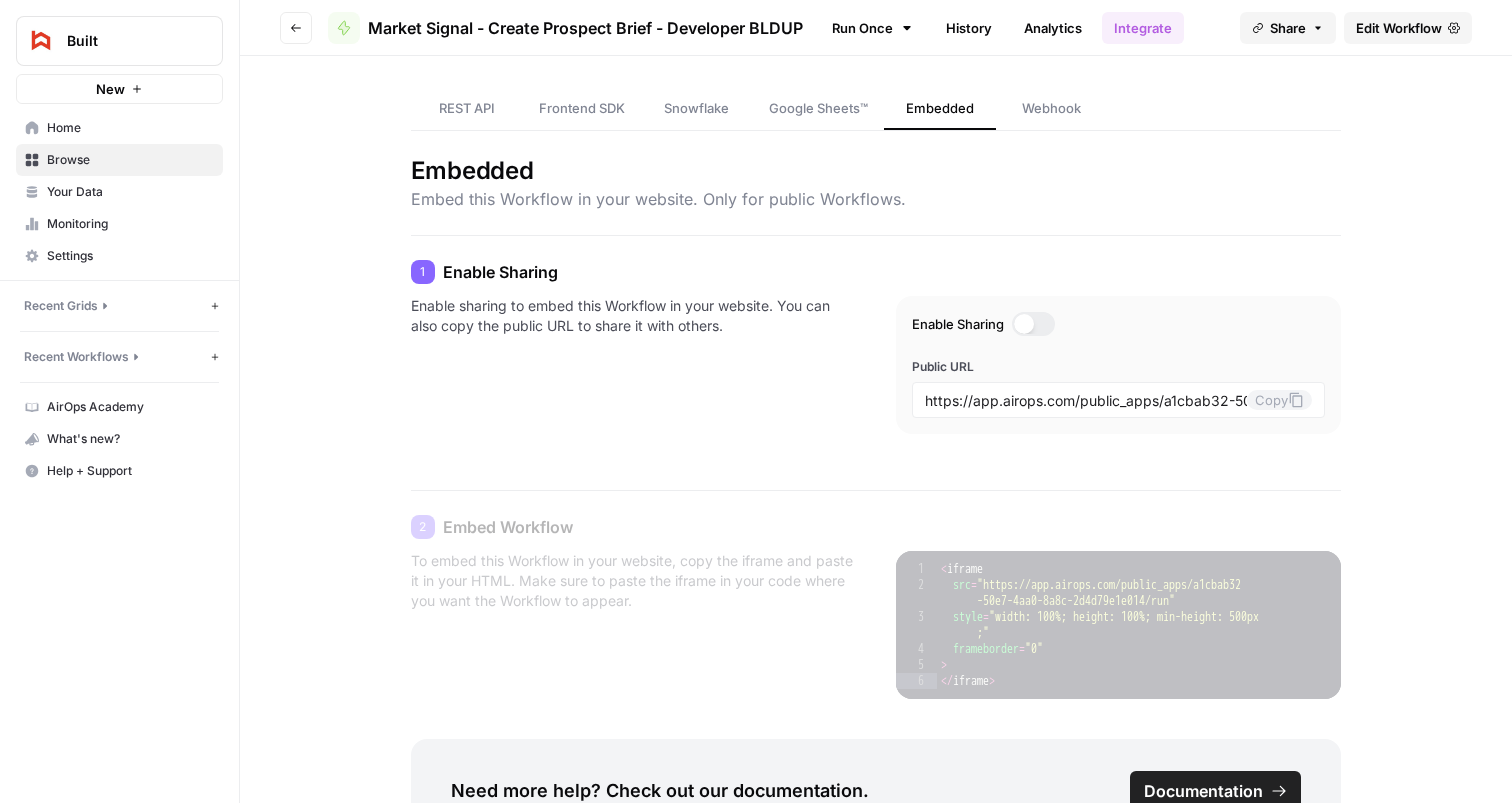 click on "Webhook" at bounding box center [1051, 108] 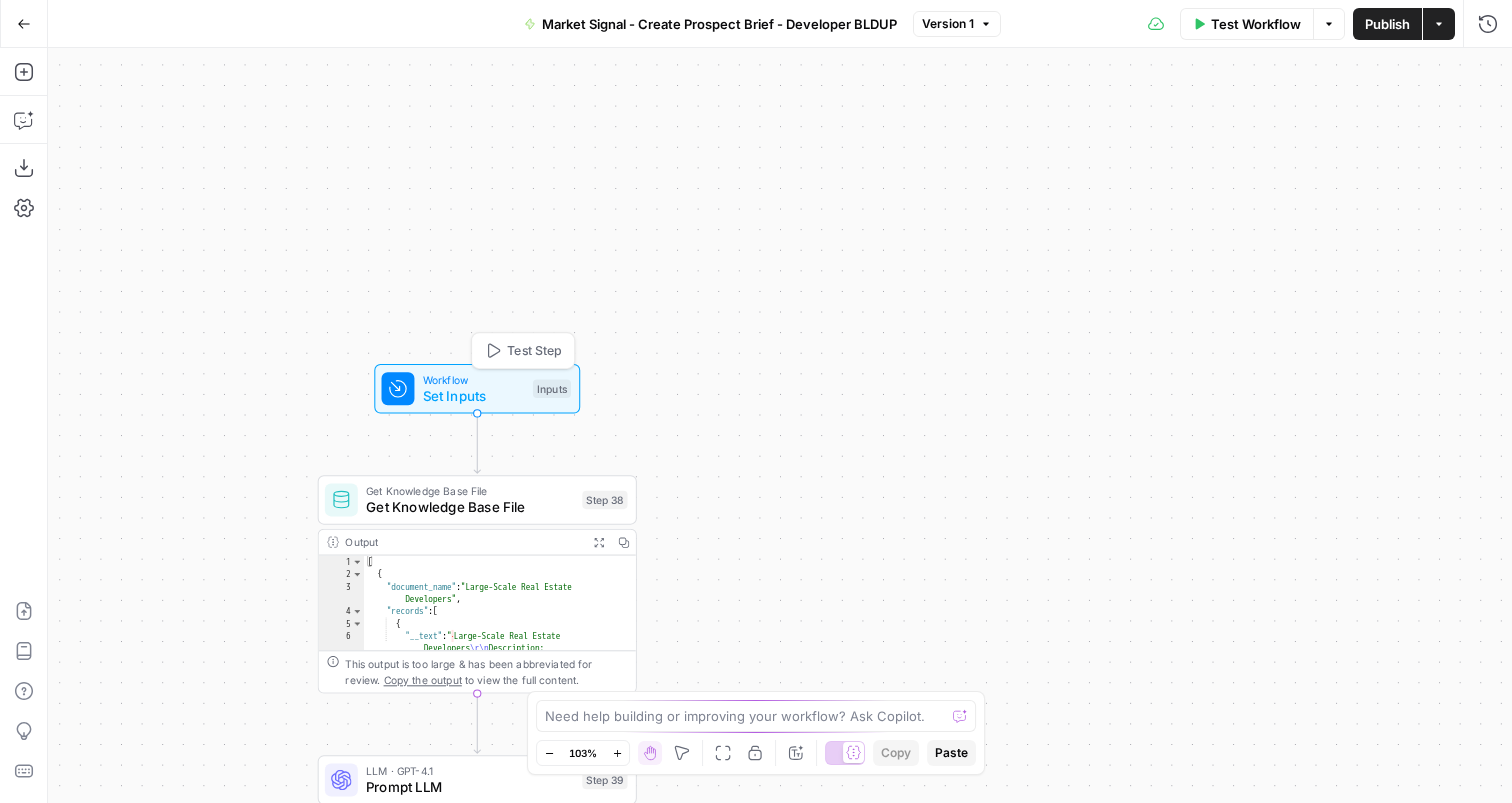 click on "Set Inputs" at bounding box center (474, 396) 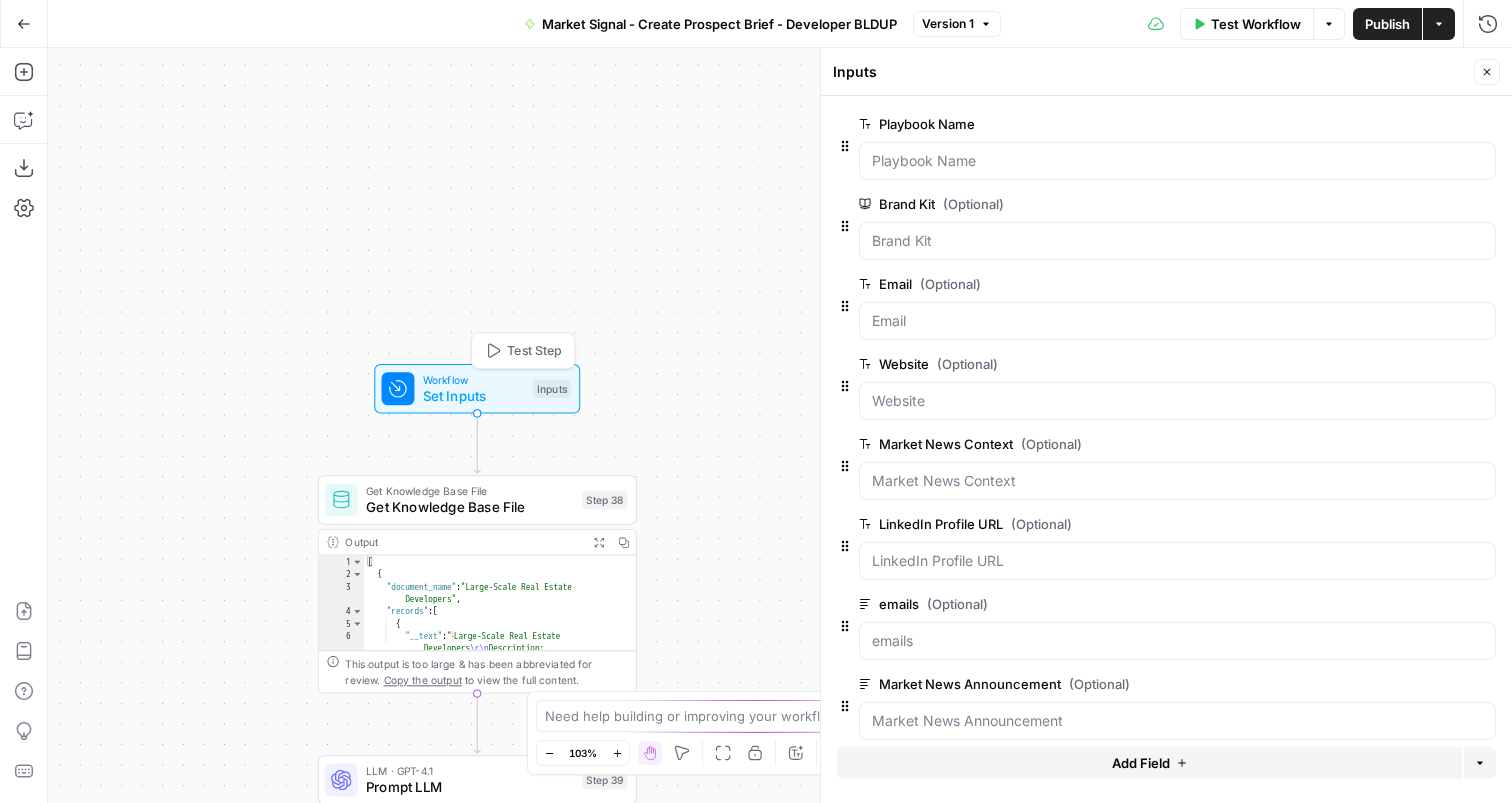 scroll, scrollTop: 0, scrollLeft: 0, axis: both 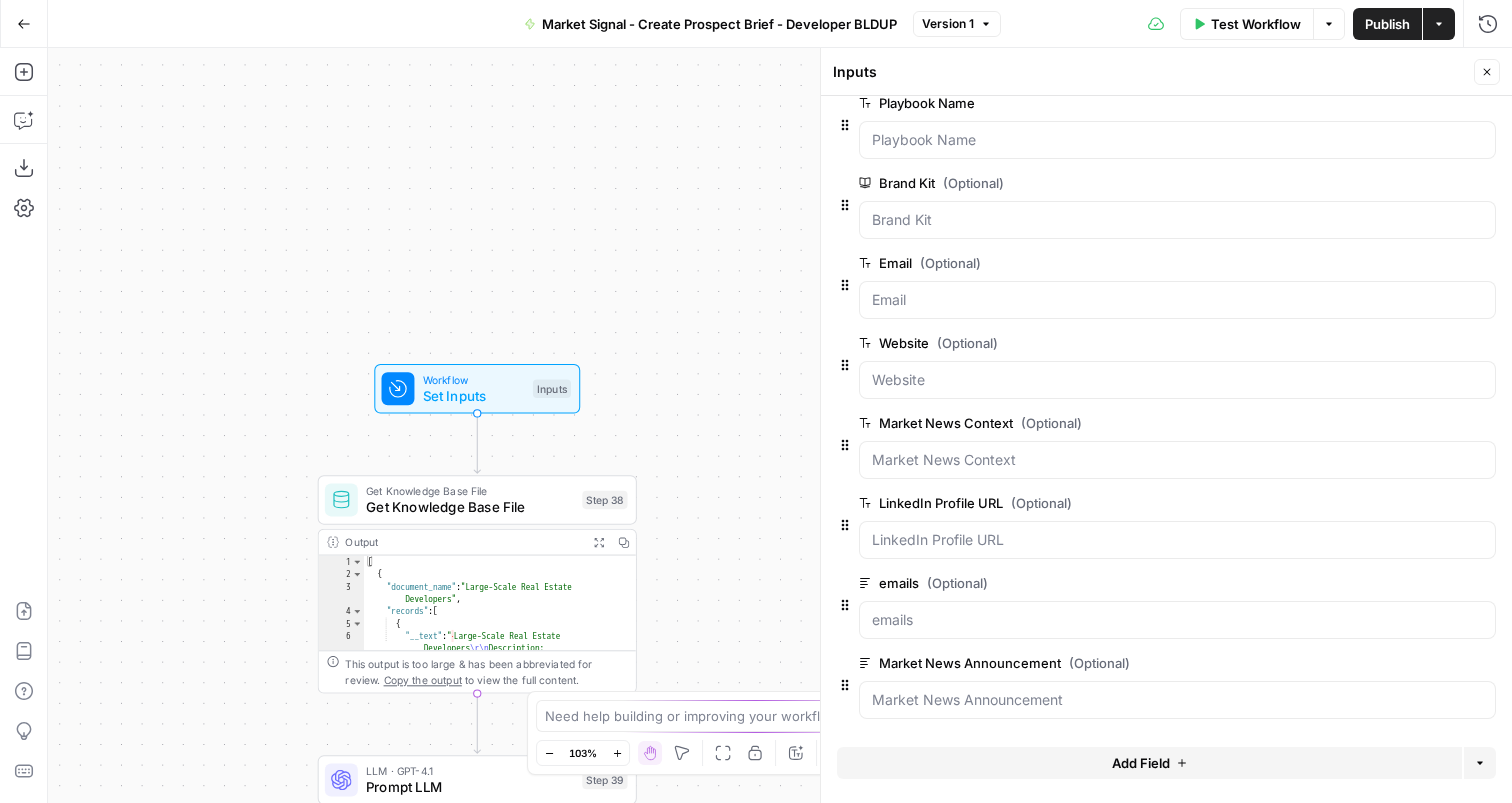 click on "Add Field" at bounding box center [1149, 763] 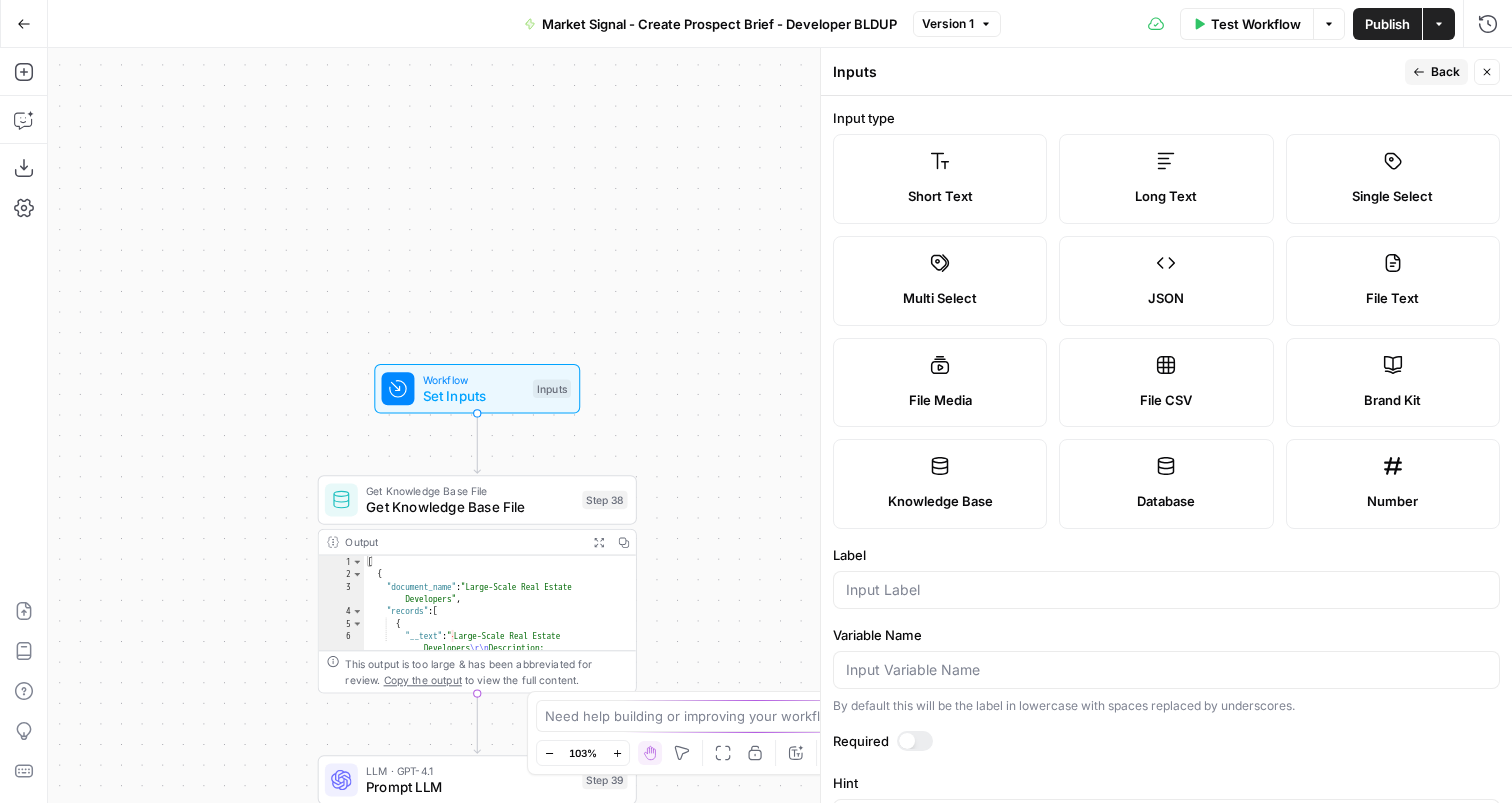 click at bounding box center [1166, 590] 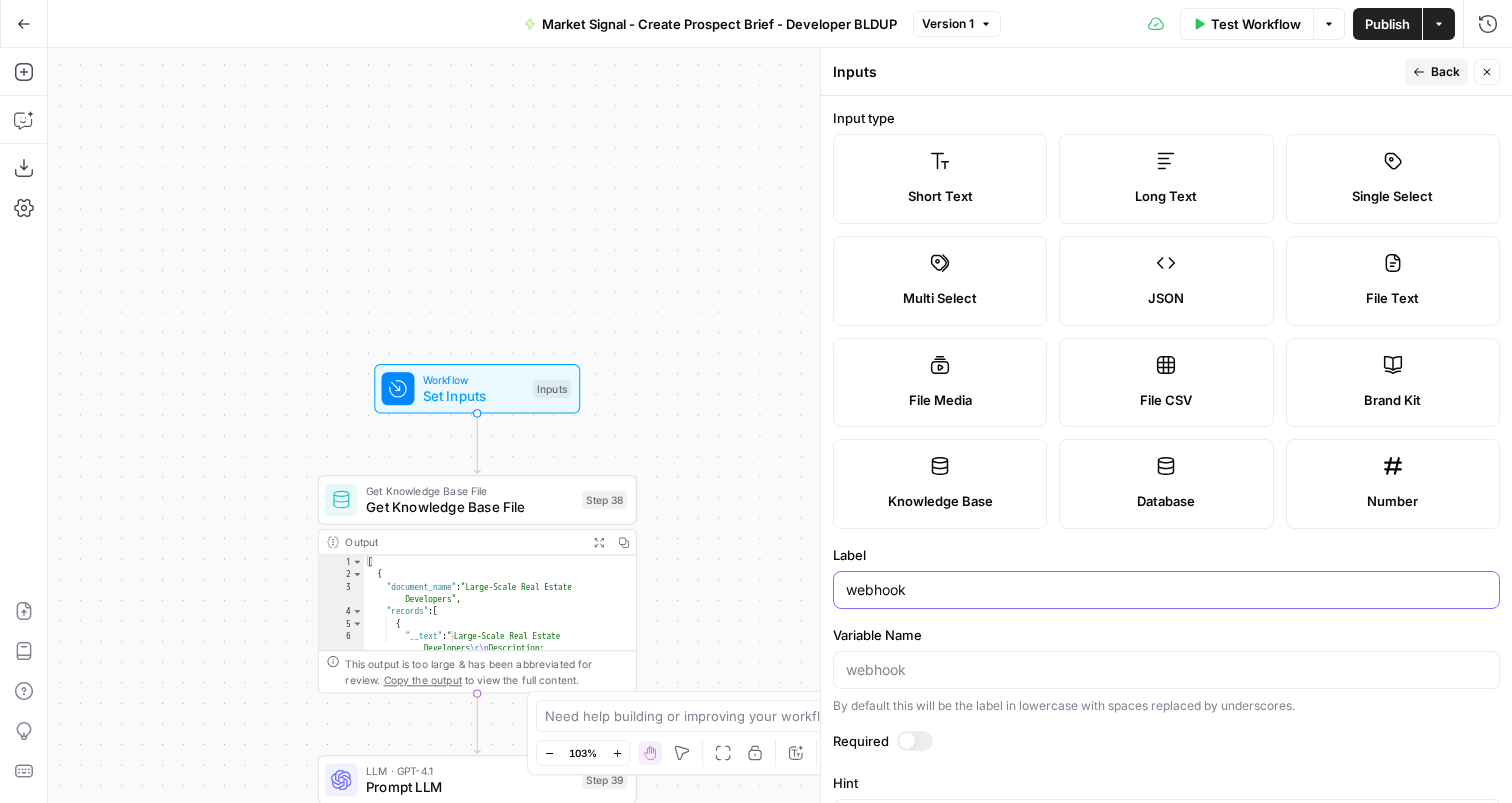 type on "webhook" 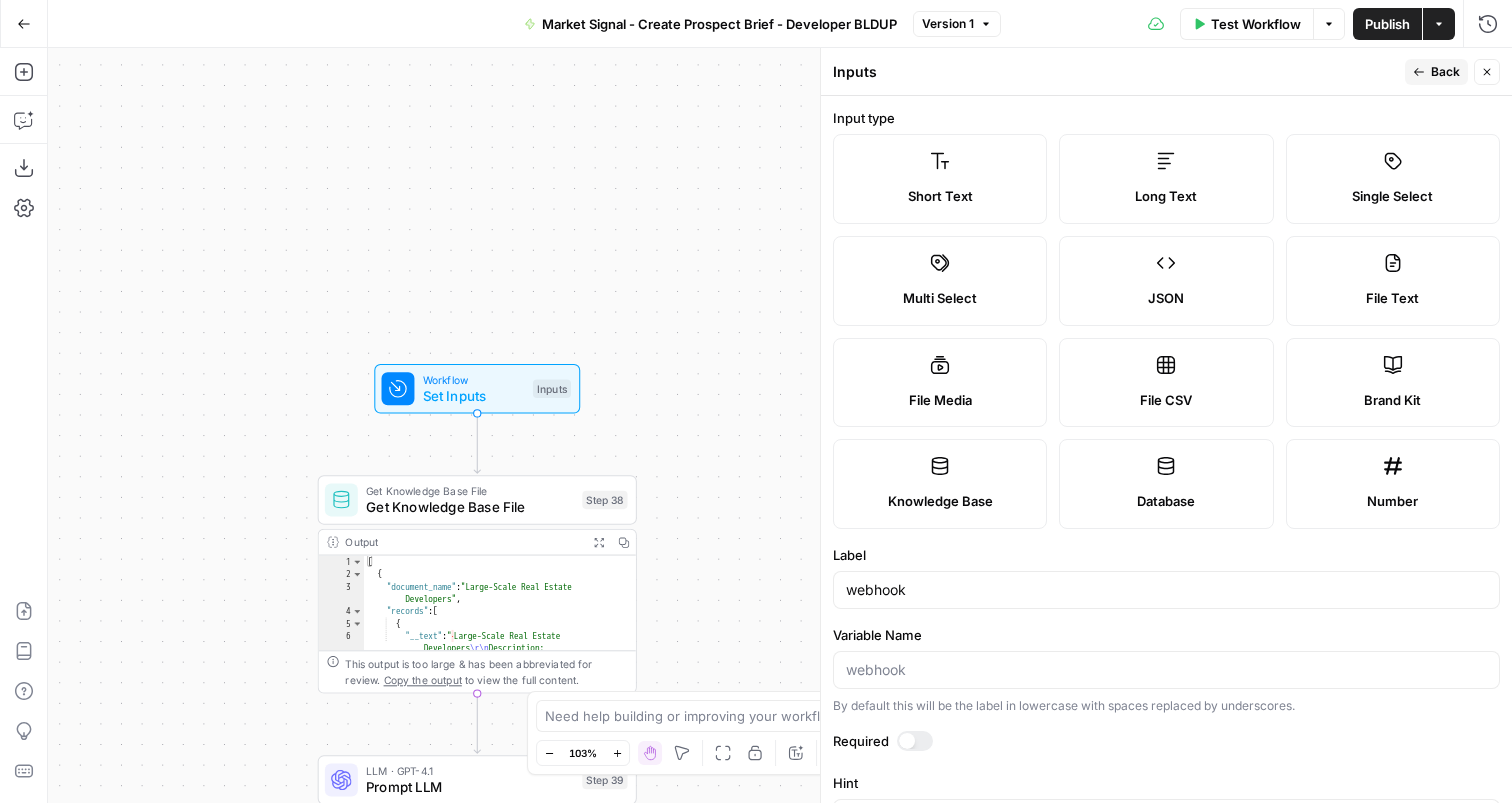 scroll, scrollTop: 88, scrollLeft: 0, axis: vertical 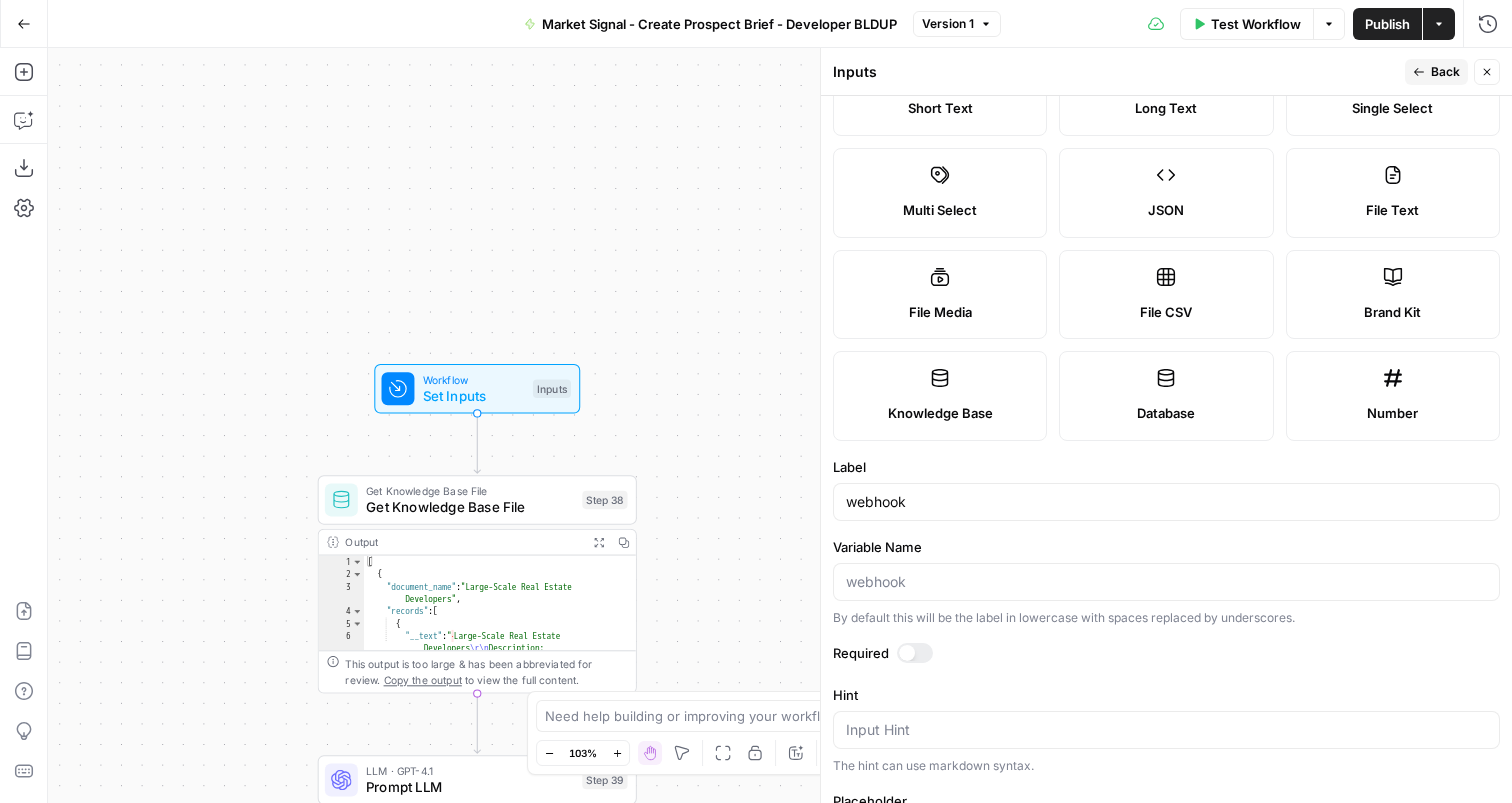 click at bounding box center [907, 653] 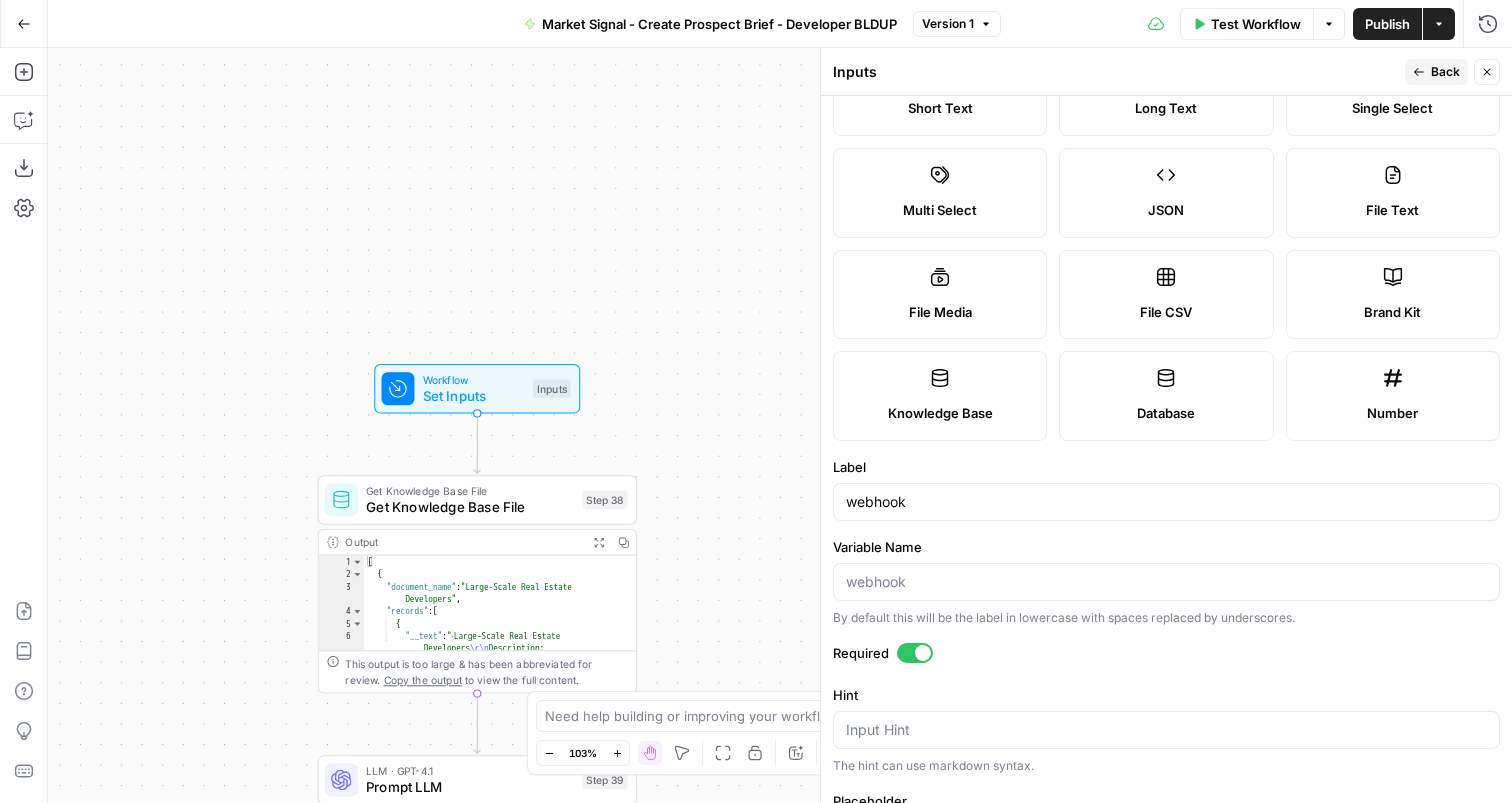 click on "Publish" at bounding box center (1387, 24) 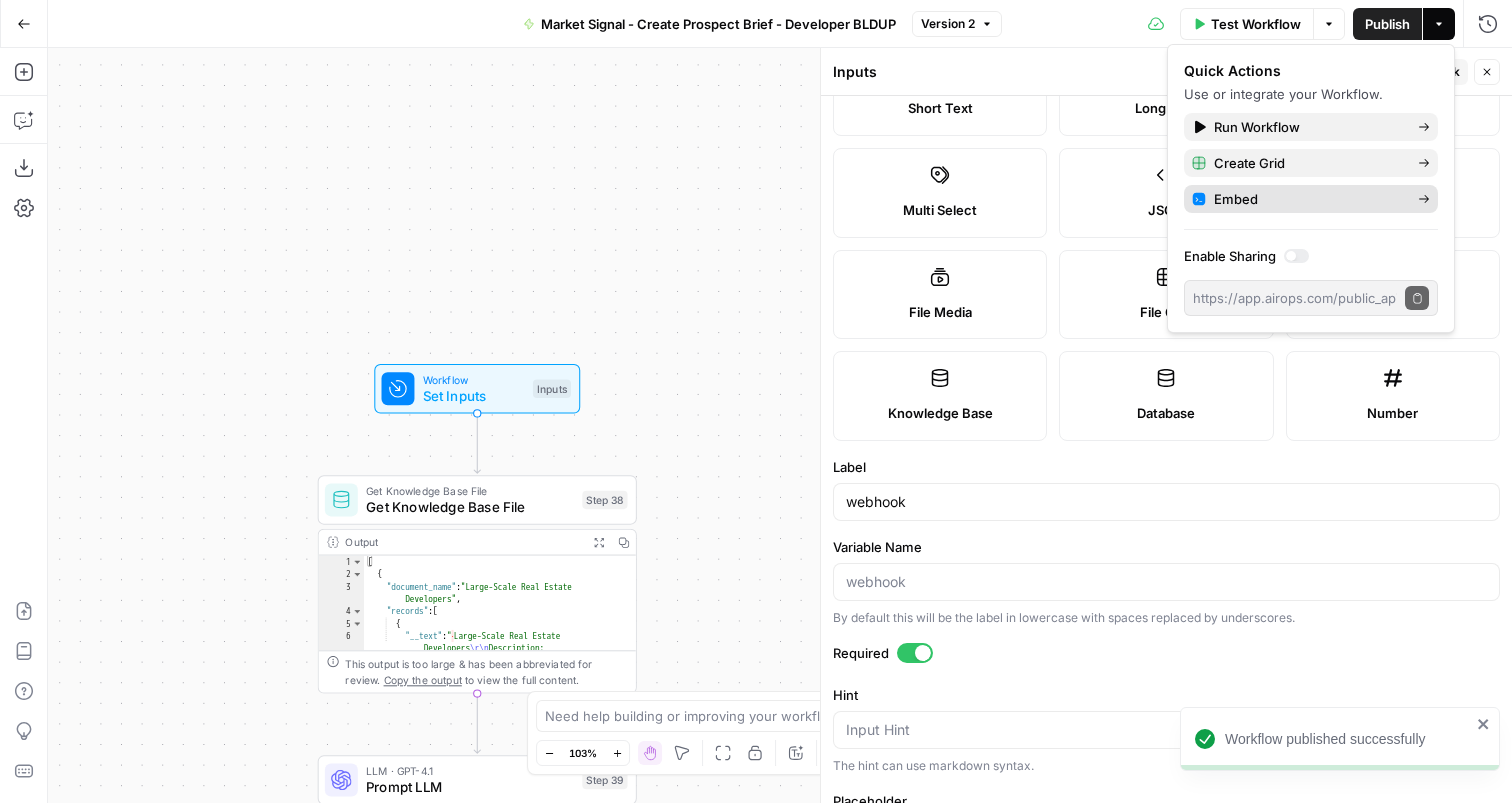 click on "Embed" at bounding box center (1311, 199) 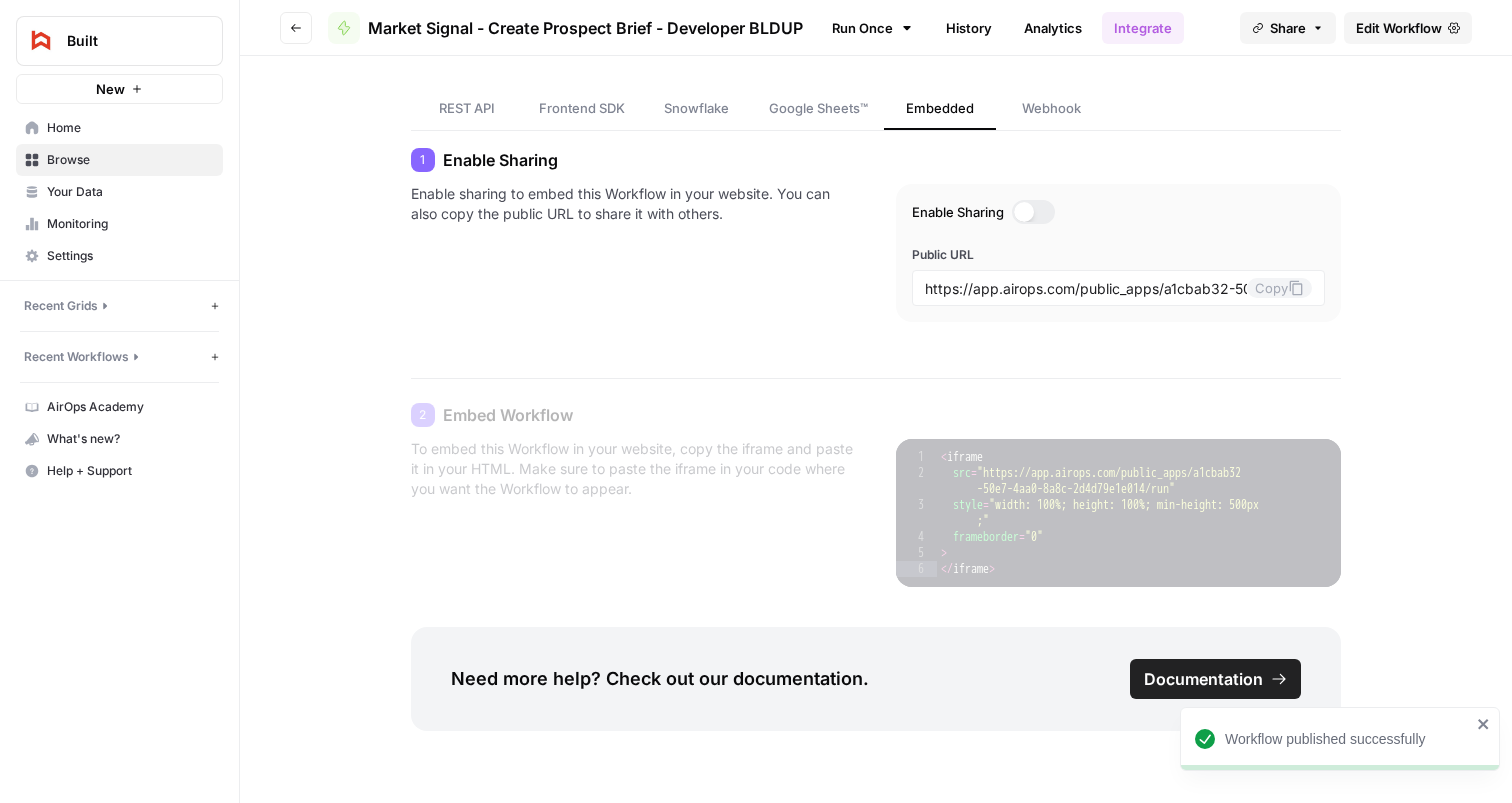 scroll, scrollTop: 0, scrollLeft: 0, axis: both 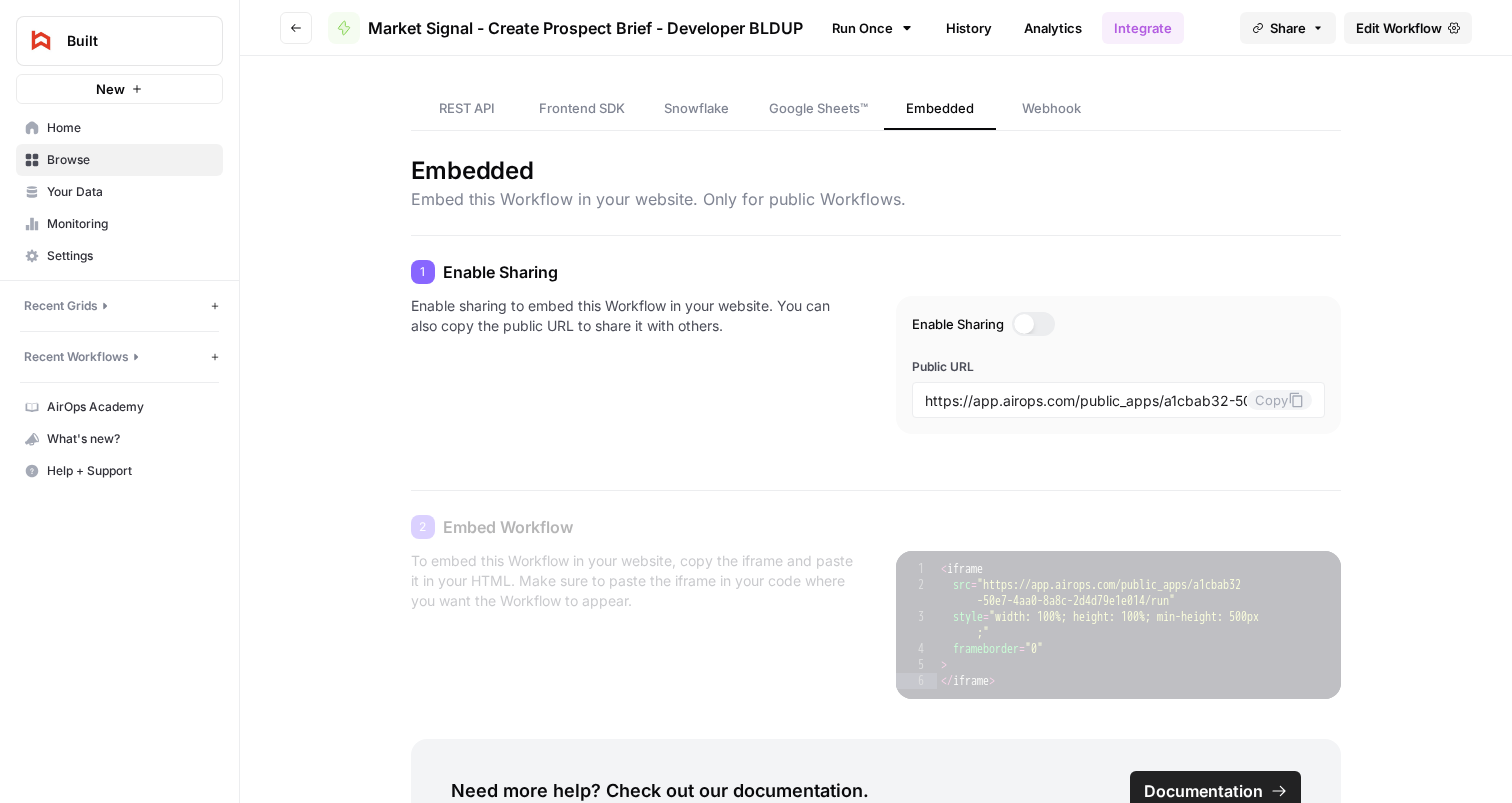 click on "Frontend SDK" at bounding box center [582, 108] 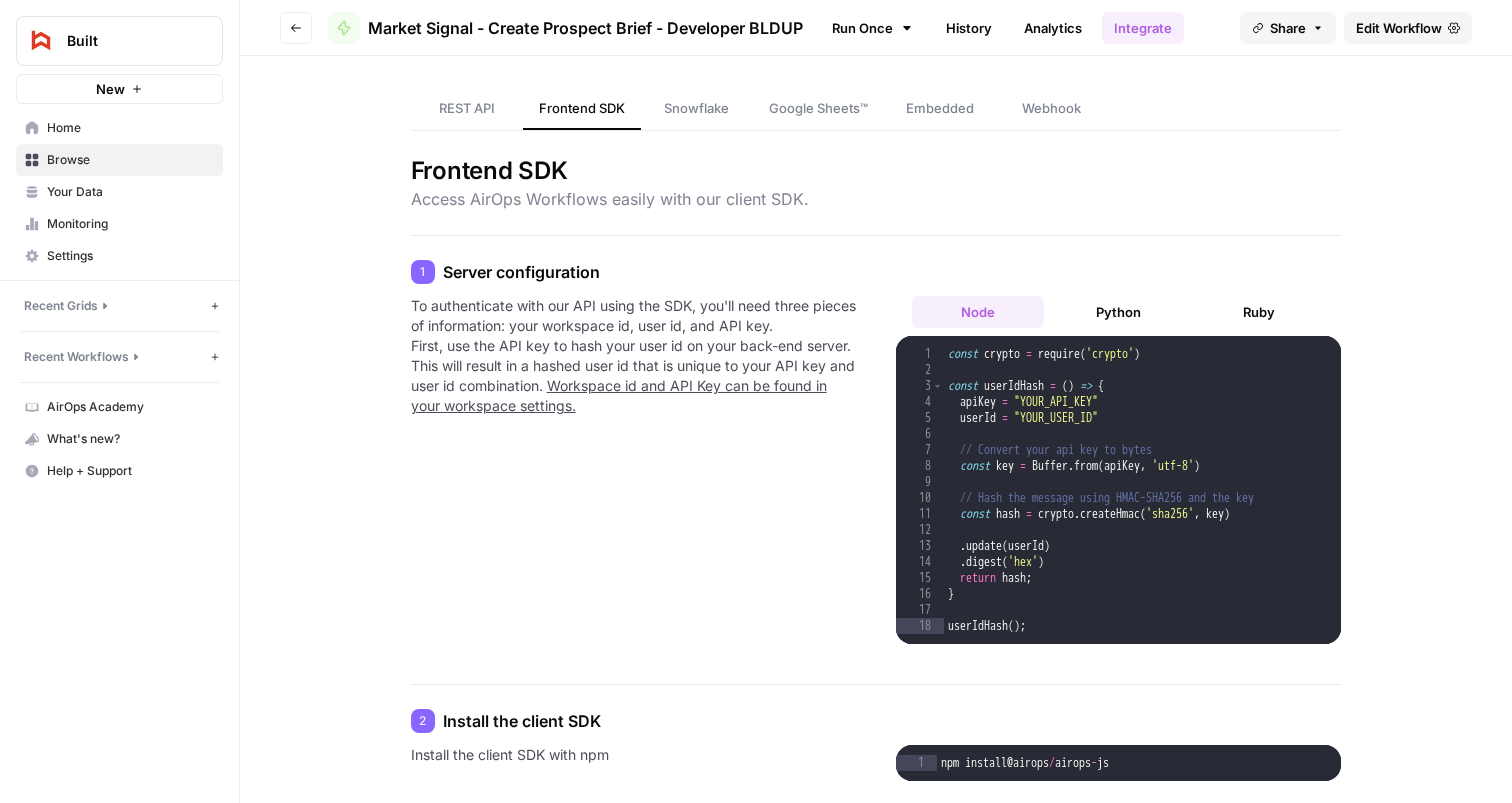 click on "REST API" at bounding box center [467, 108] 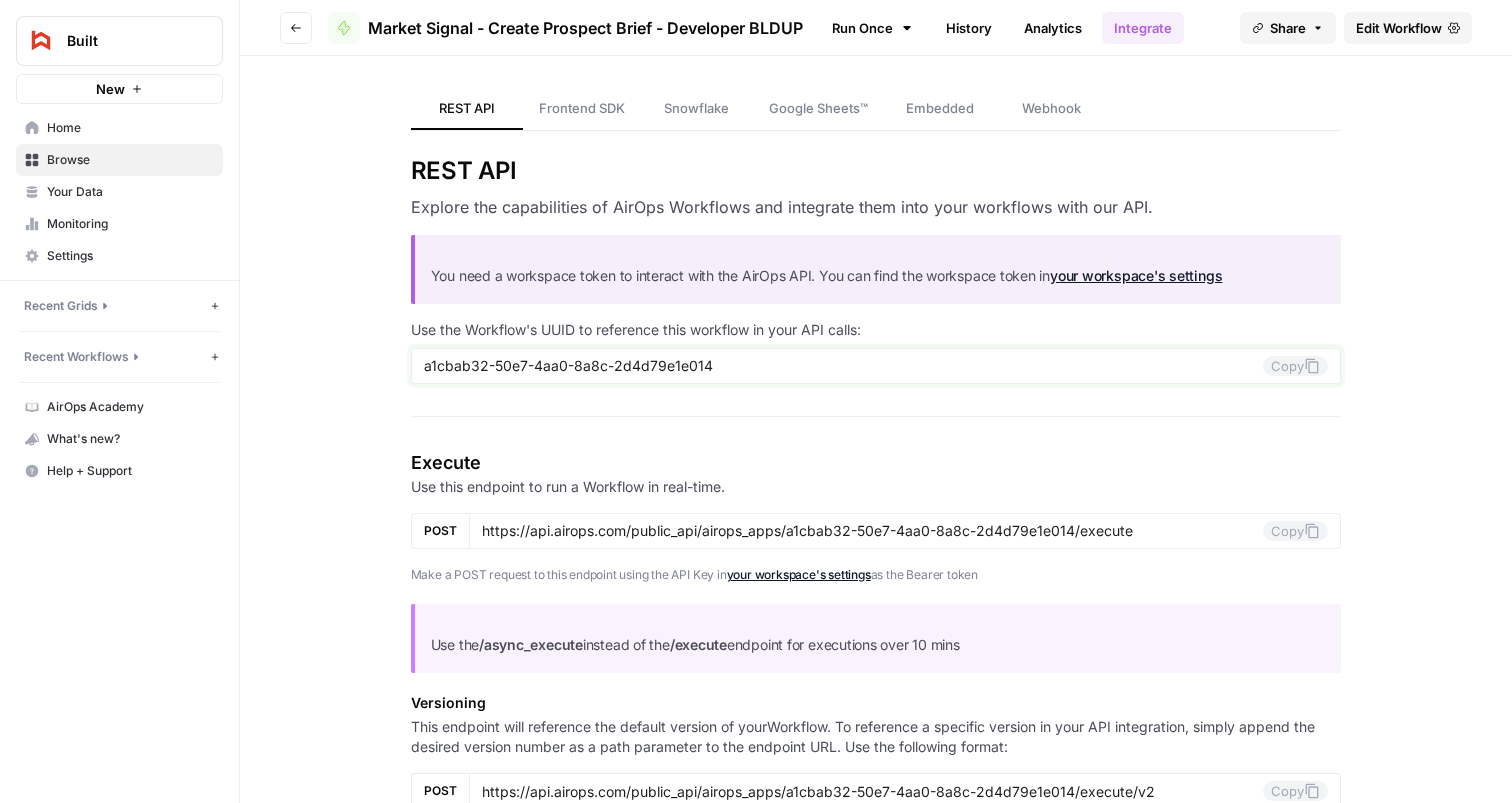 click on "a1cbab32-50e7-4aa0-8a8c-2d4d79e1e014" at bounding box center (844, 366) 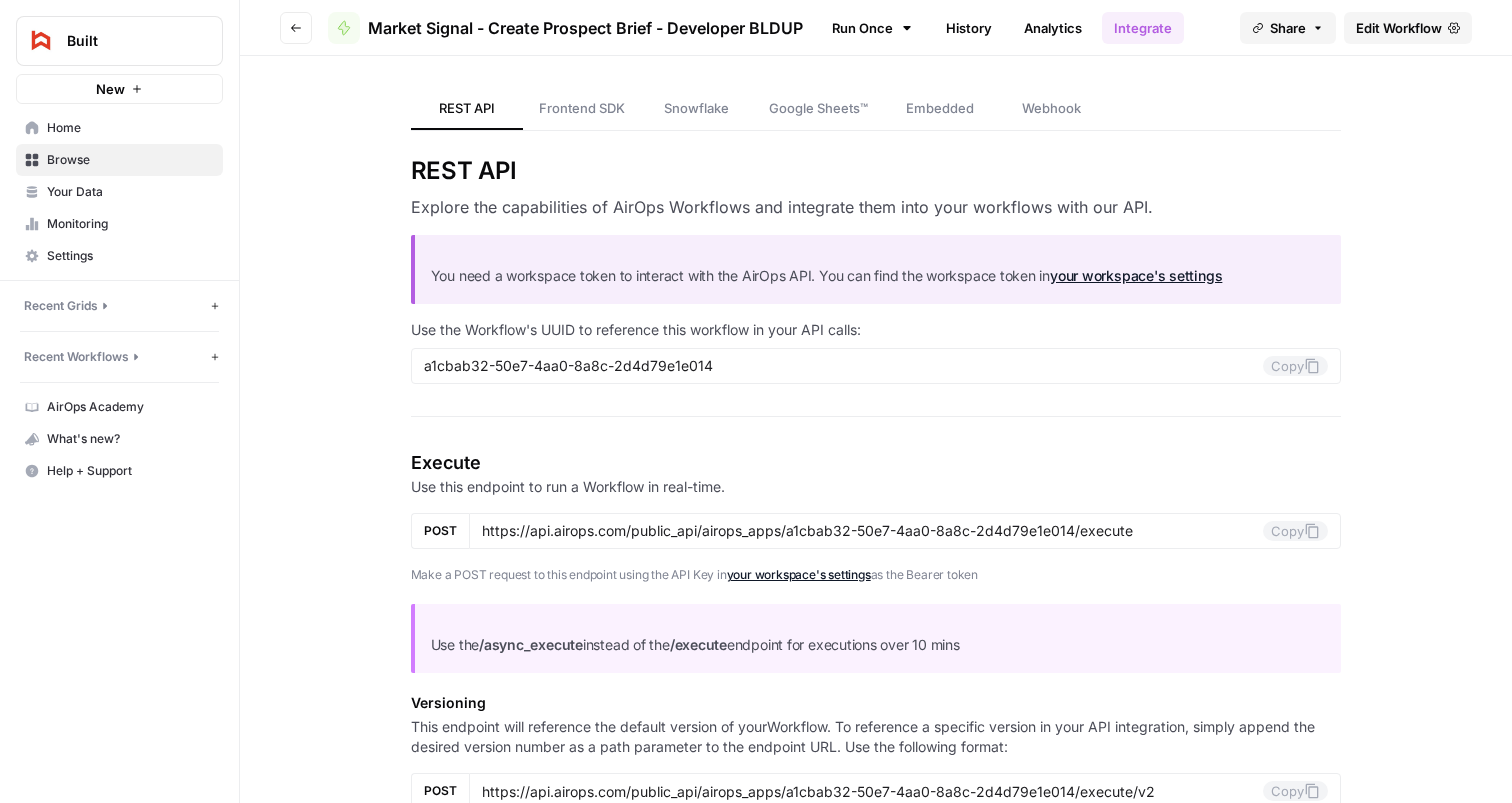 click on "Edit Workflow" at bounding box center (1399, 28) 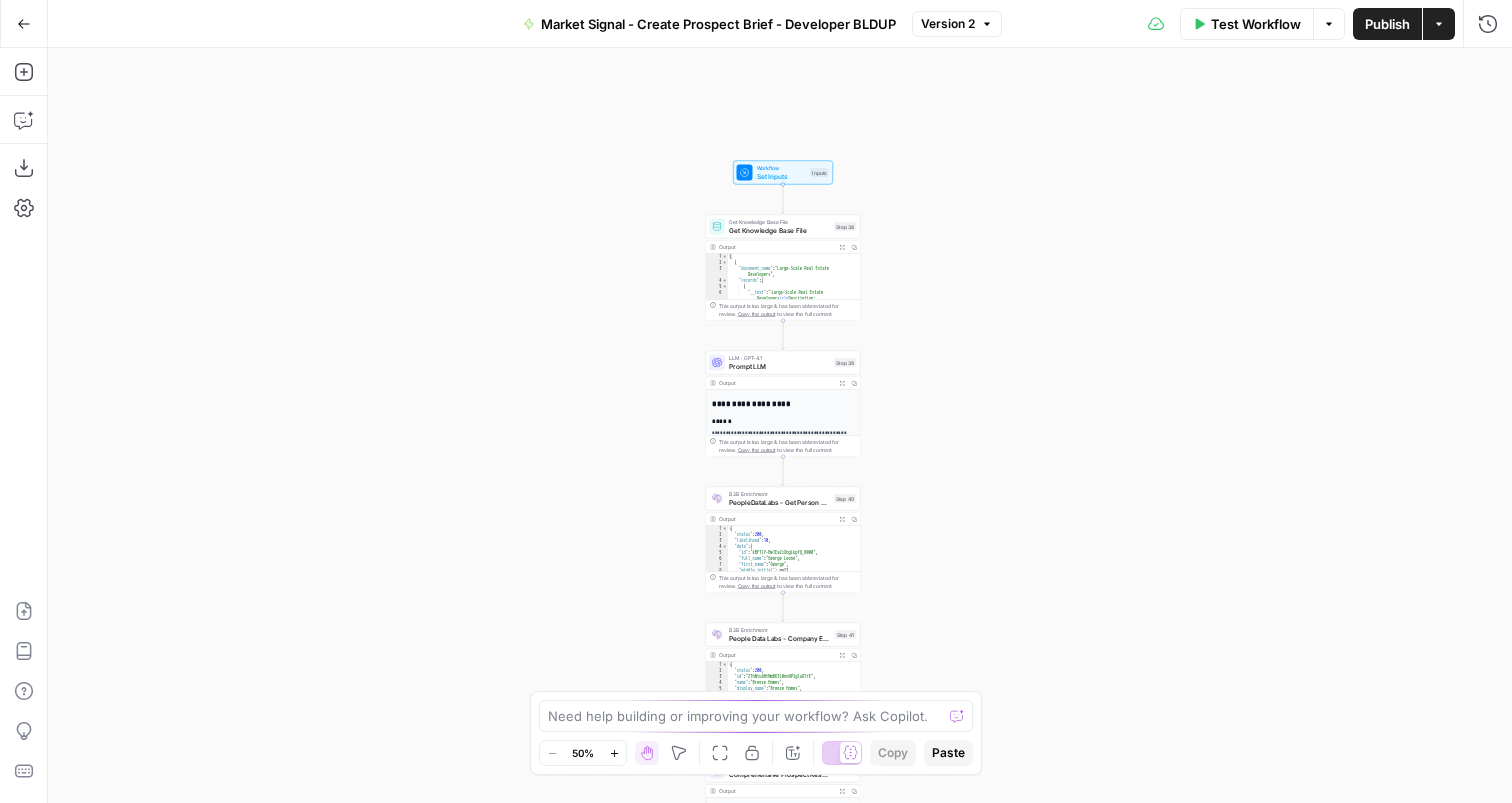click on "Set Inputs" at bounding box center (782, 176) 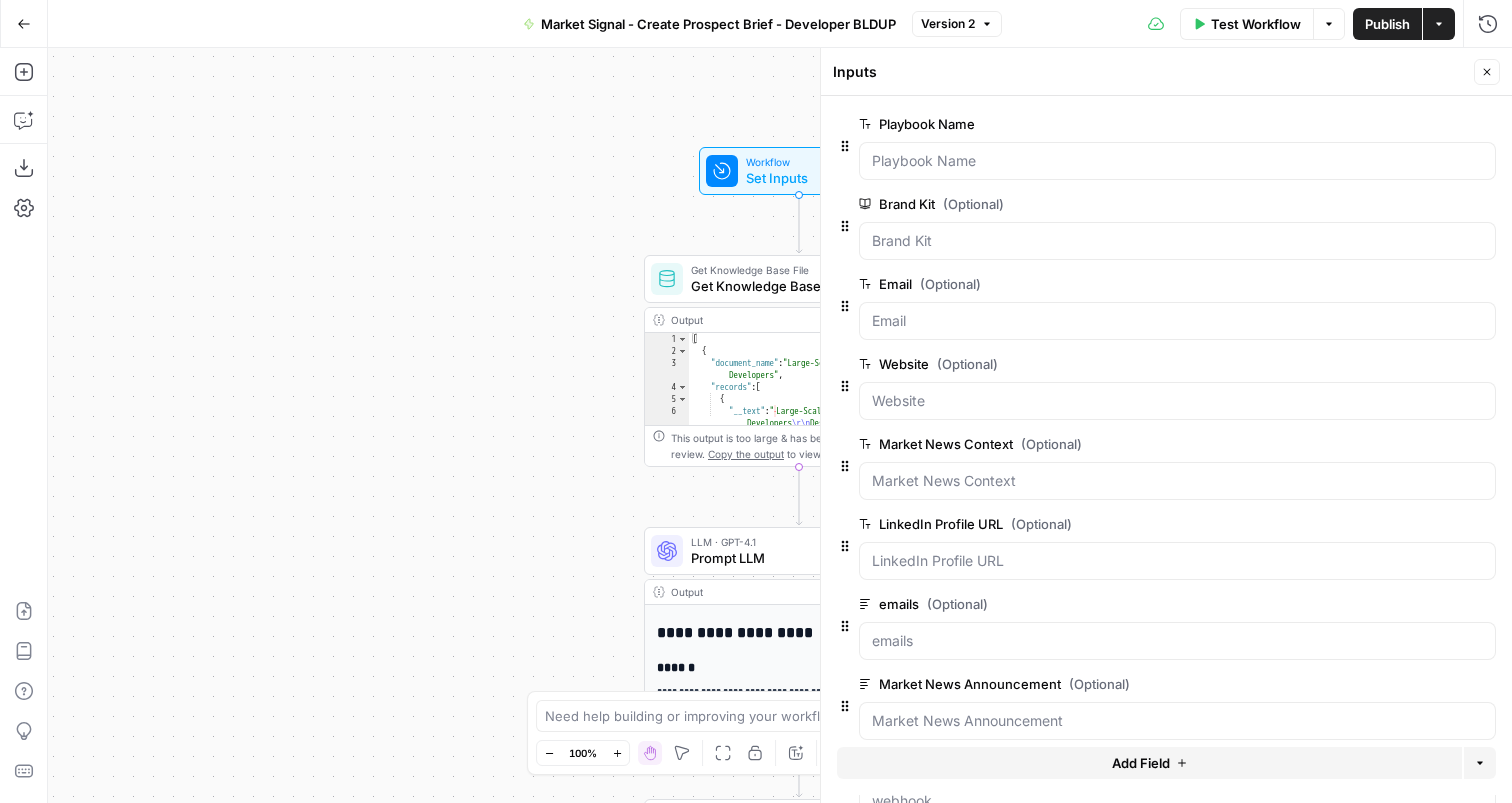 drag, startPoint x: 986, startPoint y: 118, endPoint x: 987, endPoint y: 128, distance: 10.049875 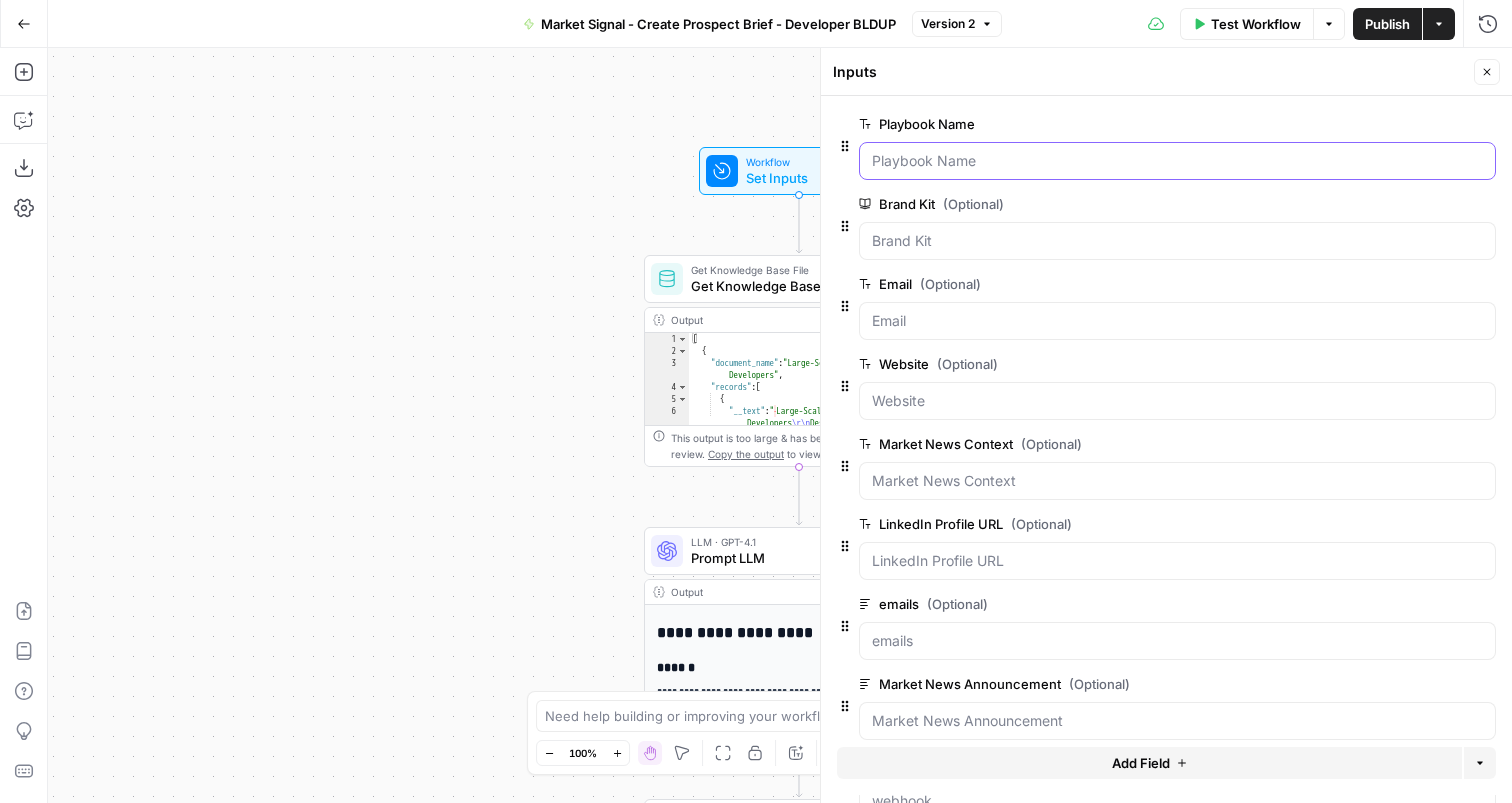 click on "Playbook Name" at bounding box center (1177, 161) 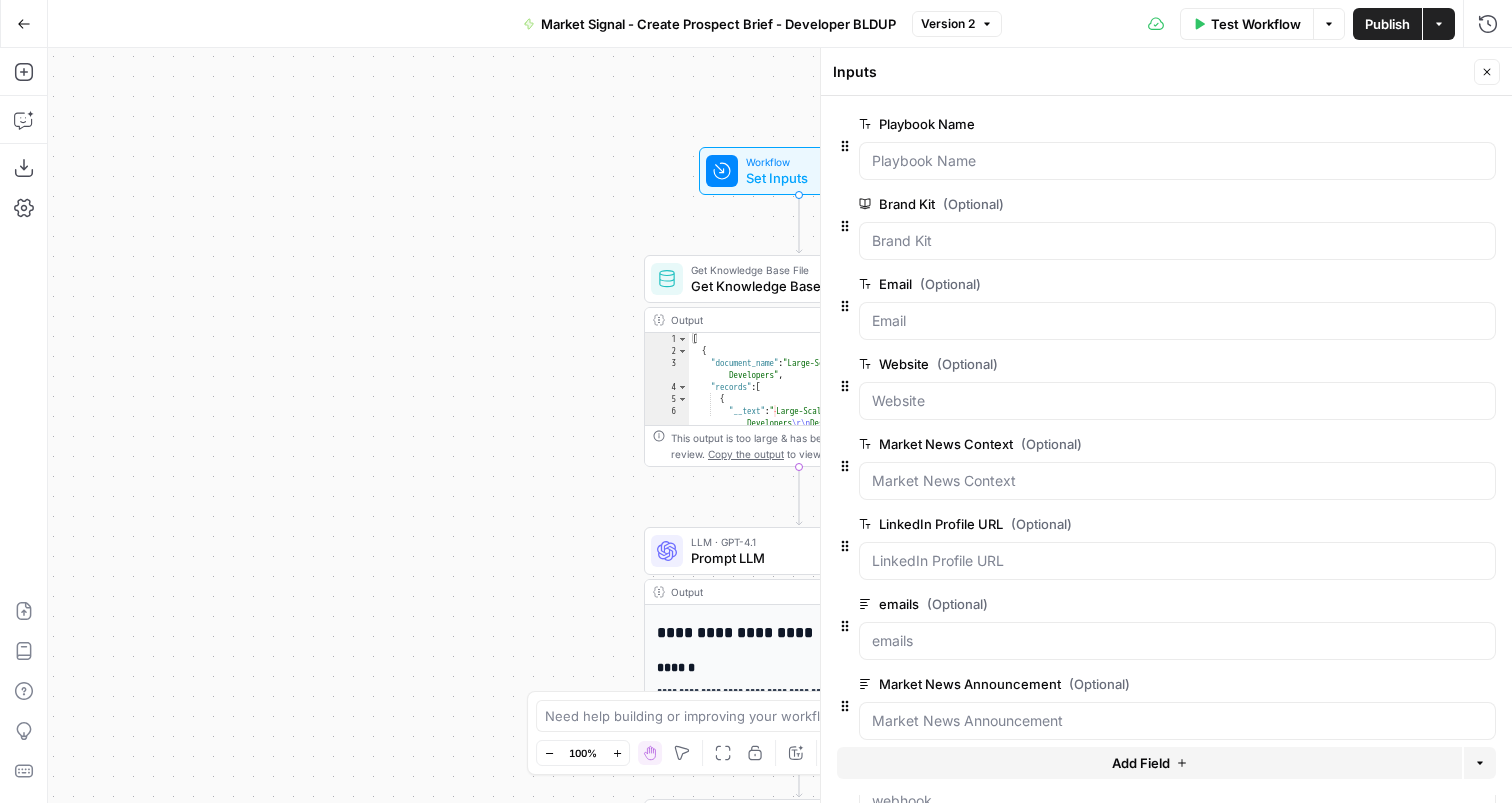 click on "edit field" at bounding box center (1429, 124) 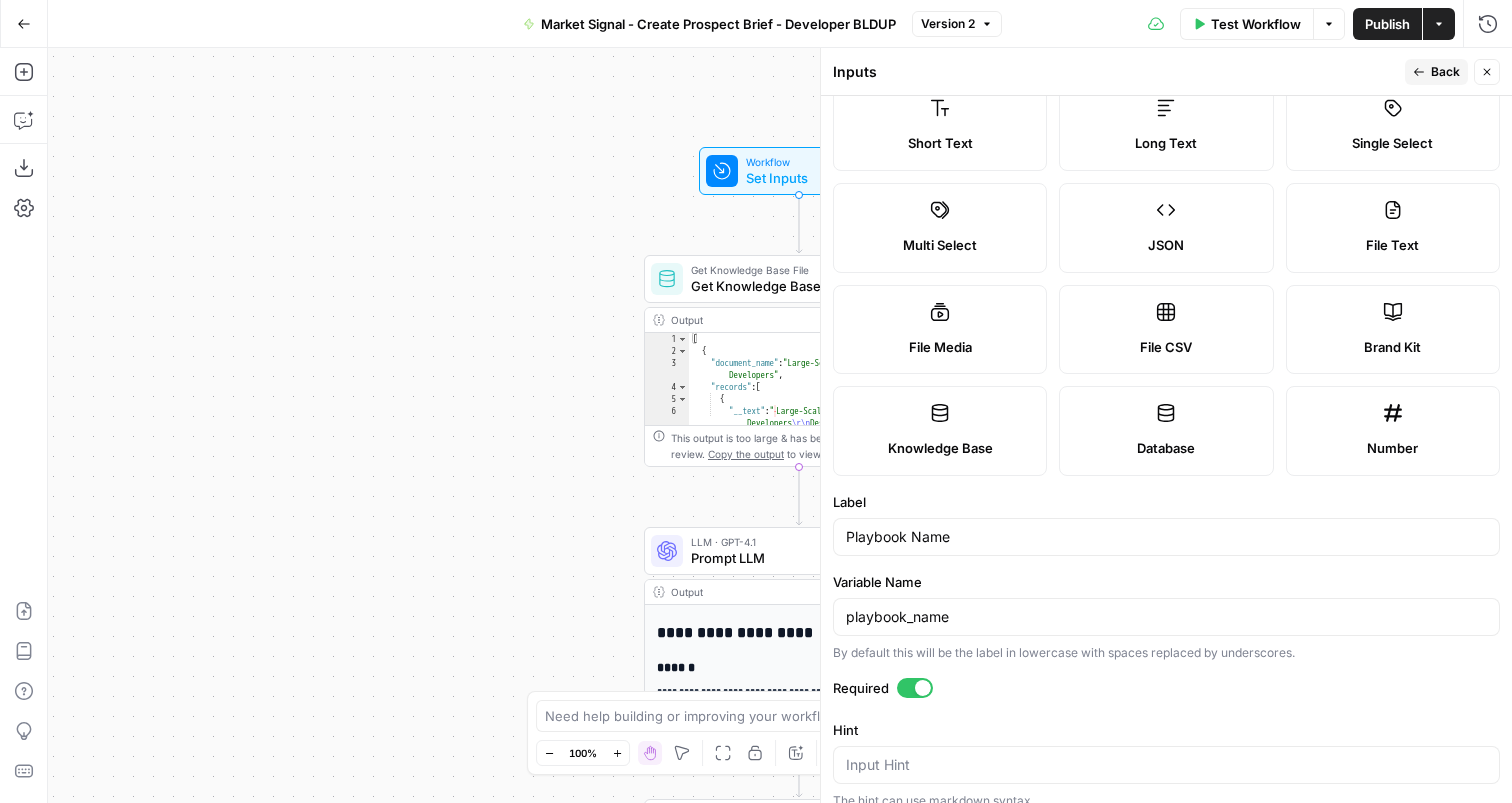 scroll, scrollTop: 97, scrollLeft: 0, axis: vertical 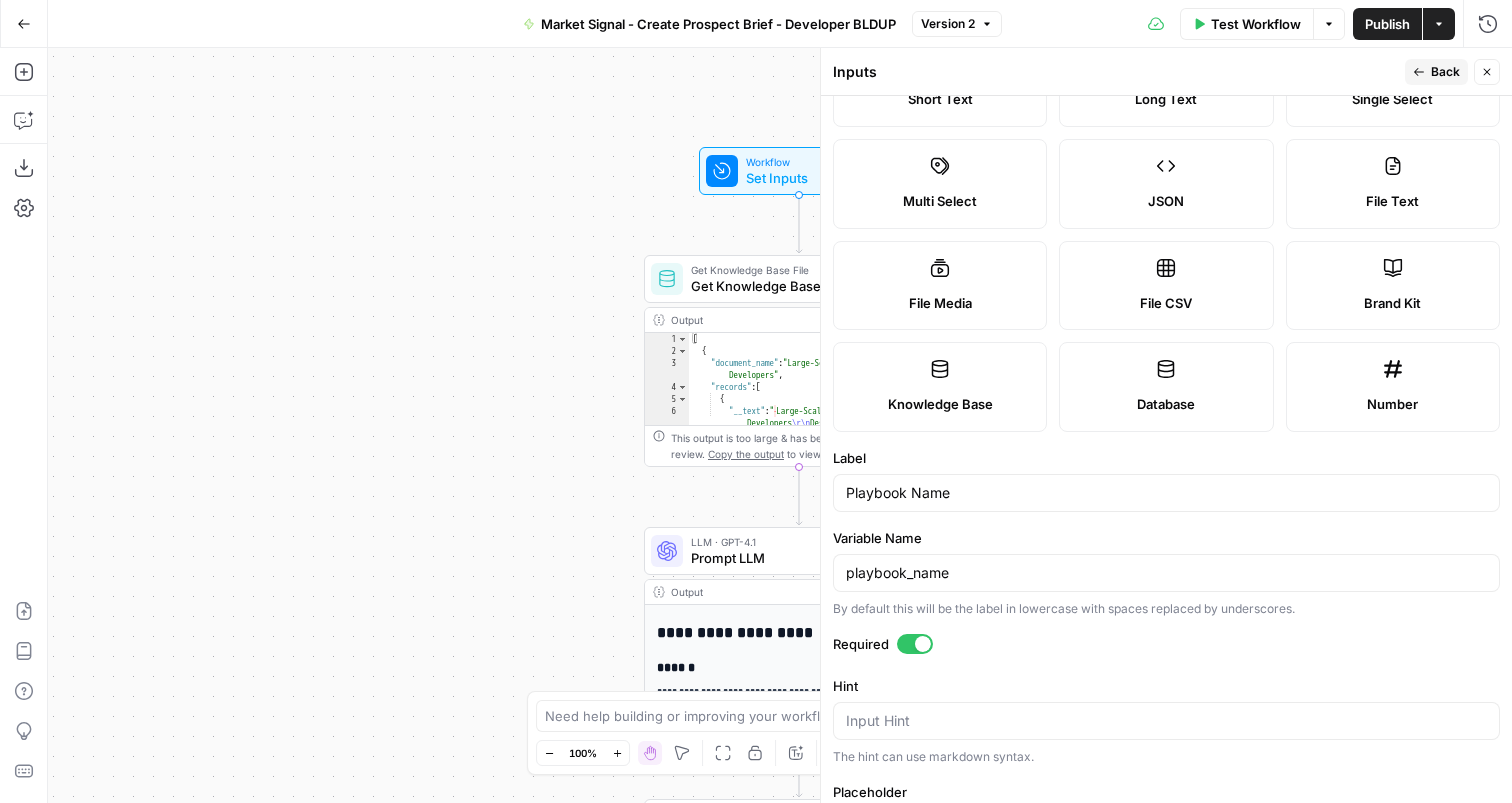 click on "playbook_name" at bounding box center [1166, 573] 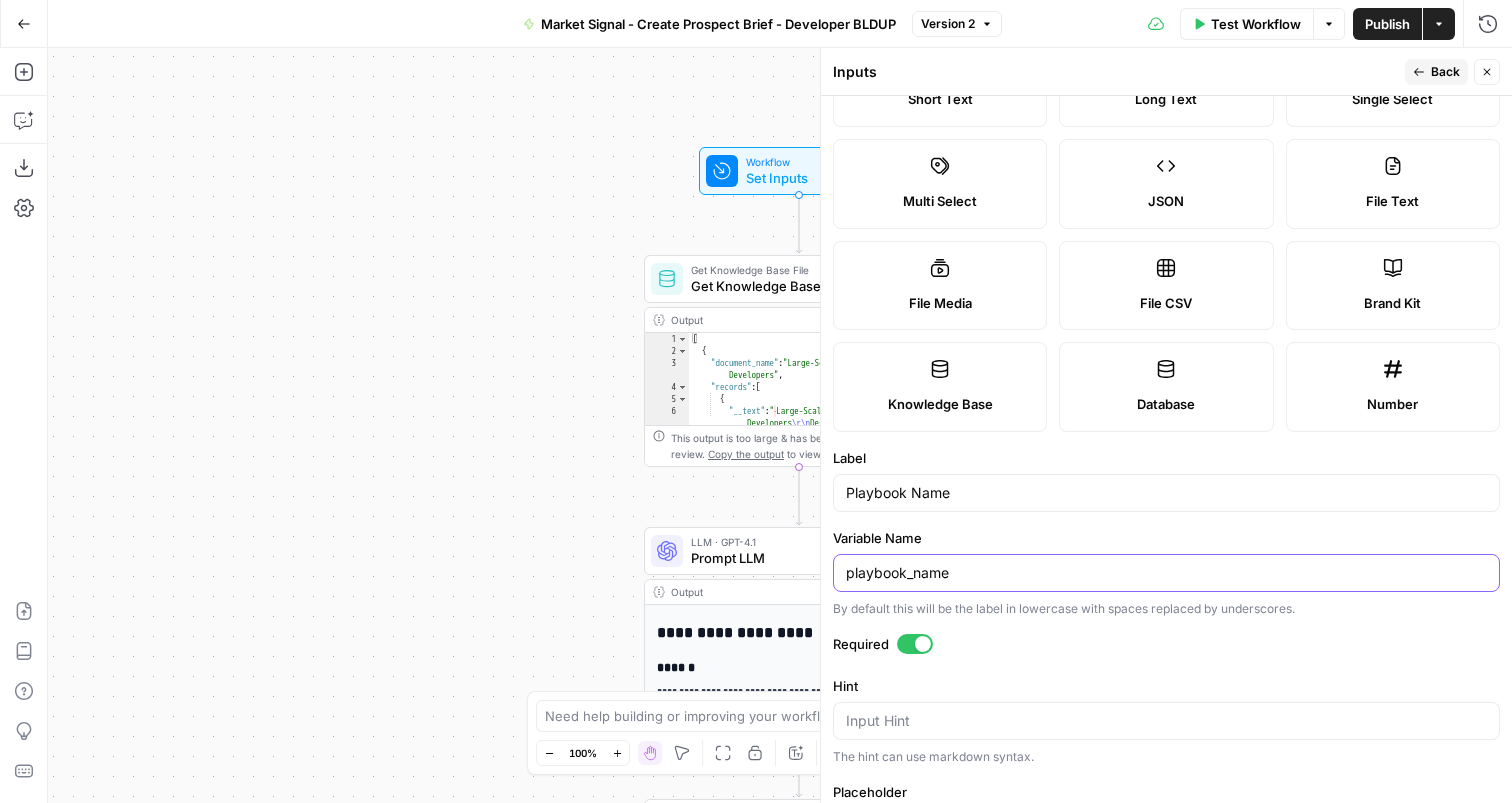 click on "playbook_name" at bounding box center [1166, 573] 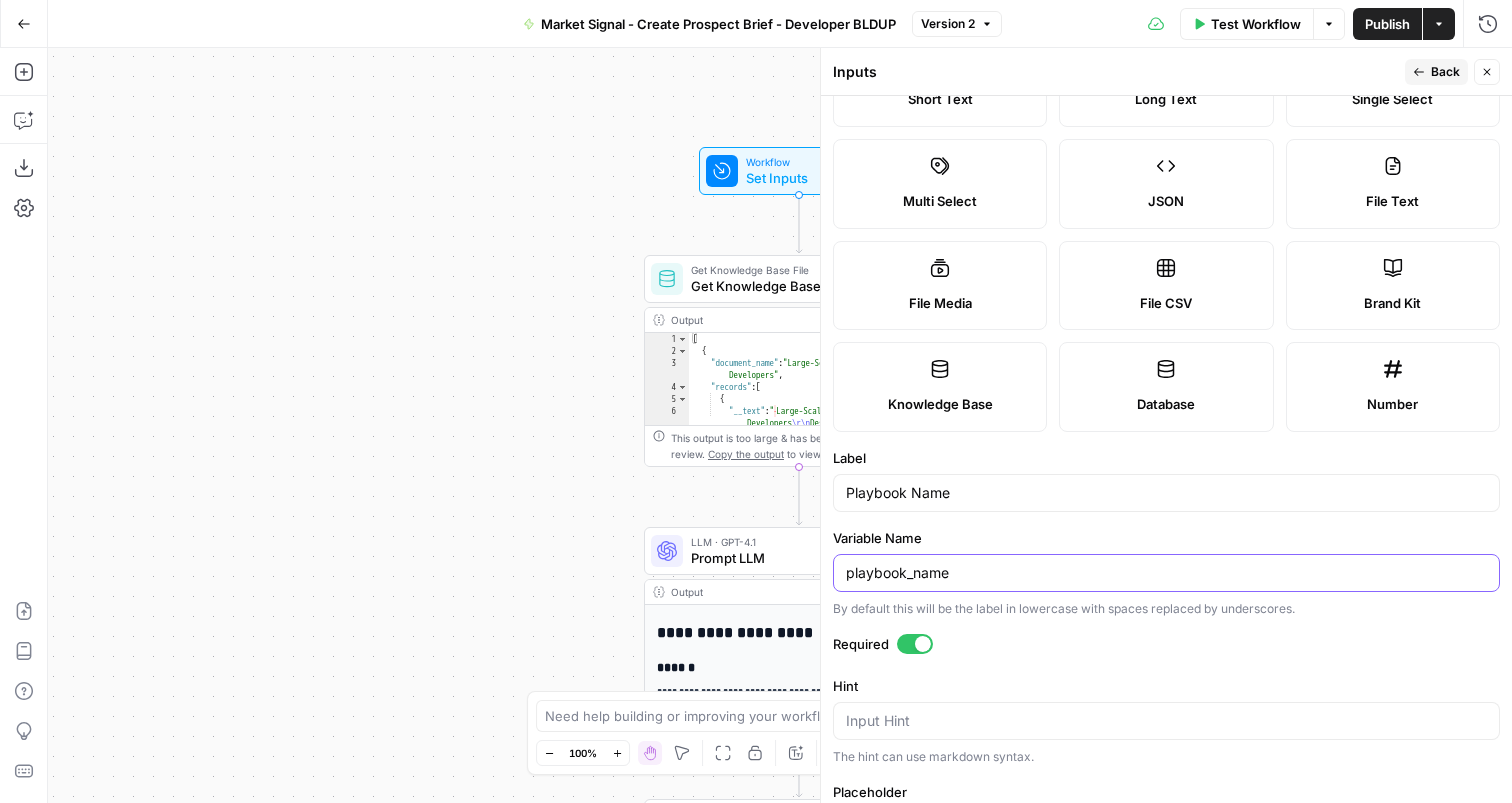 scroll, scrollTop: 97, scrollLeft: 0, axis: vertical 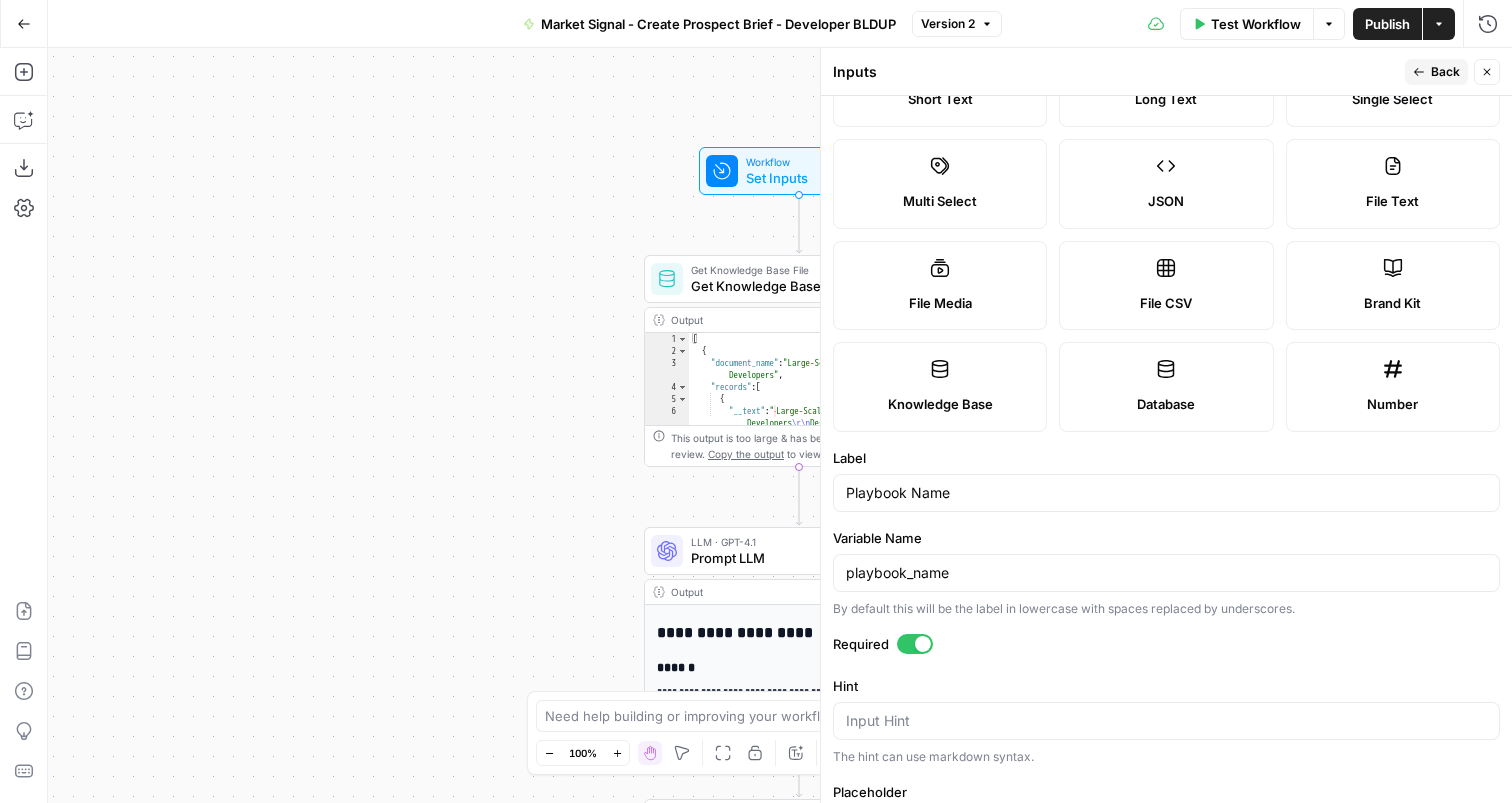 click on "Options" at bounding box center [1329, 24] 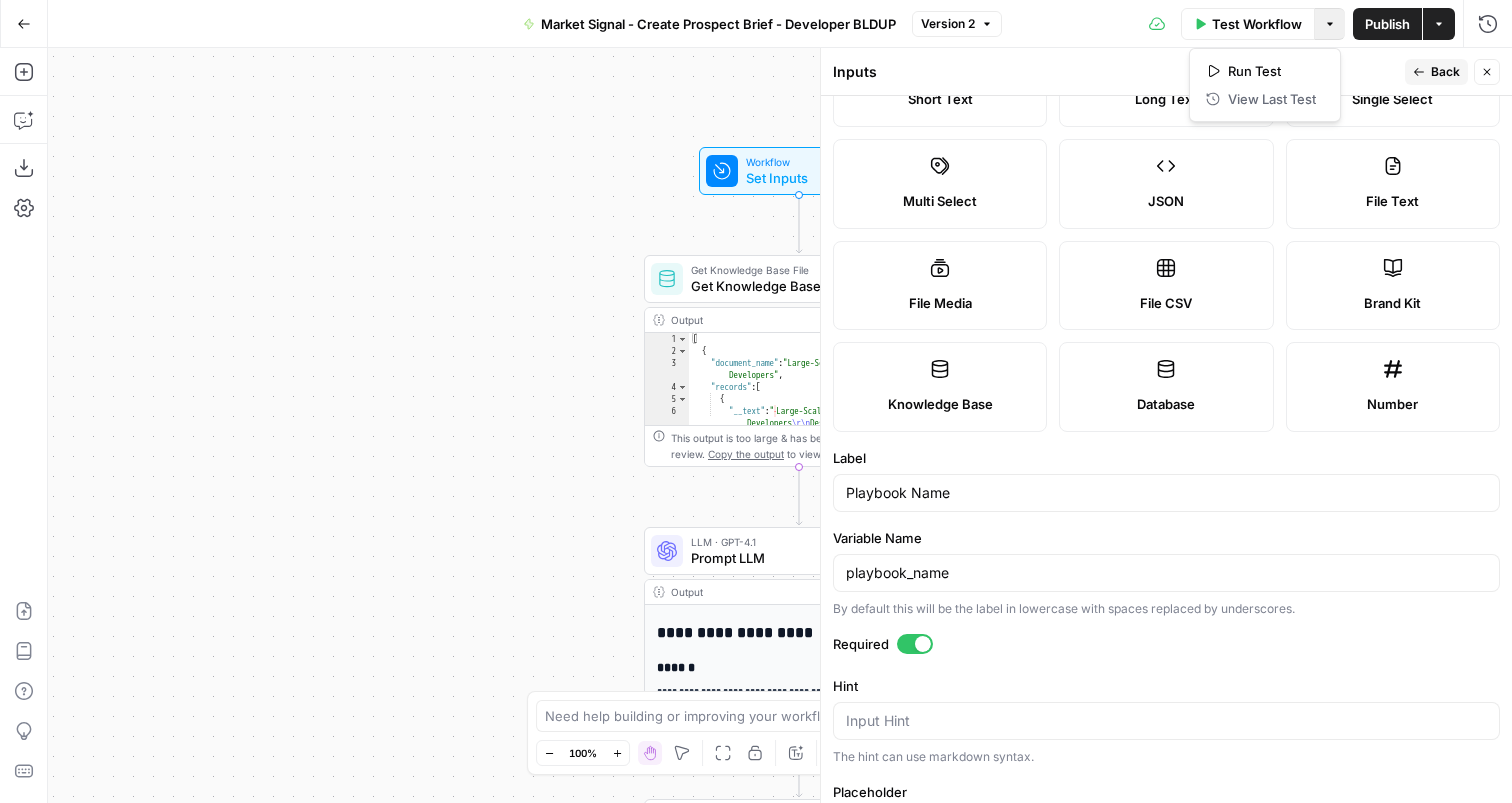 click on "Test Workflow" at bounding box center (1257, 24) 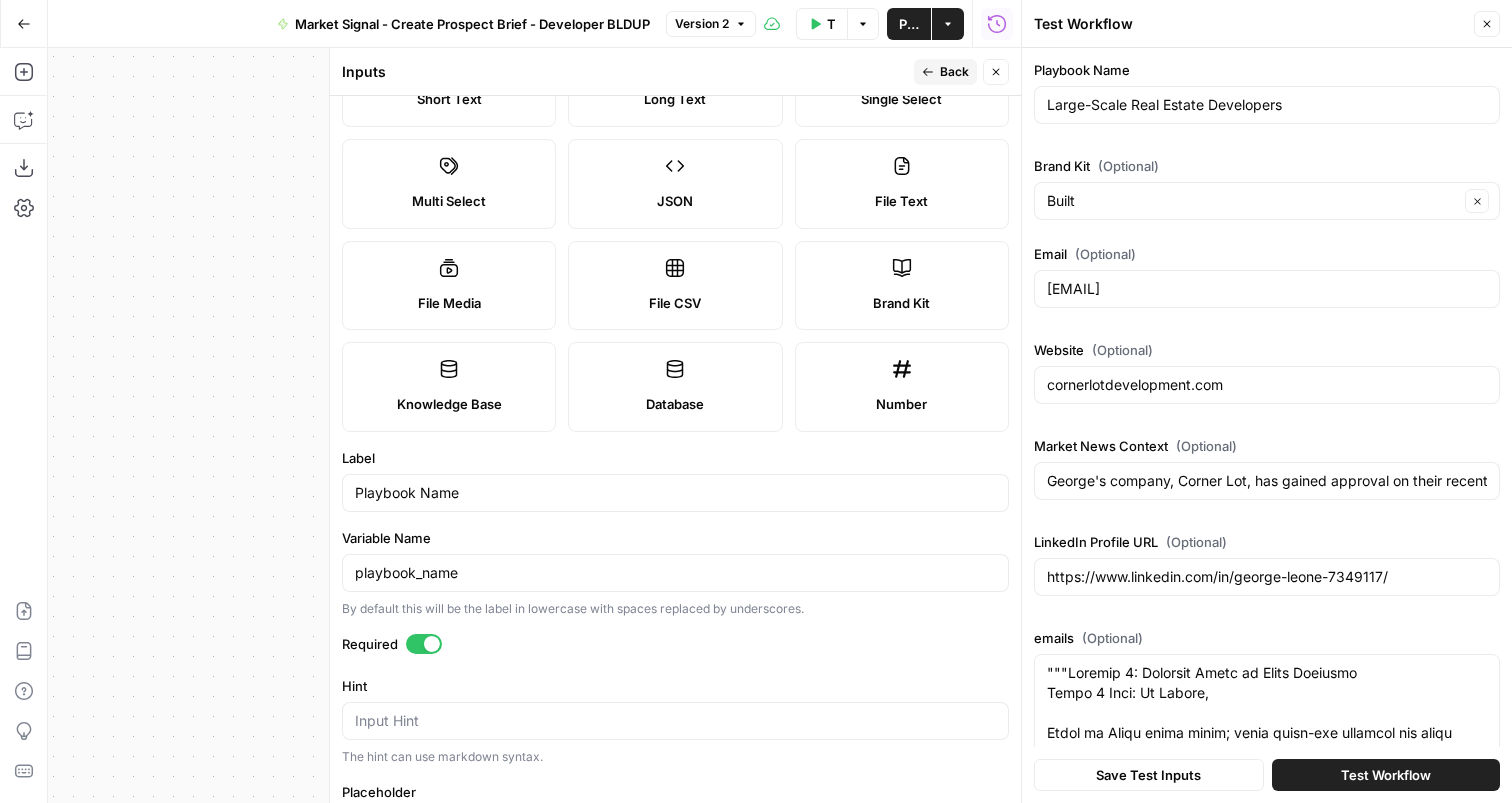click on "Large-Scale Real Estate Developers" at bounding box center (1267, 105) 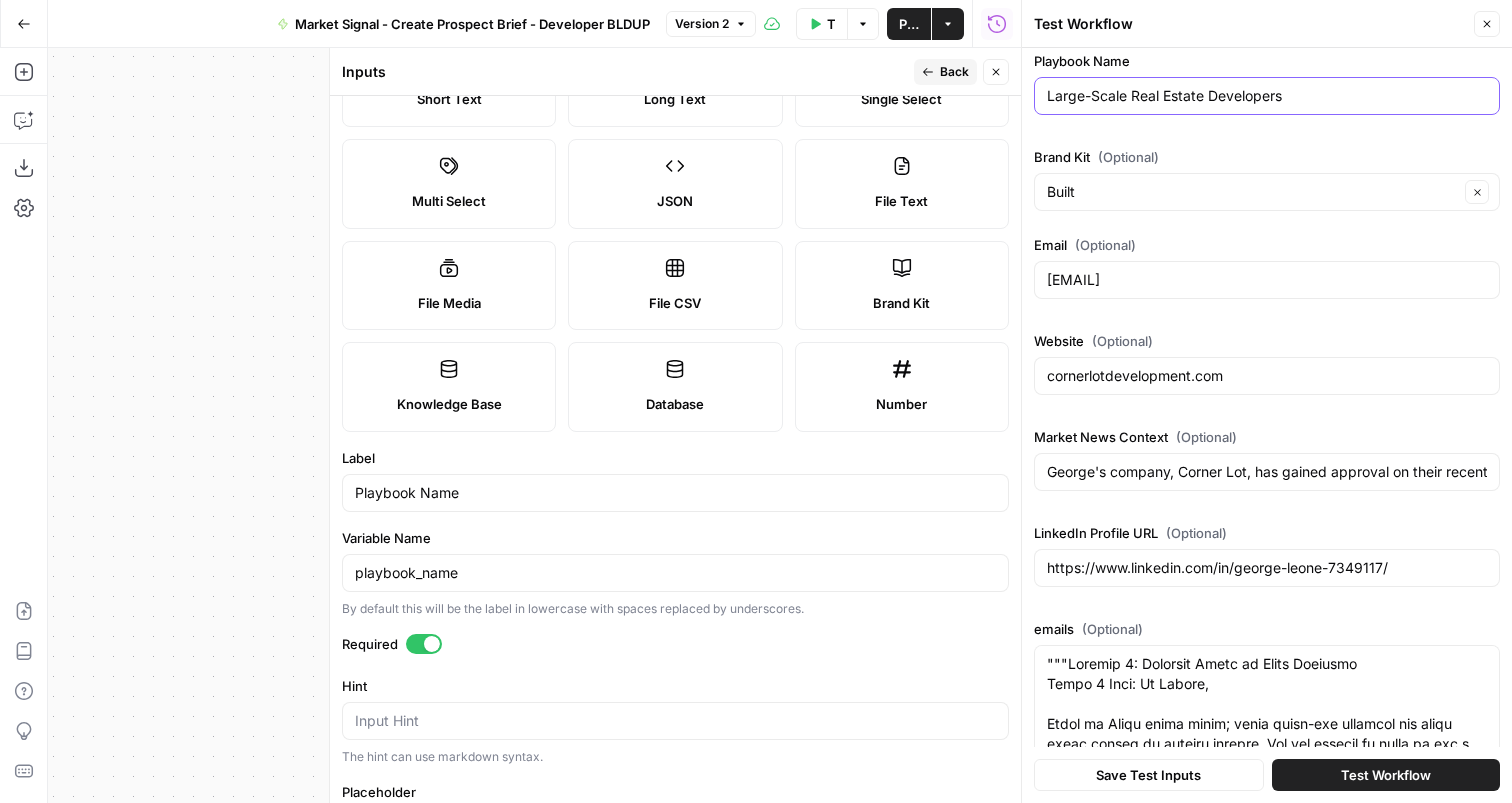 scroll, scrollTop: 11, scrollLeft: 0, axis: vertical 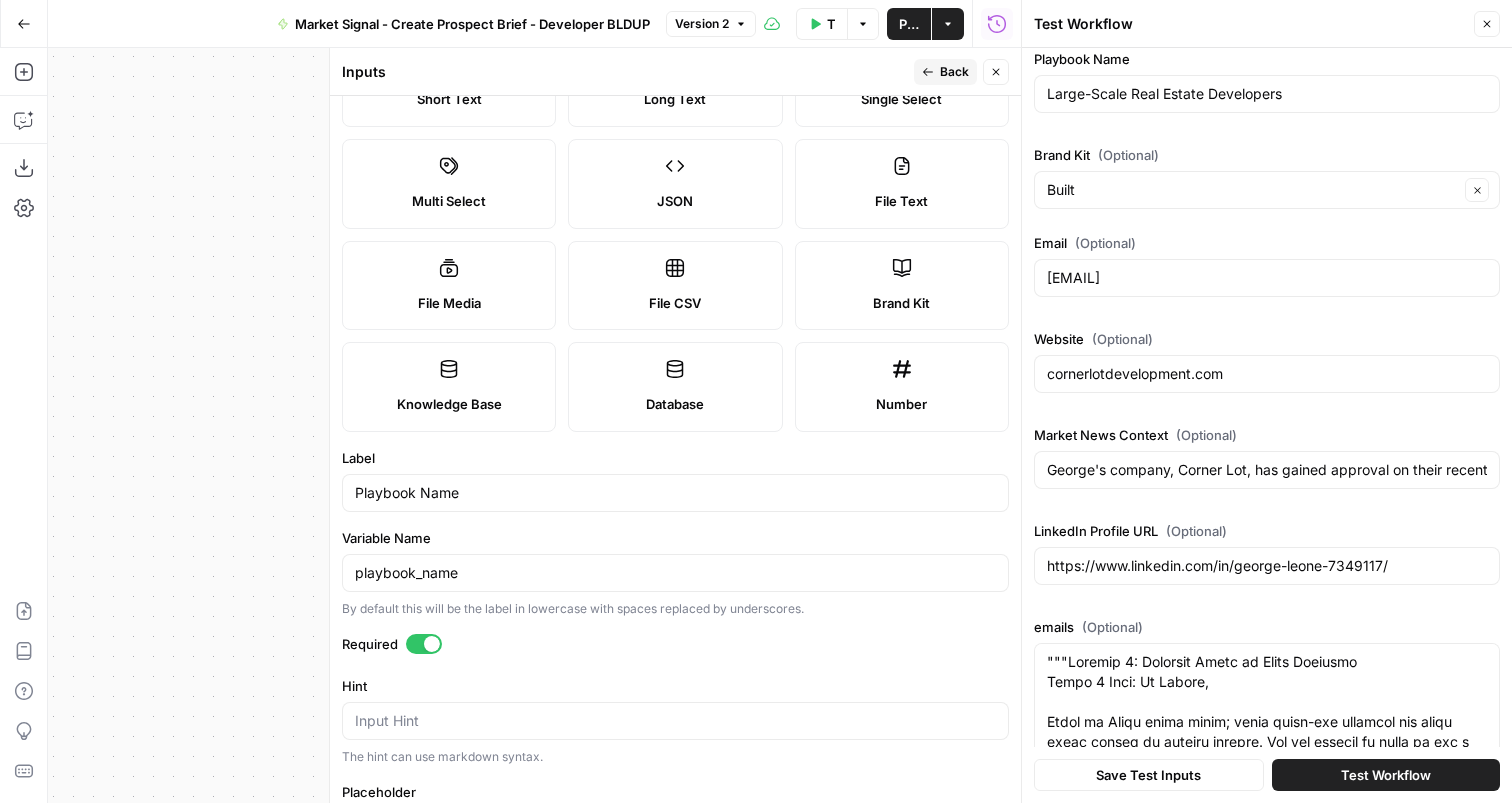 drag, startPoint x: 1167, startPoint y: 433, endPoint x: 1035, endPoint y: 439, distance: 132.13629 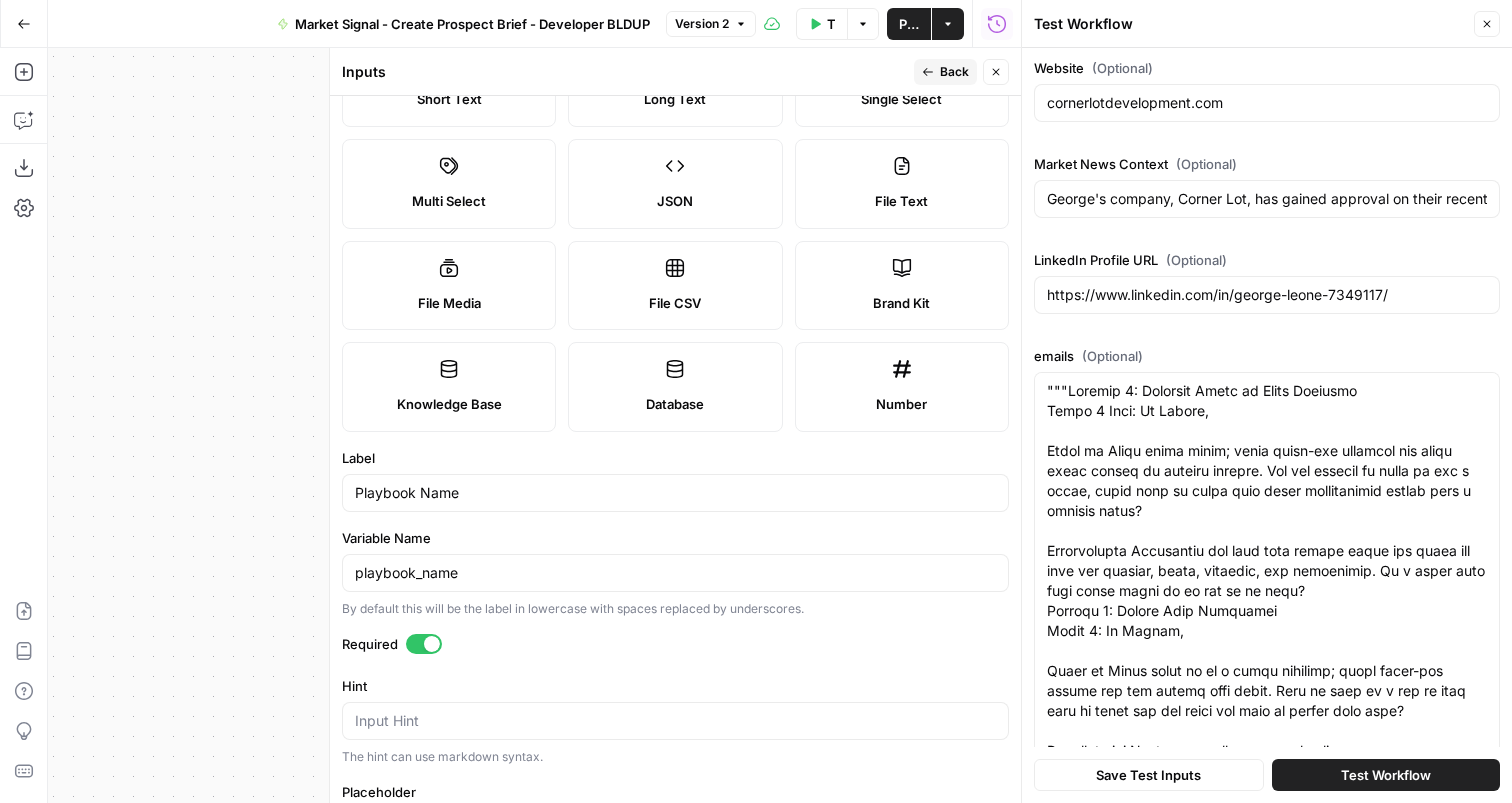 scroll, scrollTop: 280, scrollLeft: 0, axis: vertical 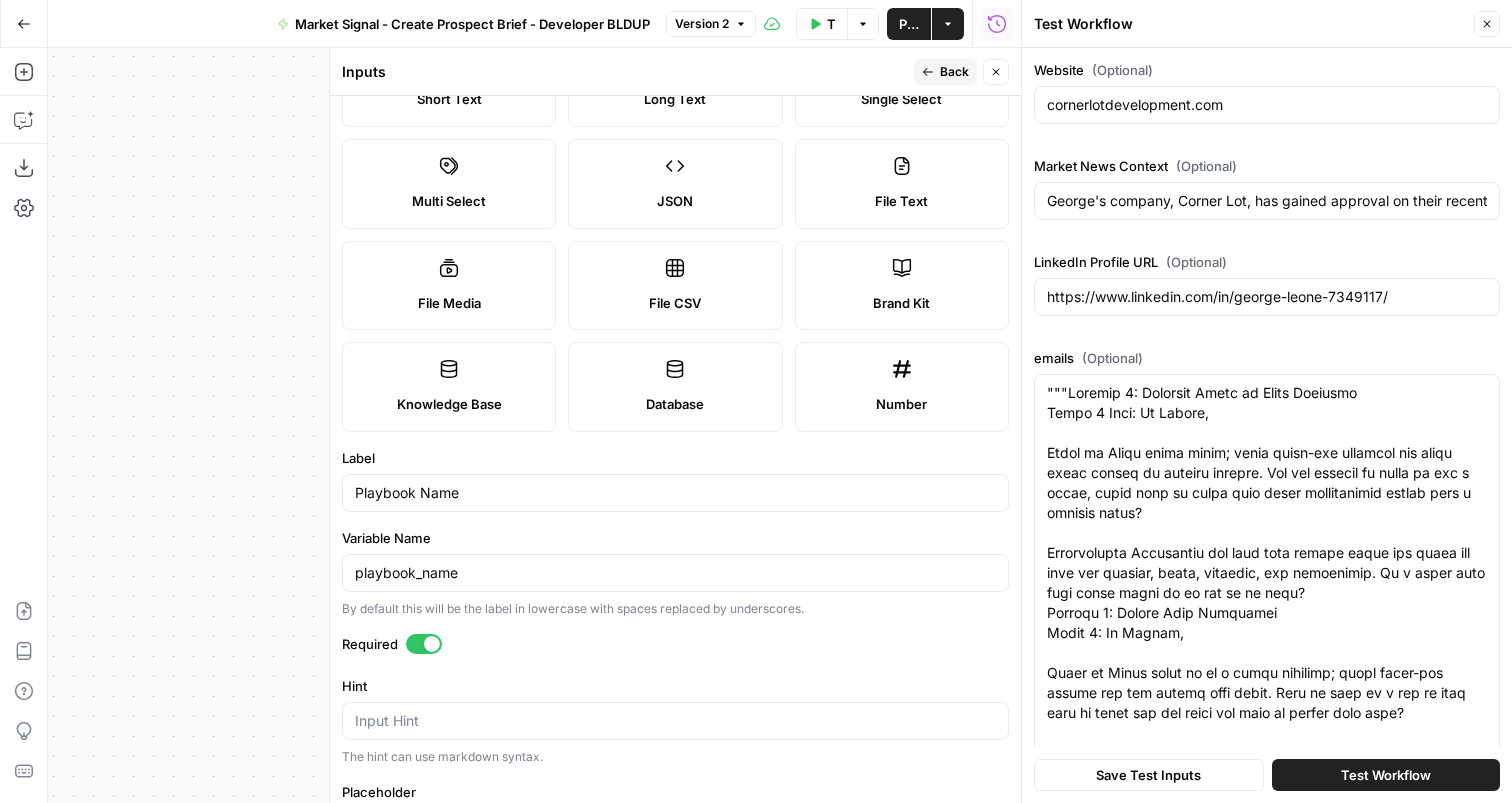 click on "(Optional)" at bounding box center (1206, 166) 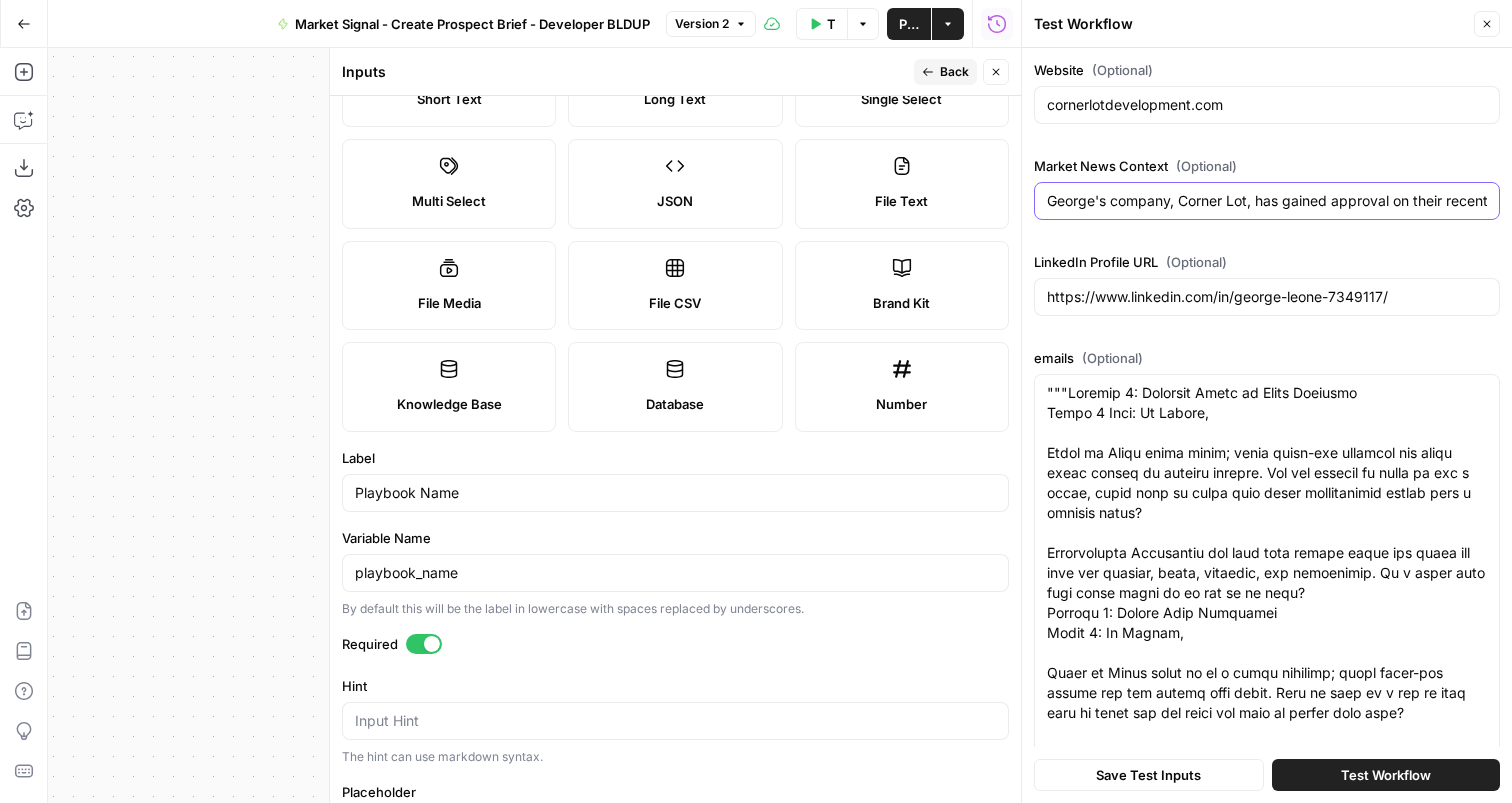 click on "George's company, Corner Lot, has gained approval on their recent development Jones on Hogan. The deal is in the Housing and Retail sector, and here's more context: Urban mixed-use development includes new construction and preservation of the historic 1929 Jones Brothers building in downtown Jacksonville, featuring 103 apartments, two retail store fronts, and a parking garage, along with co-work office spaces, a fitness facility, tranquility rooms, and a terrace overlooking Downtown Jacksonville." at bounding box center (1267, 201) 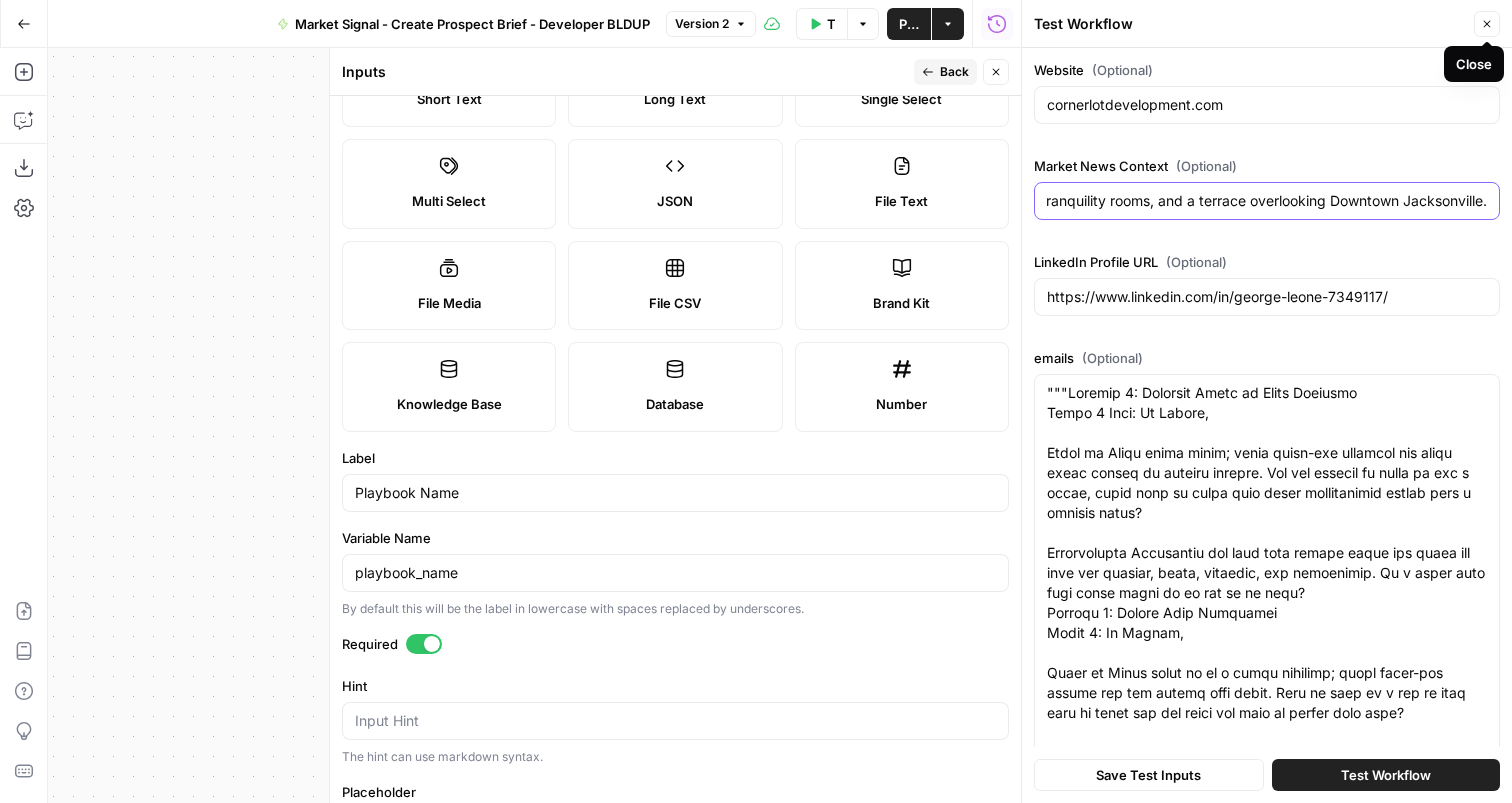 scroll, scrollTop: 0, scrollLeft: 0, axis: both 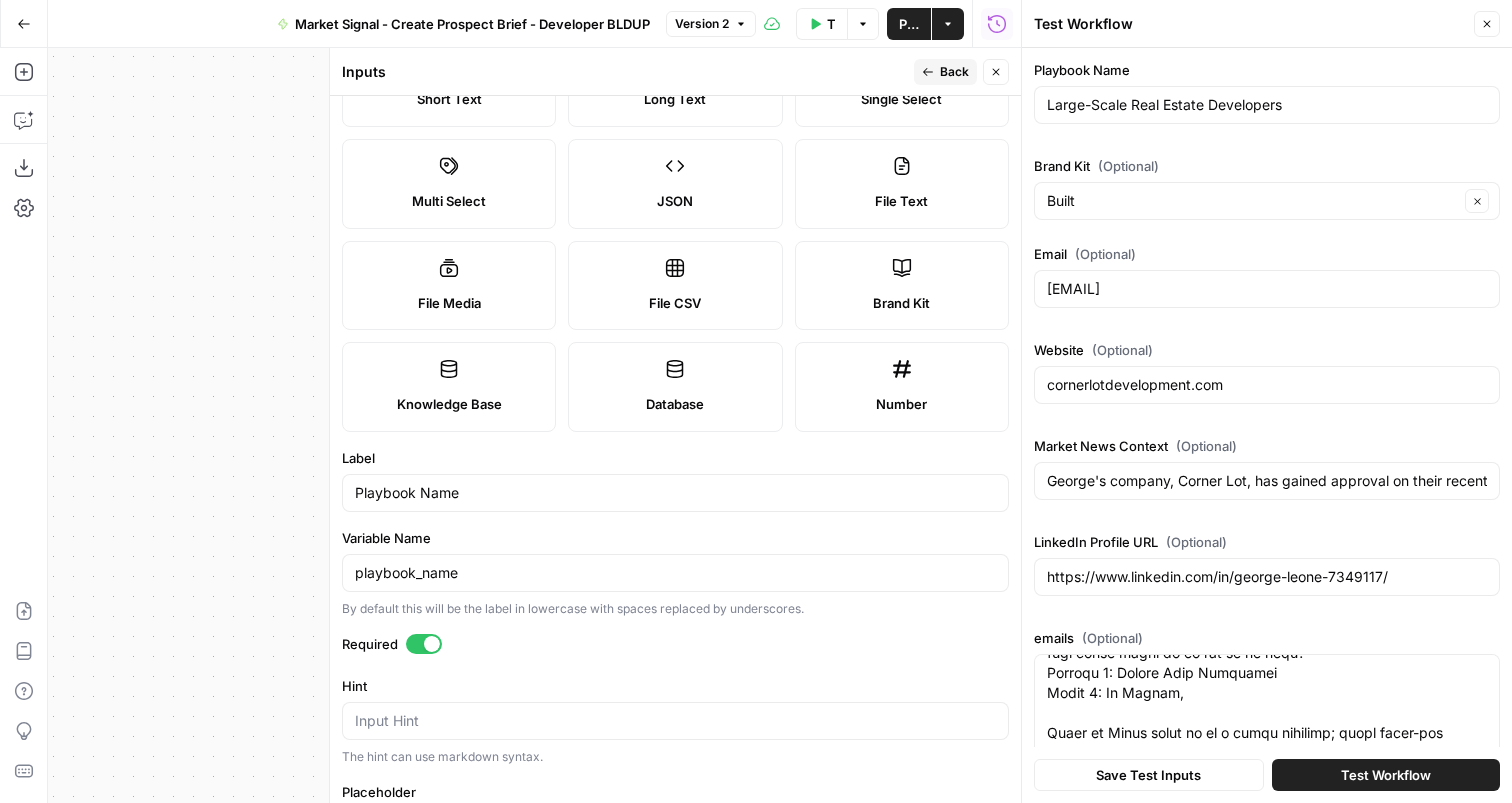 click 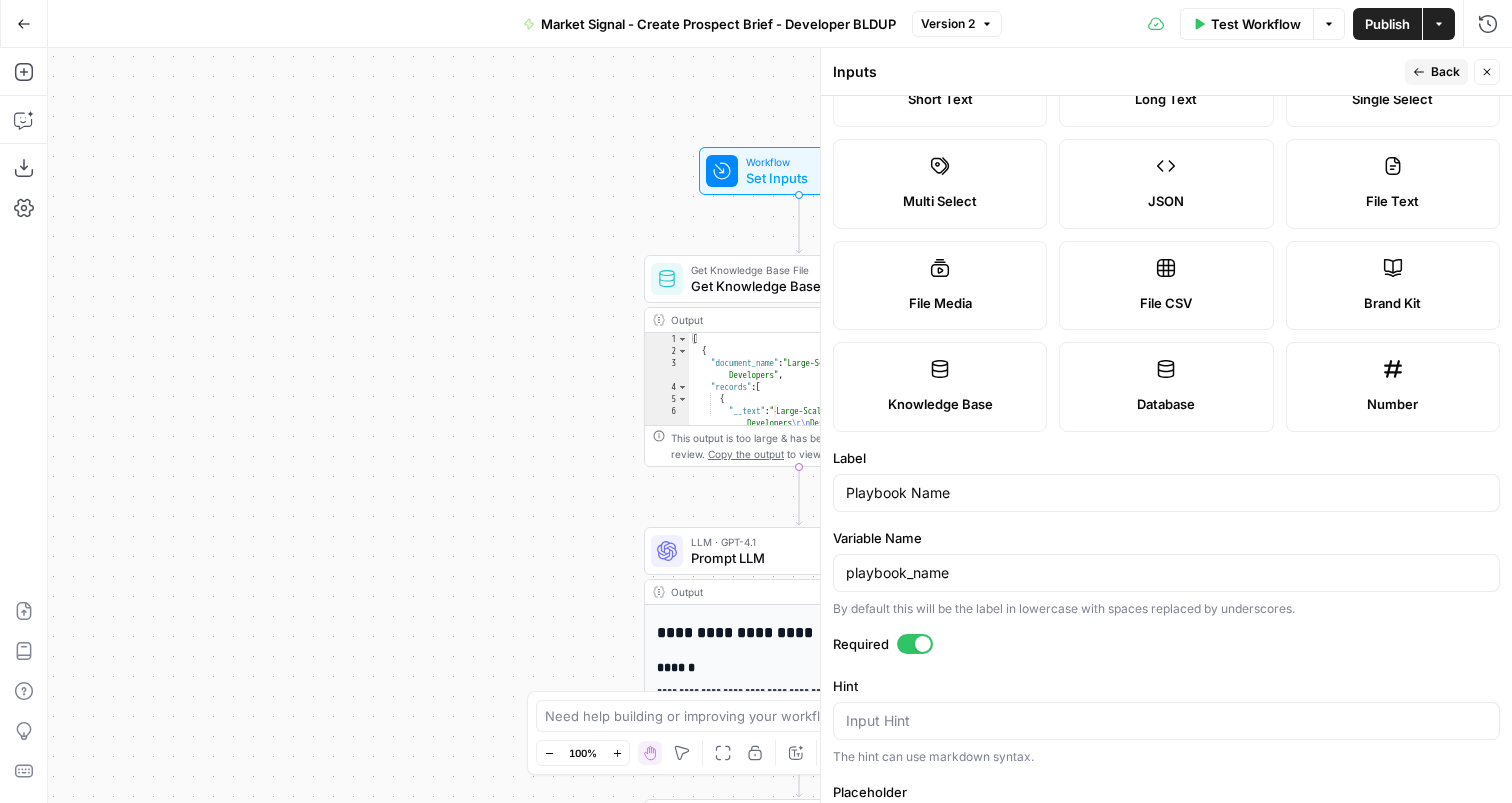click 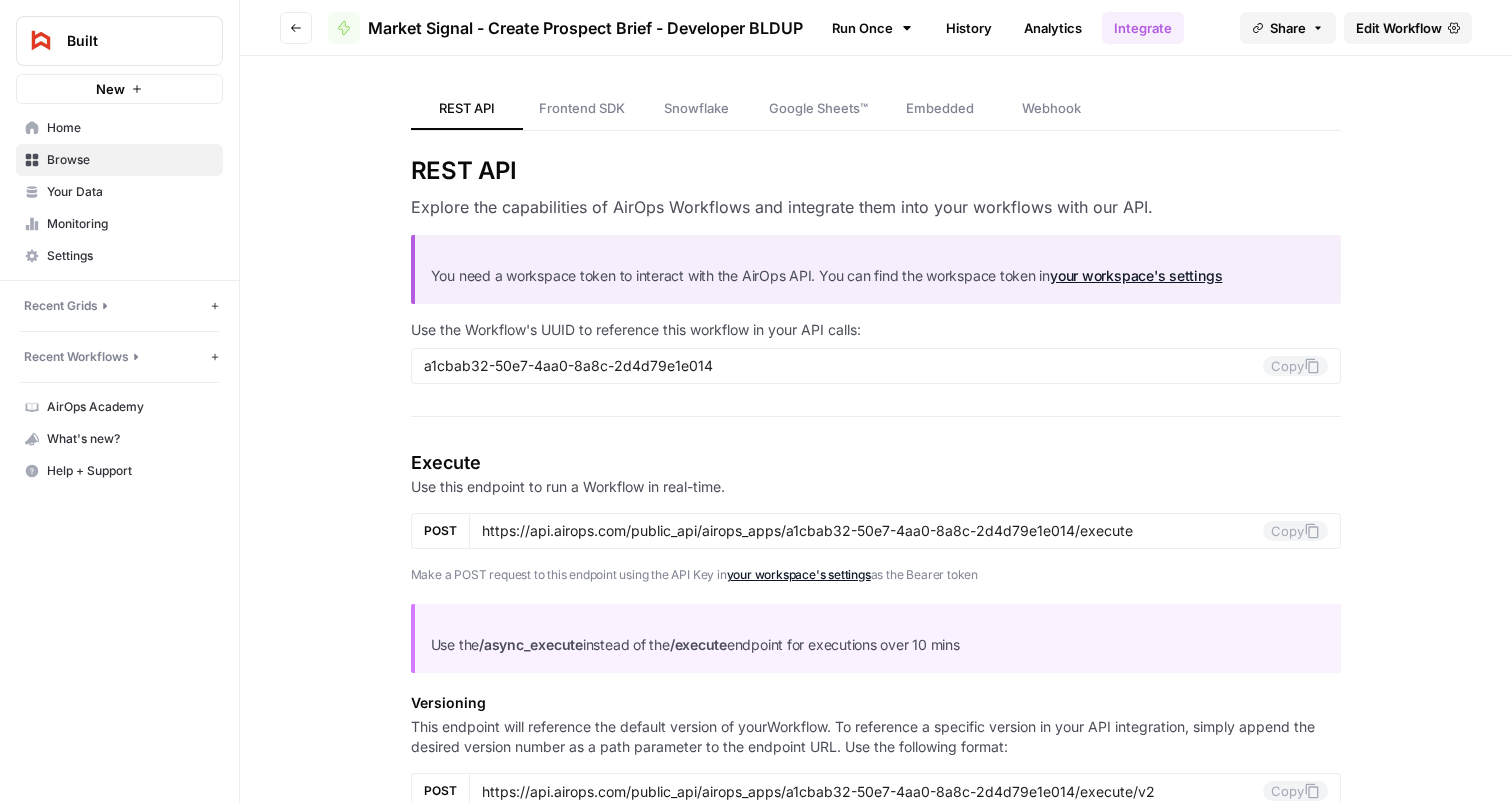 click on "History" at bounding box center (969, 28) 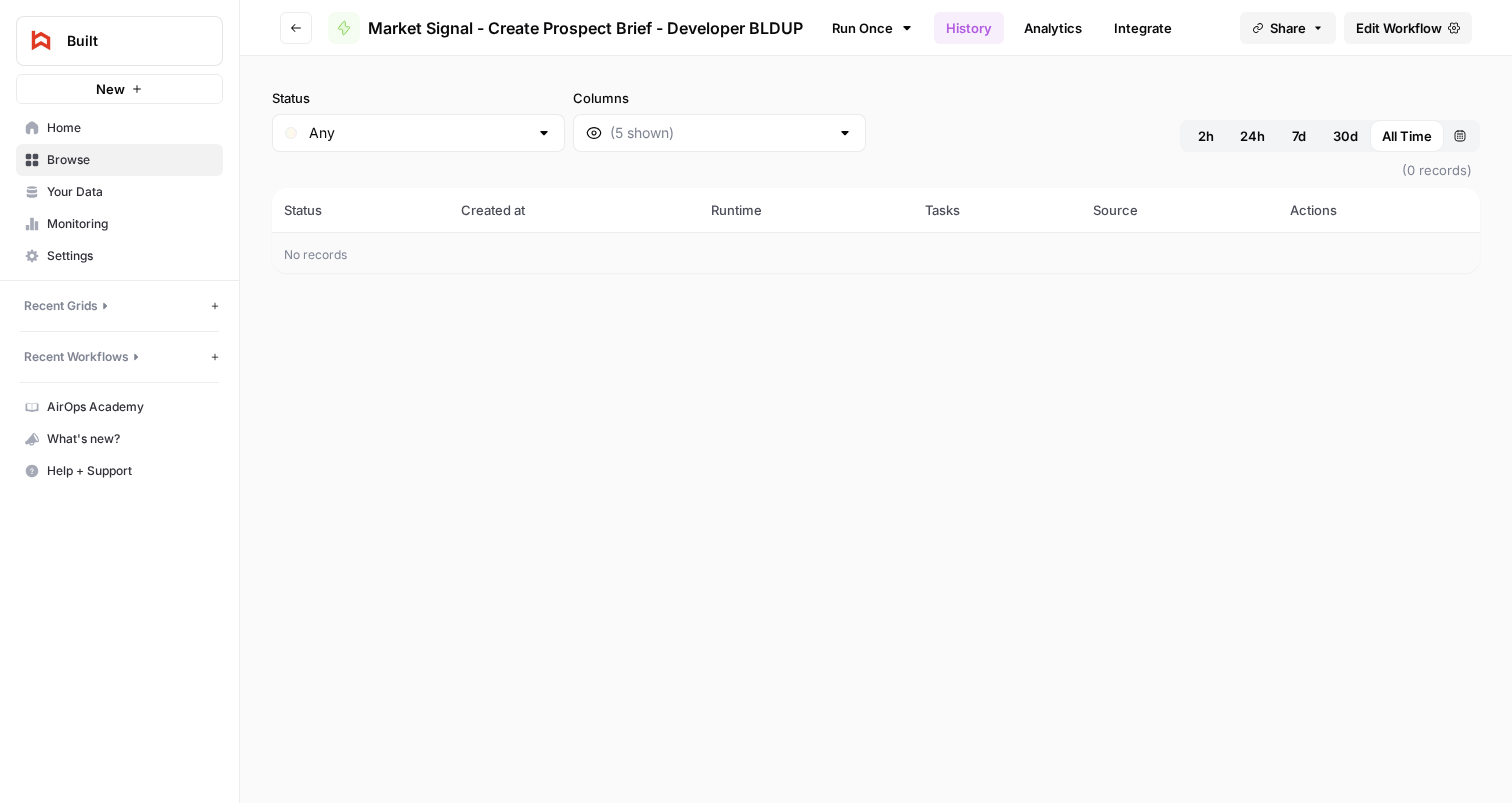 click on "Analytics" at bounding box center (1053, 28) 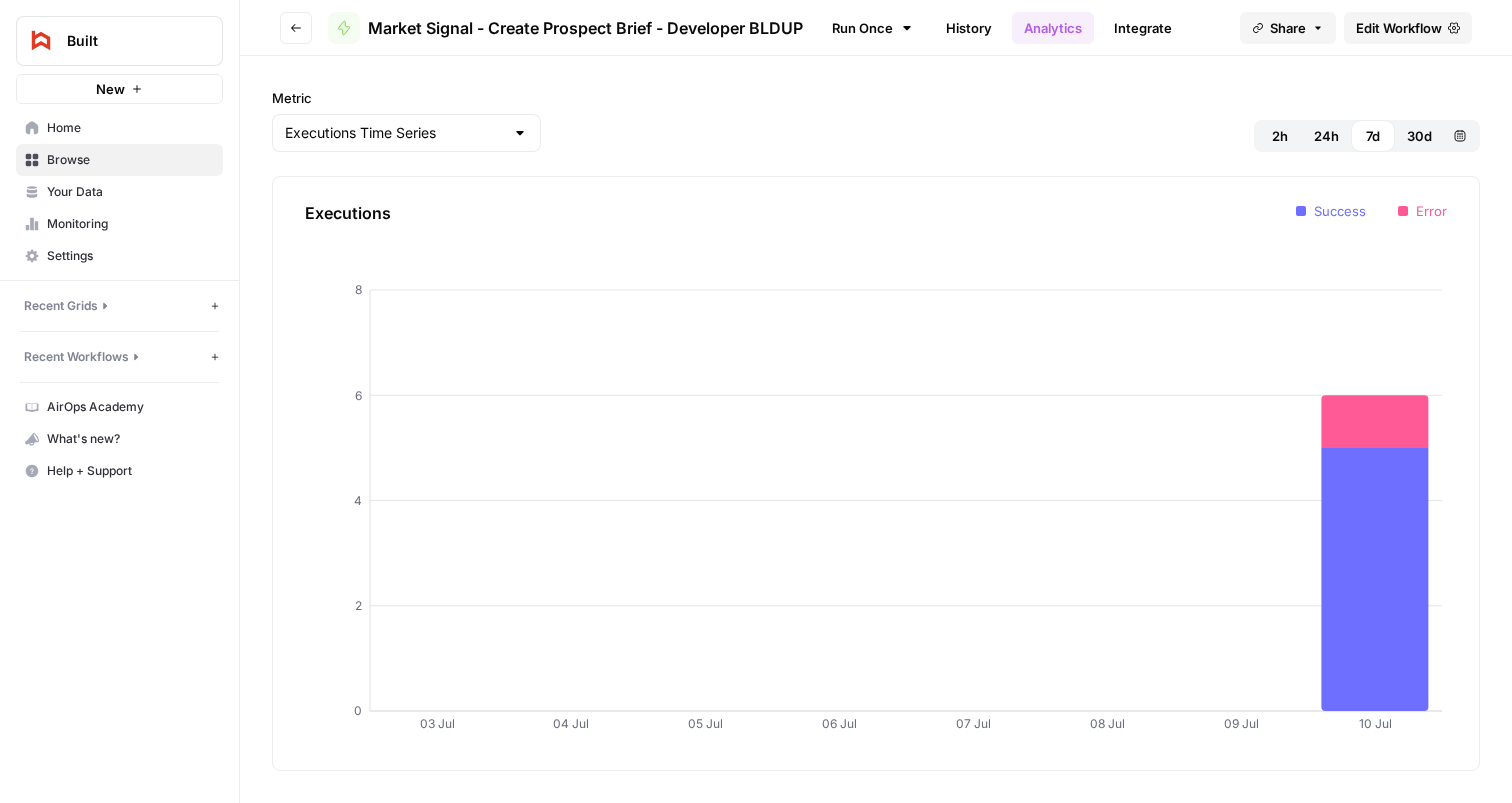 click on "History" at bounding box center (969, 28) 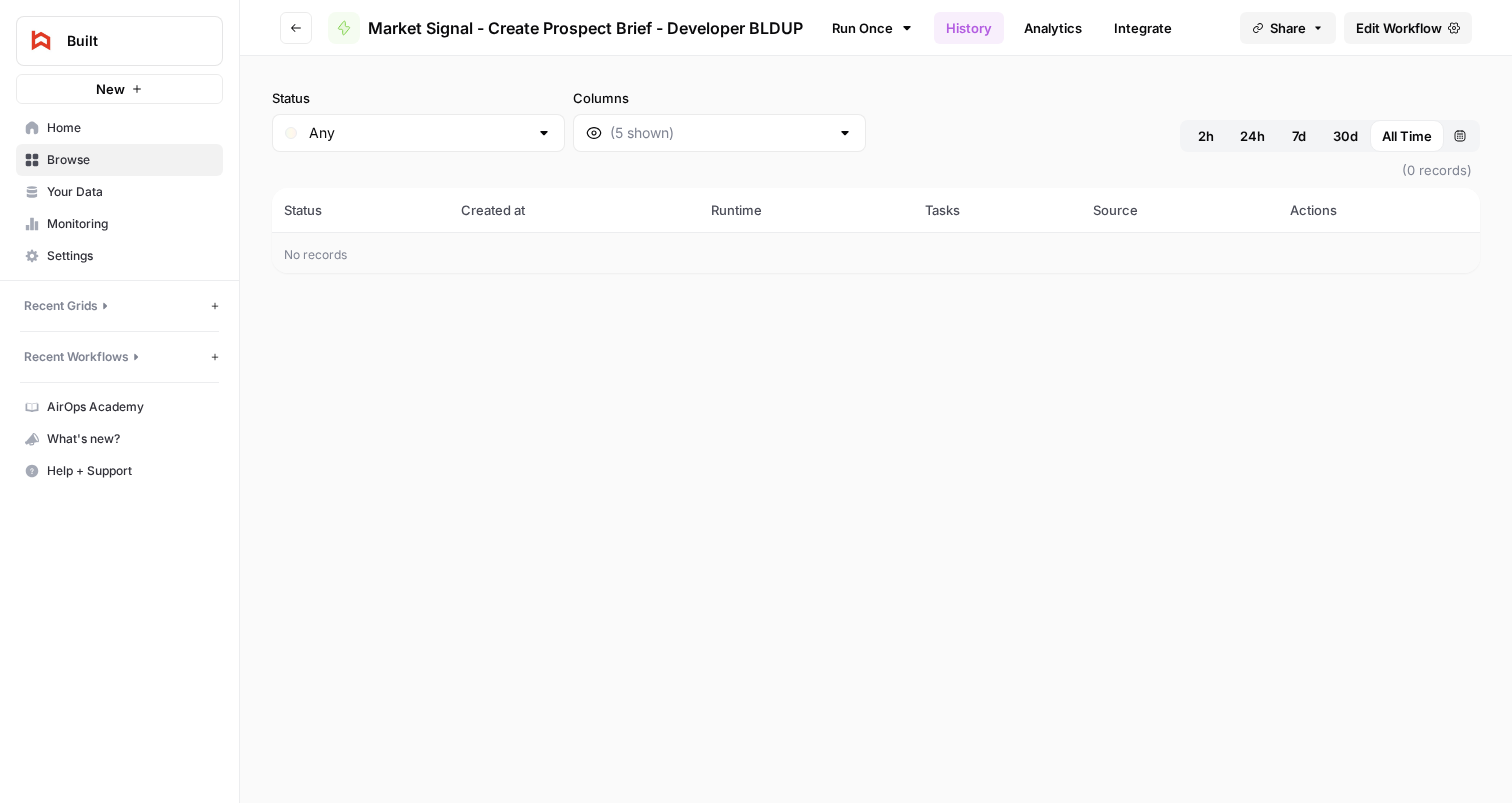 click on "Status Any Columns 2h 24h 7d 30d All Time Custom range (0 records) Status Created at Runtime Tasks Source Actions No records" at bounding box center [876, 429] 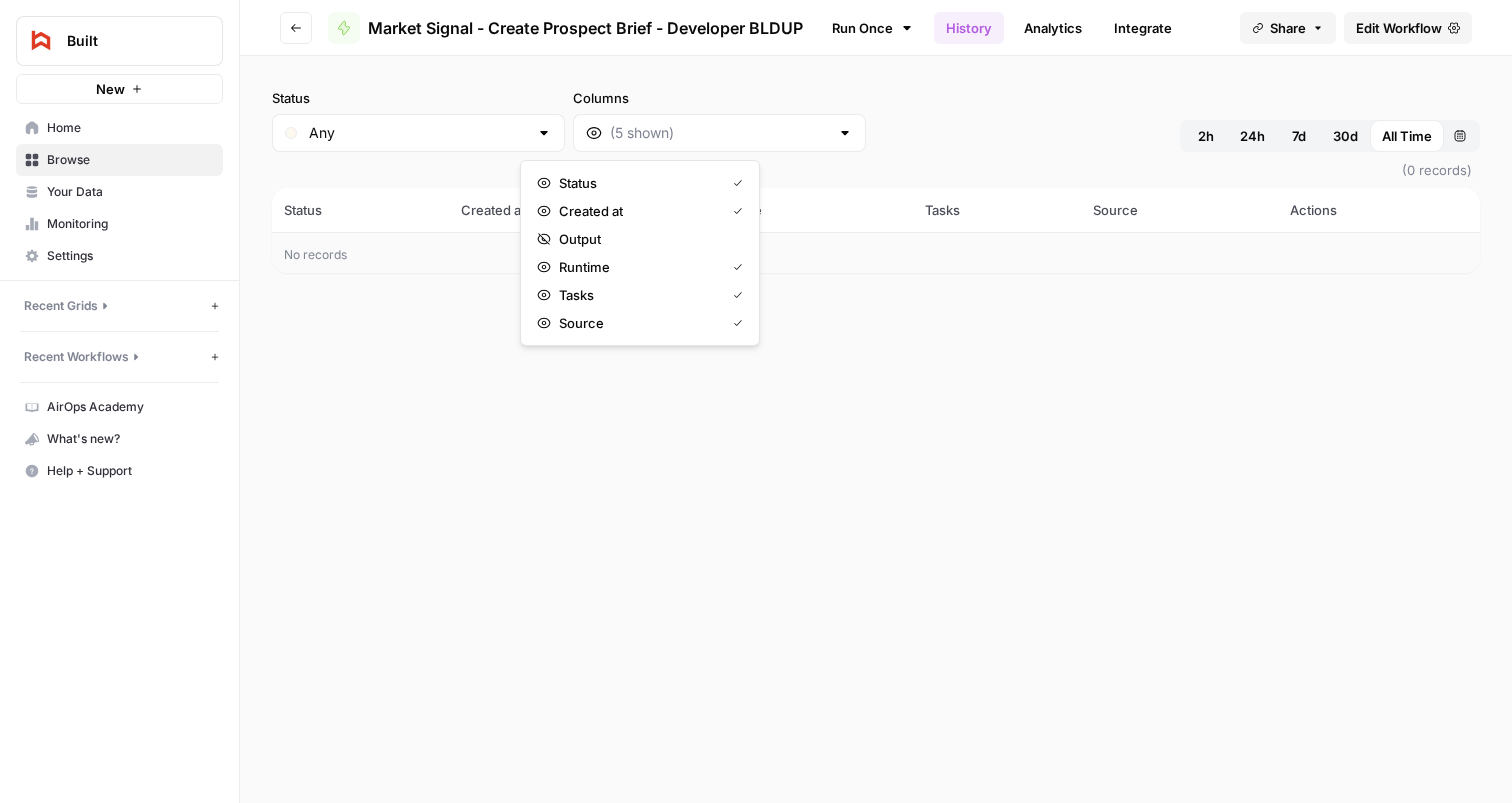 click on "Status Any Columns 2h 24h 7d 30d All Time Custom range" at bounding box center [876, 120] 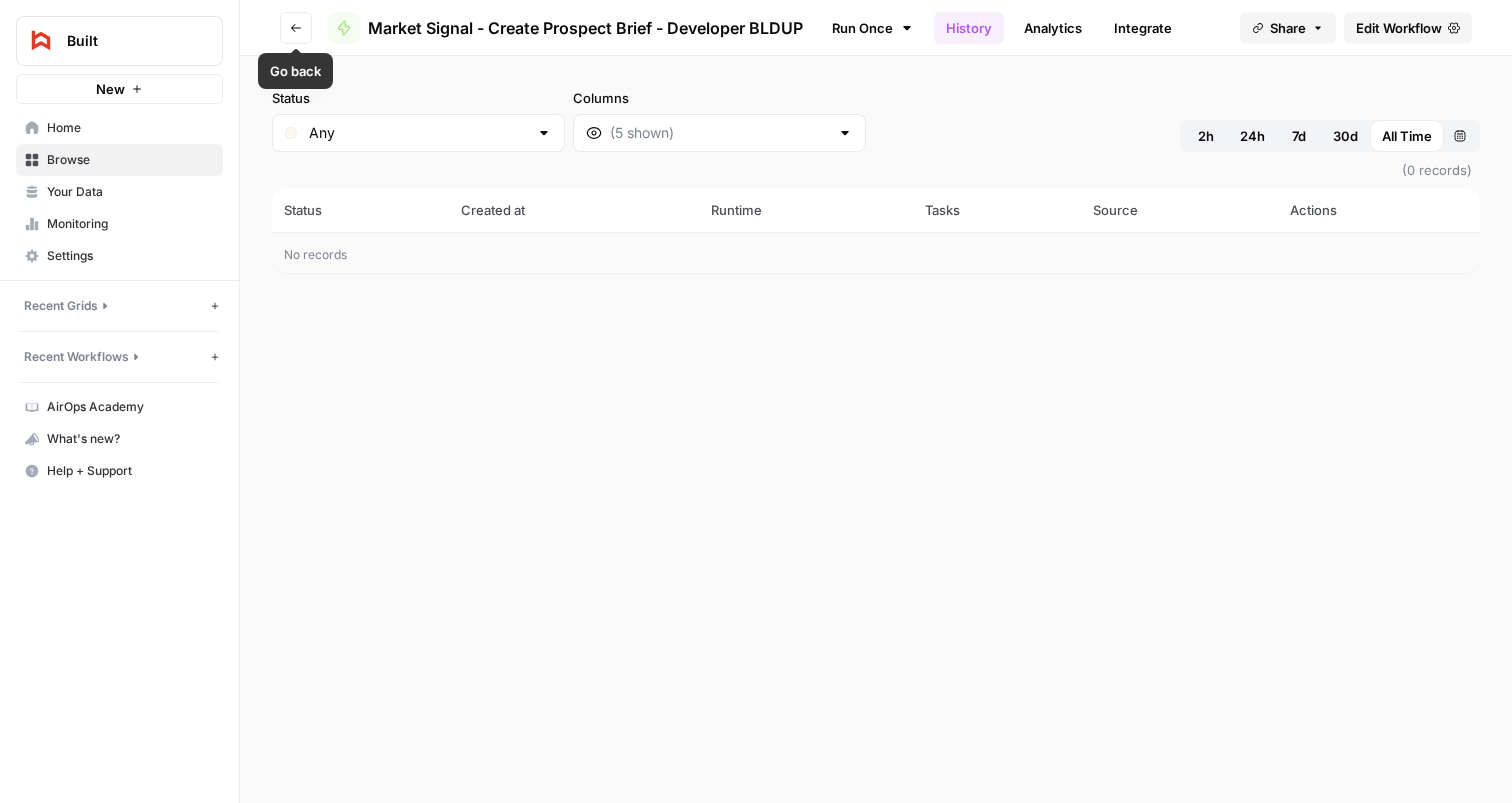 click 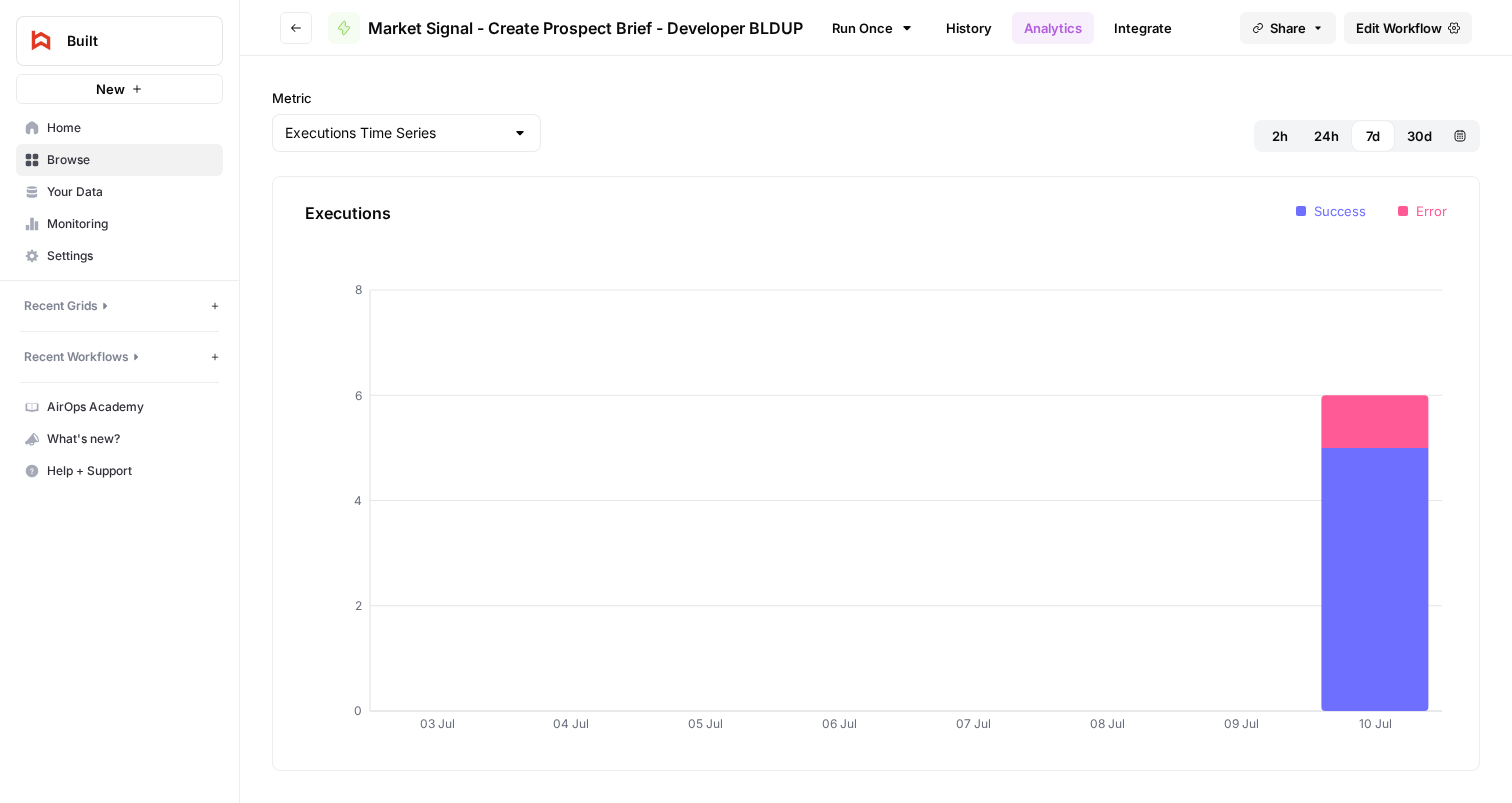 click 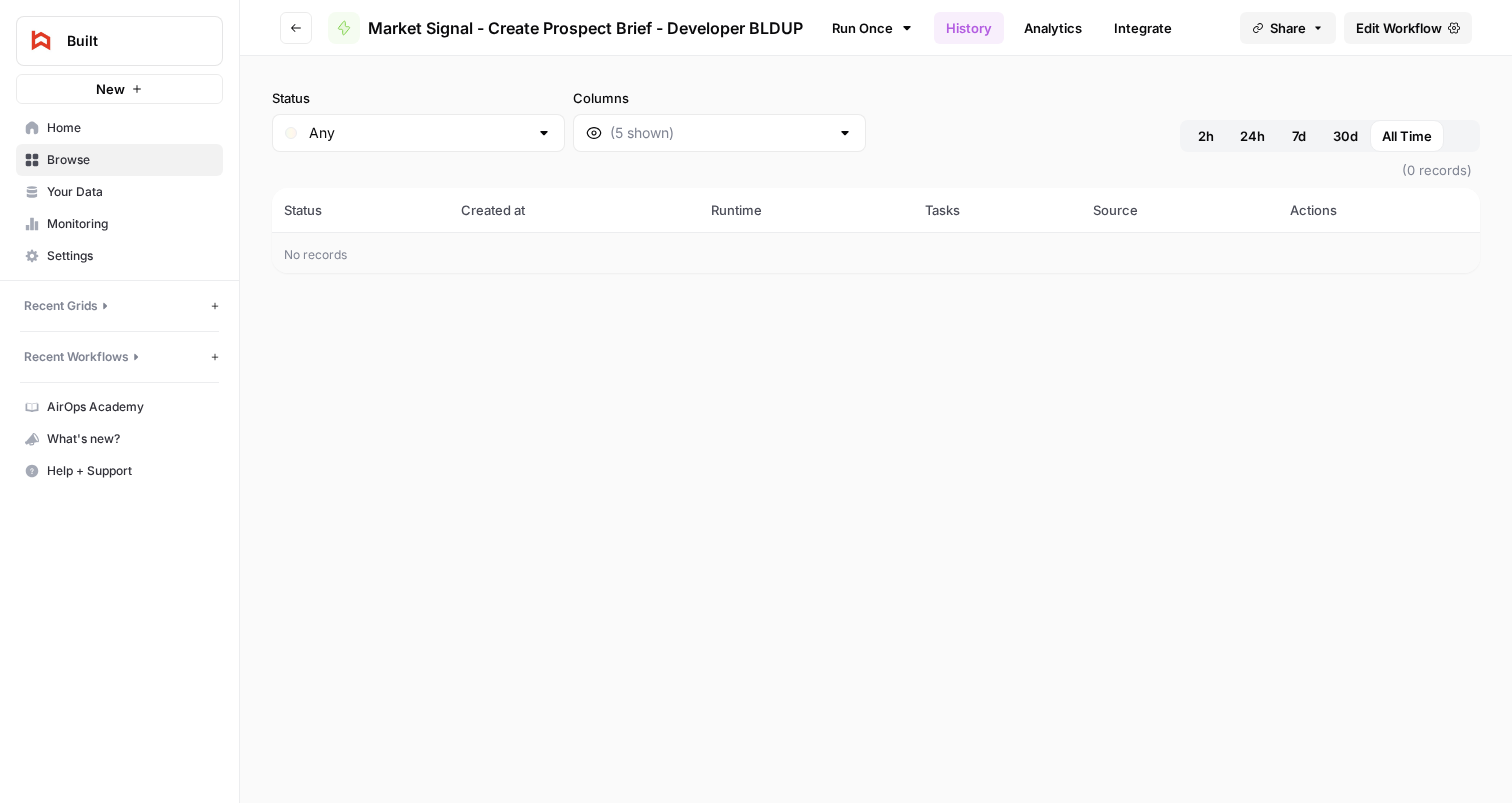 click 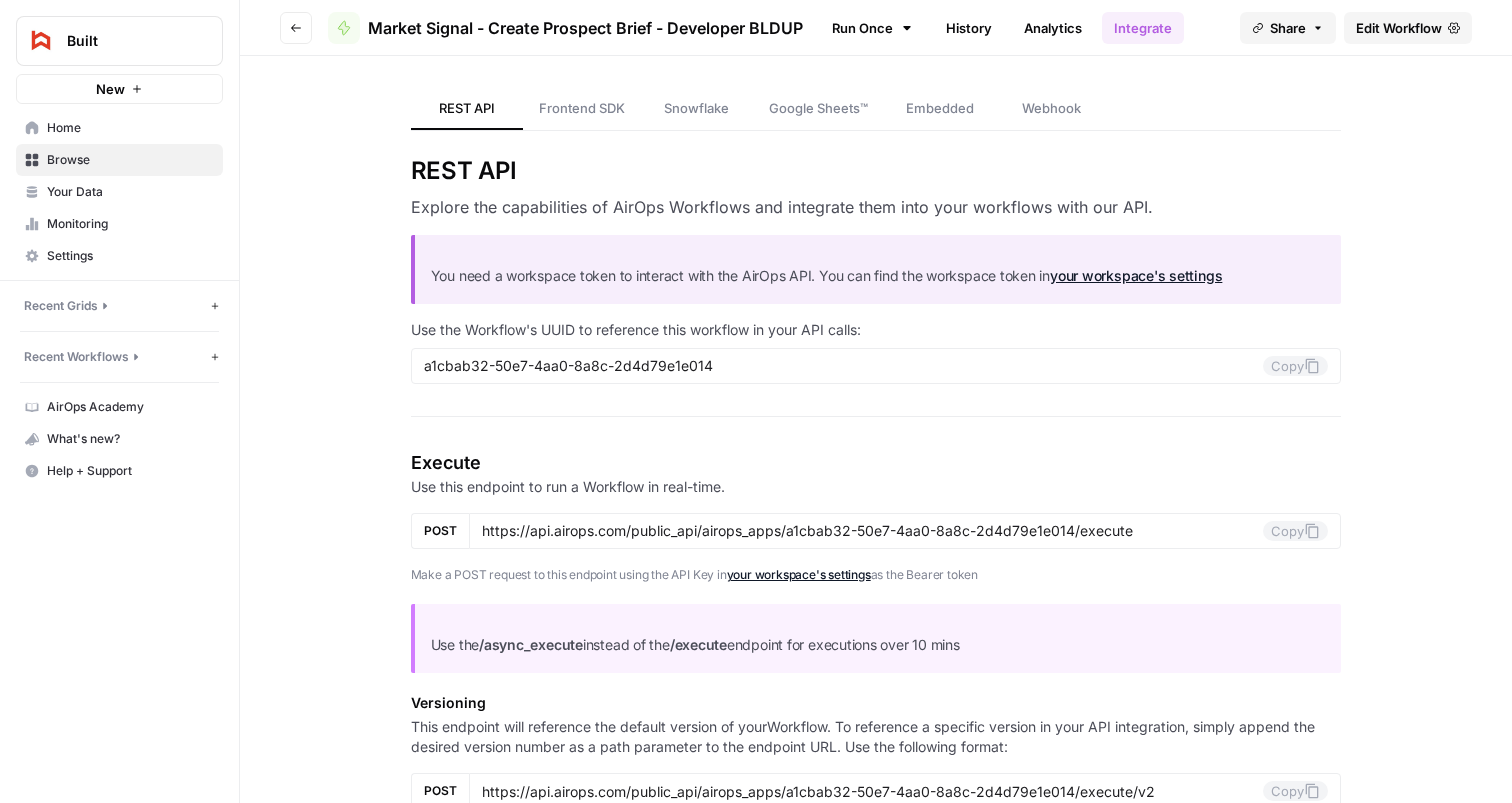 click on "Browse" at bounding box center [130, 160] 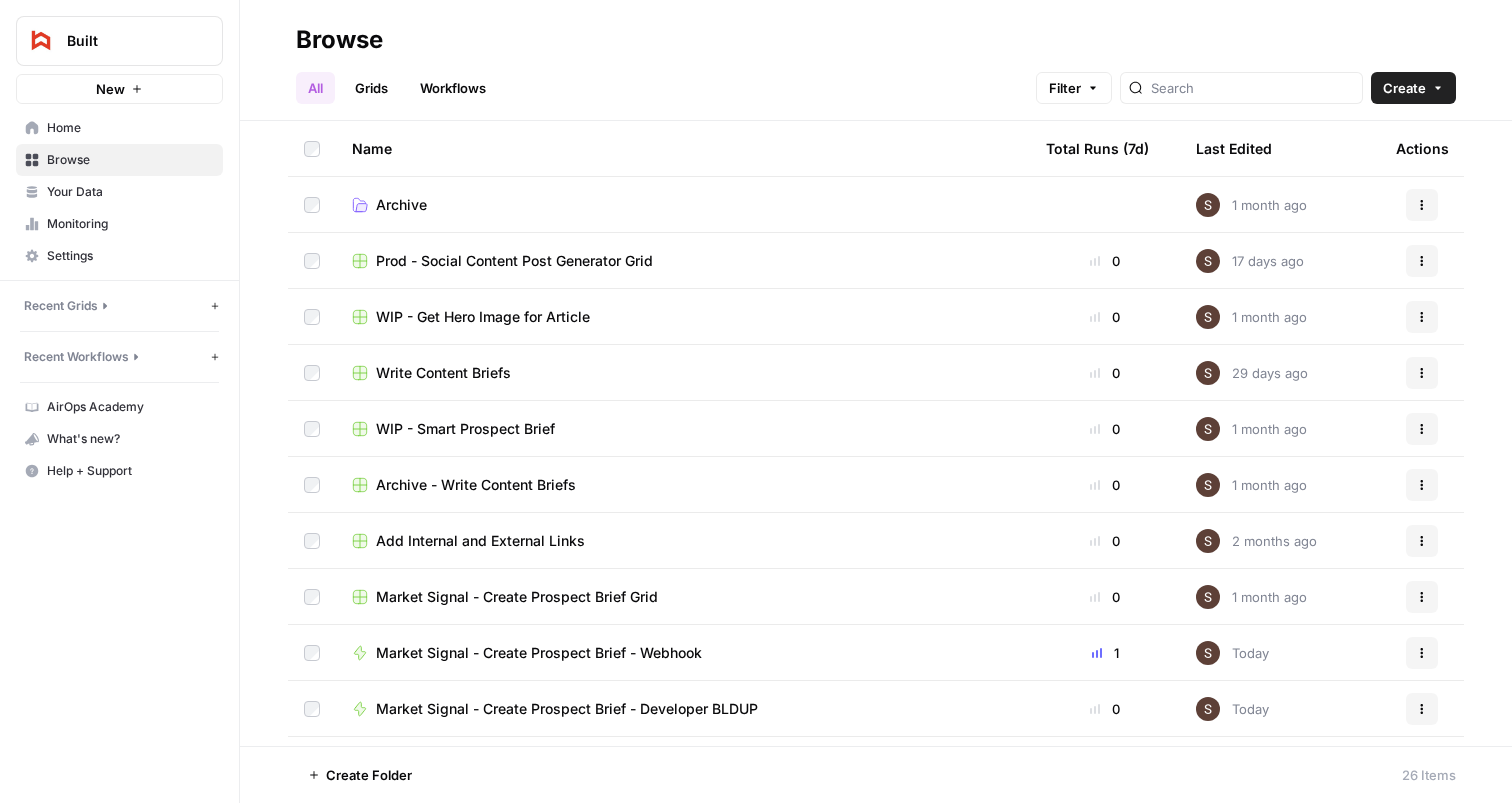 click on "Grids" at bounding box center (371, 88) 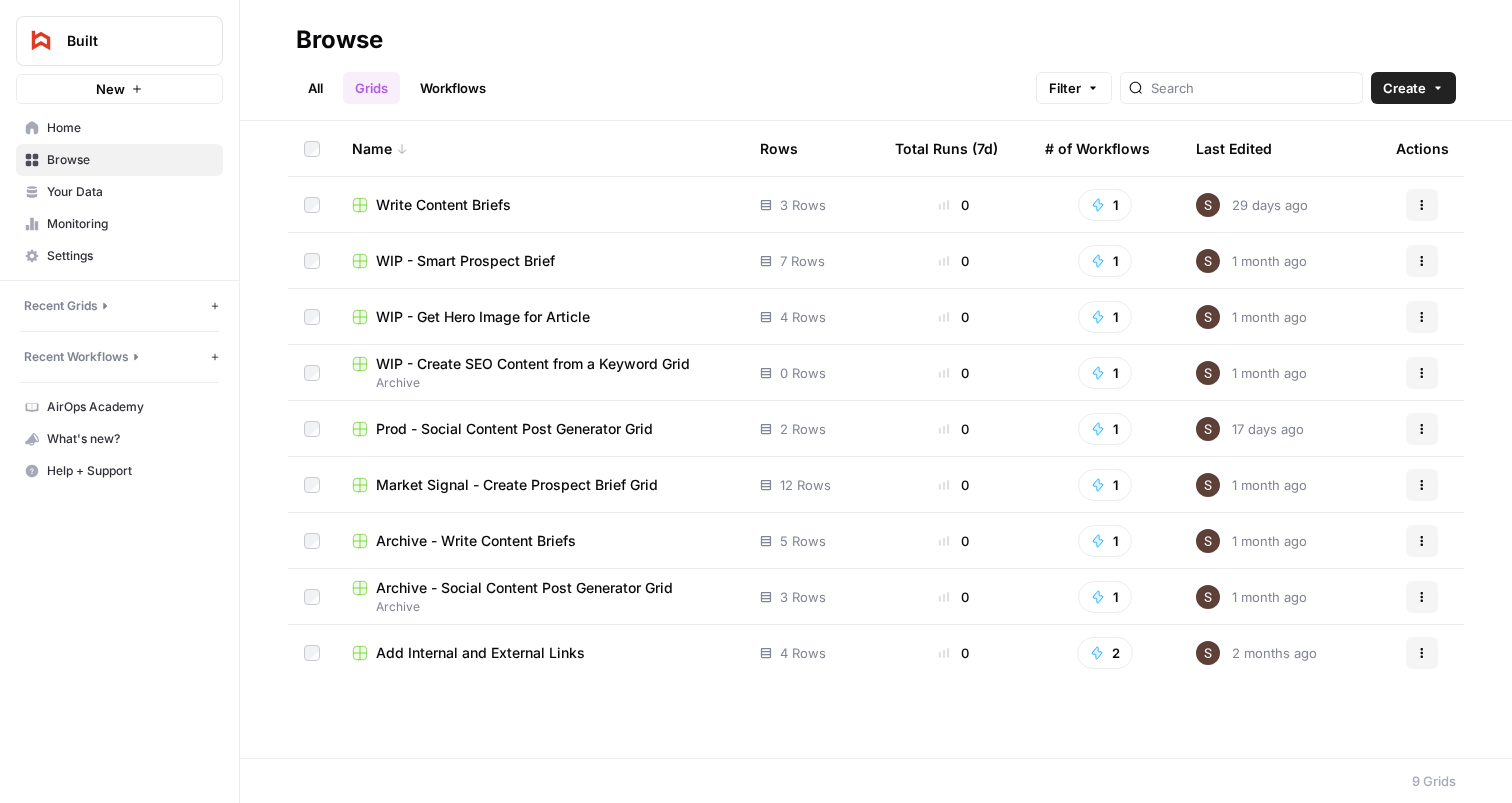 click on "Workflows" at bounding box center (453, 88) 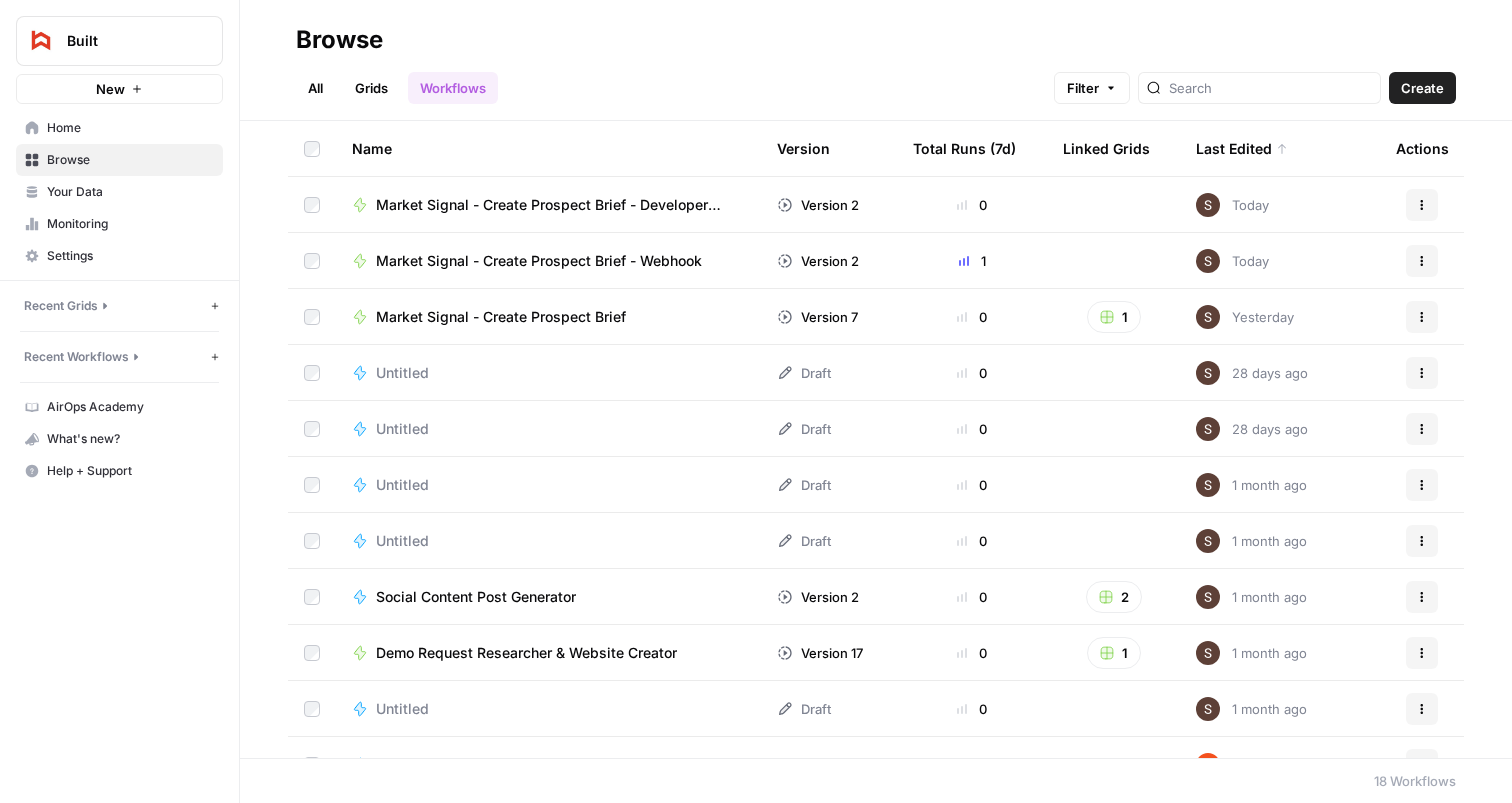 click on "Market Signal - Create Prospect Brief - Developer BLDUP" at bounding box center (552, 205) 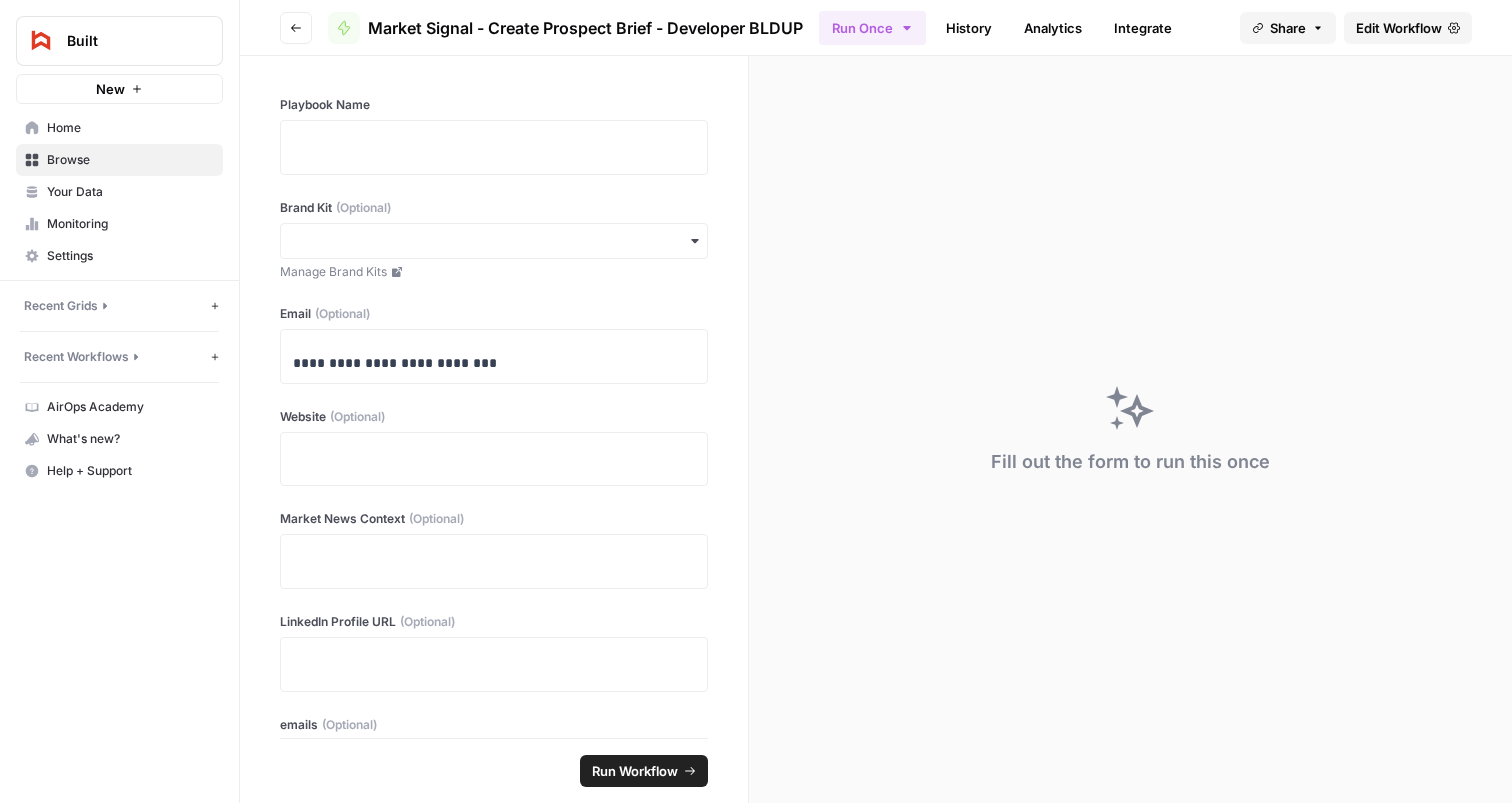 click on "History" at bounding box center [969, 28] 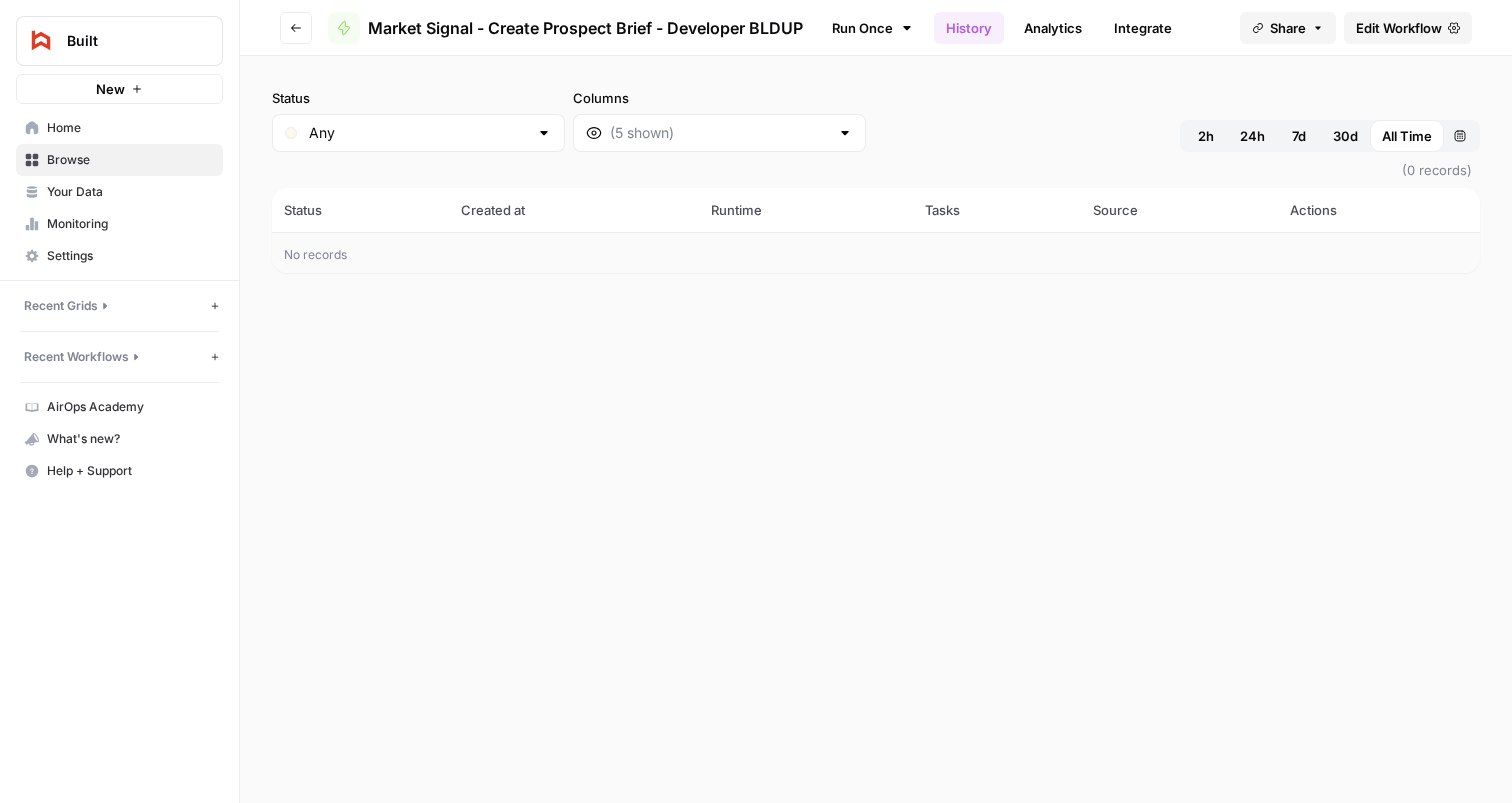 click on "Integrate" at bounding box center [1143, 28] 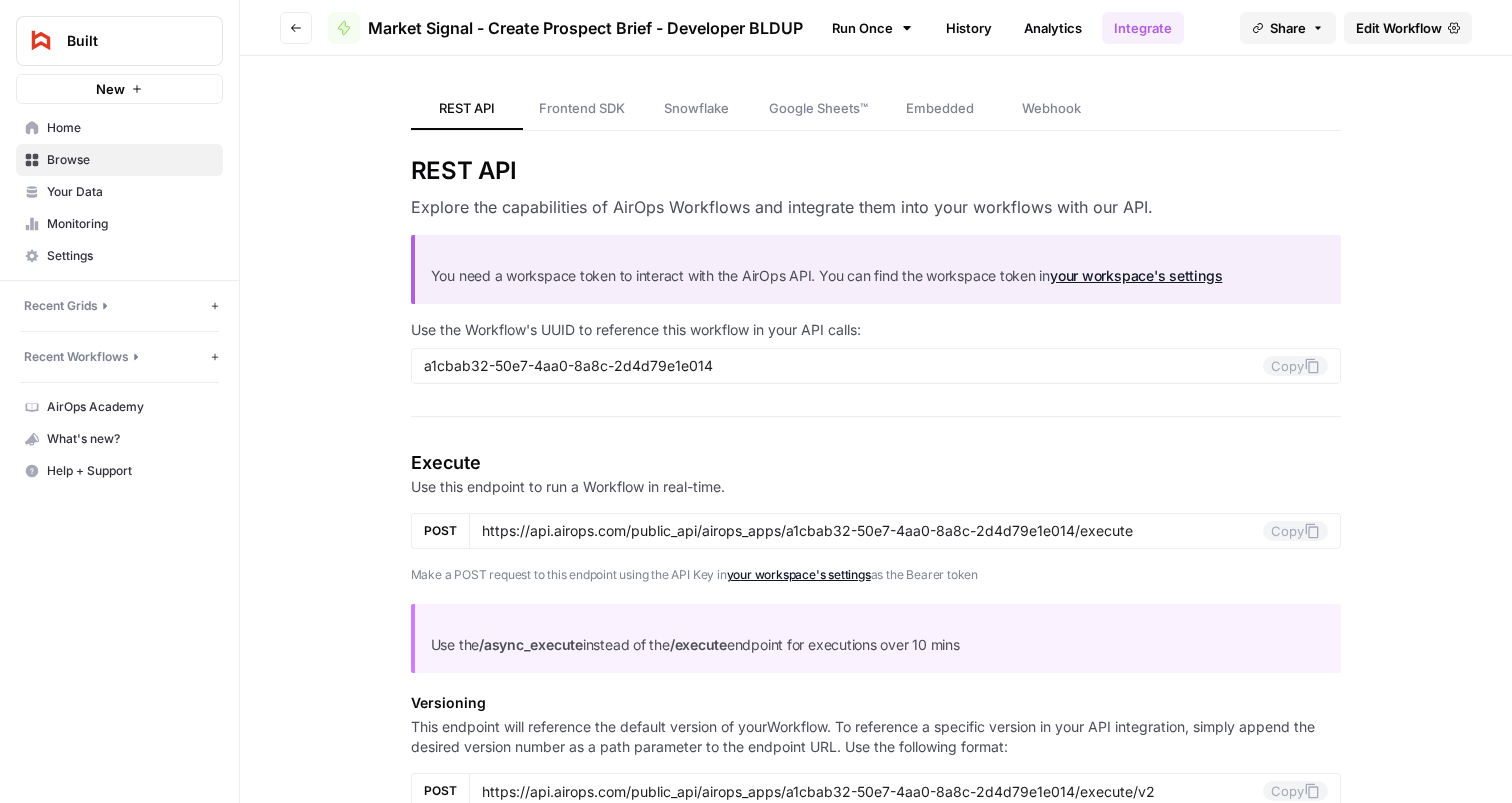 click on "Webhook" at bounding box center (1051, 108) 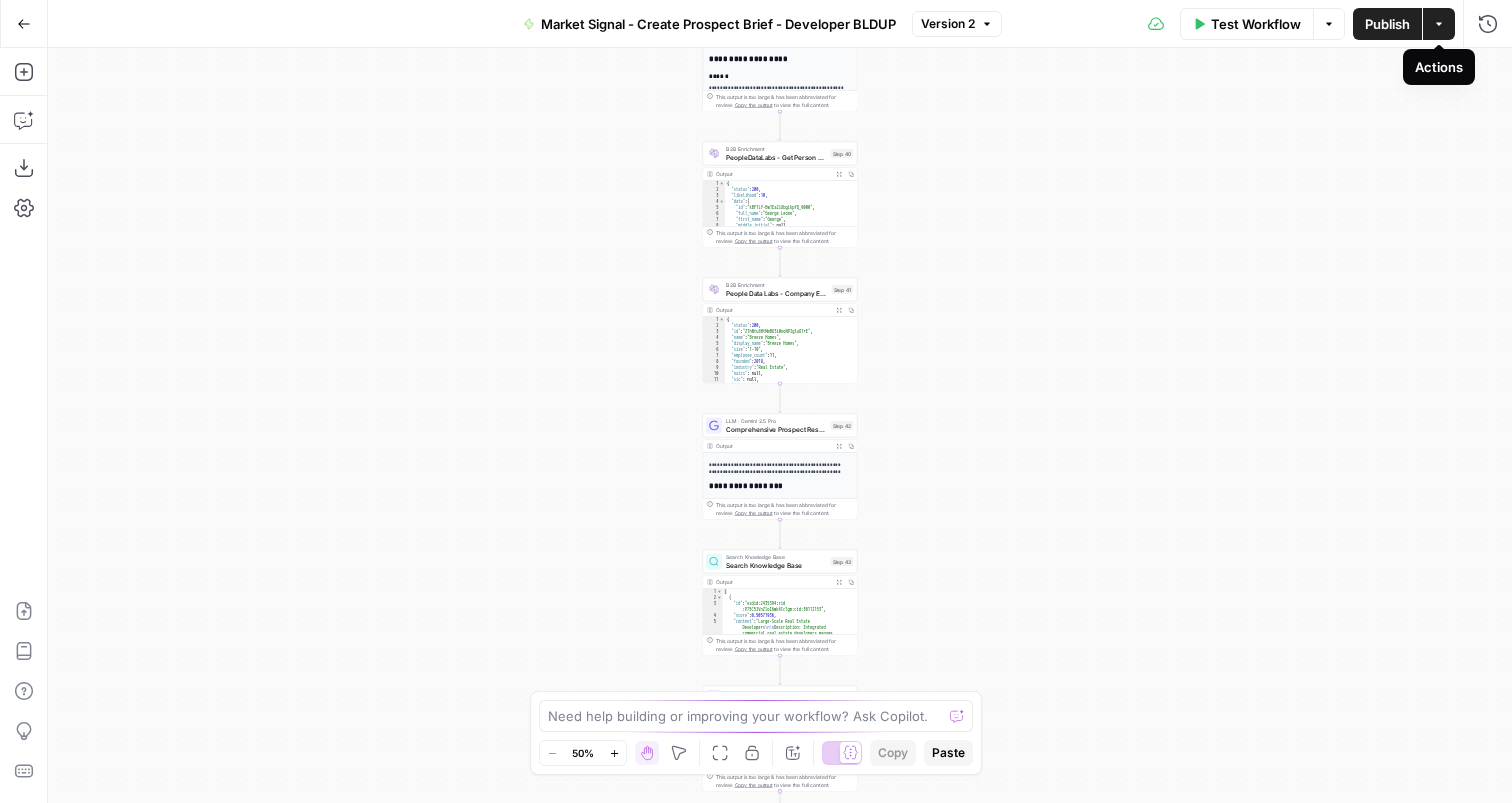 click on "Publish" at bounding box center [1387, 24] 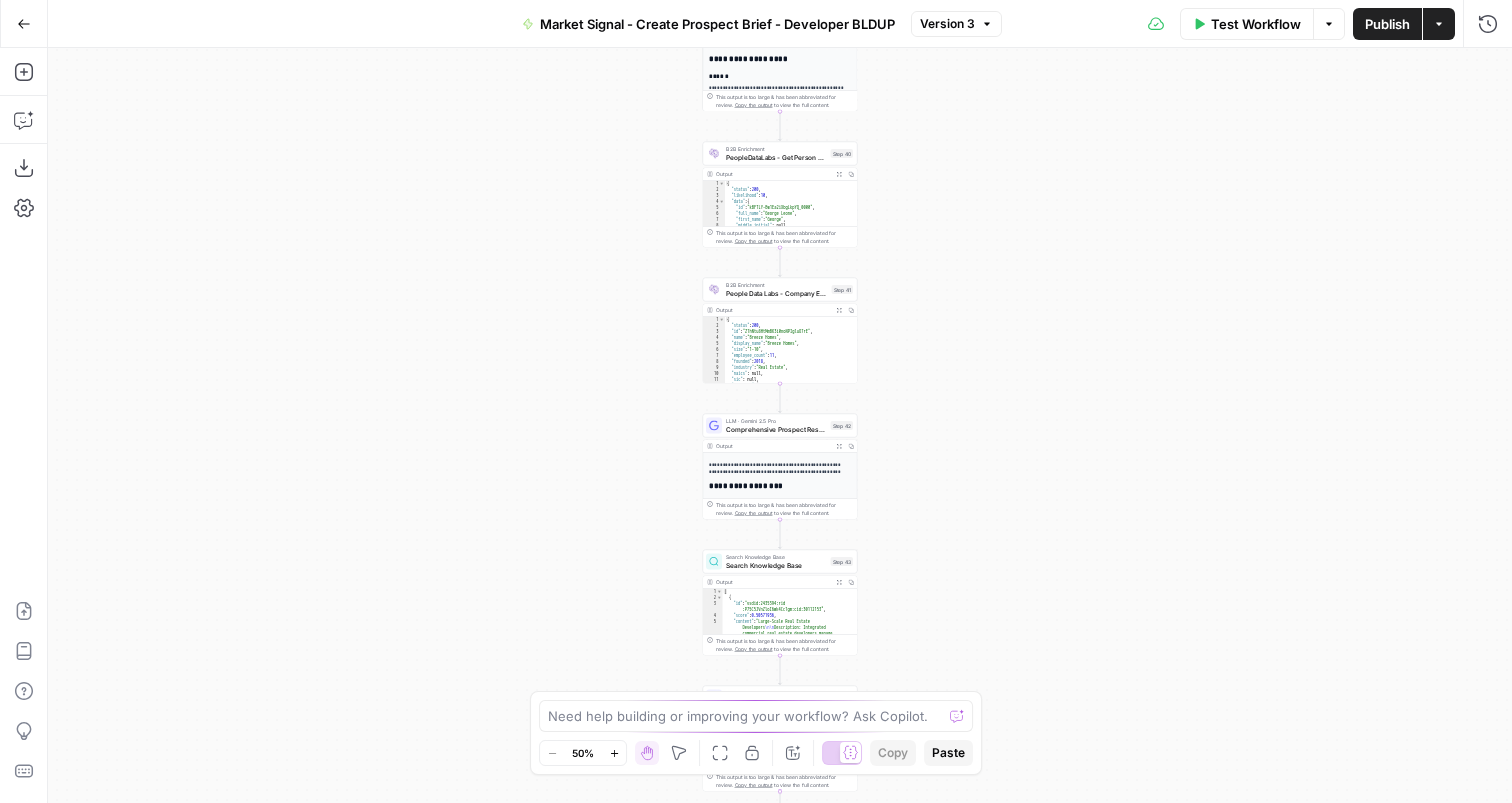 click 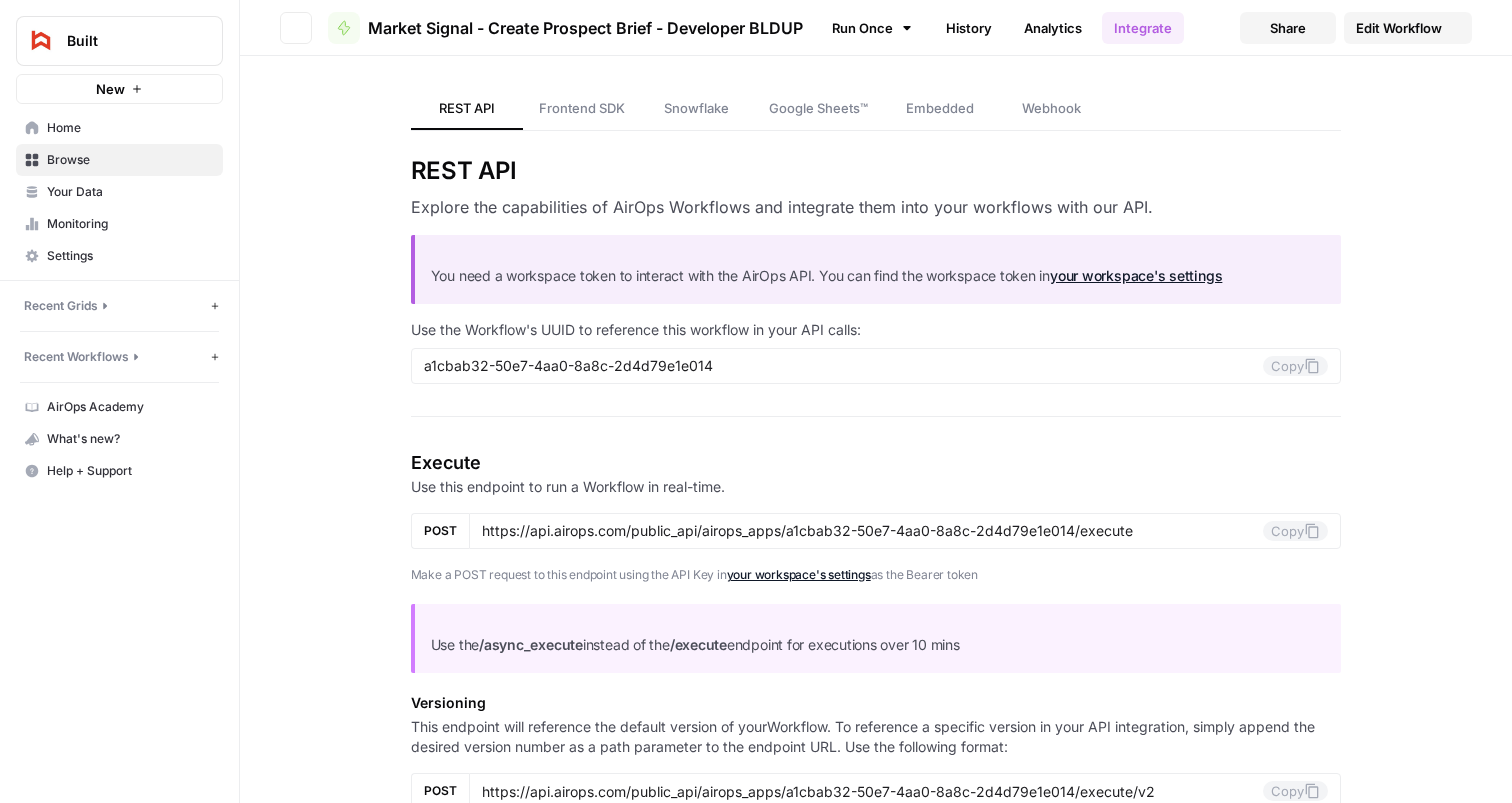 type on "https://api.airops.com/public_api/airops_apps/a1cbab32-50e7-4aa0-8a8c-2d4d79e1e014/execute/v3" 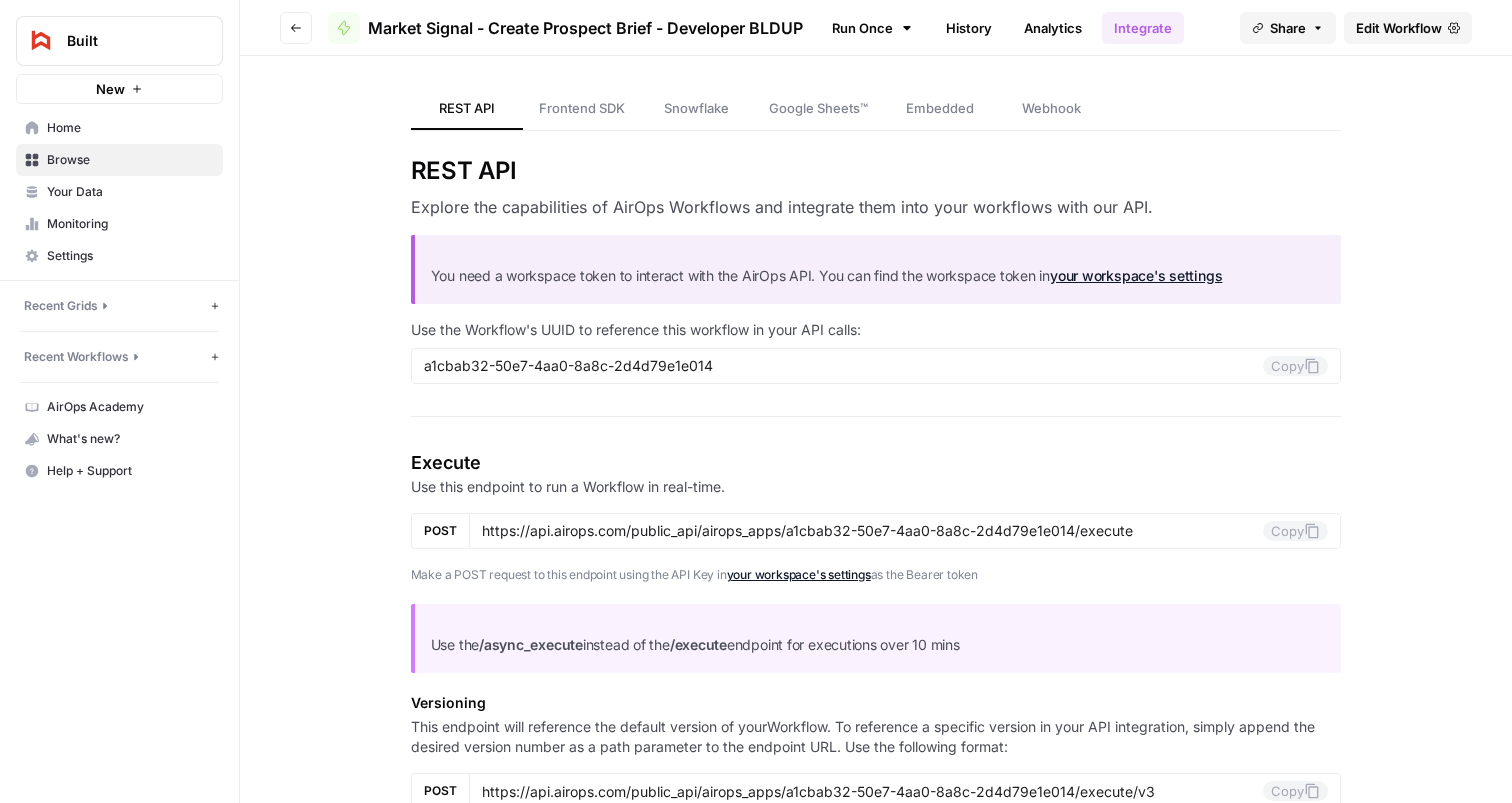 click on "Frontend SDK" at bounding box center [582, 108] 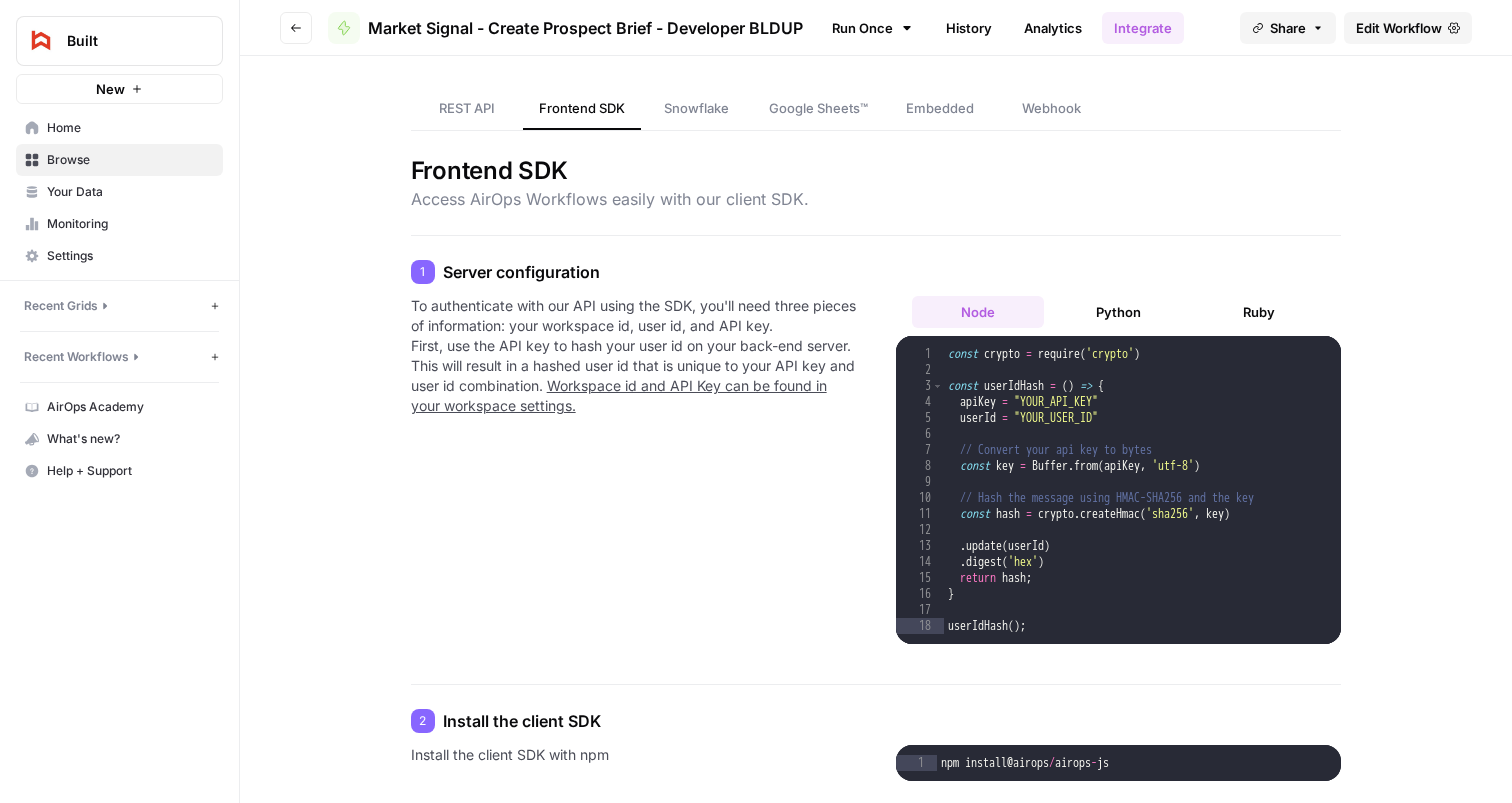 click on "Snowflake" at bounding box center (696, 108) 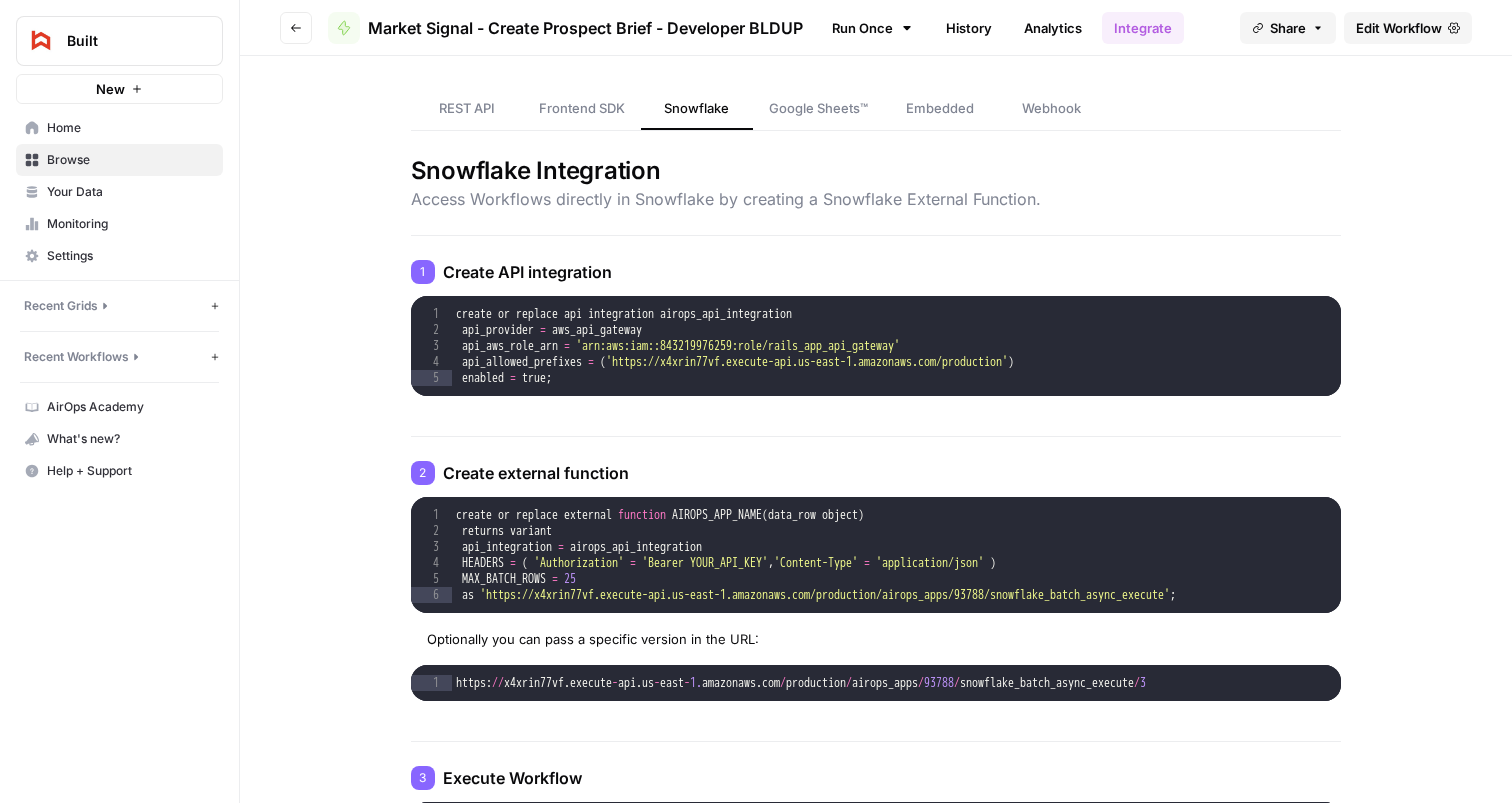 click on "Google Sheets™" at bounding box center [818, 108] 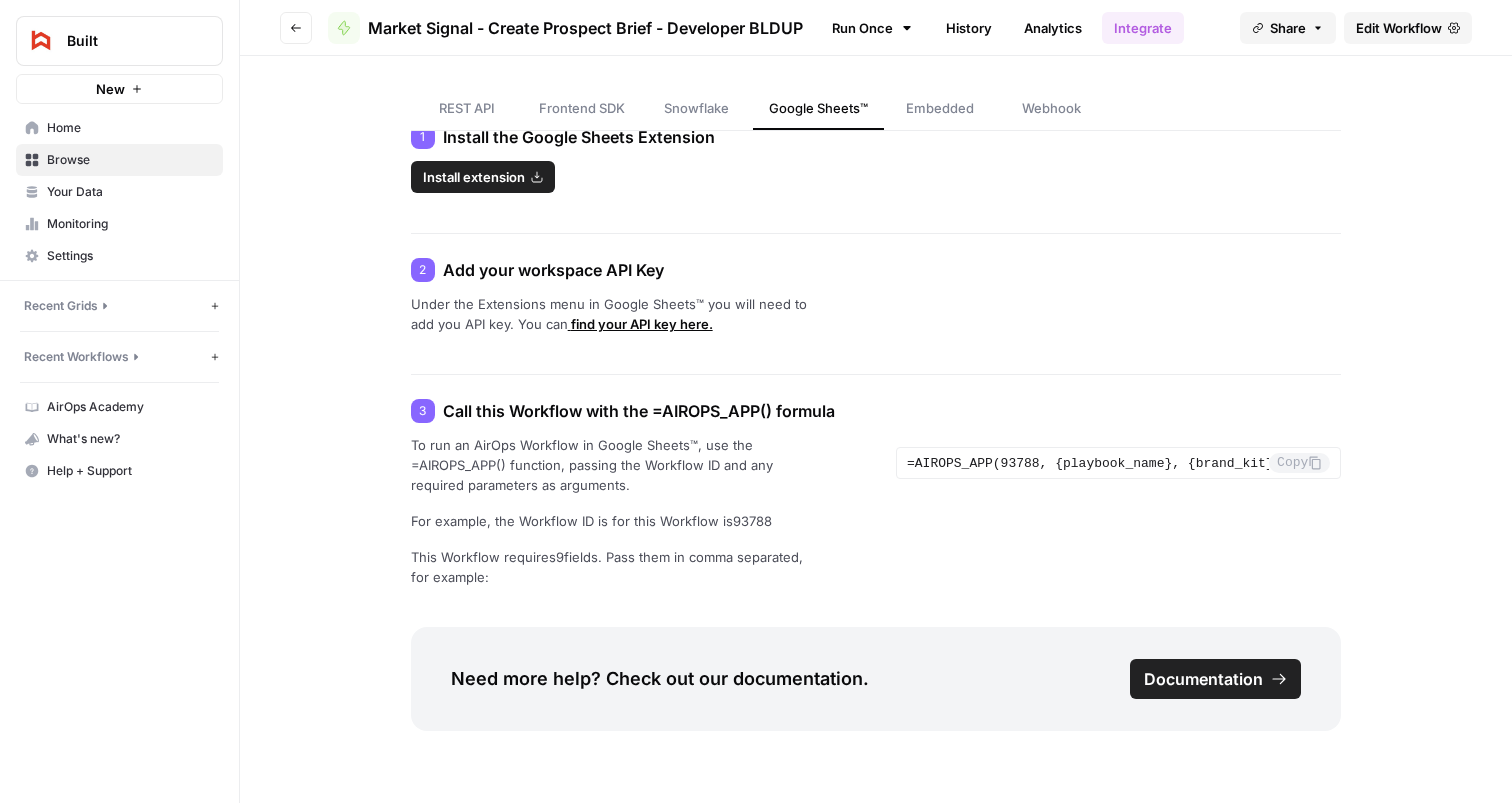 scroll, scrollTop: 0, scrollLeft: 0, axis: both 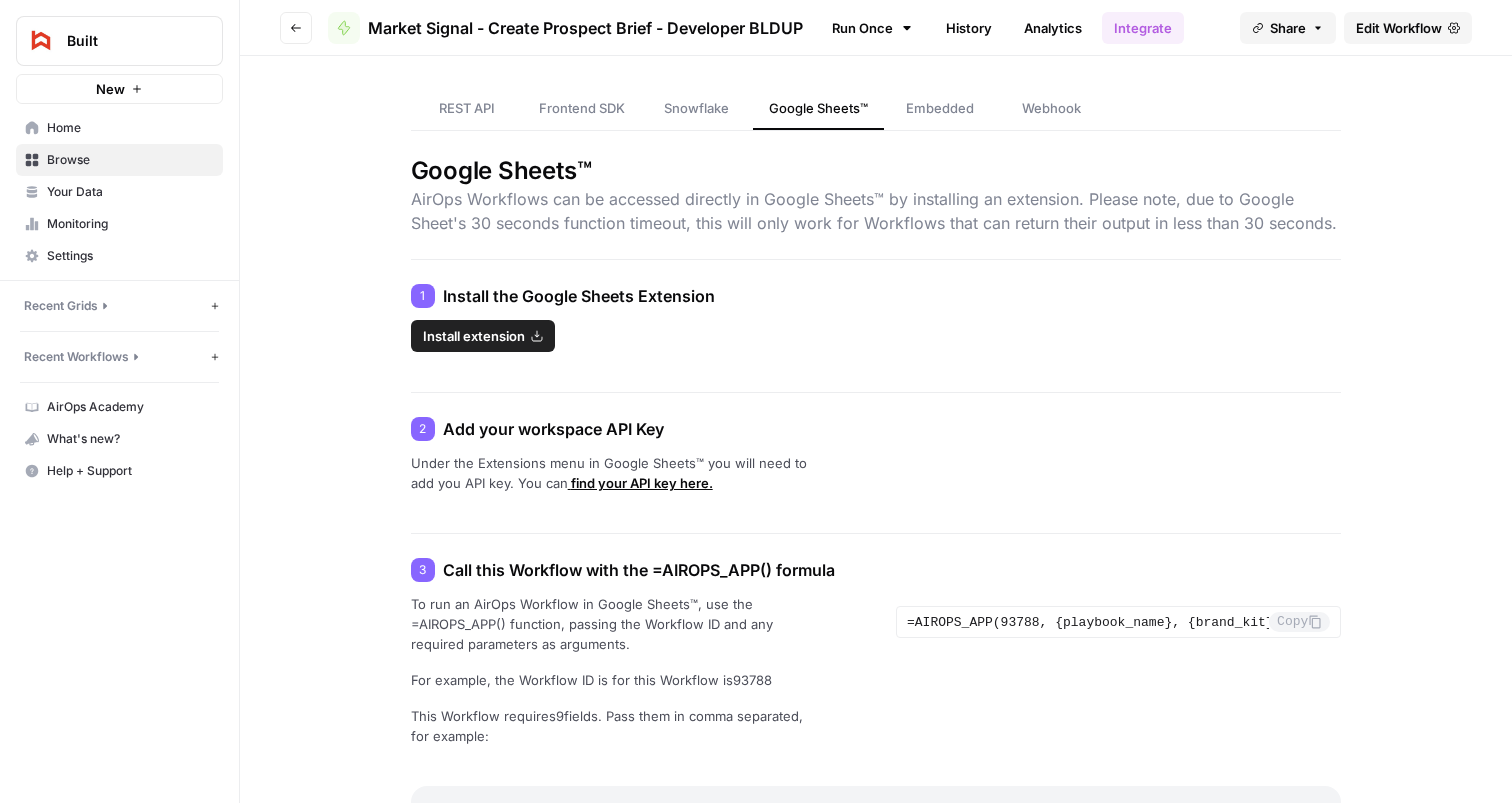 click on "Embedded" at bounding box center (940, 109) 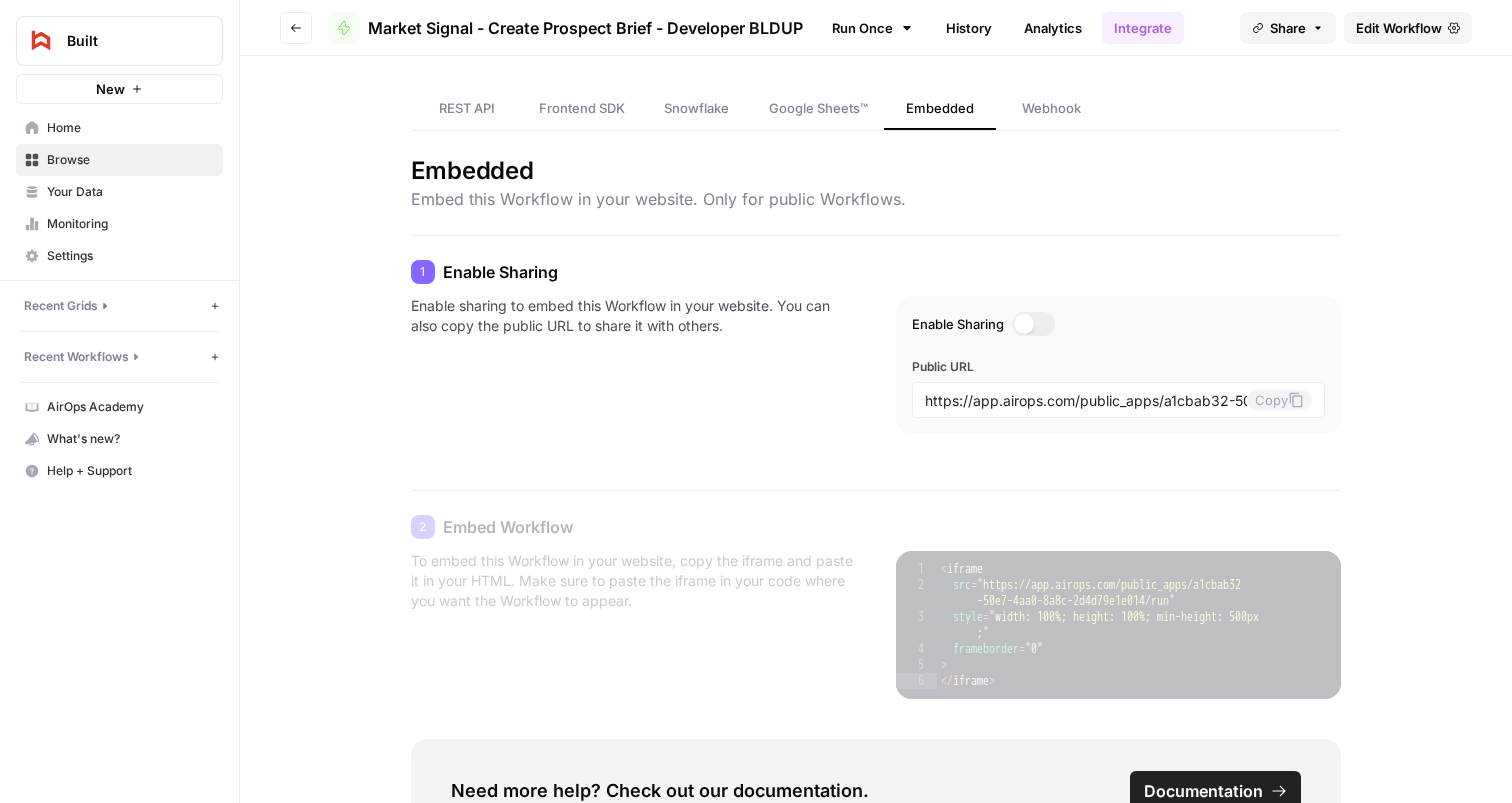 click on "Webhook" at bounding box center (1051, 108) 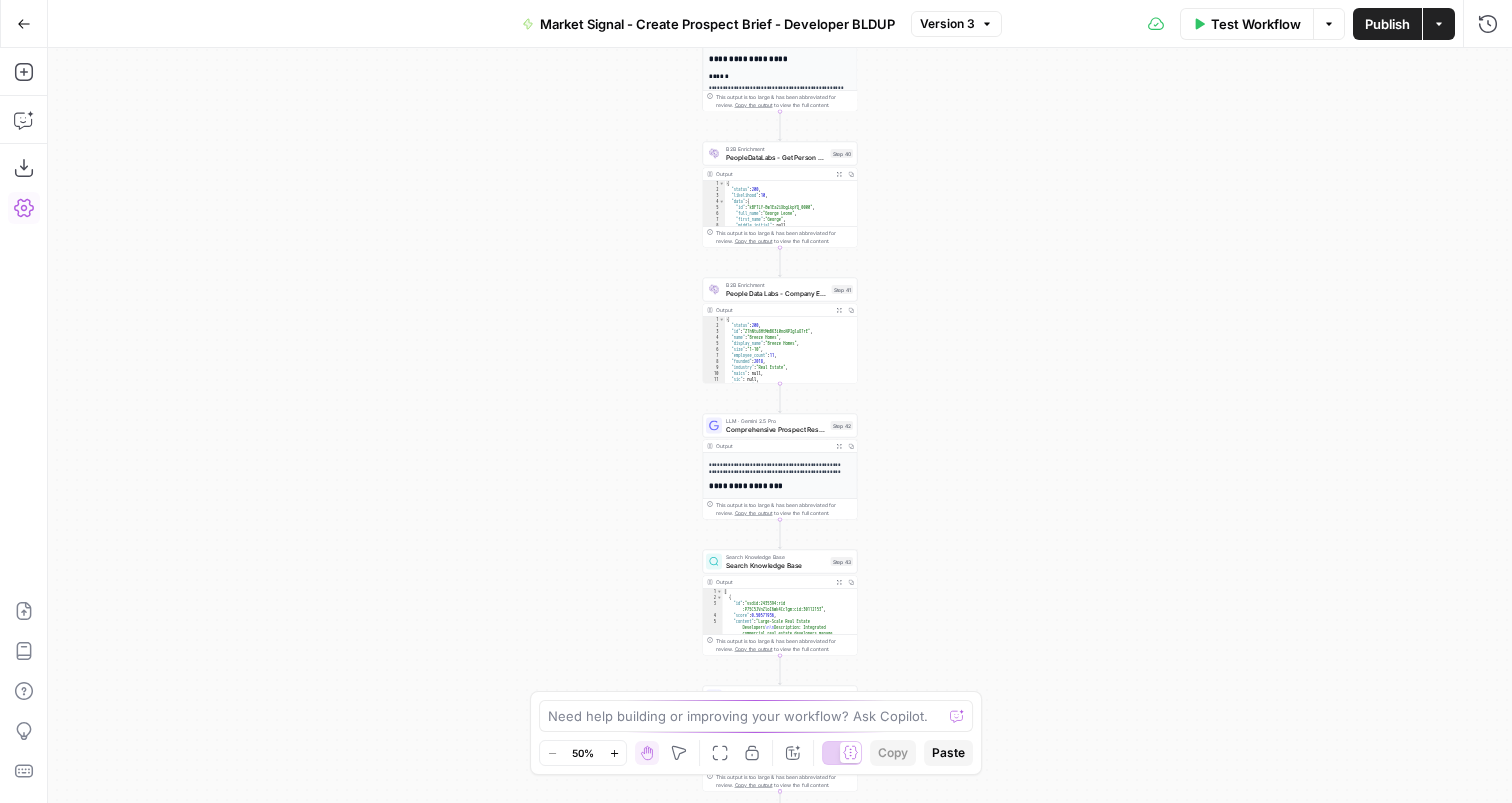 click 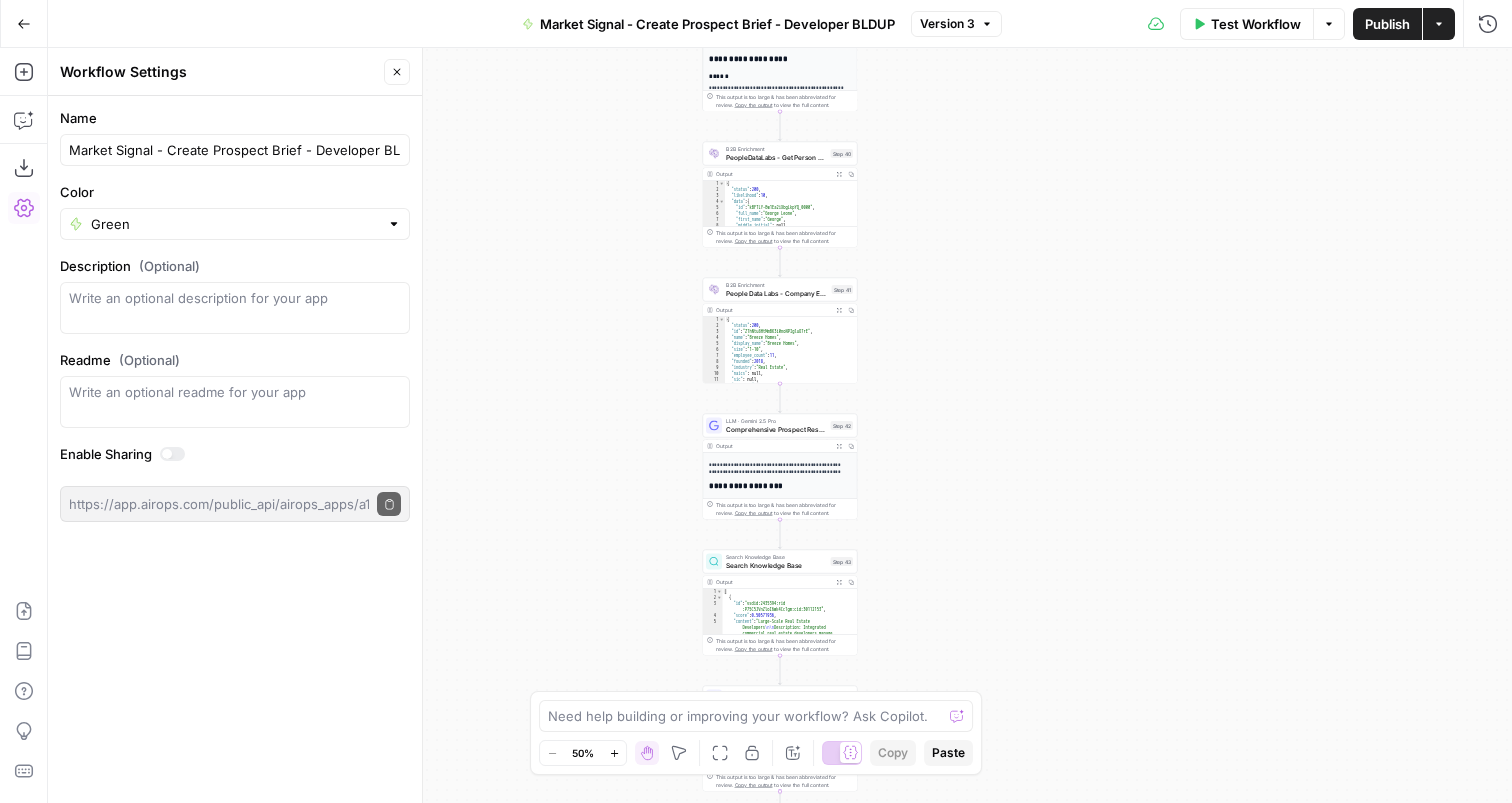 click on "Name Market Signal - Create Prospect Brief - Developer BLDUP Color Green Description   (Optional) Readme   (Optional) Write an optional readme for your app Enable Sharing https://app.airops.com/public_api/airops_apps/a1cbab32-50e7-4aa0-8a8c-2d4d79e1e014/execute Copy public execute URL" at bounding box center (235, 449) 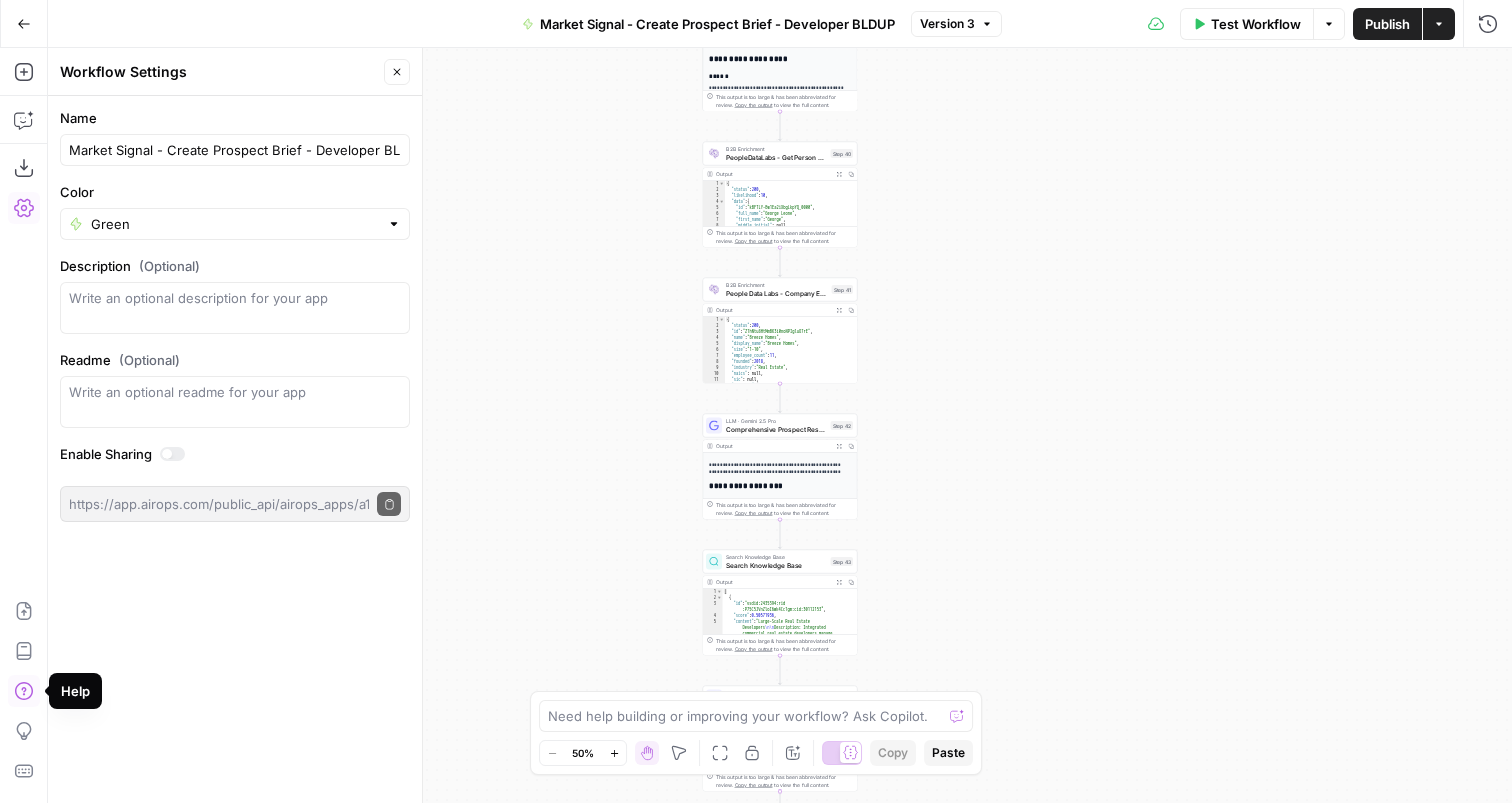 click 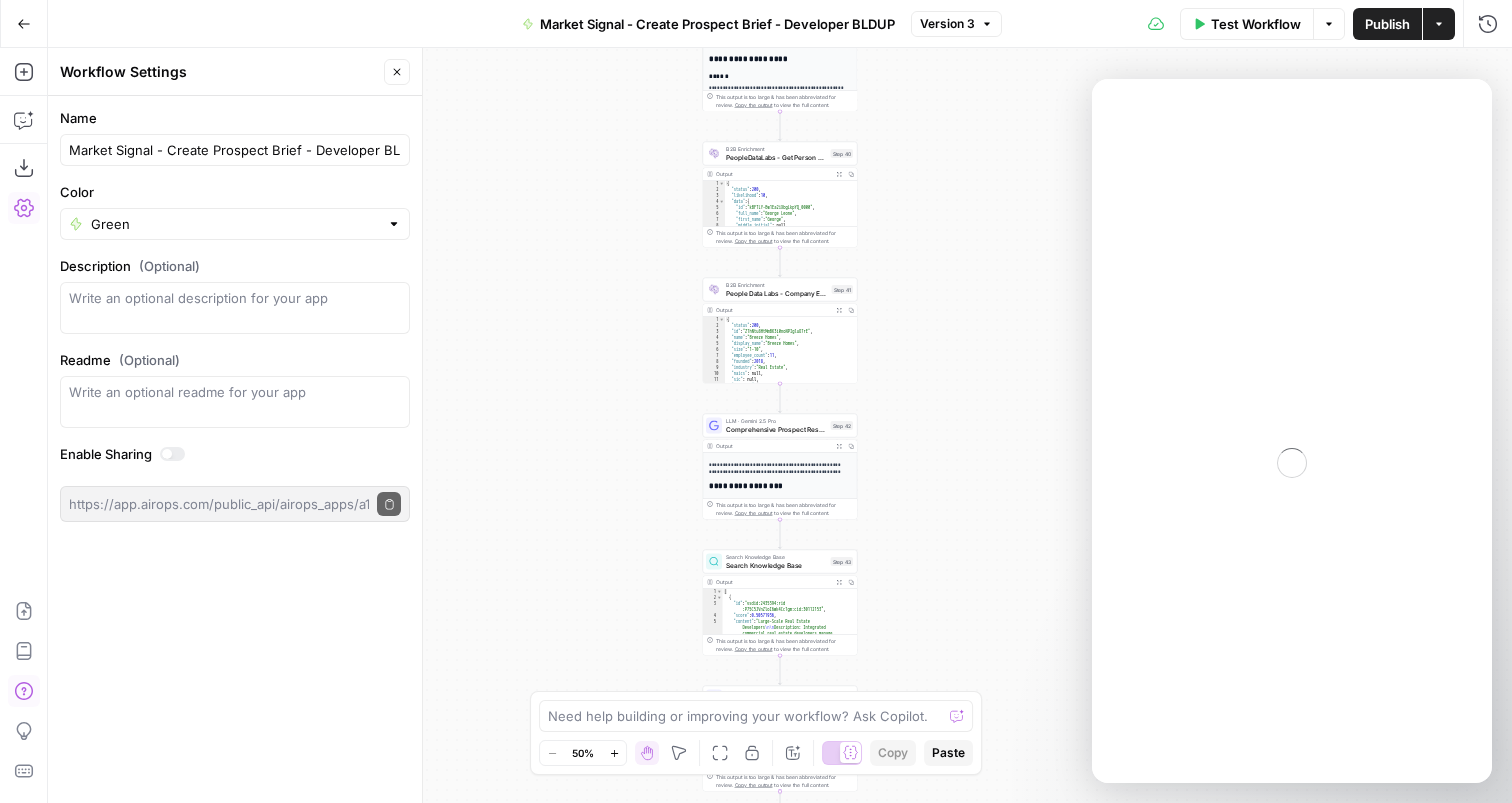 scroll, scrollTop: 0, scrollLeft: 0, axis: both 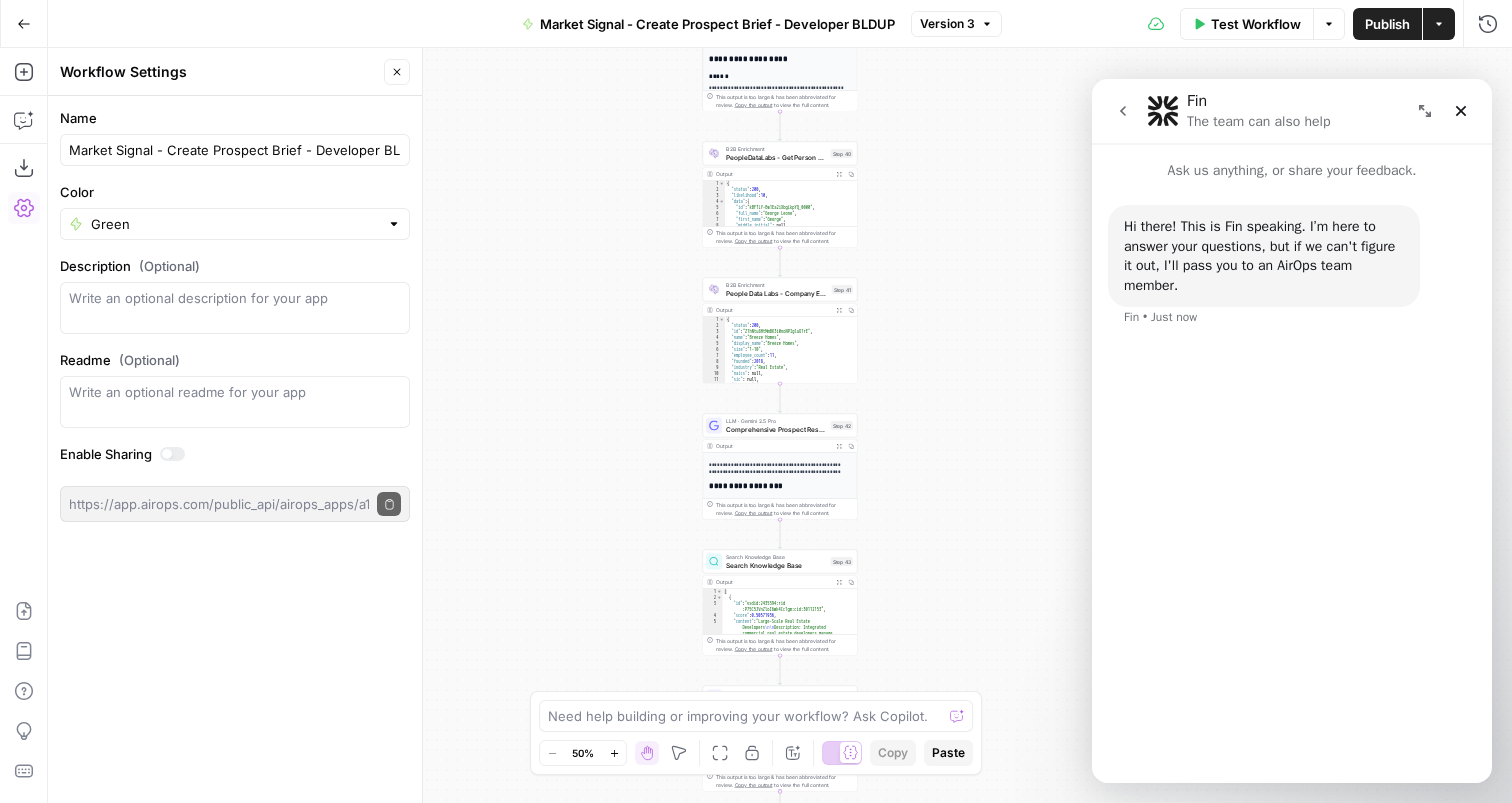 click on "Get Help Building" at bounding box center [1398, 680] 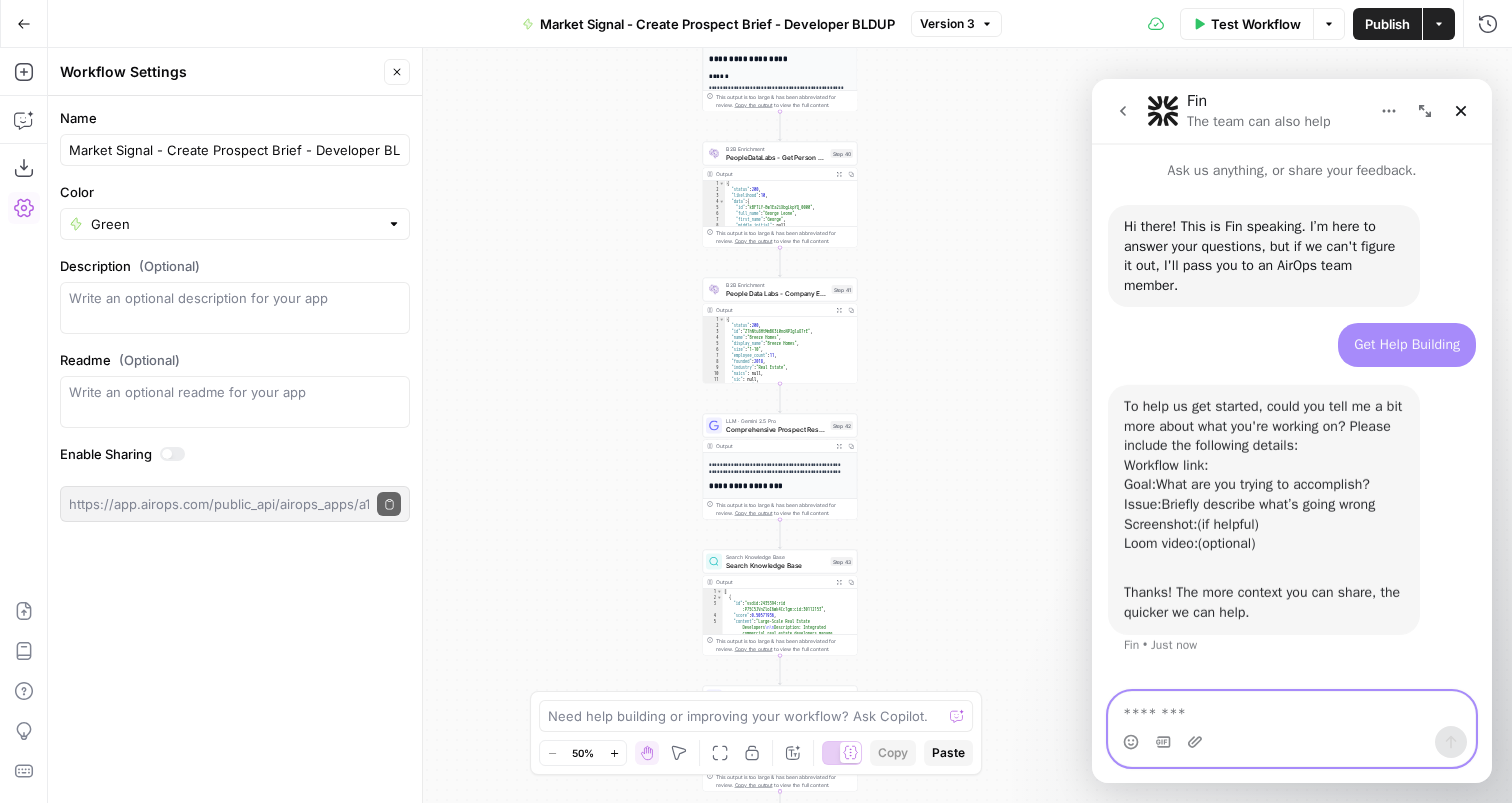 scroll, scrollTop: 58, scrollLeft: 0, axis: vertical 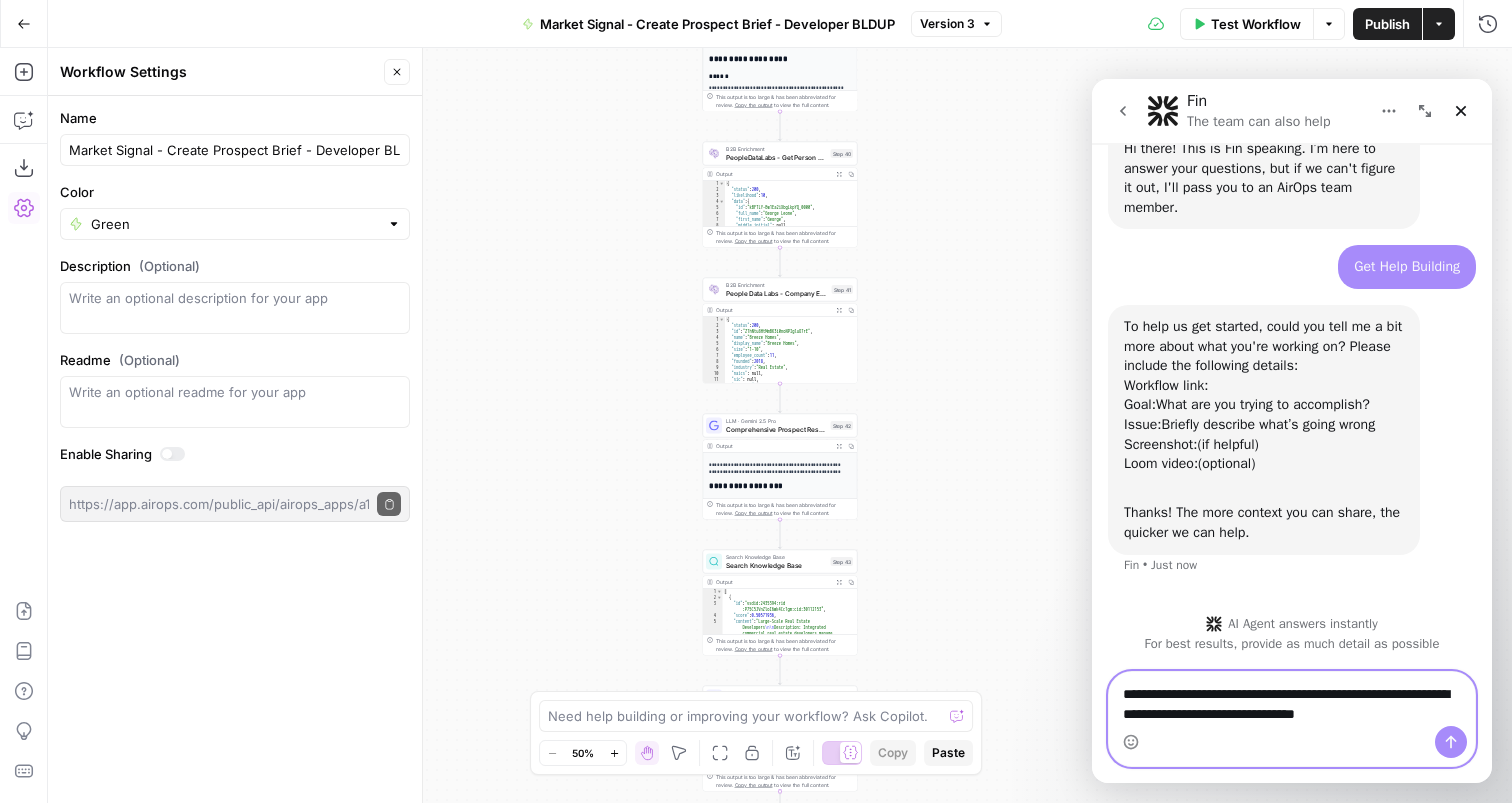 paste on "**********" 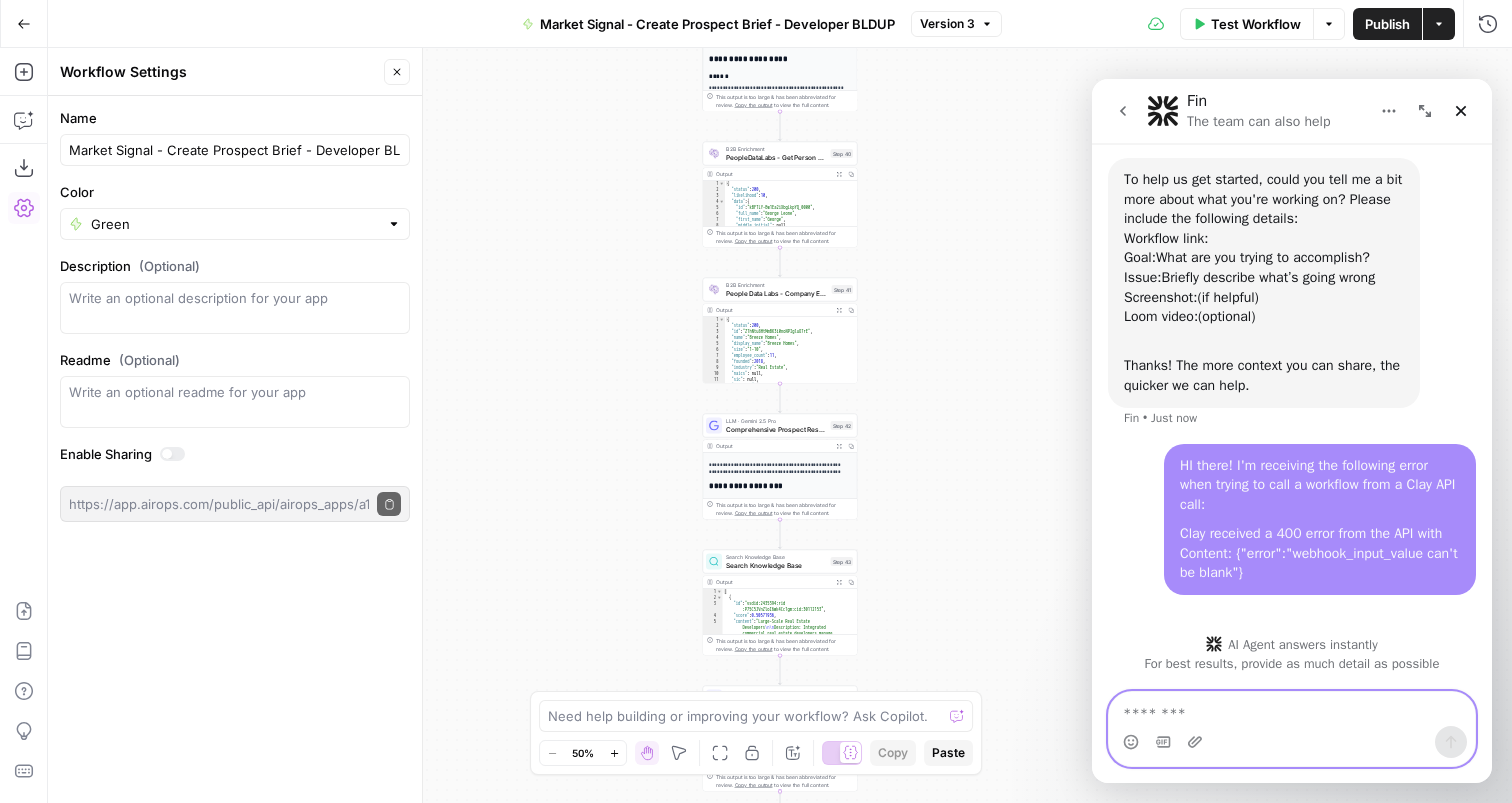scroll, scrollTop: 215, scrollLeft: 0, axis: vertical 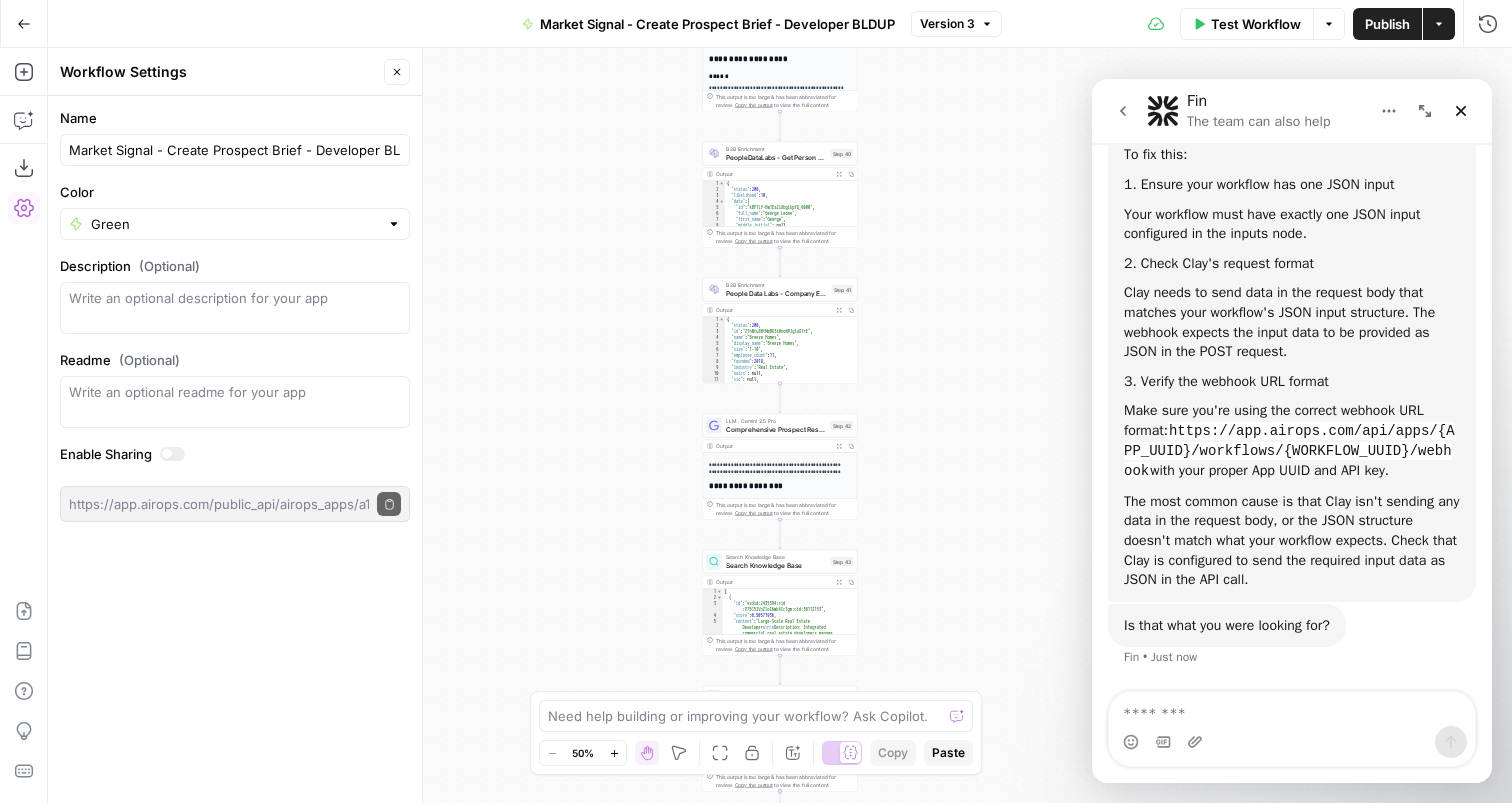 click on "The most common cause is that Clay isn't sending any data in the request body, or the JSON structure doesn't match what your workflow expects. Check that Clay is configured to send the required input data as JSON in the API call." at bounding box center [1292, 541] 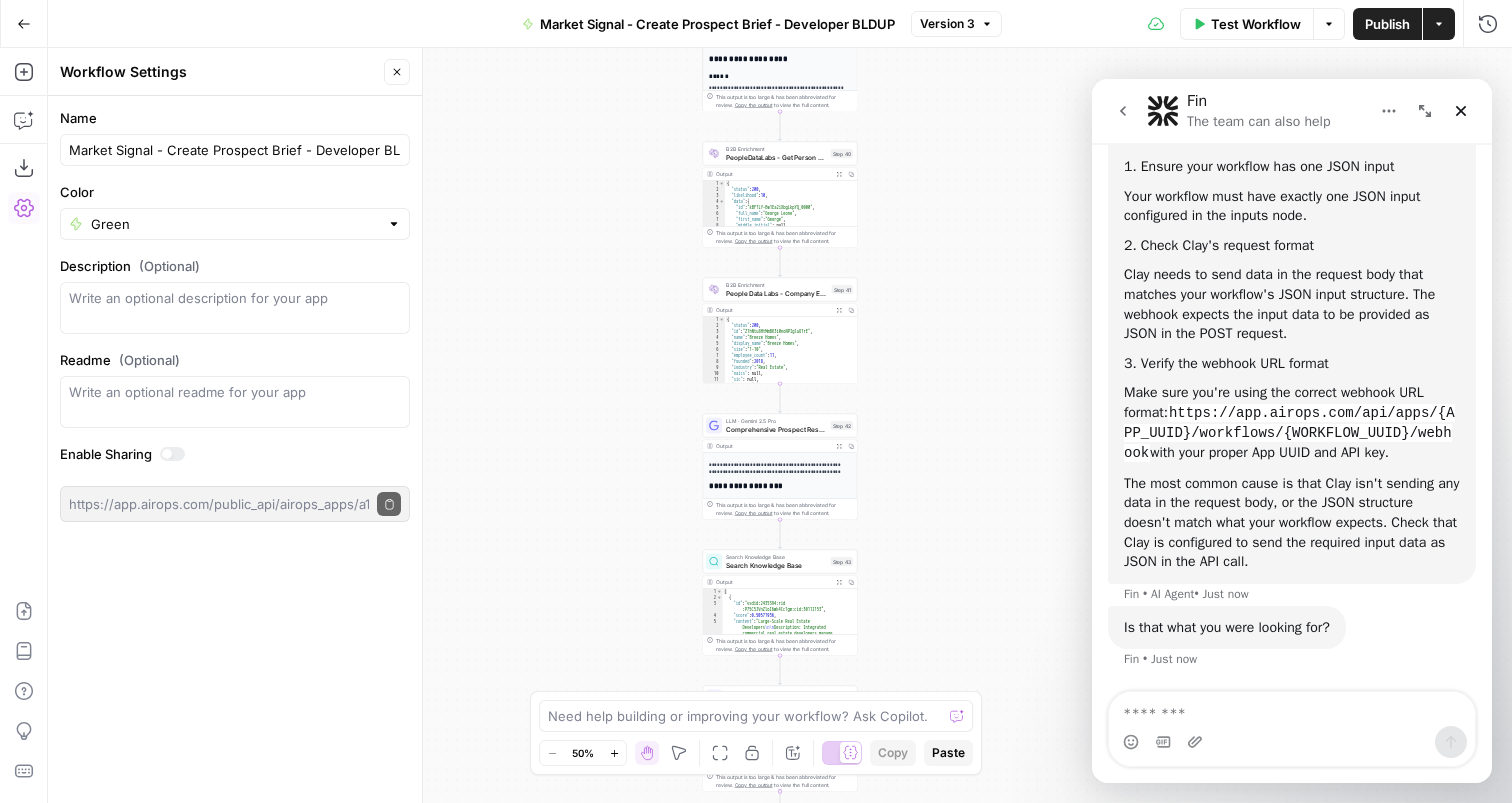 scroll, scrollTop: 806, scrollLeft: 0, axis: vertical 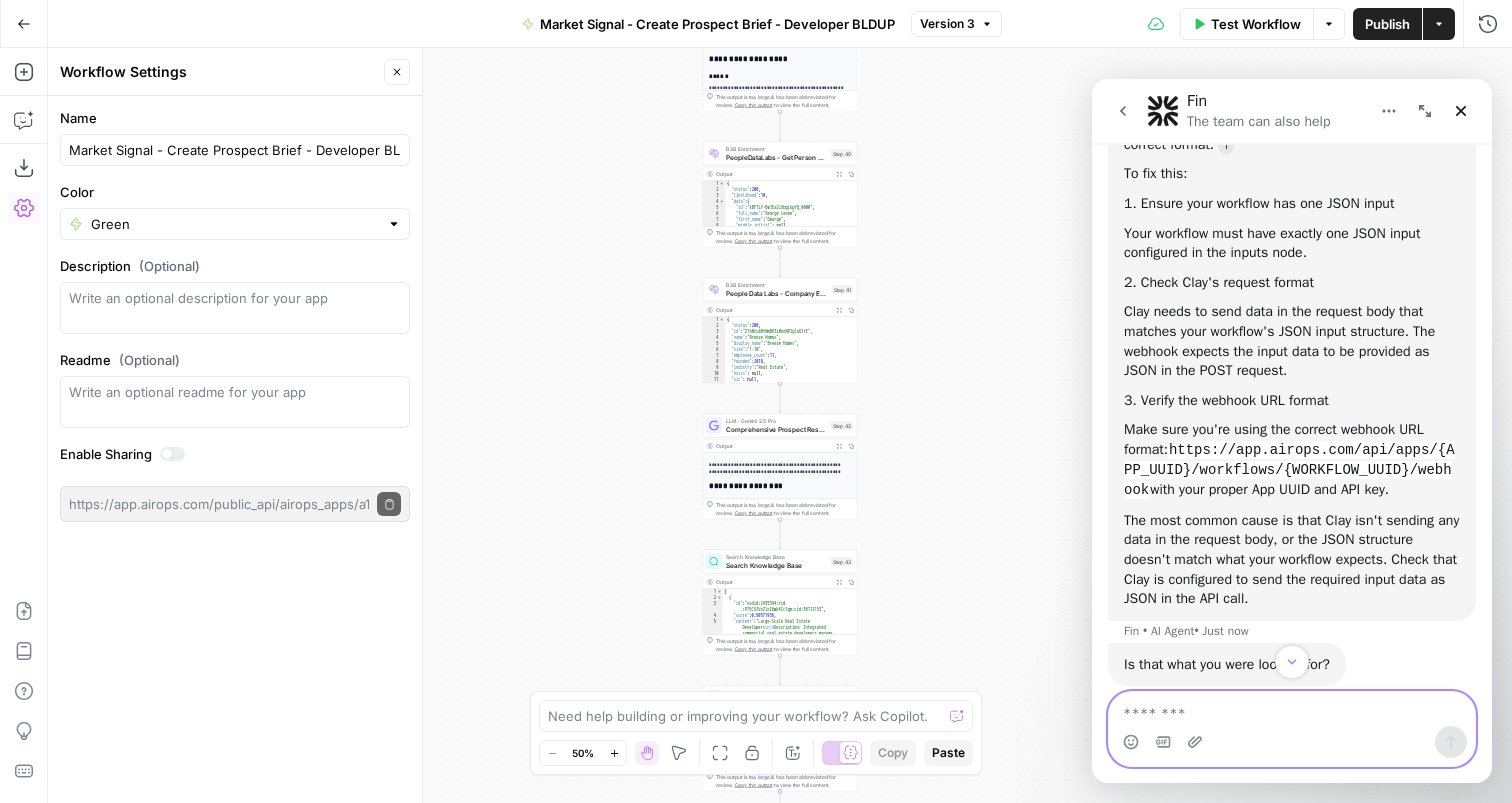 click at bounding box center (1292, 709) 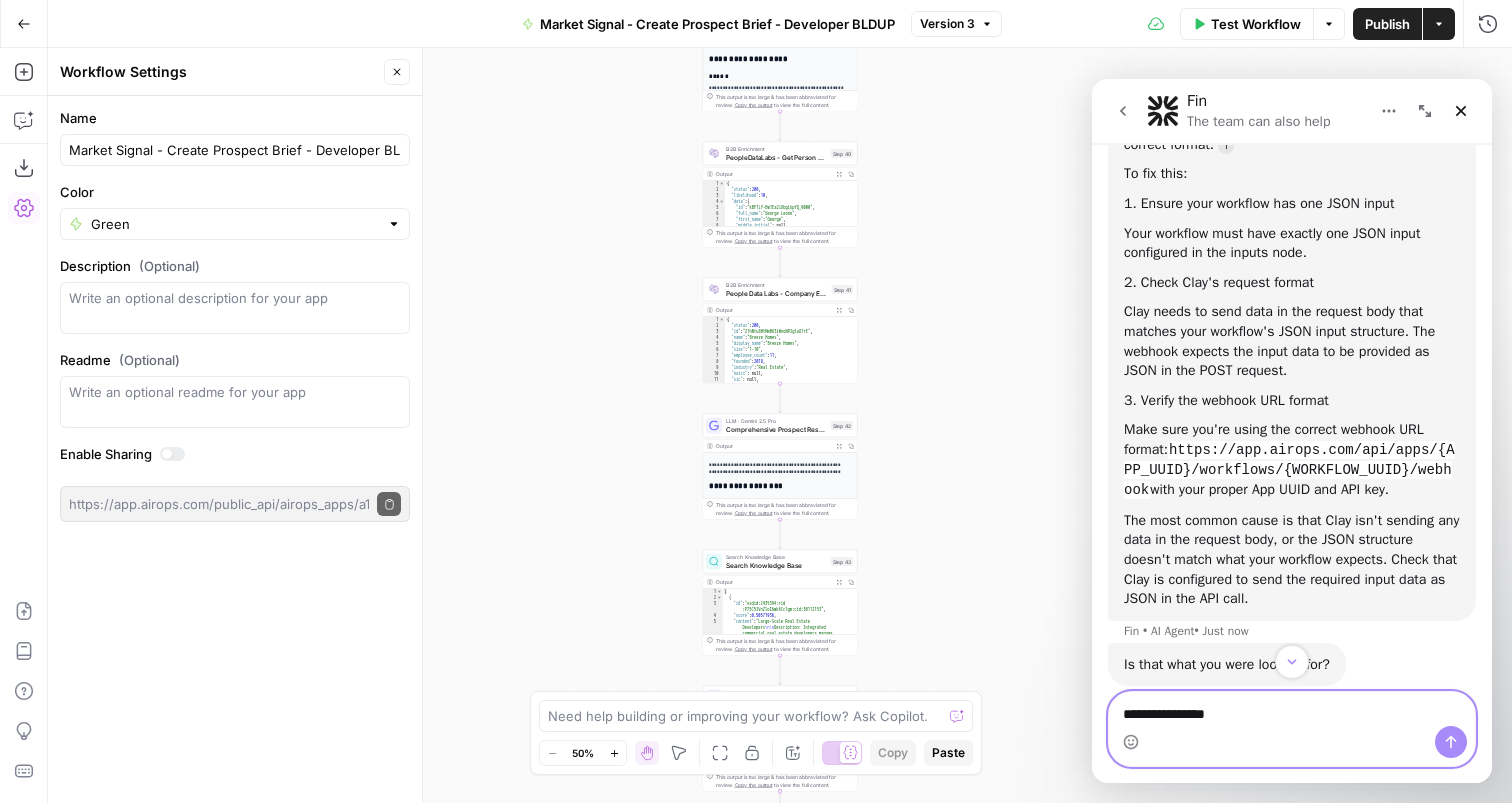 paste on "**********" 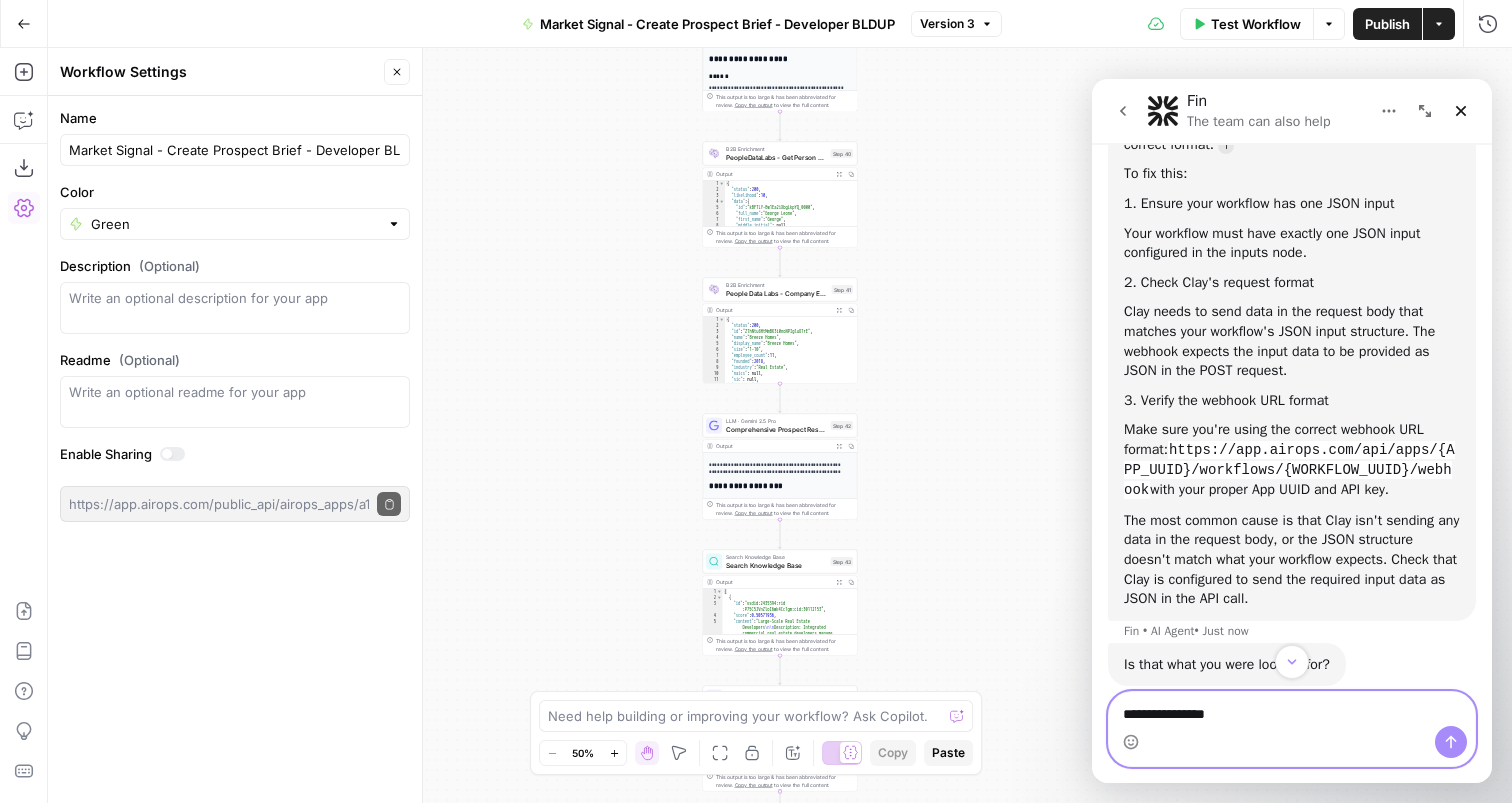 type on "**********" 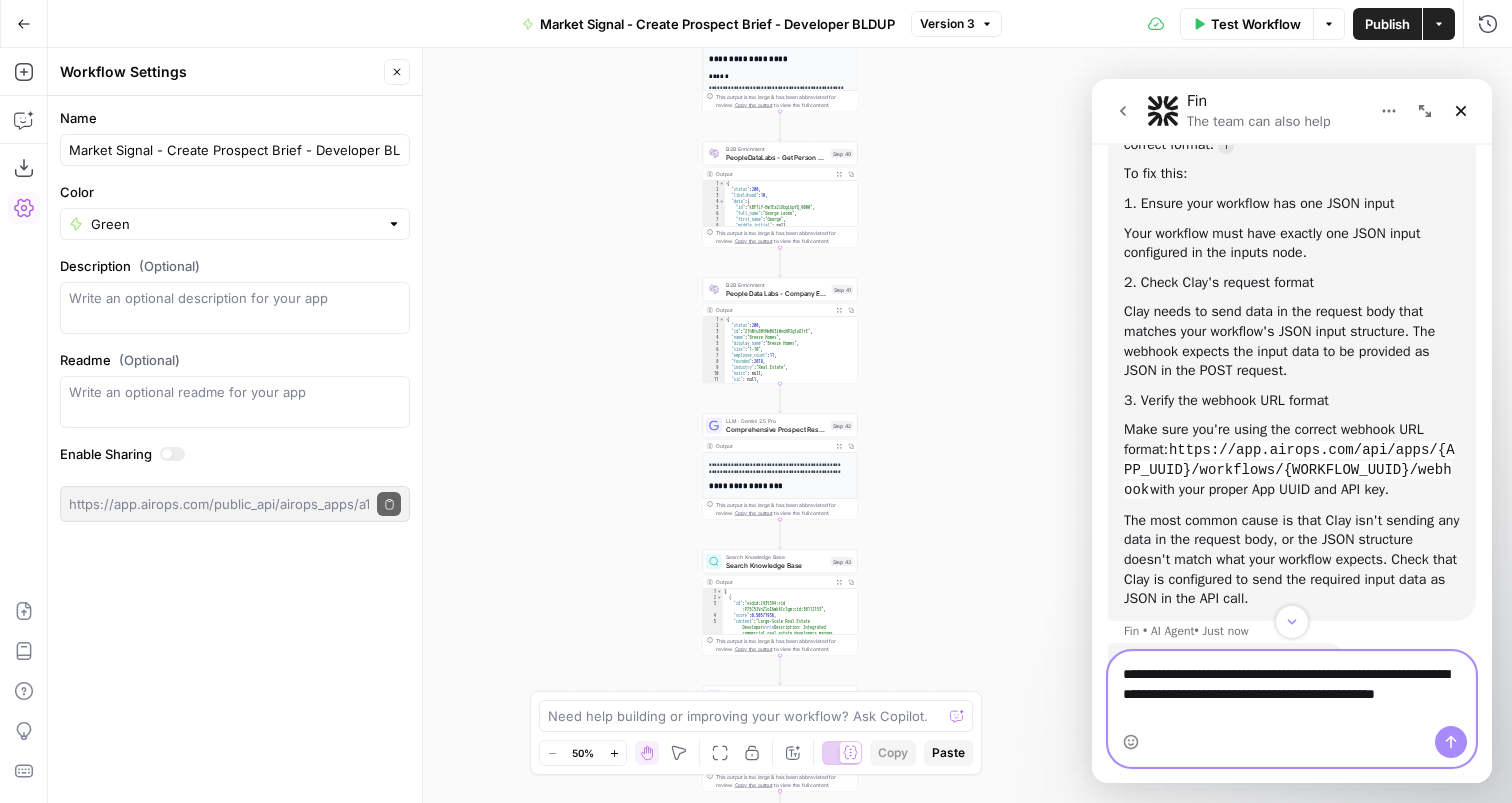 type 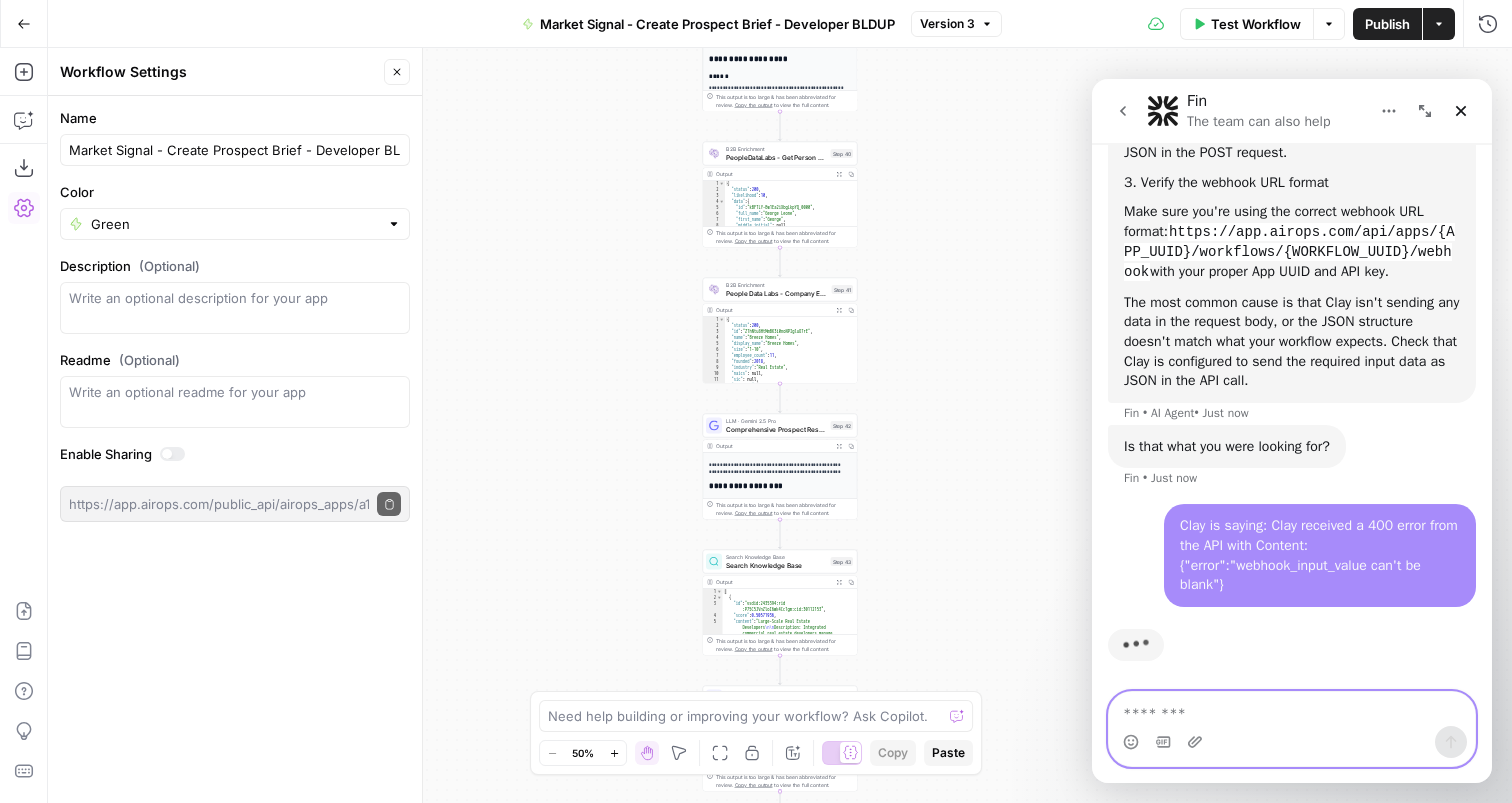 scroll, scrollTop: 989, scrollLeft: 0, axis: vertical 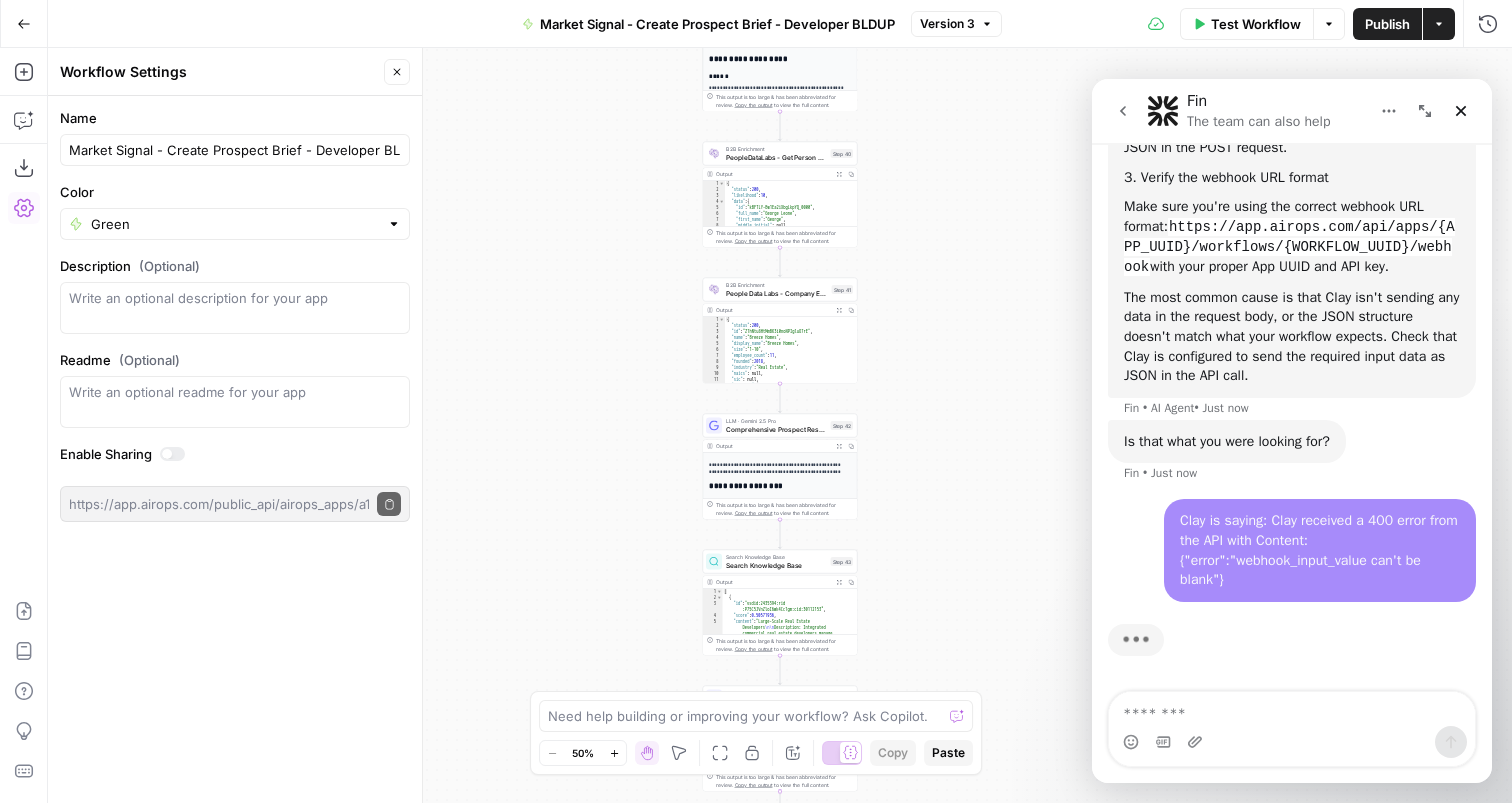 click 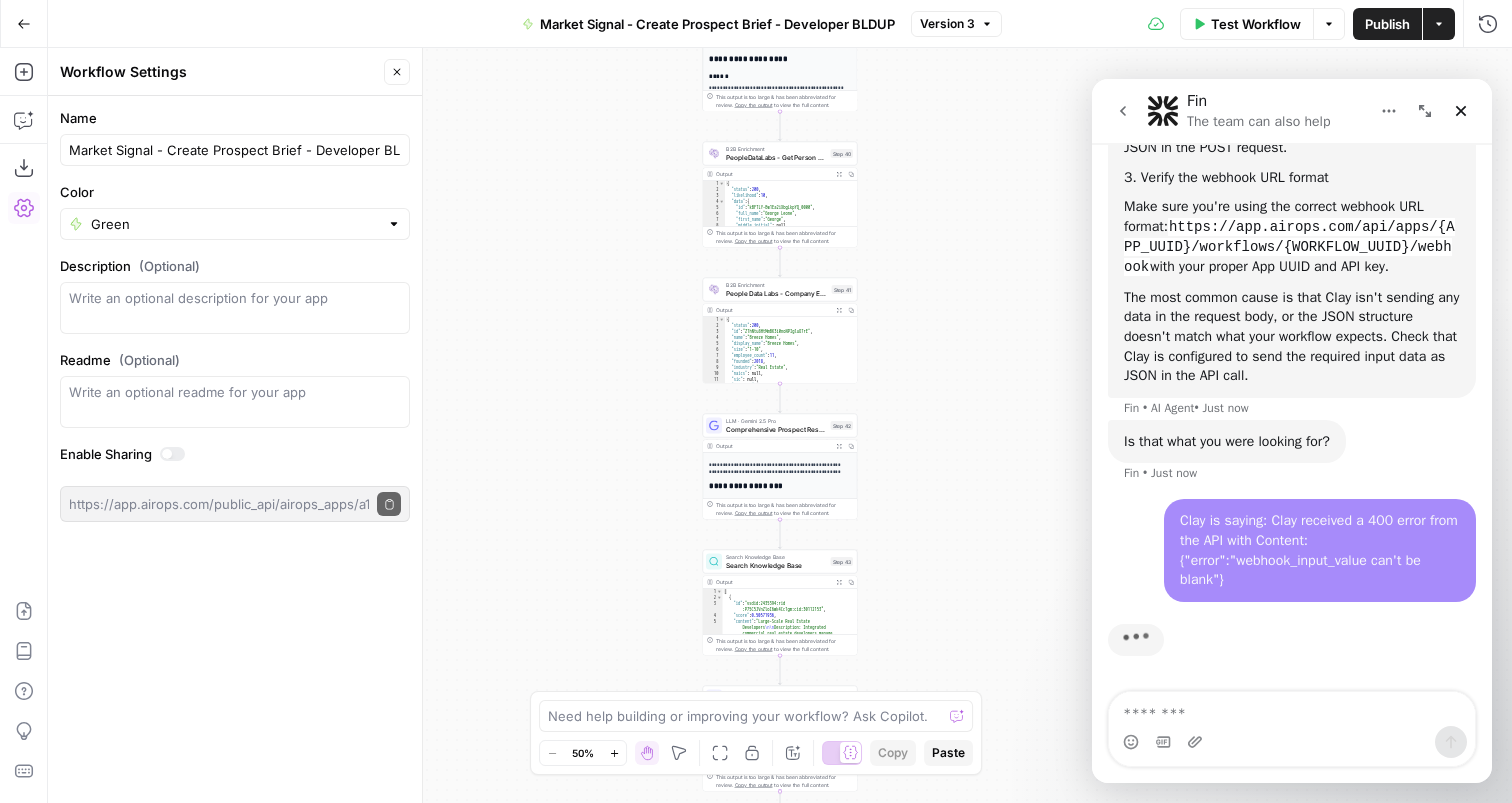 click 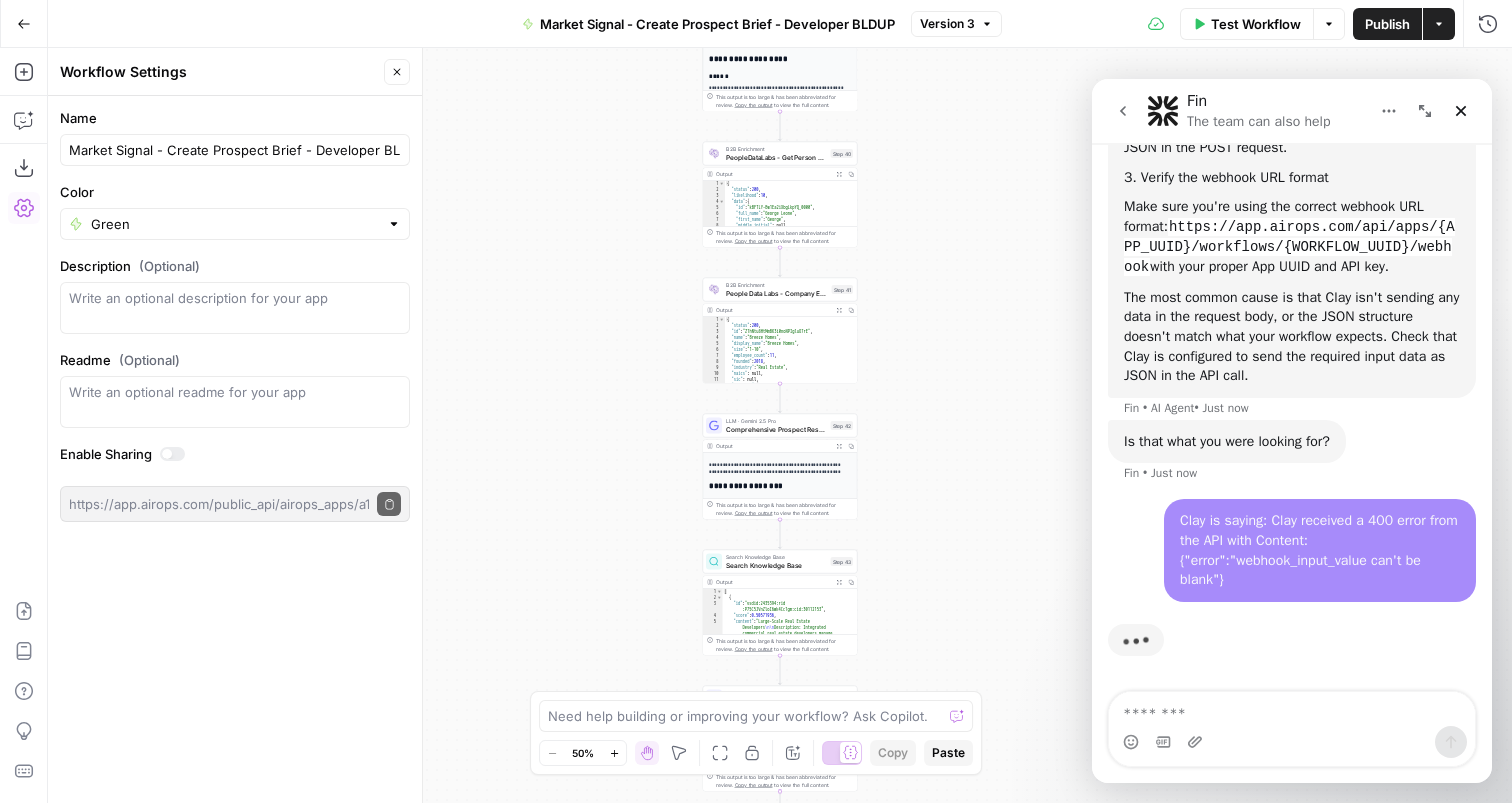 click 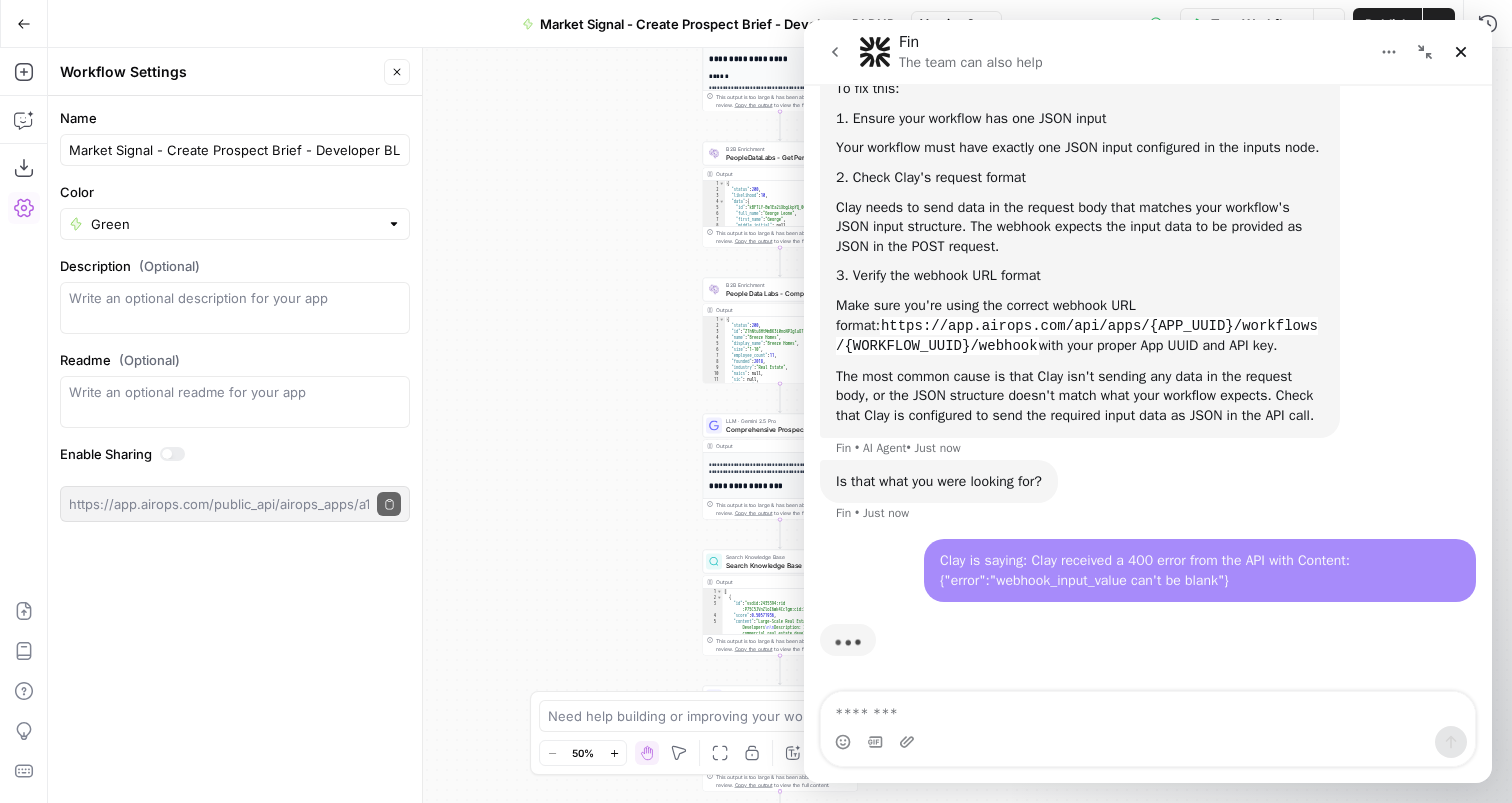 click at bounding box center (1425, 52) 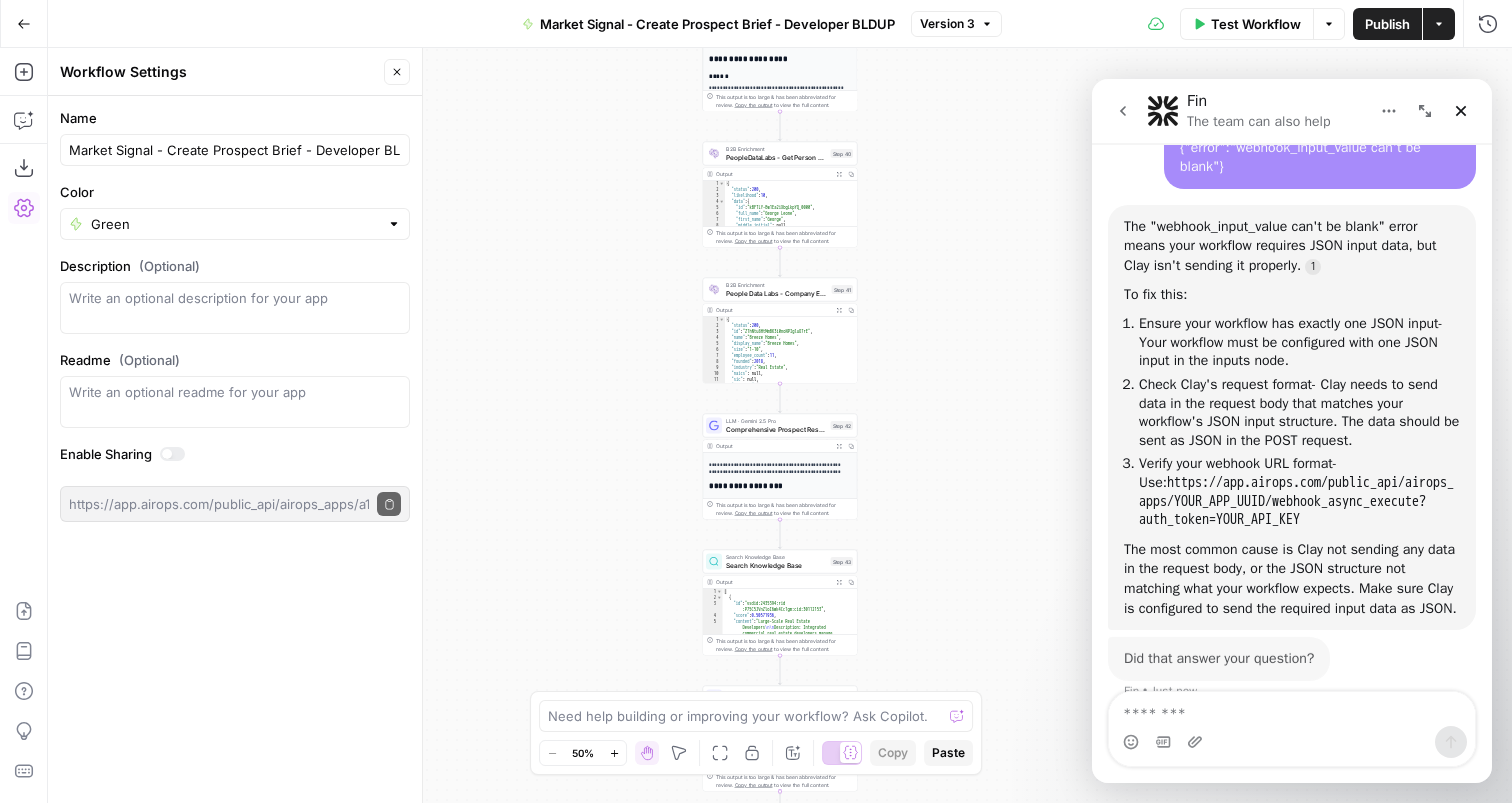 scroll, scrollTop: 1431, scrollLeft: 0, axis: vertical 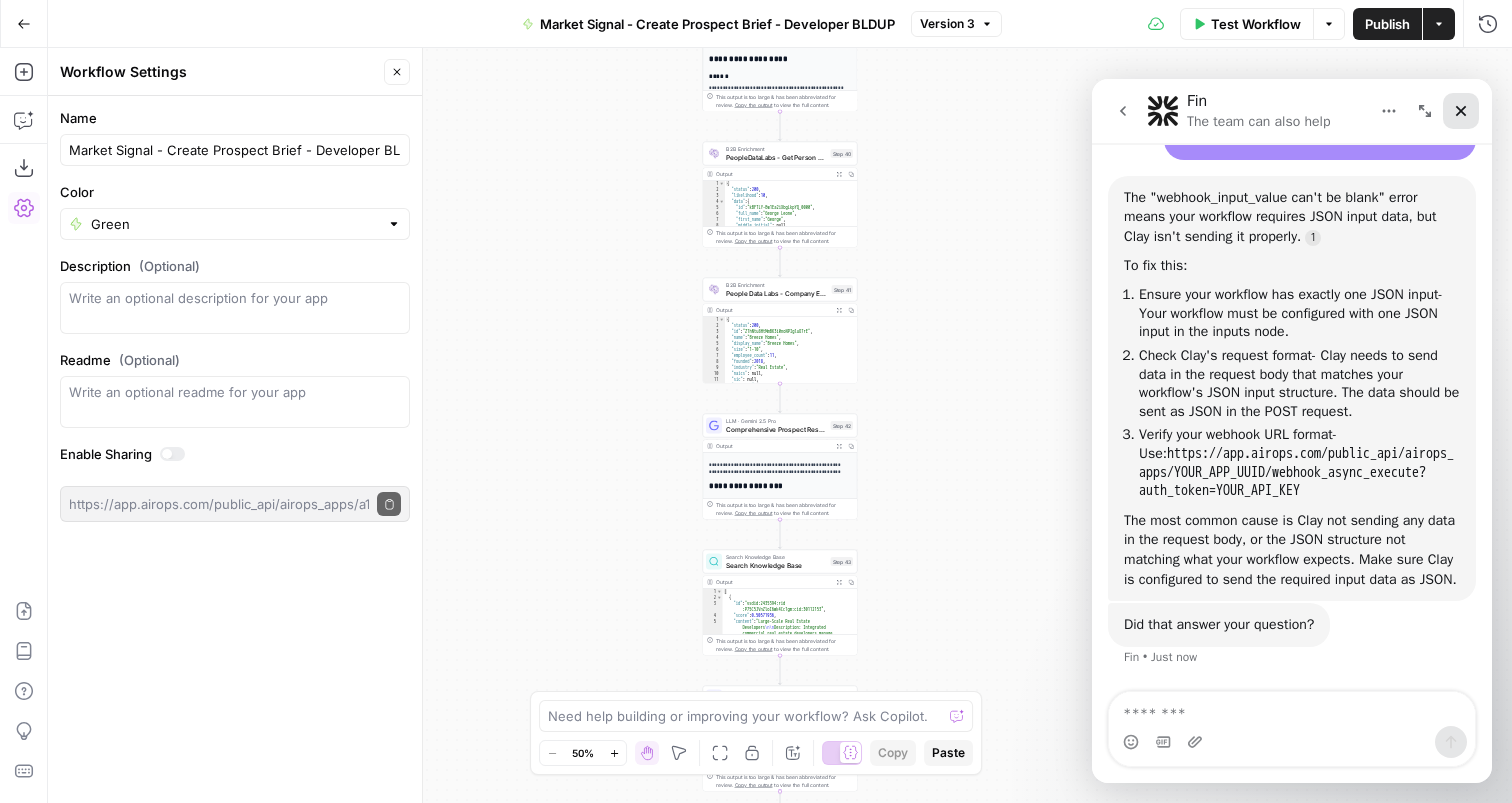 click 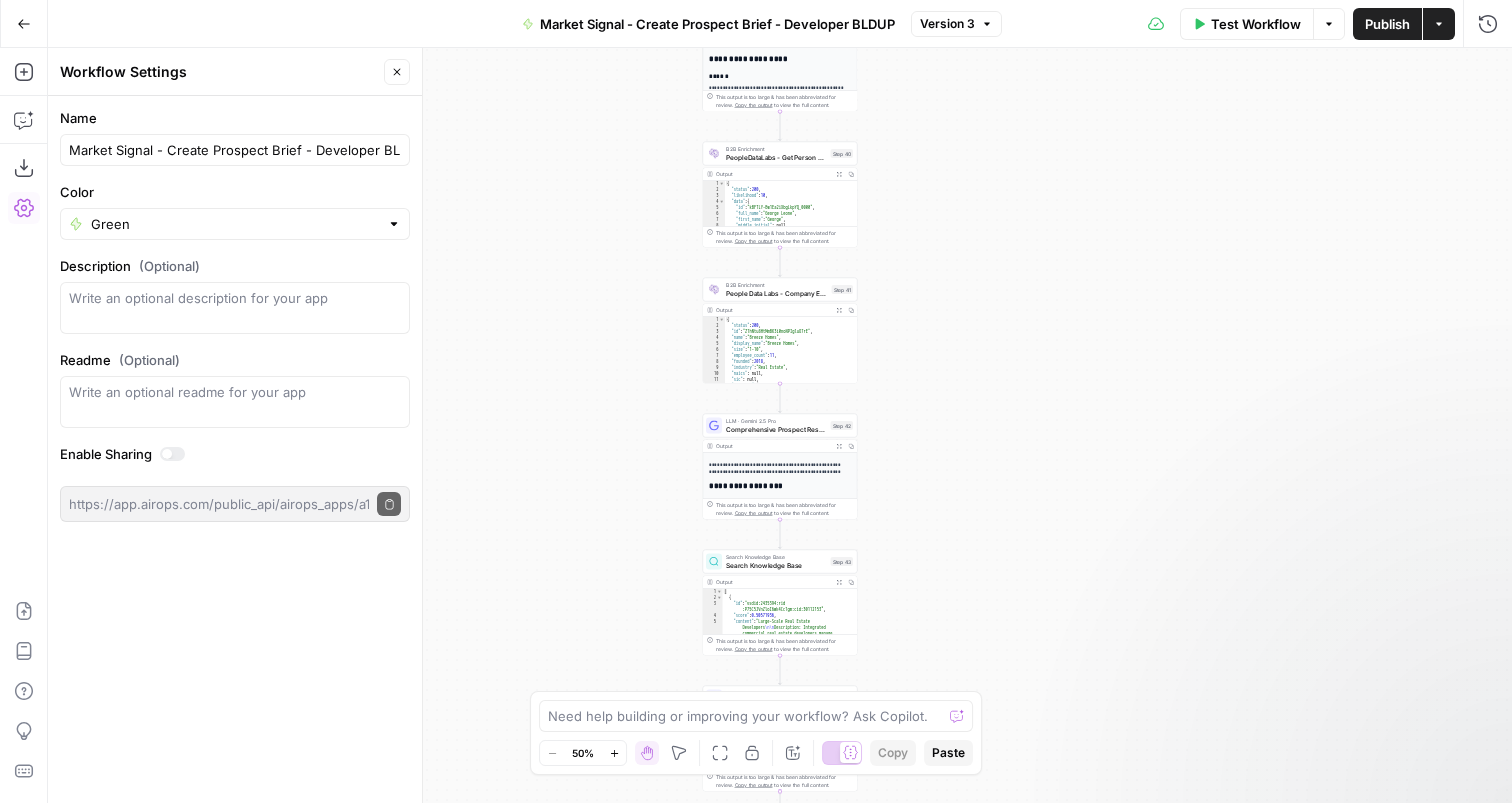 scroll, scrollTop: 0, scrollLeft: 0, axis: both 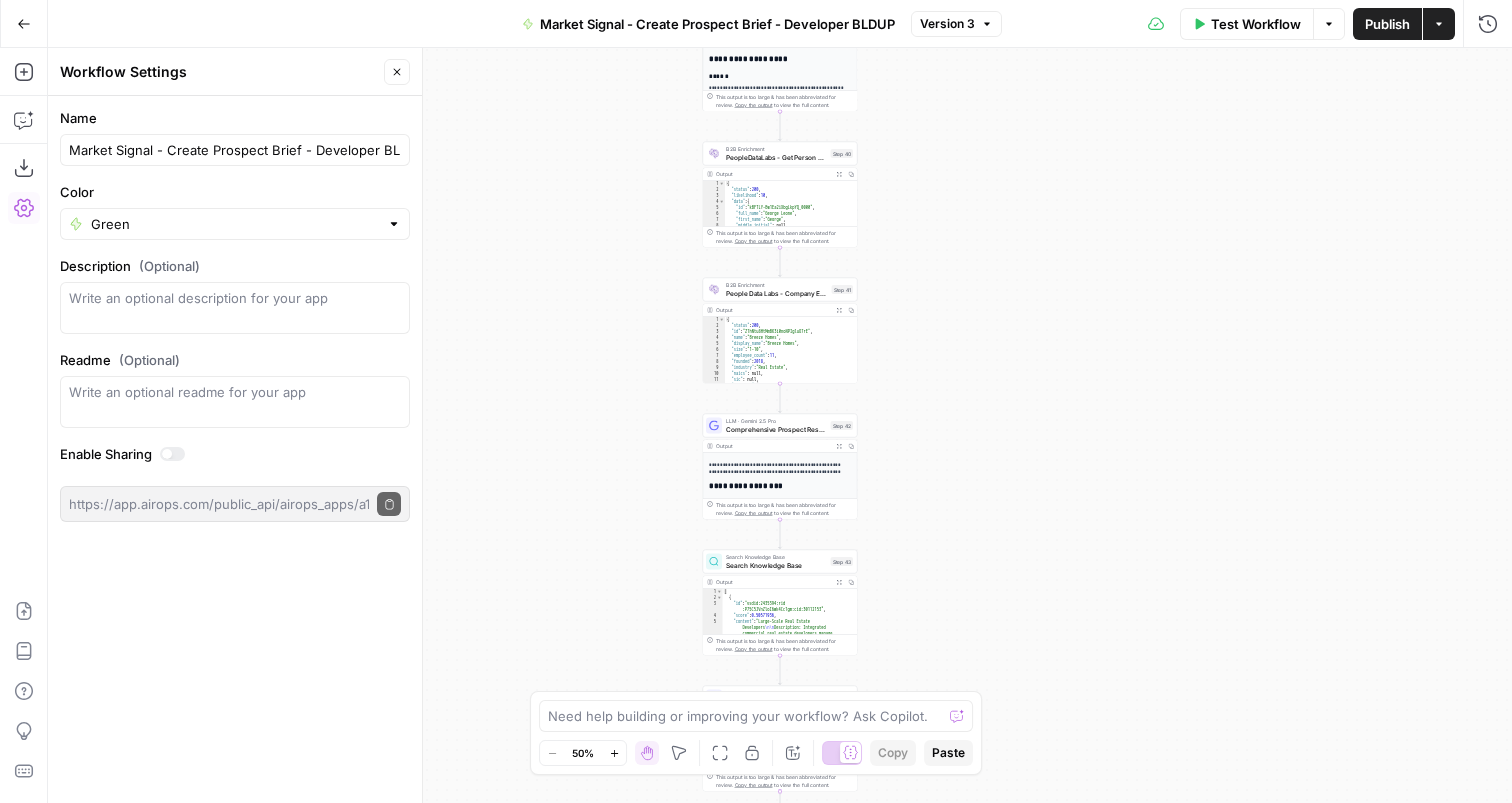 click on "Test Workflow Options Publish Actions Run History" at bounding box center (1257, 23) 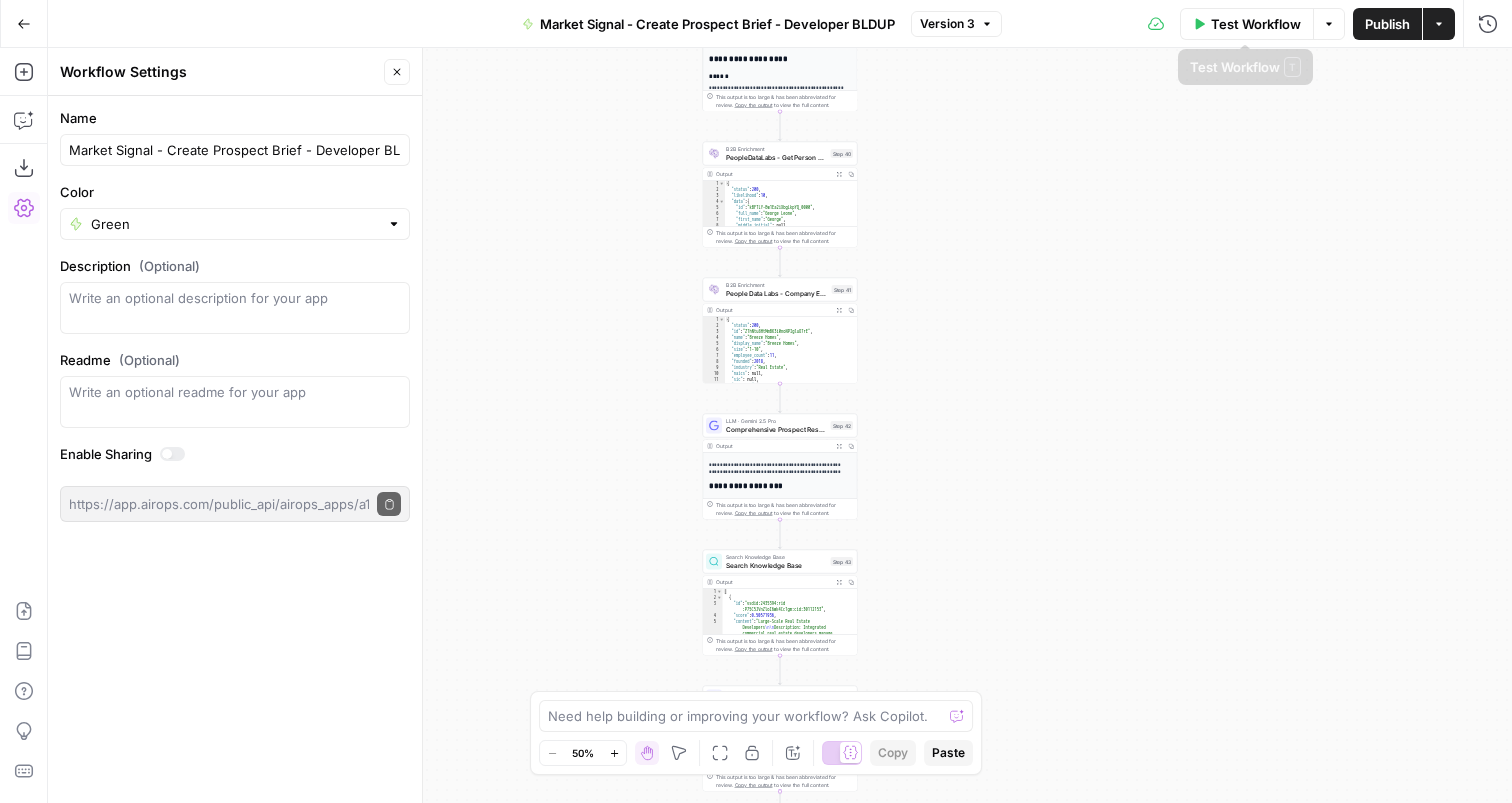 click on "[    {      "document_name" :  "Large-Scale Real Estate         Developers" ,      "records" :  [         {           "__text" :  " · Large-Scale Real Estate         Developers \r\n Description:       Integrated commercial real estate       developers manage large-scale,       multi-phase projects including       multifamily developments, office       buildings, and retail centers.       These organizations face complex       financial workflows that require       budget control, and stringent       compliance measures. They are       characterized by their need for              *" at bounding box center (780, 425) 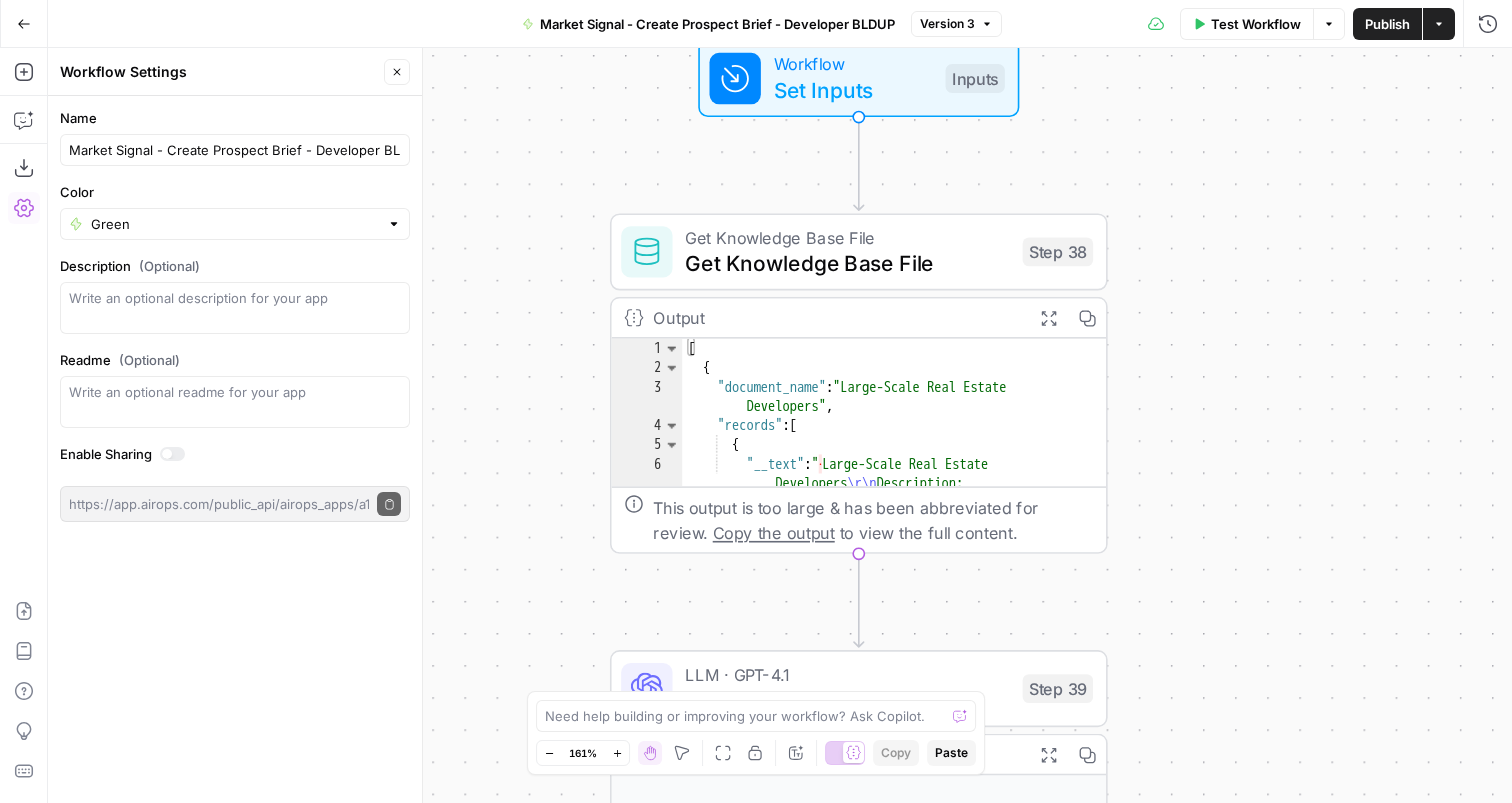 click on "Set Inputs" at bounding box center (853, 90) 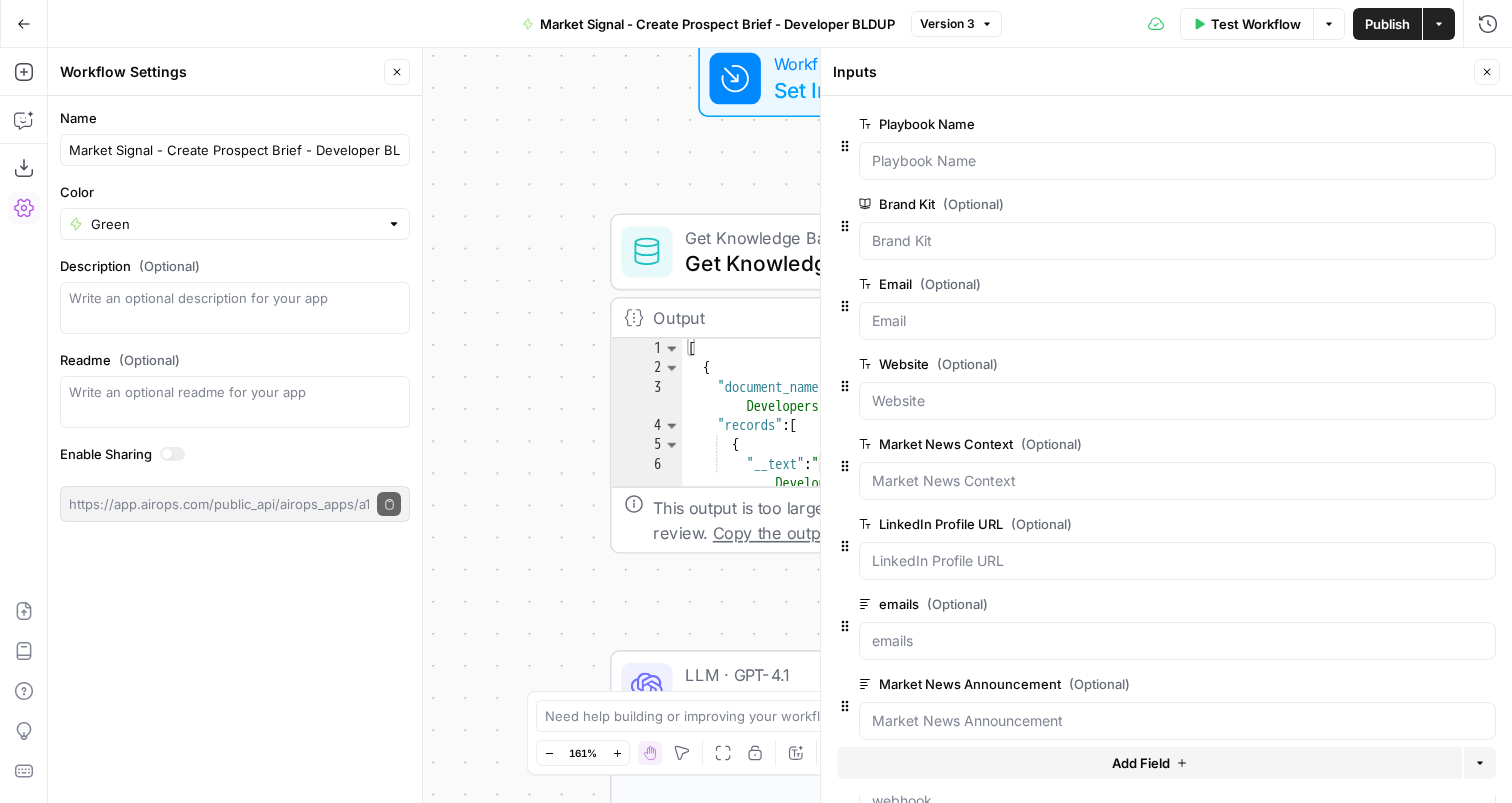 scroll, scrollTop: 101, scrollLeft: 0, axis: vertical 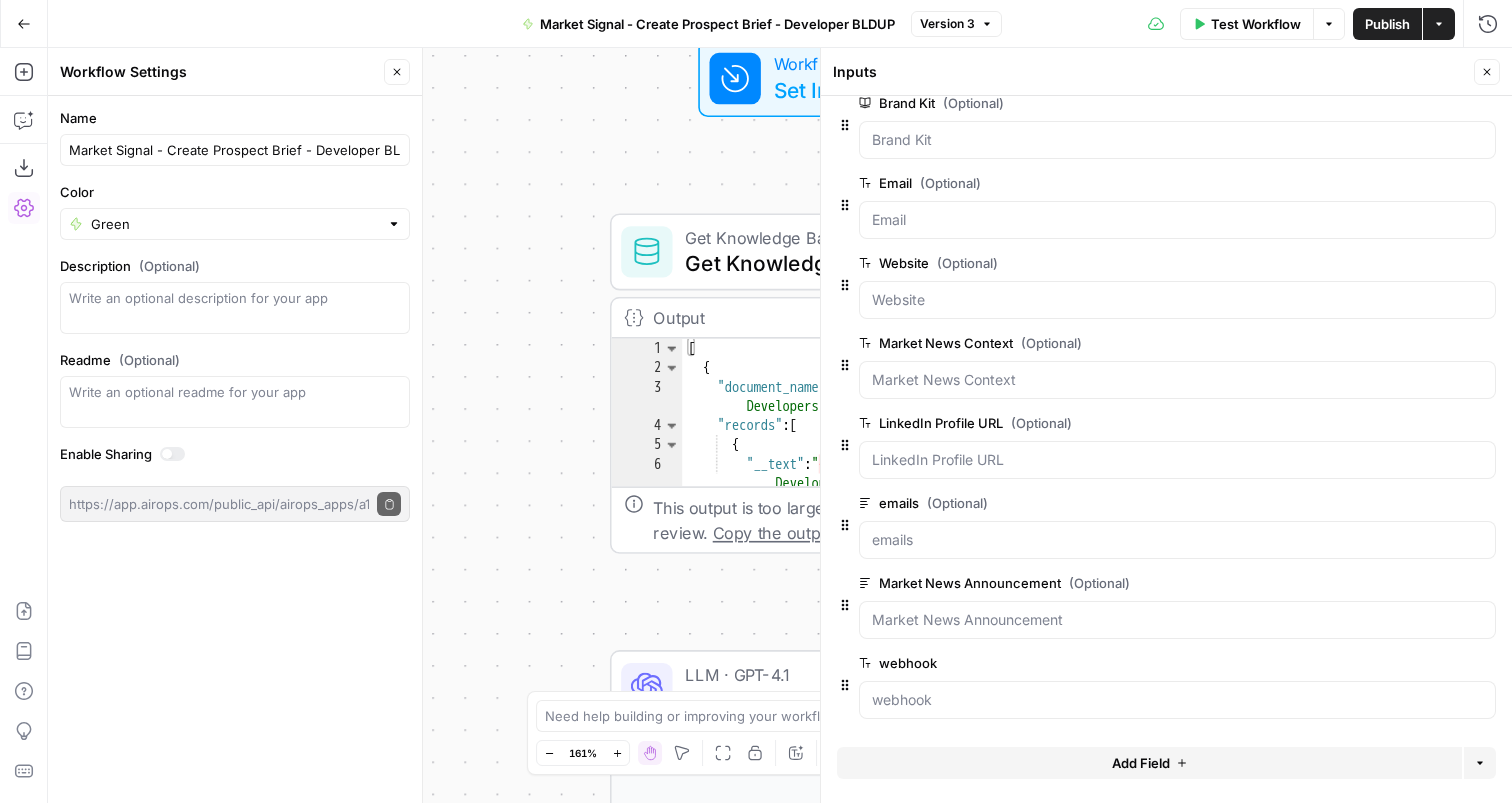 click on "edit field" at bounding box center [1421, 663] 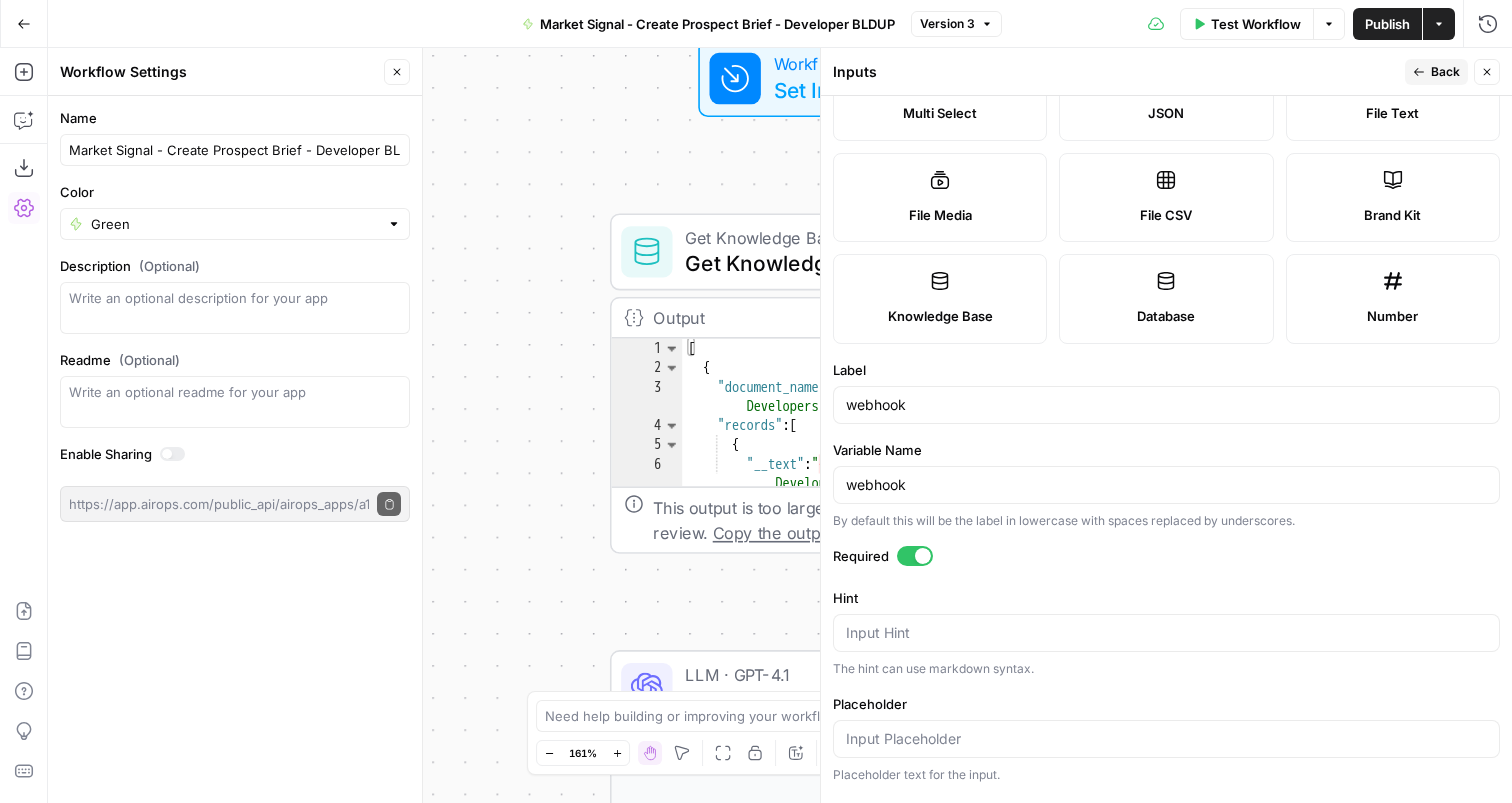 scroll, scrollTop: 0, scrollLeft: 0, axis: both 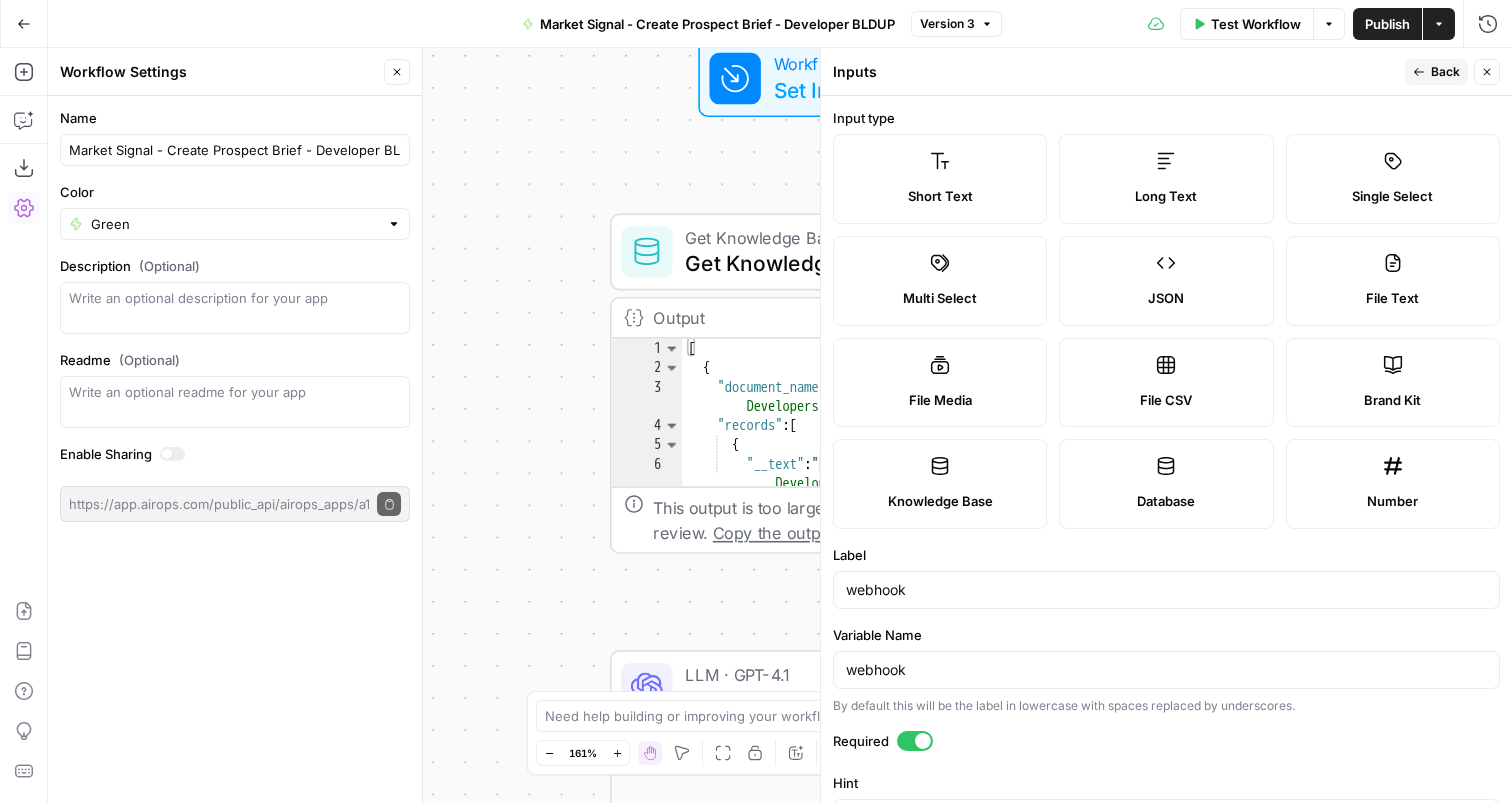 click on "JSON" at bounding box center (1166, 299) 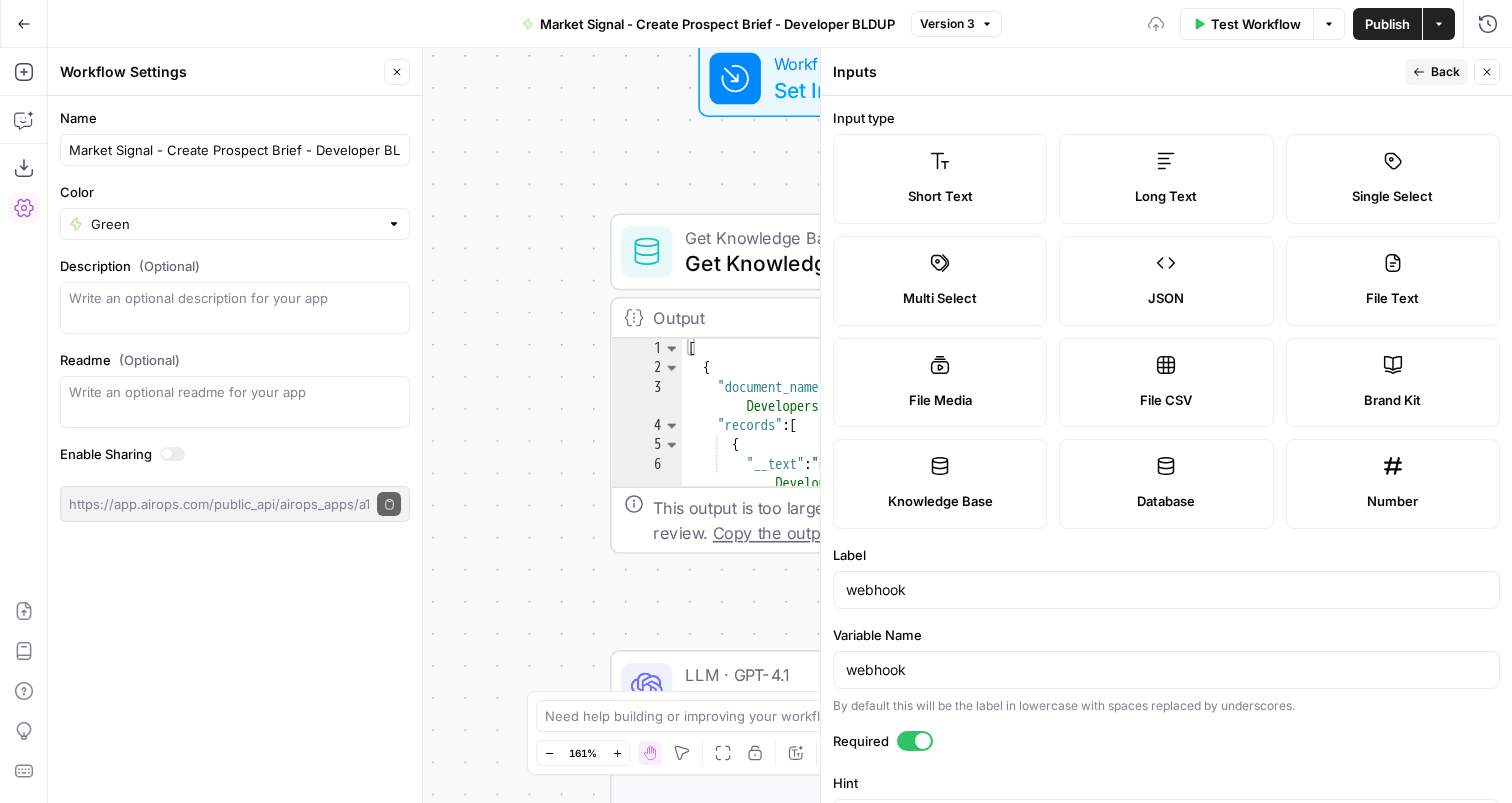 click on "Publish" at bounding box center (1387, 24) 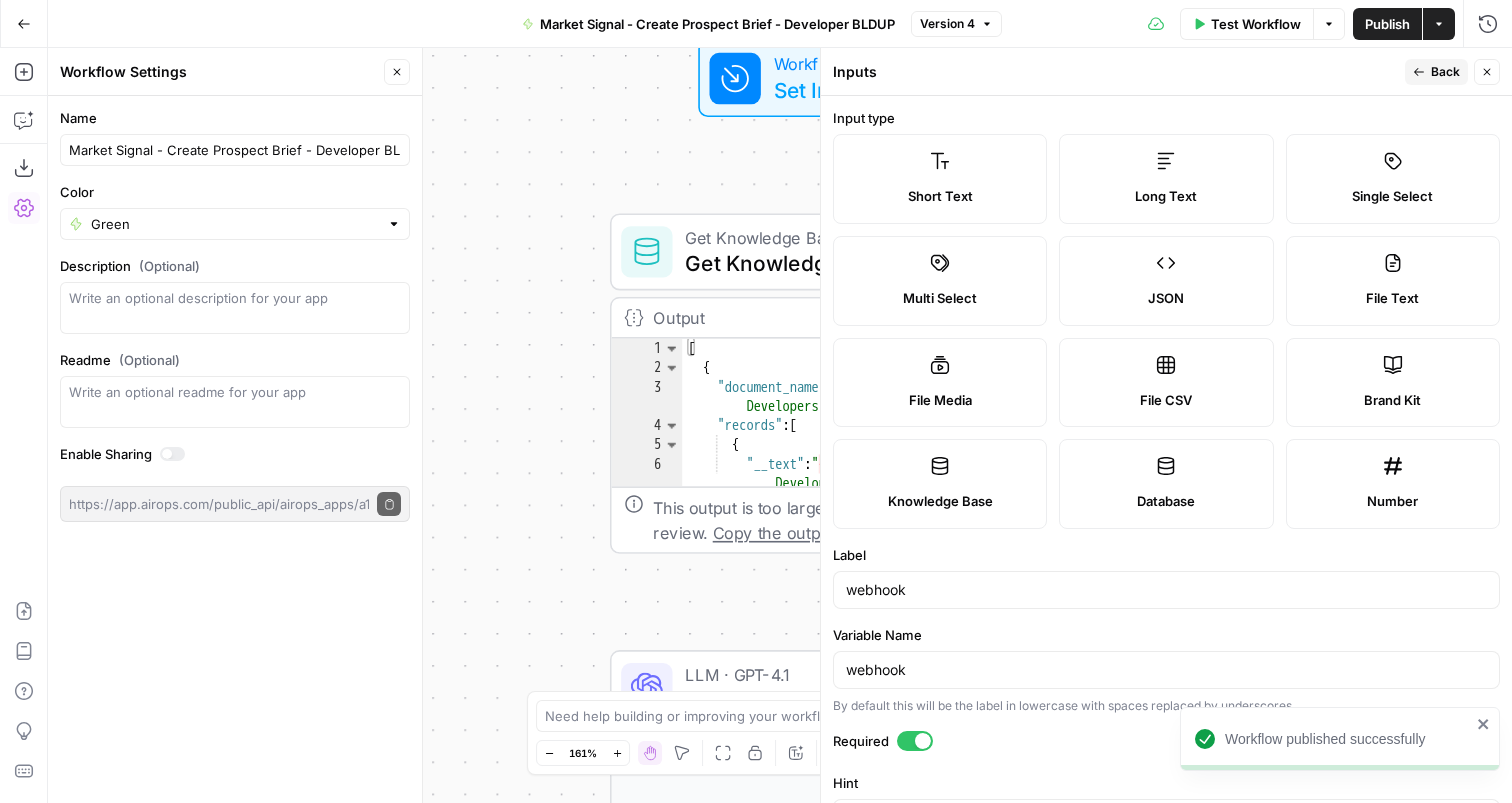click 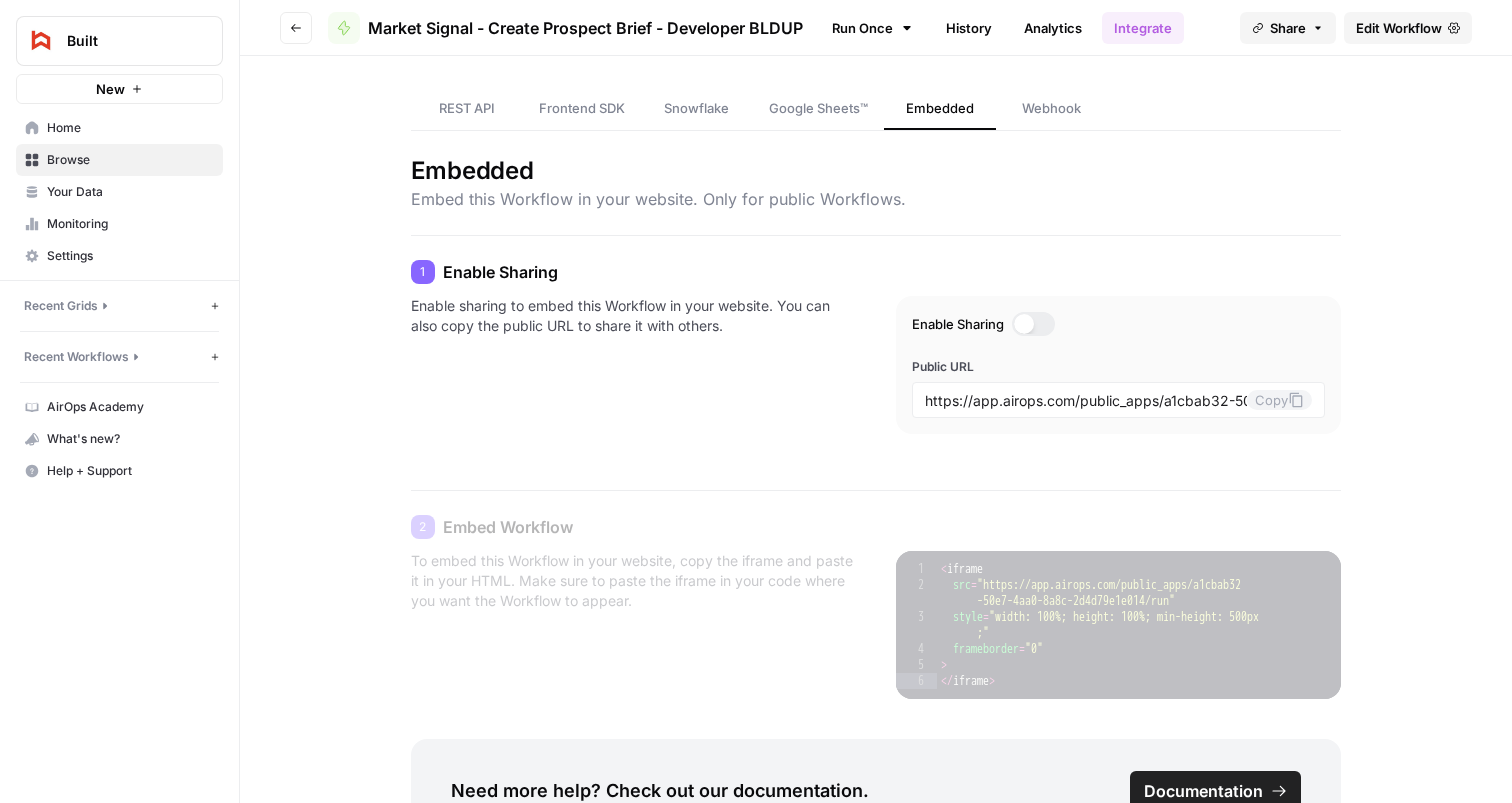 click on "History" at bounding box center [969, 28] 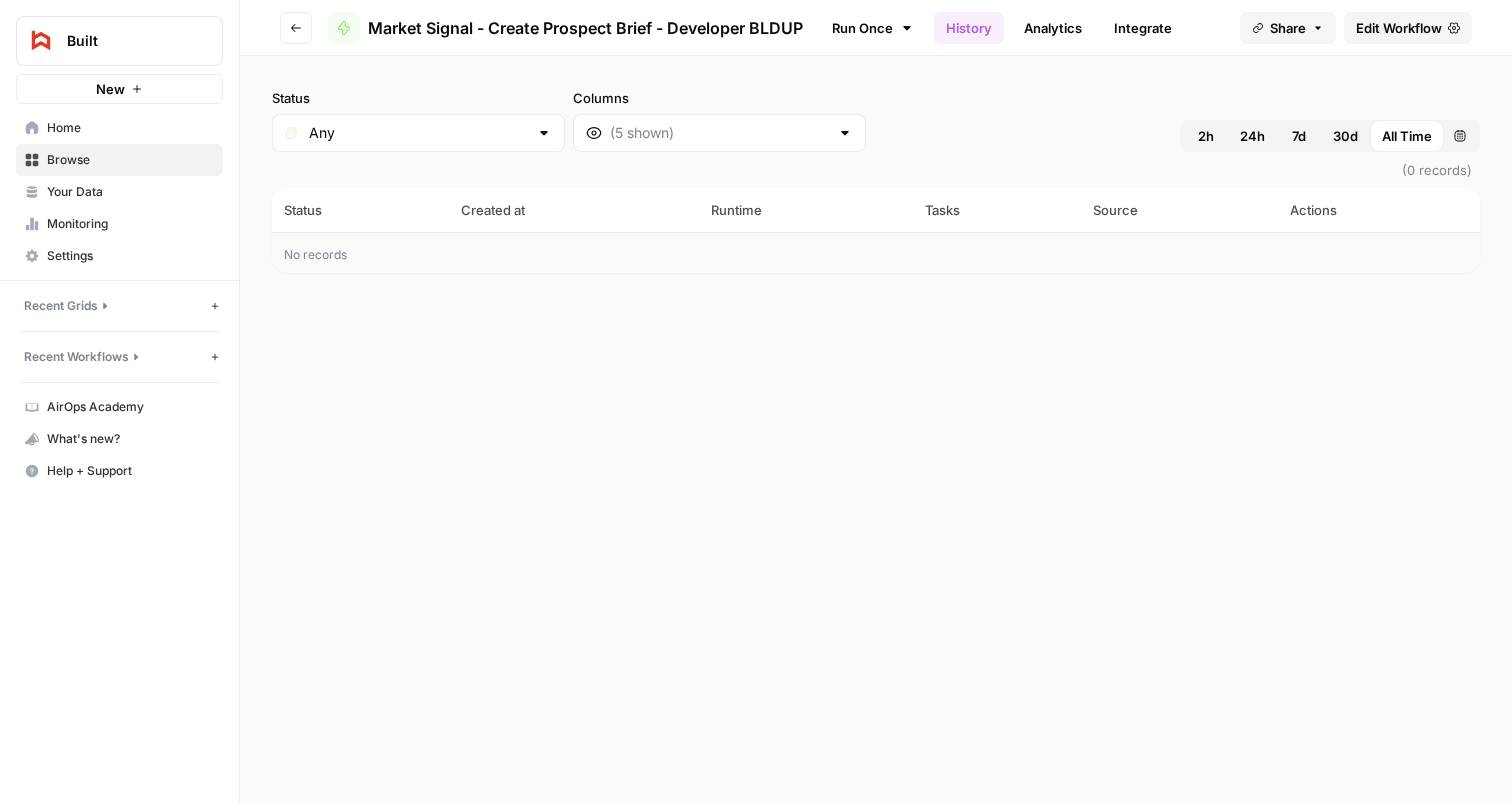 click on "Analytics" at bounding box center (1053, 28) 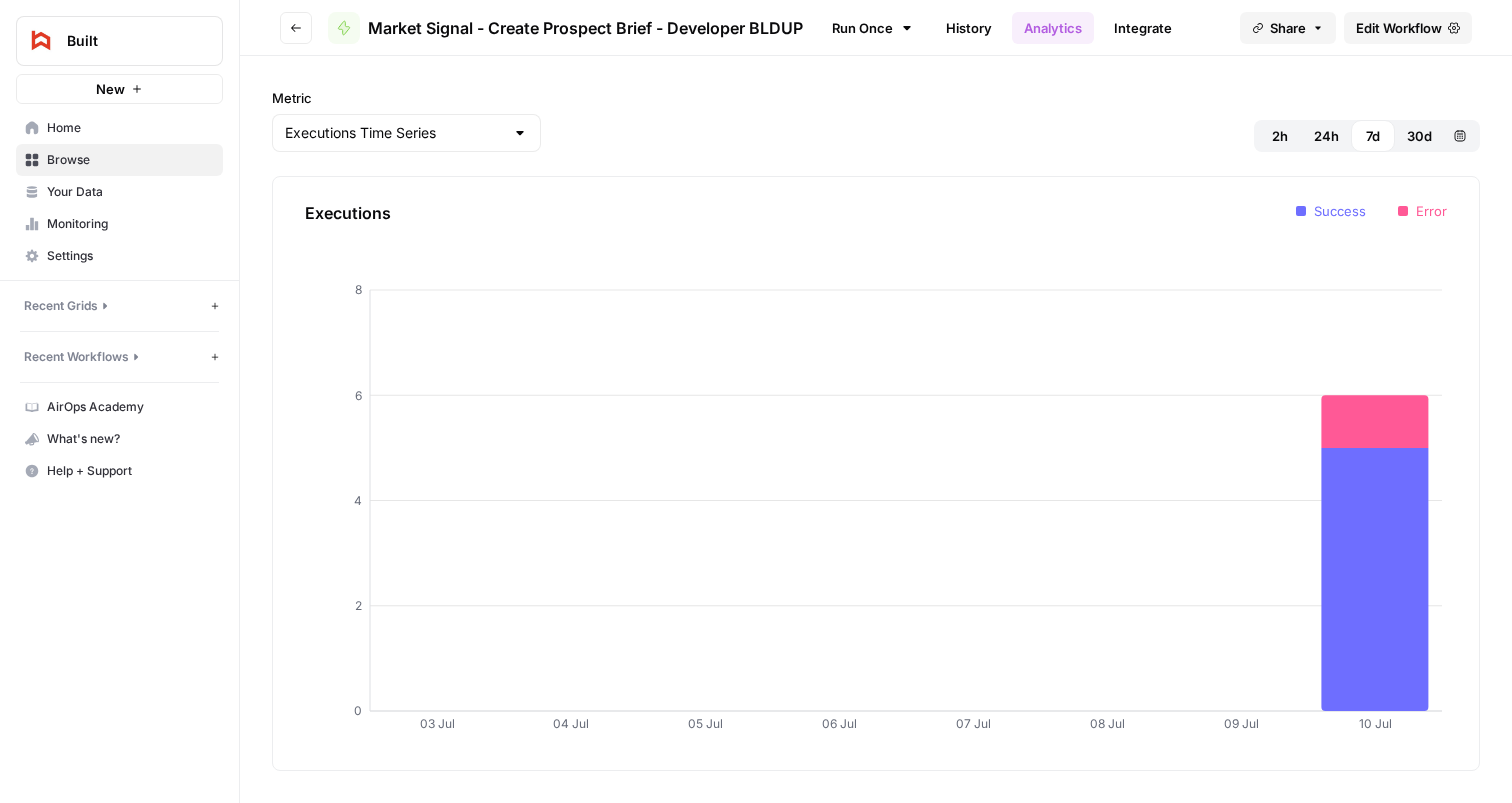 click on "Integrate" at bounding box center [1143, 28] 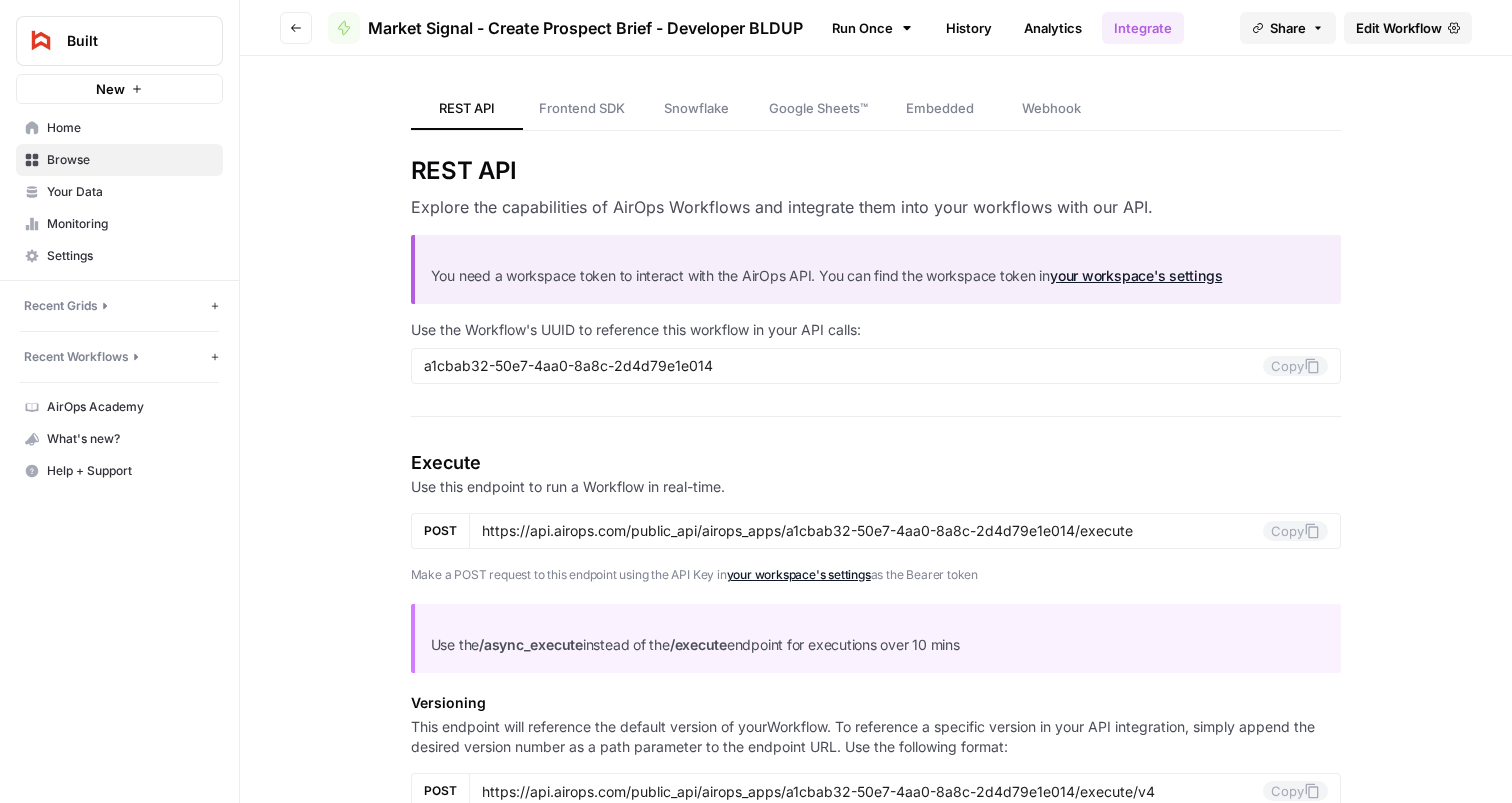 click on "History" at bounding box center [969, 28] 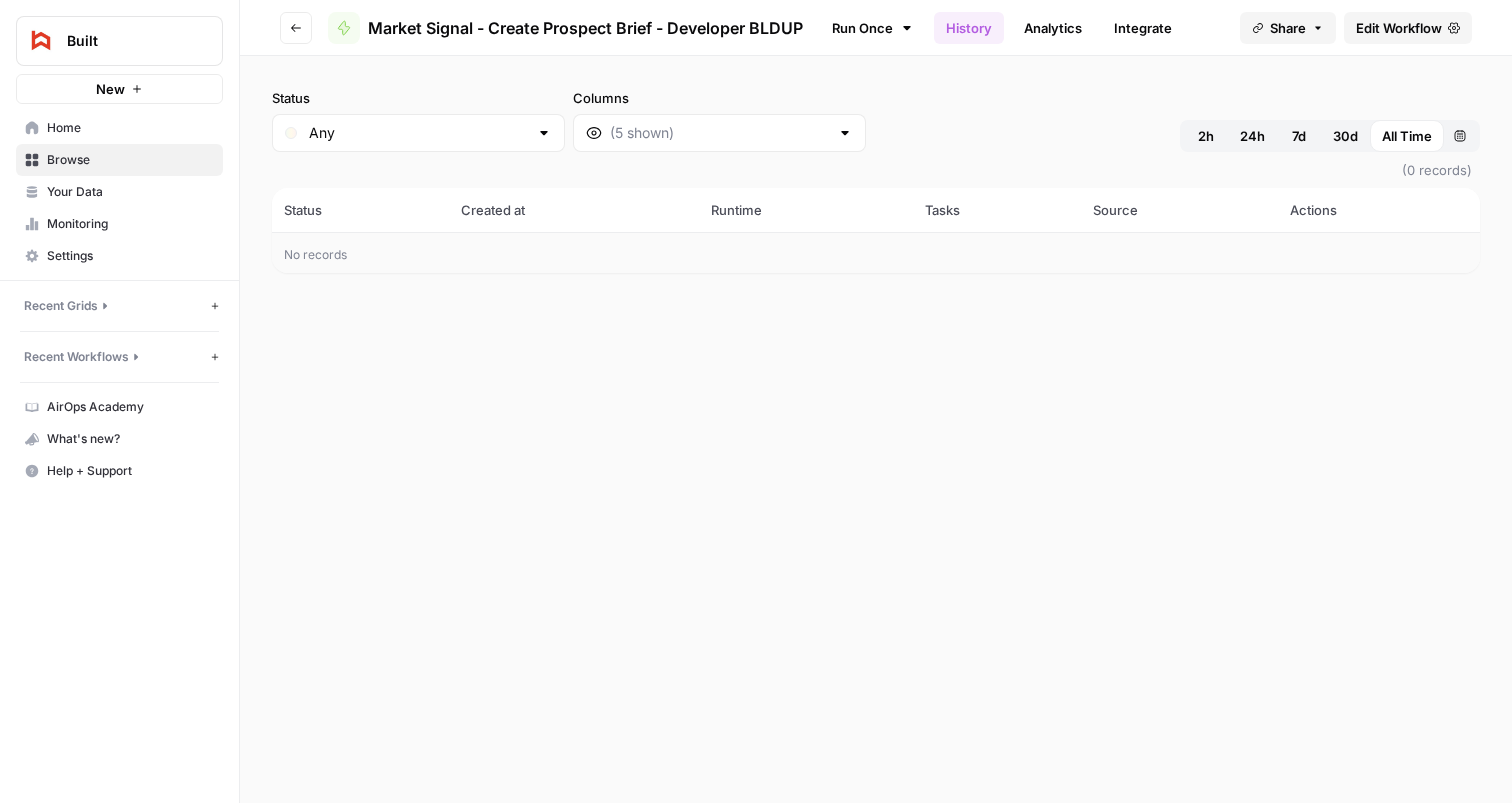 click on "Edit Workflow" at bounding box center [1399, 28] 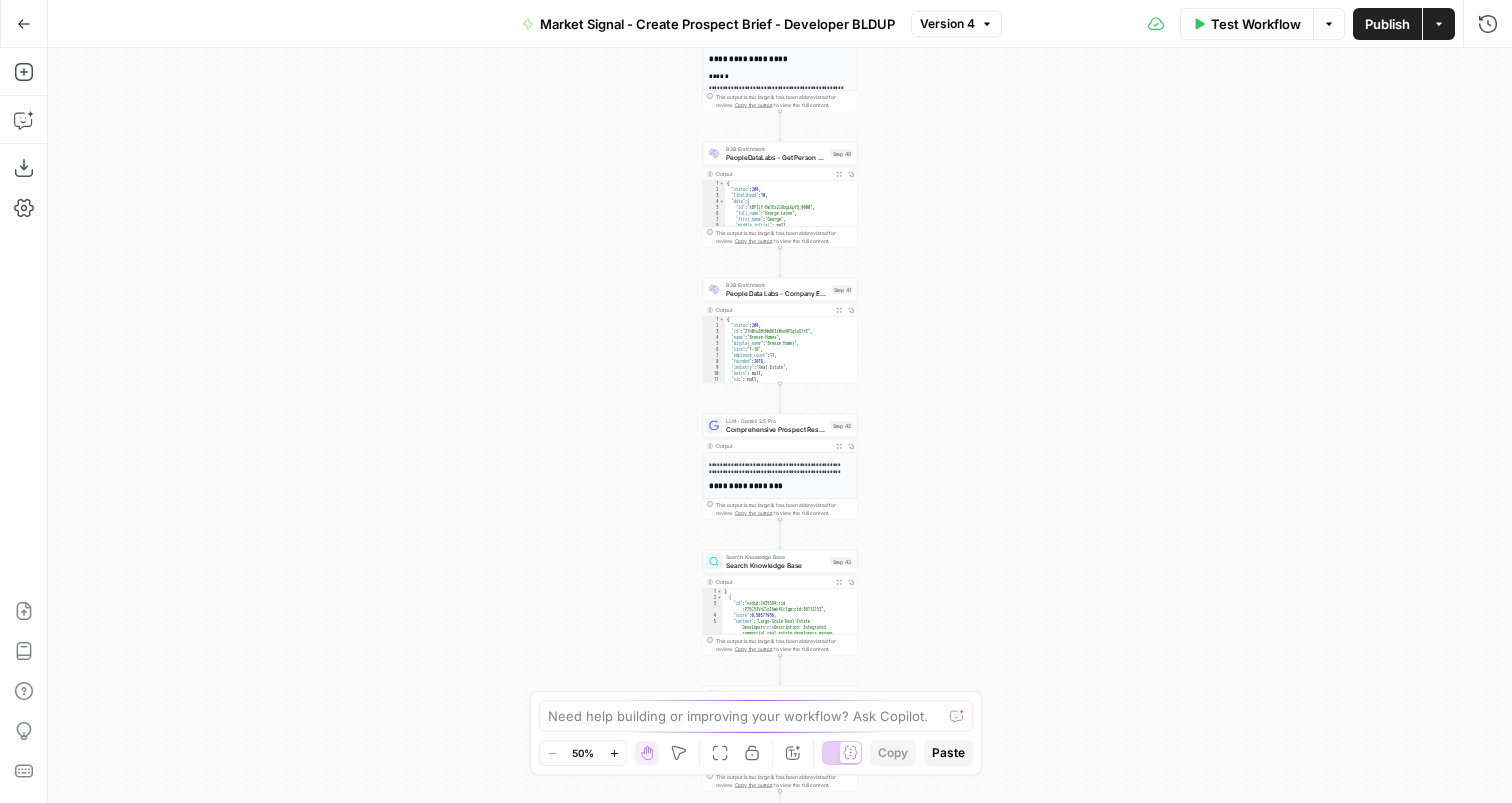 click on "Publish" at bounding box center [1387, 24] 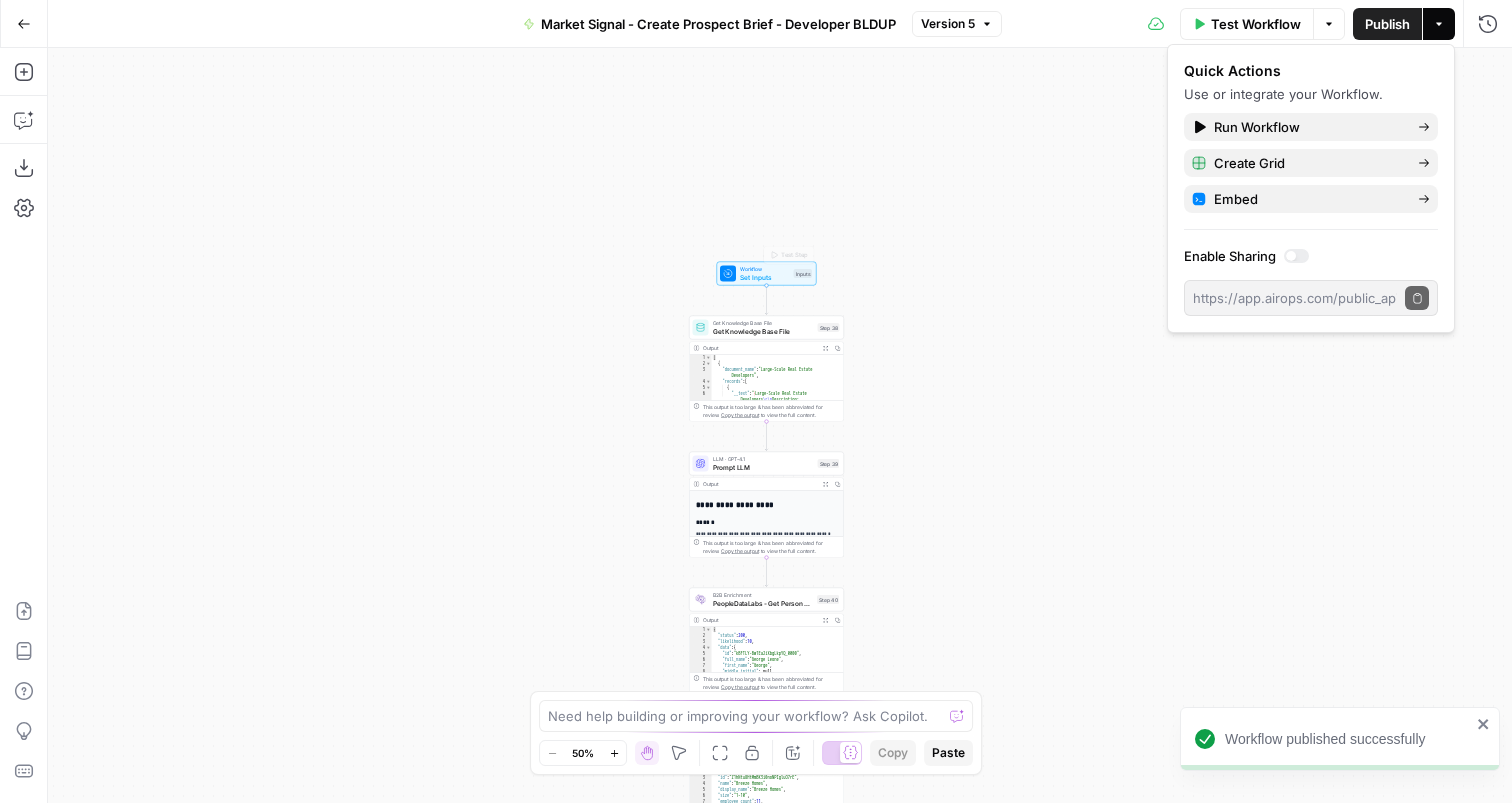 click on "Workflow" at bounding box center [765, 269] 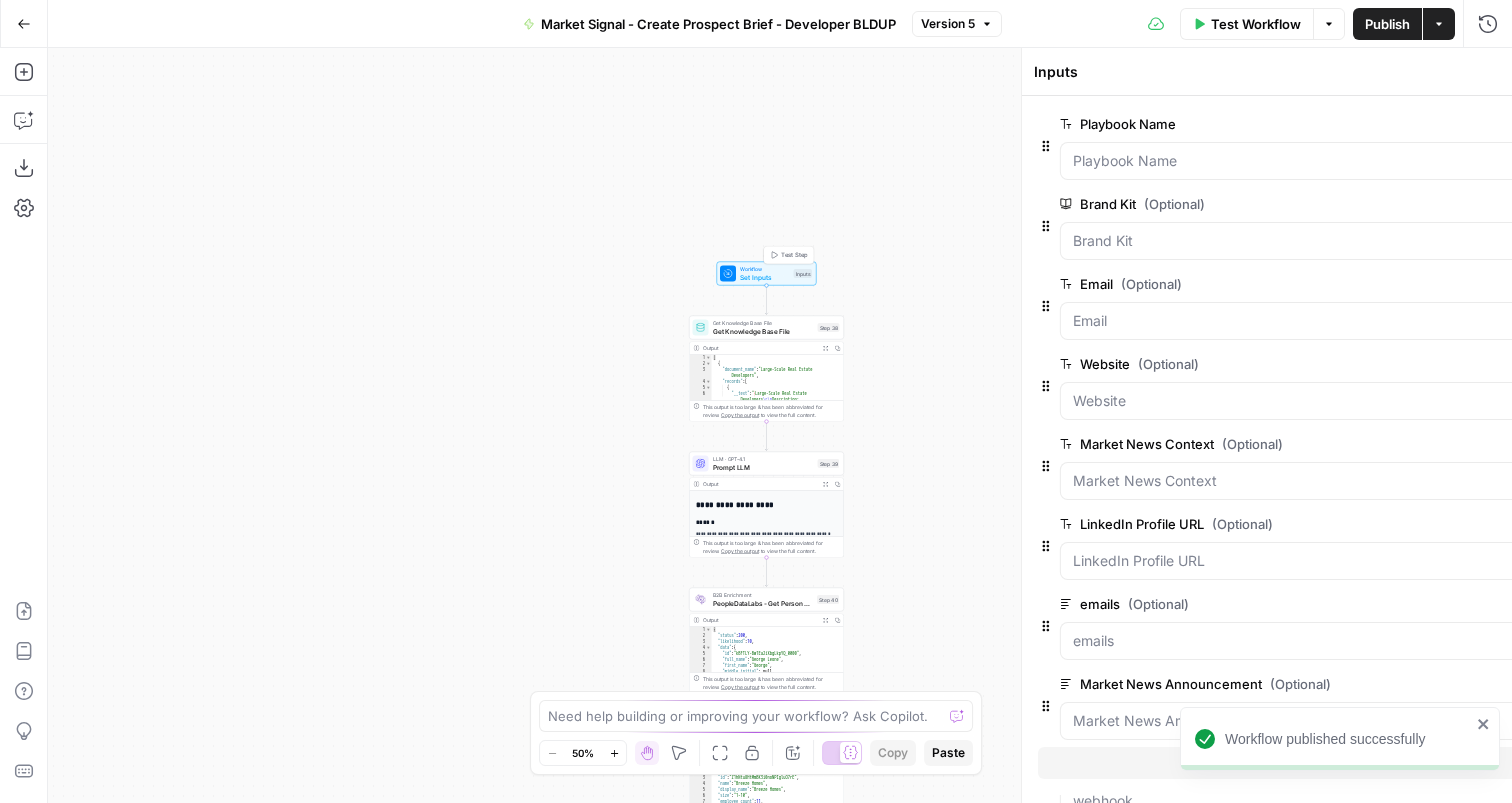 click on "Workflow" at bounding box center [765, 269] 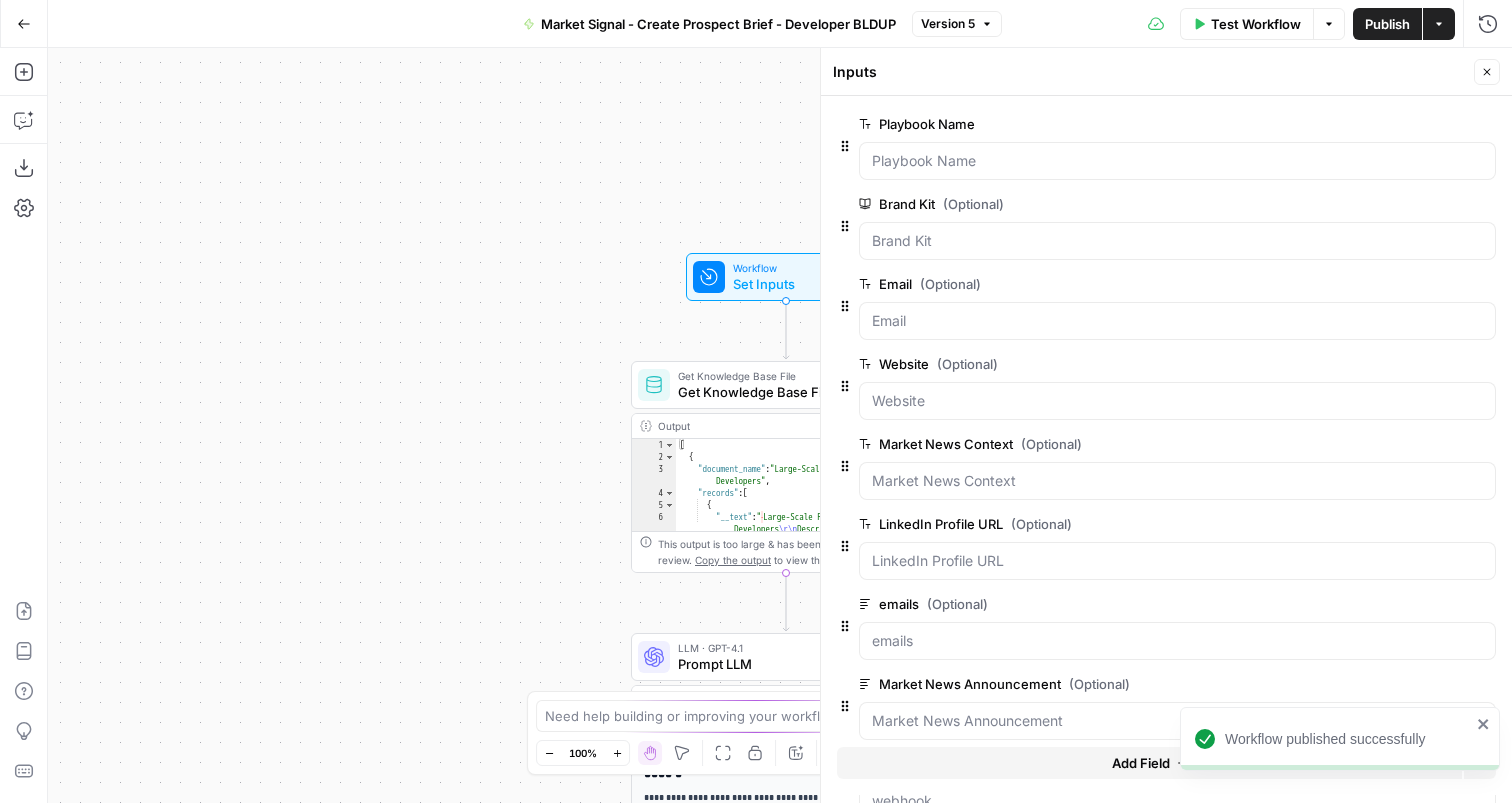scroll, scrollTop: 101, scrollLeft: 0, axis: vertical 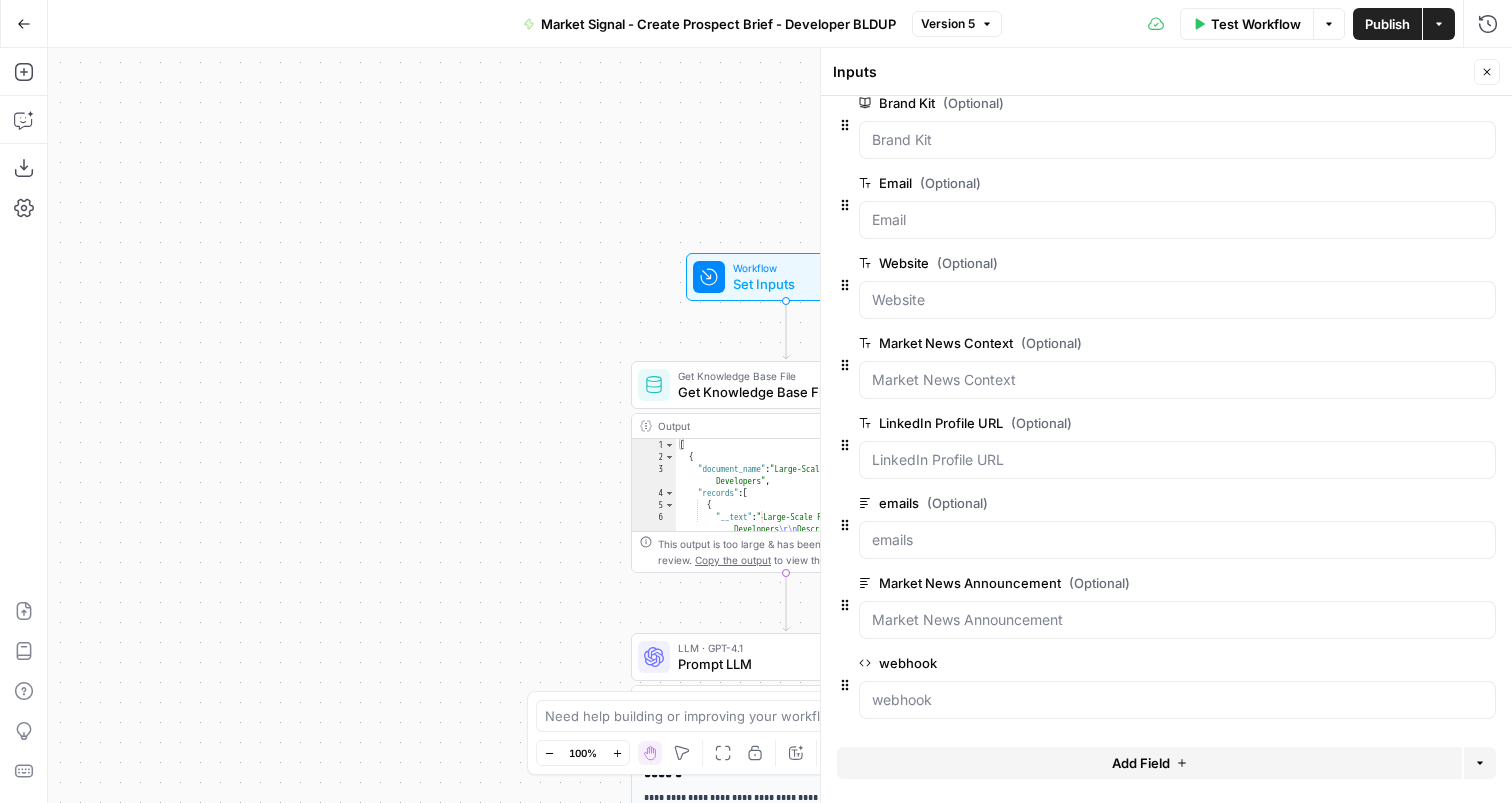 click on "edit field" at bounding box center [1421, 663] 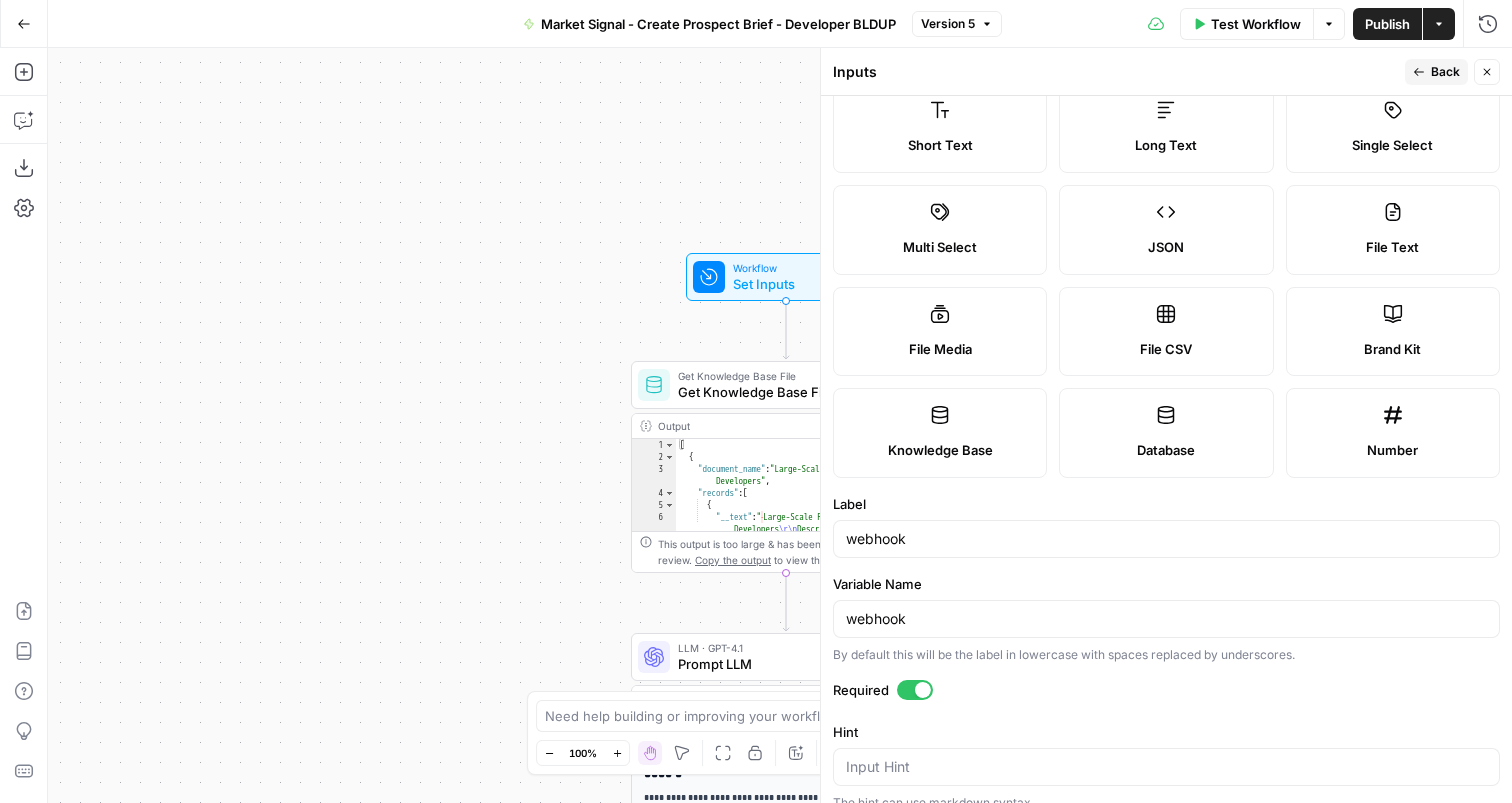 scroll, scrollTop: 0, scrollLeft: 0, axis: both 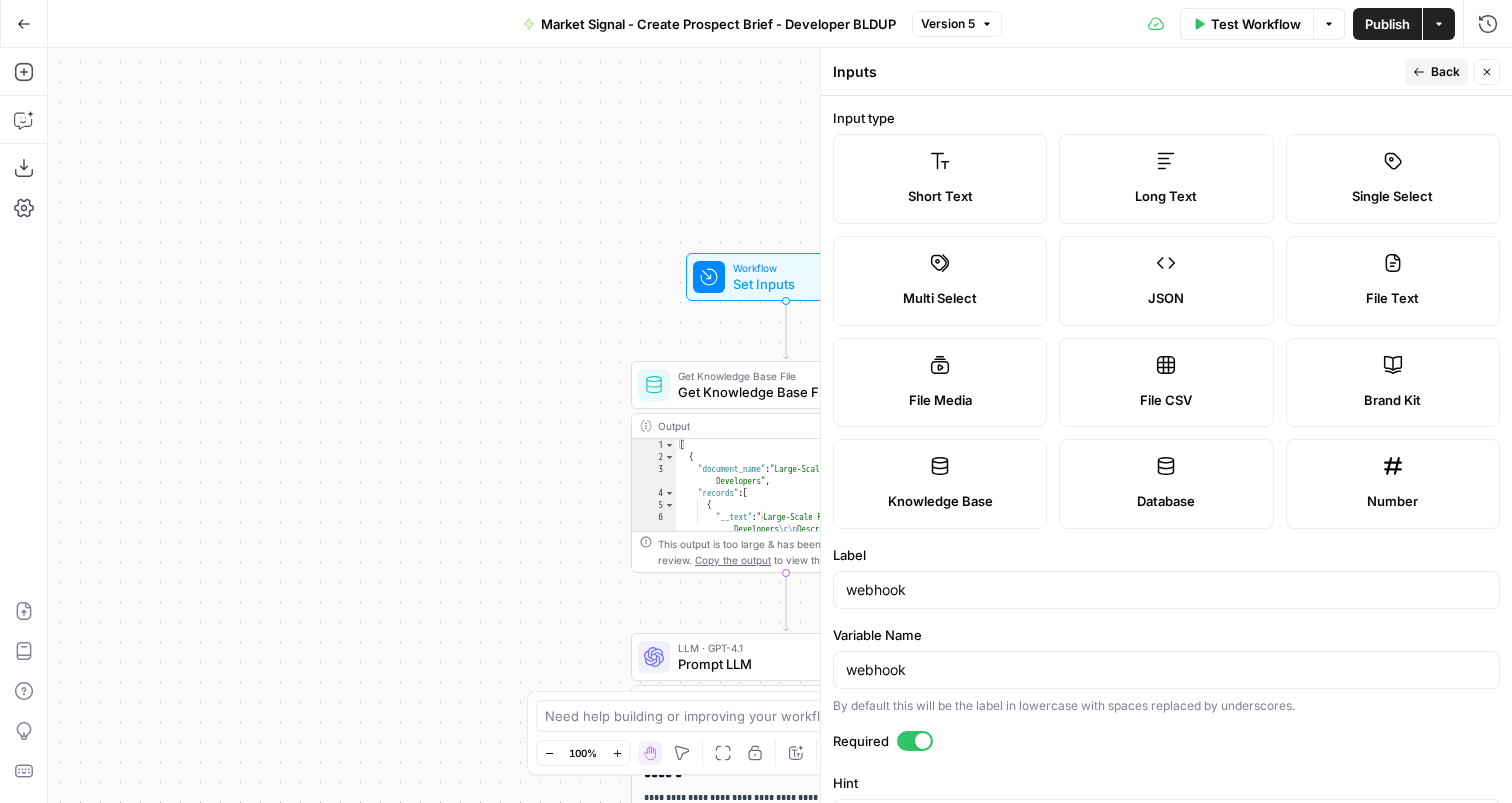 click on "E" at bounding box center (1481, 66) 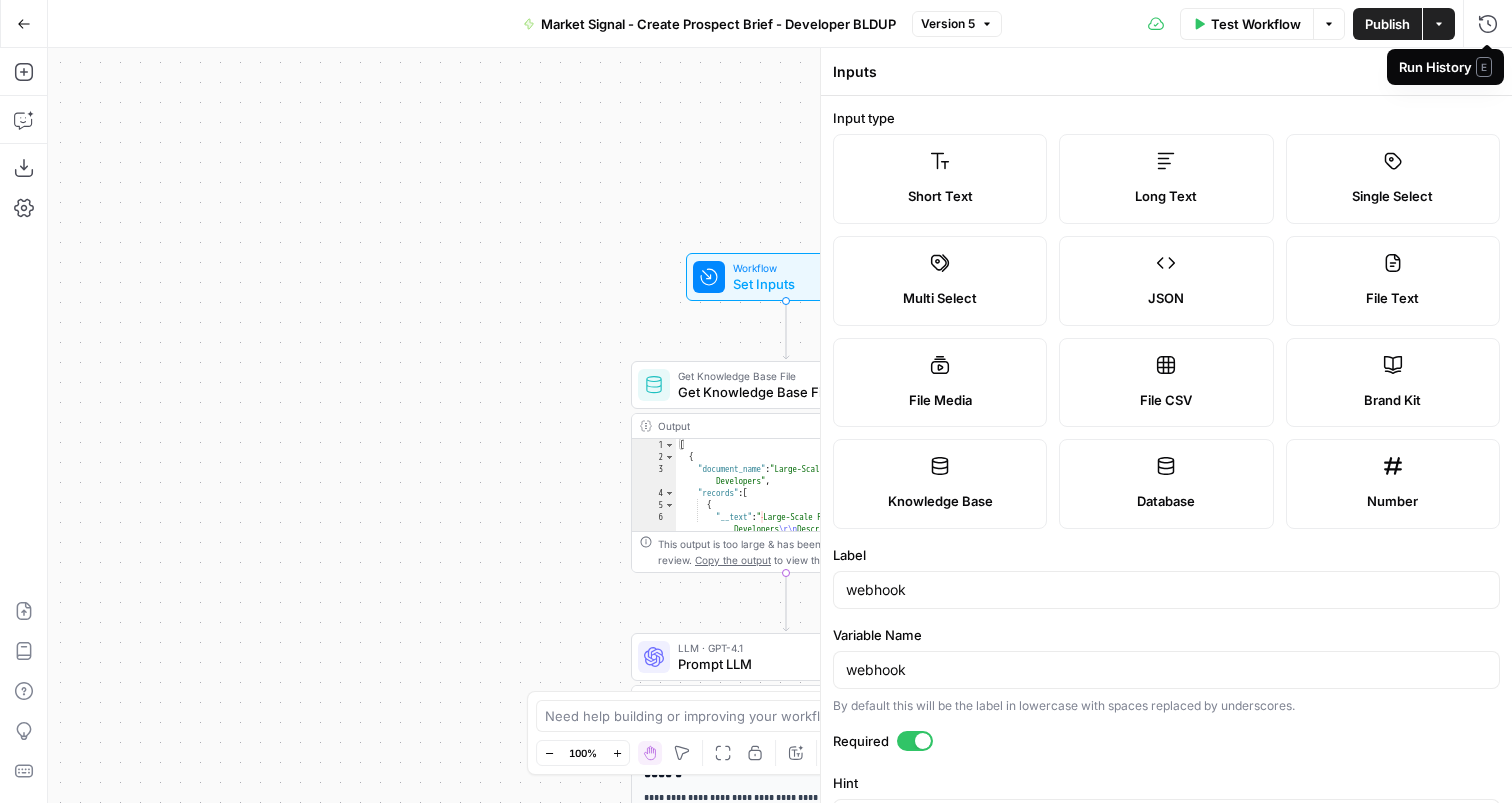 click on "Publish" at bounding box center [1387, 24] 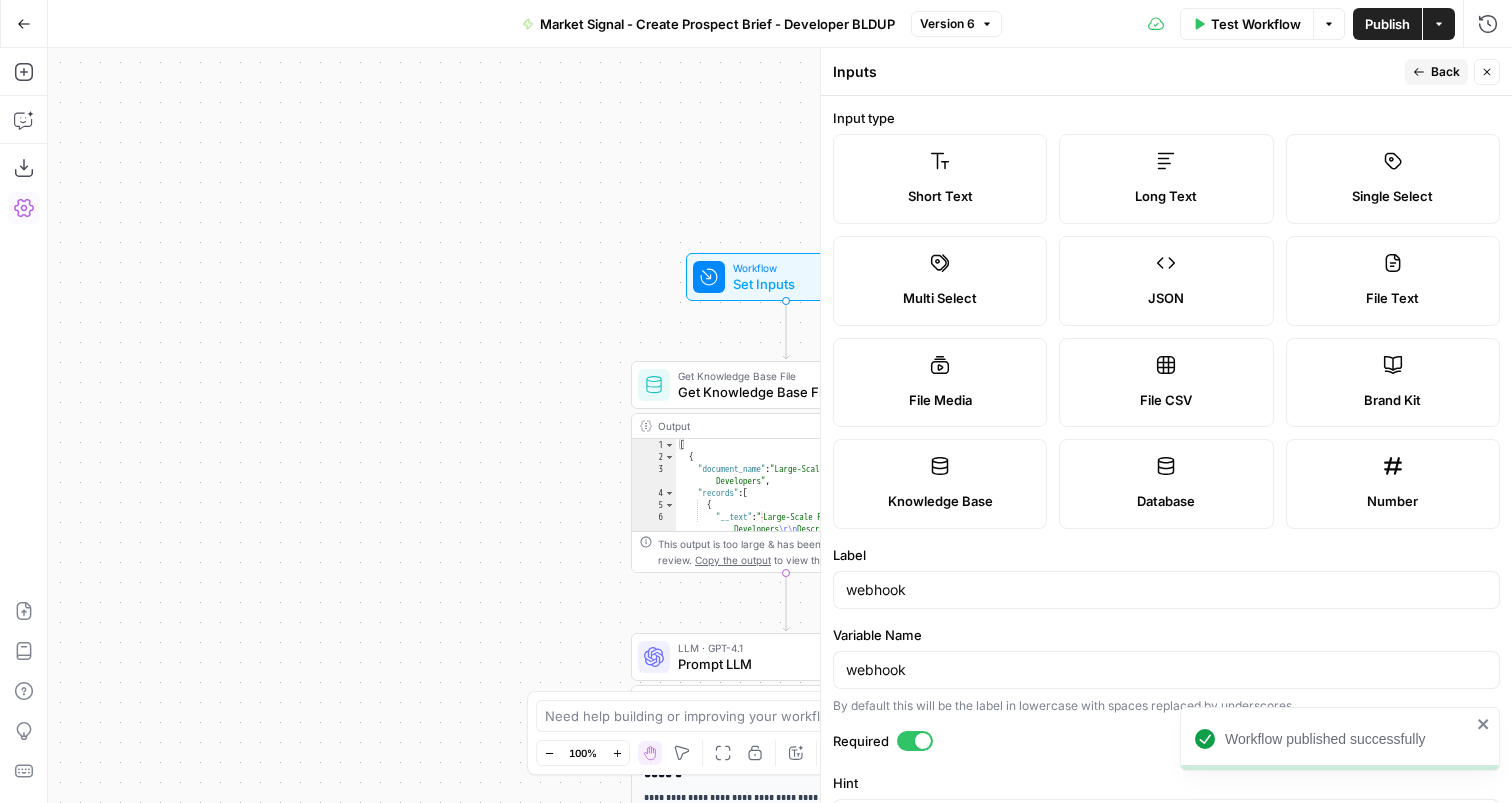 click 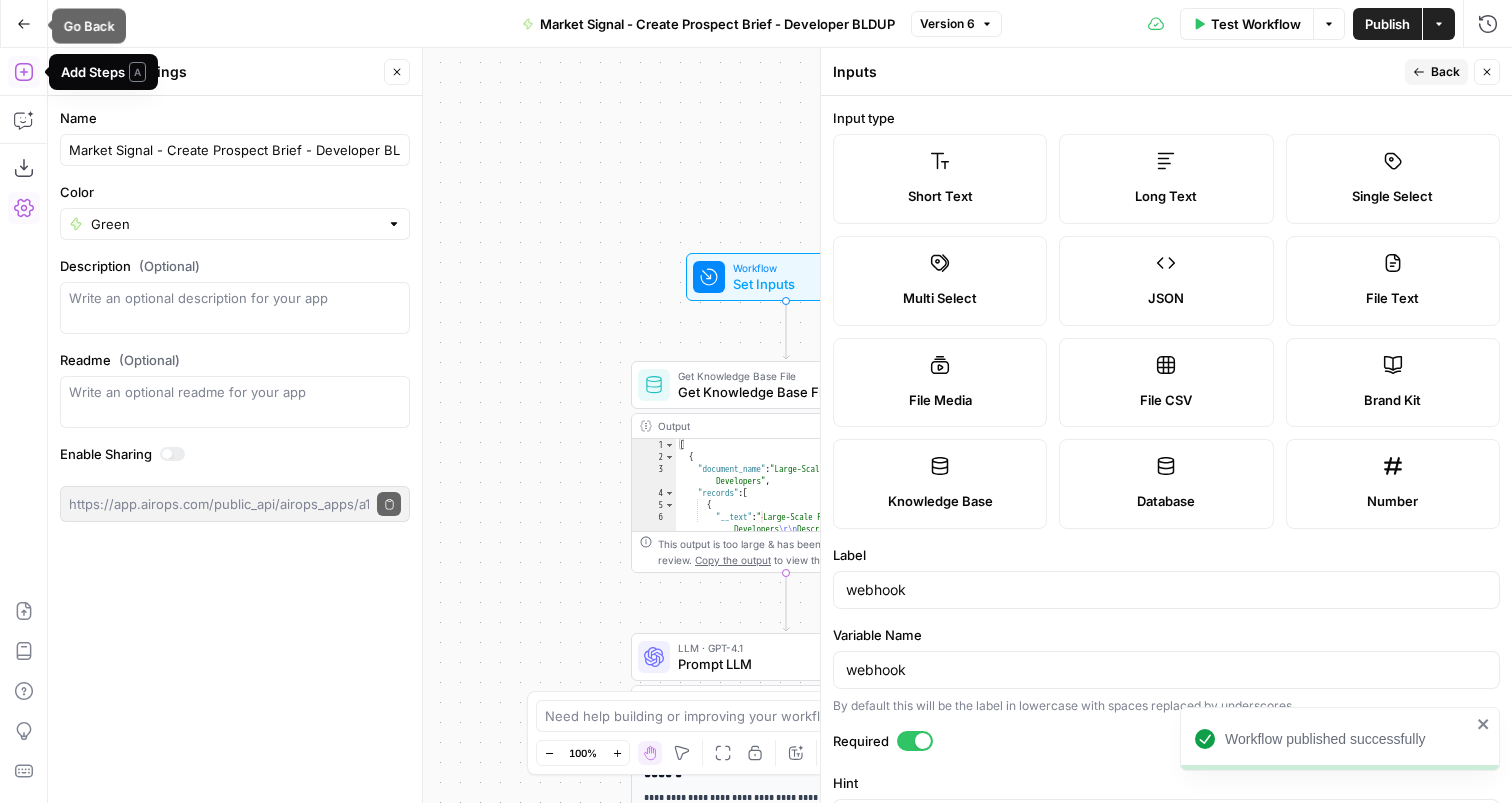 click 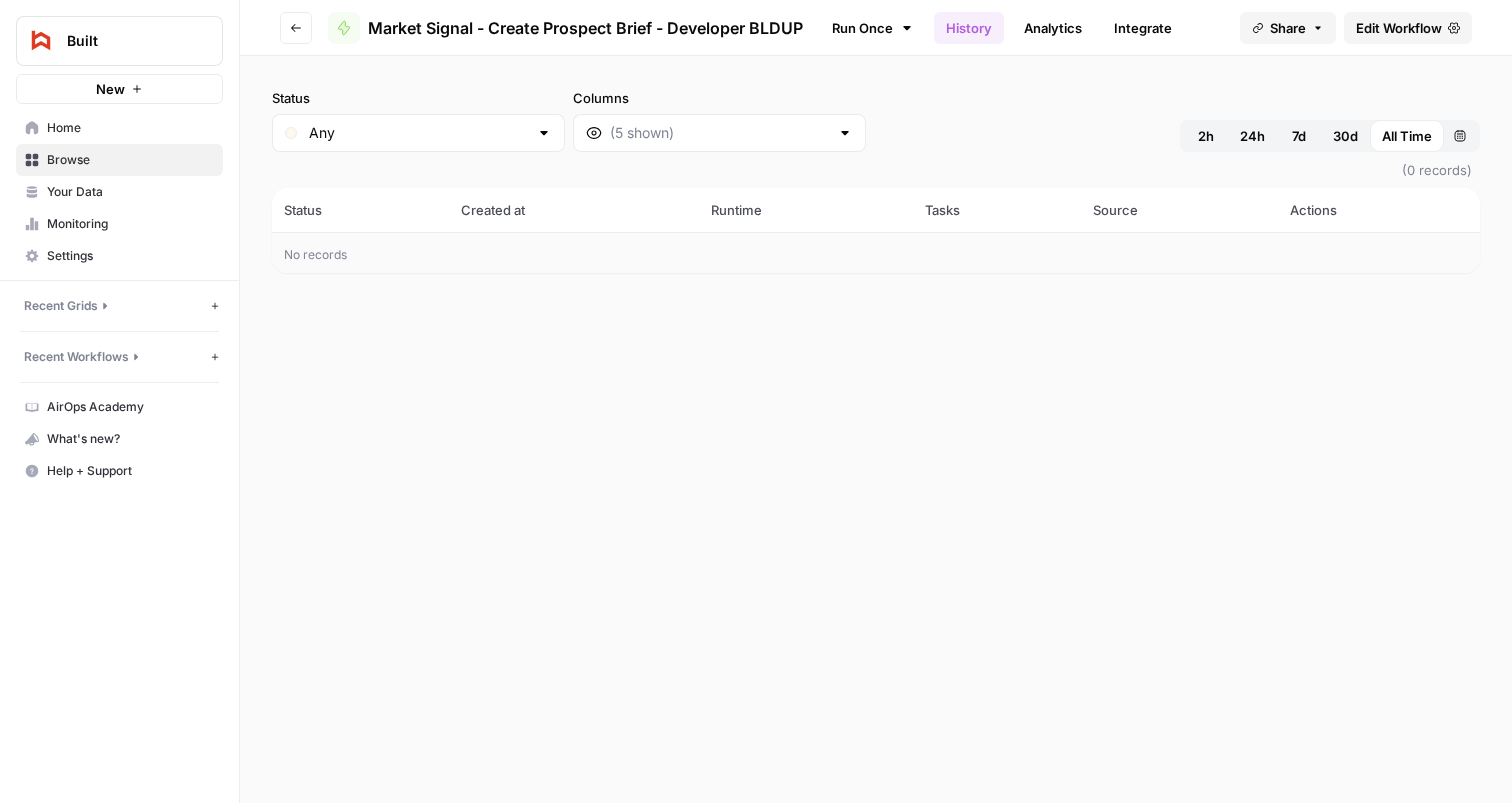 click on "Integrate" at bounding box center (1143, 28) 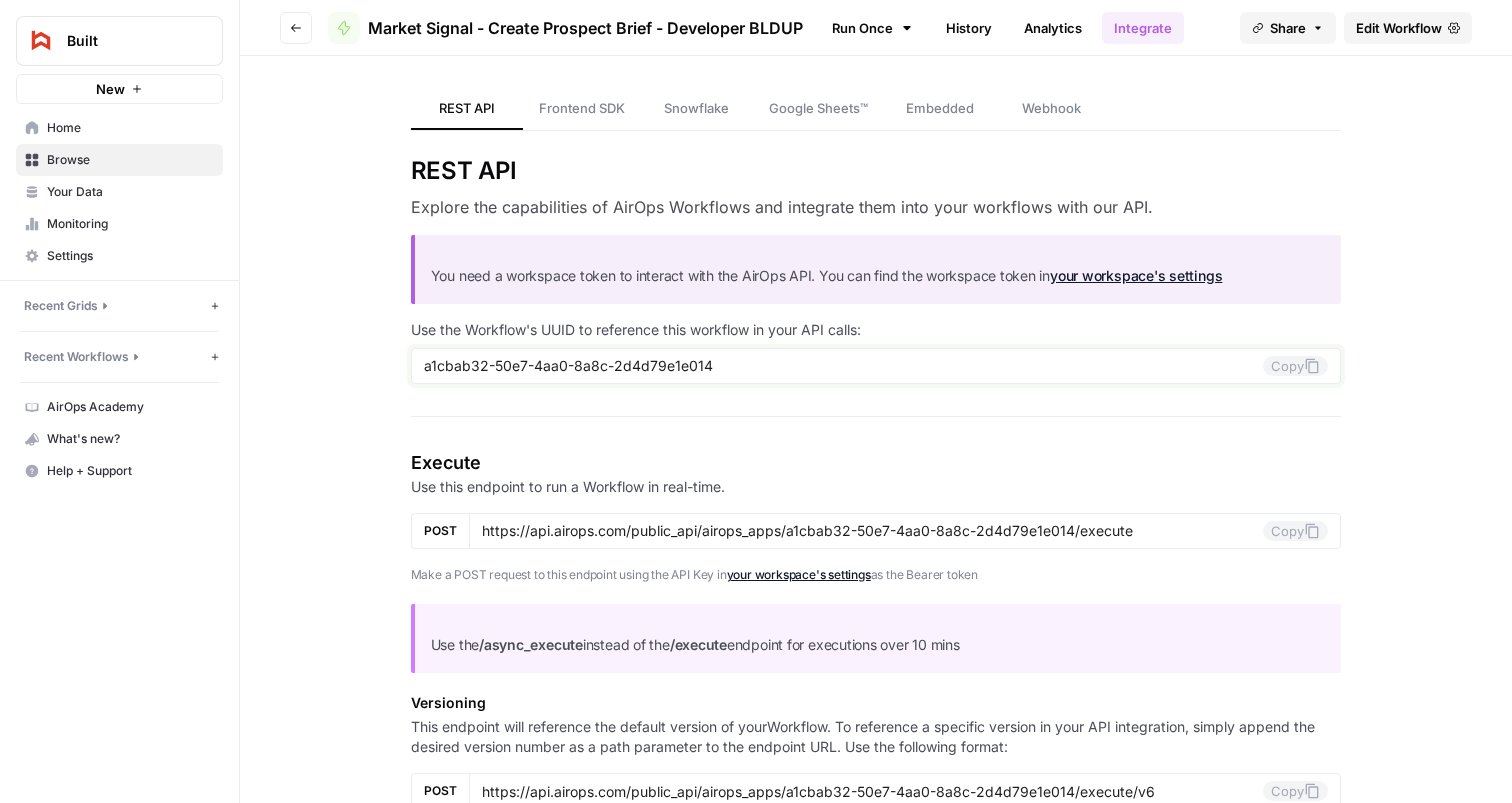 click on "a1cbab32-50e7-4aa0-8a8c-2d4d79e1e014" at bounding box center (844, 366) 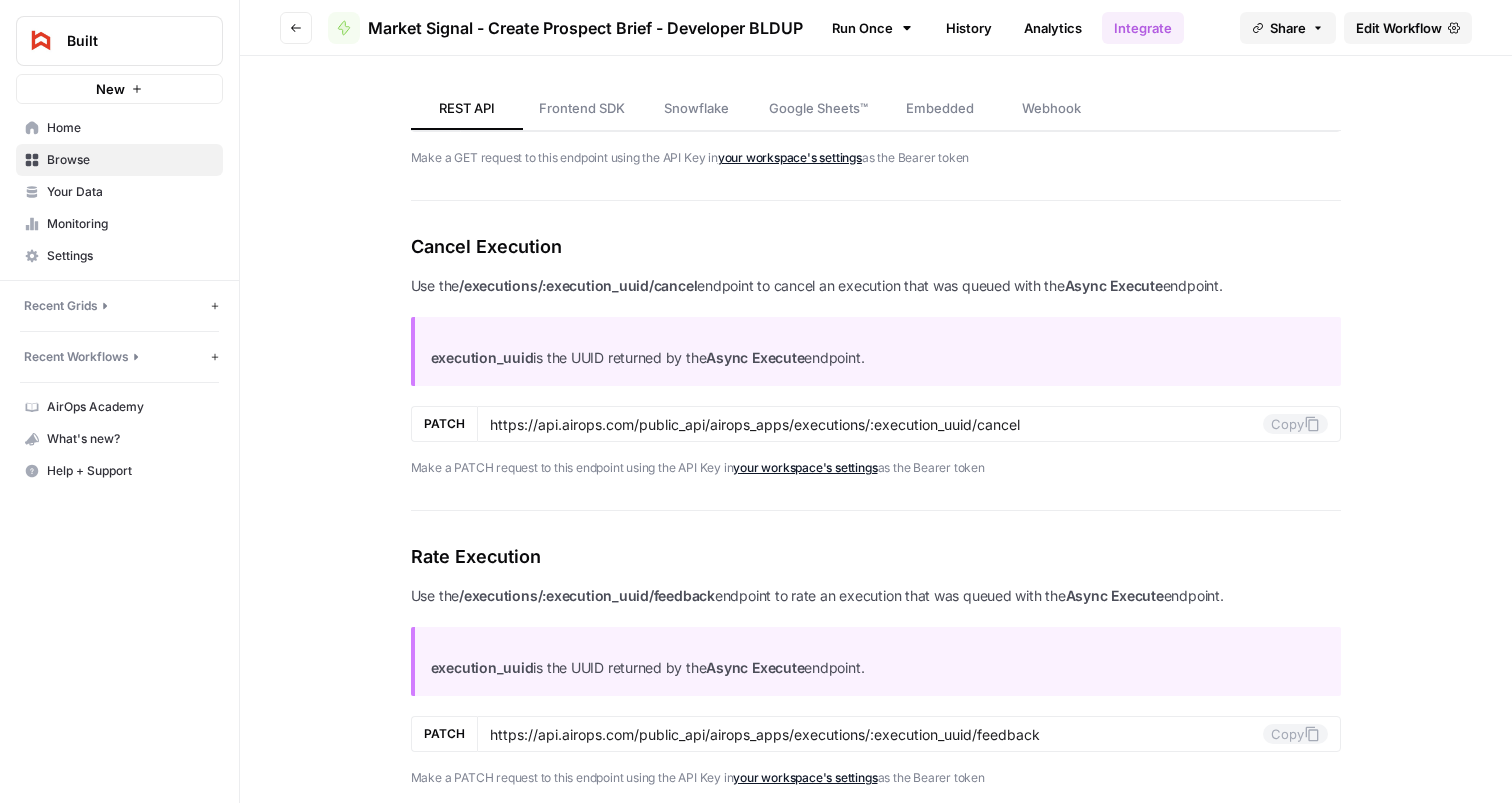 scroll, scrollTop: 2159, scrollLeft: 0, axis: vertical 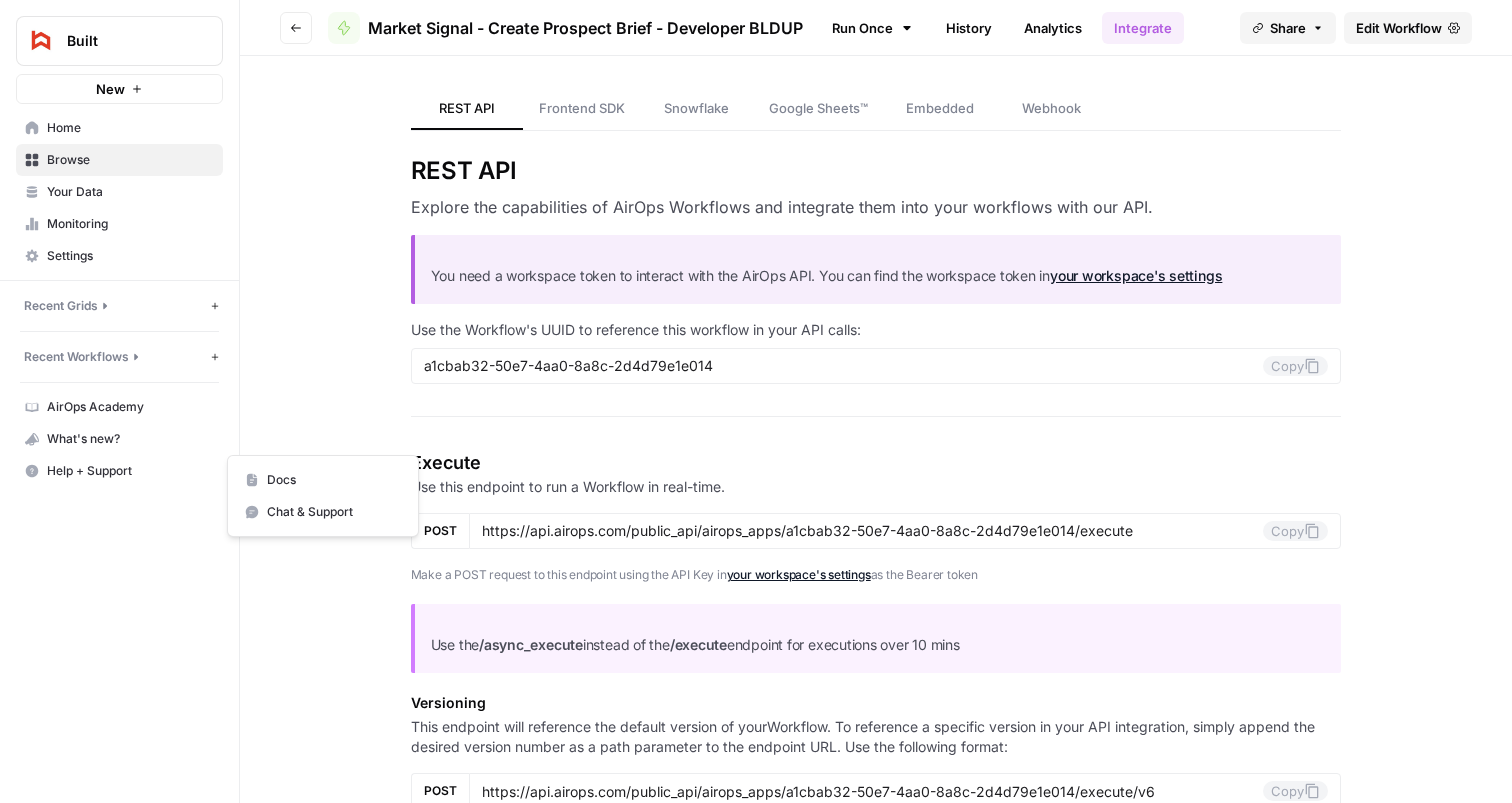 click on "Help + Support" at bounding box center (130, 471) 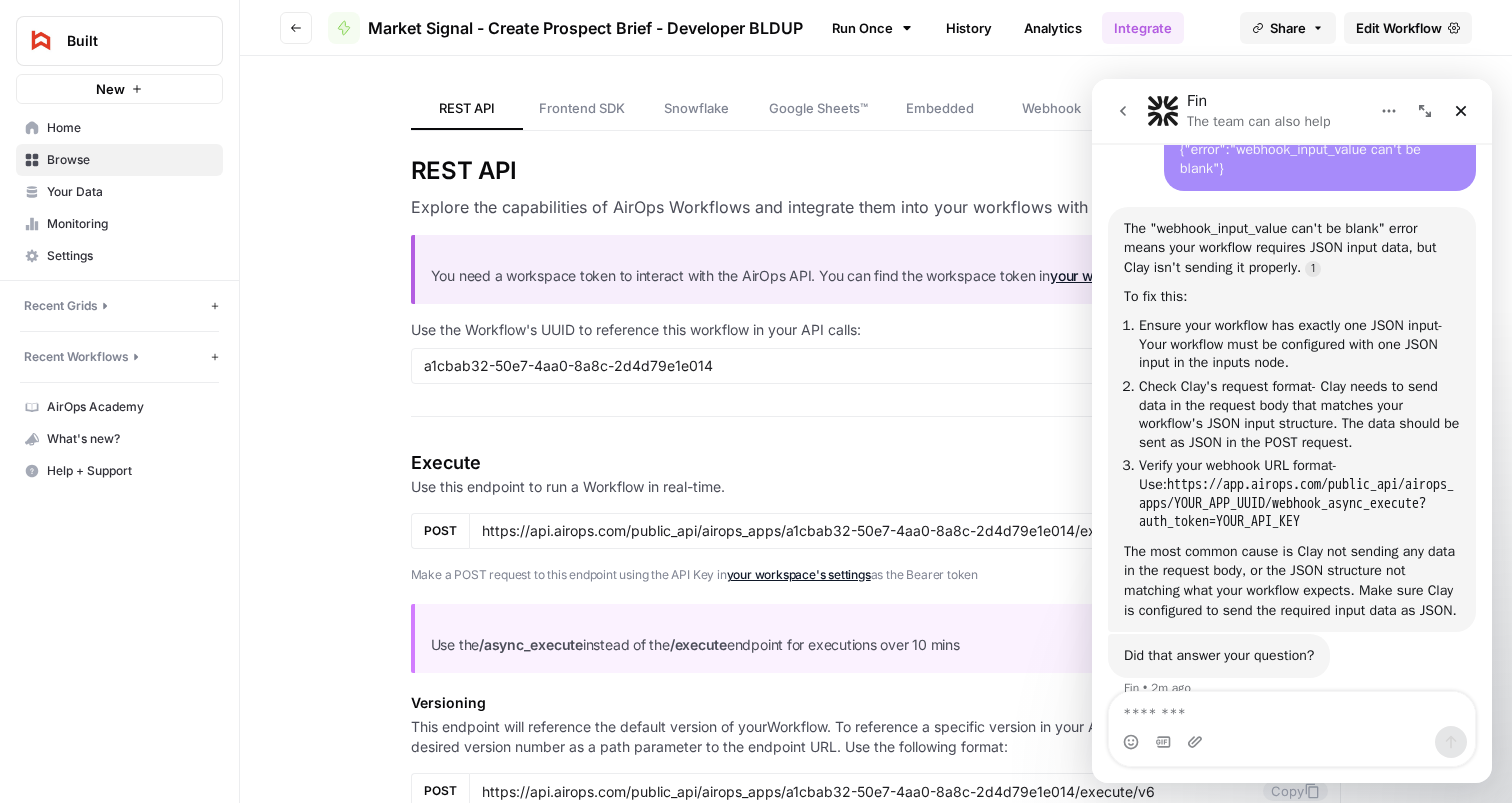 scroll, scrollTop: 1411, scrollLeft: 0, axis: vertical 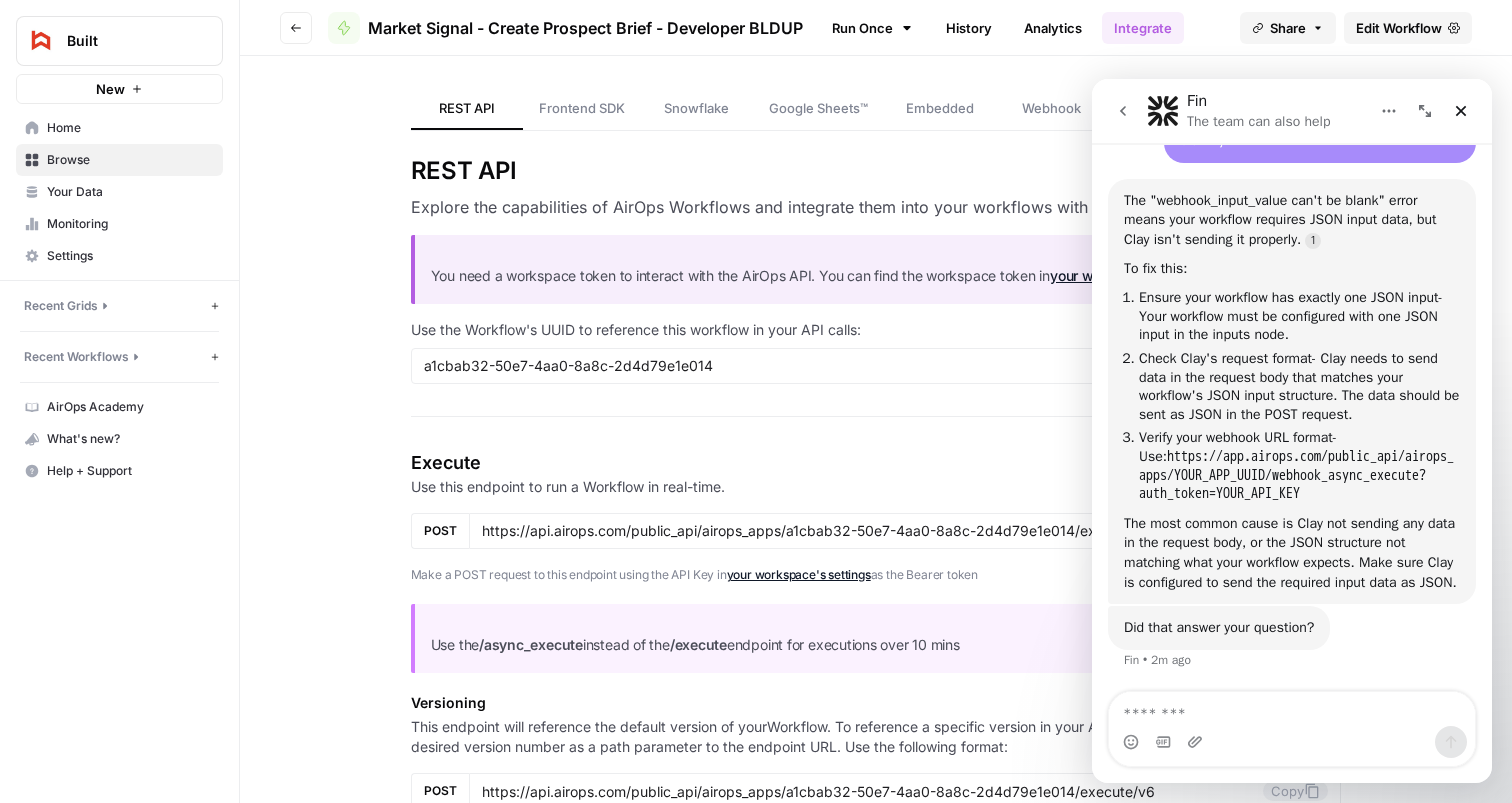 click at bounding box center (1292, 709) 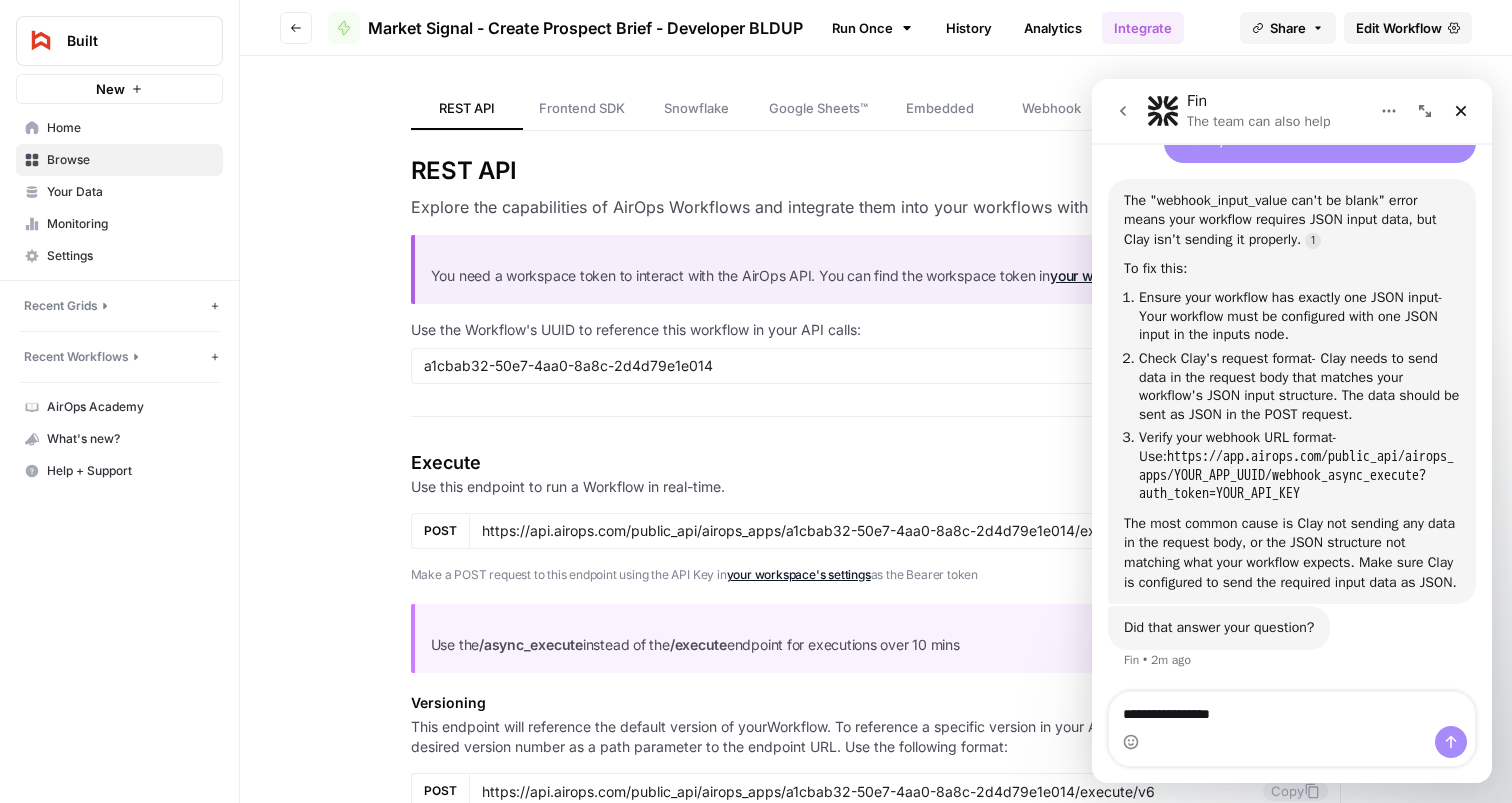 type on "**********" 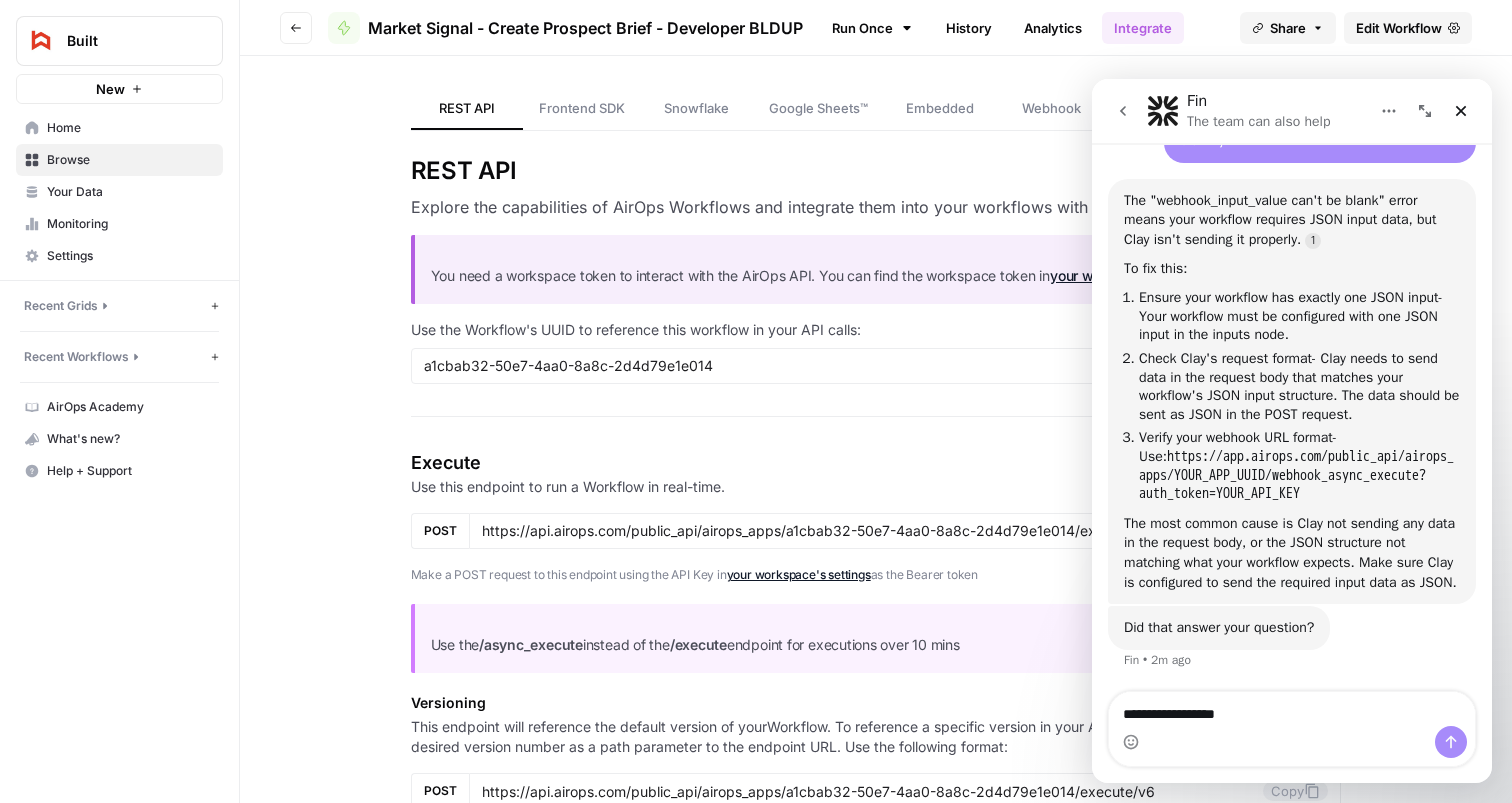 type 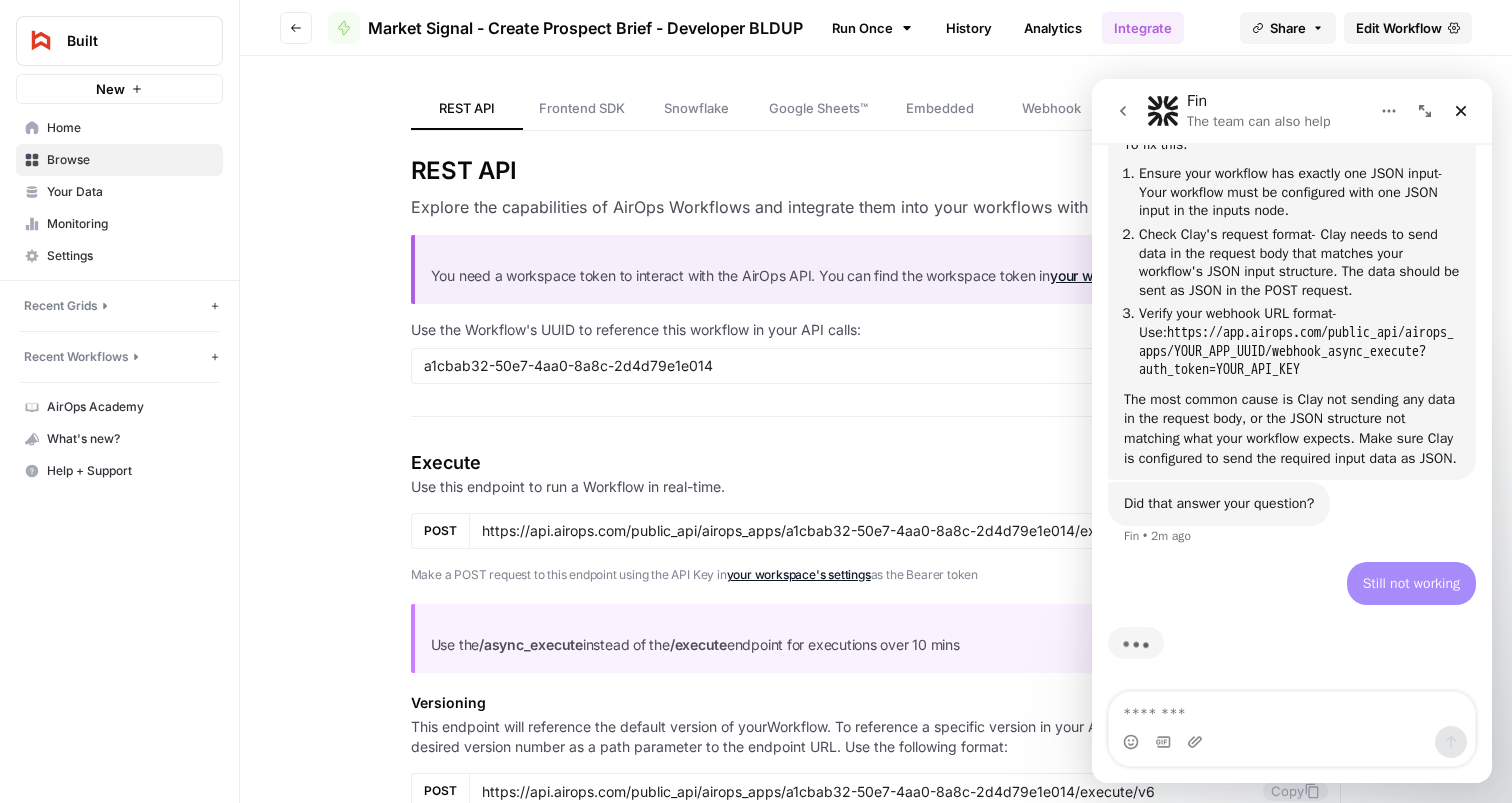 scroll, scrollTop: 1601, scrollLeft: 0, axis: vertical 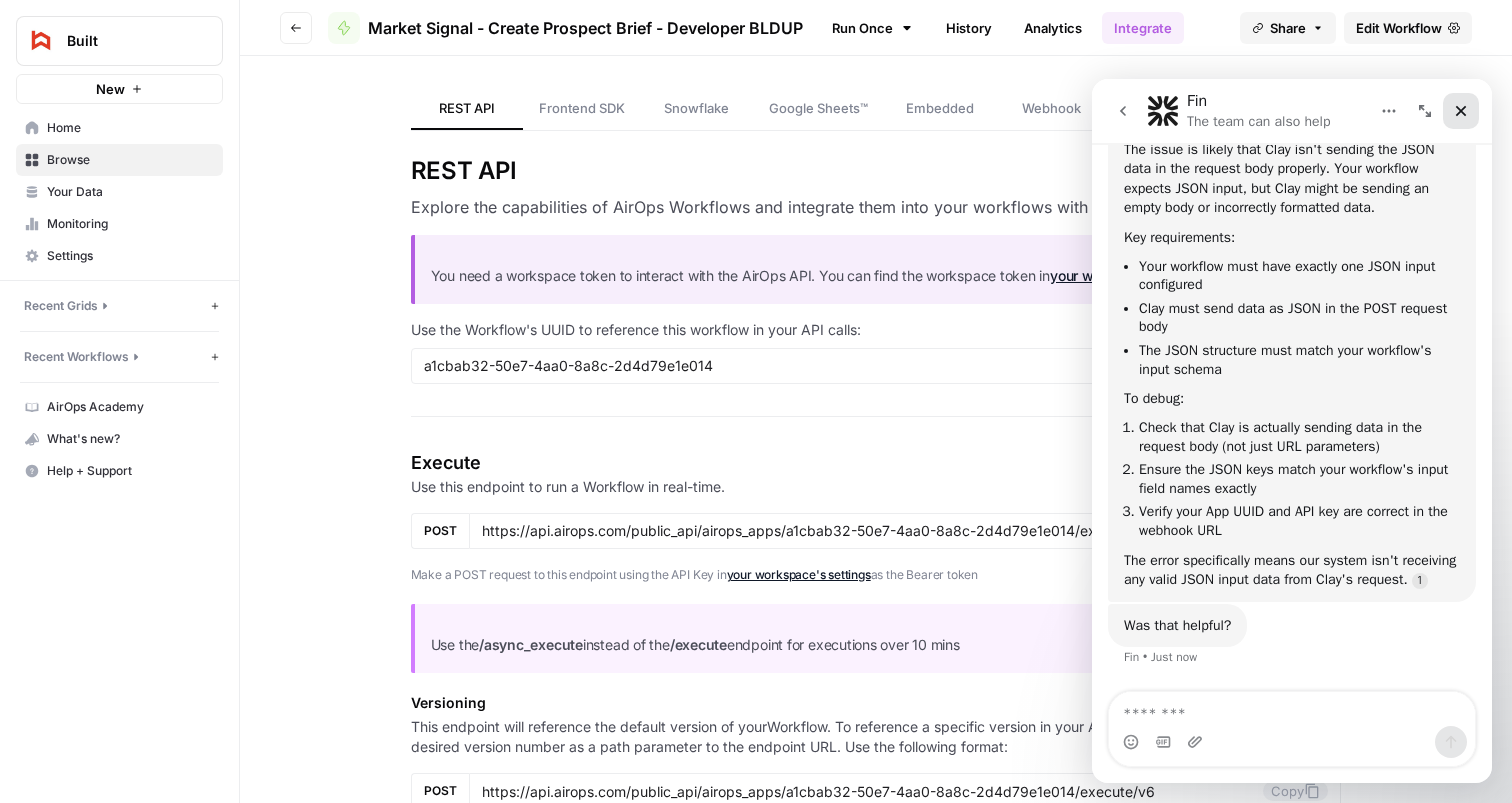drag, startPoint x: 1471, startPoint y: 115, endPoint x: 2557, endPoint y: 191, distance: 1088.656 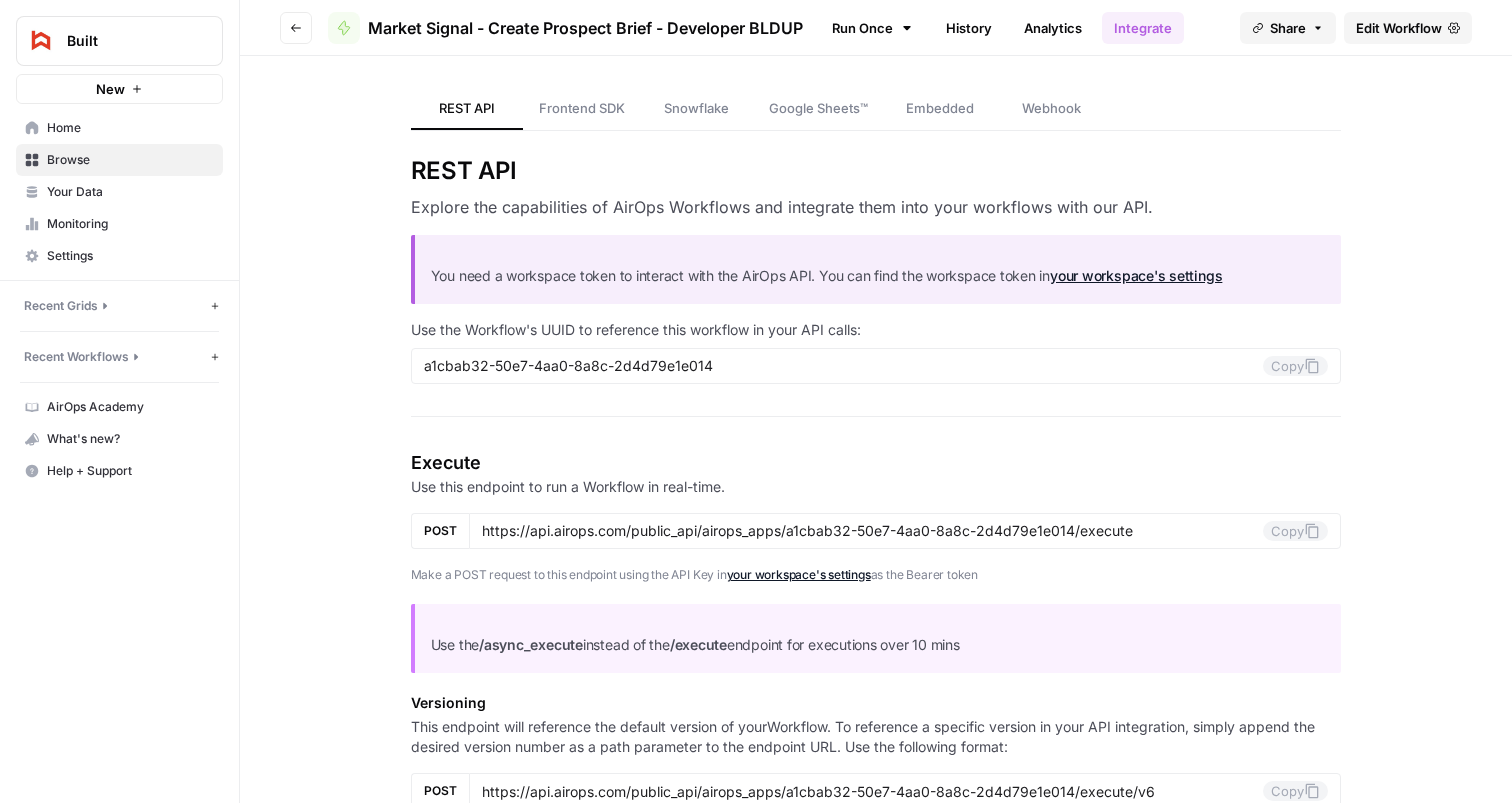 click on "Edit Workflow" at bounding box center [1399, 28] 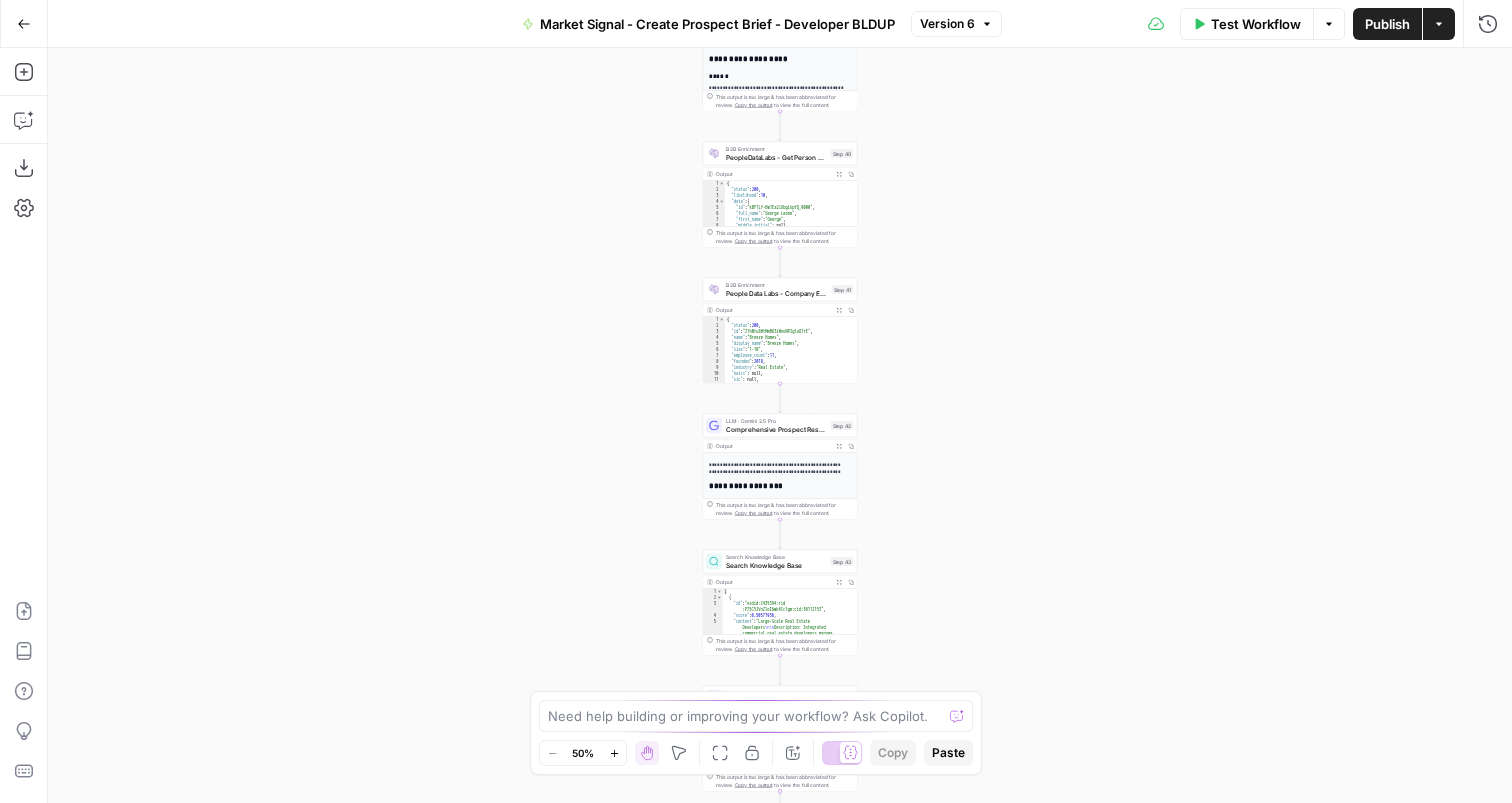 type on "*" 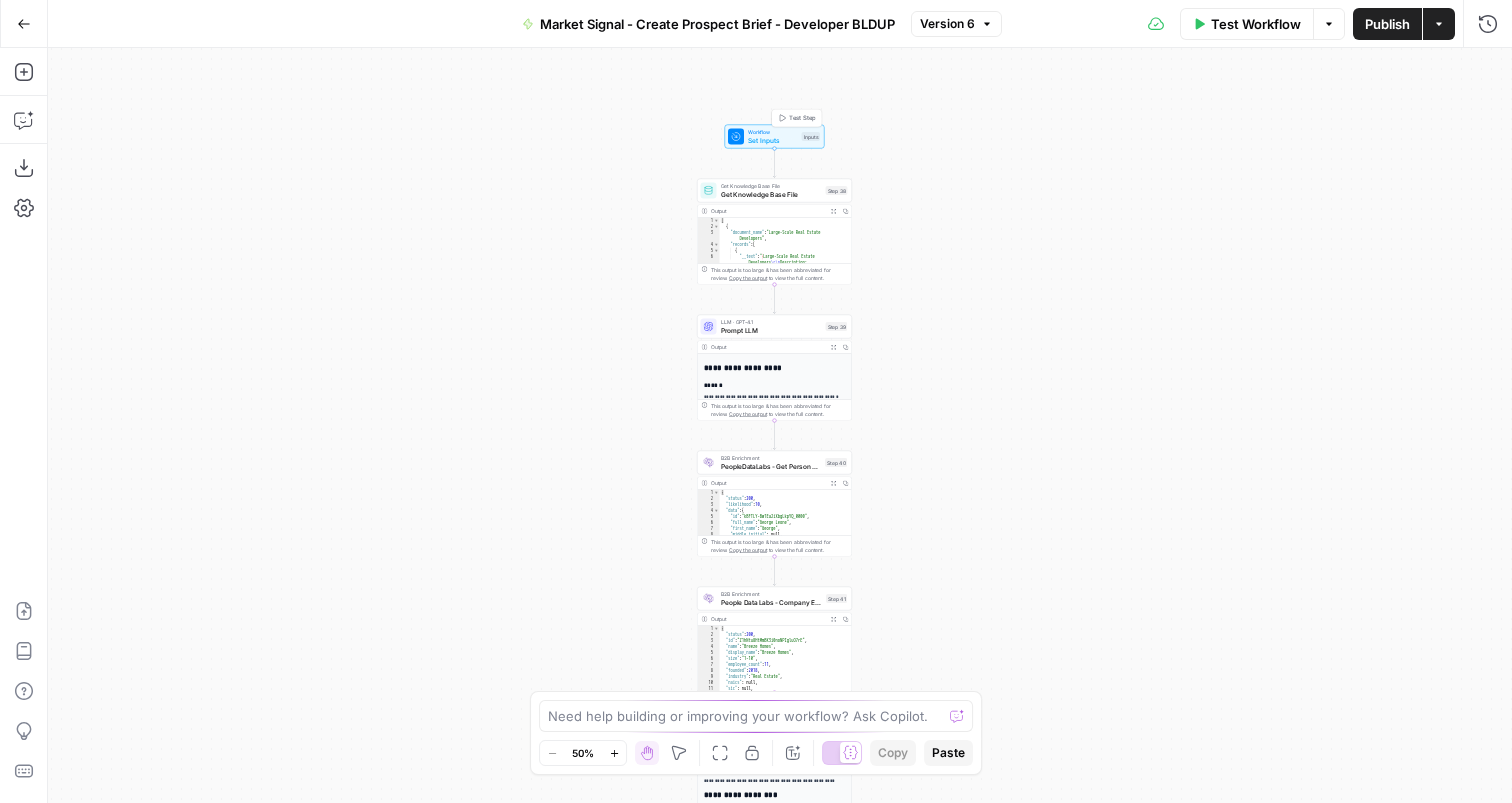 click on "Set Inputs" at bounding box center (773, 140) 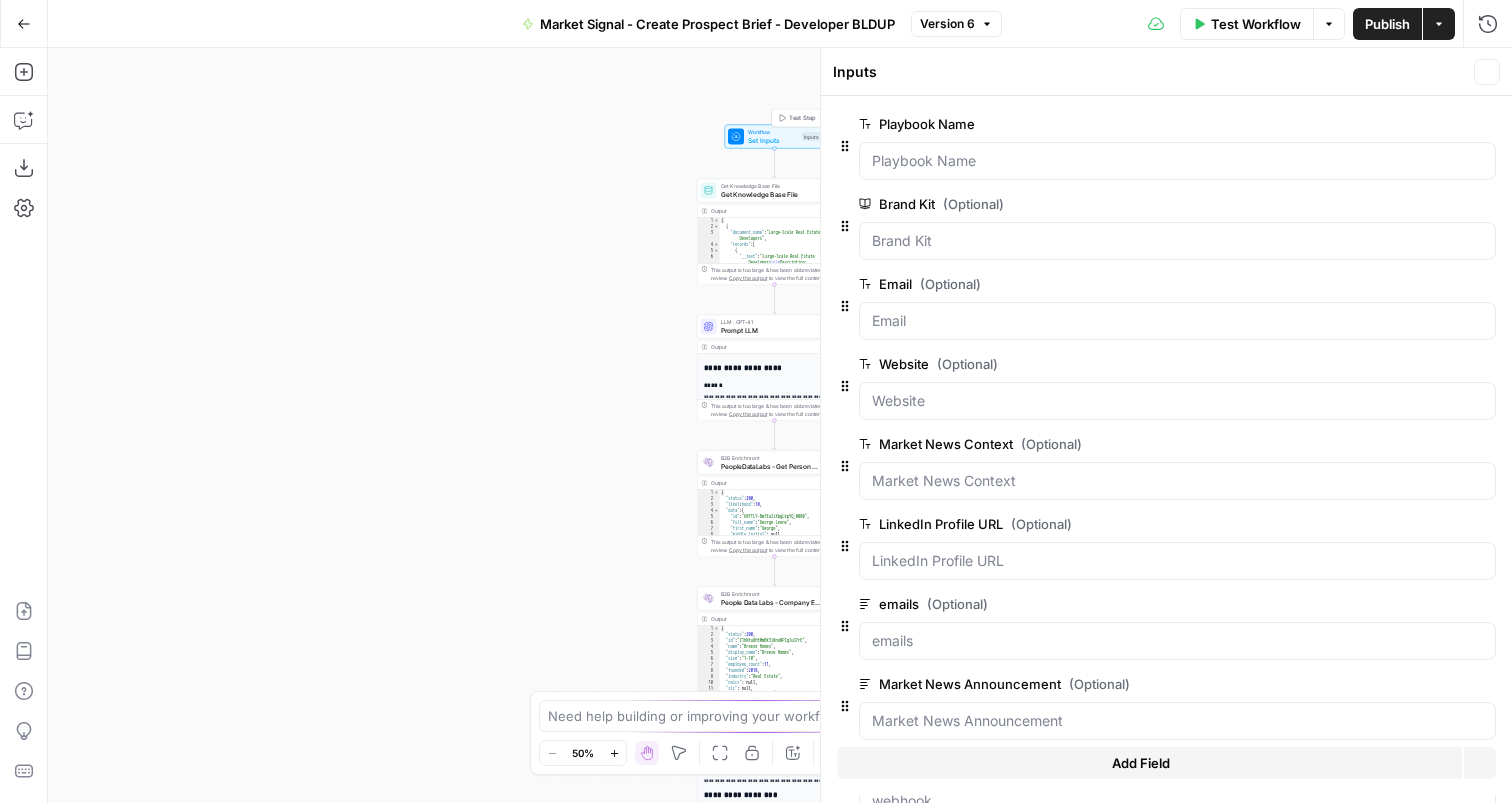 click on "Set Inputs" at bounding box center (773, 140) 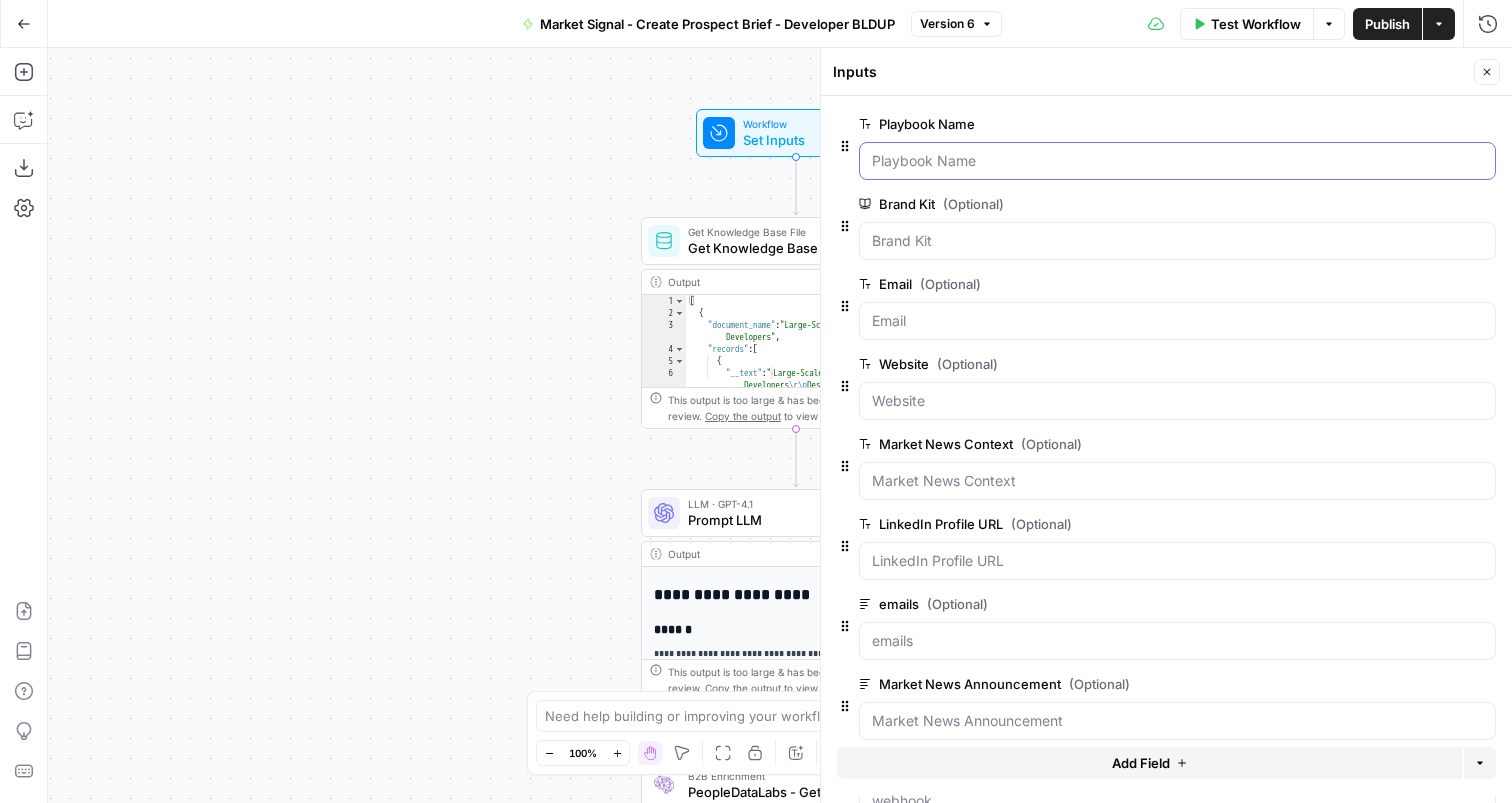 click on "Playbook Name" at bounding box center (1177, 161) 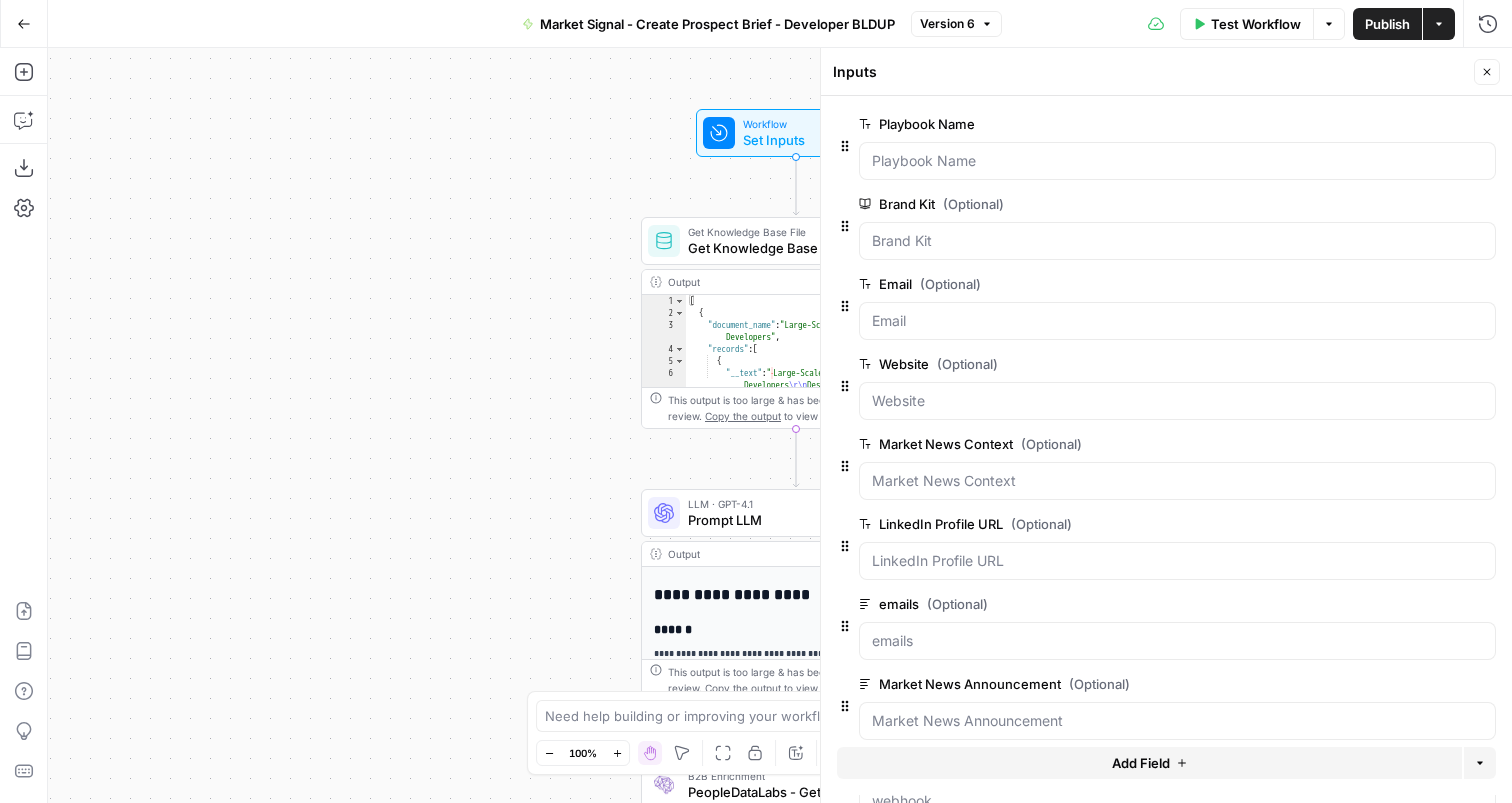 click on "edit field" at bounding box center [1421, 124] 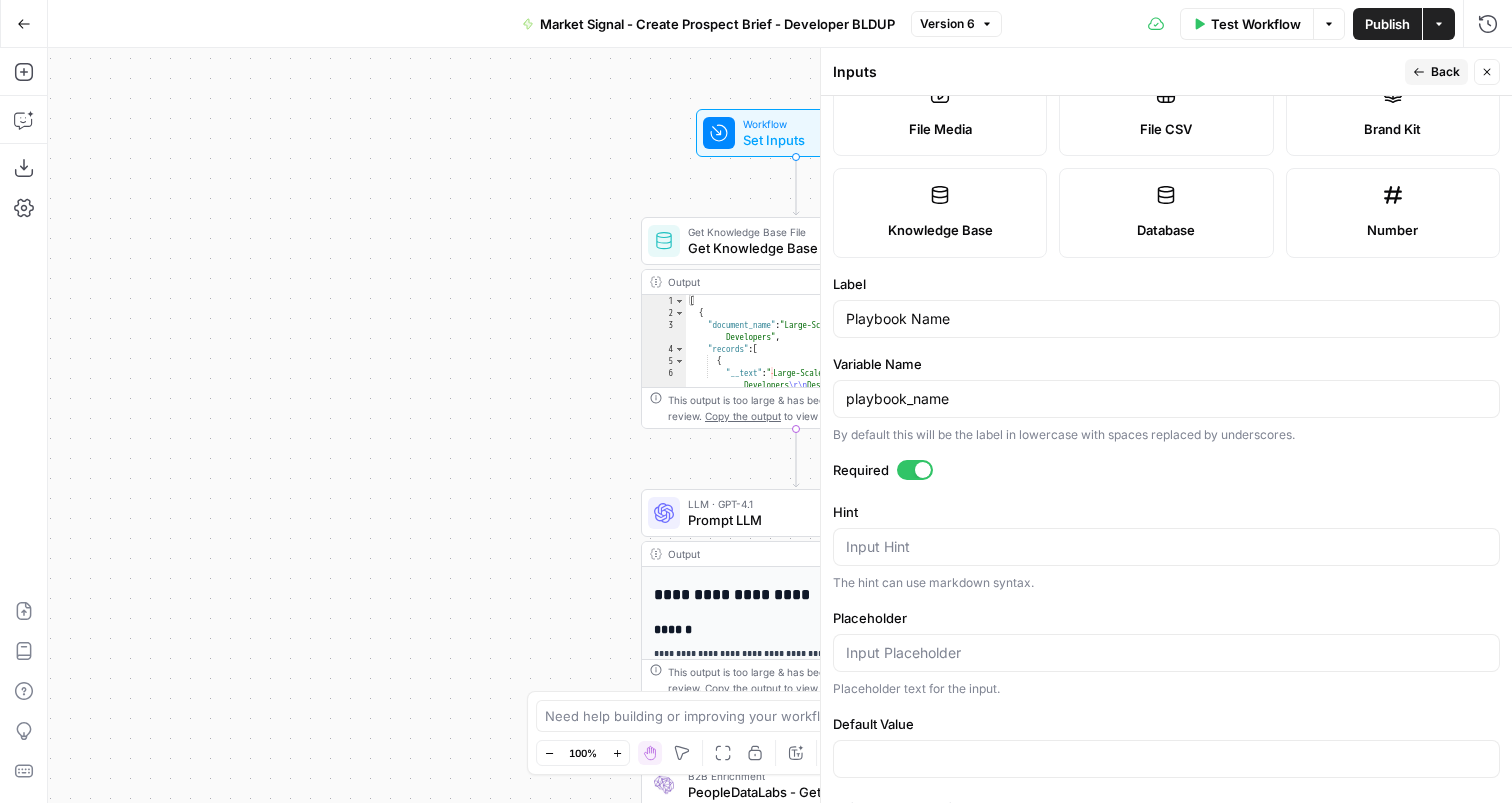 scroll, scrollTop: 0, scrollLeft: 0, axis: both 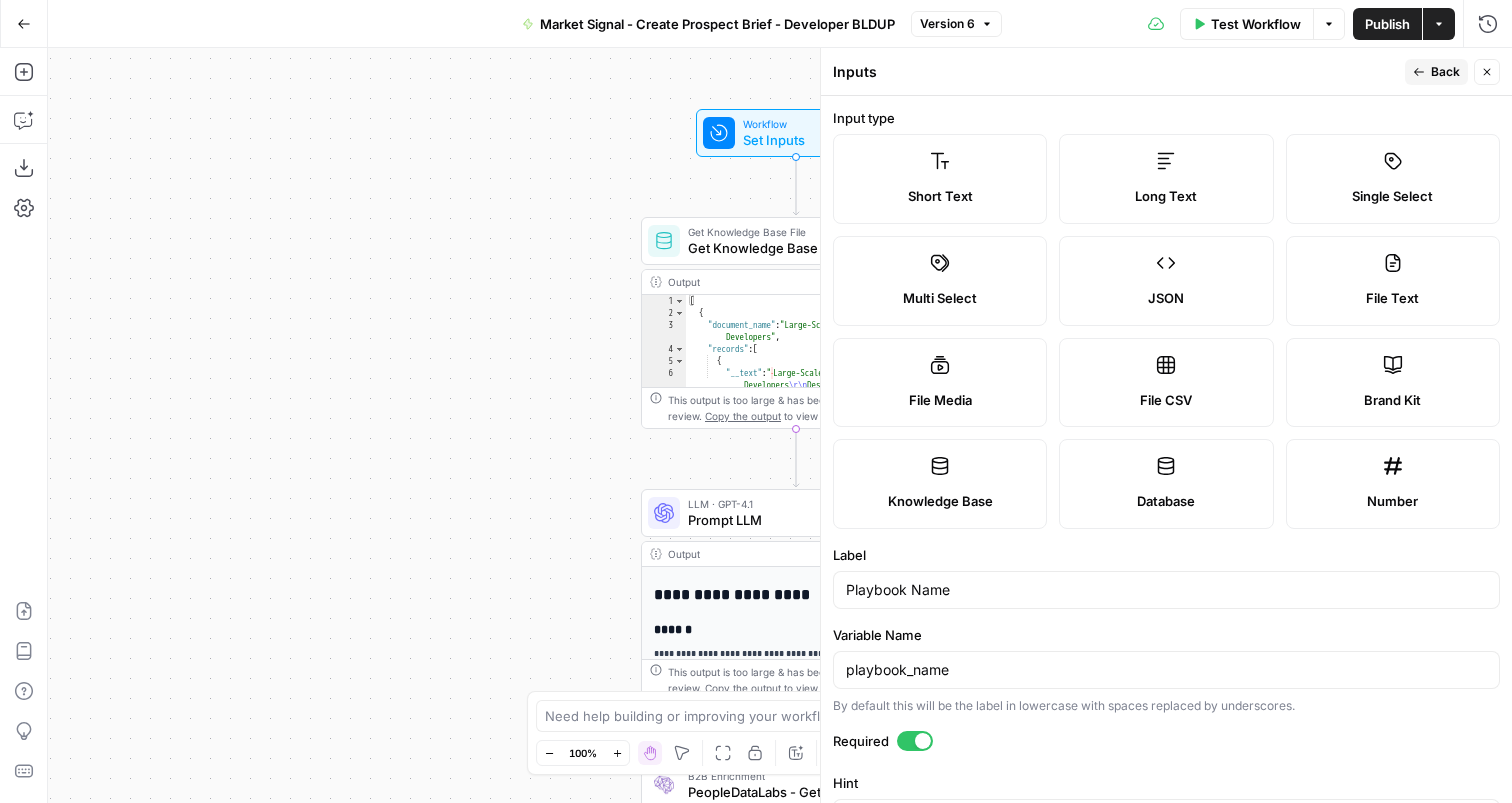 click on "Back" at bounding box center [1445, 72] 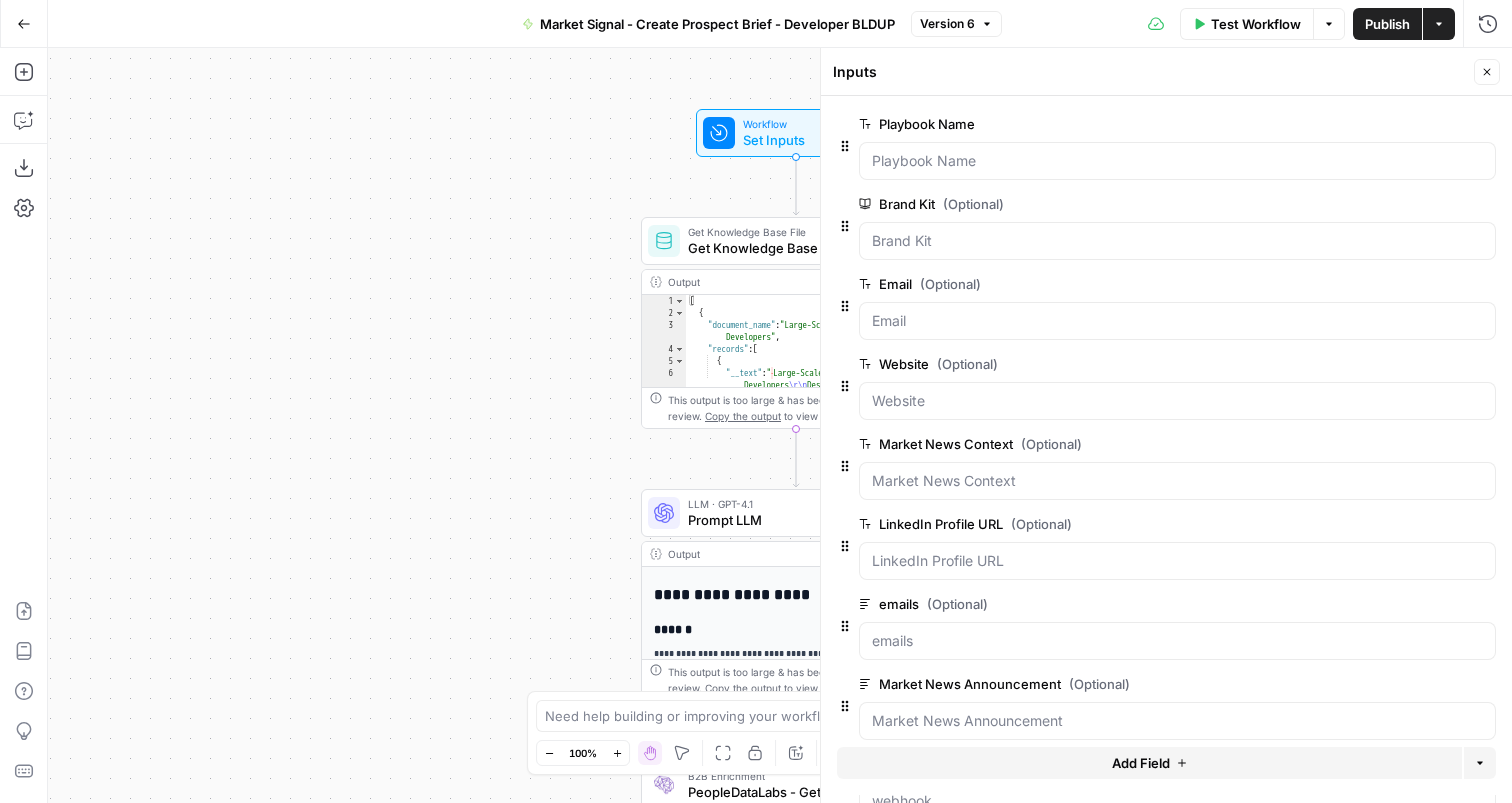 click on "edit field" at bounding box center [1421, 204] 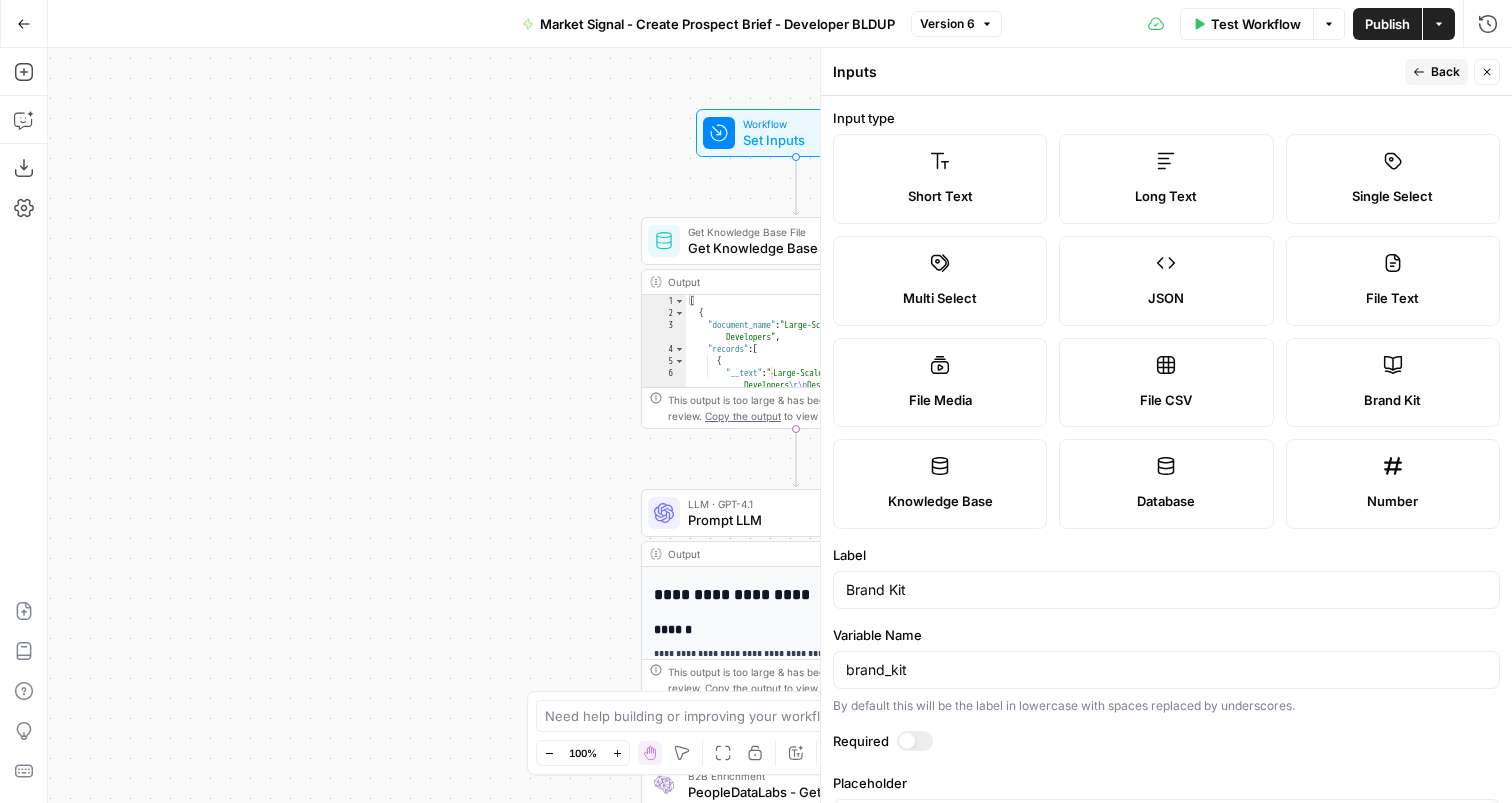 scroll, scrollTop: 69, scrollLeft: 0, axis: vertical 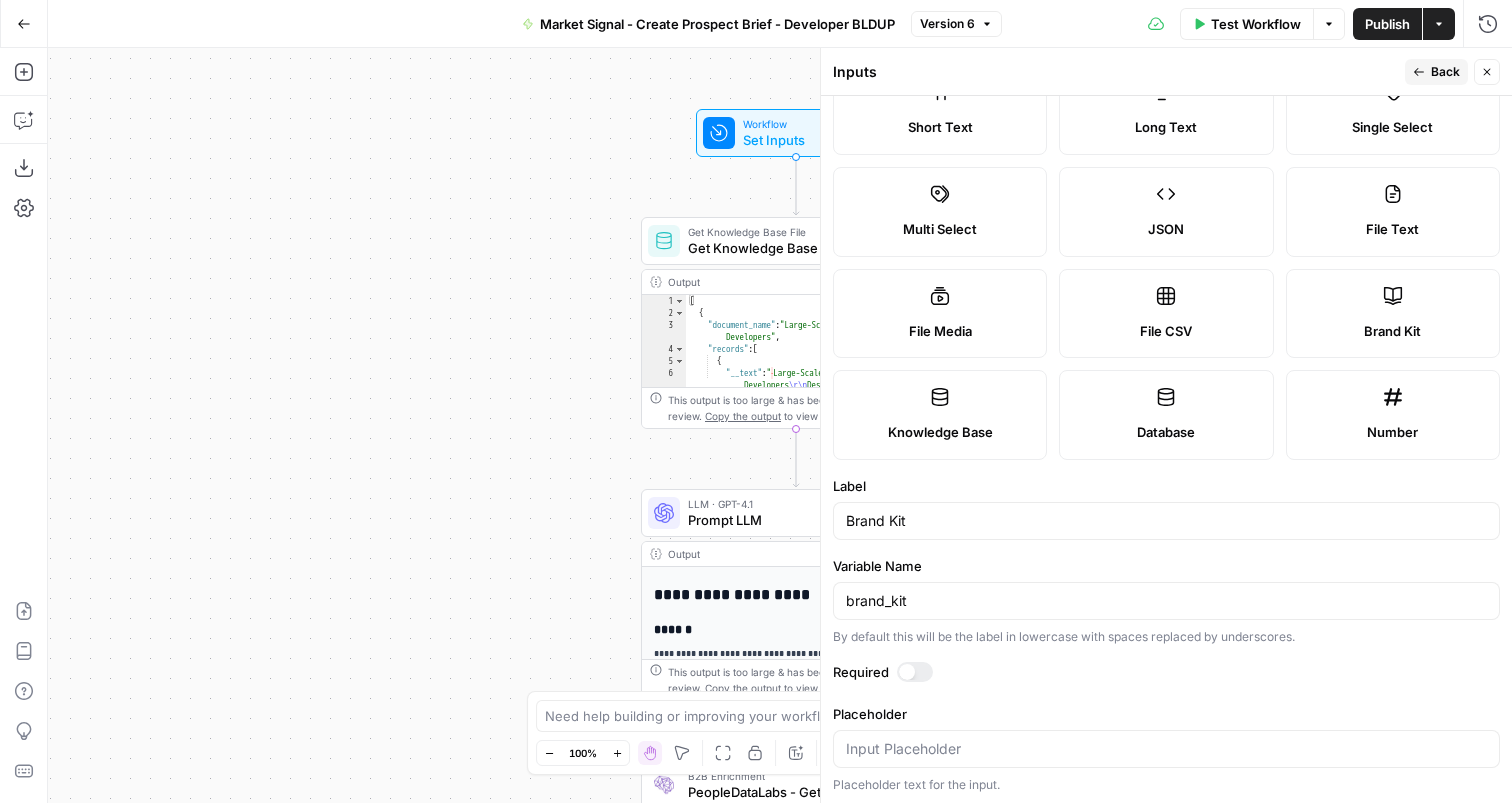 click 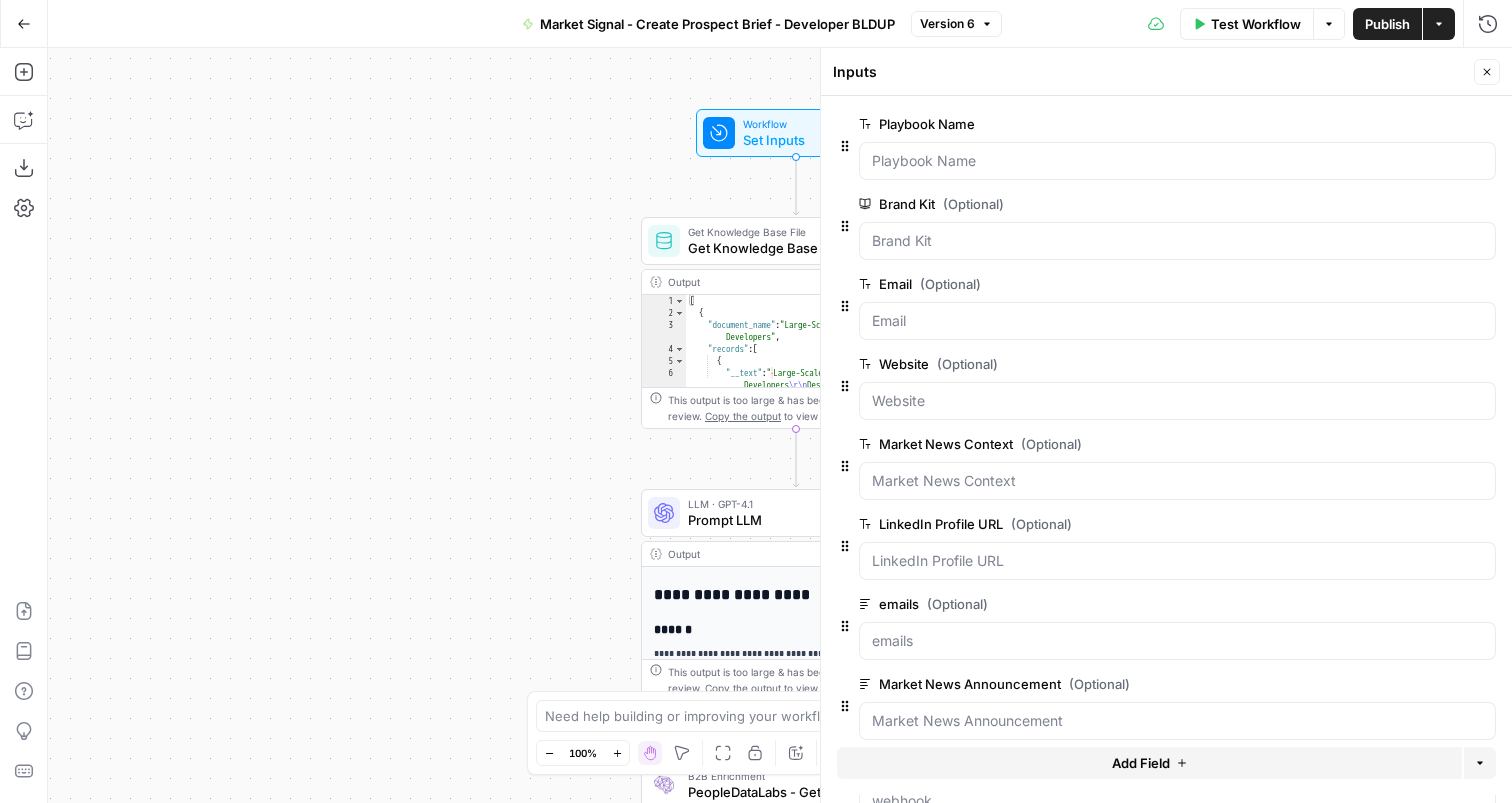 click on "edit field" at bounding box center [1421, 284] 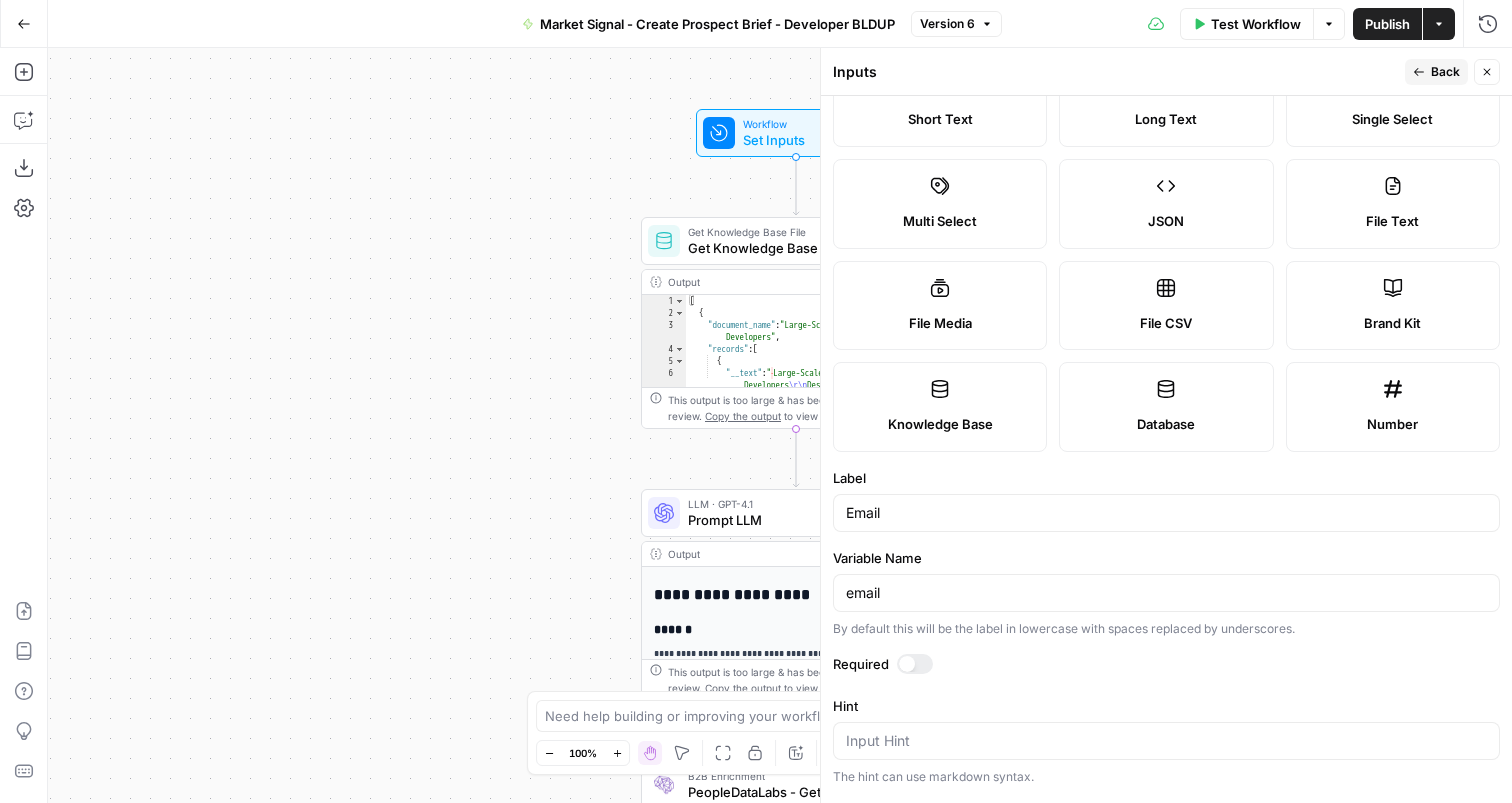 scroll, scrollTop: 81, scrollLeft: 0, axis: vertical 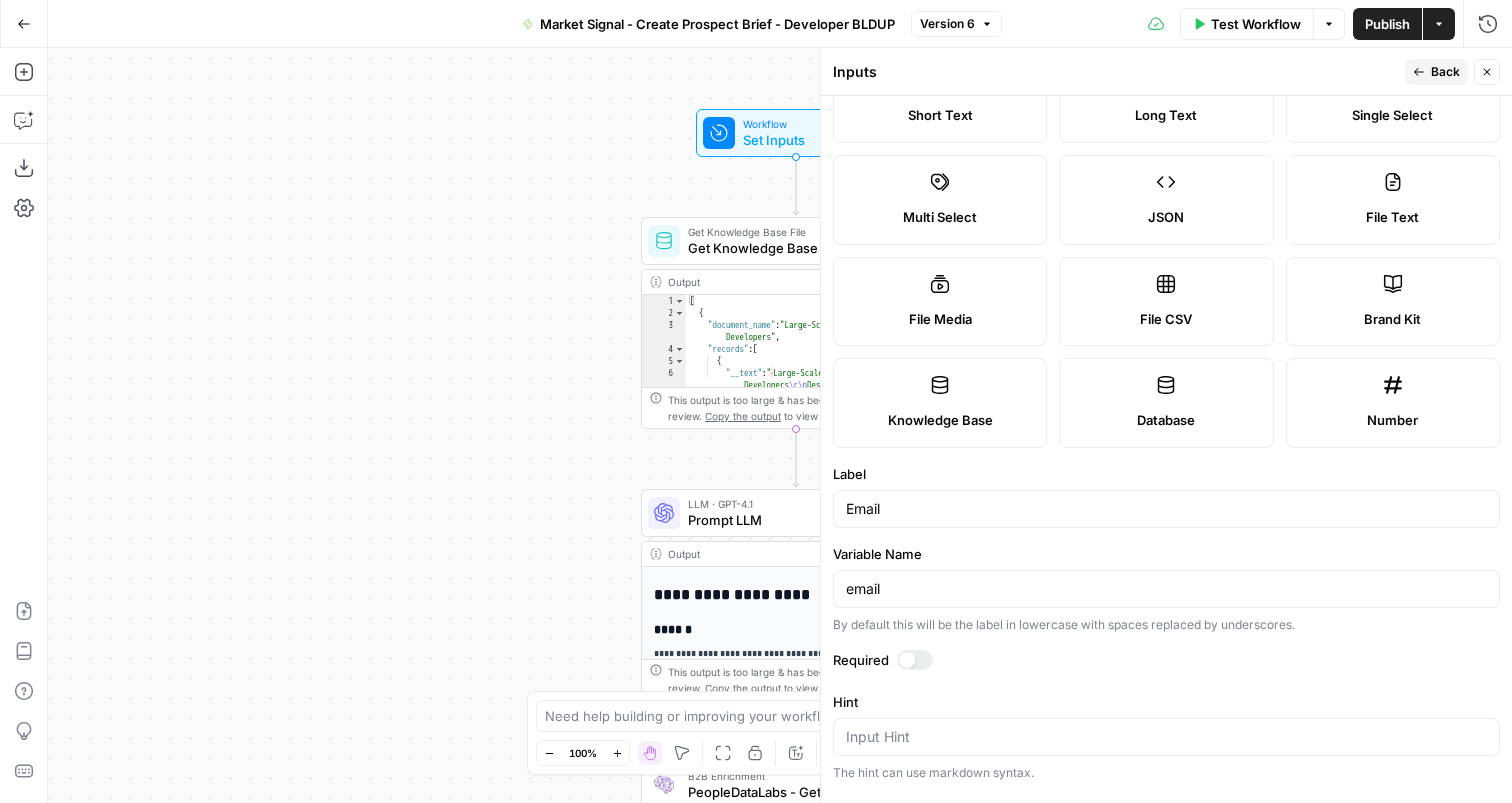 click on "Back" at bounding box center (1445, 72) 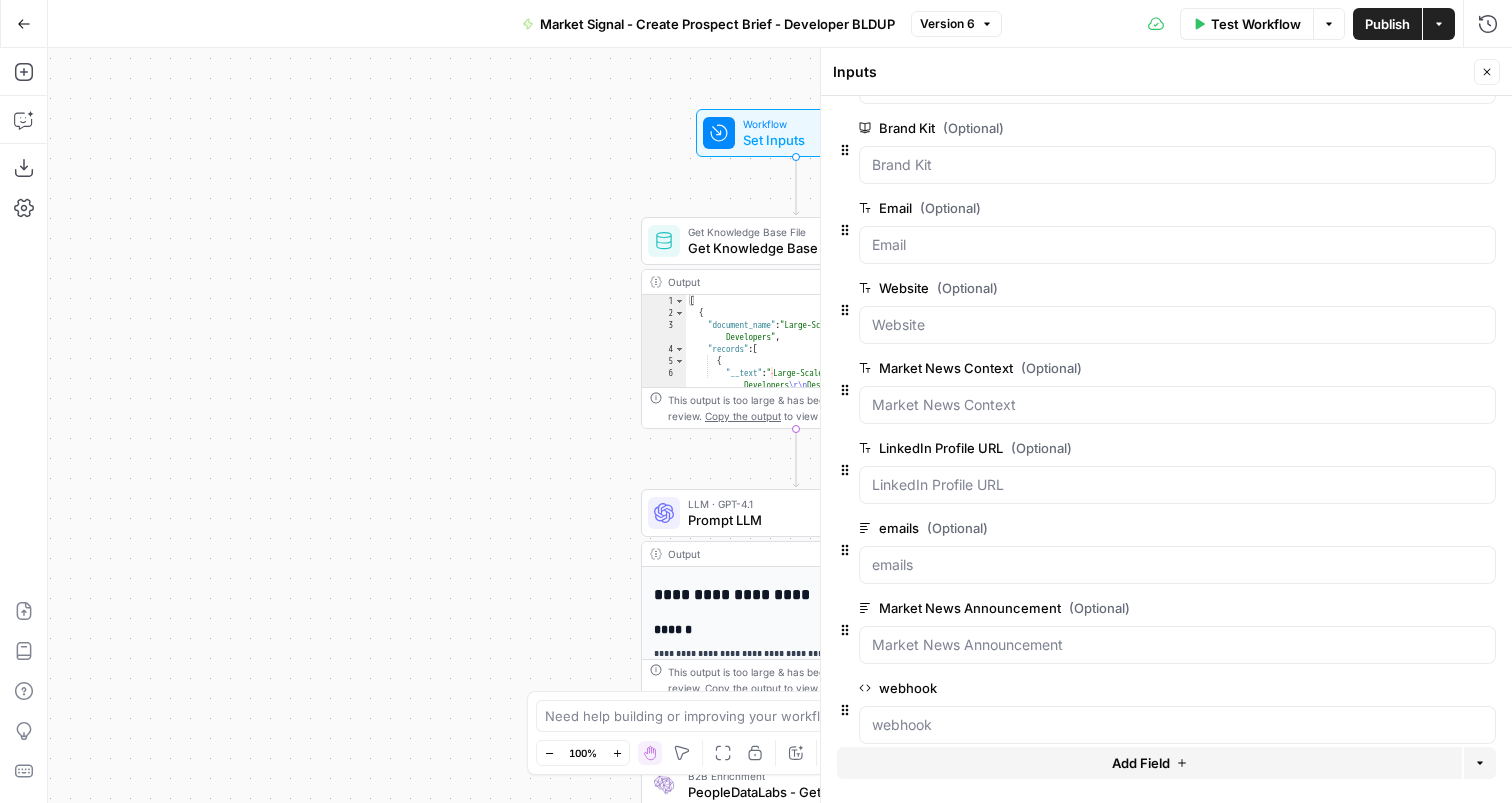 scroll, scrollTop: 84, scrollLeft: 0, axis: vertical 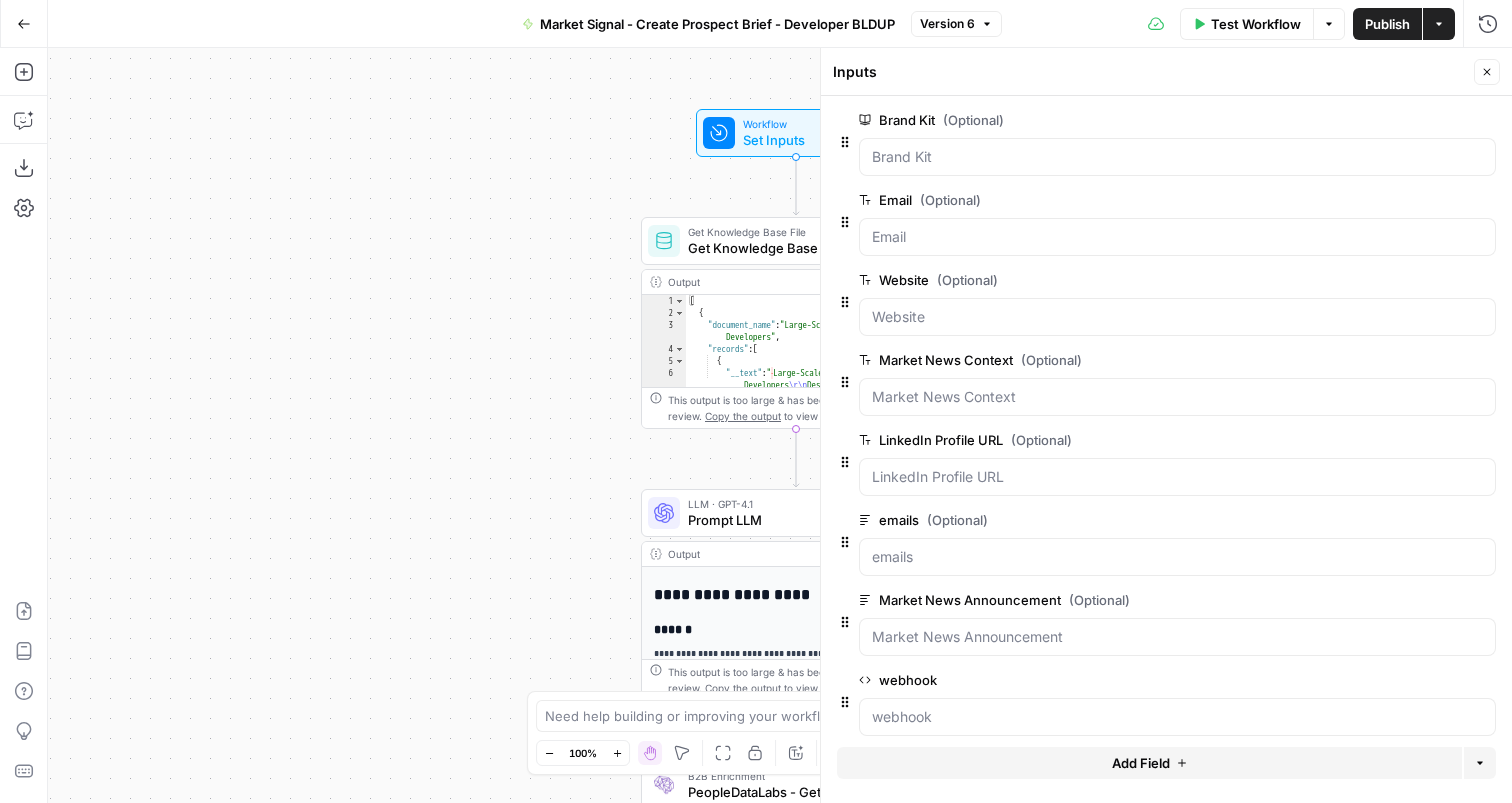 click on "edit field" at bounding box center [1421, 280] 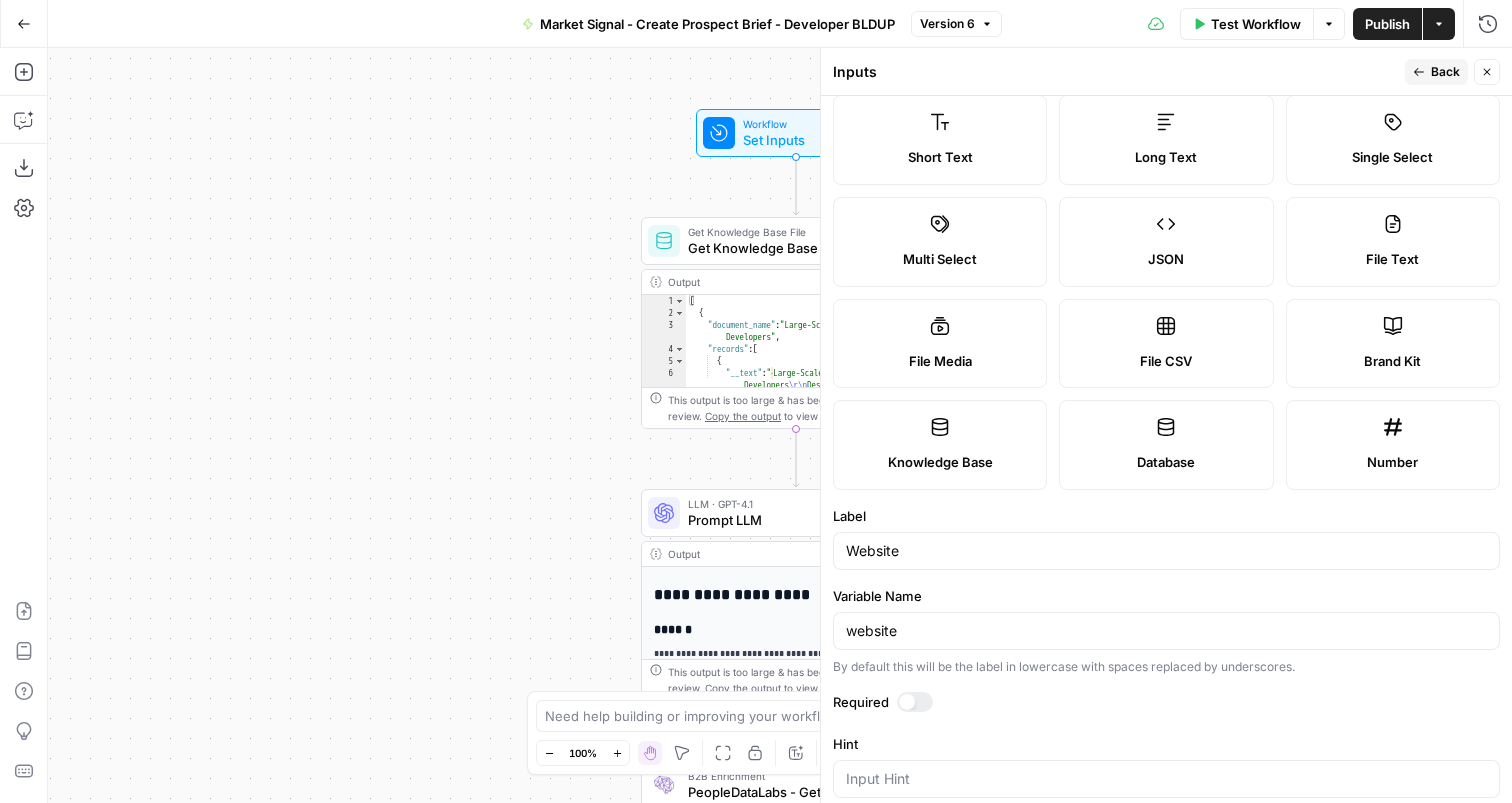 scroll, scrollTop: 42, scrollLeft: 0, axis: vertical 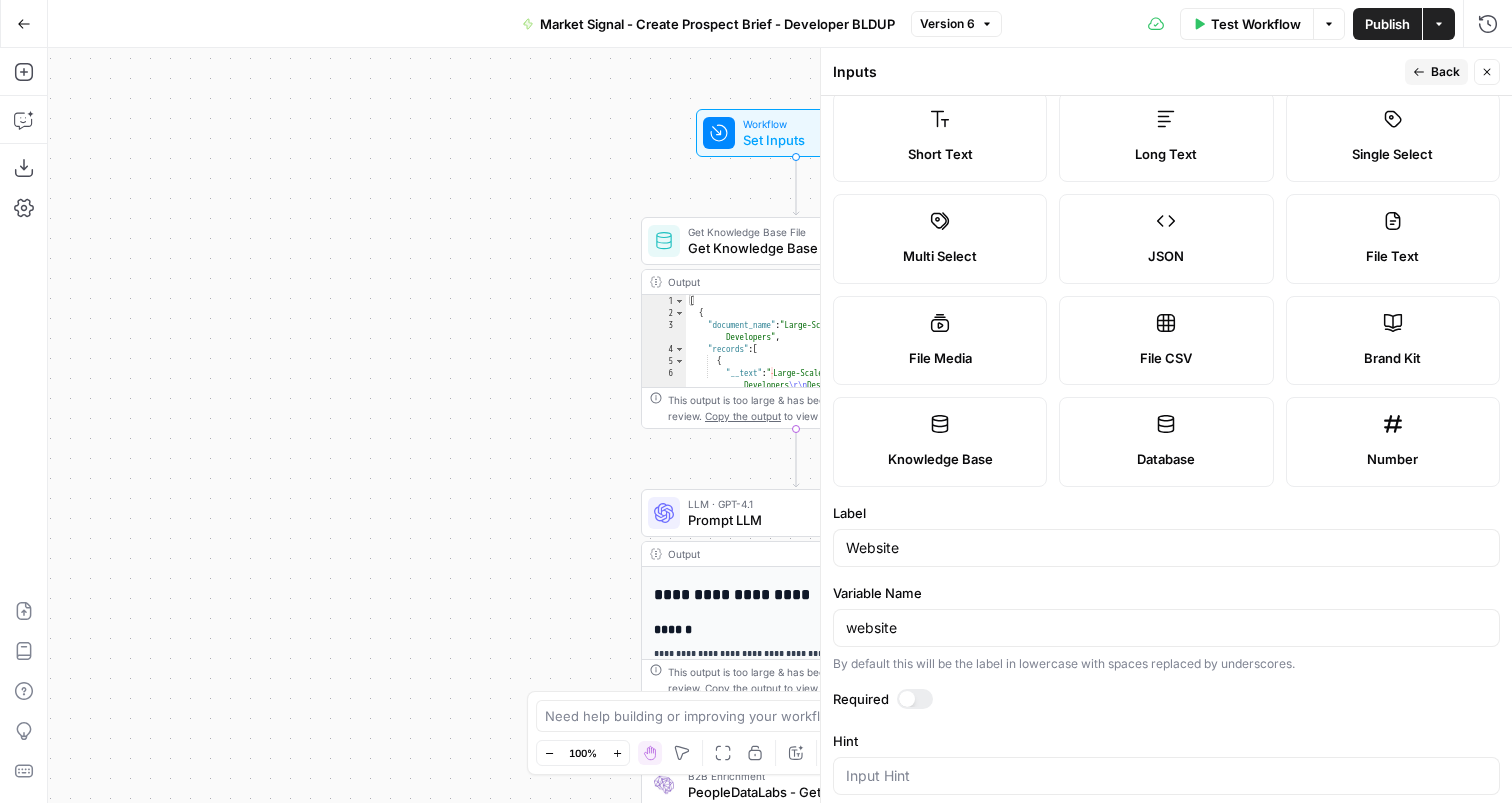 click on "Back" at bounding box center [1436, 72] 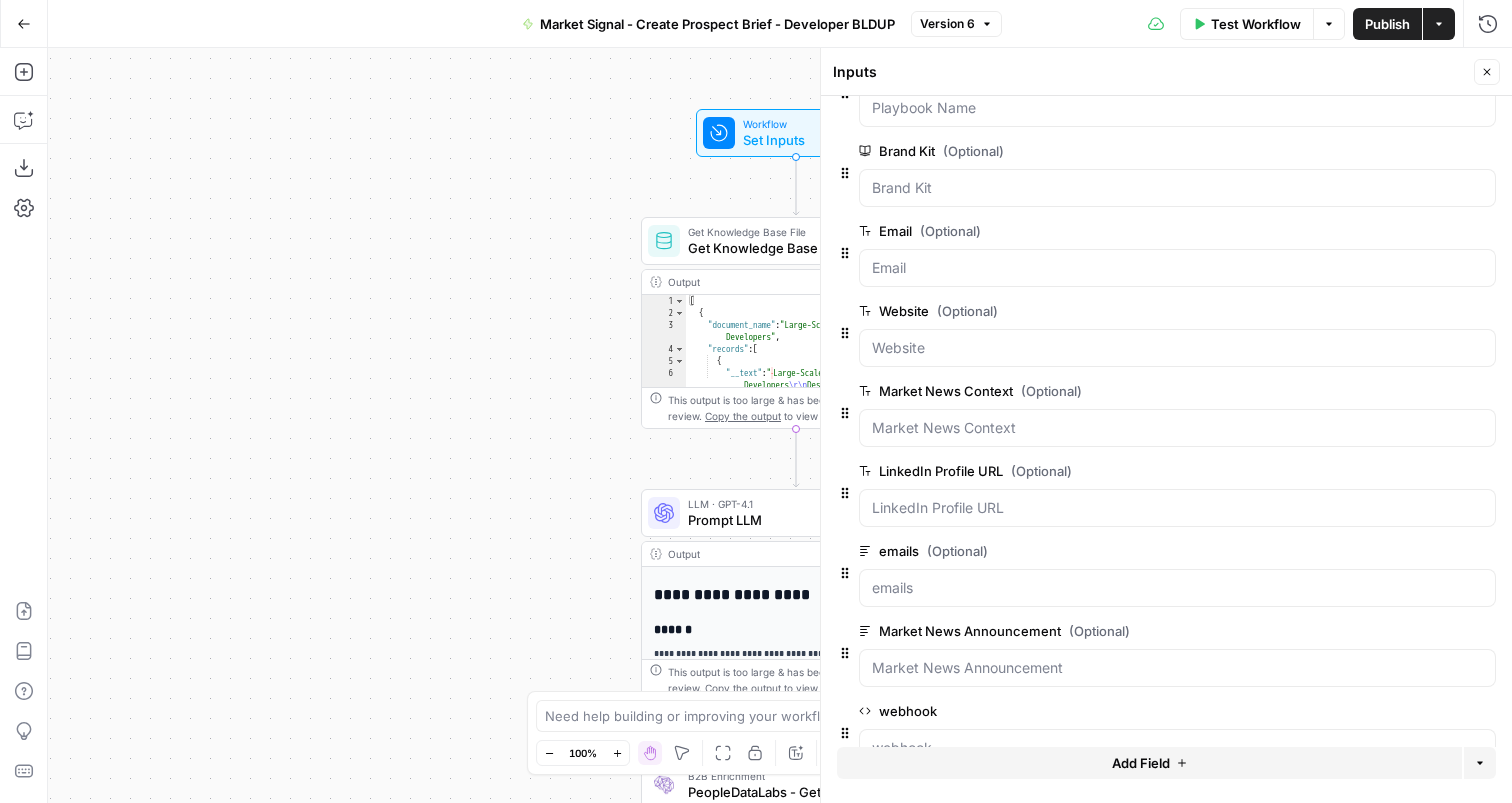 scroll, scrollTop: 57, scrollLeft: 0, axis: vertical 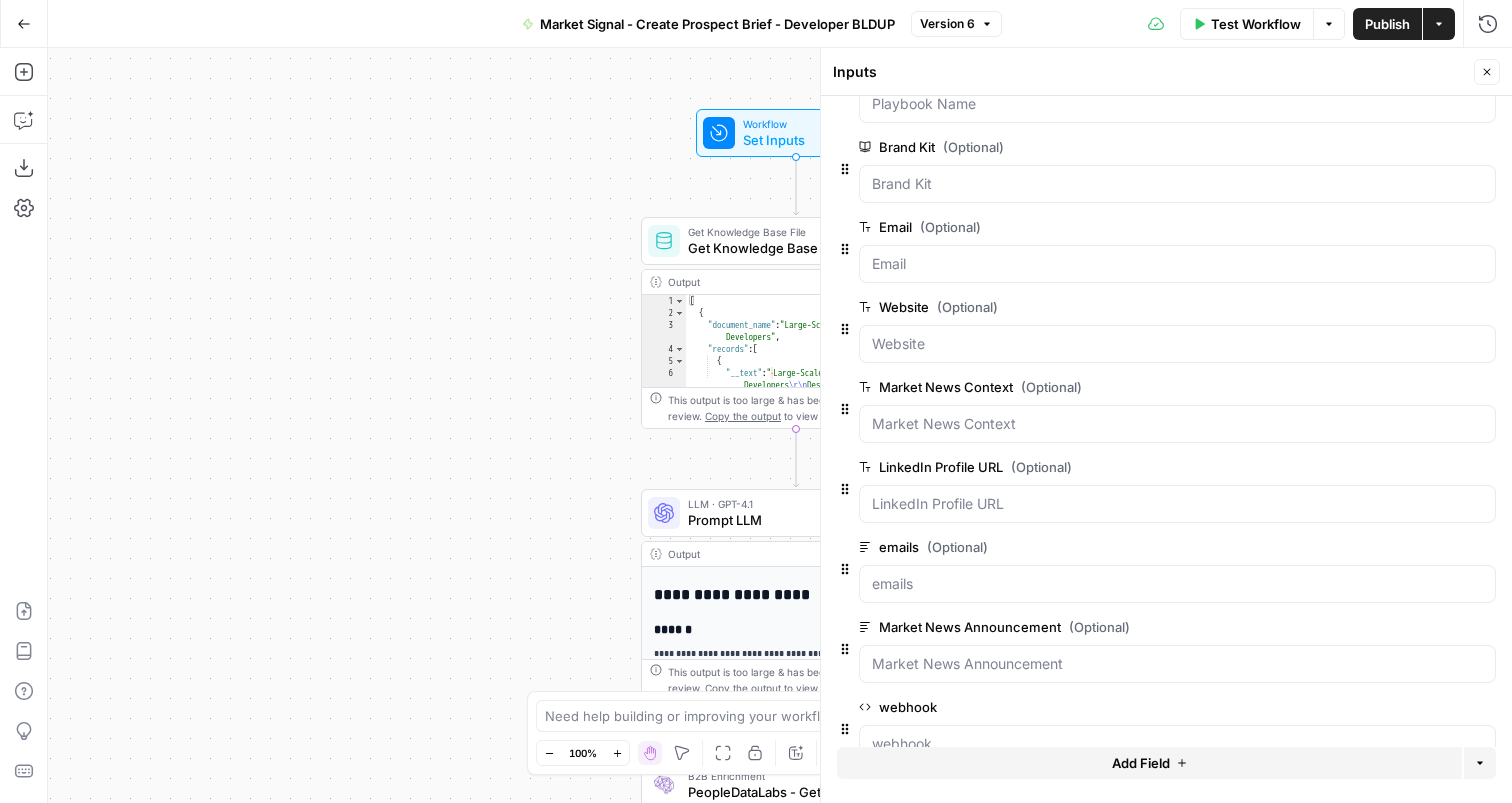 click on "edit field" at bounding box center [1421, 387] 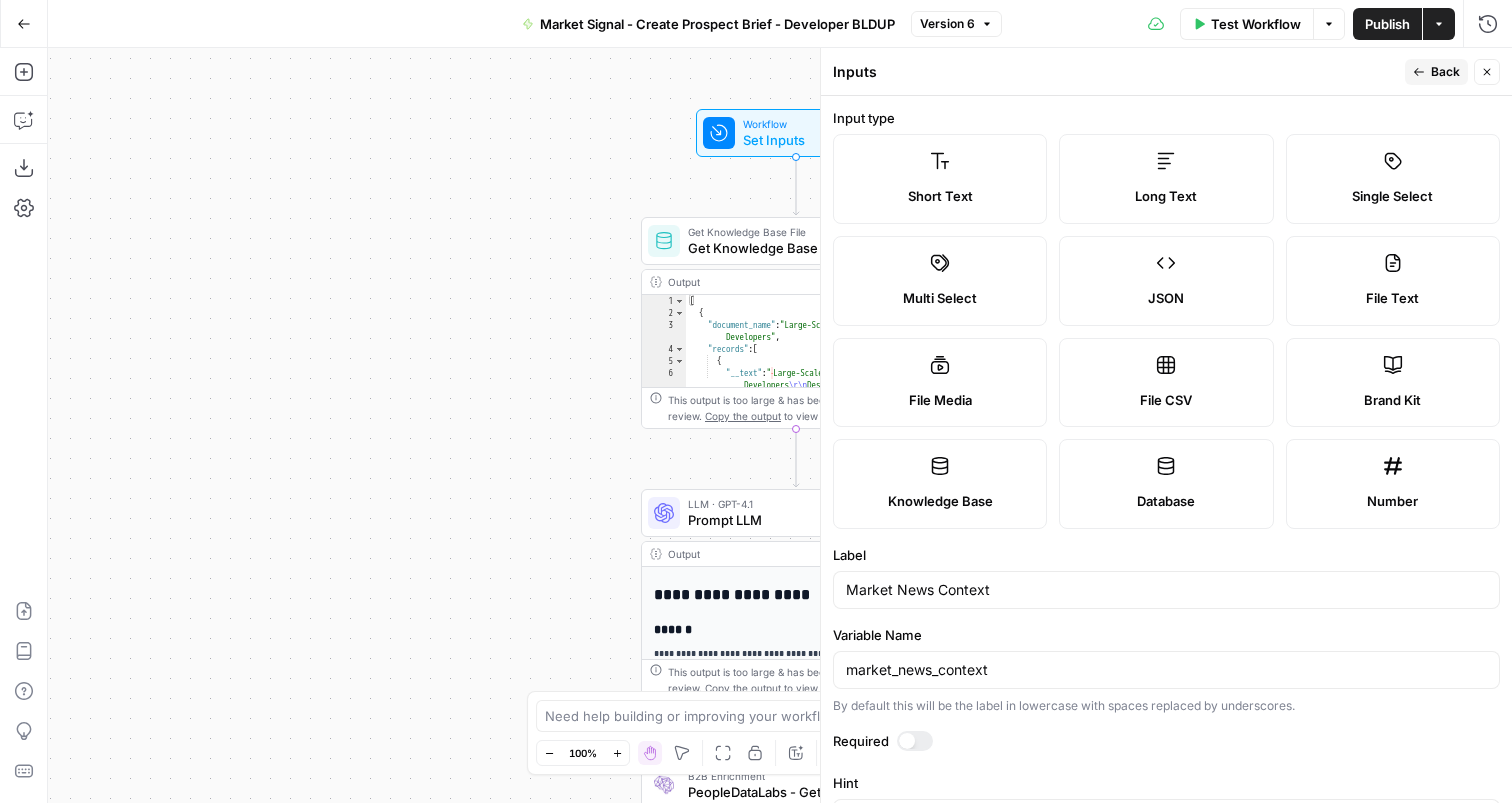 scroll, scrollTop: 30, scrollLeft: 0, axis: vertical 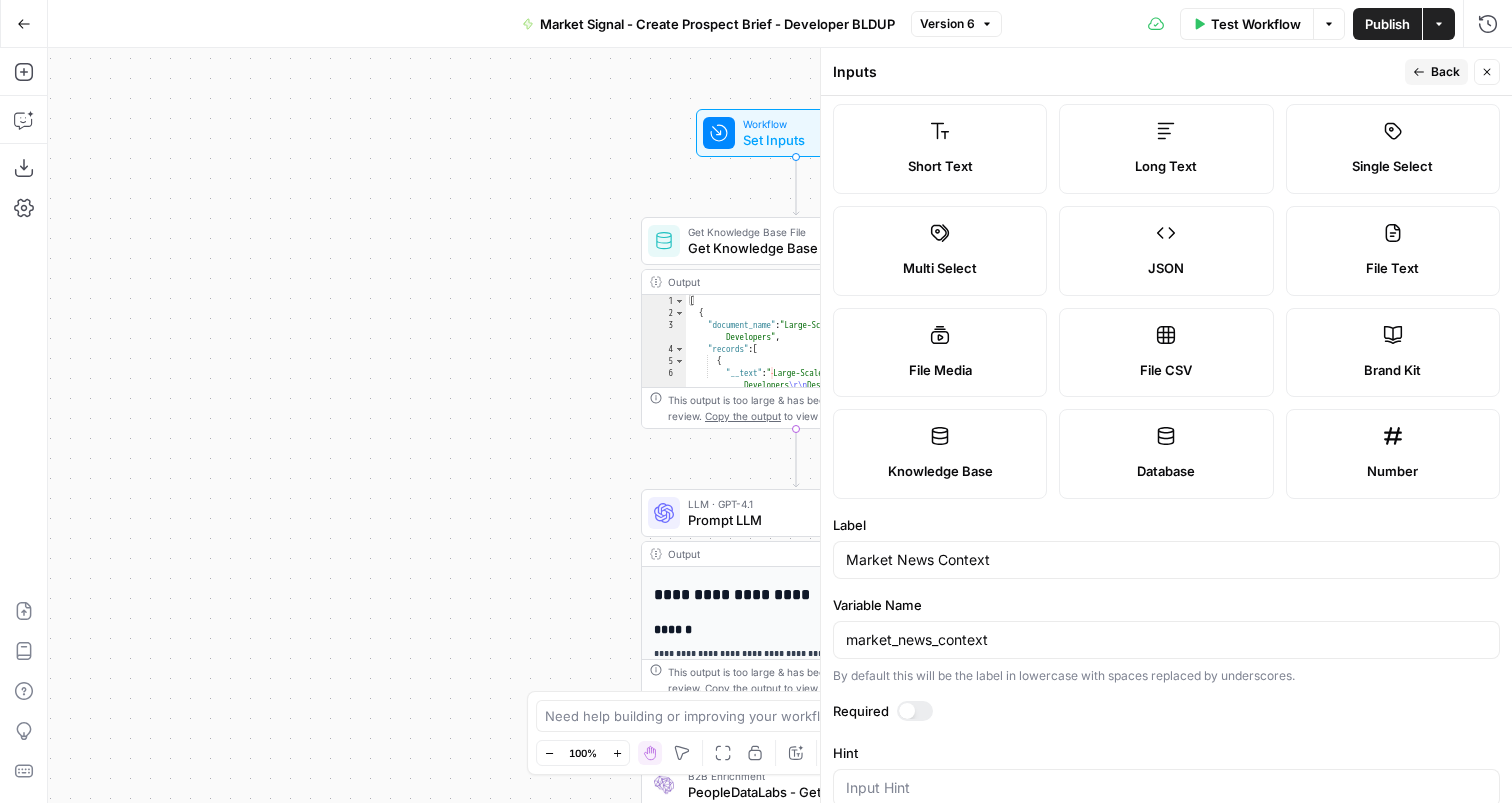 click on "Back" at bounding box center [1445, 72] 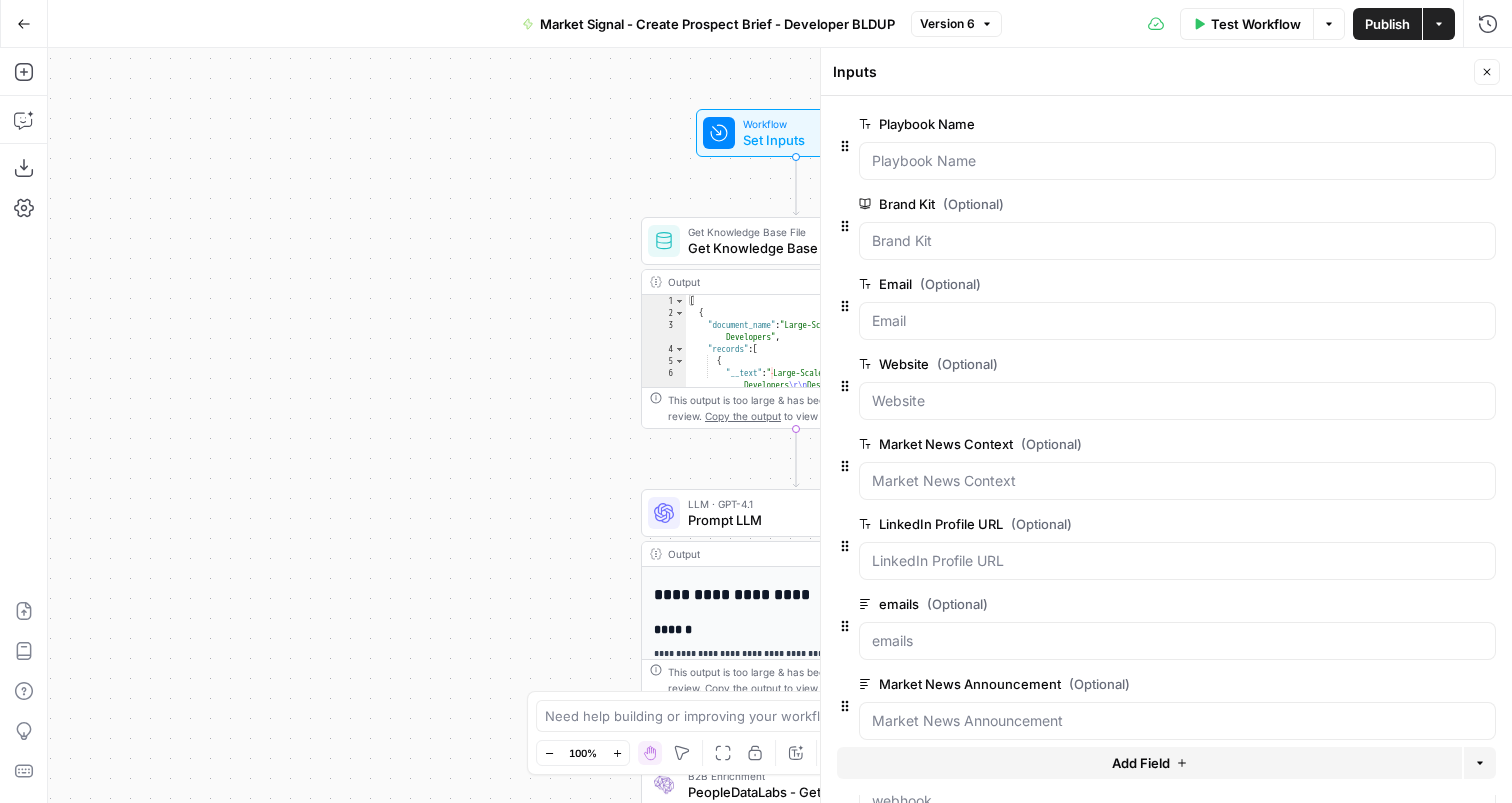 scroll, scrollTop: 101, scrollLeft: 0, axis: vertical 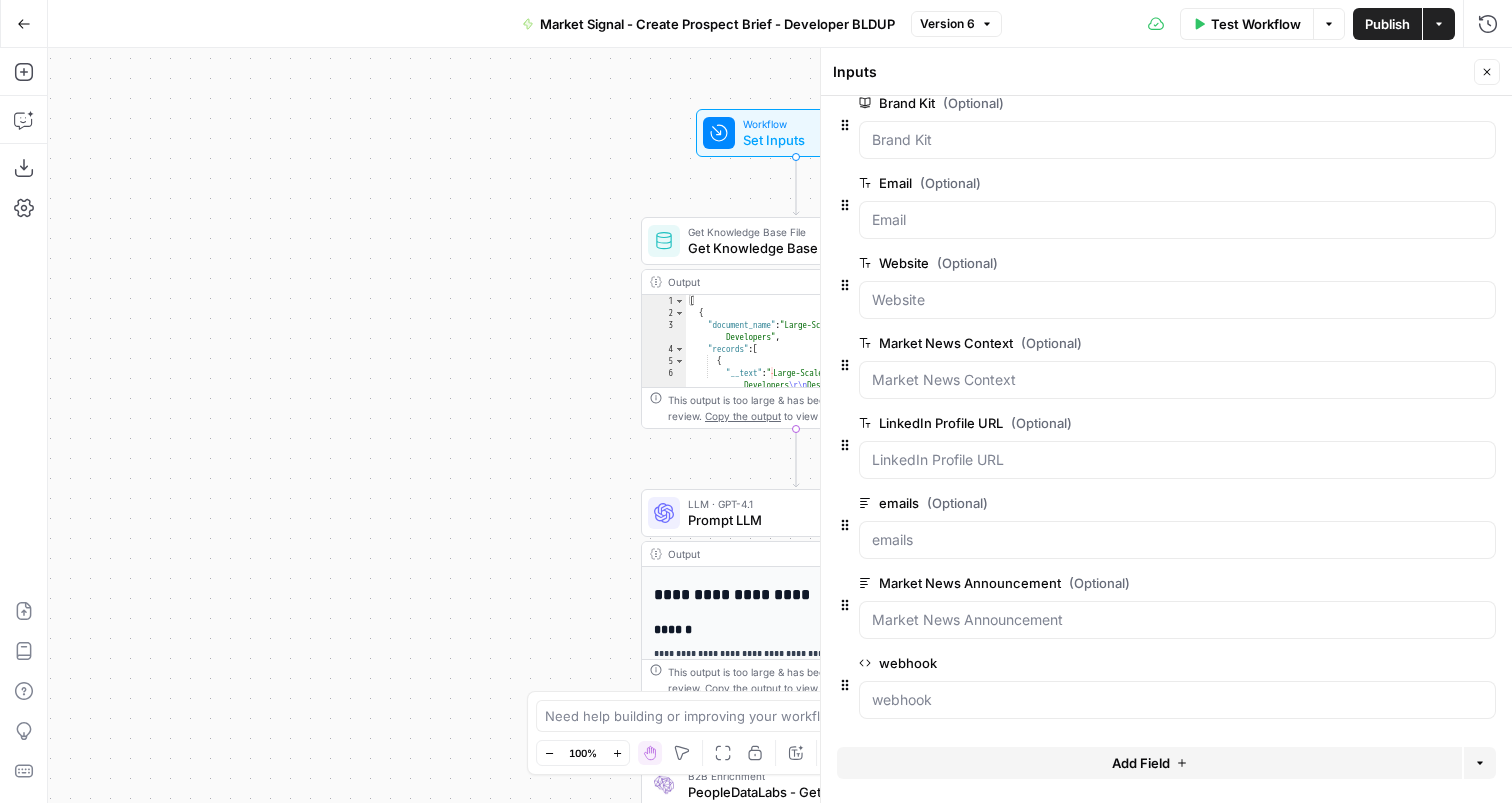click on "edit field" at bounding box center [1429, 503] 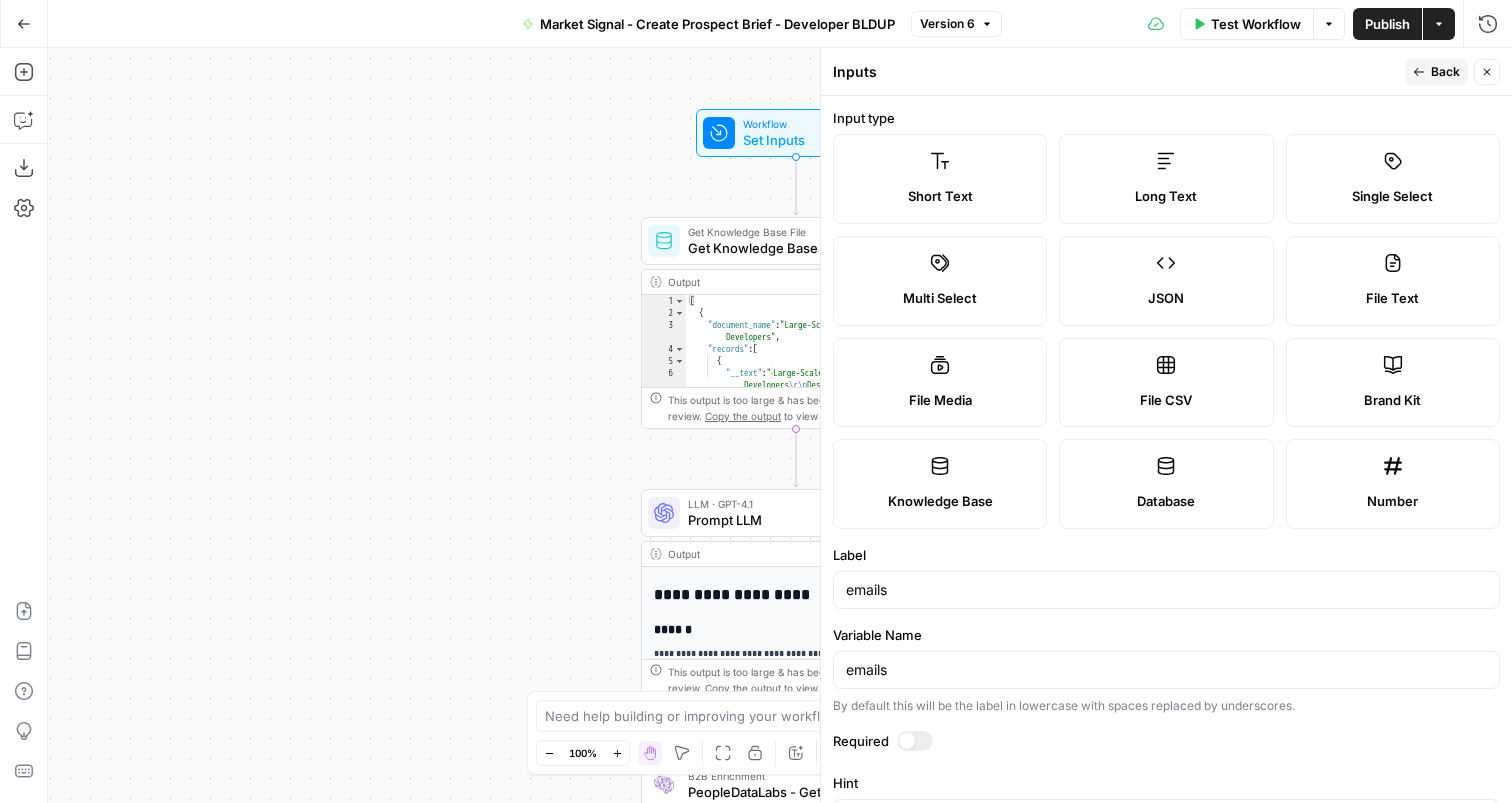 scroll, scrollTop: 311, scrollLeft: 0, axis: vertical 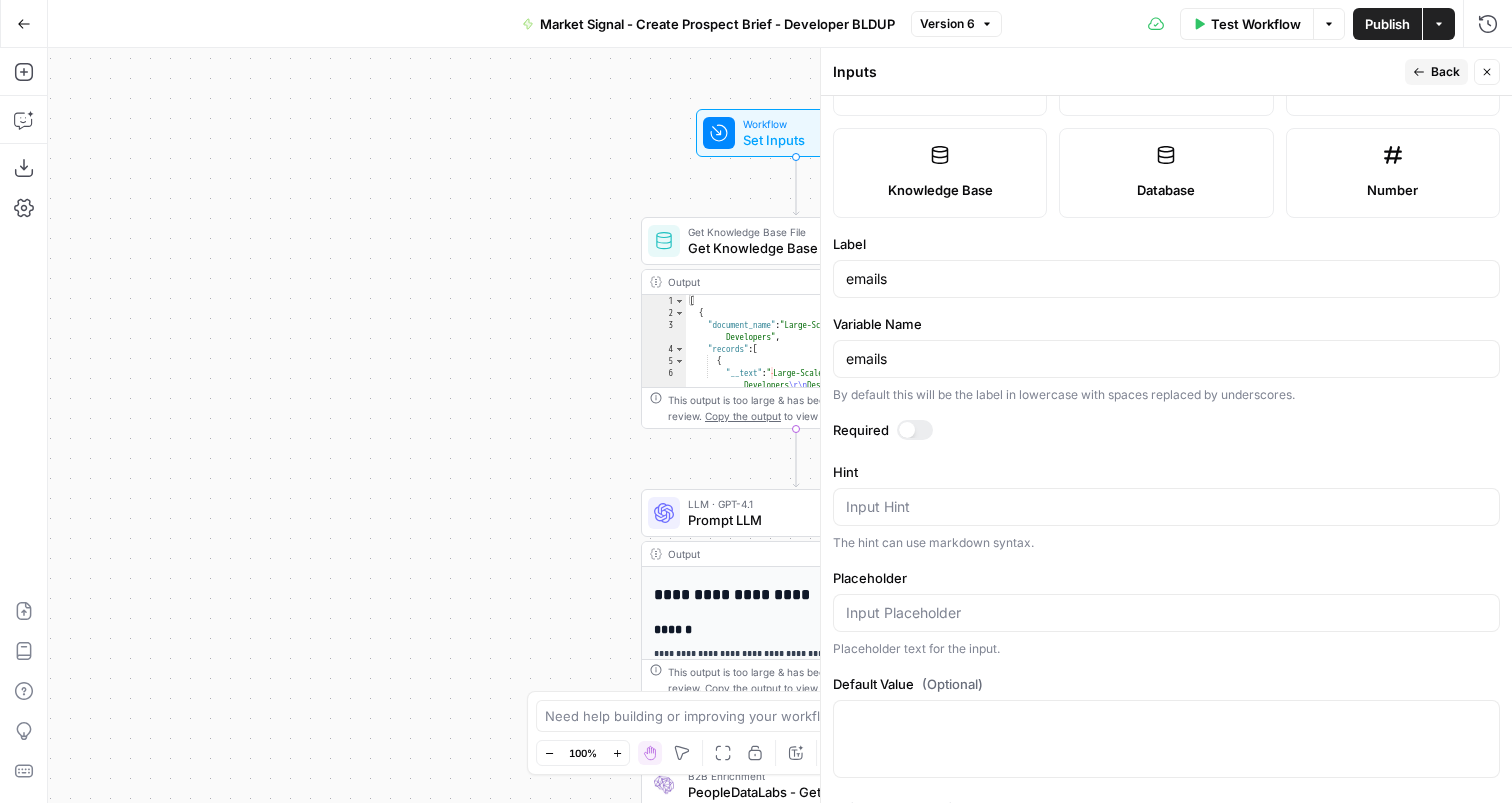 click on "Back" at bounding box center (1436, 72) 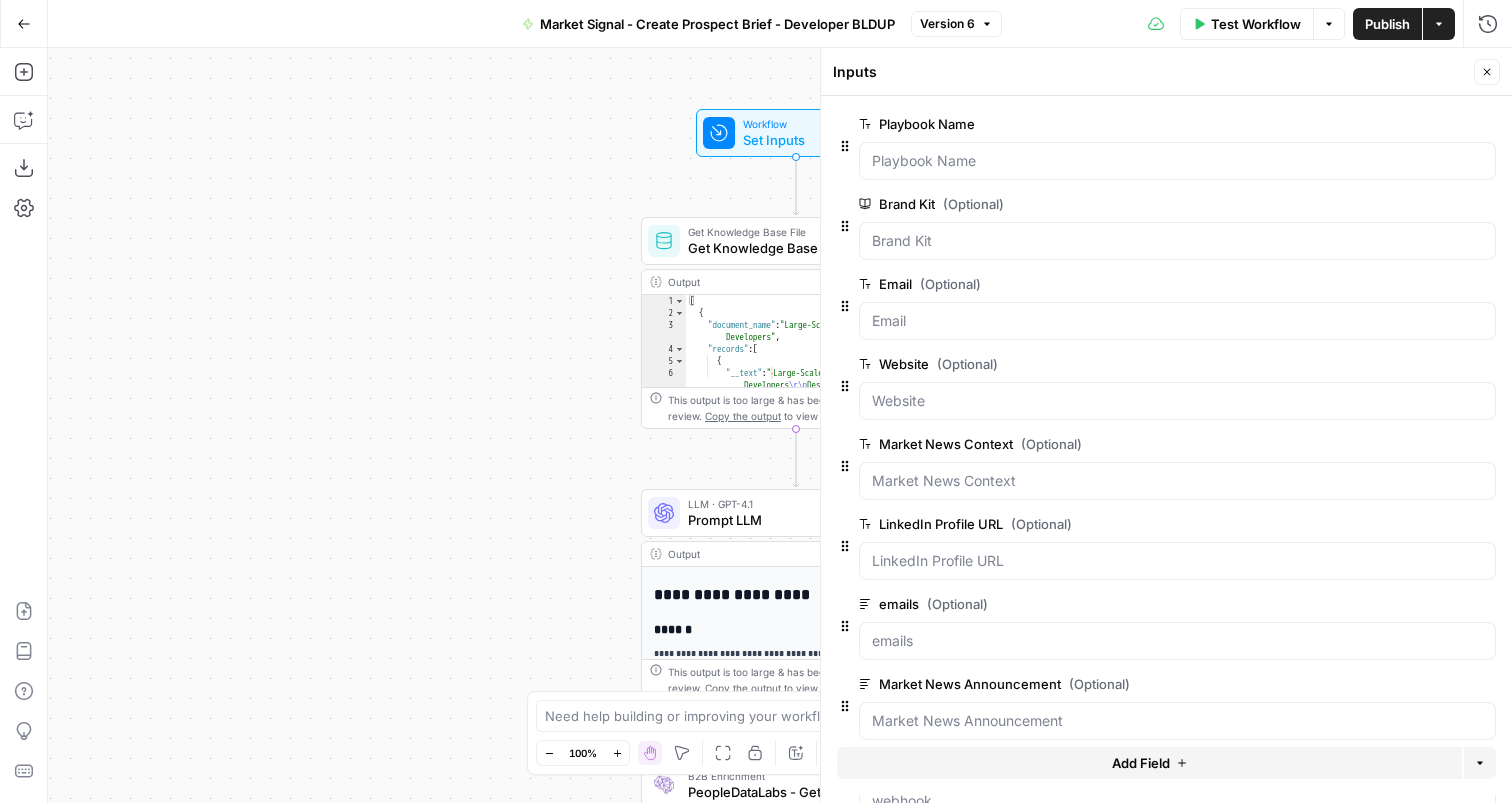 scroll, scrollTop: 101, scrollLeft: 0, axis: vertical 